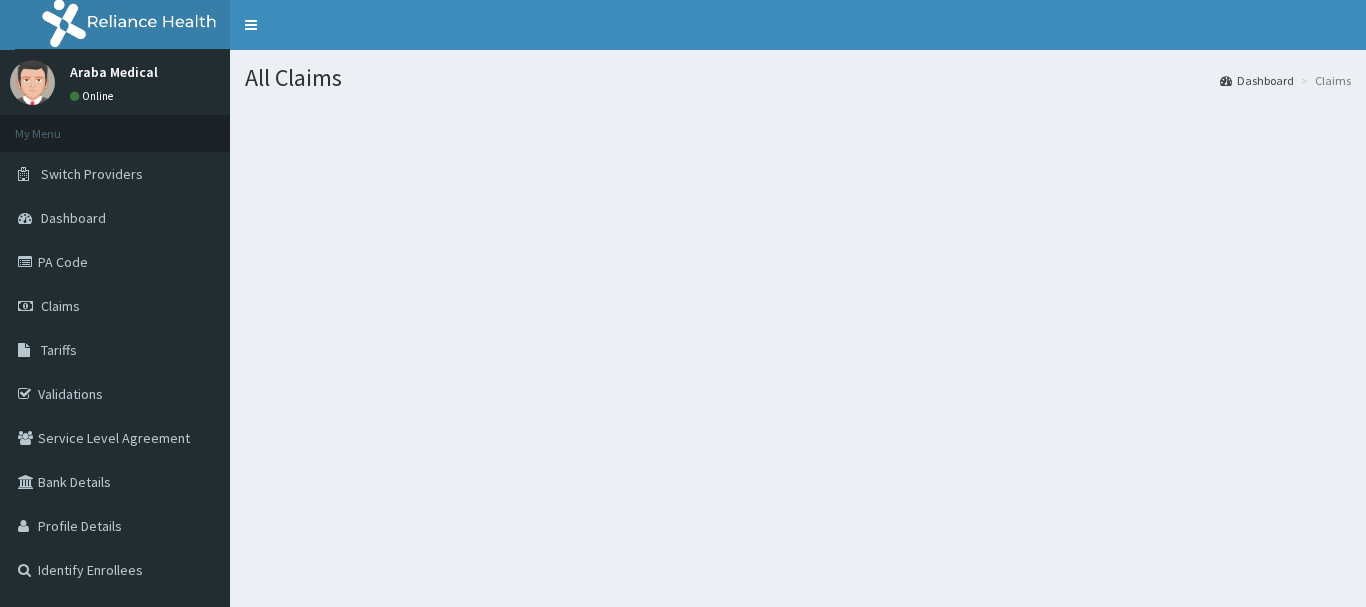 scroll, scrollTop: 0, scrollLeft: 0, axis: both 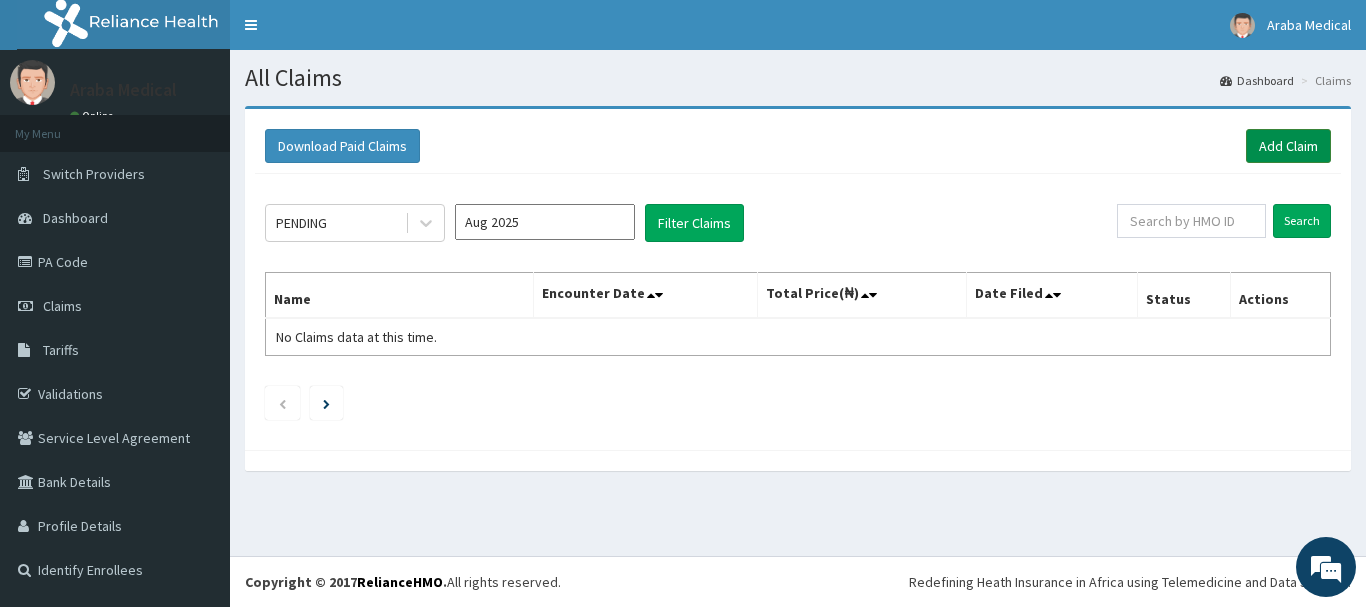 click on "Add Claim" at bounding box center [1288, 146] 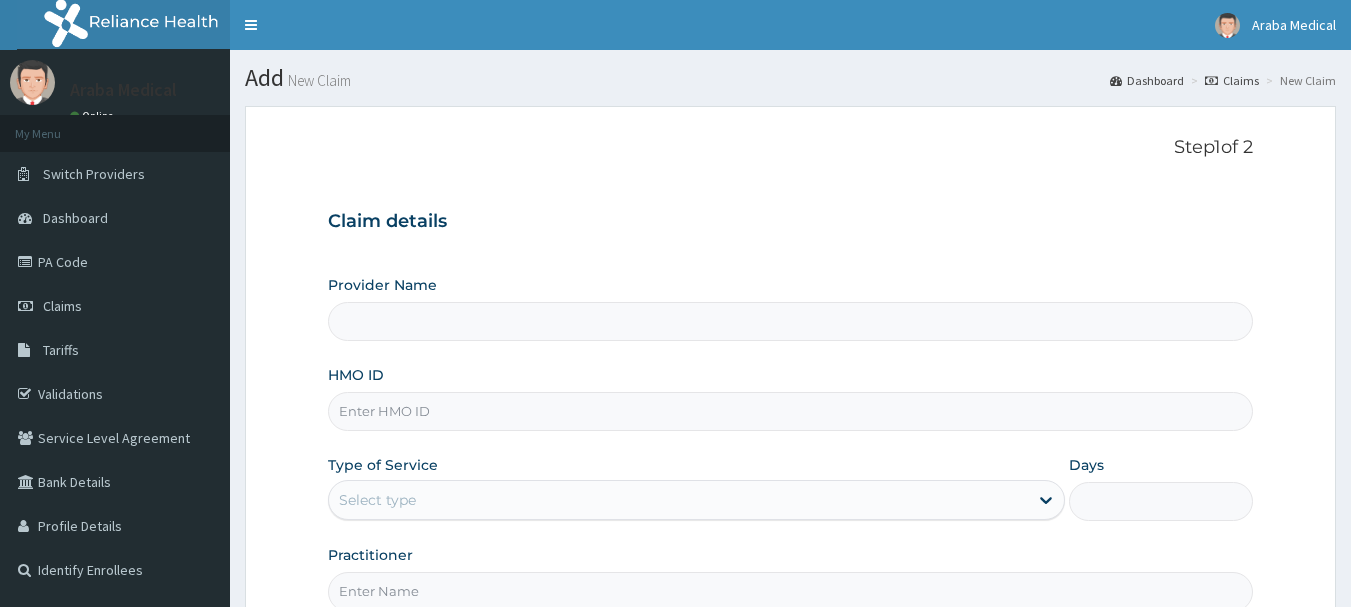 scroll, scrollTop: 0, scrollLeft: 0, axis: both 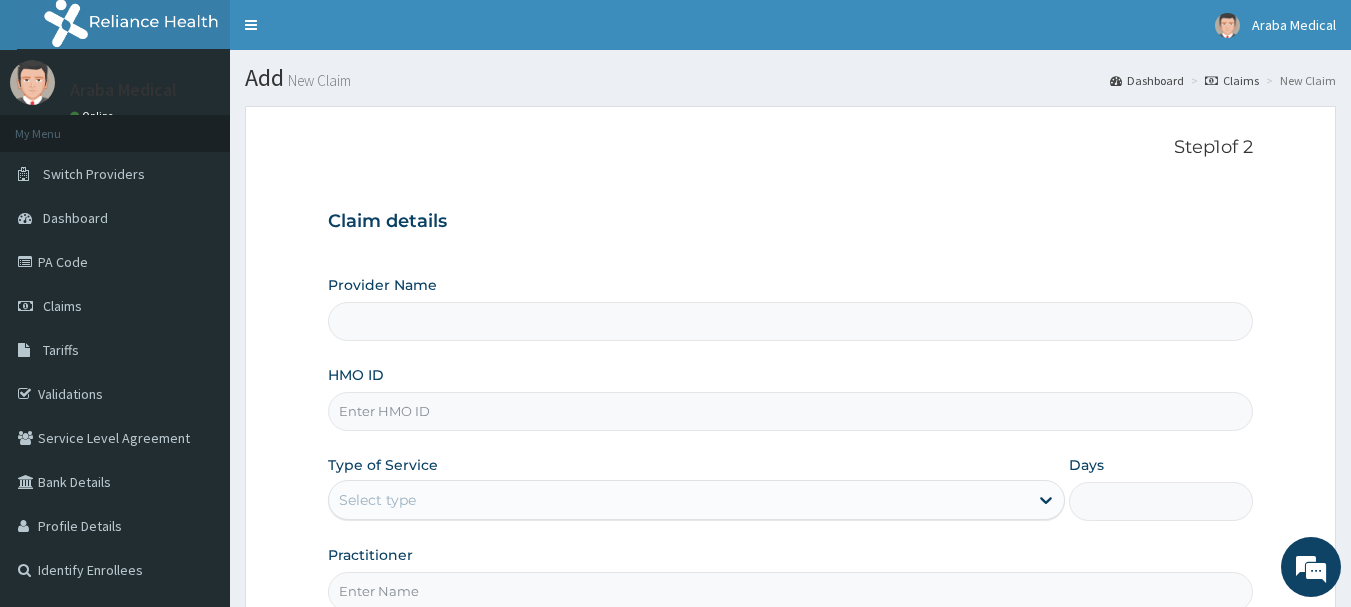 type on "Araba Medical Centre" 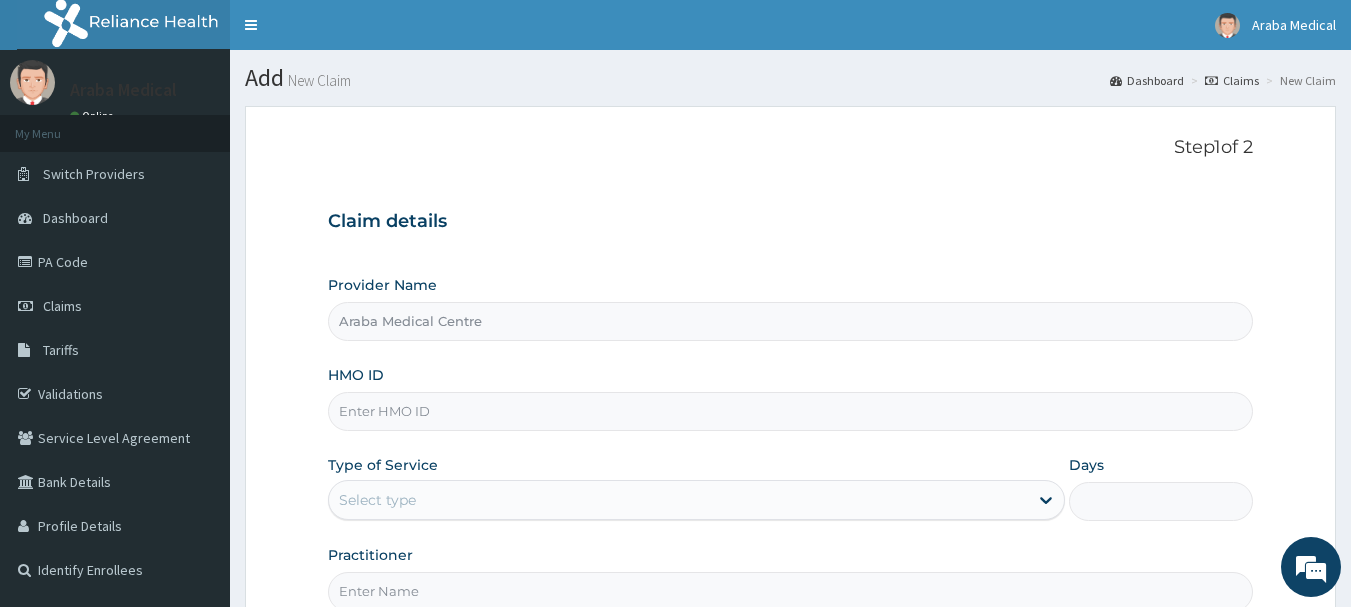 click on "Claims" at bounding box center [1232, 80] 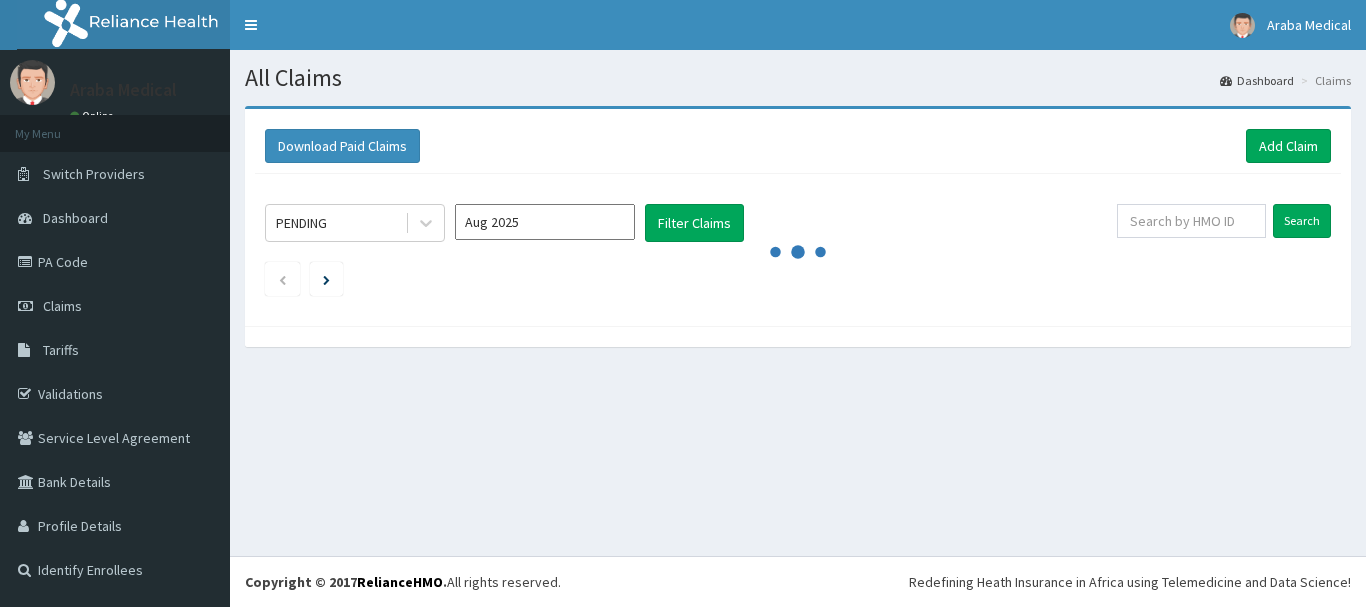 scroll, scrollTop: 0, scrollLeft: 0, axis: both 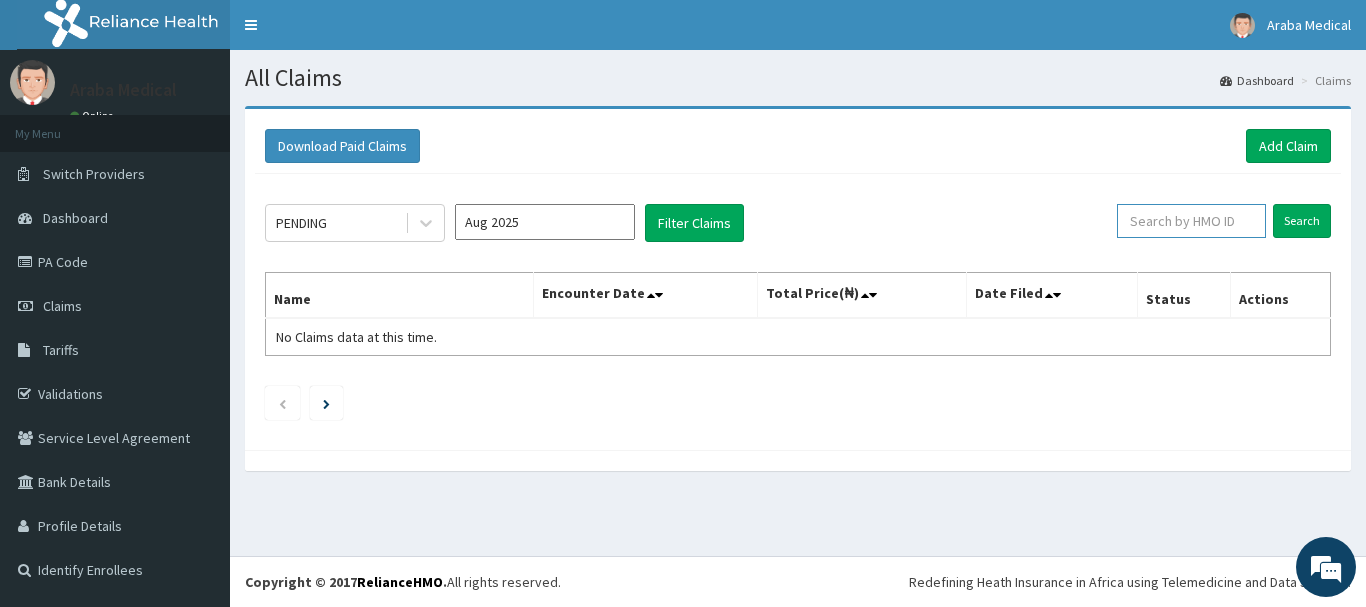 click at bounding box center (1191, 221) 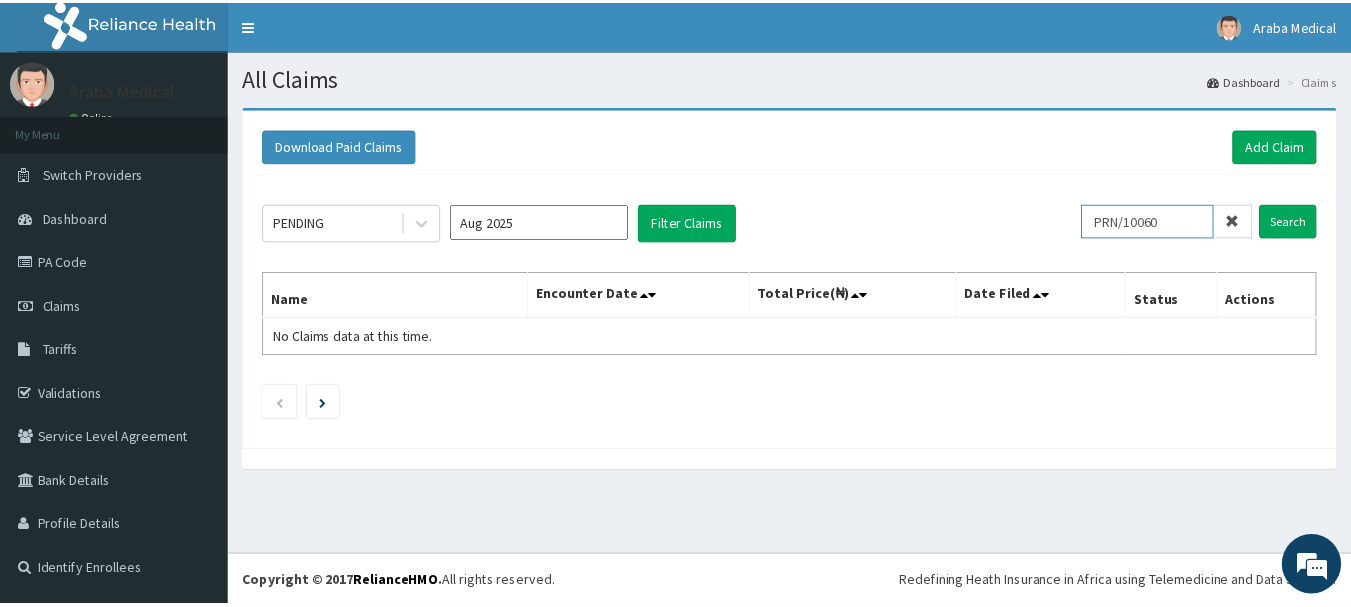 scroll, scrollTop: 0, scrollLeft: 0, axis: both 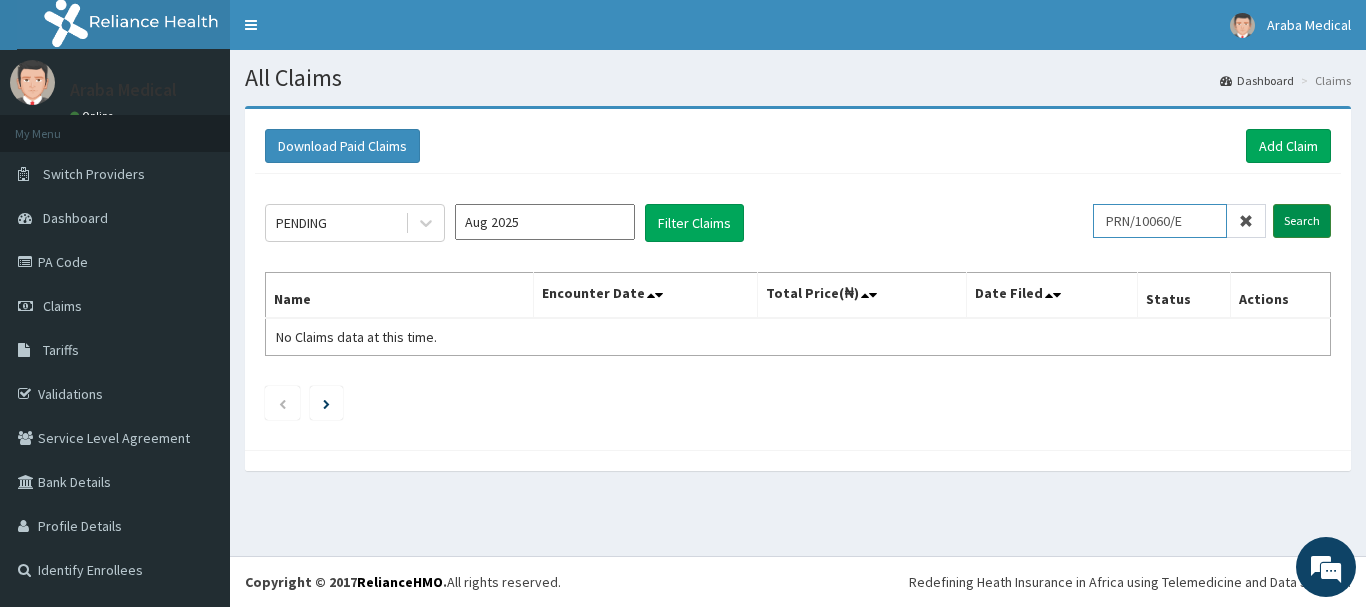 type on "PRN/10060/E" 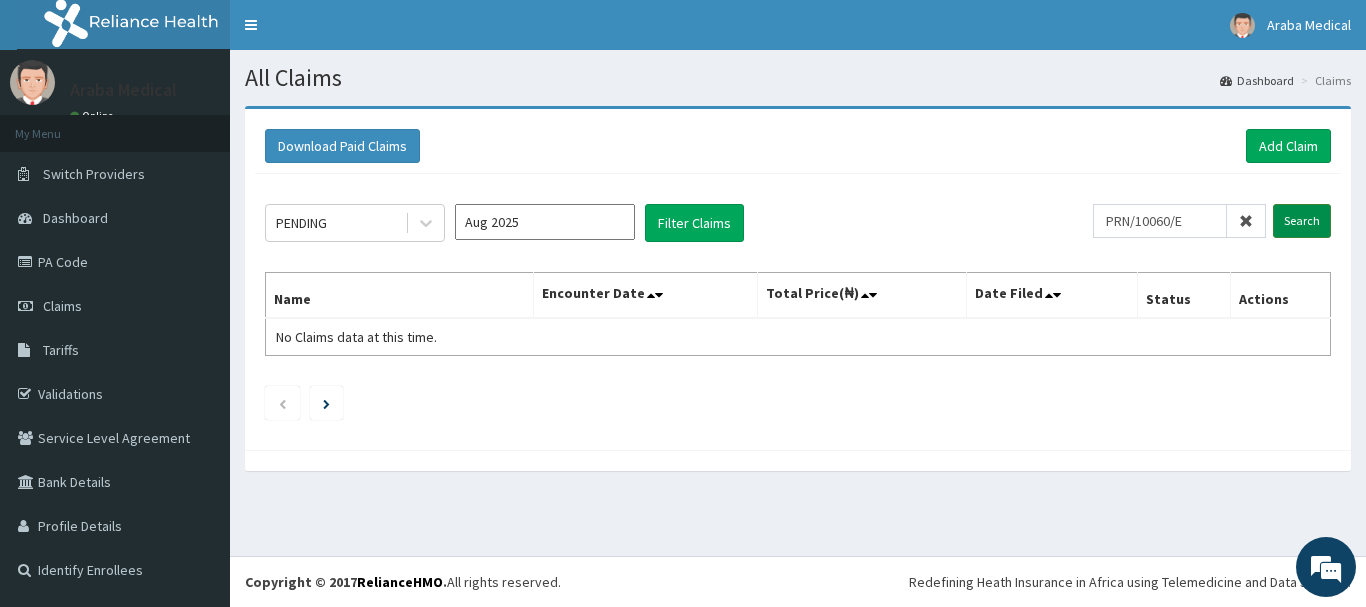 click on "Search" at bounding box center (1302, 221) 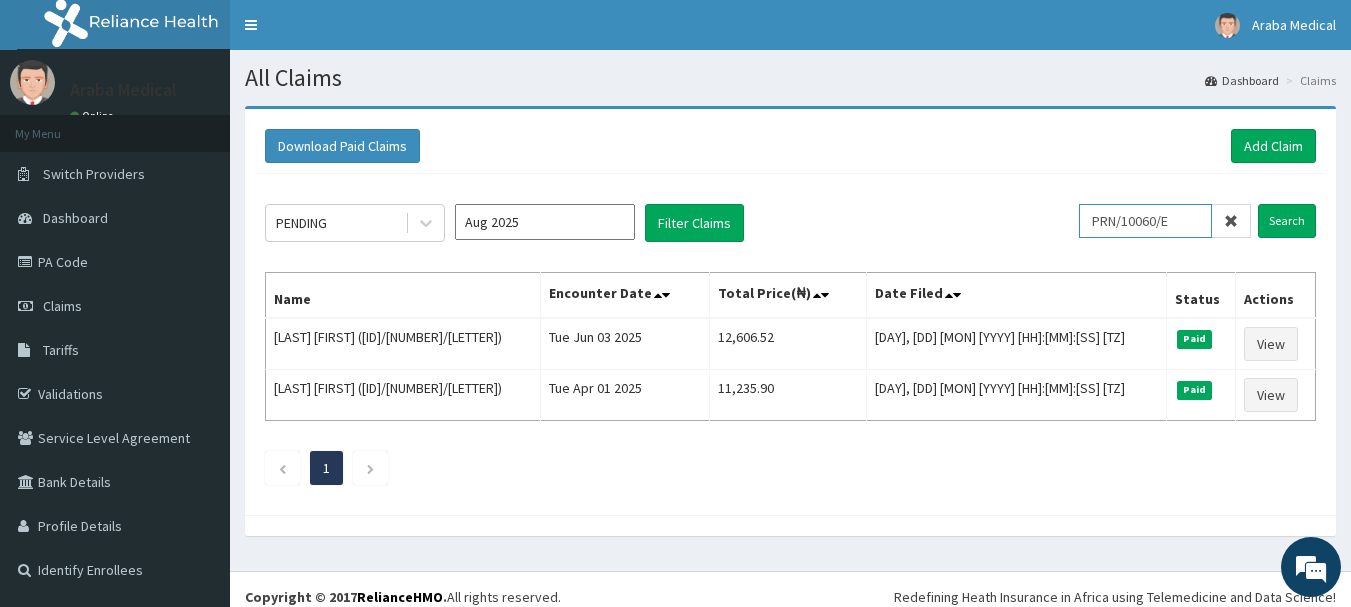 click on "PRN/10060/E" at bounding box center [1145, 221] 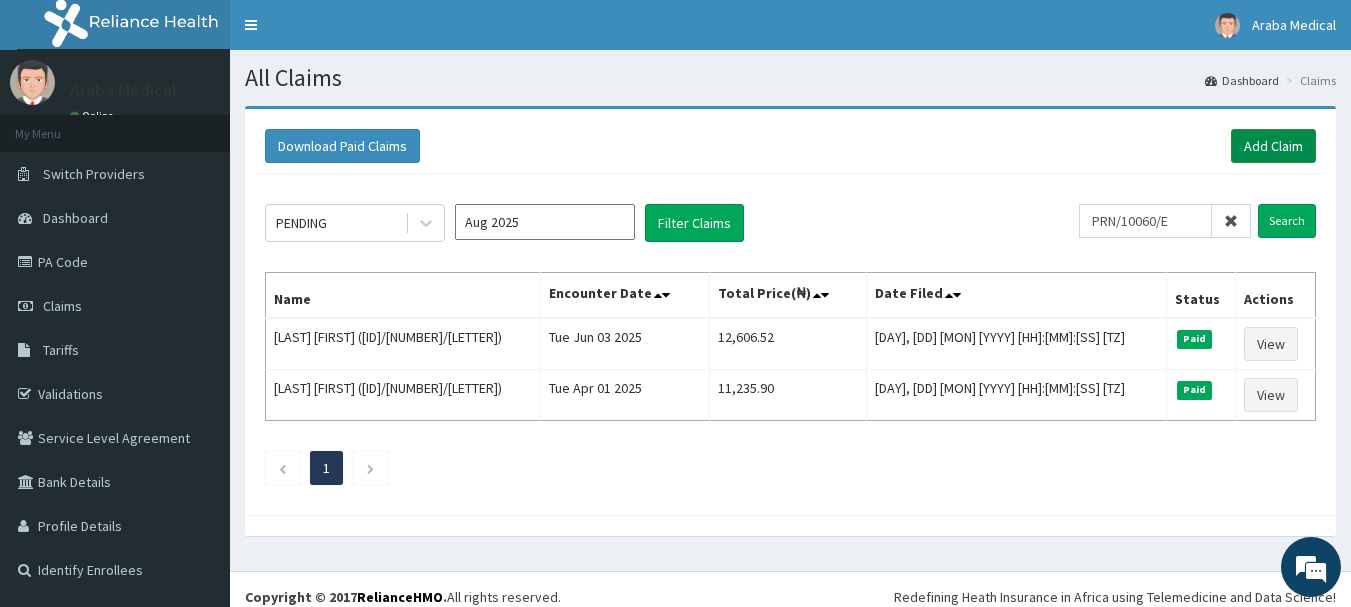 click on "Add Claim" at bounding box center (1273, 146) 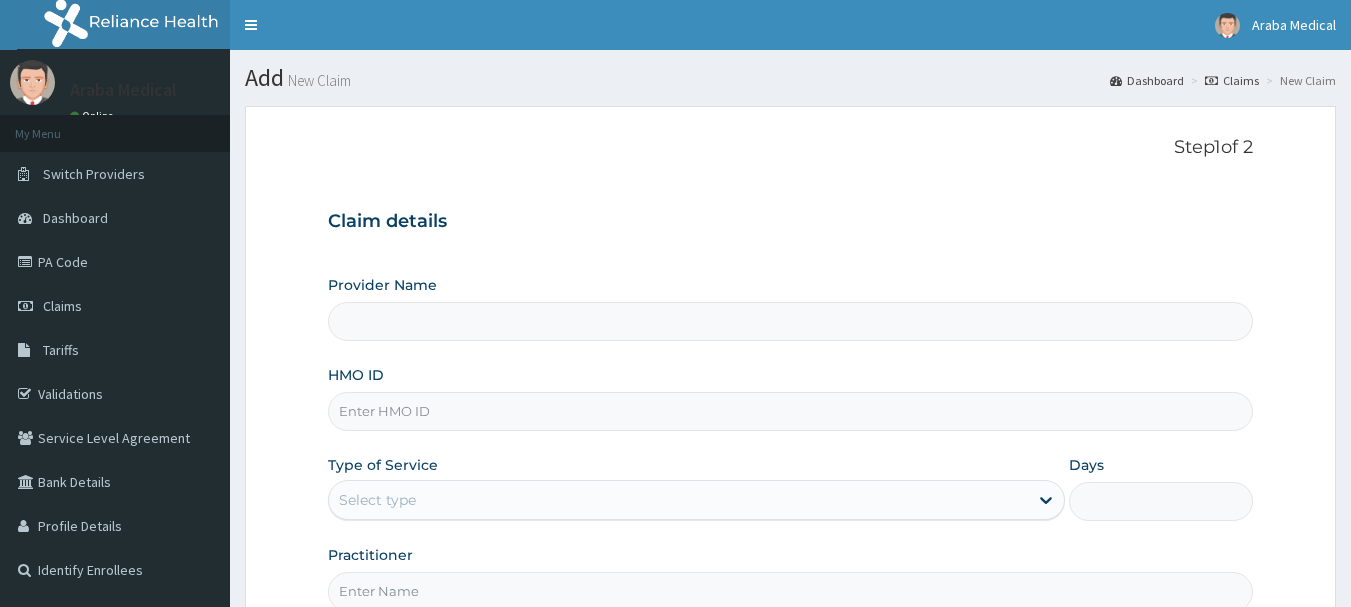 scroll, scrollTop: 0, scrollLeft: 0, axis: both 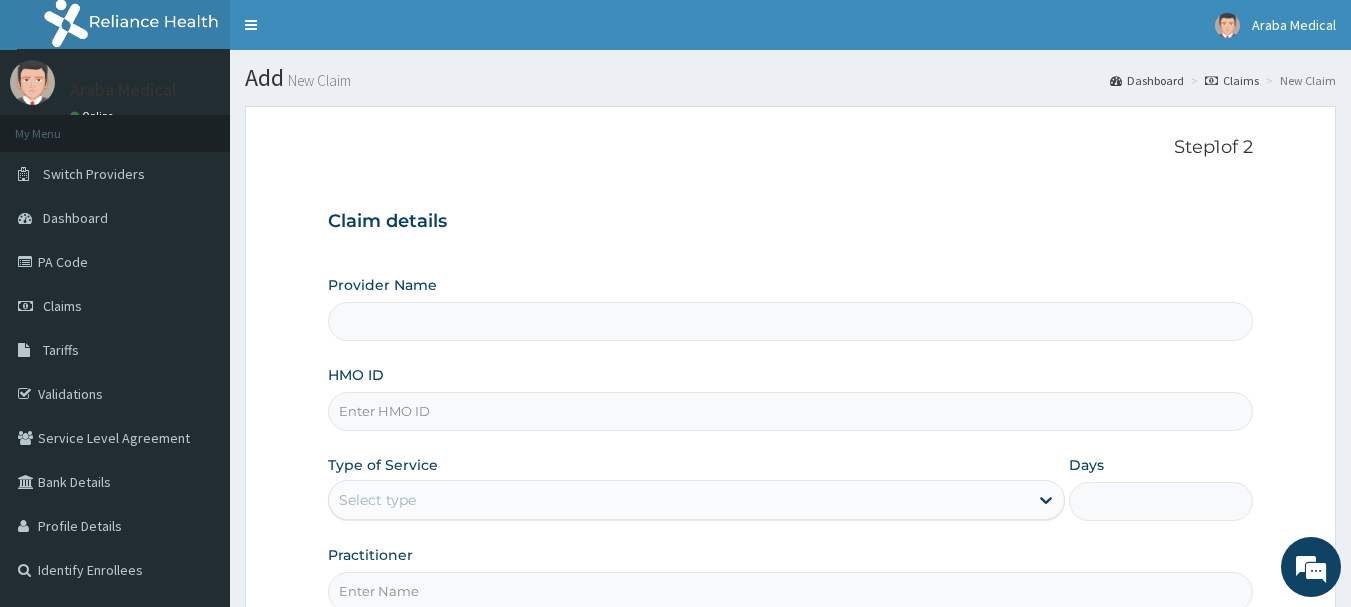 type on "Araba Medical Centre" 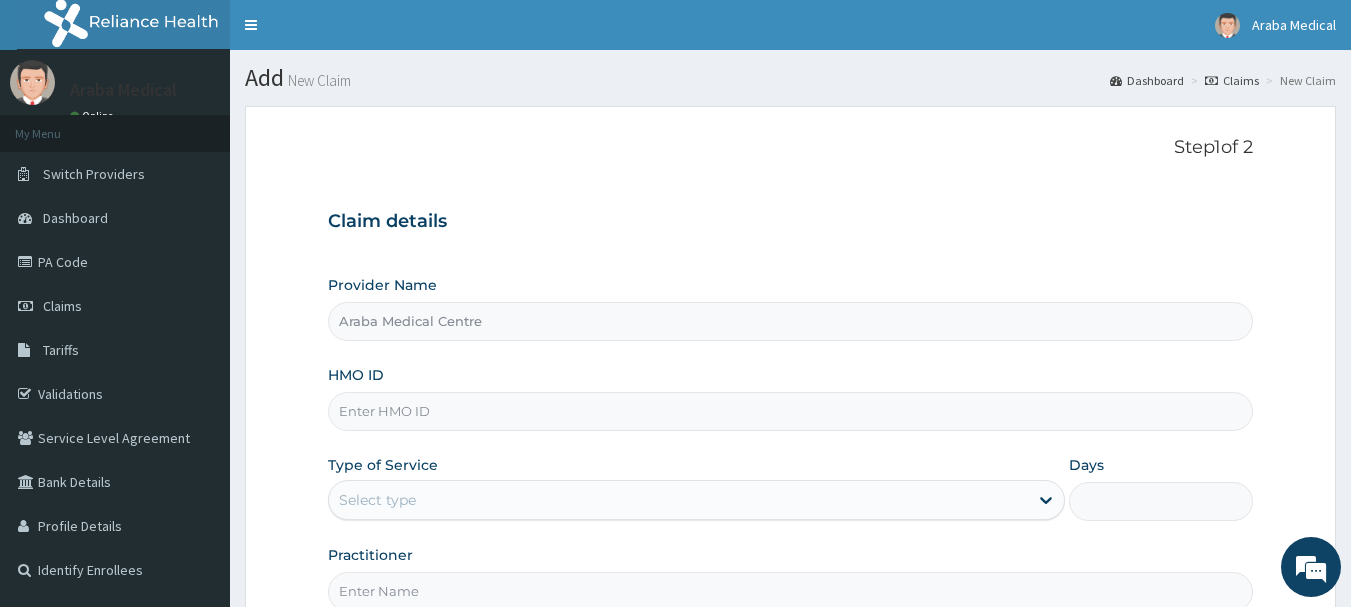 paste on "PRN/10060/E" 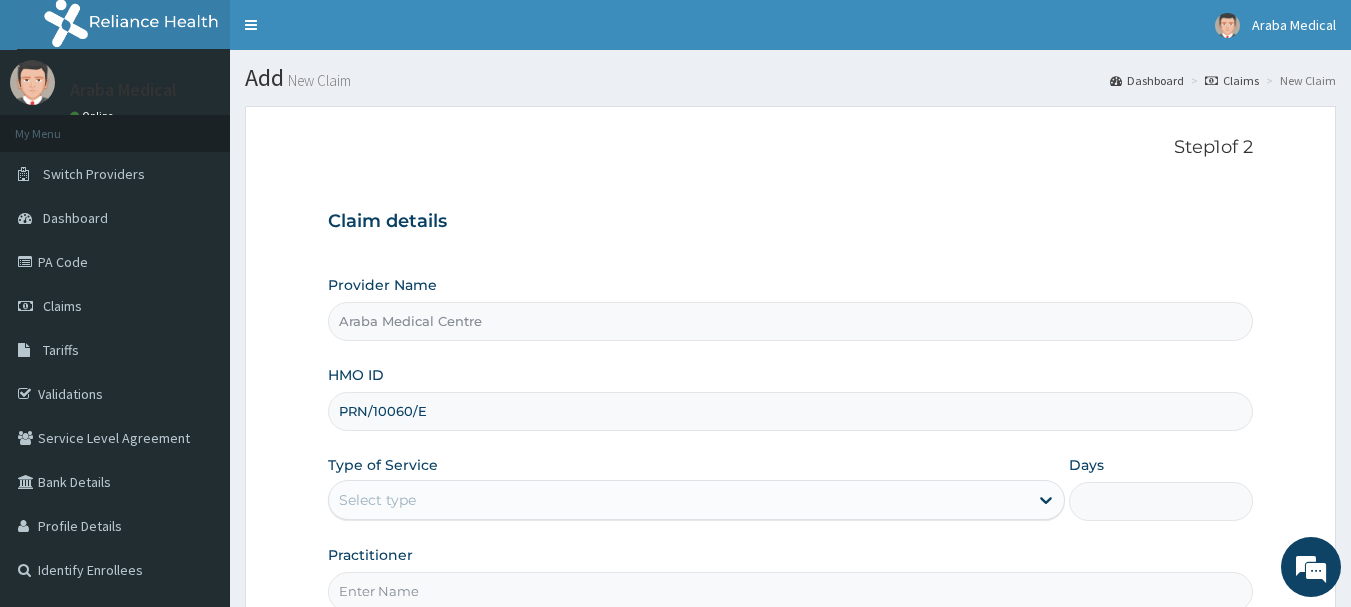 type on "PRN/10060/E" 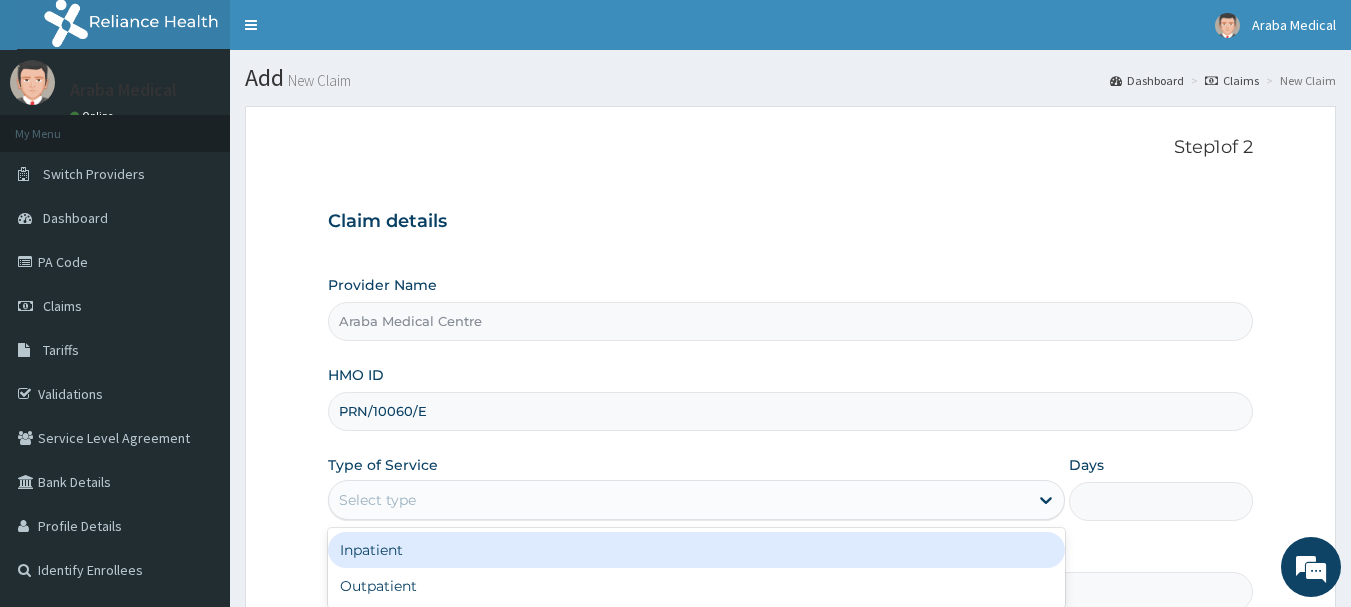 click on "Select type" at bounding box center [678, 500] 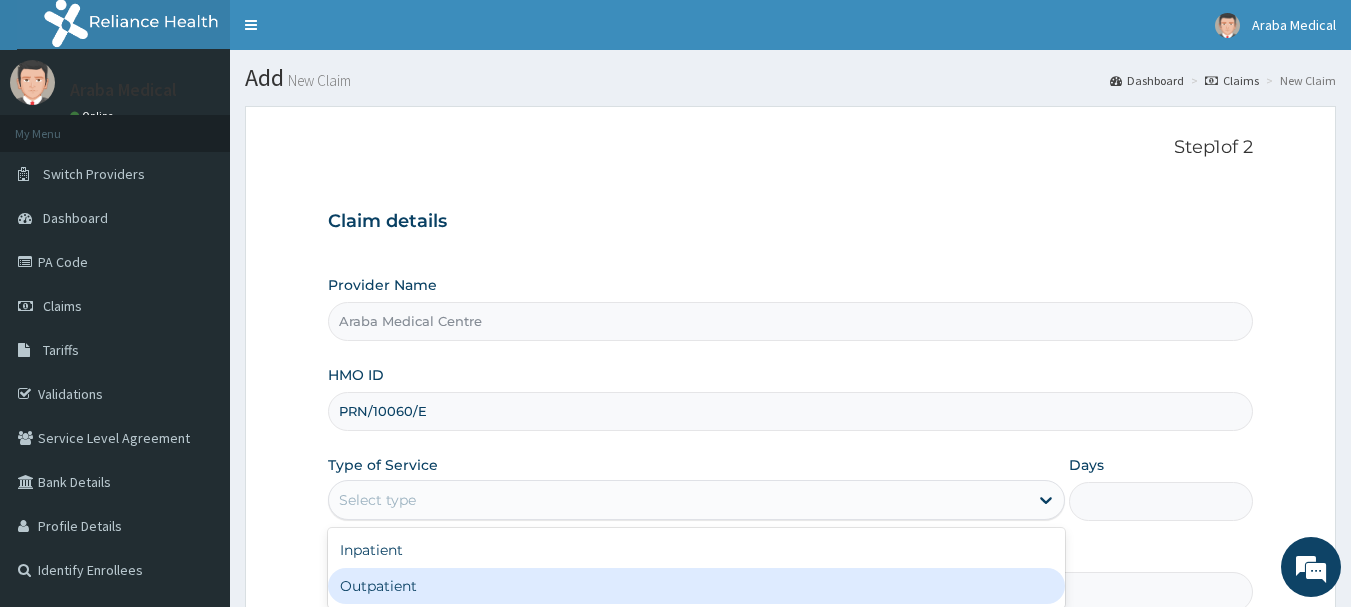 click on "Inpatient Outpatient" at bounding box center (696, 568) 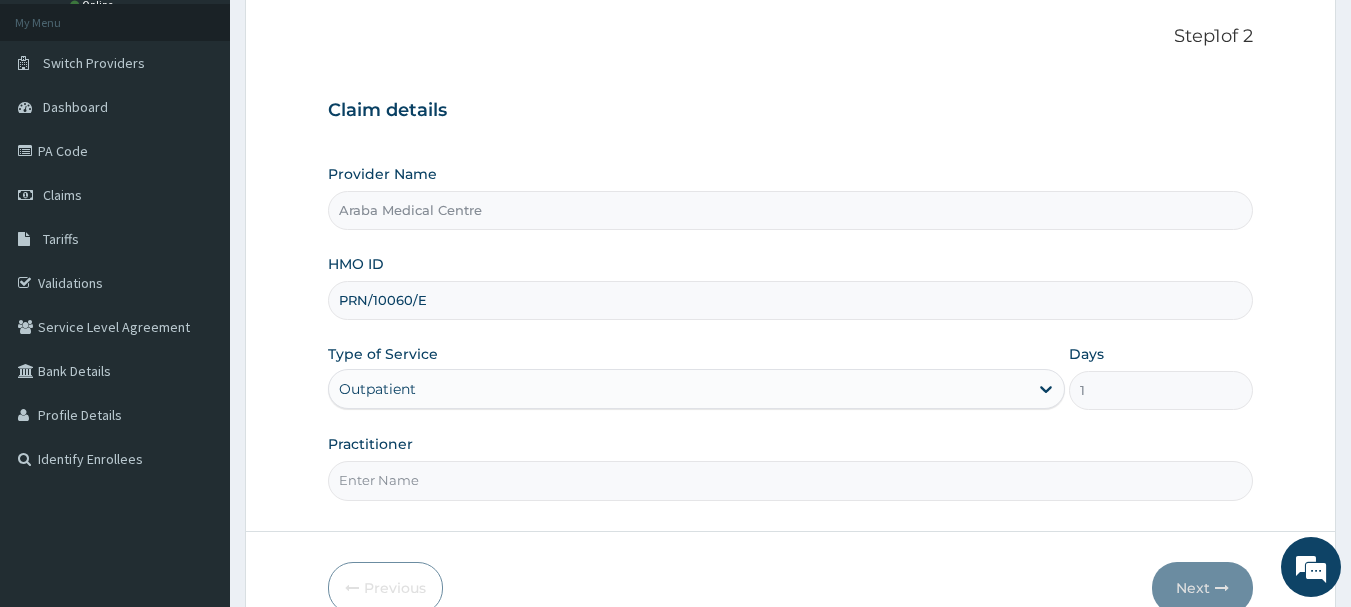scroll, scrollTop: 156, scrollLeft: 0, axis: vertical 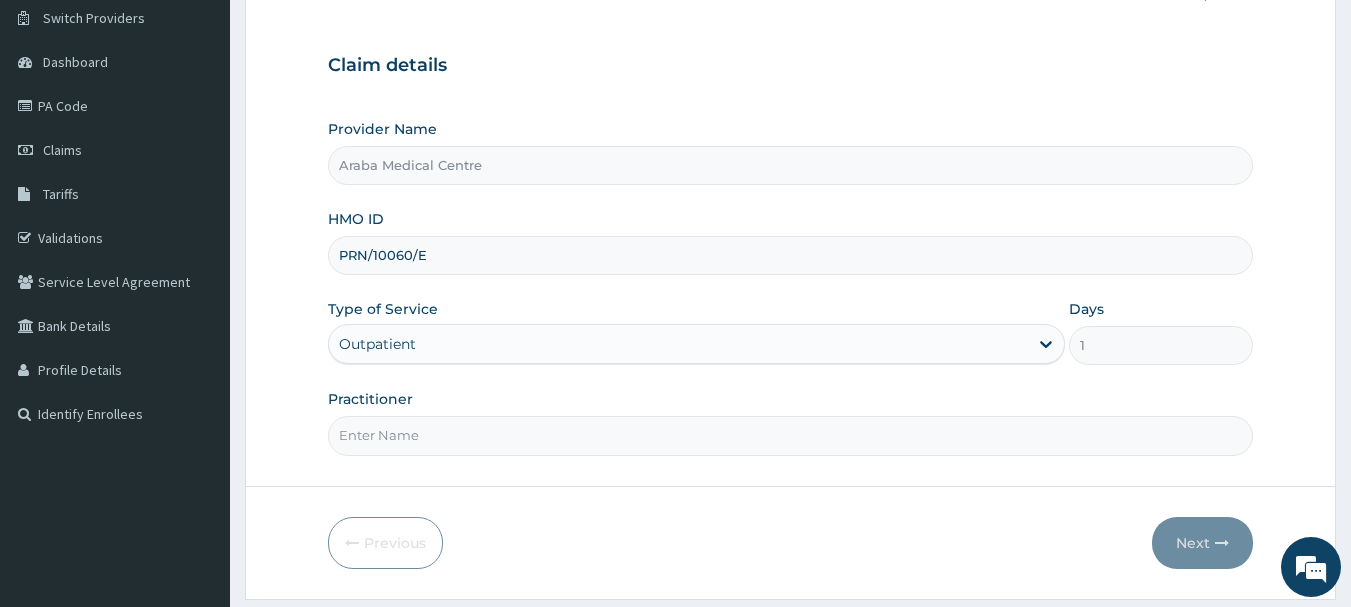 click on "Practitioner" at bounding box center (791, 435) 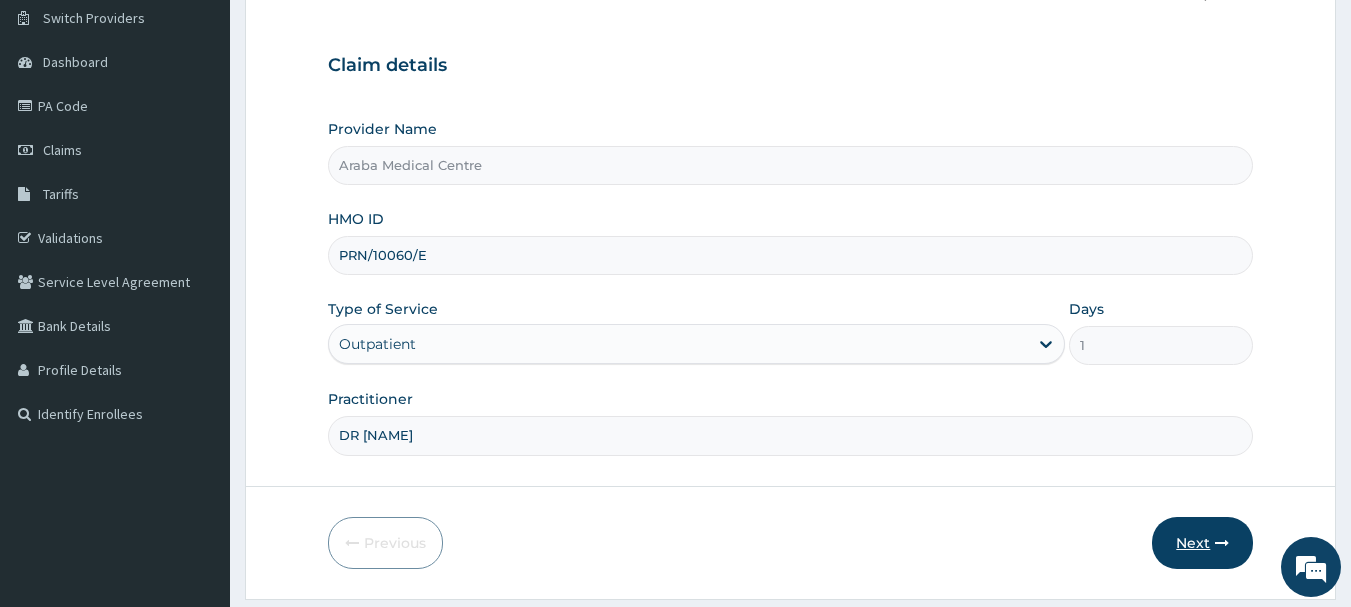 type on "DR AJET" 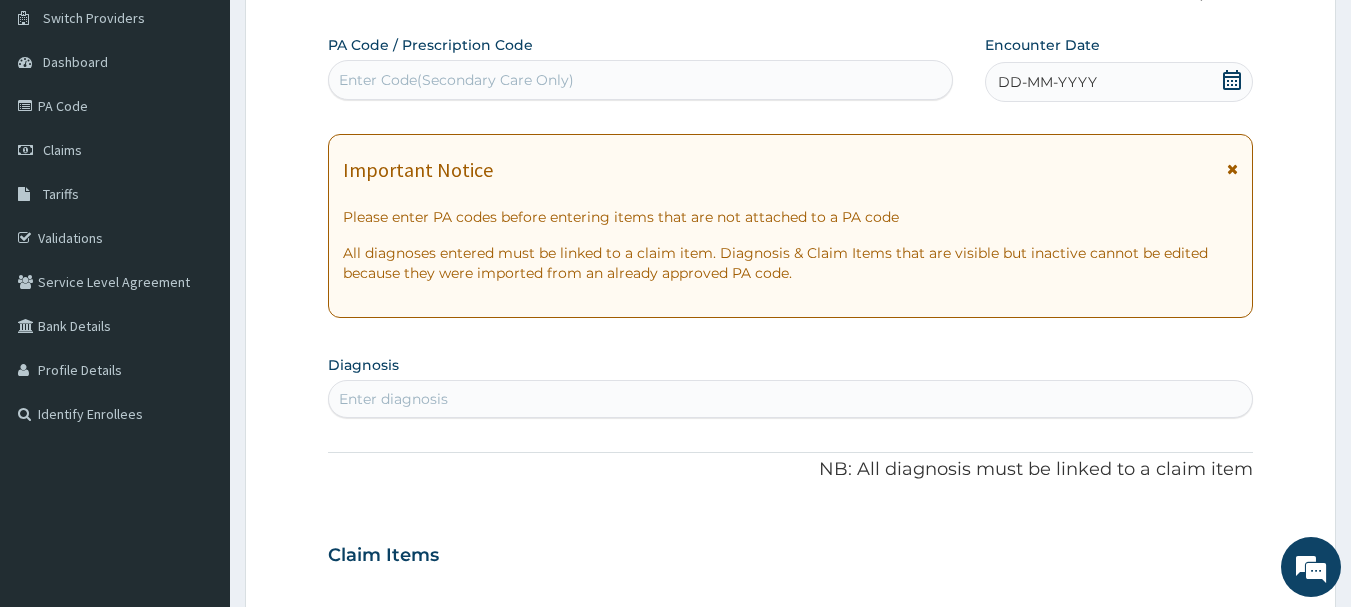 click 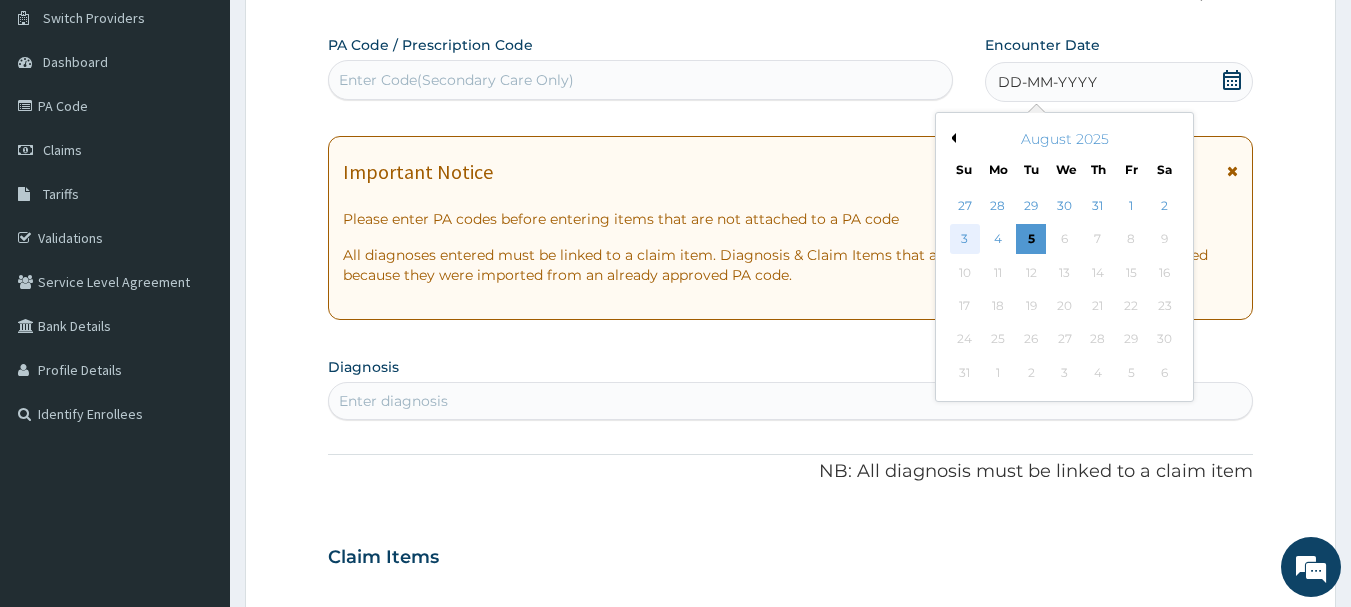 click on "3" at bounding box center [965, 240] 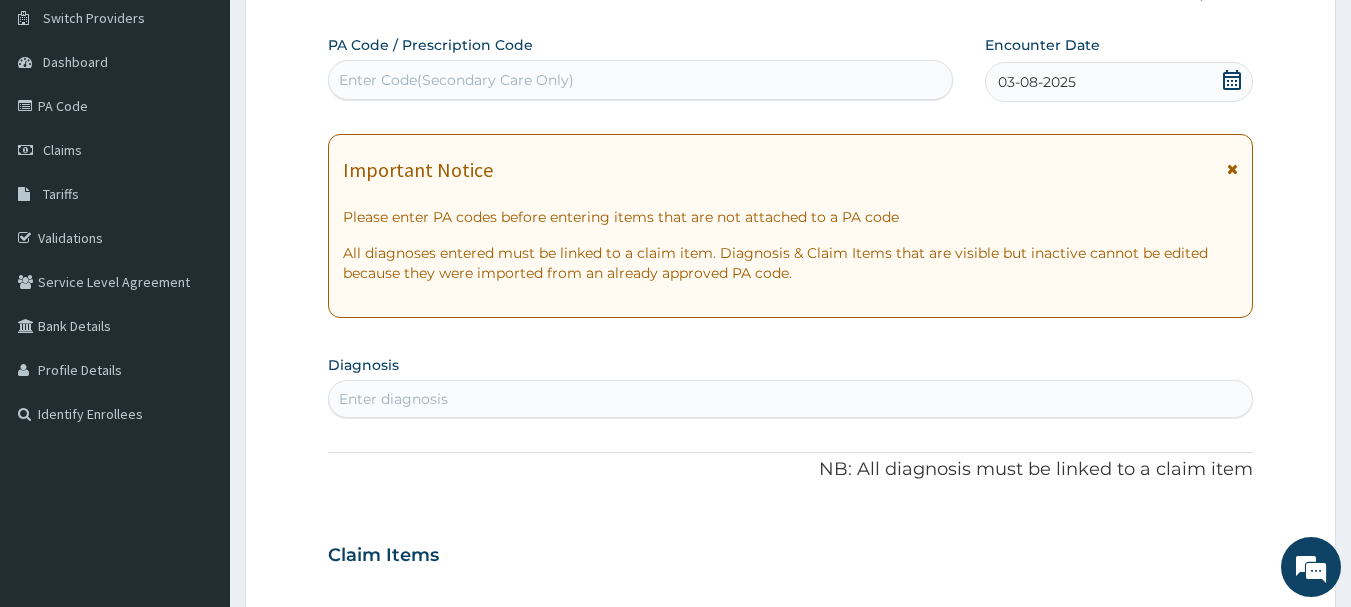click on "Enter diagnosis" at bounding box center (791, 399) 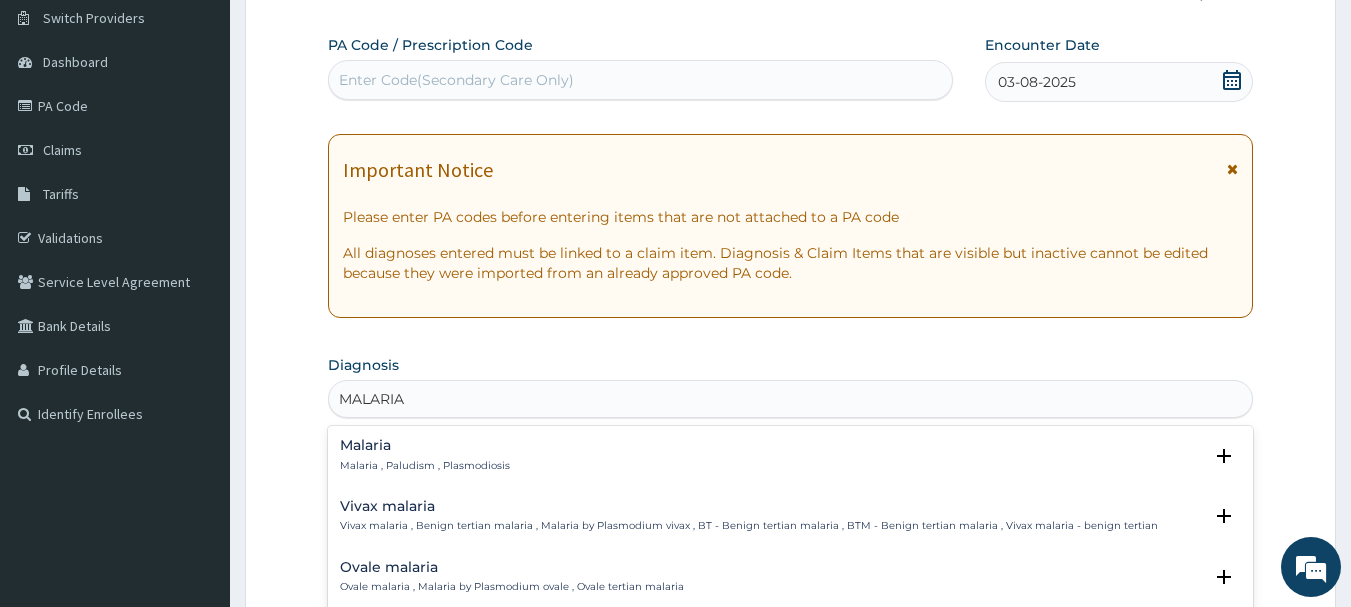 type on "MALARIA F" 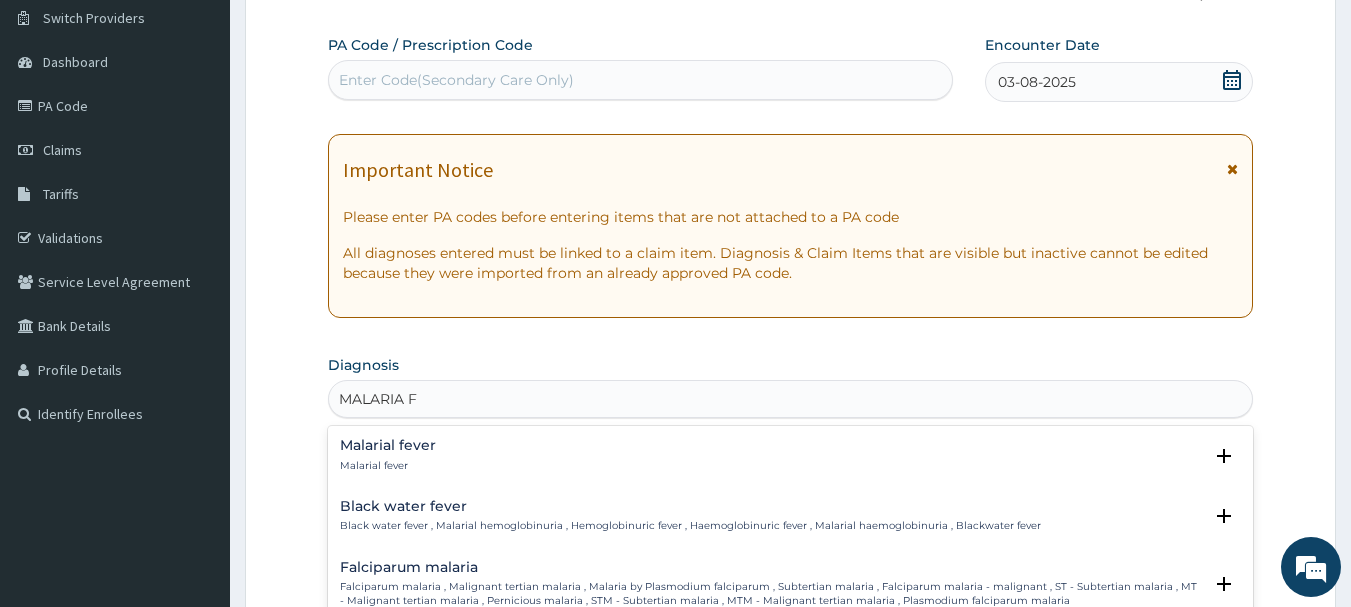 click on "Falciparum malaria Falciparum malaria , Malignant tertian malaria , Malaria by Plasmodium falciparum , Subtertian malaria , Falciparum malaria - malignant , ST - Subtertian malaria , MT - Malignant tertian malaria , Pernicious malaria , STM - Subtertian malaria , MTM - Malignant tertian malaria , Plasmodium falciparum malaria" at bounding box center [771, 584] 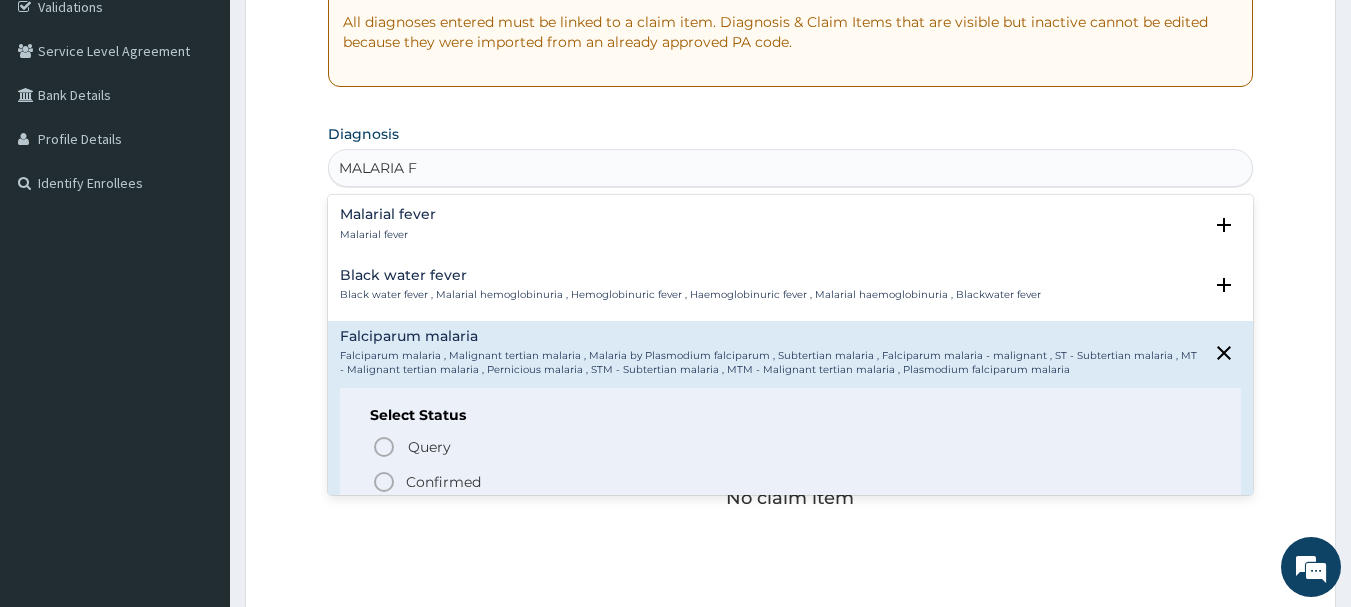 scroll, scrollTop: 422, scrollLeft: 0, axis: vertical 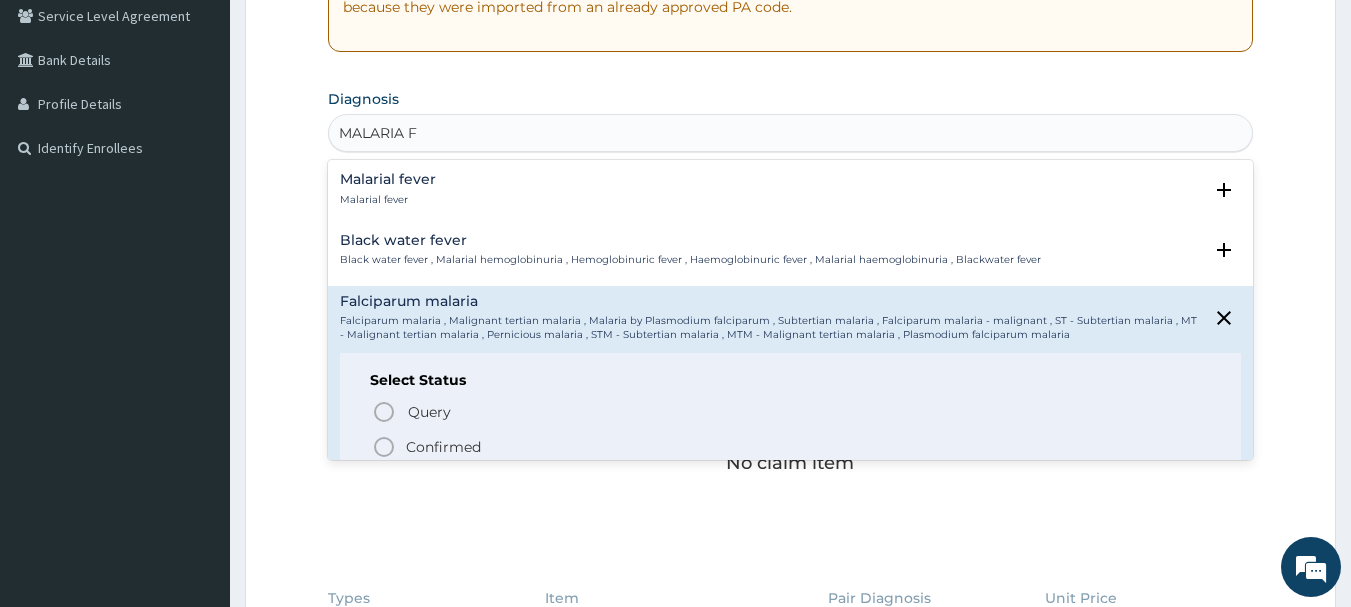 click 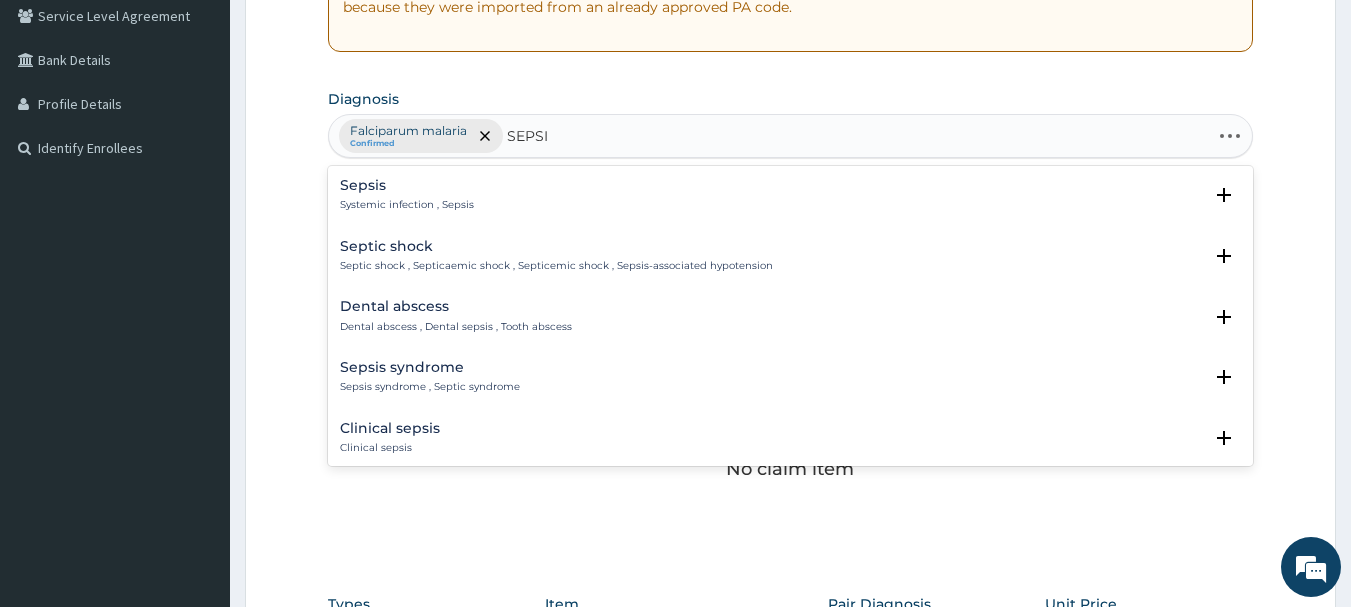 type on "SEPSIS" 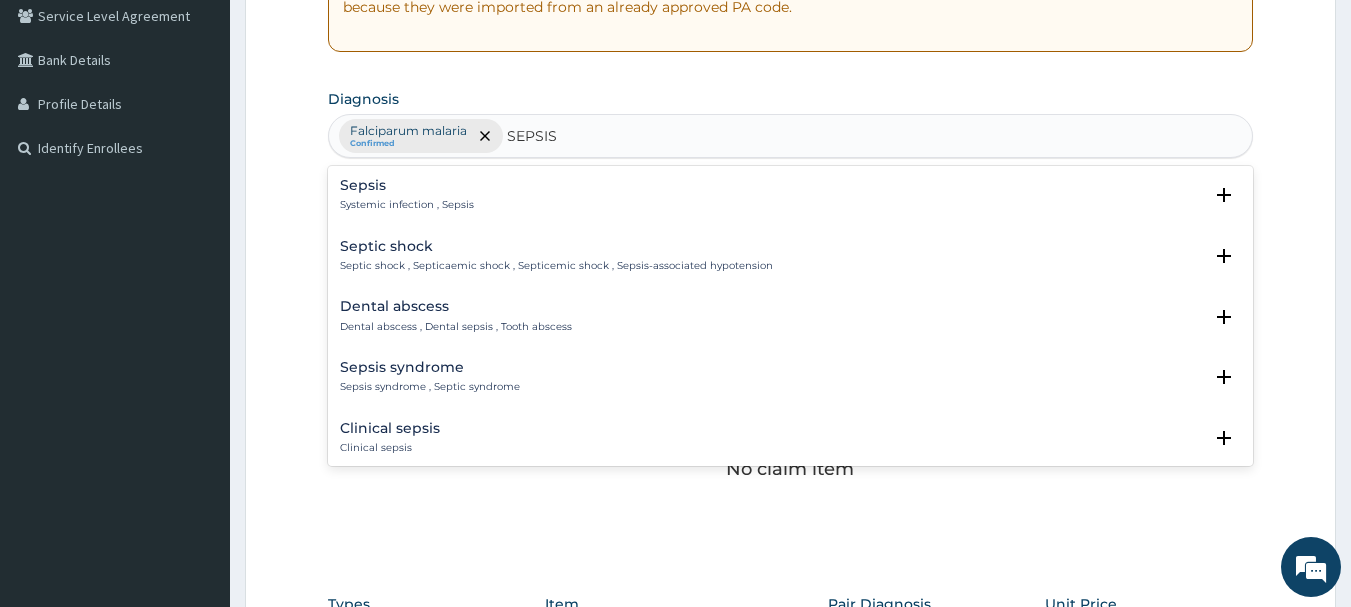 click on "Sepsis Systemic infection , Sepsis" at bounding box center (407, 195) 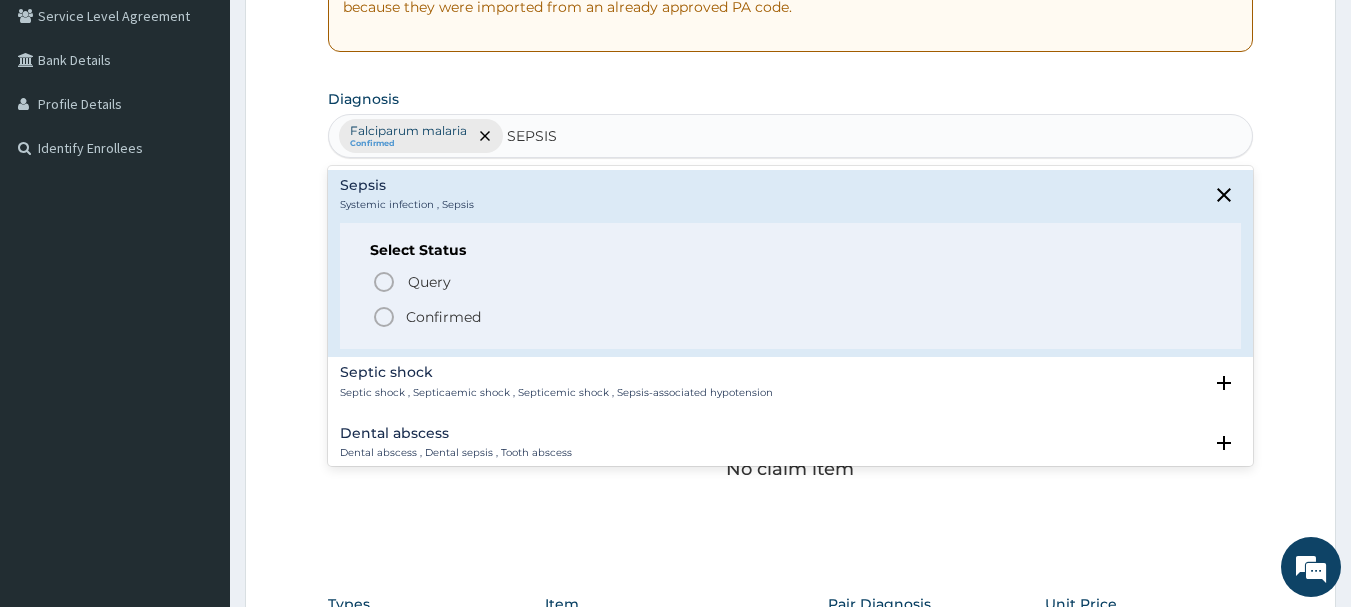 click 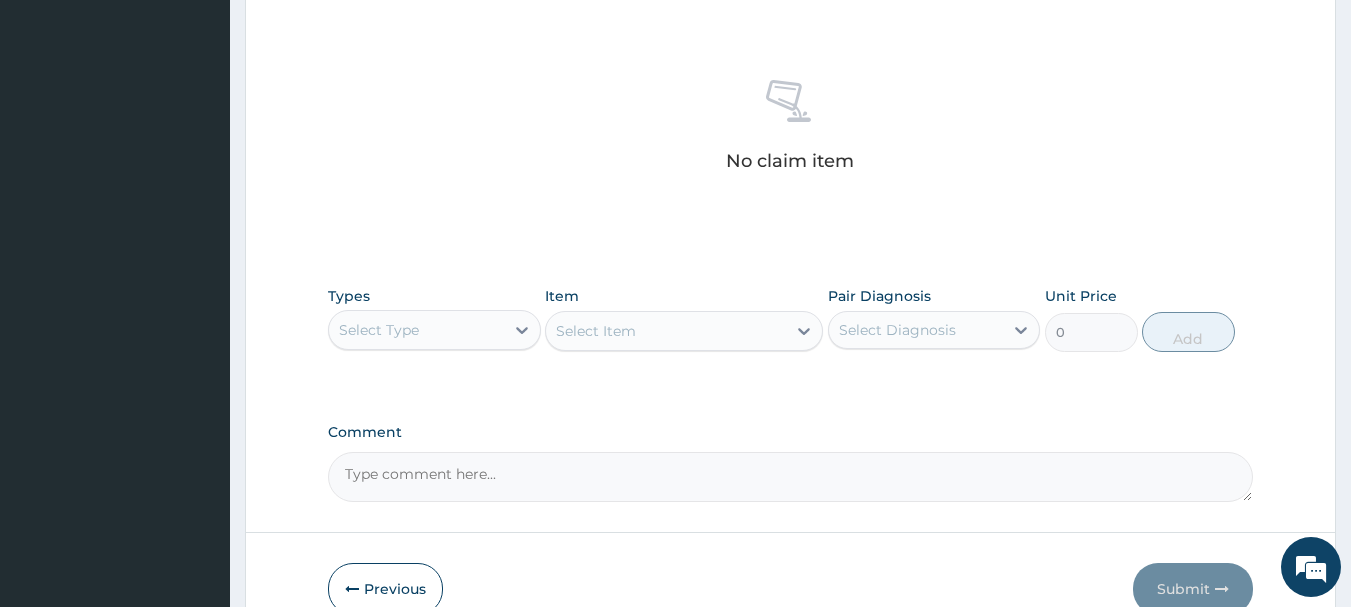 scroll, scrollTop: 737, scrollLeft: 0, axis: vertical 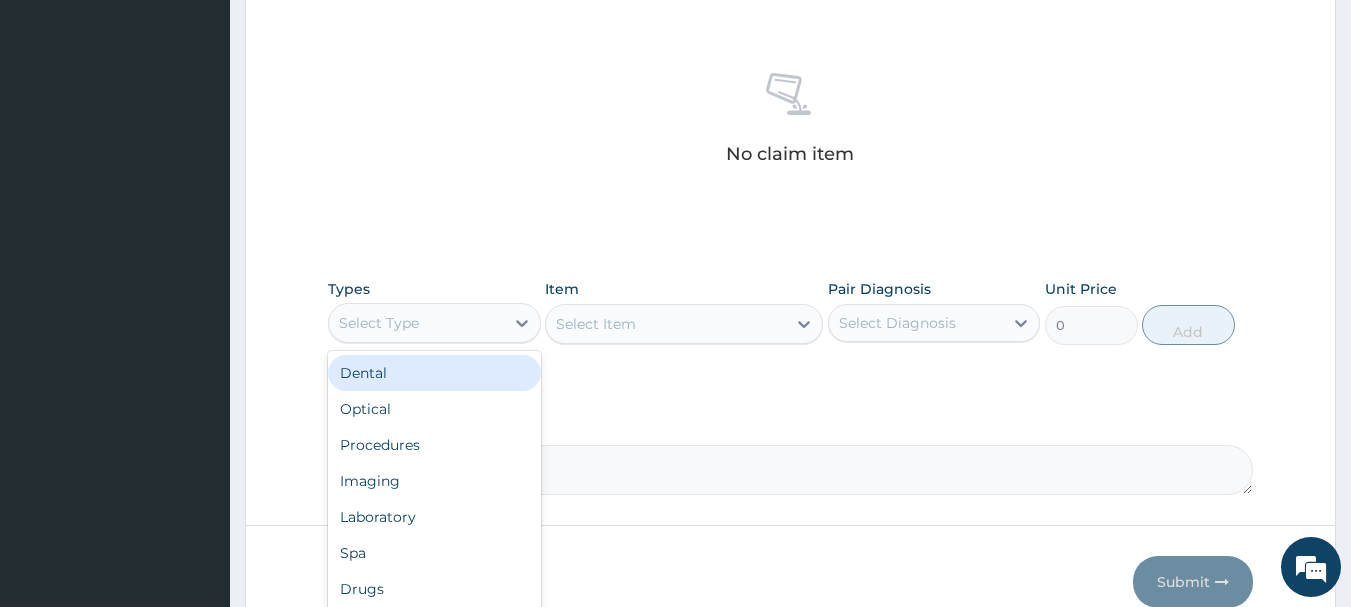 click on "Select Type" at bounding box center [416, 323] 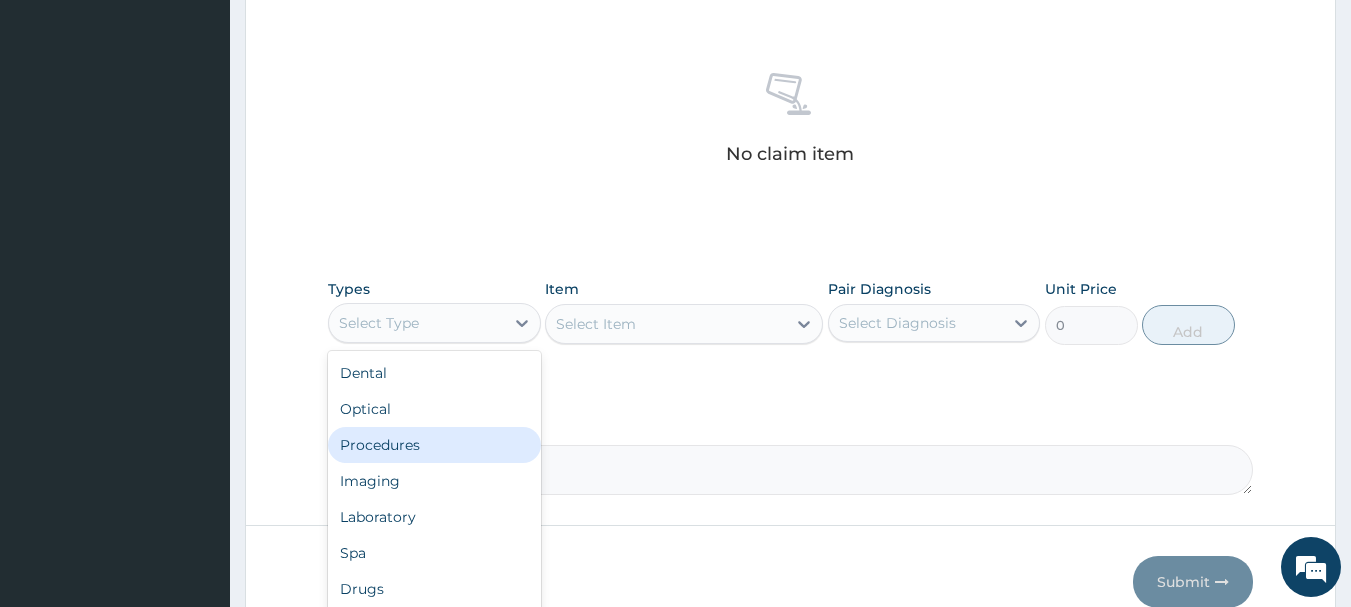 click on "Procedures" at bounding box center (434, 445) 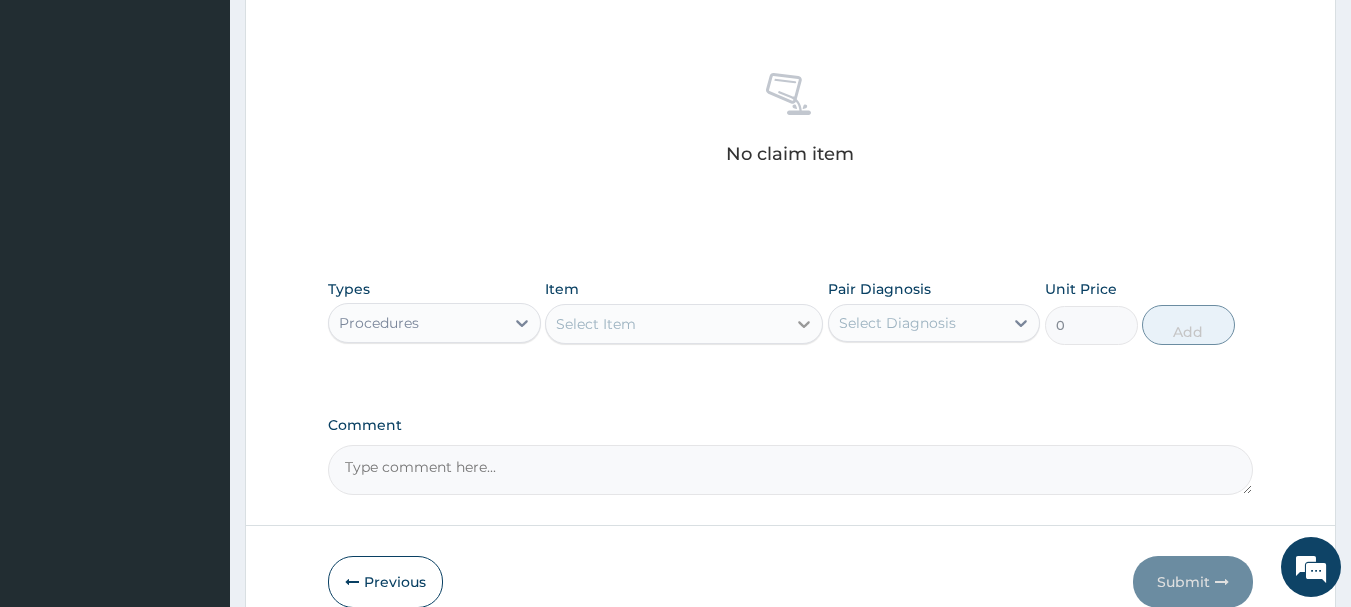 click 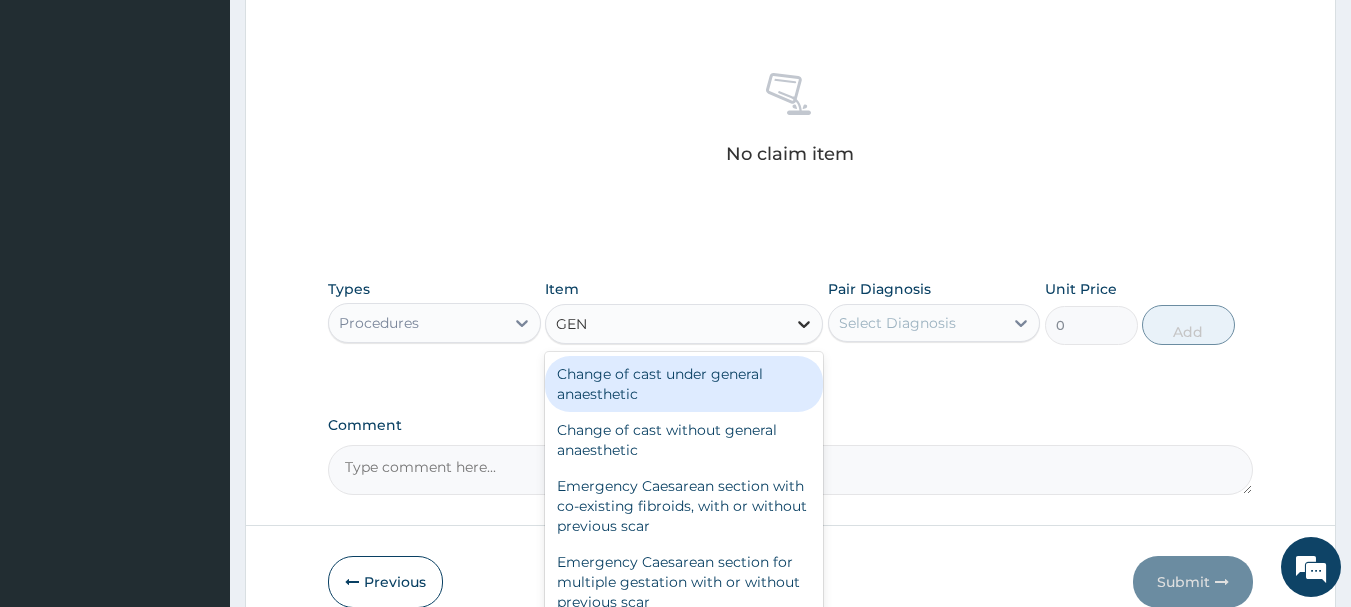 type on "GENE" 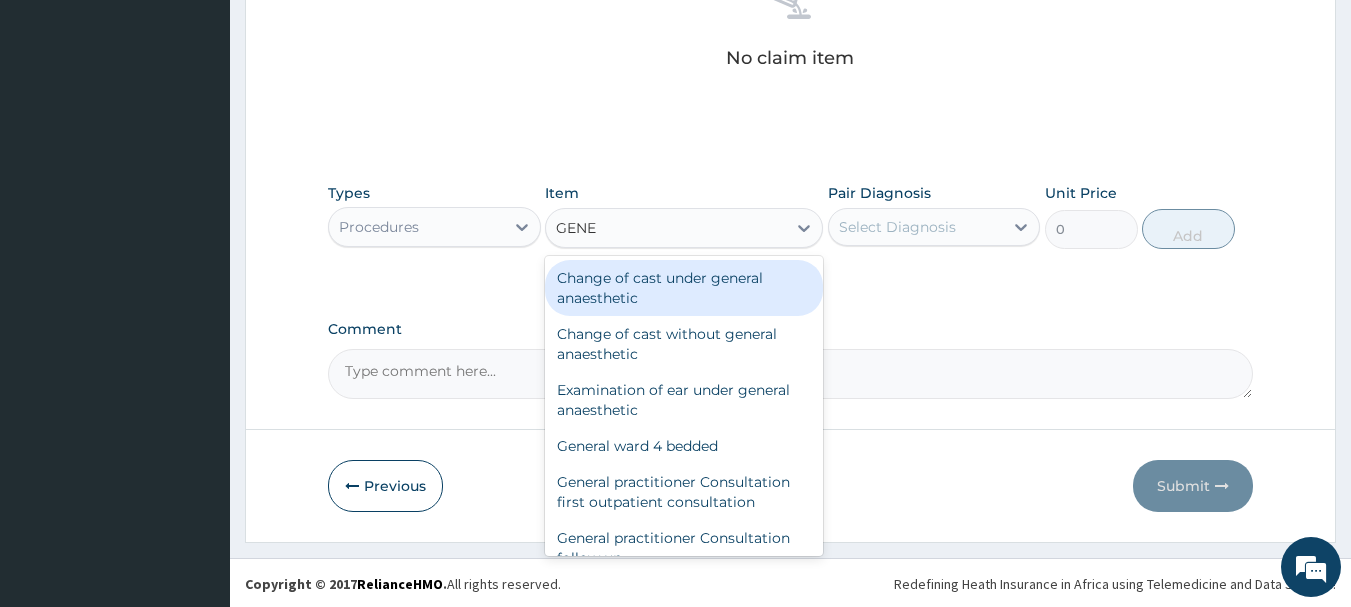 scroll, scrollTop: 835, scrollLeft: 0, axis: vertical 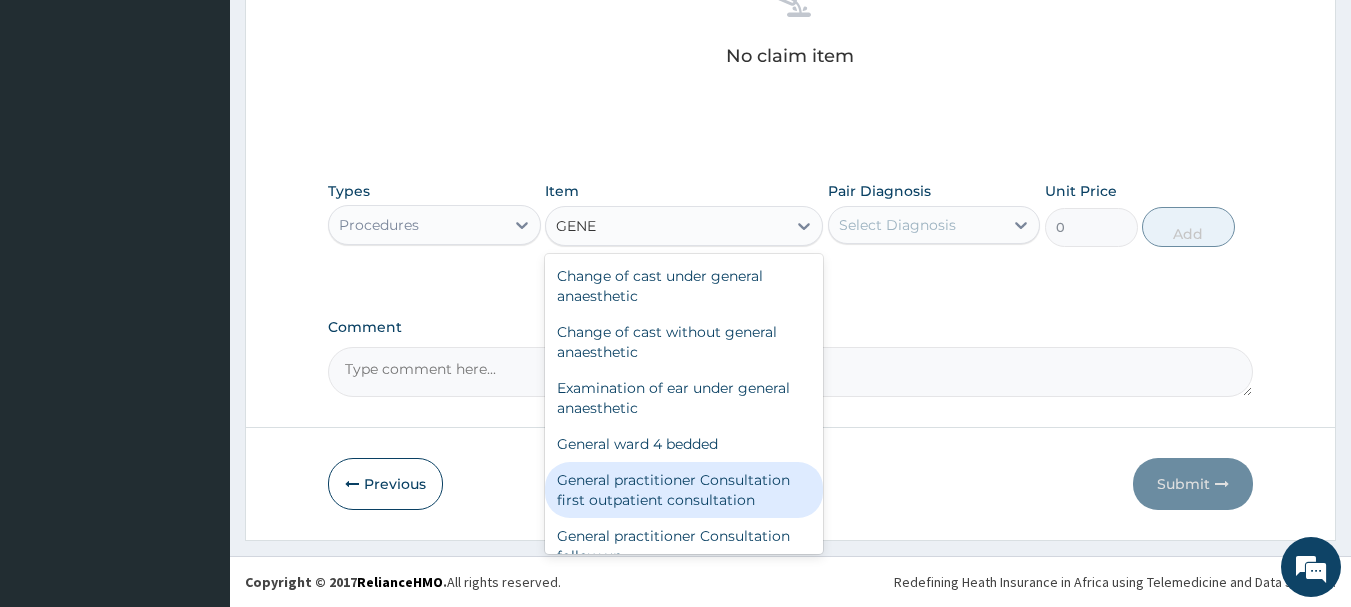 click on "General practitioner Consultation first outpatient consultation" at bounding box center [684, 490] 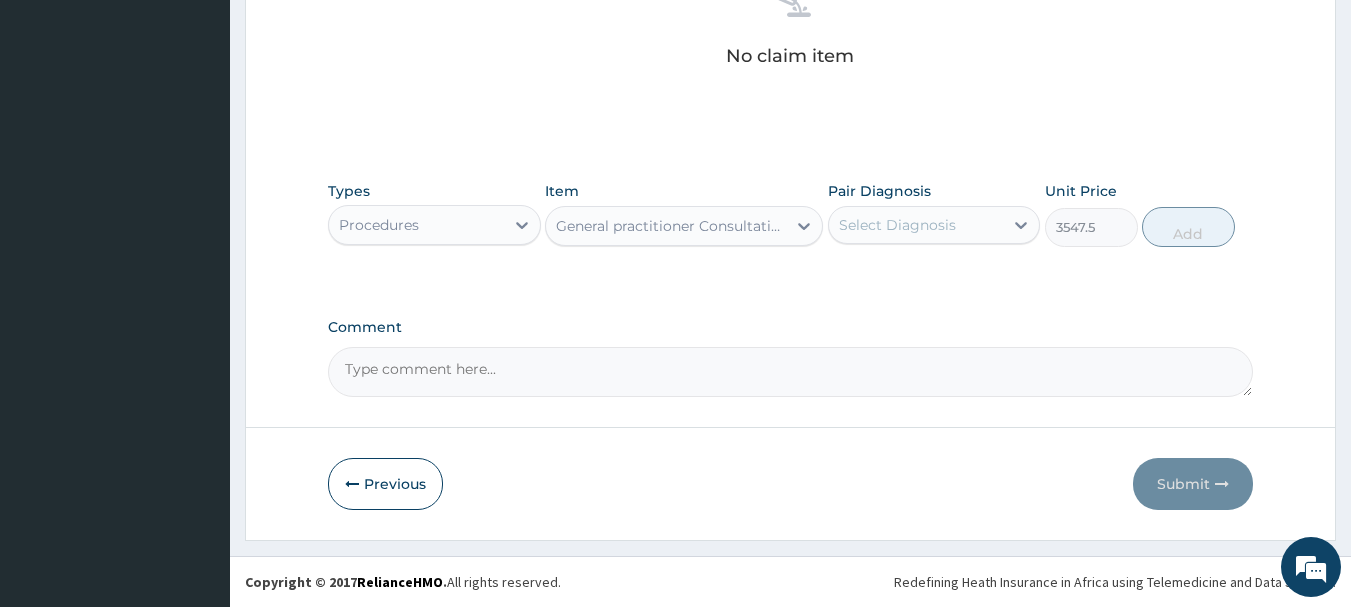 click on "Select Diagnosis" at bounding box center [897, 225] 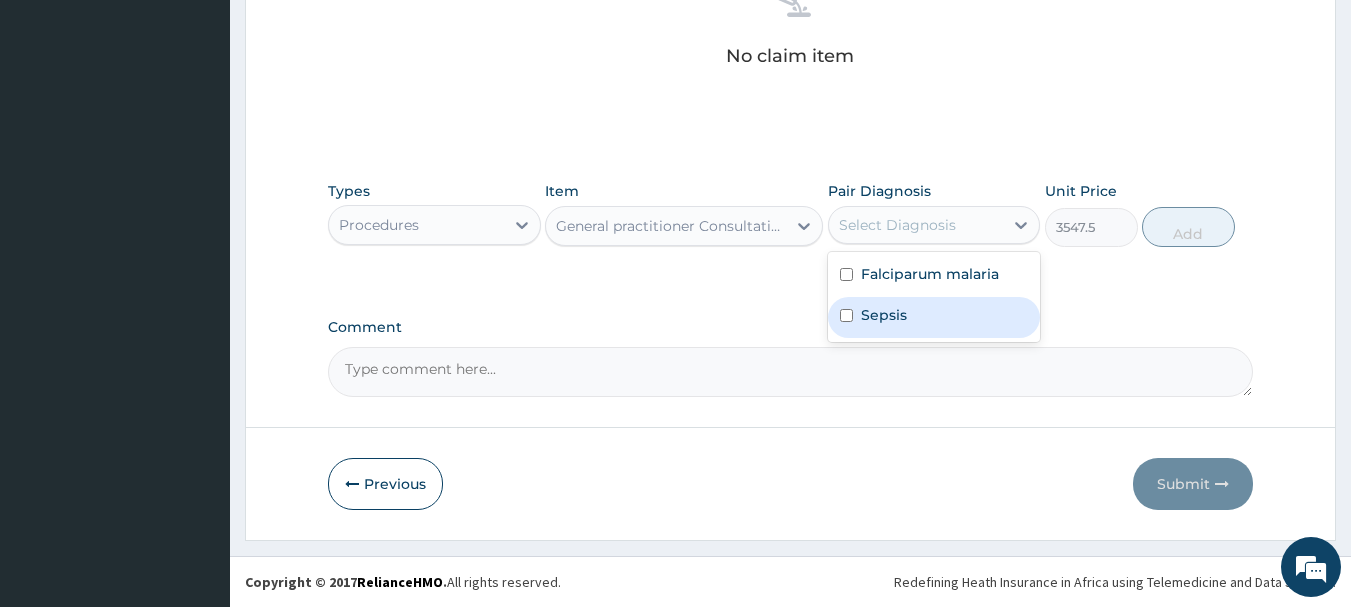drag, startPoint x: 893, startPoint y: 269, endPoint x: 841, endPoint y: 317, distance: 70.76723 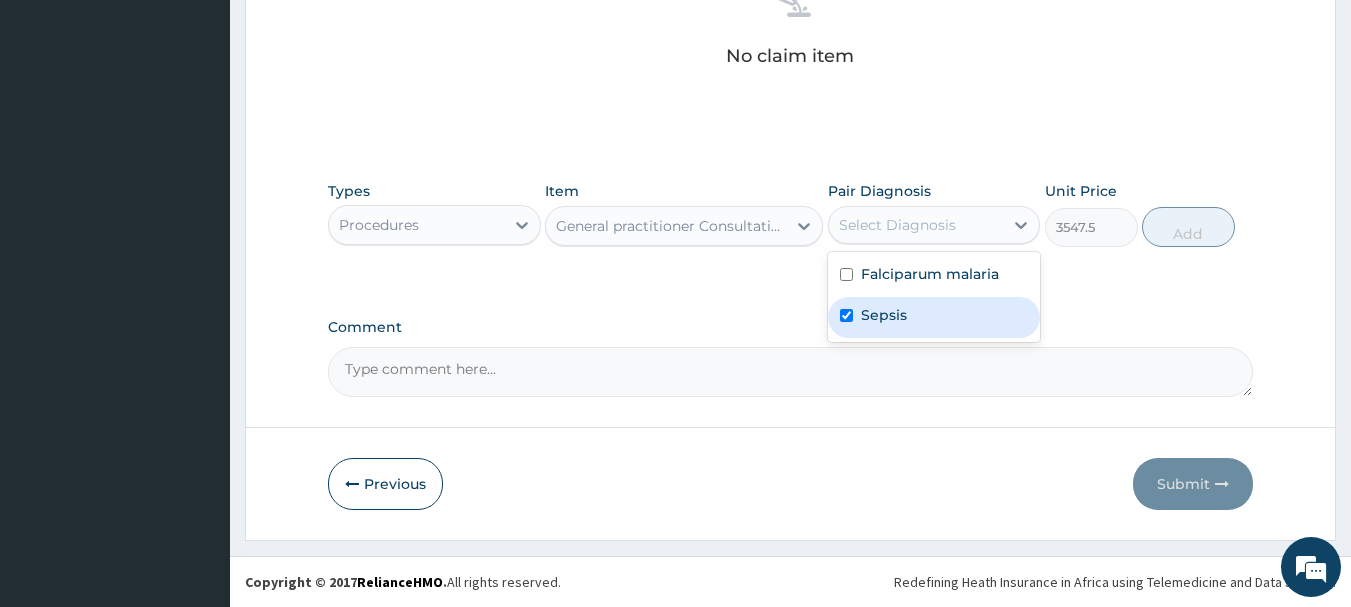 checkbox on "true" 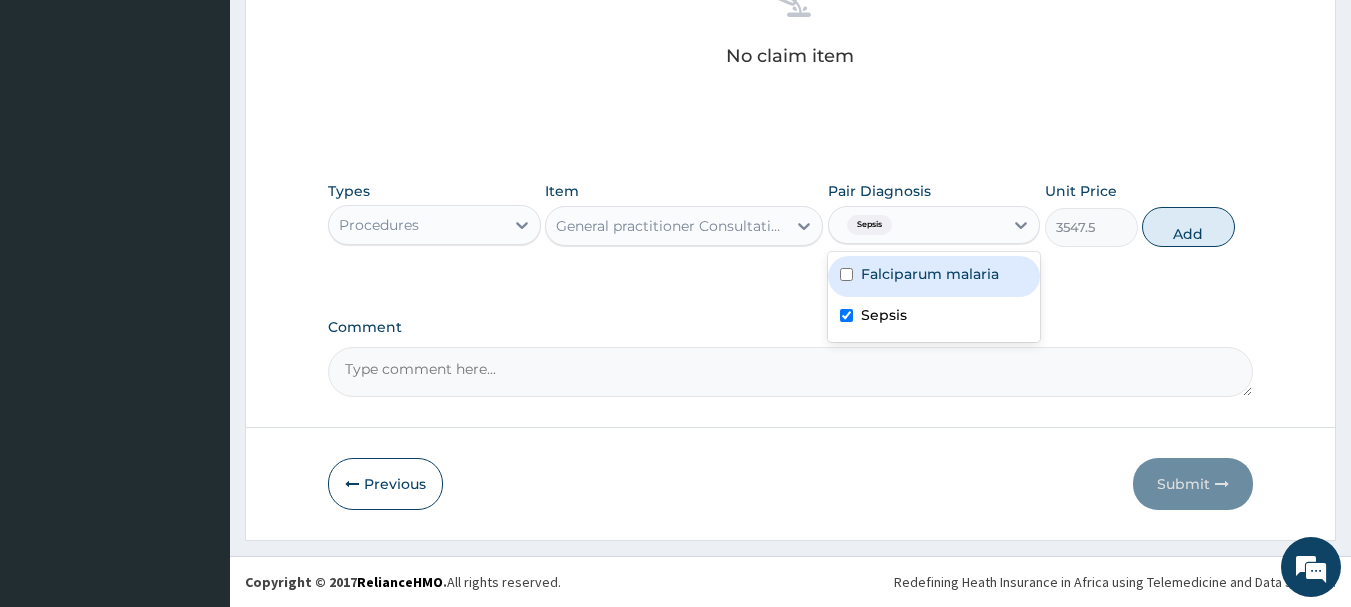 click at bounding box center (846, 274) 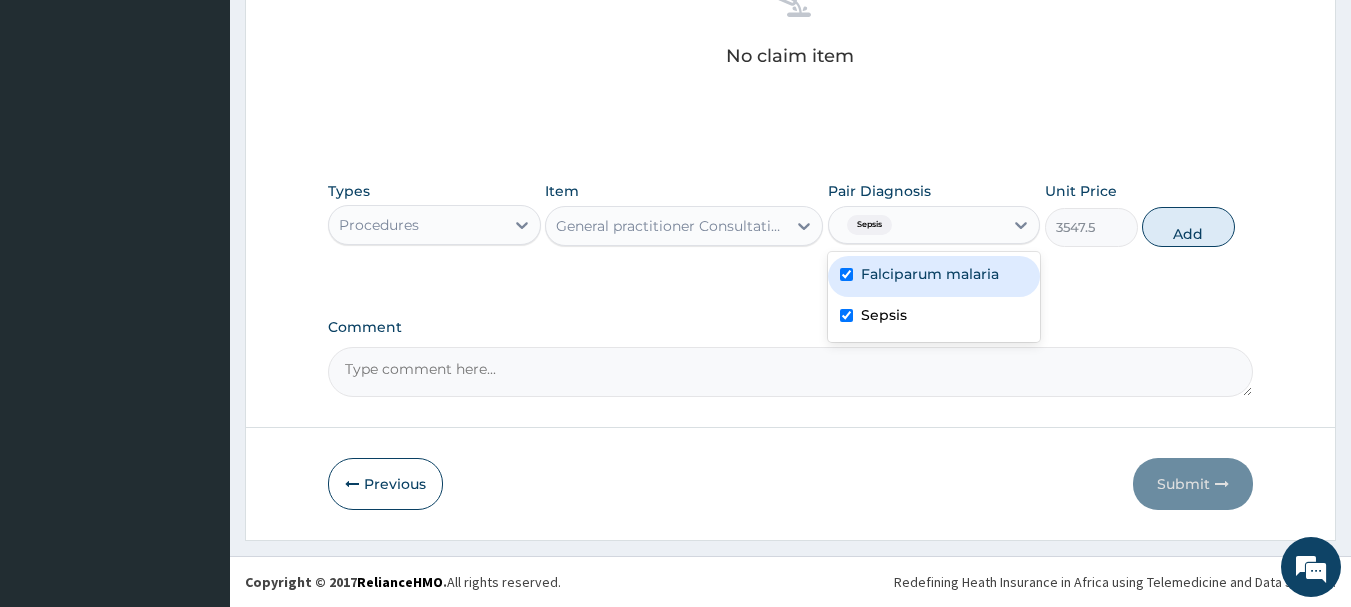 checkbox on "true" 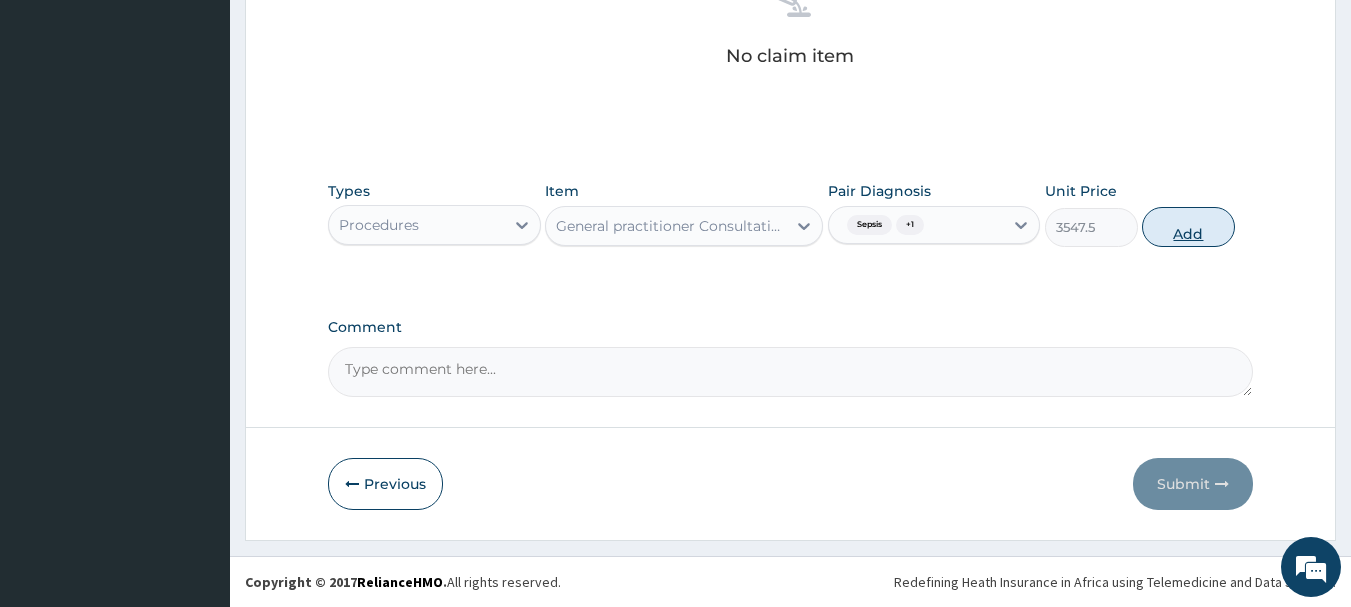 click on "Add" at bounding box center (1188, 227) 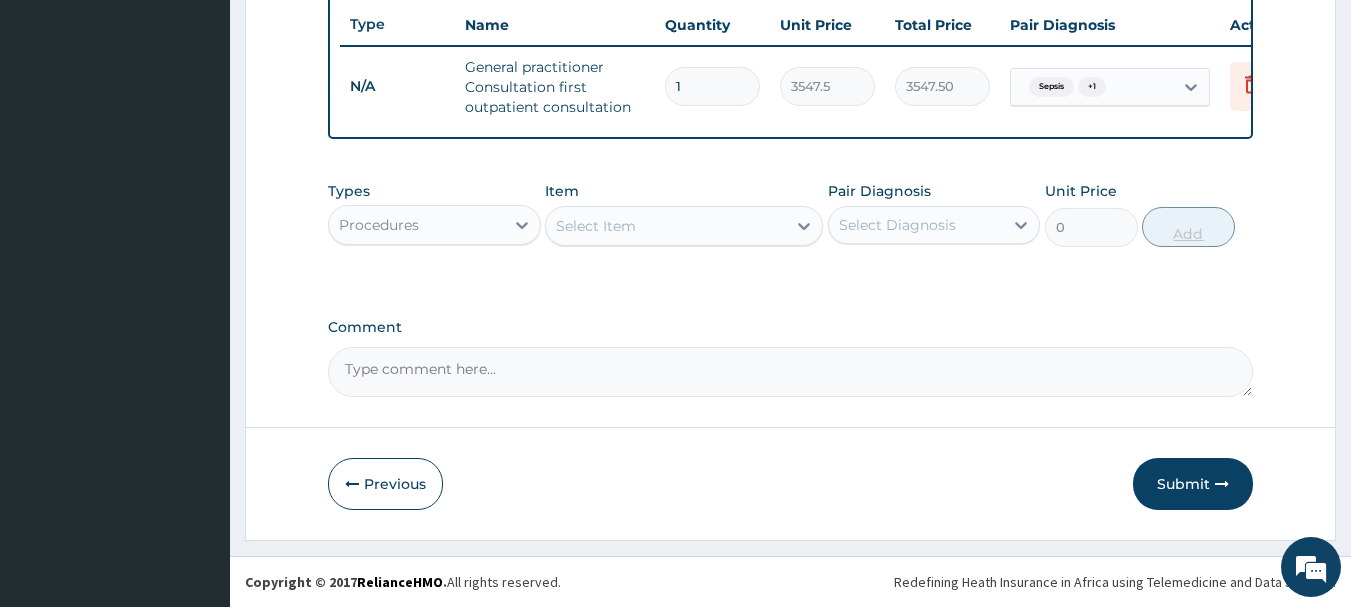 scroll, scrollTop: 766, scrollLeft: 0, axis: vertical 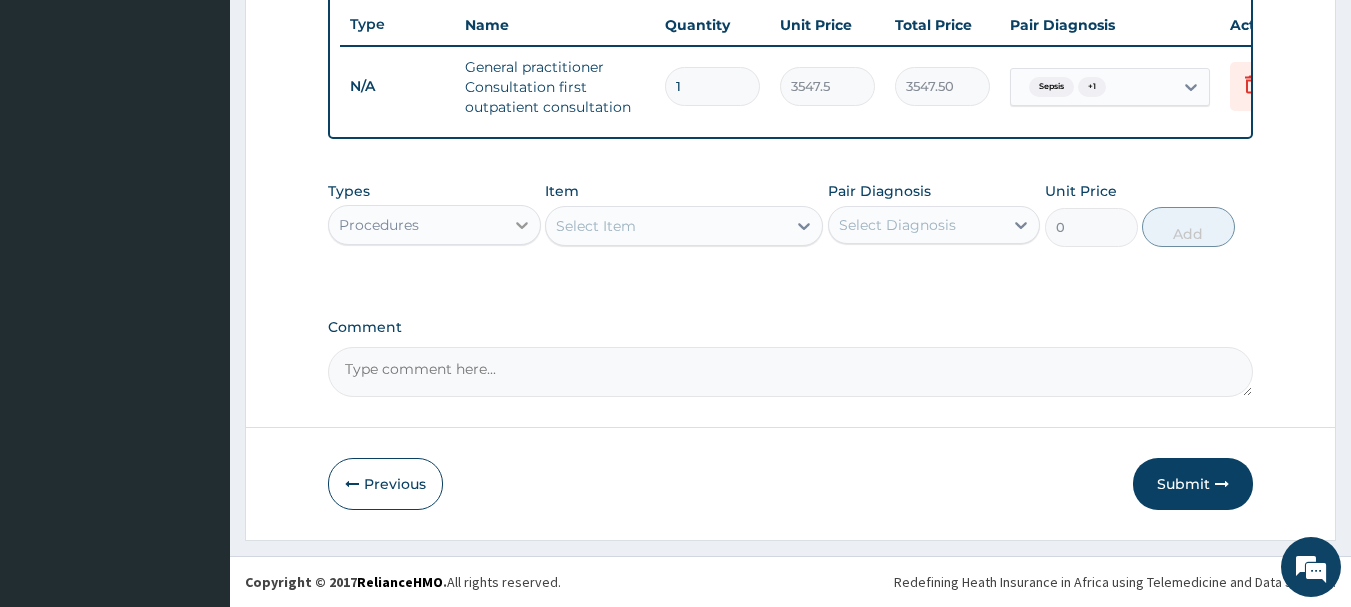 click at bounding box center [522, 225] 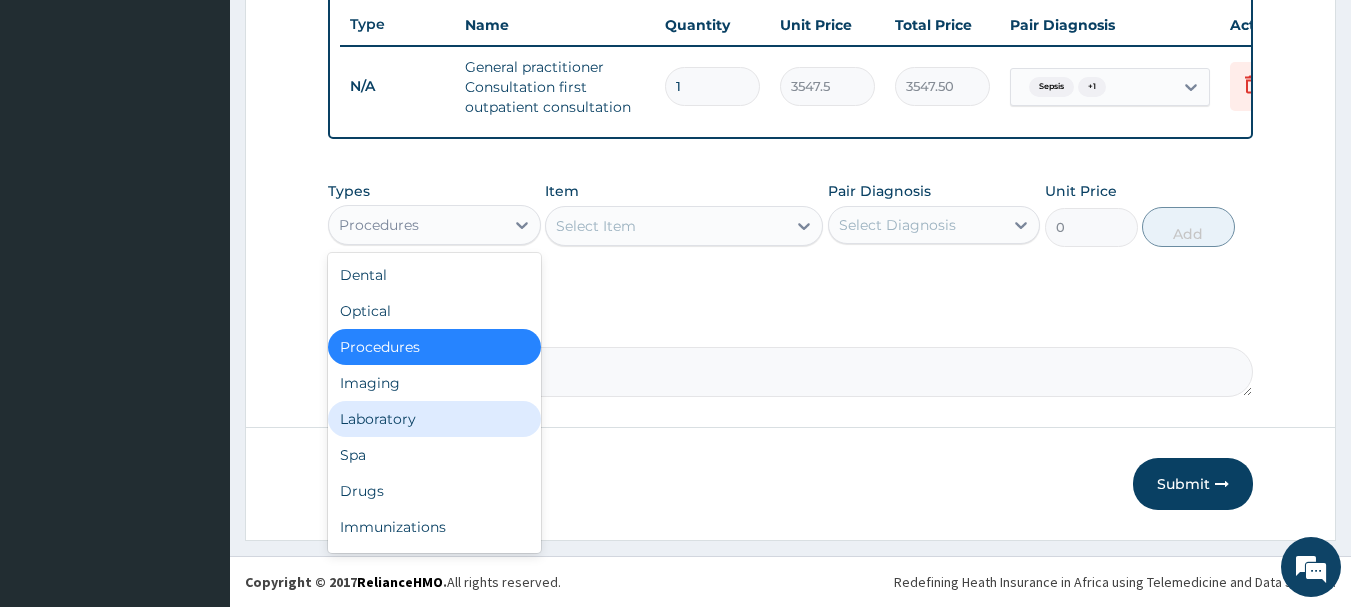 click on "Laboratory" at bounding box center [434, 419] 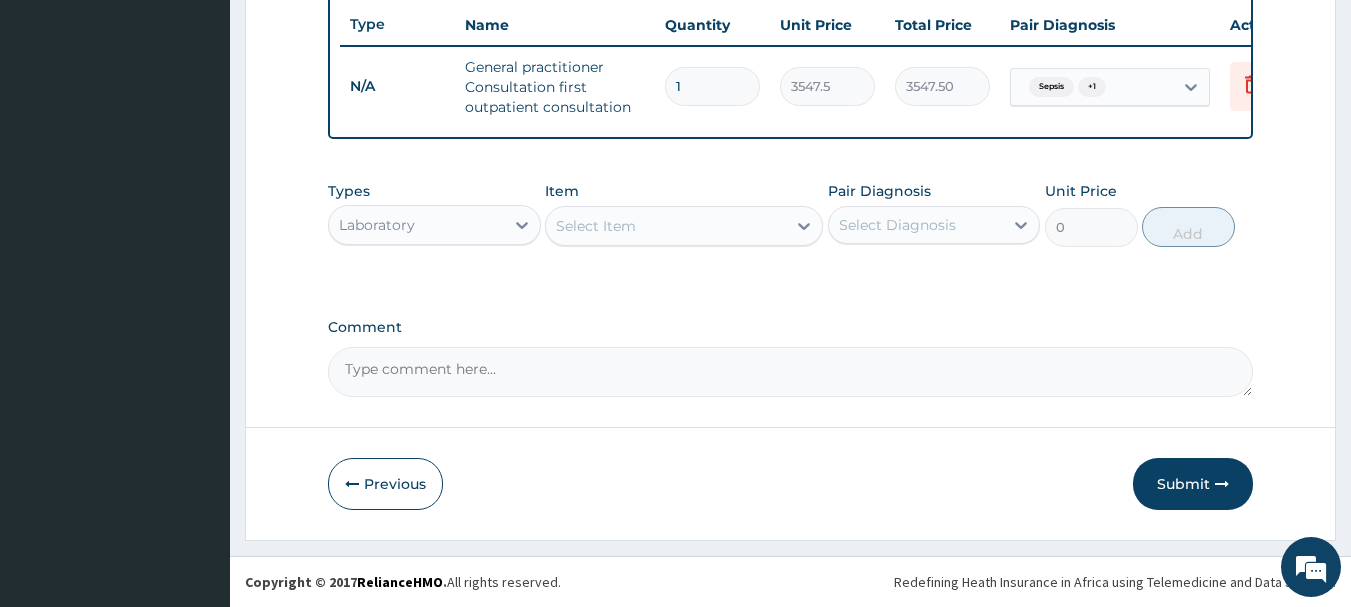 click on "Select Item" at bounding box center (666, 226) 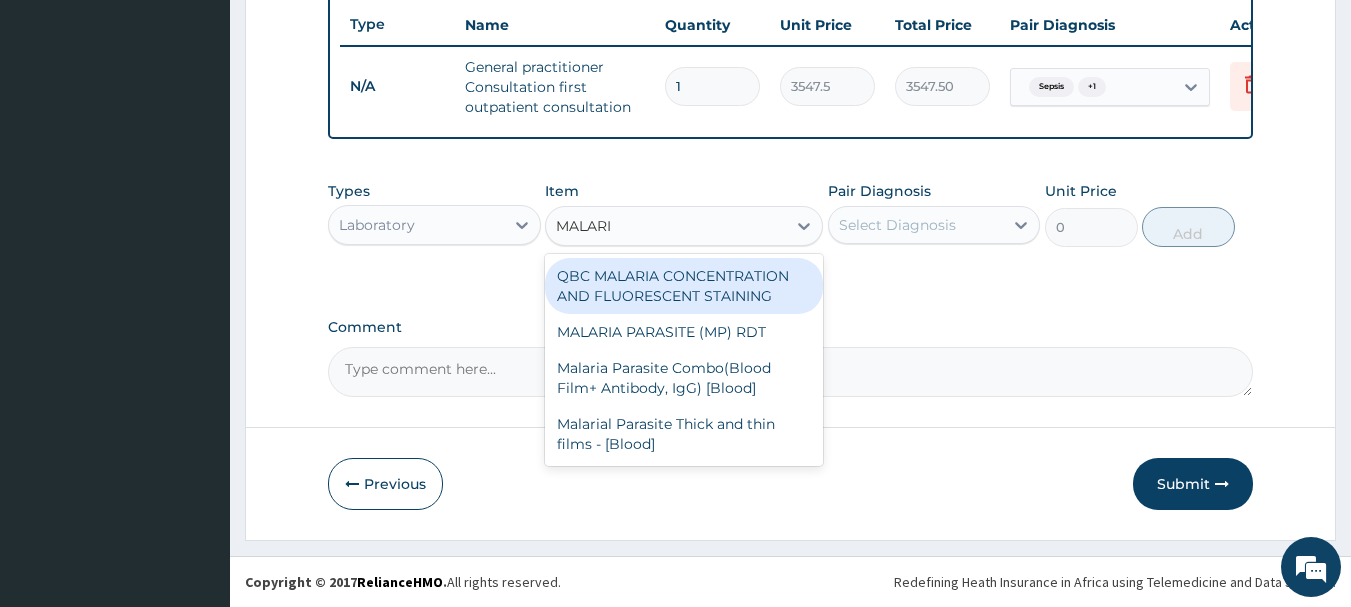 type on "MALARIA" 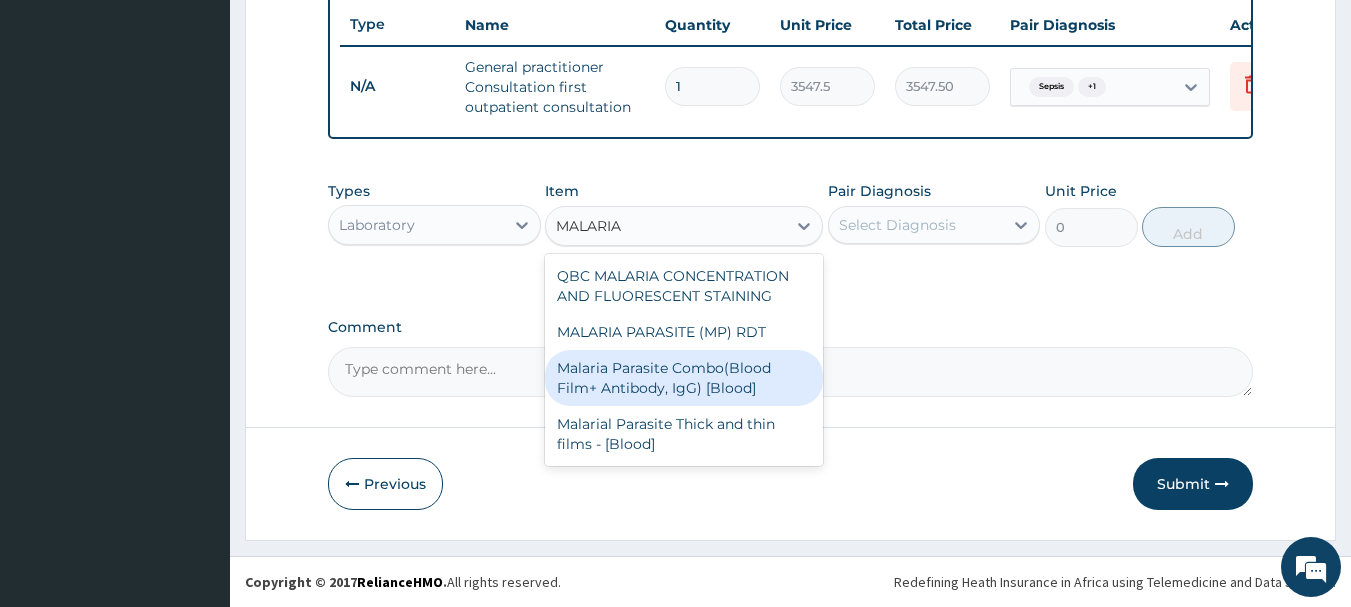 click on "Malaria Parasite Combo(Blood Film+ Antibody, IgG) [Blood]" at bounding box center [684, 378] 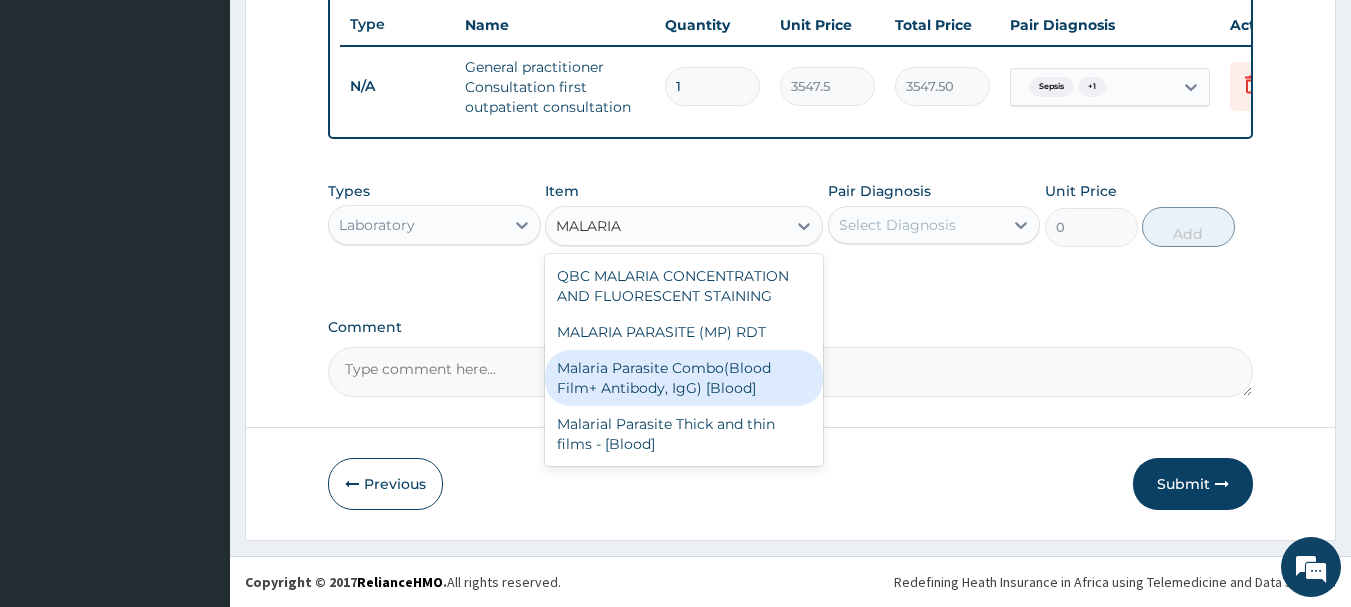 type 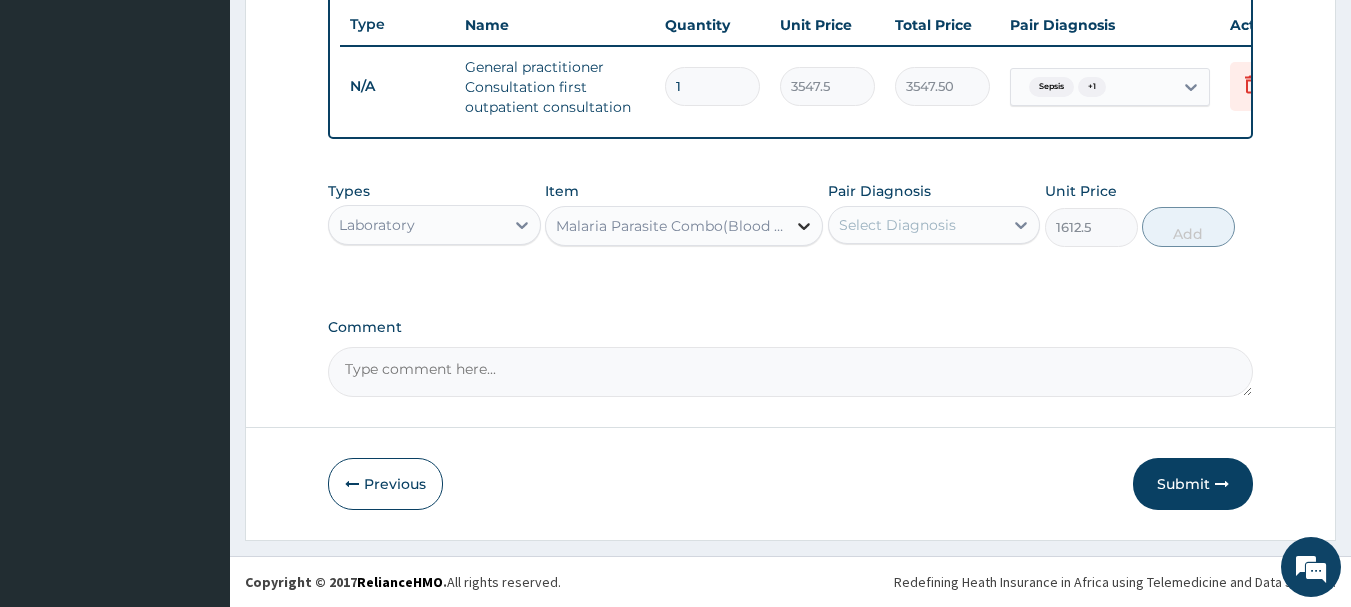click 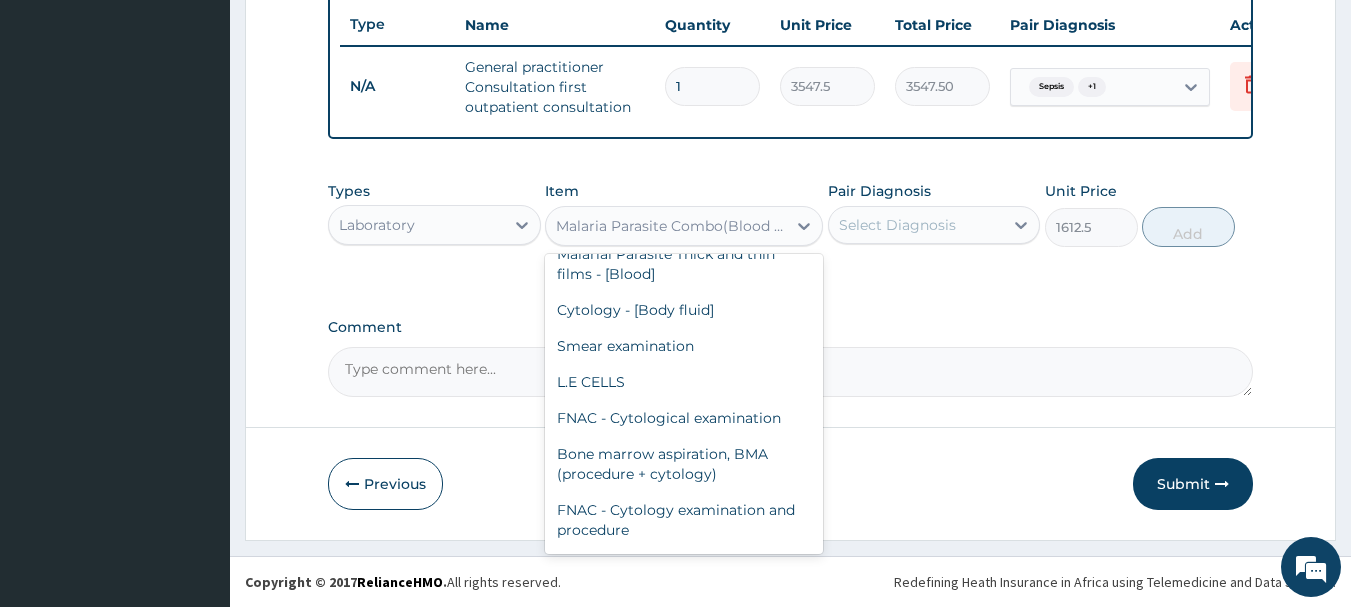scroll, scrollTop: 14744, scrollLeft: 0, axis: vertical 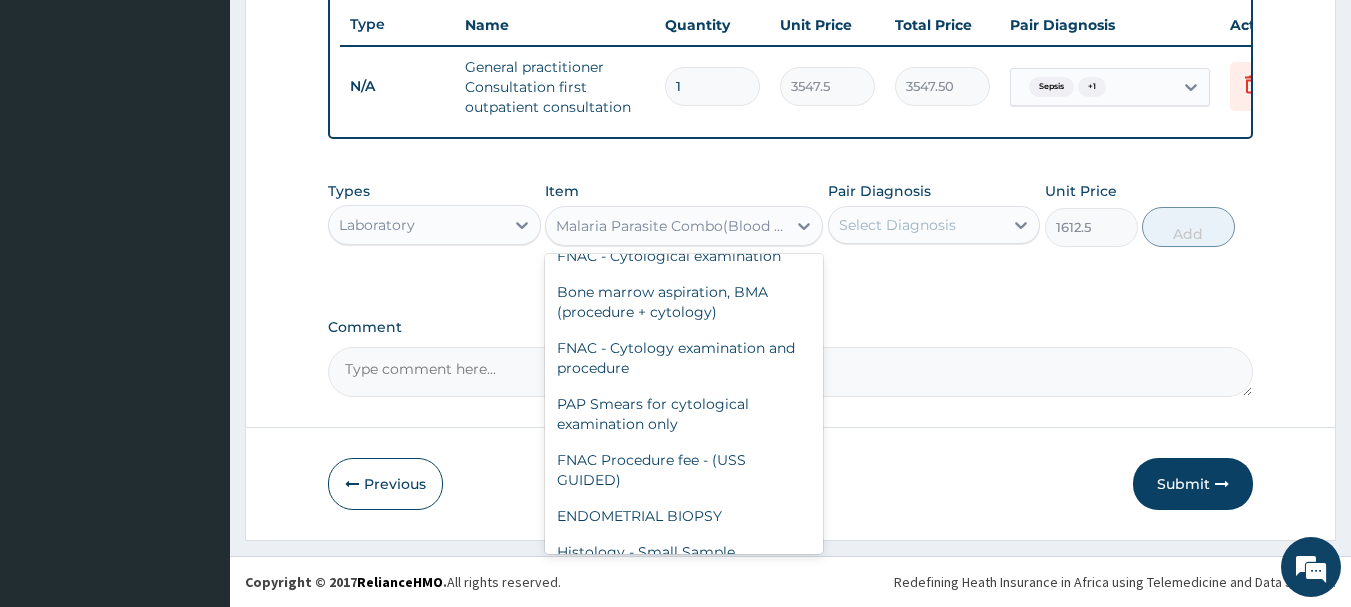 click on "Malarial Parasite Thick and thin films - [Blood]" at bounding box center (684, 102) 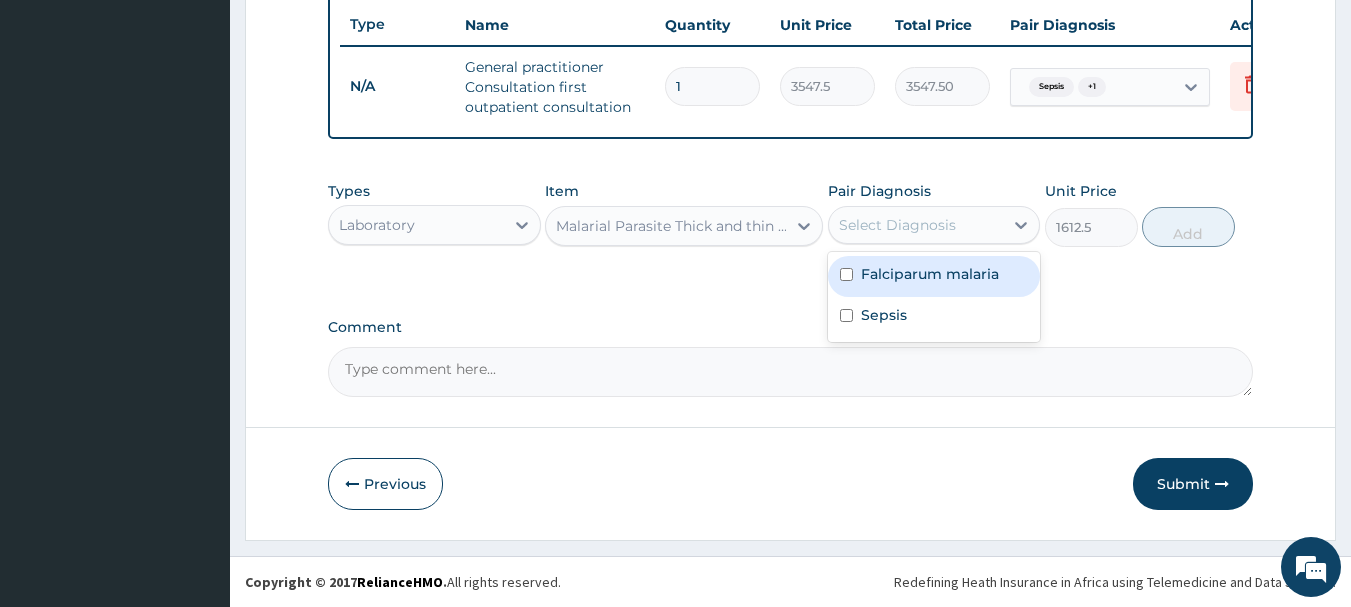 click on "Select Diagnosis" at bounding box center [916, 225] 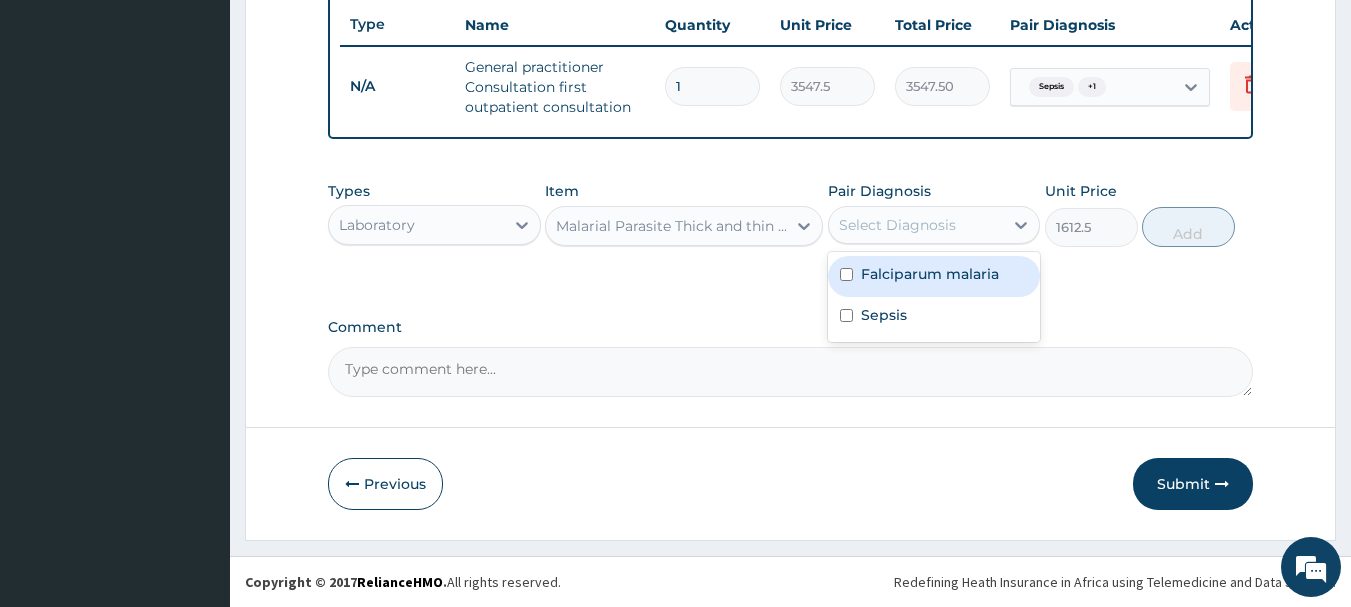 click on "Falciparum malaria" at bounding box center [930, 274] 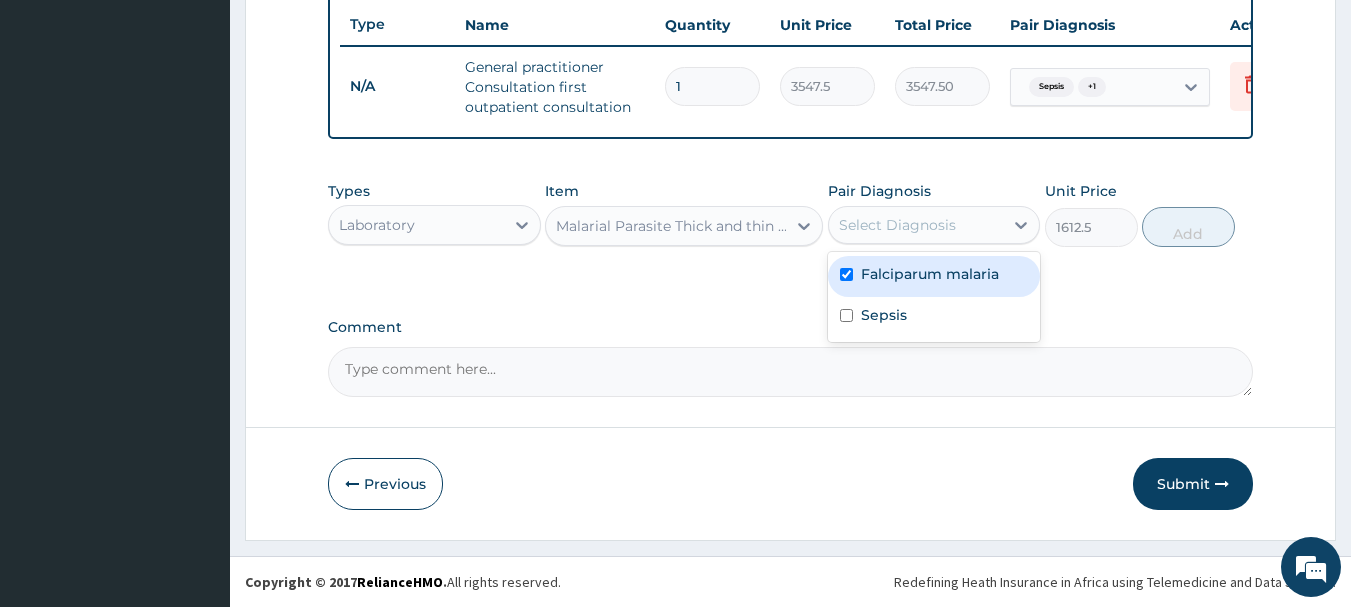 checkbox on "true" 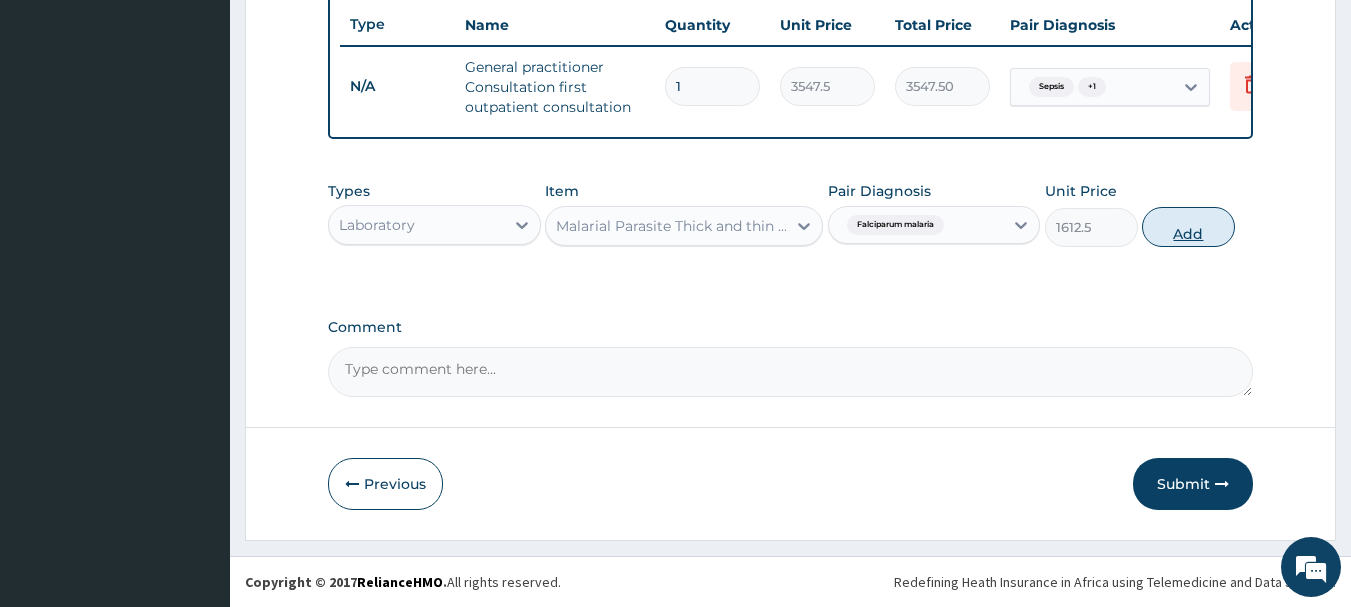 click on "Add" at bounding box center (1188, 227) 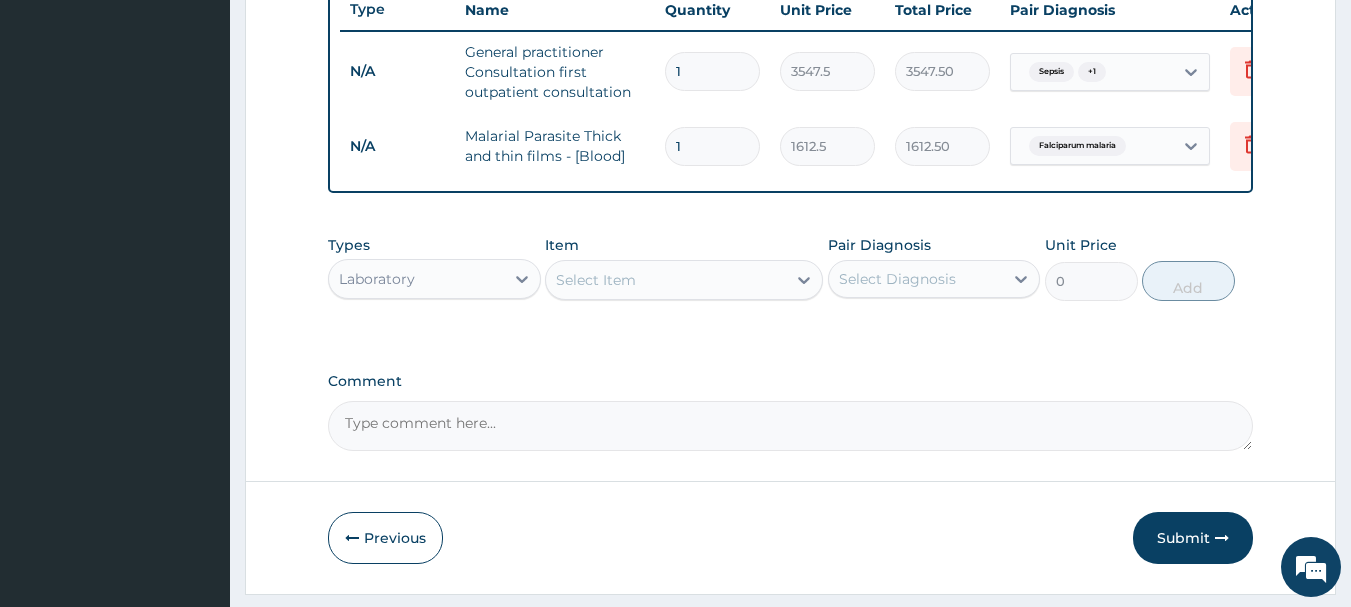 click on "Select Item" at bounding box center [666, 280] 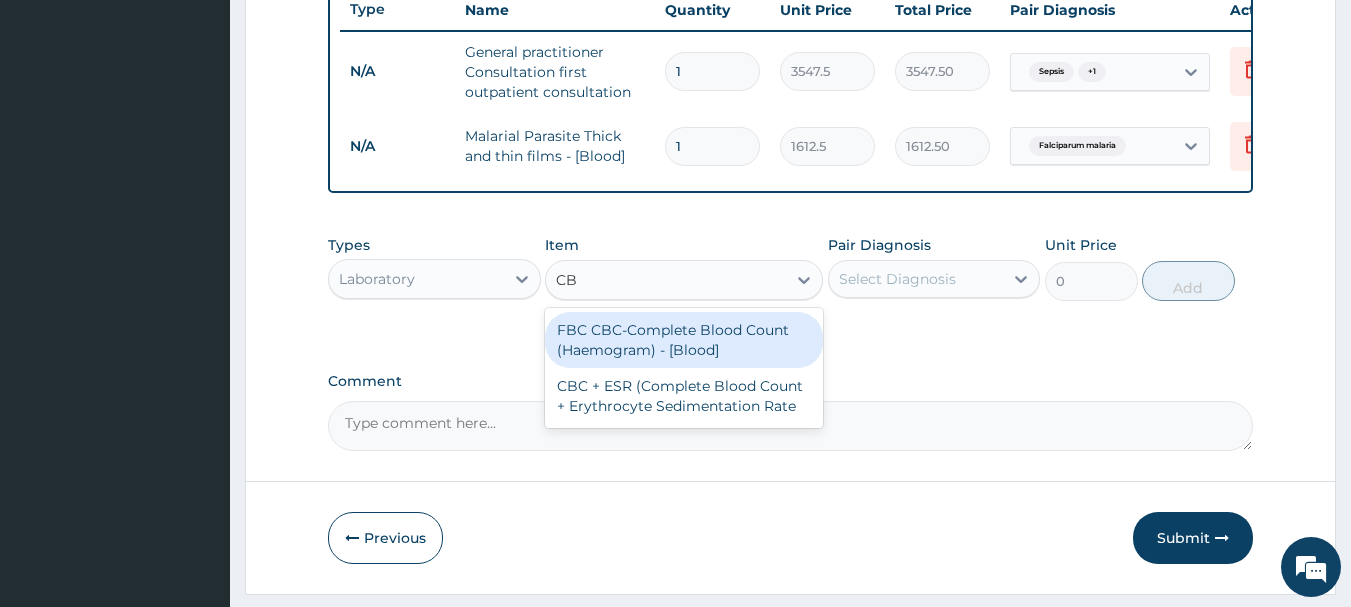 type on "CBC" 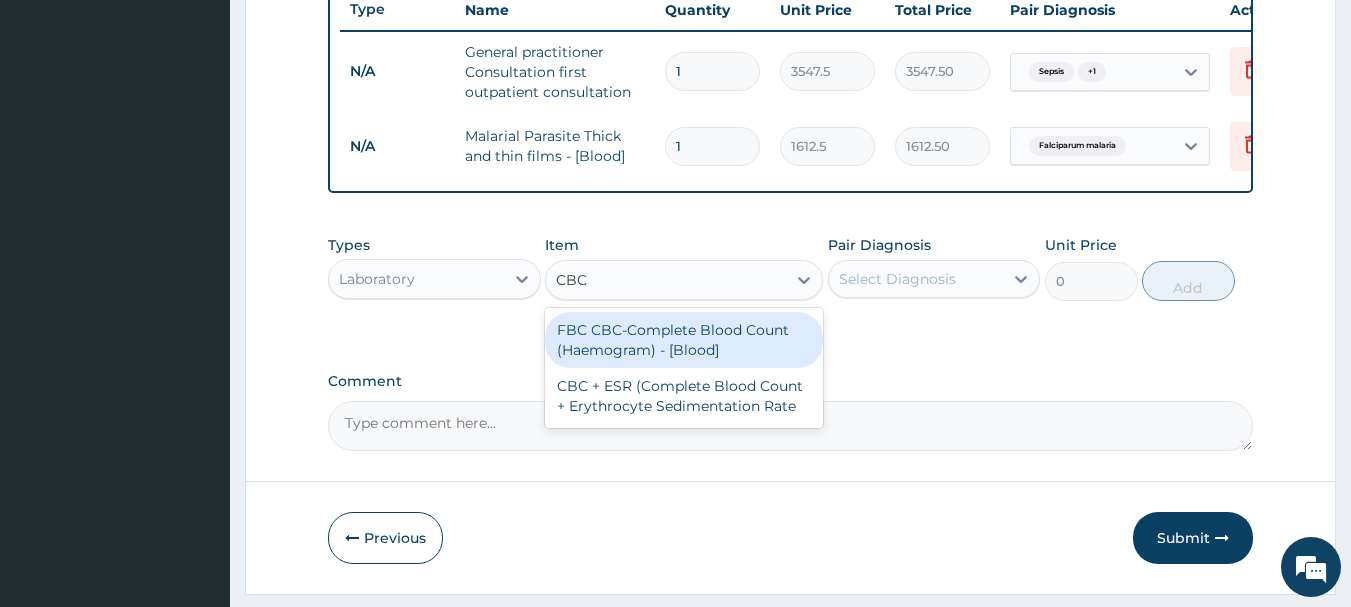 click on "FBC CBC-Complete Blood Count (Haemogram) - [Blood]" at bounding box center [684, 340] 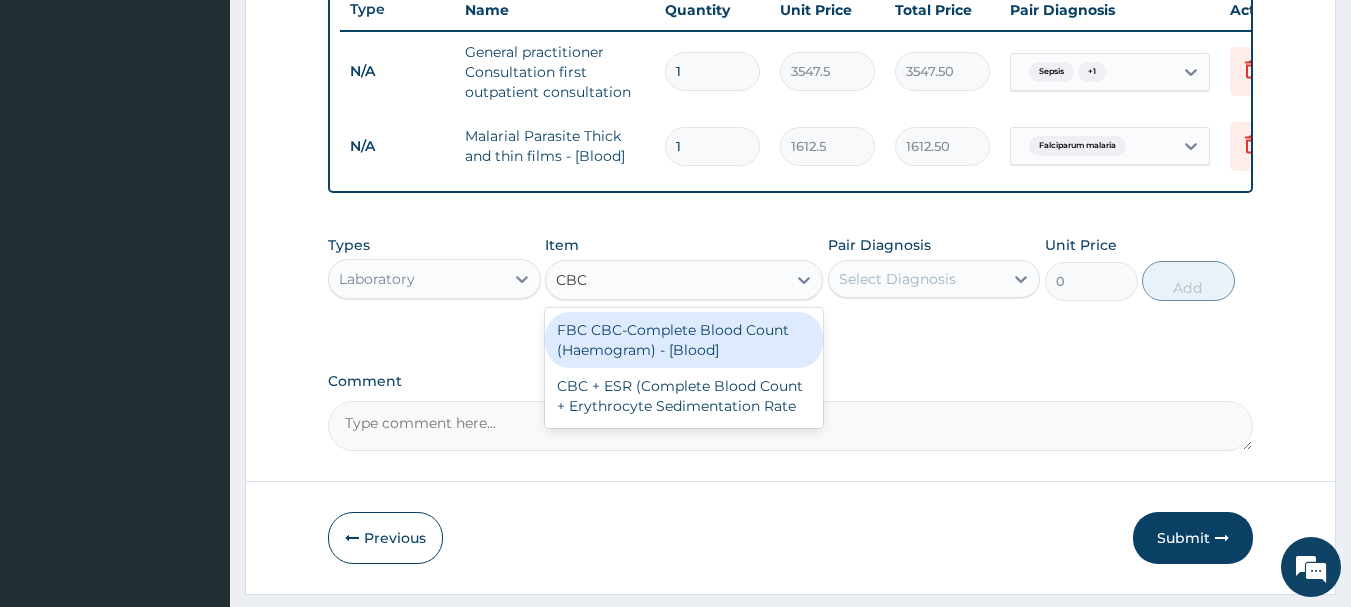 type 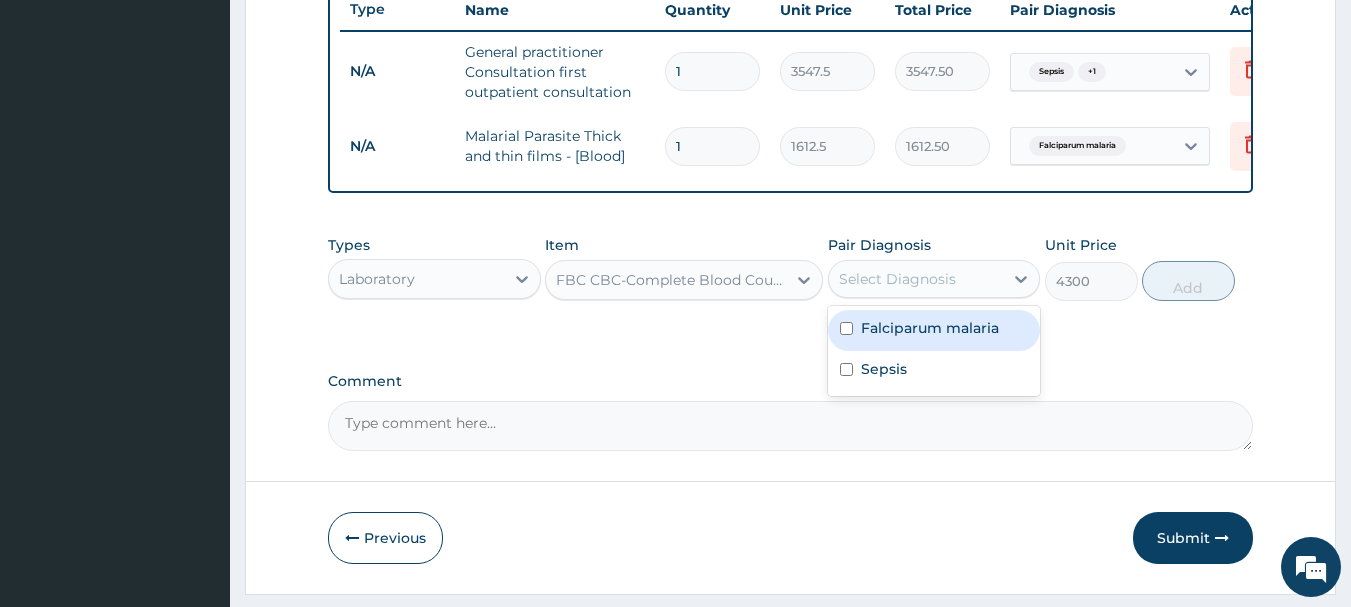 click on "Select Diagnosis" at bounding box center [916, 279] 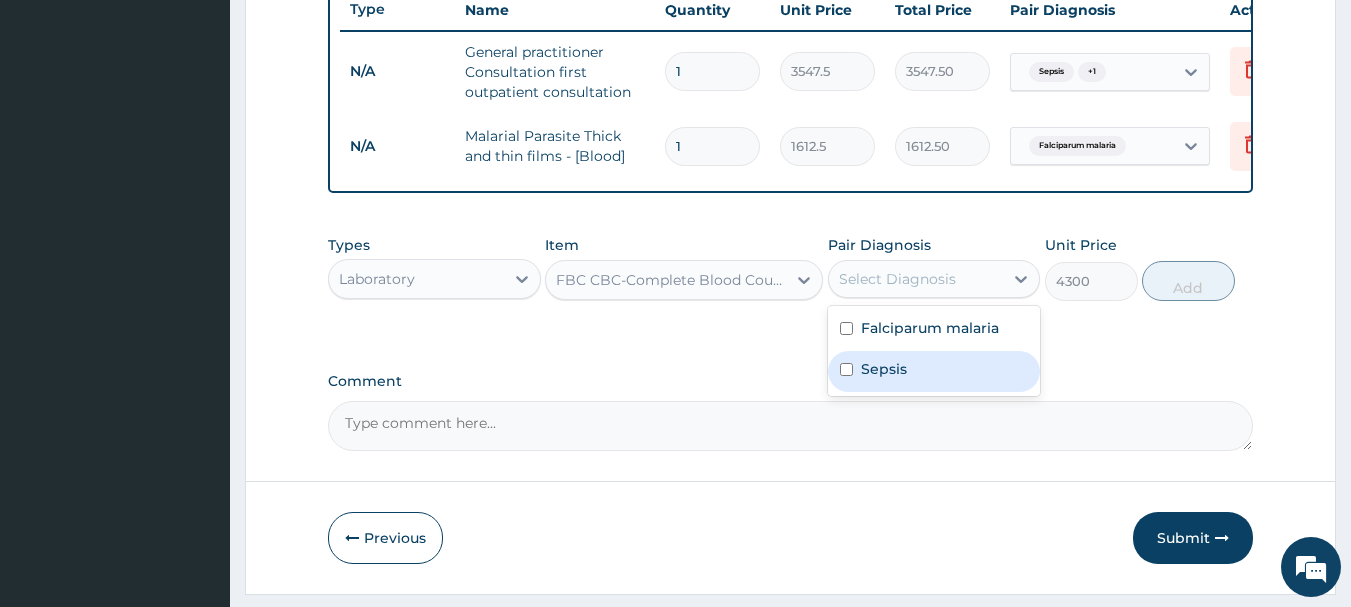 click on "Sepsis" at bounding box center (884, 369) 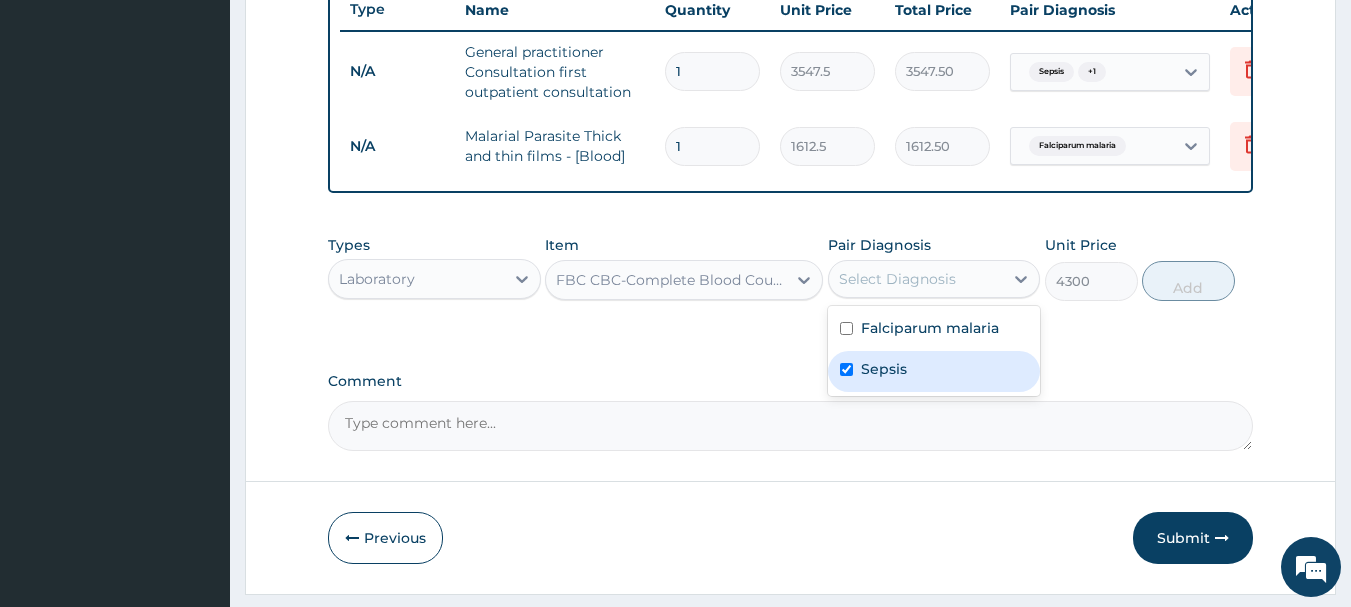 checkbox on "true" 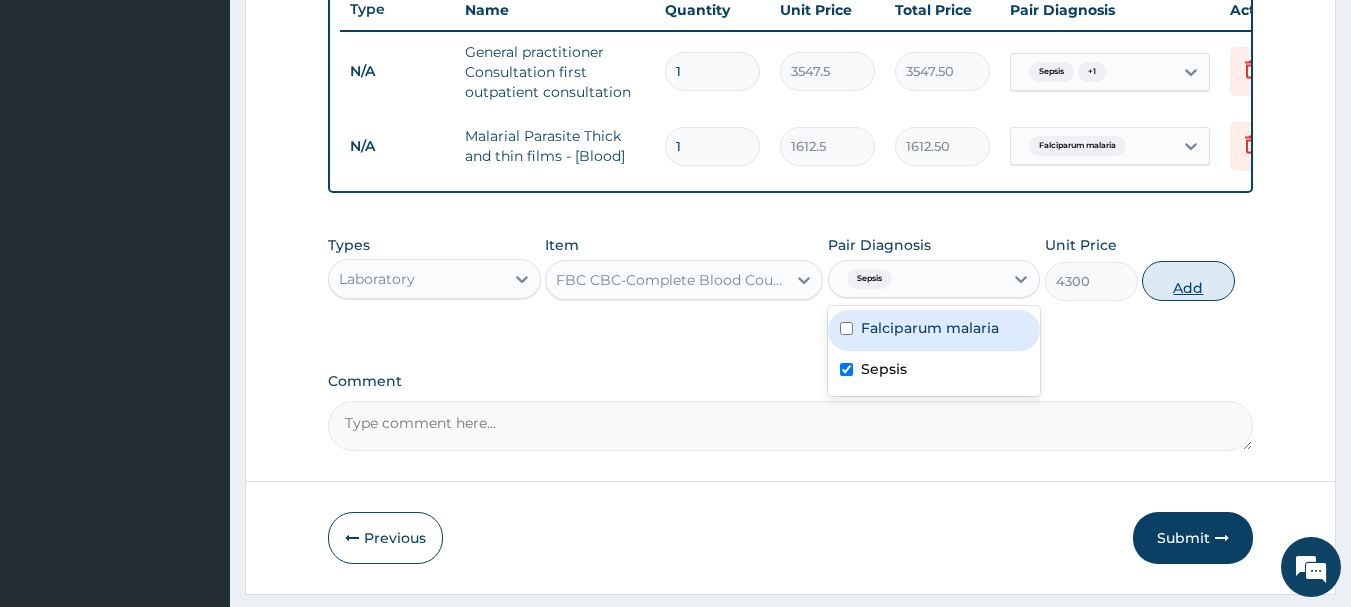 click on "Add" at bounding box center [1188, 281] 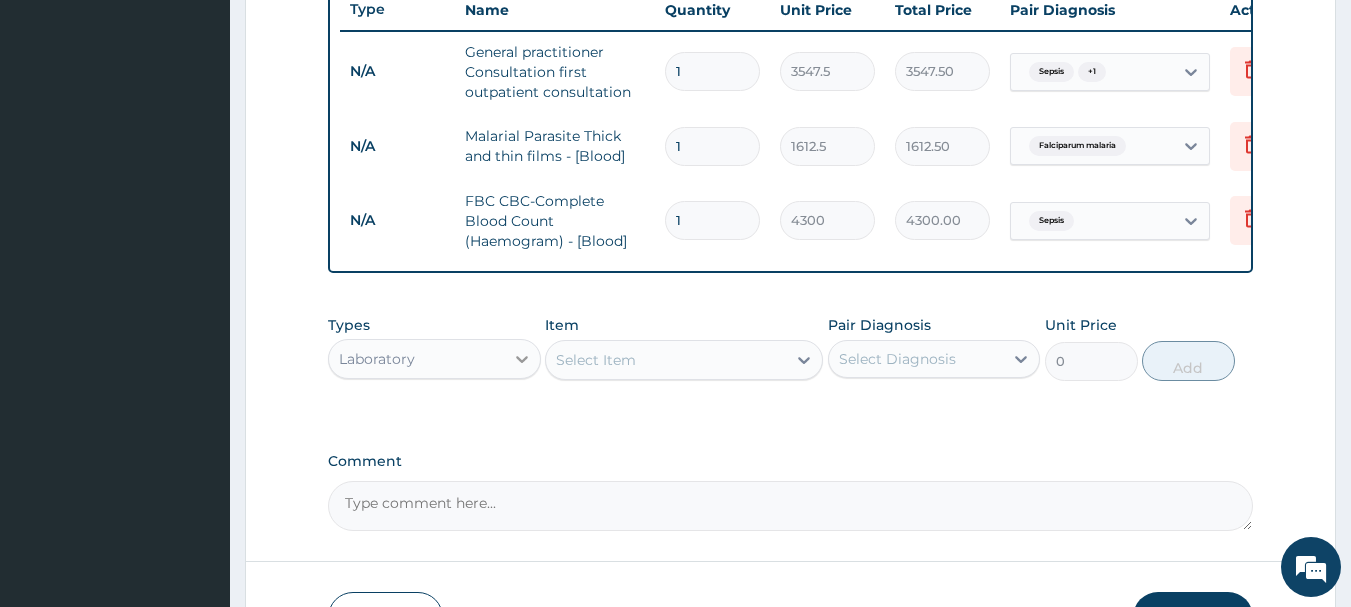 click at bounding box center [522, 359] 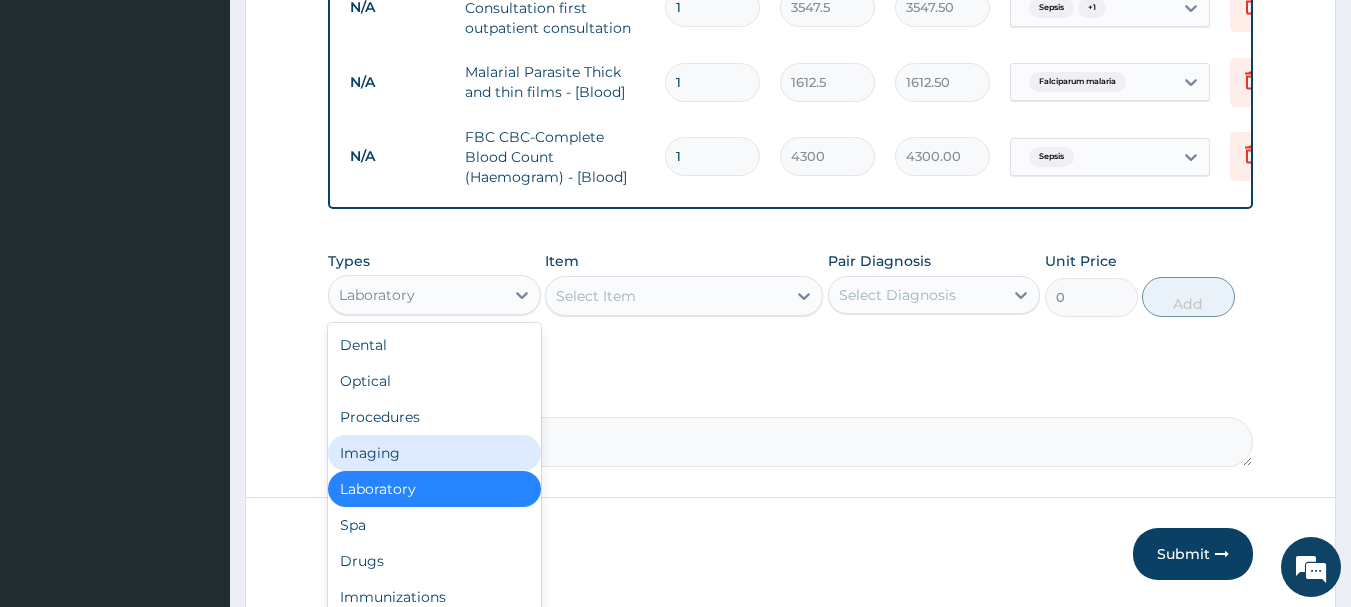 scroll, scrollTop: 849, scrollLeft: 0, axis: vertical 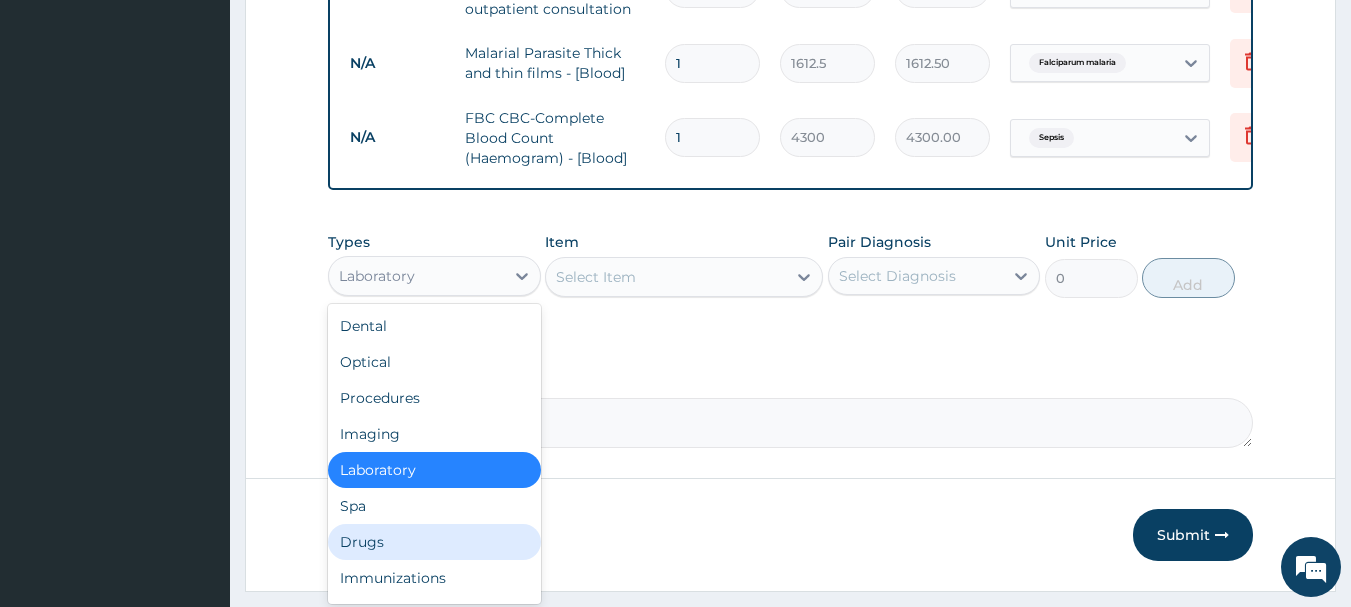 click on "Drugs" at bounding box center [434, 542] 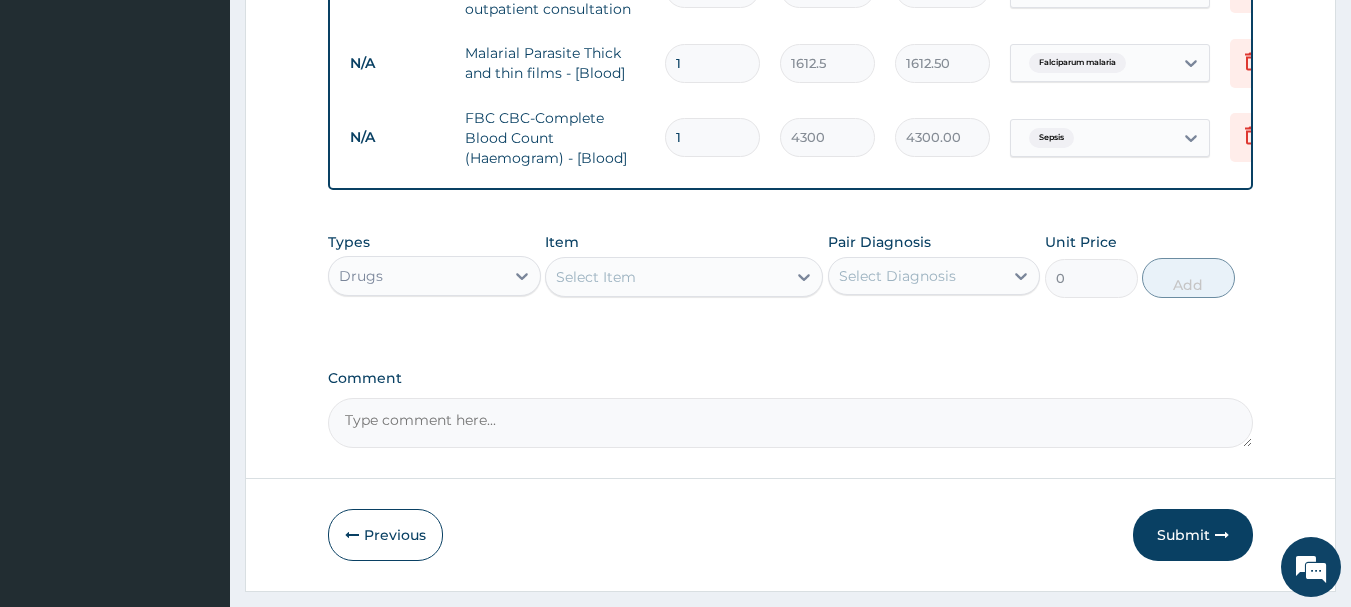 click 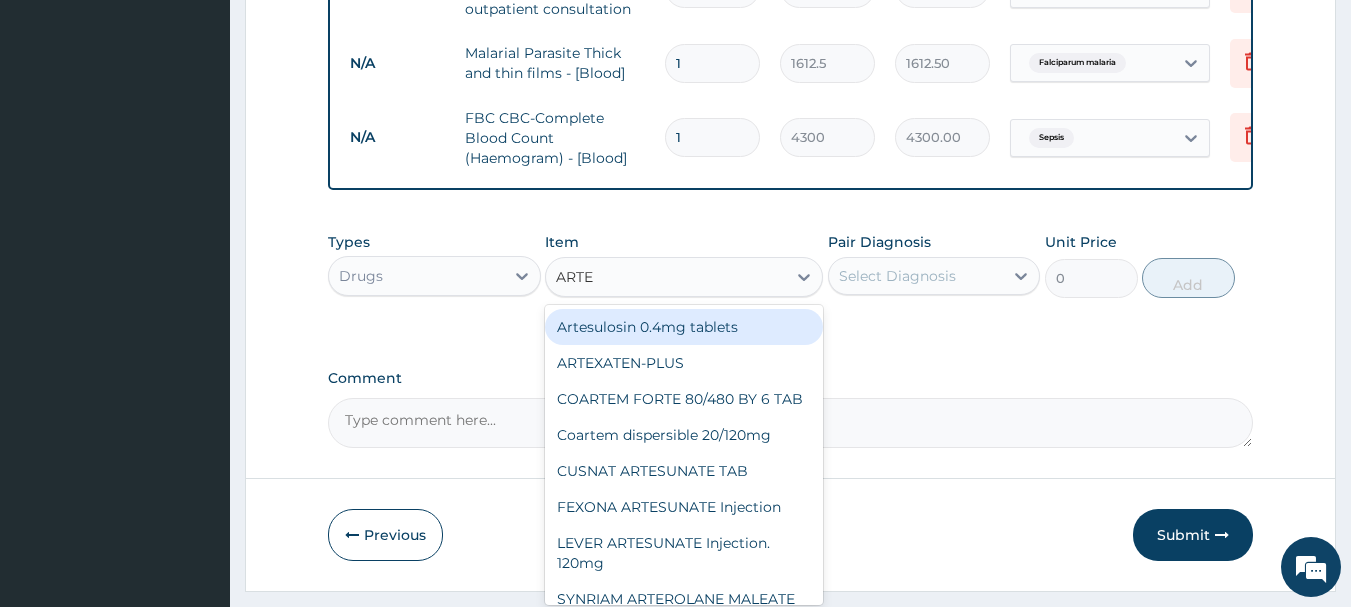 type on "ARTEM" 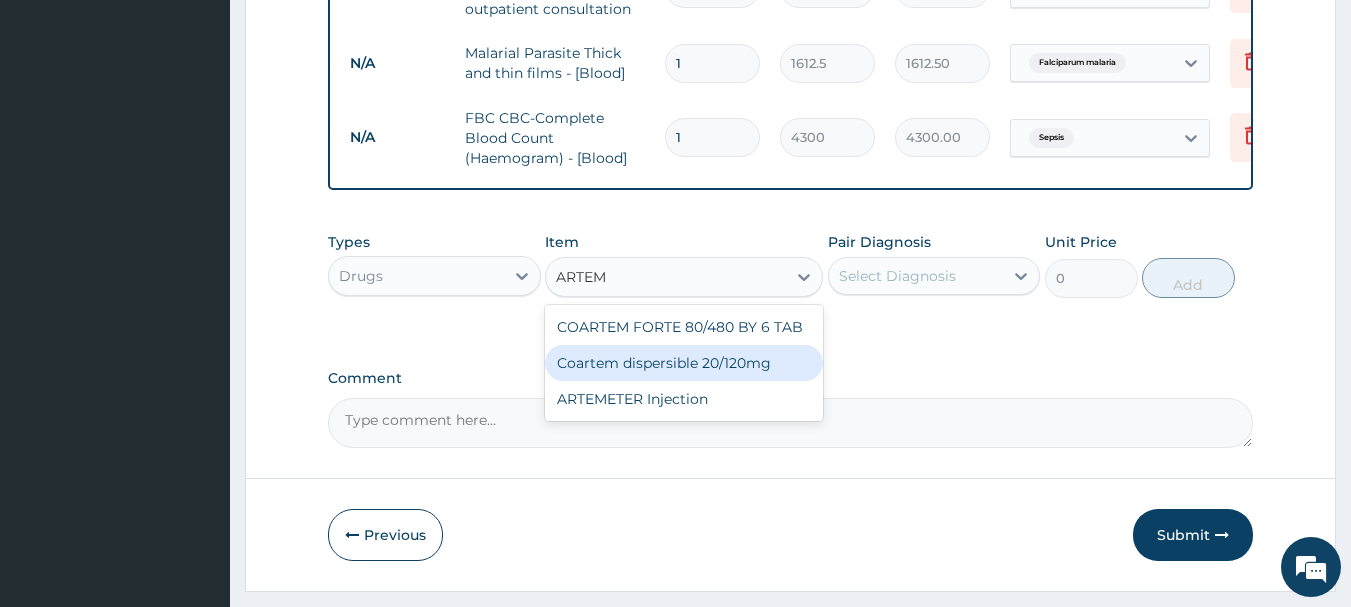 click on "Coartem dispersible 20/120mg" at bounding box center (684, 363) 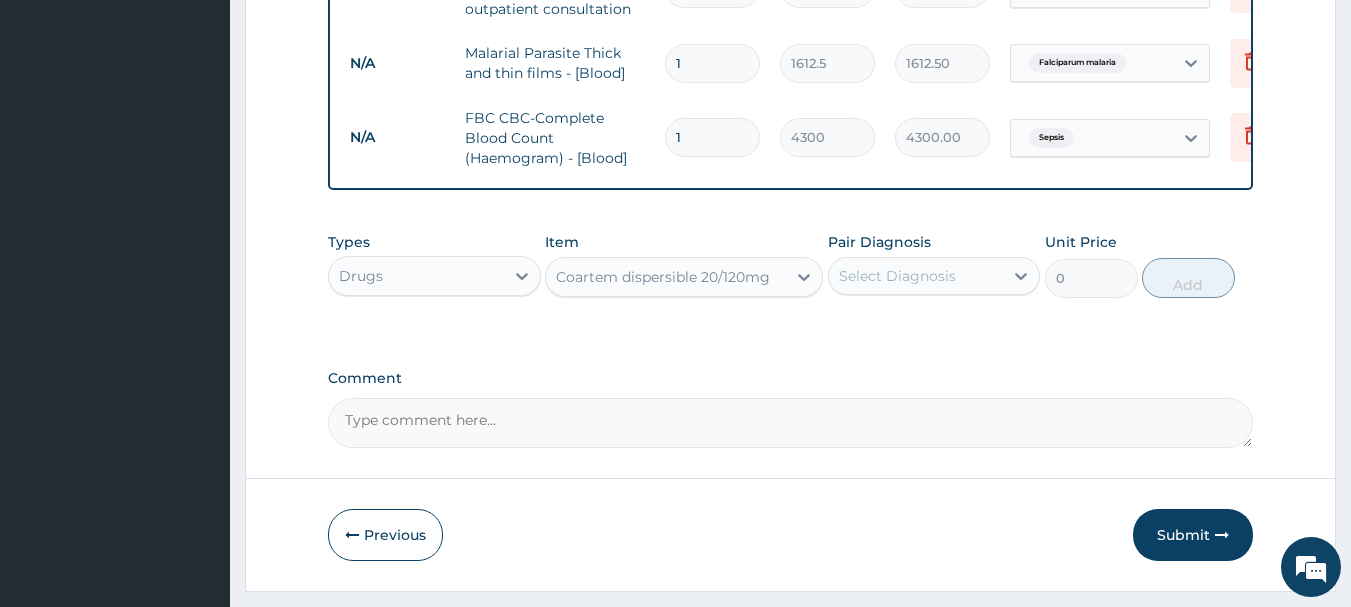 type 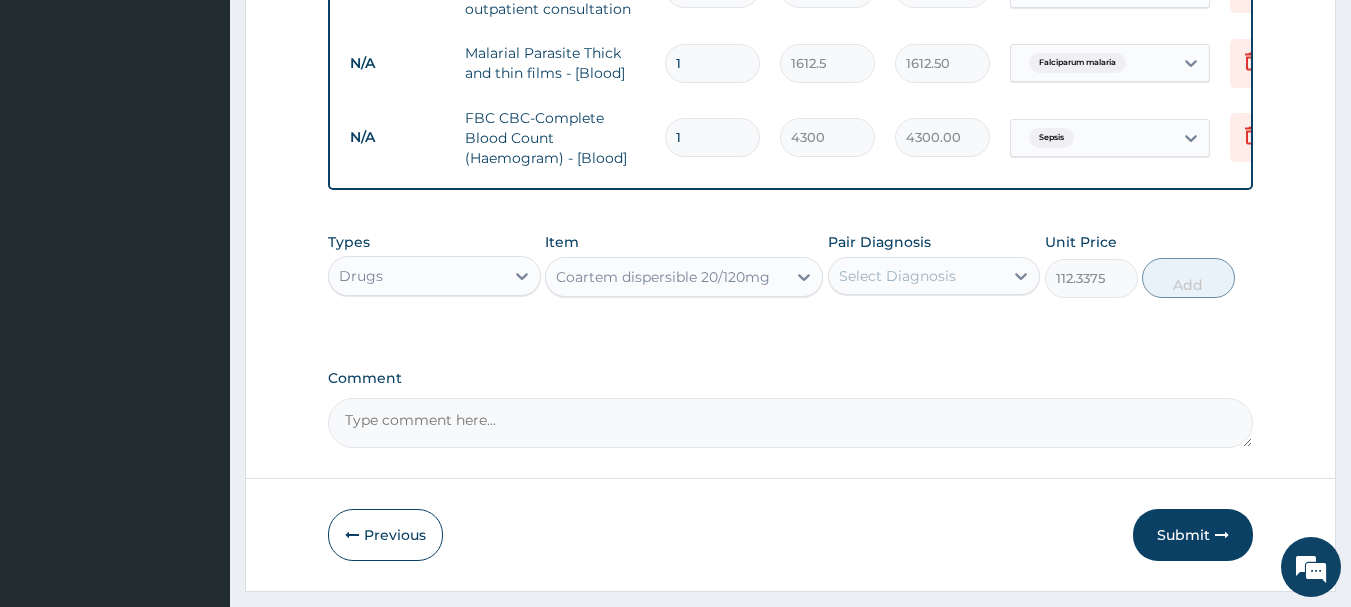 click on "Select Diagnosis" at bounding box center [916, 276] 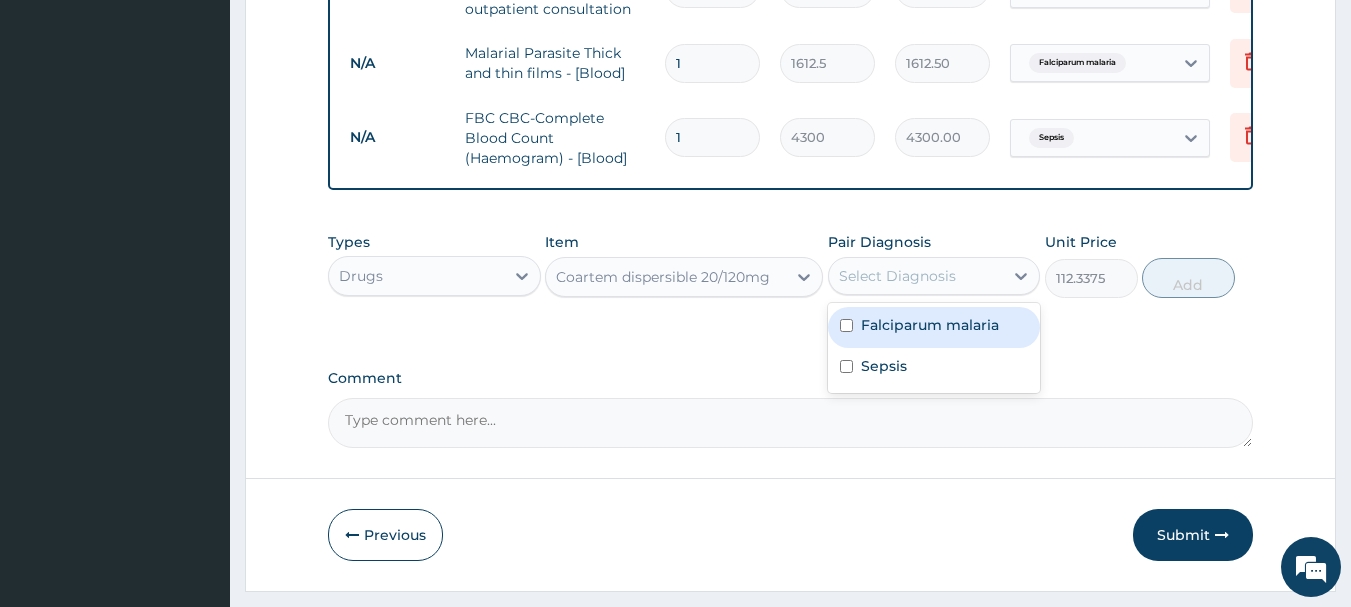 click on "Falciparum malaria" at bounding box center (934, 327) 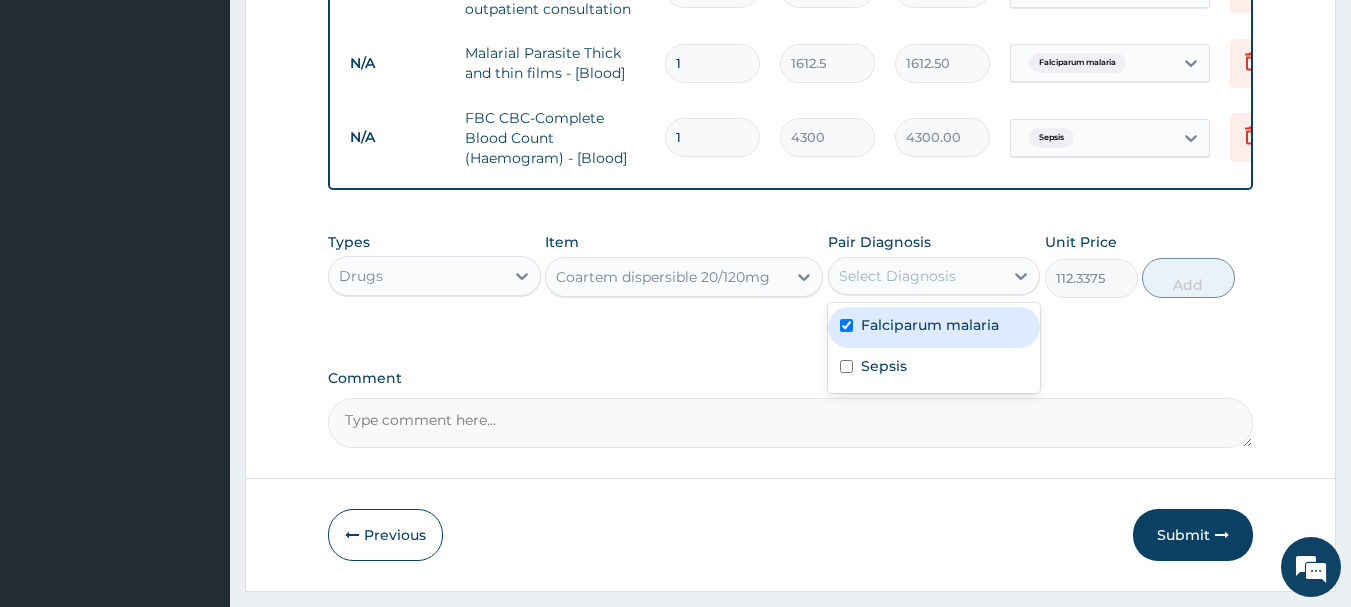 checkbox on "true" 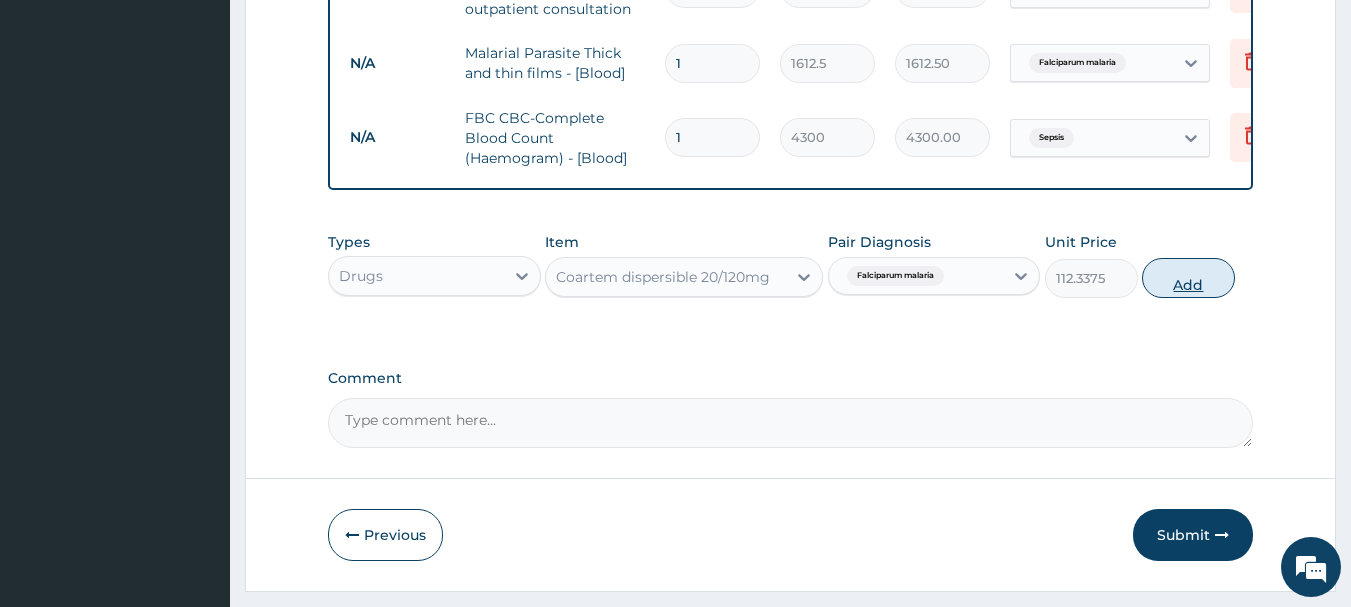 click on "Add" at bounding box center [1188, 278] 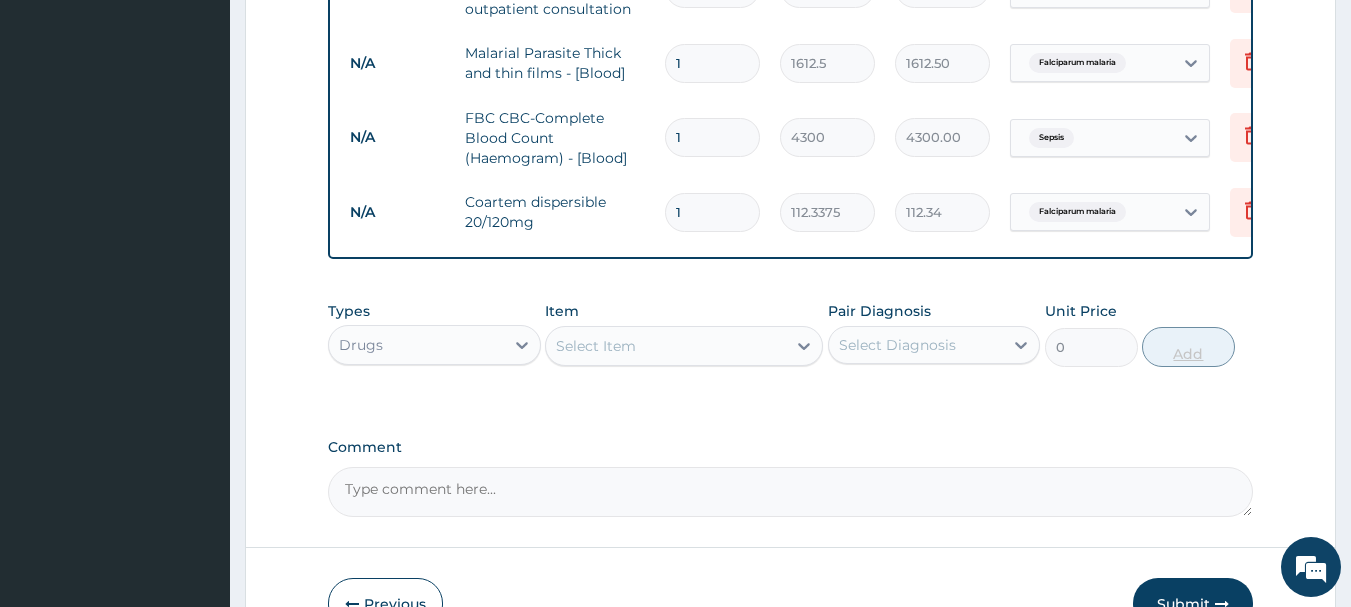 type on "12" 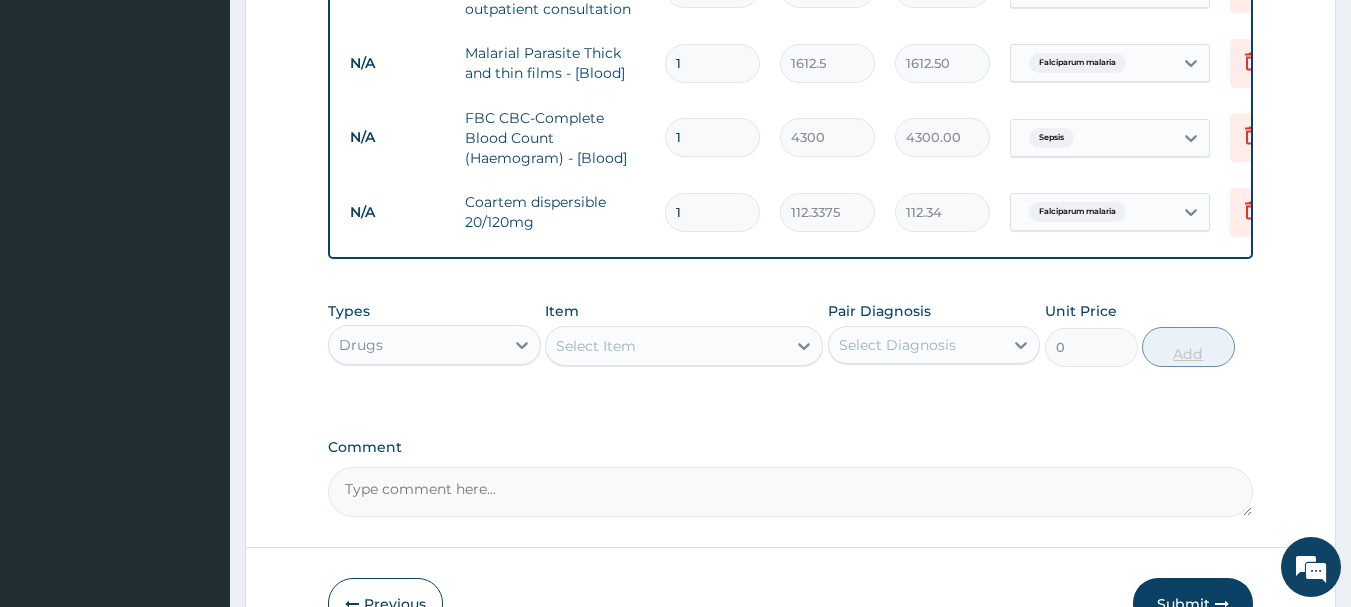 type on "1348.05" 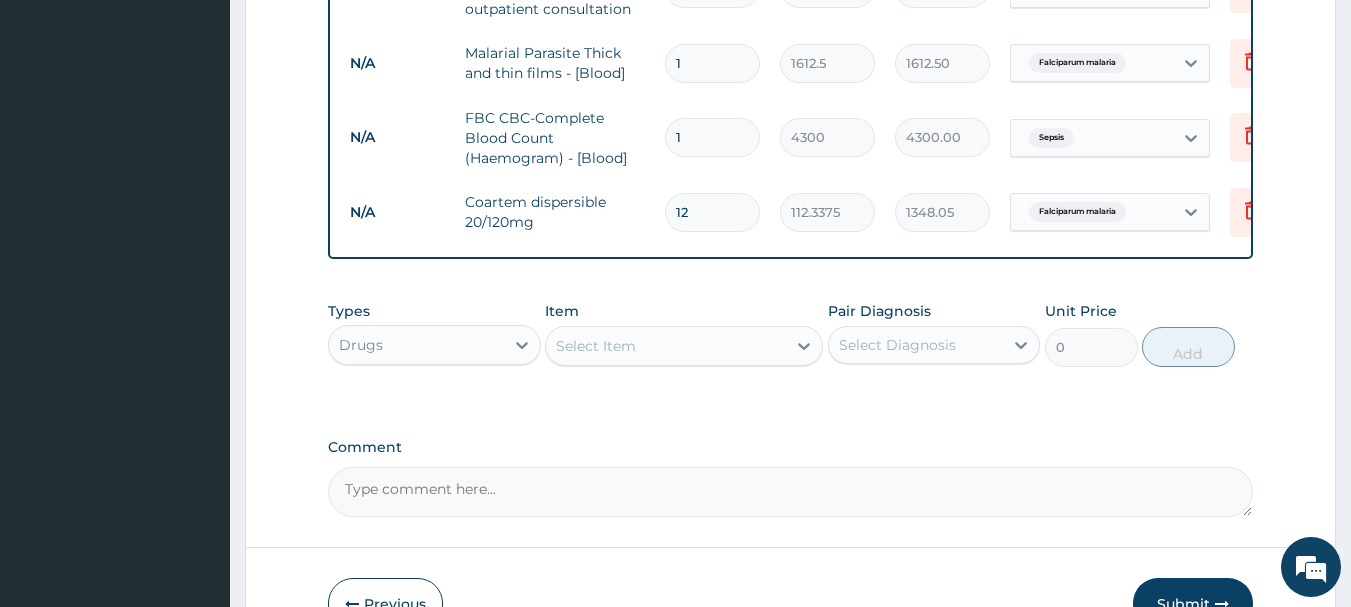 type on "12" 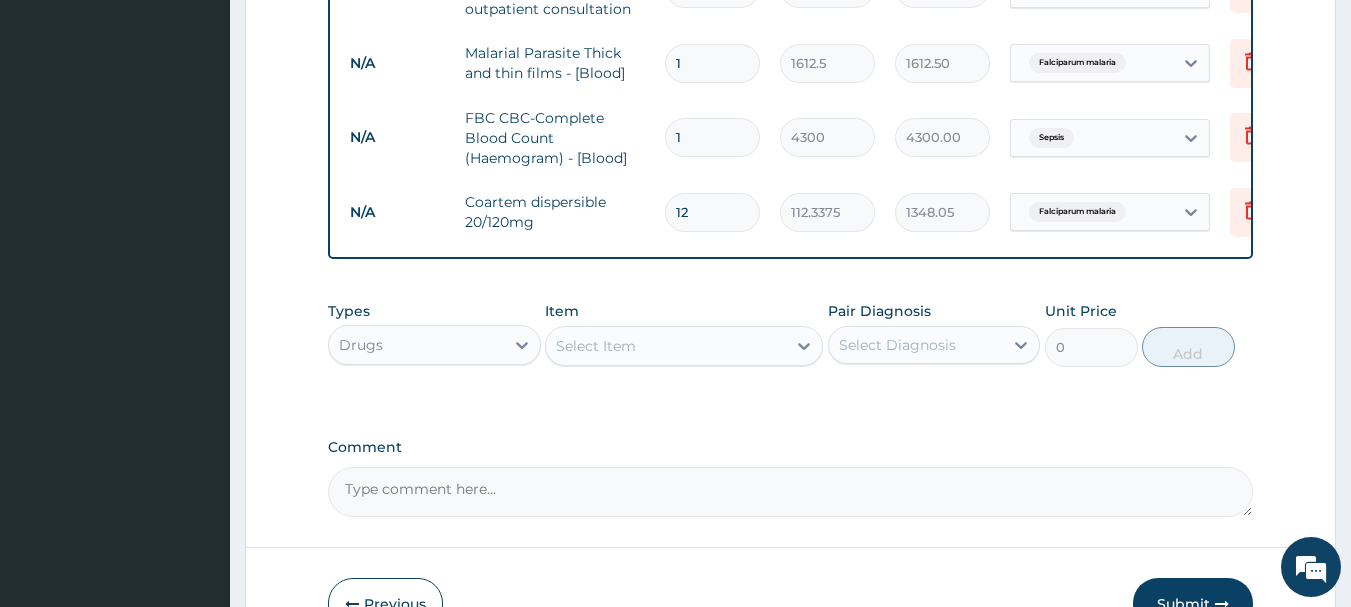 click on "Select Item" at bounding box center (596, 346) 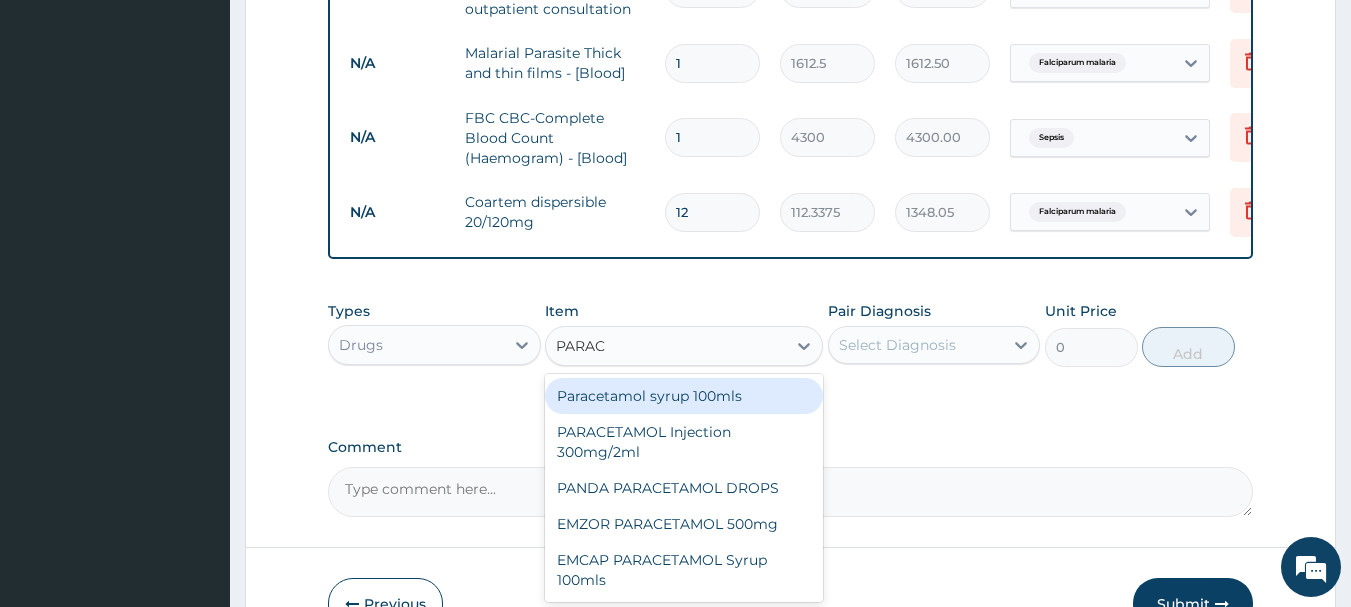 type on "PARACE" 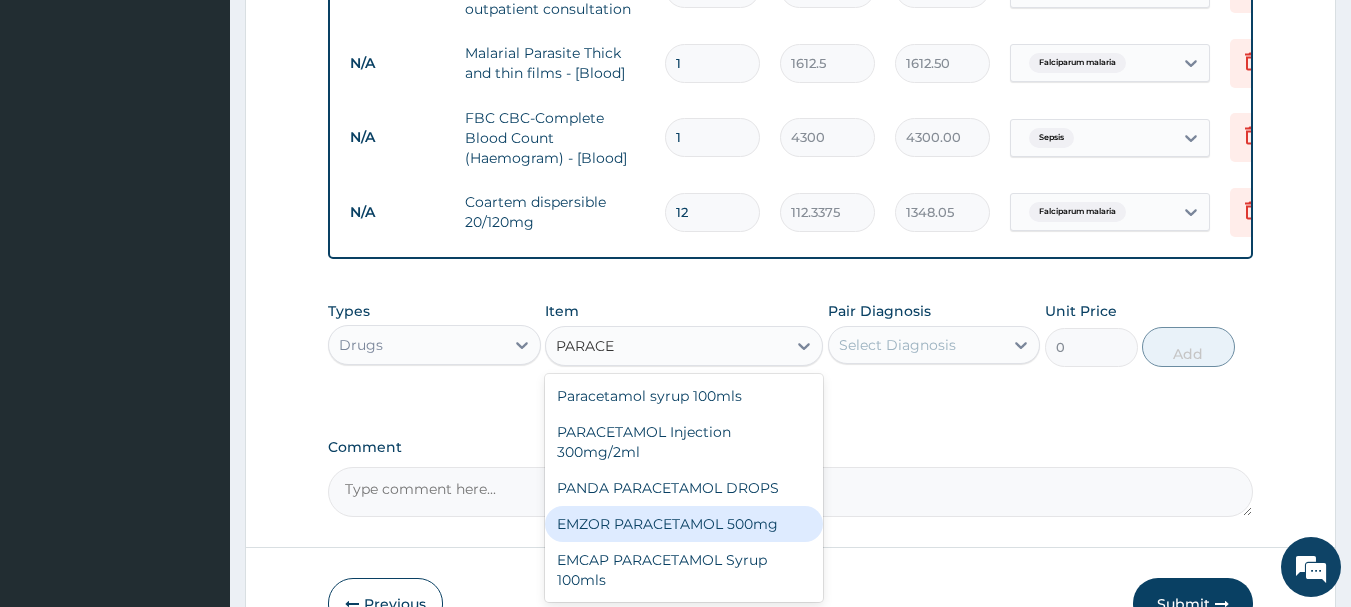 click on "EMZOR PARACETAMOL 500mg" at bounding box center [684, 524] 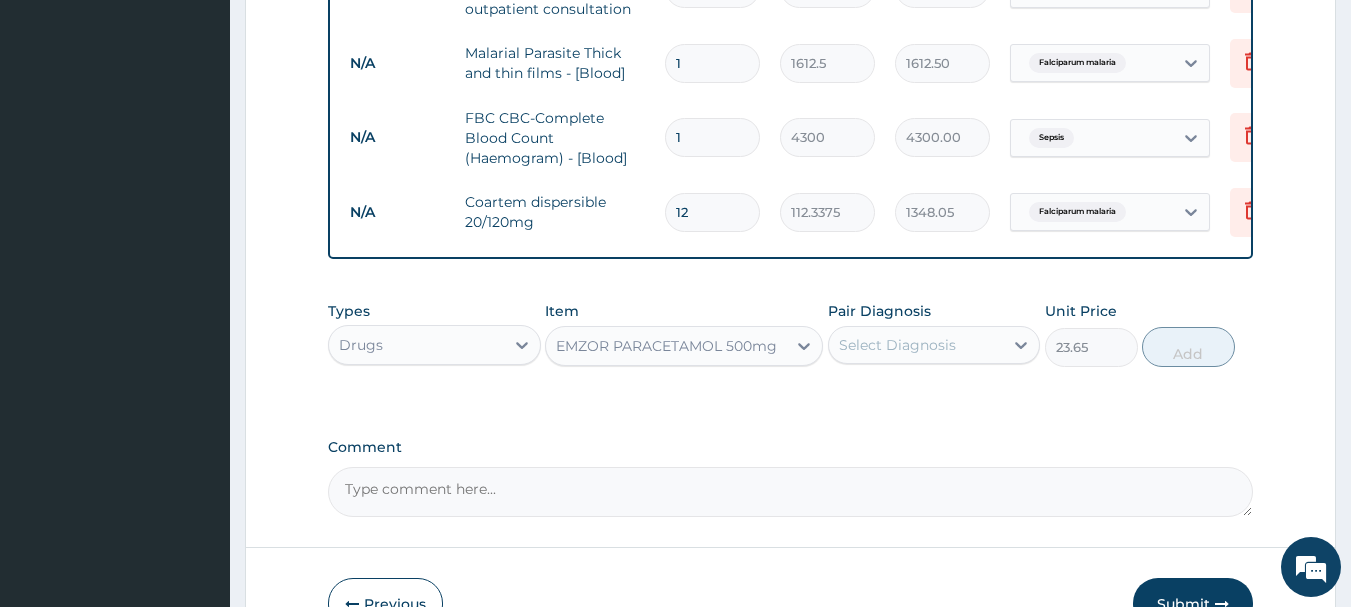 click on "Select Diagnosis" at bounding box center [916, 345] 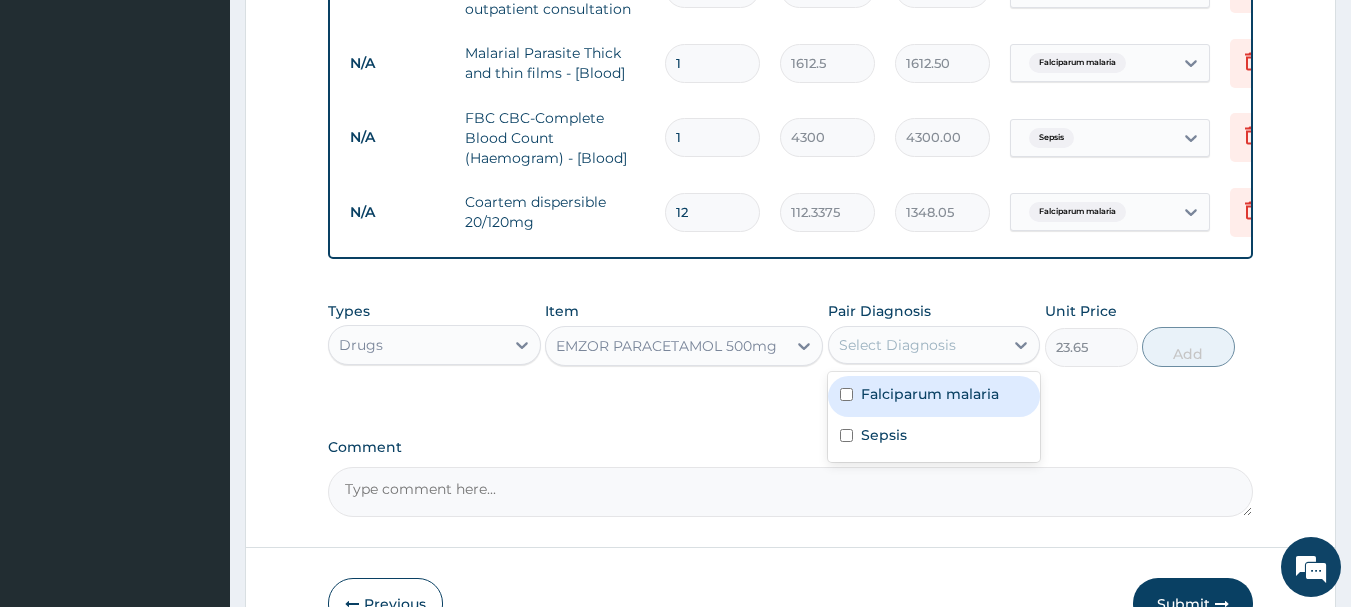 click on "Falciparum malaria" at bounding box center (930, 394) 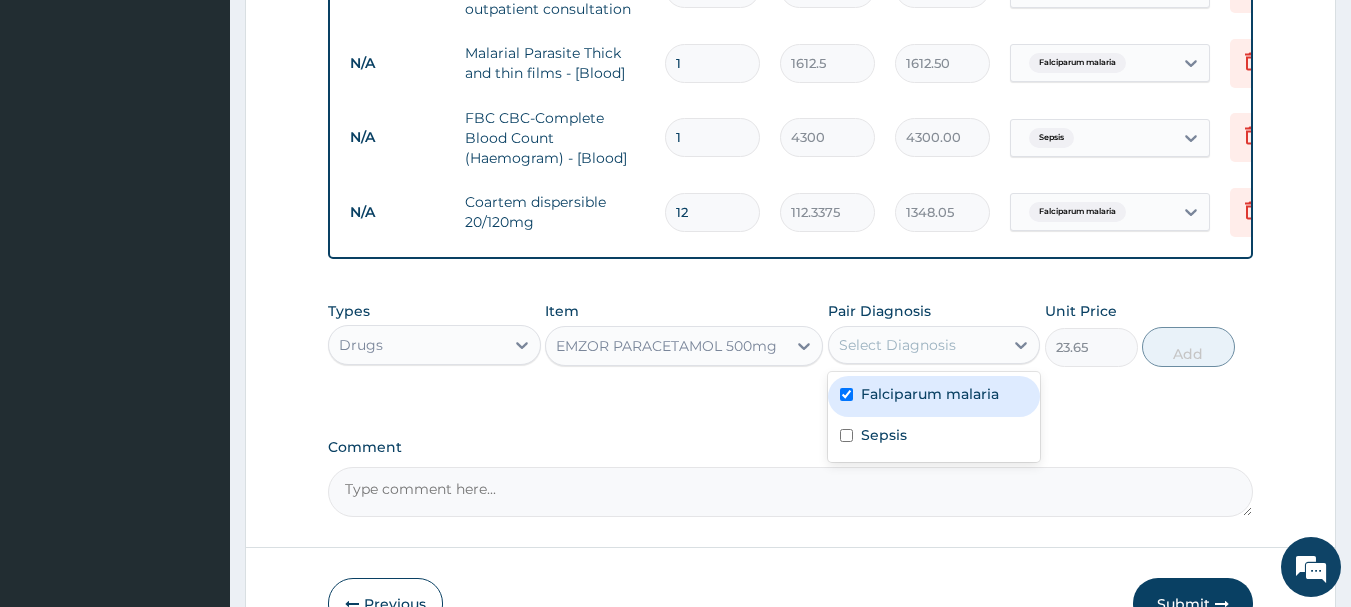 checkbox on "true" 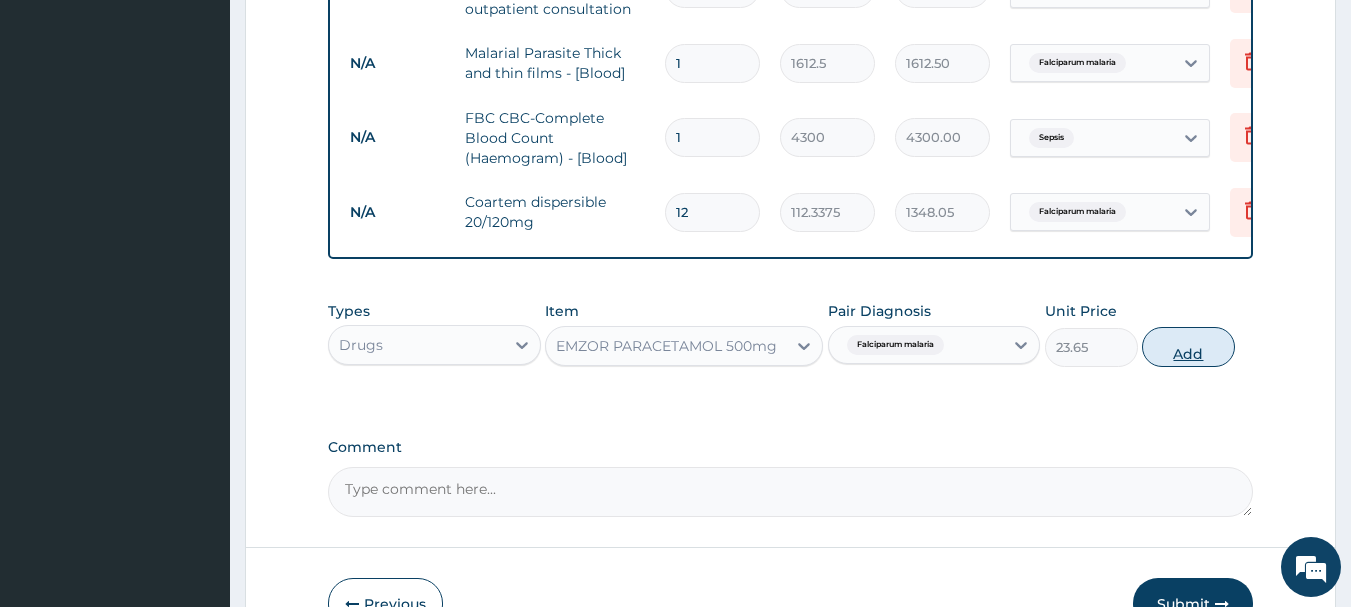 click on "Add" at bounding box center [1188, 347] 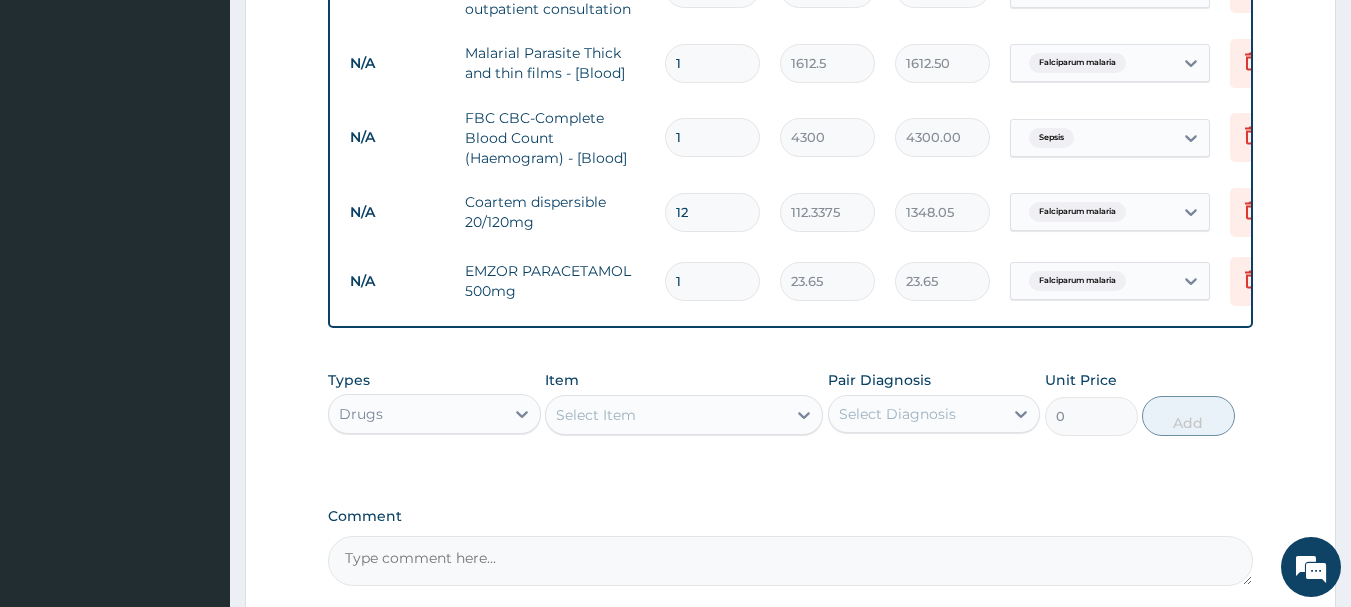 type on "15" 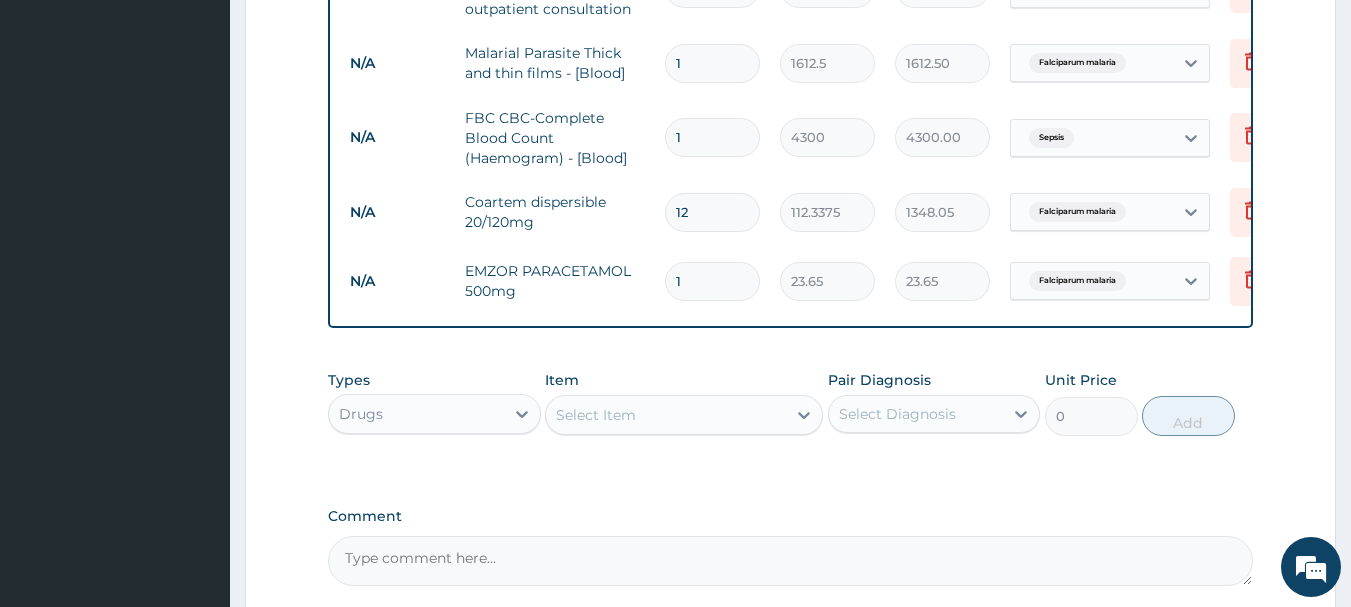 type on "354.75" 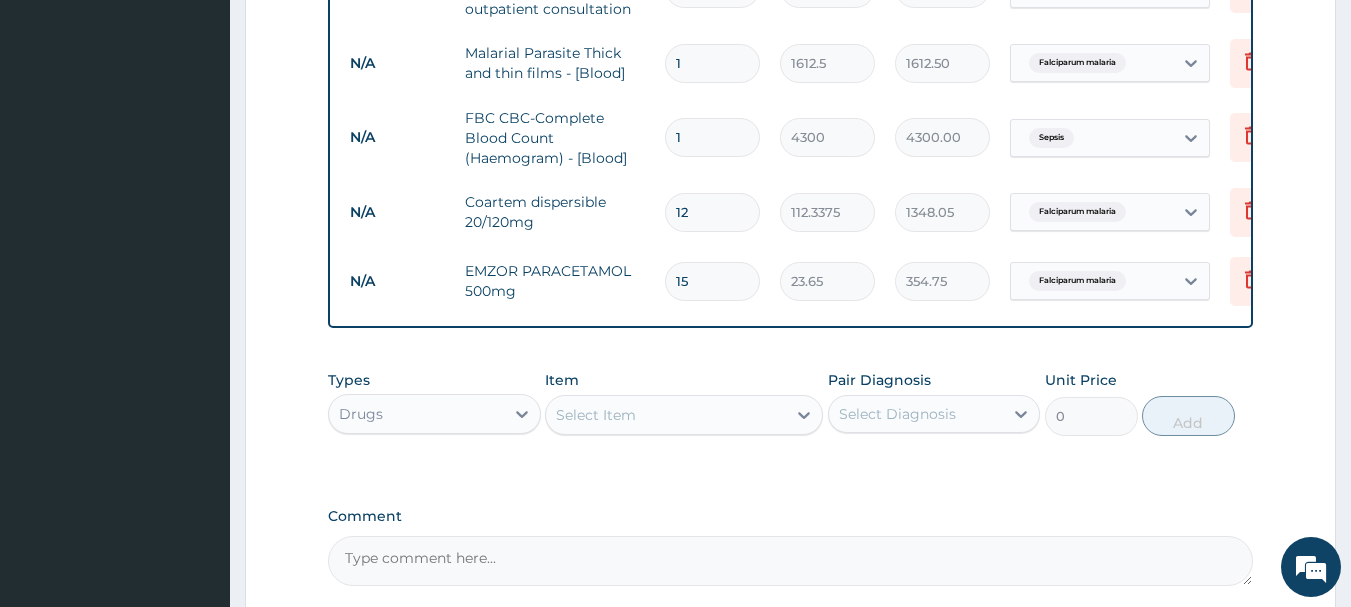 click on "Select Item" at bounding box center [666, 415] 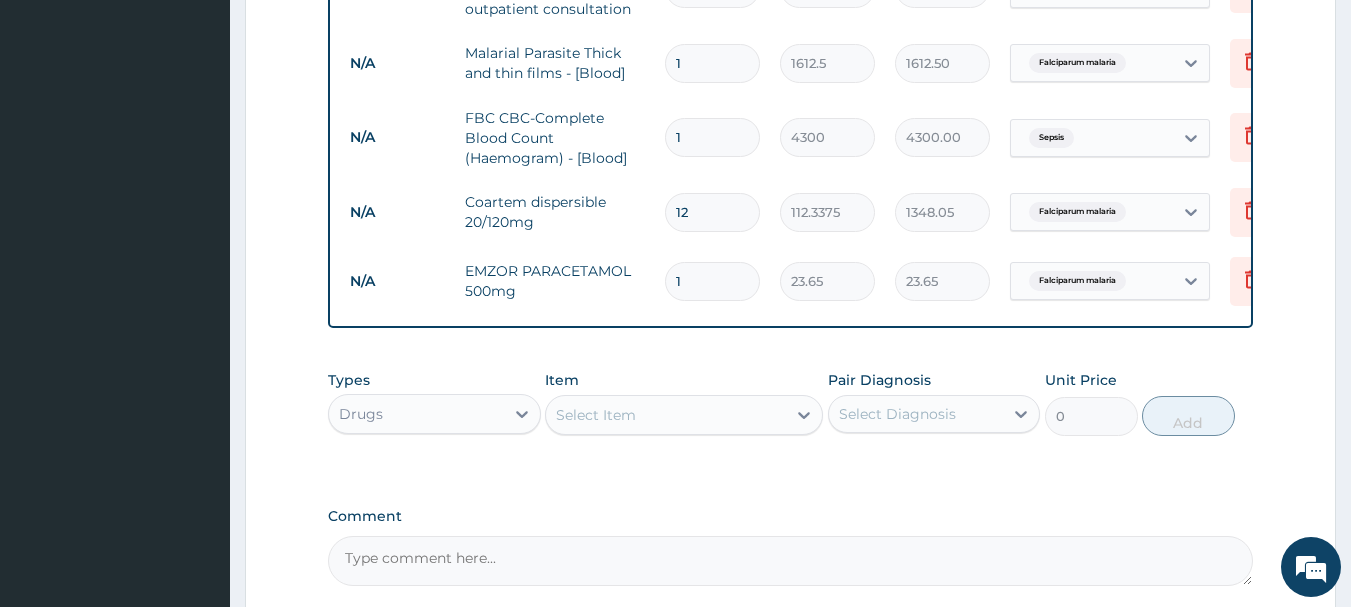 type 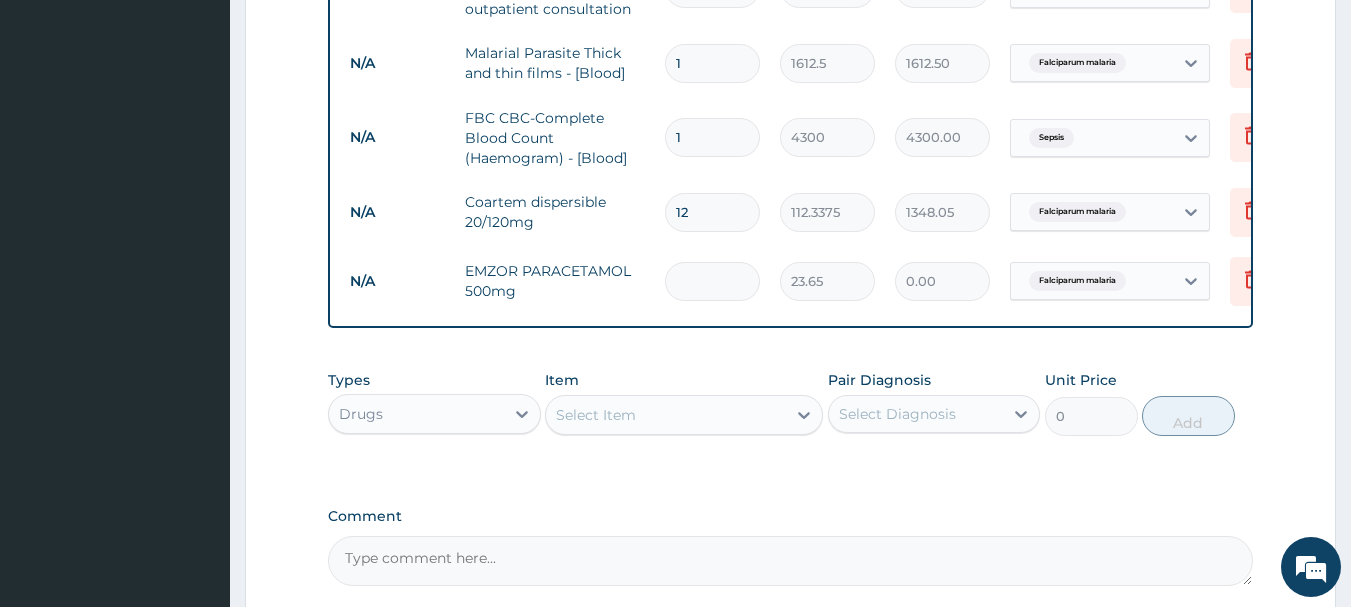 type on "9" 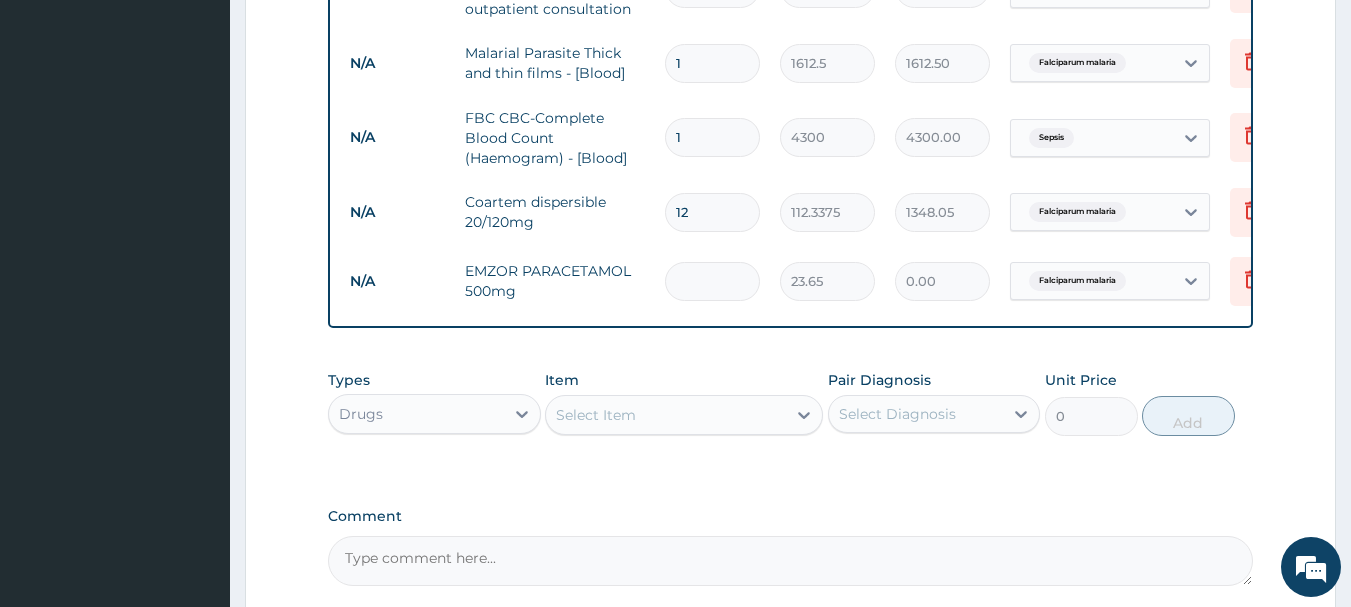 type on "212.85" 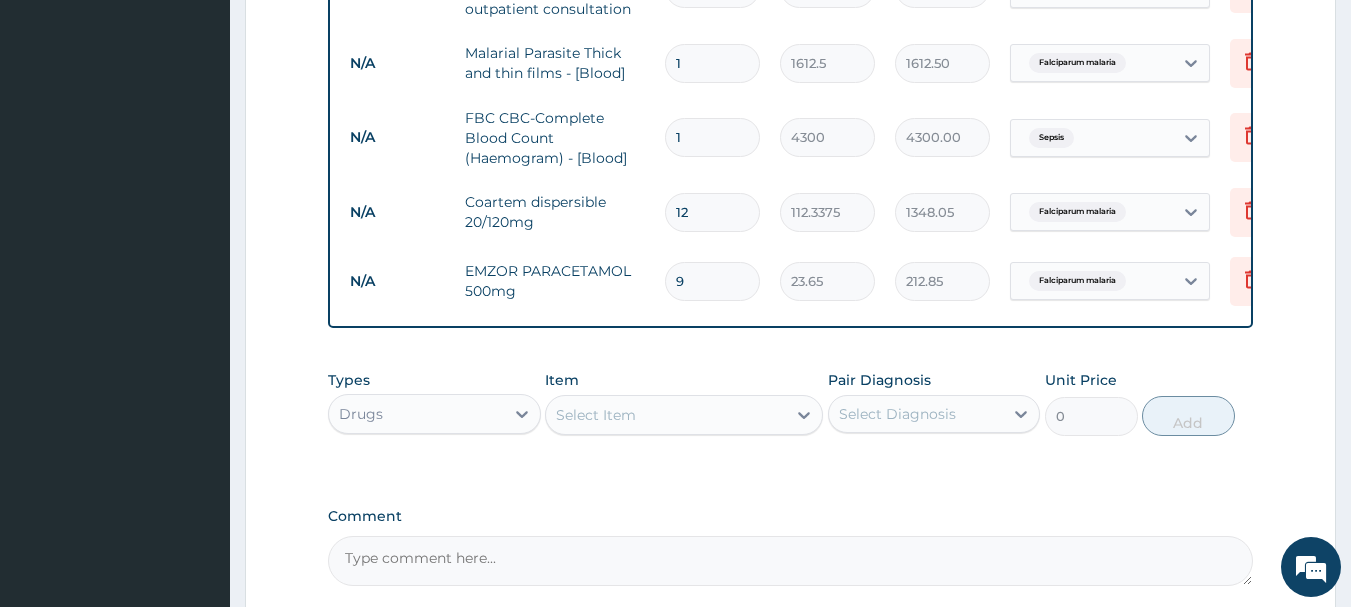 type on "9" 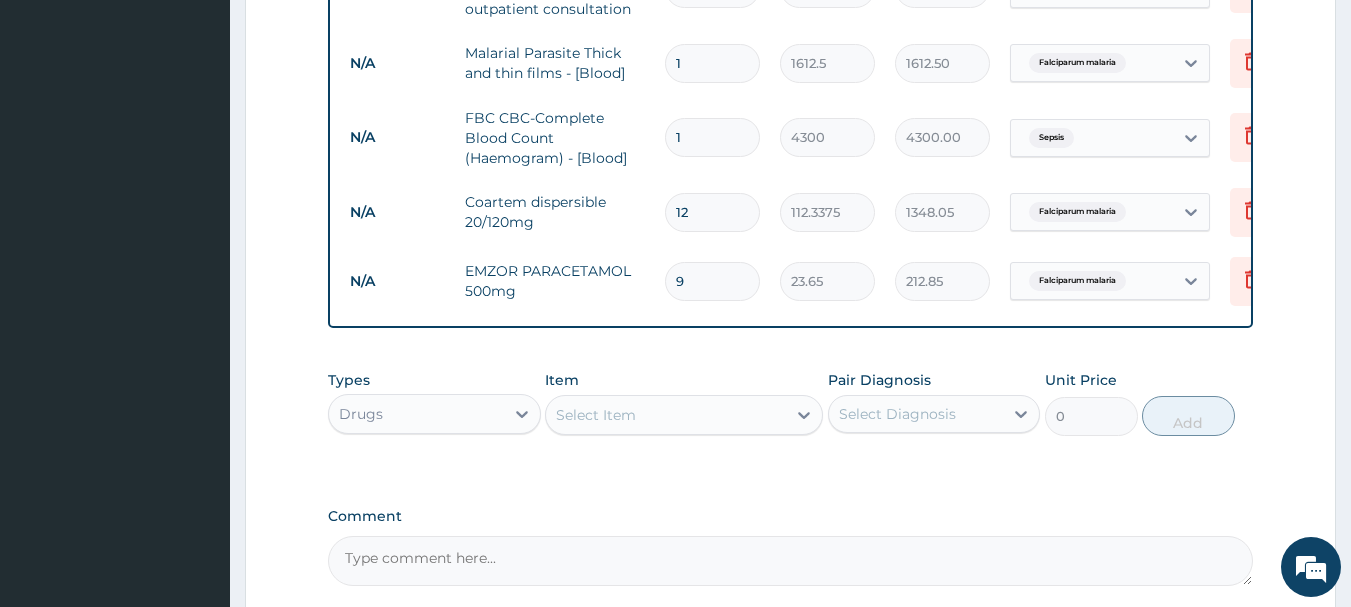 click on "Select Item" at bounding box center [666, 415] 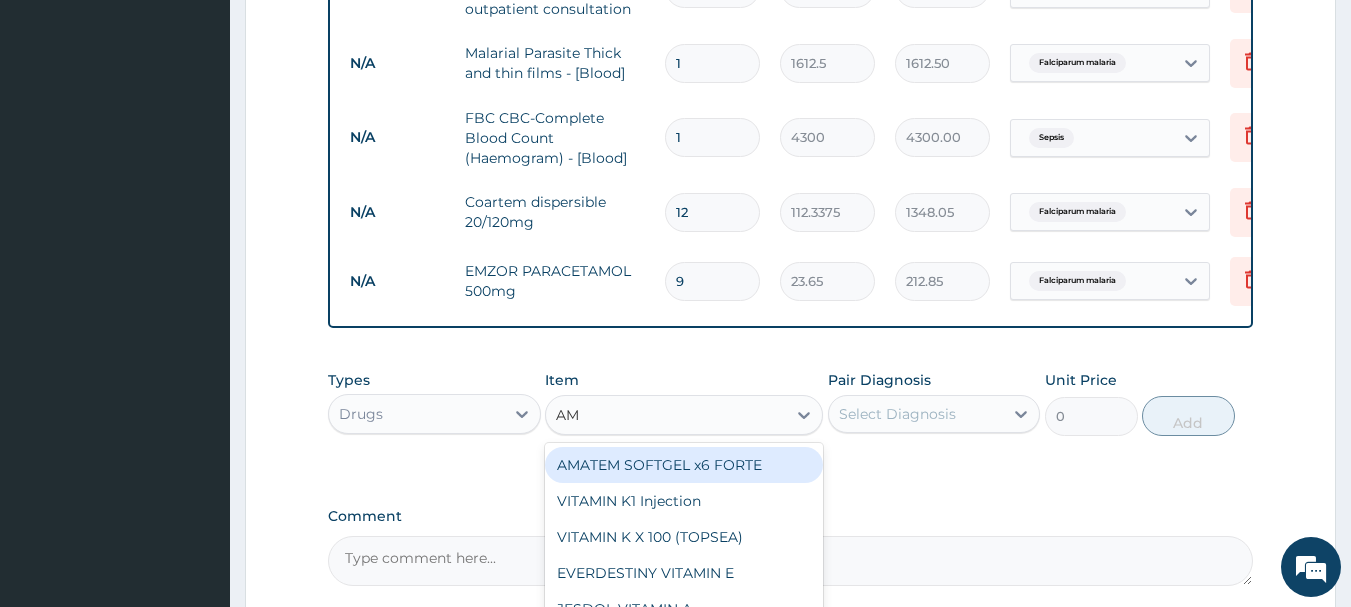 type on "AMO" 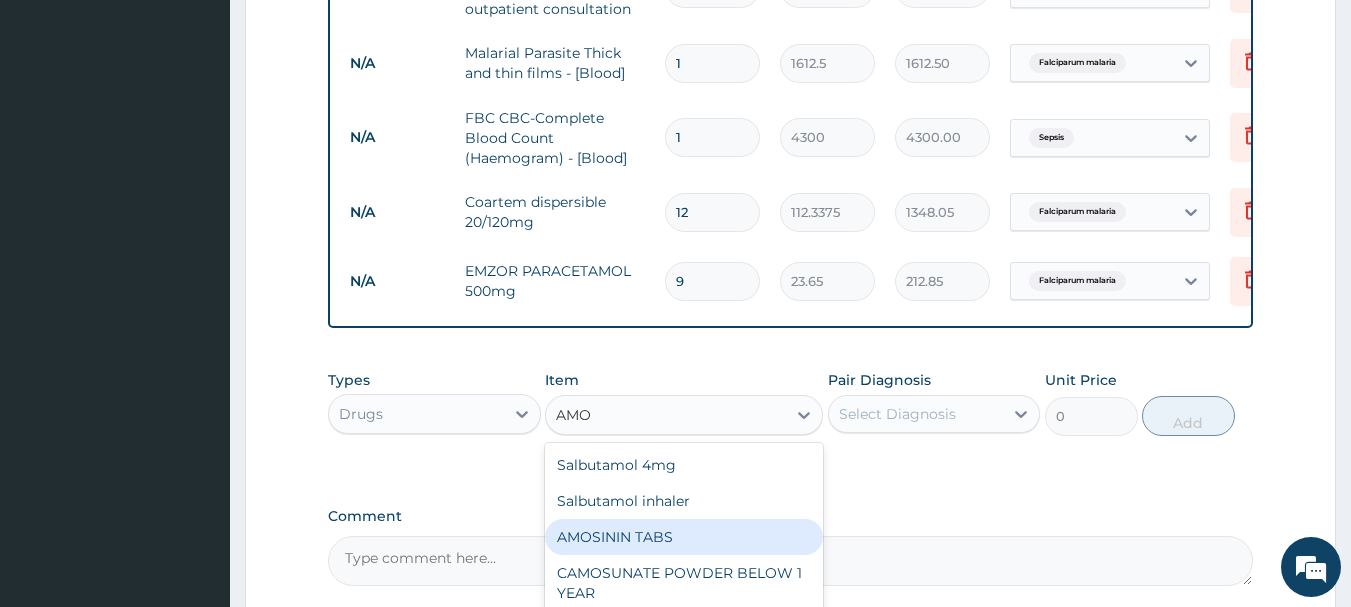 click on "AMOSININ TABS" at bounding box center [684, 537] 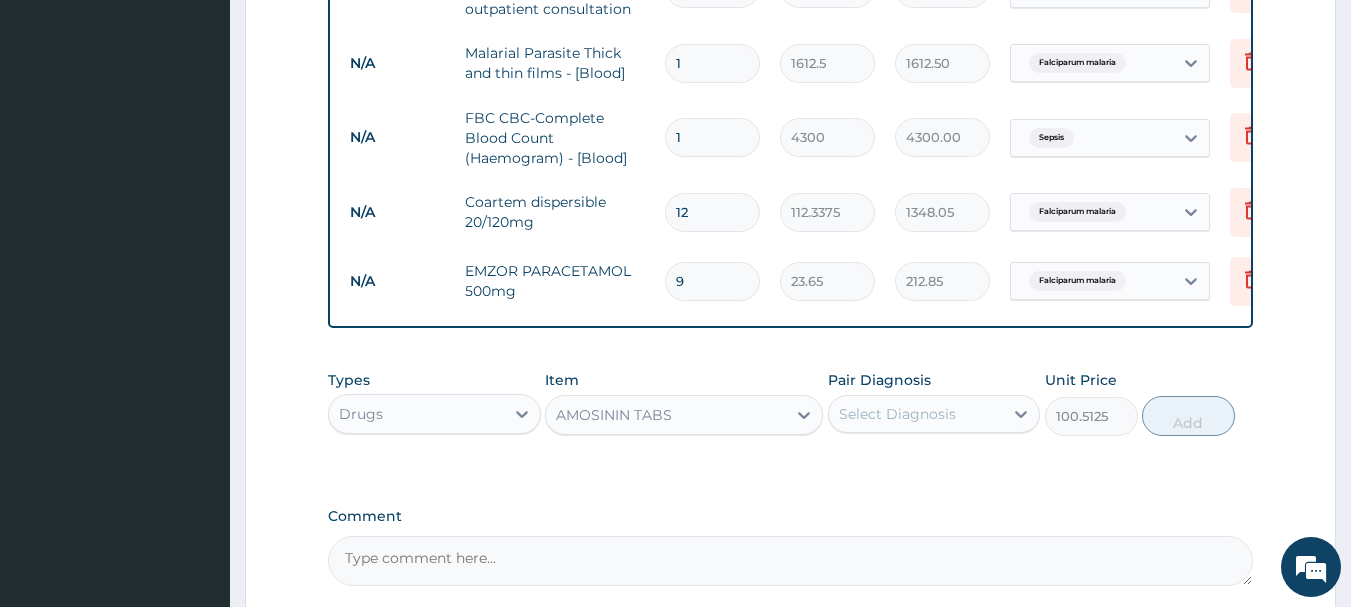 click on "Comment" at bounding box center [791, 547] 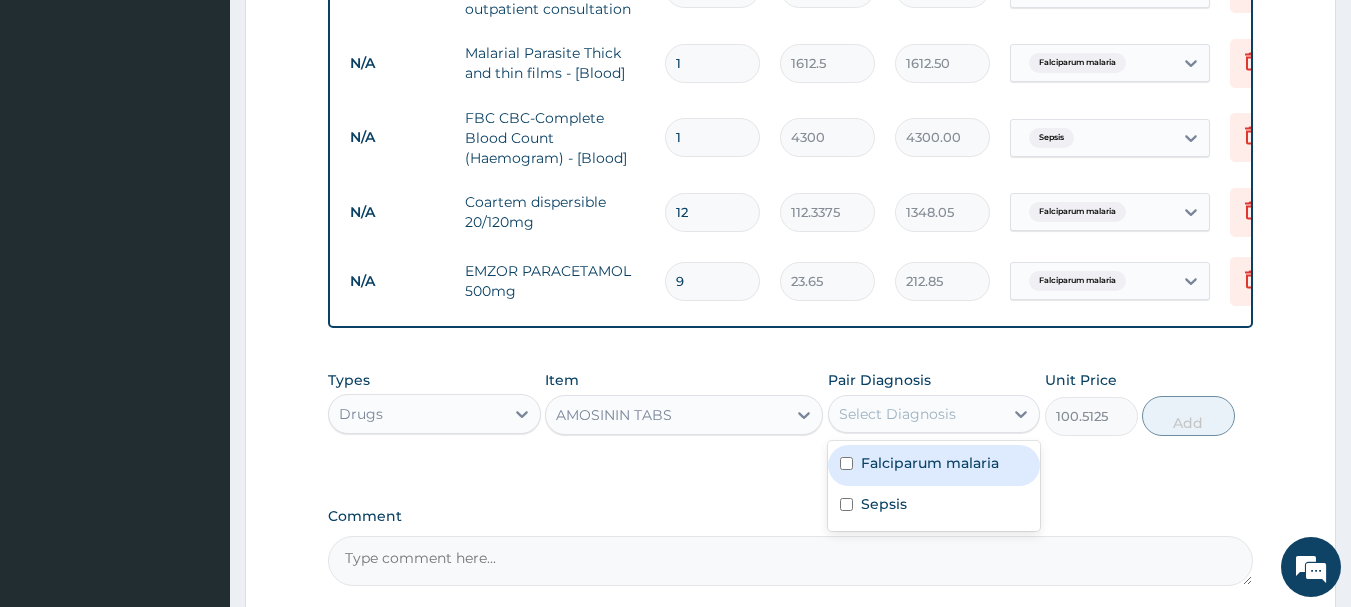 click on "Select Diagnosis" at bounding box center [916, 414] 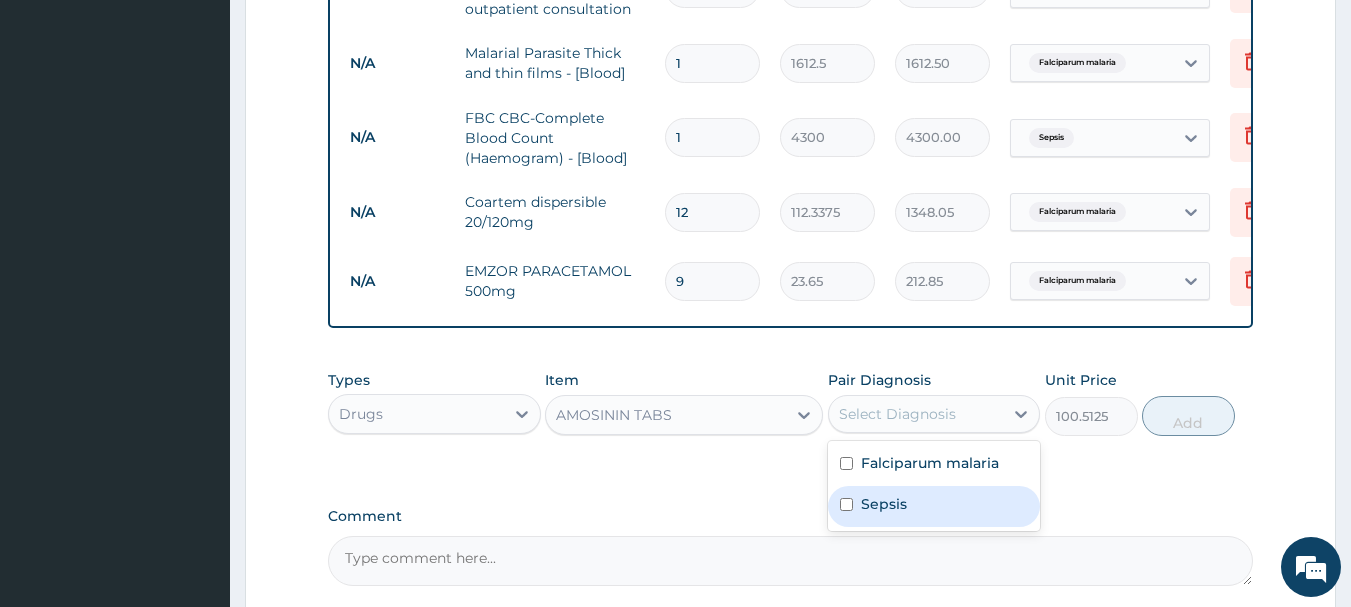 click on "Sepsis" at bounding box center [884, 504] 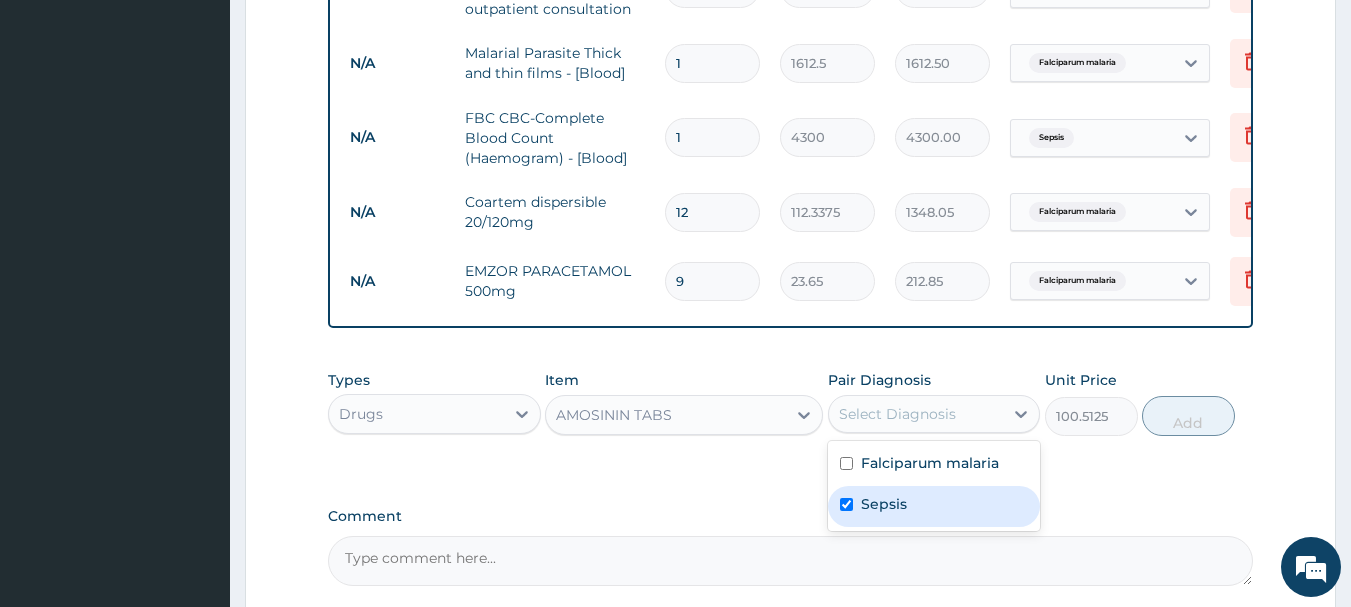 checkbox on "true" 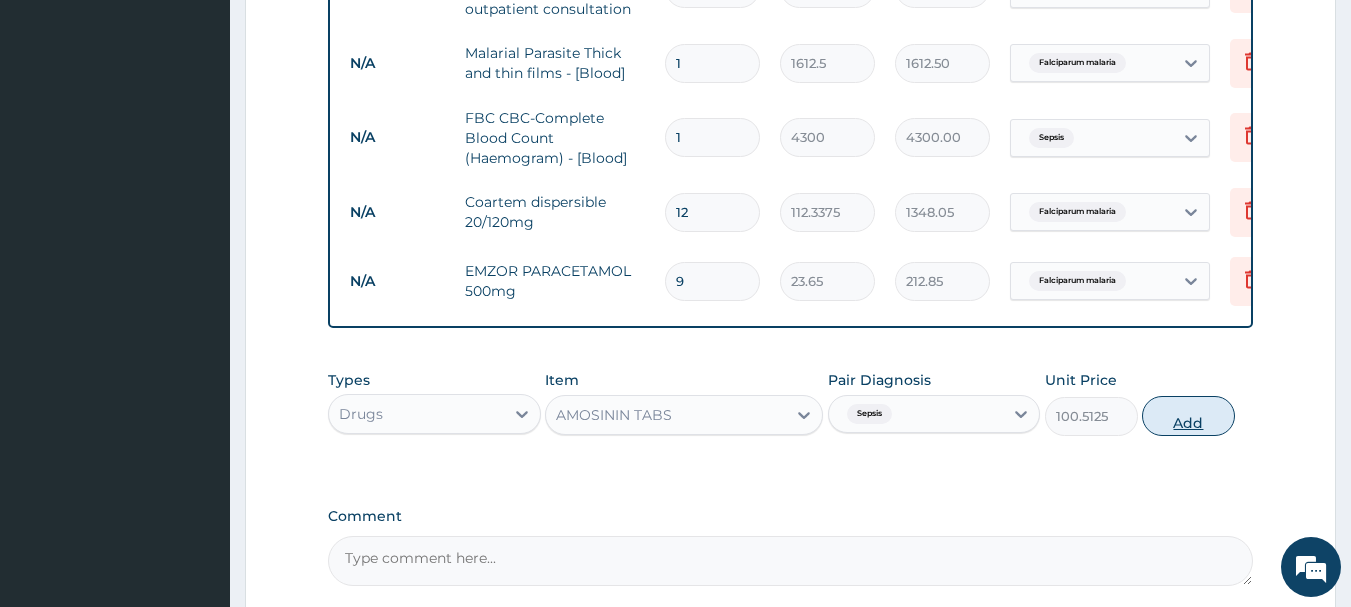 click on "Add" at bounding box center [1188, 416] 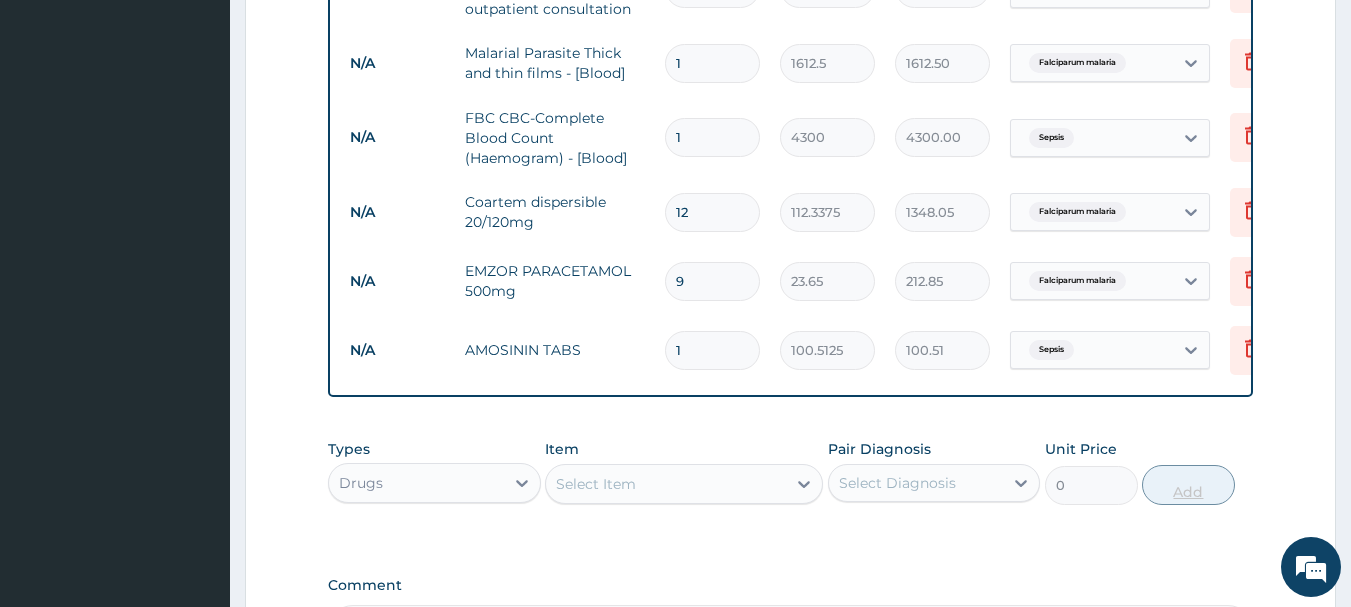 type on "15" 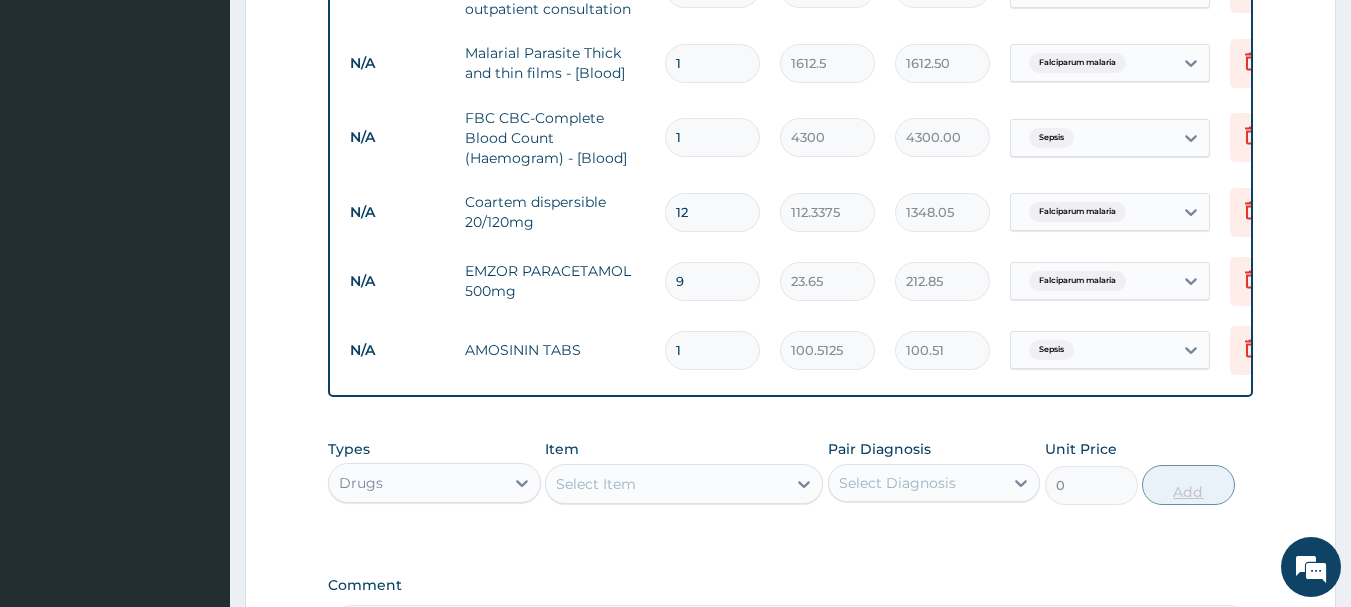 type on "1507.69" 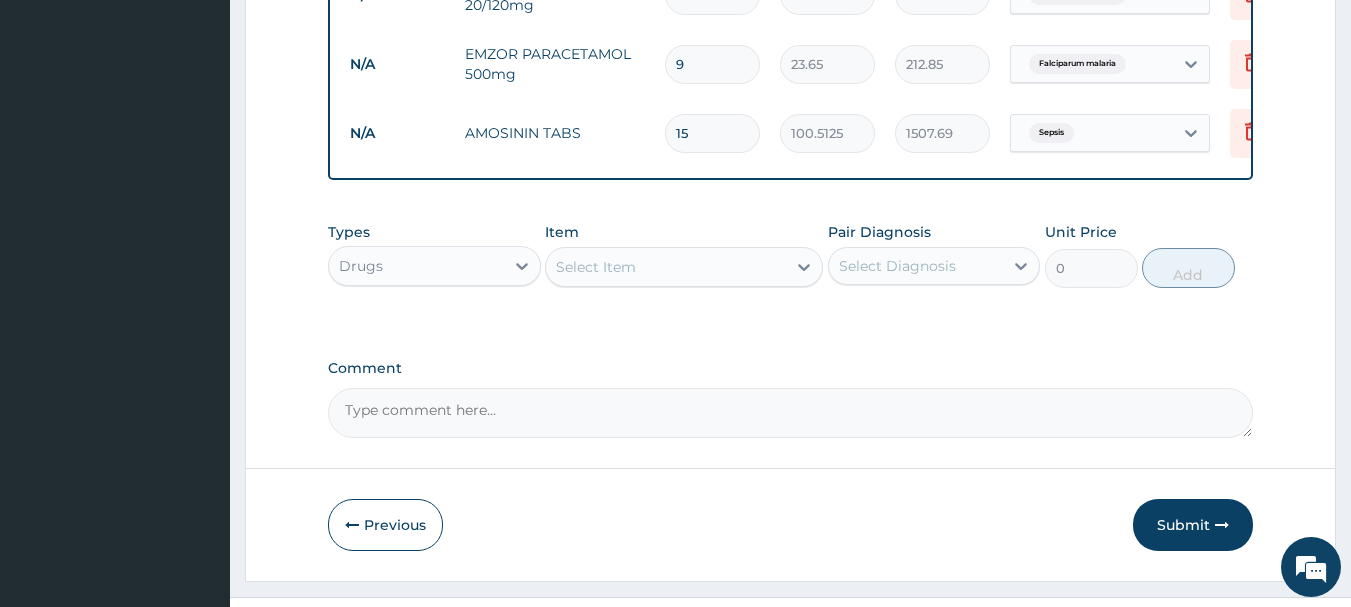 scroll, scrollTop: 1085, scrollLeft: 0, axis: vertical 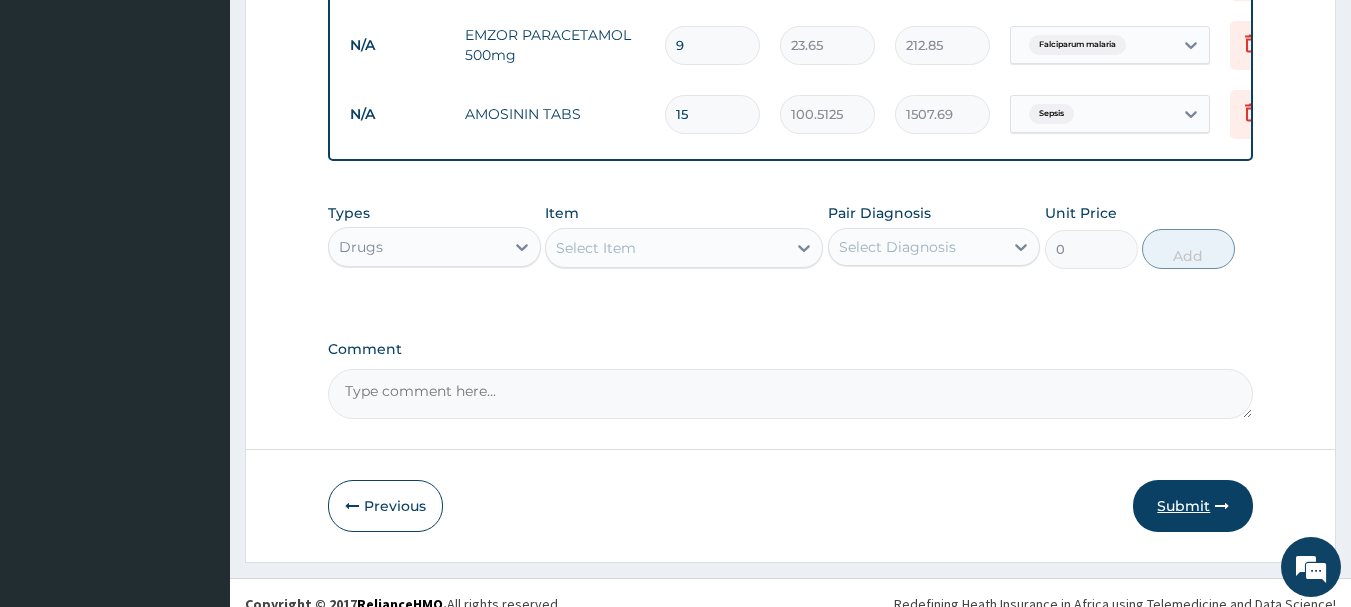 type on "15" 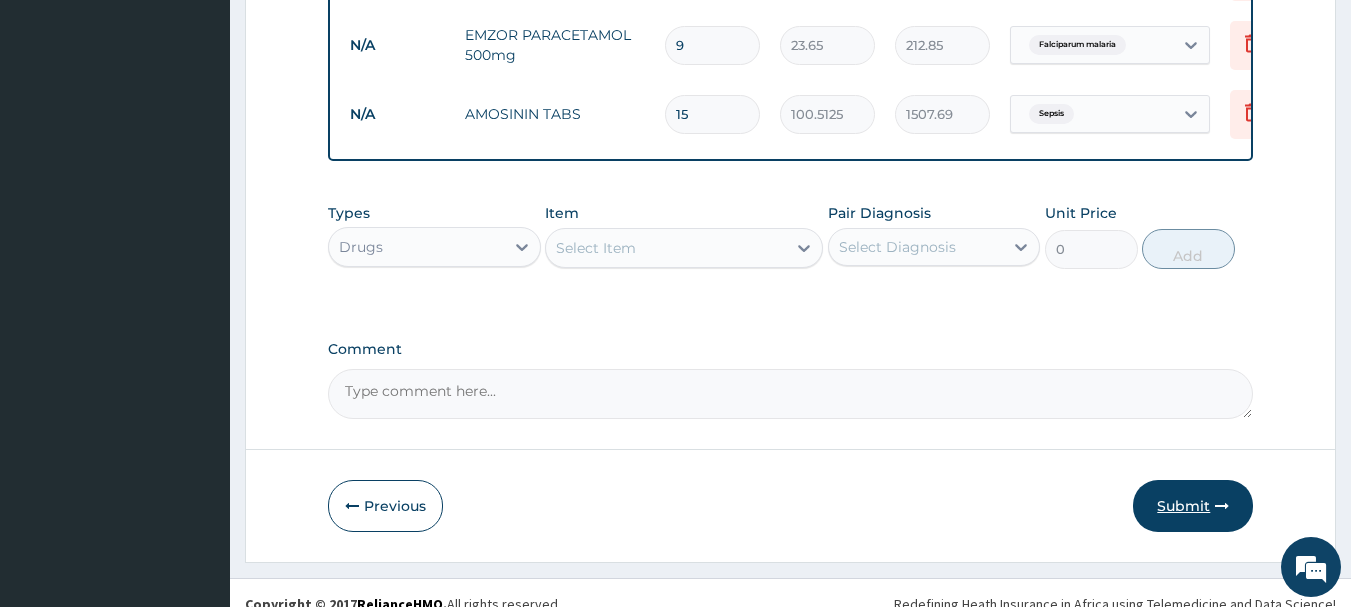 click on "Submit" at bounding box center (1193, 506) 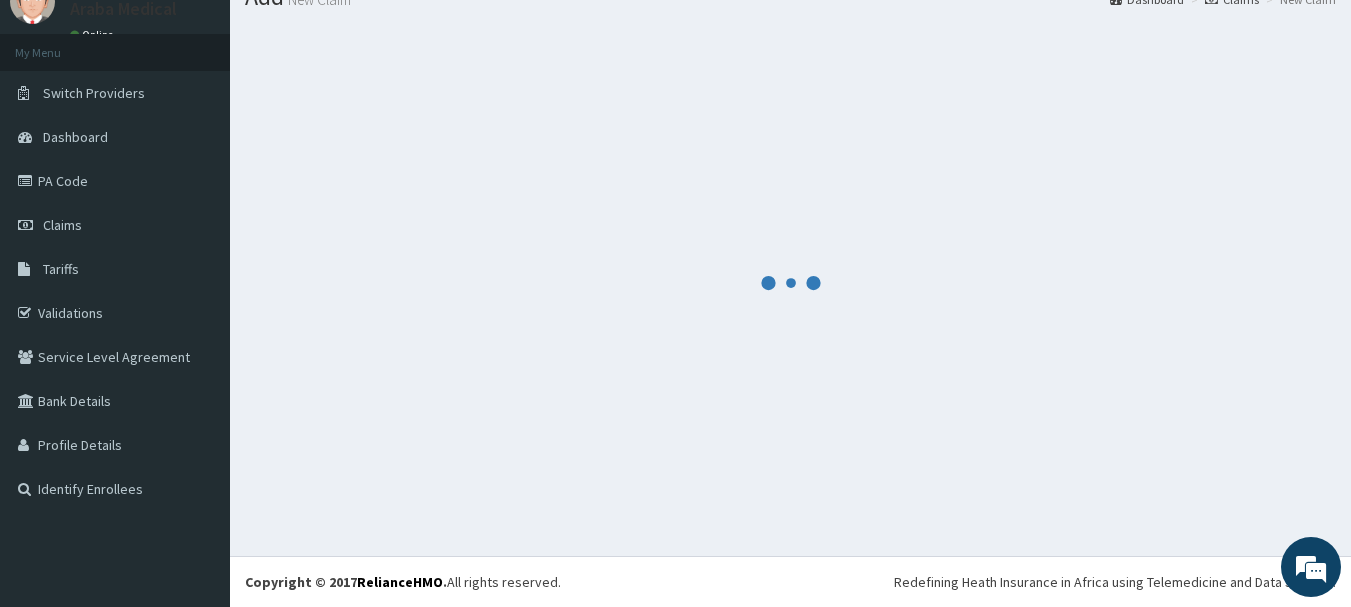 scroll, scrollTop: 1085, scrollLeft: 0, axis: vertical 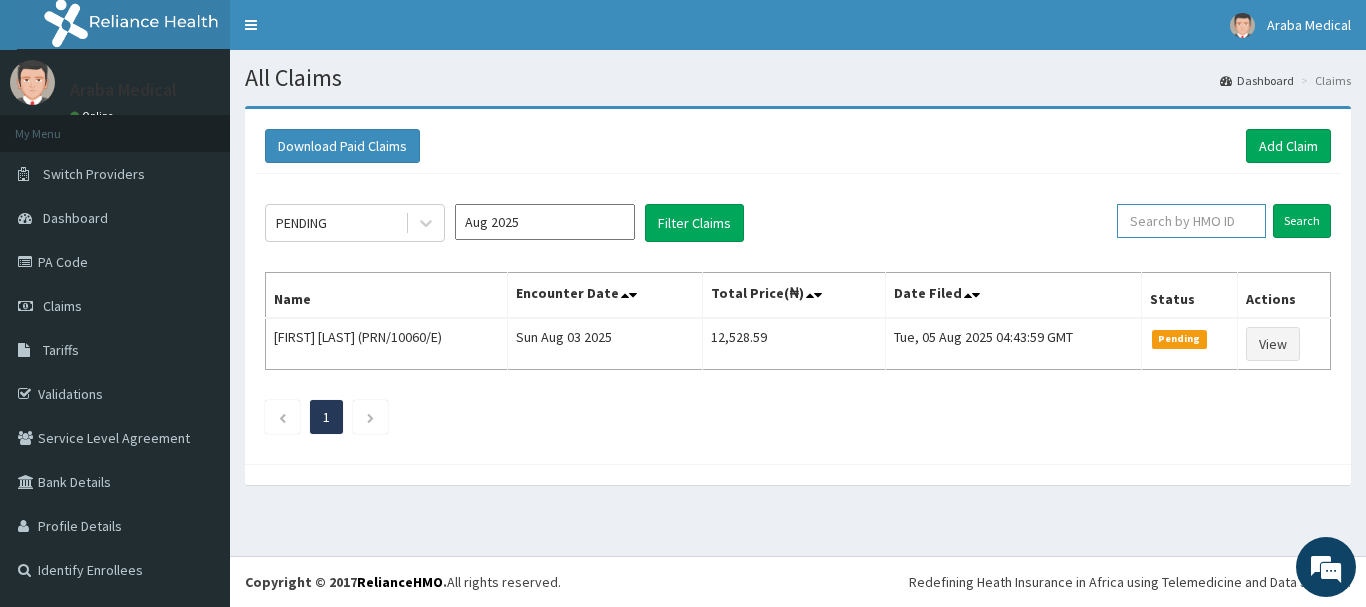 click at bounding box center [1191, 221] 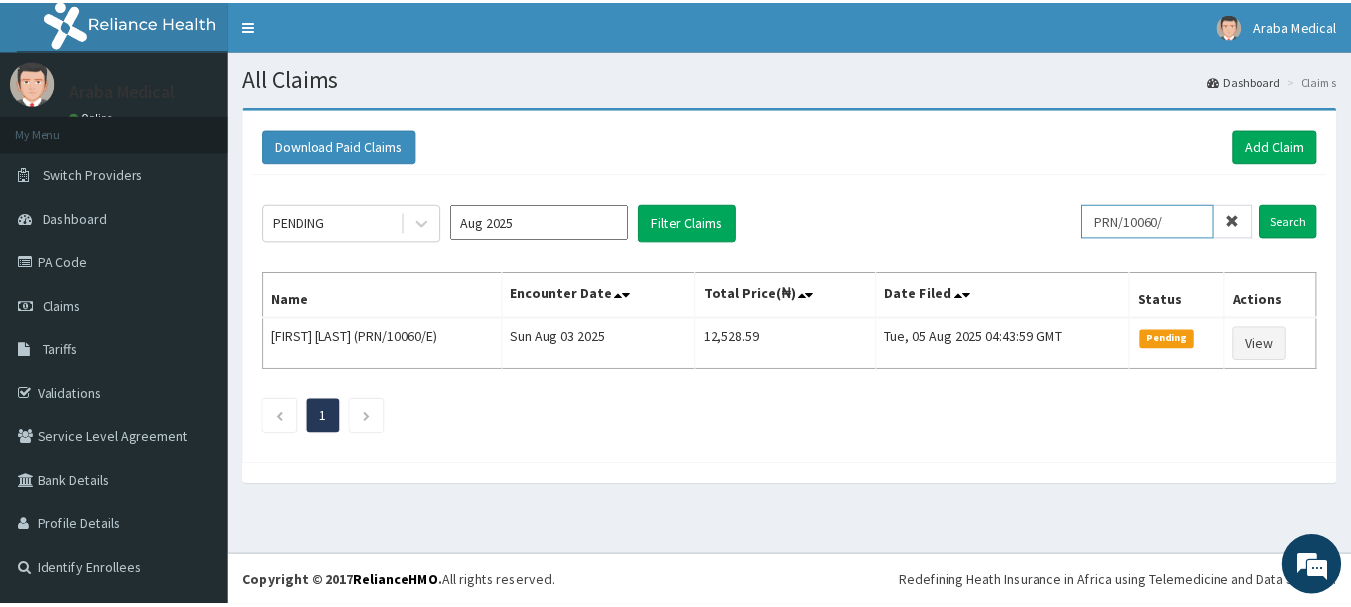scroll, scrollTop: 0, scrollLeft: 0, axis: both 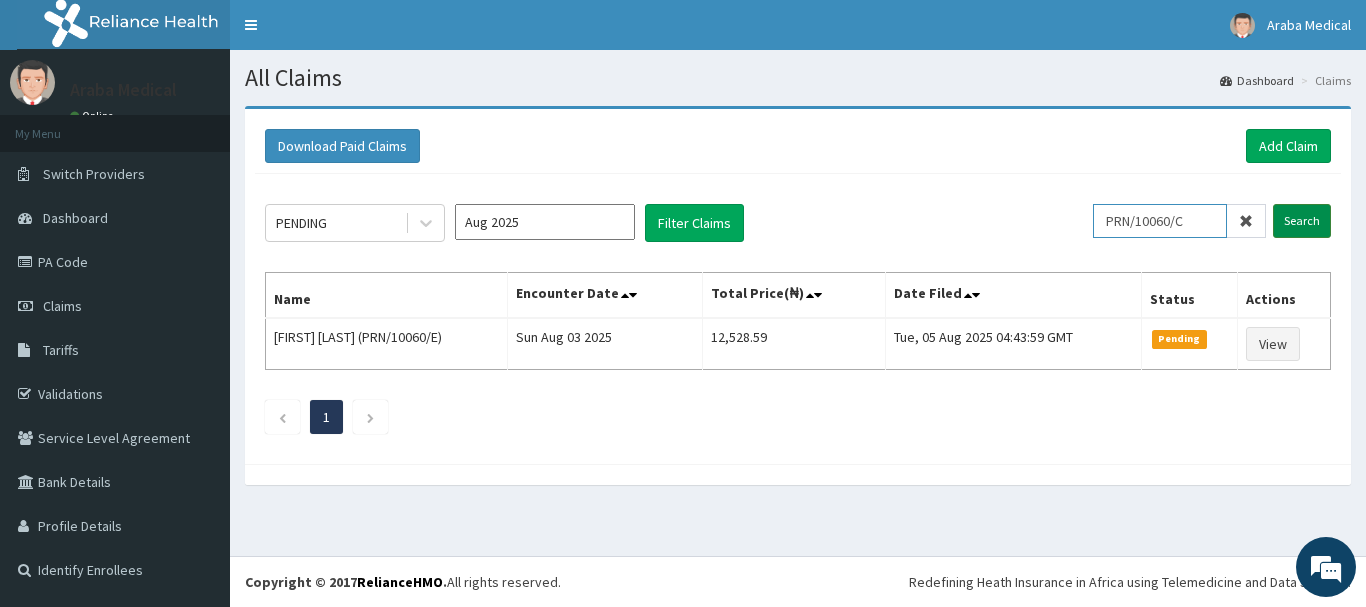 type on "PRN/10060/C" 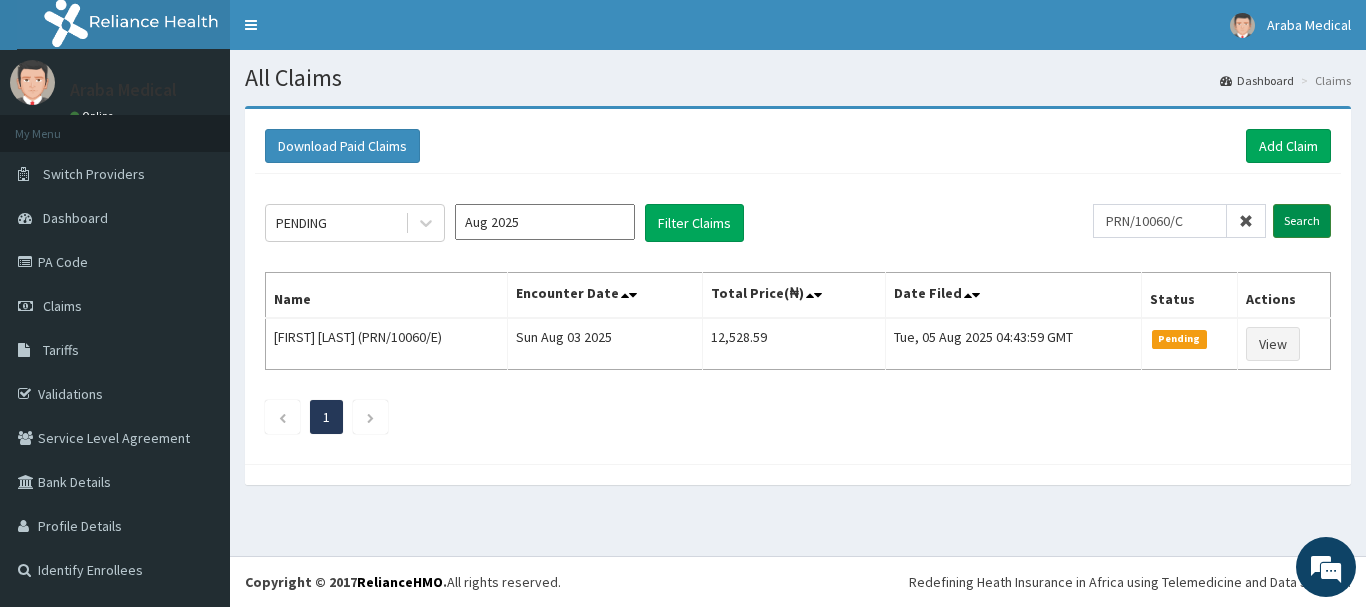 click on "Search" at bounding box center (1302, 221) 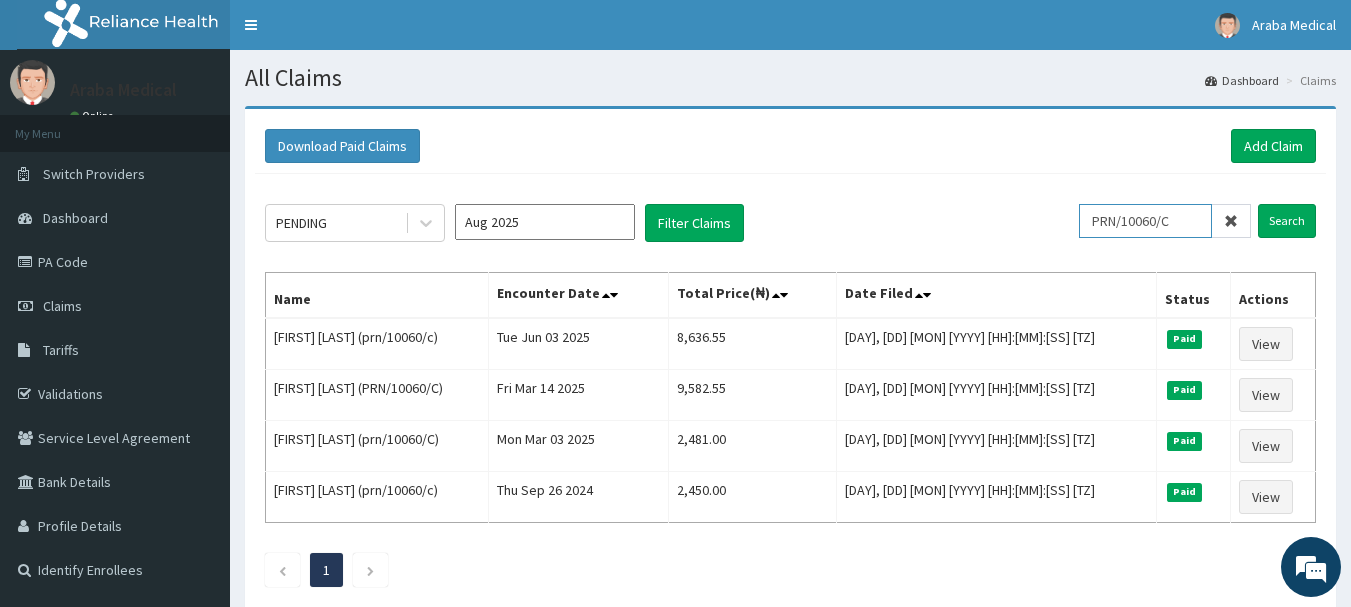 click on "PRN/10060/C" at bounding box center [1145, 221] 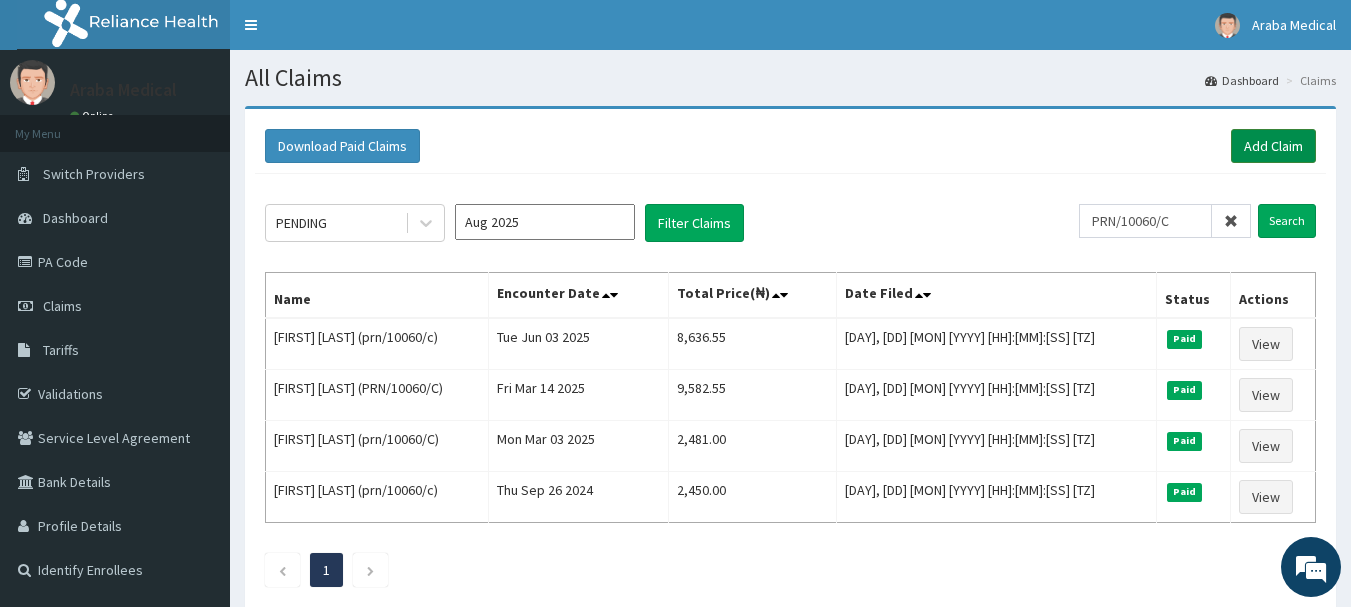 click on "Add Claim" at bounding box center [1273, 146] 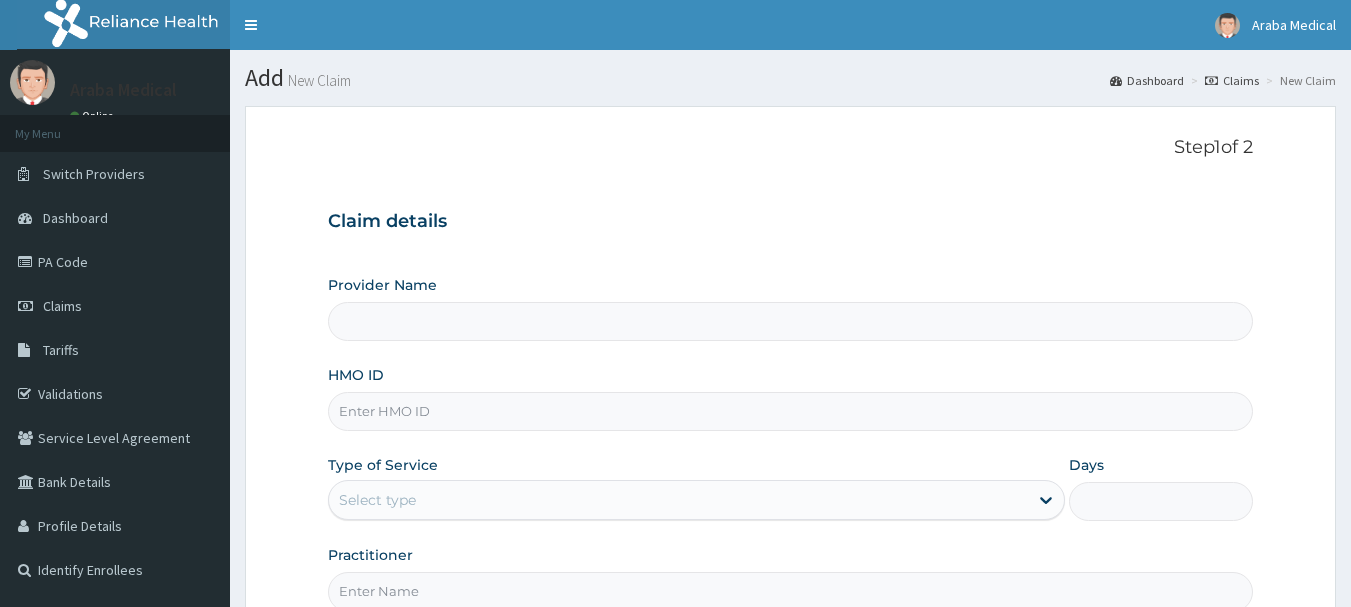scroll, scrollTop: 0, scrollLeft: 0, axis: both 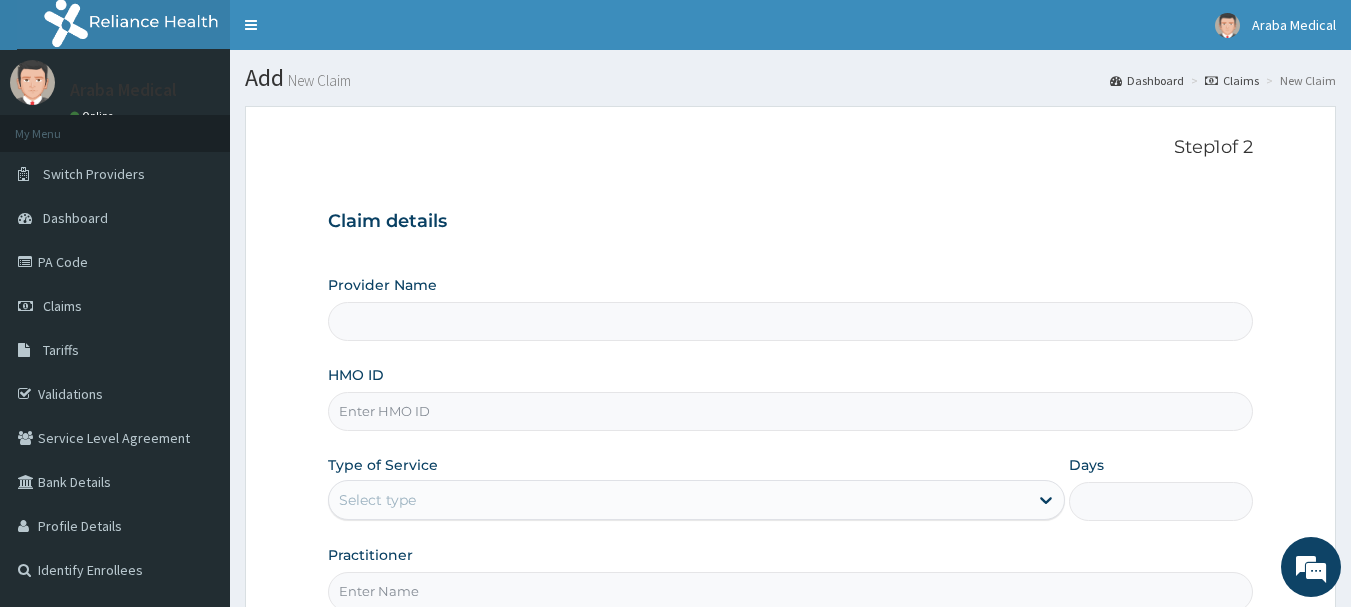 click on "HMO ID" at bounding box center (791, 411) 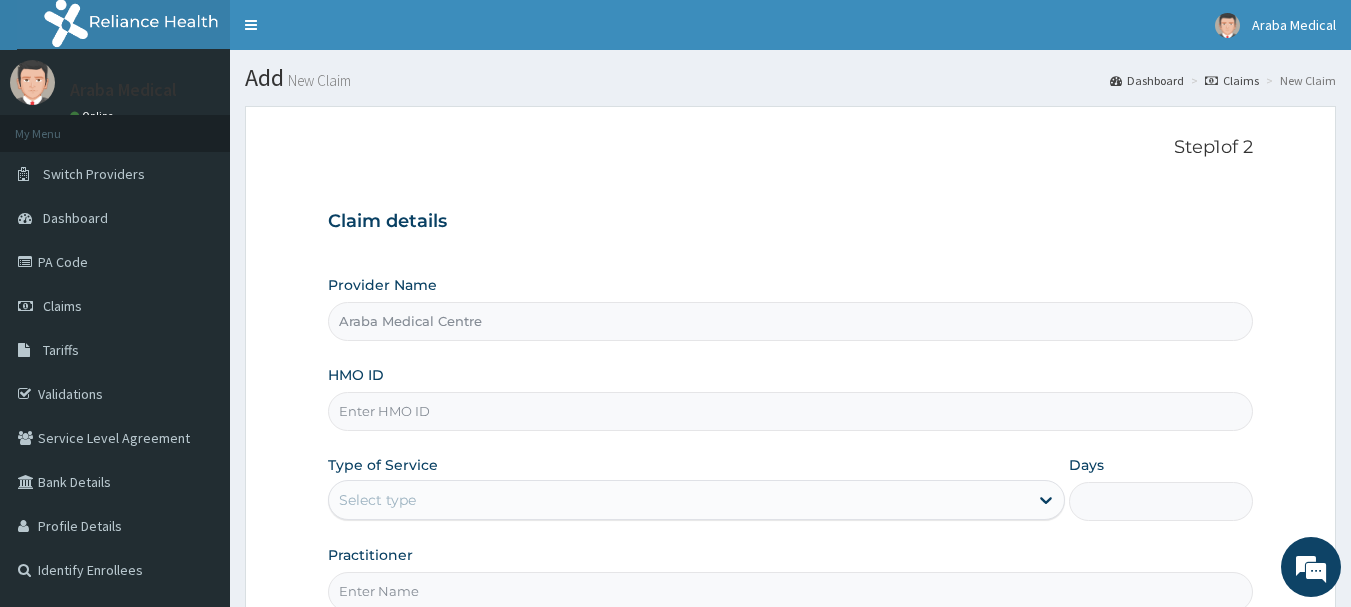 type on "Araba Medical Centre" 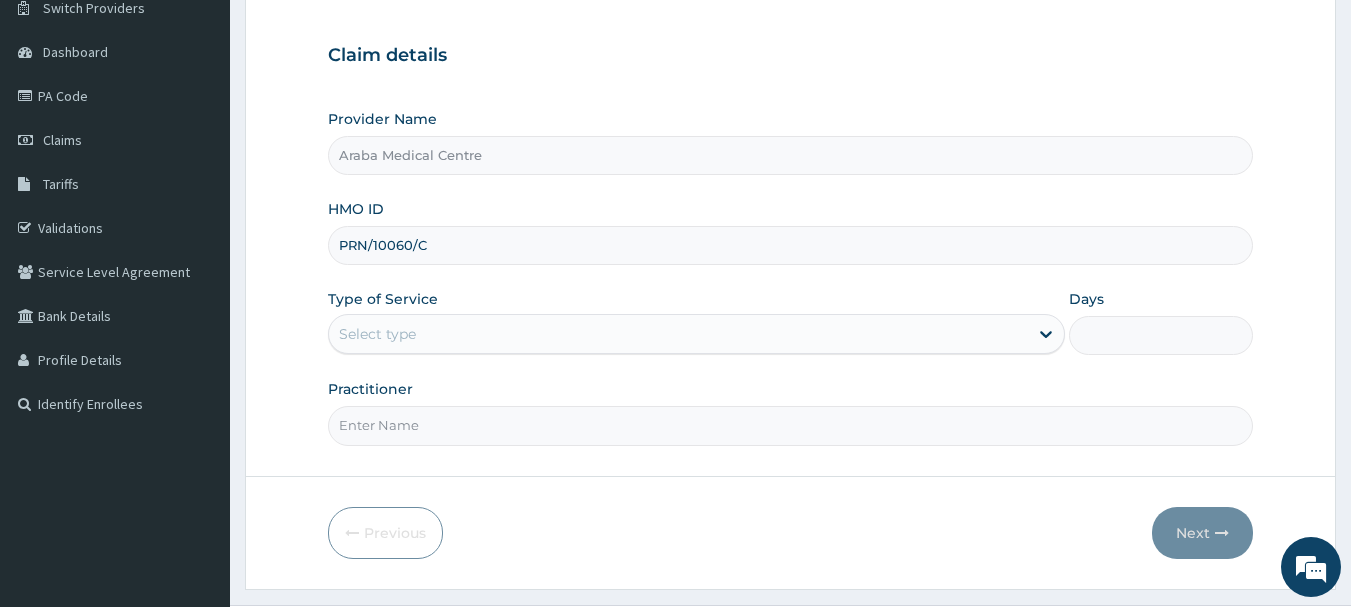 scroll, scrollTop: 173, scrollLeft: 0, axis: vertical 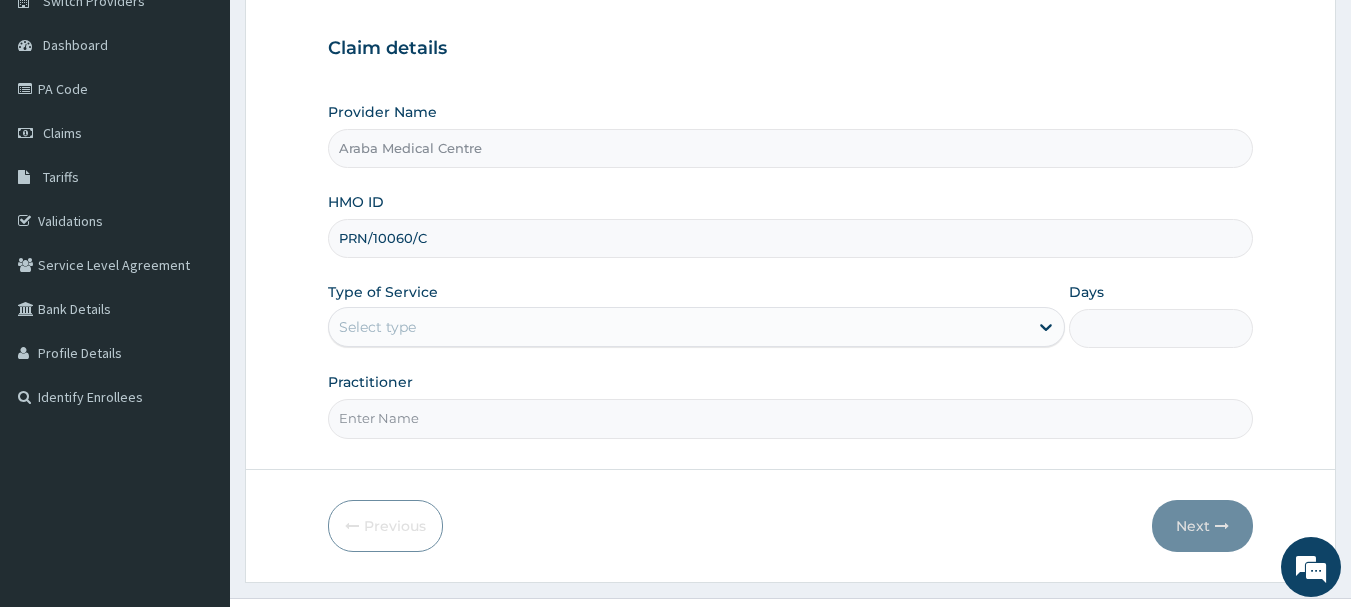 type on "PRN/10060/C" 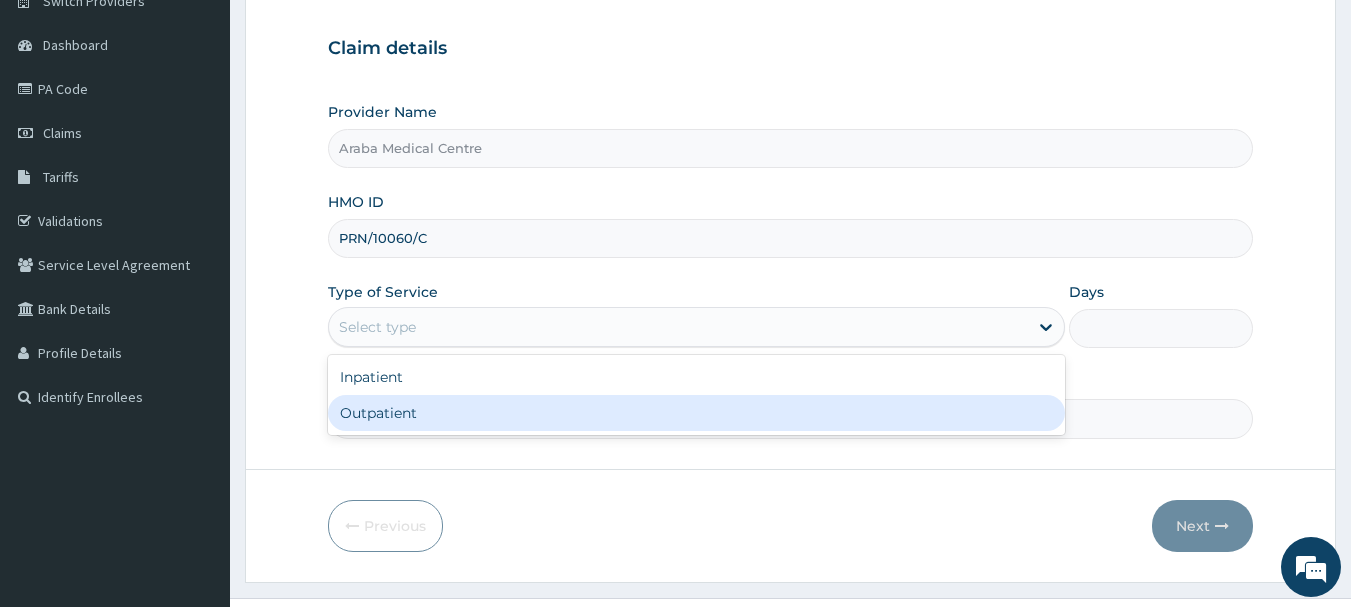 click on "Outpatient" at bounding box center (696, 413) 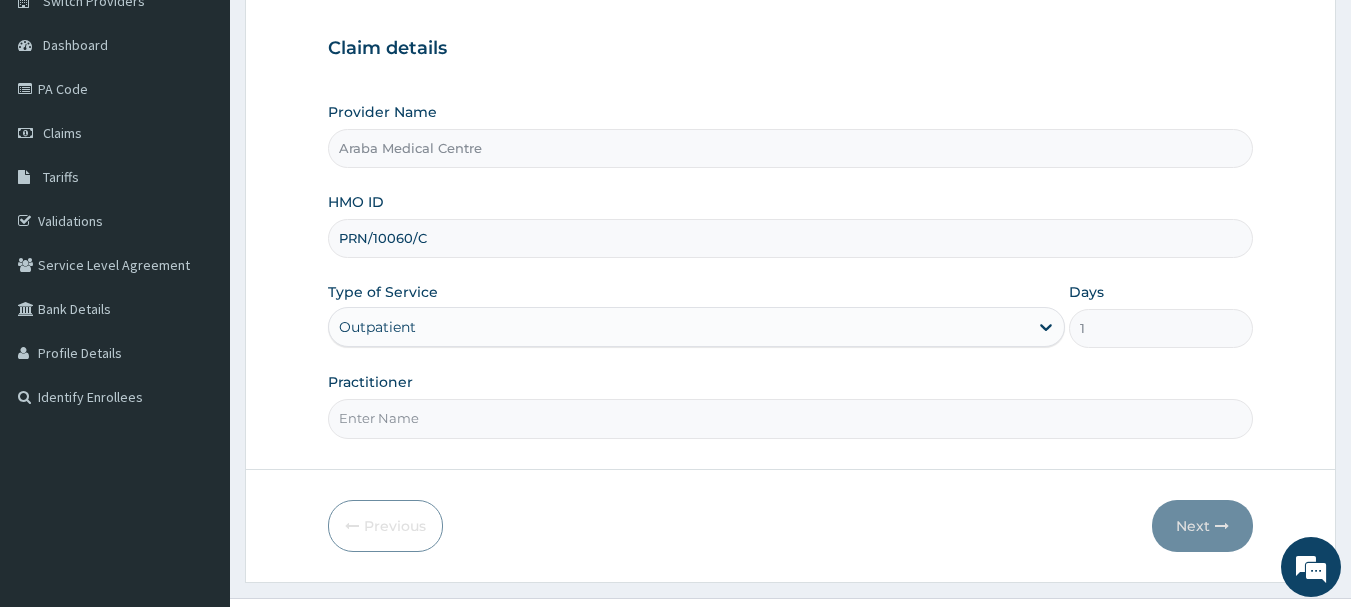 click on "Practitioner" at bounding box center [791, 418] 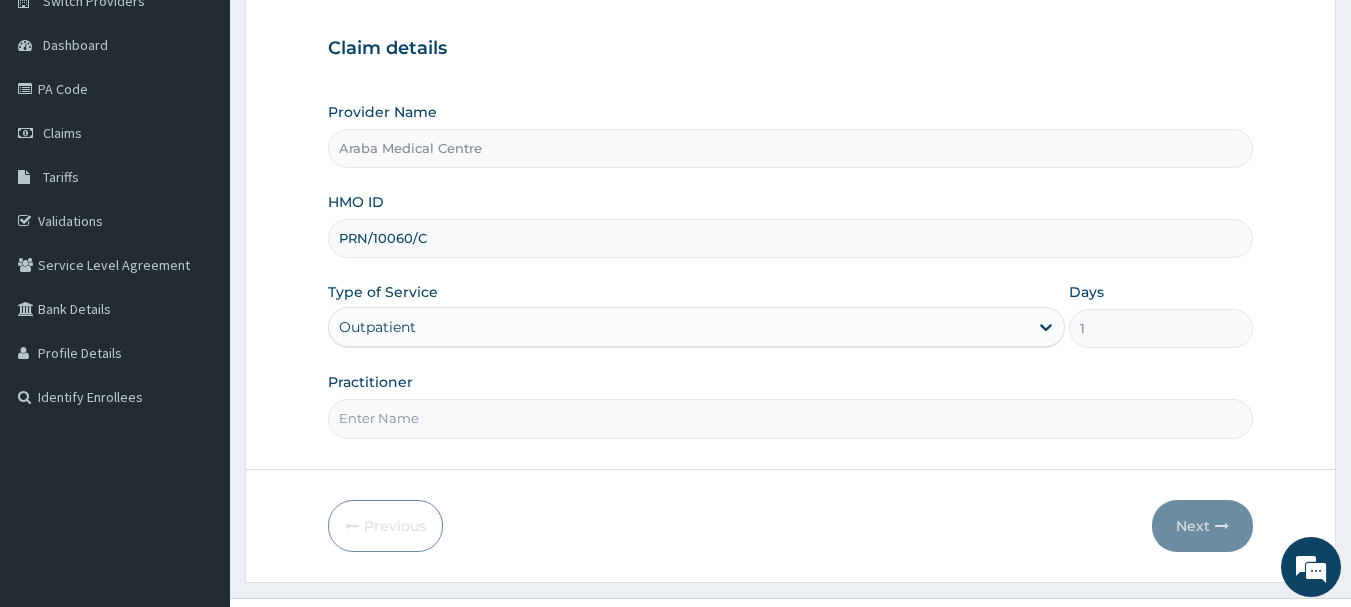 scroll, scrollTop: 0, scrollLeft: 0, axis: both 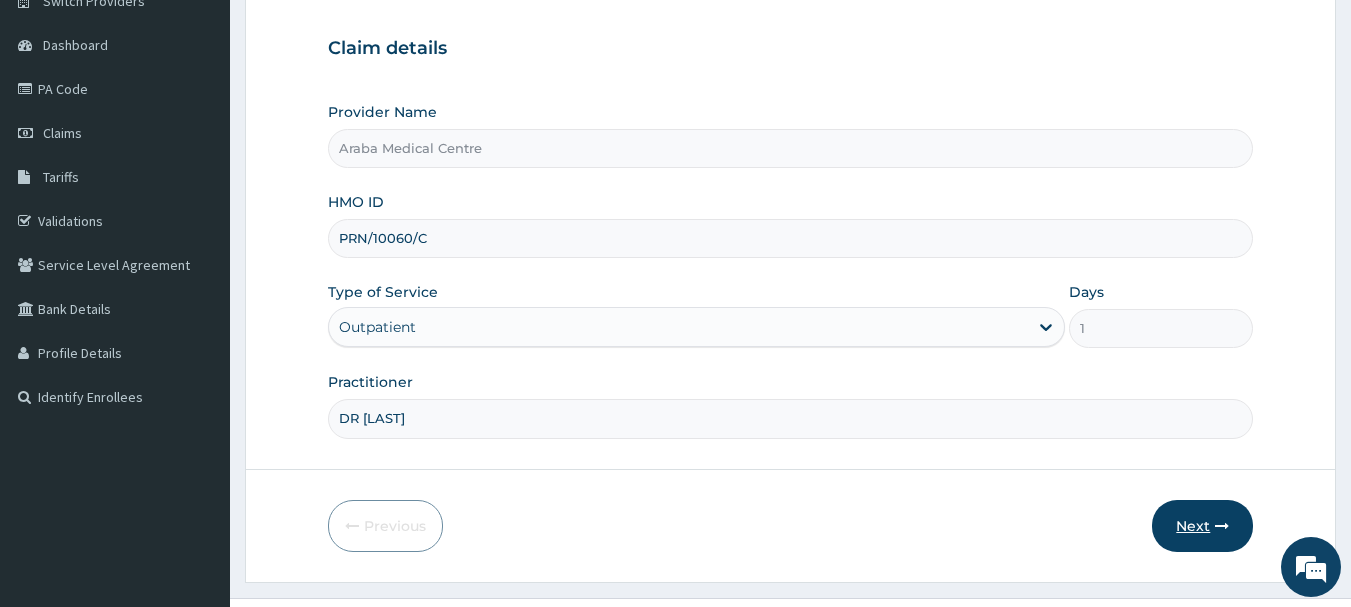 type on "DR AJET" 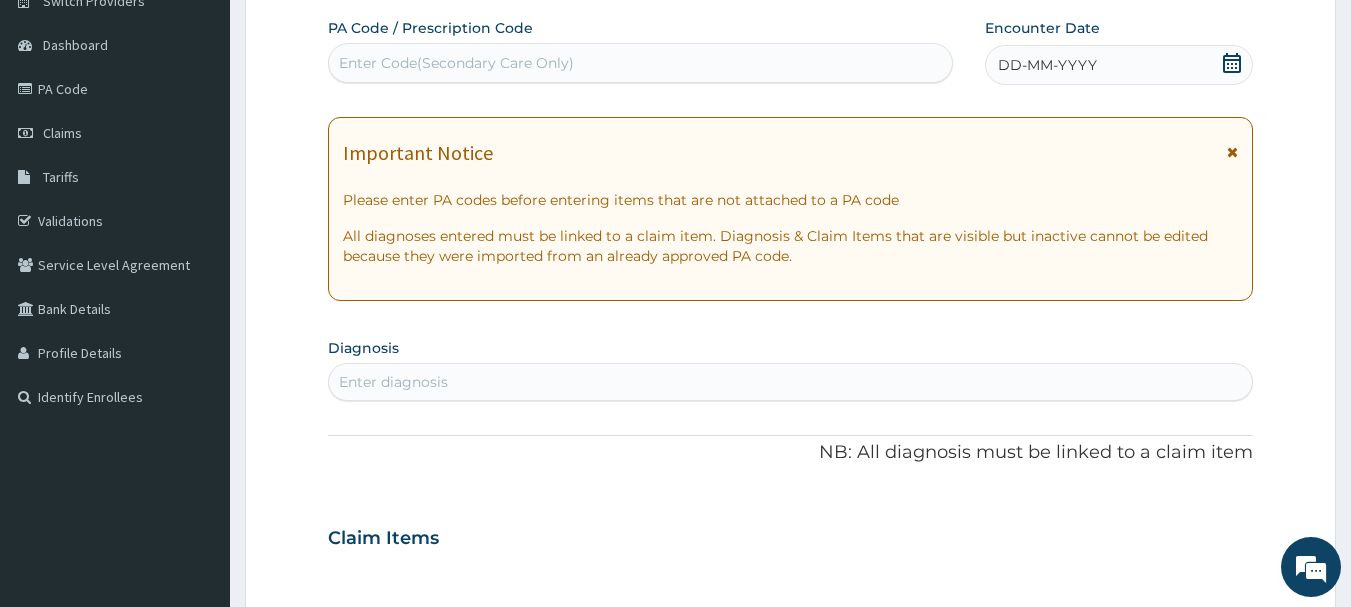 click 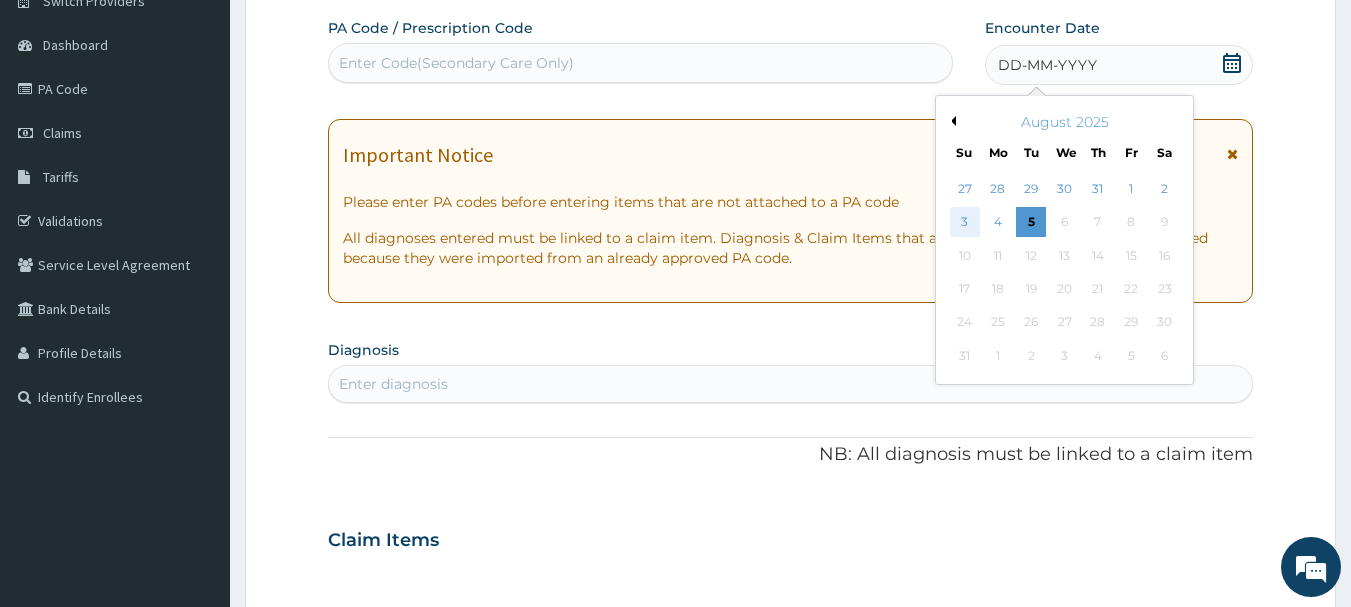 click on "3" at bounding box center [965, 223] 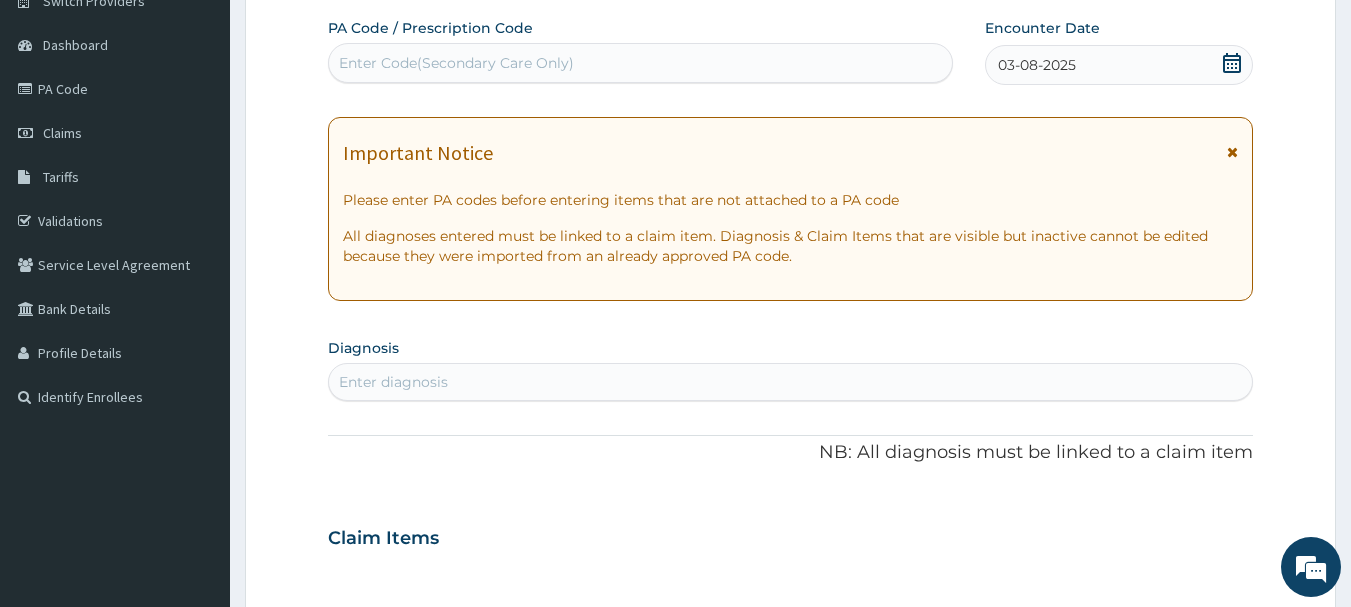 click on "Enter diagnosis" at bounding box center (791, 382) 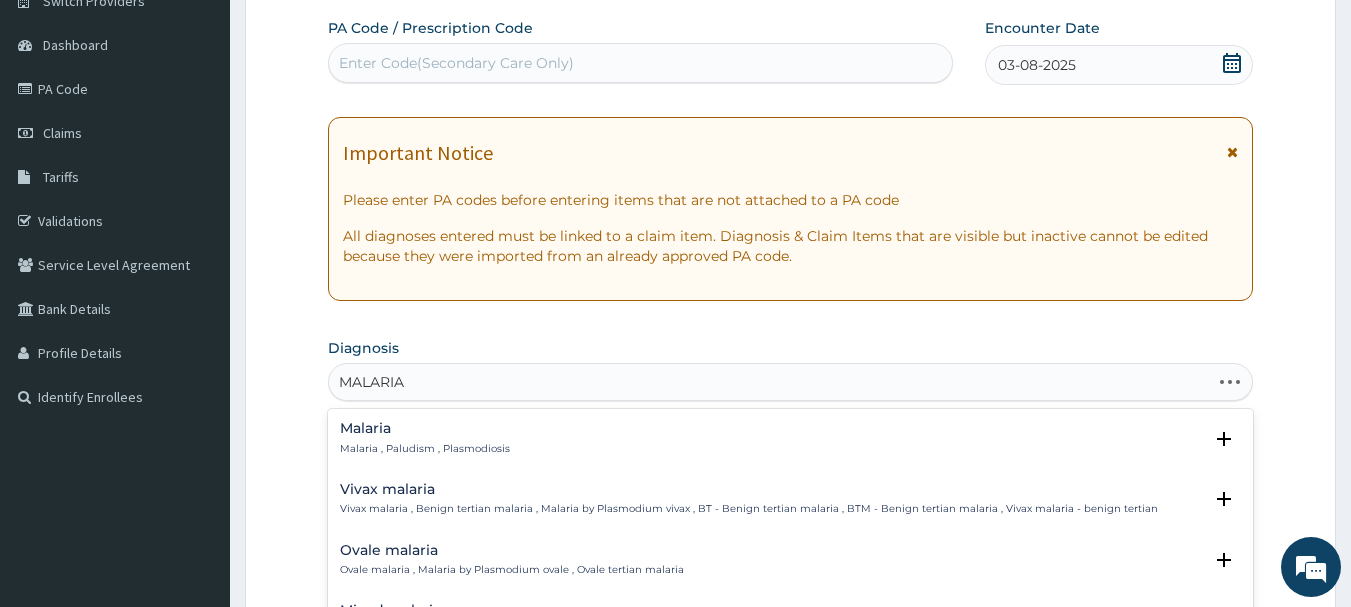 type on "MALARIA F" 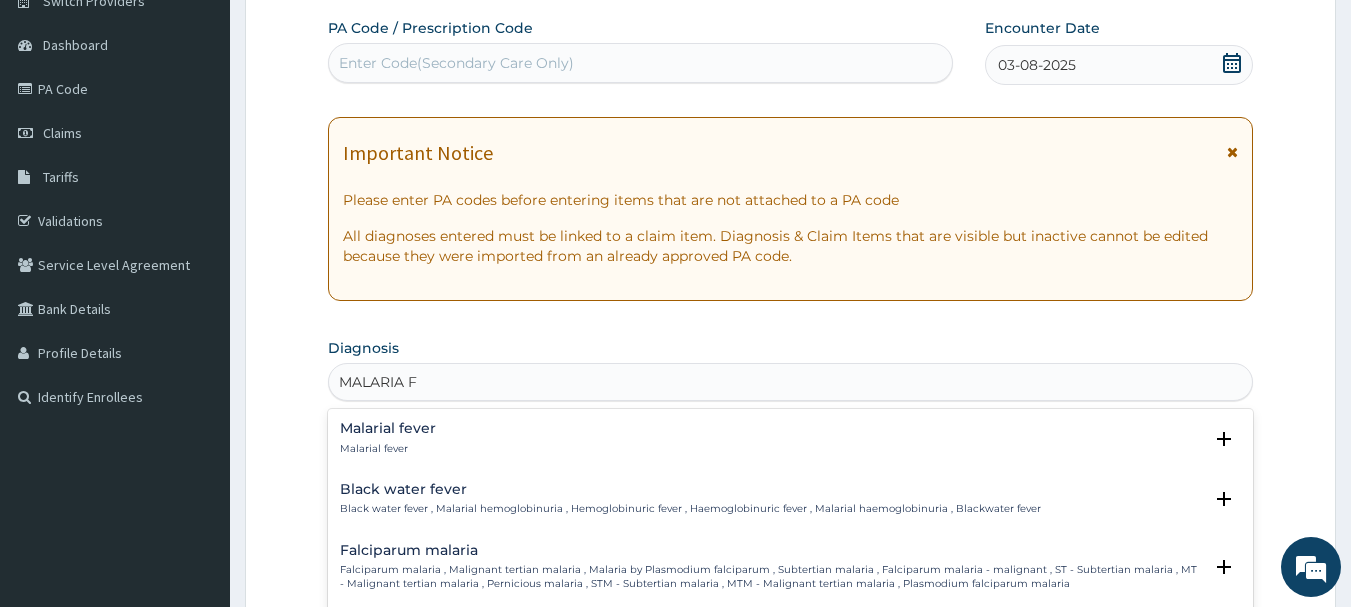 click on "Falciparum malaria , Malignant tertian malaria , Malaria by Plasmodium falciparum , Subtertian malaria , Falciparum malaria - malignant , ST - Subtertian malaria , MT - Malignant tertian malaria , Pernicious malaria , STM - Subtertian malaria , MTM - Malignant tertian malaria , Plasmodium falciparum malaria" at bounding box center [771, 577] 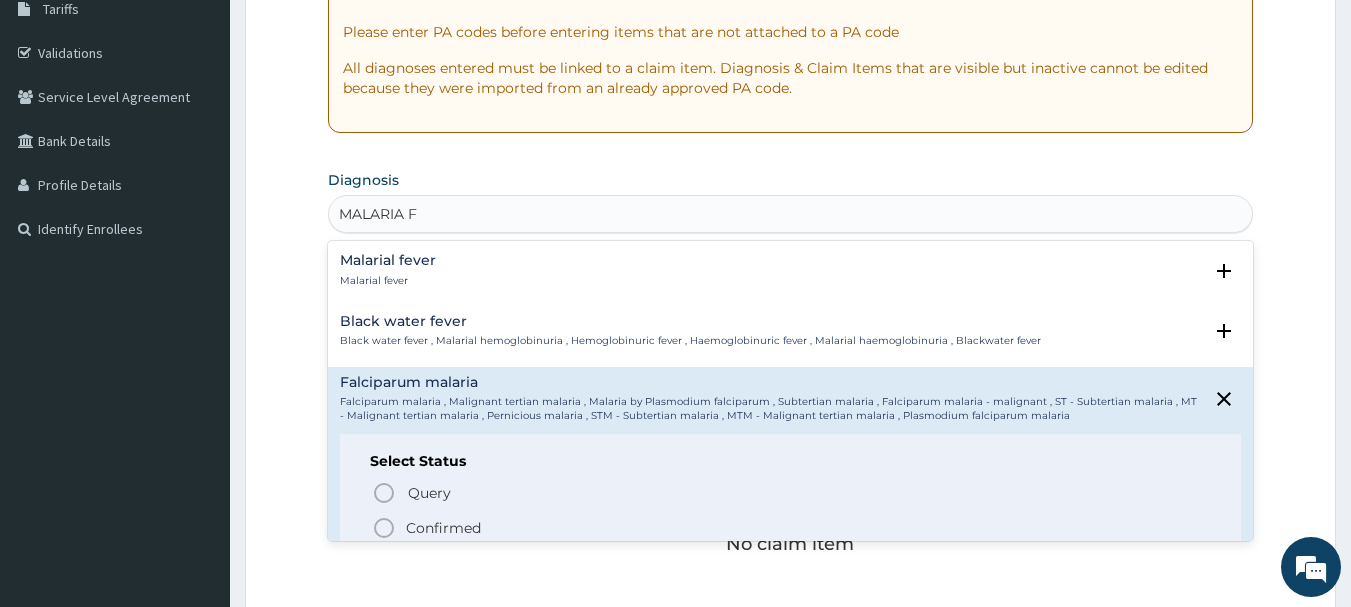 scroll, scrollTop: 344, scrollLeft: 0, axis: vertical 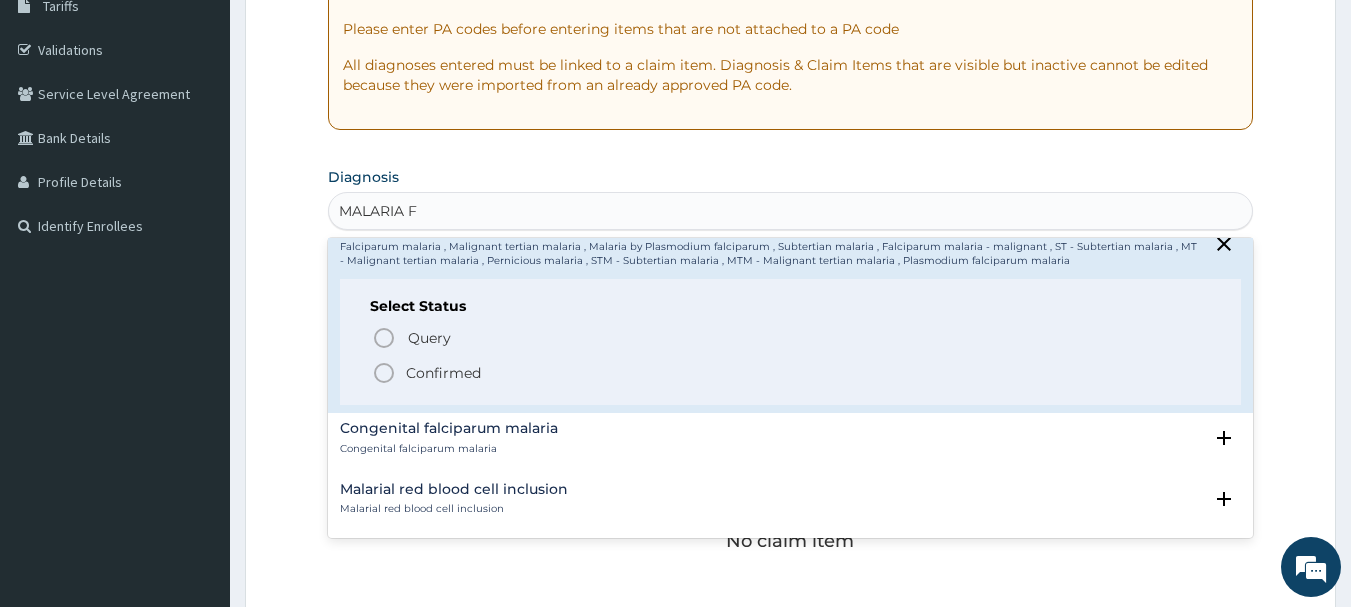 click 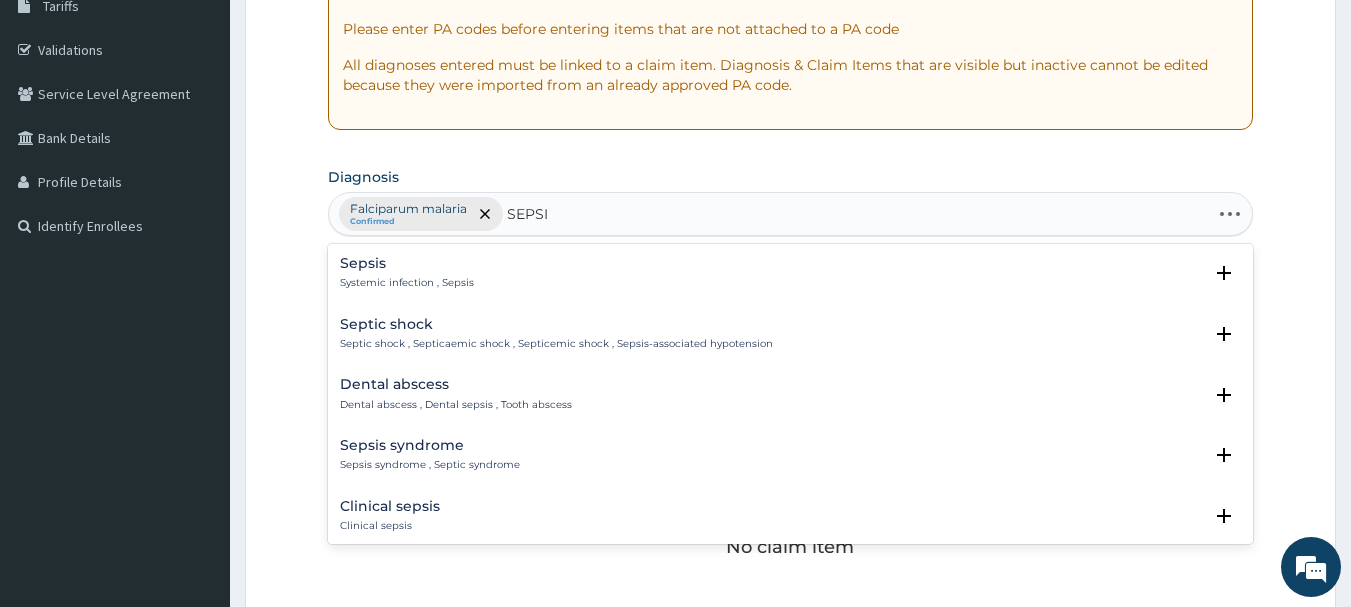 type on "SEPSIS" 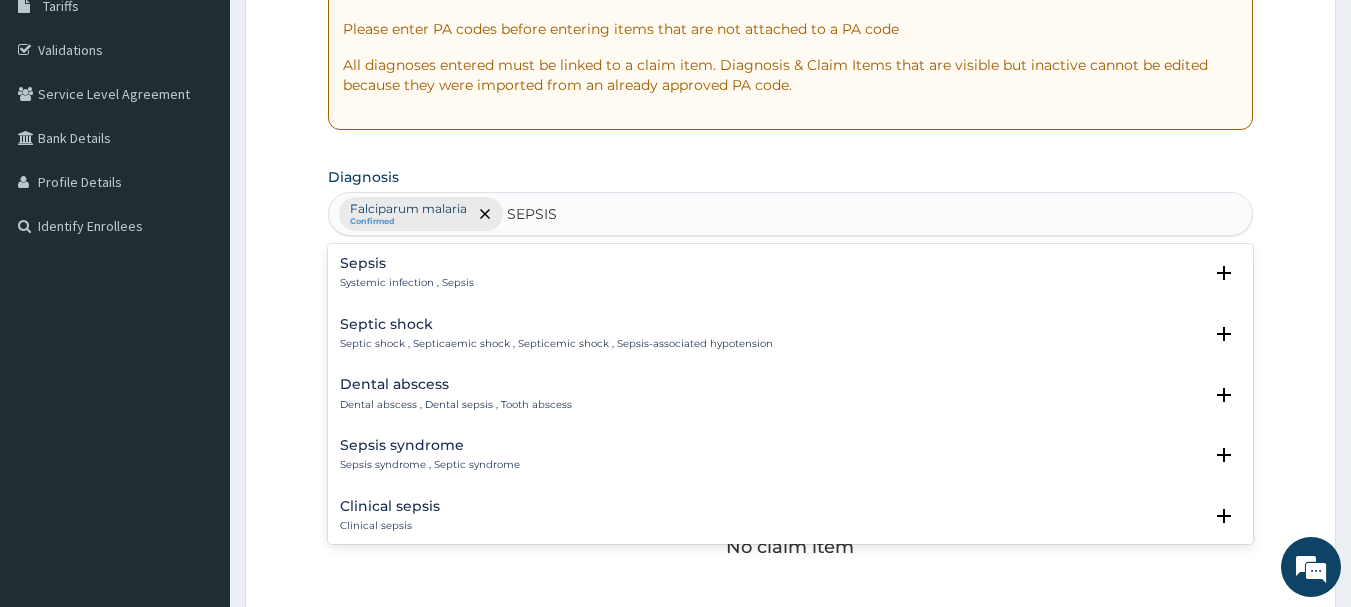 click on "Sepsis Systemic infection , Sepsis Select Status Query Query covers suspected (?), Keep in view (kiv), Ruled out (r/o) Confirmed" at bounding box center (791, 278) 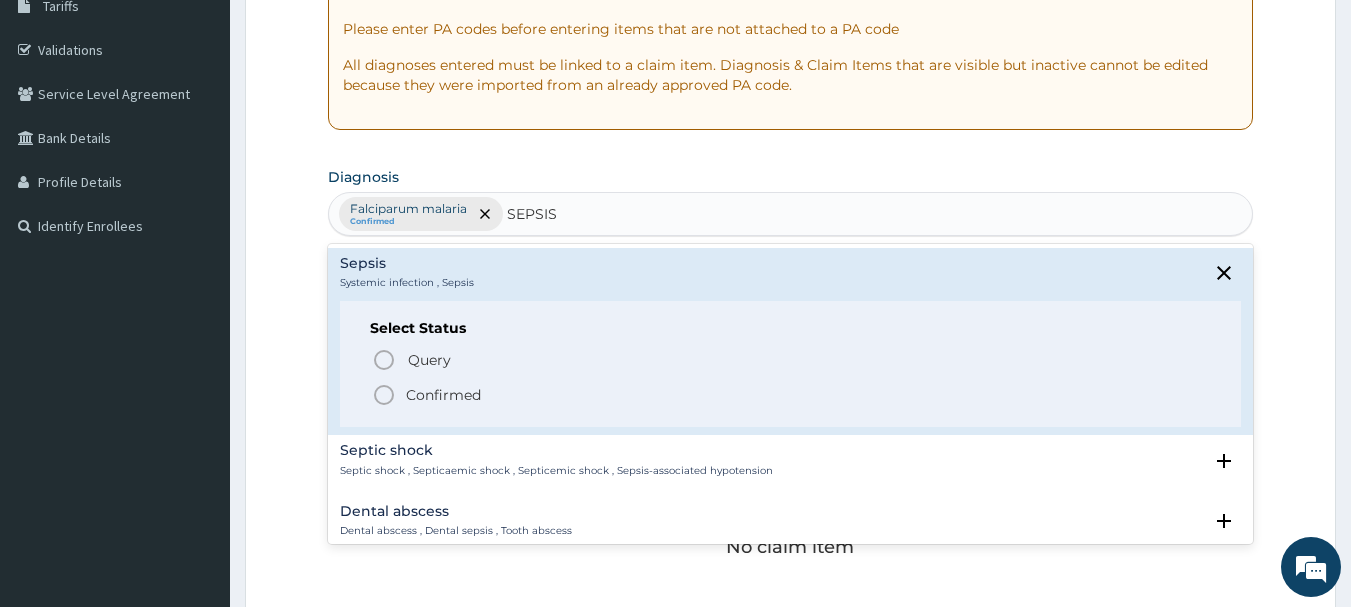click 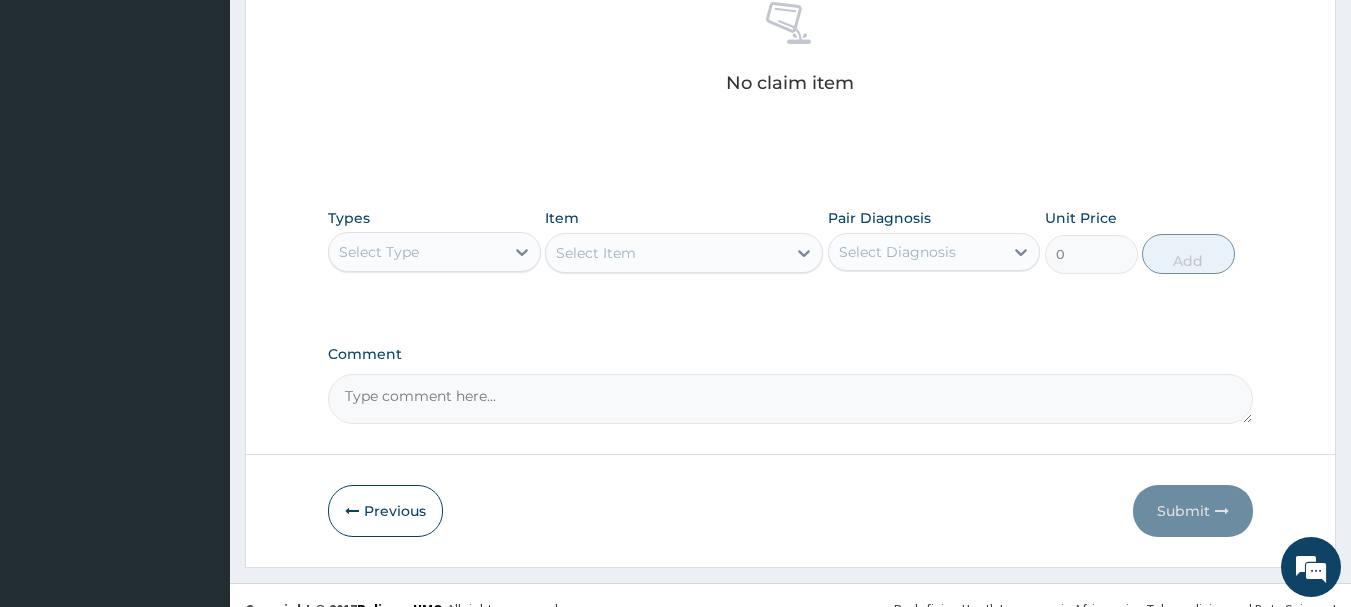 scroll, scrollTop: 813, scrollLeft: 0, axis: vertical 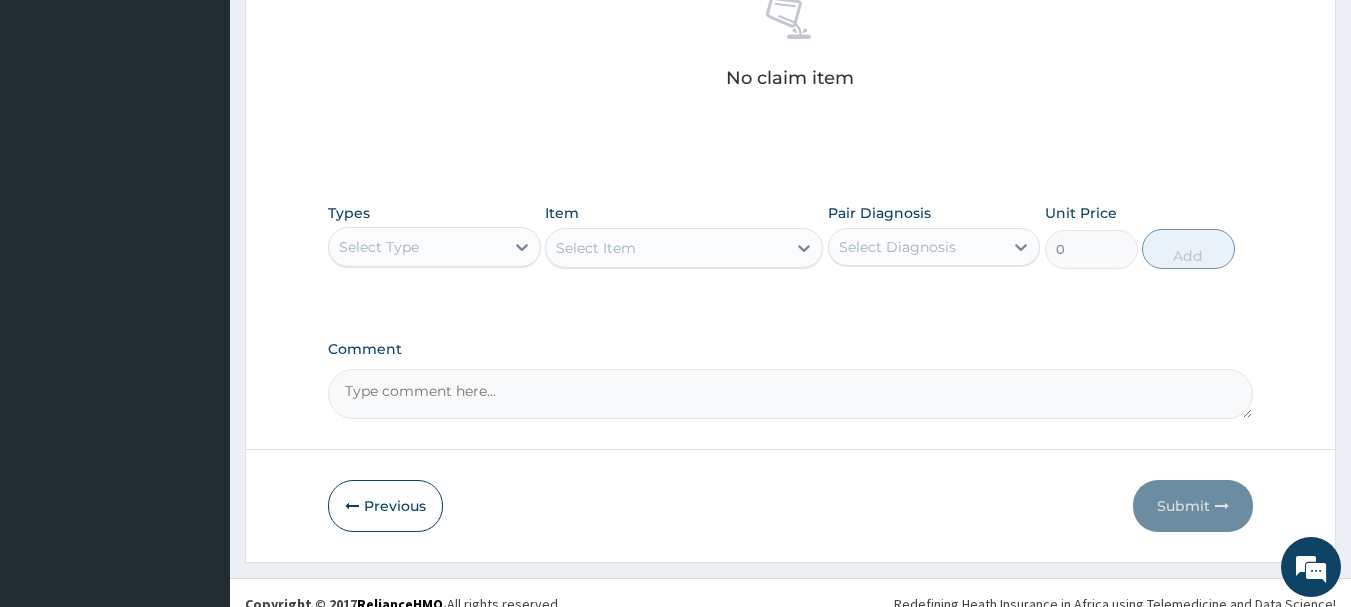 click on "Select Type" at bounding box center [416, 247] 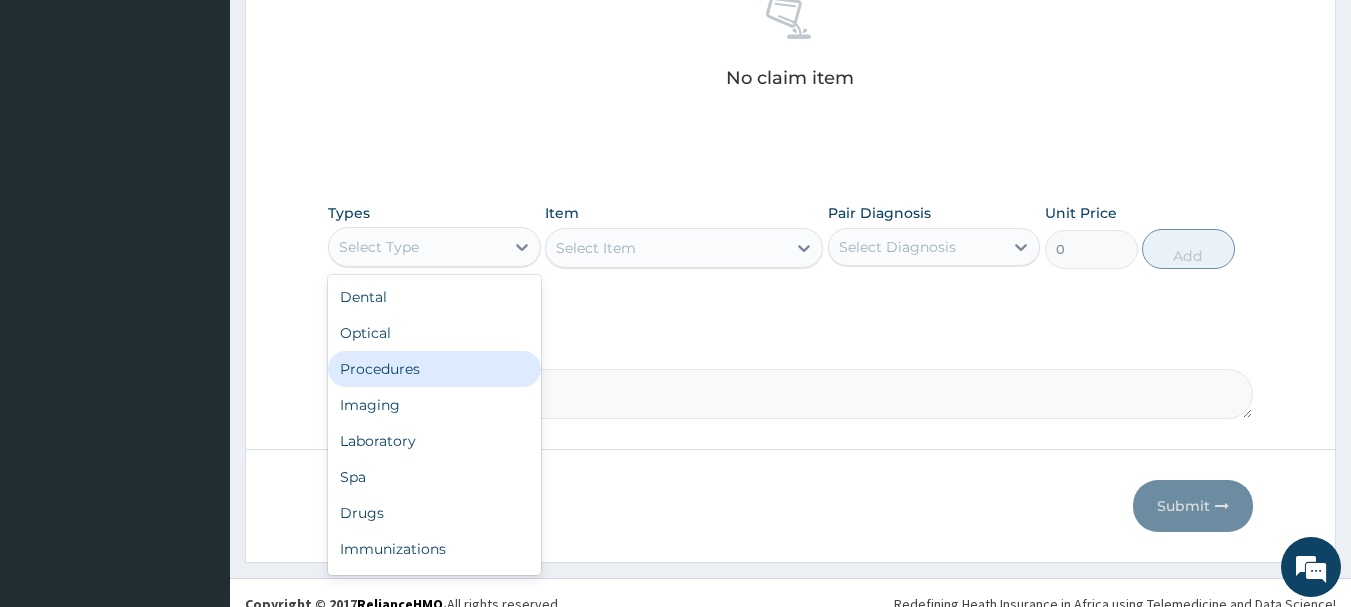 click on "Procedures" at bounding box center (434, 369) 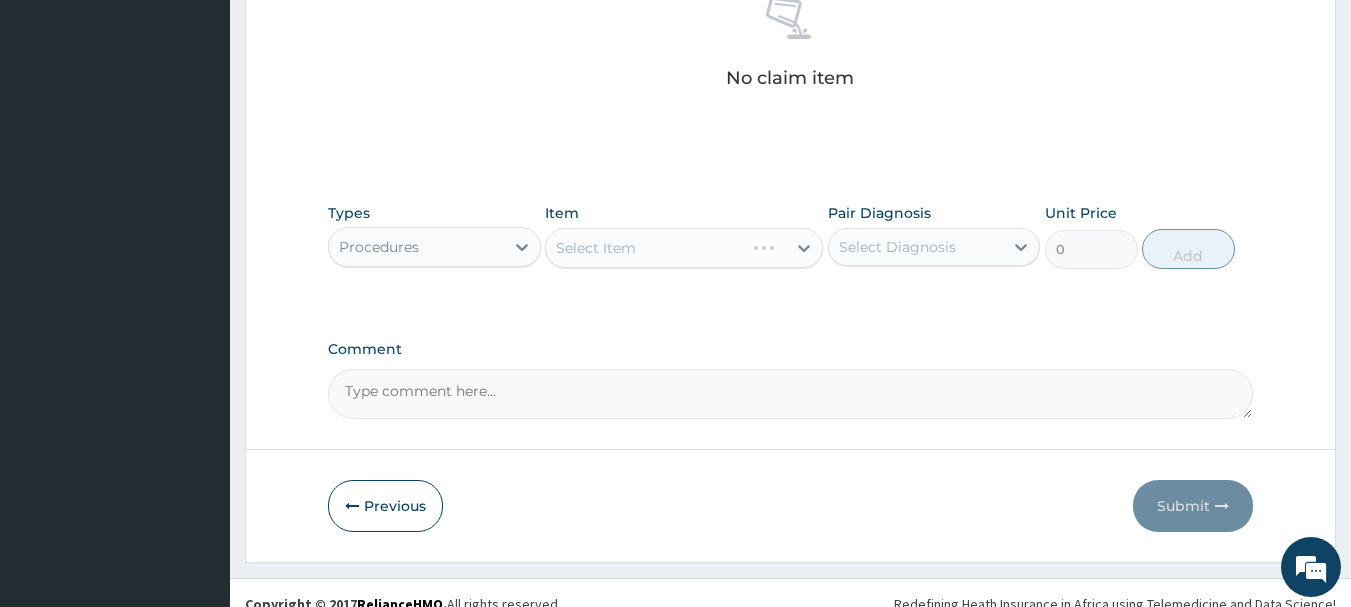 click on "Select Item" at bounding box center [684, 248] 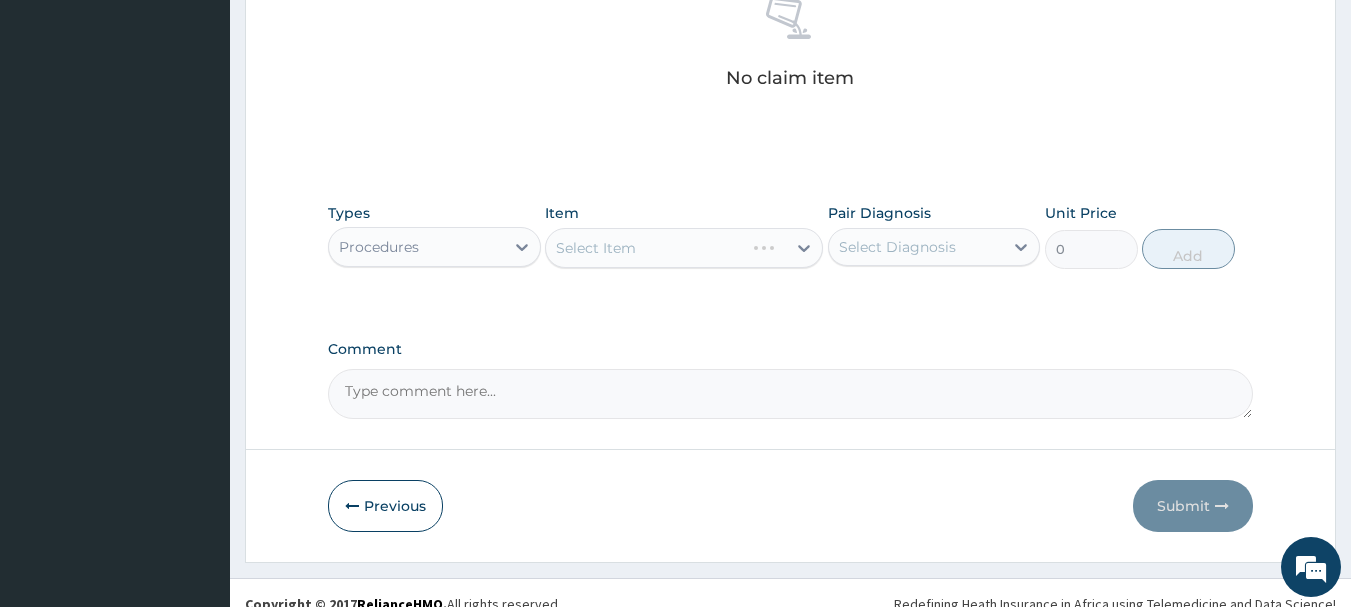 click on "Select Item" at bounding box center [684, 248] 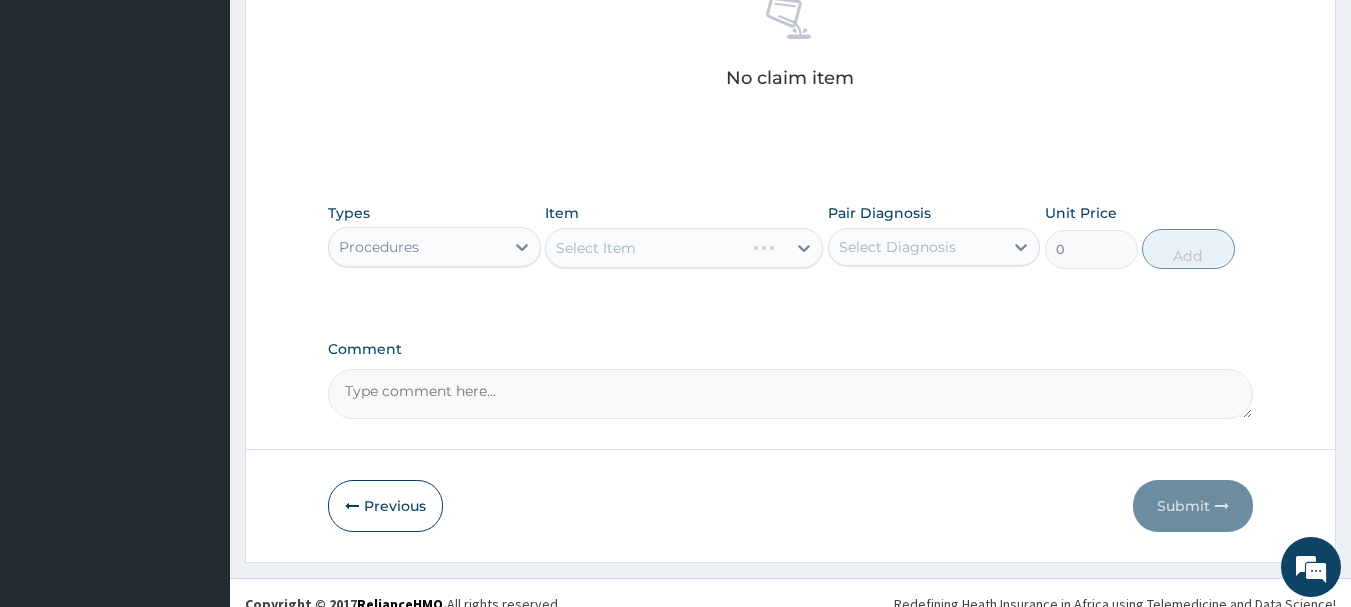 click on "Select Item" at bounding box center [684, 248] 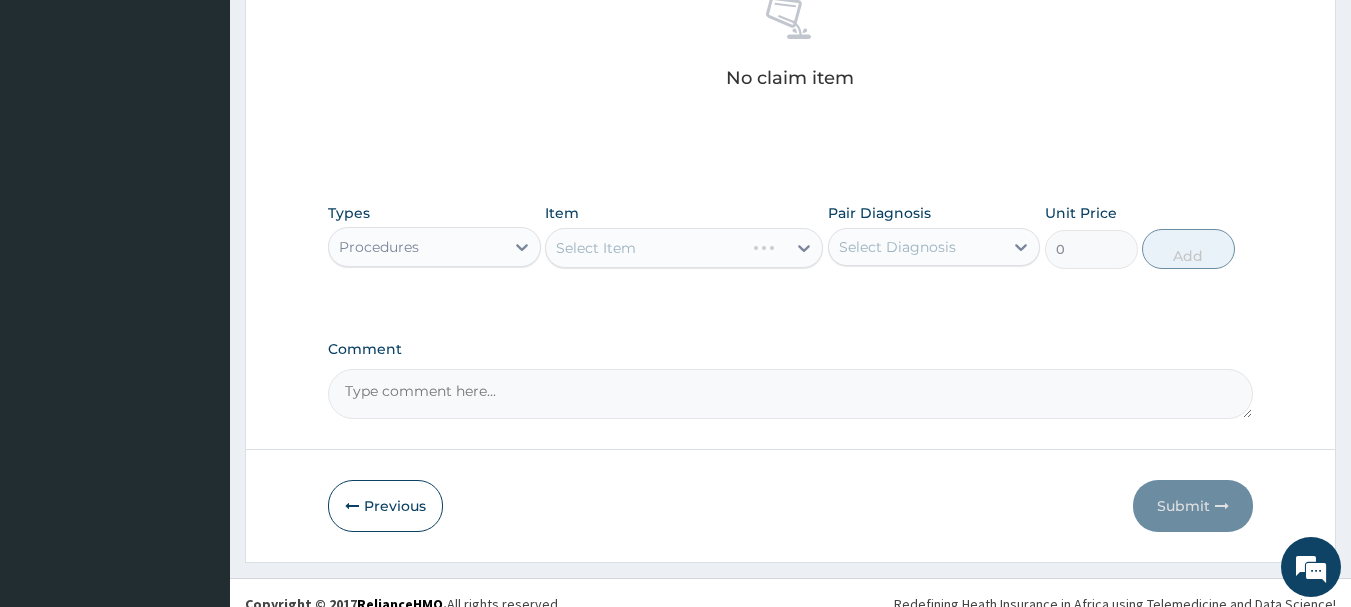 click on "Select Item" at bounding box center (684, 248) 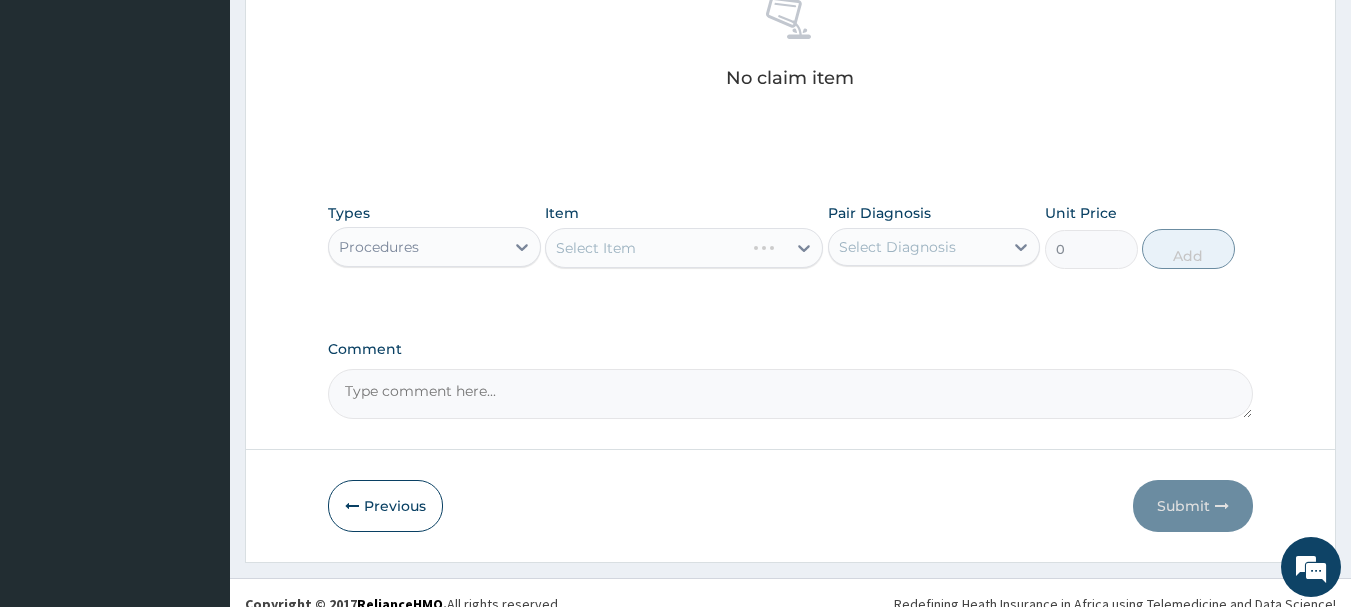 click on "Select Item" at bounding box center (684, 248) 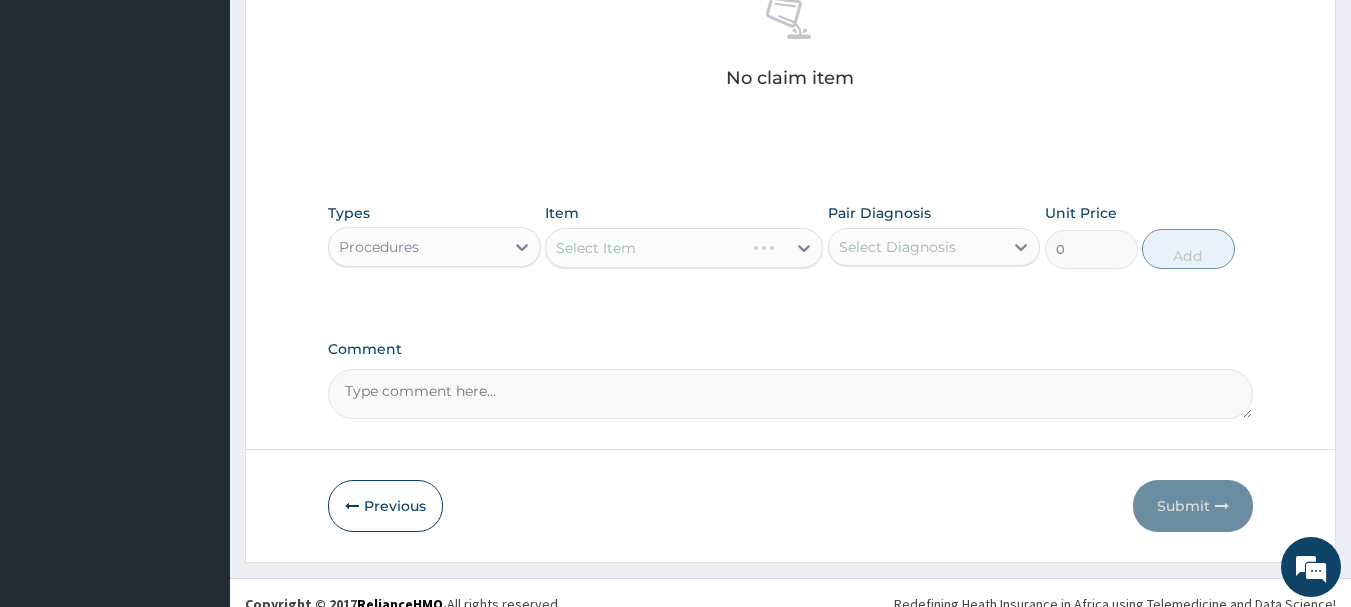 click on "Select Item" at bounding box center [684, 248] 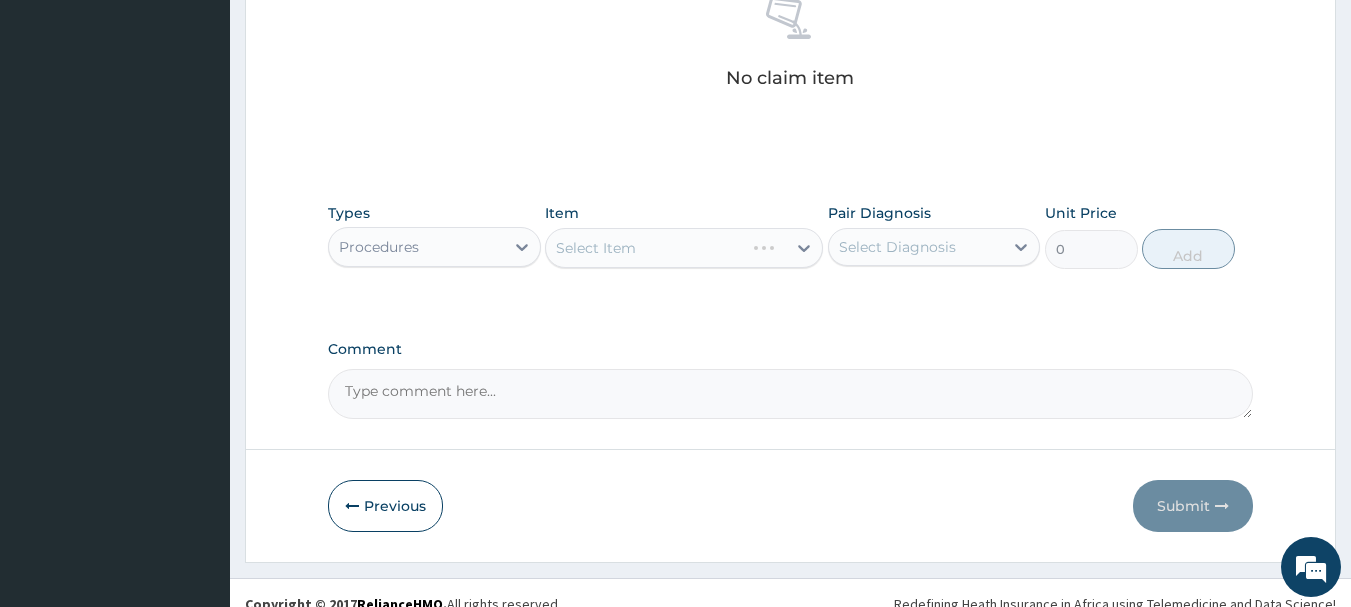 click on "Select Item" at bounding box center [684, 248] 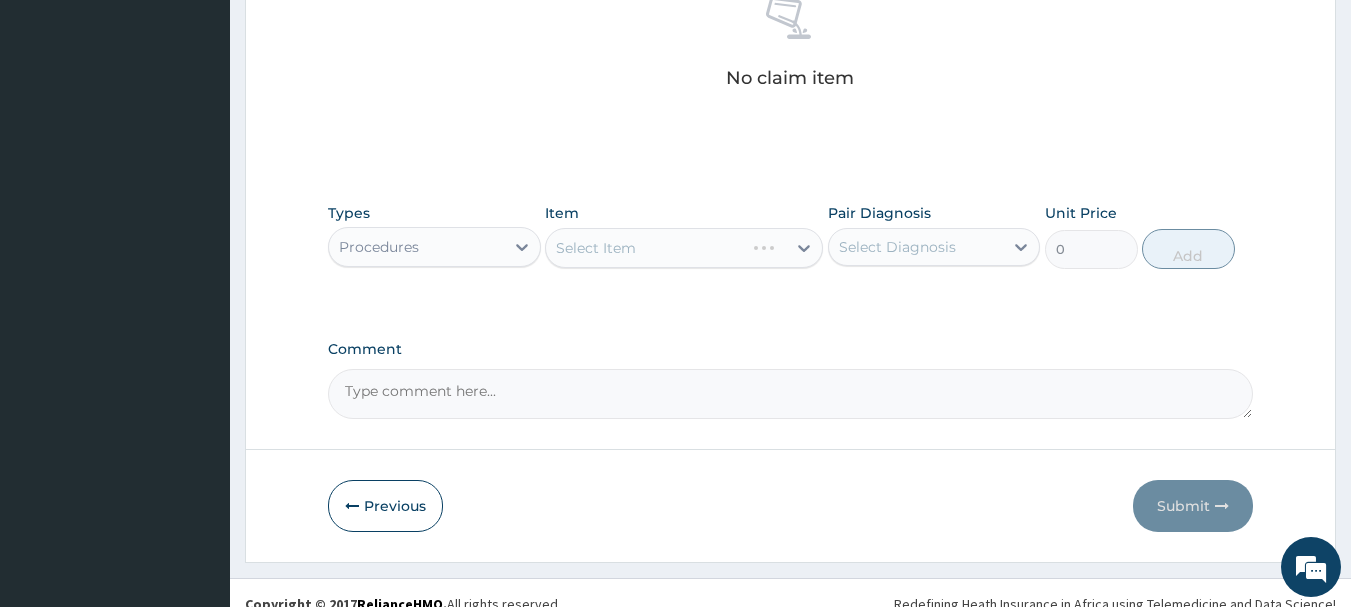 click on "Select Item" at bounding box center (684, 248) 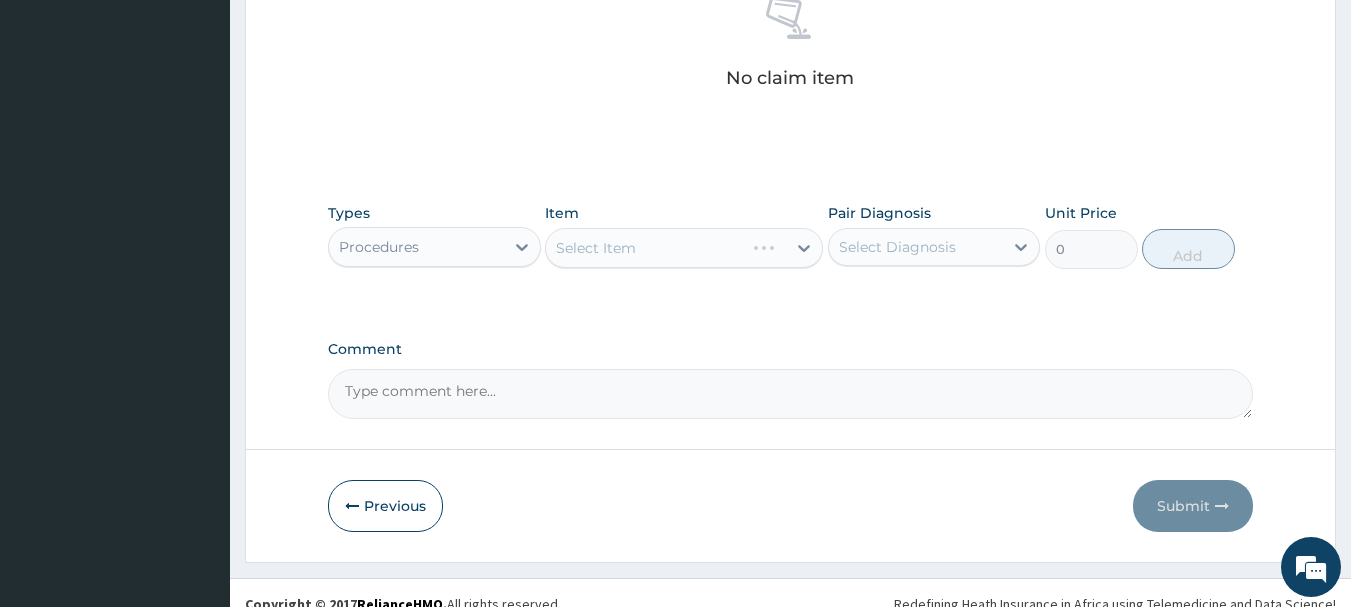 click on "Select Item" at bounding box center (684, 248) 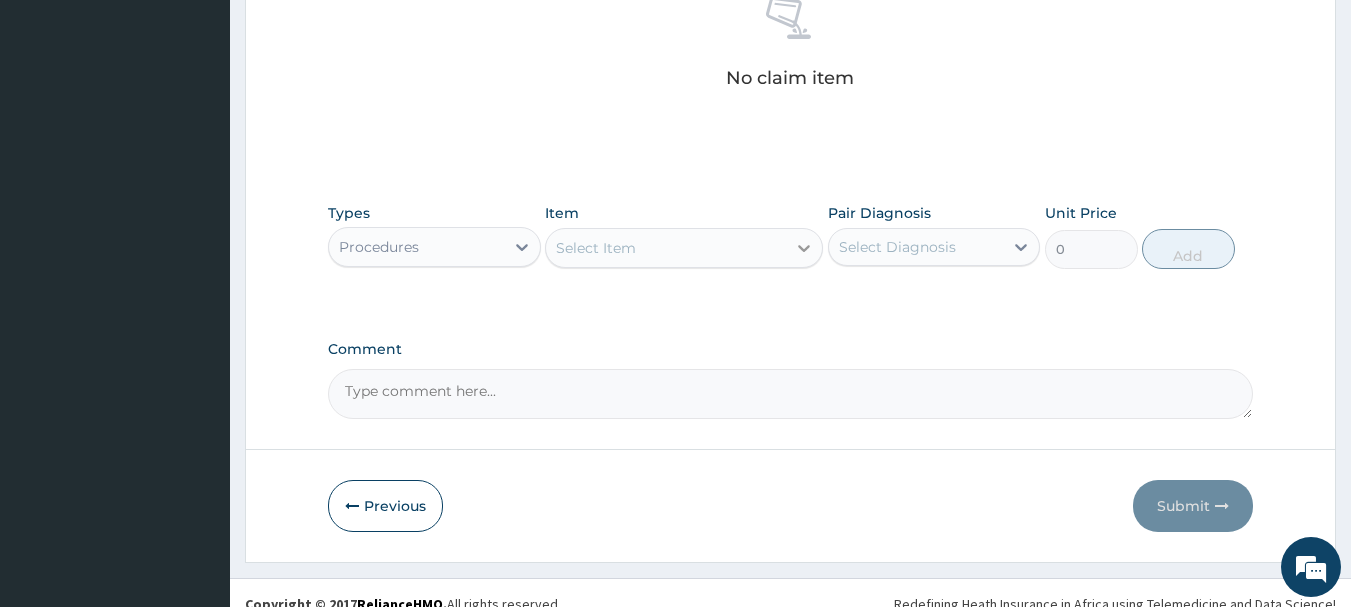 click 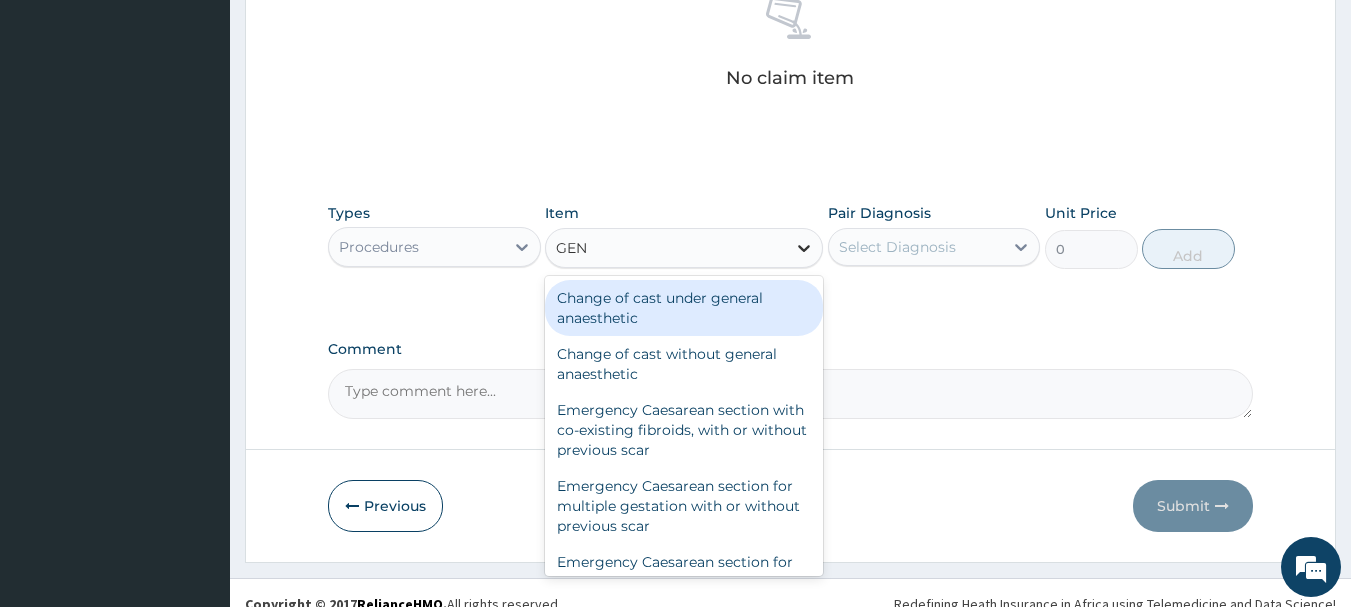 type on "GENE" 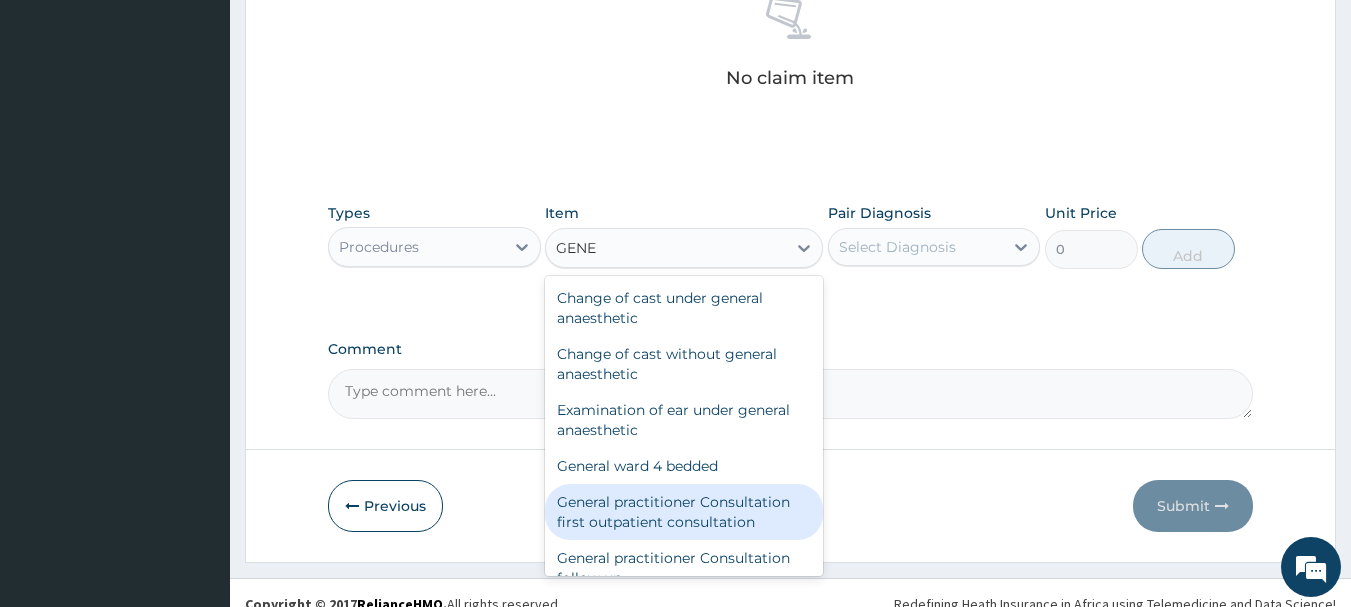 click on "General practitioner Consultation first outpatient consultation" at bounding box center [684, 512] 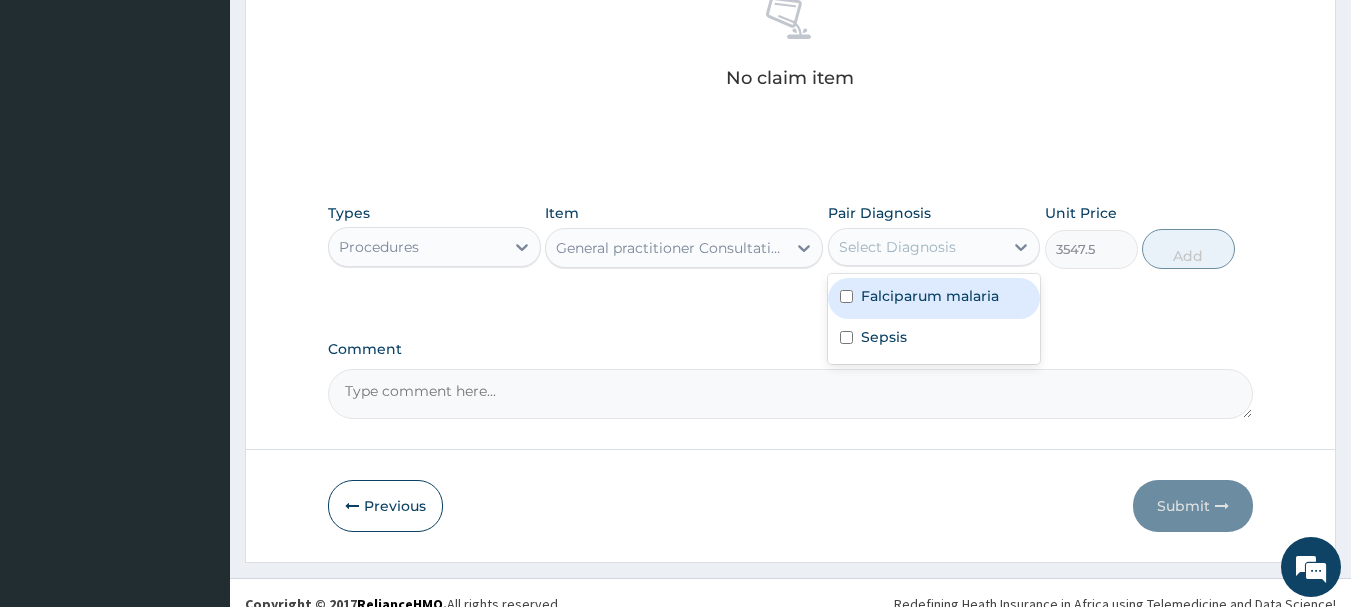 click on "Select Diagnosis" at bounding box center (897, 247) 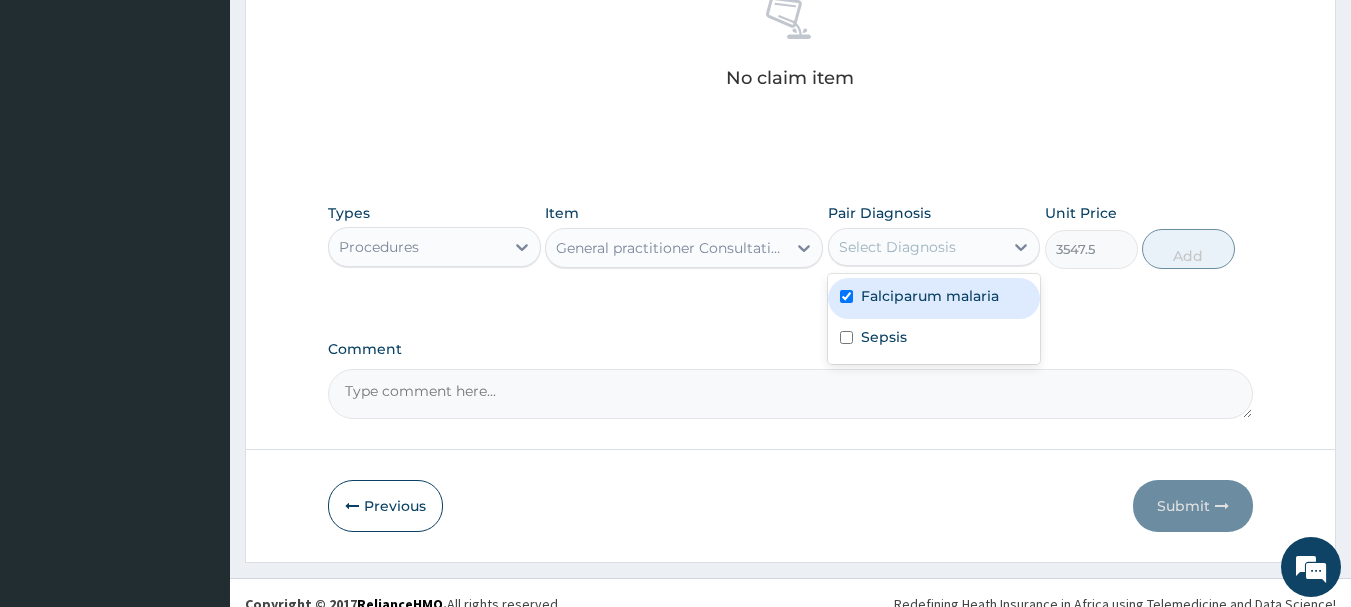 checkbox on "true" 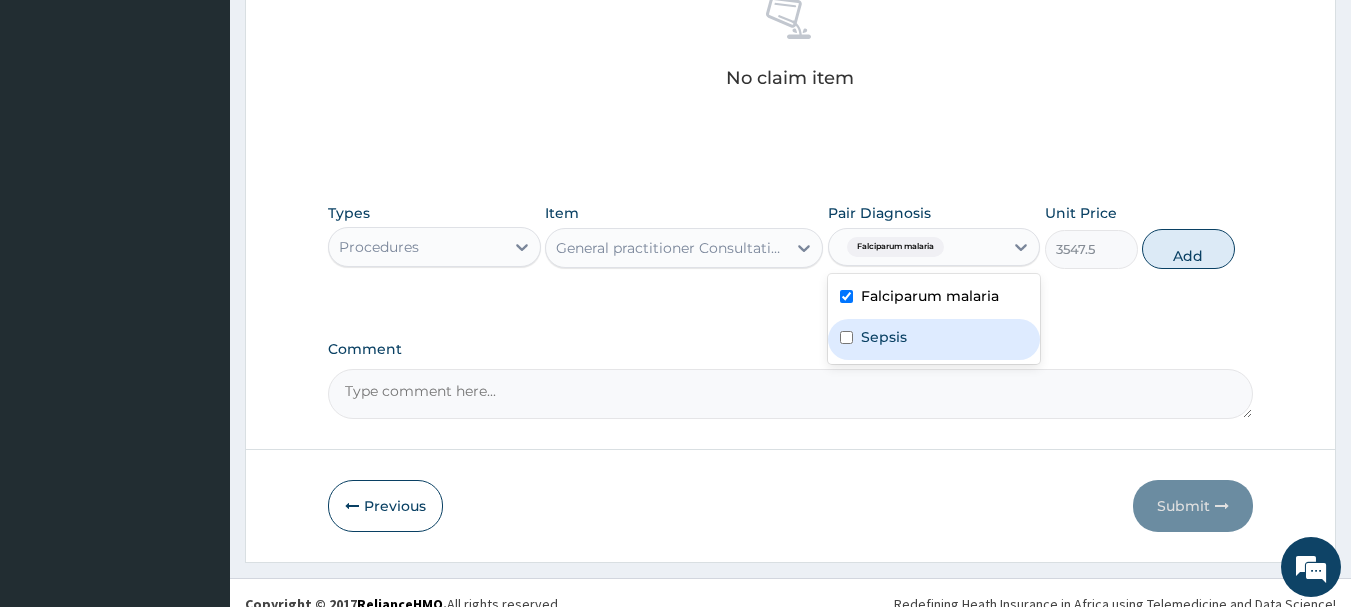 click on "Sepsis" at bounding box center [884, 337] 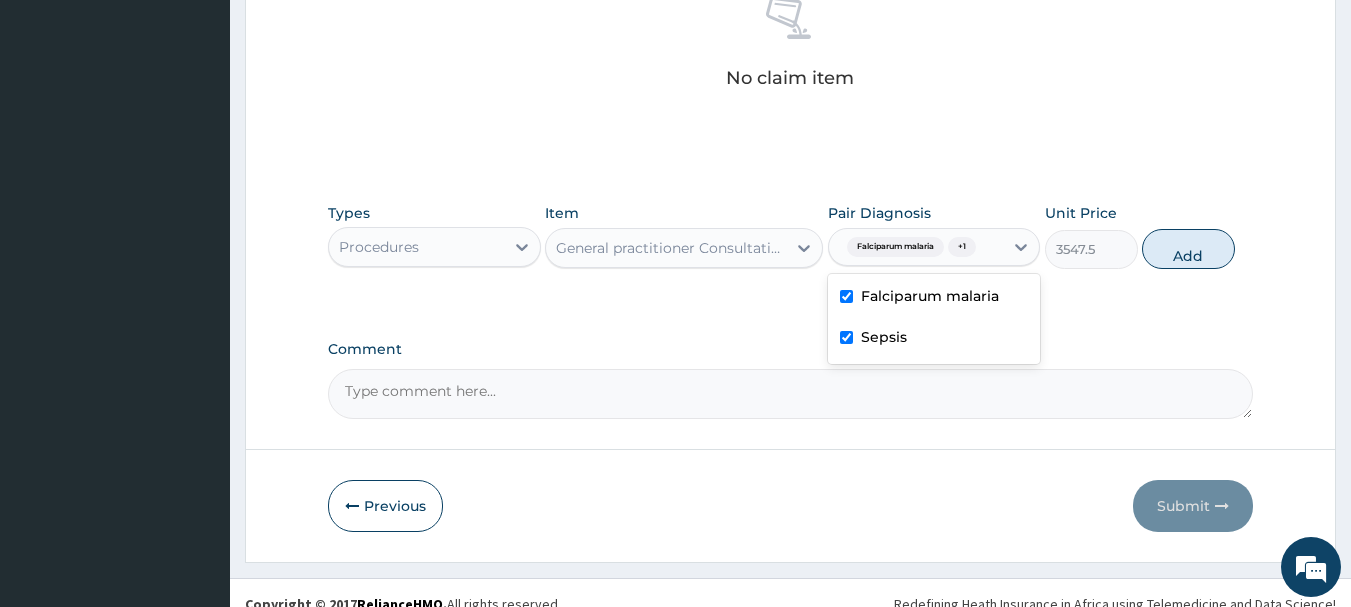 click on "Sepsis" at bounding box center (884, 337) 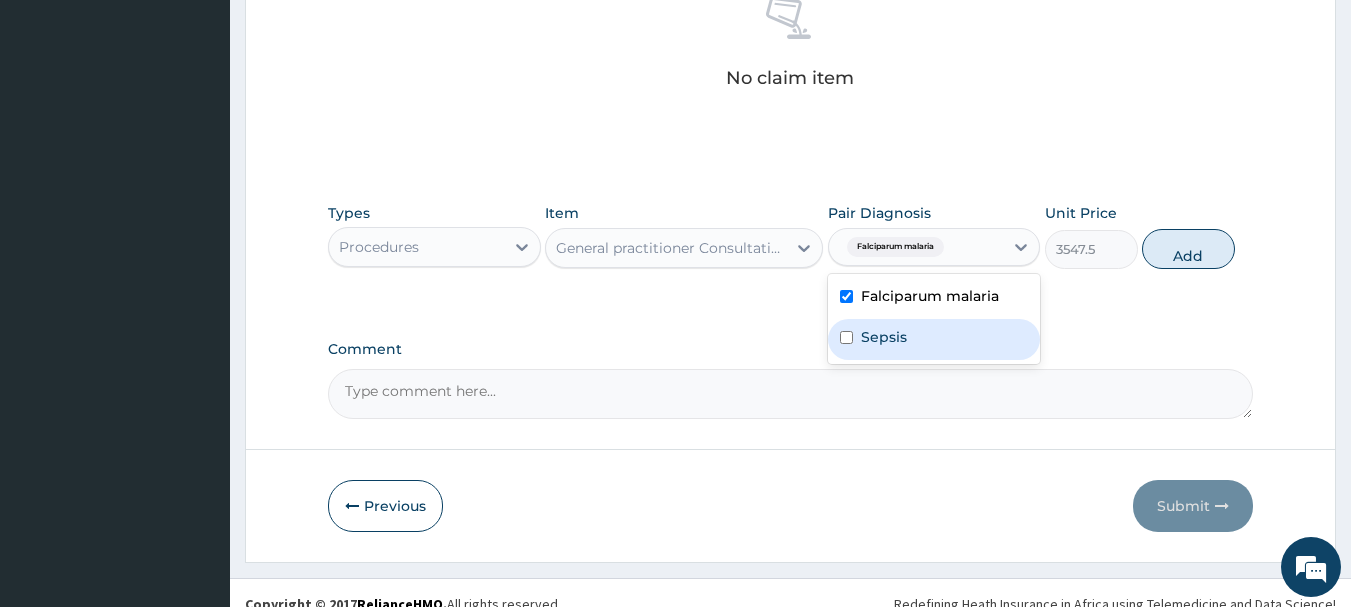 click on "Sepsis" at bounding box center [884, 337] 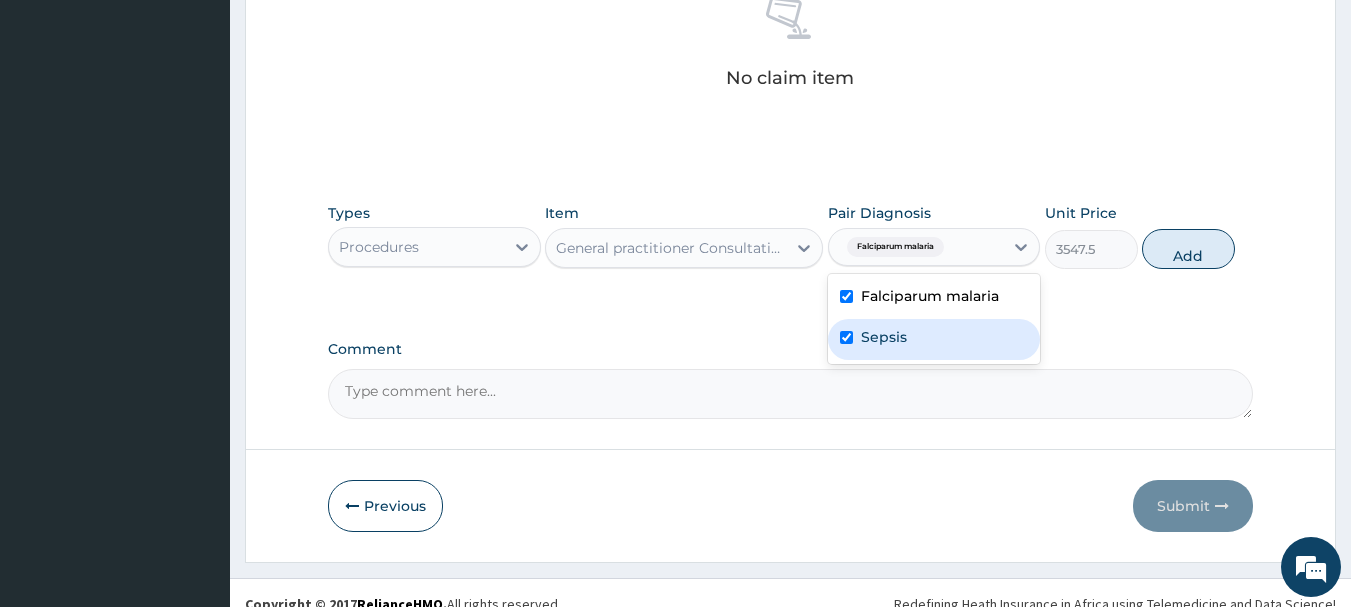 checkbox on "true" 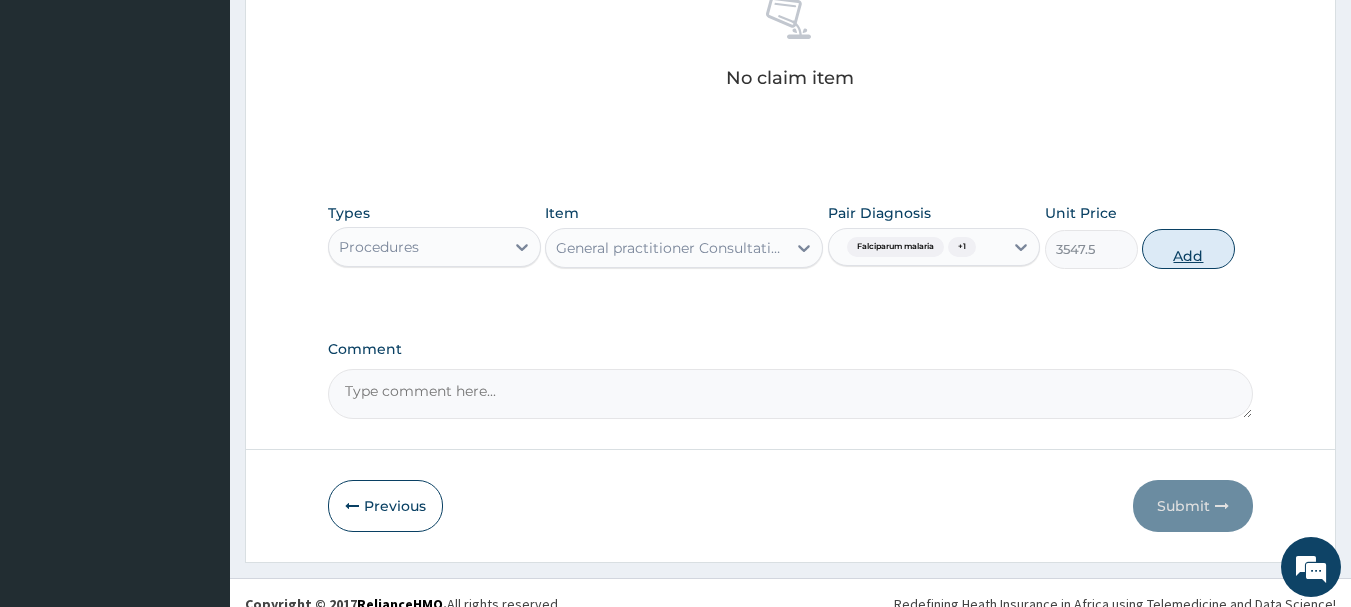 click on "Add" at bounding box center (1188, 249) 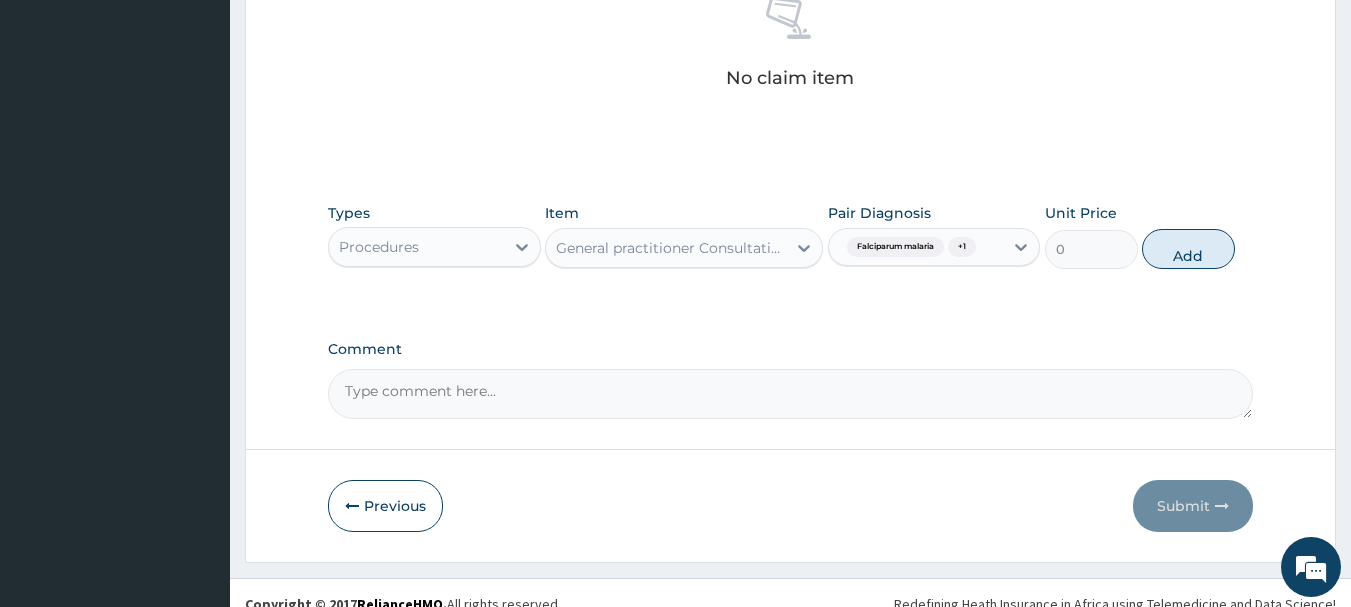 scroll, scrollTop: 766, scrollLeft: 0, axis: vertical 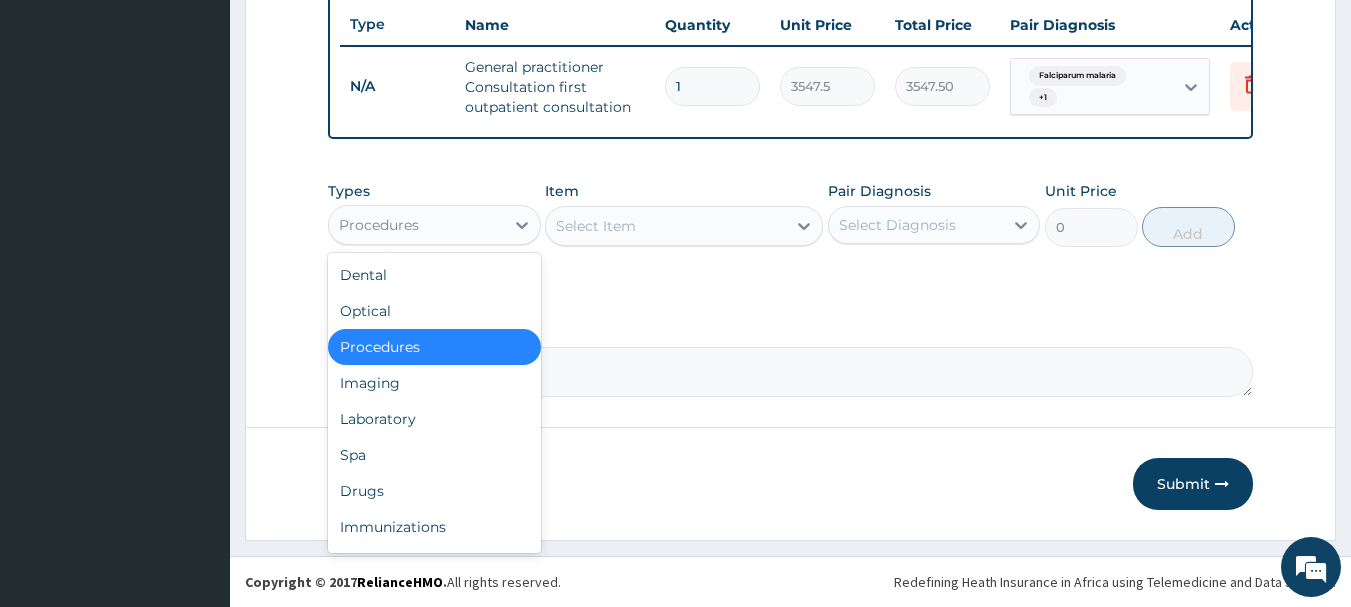 click on "Procedures" at bounding box center [416, 225] 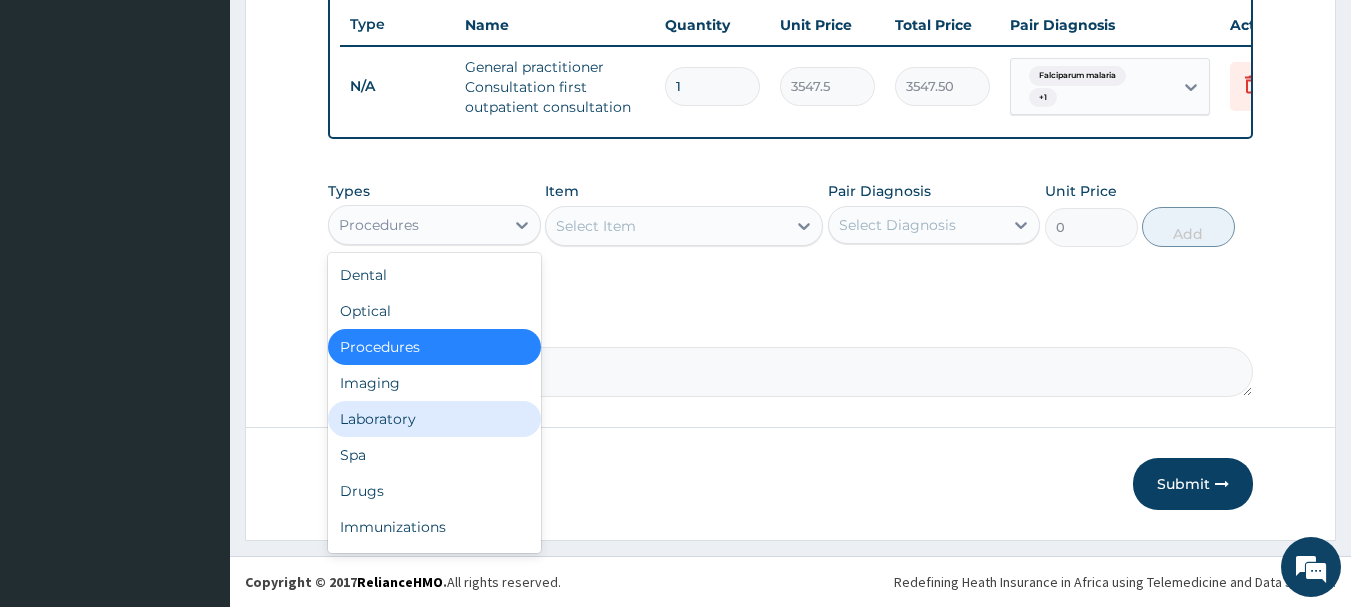 click on "Laboratory" at bounding box center [434, 419] 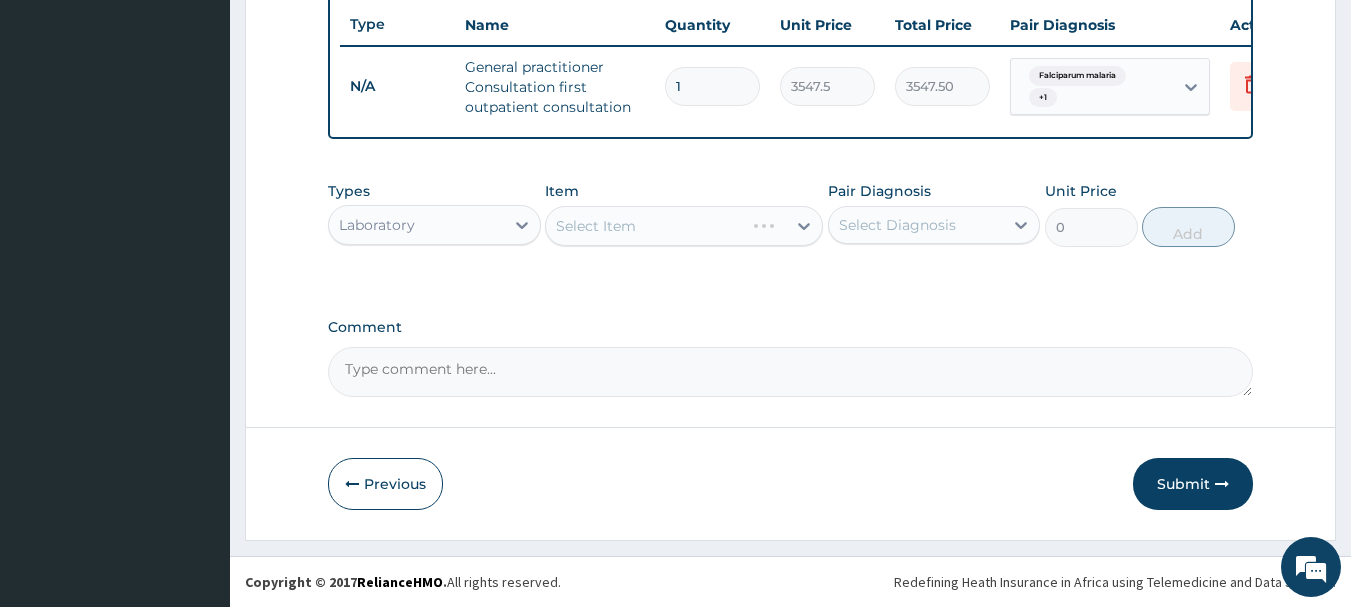 click on "Select Item" at bounding box center (684, 226) 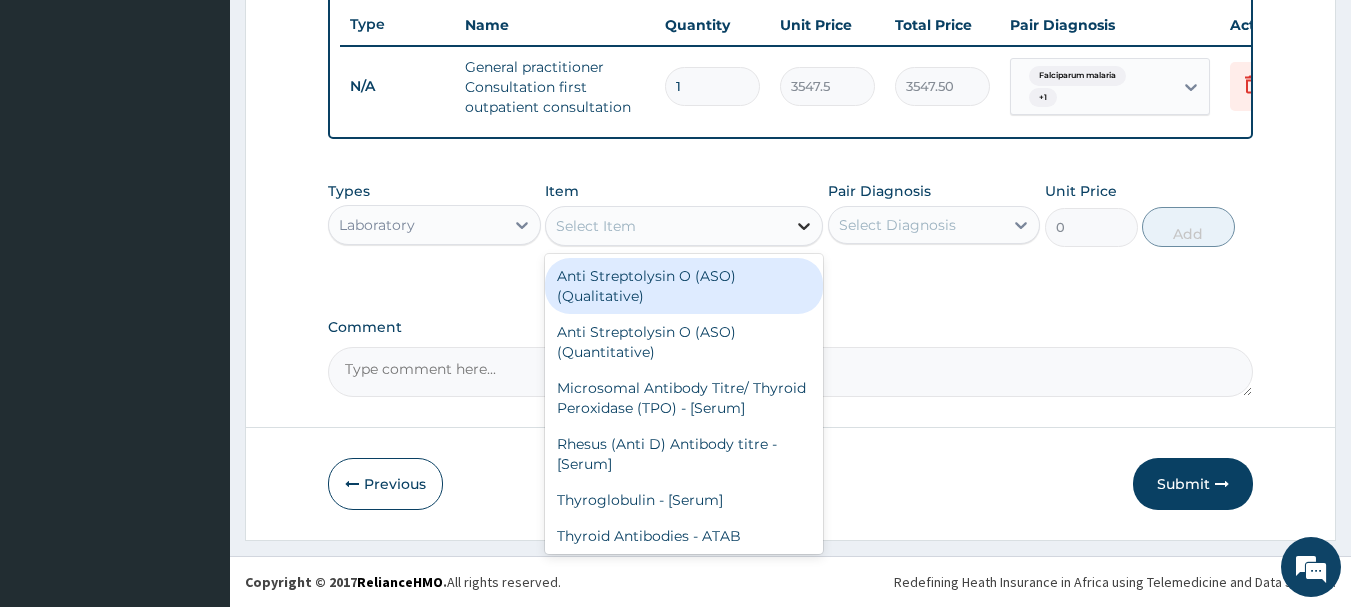 click 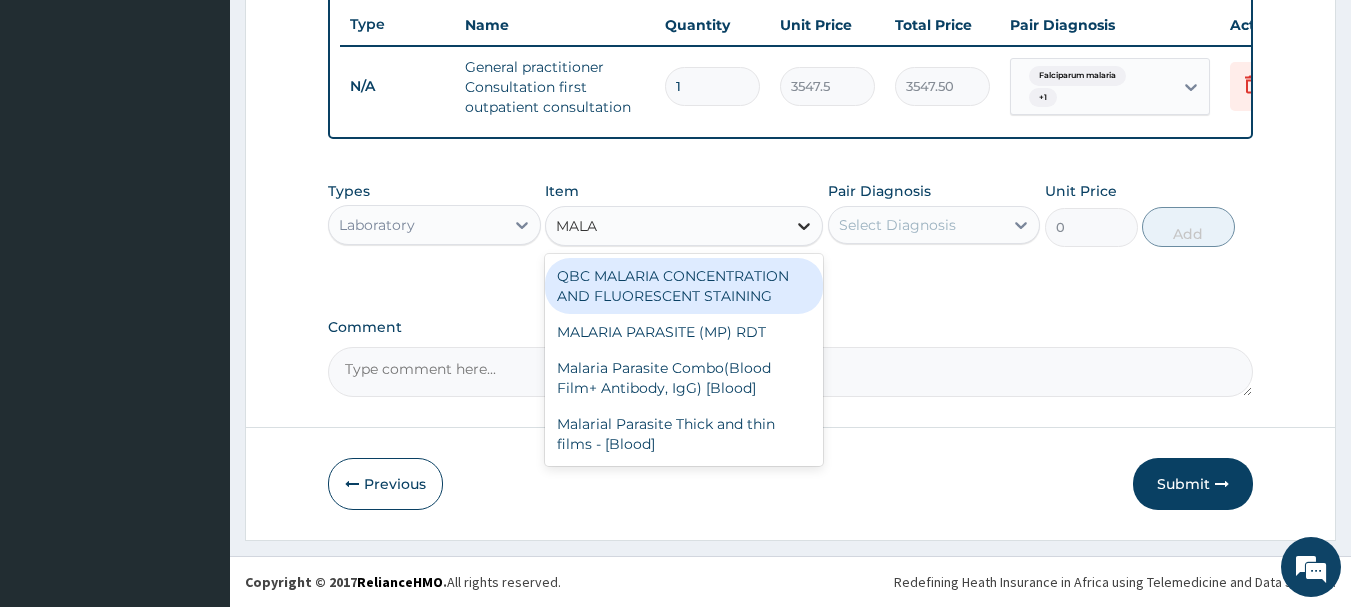 type on "MALAR" 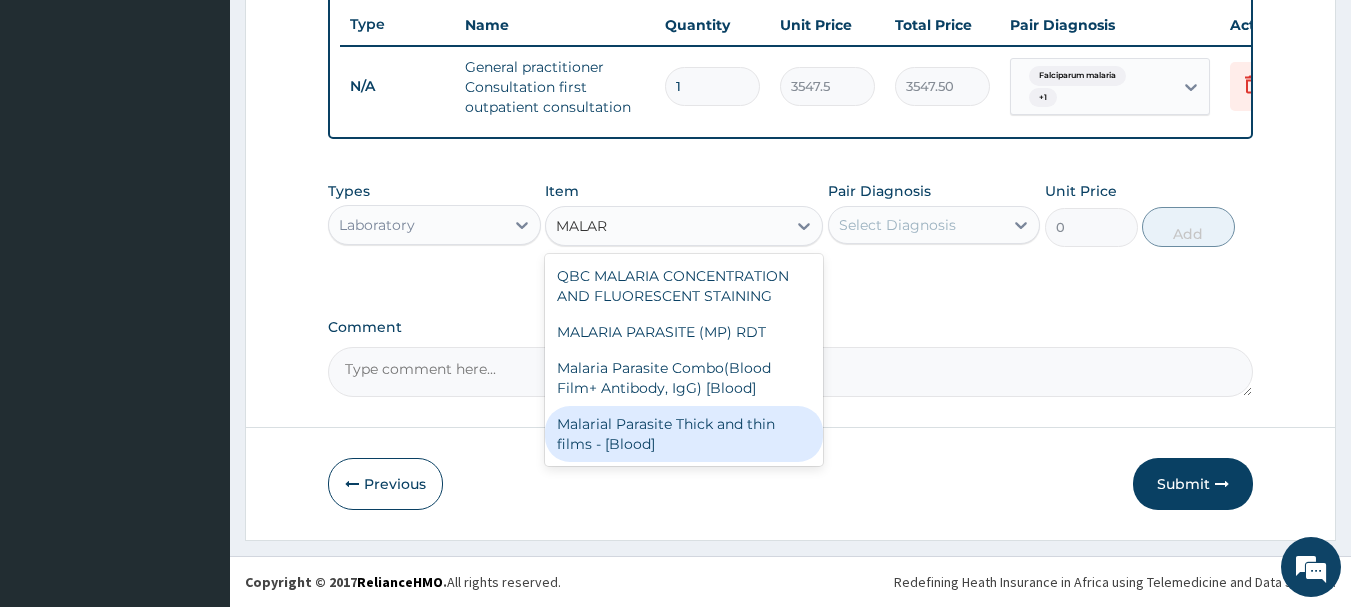 drag, startPoint x: 718, startPoint y: 393, endPoint x: 717, endPoint y: 428, distance: 35.014282 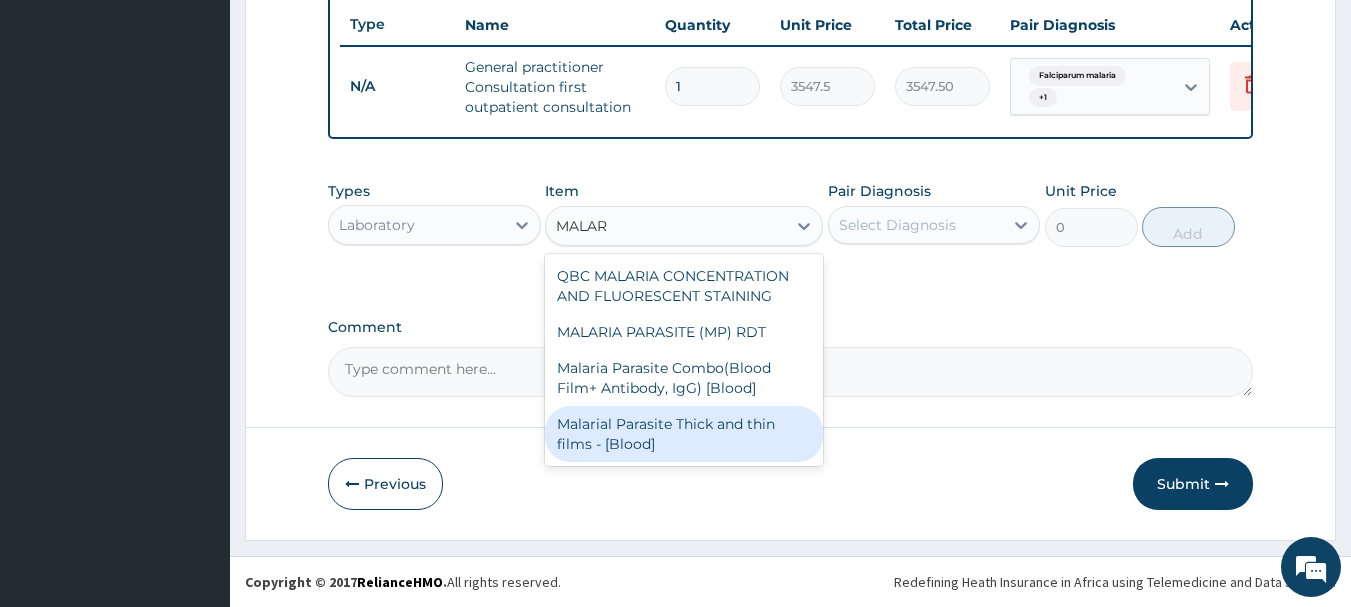 click on "QBC MALARIA CONCENTRATION AND FLUORESCENT STAINING MALARIA PARASITE (MP) RDT Malaria Parasite Combo(Blood Film+ Antibody, IgG) [Blood] Malarial Parasite Thick and thin films - [Blood]" at bounding box center [684, 360] 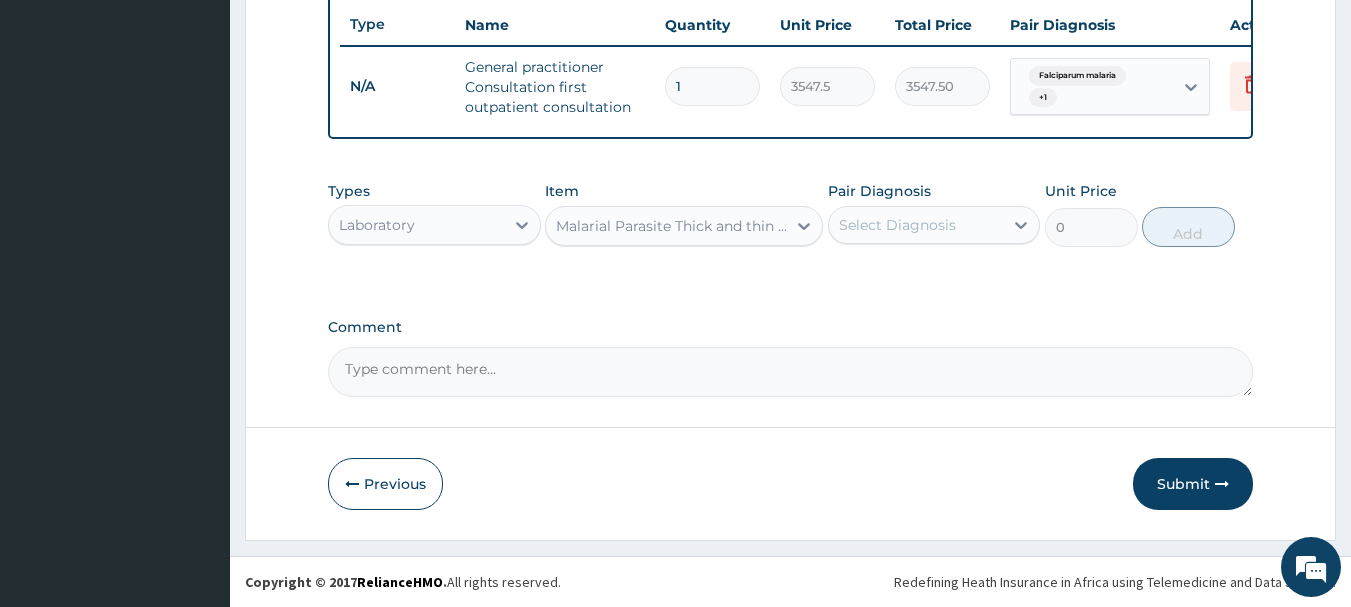 type 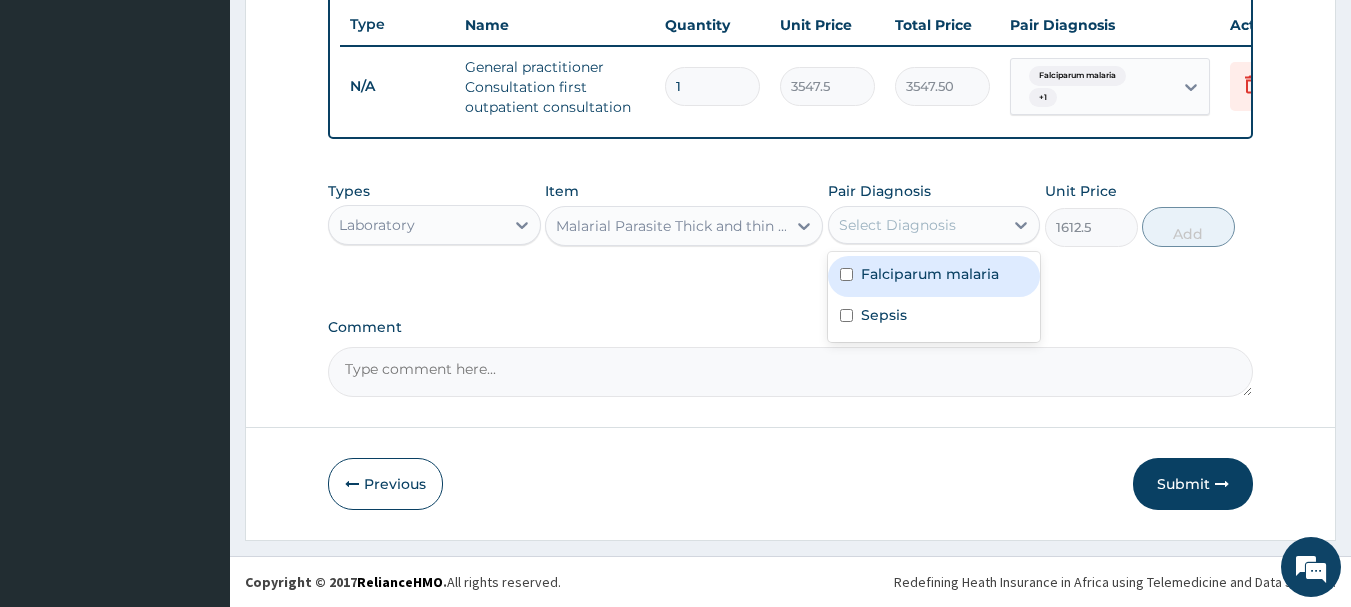 click on "Select Diagnosis" at bounding box center [916, 225] 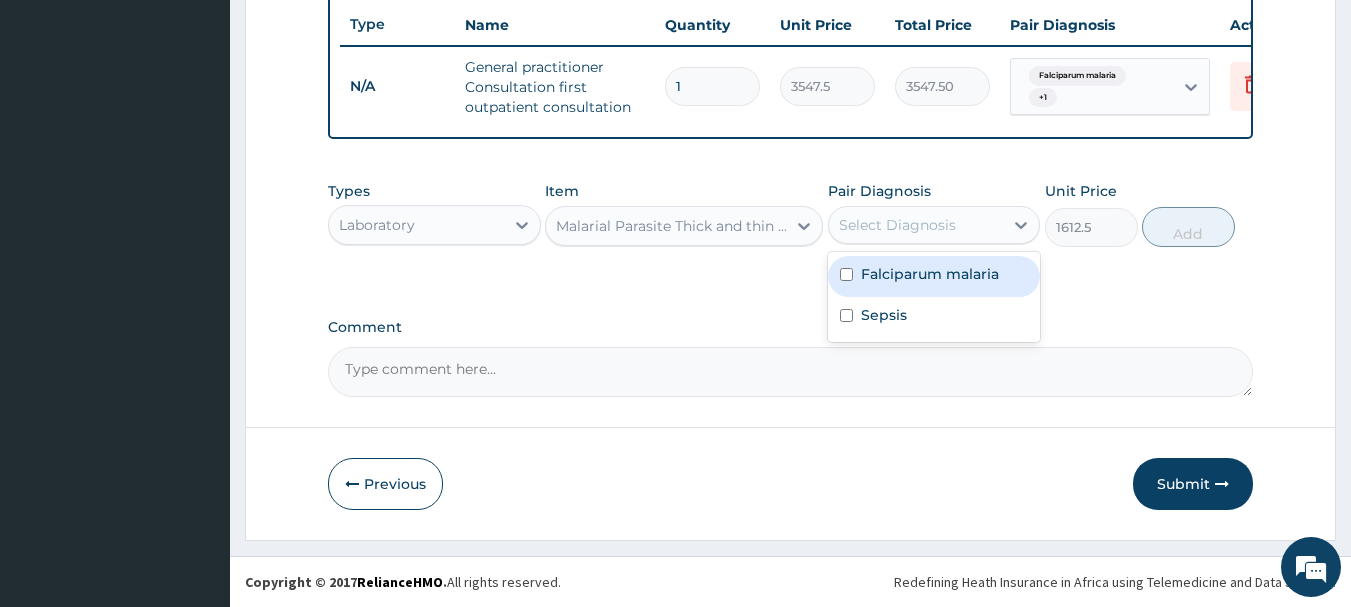 click on "Falciparum malaria" at bounding box center [930, 274] 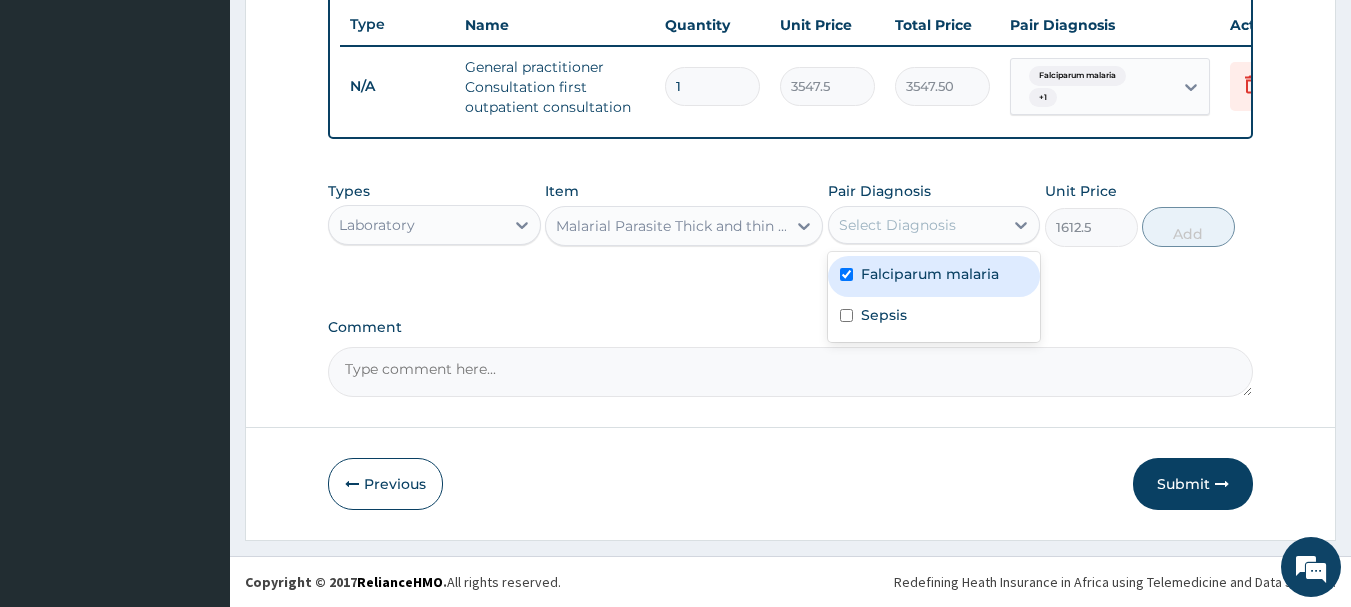 checkbox on "true" 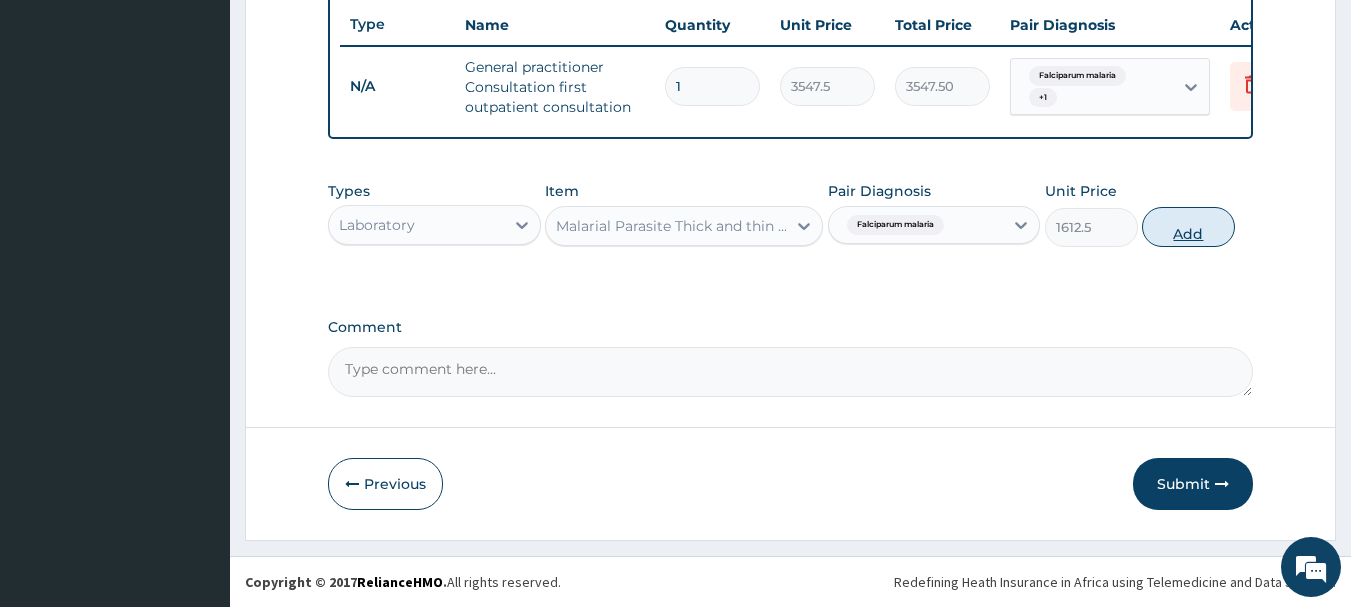 click on "Add" at bounding box center (1188, 227) 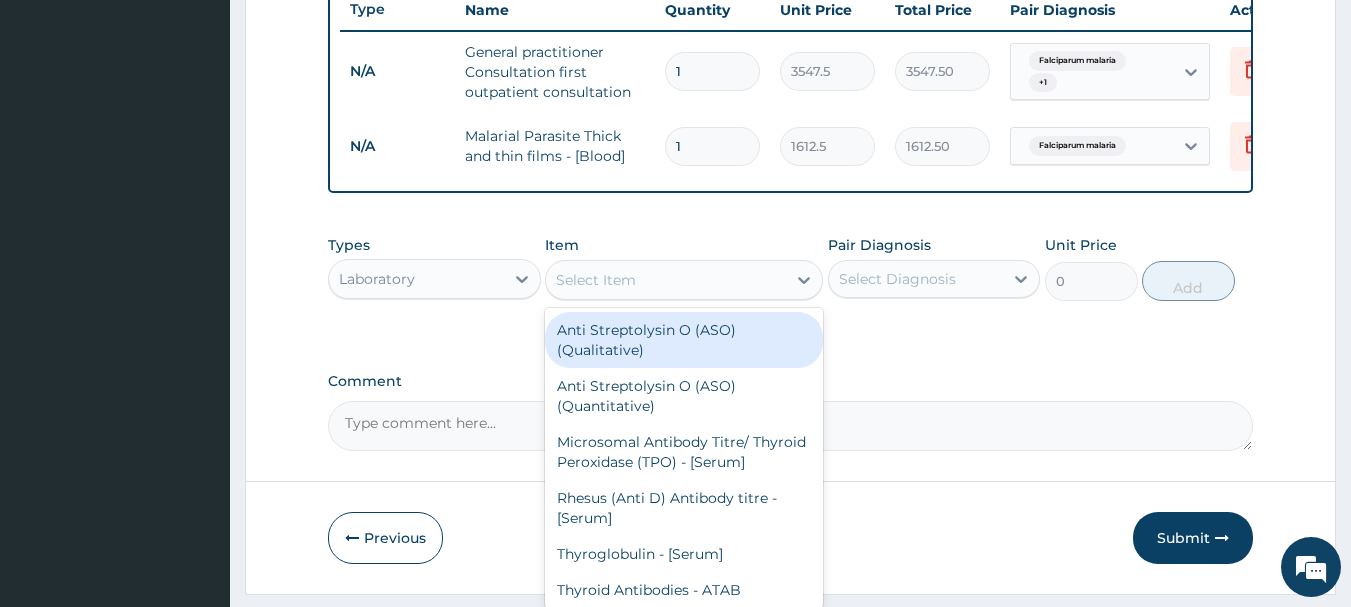 click on "Select Item" at bounding box center [666, 280] 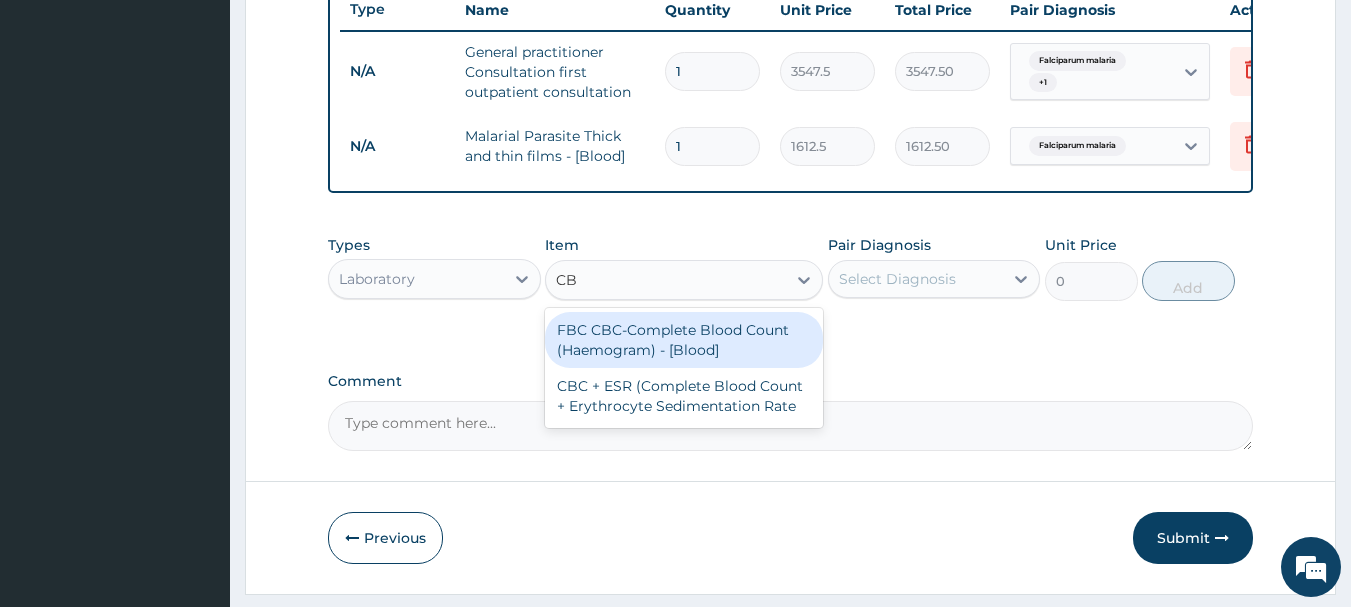 type on "CBC" 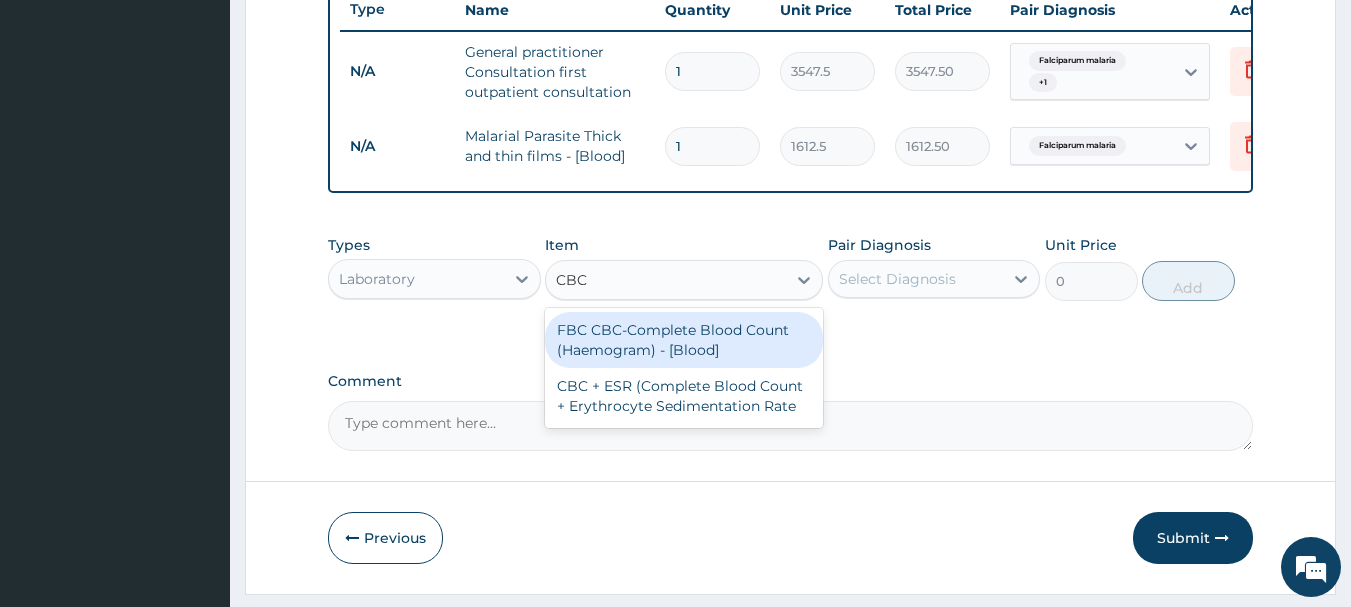 click on "FBC CBC-Complete Blood Count (Haemogram) - [Blood]" at bounding box center (684, 340) 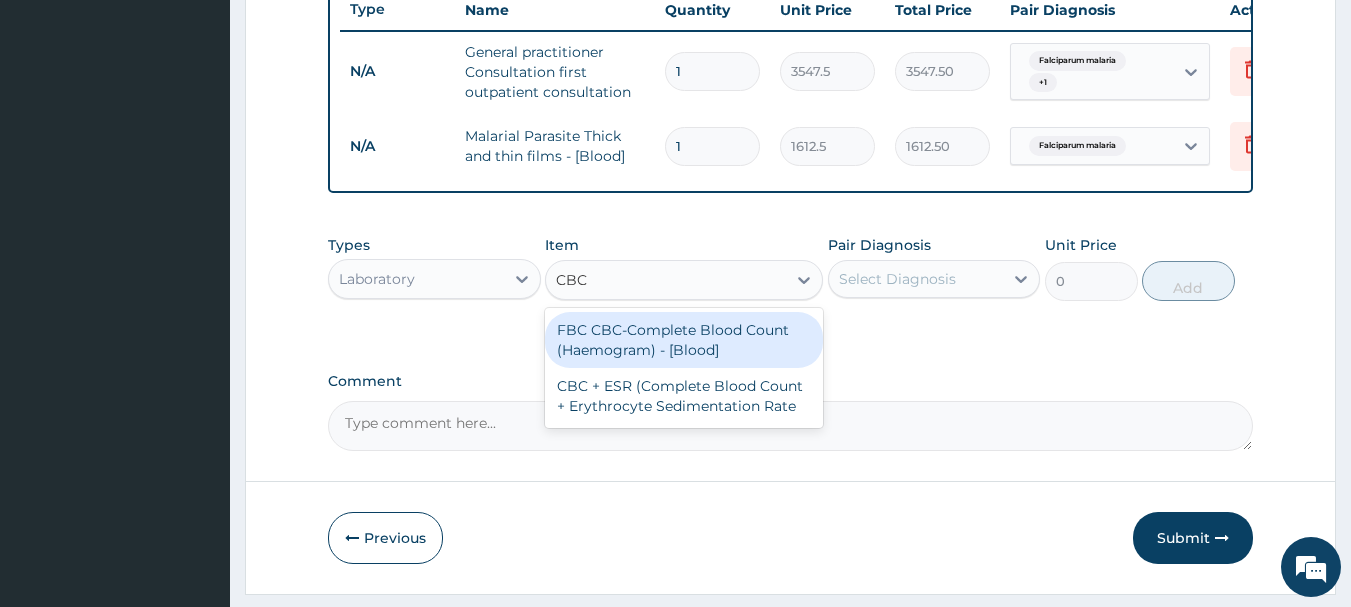 type 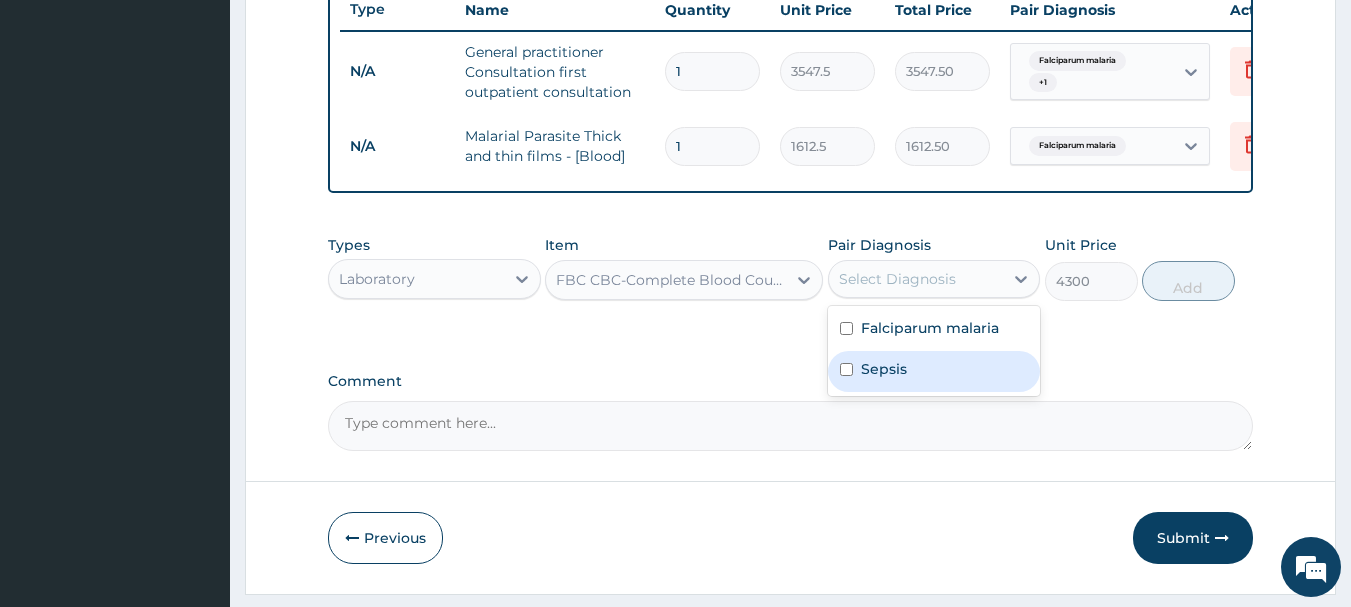 drag, startPoint x: 897, startPoint y: 291, endPoint x: 857, endPoint y: 386, distance: 103.077644 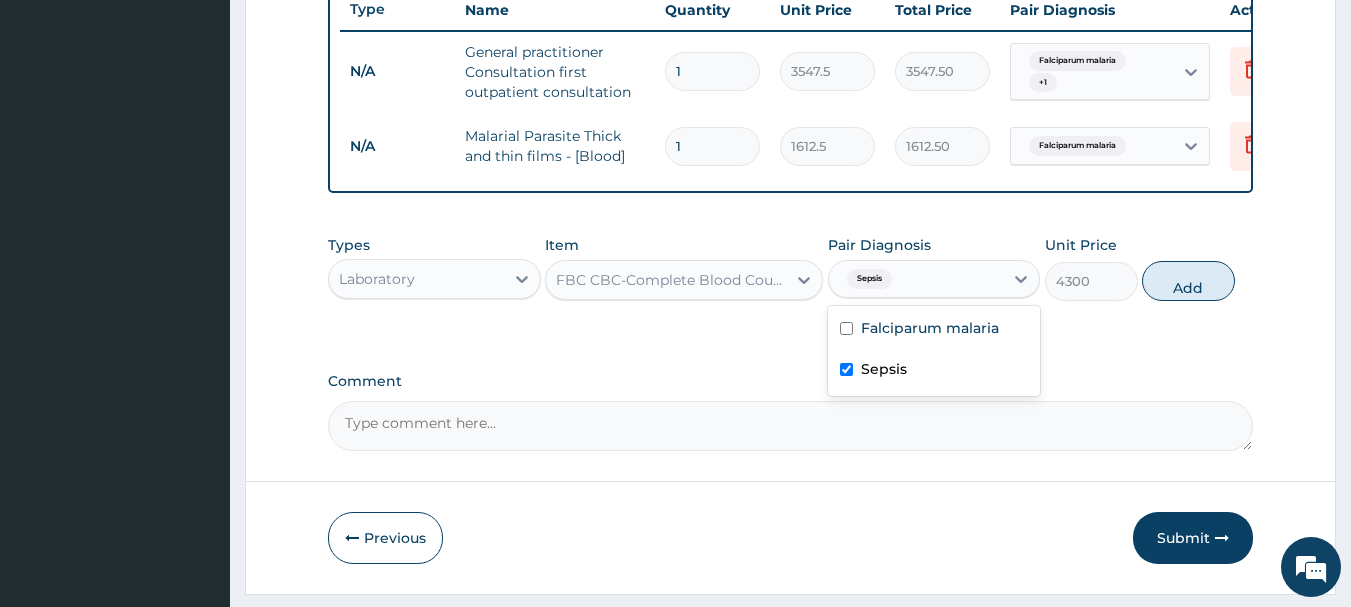checkbox on "true" 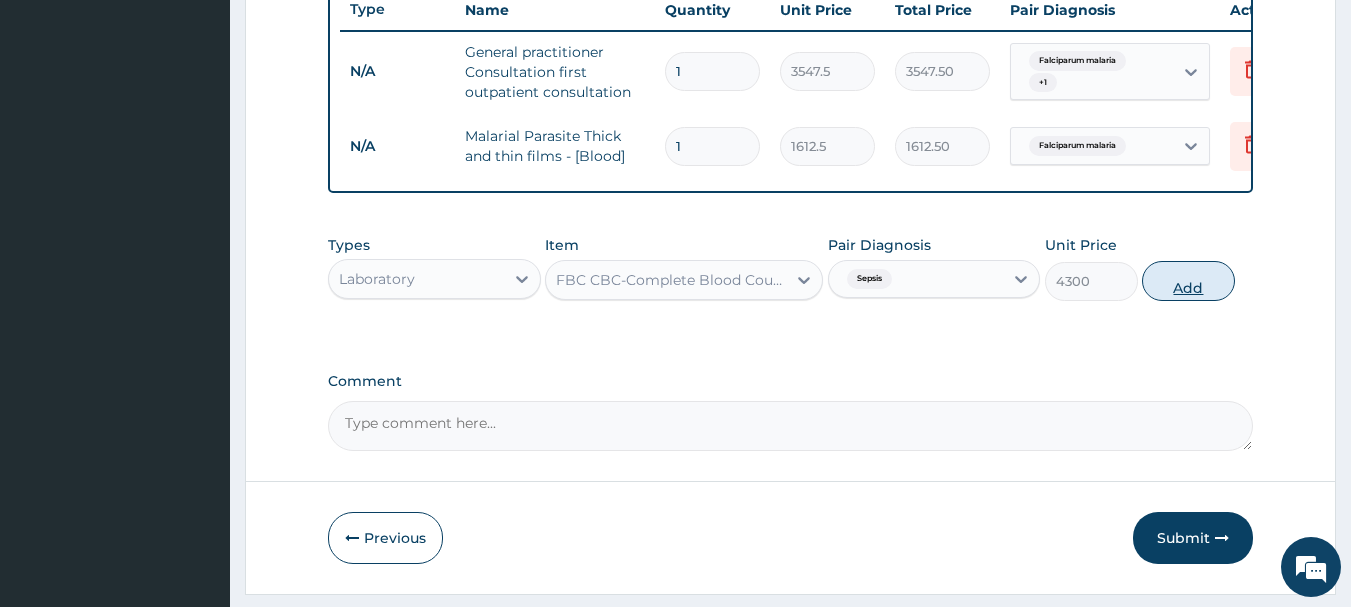 click on "Add" at bounding box center [1188, 281] 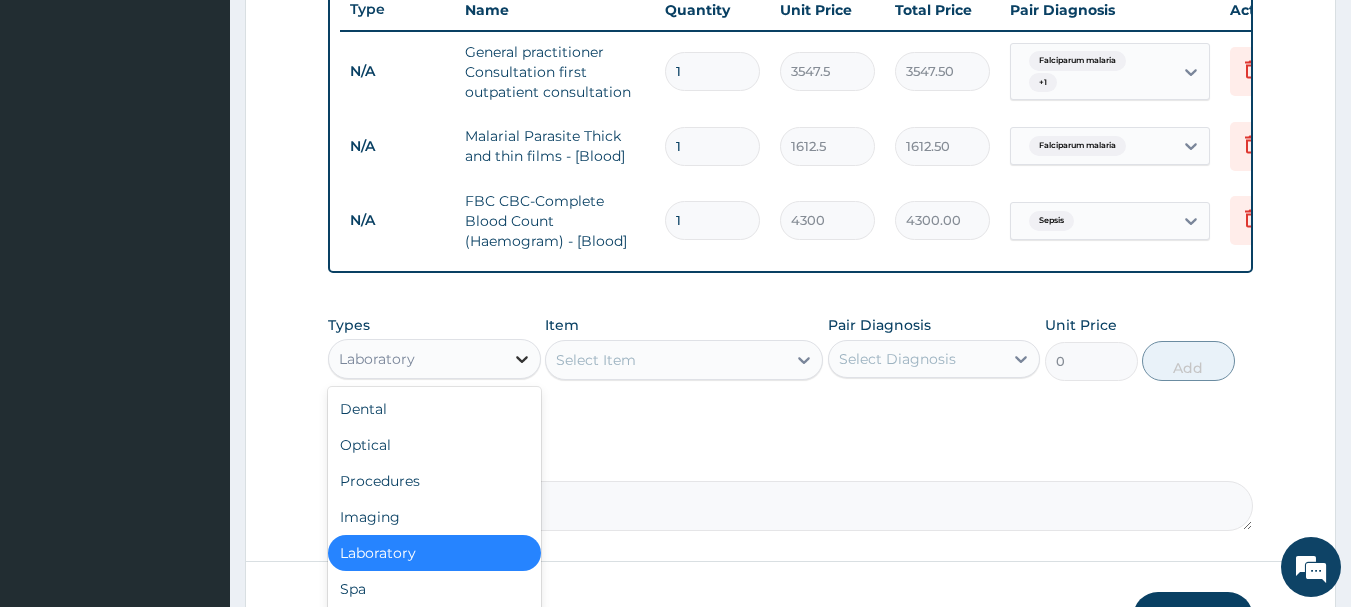 click at bounding box center [522, 359] 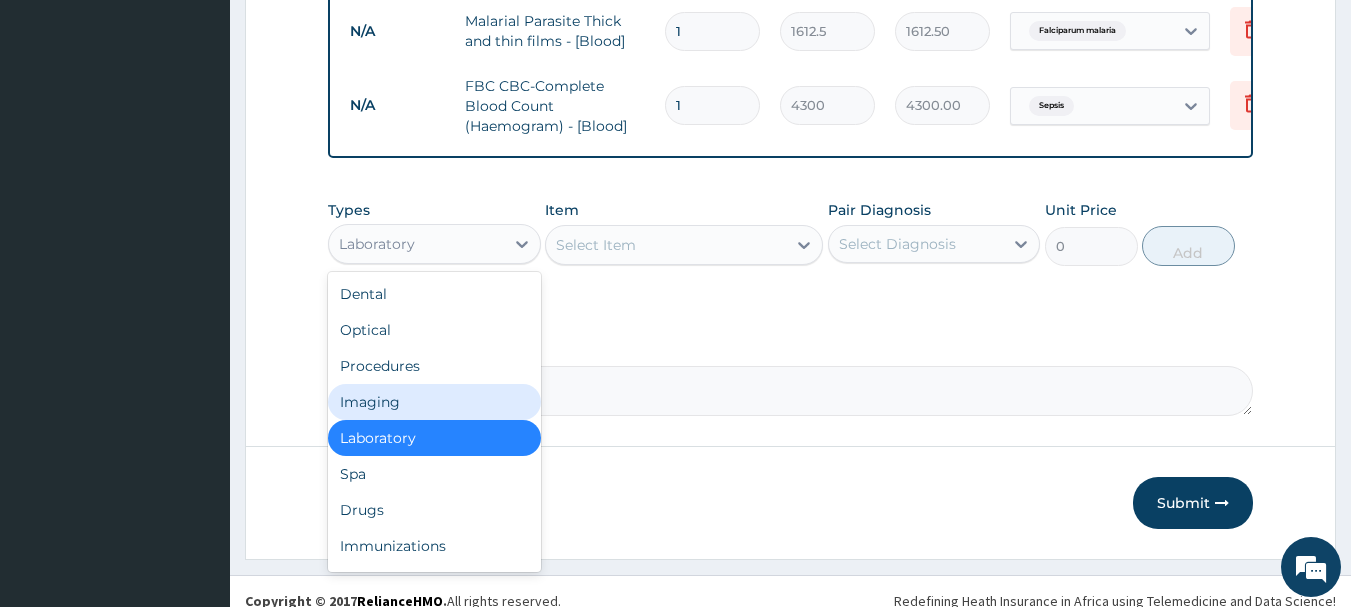 scroll, scrollTop: 915, scrollLeft: 0, axis: vertical 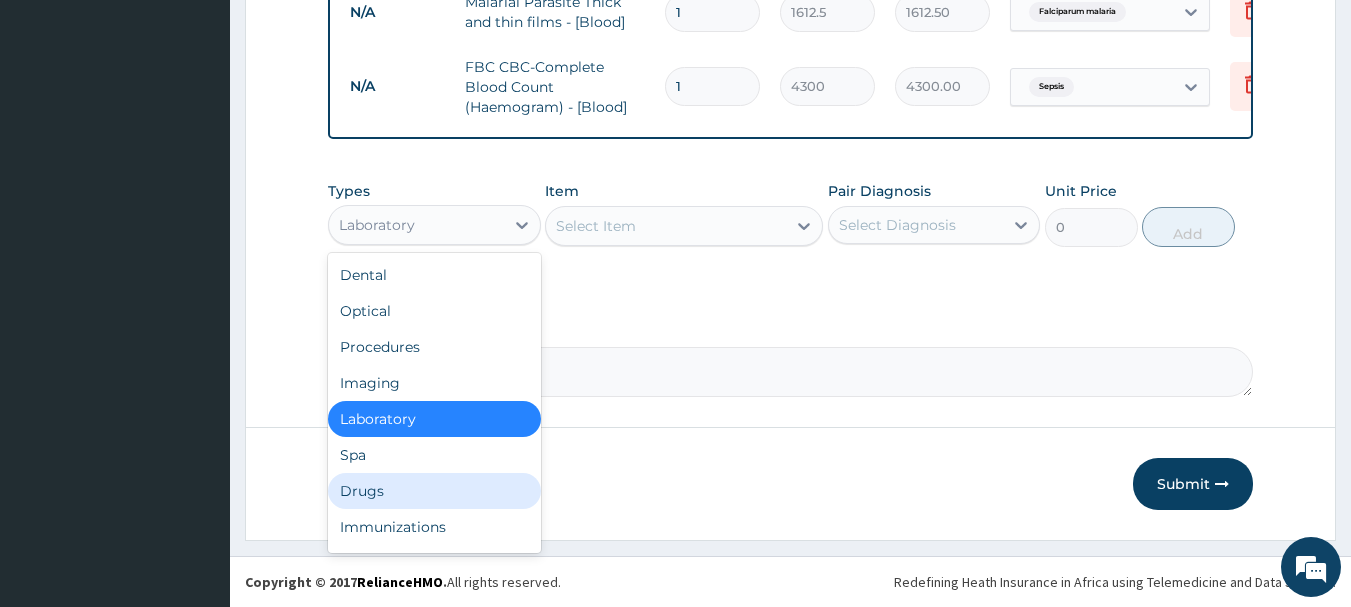 click on "Drugs" at bounding box center [434, 491] 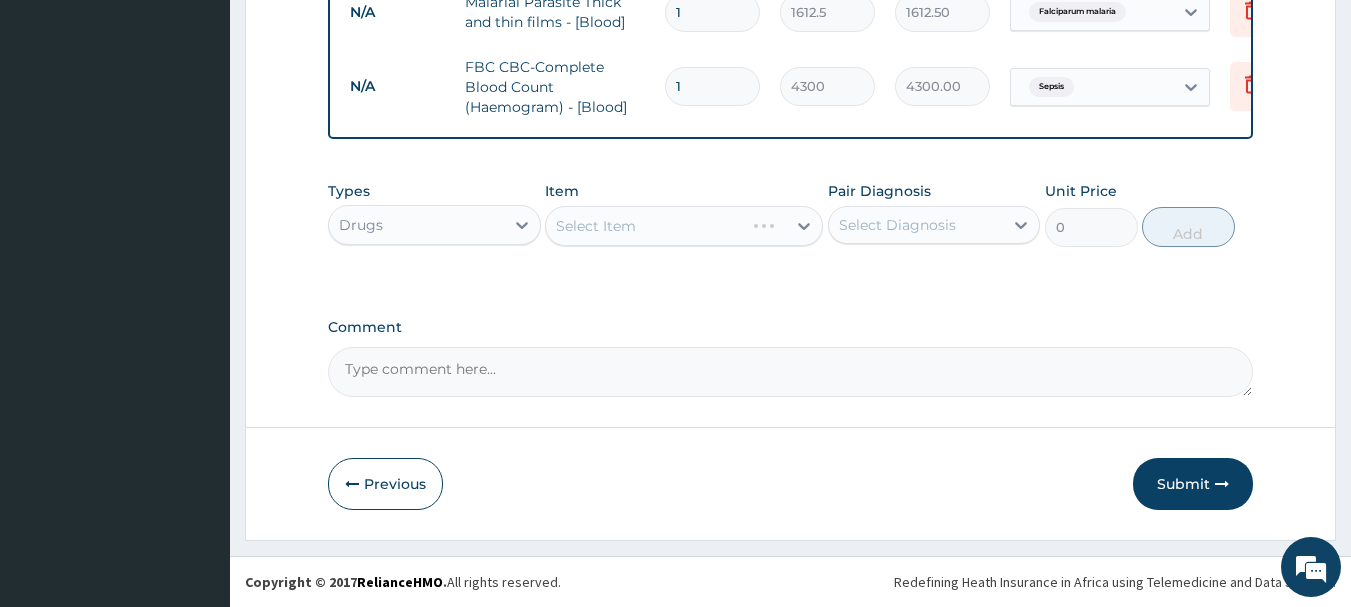 click on "Select Item" at bounding box center (684, 226) 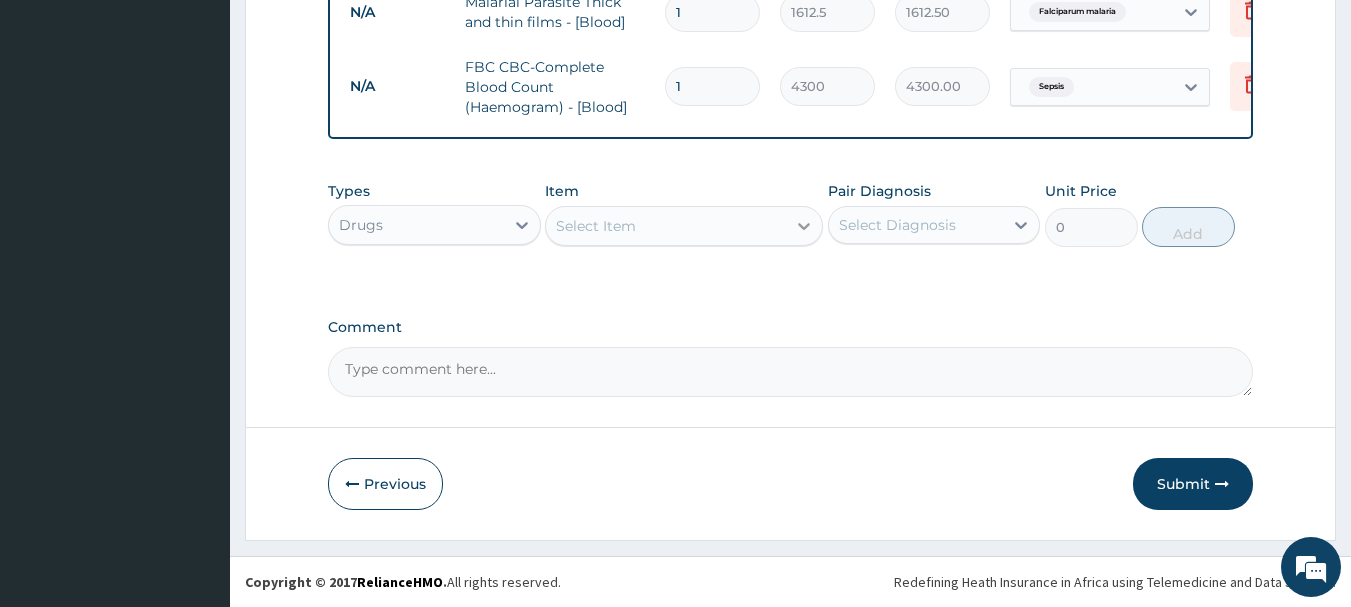 click 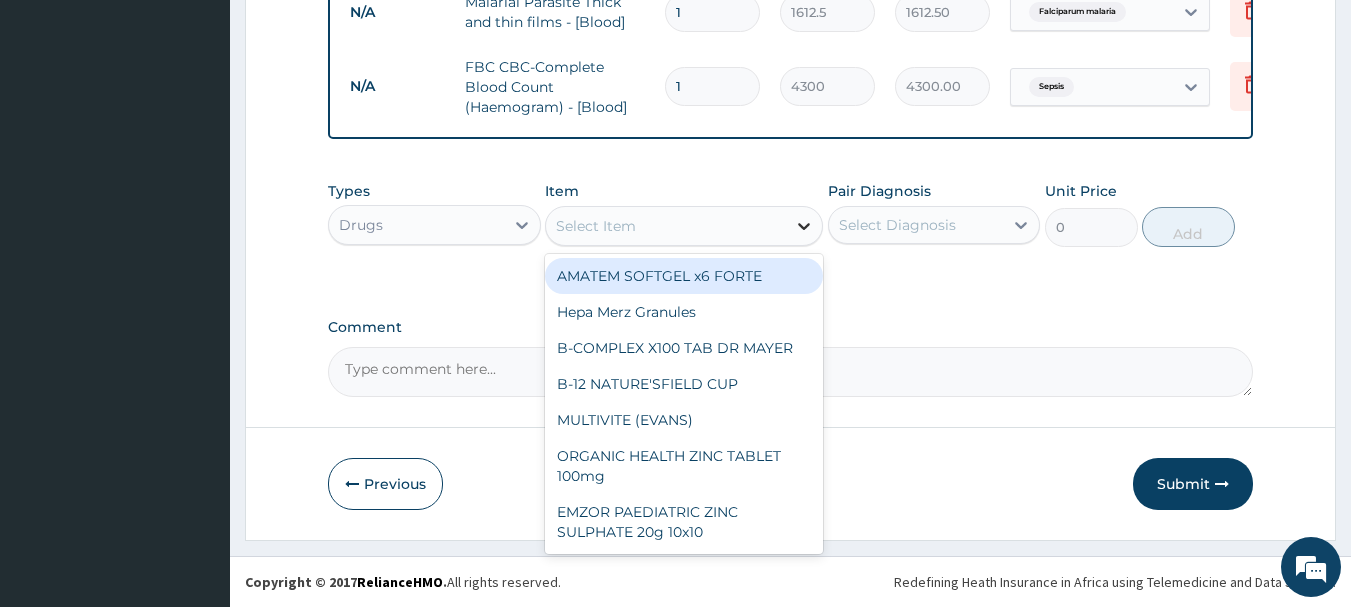 type on "A" 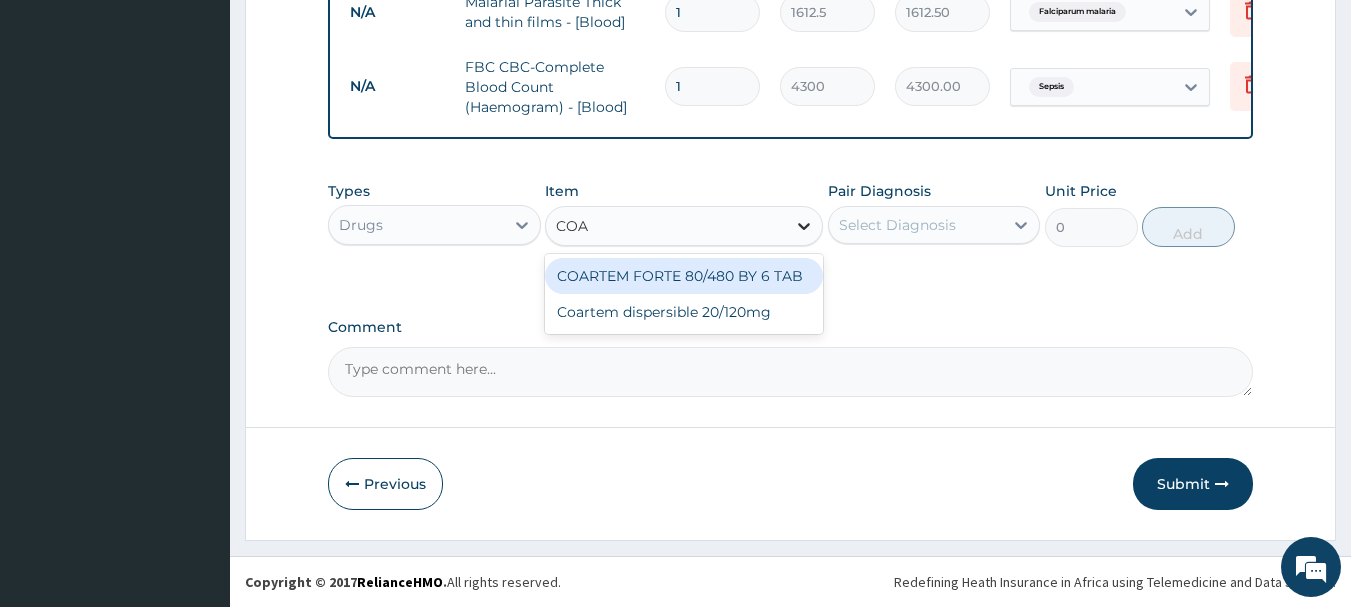 type on "COAR" 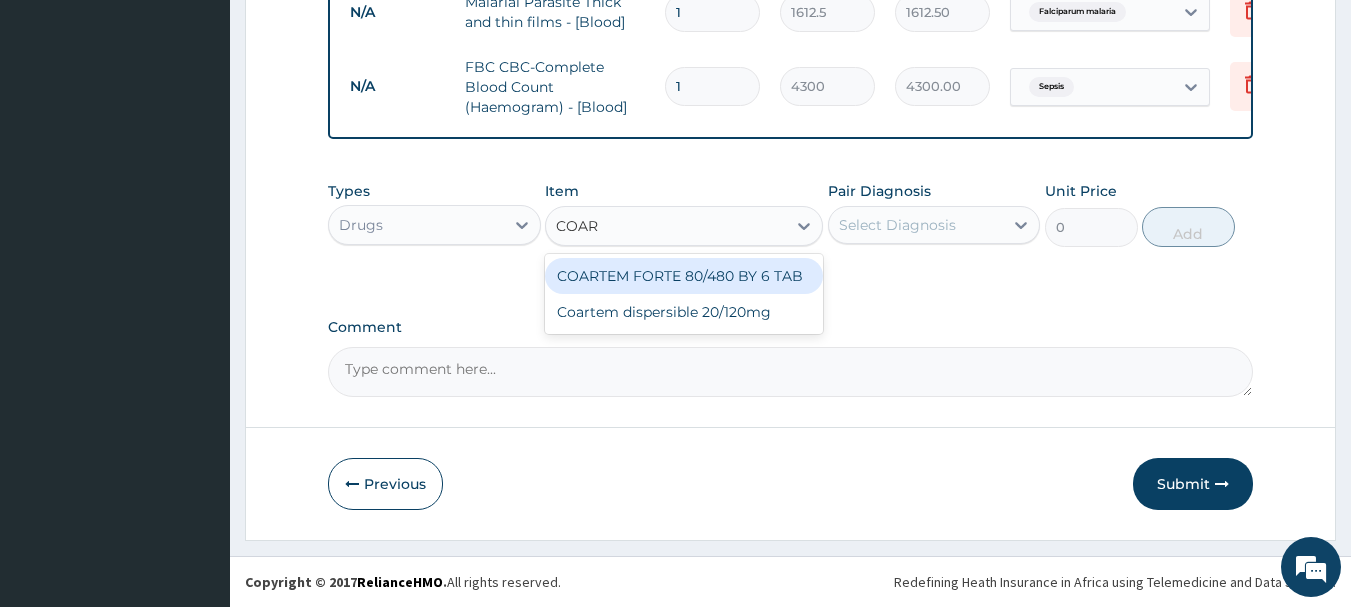 click on "COARTEM FORTE 80/480 BY 6 TAB" at bounding box center [684, 276] 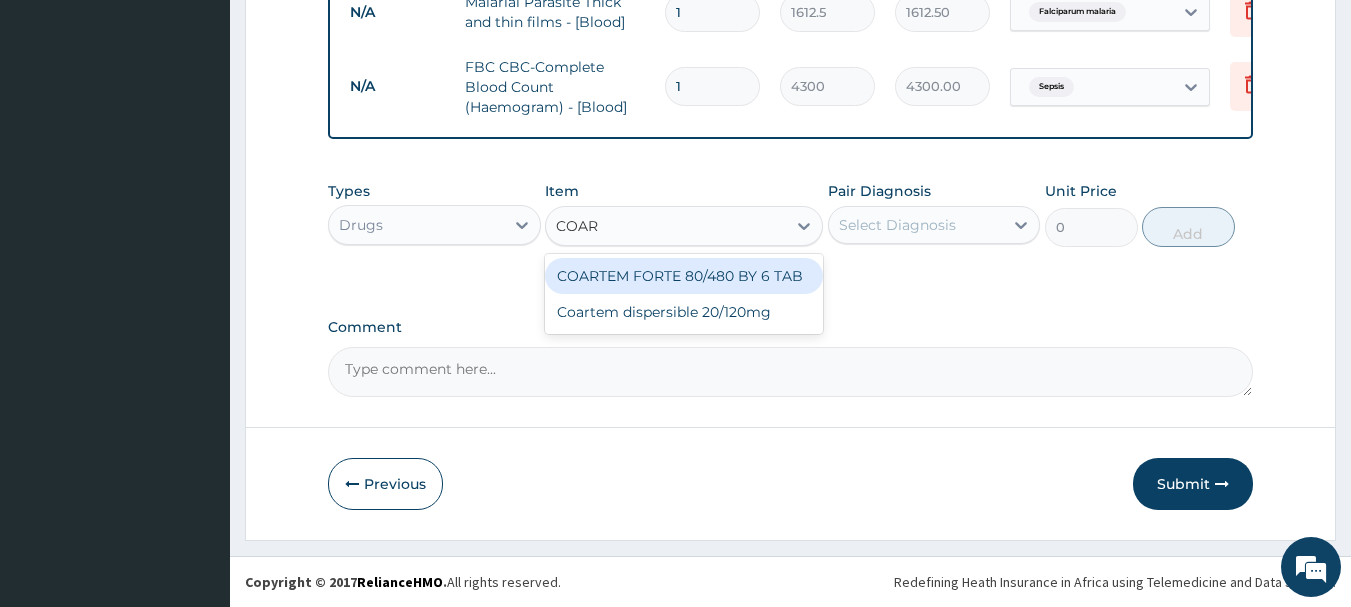 type 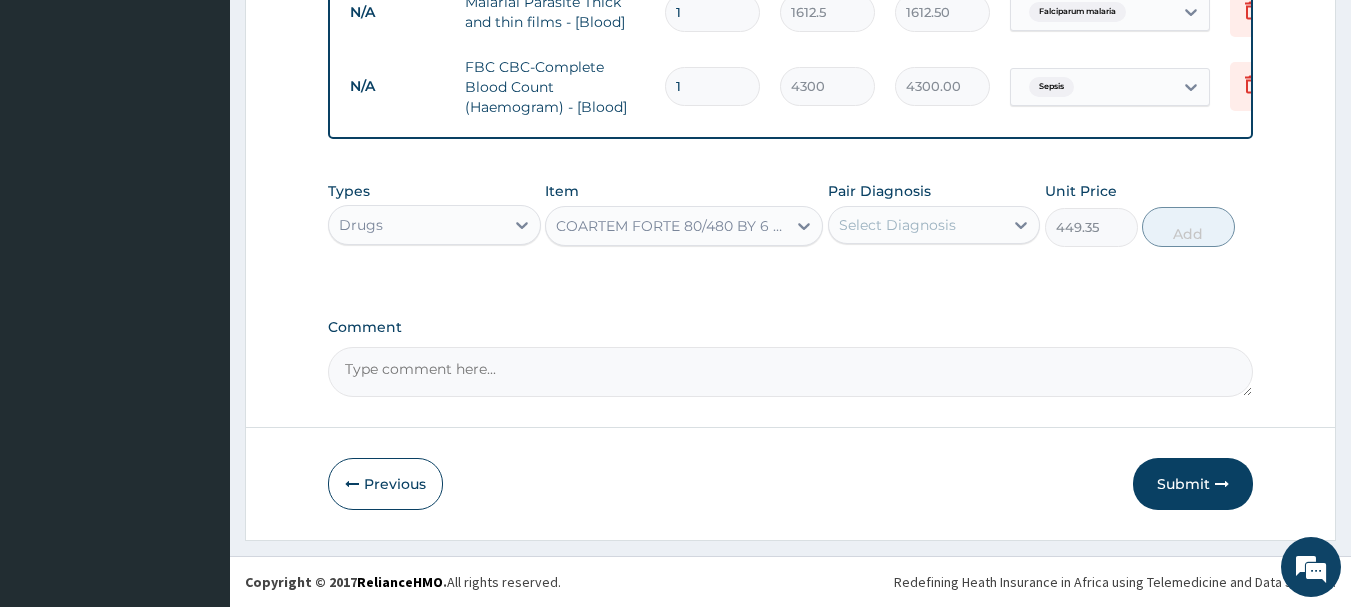 click on "Select Diagnosis" at bounding box center [897, 225] 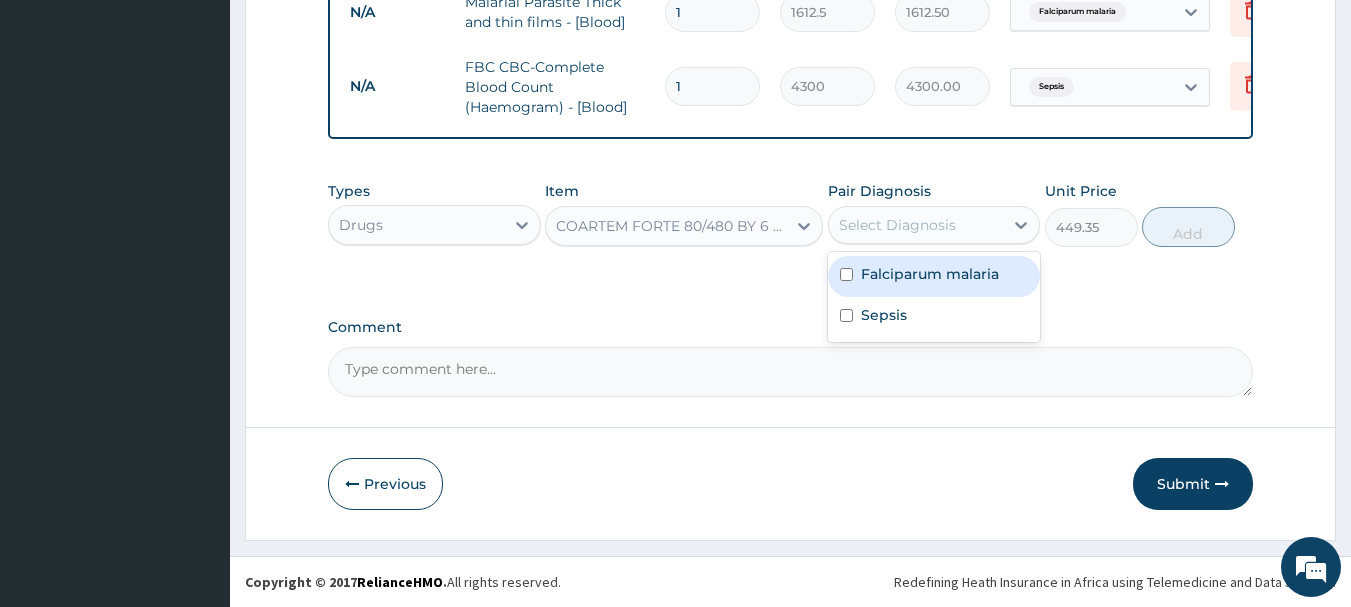 click on "Falciparum malaria" at bounding box center (930, 274) 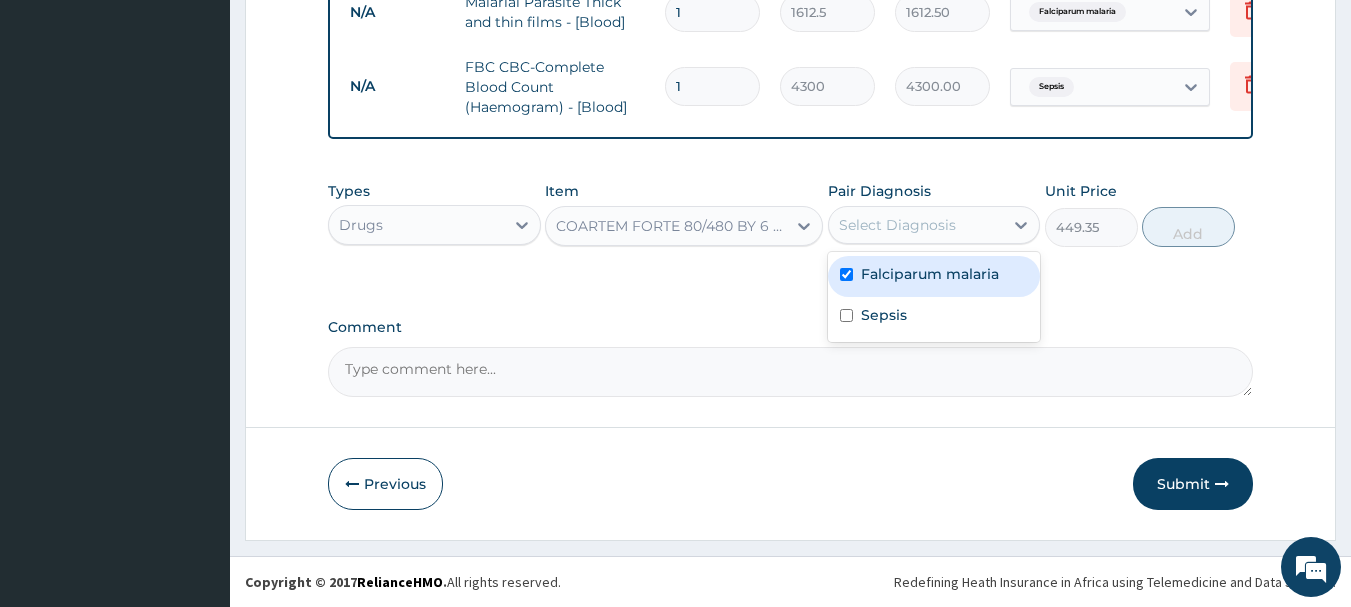 checkbox on "true" 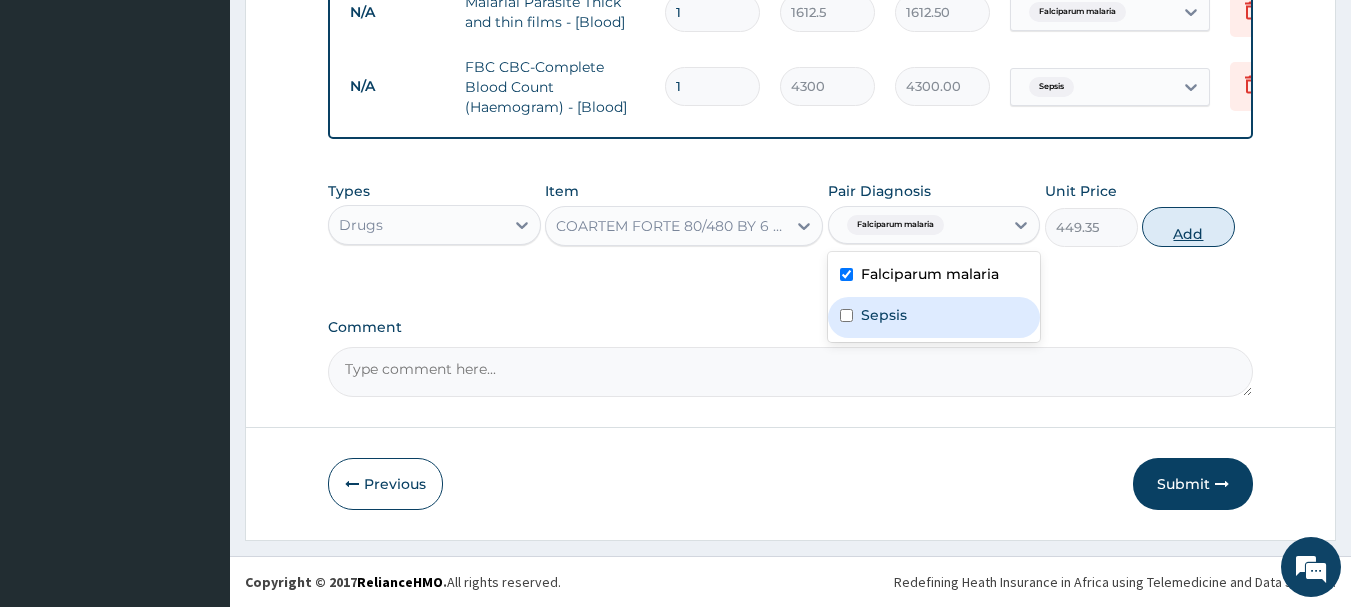 click on "Add" at bounding box center (1188, 227) 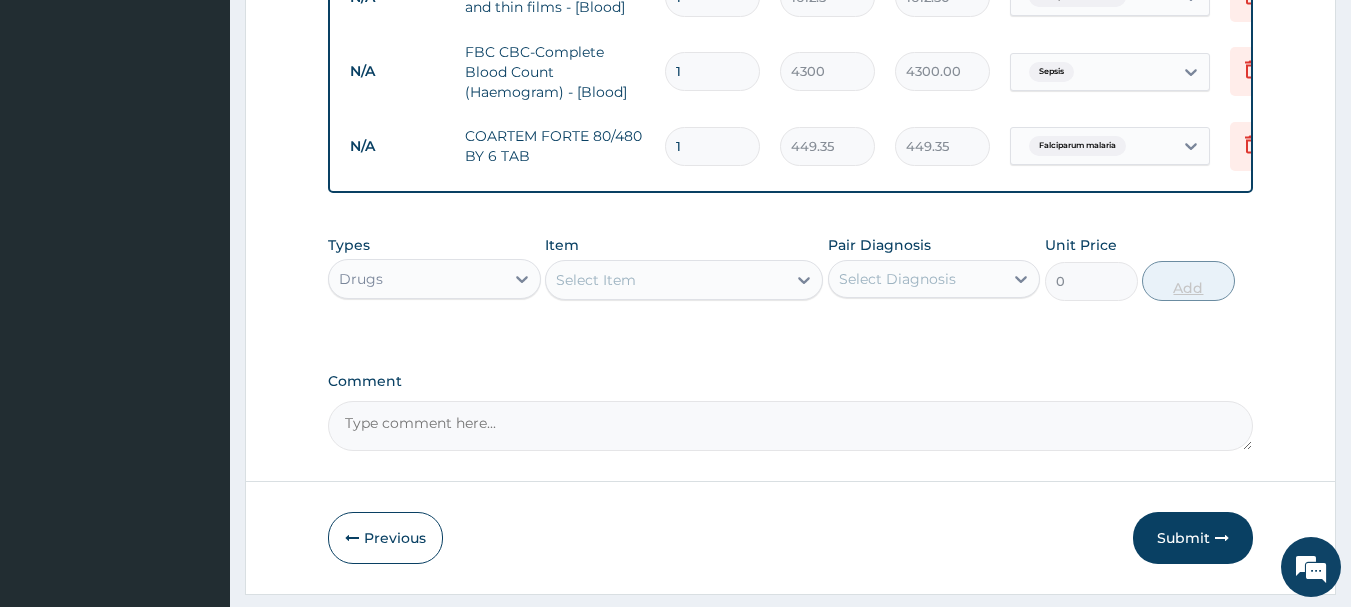 type 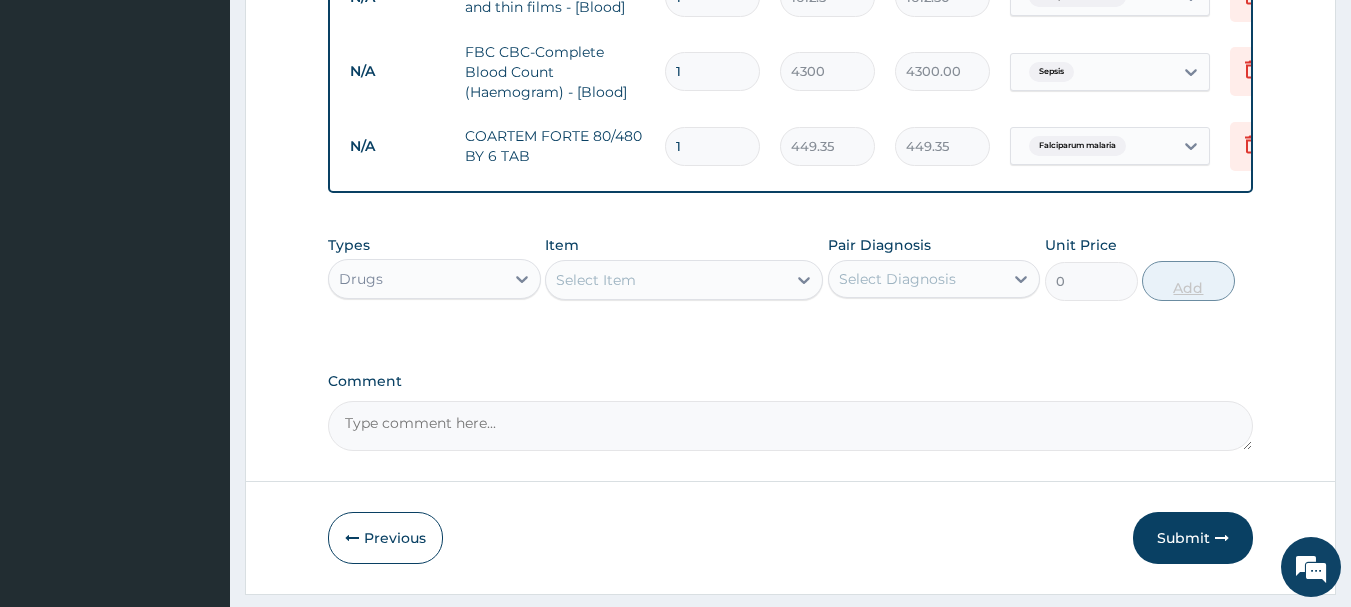 type on "0.00" 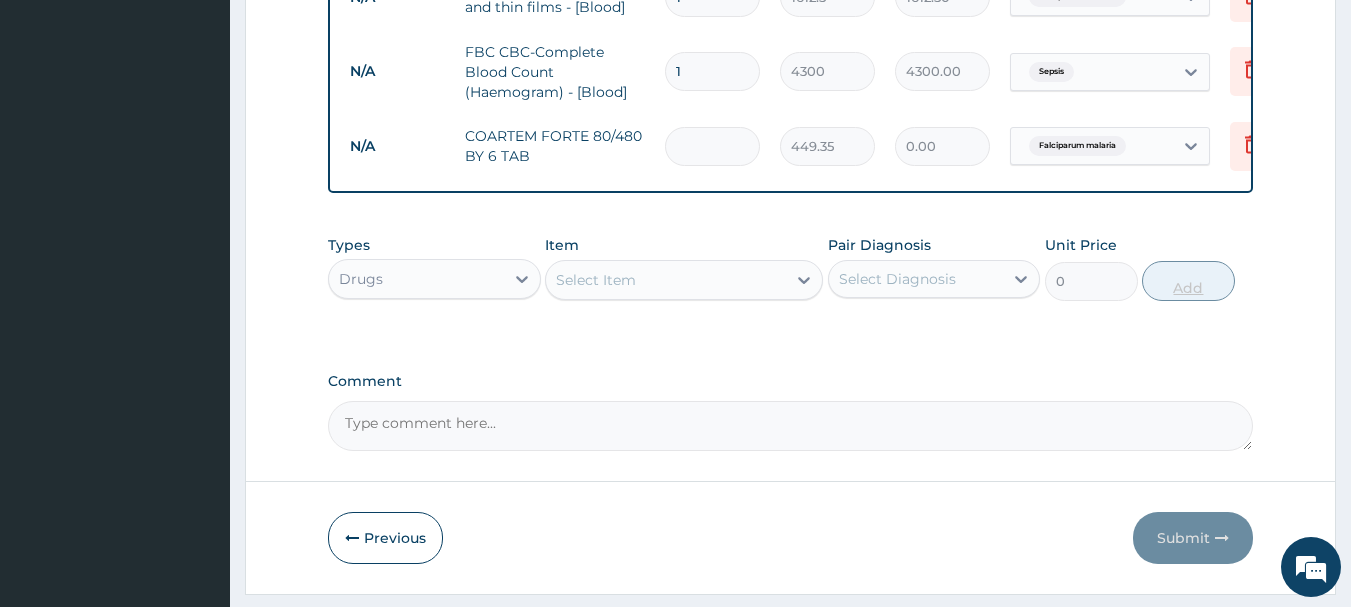 type on "6" 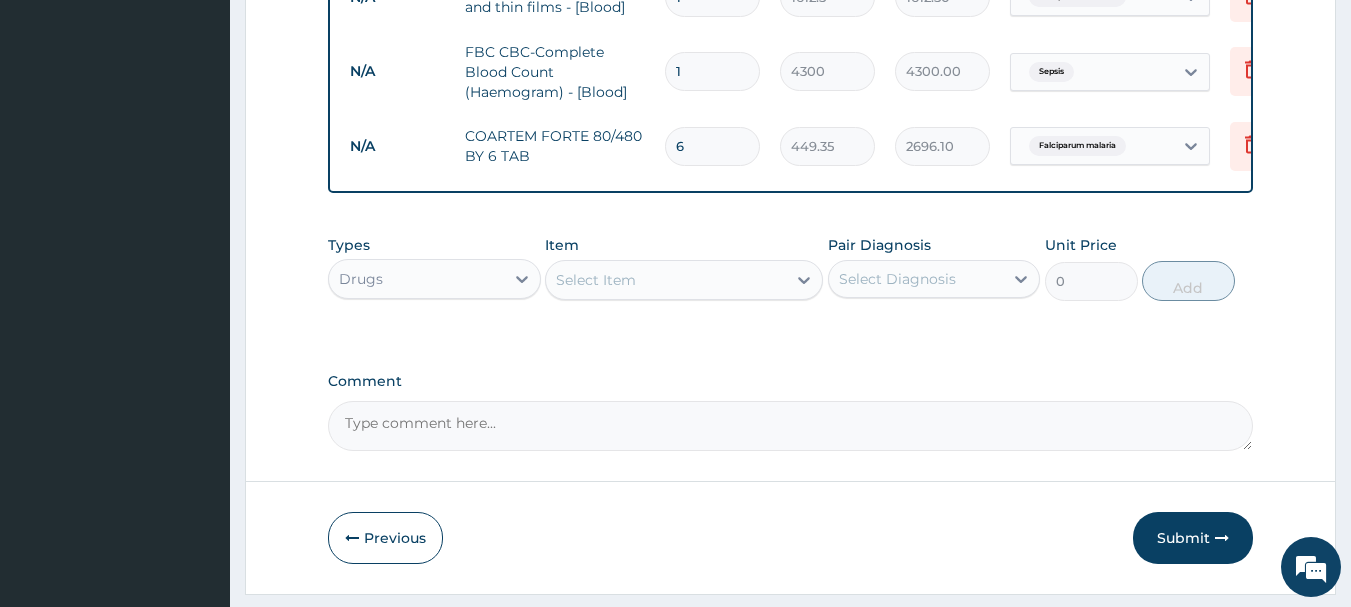 type on "6" 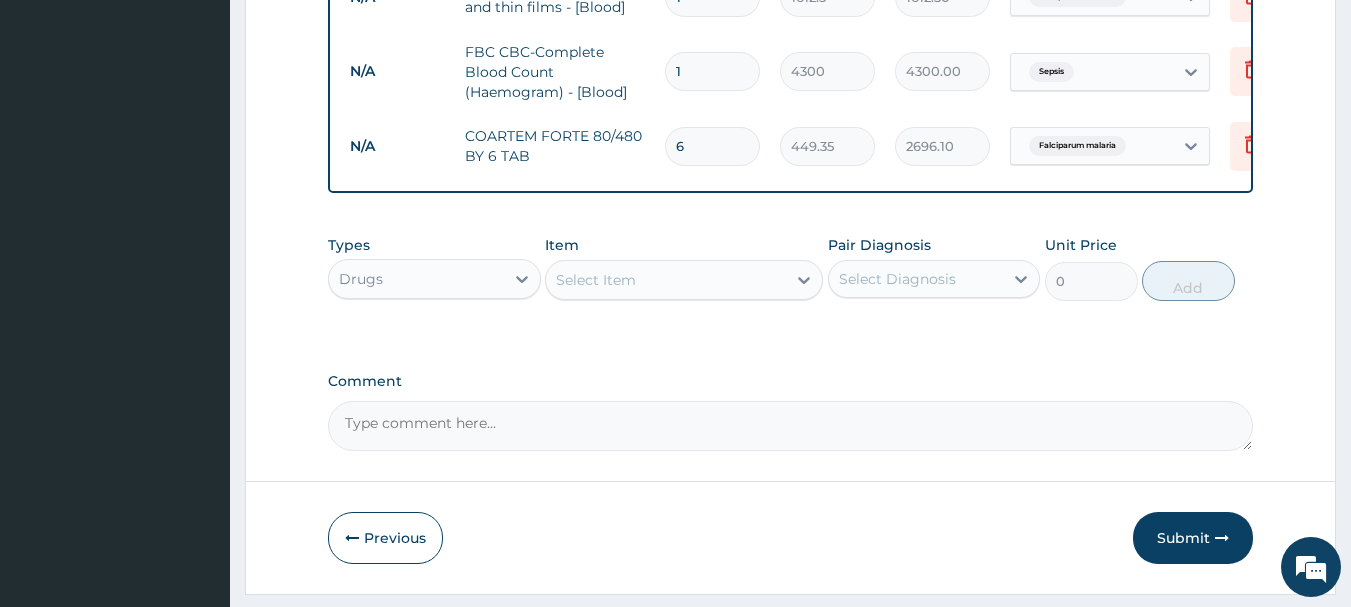 click on "Select Item" at bounding box center (666, 280) 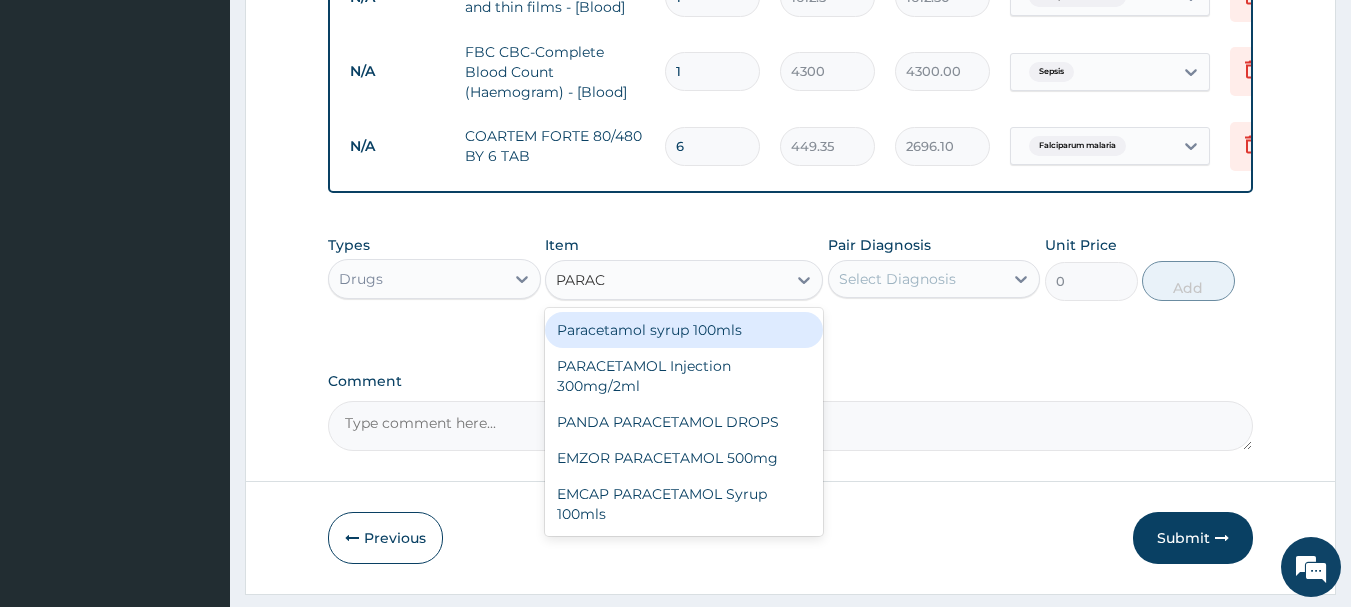 type on "PARACE" 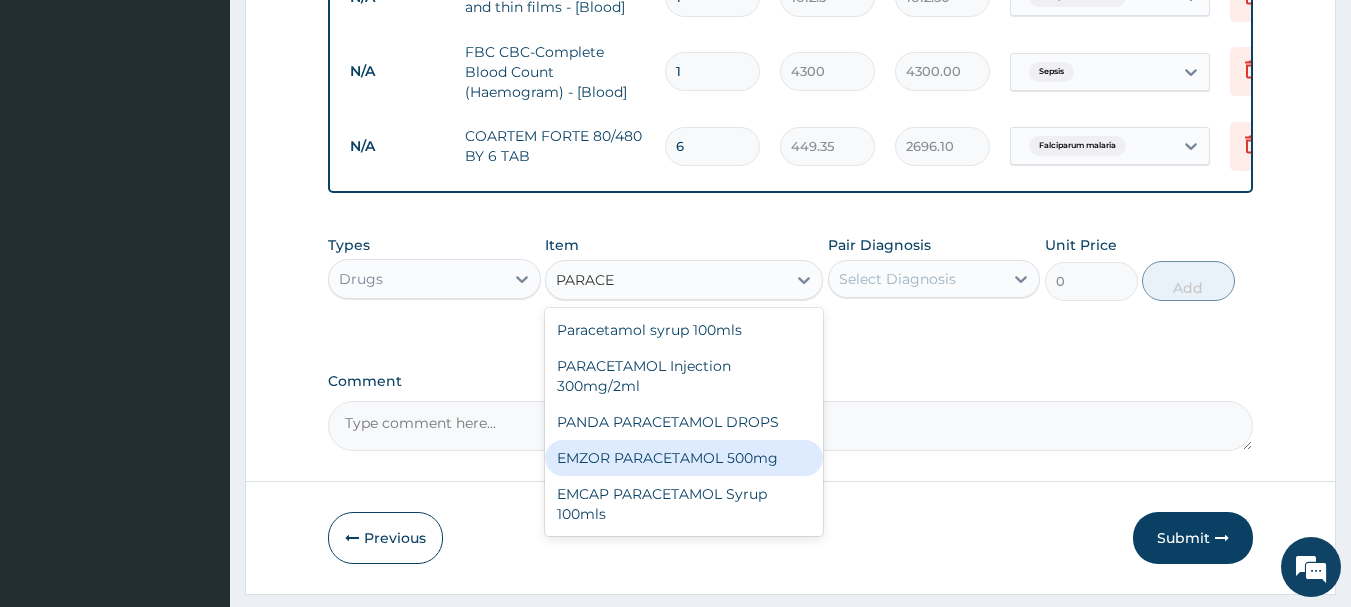 click on "EMZOR PARACETAMOL 500mg" at bounding box center [684, 458] 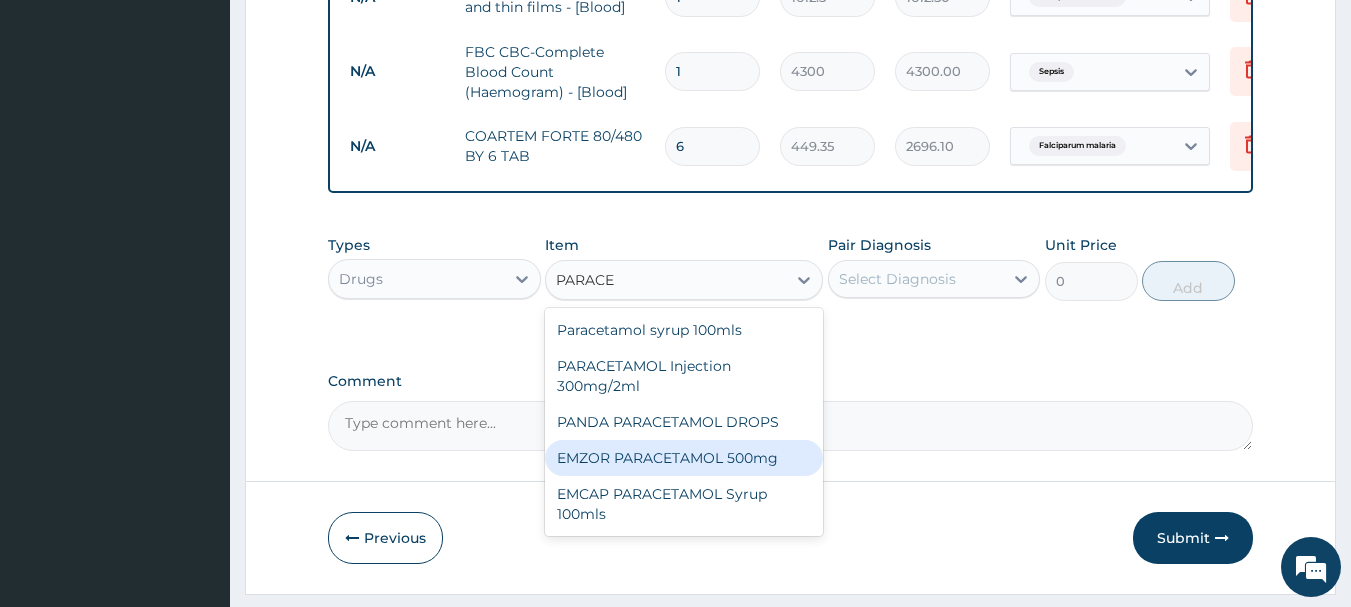 type 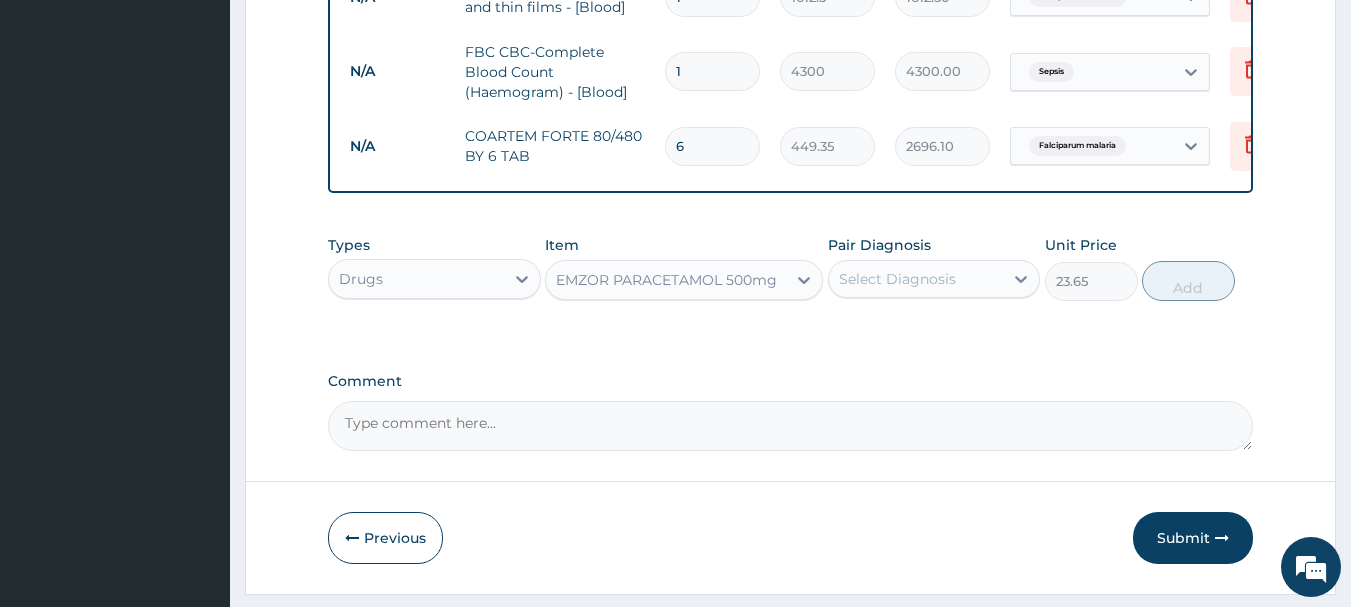 click on "Select Diagnosis" at bounding box center (897, 279) 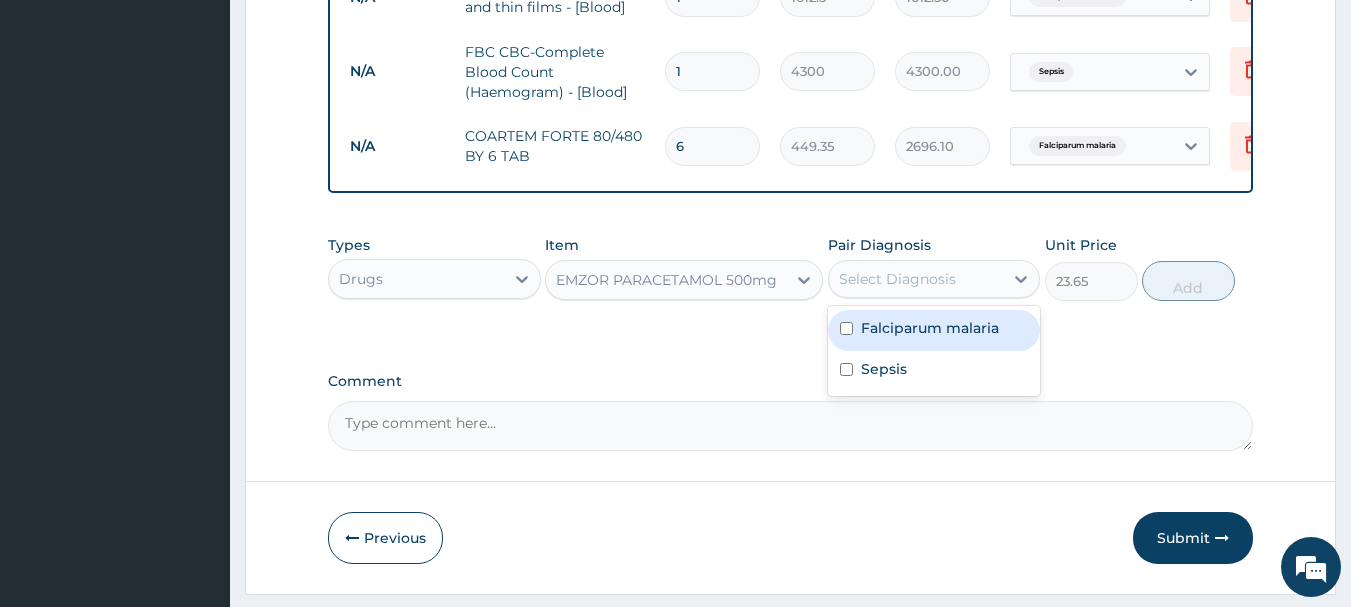 click on "Falciparum malaria" at bounding box center [930, 328] 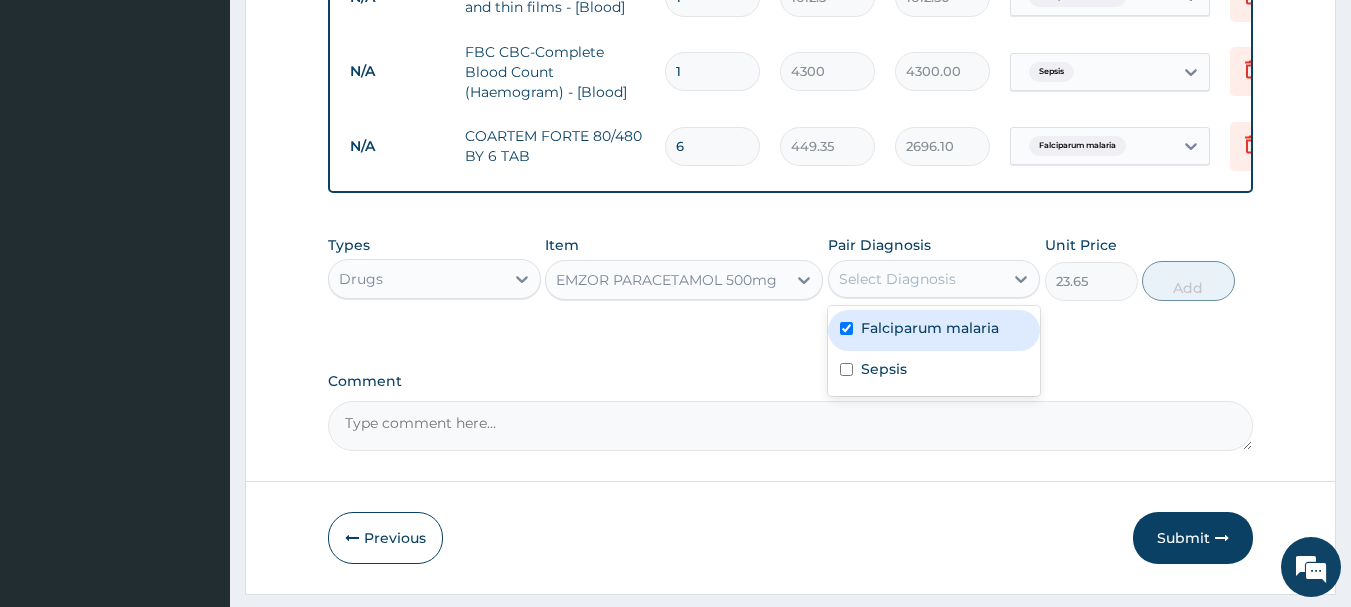 checkbox on "true" 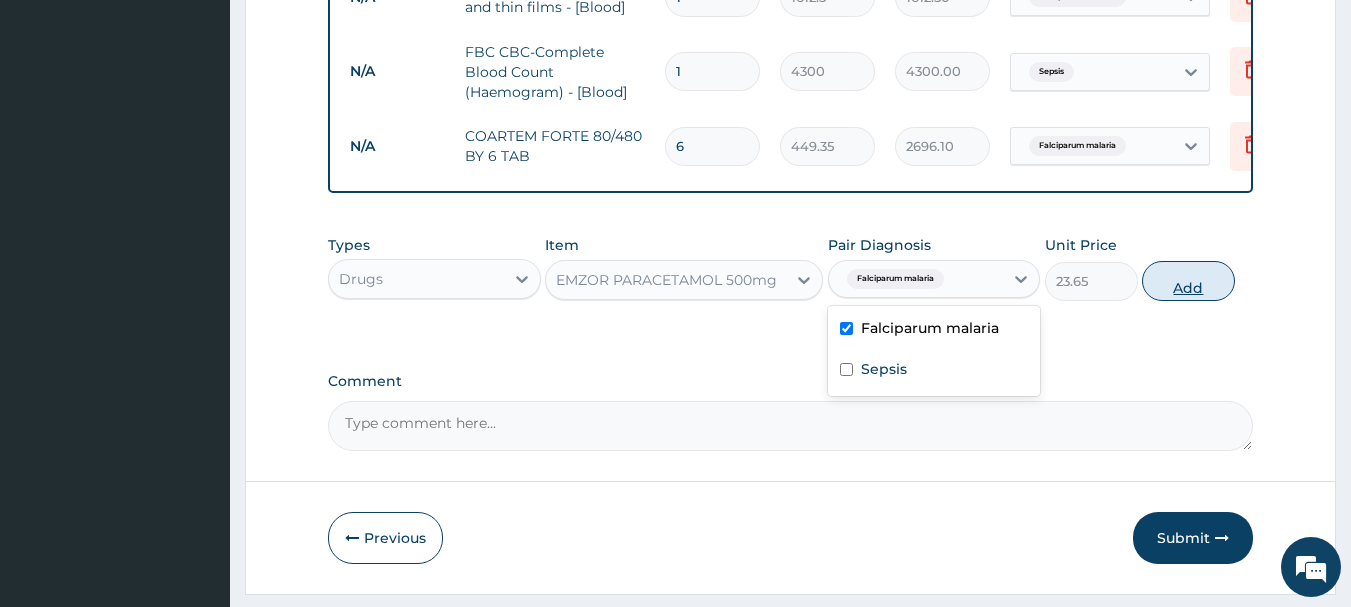click on "Add" at bounding box center (1188, 281) 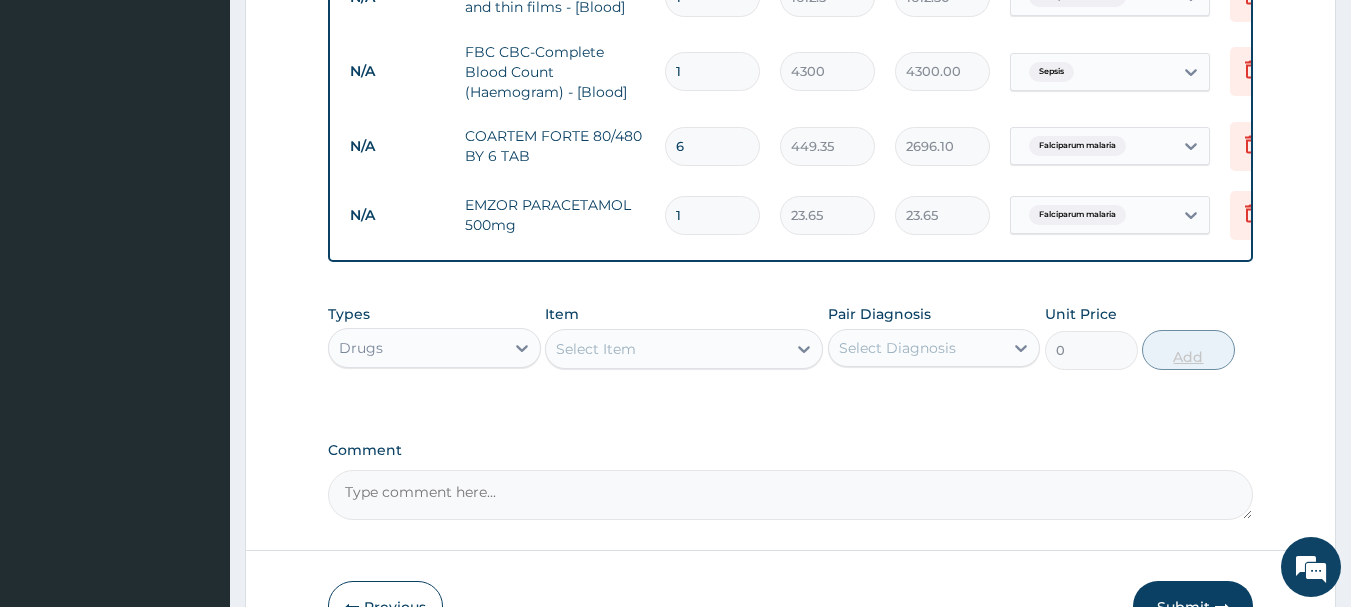 type on "18" 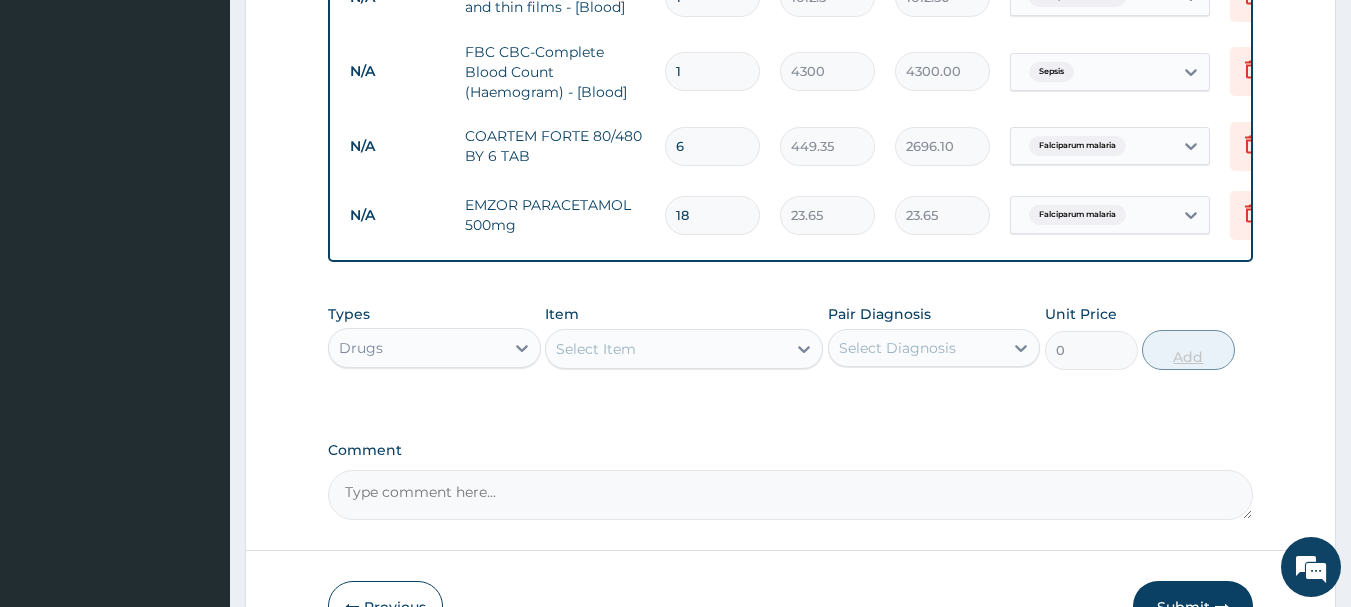 type on "425.70" 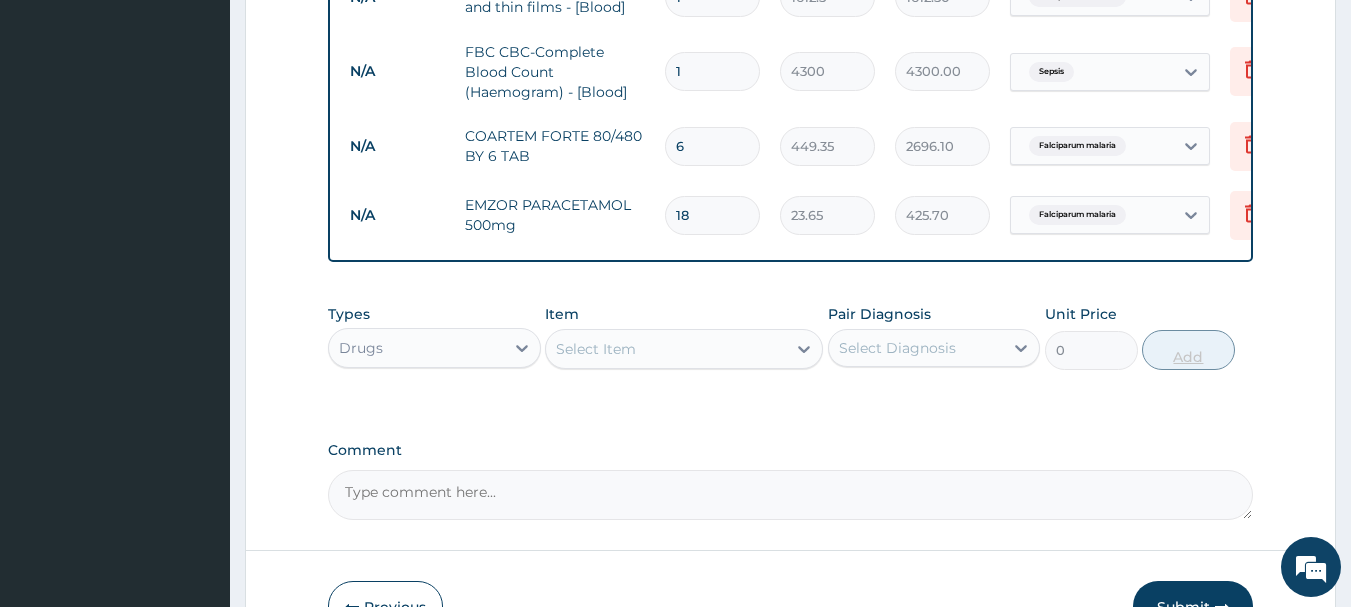 type on "18" 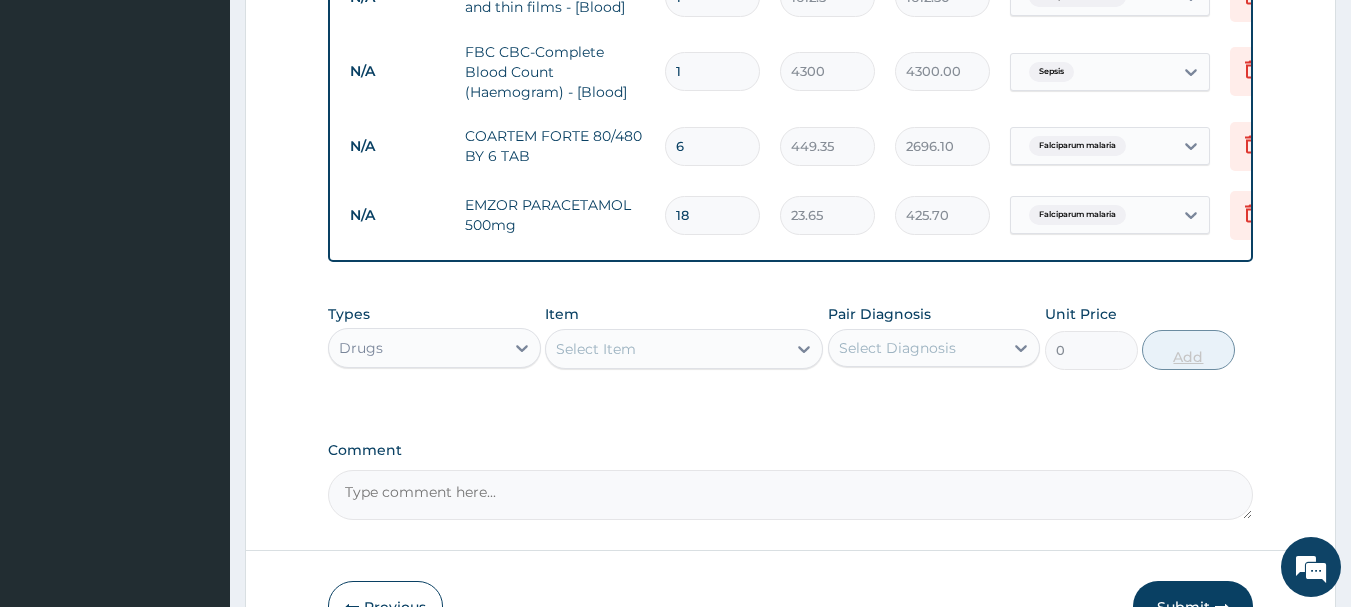 click on "PA Code / Prescription Code Enter Code(Secondary Care Only) Encounter Date 03-08-2025 Important Notice Please enter PA codes before entering items that are not attached to a PA code   All diagnoses entered must be linked to a claim item. Diagnosis & Claim Items that are visible but inactive cannot be edited because they were imported from an already approved PA code. Diagnosis Falciparum malaria Confirmed Sepsis Confirmed NB: All diagnosis must be linked to a claim item Claim Items Type Name Quantity Unit Price Total Price Pair Diagnosis Actions N/A General practitioner Consultation first outpatient consultation 1 3547.5 3547.50 Falciparum malaria  + 1 Delete N/A Malarial Parasite Thick and thin films - [Blood] 1 1612.5 1612.50 Falciparum malaria Delete N/A FBC CBC-Complete Blood Count (Haemogram) - [Blood] 1 4300 4300.00 Sepsis Delete N/A COARTEM FORTE 80/480 BY 6 TAB 6 449.35 2696.10 Falciparum malaria Delete N/A EMZOR PARACETAMOL 500mg 18 23.65 425.70 Falciparum malaria Delete Types Drugs Item Select Item" at bounding box center [791, -102] 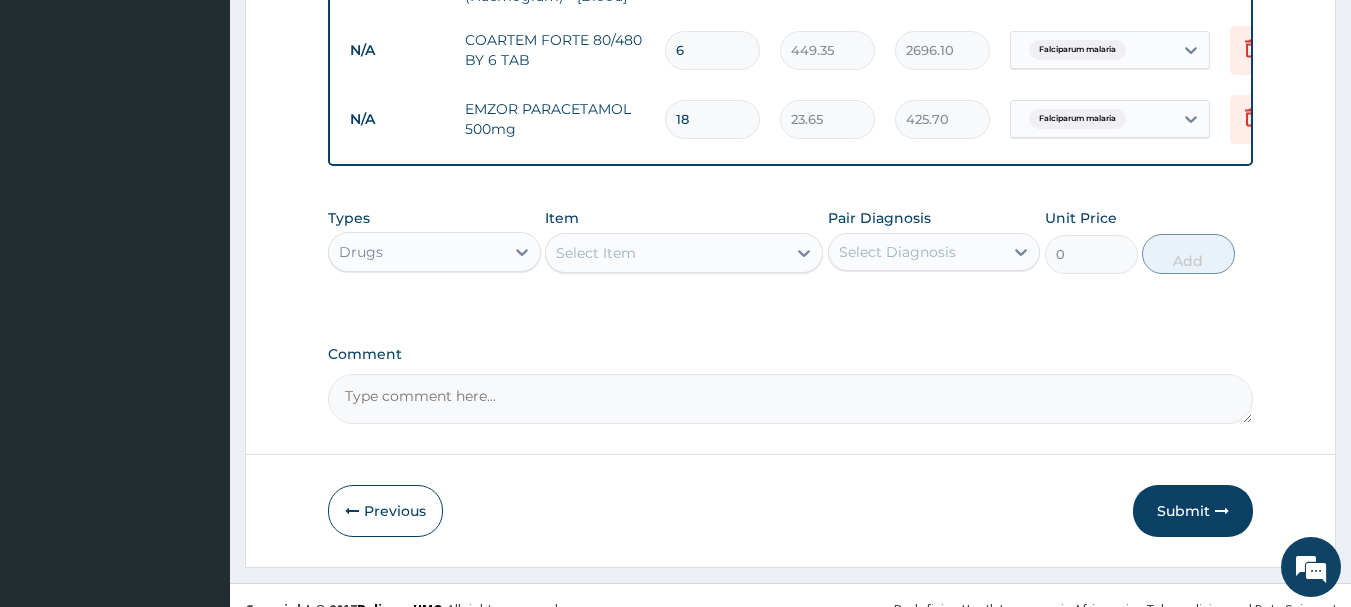 scroll, scrollTop: 1053, scrollLeft: 0, axis: vertical 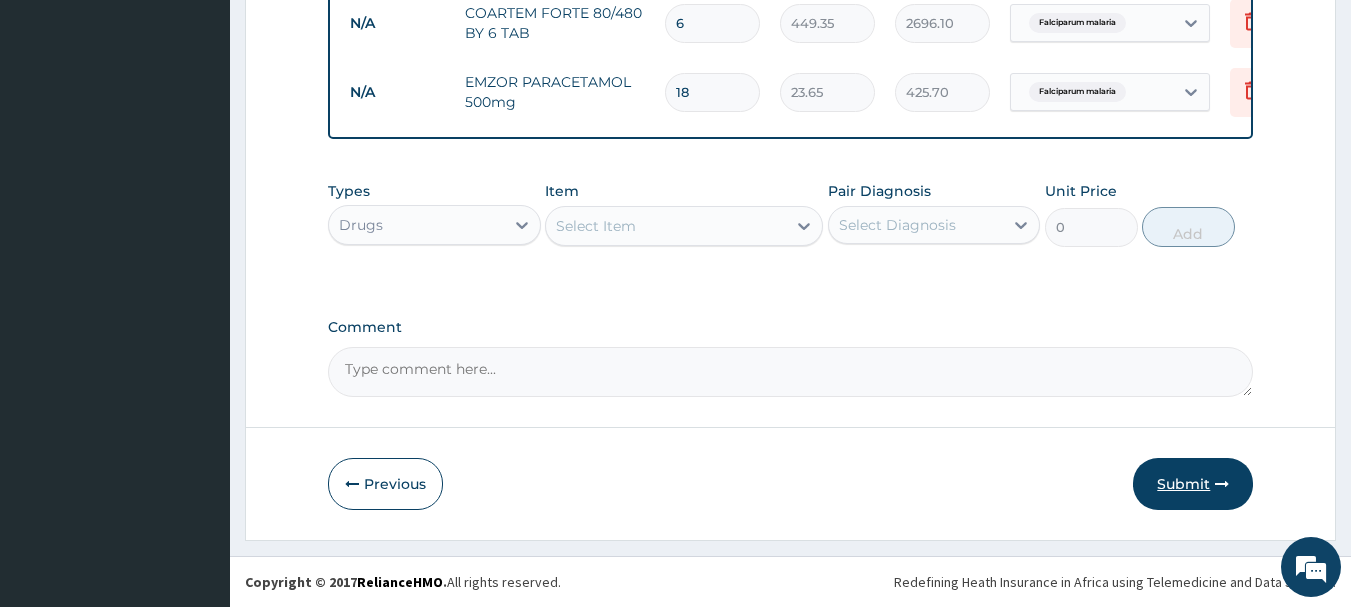 click on "Submit" at bounding box center (1193, 484) 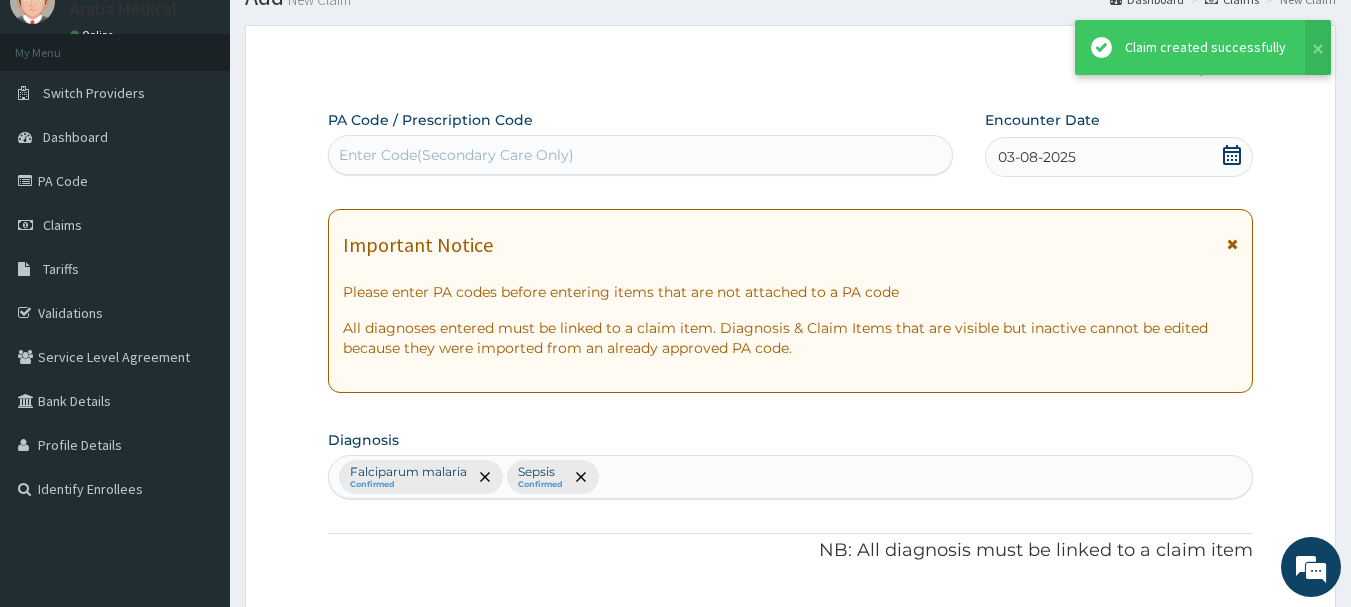 scroll, scrollTop: 1053, scrollLeft: 0, axis: vertical 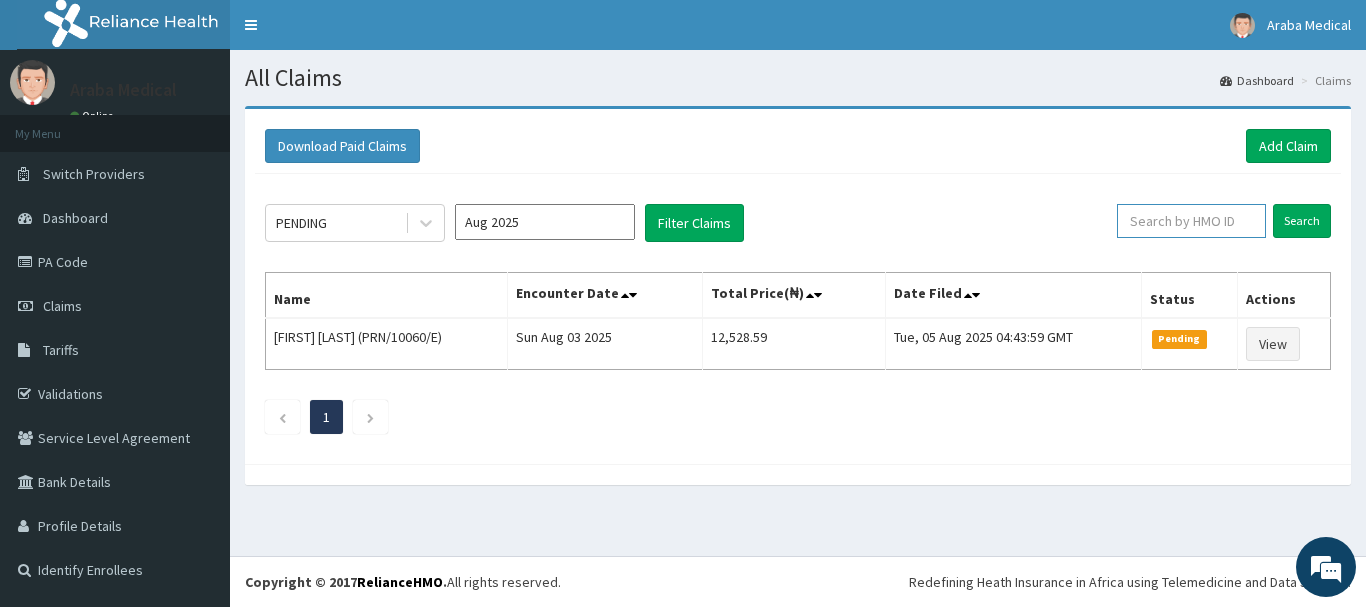 click at bounding box center [1191, 221] 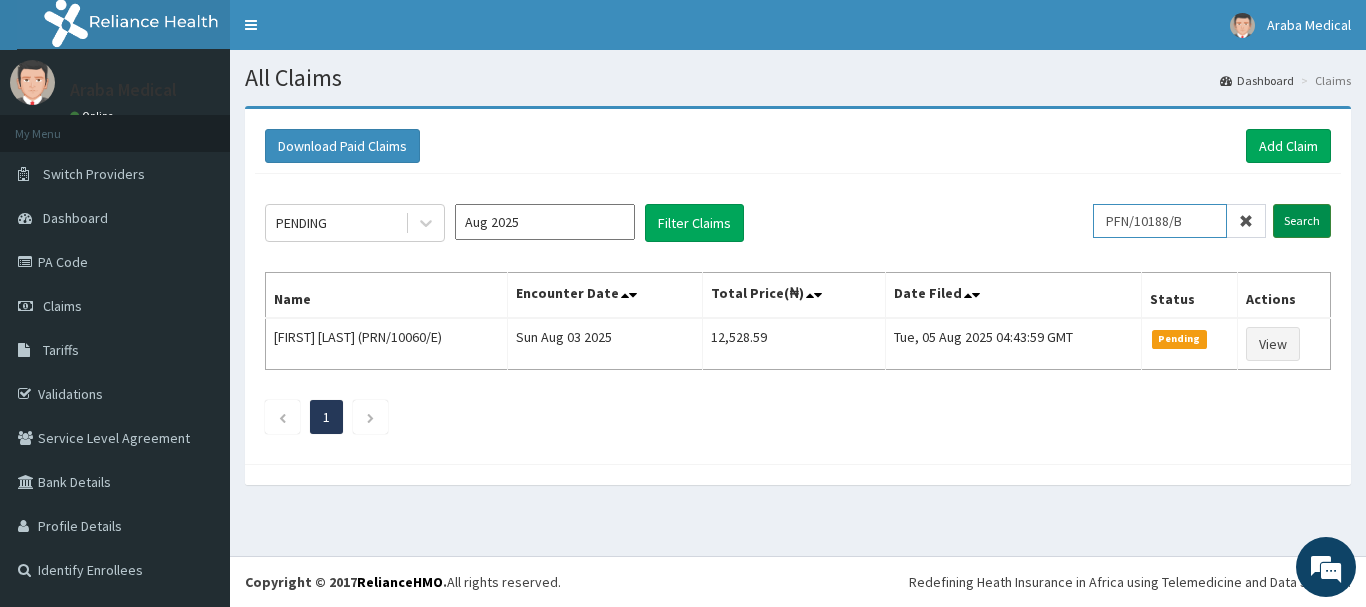 type on "PFN/10188/B" 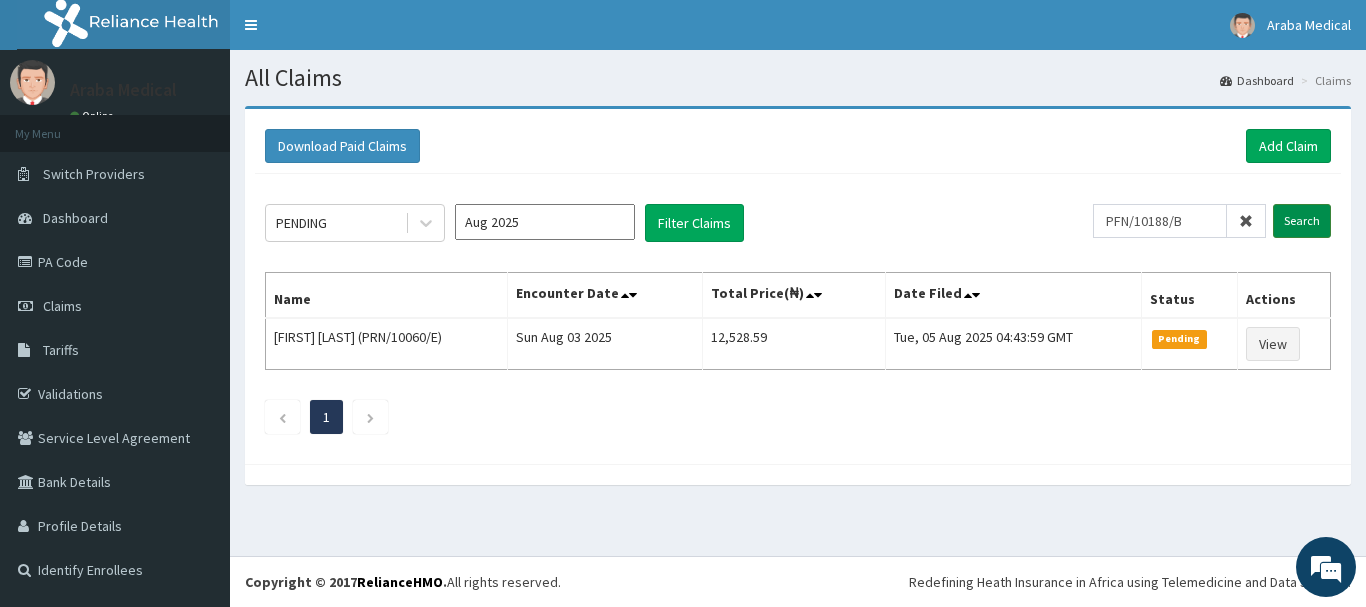 click on "Search" at bounding box center (1302, 221) 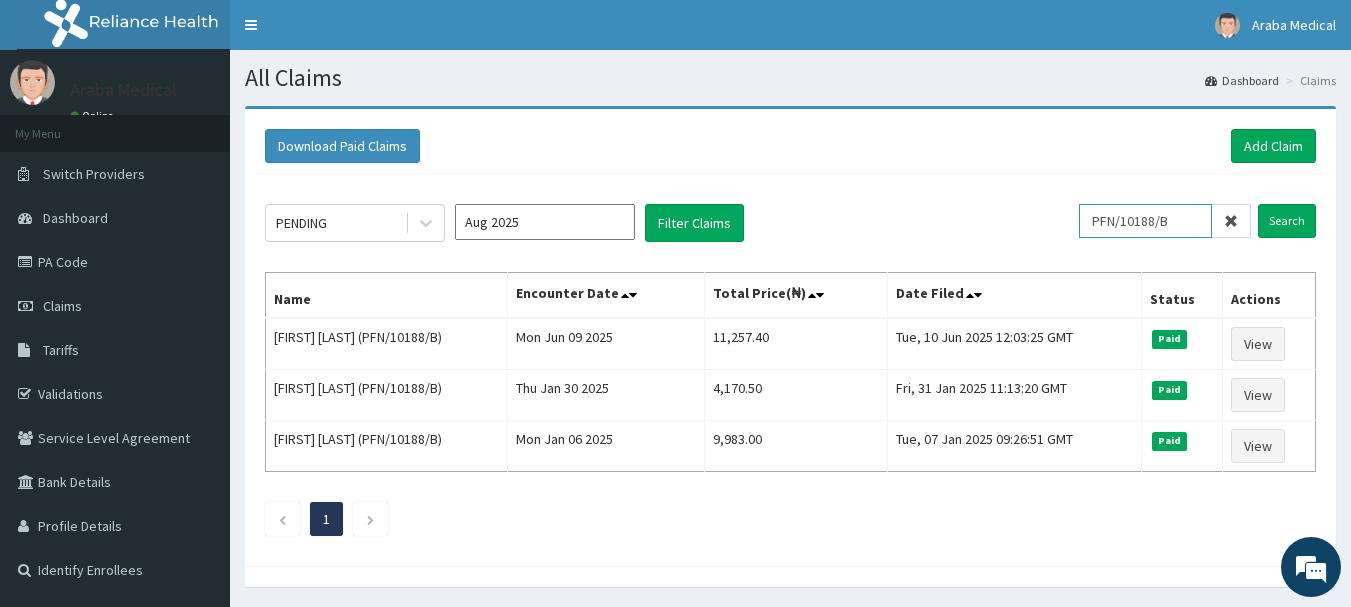 click on "PFN/10188/B" at bounding box center [1145, 221] 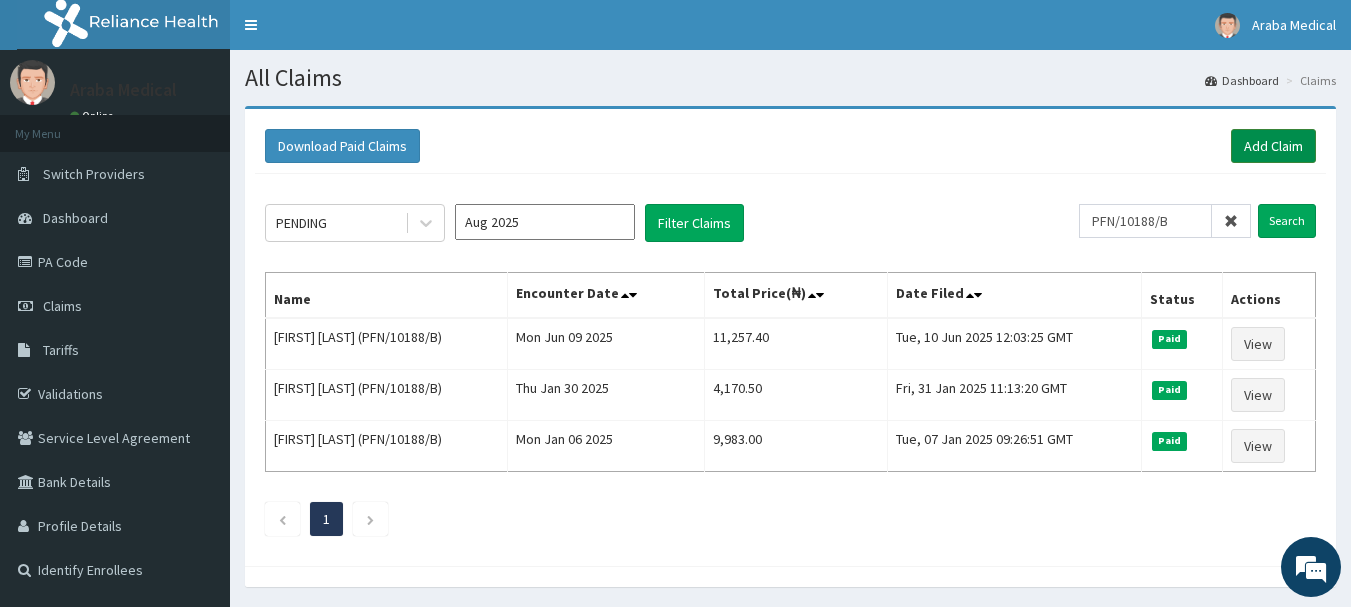 click on "Add Claim" at bounding box center [1273, 146] 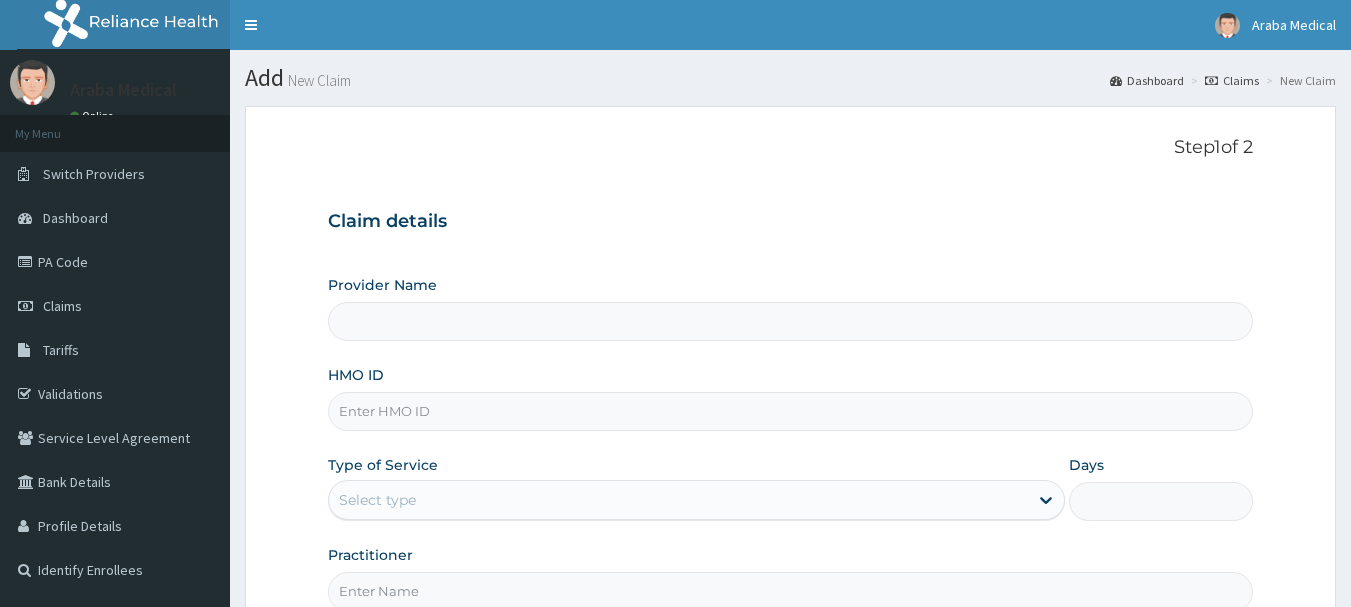 scroll, scrollTop: 0, scrollLeft: 0, axis: both 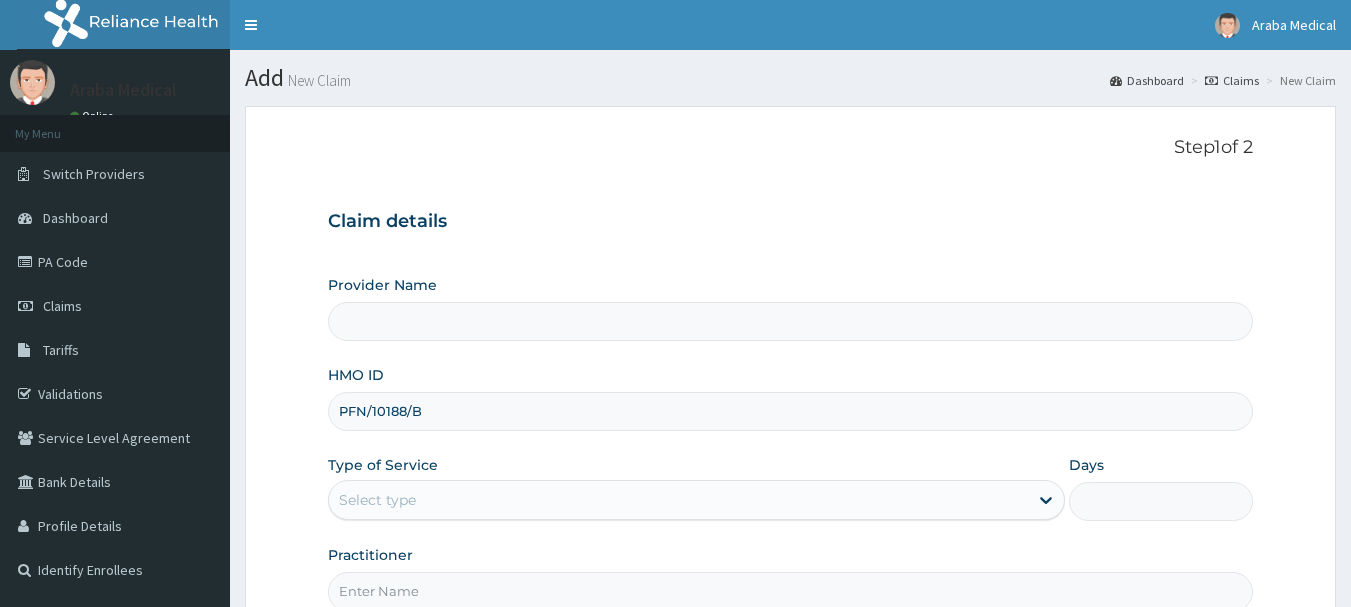 type on "Araba Medical Centre" 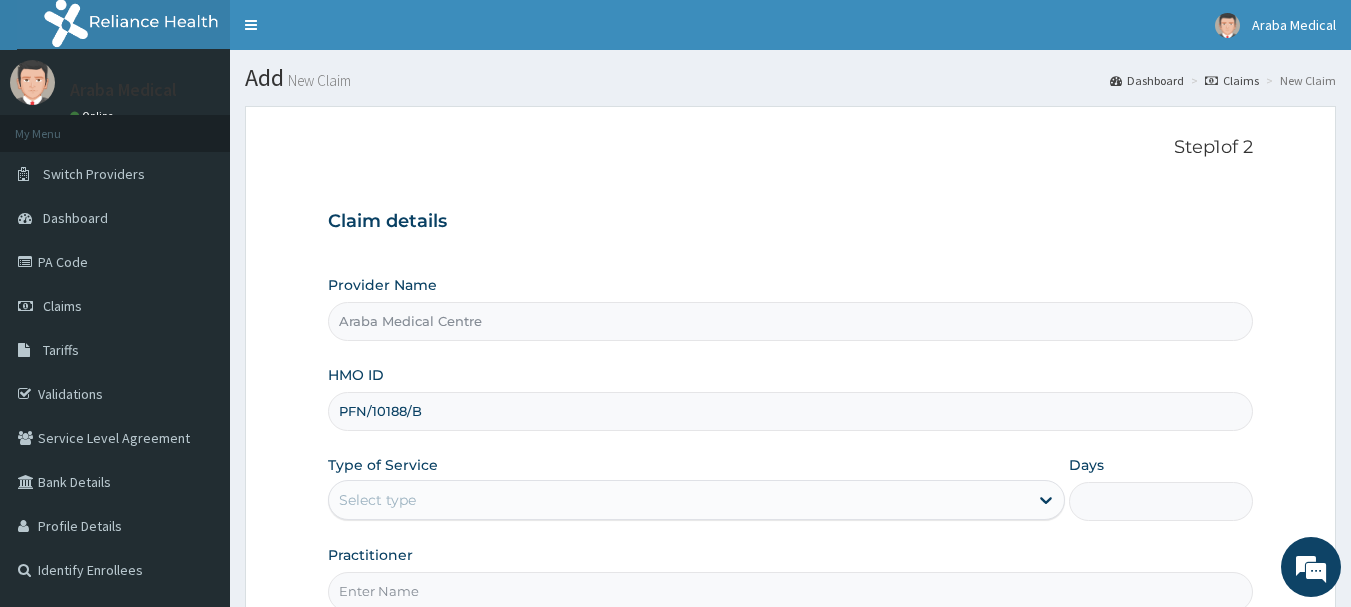 type on "PFN/10188/B" 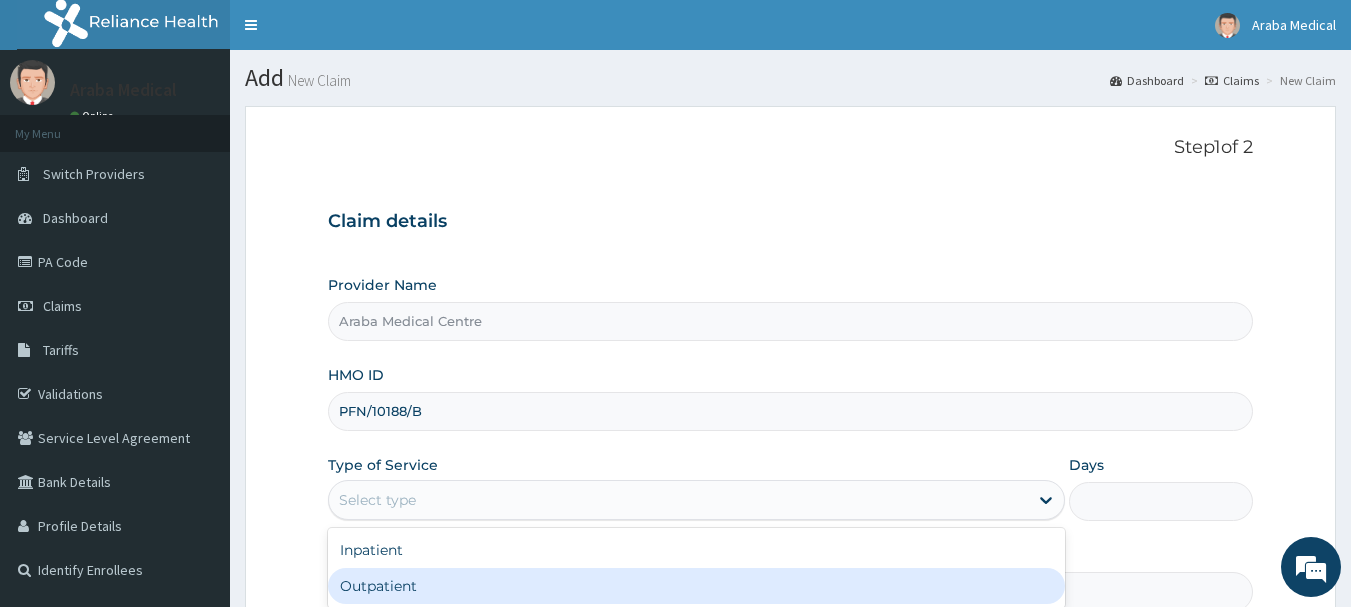 click on "Outpatient" at bounding box center [696, 586] 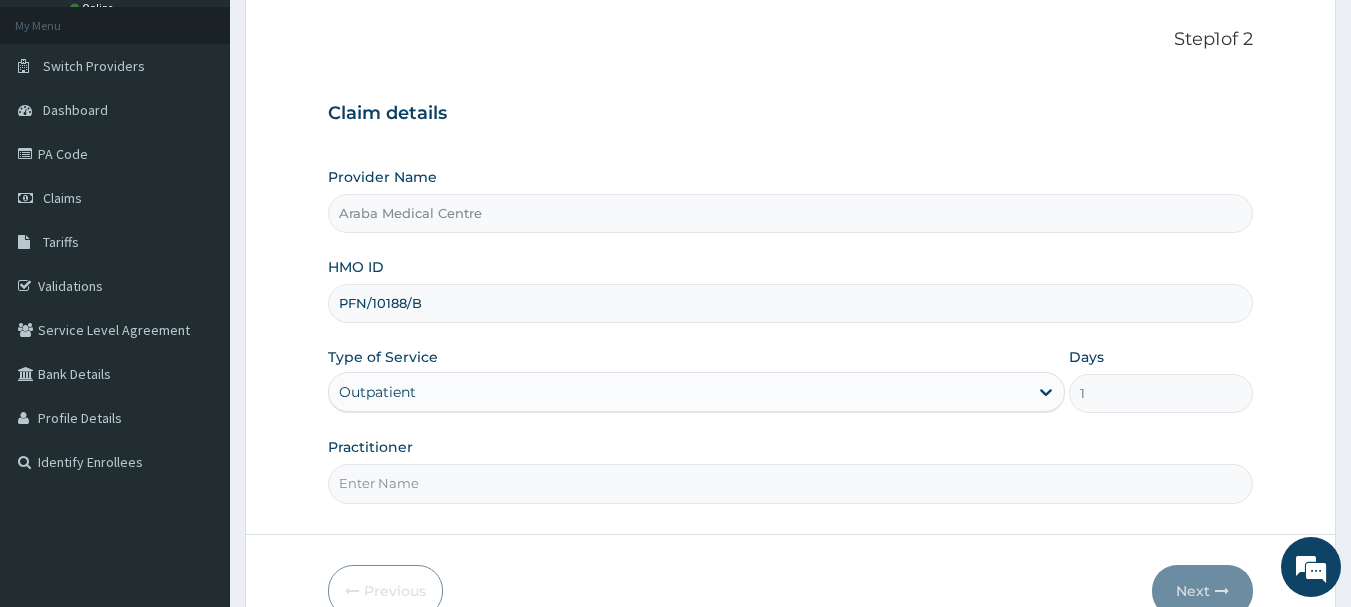 scroll, scrollTop: 120, scrollLeft: 0, axis: vertical 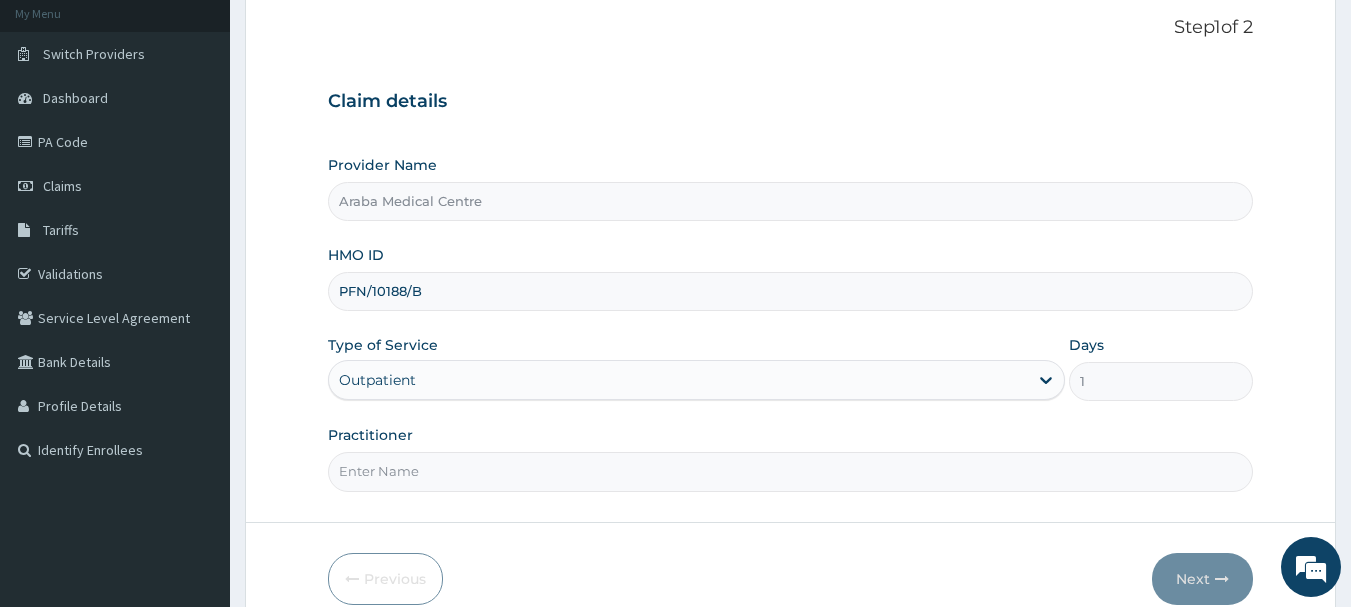 click on "Practitioner" at bounding box center [791, 471] 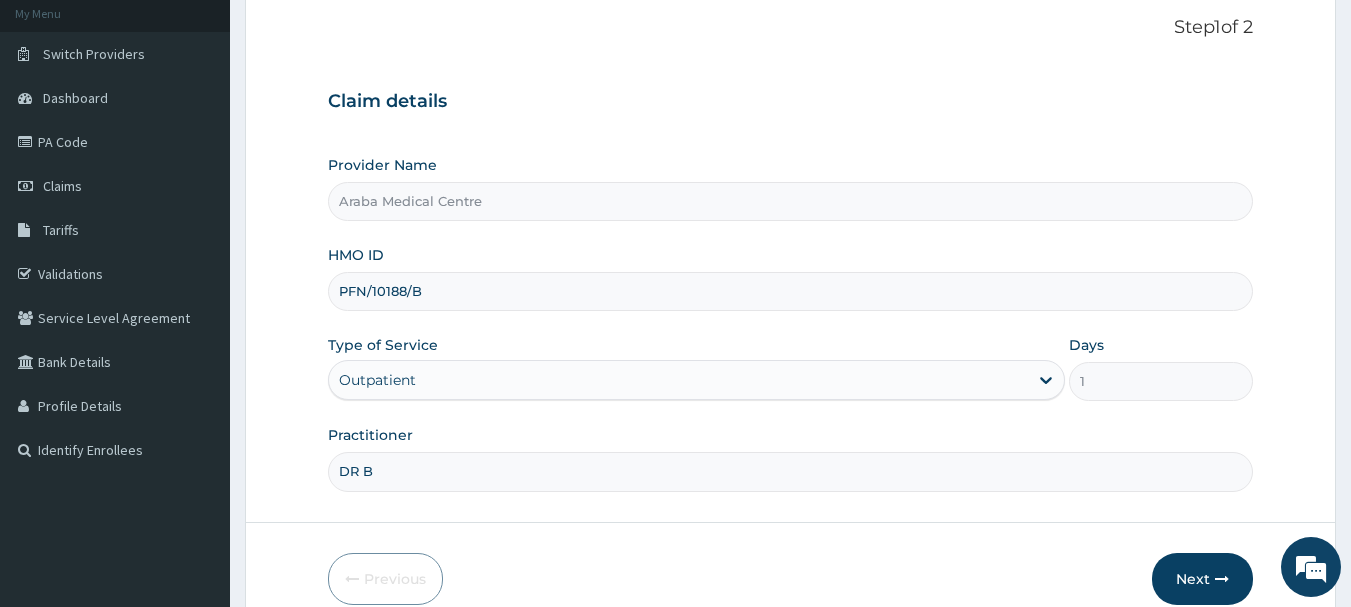 scroll, scrollTop: 0, scrollLeft: 0, axis: both 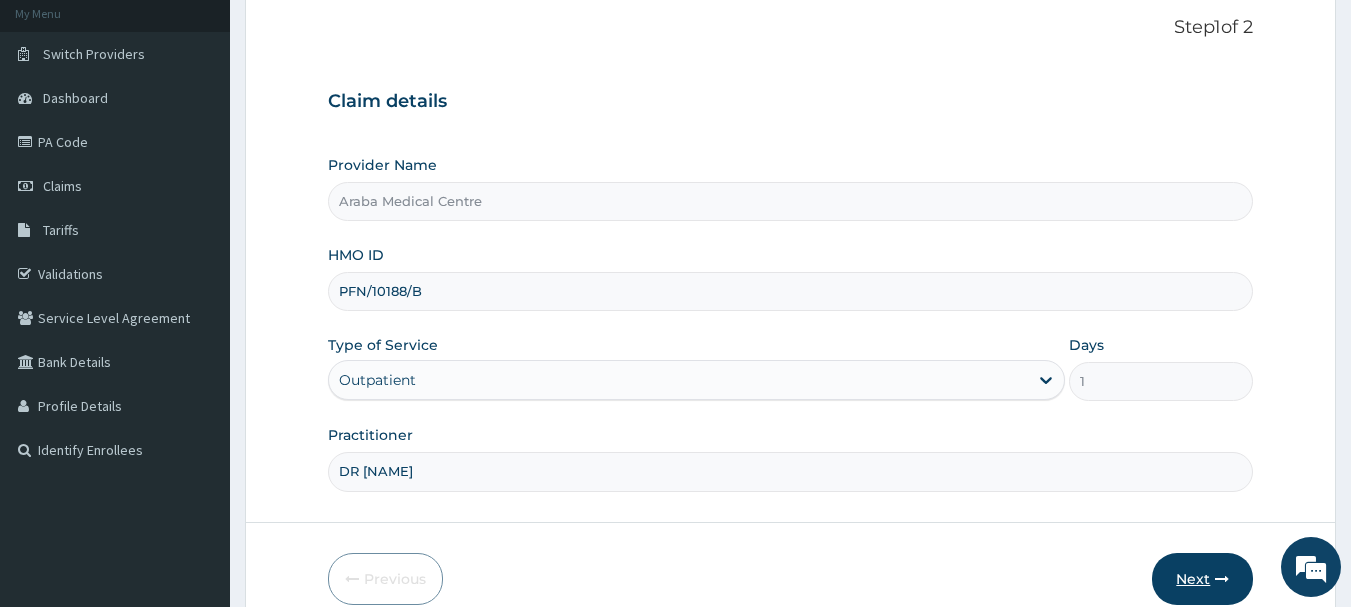 type on "DR BAMS" 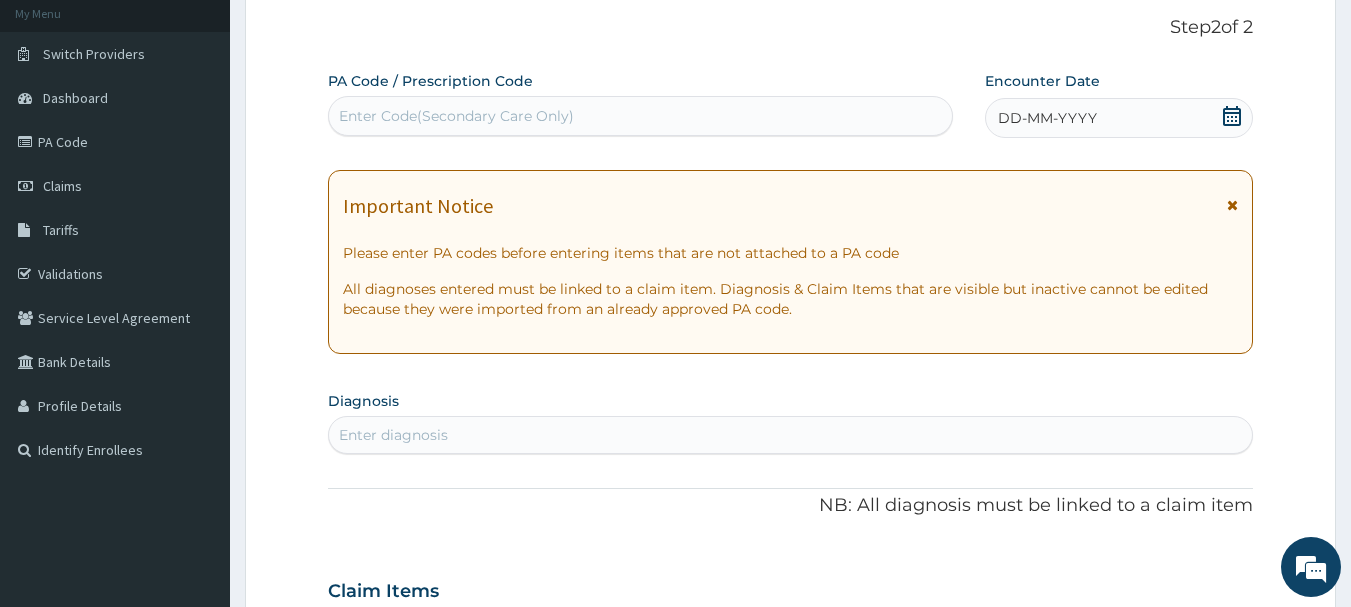 click on "Enter Code(Secondary Care Only)" at bounding box center (641, 116) 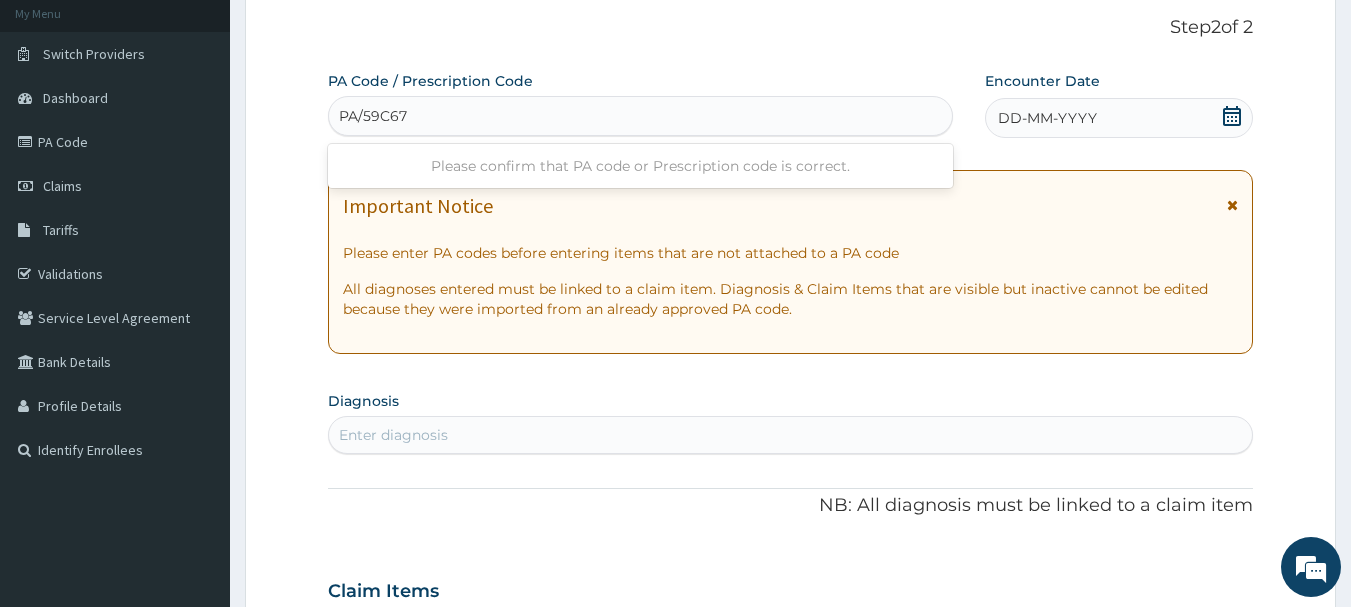type on "PA/59C678" 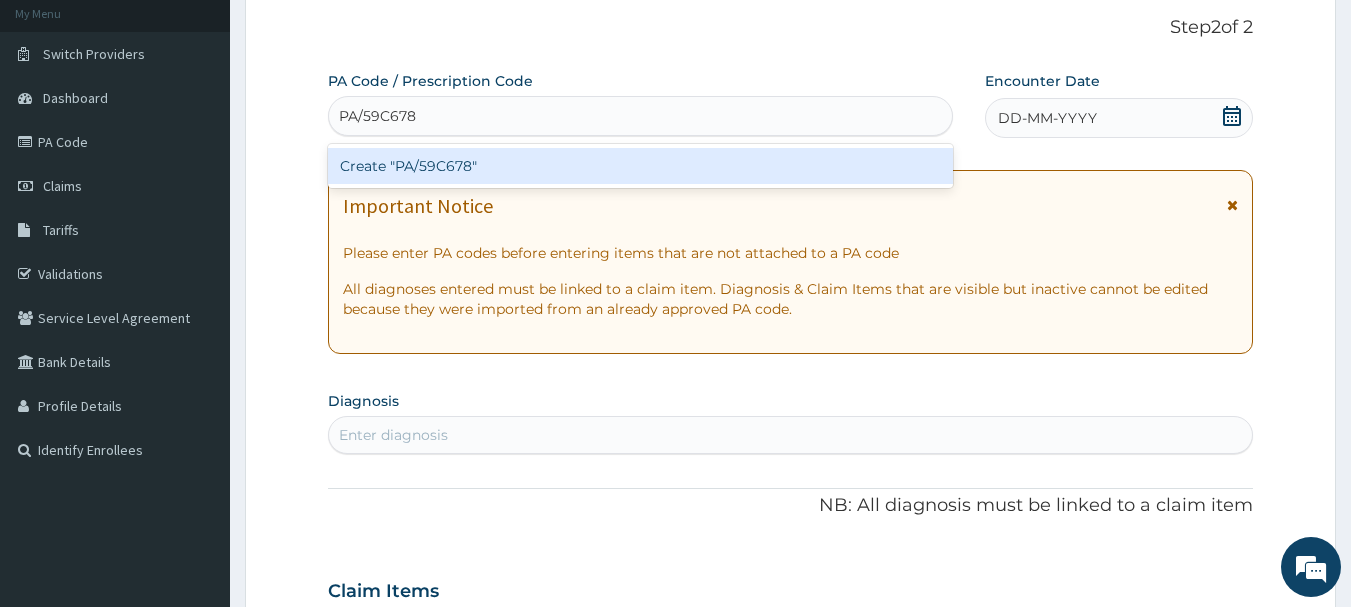 click on "Create "PA/59C678"" at bounding box center [641, 166] 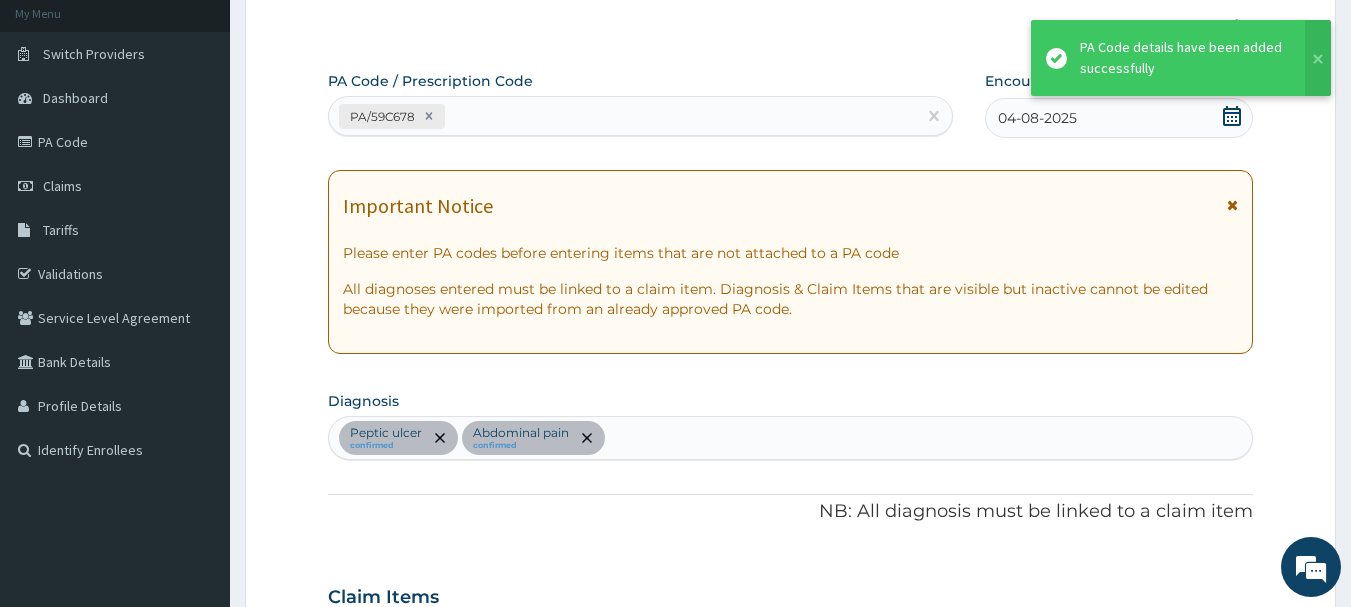 scroll, scrollTop: 598, scrollLeft: 0, axis: vertical 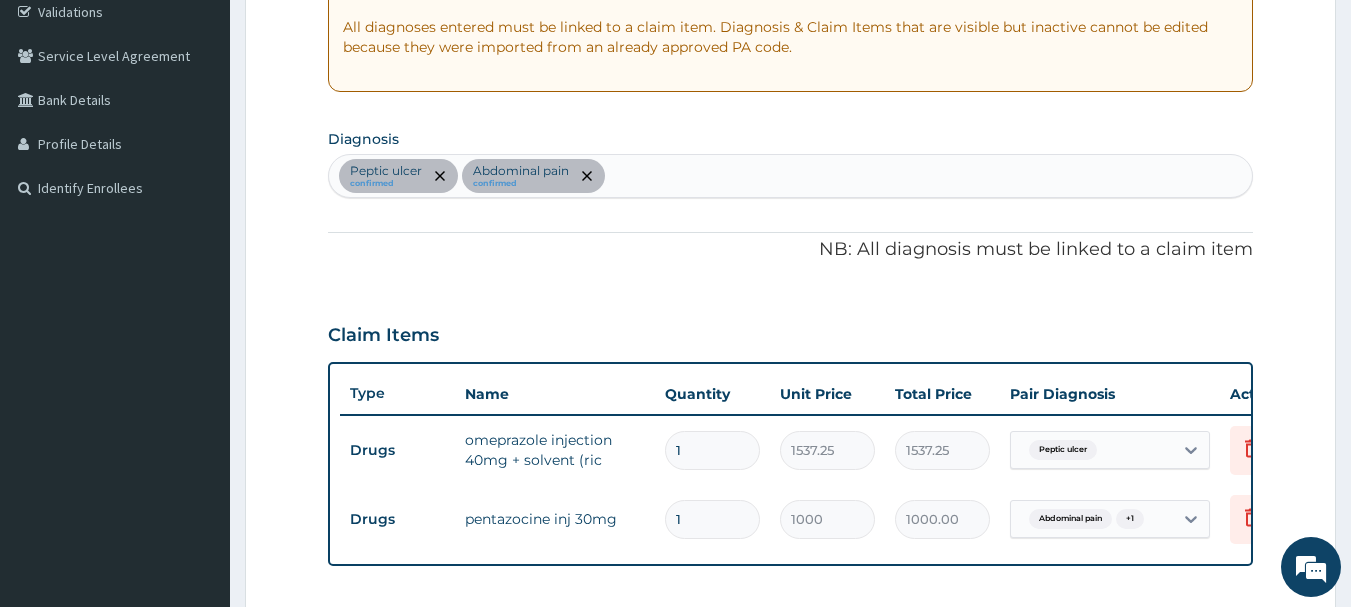 click on "Peptic ulcer confirmed Abdominal pain confirmed" at bounding box center (791, 176) 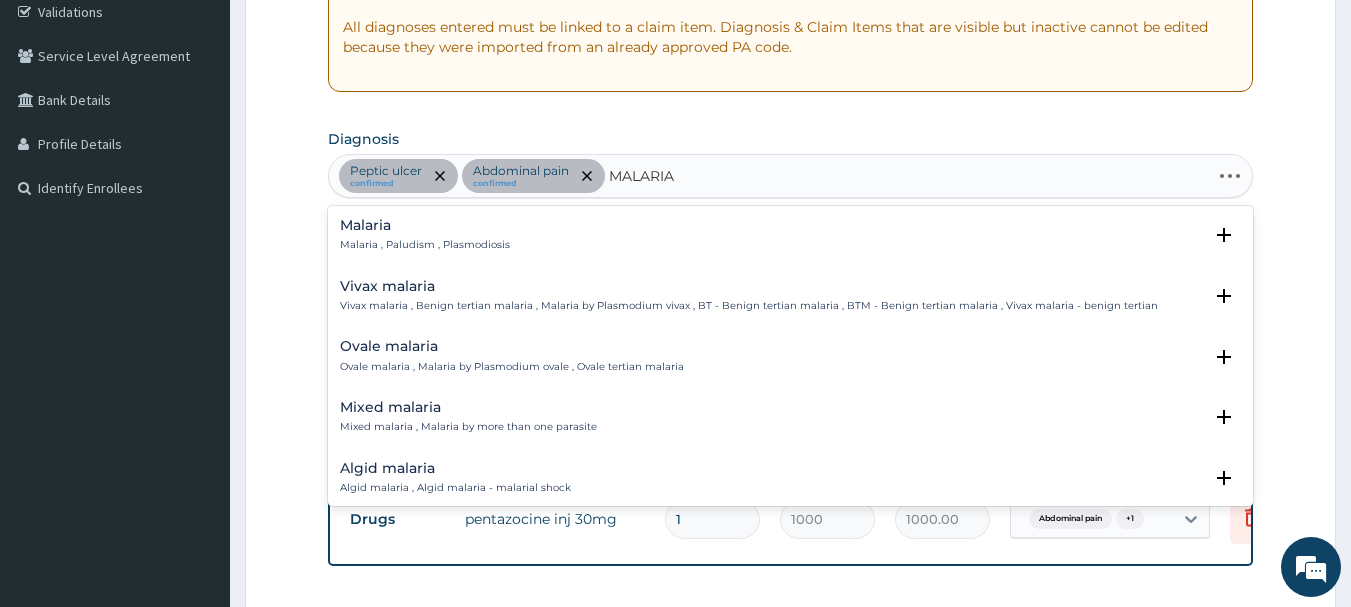 type on "MALARIA F" 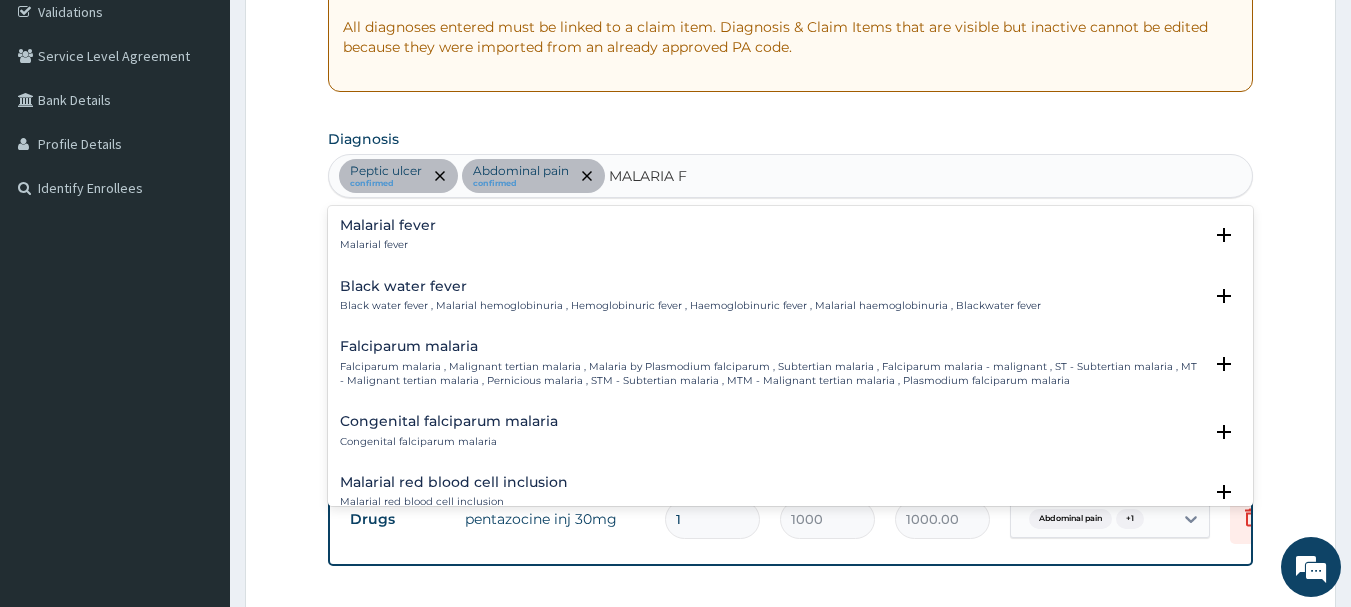 click on "Falciparum malaria , Malignant tertian malaria , Malaria by Plasmodium falciparum , Subtertian malaria , Falciparum malaria - malignant , ST - Subtertian malaria , MT - Malignant tertian malaria , Pernicious malaria , STM - Subtertian malaria , MTM - Malignant tertian malaria , Plasmodium falciparum malaria" at bounding box center (771, 374) 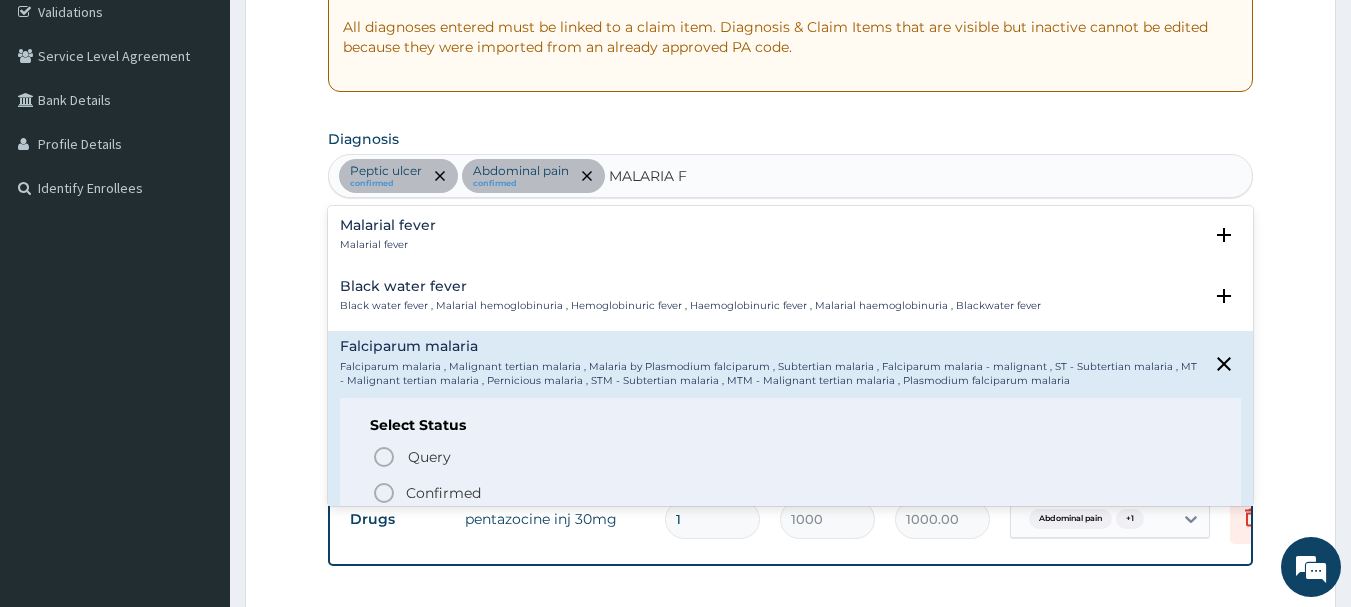 click 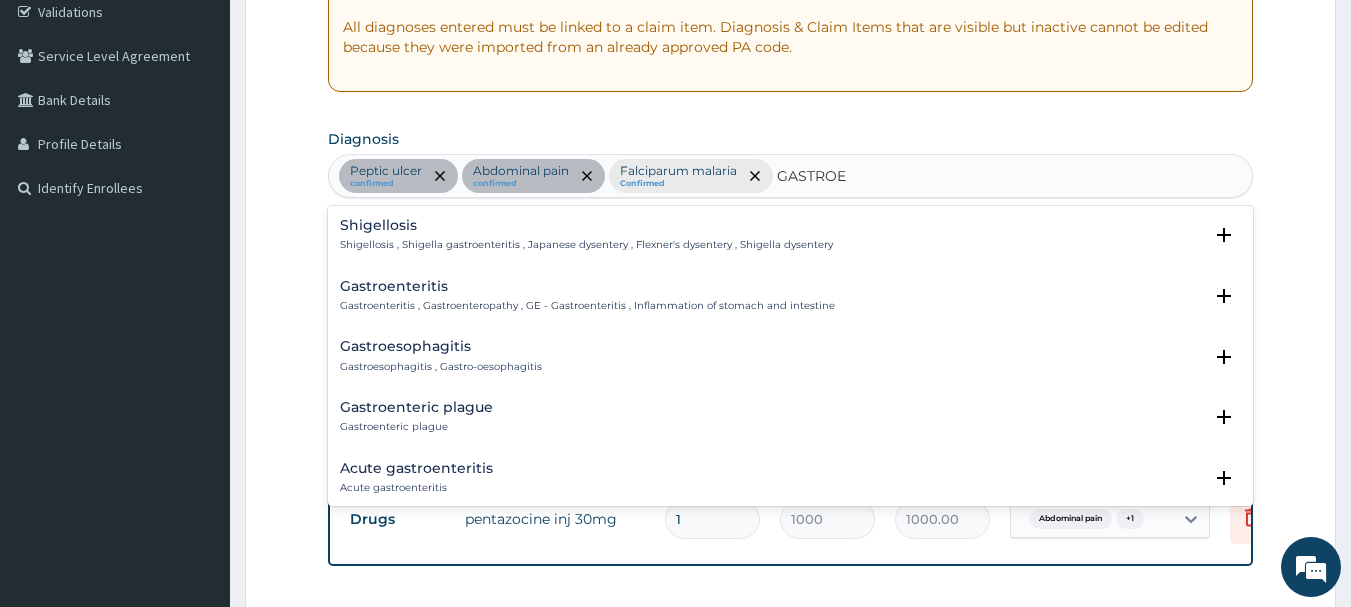 type on "GASTROEN" 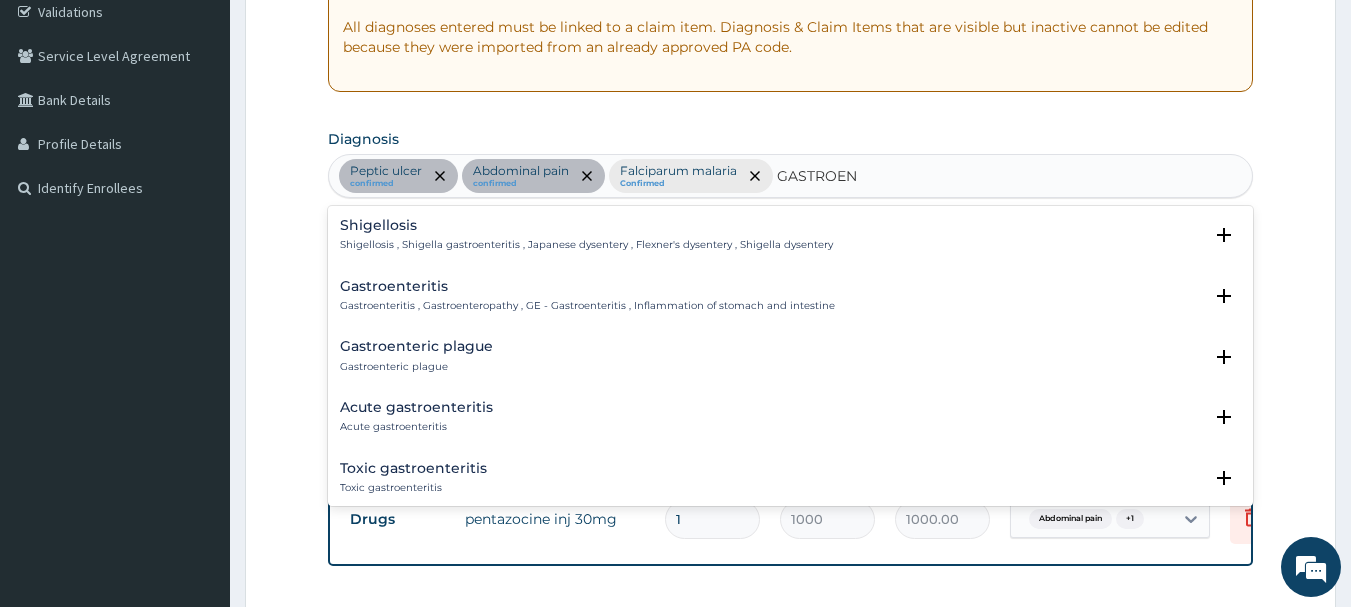 click on "Gastroenteritis , Gastroenteropathy , GE - Gastroenteritis , Inflammation of stomach and intestine" at bounding box center (587, 306) 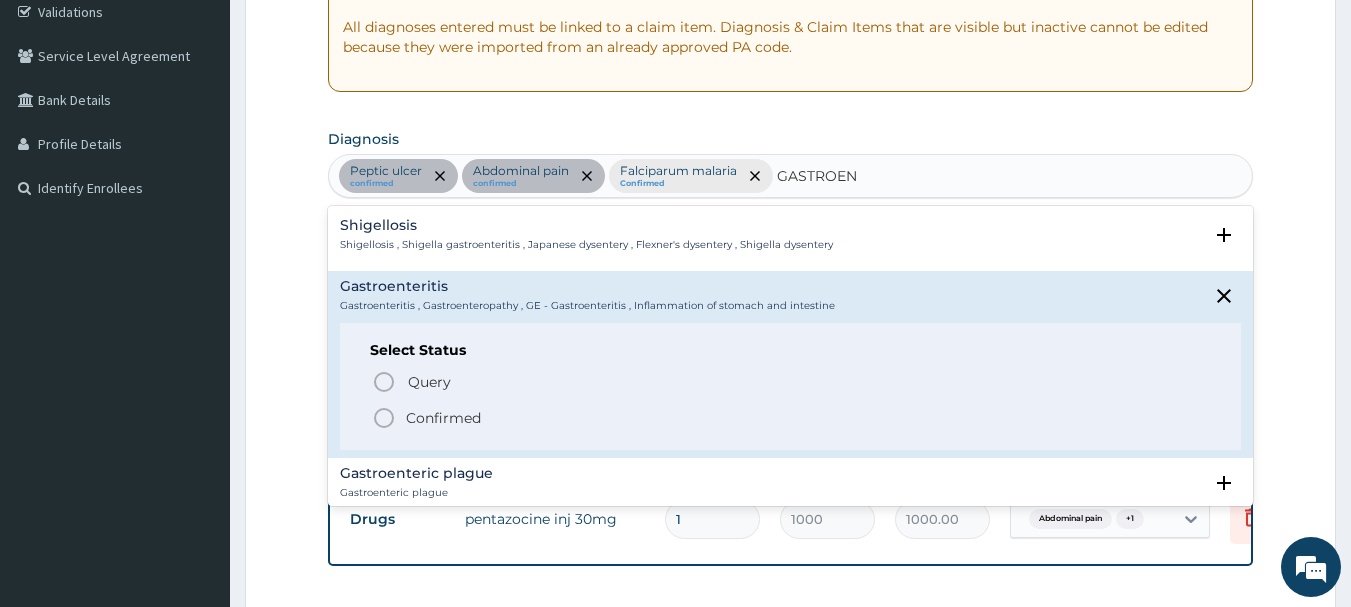 click 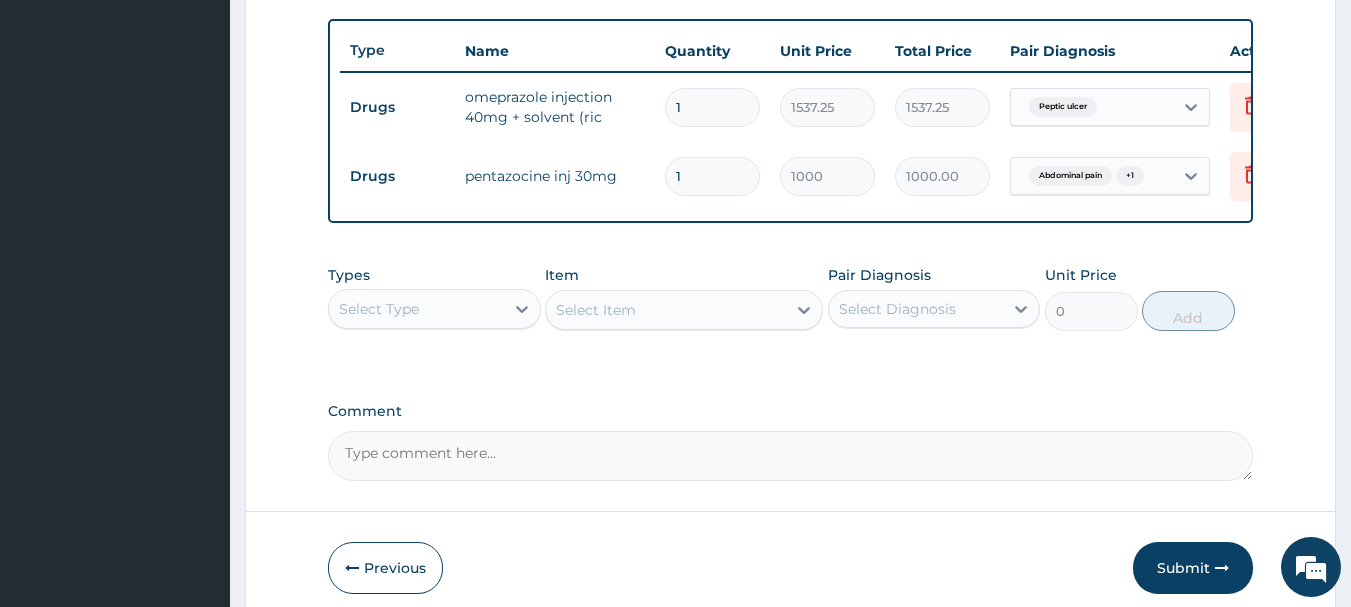 scroll, scrollTop: 738, scrollLeft: 0, axis: vertical 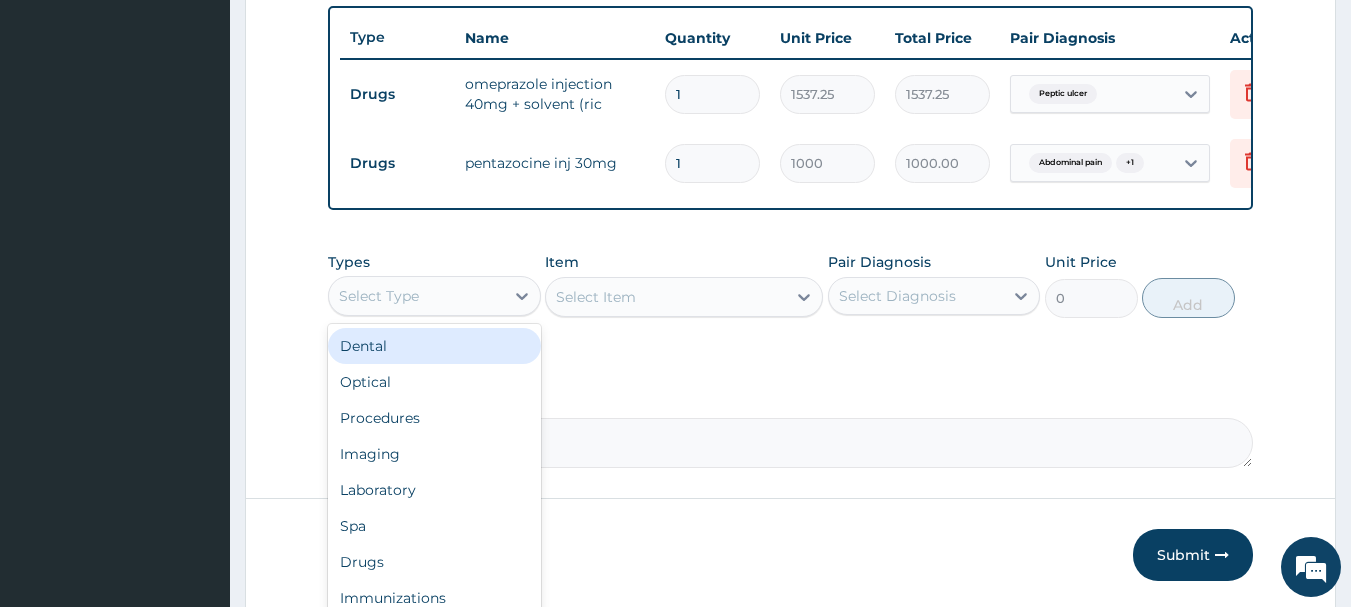 click on "Select Type" at bounding box center (416, 296) 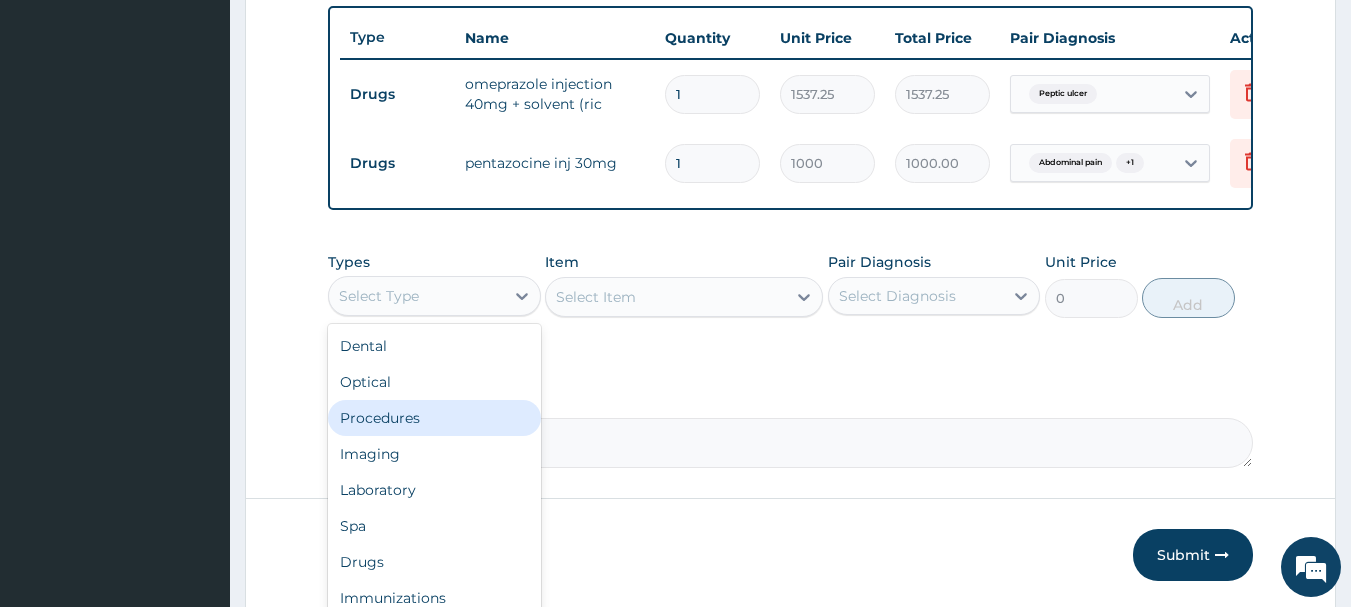 click on "Procedures" at bounding box center [434, 418] 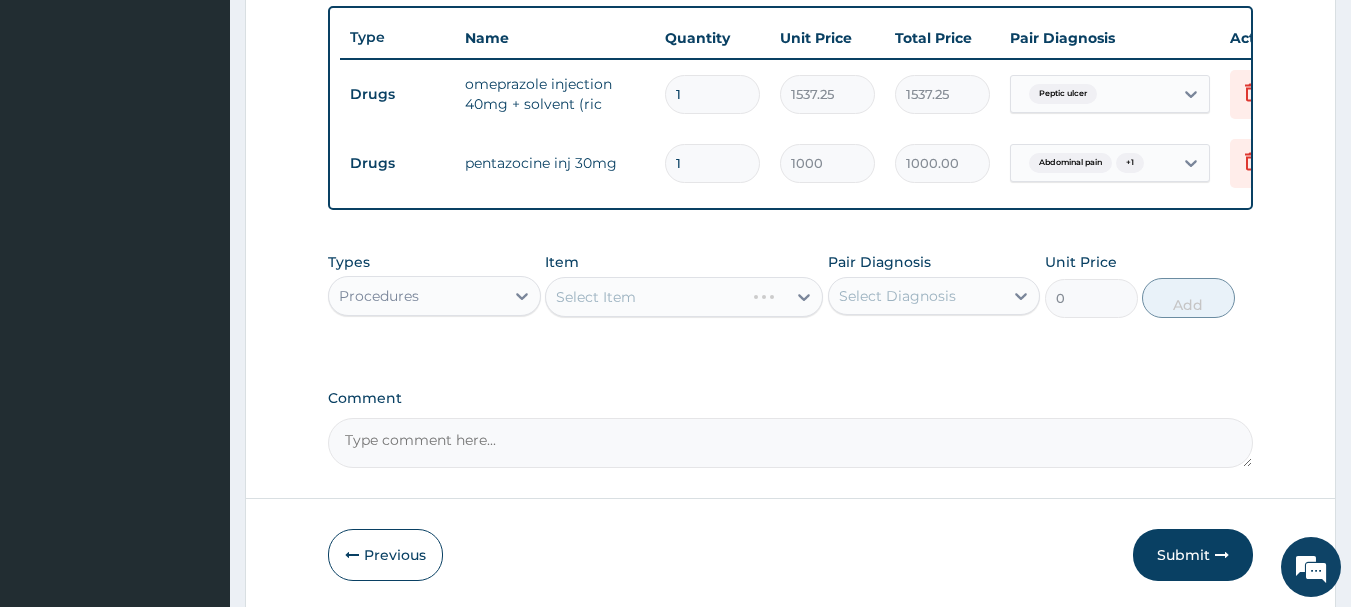 click on "Select Item" at bounding box center [684, 297] 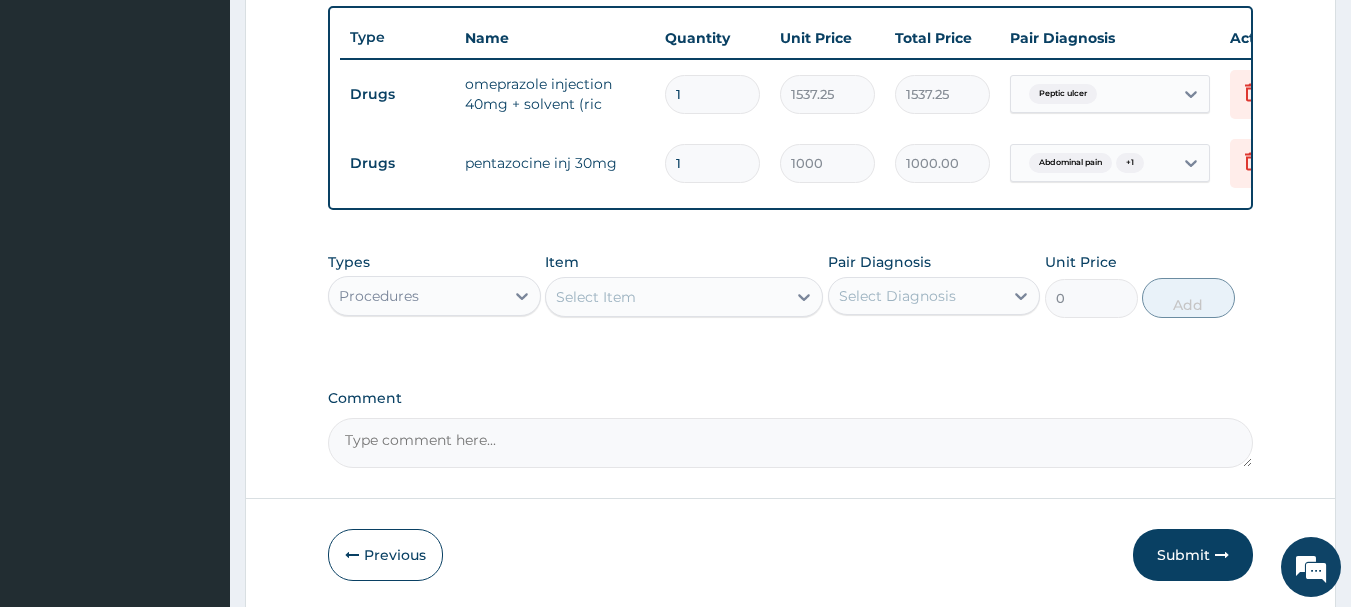 click at bounding box center [804, 297] 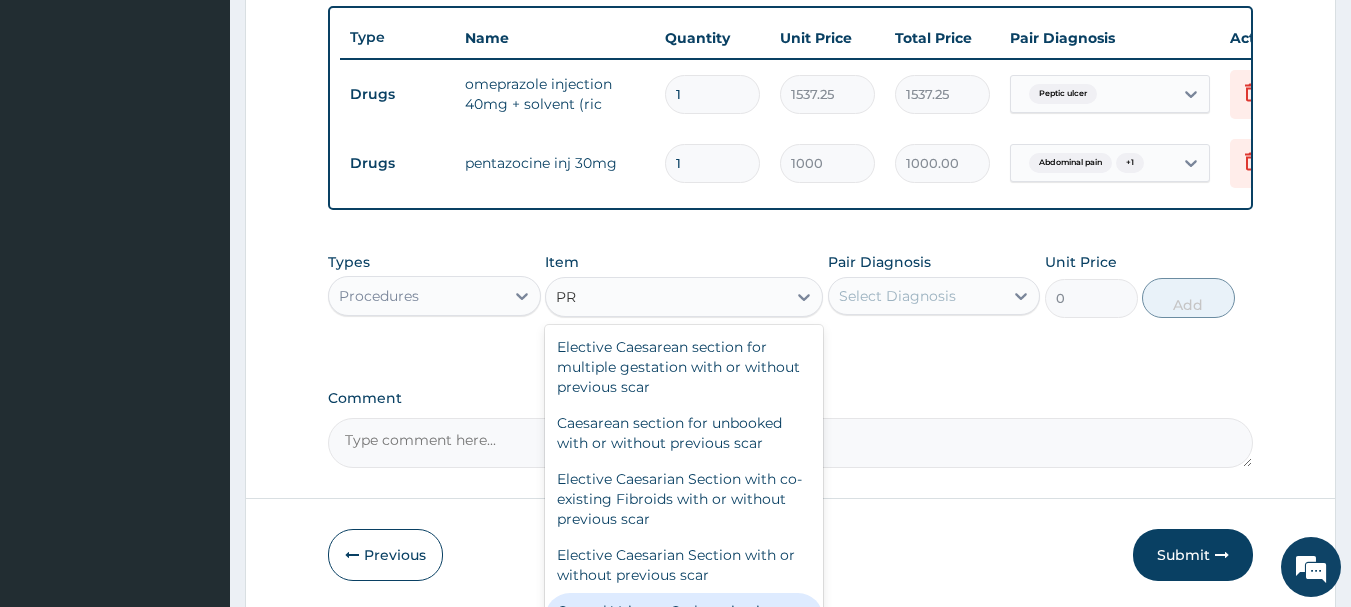 type on "P" 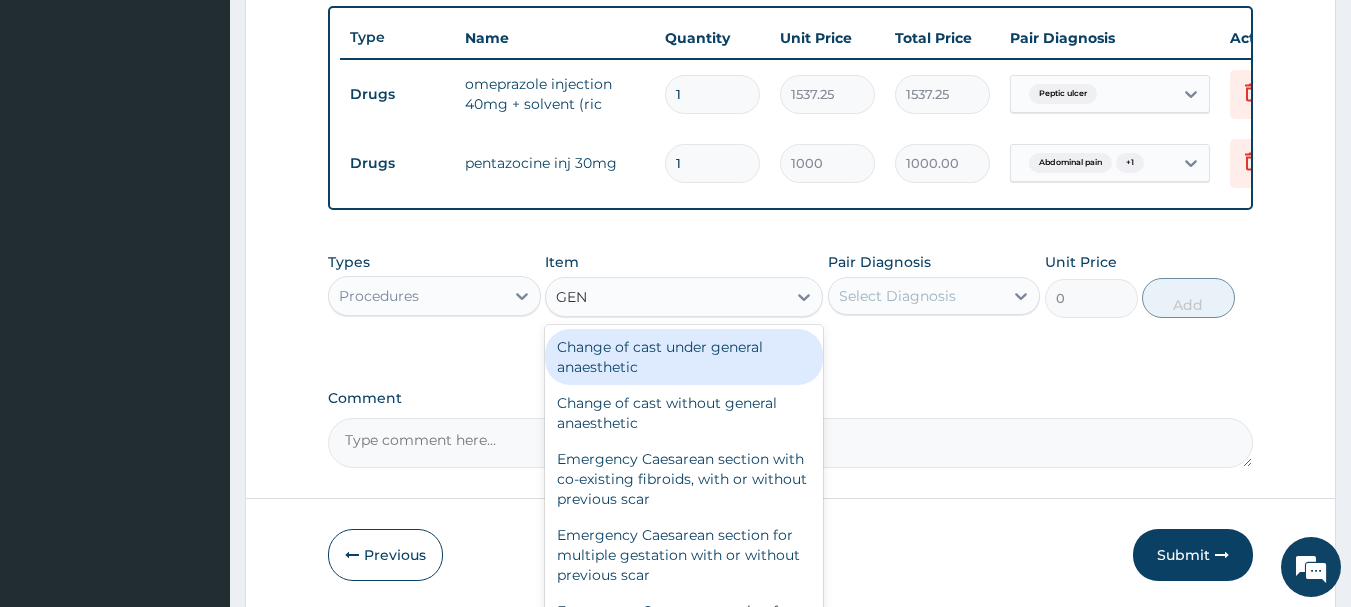 type on "GENE" 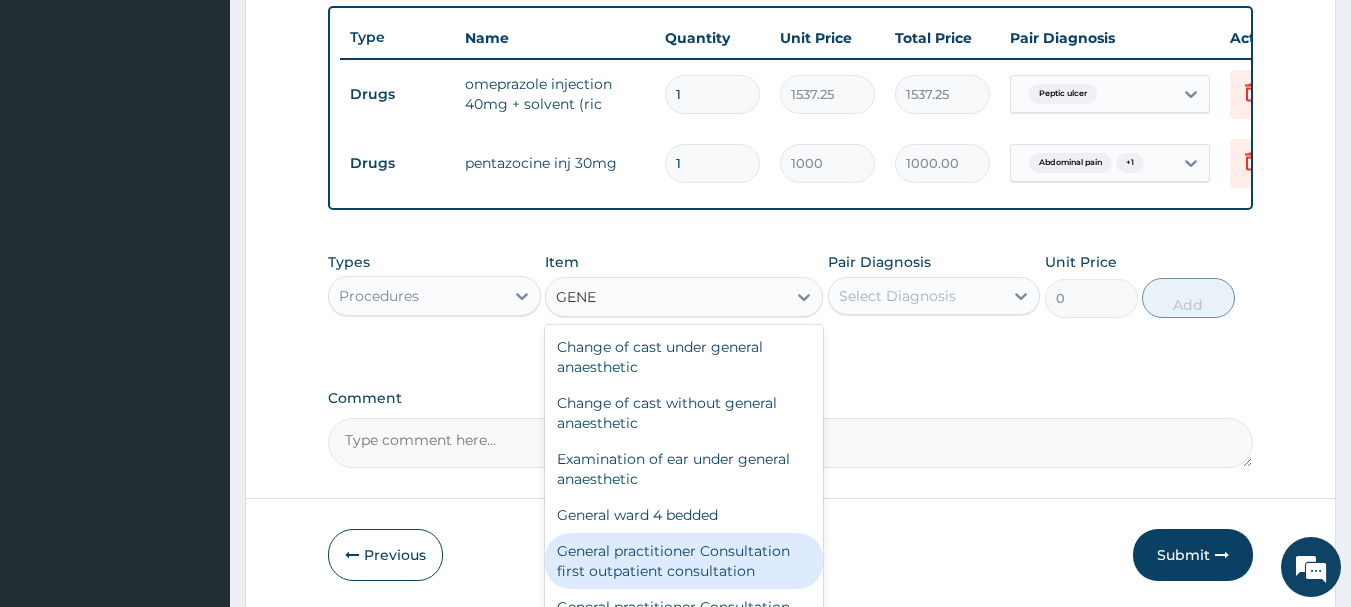 click on "General practitioner Consultation first outpatient consultation" at bounding box center [684, 561] 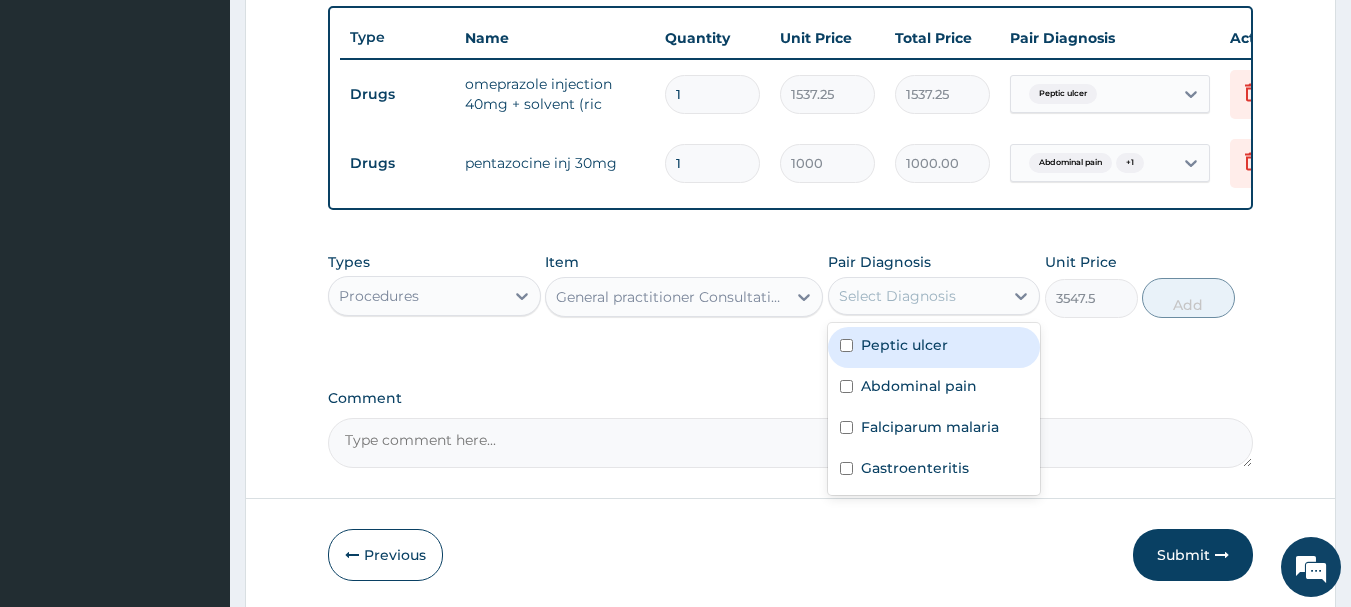click on "Select Diagnosis" at bounding box center [916, 296] 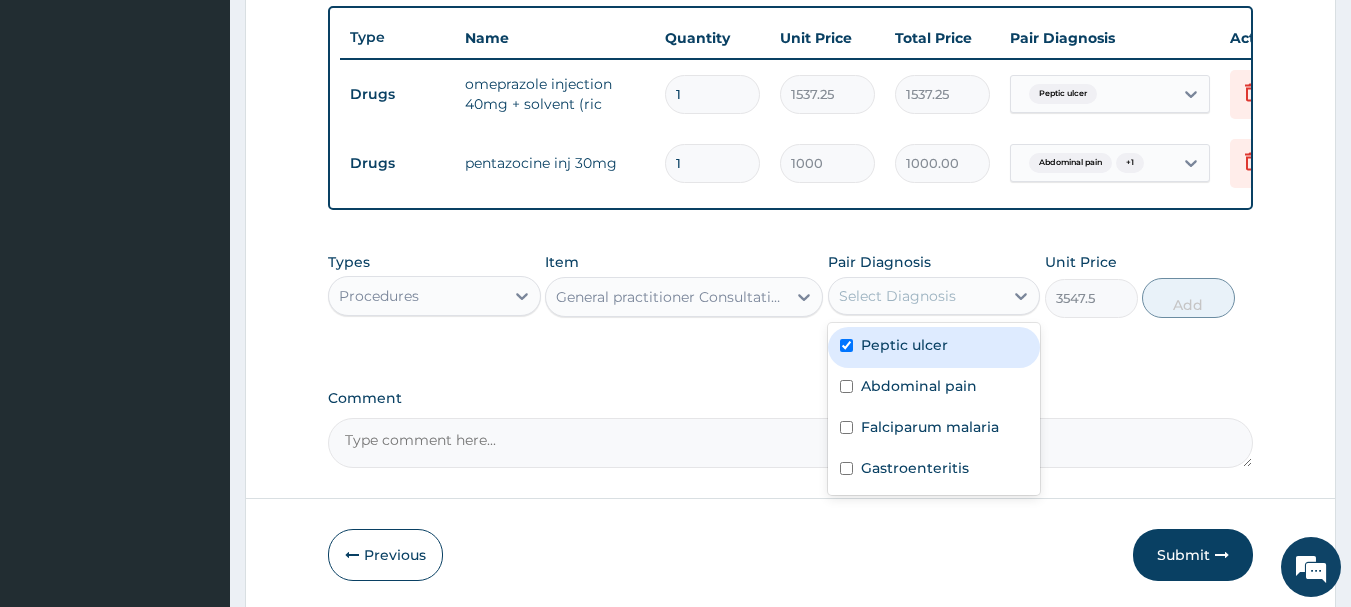 checkbox on "true" 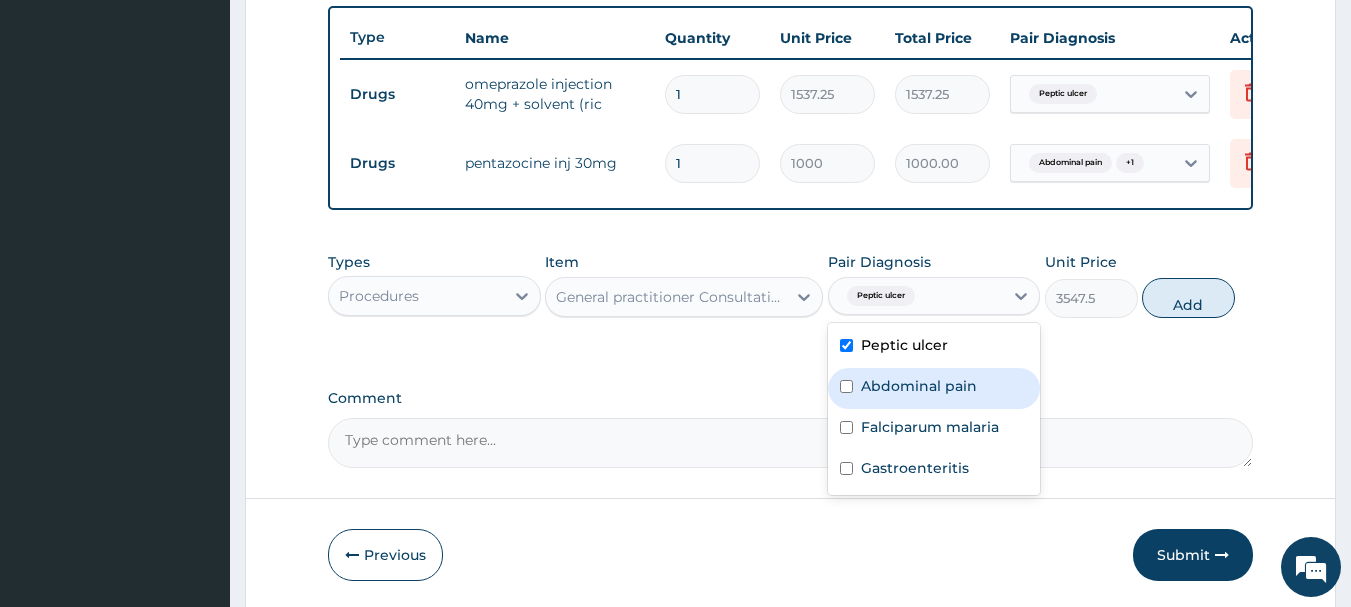 click on "Abdominal pain" at bounding box center (919, 386) 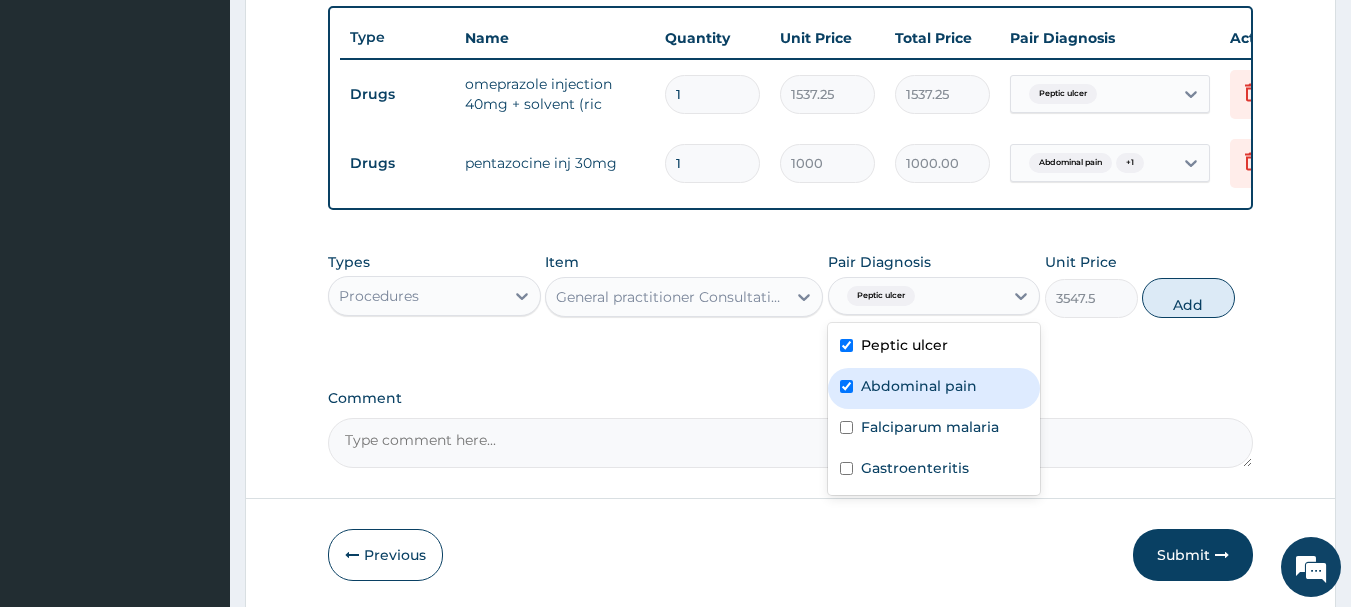 checkbox on "true" 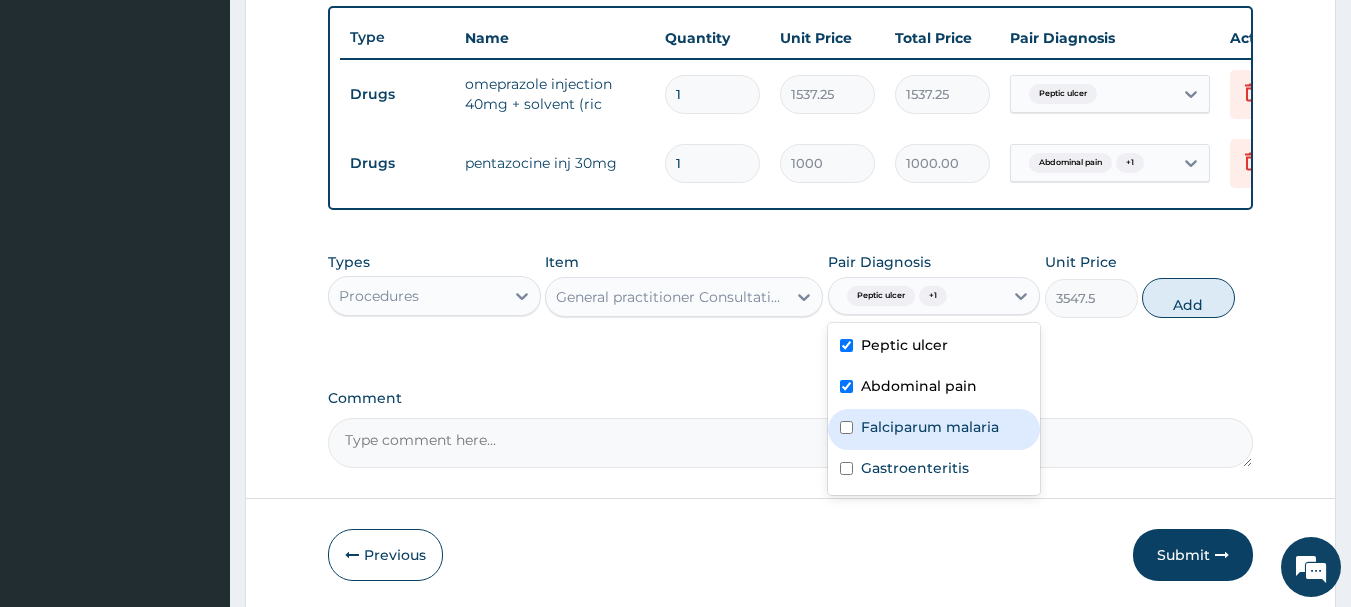 click on "Falciparum malaria" at bounding box center [930, 427] 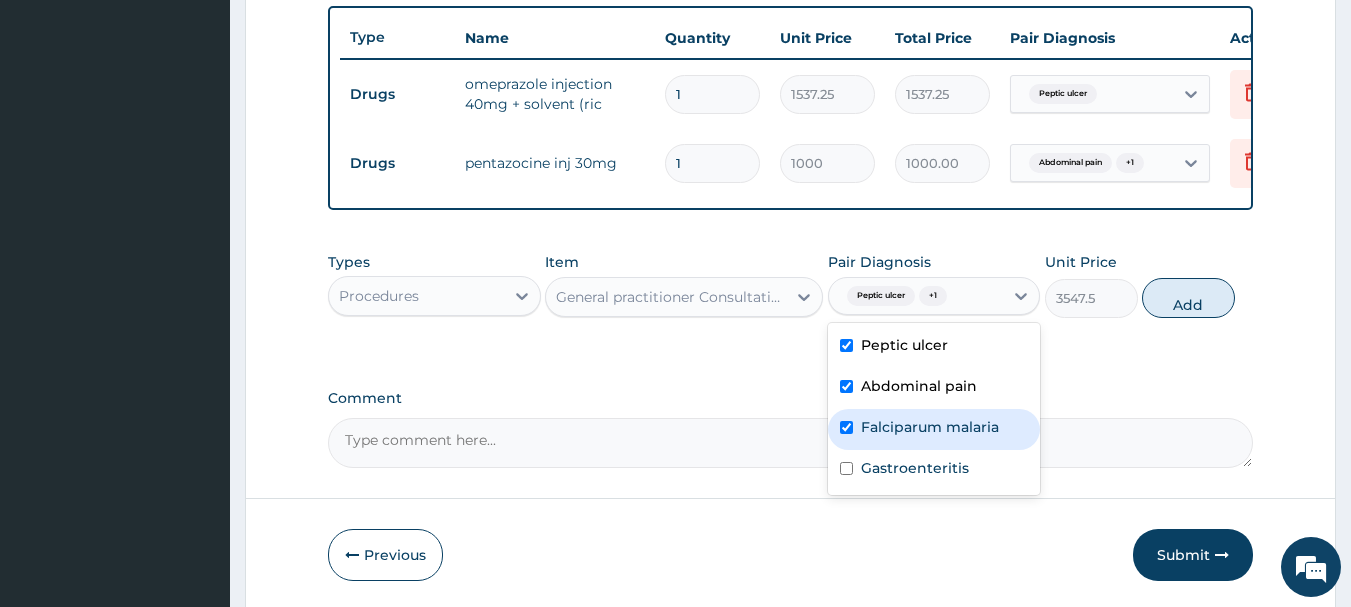 checkbox on "true" 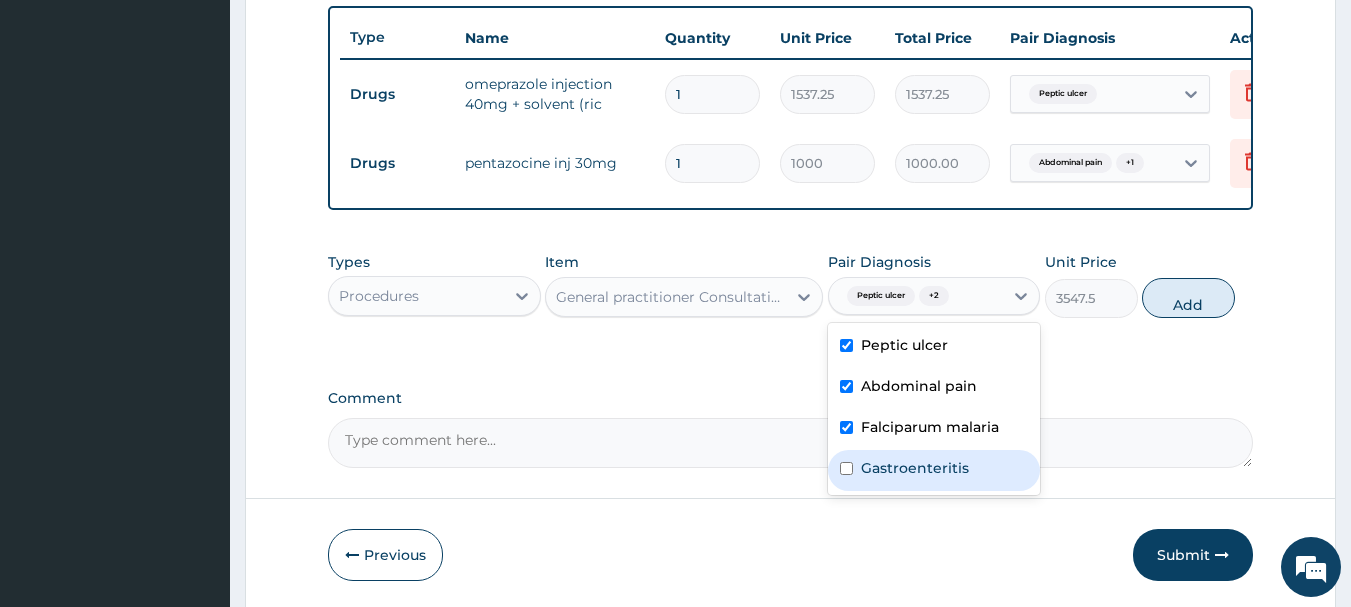 click on "Gastroenteritis" at bounding box center [915, 468] 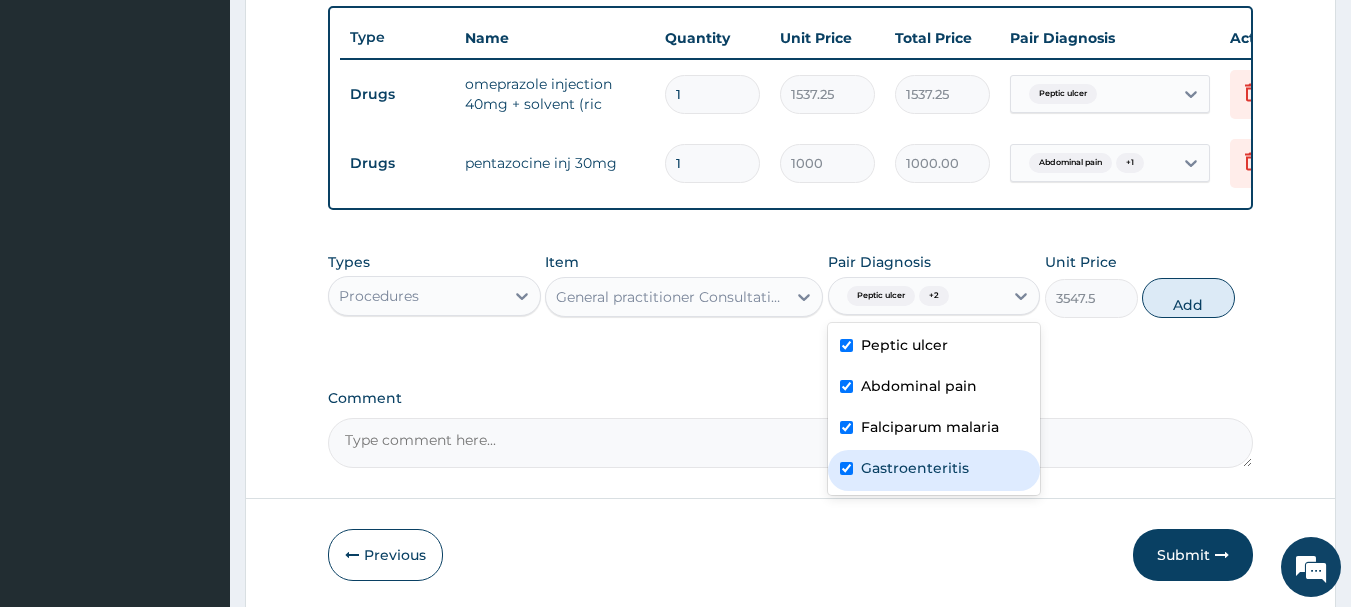 checkbox on "true" 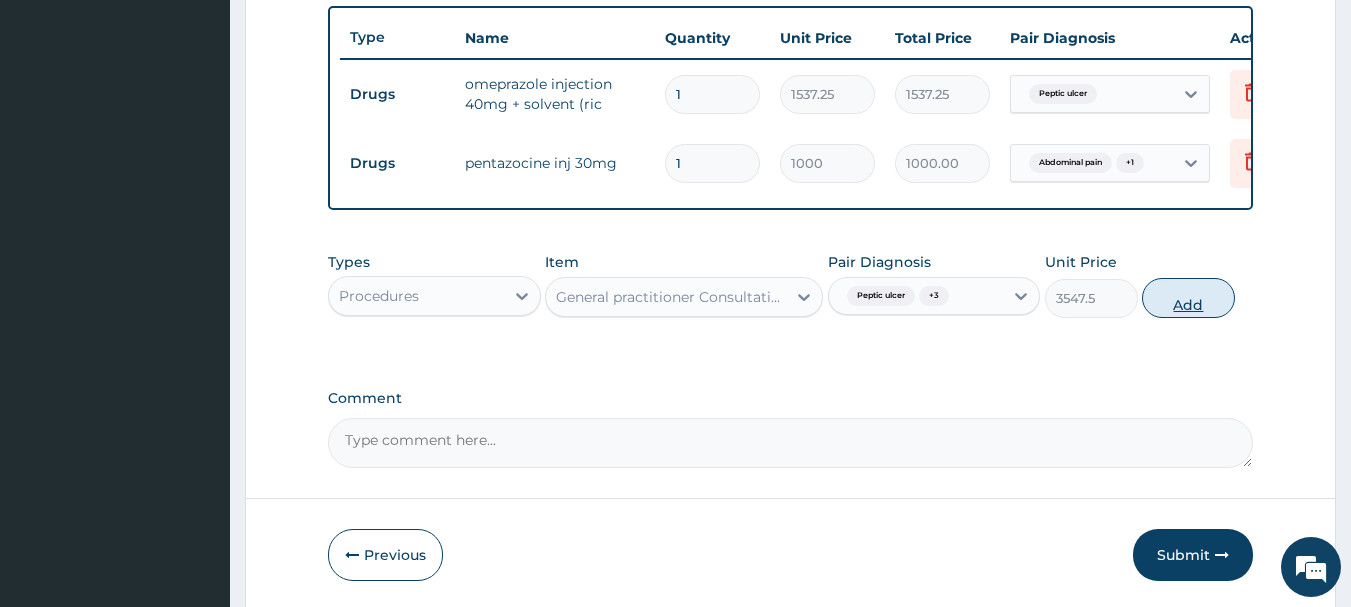 click on "Add" at bounding box center (1188, 298) 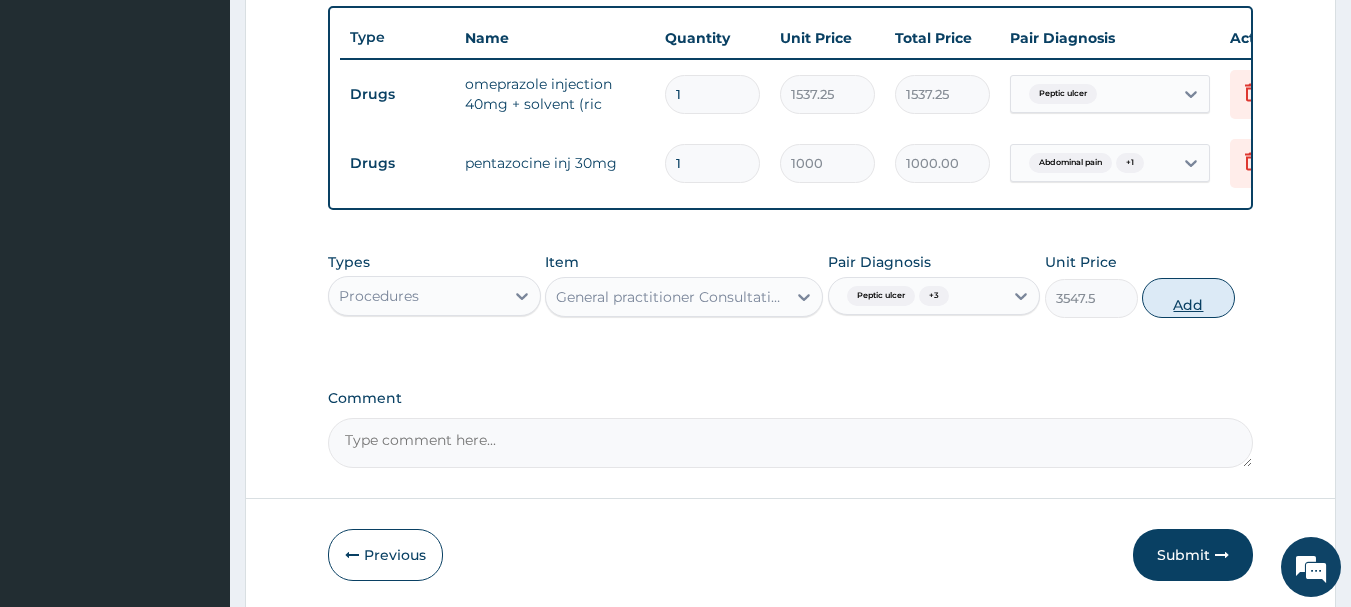 type on "0" 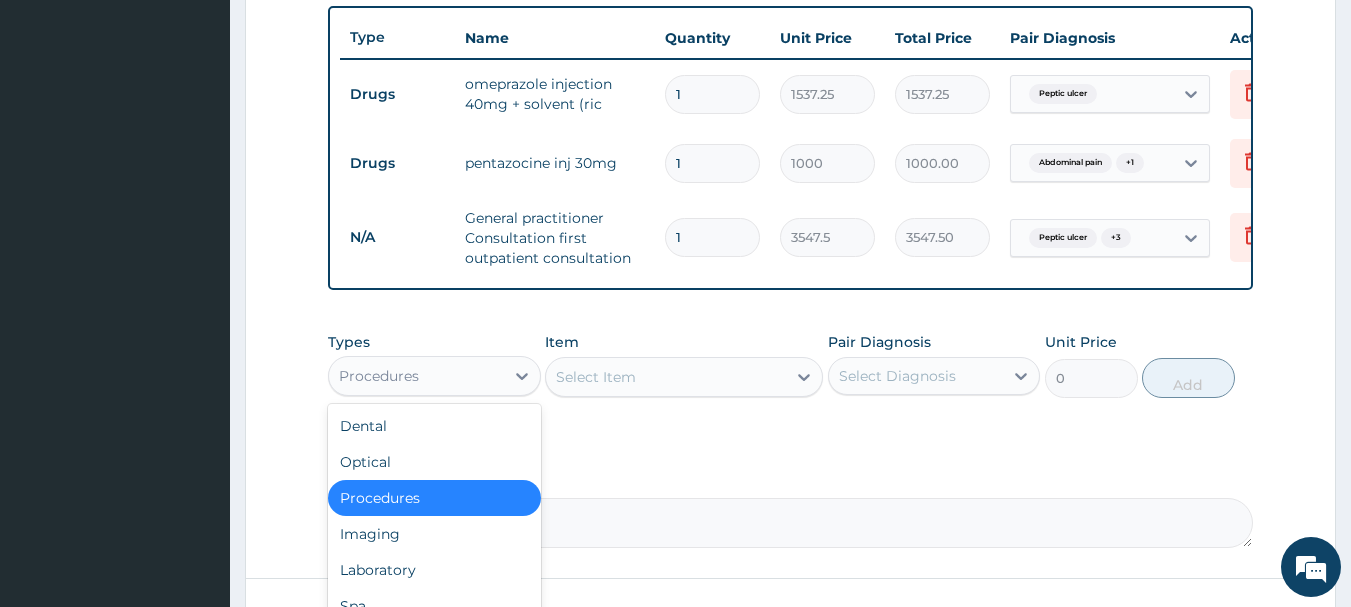 click on "Procedures" at bounding box center (416, 376) 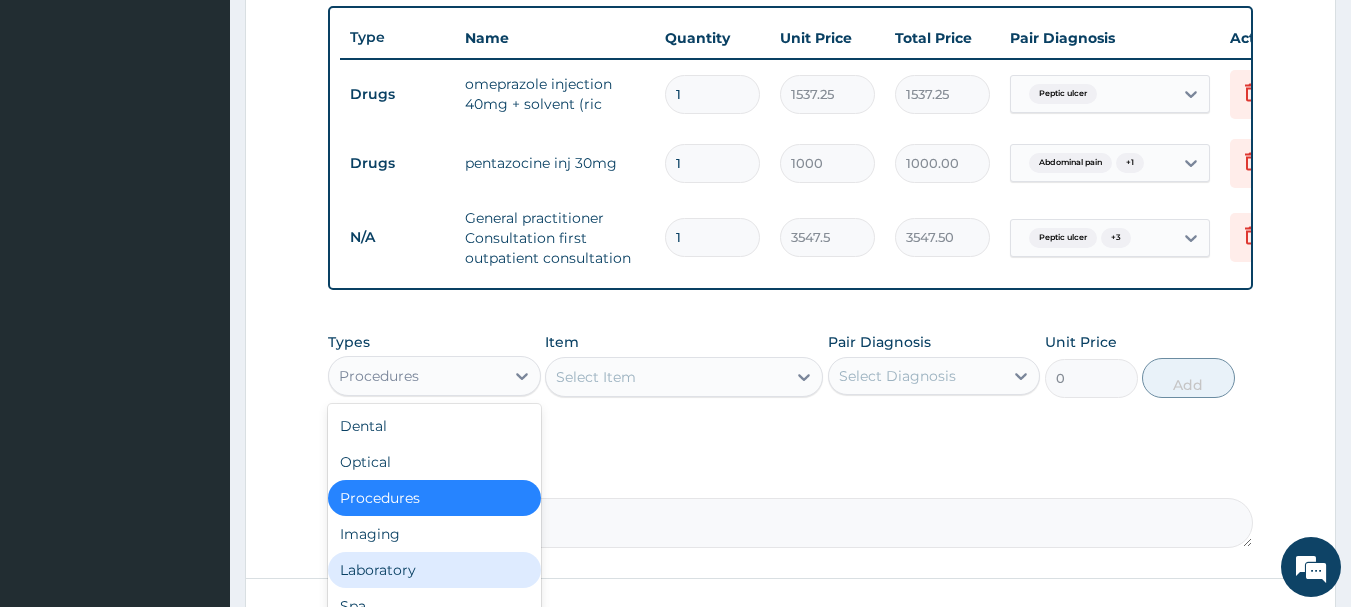 click on "Laboratory" at bounding box center [434, 570] 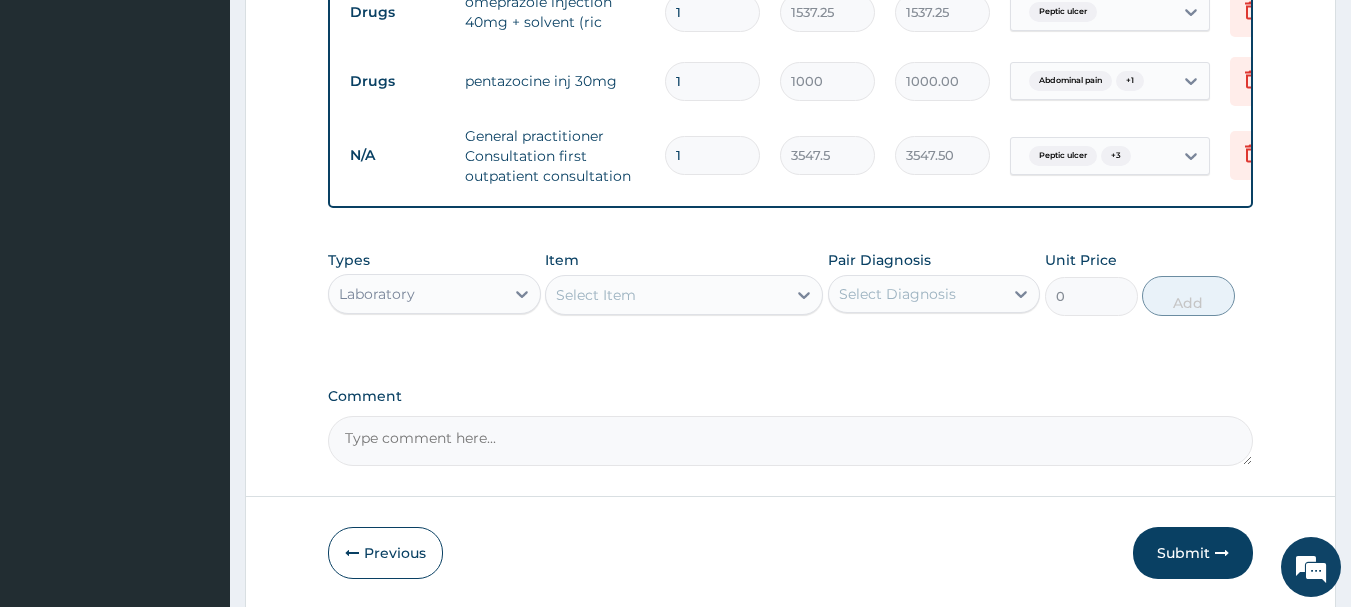 scroll, scrollTop: 849, scrollLeft: 0, axis: vertical 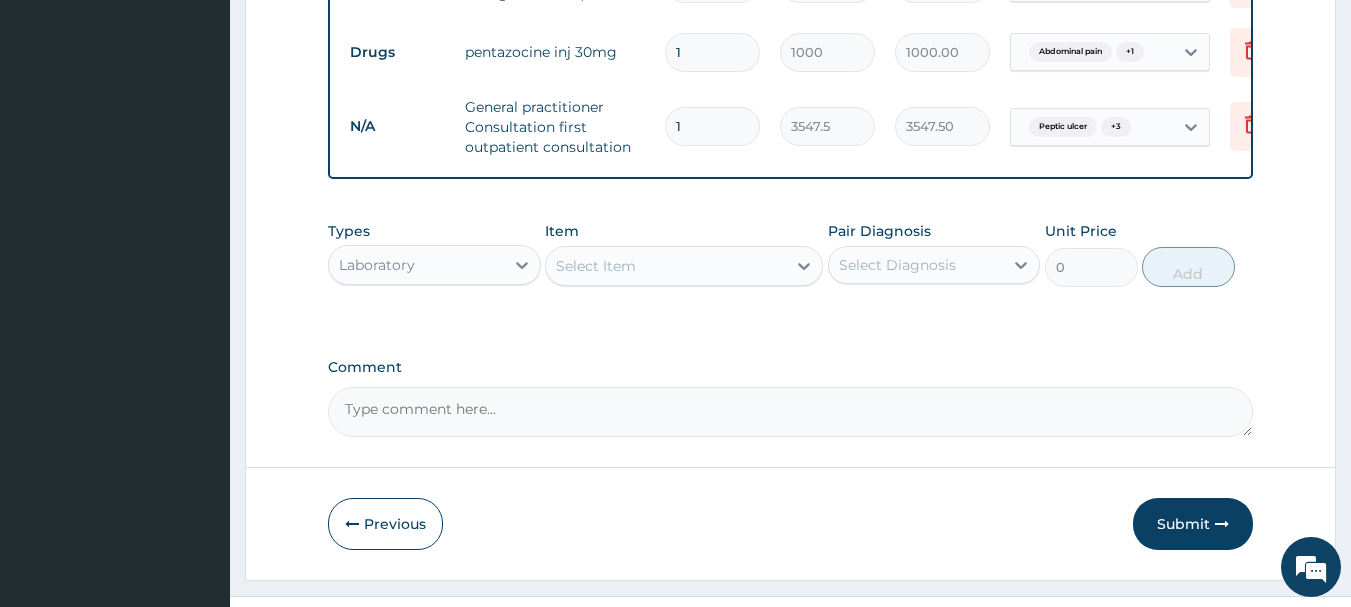 click on "Laboratory" at bounding box center [416, 265] 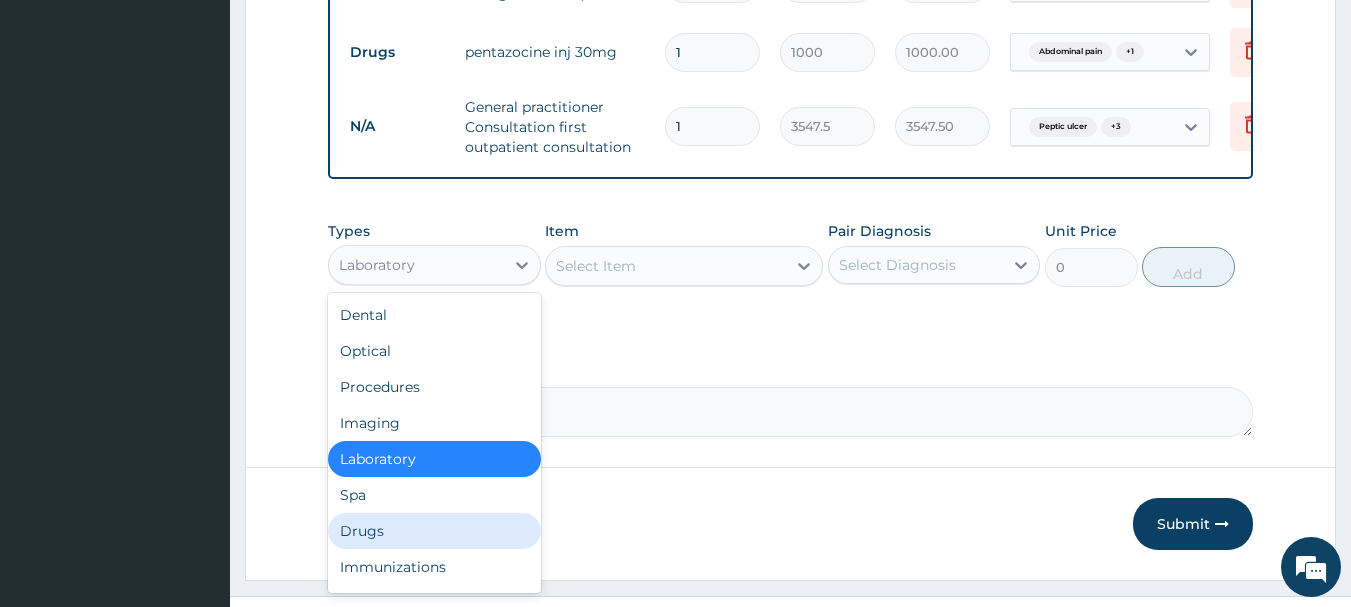 click on "Drugs" at bounding box center [434, 531] 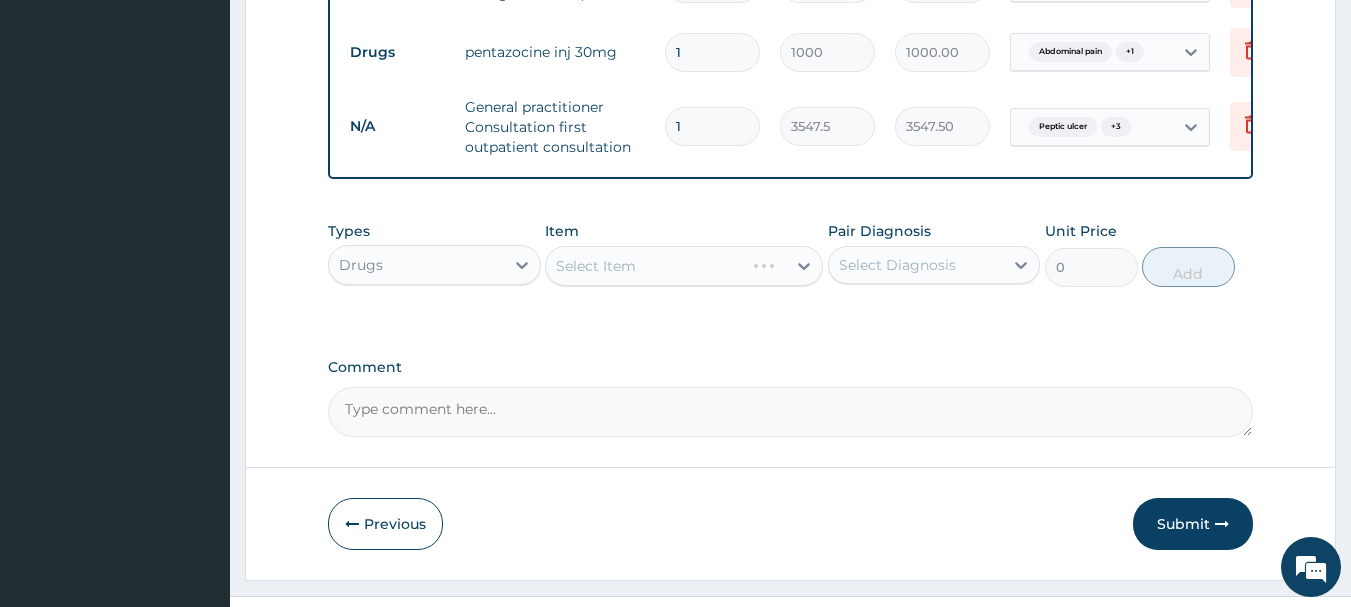 click on "Select Item" at bounding box center (684, 266) 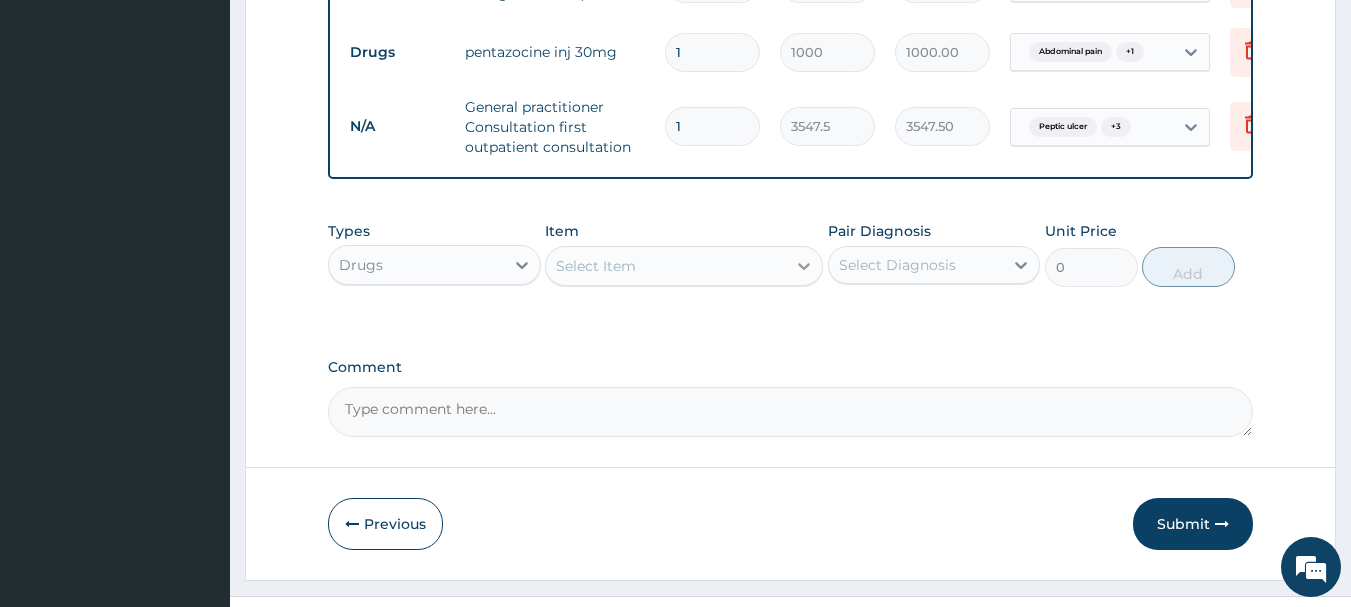 click 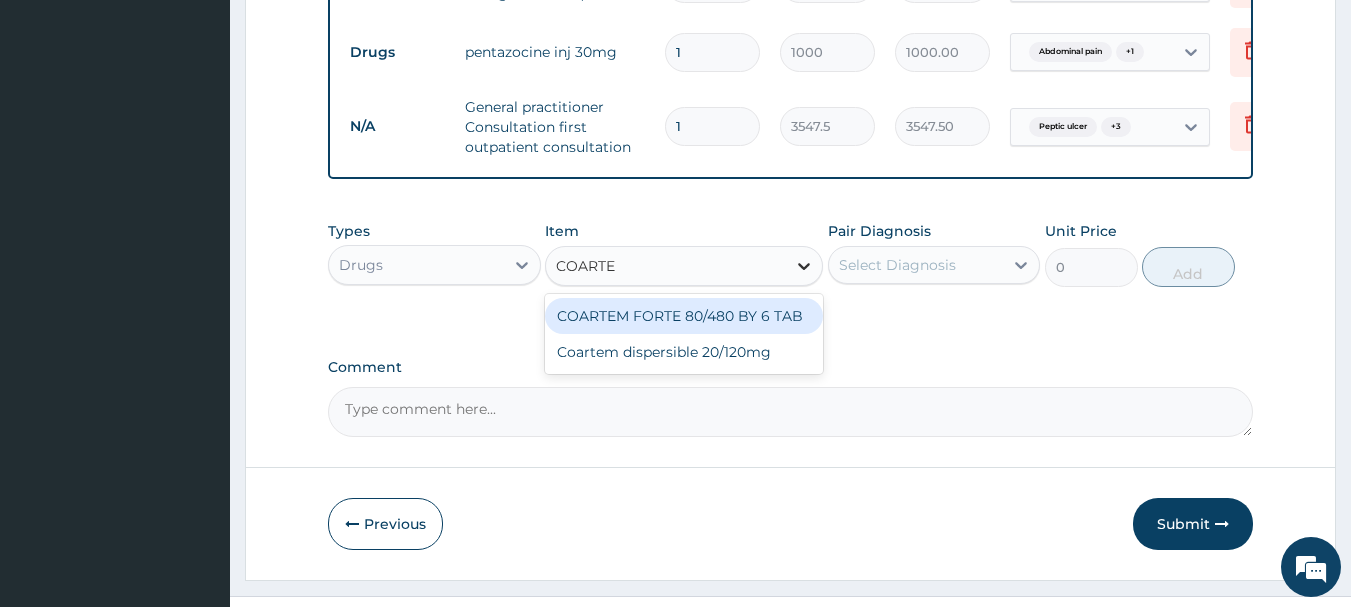 type on "COARTEM" 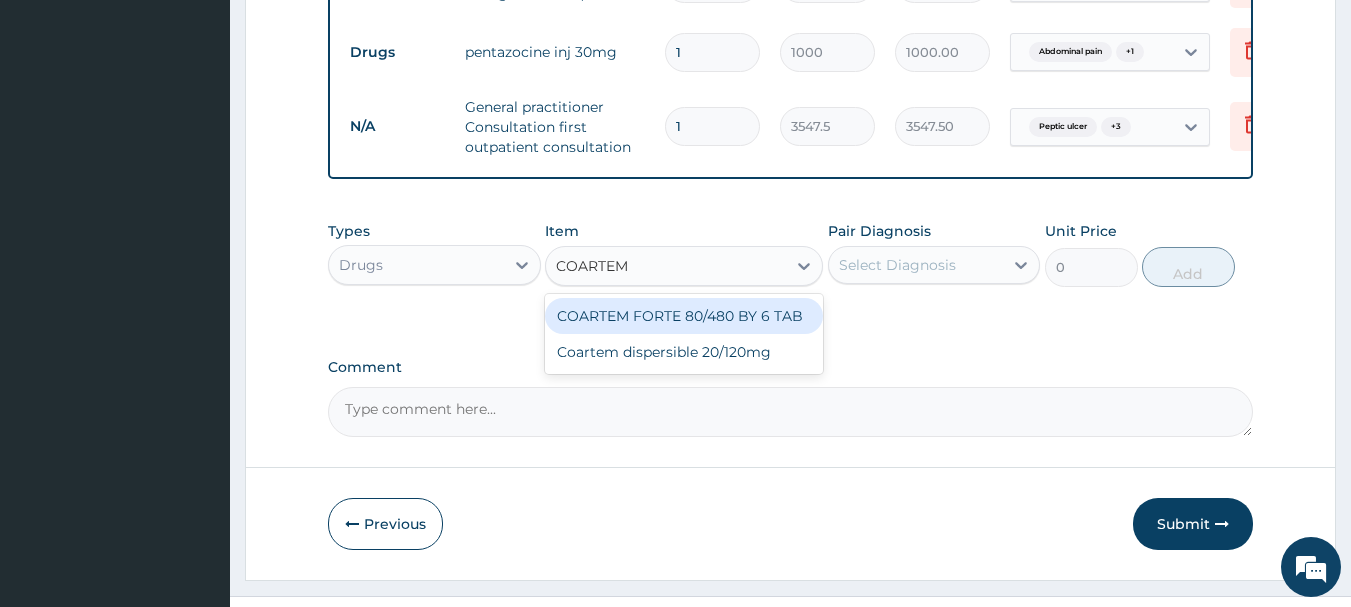 click on "COARTEM FORTE 80/480 BY 6 TAB" at bounding box center [684, 316] 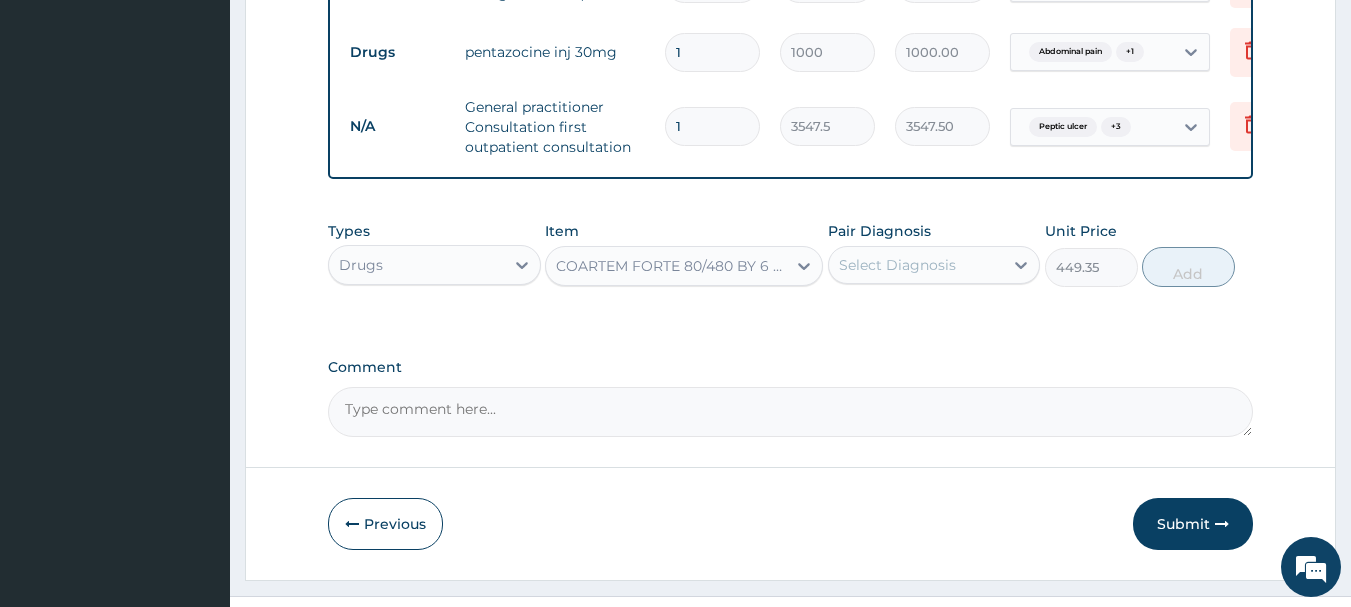 click on "Select Diagnosis" at bounding box center (916, 265) 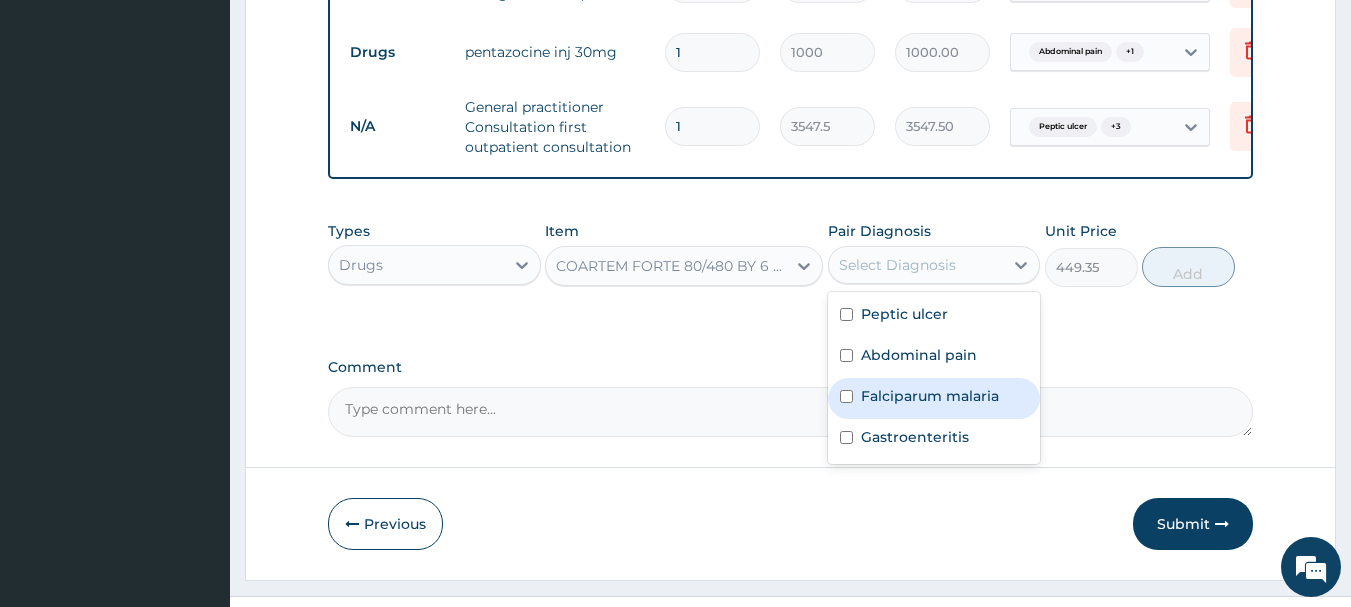 click on "Falciparum malaria" at bounding box center (934, 398) 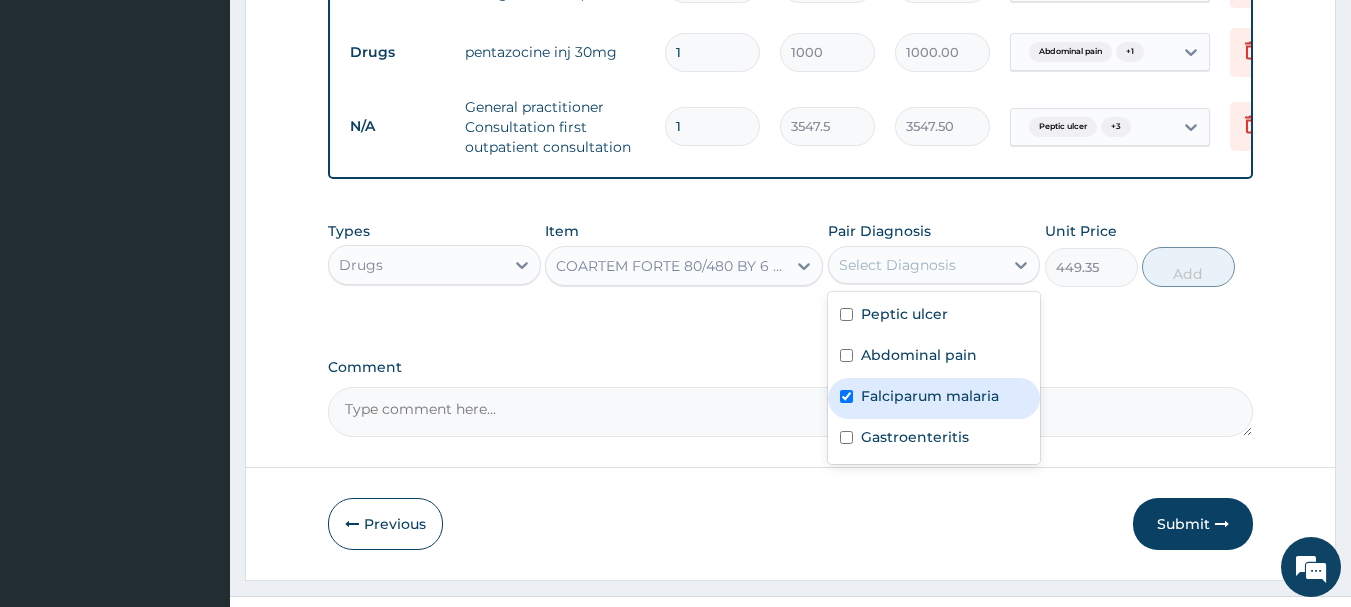 checkbox on "true" 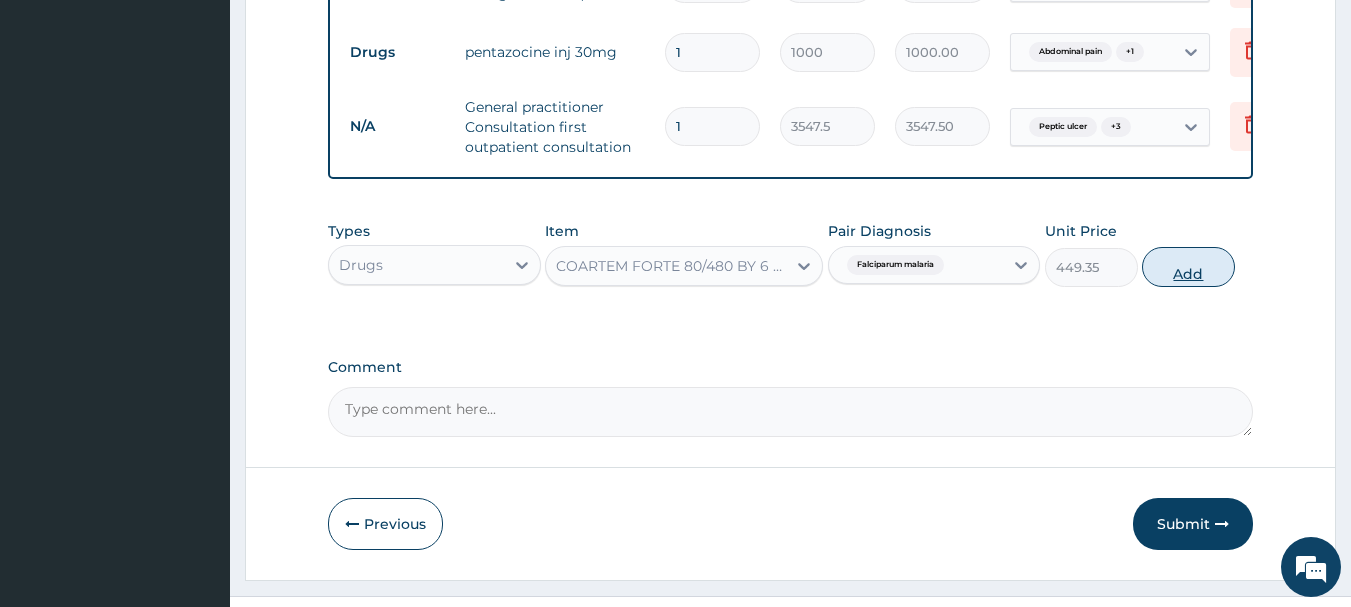 click on "Add" at bounding box center (1188, 267) 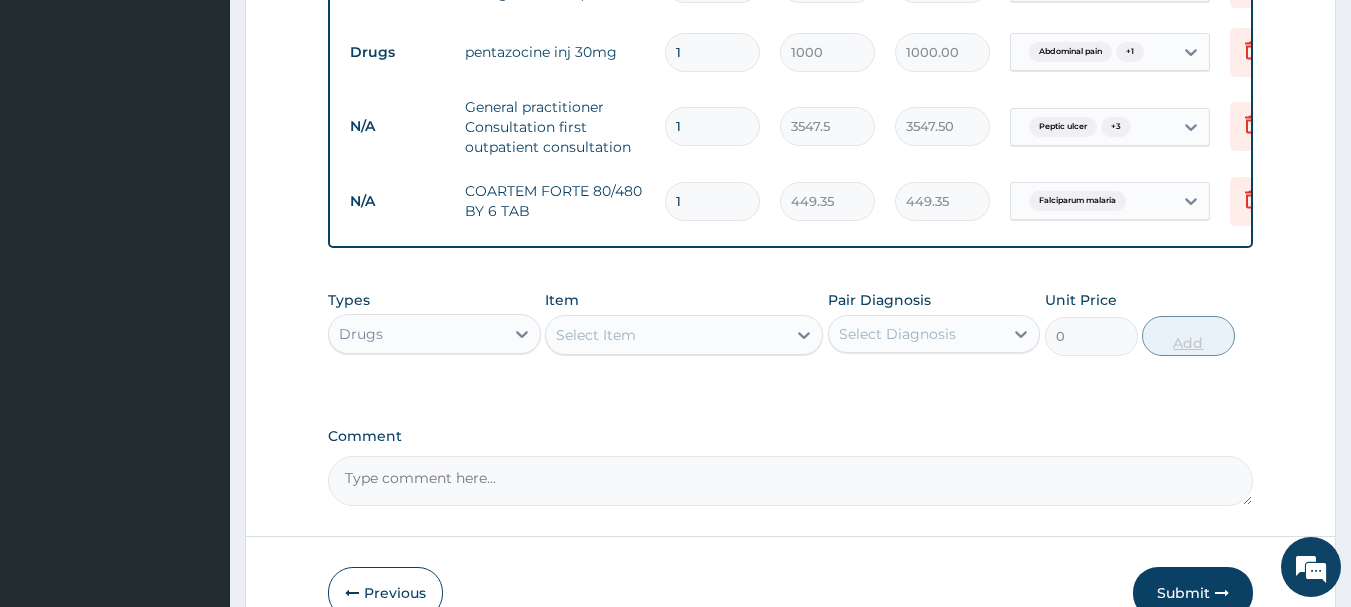 type 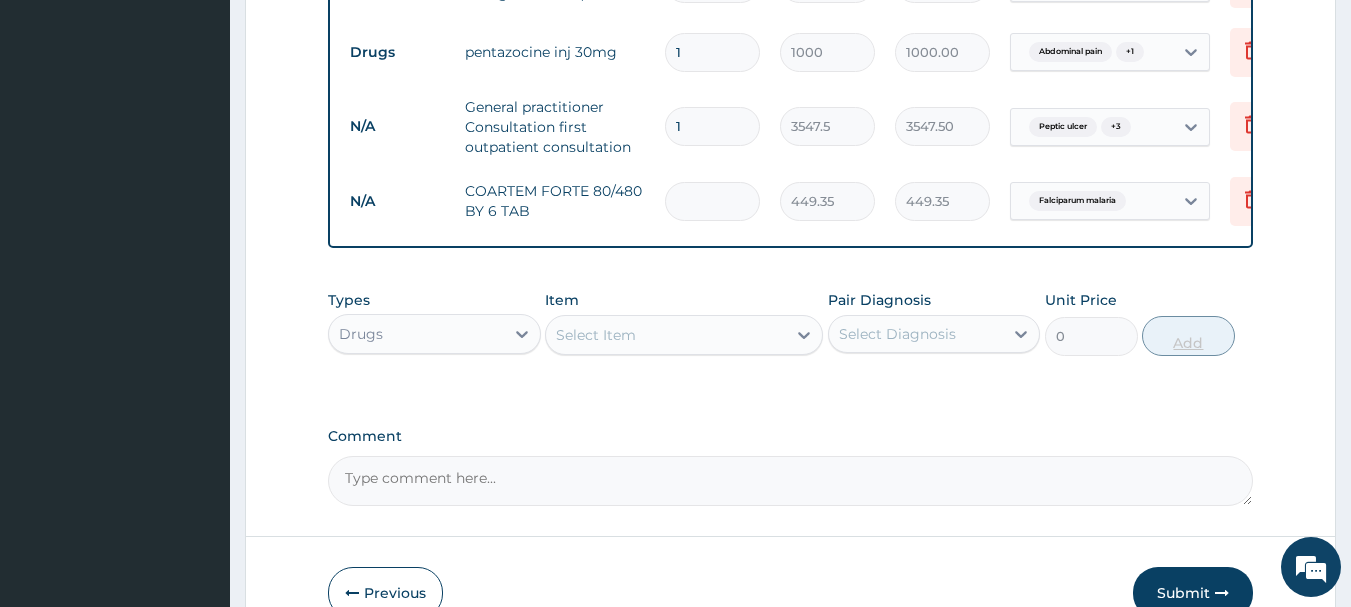 type on "0.00" 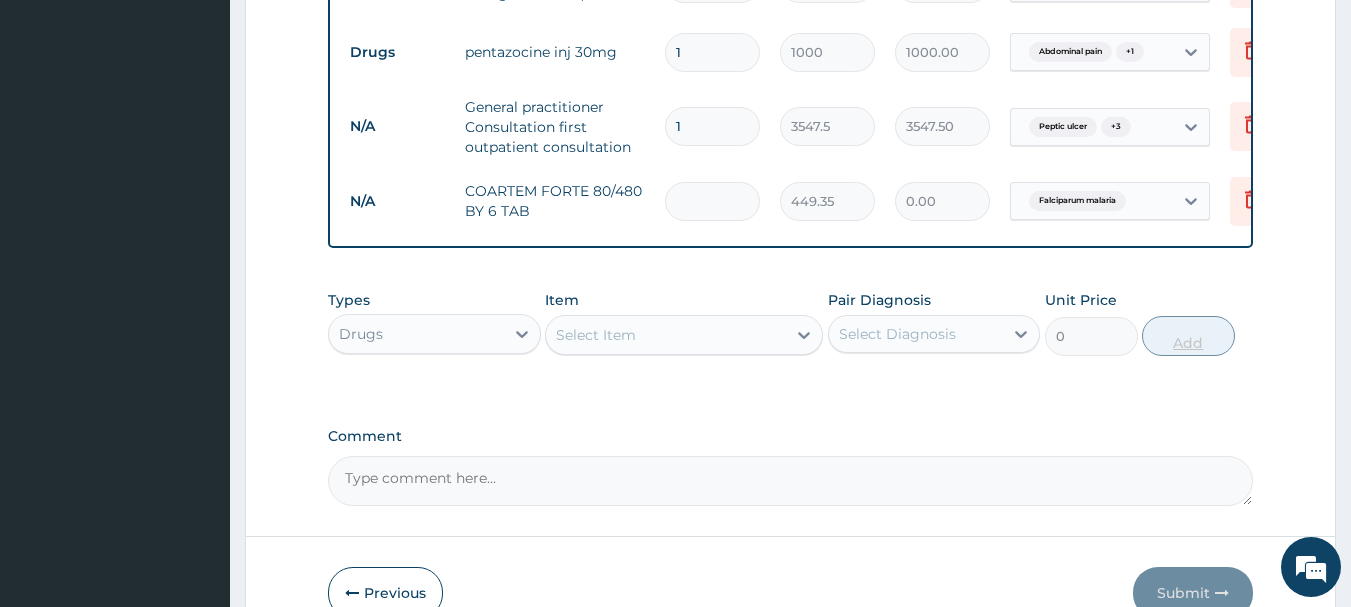 type on "6" 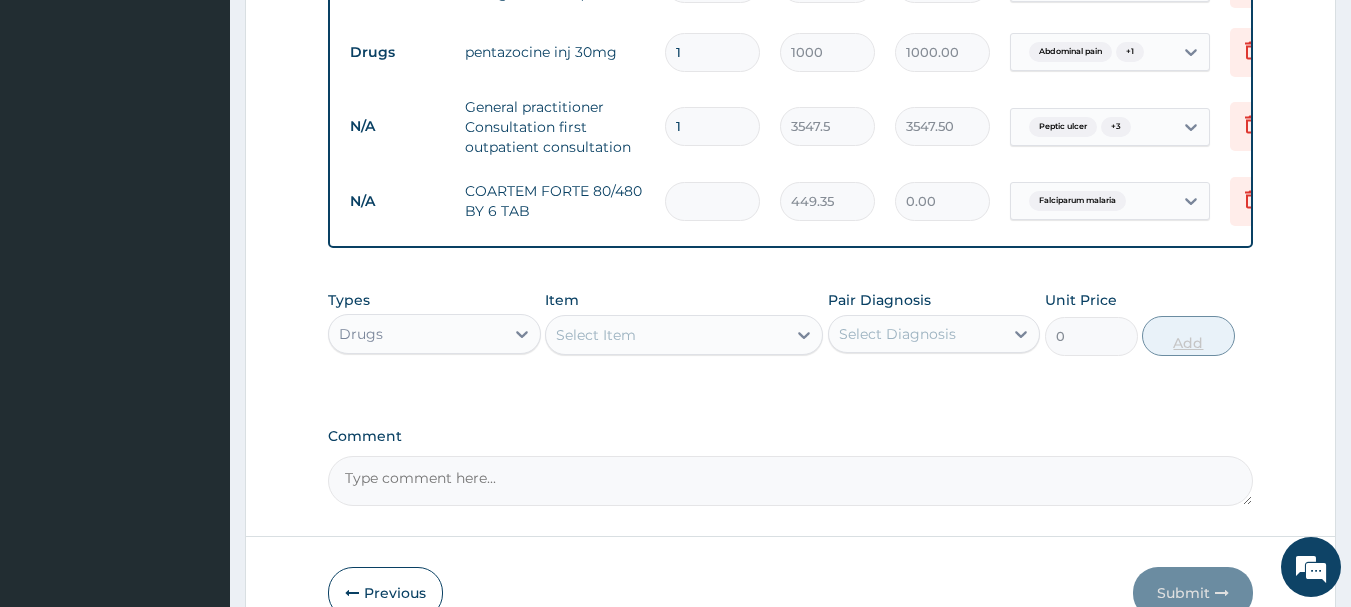 type on "2696.10" 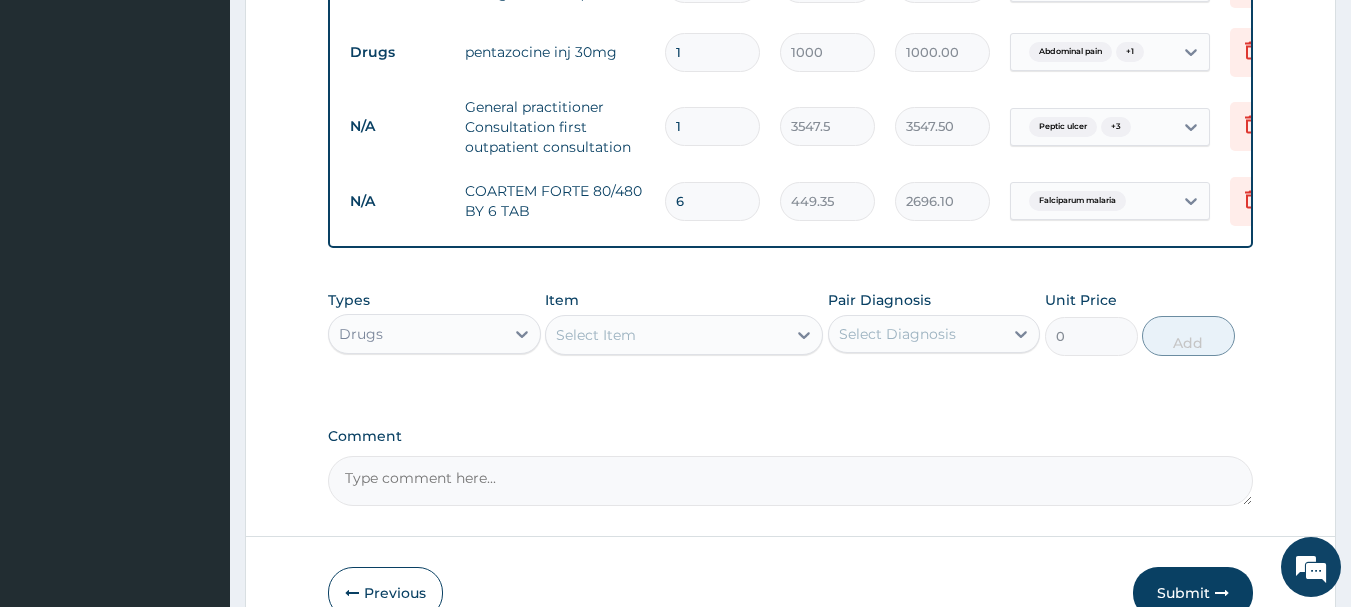 type on "6" 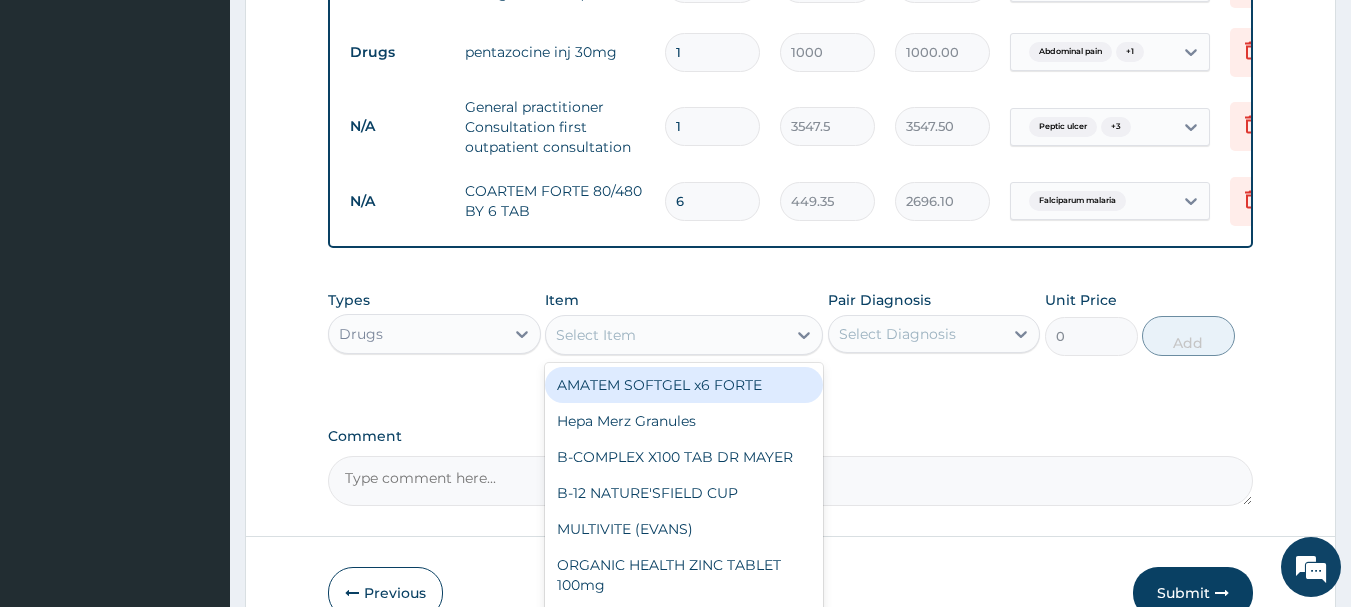 click on "Drugs" at bounding box center (416, 334) 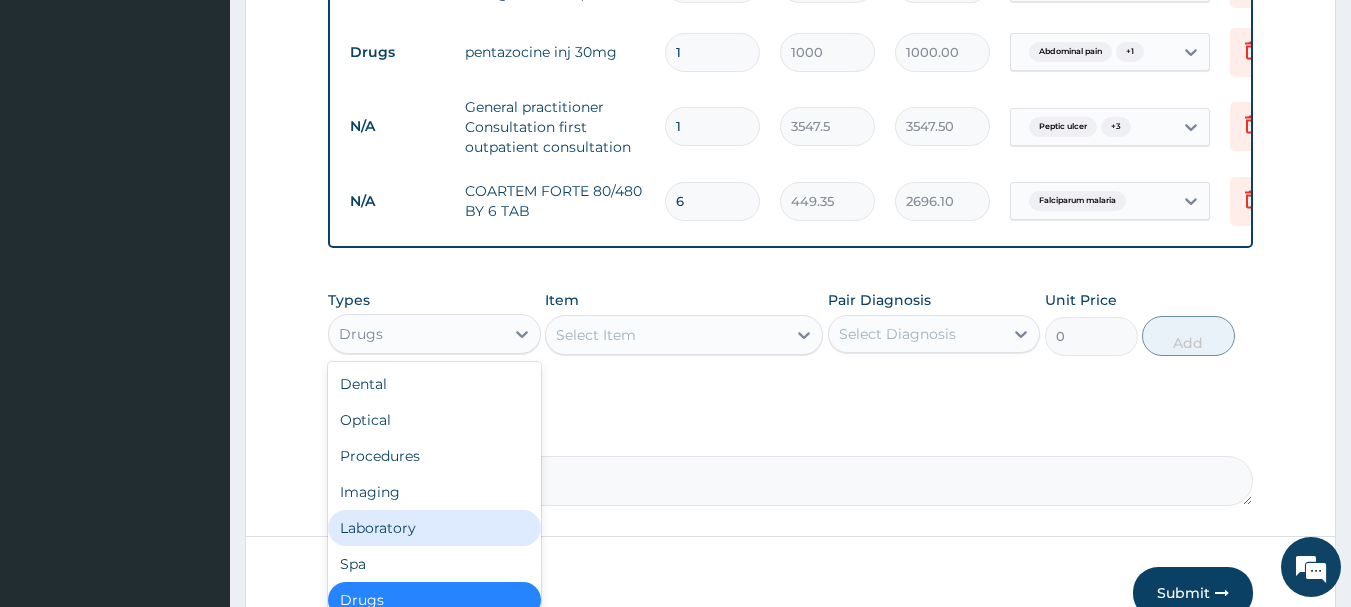 click on "Laboratory" at bounding box center (434, 528) 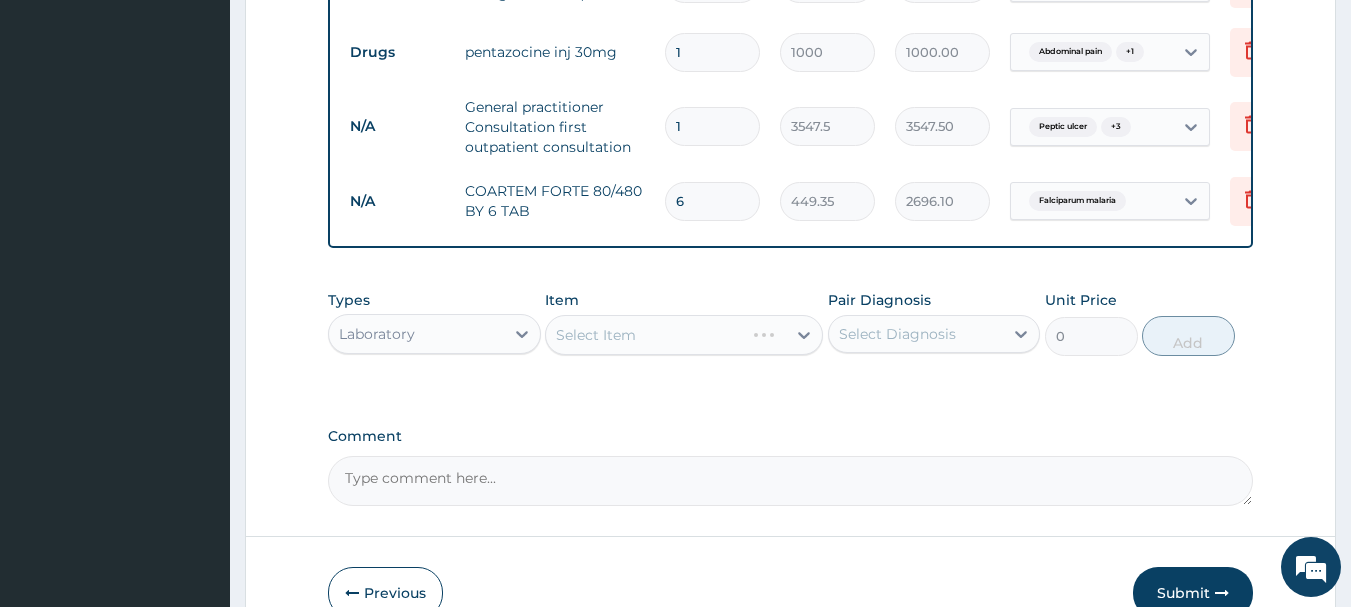 click on "Select Item" at bounding box center [684, 335] 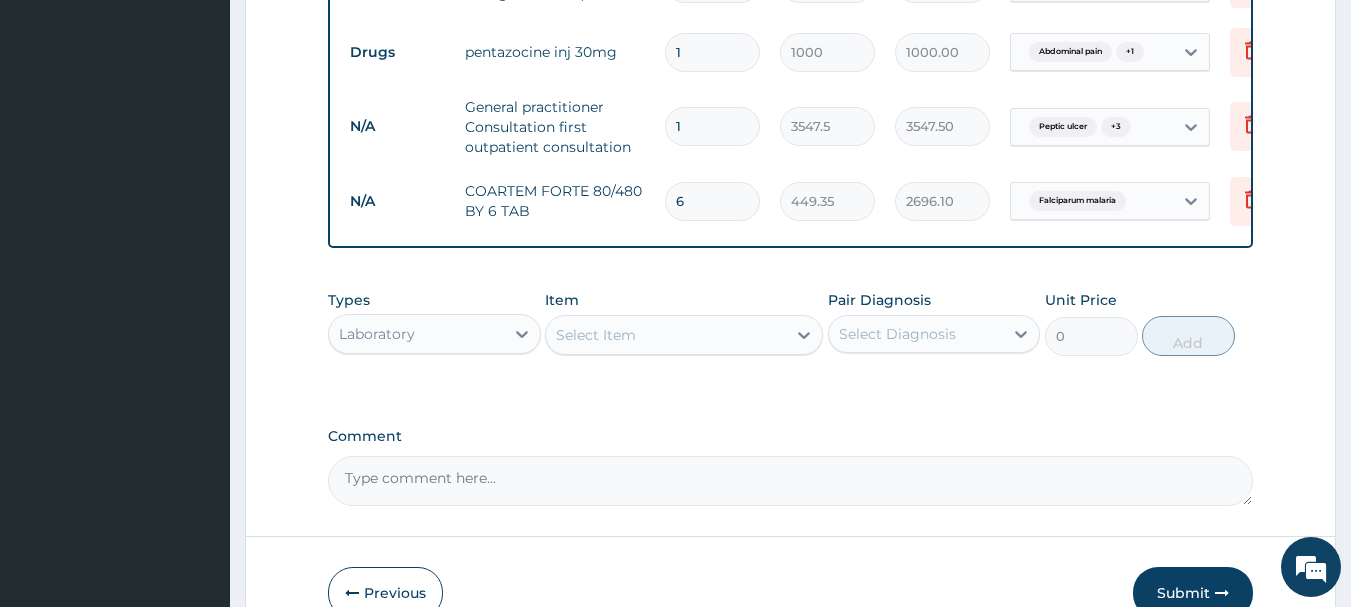 click at bounding box center (804, 335) 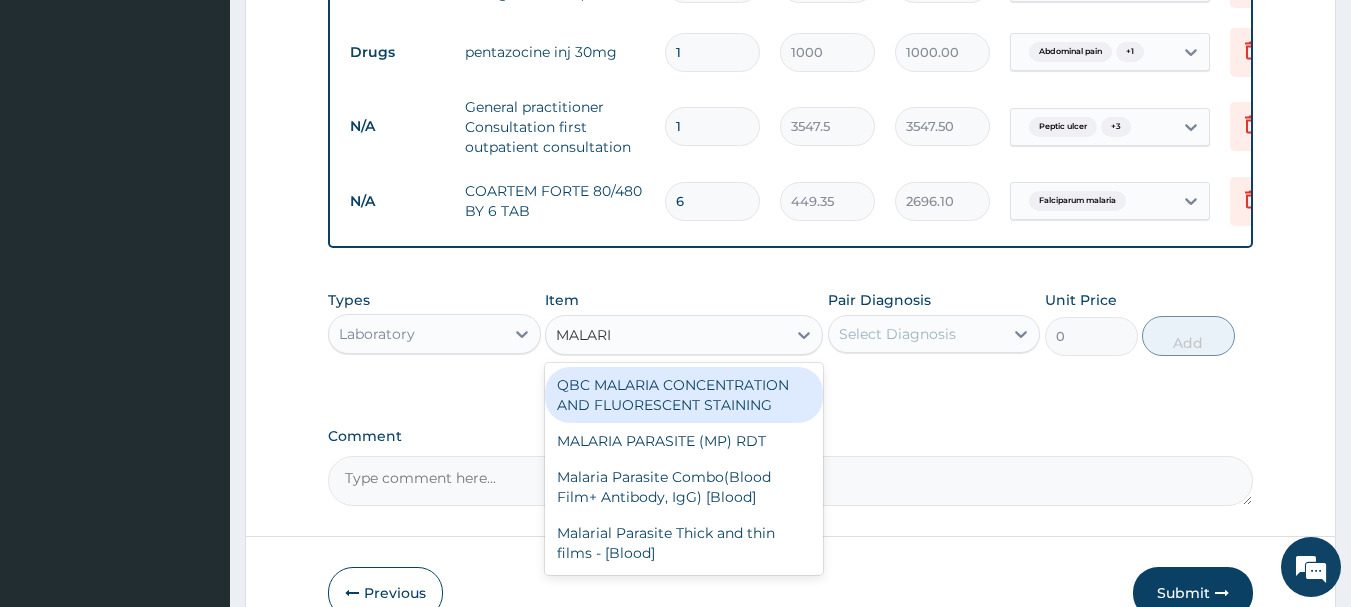 type on "MALARIA" 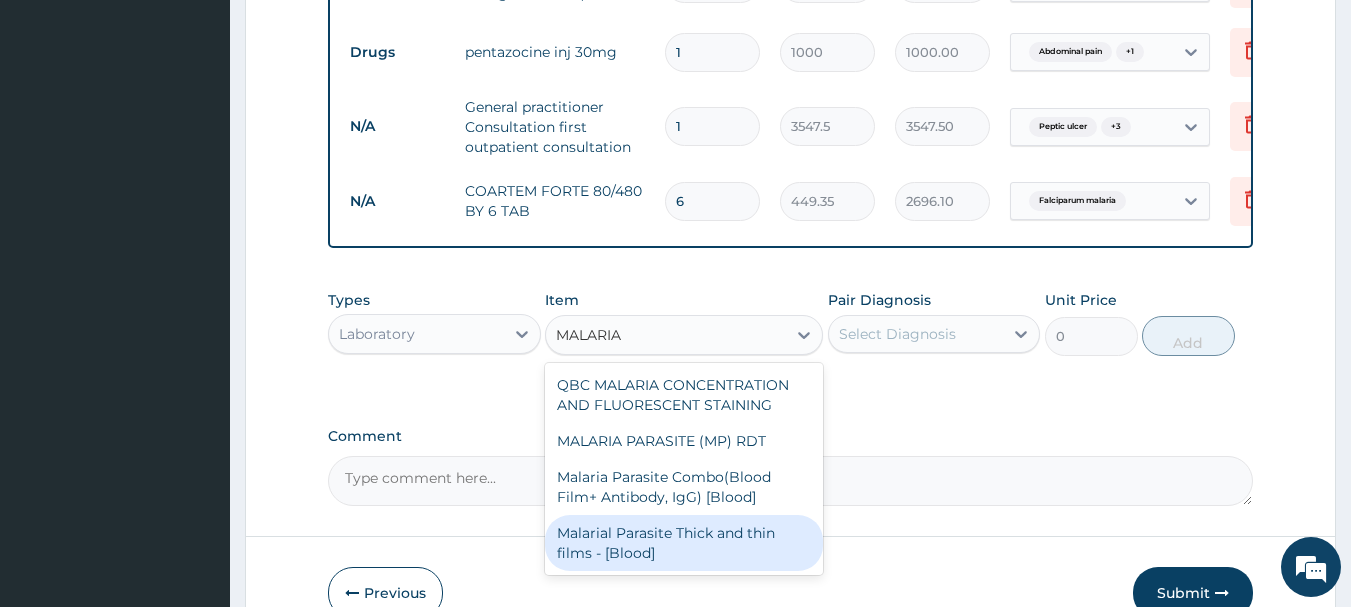 click on "Malarial Parasite Thick and thin films - [Blood]" at bounding box center (684, 543) 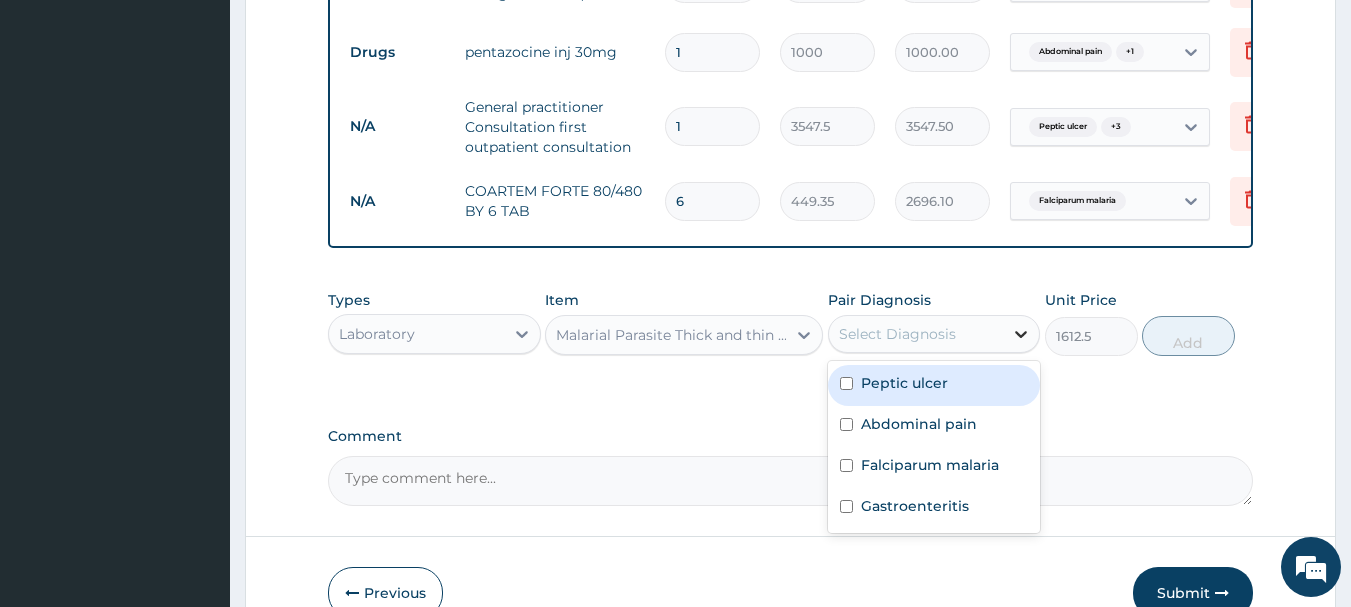 click 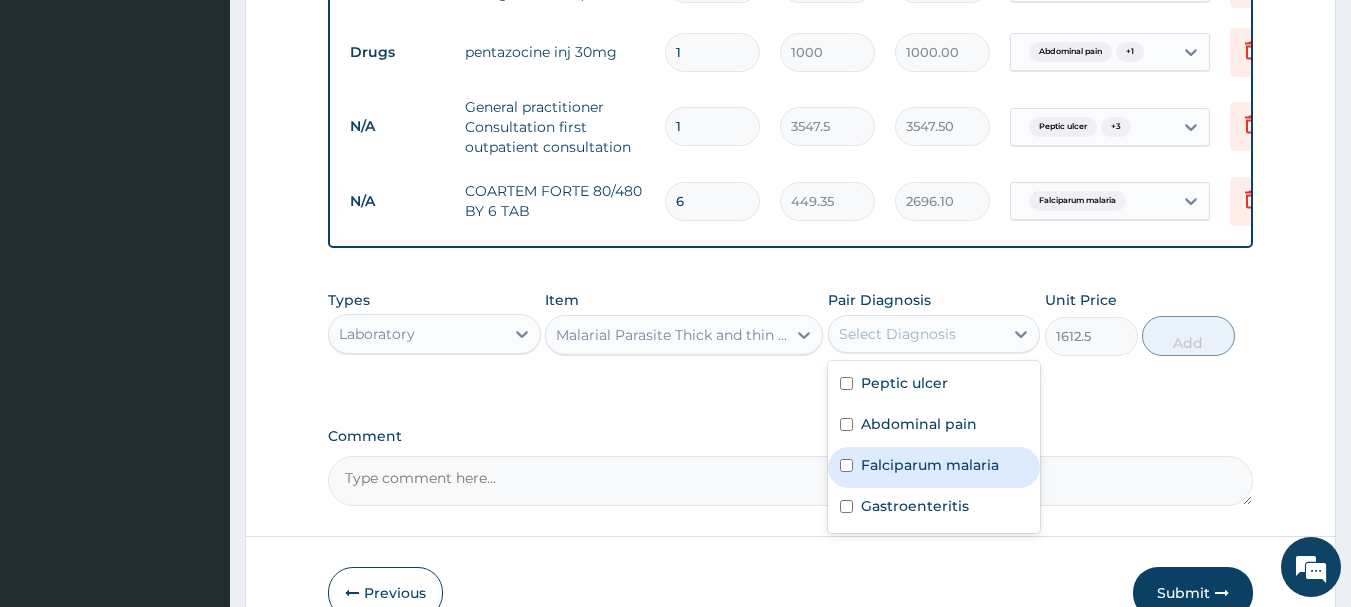 click on "Falciparum malaria" at bounding box center [930, 465] 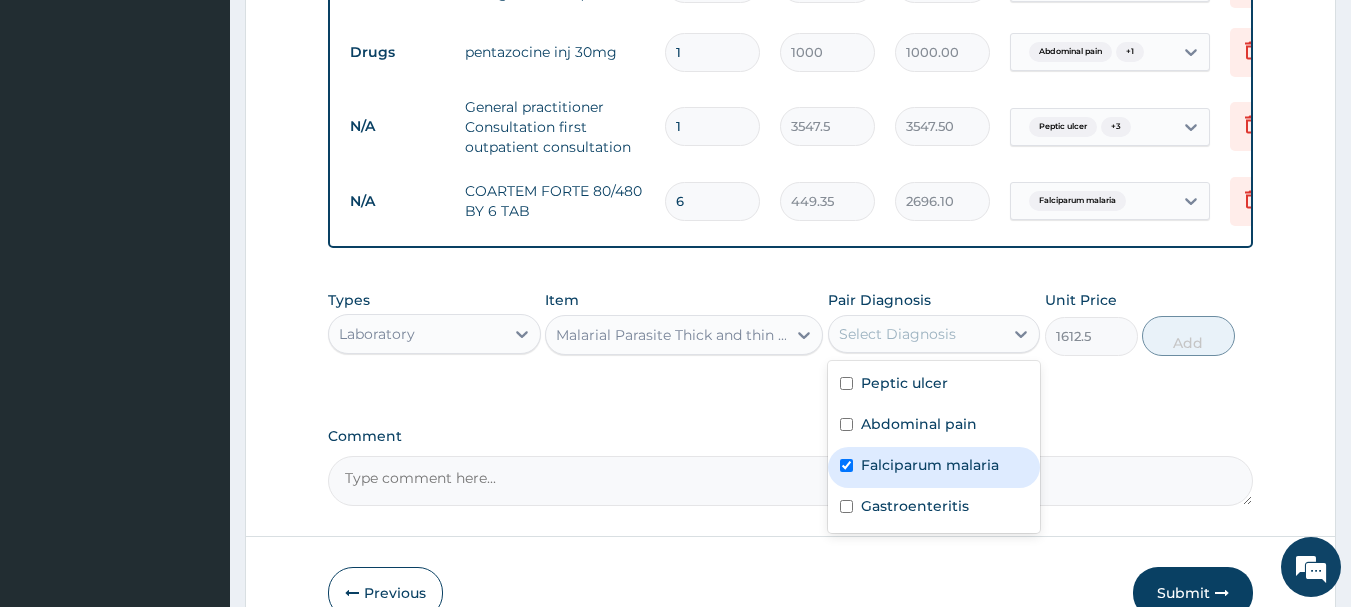 checkbox on "true" 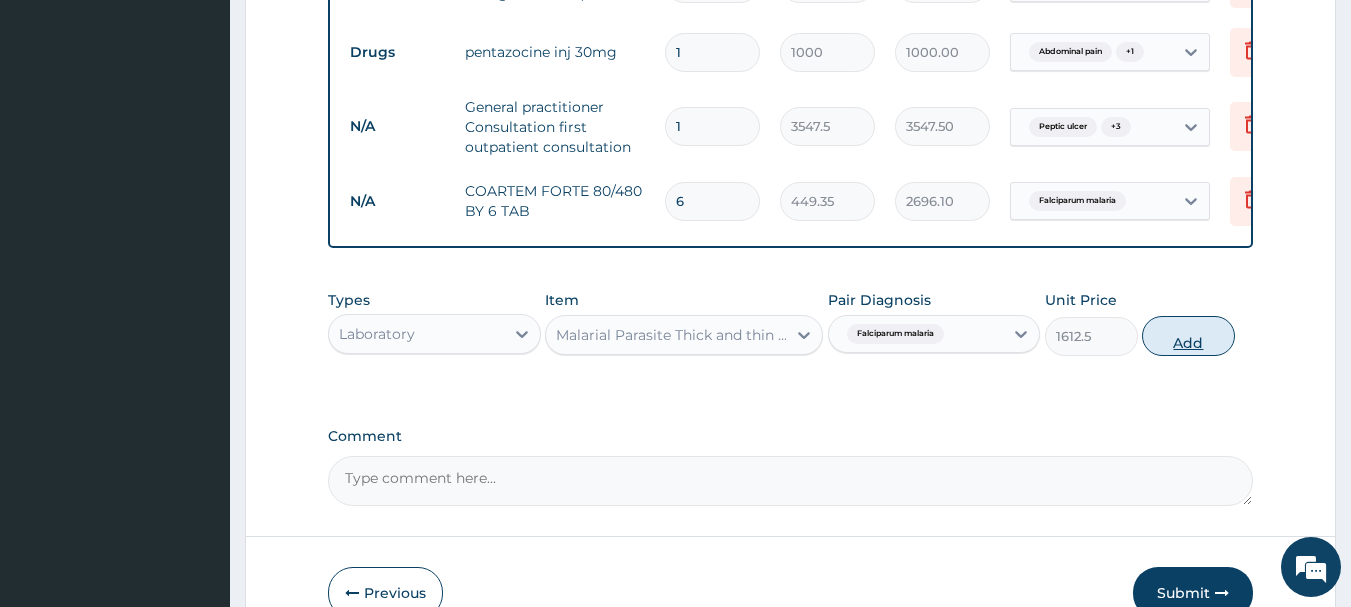 click on "Add" at bounding box center [1188, 336] 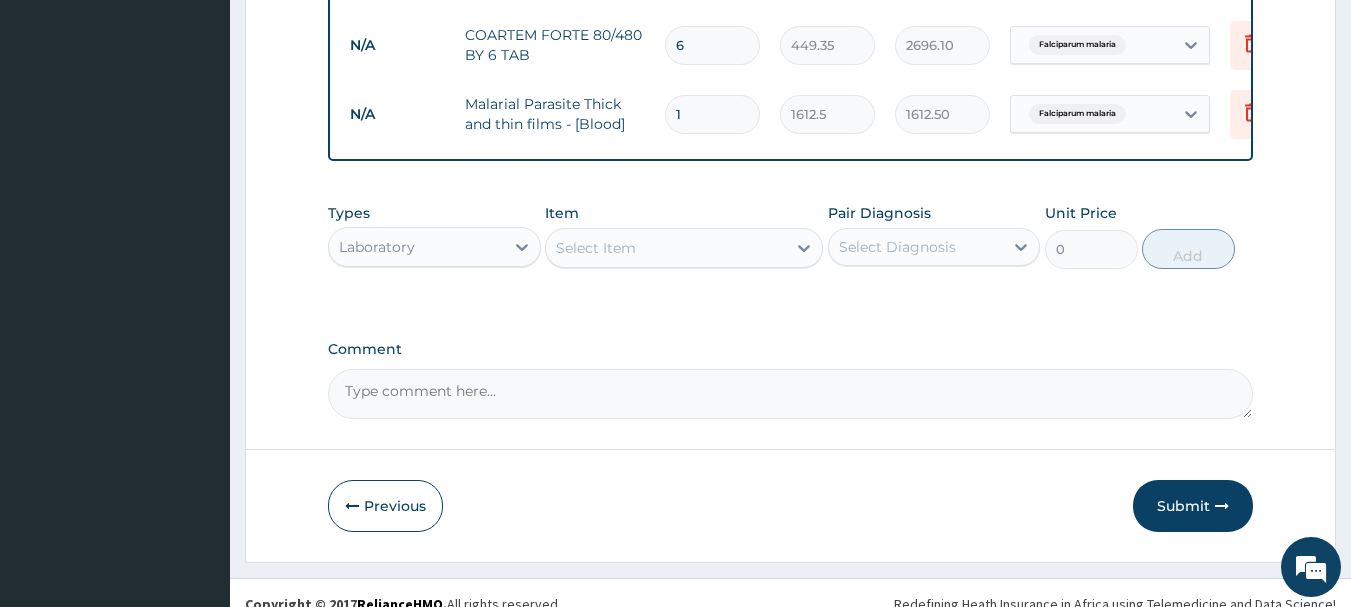 scroll, scrollTop: 1042, scrollLeft: 0, axis: vertical 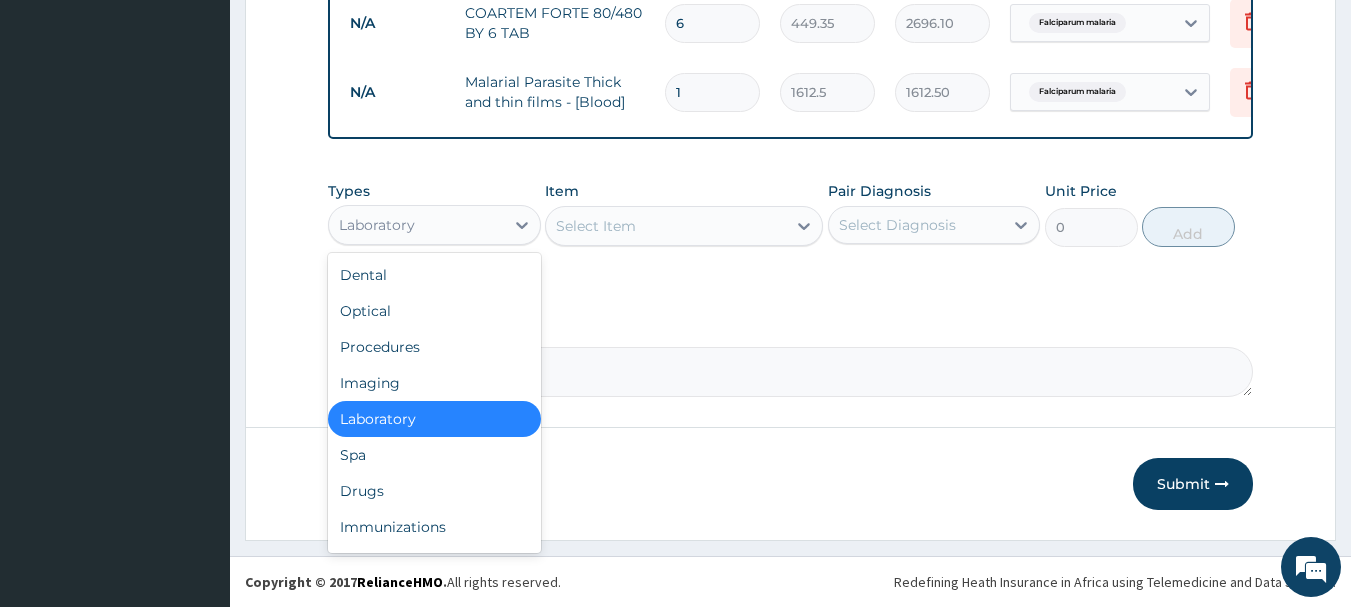 click on "Laboratory" at bounding box center [416, 225] 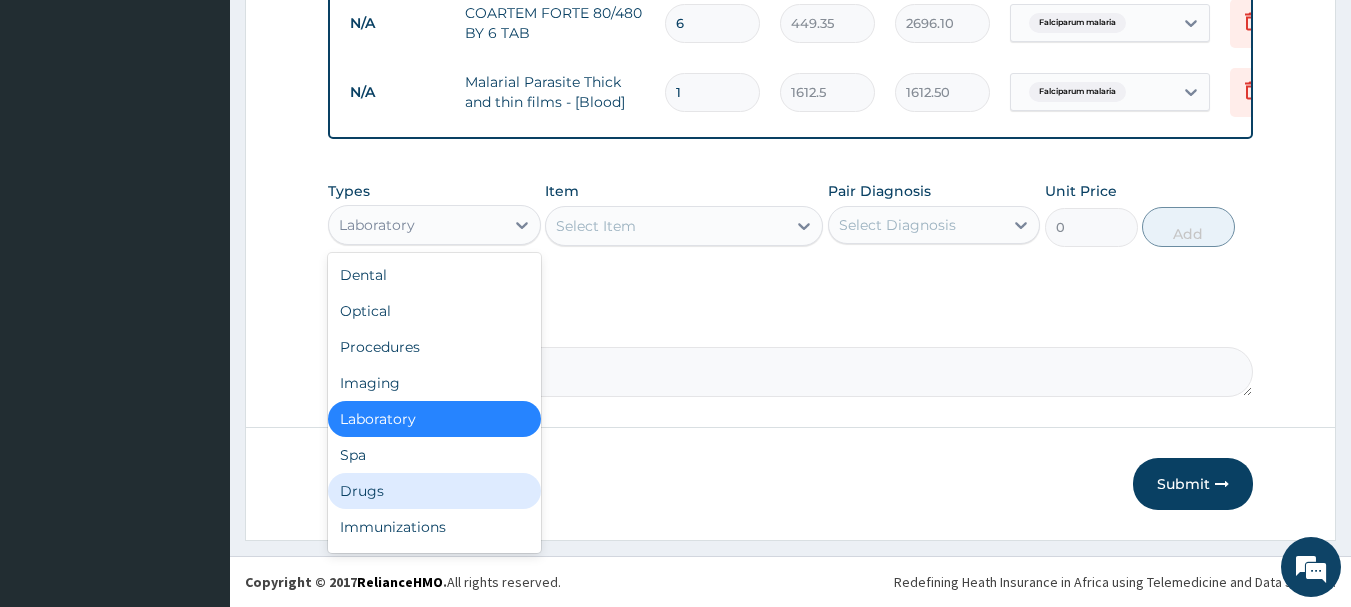 click on "Drugs" at bounding box center [434, 491] 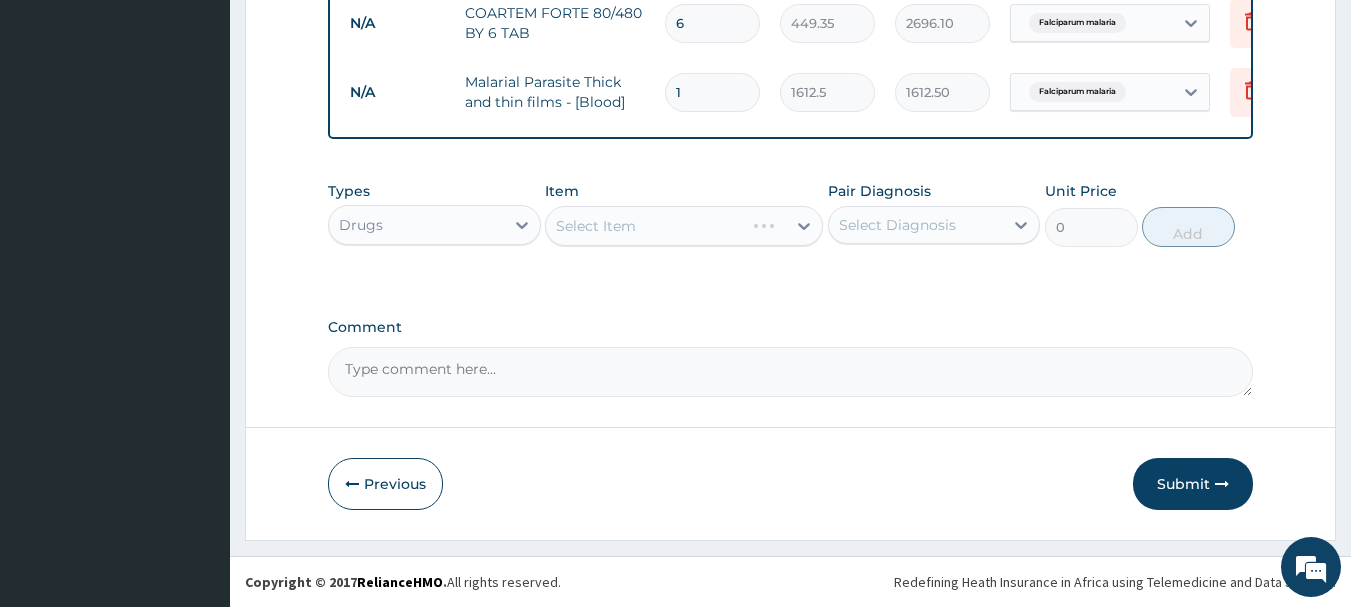 click on "Select Item" at bounding box center [684, 226] 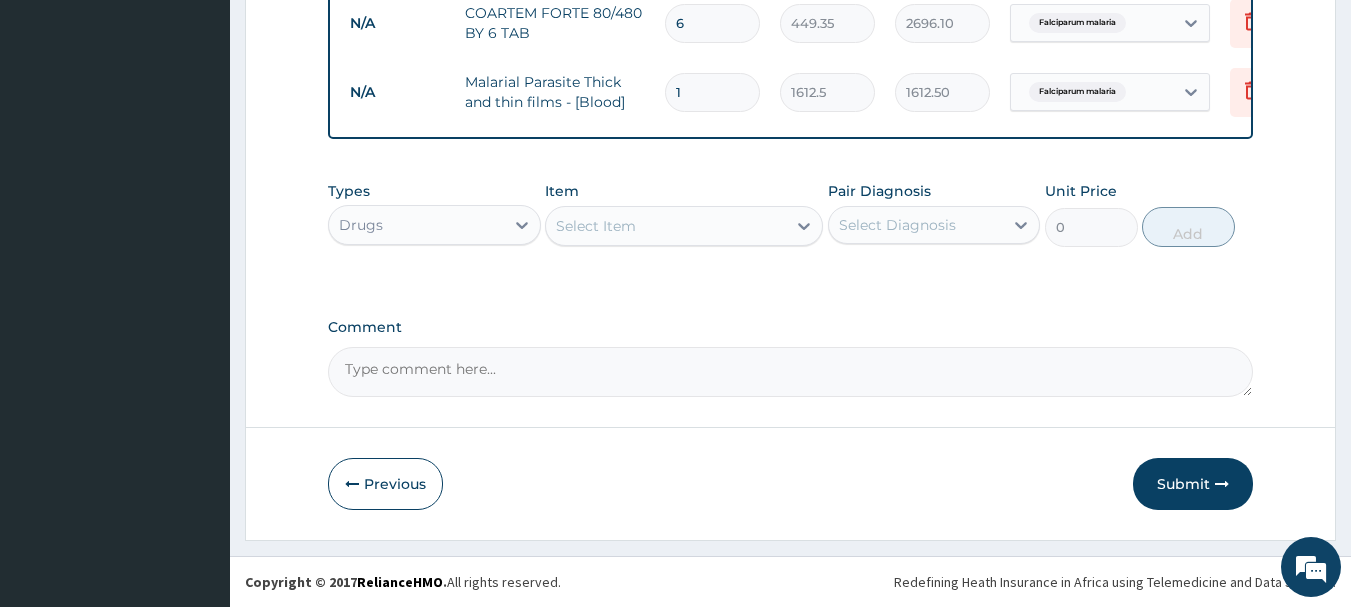 click 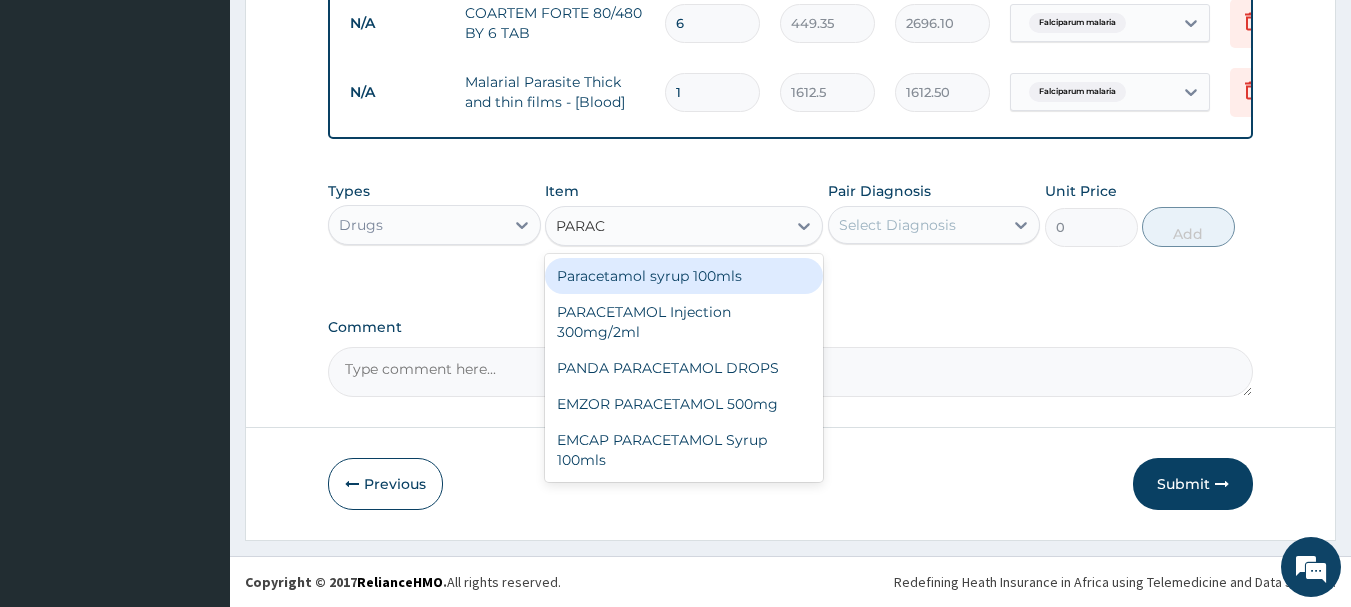 type on "PARACE" 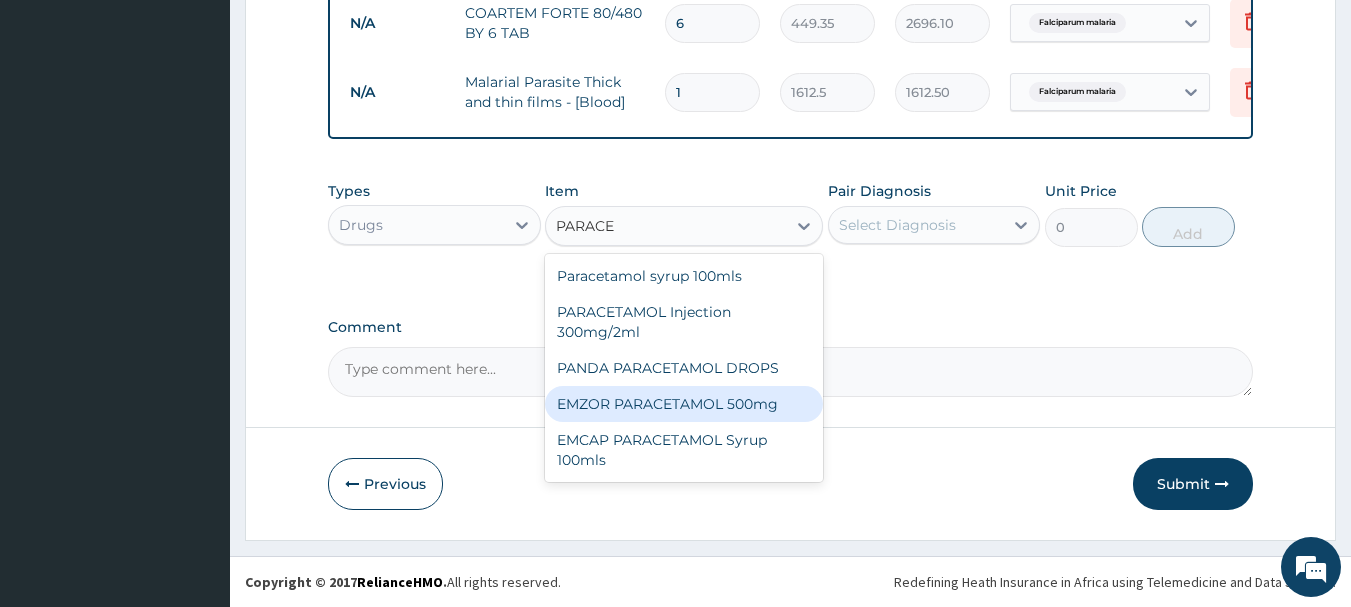 click on "EMZOR PARACETAMOL 500mg" at bounding box center [684, 404] 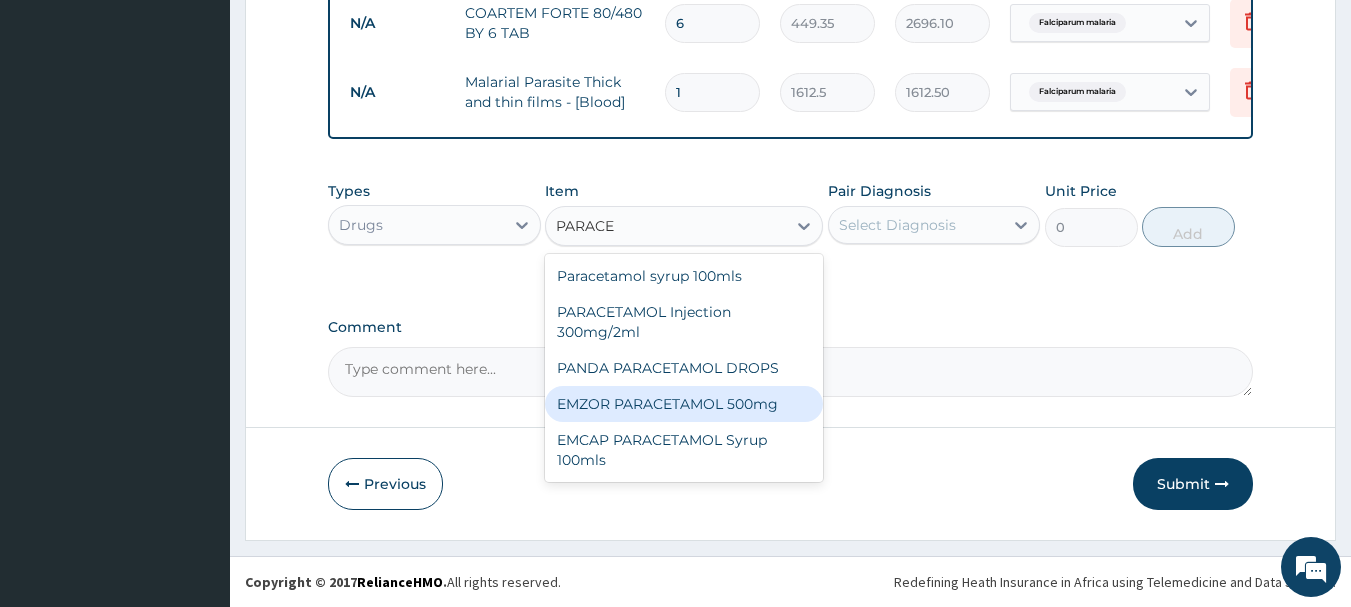 type 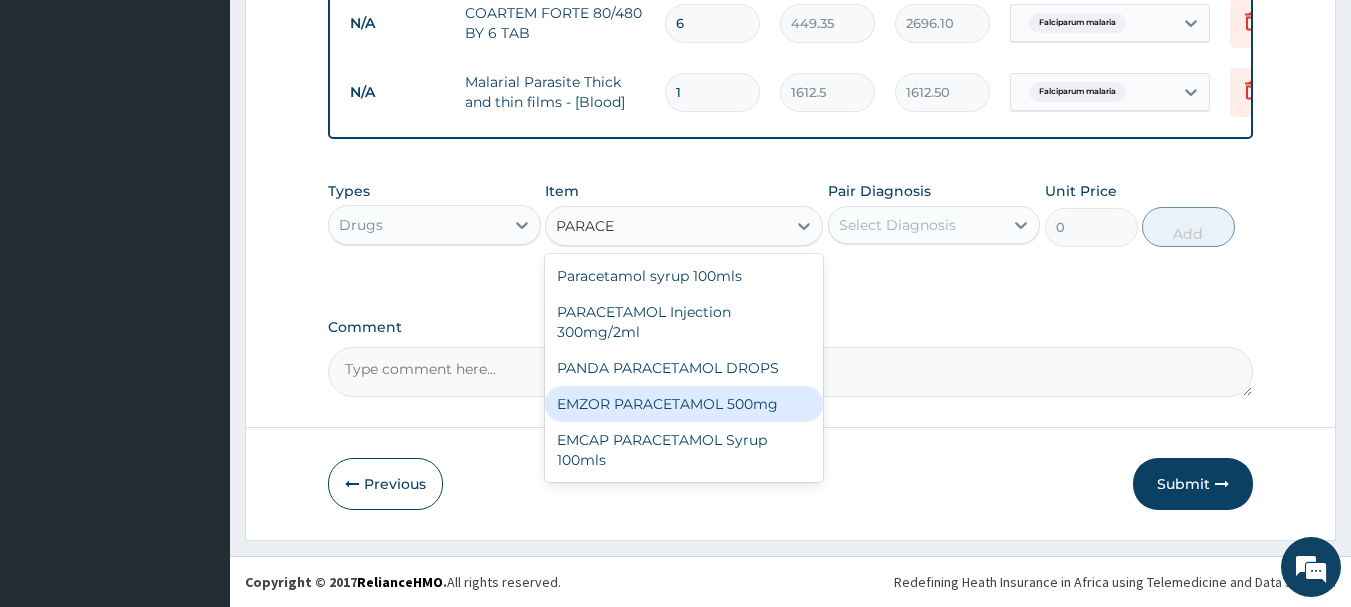 type on "23.65" 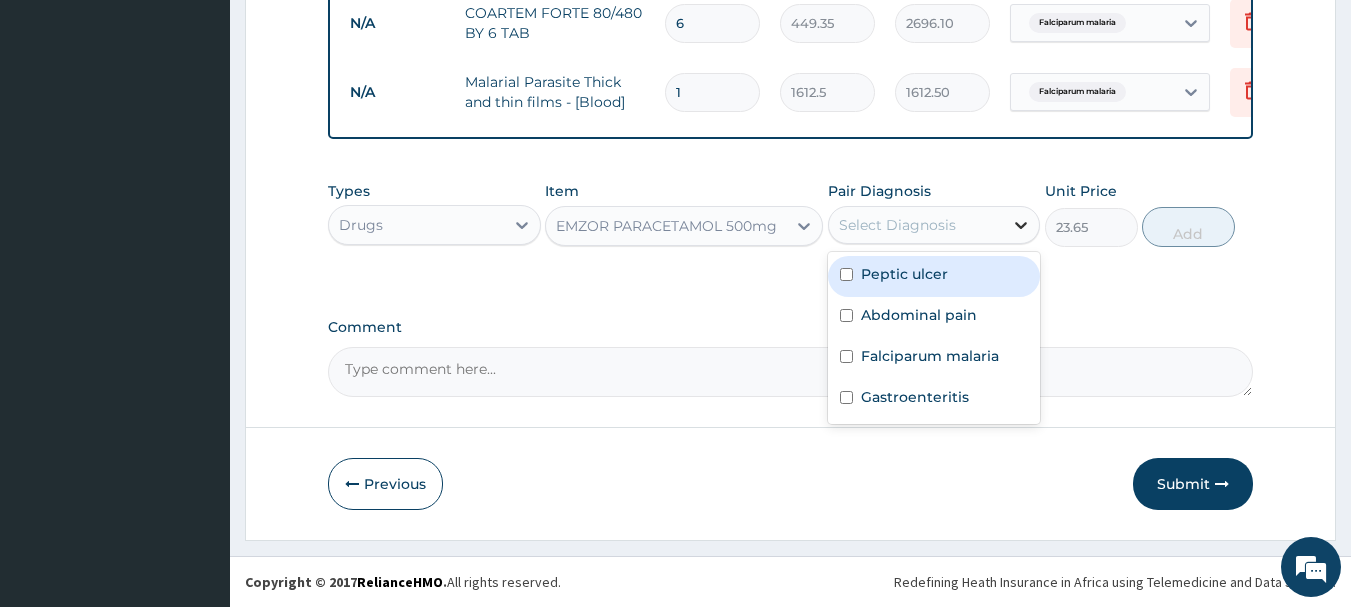 click at bounding box center (1021, 225) 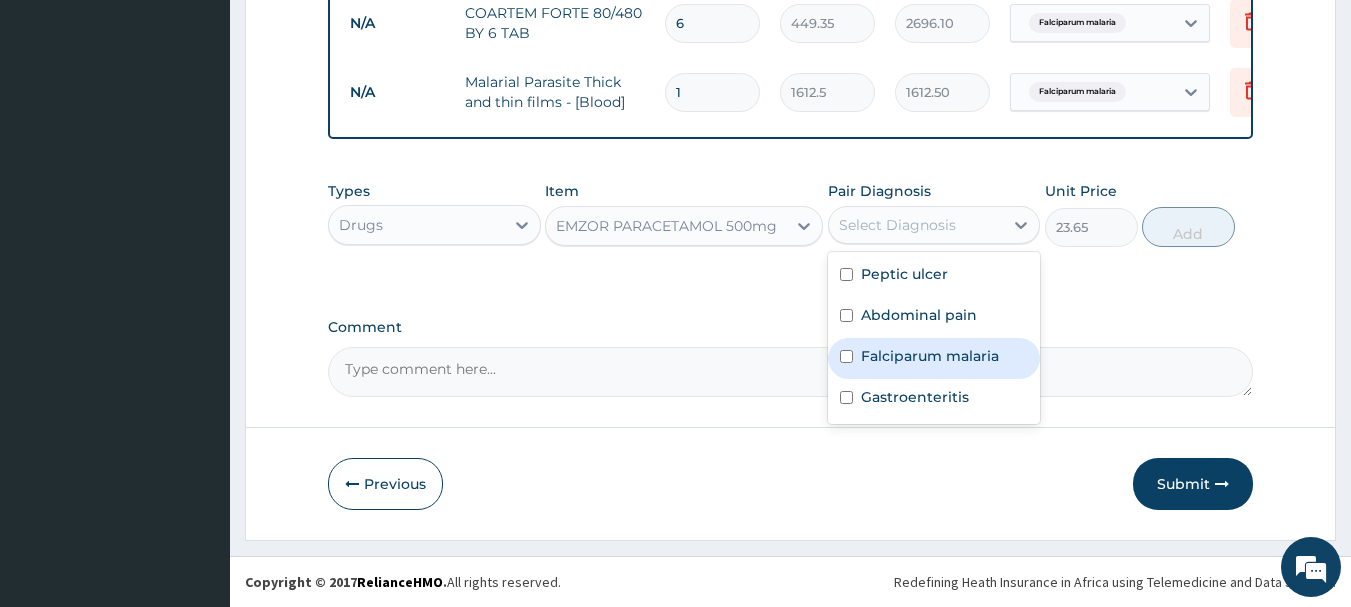 click on "Falciparum malaria" at bounding box center [934, 358] 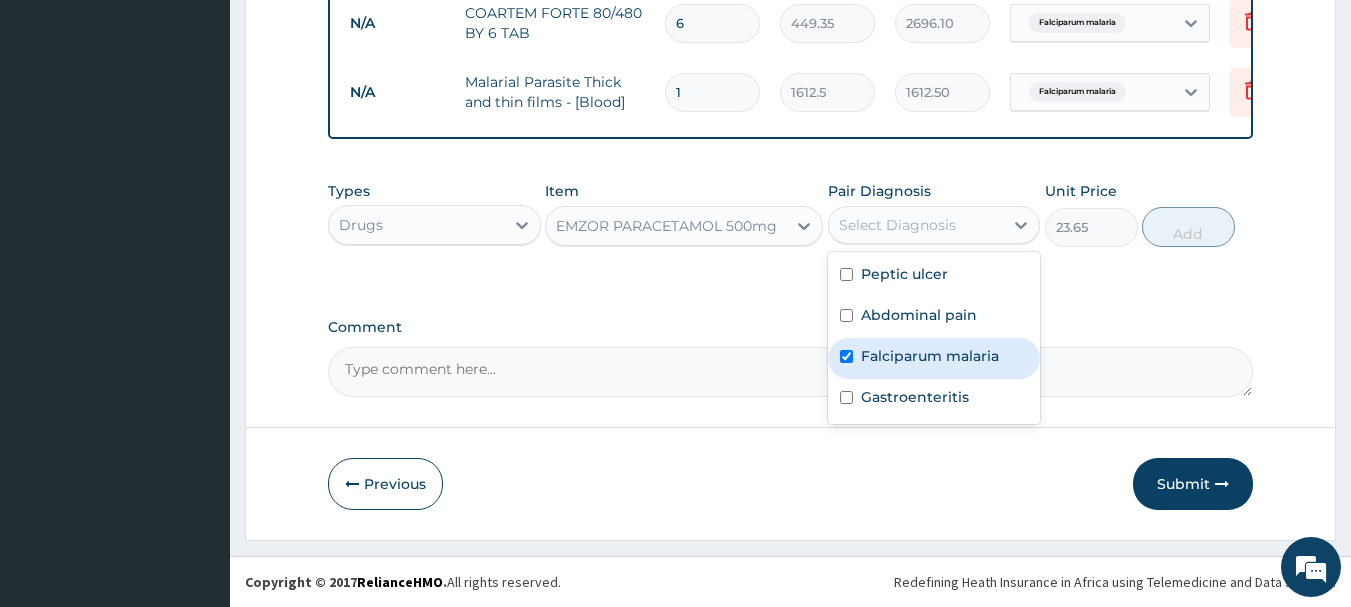 checkbox on "true" 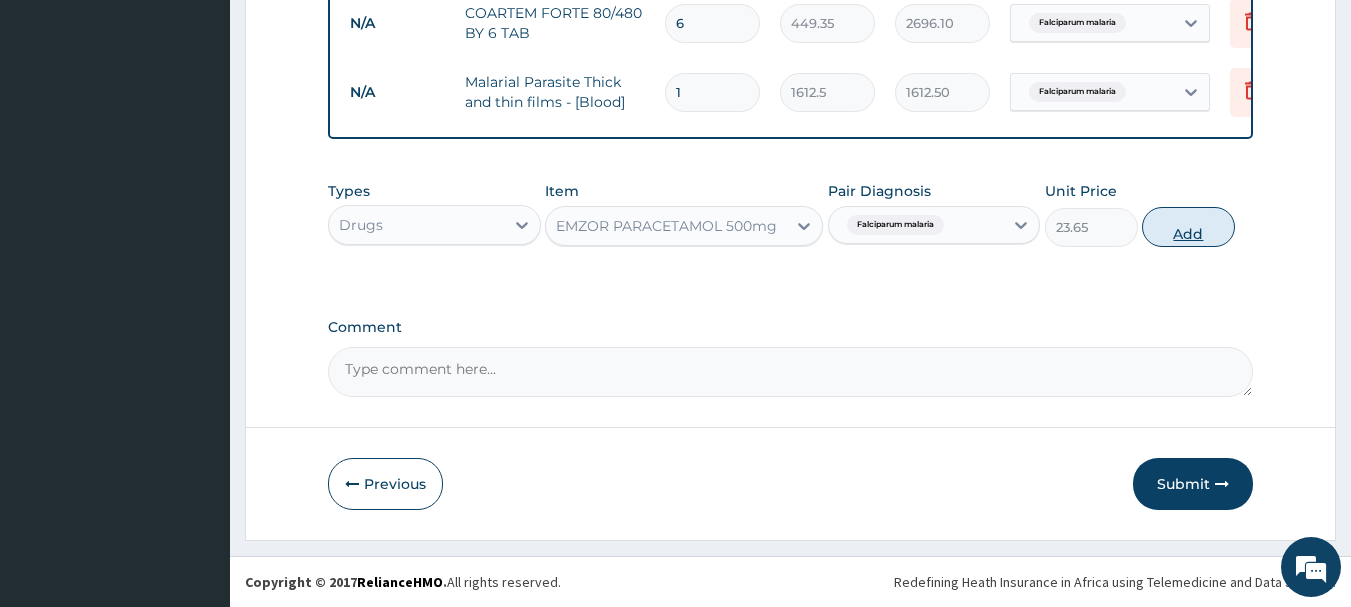 click on "Add" at bounding box center [1188, 227] 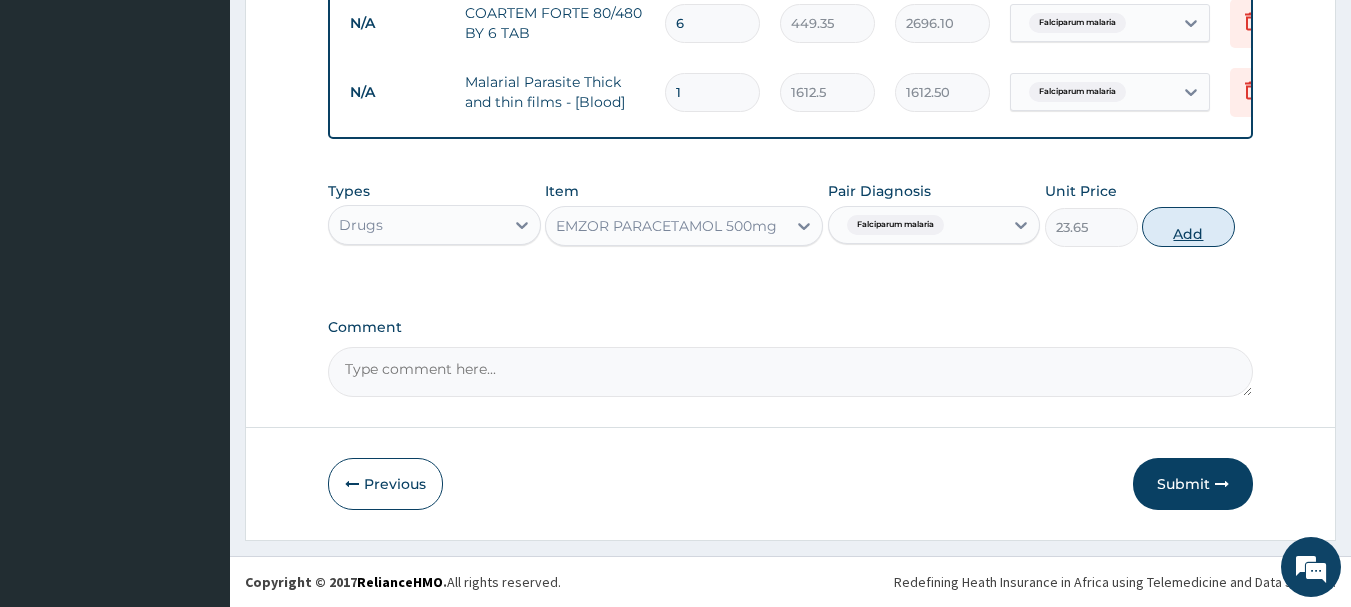 type on "0" 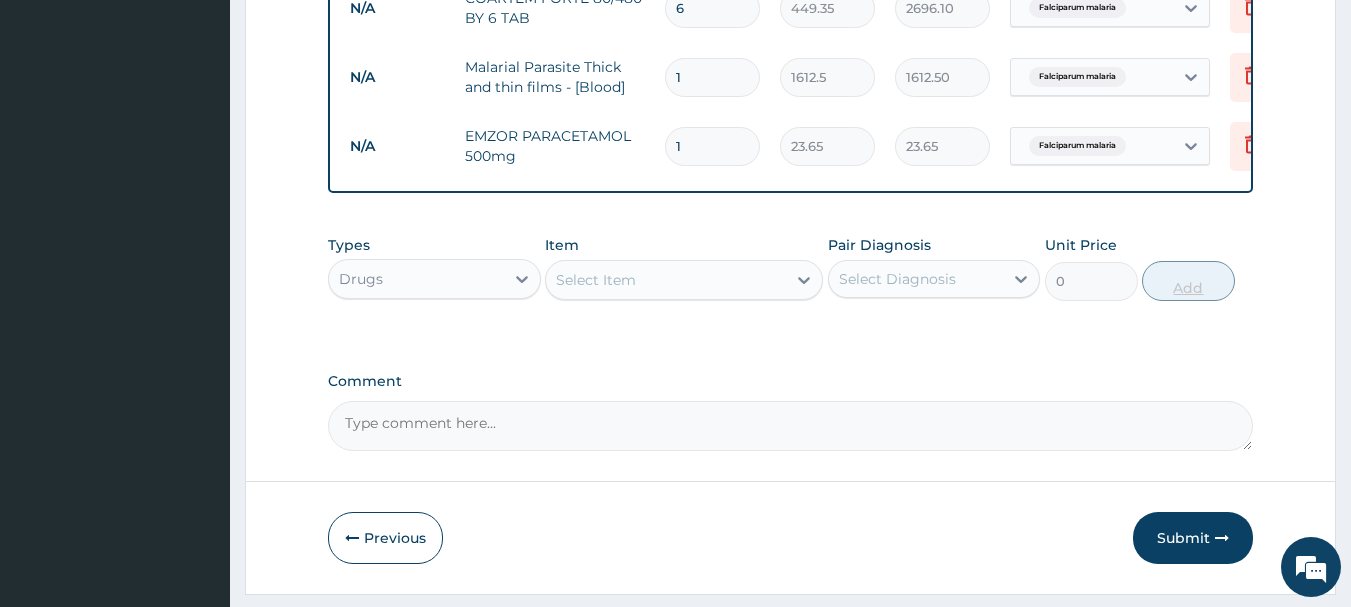 type on "15" 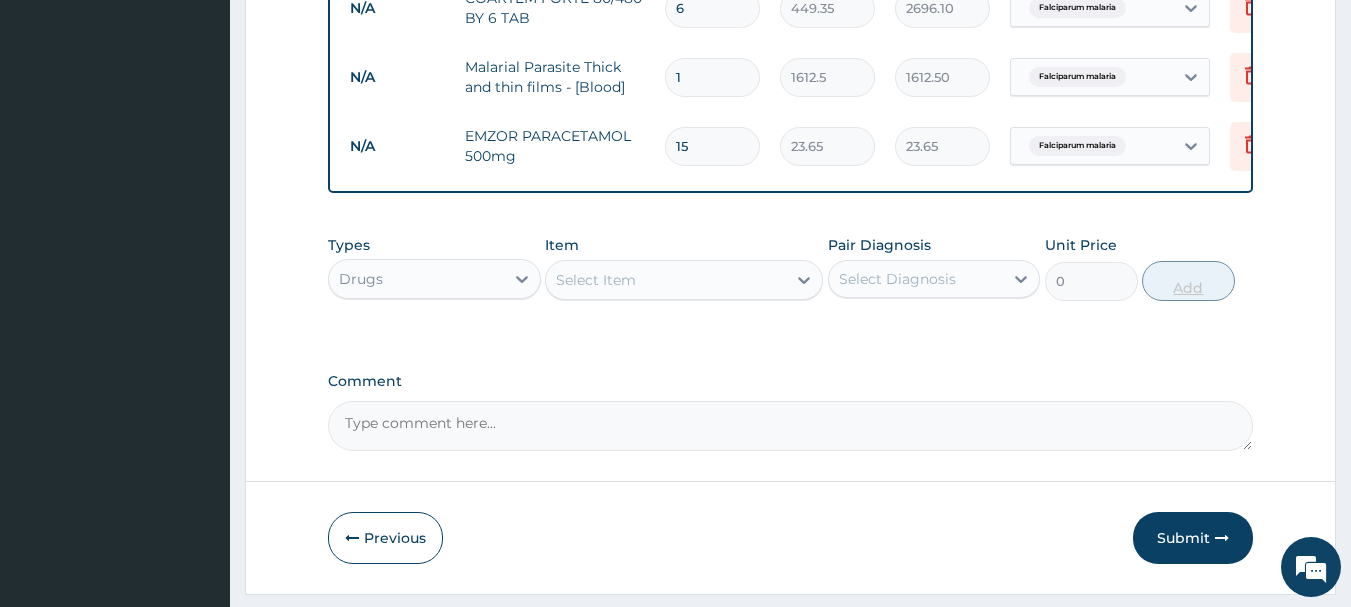 type on "354.75" 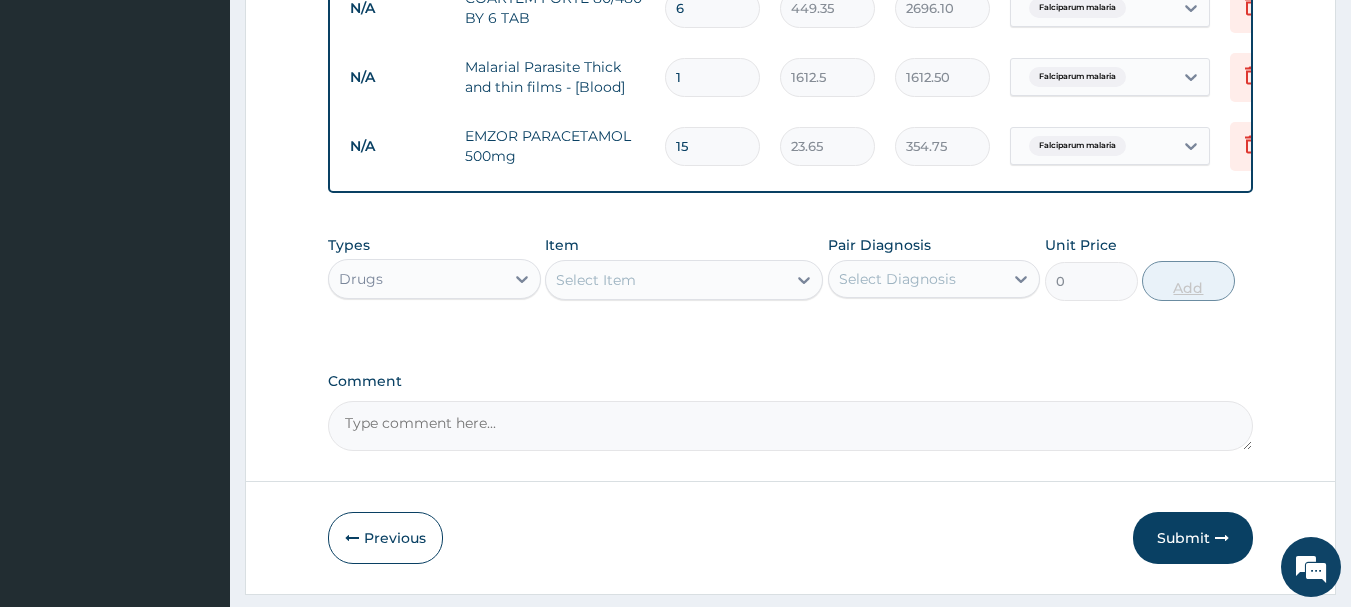 type on "1" 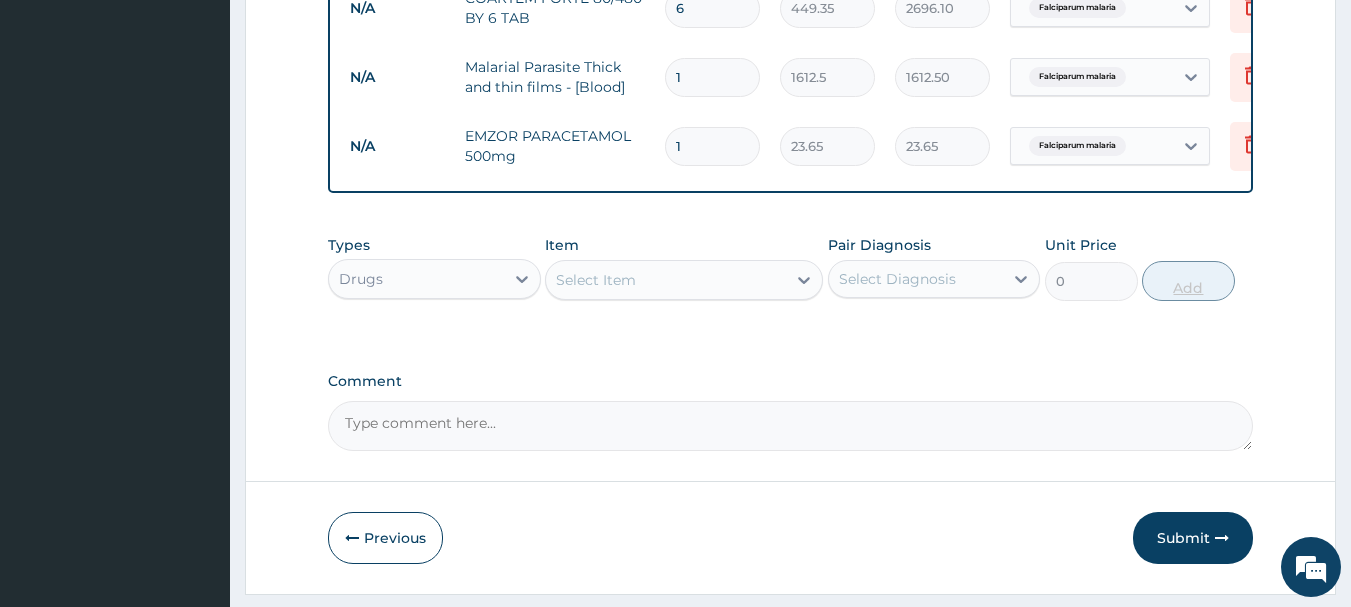 type on "18" 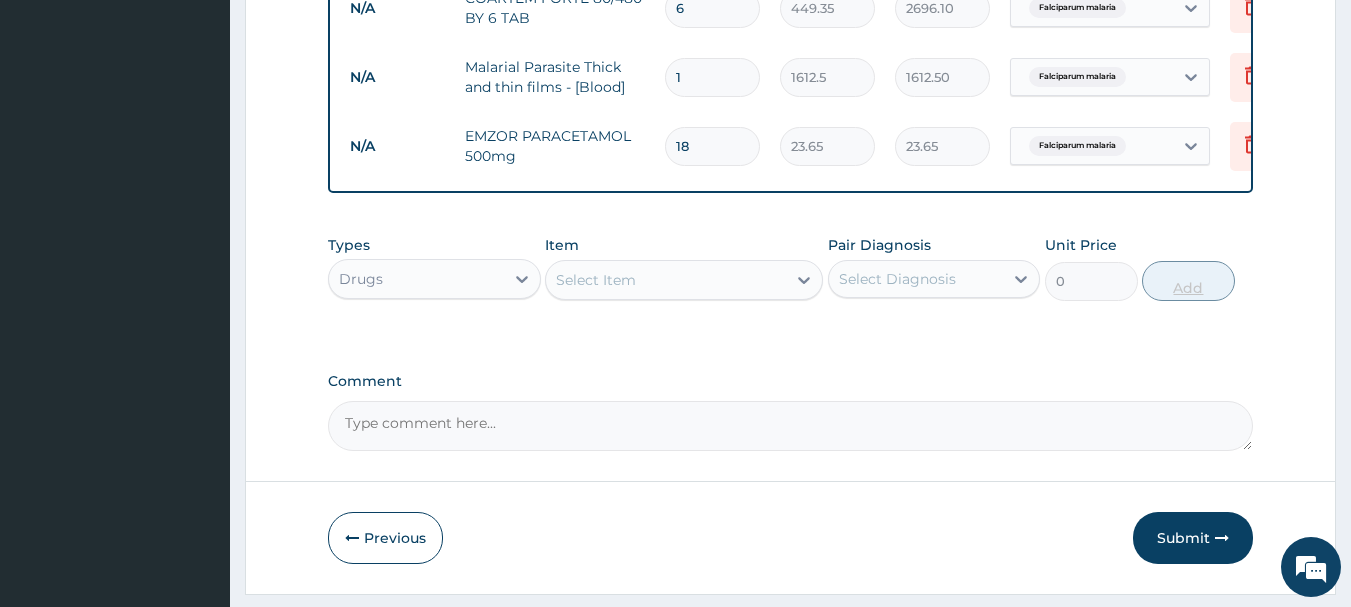 type on "425.70" 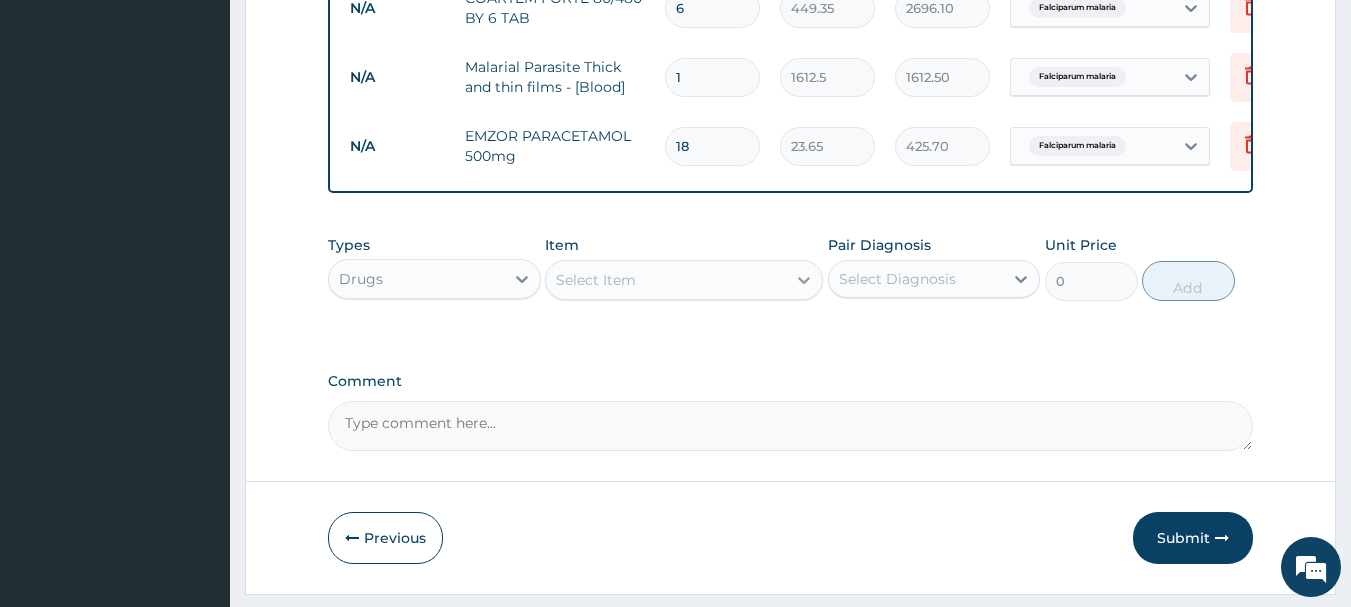 type on "18" 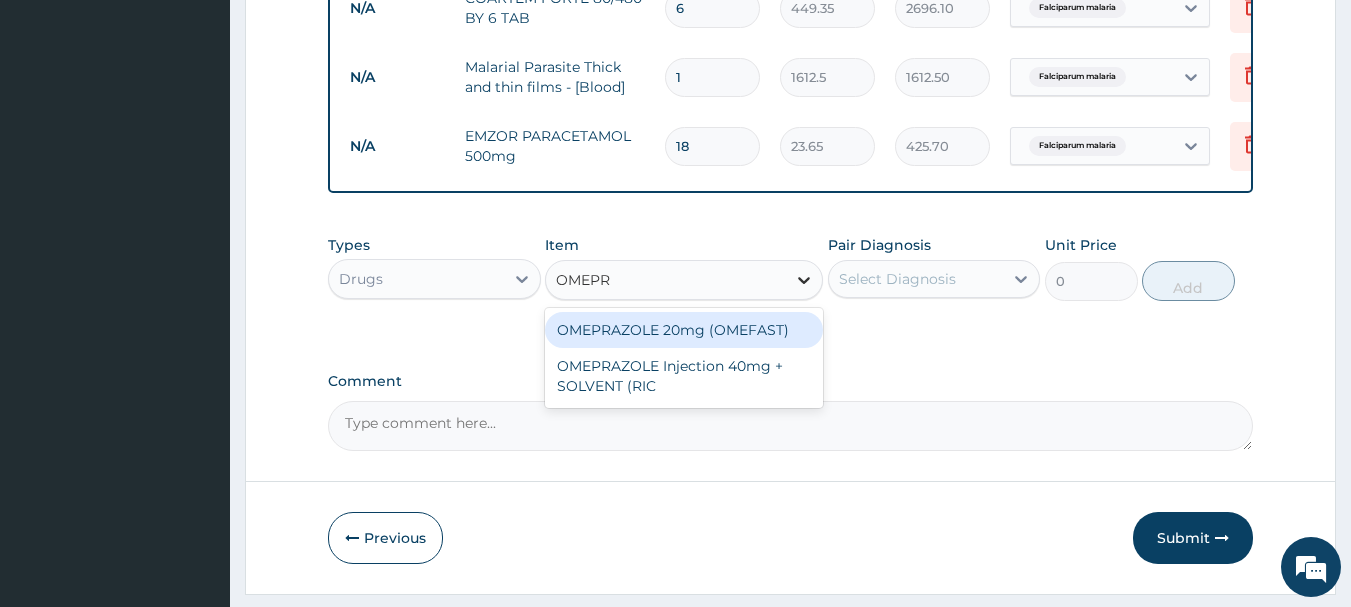 type on "OMEPRA" 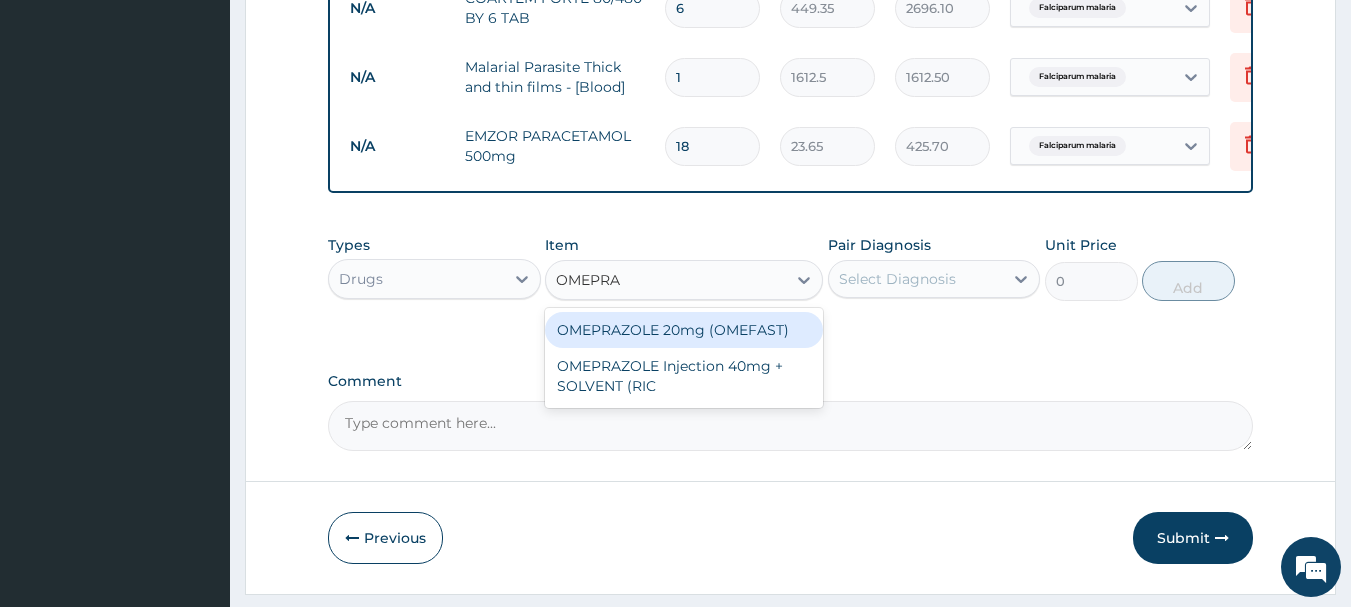 click on "OMEPRAZOLE 20mg (OMEFAST)" at bounding box center (684, 330) 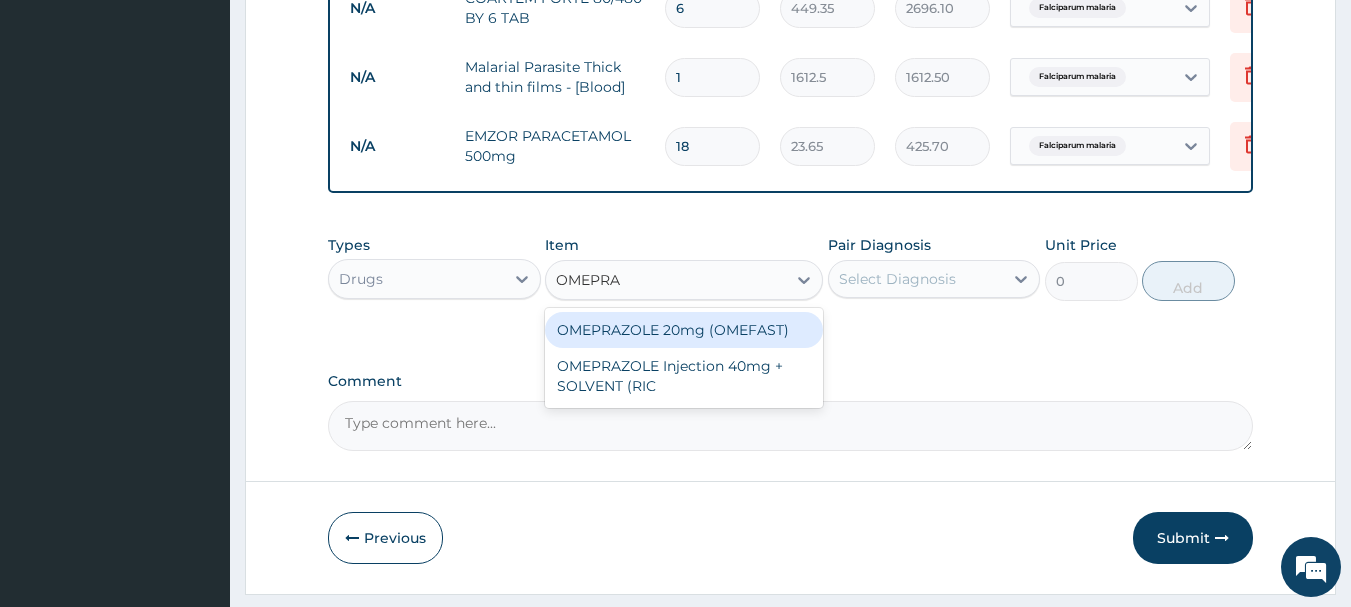 type on "82.775" 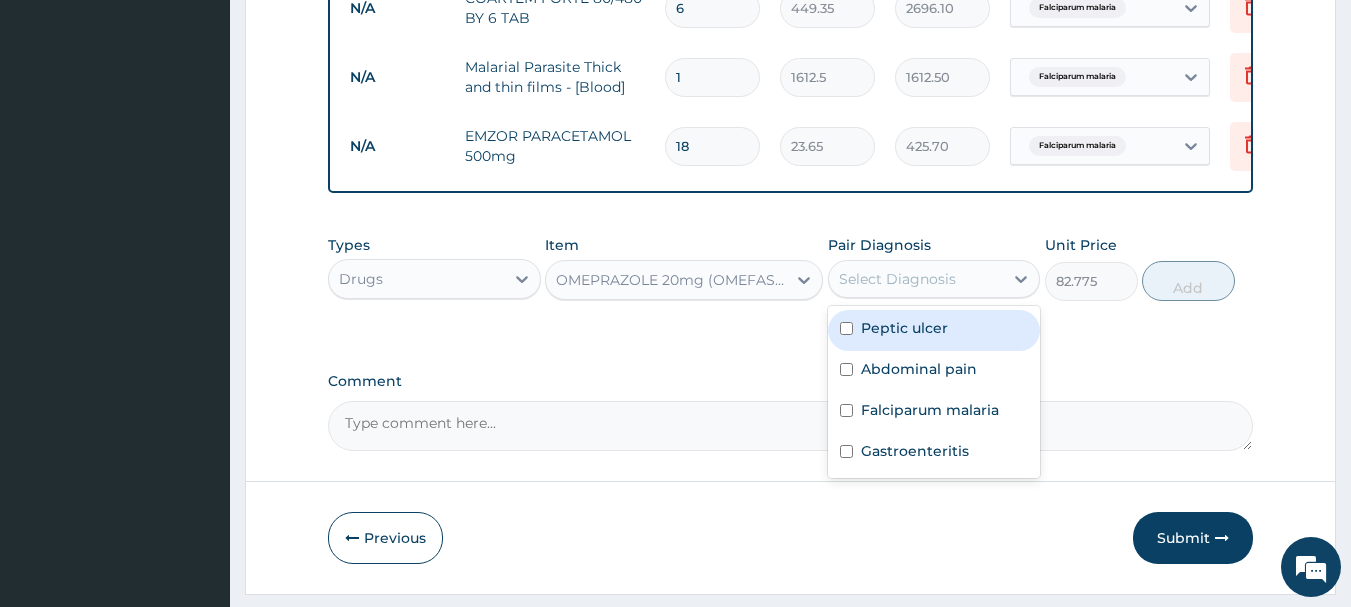 click on "Select Diagnosis" at bounding box center [897, 279] 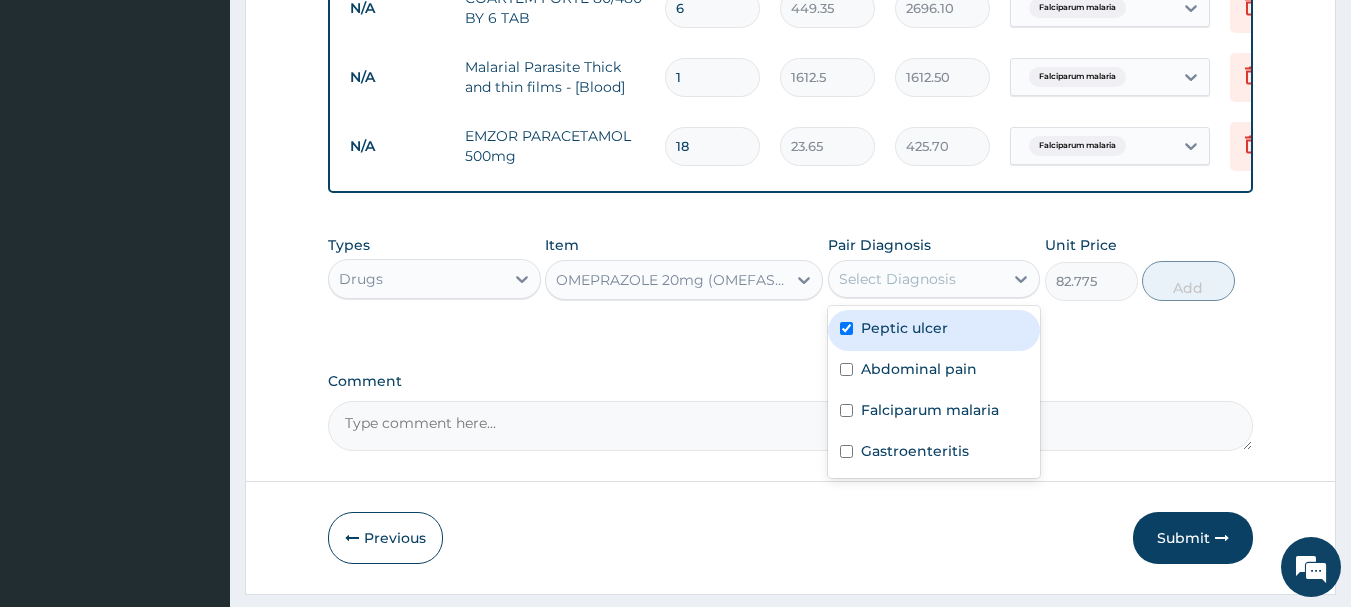 checkbox on "true" 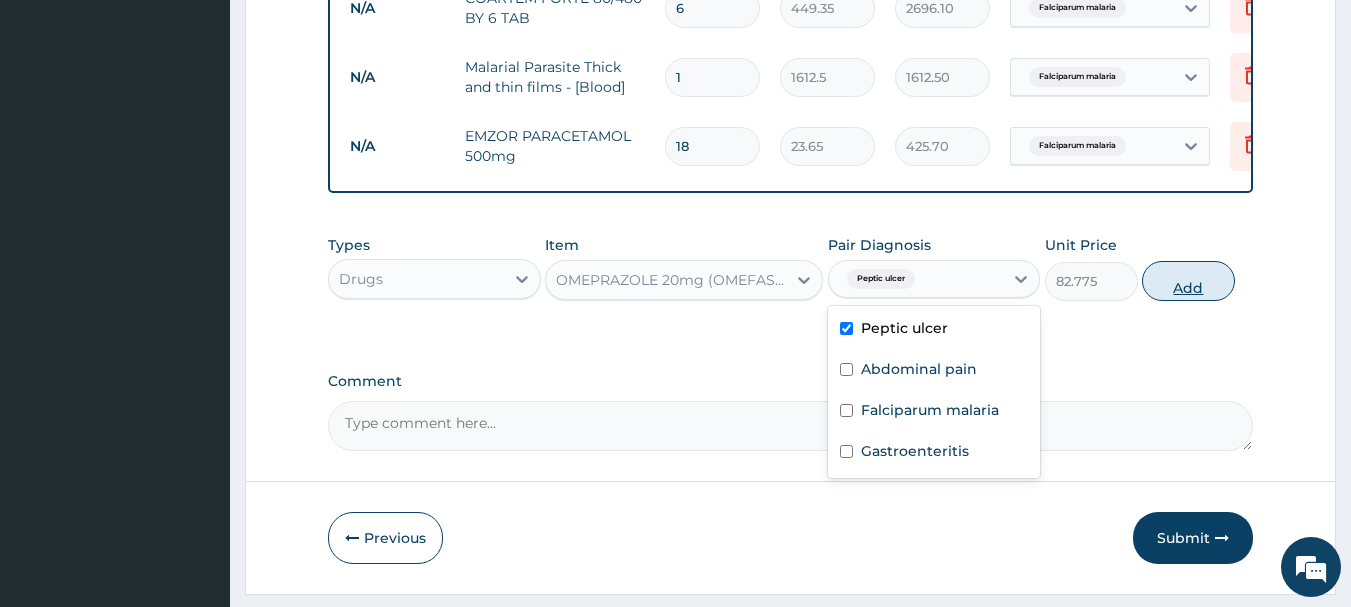 click on "Add" at bounding box center [1188, 281] 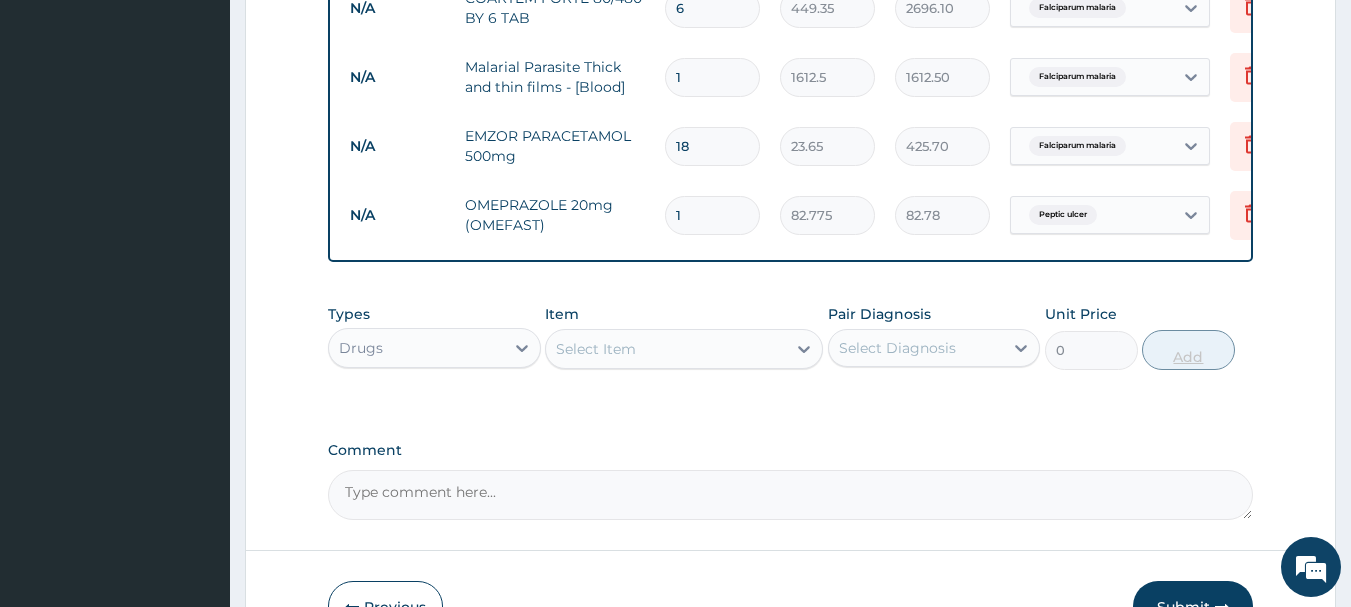 type on "14" 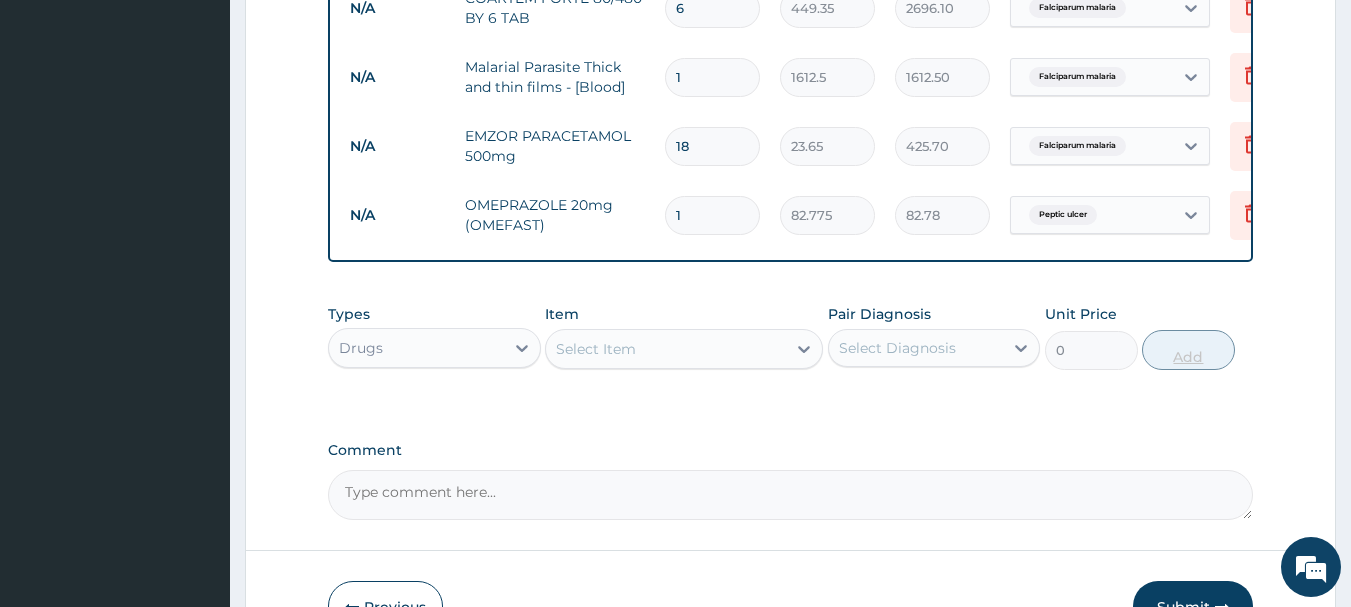 type on "1158.85" 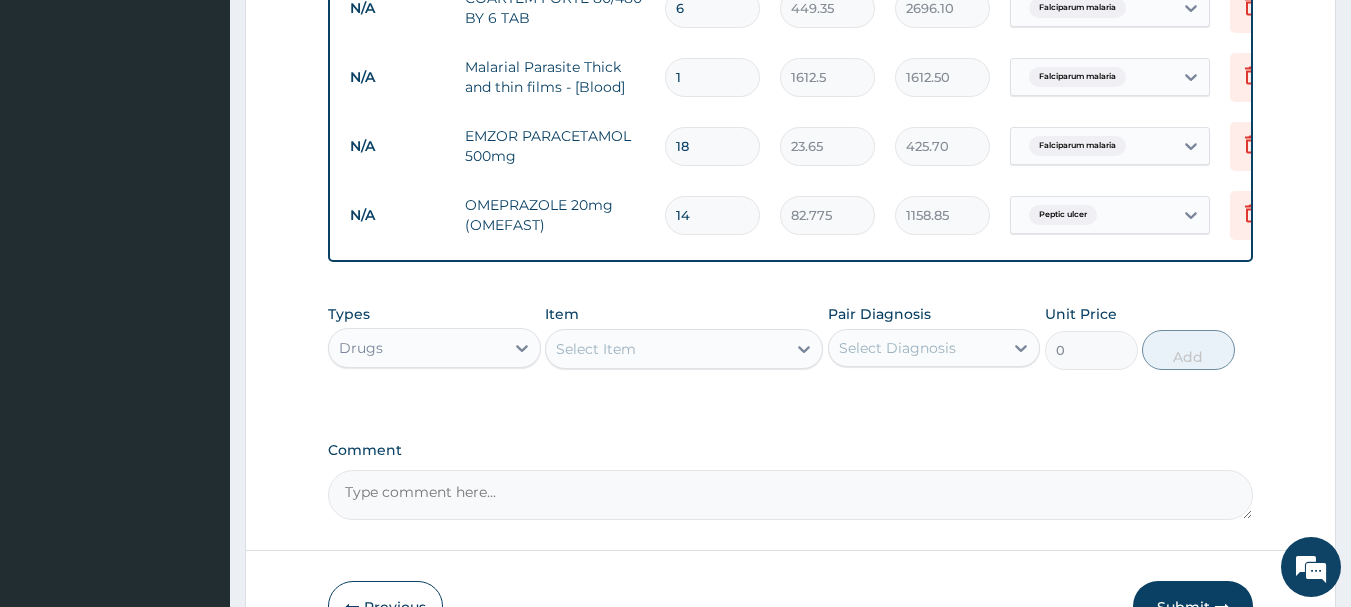 type on "14" 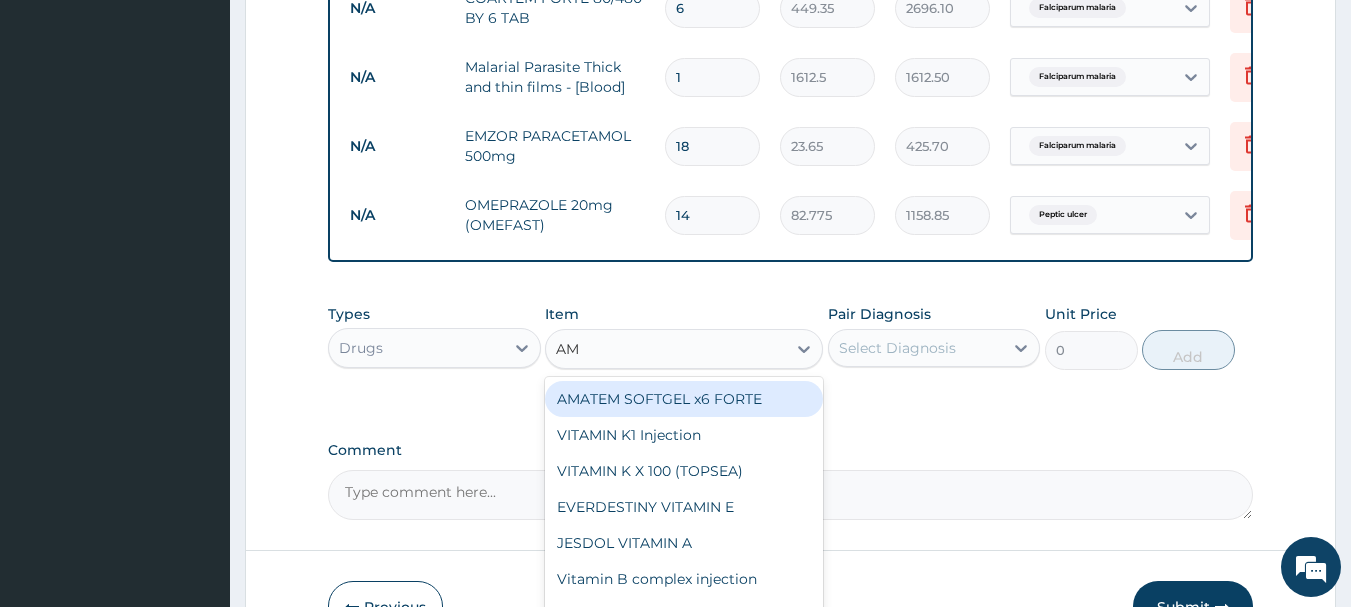 type on "AMO" 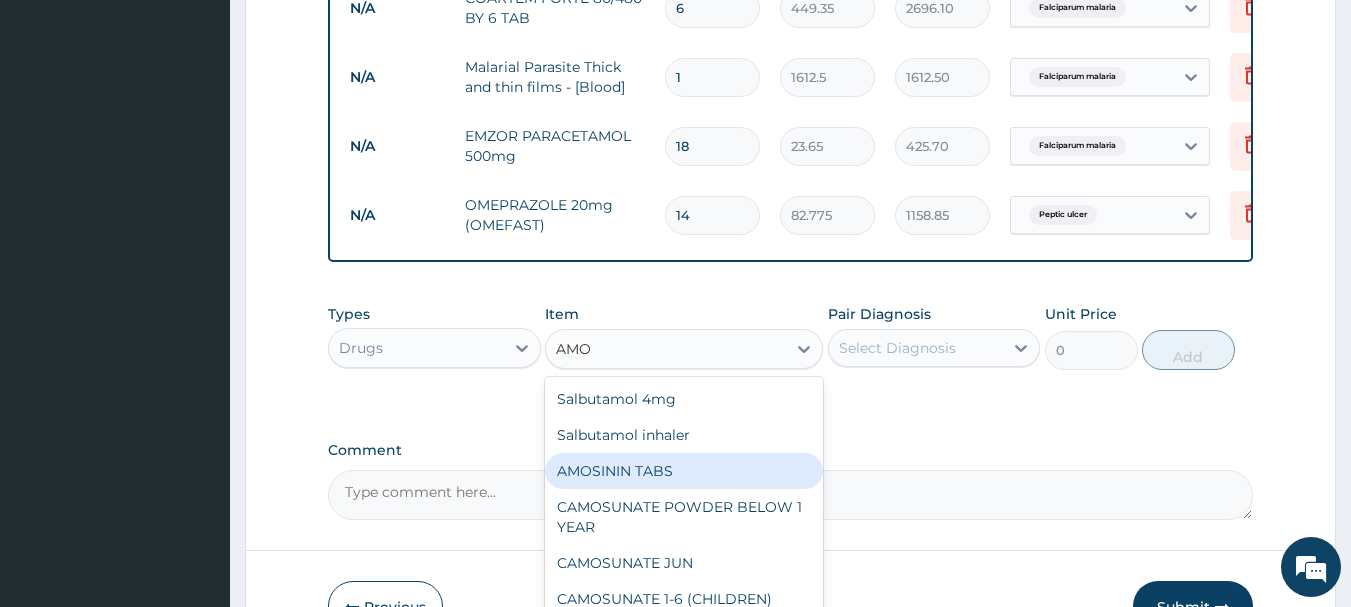 click on "AMOSININ TABS" at bounding box center [684, 471] 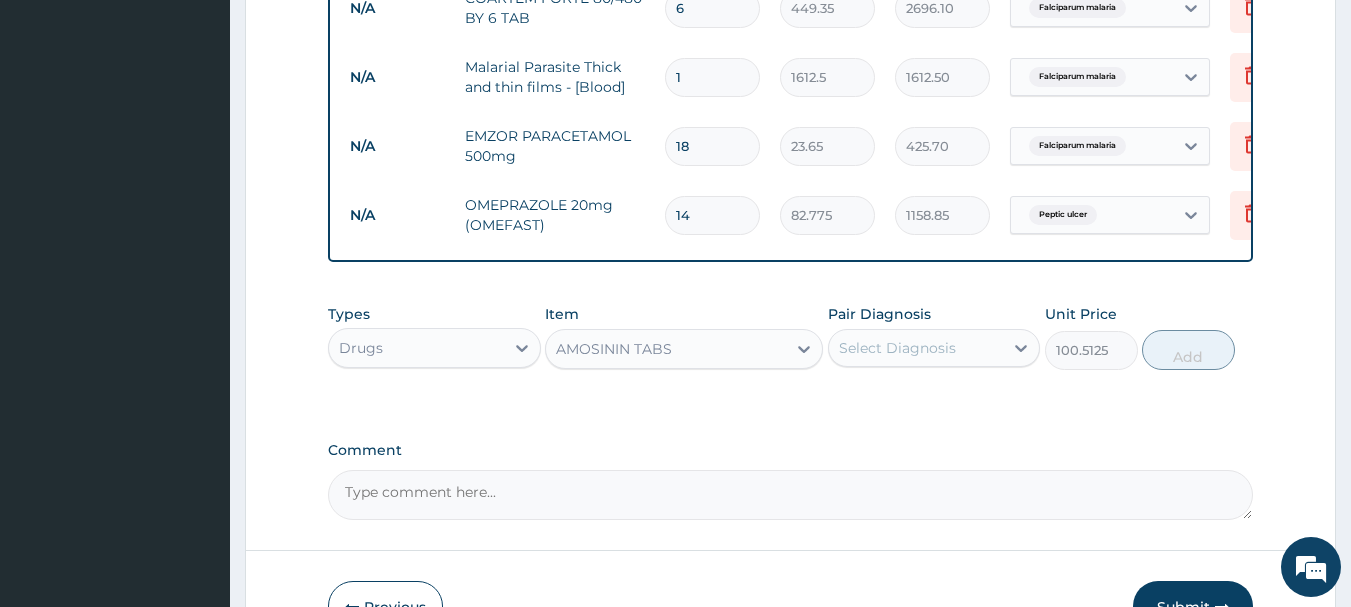 click on "Select Diagnosis" at bounding box center (897, 348) 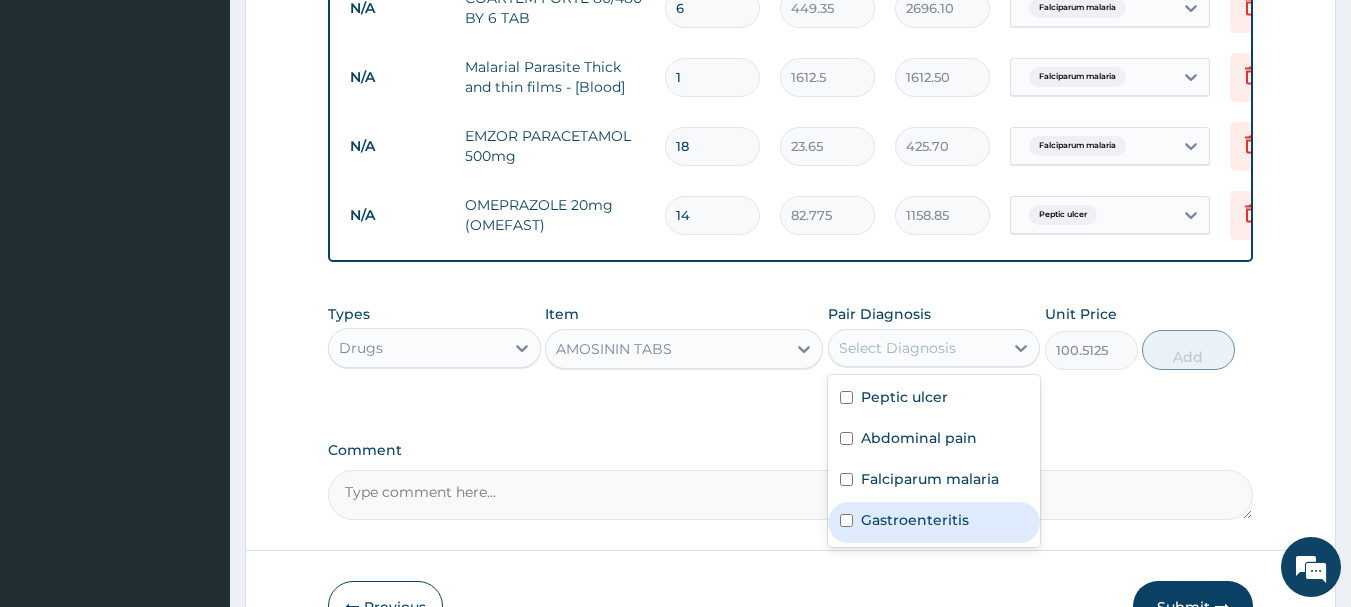 click on "Gastroenteritis" at bounding box center [915, 520] 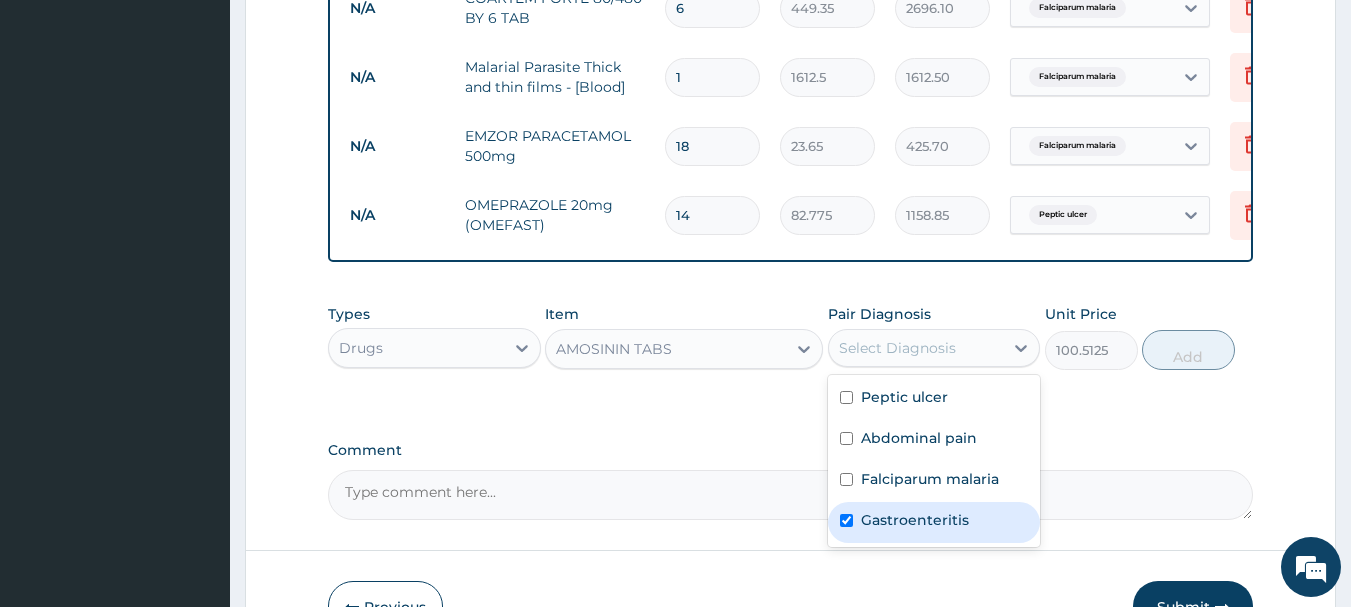 checkbox on "true" 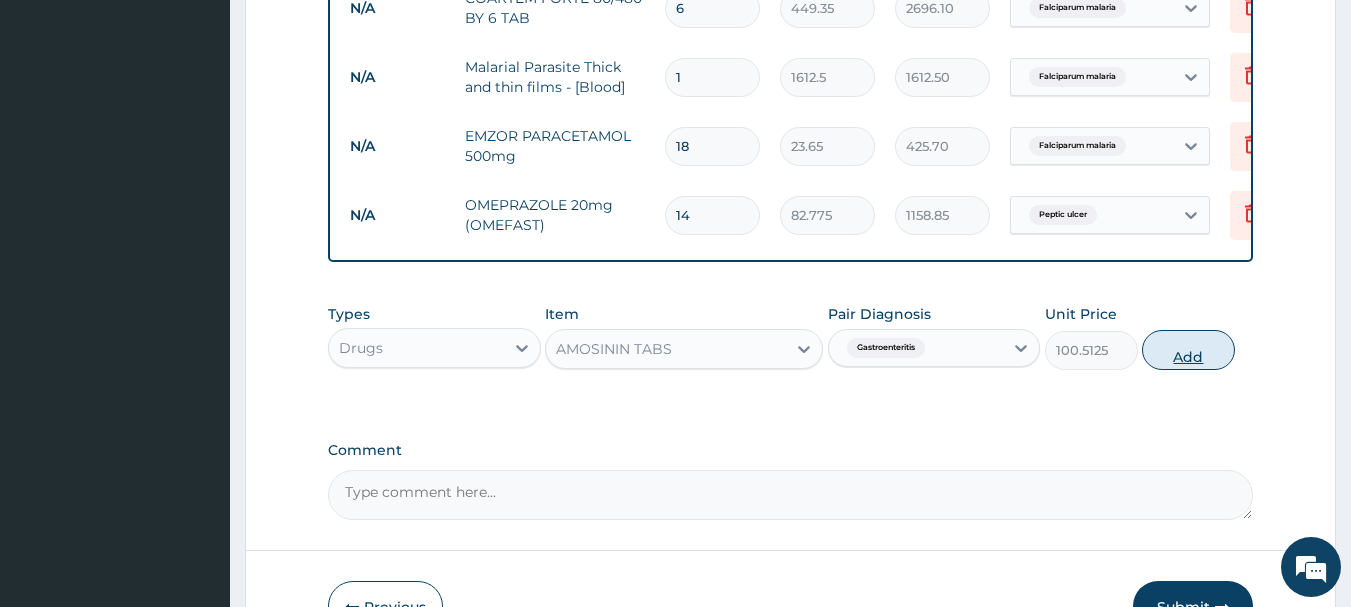 click on "Add" at bounding box center [1188, 350] 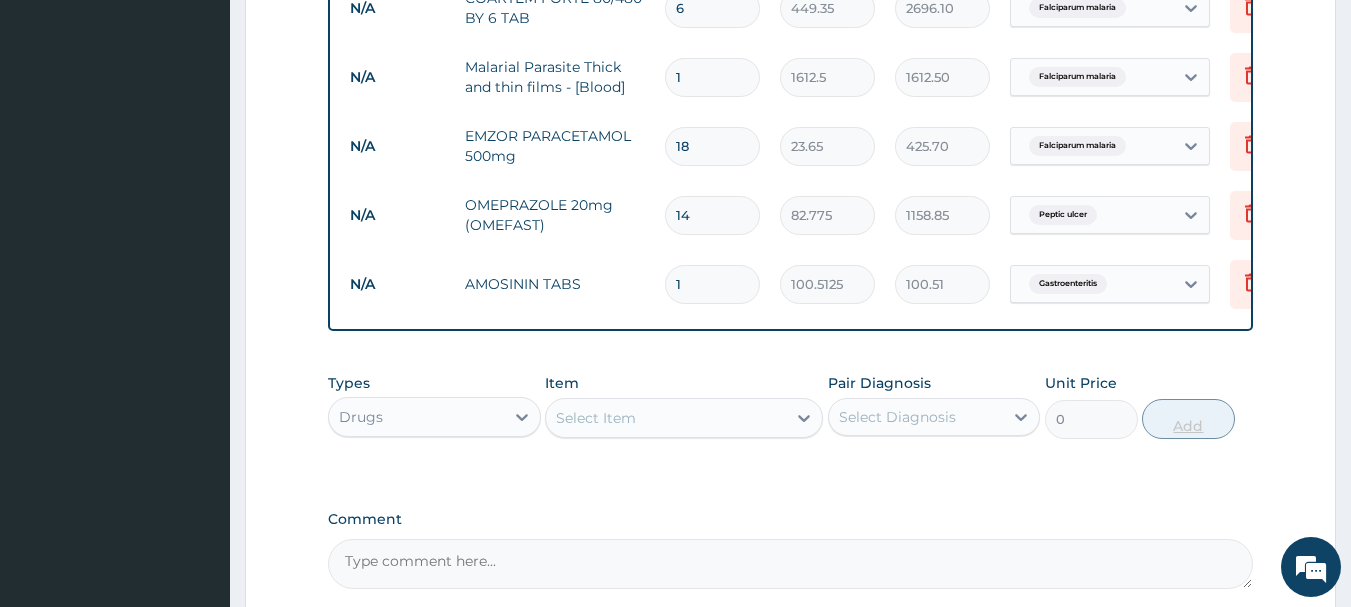 type on "15" 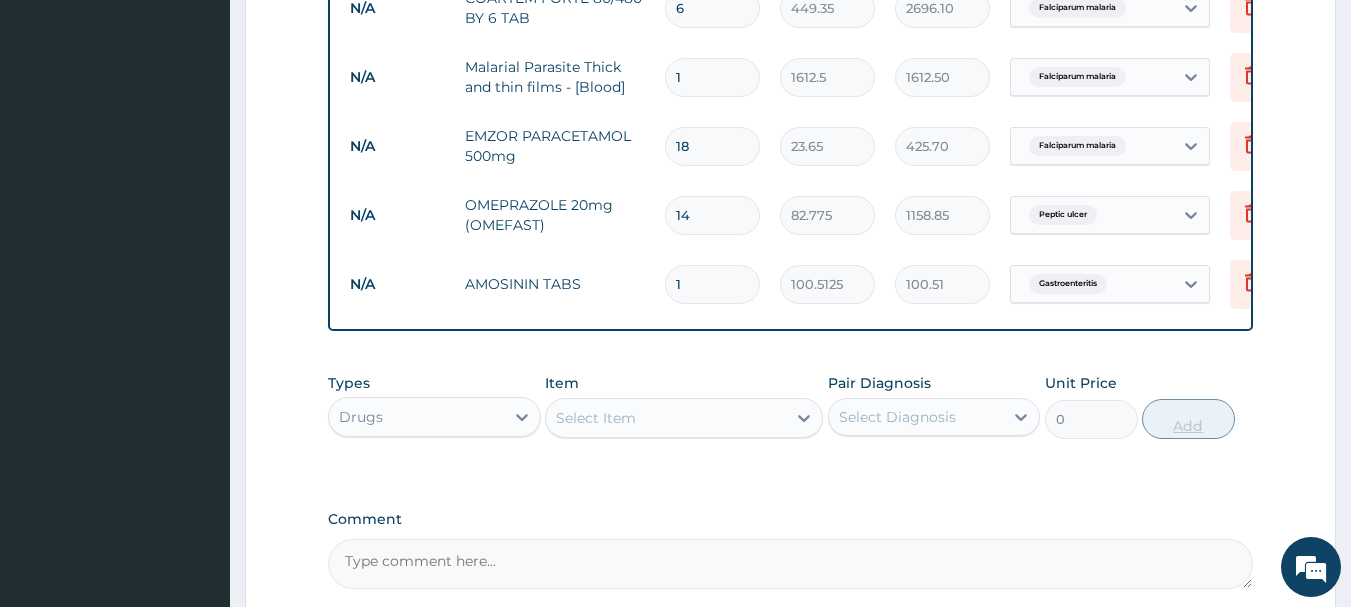 type on "1507.69" 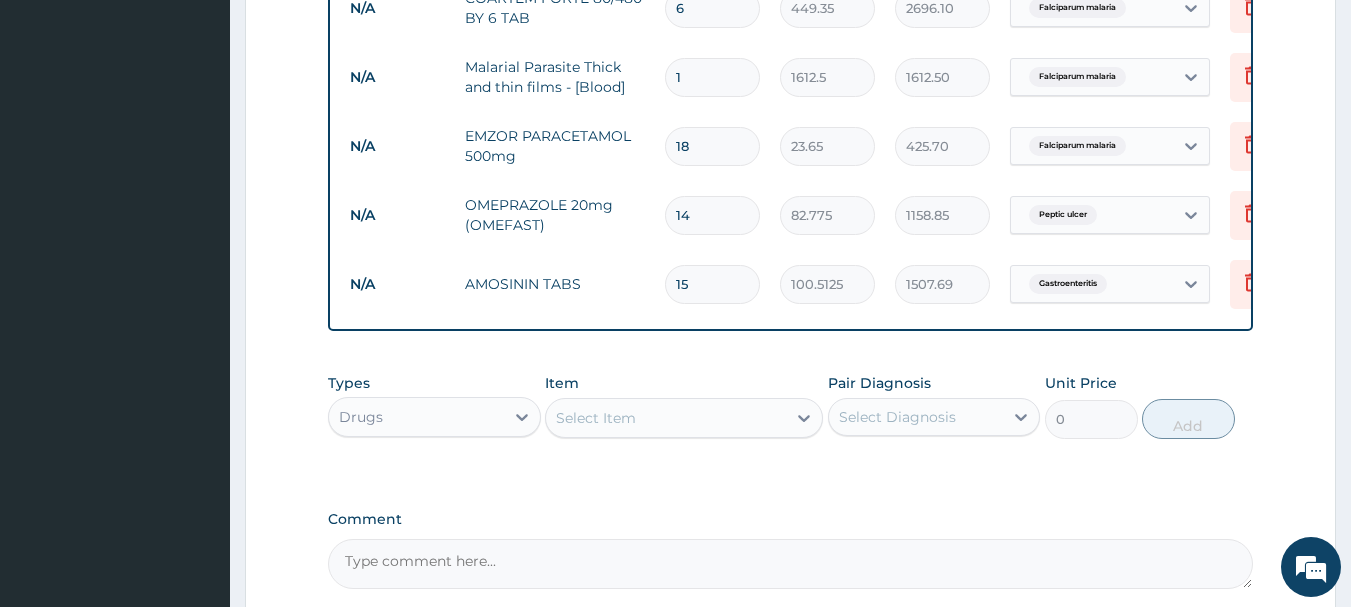 type on "15" 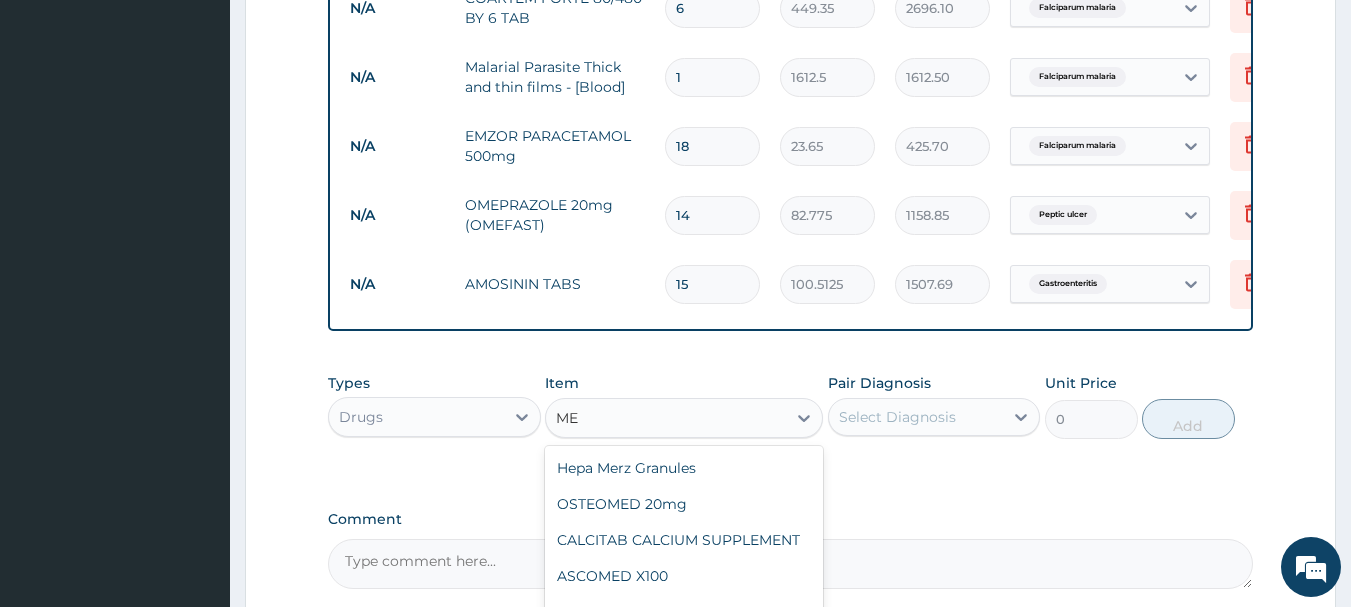 type on "M" 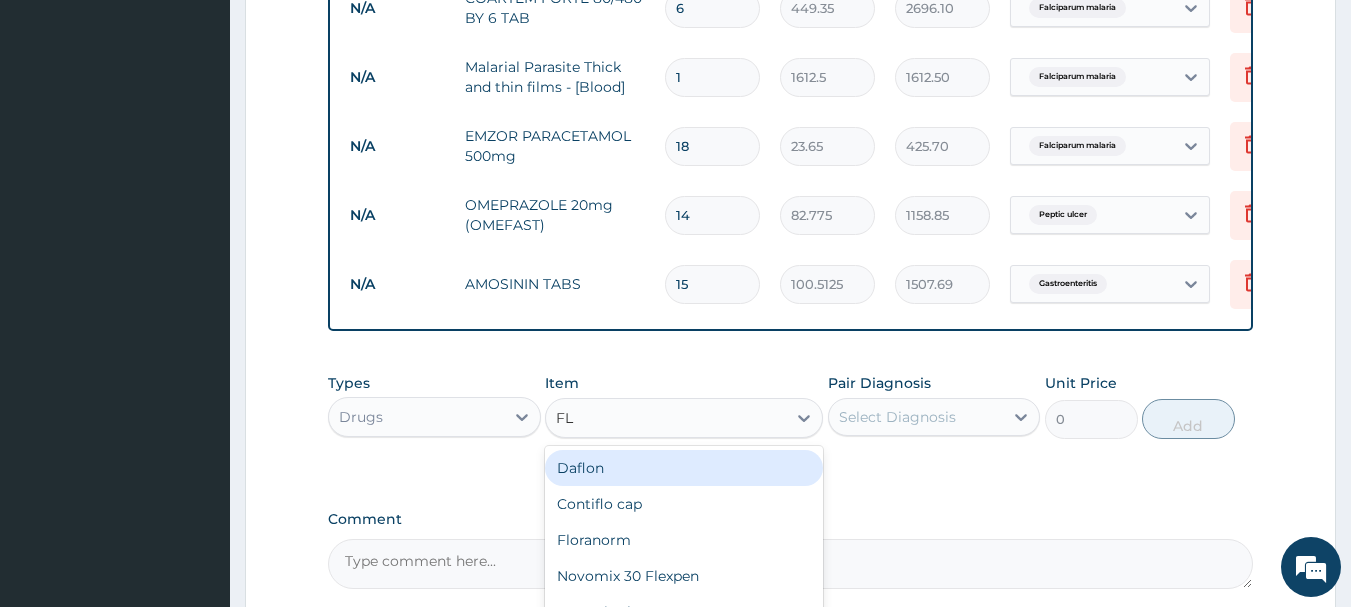 type on "FLA" 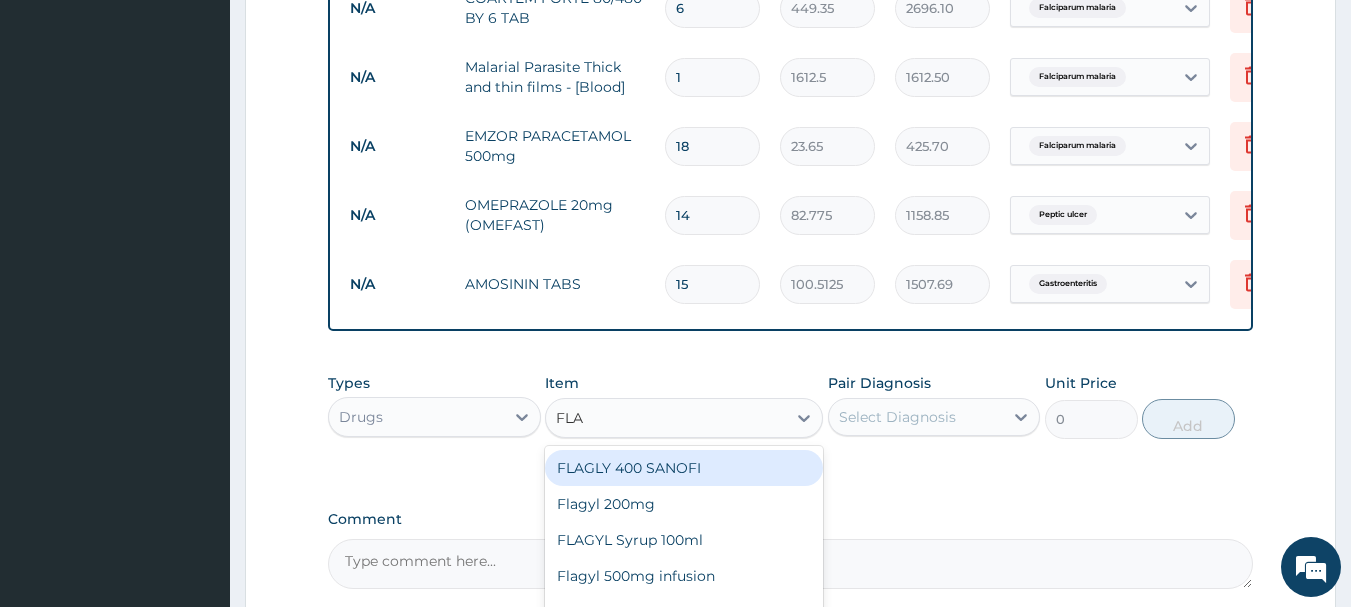 click on "FLAGLY 400 SANOFI" at bounding box center (684, 468) 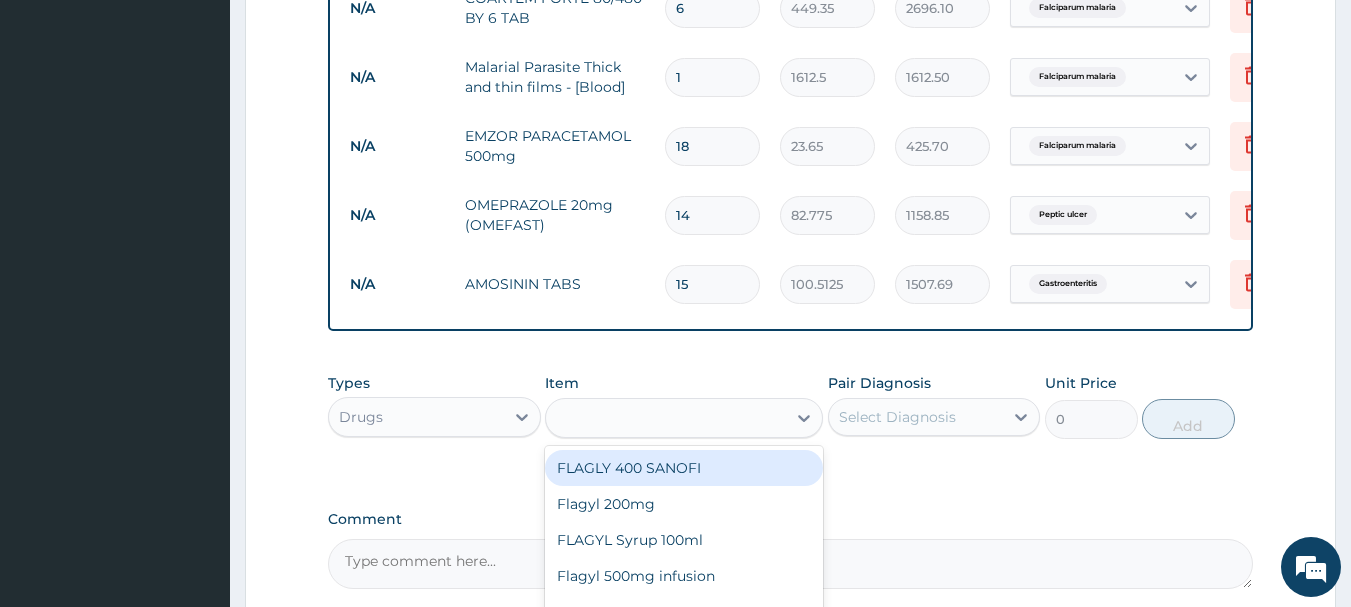 type on "70.95" 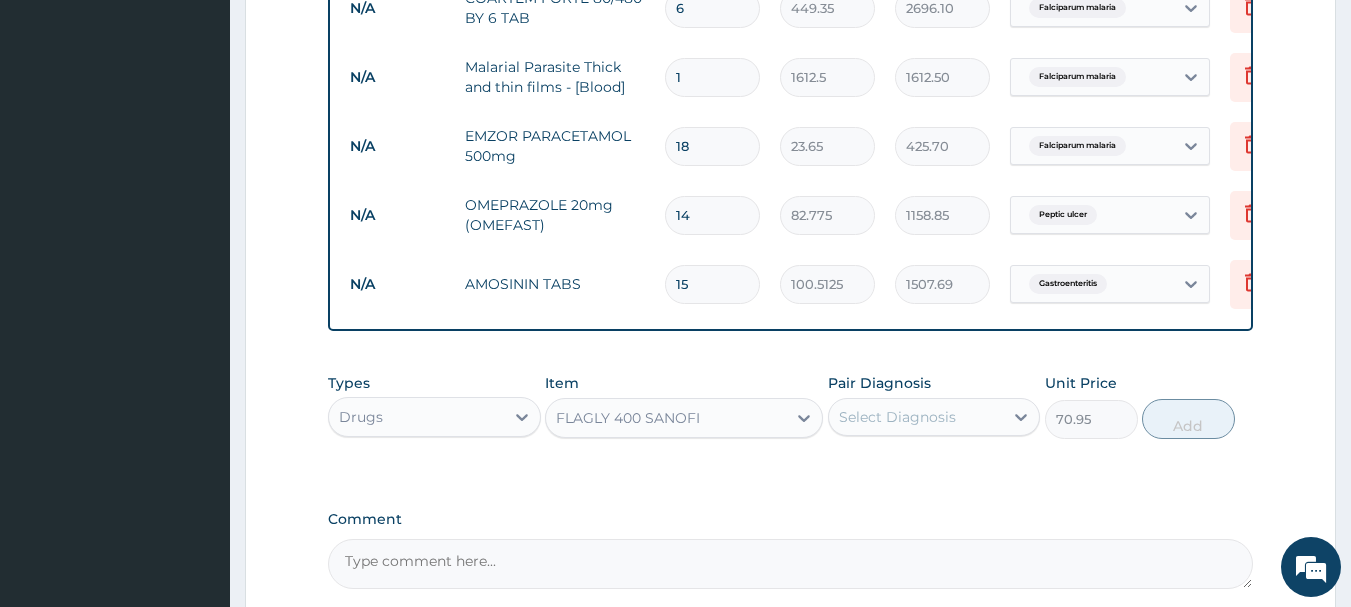 click on "Select Diagnosis" at bounding box center (916, 417) 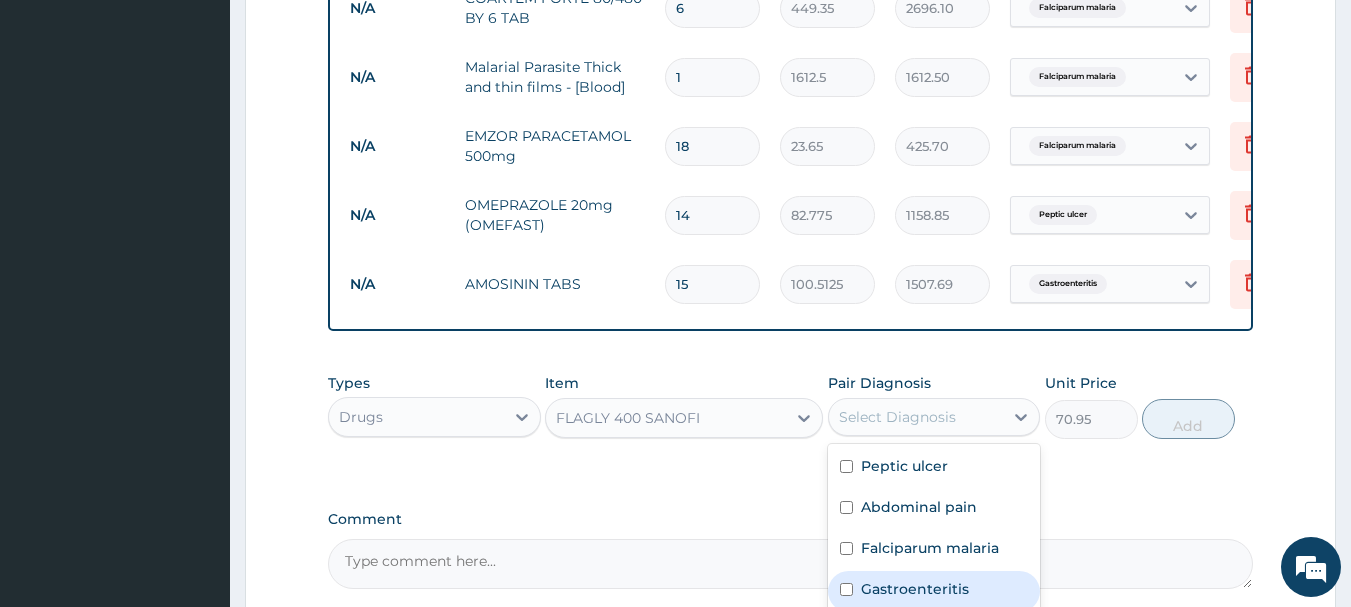 click on "Gastroenteritis" at bounding box center [934, 591] 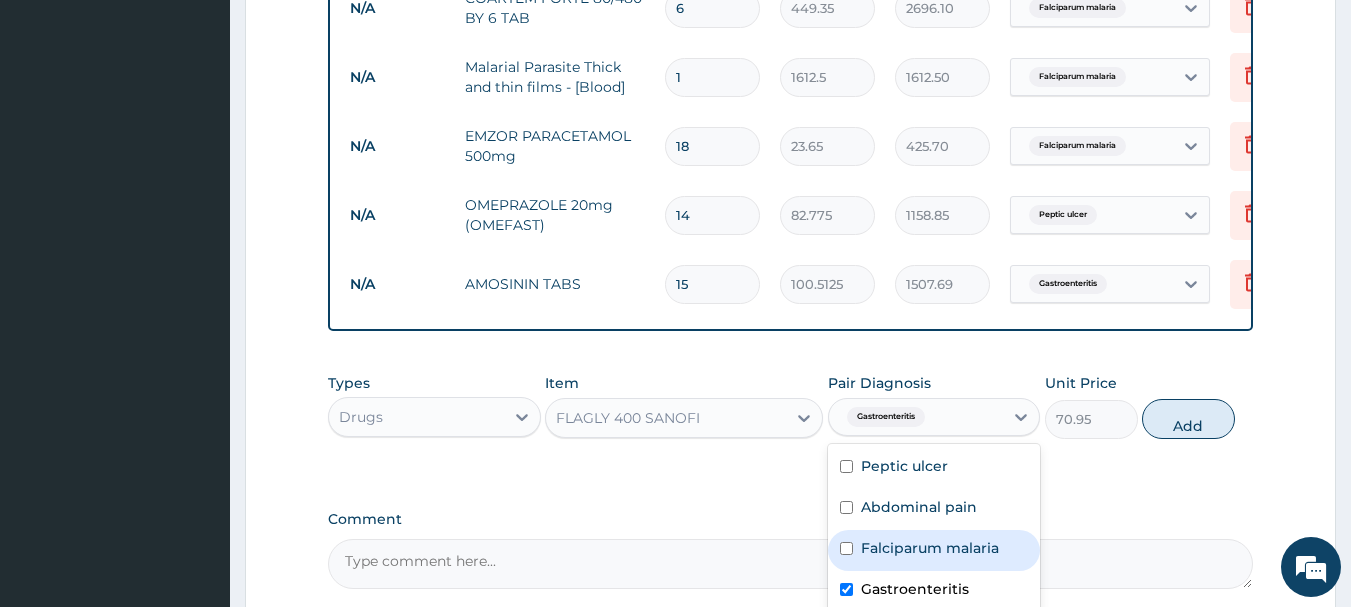 drag, startPoint x: 994, startPoint y: 573, endPoint x: 985, endPoint y: 593, distance: 21.931713 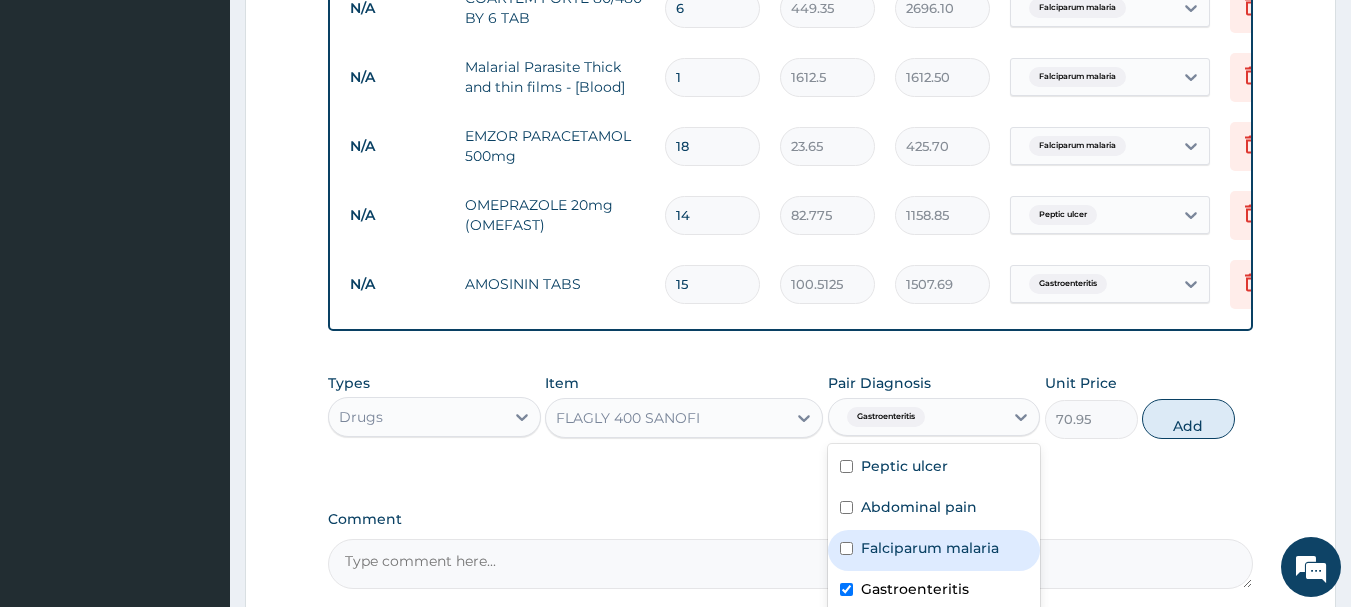 click on "Peptic ulcer Abdominal pain Falciparum malaria Gastroenteritis" at bounding box center [934, 530] 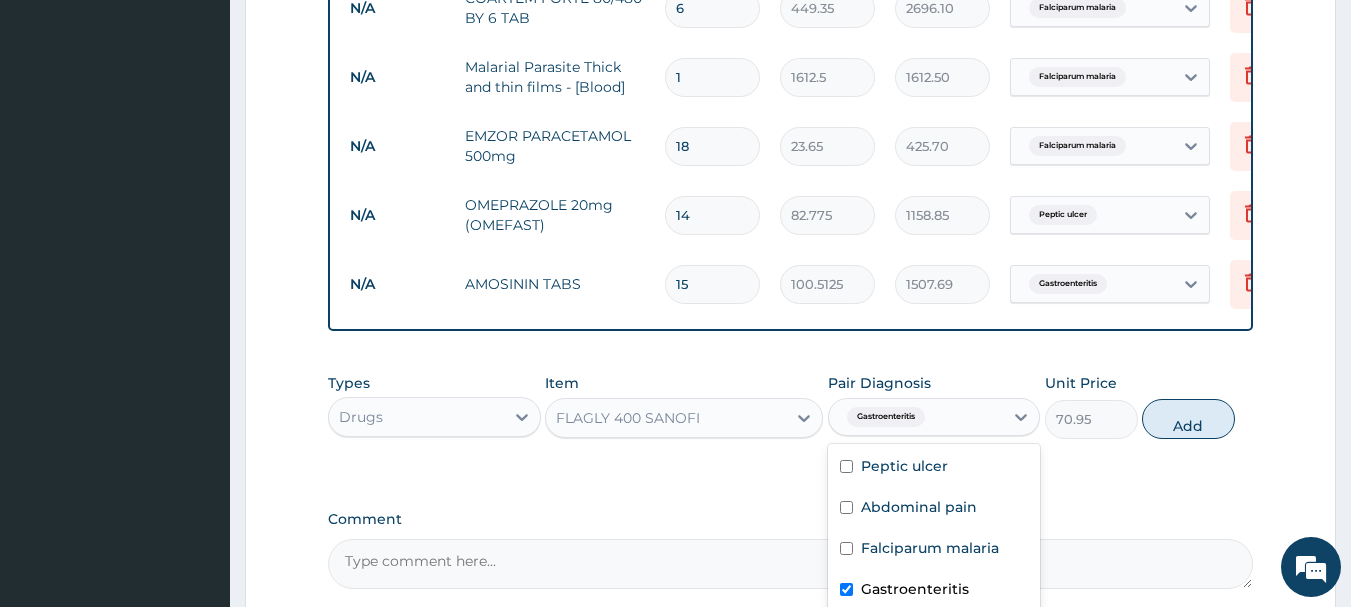 click on "Gastroenteritis" at bounding box center [934, 591] 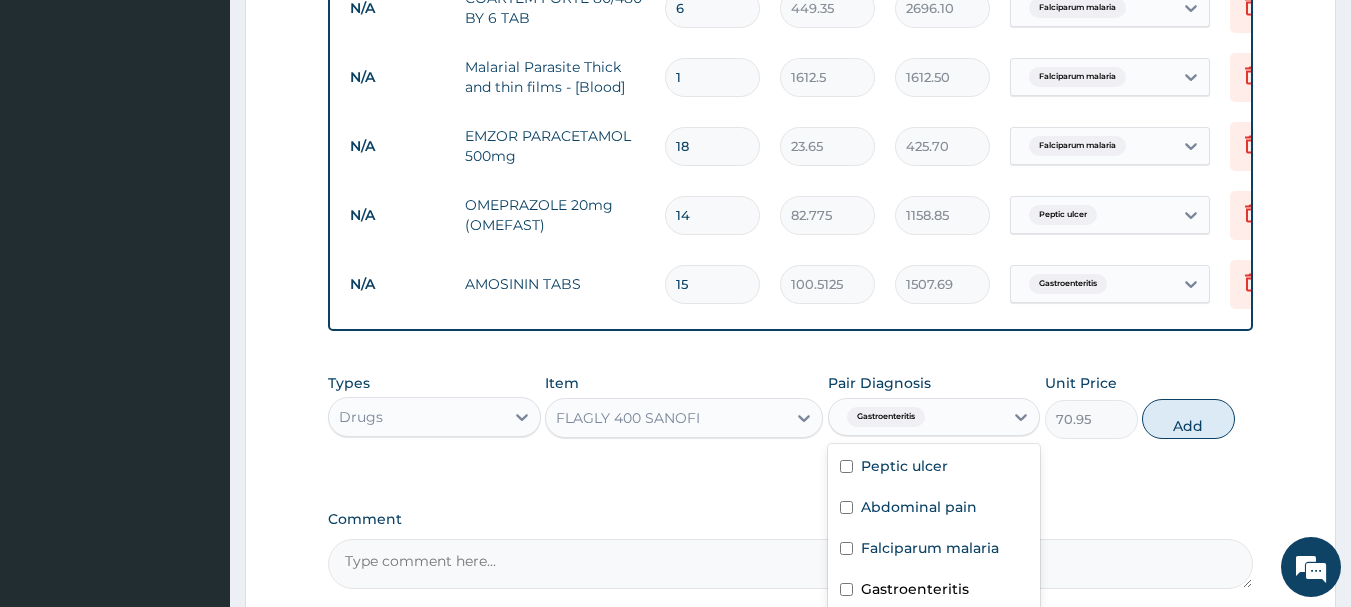click on "Gastroenteritis" at bounding box center (934, 591) 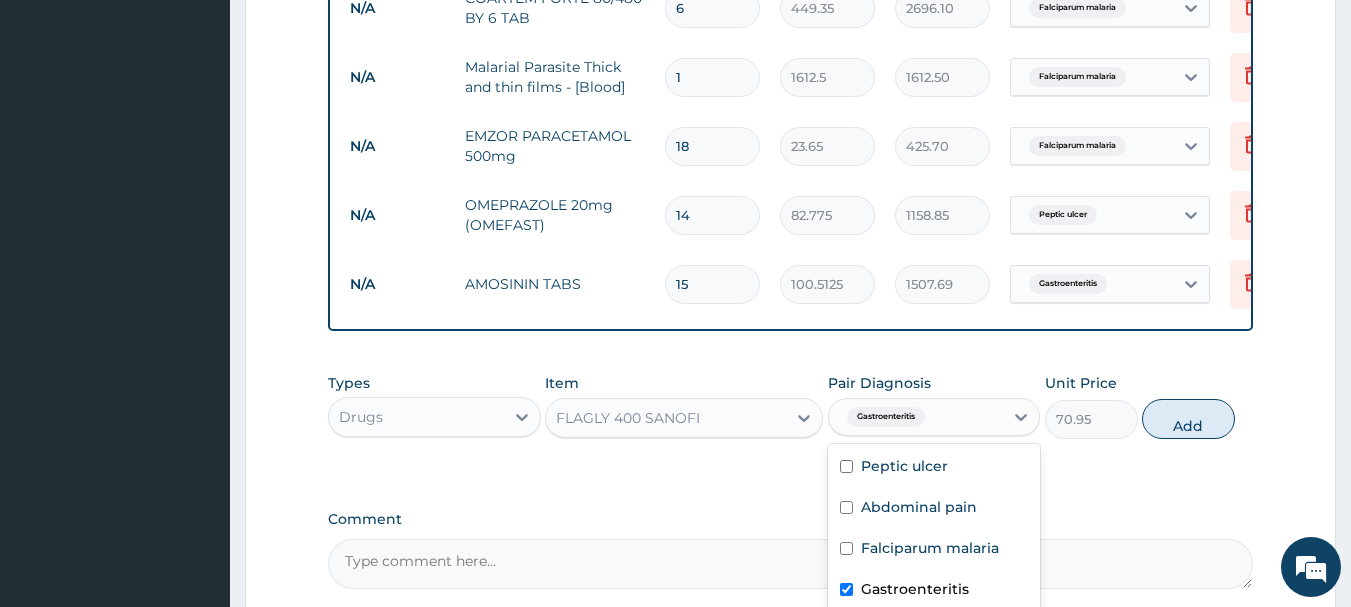 checkbox on "true" 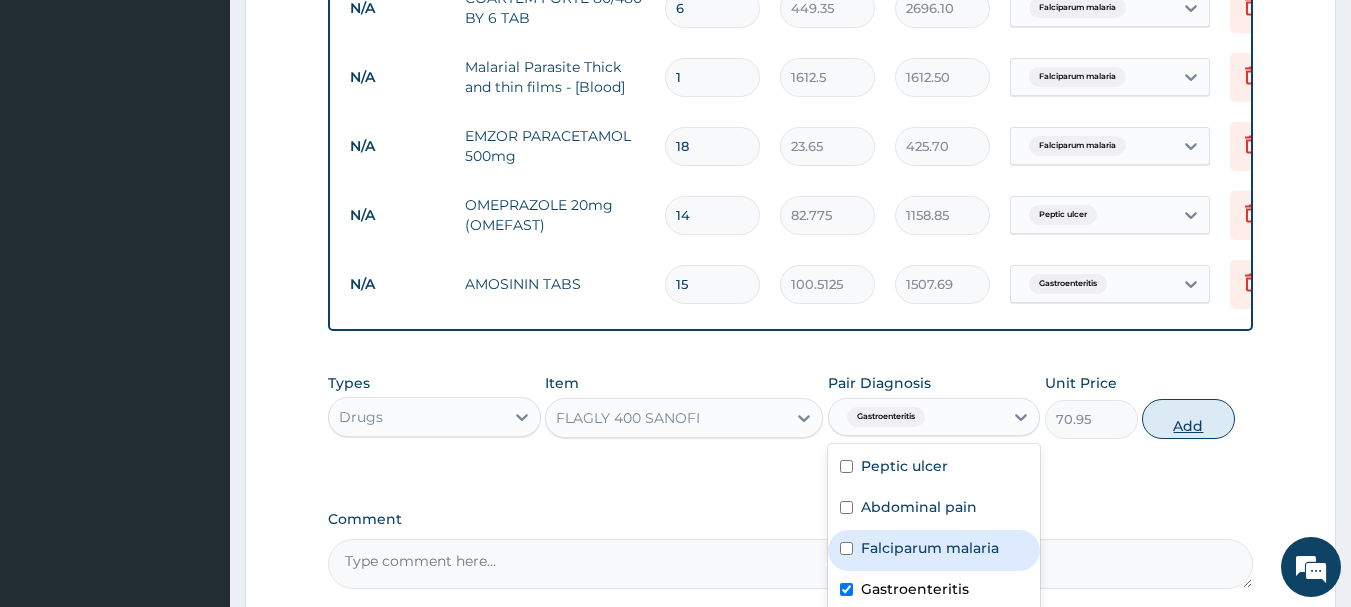 click on "Add" at bounding box center (1188, 419) 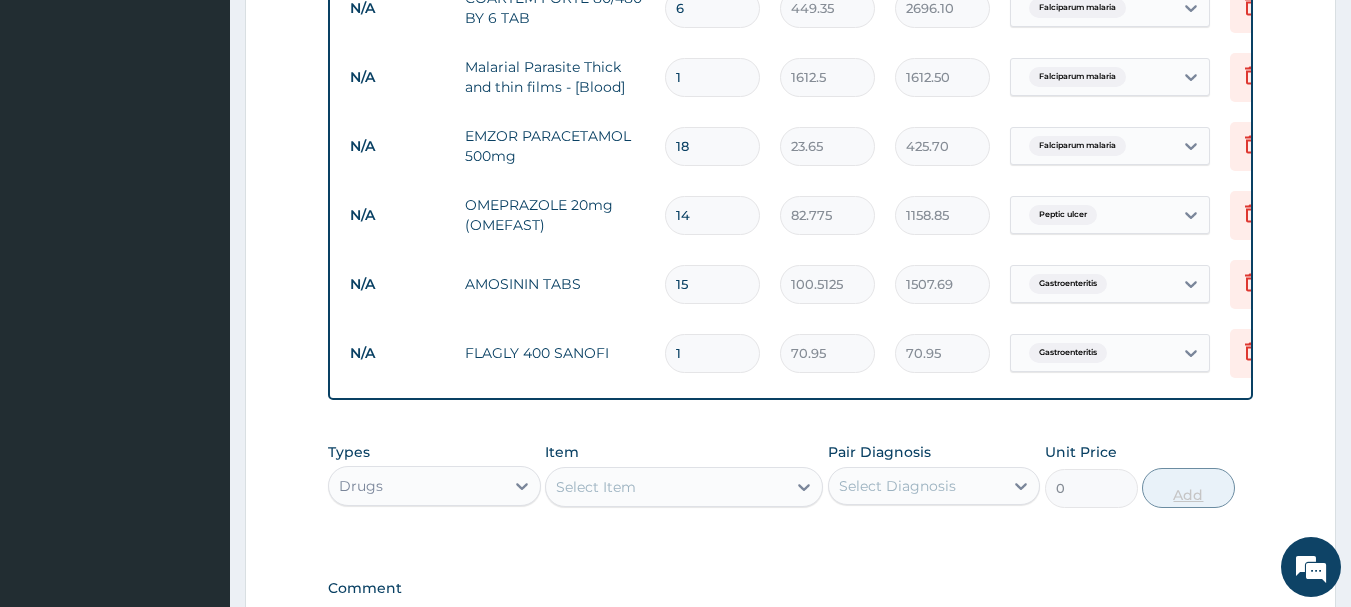 type on "15" 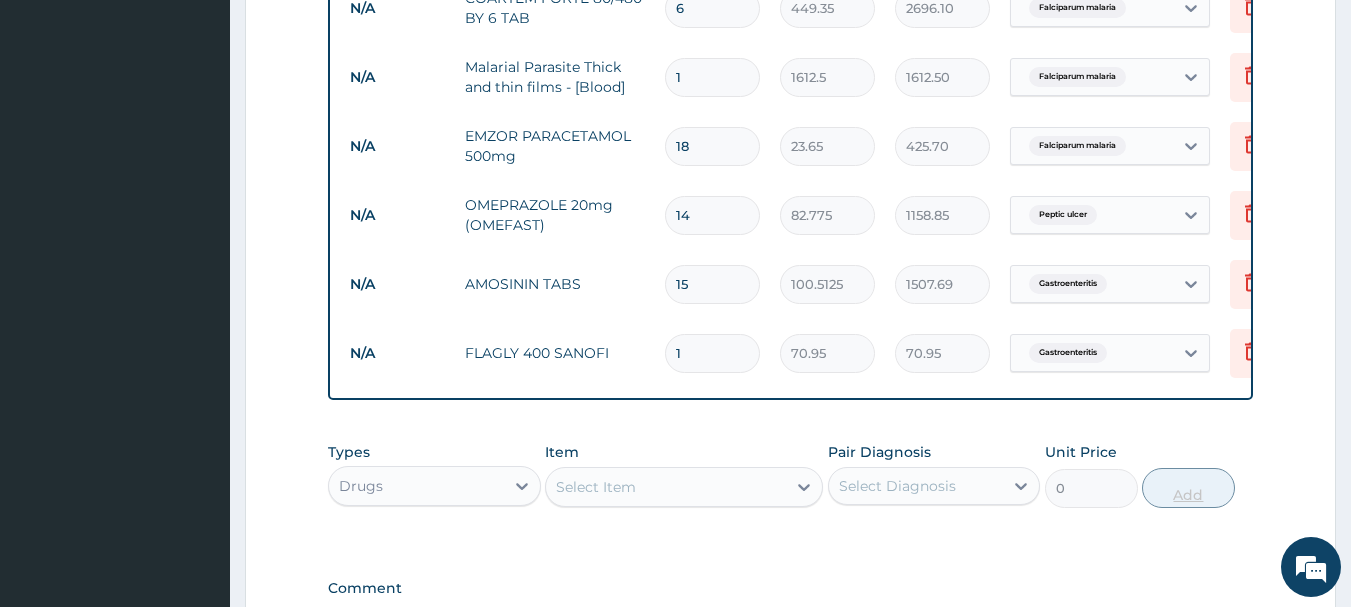 type on "1064.25" 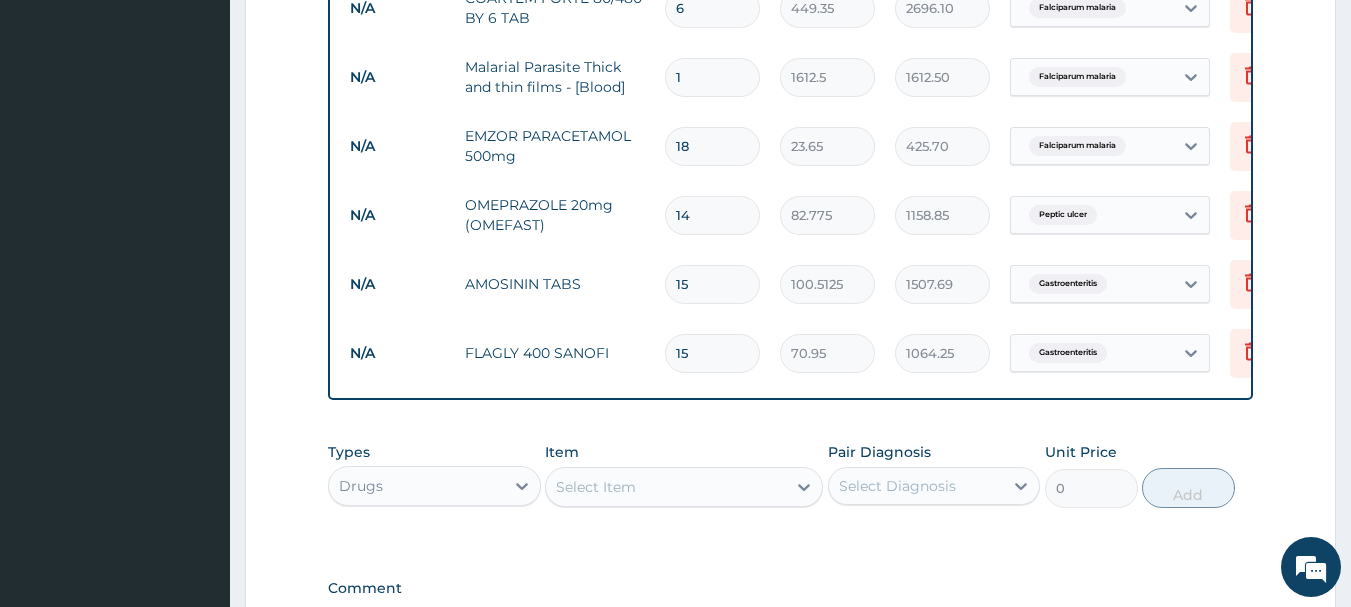 scroll, scrollTop: 1318, scrollLeft: 0, axis: vertical 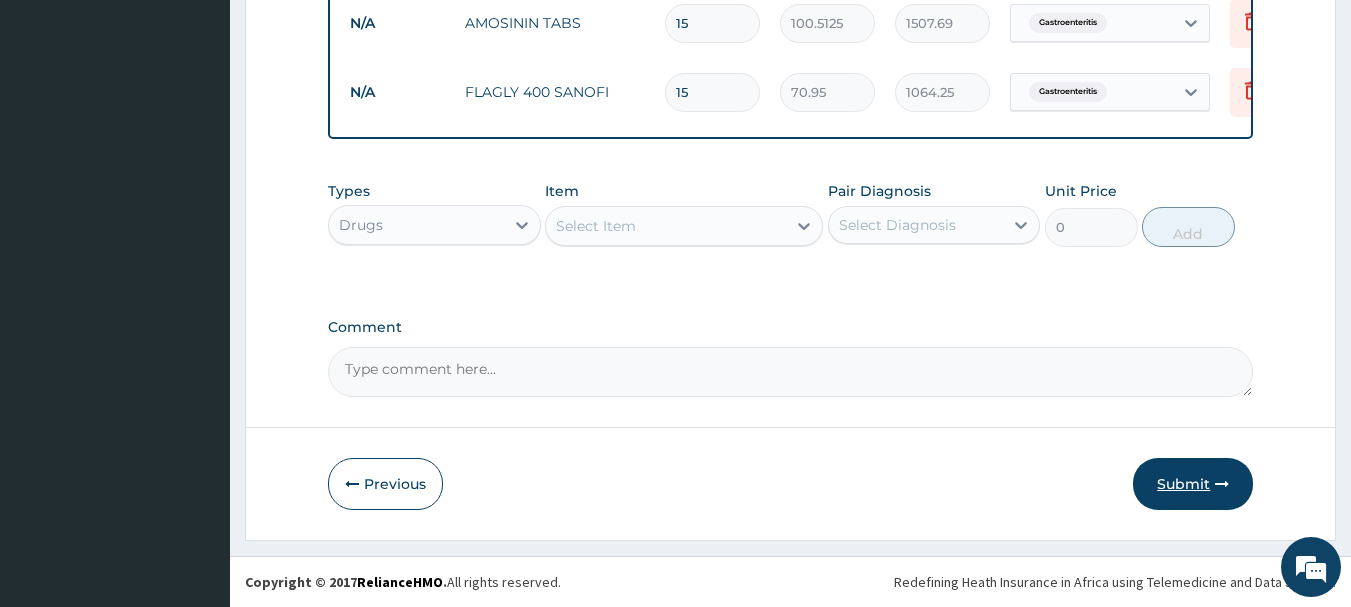type on "15" 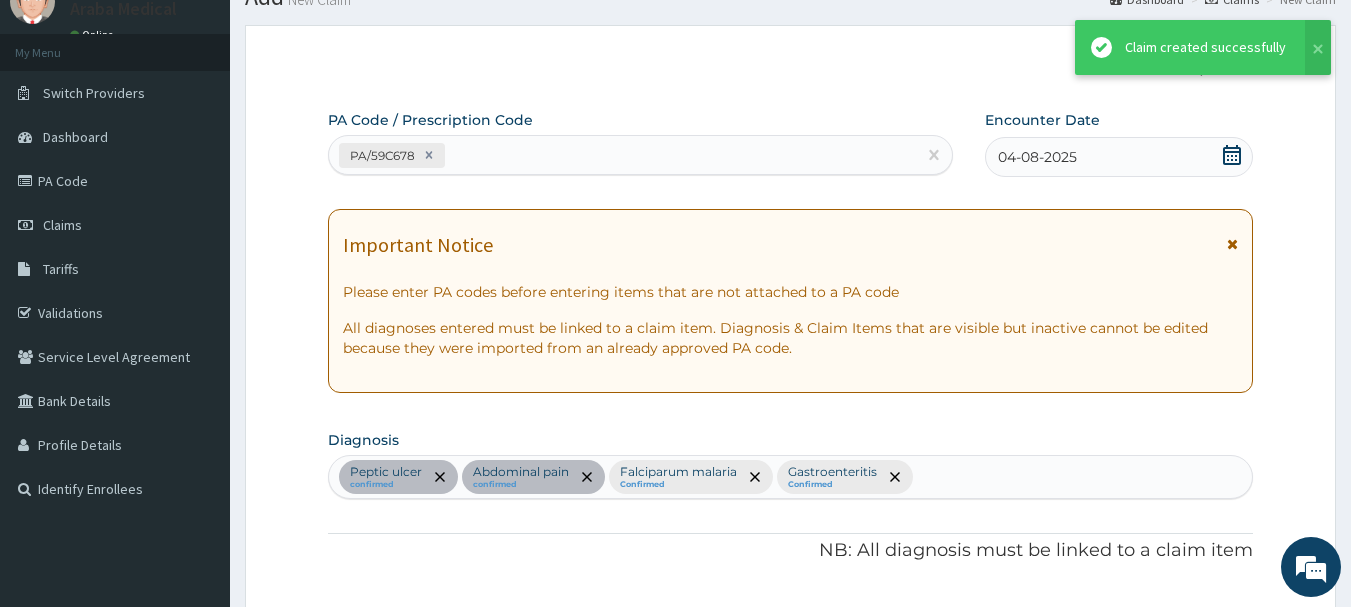 scroll, scrollTop: 1318, scrollLeft: 0, axis: vertical 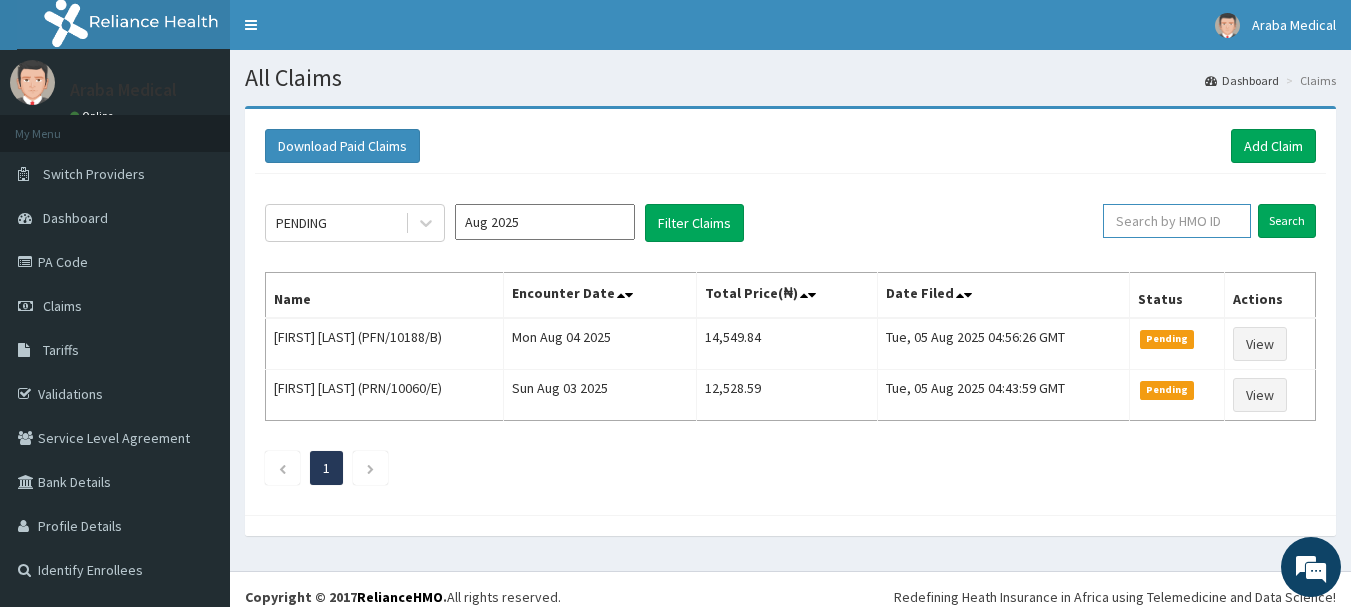 click at bounding box center (1177, 221) 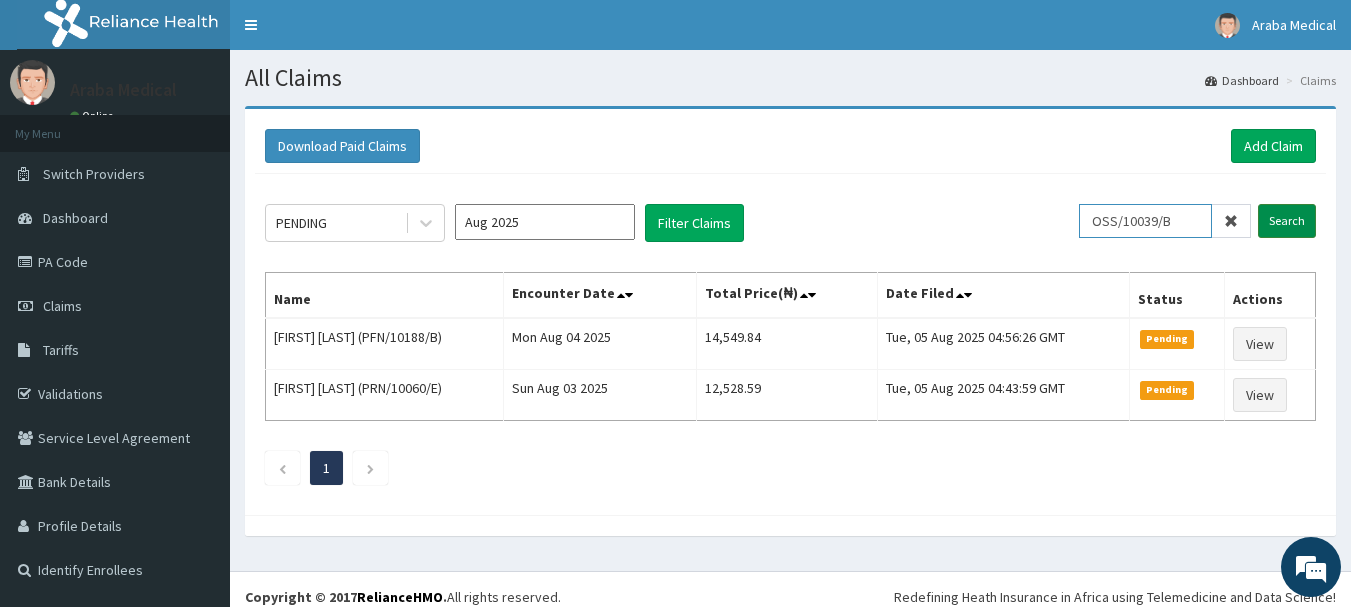type on "OSS/10039/B" 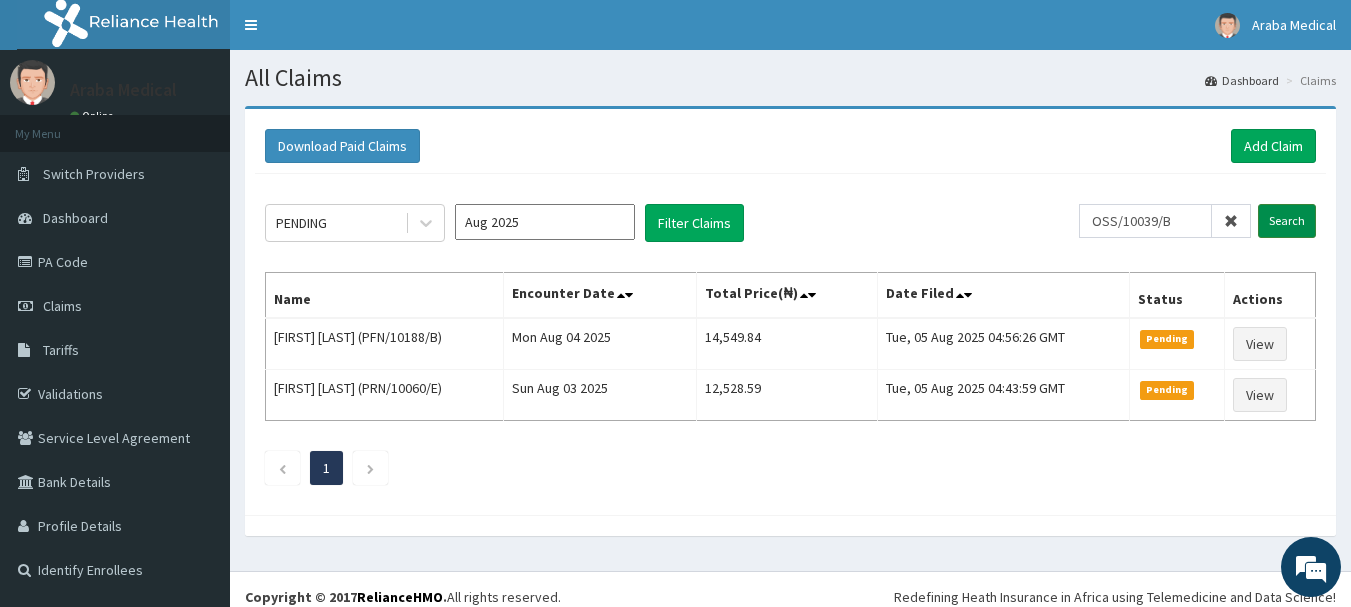 click on "Search" at bounding box center (1287, 221) 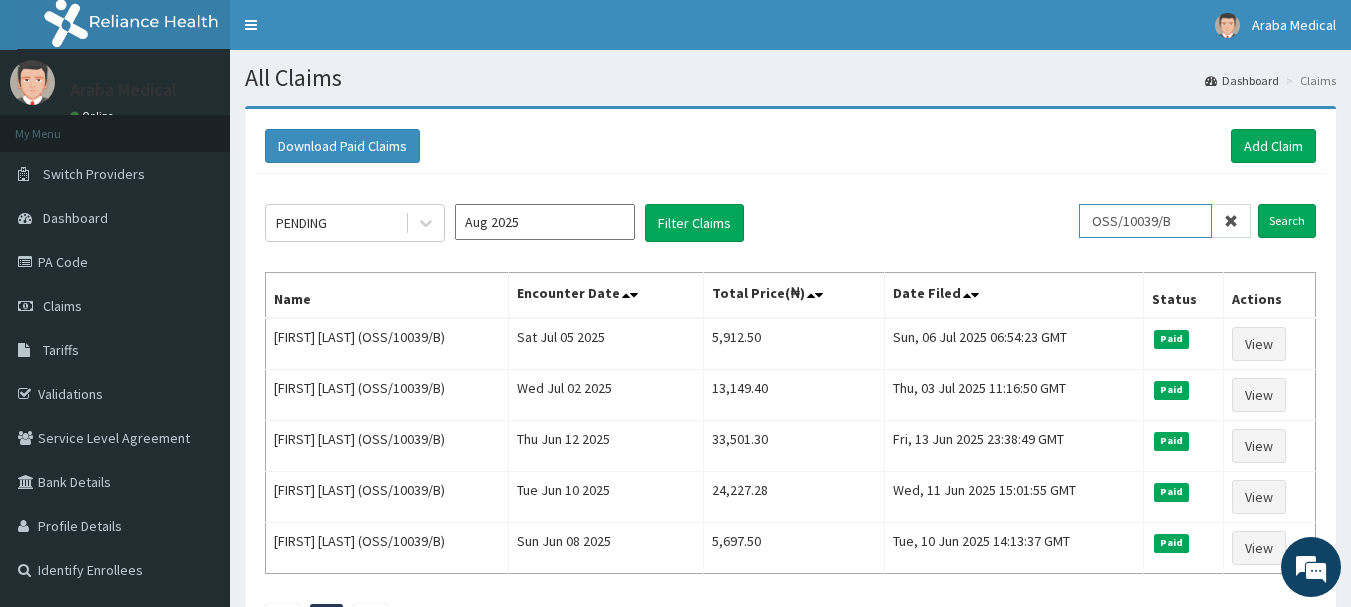 click on "OSS/10039/B" at bounding box center [1145, 221] 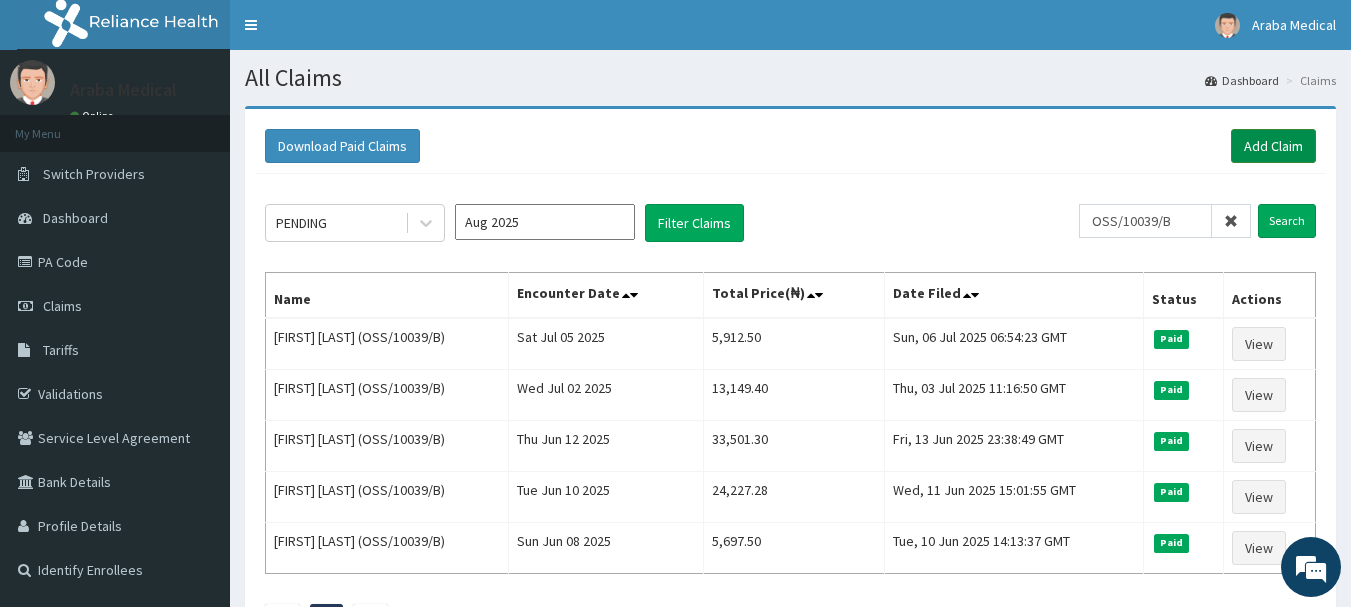click on "Add Claim" at bounding box center (1273, 146) 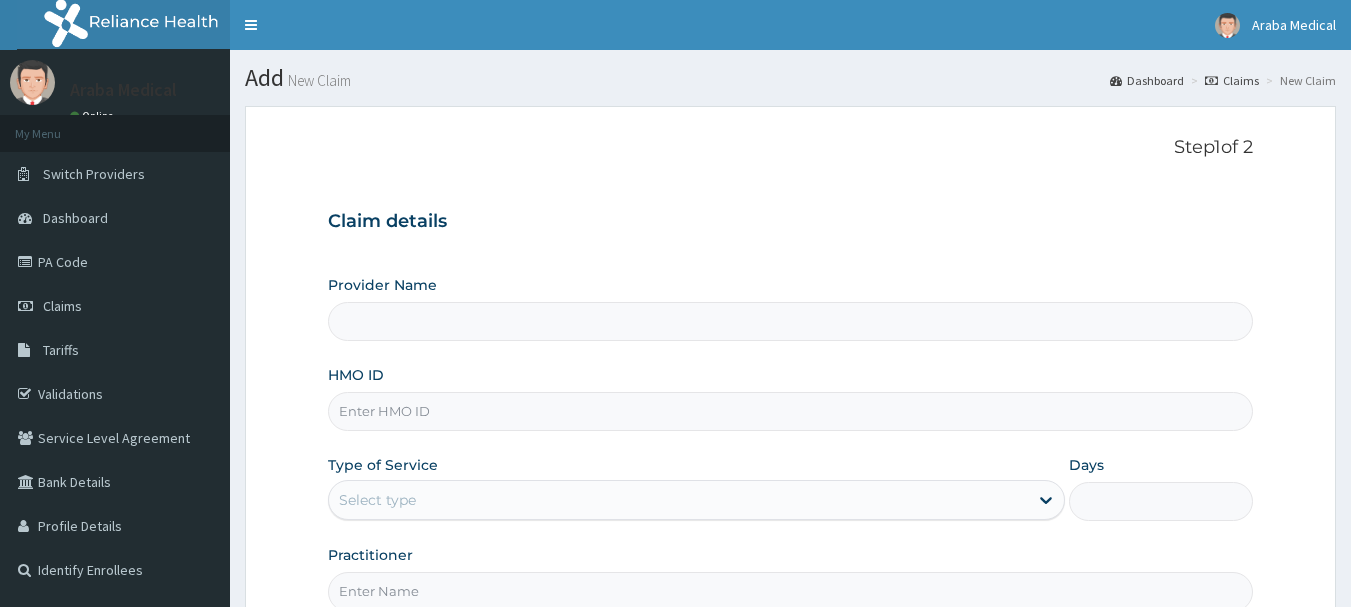 scroll, scrollTop: 0, scrollLeft: 0, axis: both 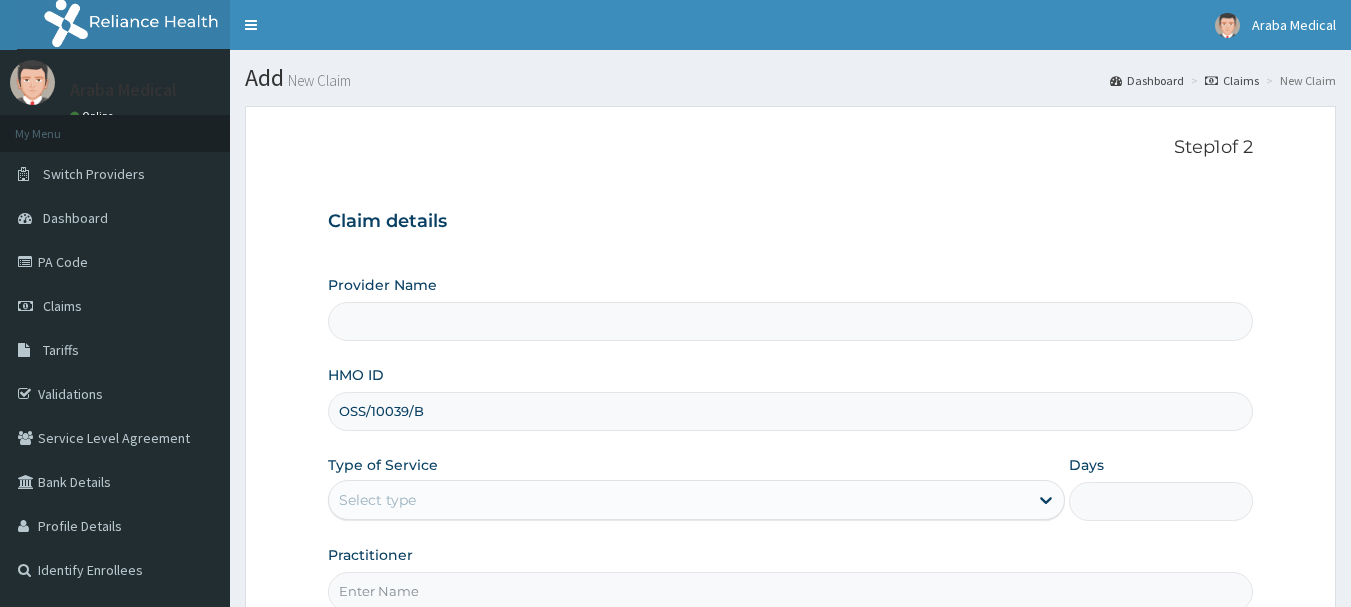 type on "Araba Medical Centre" 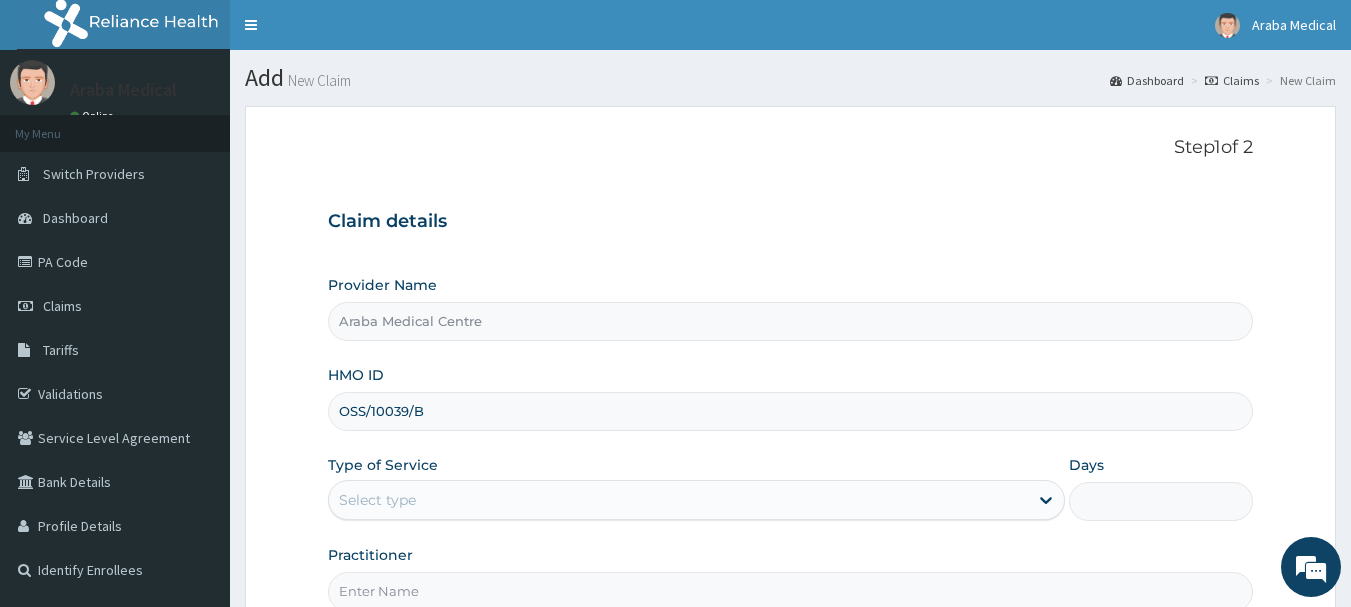 type on "OSS/10039/B" 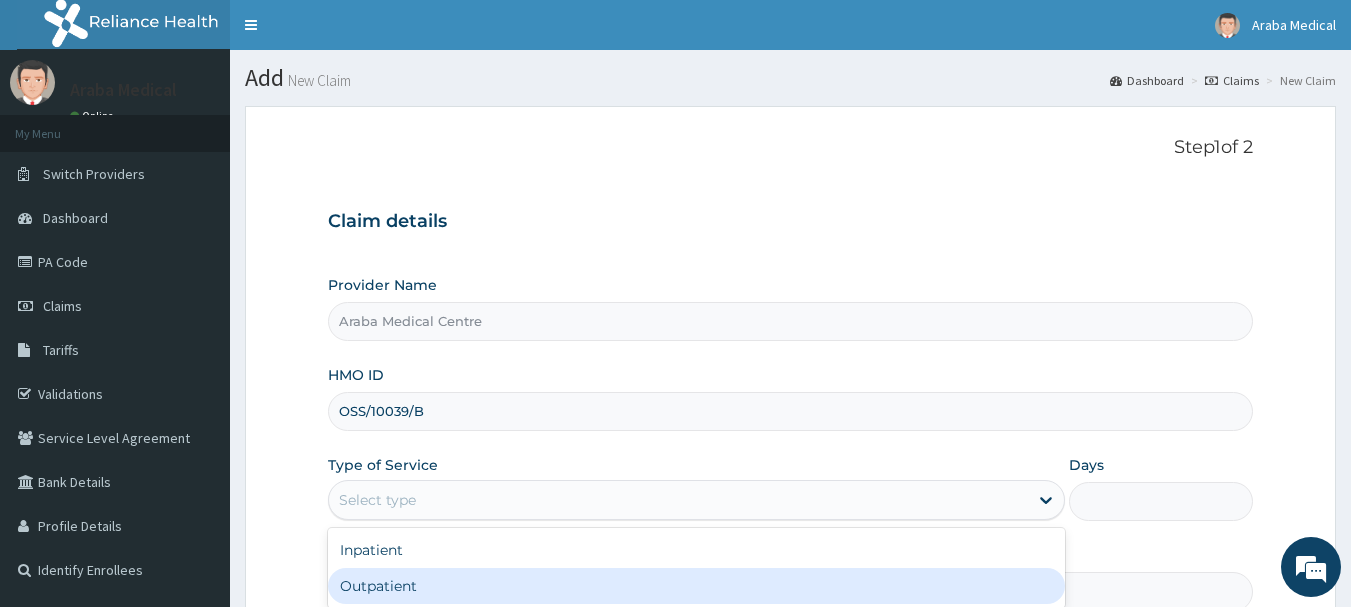 click on "Outpatient" at bounding box center [696, 586] 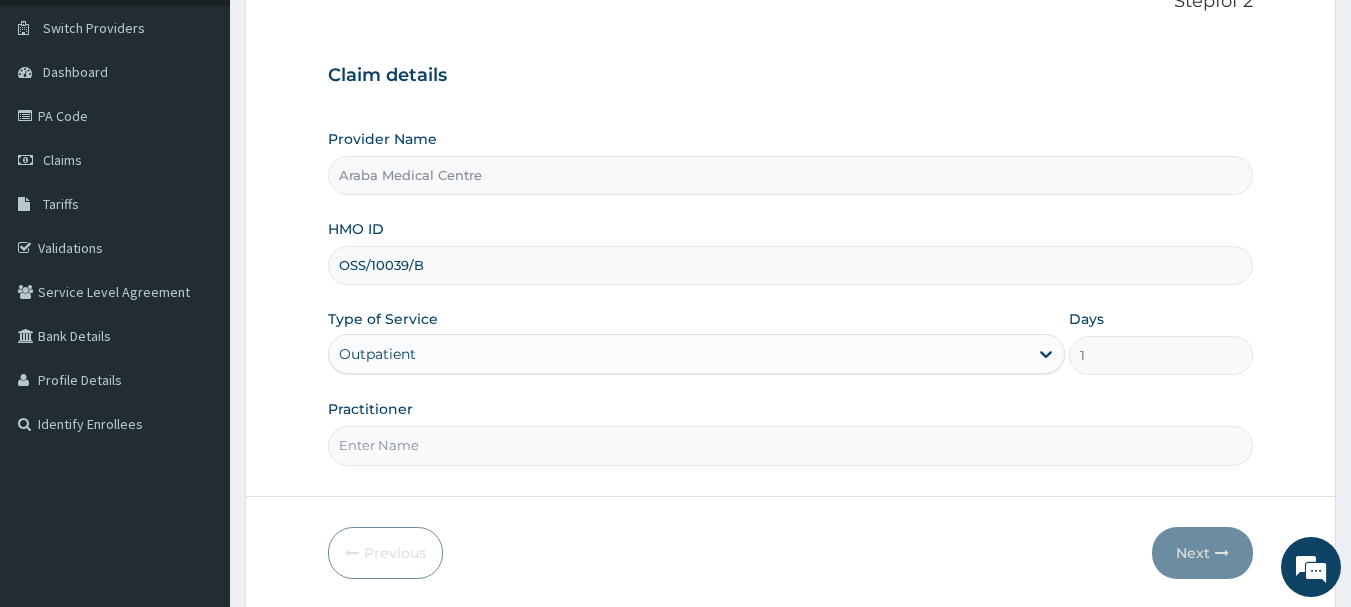 scroll, scrollTop: 192, scrollLeft: 0, axis: vertical 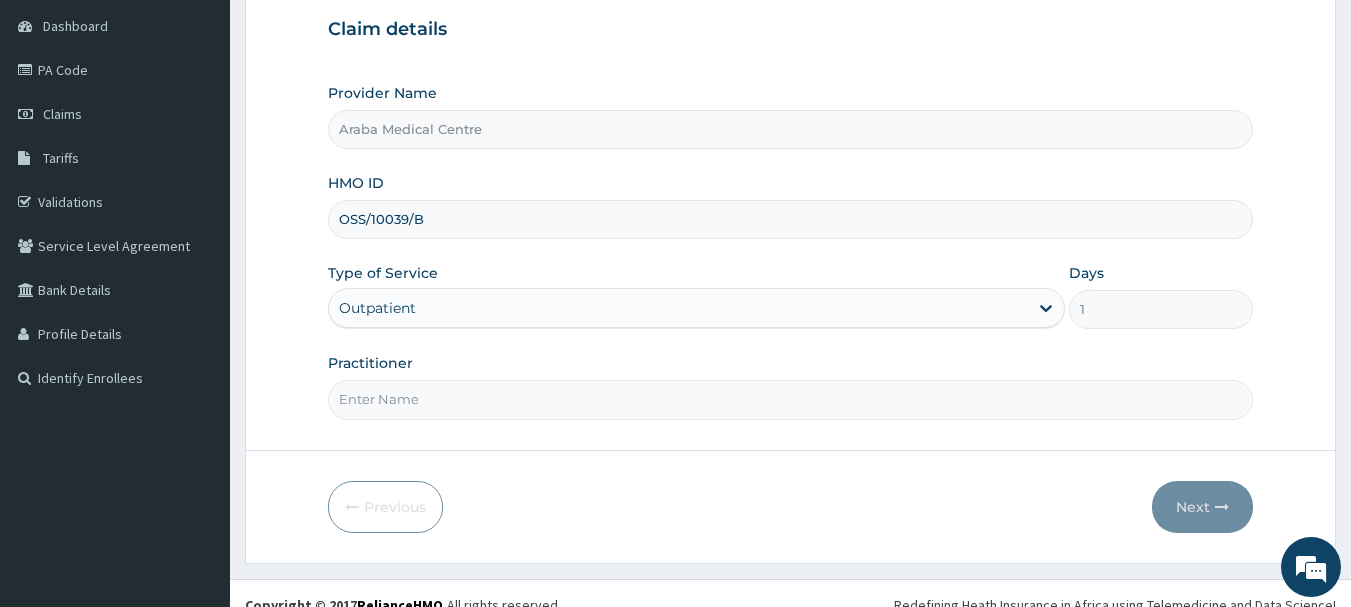 click on "Practitioner" at bounding box center [791, 399] 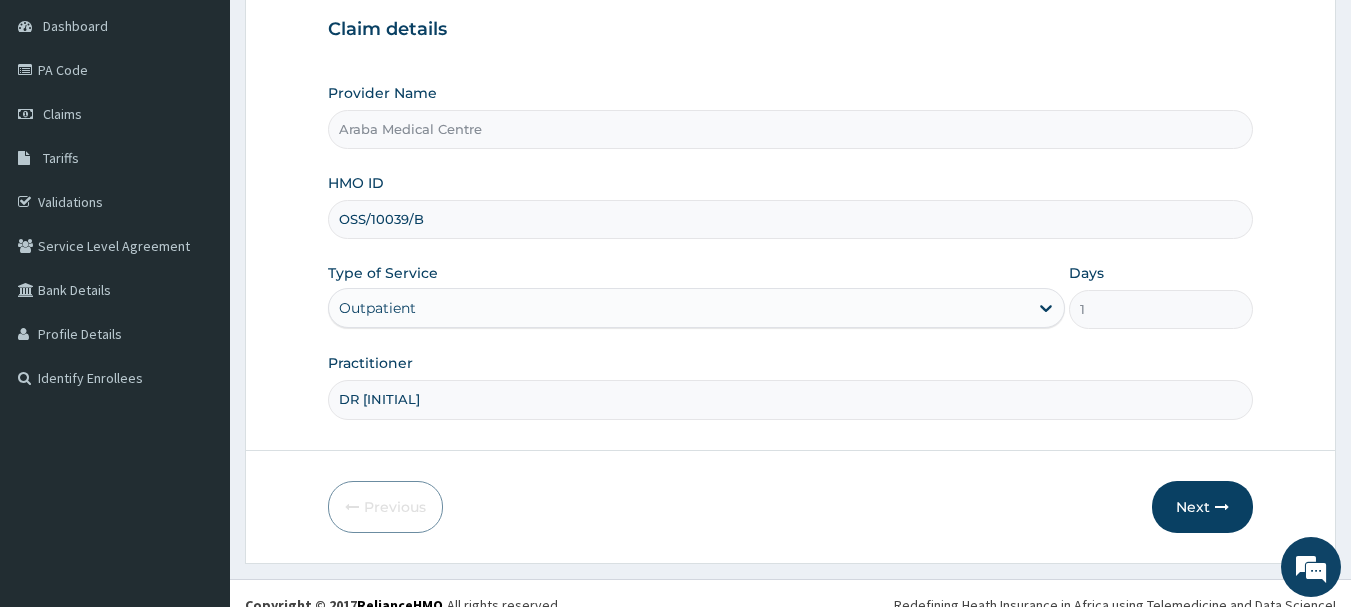 scroll, scrollTop: 0, scrollLeft: 0, axis: both 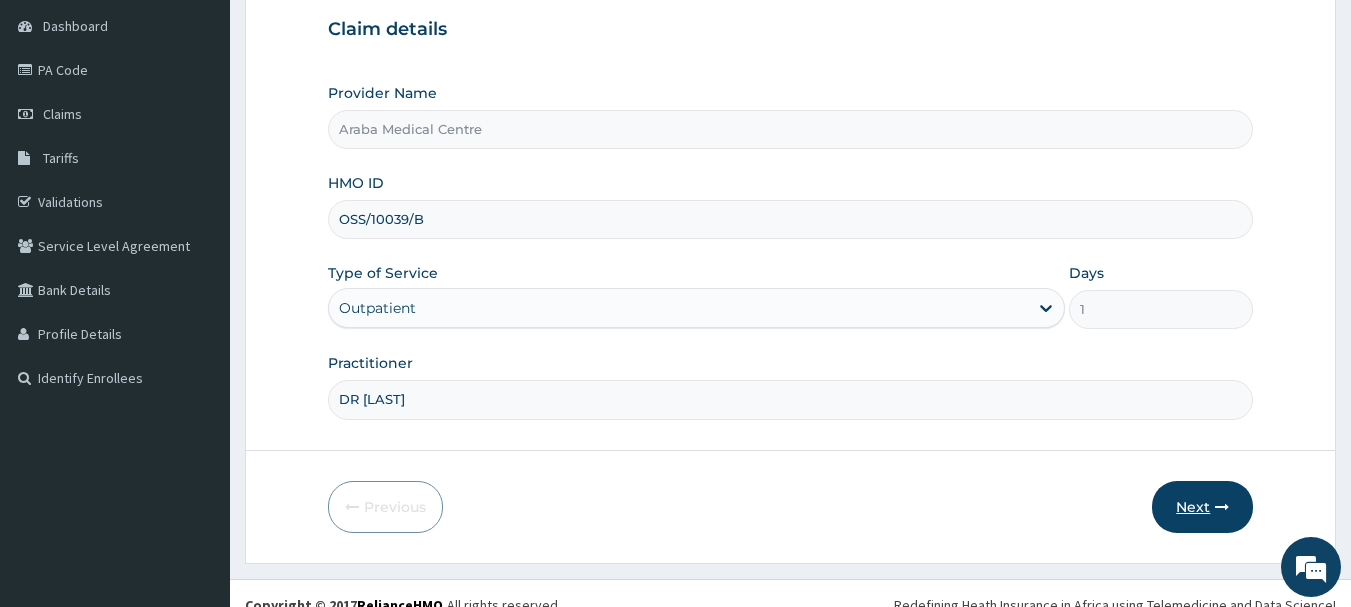 type on "DR AJET" 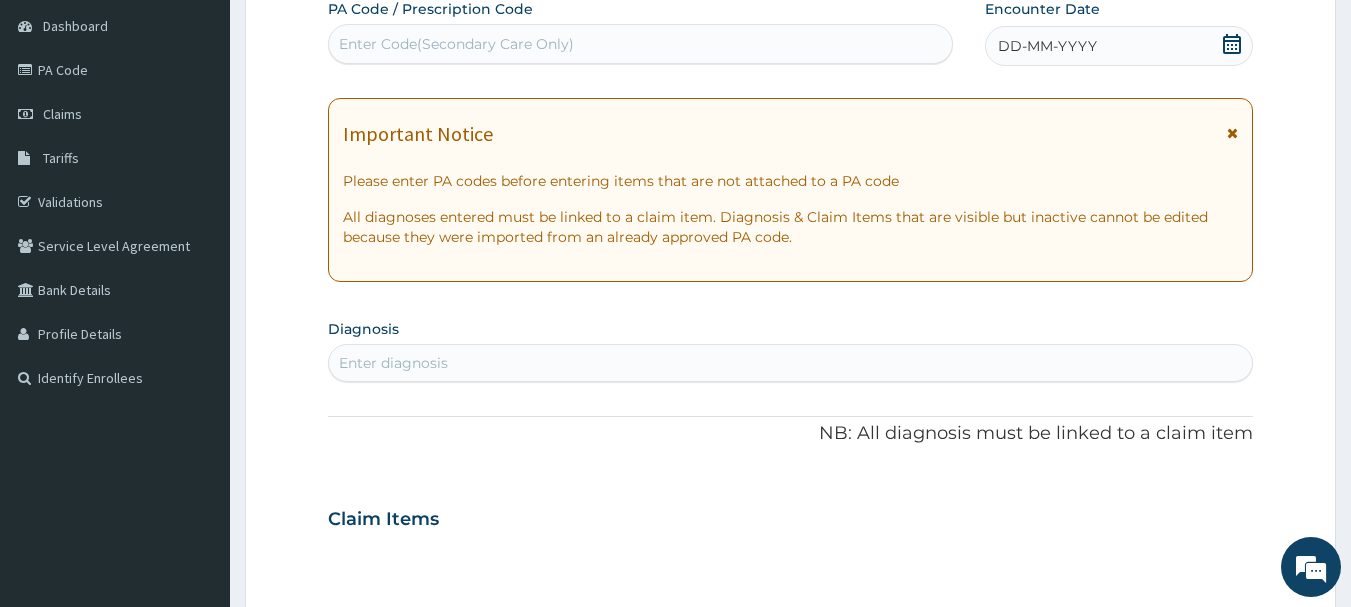click 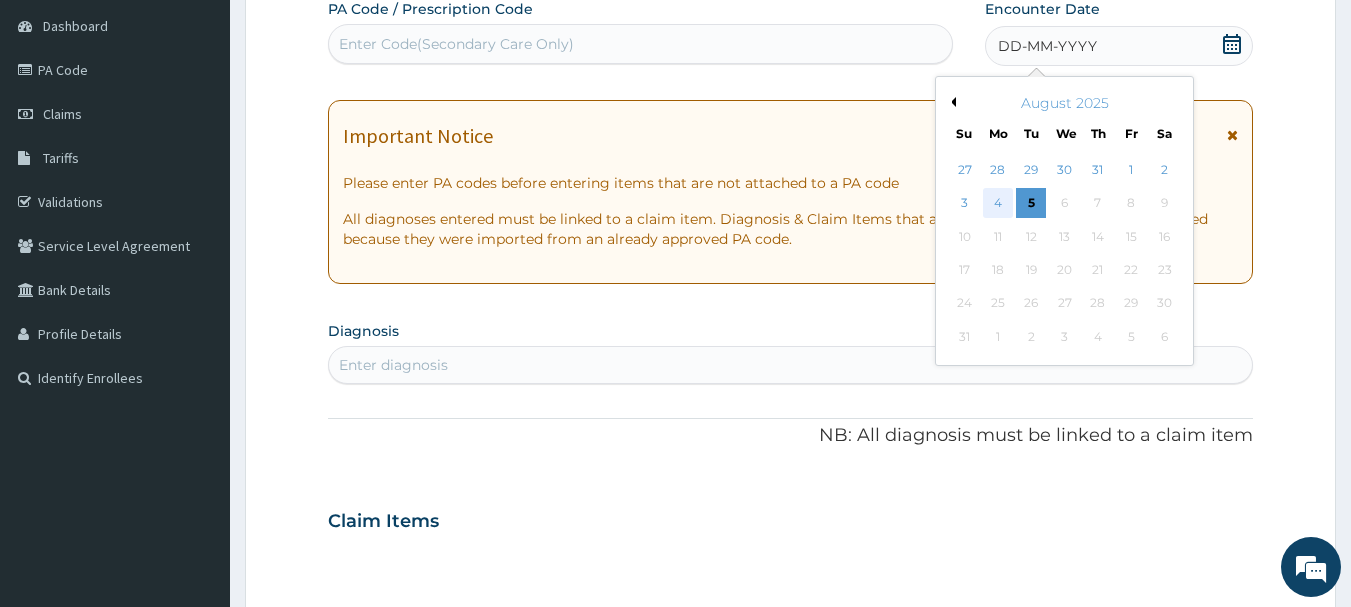 click on "4" at bounding box center [998, 204] 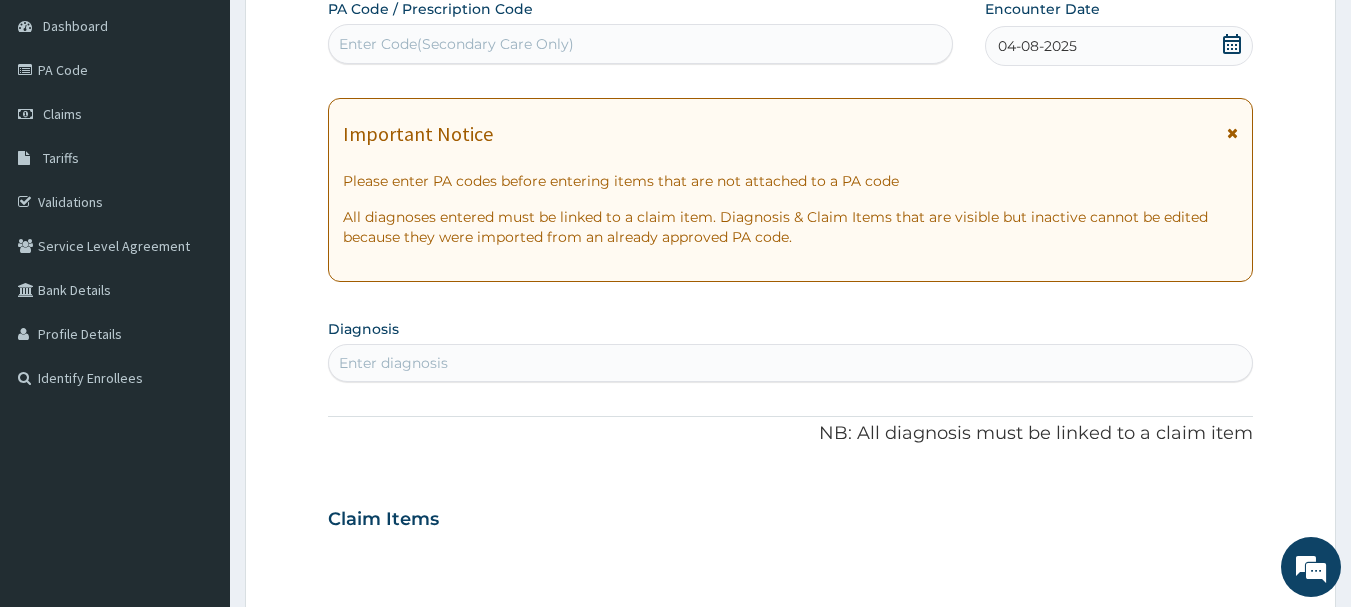 click on "Enter diagnosis" at bounding box center (791, 363) 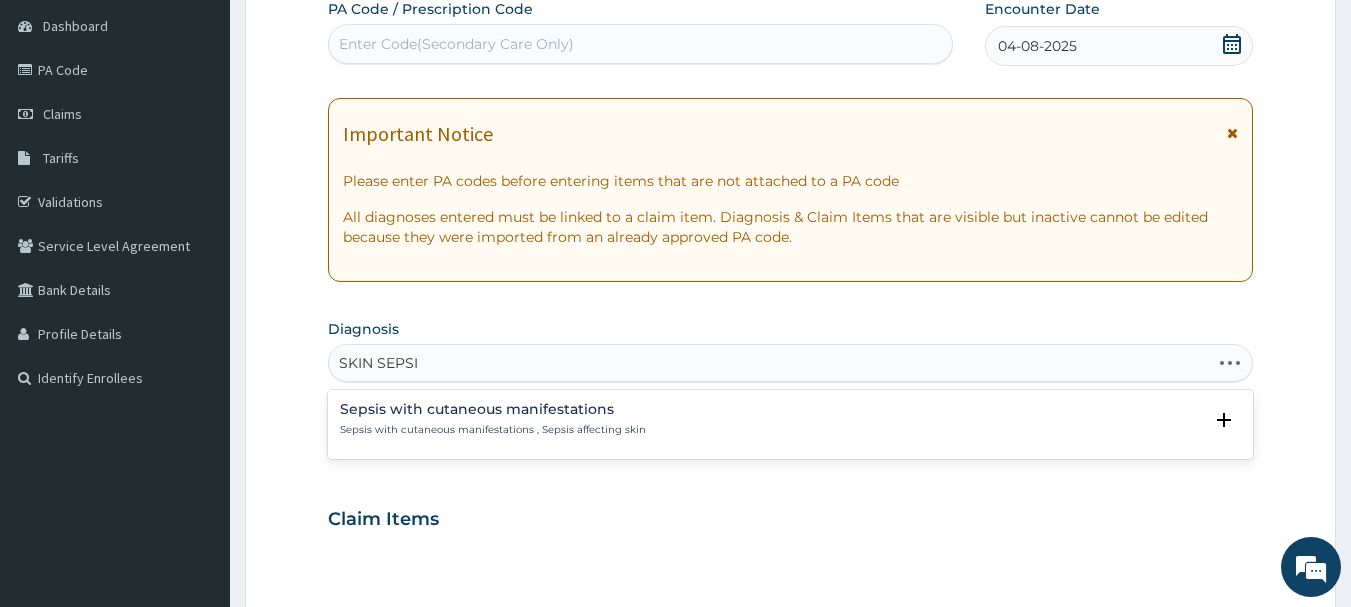 type on "SKIN SEPSIS" 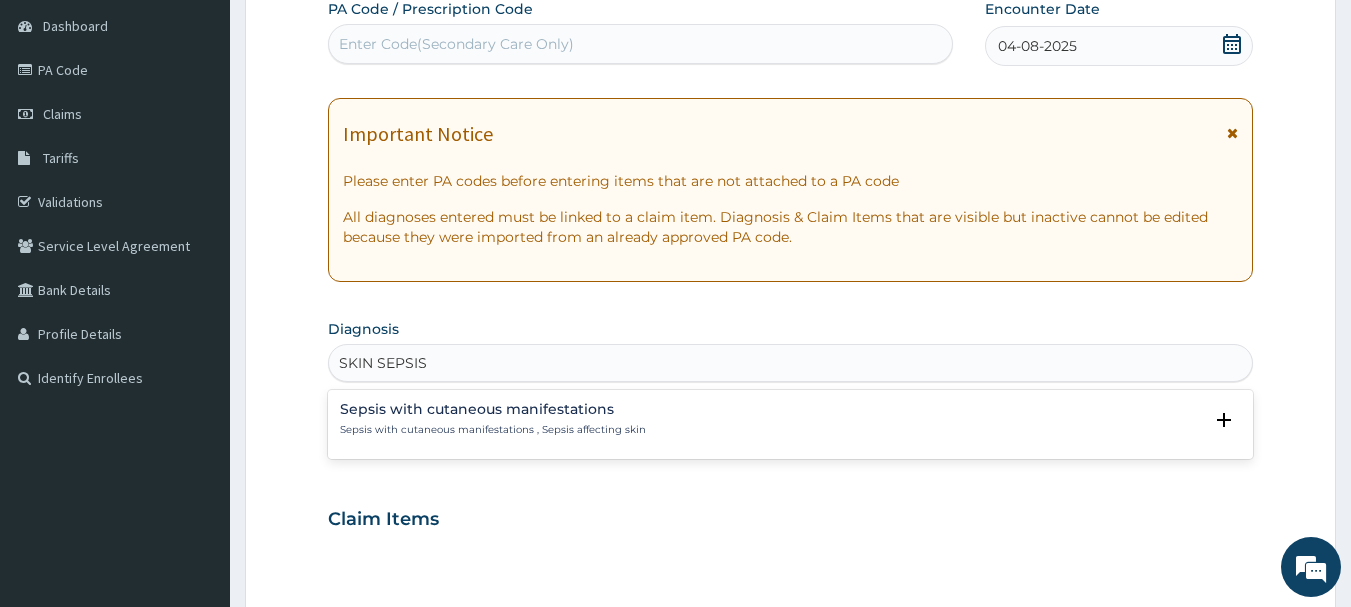 click on "Sepsis with cutaneous manifestations , Sepsis affecting skin" at bounding box center [493, 430] 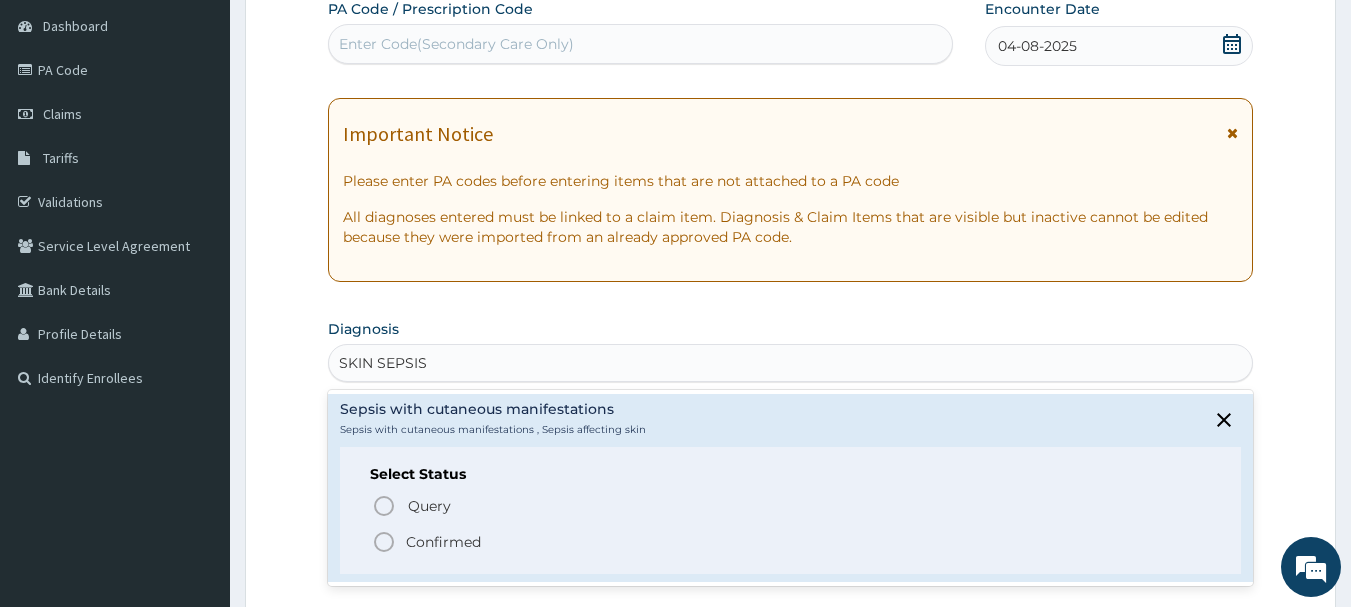 click 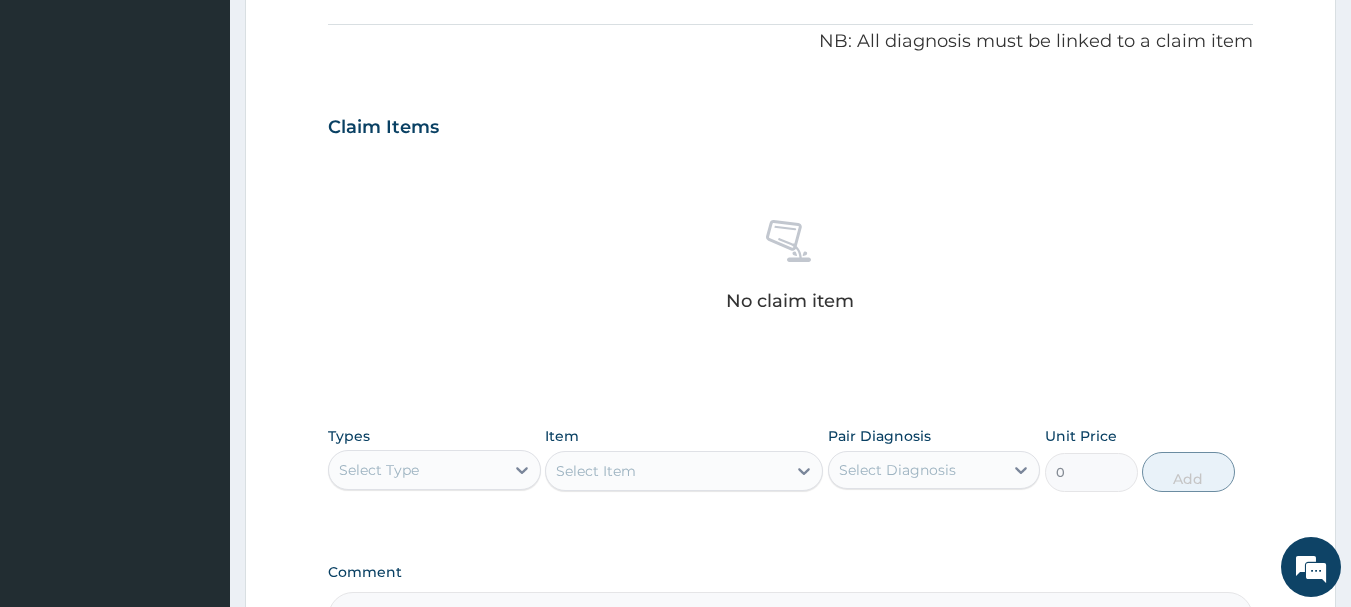 scroll, scrollTop: 654, scrollLeft: 0, axis: vertical 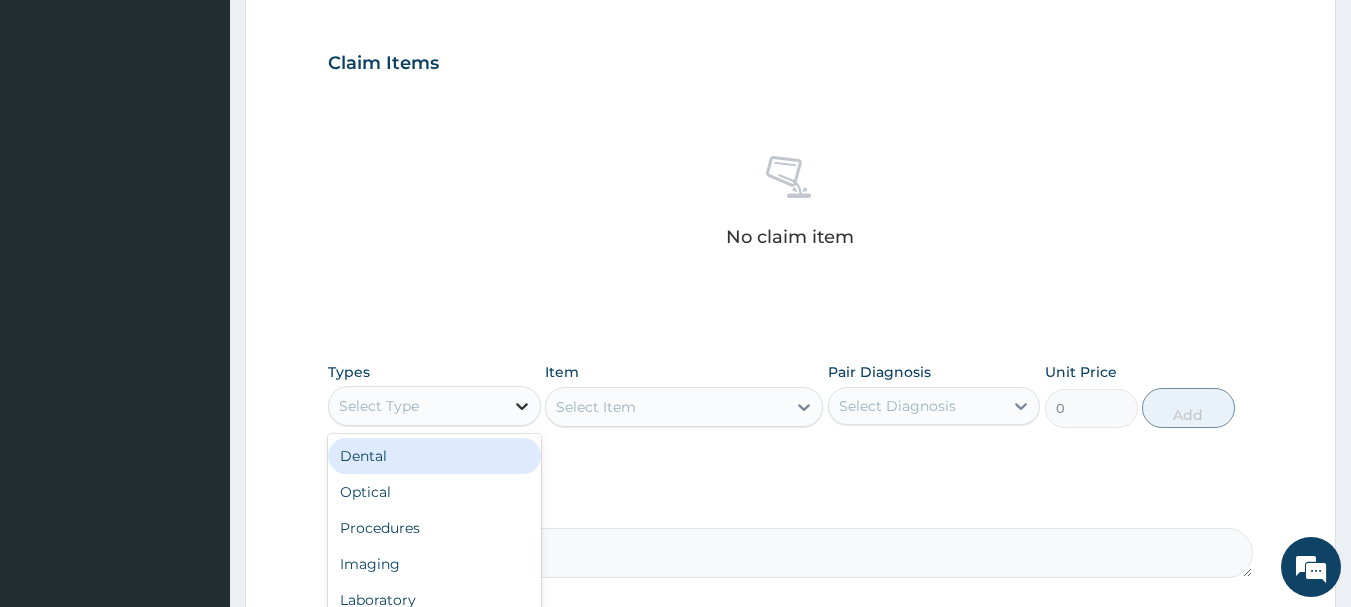 click 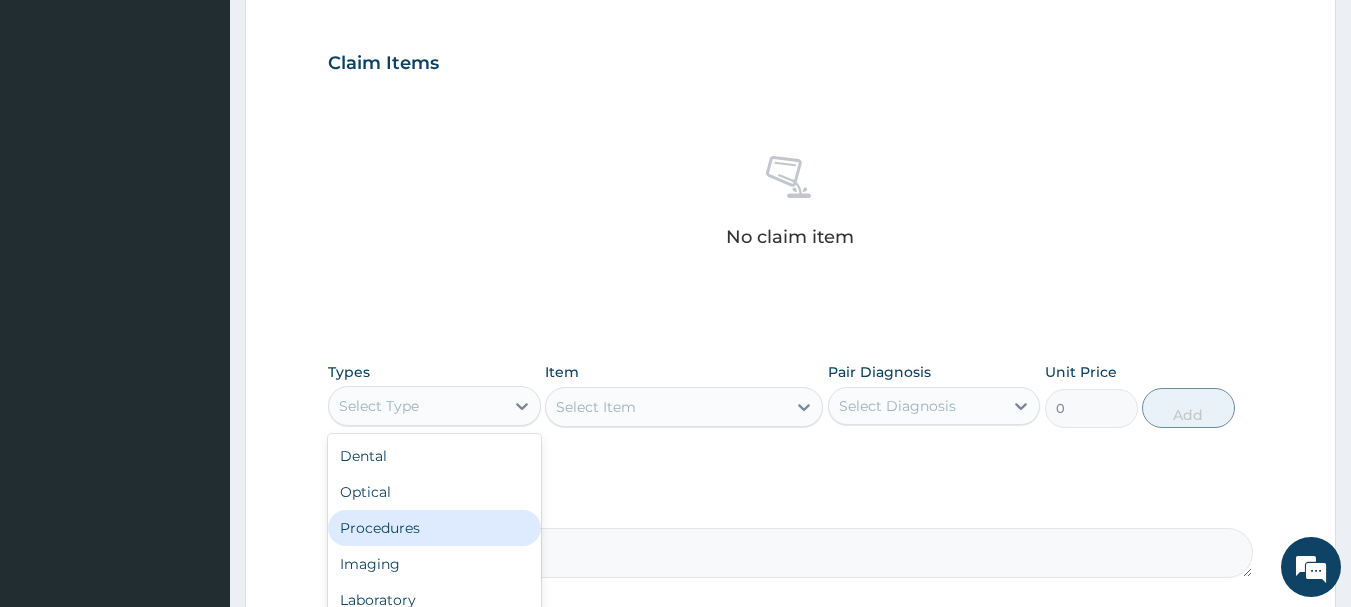 click on "Procedures" at bounding box center [434, 528] 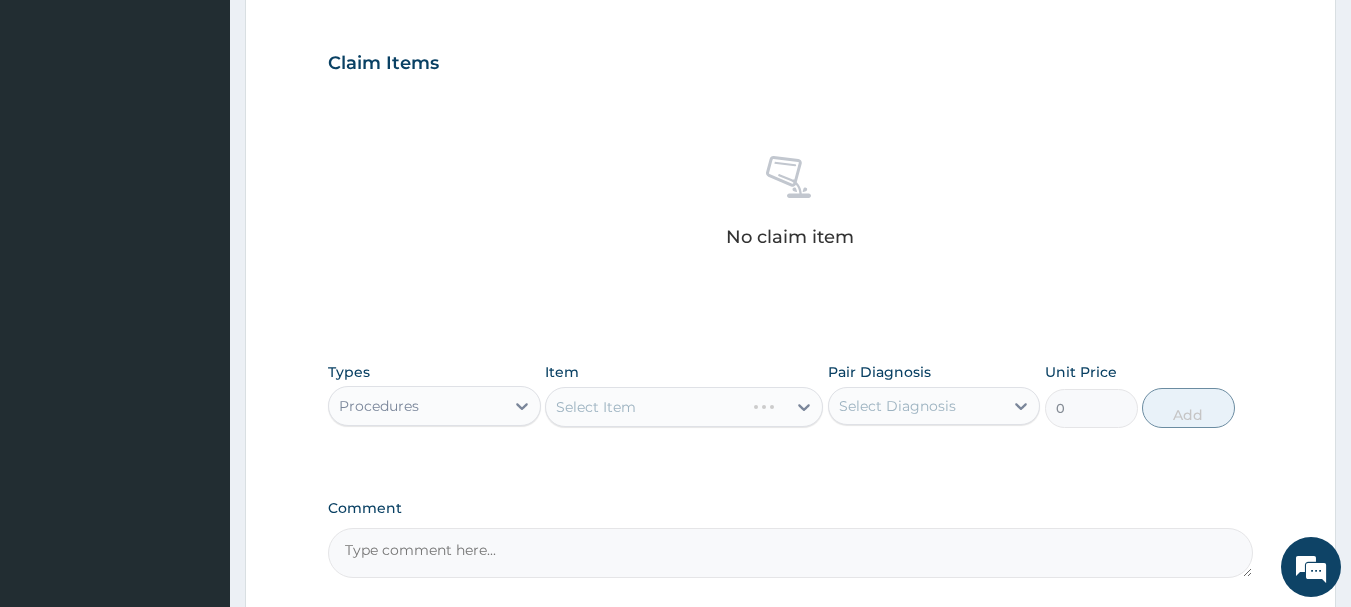 click on "Select Item" at bounding box center [684, 407] 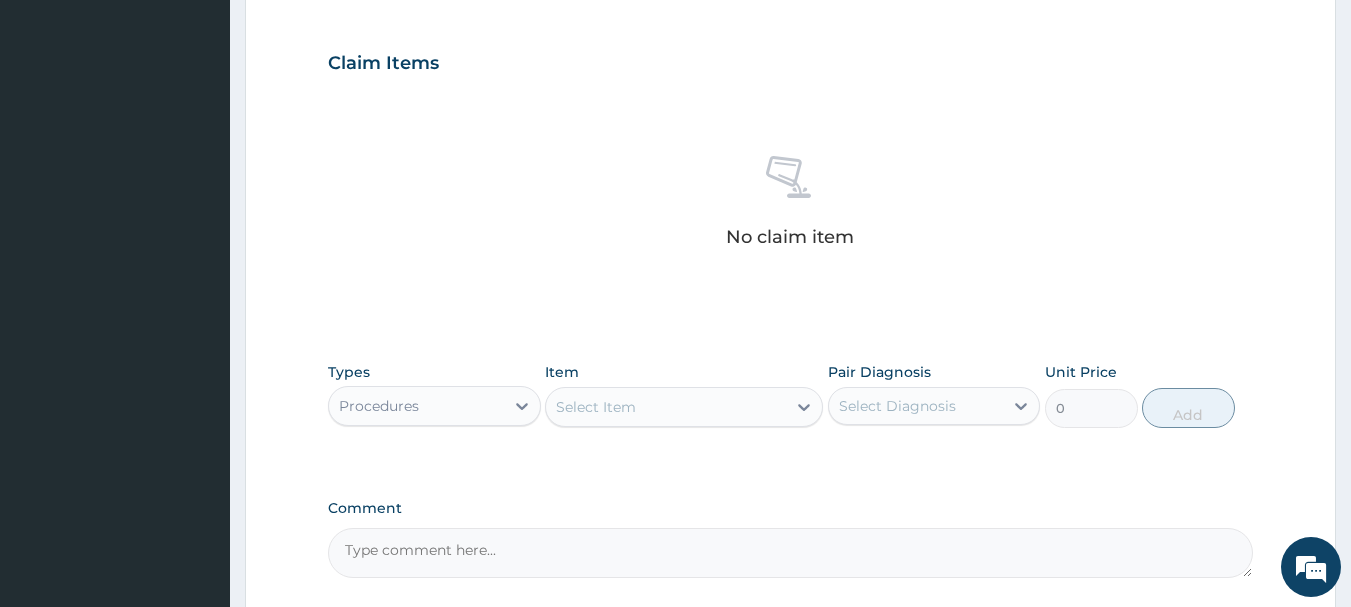 click 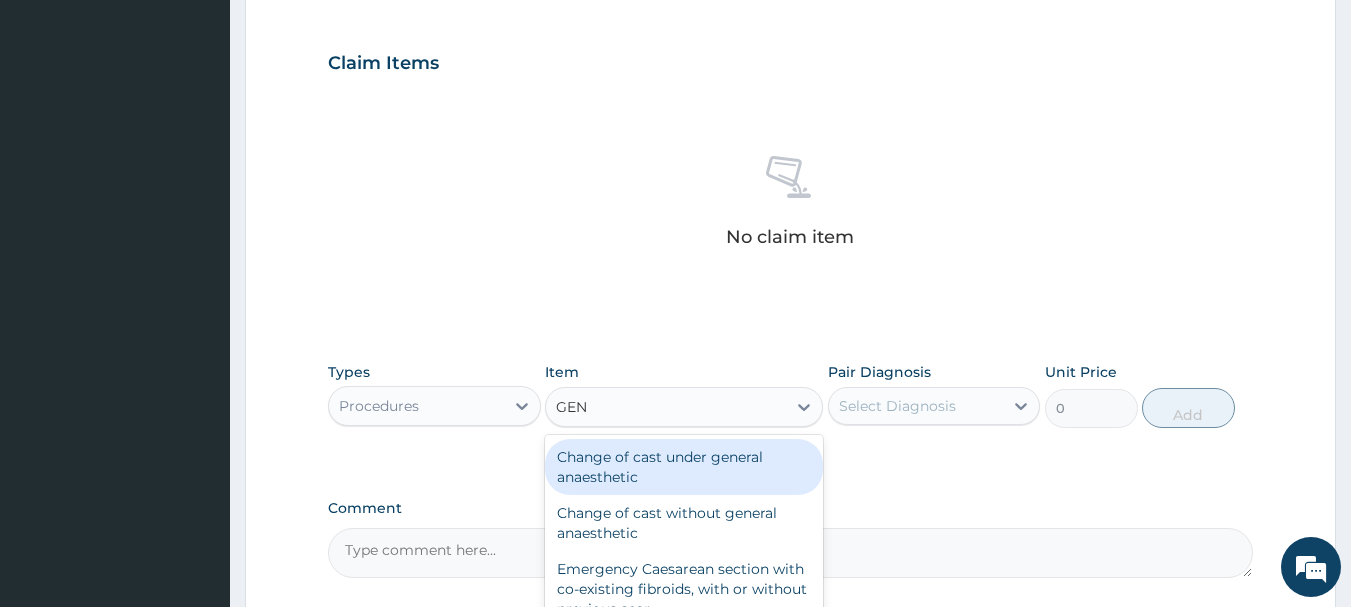 type on "GENE" 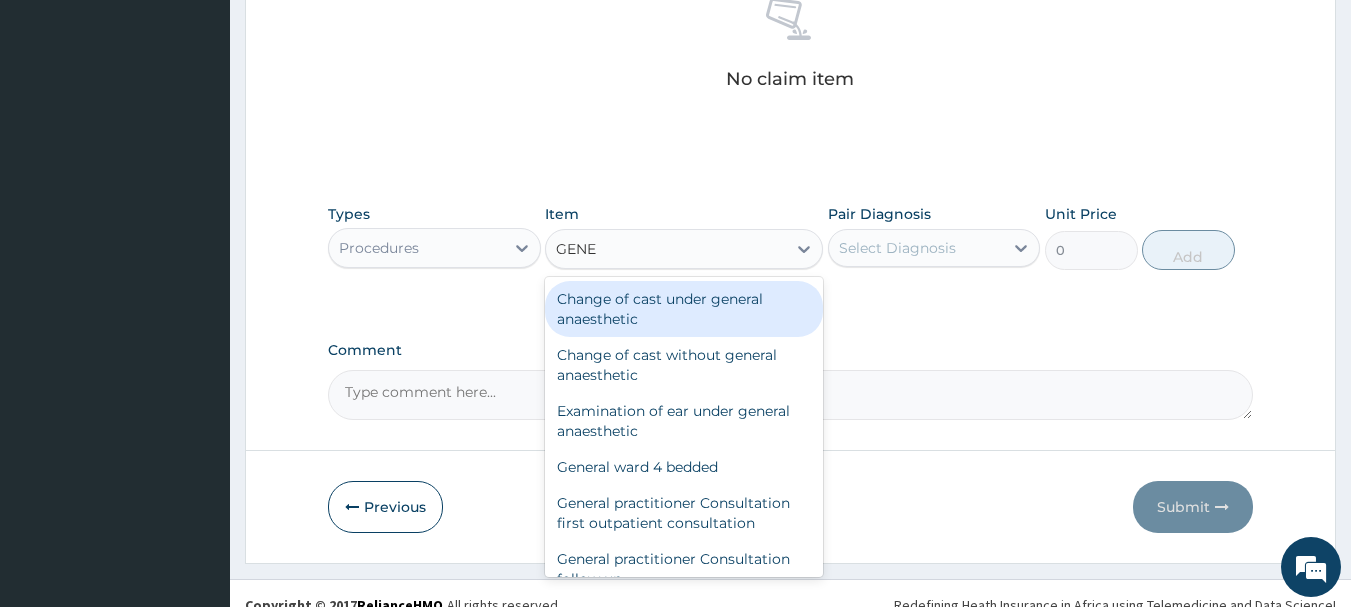 scroll, scrollTop: 835, scrollLeft: 0, axis: vertical 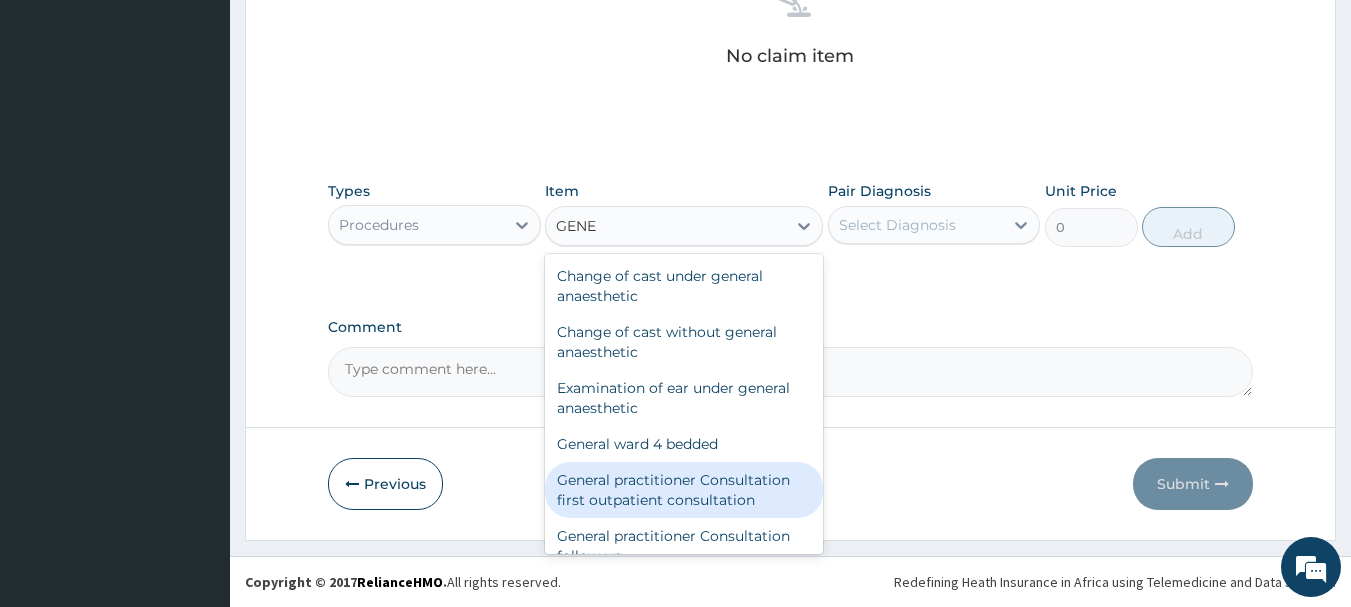 click on "General practitioner Consultation first outpatient consultation" at bounding box center (684, 490) 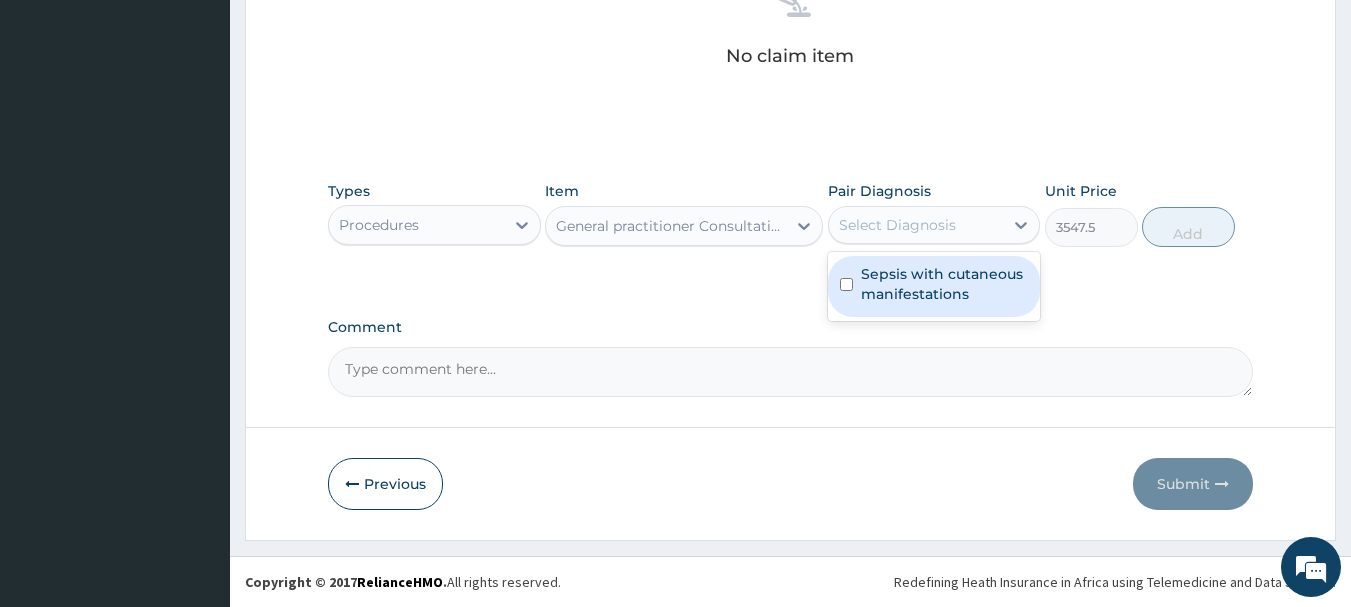 click on "Select Diagnosis" at bounding box center [916, 225] 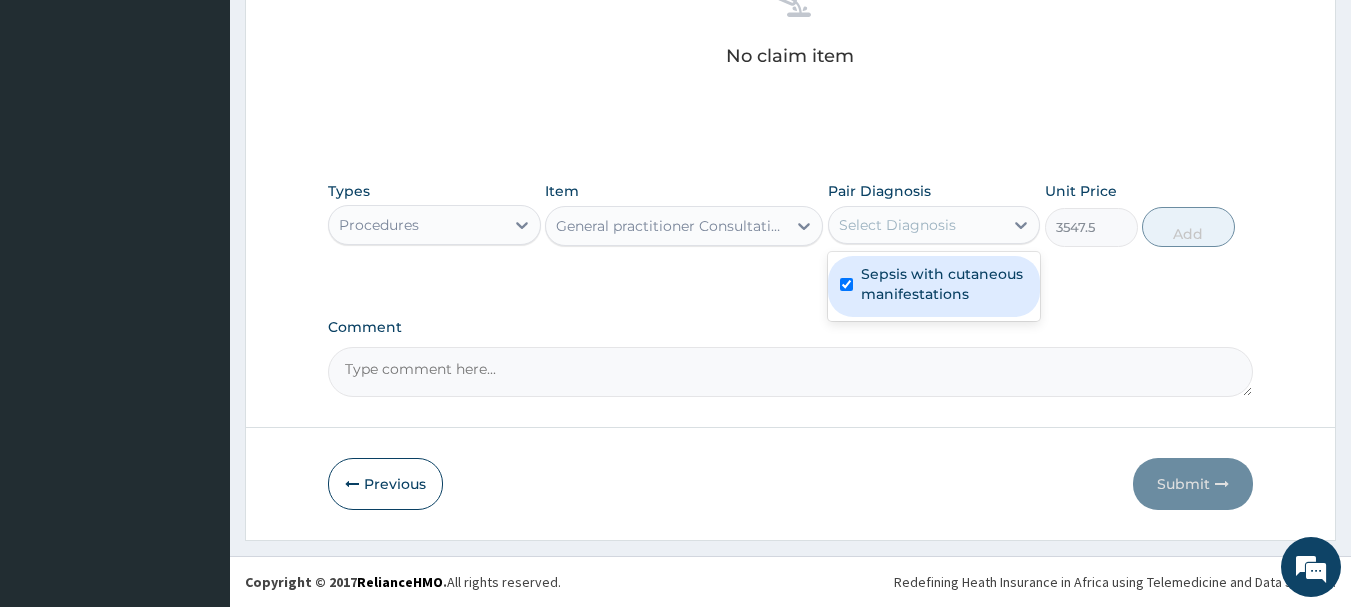 checkbox on "true" 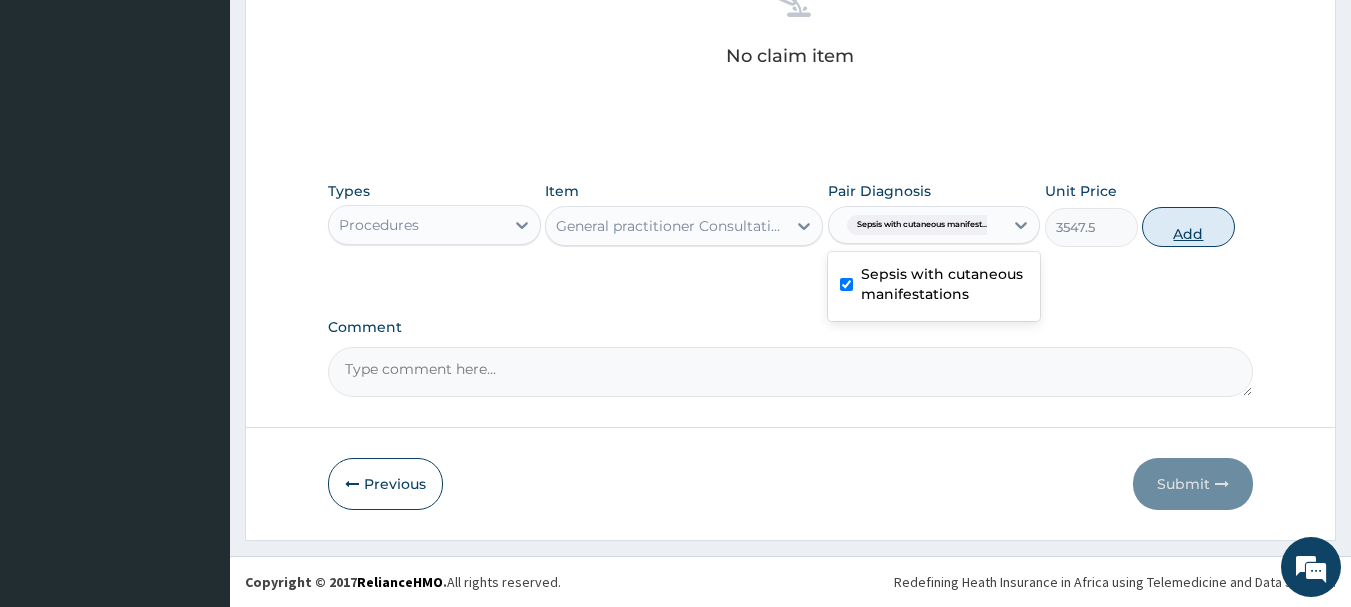 click on "Add" at bounding box center (1188, 227) 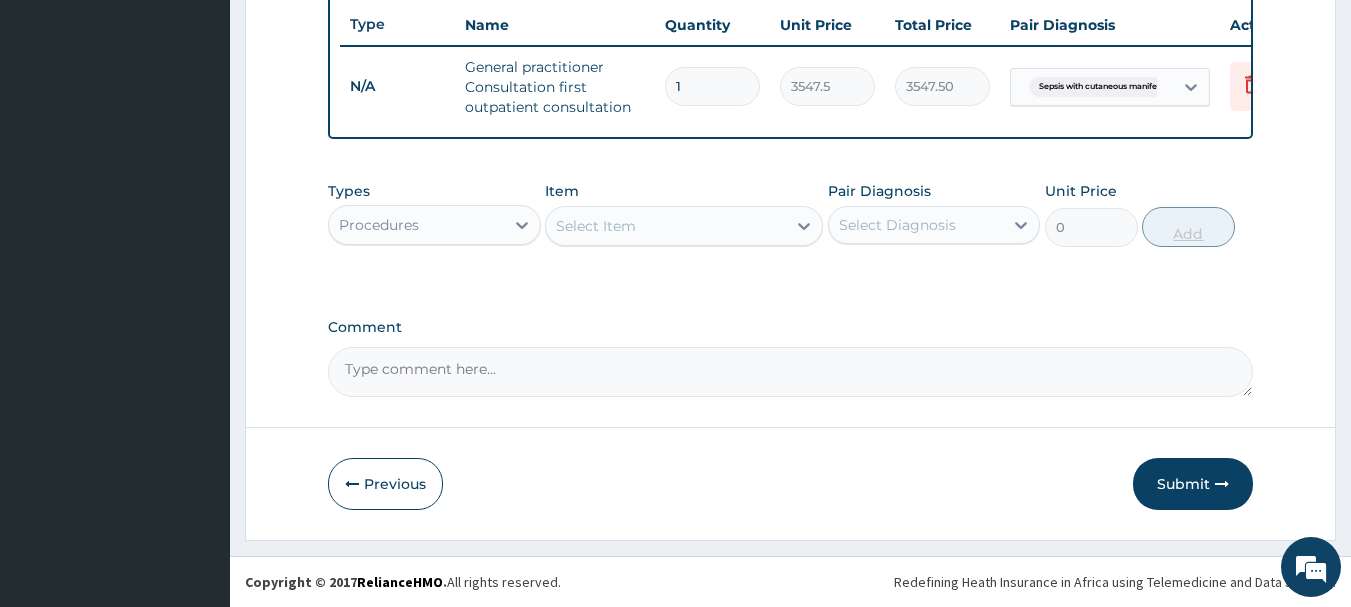 scroll, scrollTop: 766, scrollLeft: 0, axis: vertical 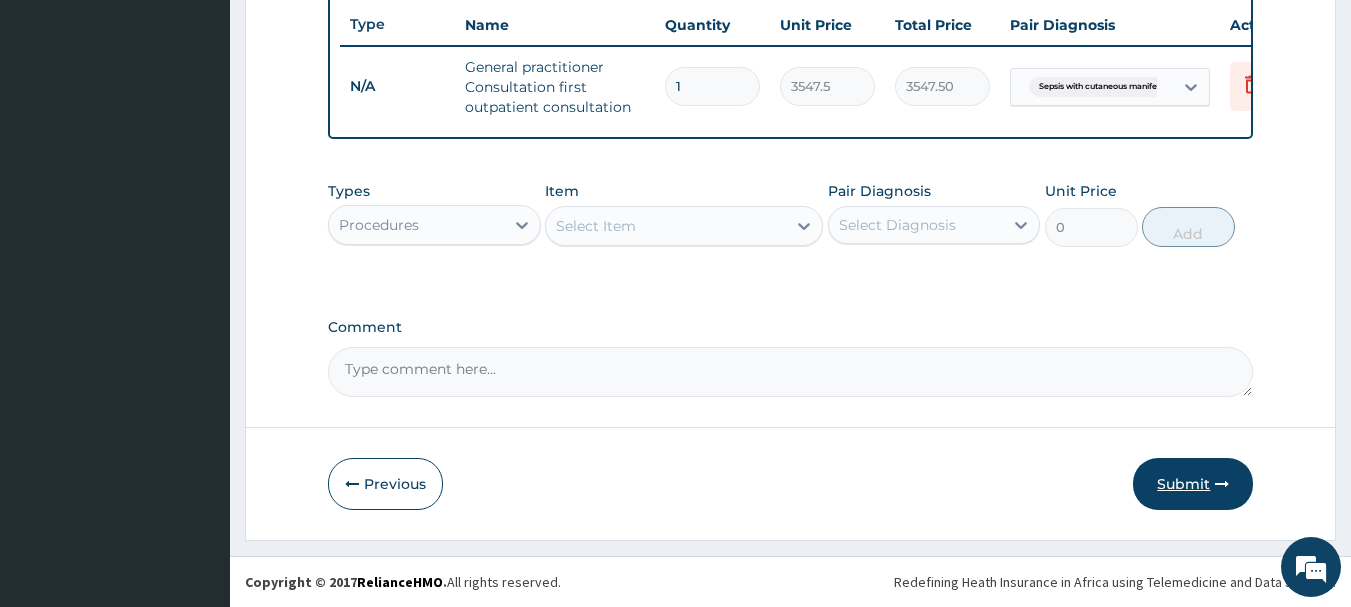 click on "Submit" at bounding box center [1193, 484] 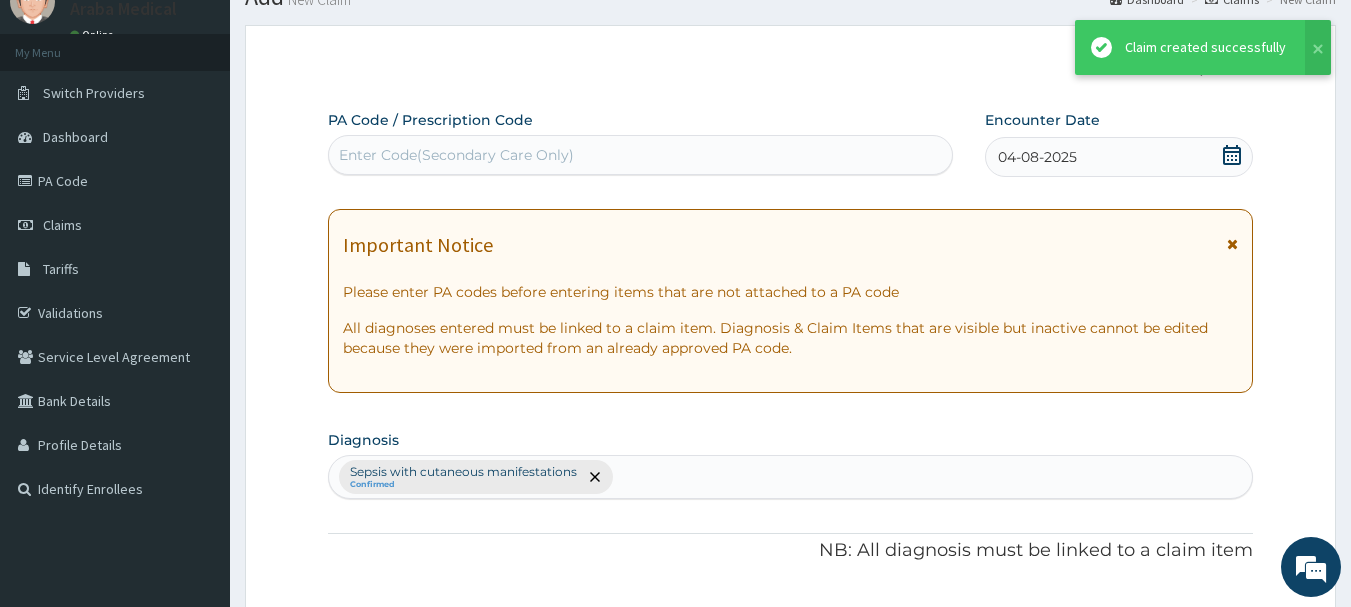 scroll, scrollTop: 766, scrollLeft: 0, axis: vertical 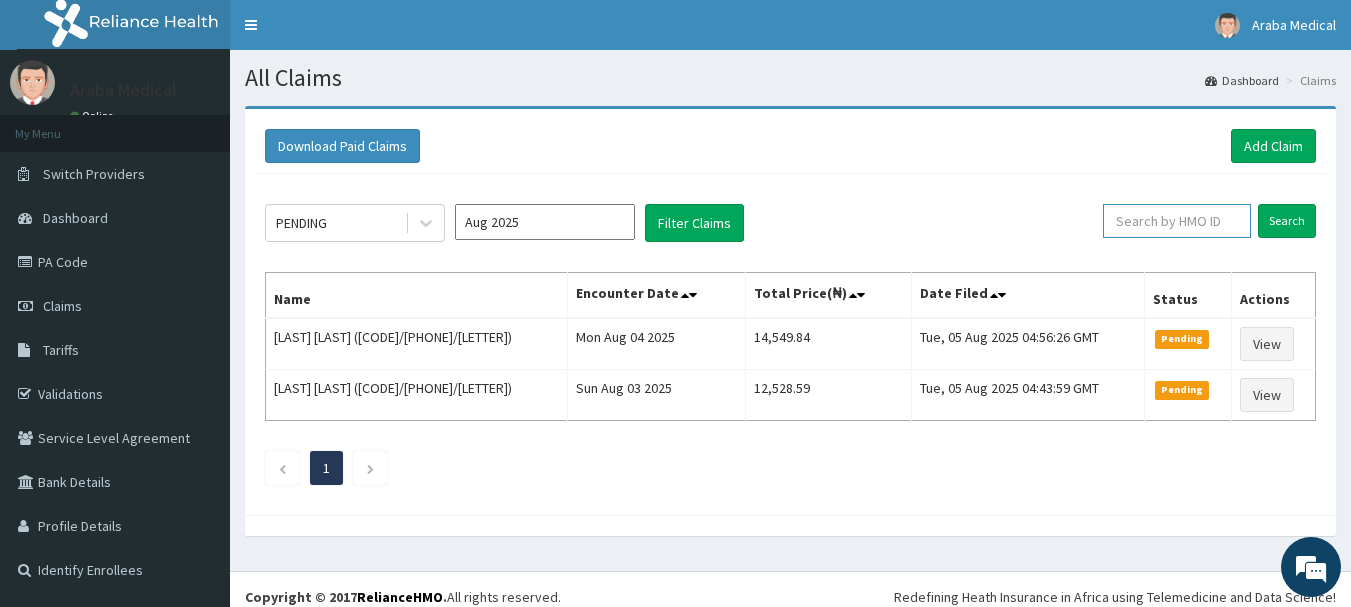 click at bounding box center (1177, 221) 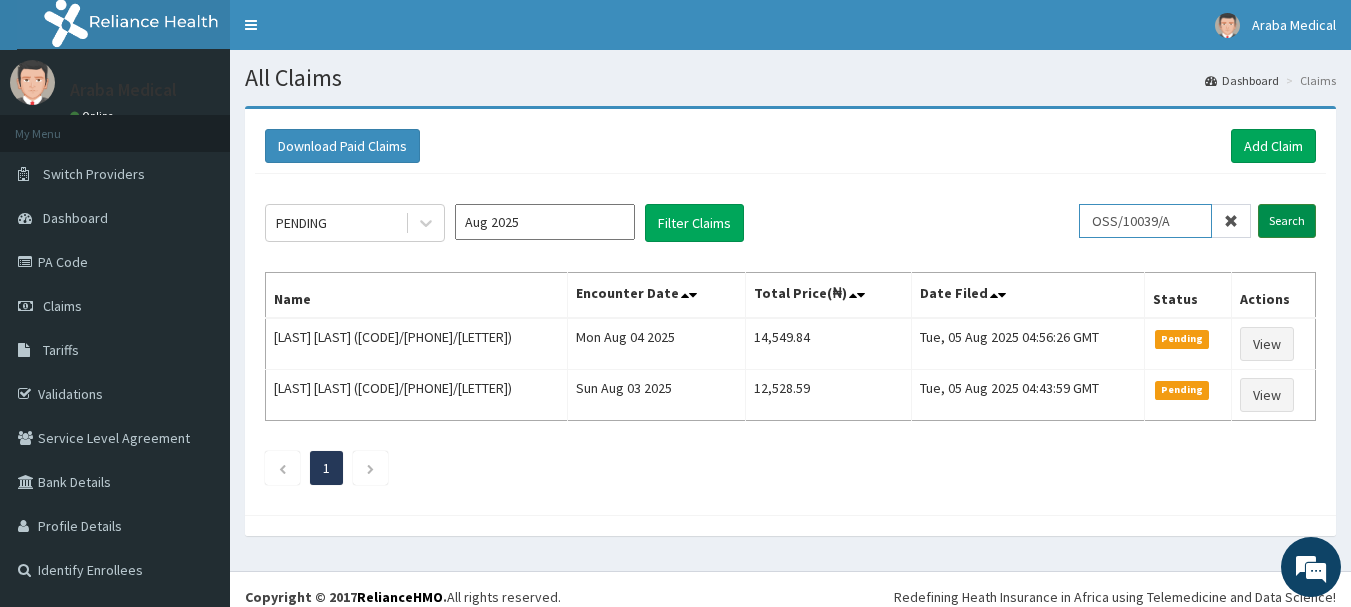 type on "OSS/10039/A" 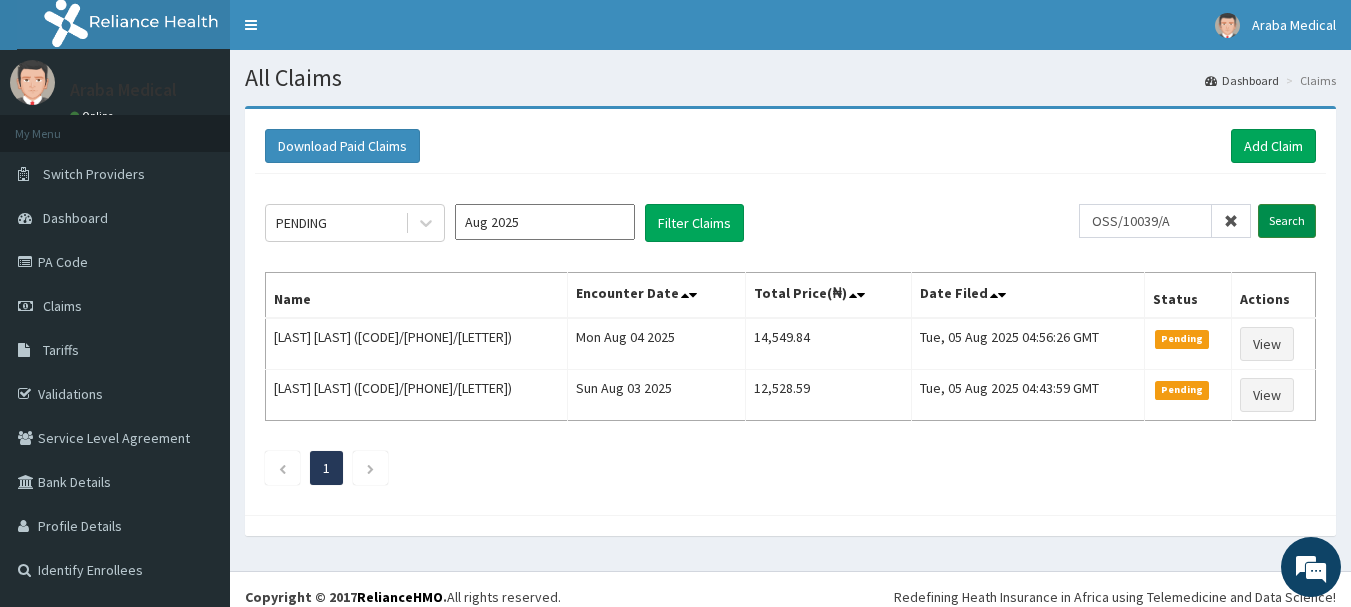 click on "Search" at bounding box center (1287, 221) 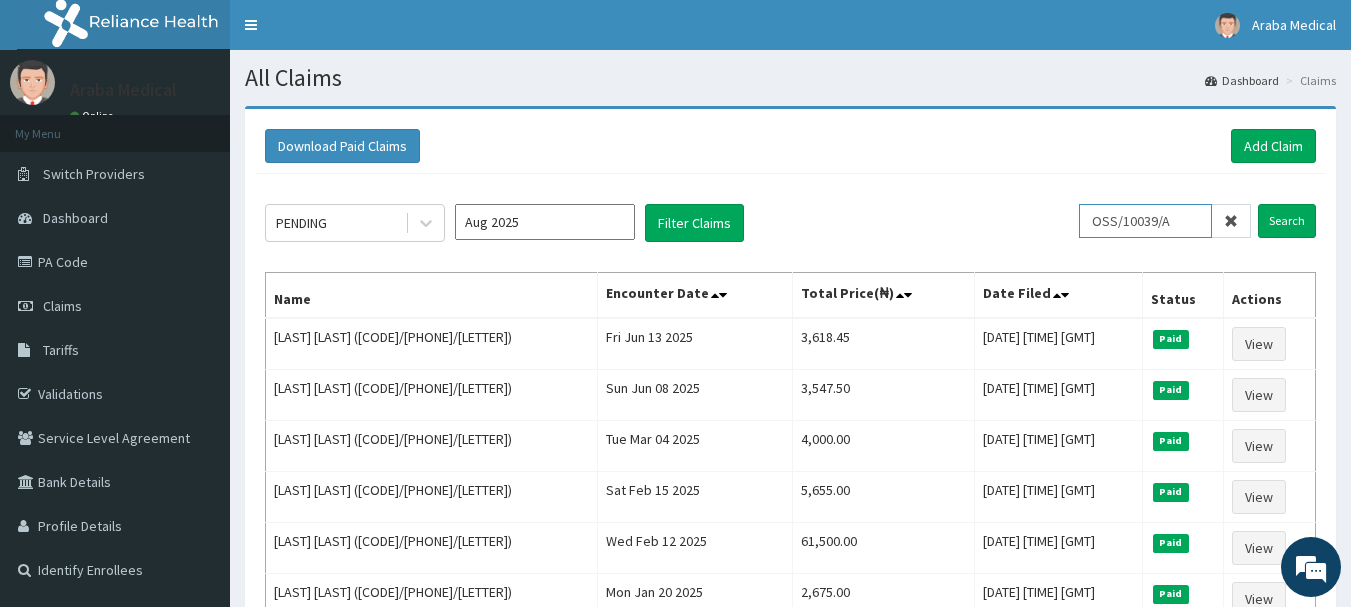 click on "OSS/10039/A" at bounding box center [1145, 221] 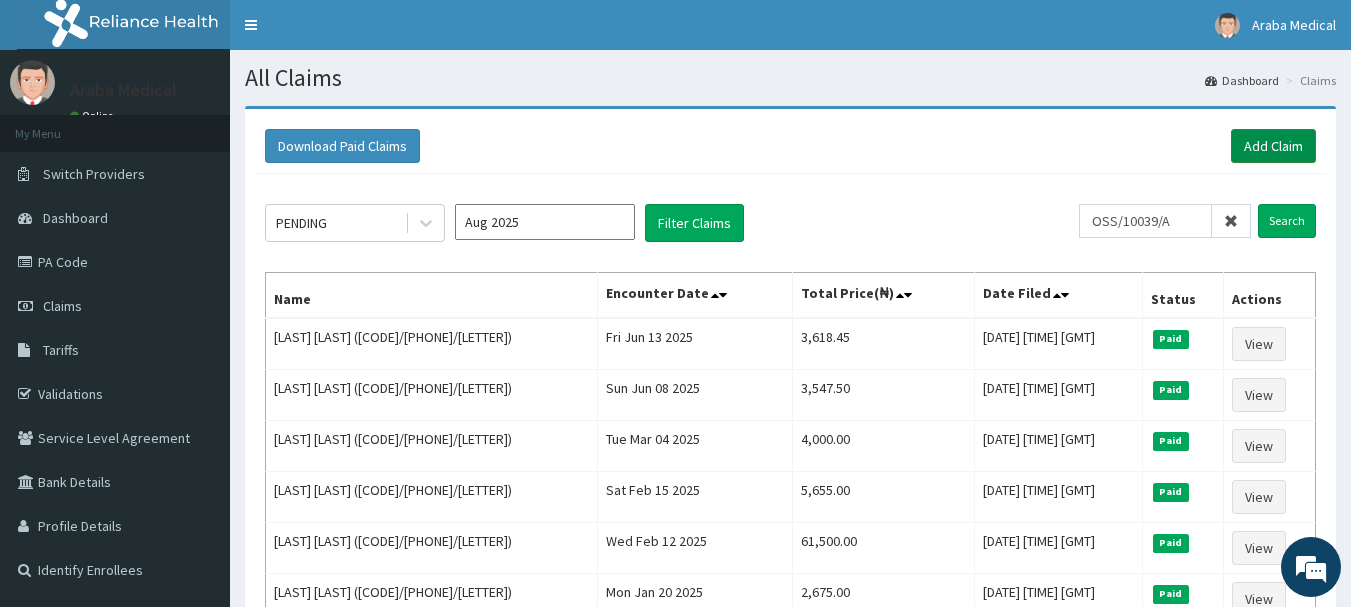 click on "Add Claim" at bounding box center (1273, 146) 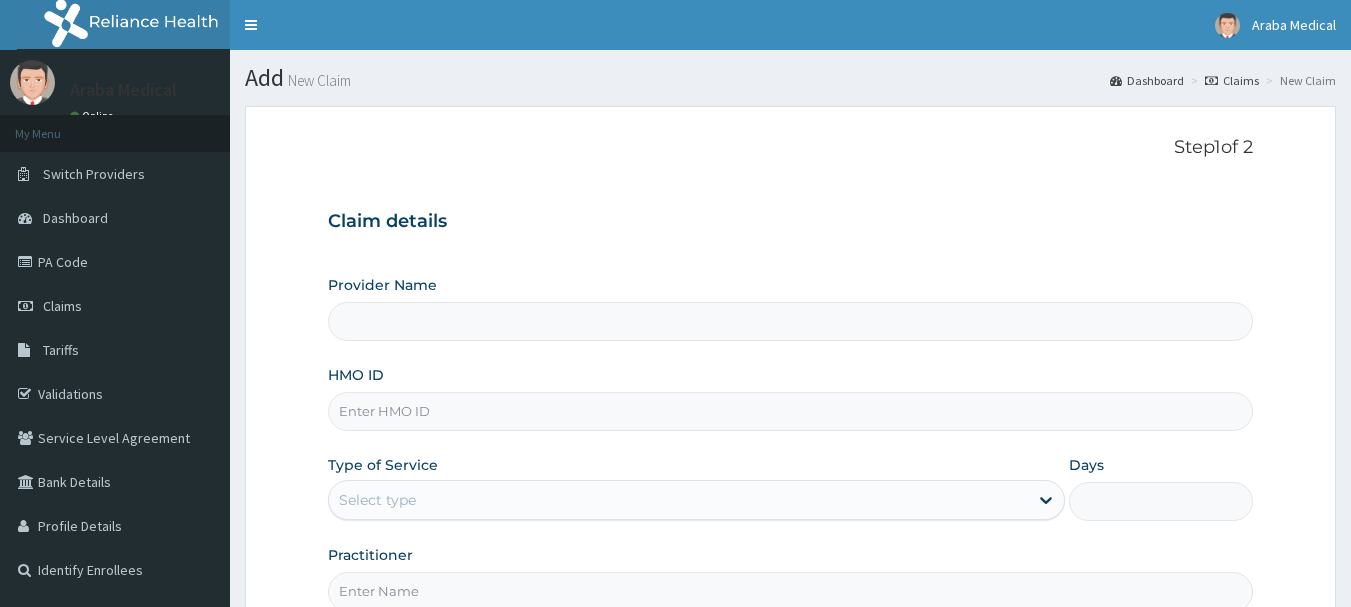 scroll, scrollTop: 0, scrollLeft: 0, axis: both 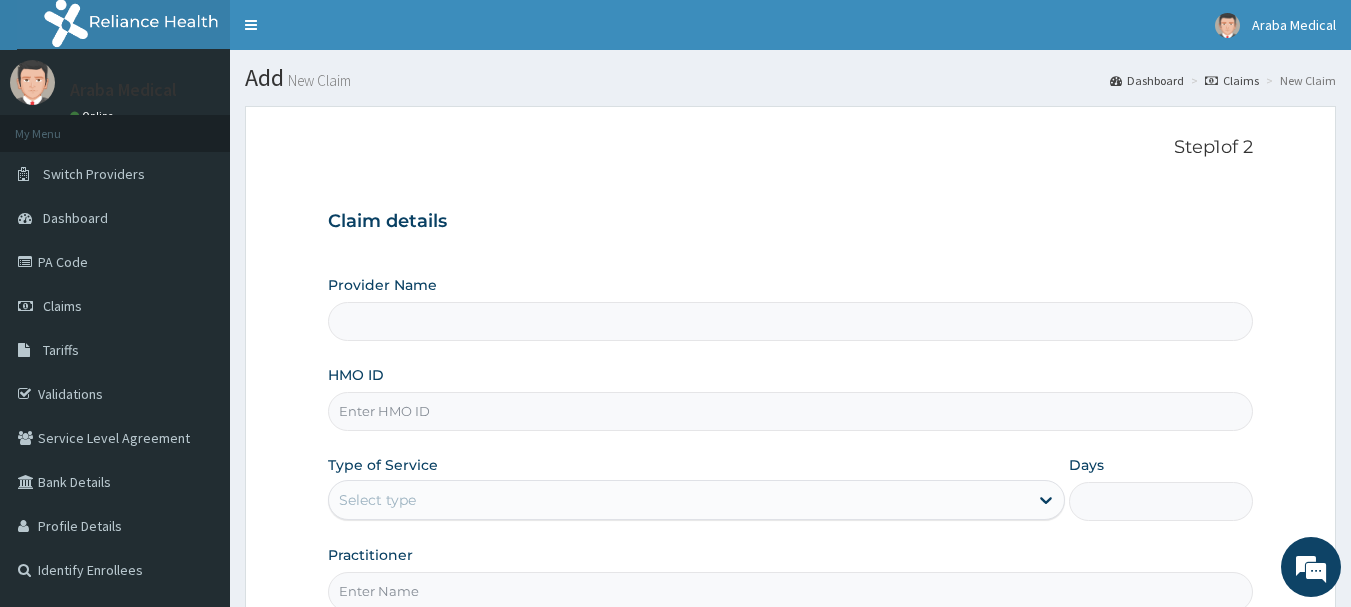 click on "HMO ID" at bounding box center (791, 411) 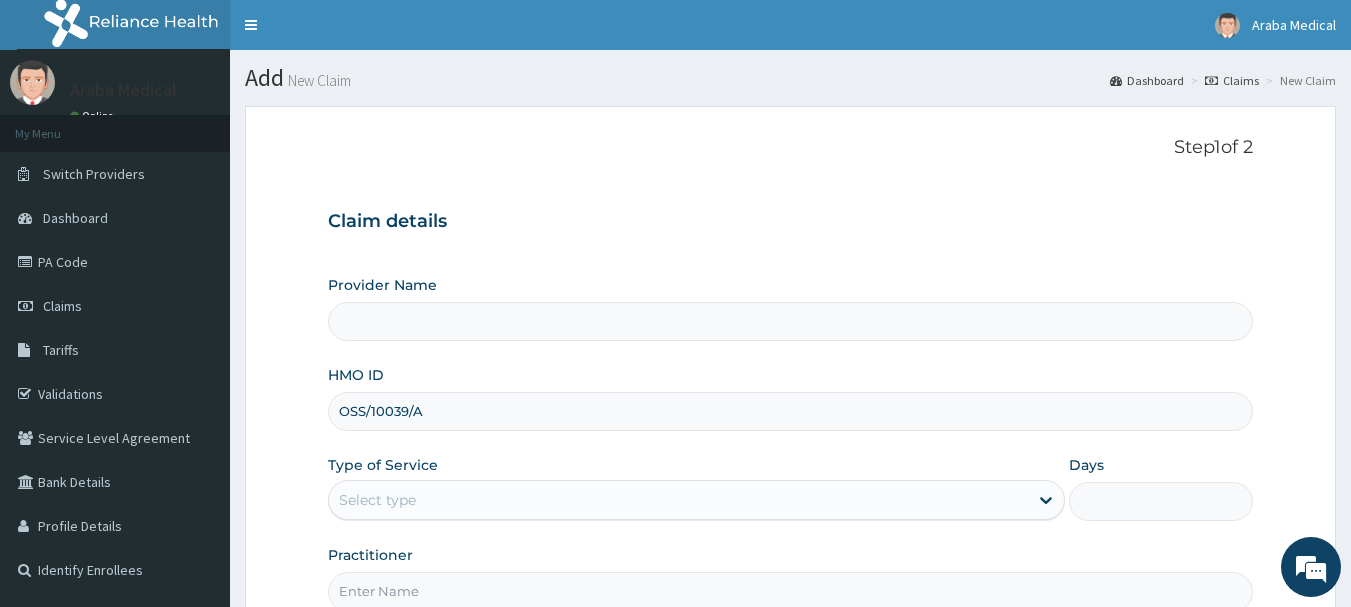 type on "Araba Medical Centre" 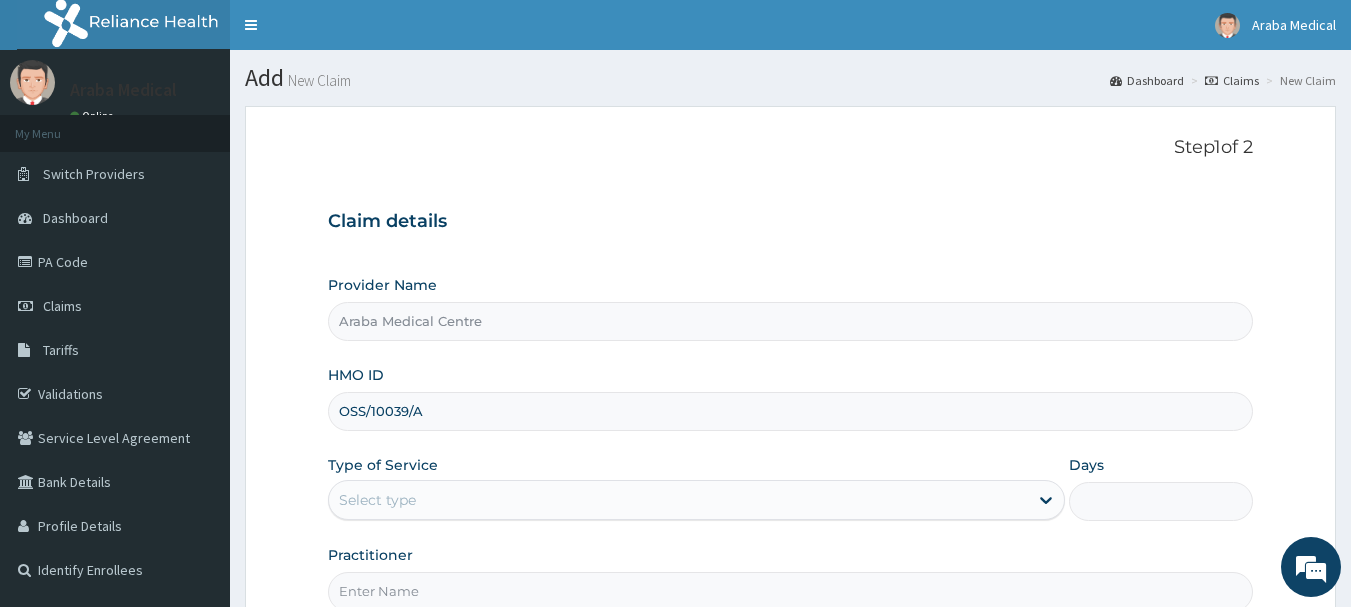 type on "OSS/10039/A" 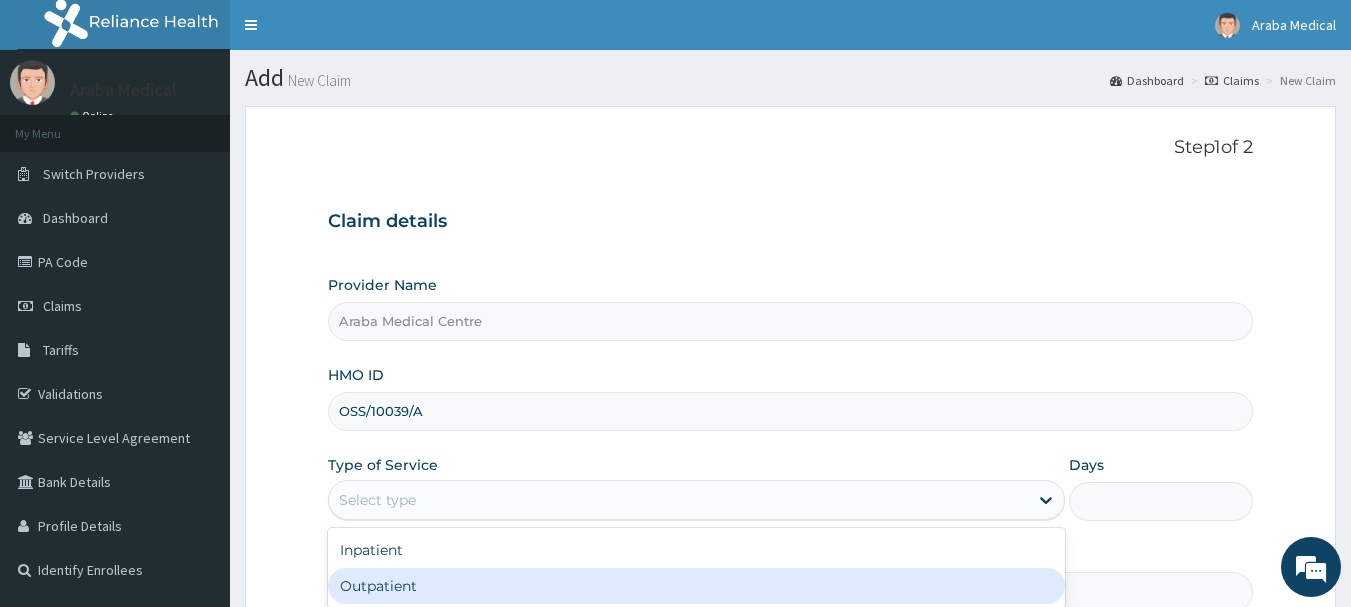 click on "Outpatient" at bounding box center [696, 586] 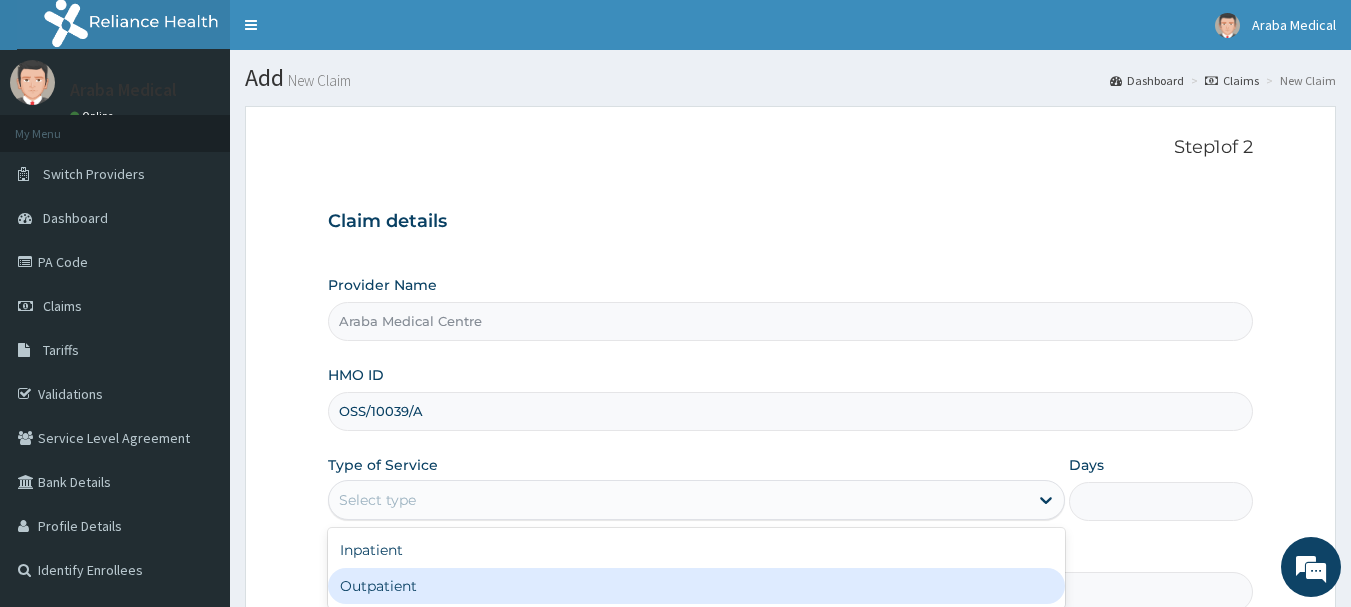 type on "1" 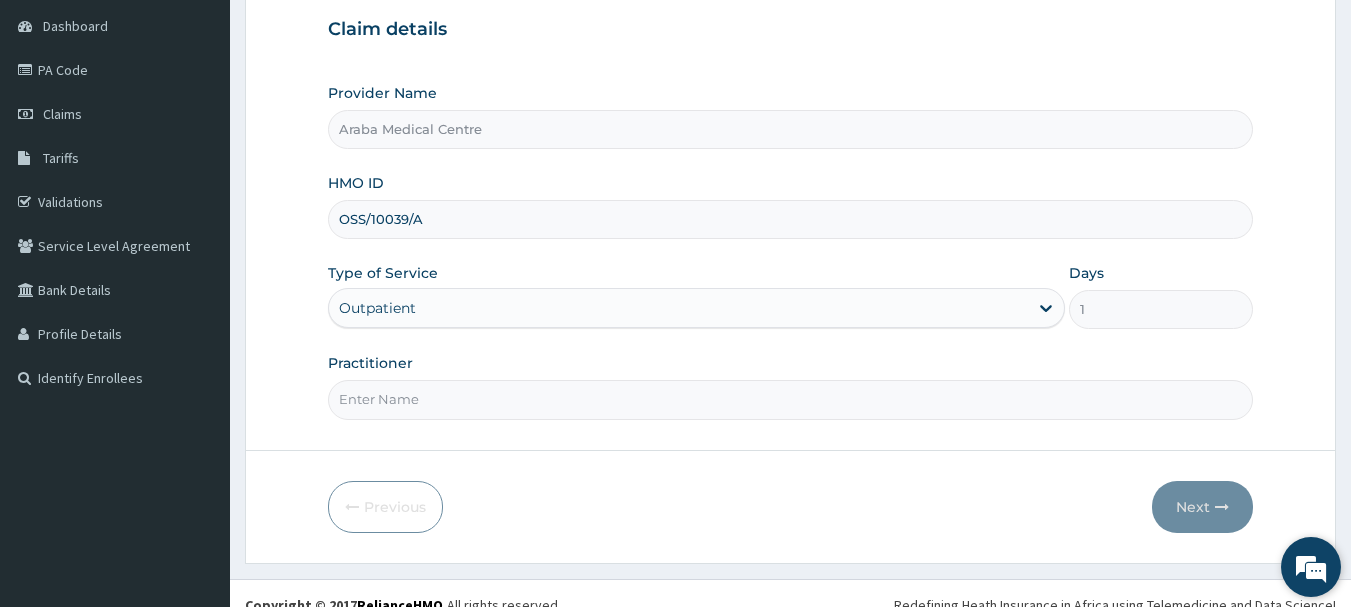 scroll, scrollTop: 212, scrollLeft: 0, axis: vertical 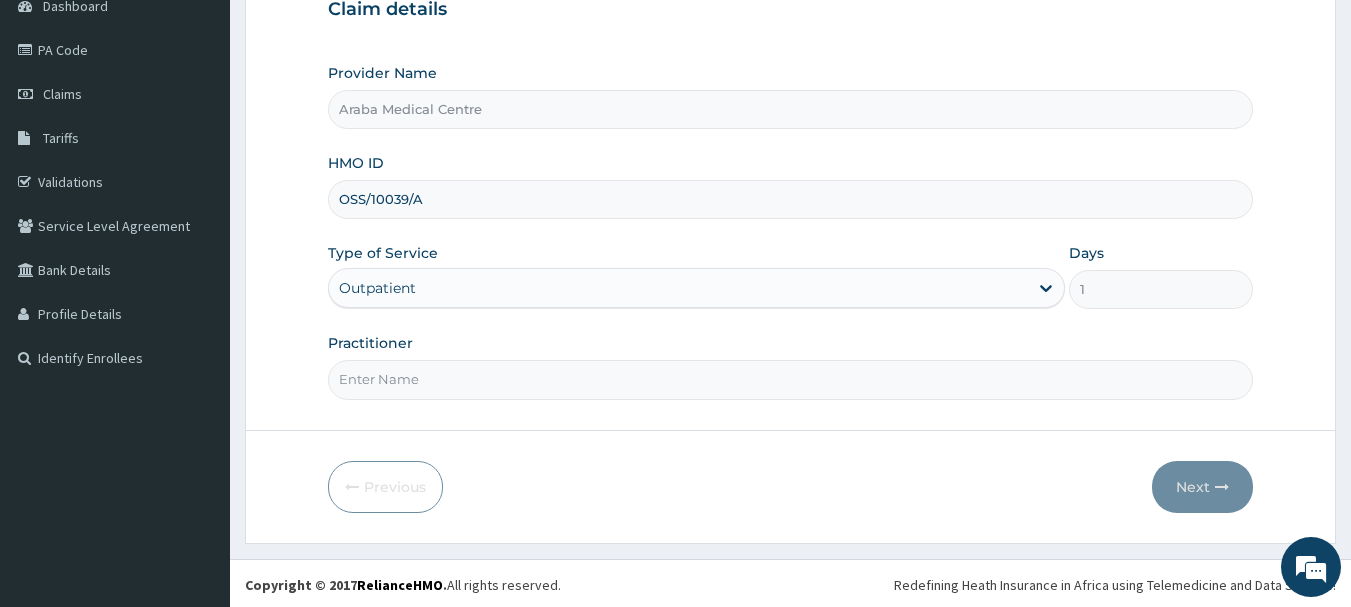 click on "Practitioner" at bounding box center [791, 379] 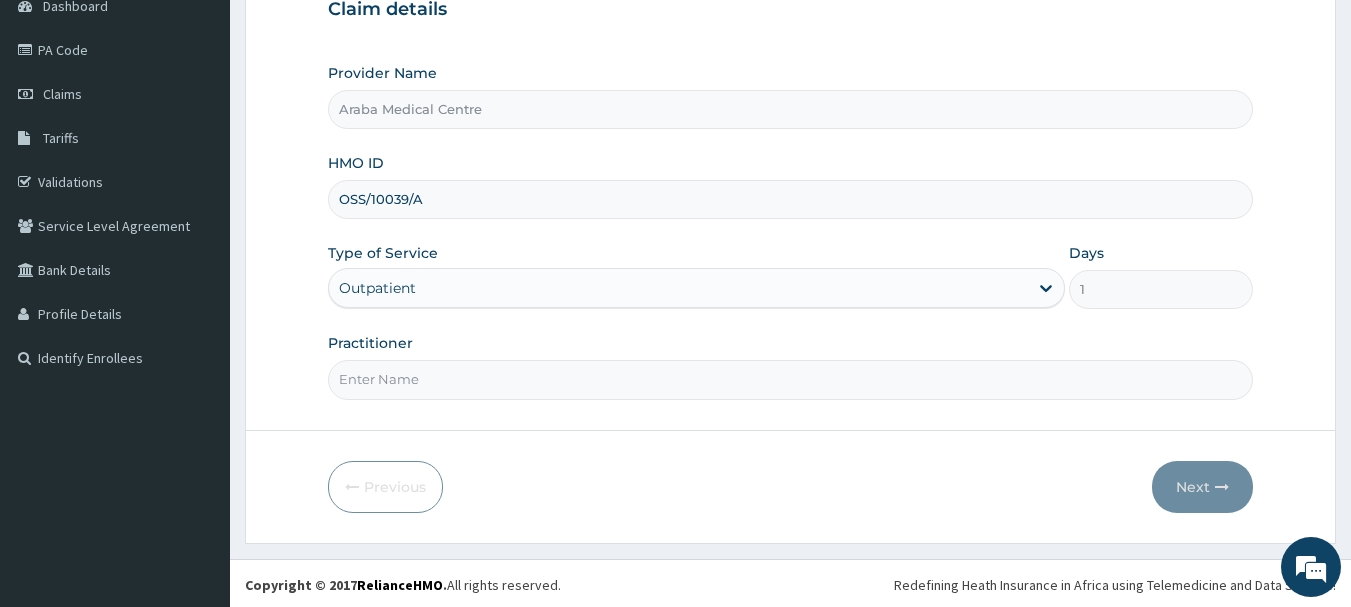 scroll, scrollTop: 0, scrollLeft: 0, axis: both 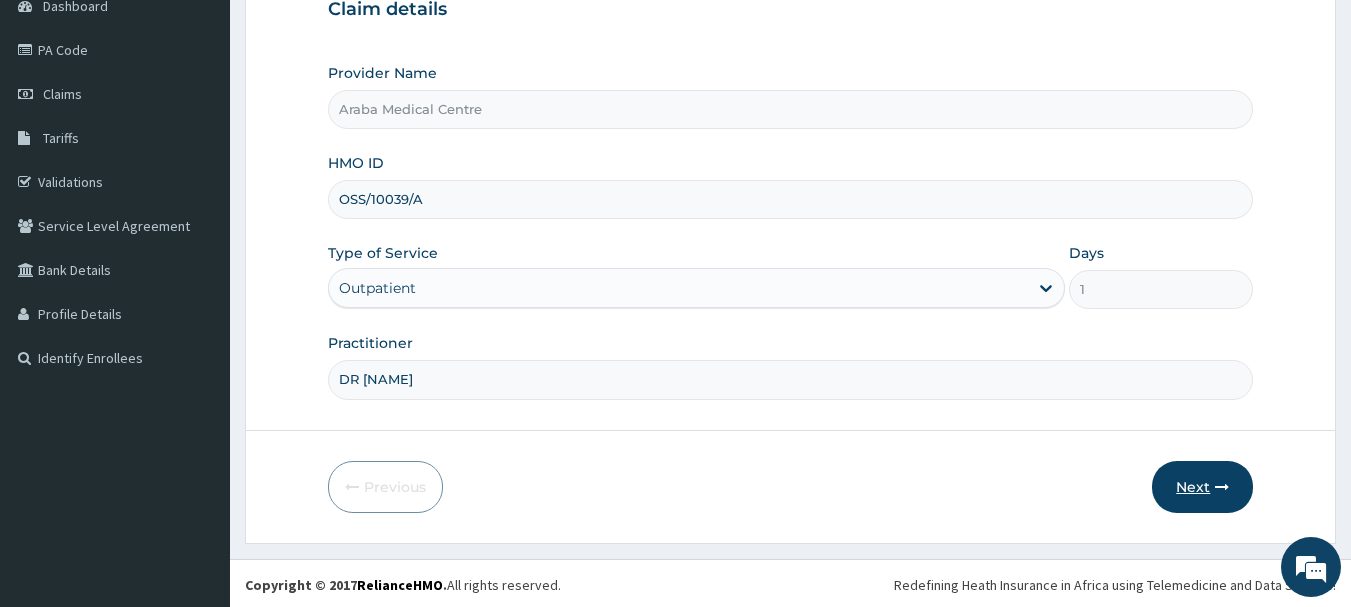 type on "DR BAMS" 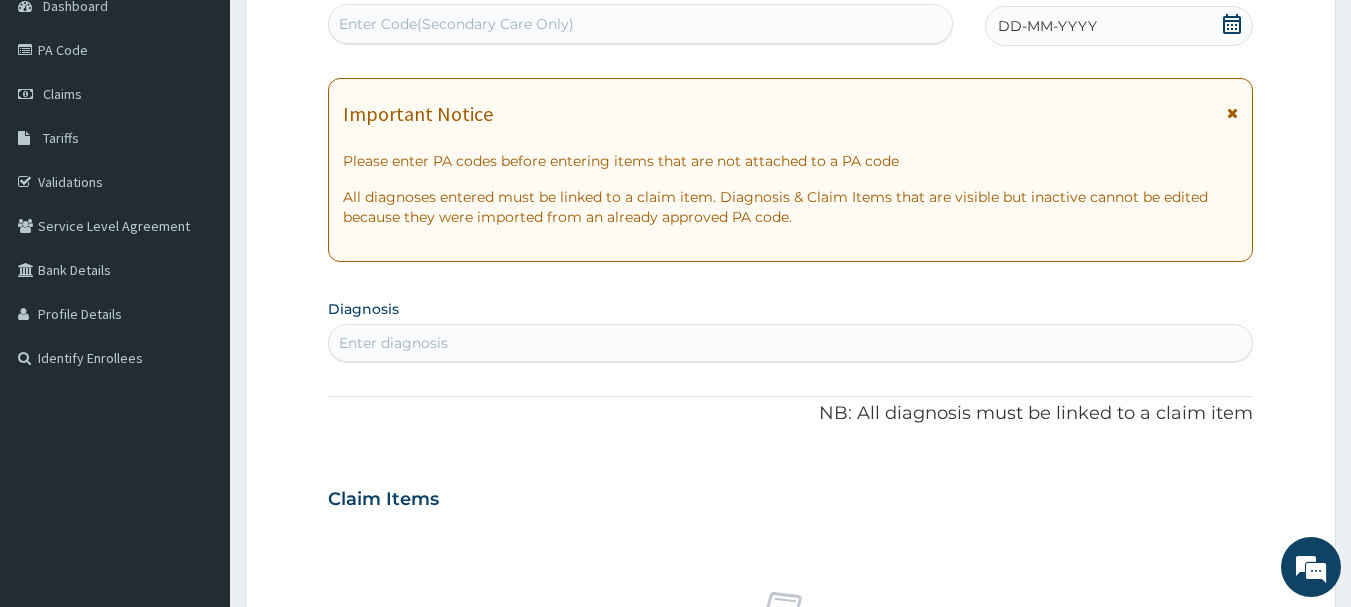 click 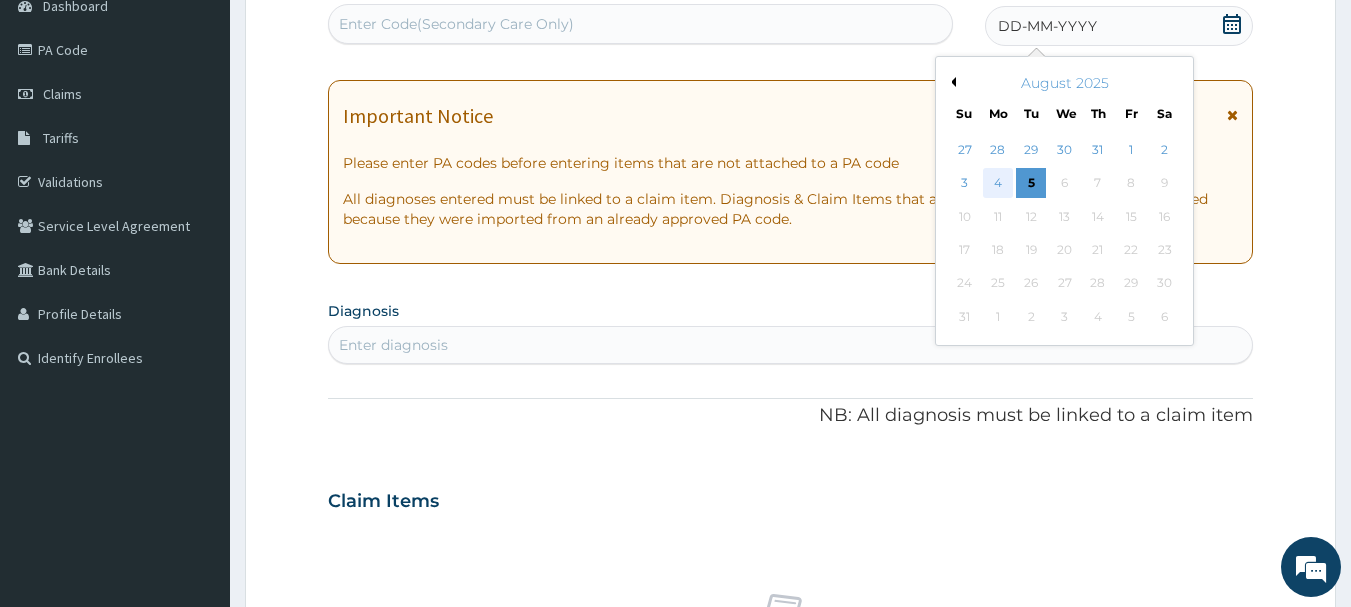 click on "4" at bounding box center (998, 184) 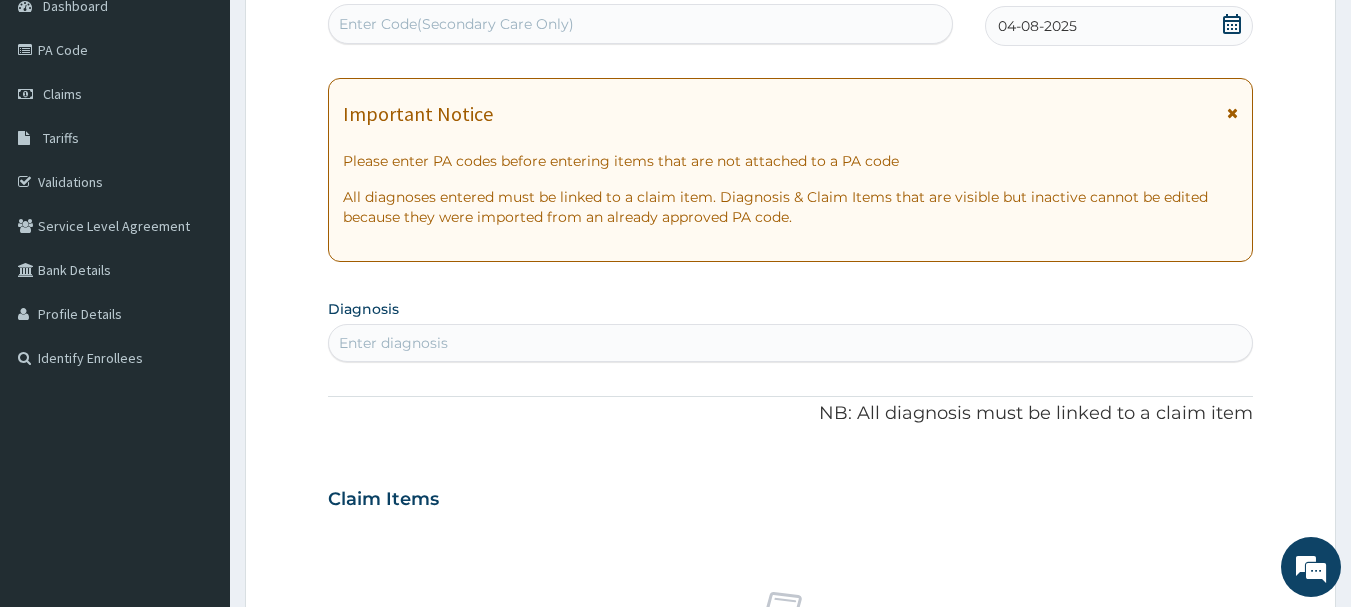 click on "Enter diagnosis" at bounding box center [791, 343] 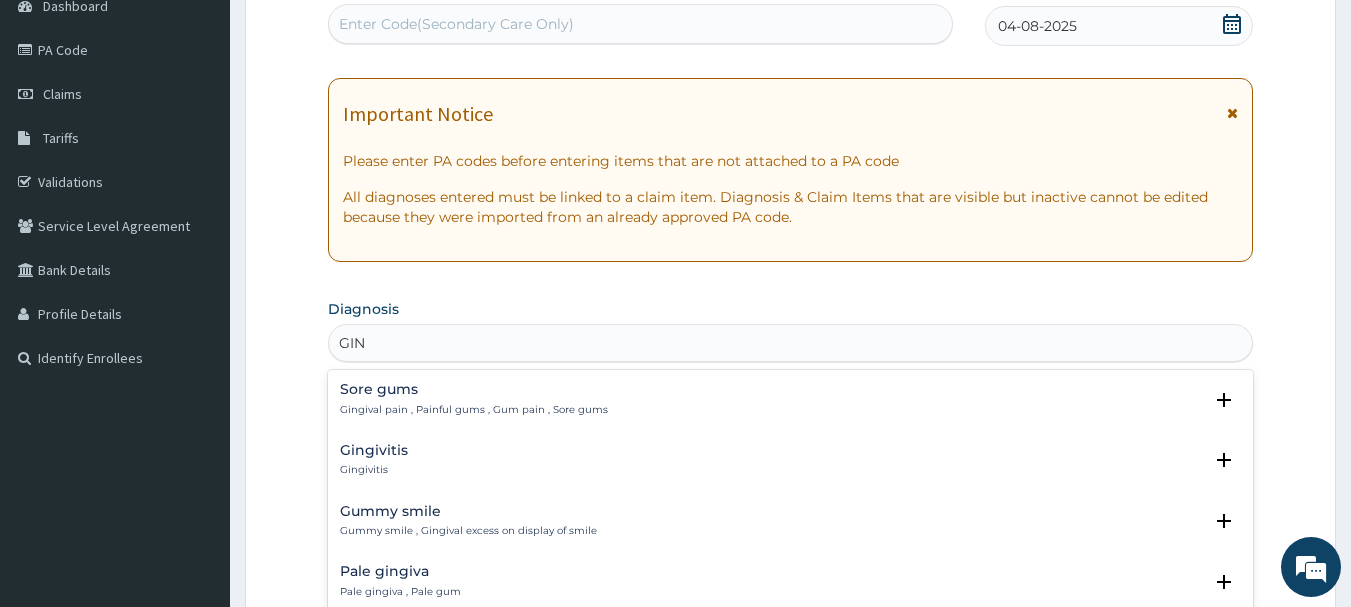 type on "GING" 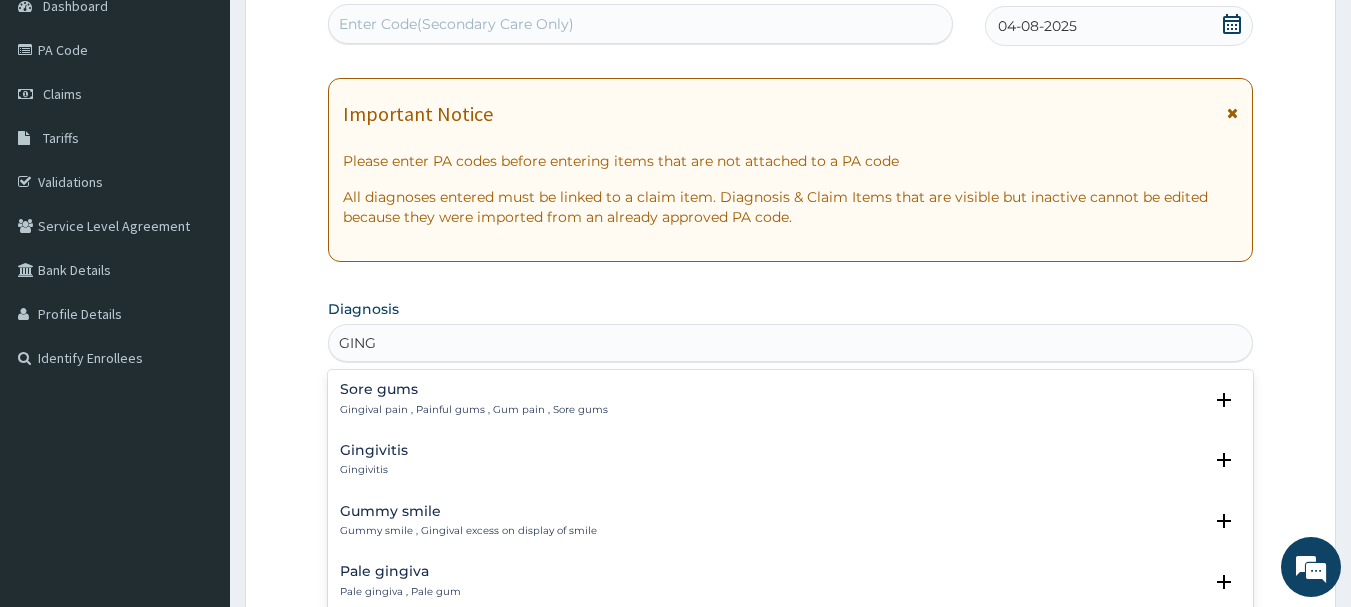 click on "Gingivitis" at bounding box center [374, 450] 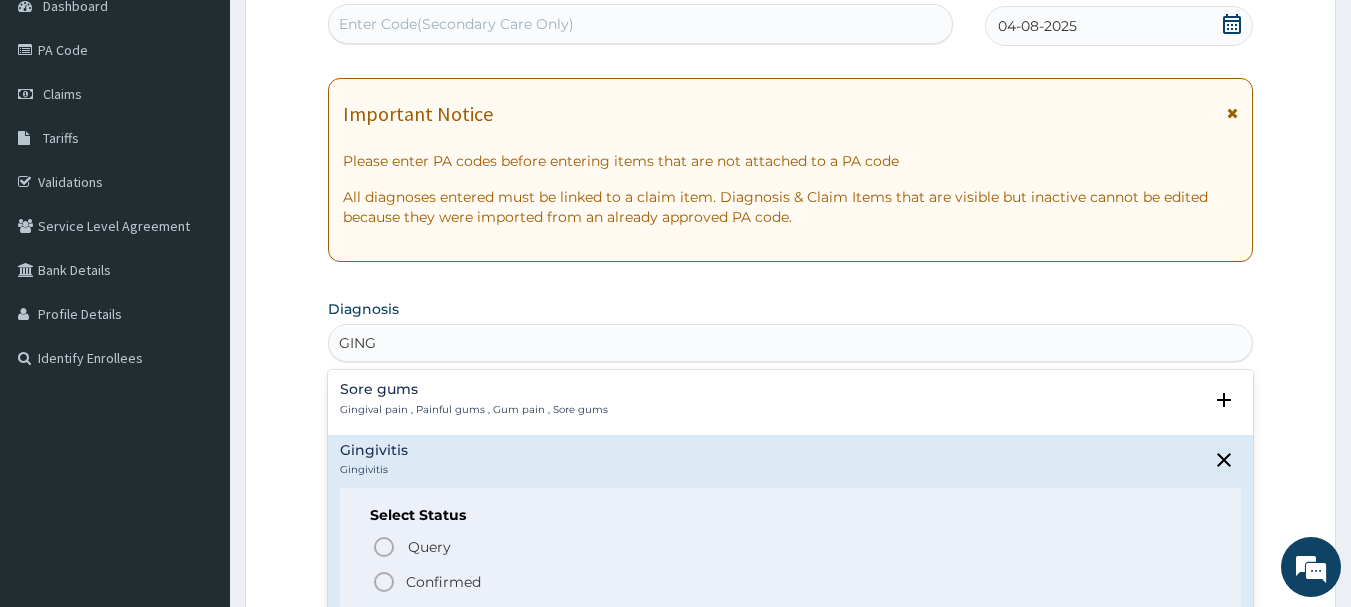 click 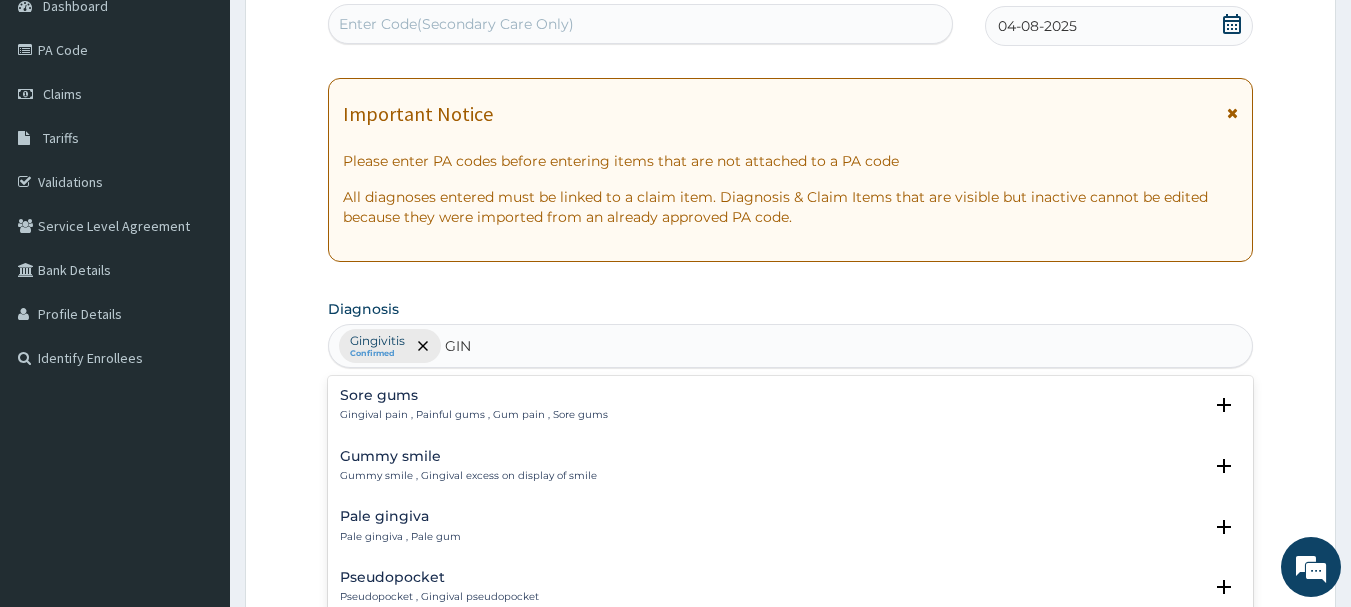 type on "GING" 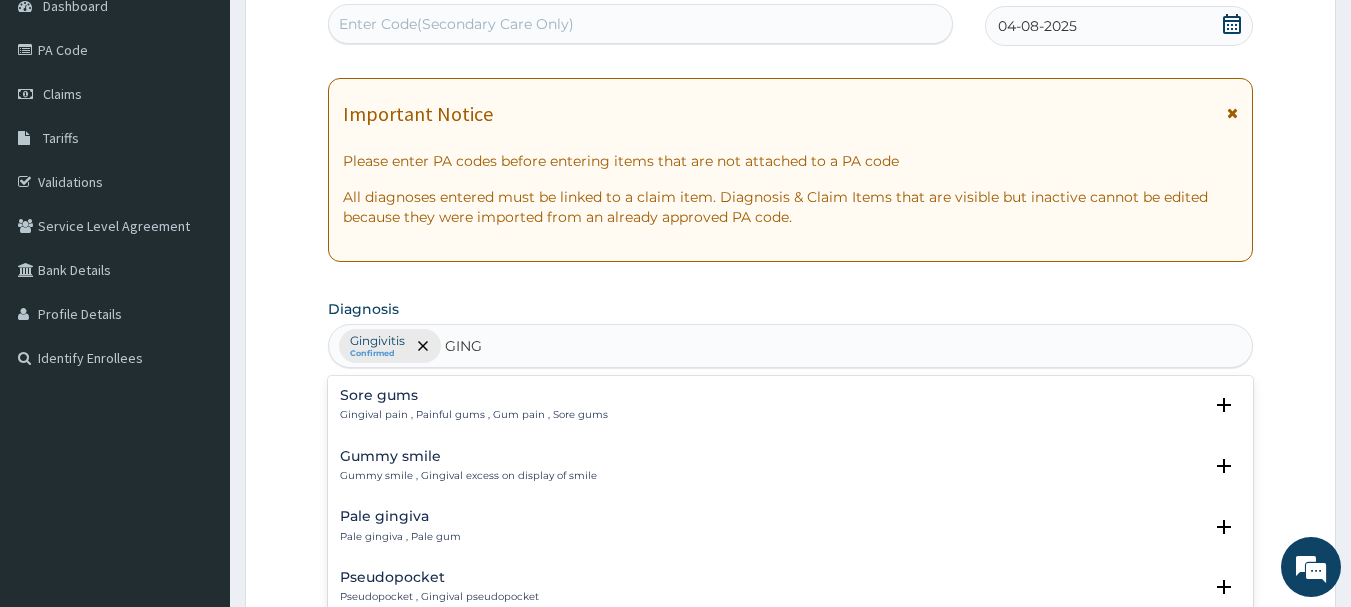 click on "Sore gums" at bounding box center [474, 395] 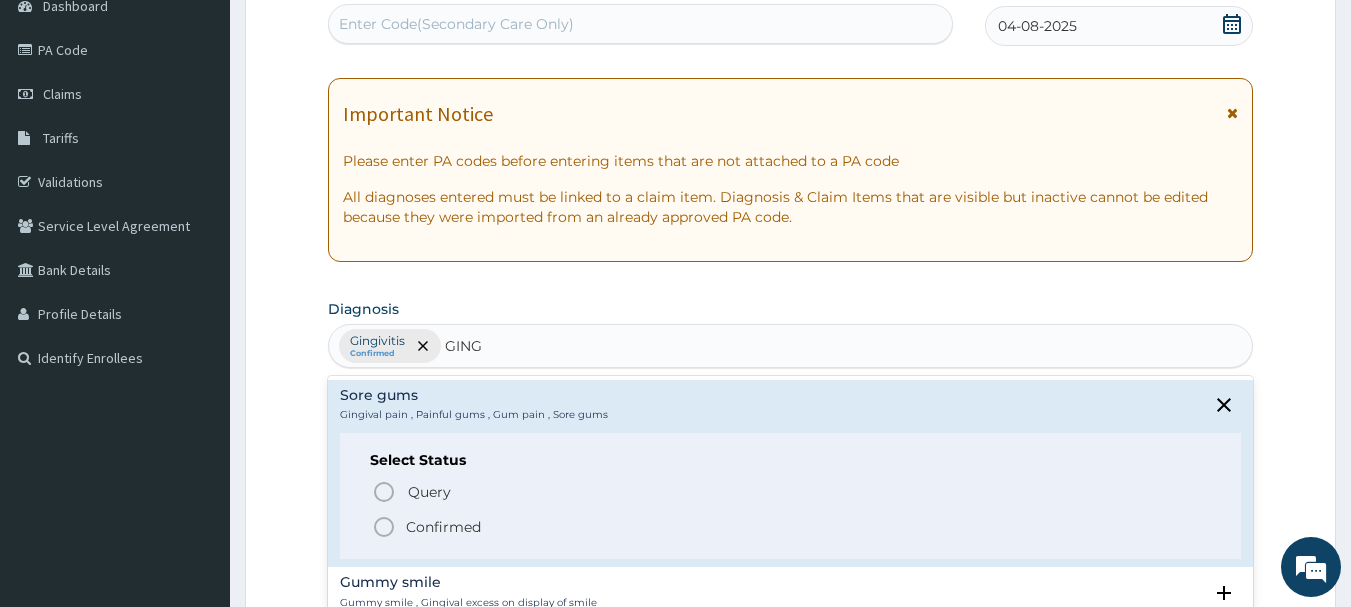 click 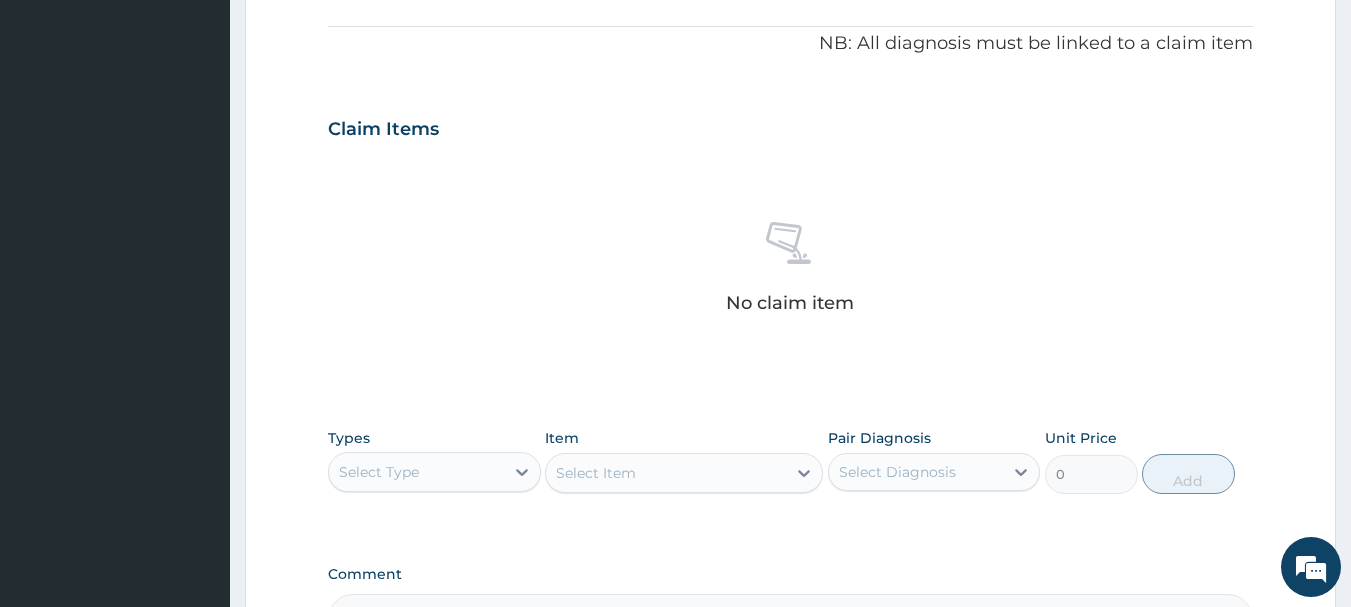 scroll, scrollTop: 601, scrollLeft: 0, axis: vertical 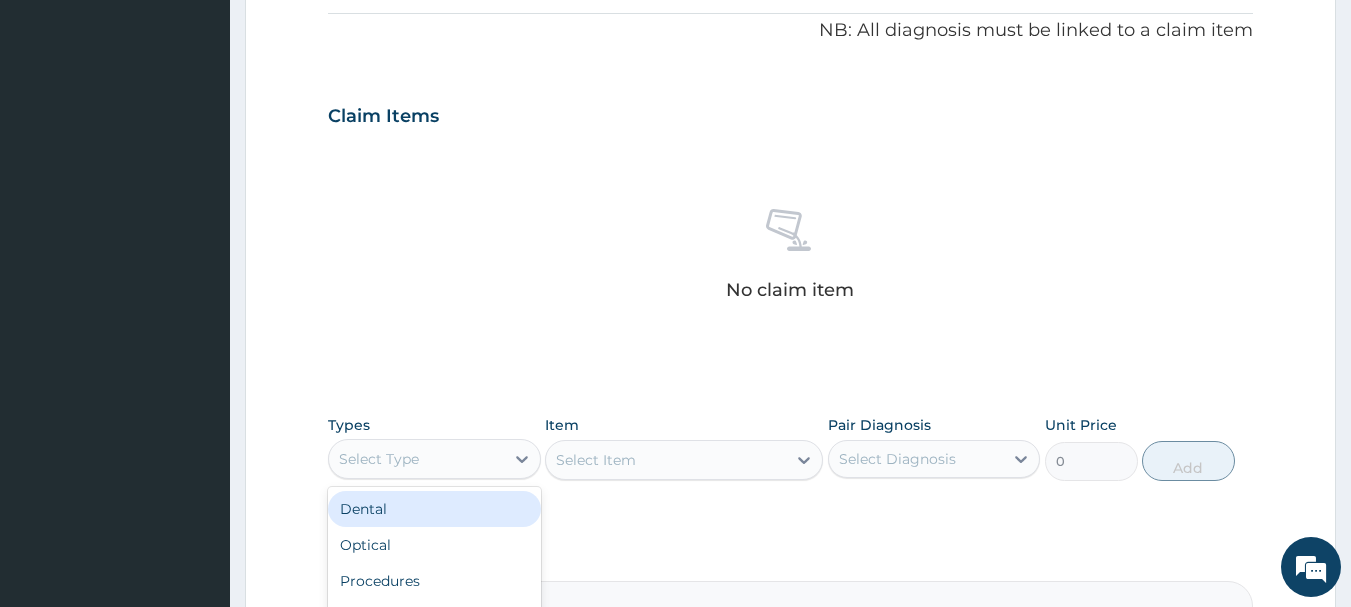 click on "Select Type" at bounding box center (416, 459) 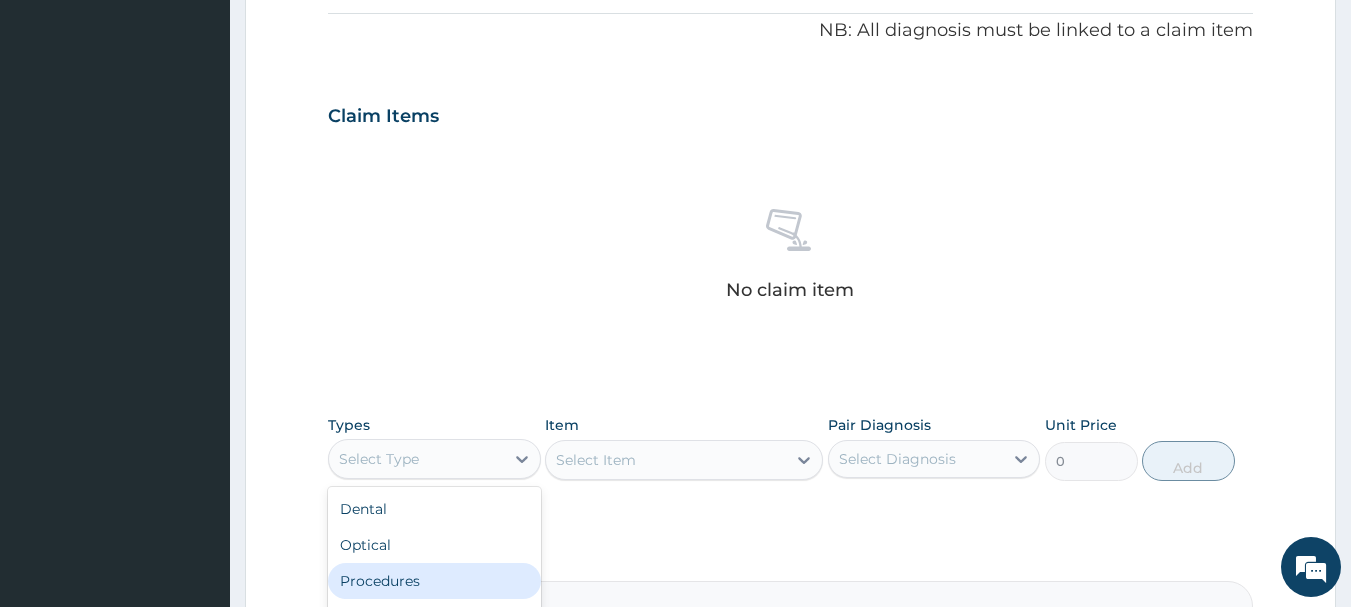 click on "Procedures" at bounding box center (434, 581) 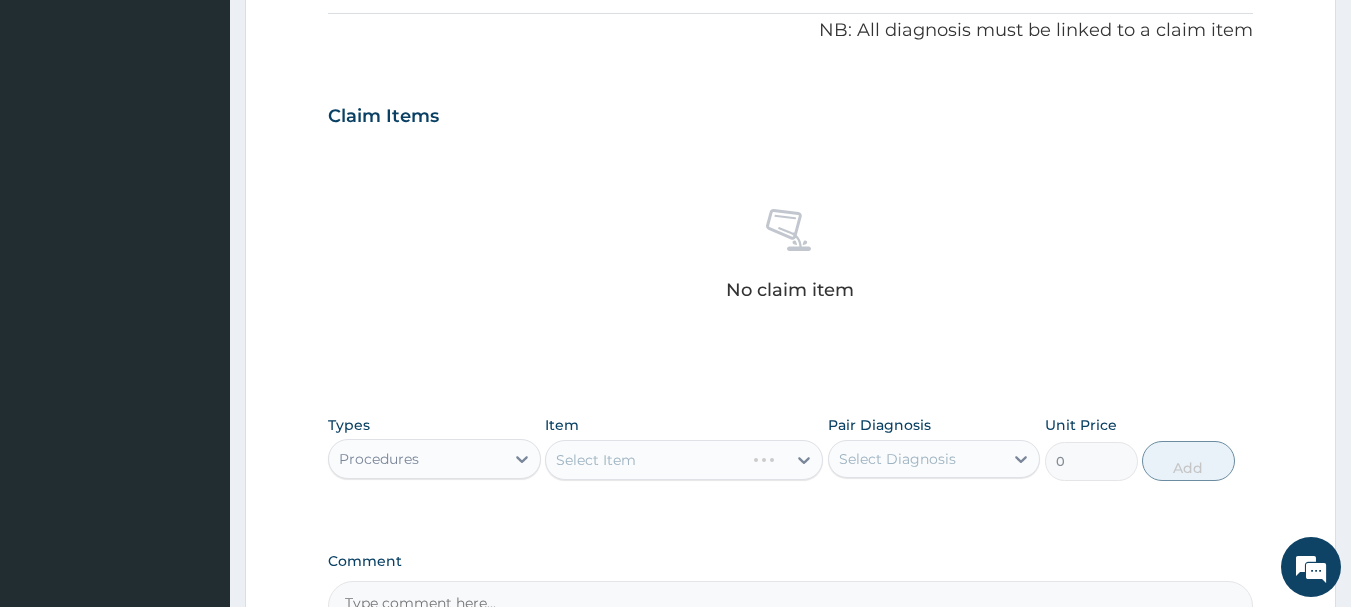 click on "Select Item" at bounding box center (684, 460) 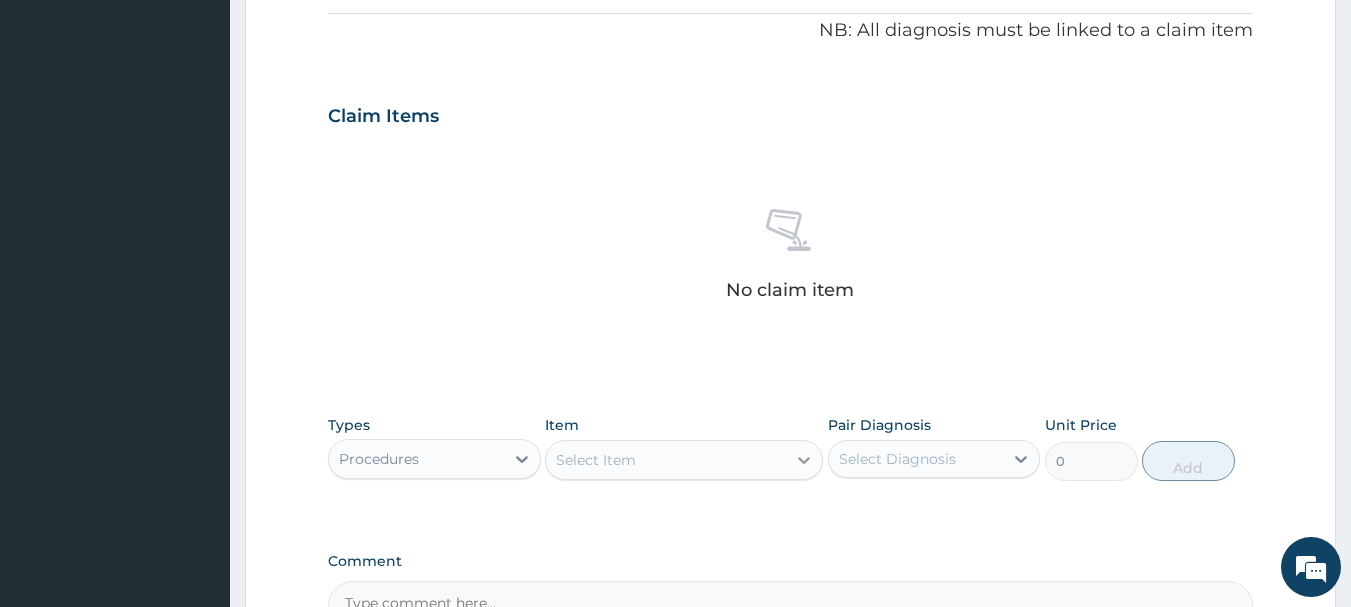 click 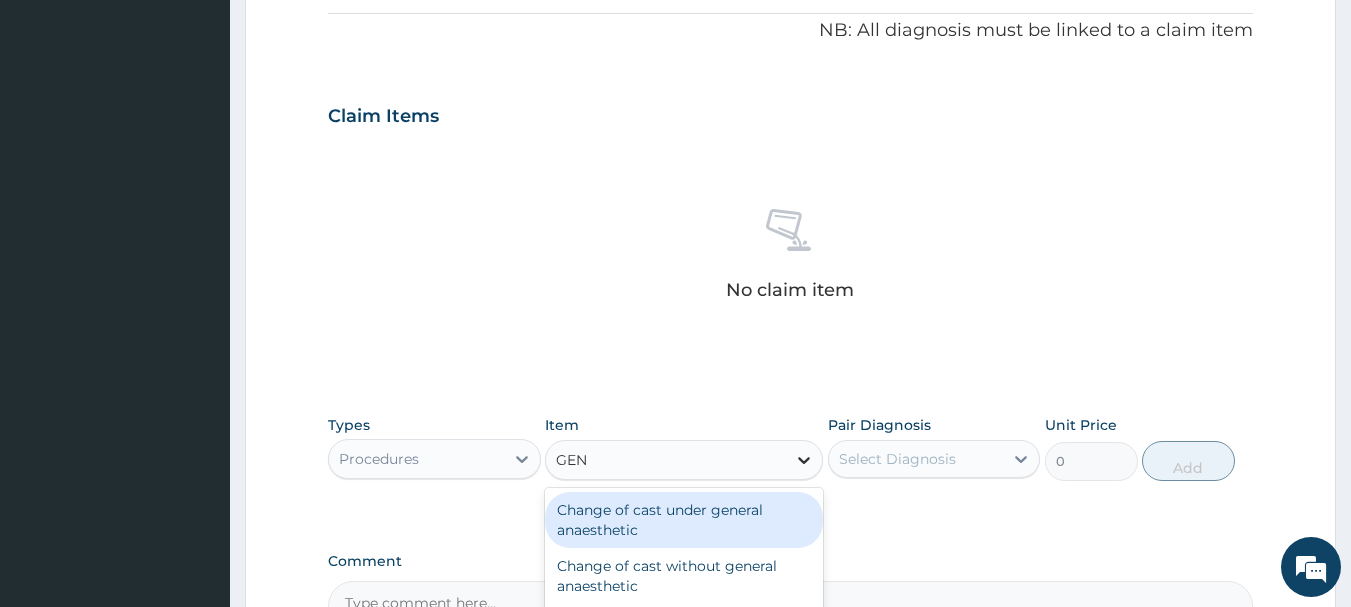type on "GENE" 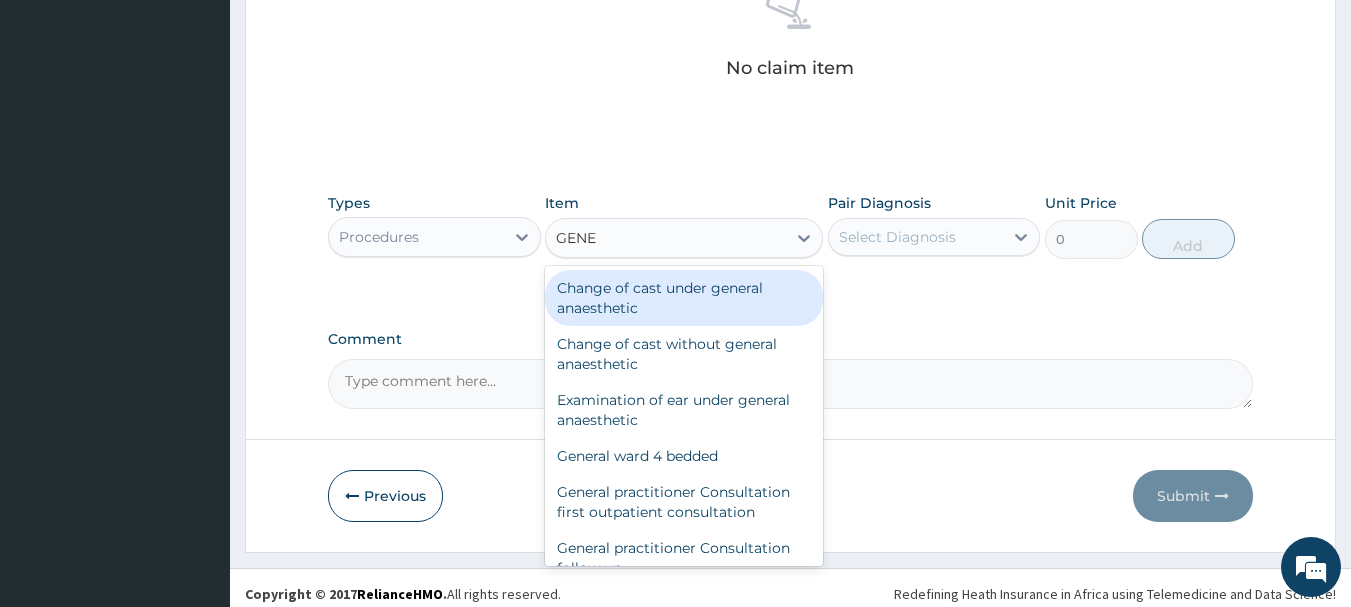 scroll, scrollTop: 825, scrollLeft: 0, axis: vertical 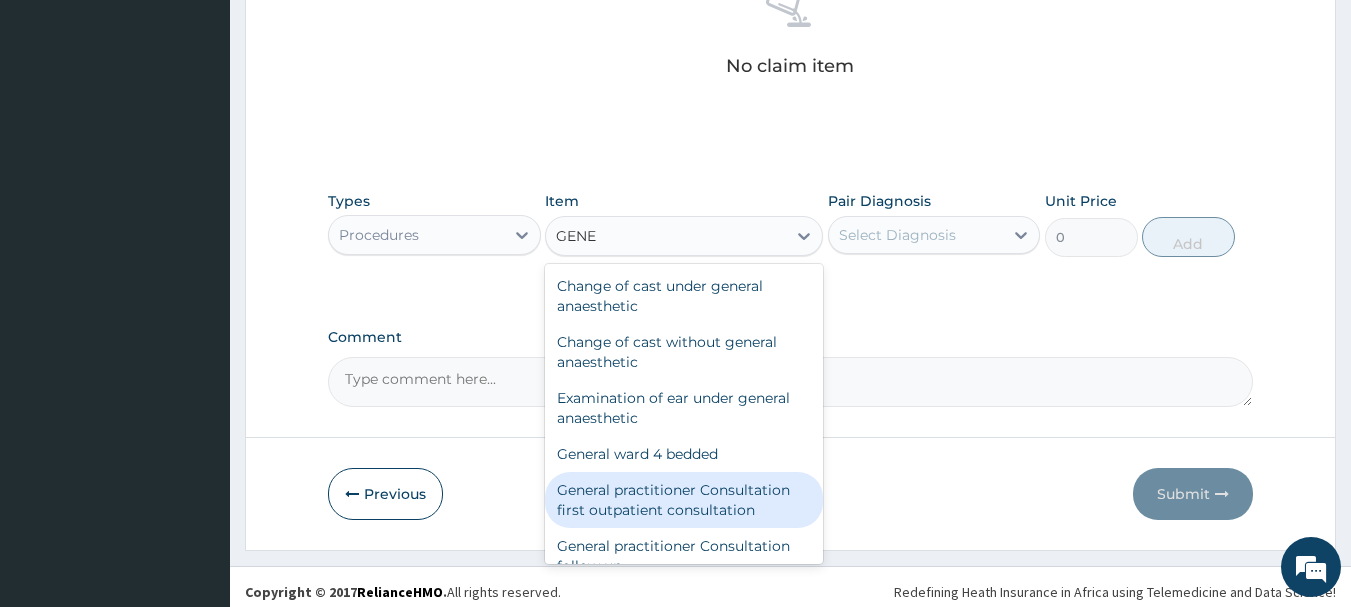 click on "General practitioner Consultation first outpatient consultation" at bounding box center (684, 500) 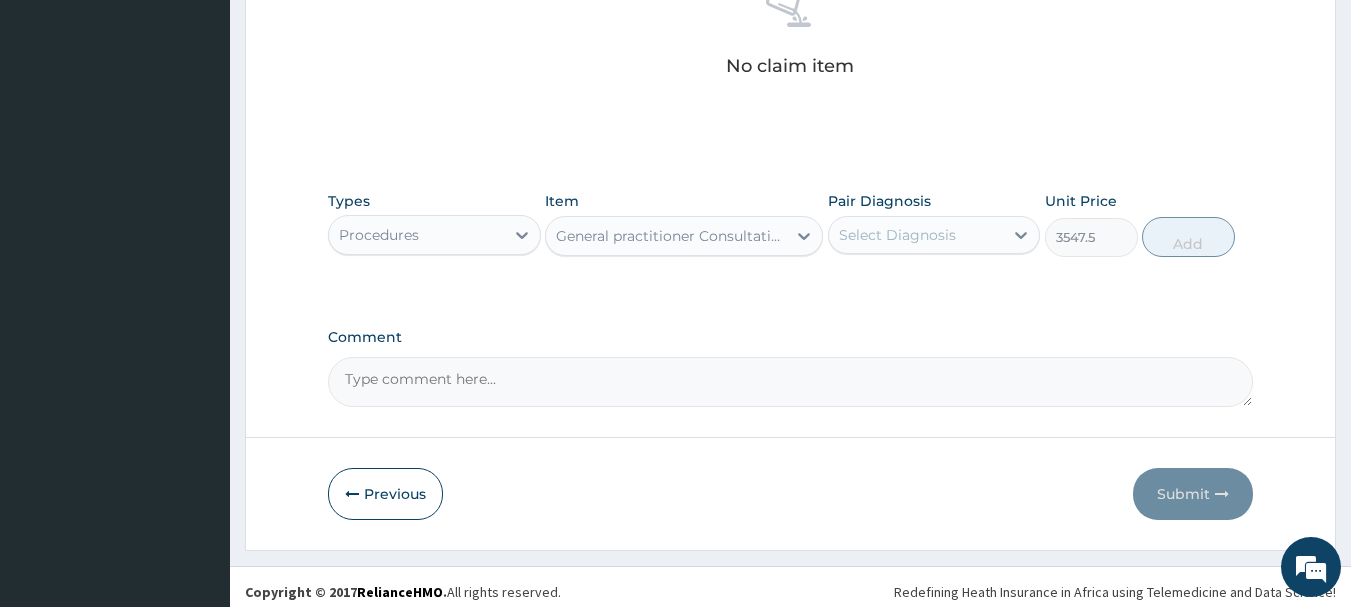 click on "Select Diagnosis" at bounding box center (916, 235) 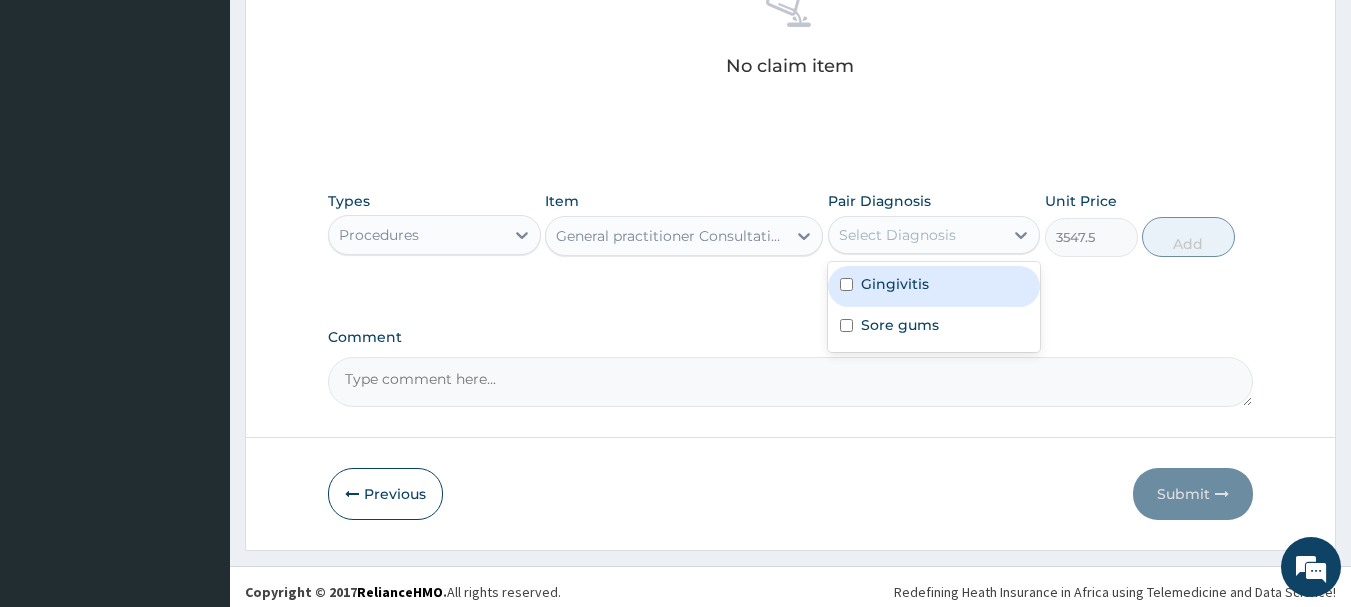 click on "Gingivitis" at bounding box center [934, 286] 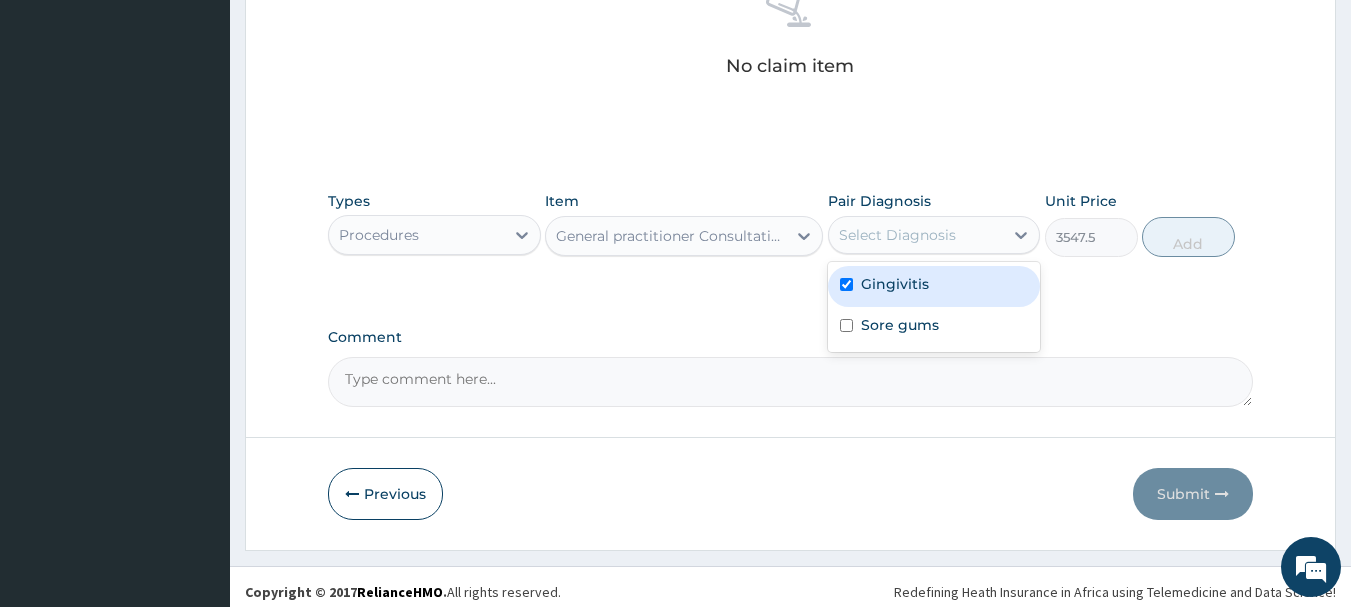drag, startPoint x: 928, startPoint y: 294, endPoint x: 920, endPoint y: 328, distance: 34.928497 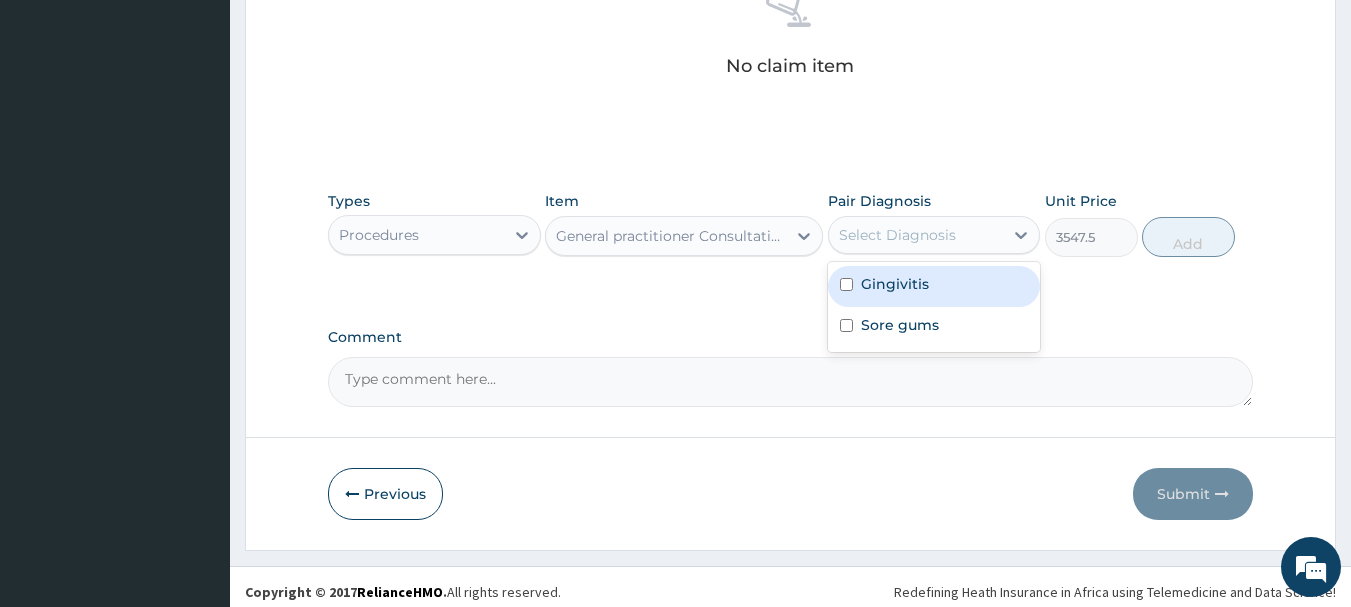 click on "Gingivitis" at bounding box center [934, 286] 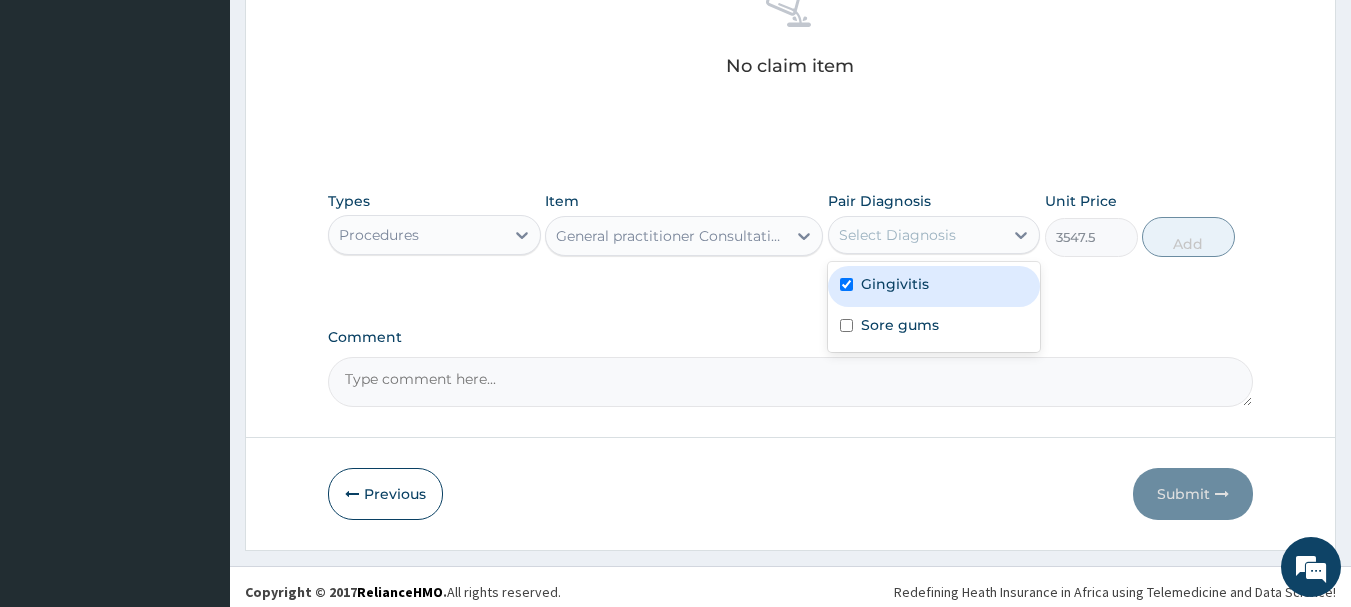 click on "Gingivitis" at bounding box center [934, 286] 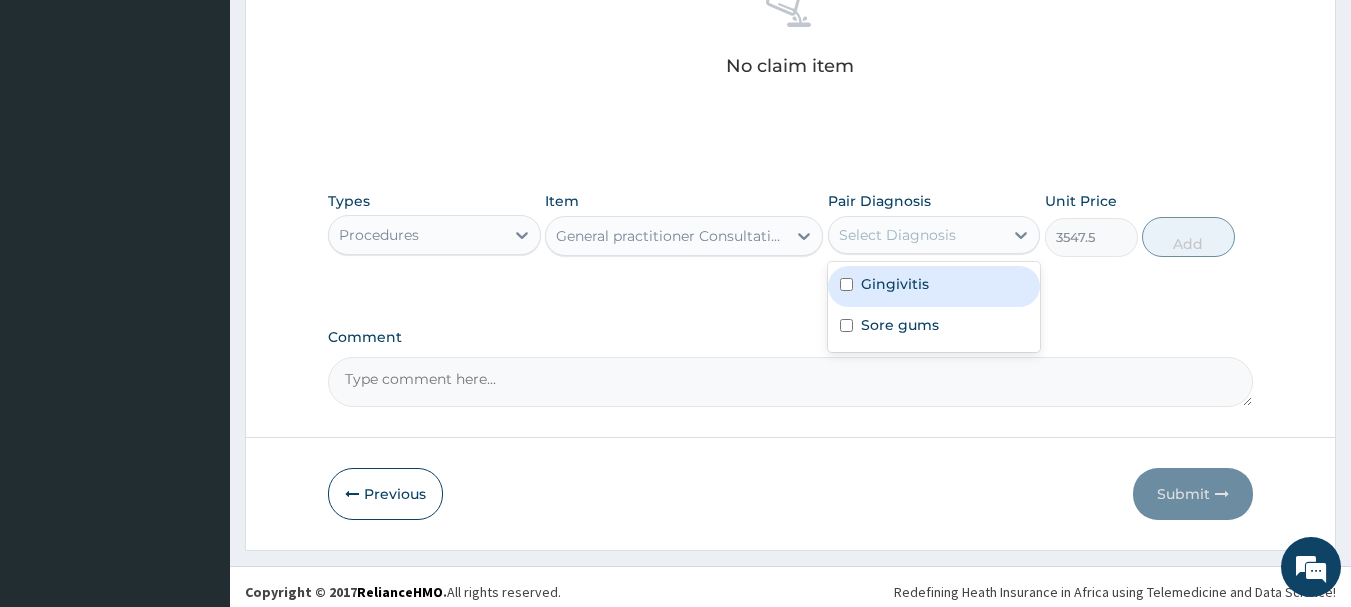 click on "Gingivitis" at bounding box center (934, 286) 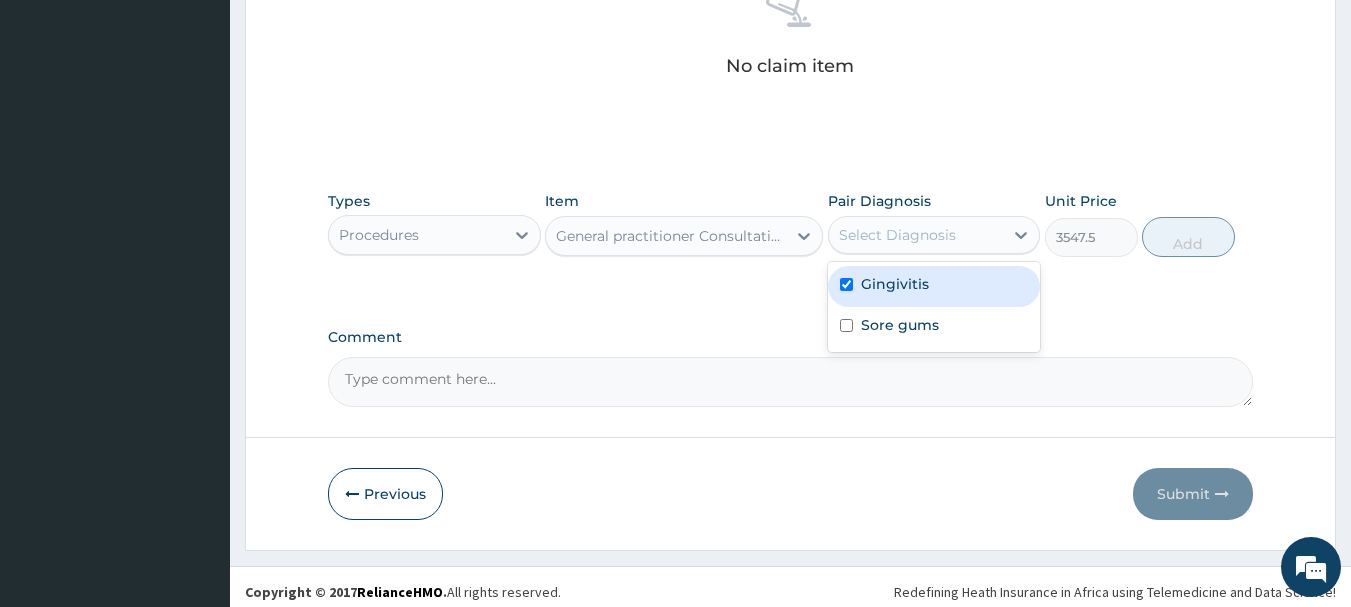 click on "Gingivitis" at bounding box center [934, 286] 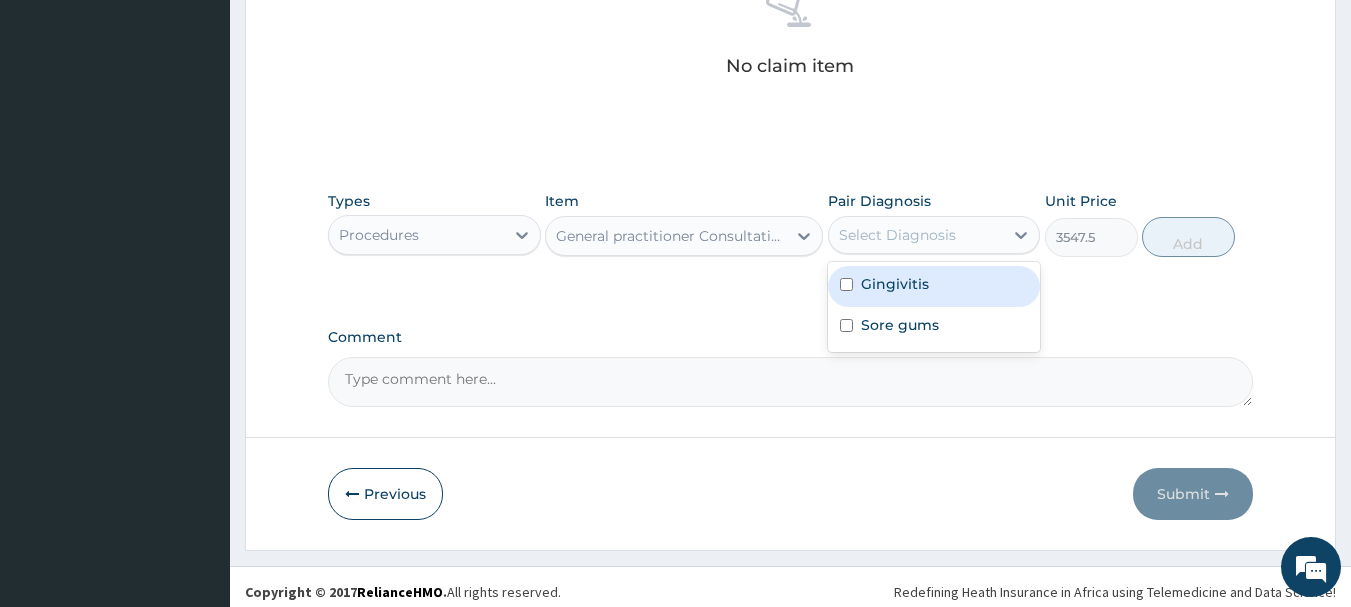 click on "Gingivitis" at bounding box center [934, 286] 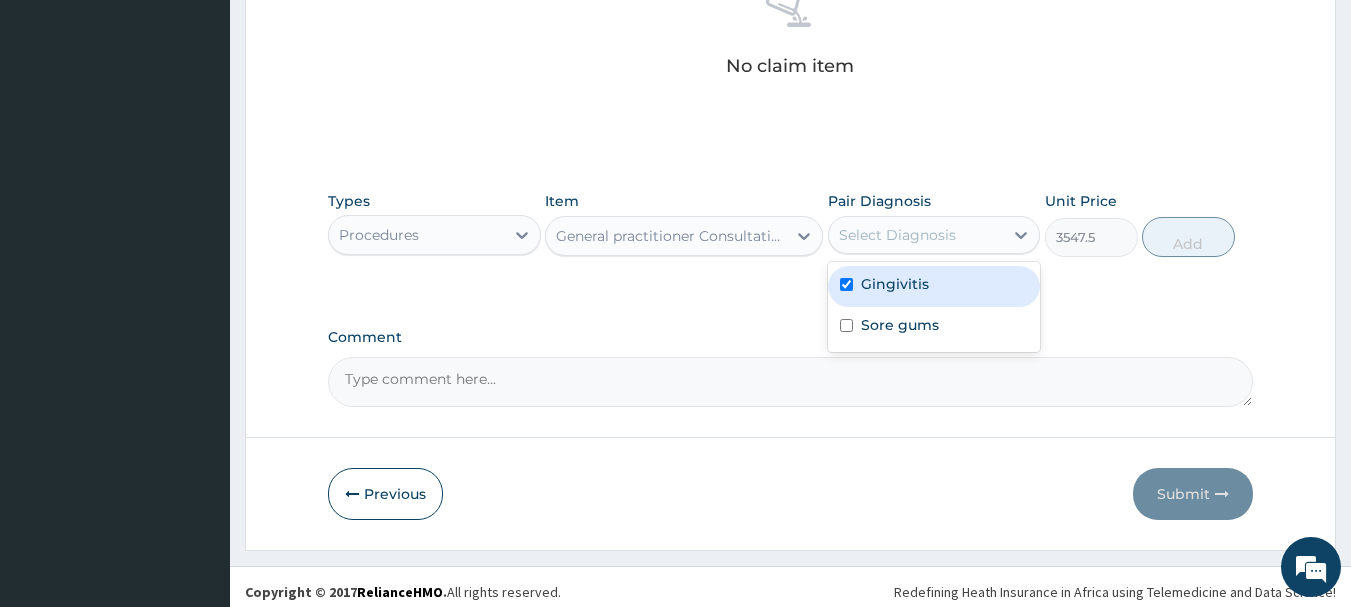 click on "Gingivitis" at bounding box center (934, 286) 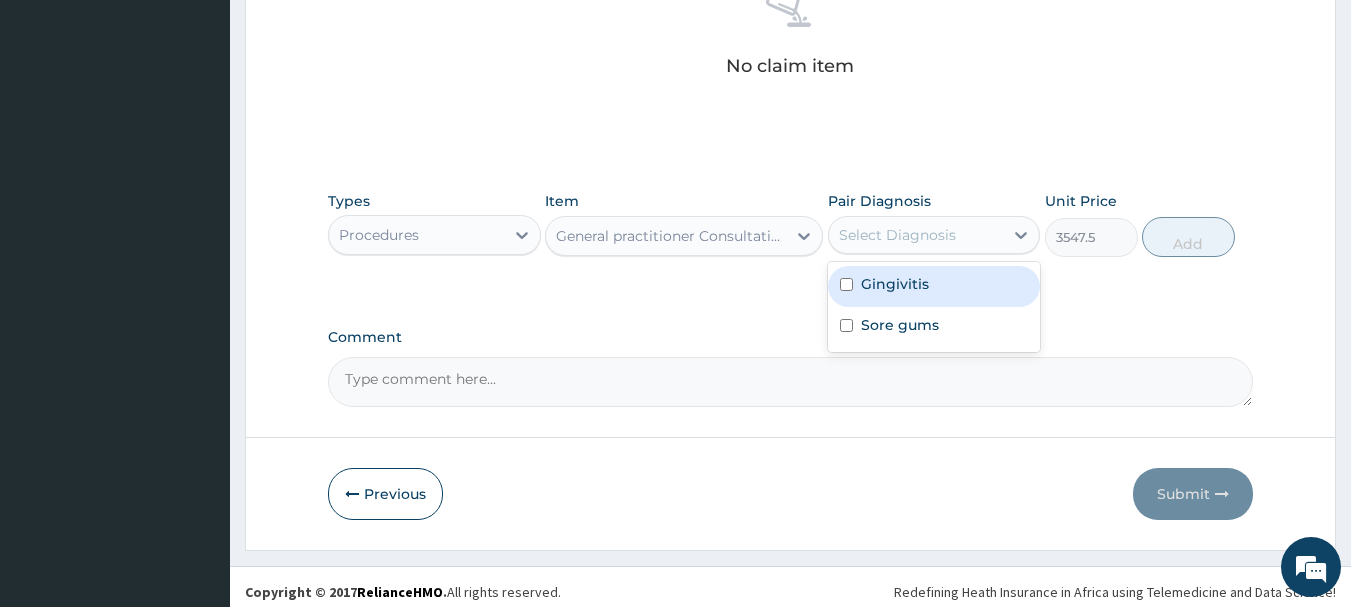 click on "Gingivitis" at bounding box center (934, 286) 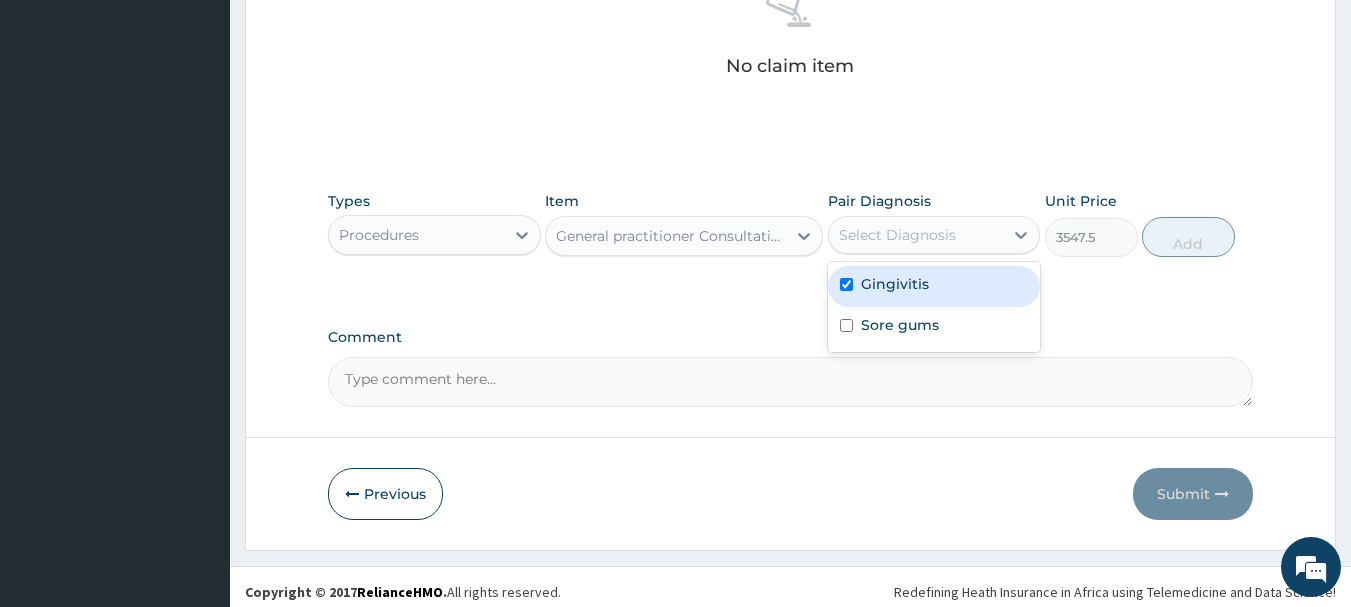 click on "Gingivitis" at bounding box center (934, 286) 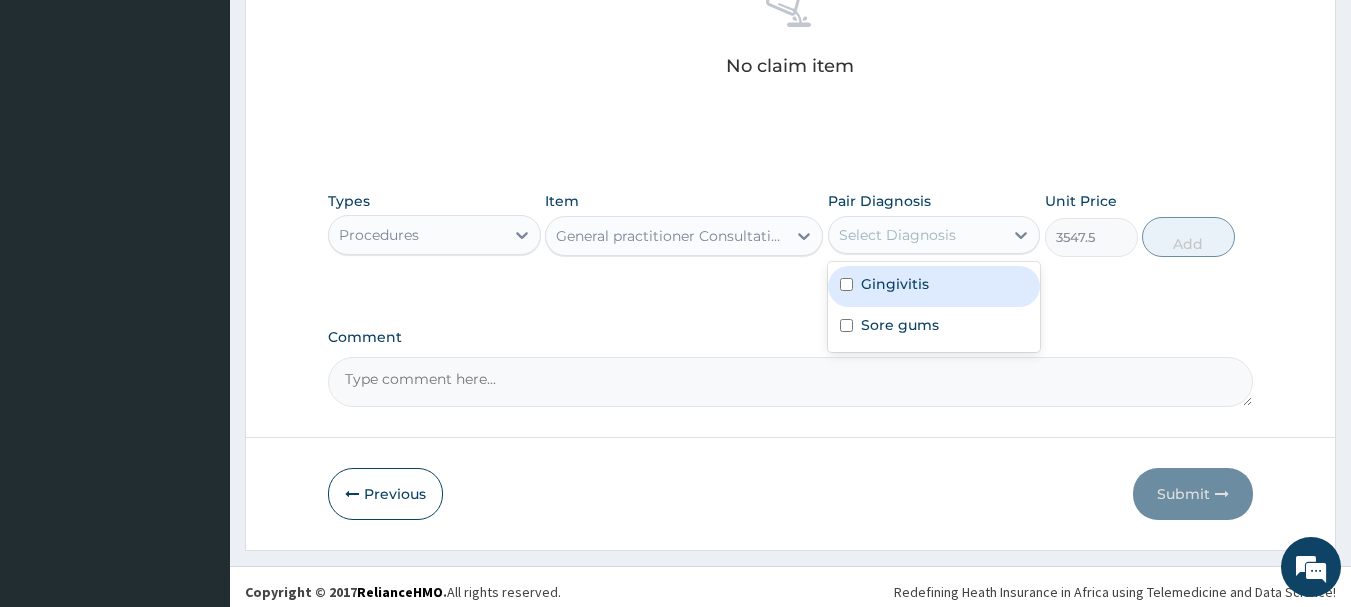 checkbox on "false" 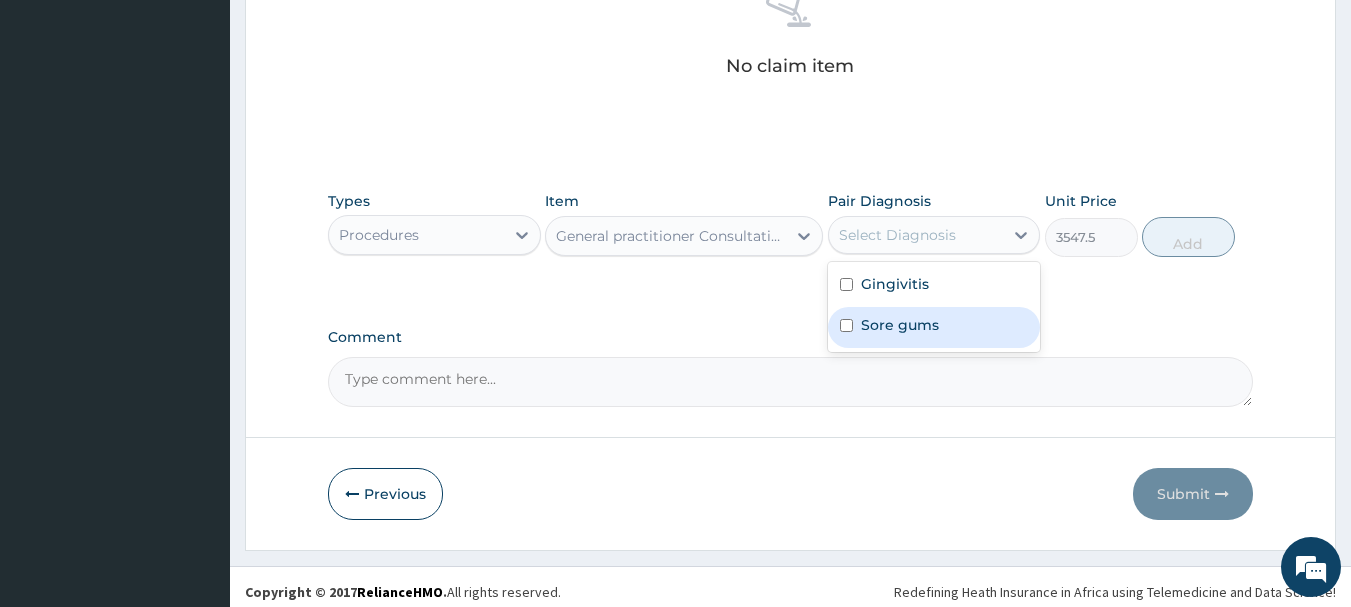 click on "Sore gums" at bounding box center (934, 327) 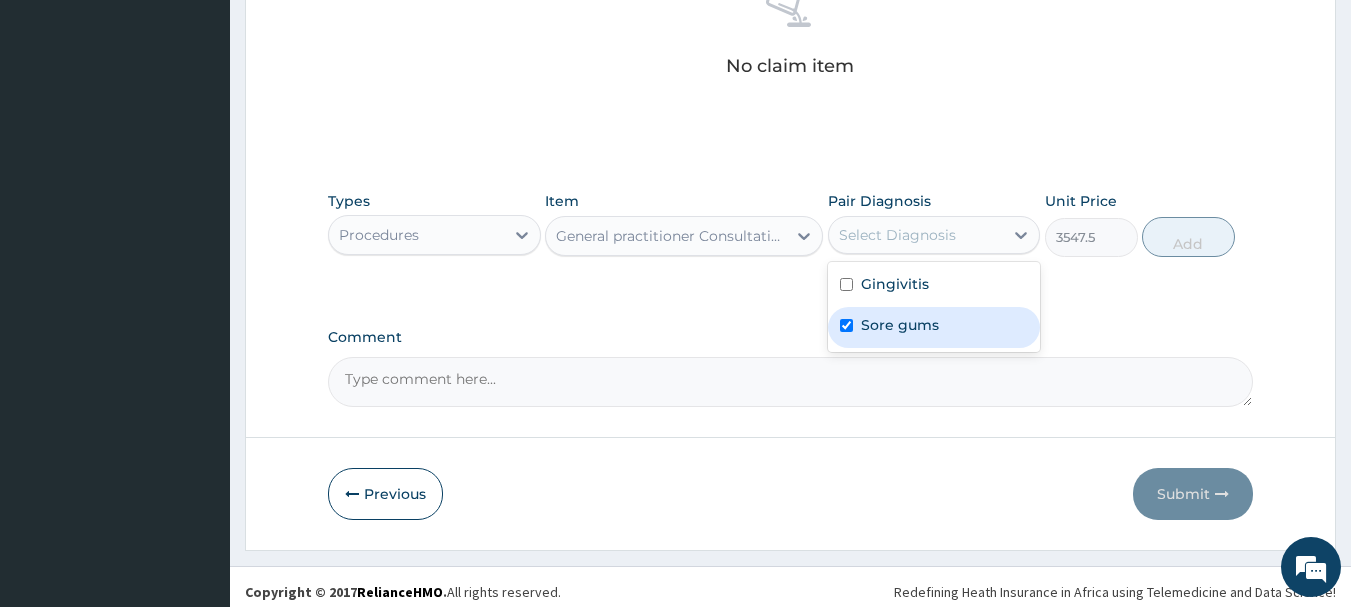 click on "Sore gums" at bounding box center [934, 327] 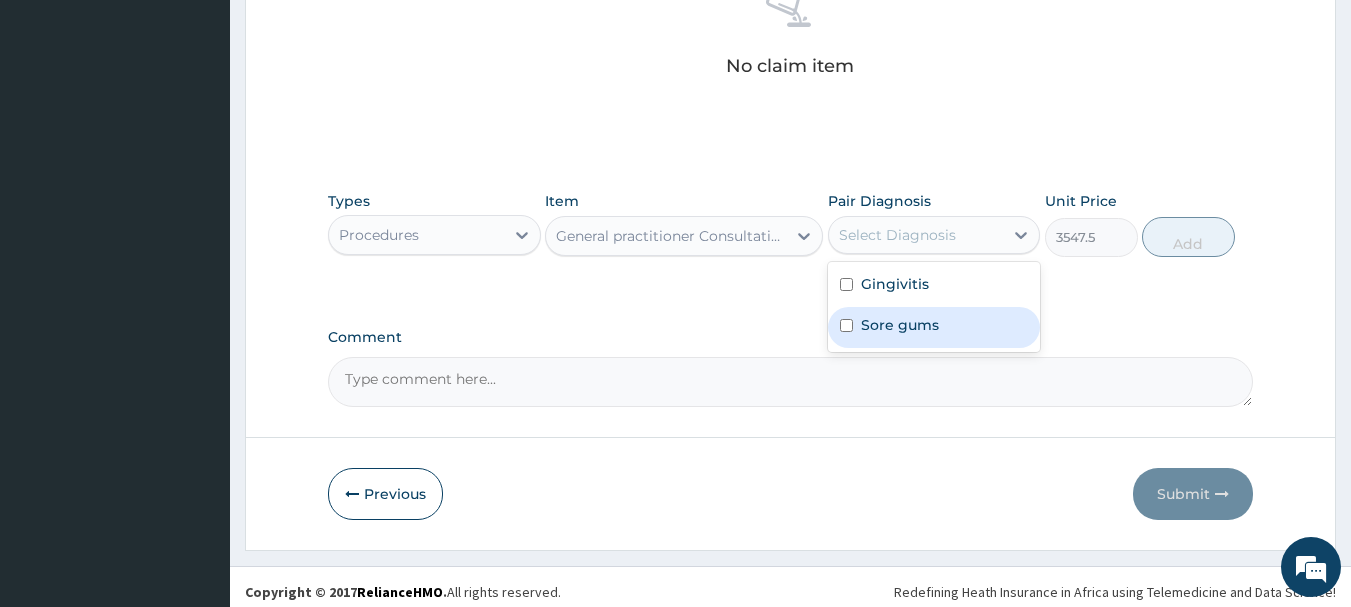 click on "Sore gums" at bounding box center [934, 327] 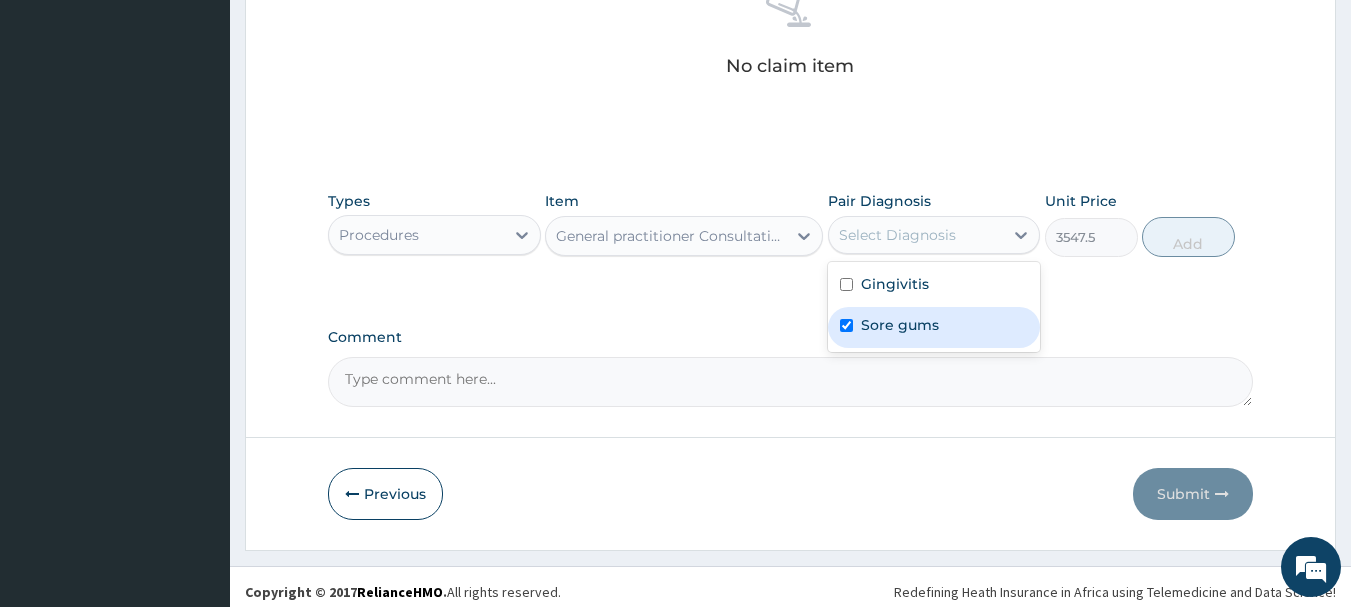 click on "Sore gums" at bounding box center (934, 327) 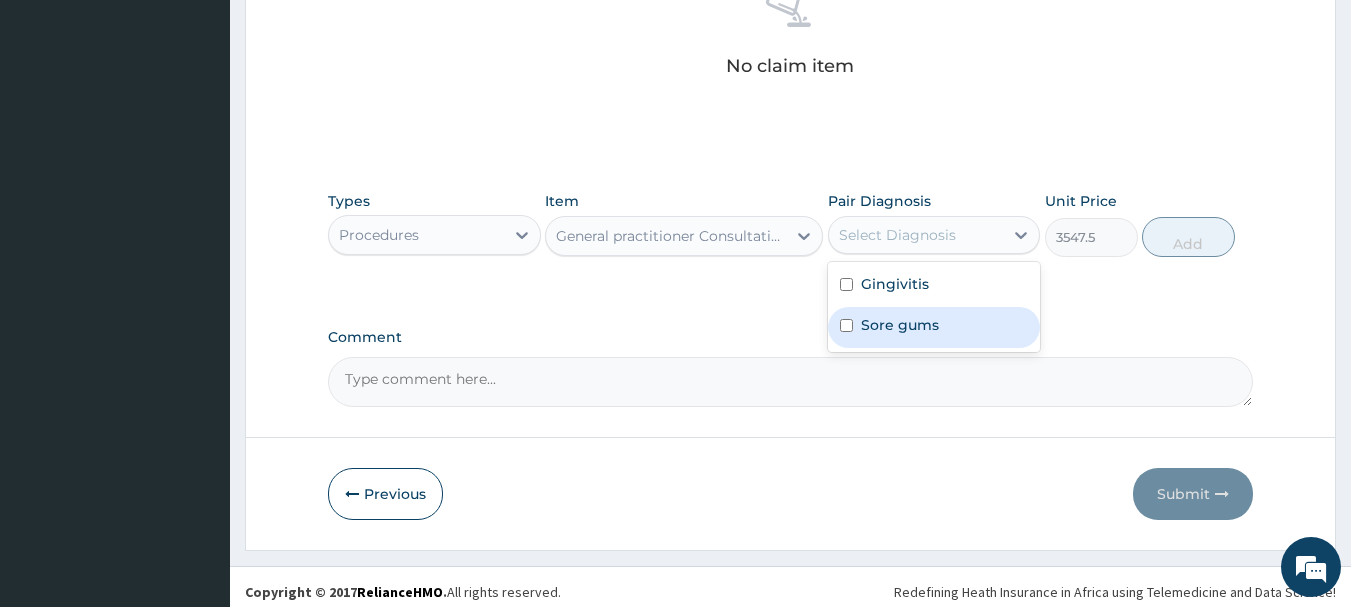 click on "Sore gums" at bounding box center [934, 327] 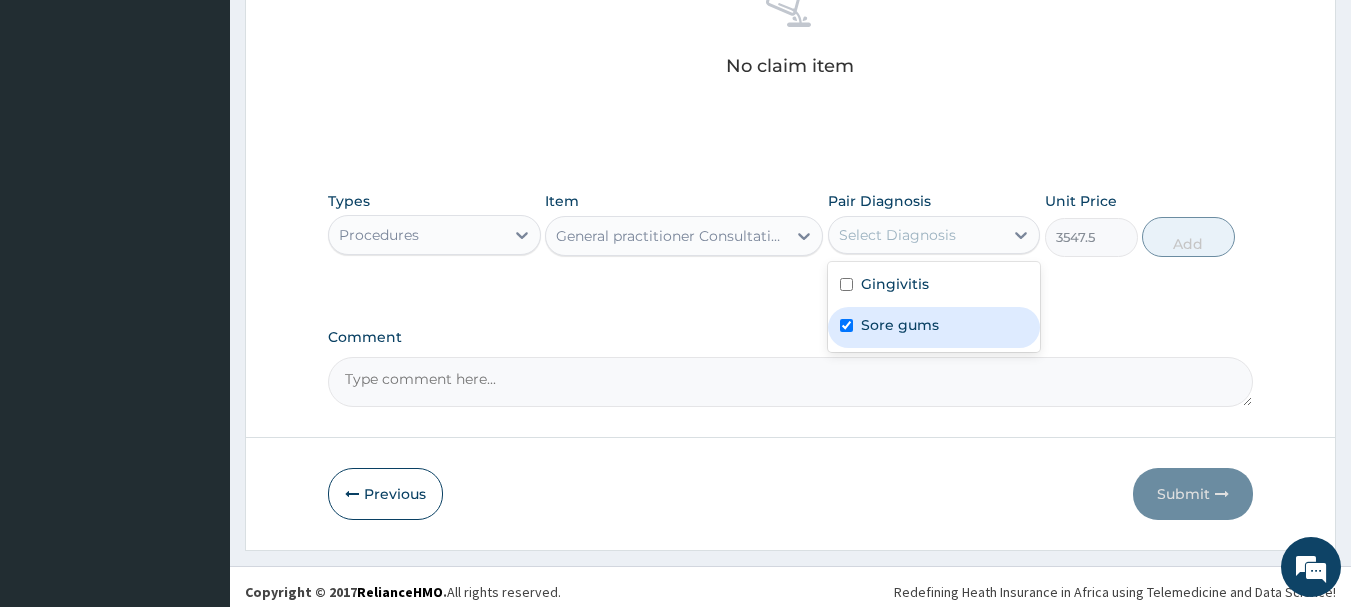 click on "Sore gums" at bounding box center (934, 327) 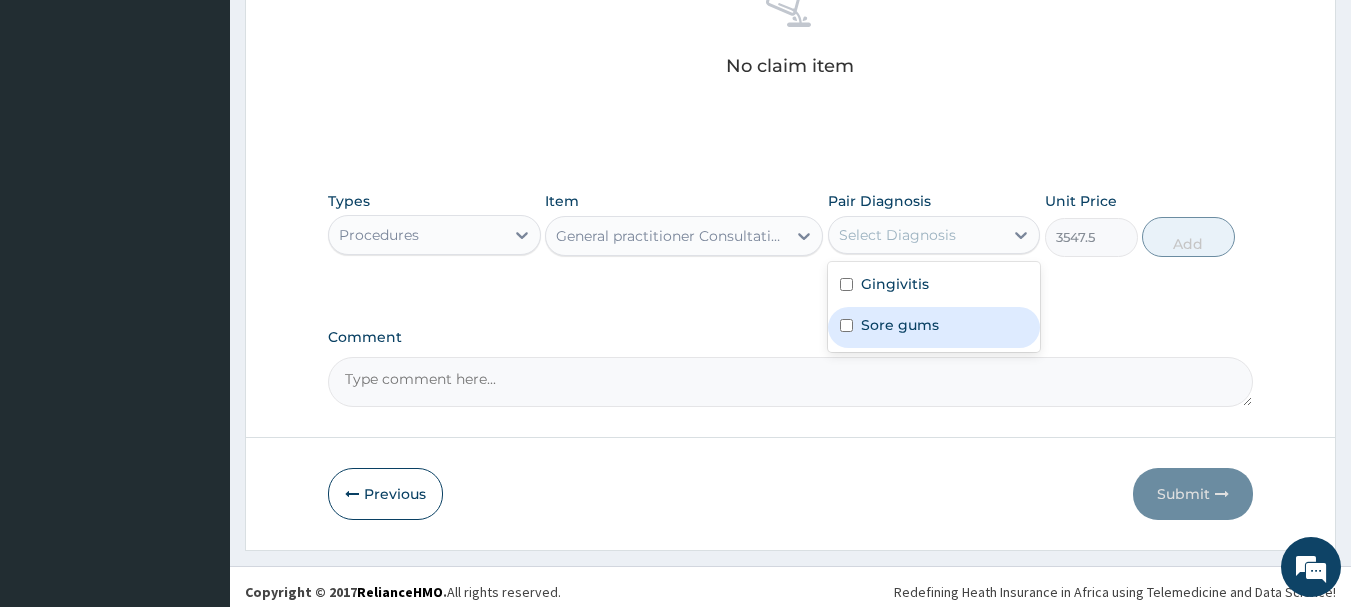 click on "Sore gums" at bounding box center [934, 327] 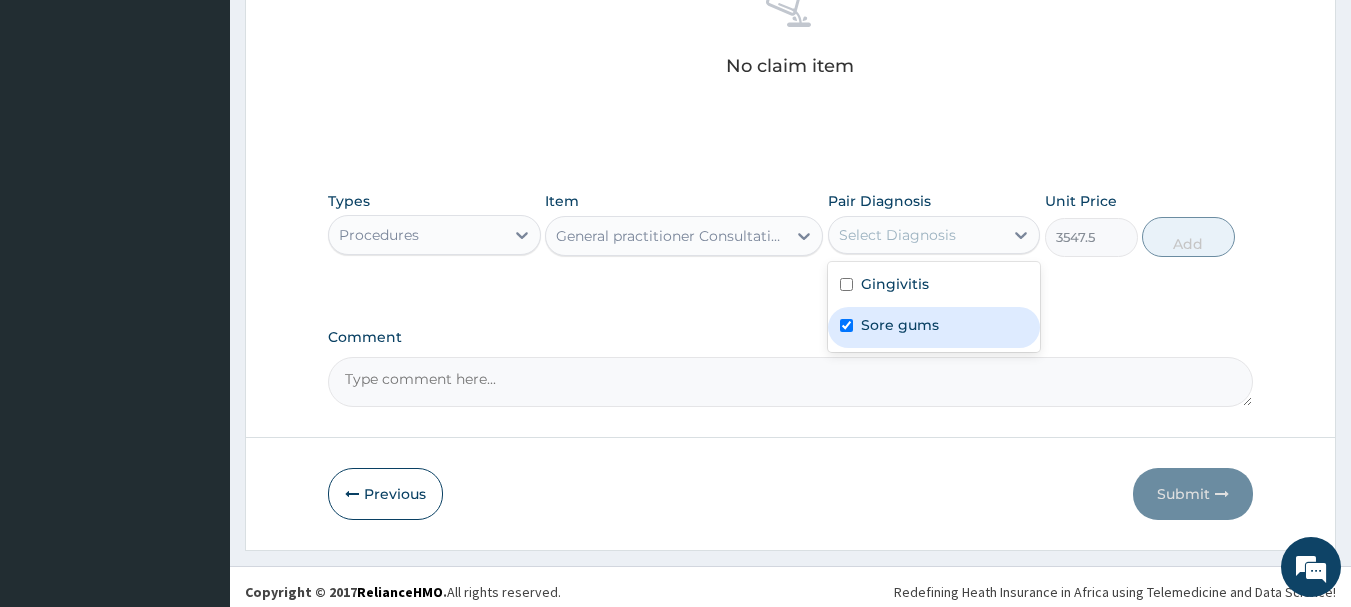 click on "Sore gums" at bounding box center (934, 327) 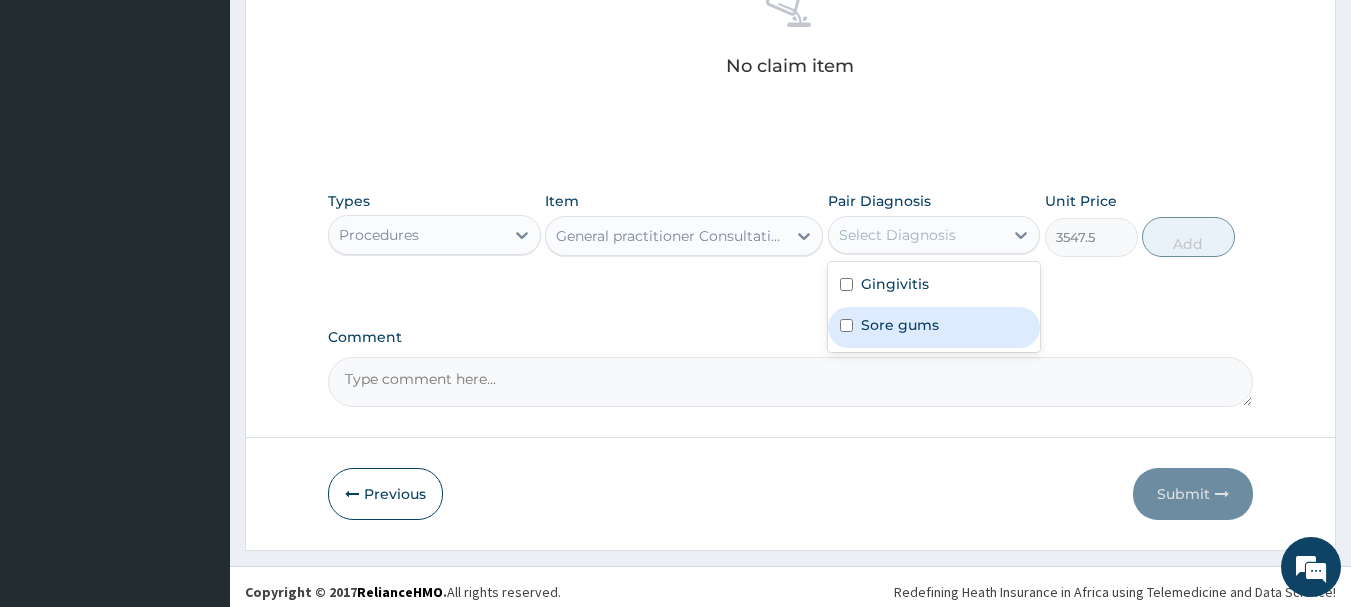 click on "Sore gums" at bounding box center (934, 327) 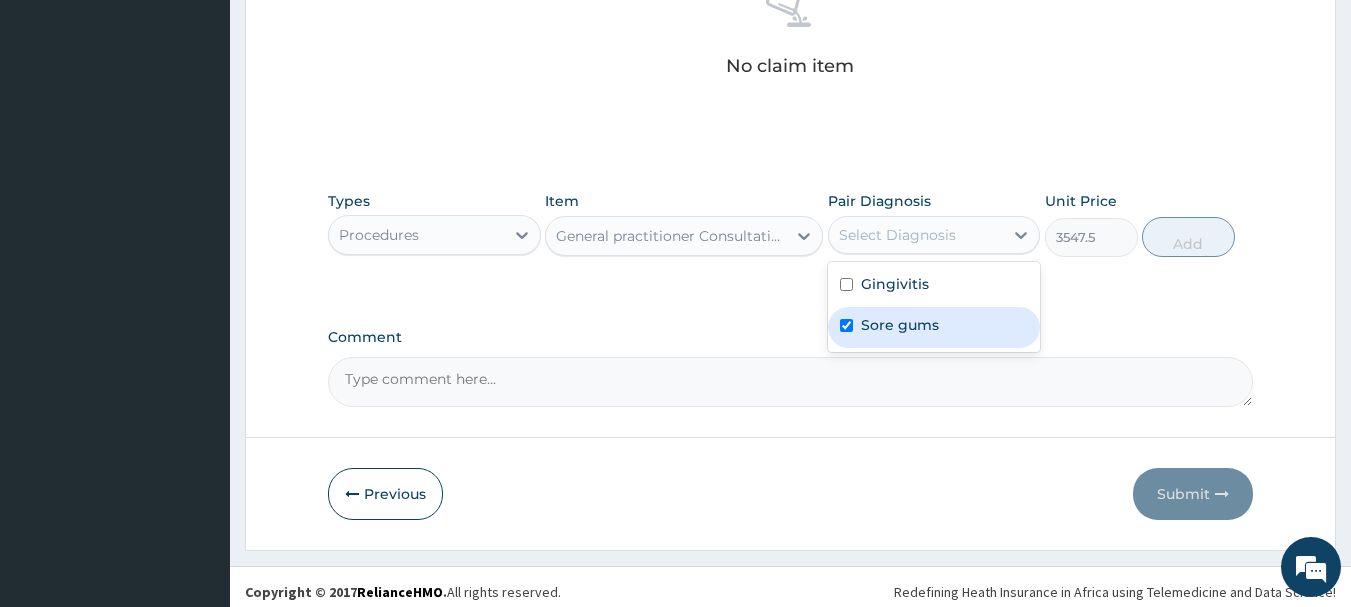 click on "Sore gums" at bounding box center (934, 327) 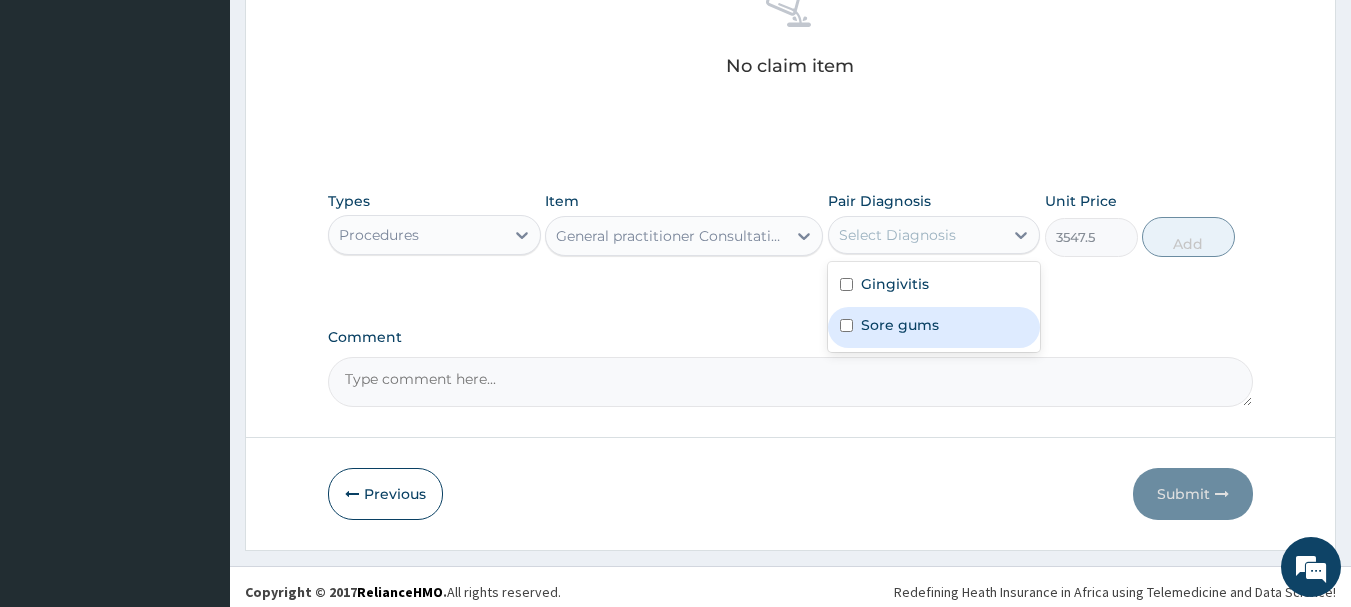 checkbox on "false" 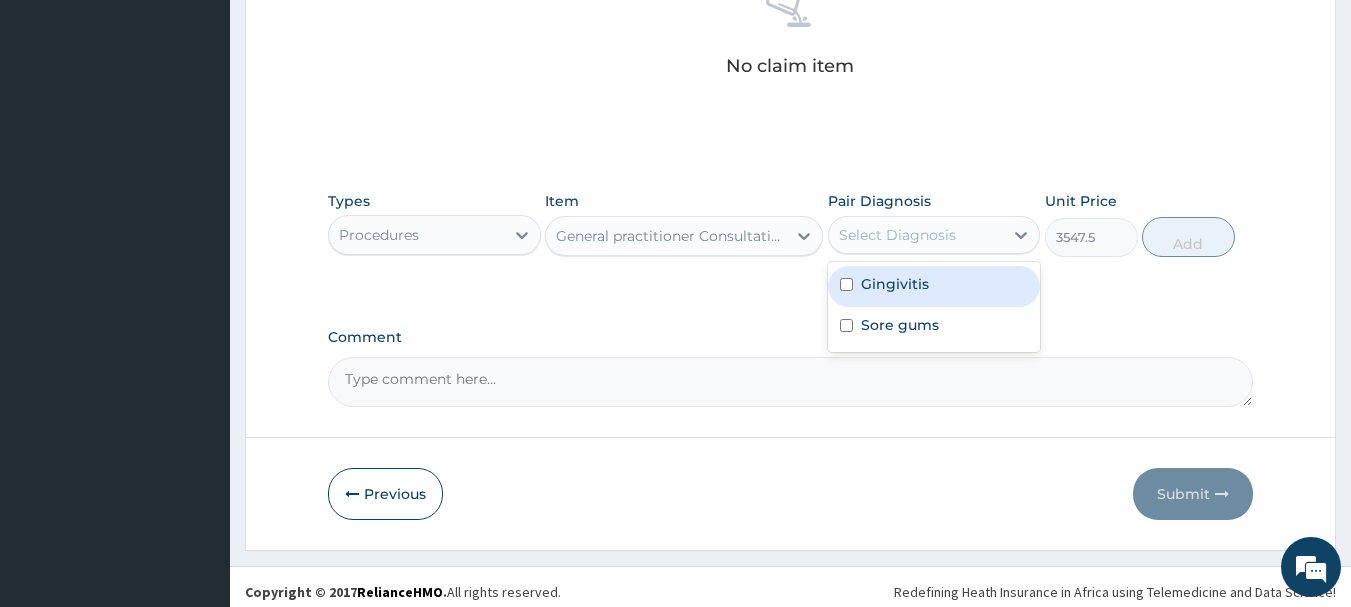 click on "Gingivitis" at bounding box center (895, 284) 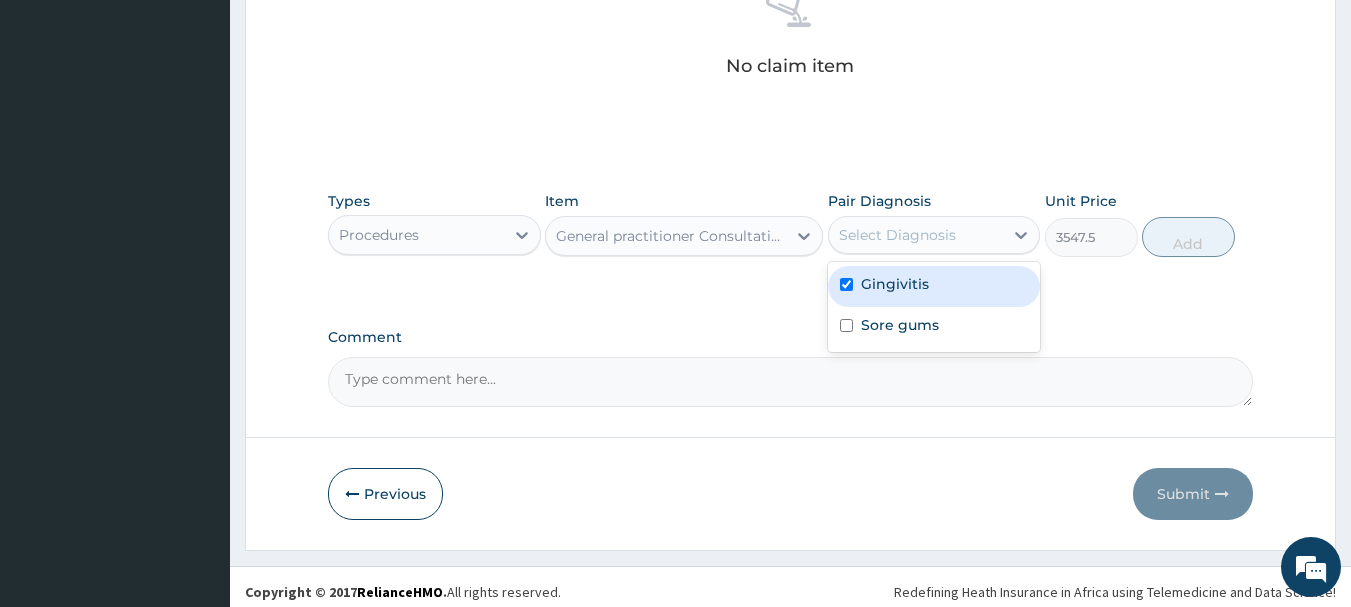 checkbox on "true" 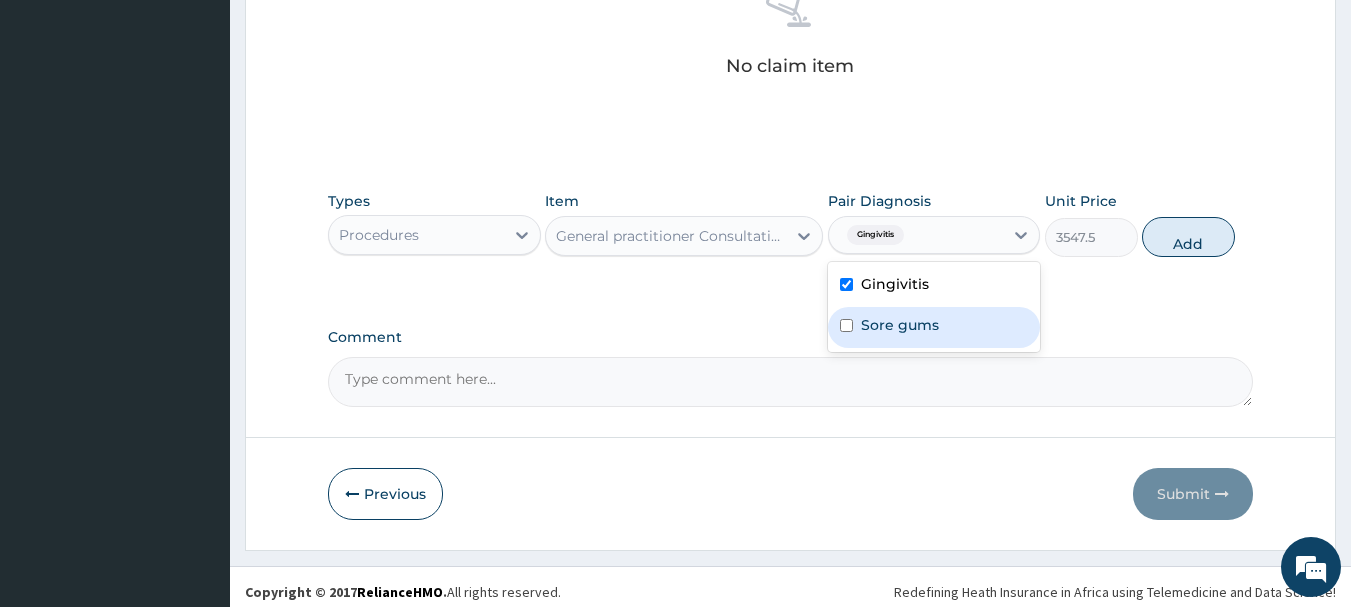 click on "Sore gums" at bounding box center (900, 325) 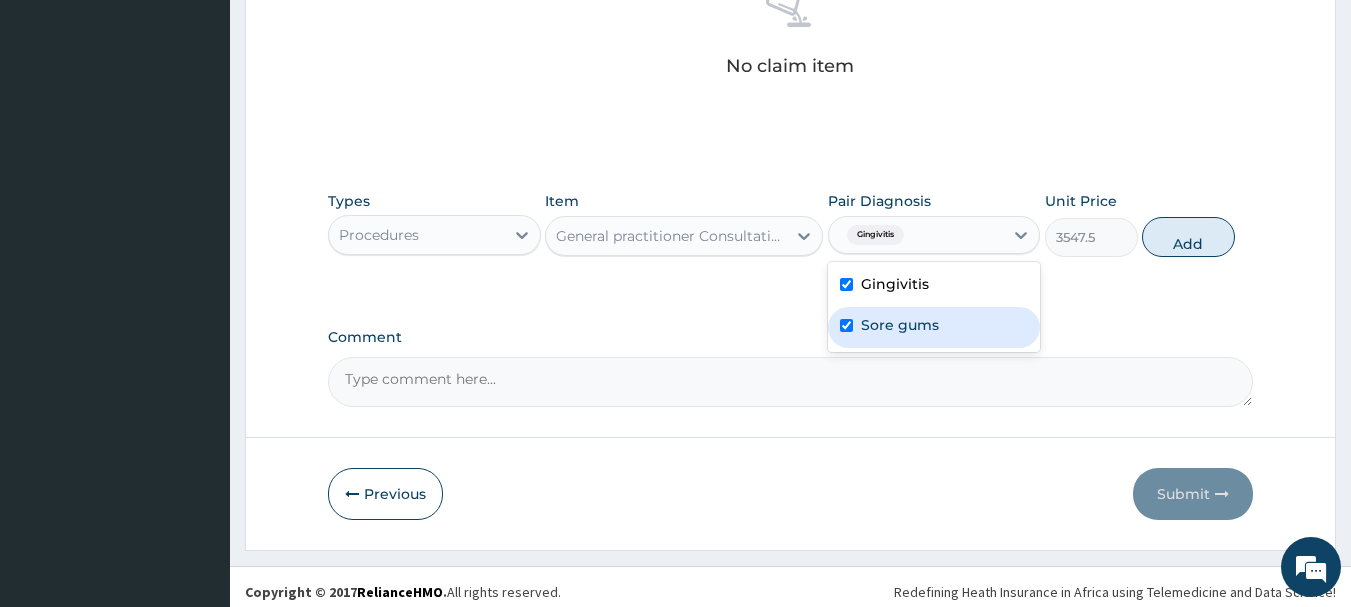checkbox on "true" 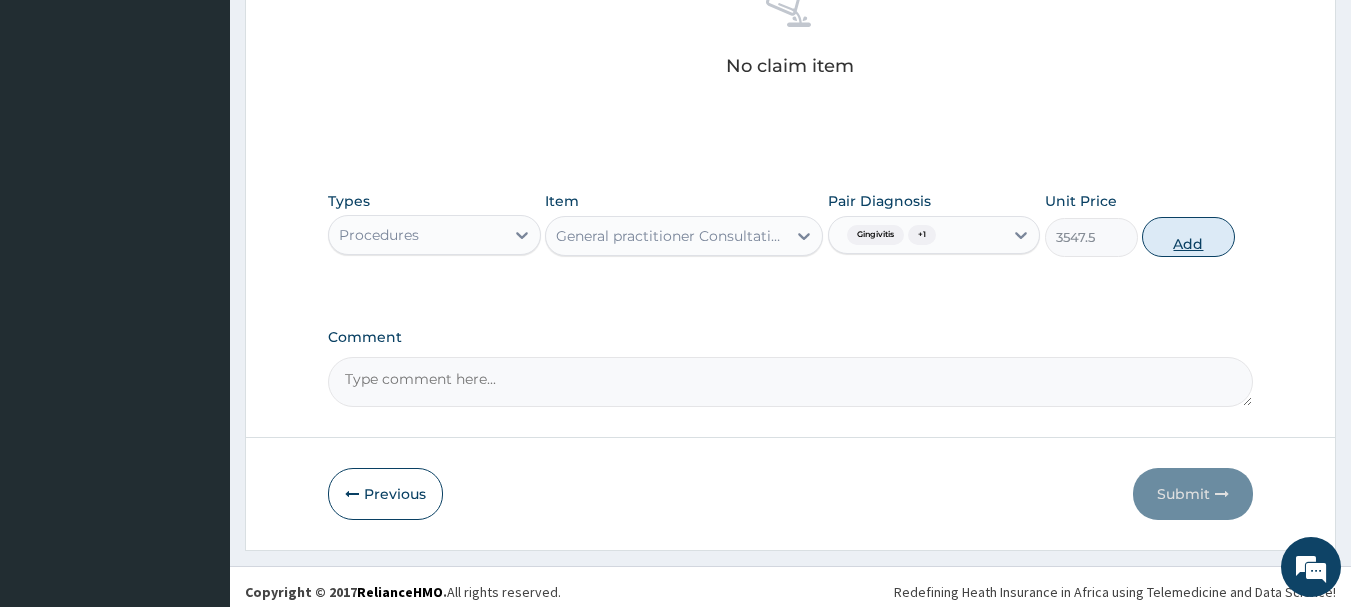 click on "Add" at bounding box center (1188, 237) 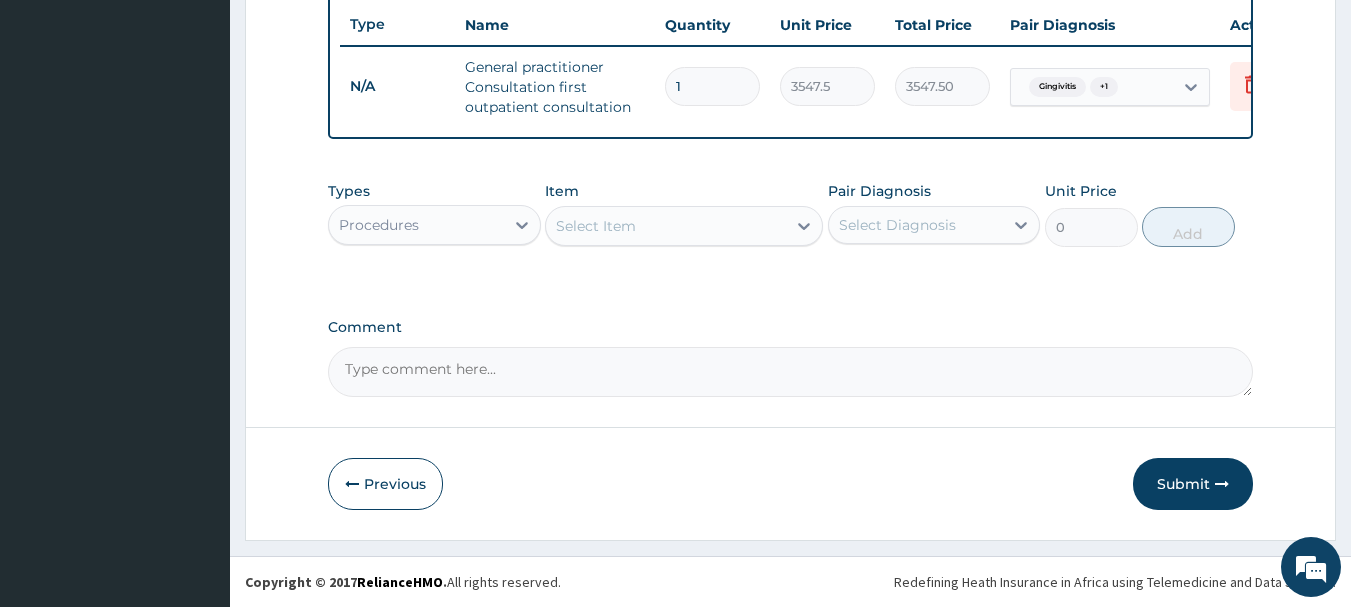 scroll, scrollTop: 766, scrollLeft: 0, axis: vertical 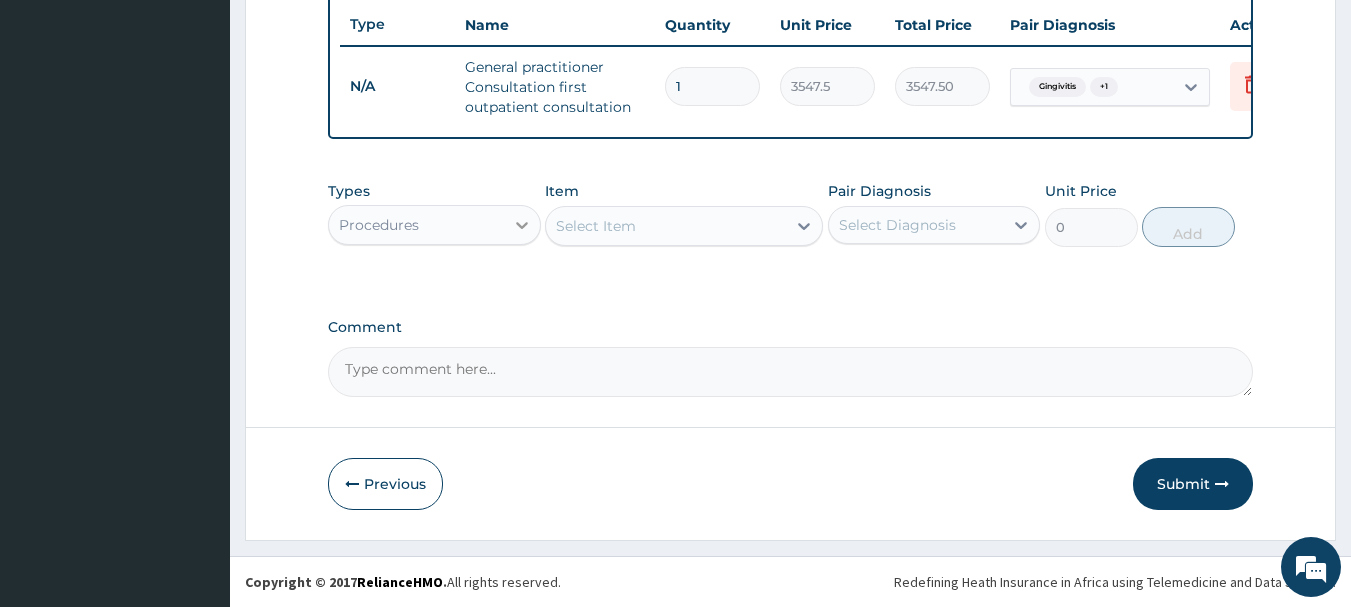 click at bounding box center (522, 225) 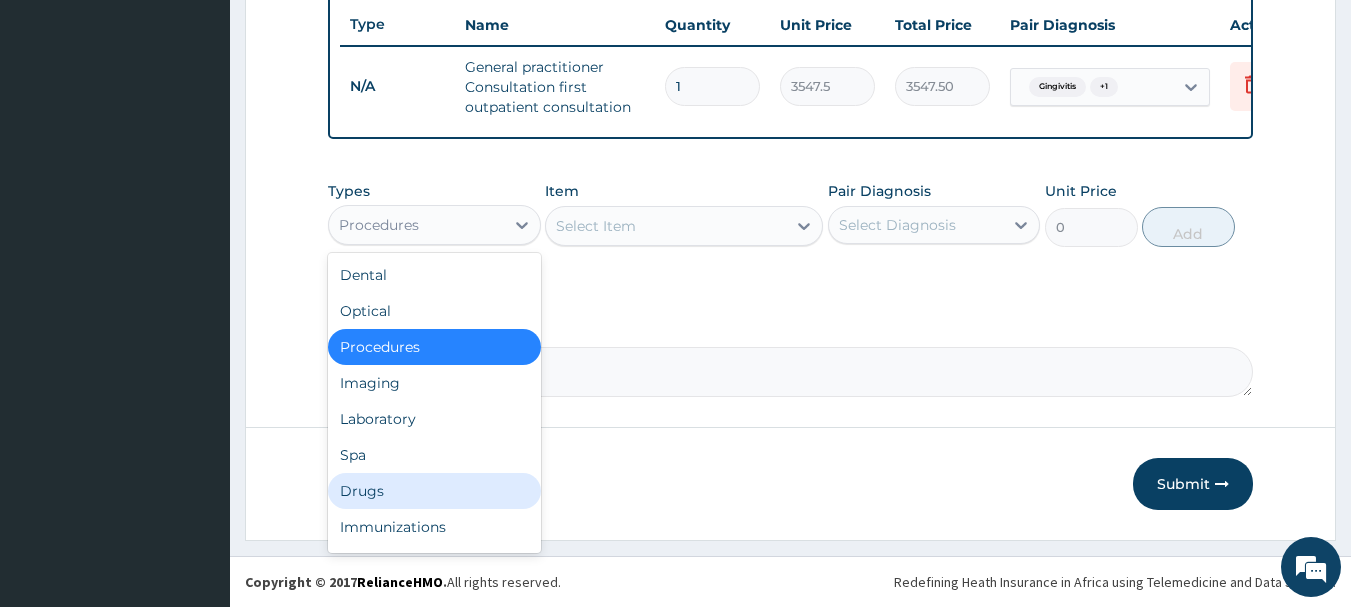 click on "Drugs" at bounding box center [434, 491] 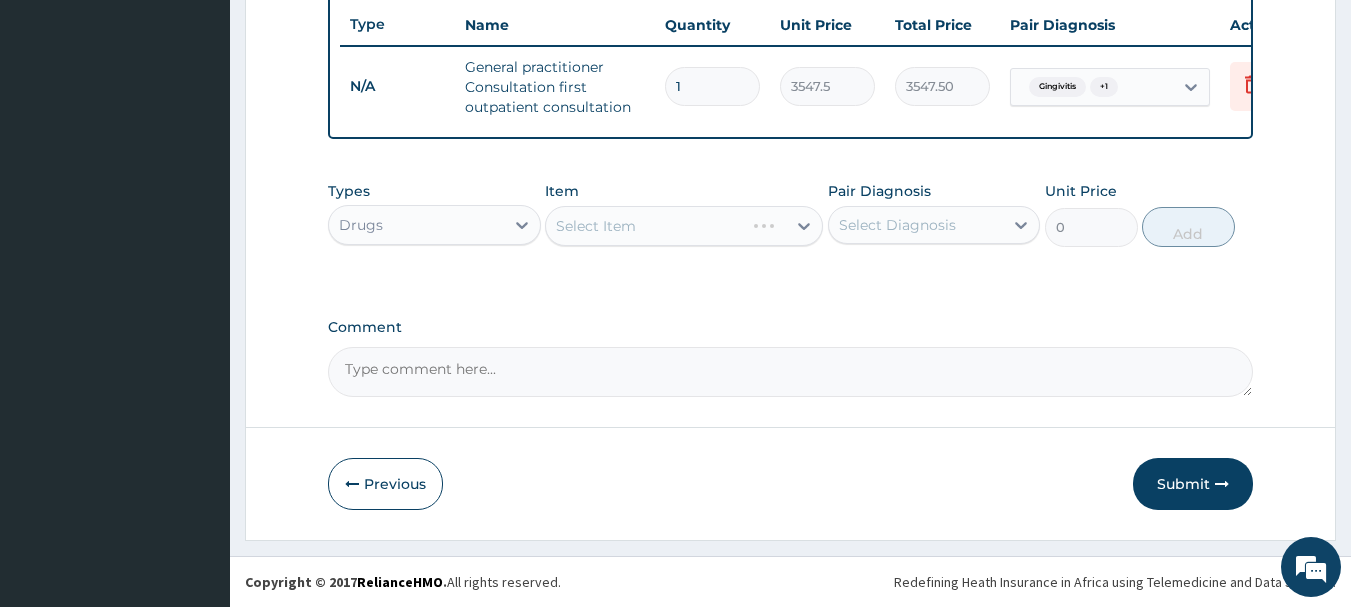 click on "Select Item" at bounding box center (684, 226) 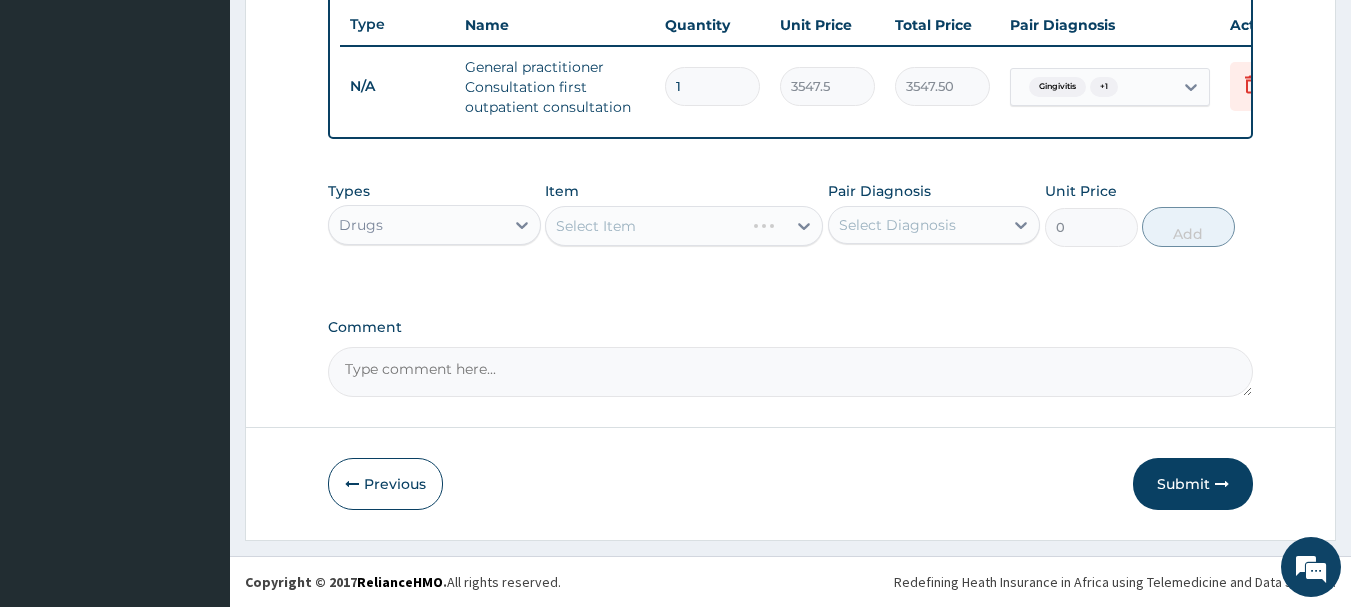 click on "Select Item" at bounding box center (684, 226) 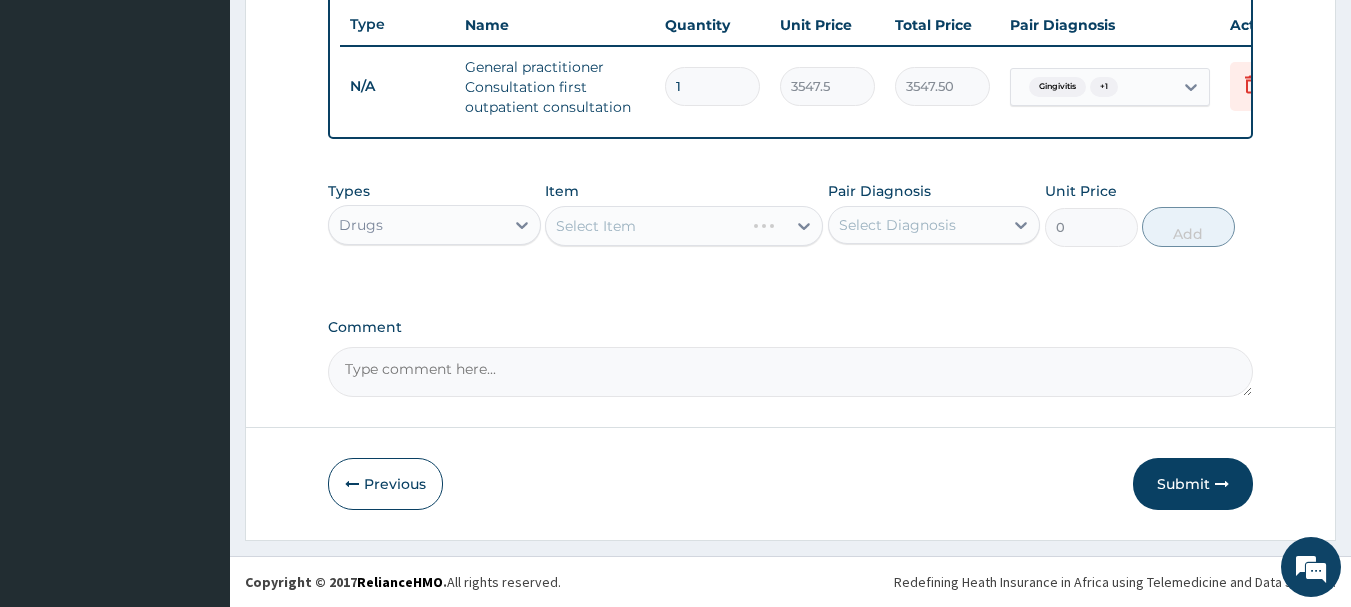 click on "Select Item" at bounding box center [684, 226] 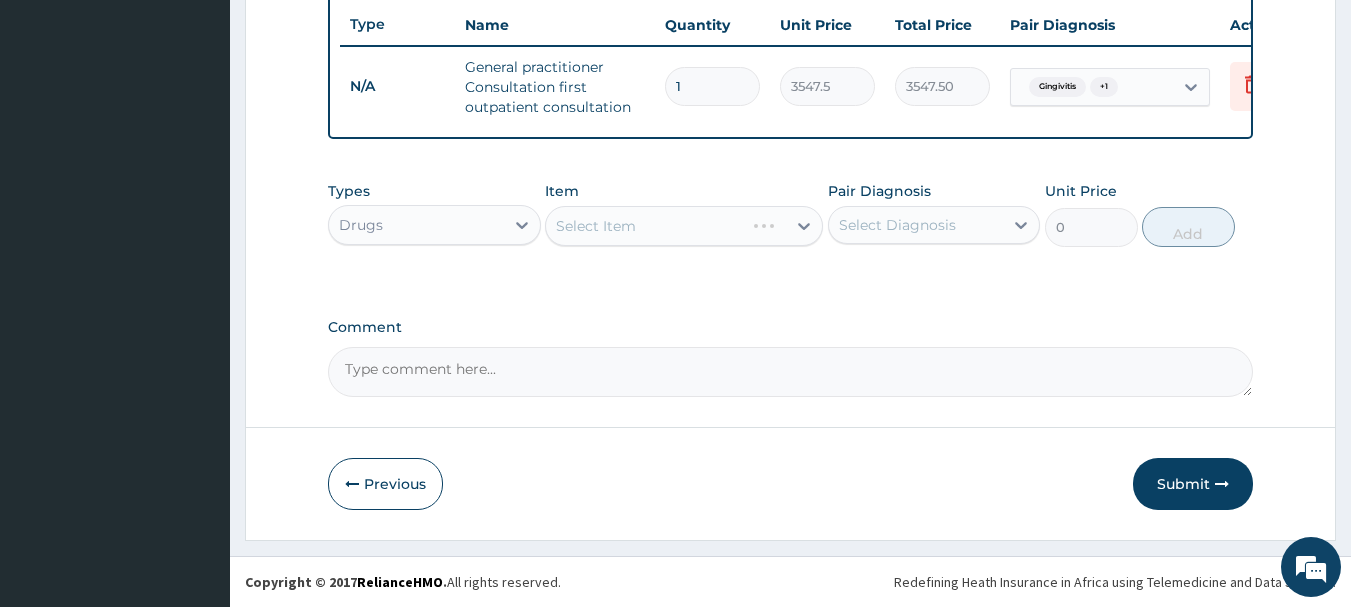click on "Select Item" at bounding box center (684, 226) 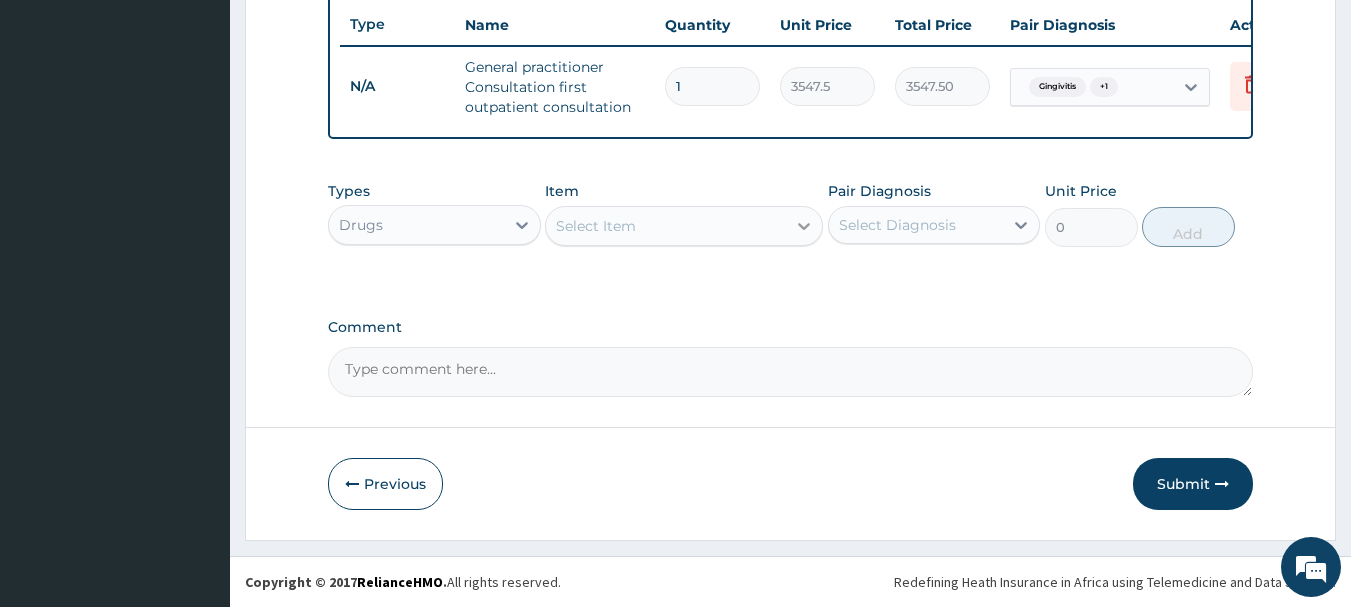click 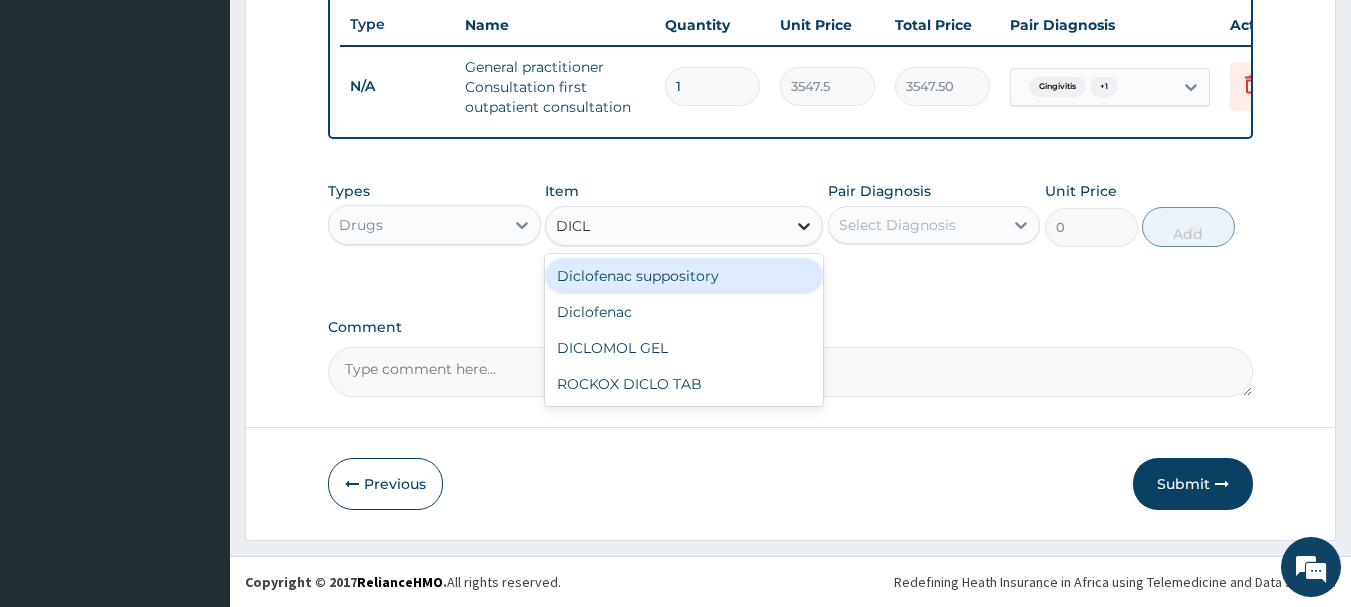 type on "DICLO" 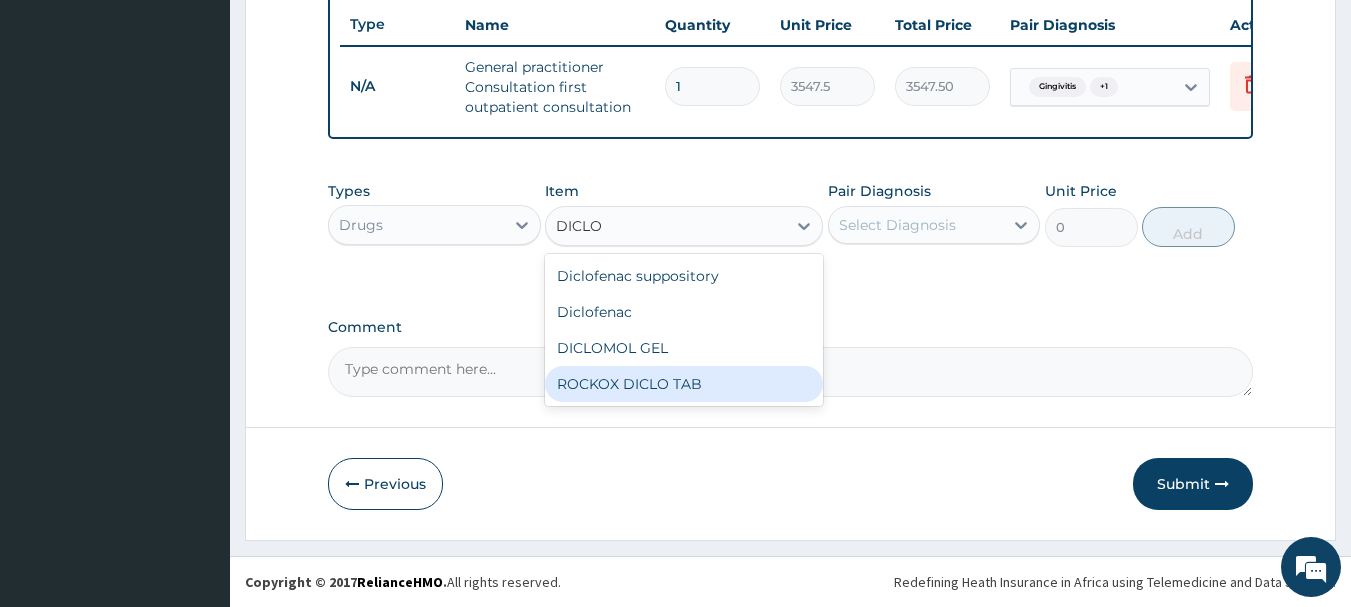 click on "ROCKOX DICLO TAB" at bounding box center [684, 384] 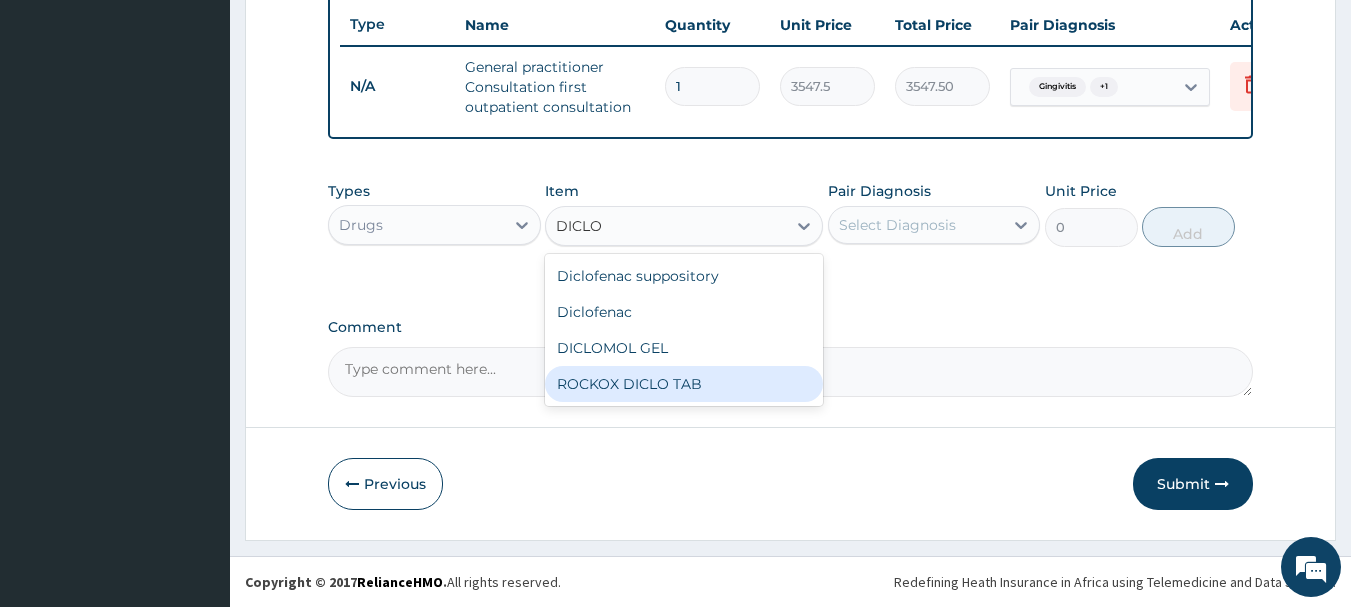 type 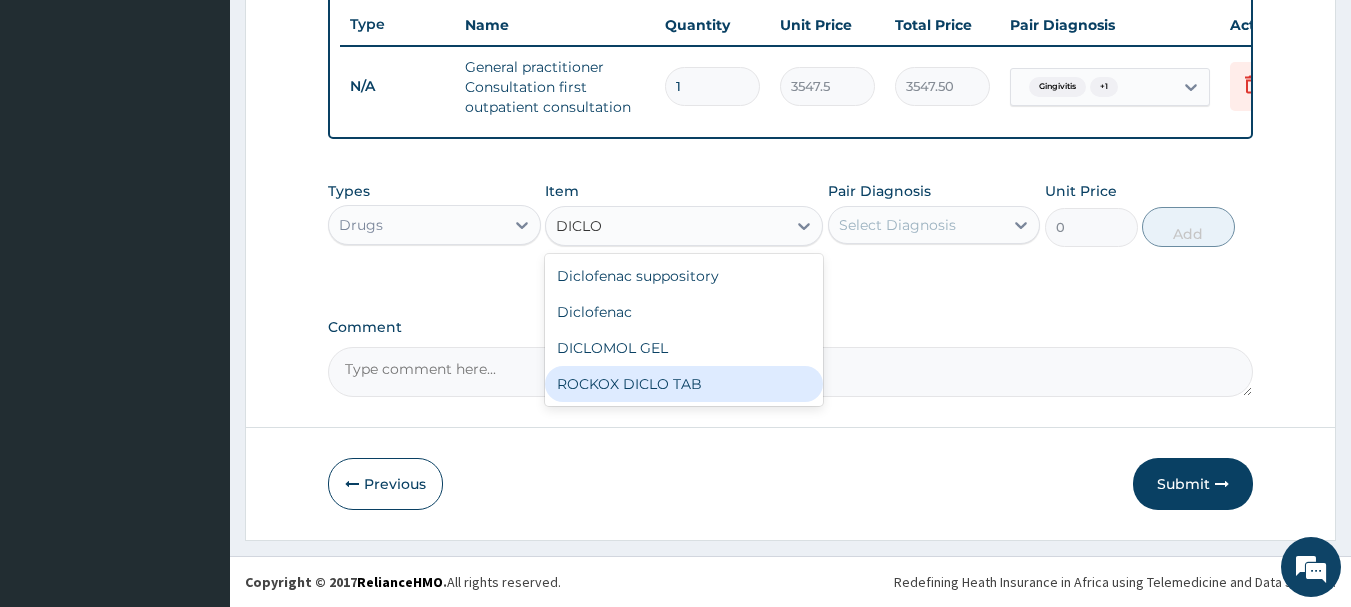 type on "82.775" 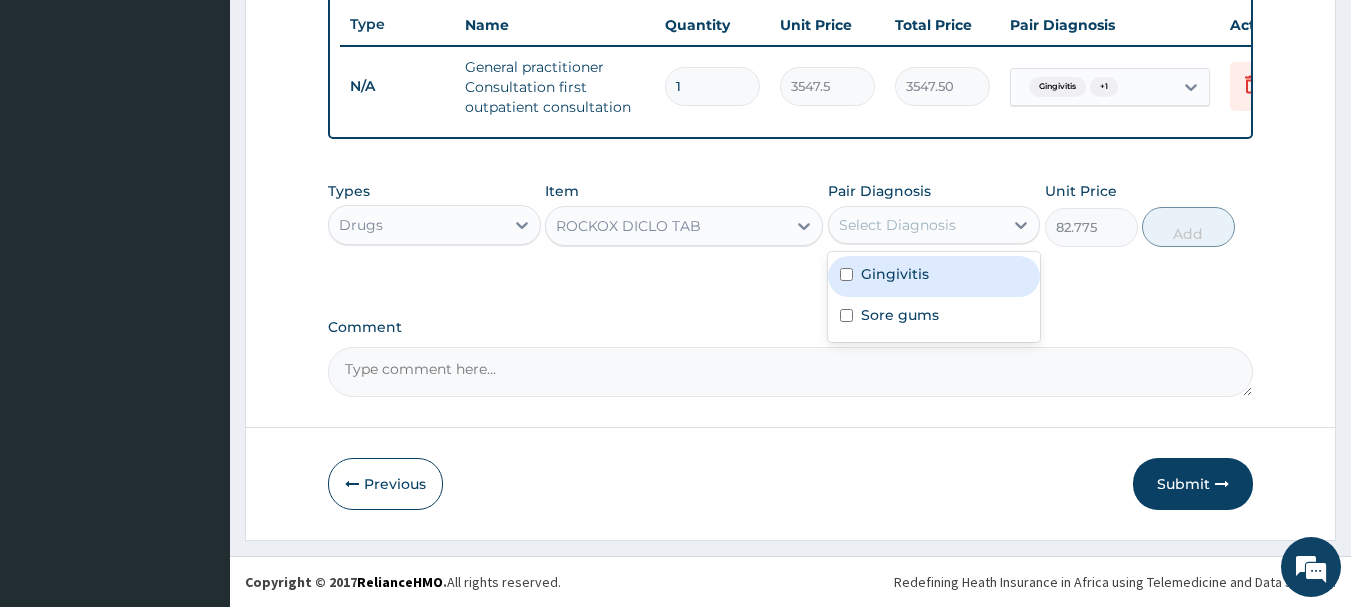 click on "Select Diagnosis" at bounding box center [916, 225] 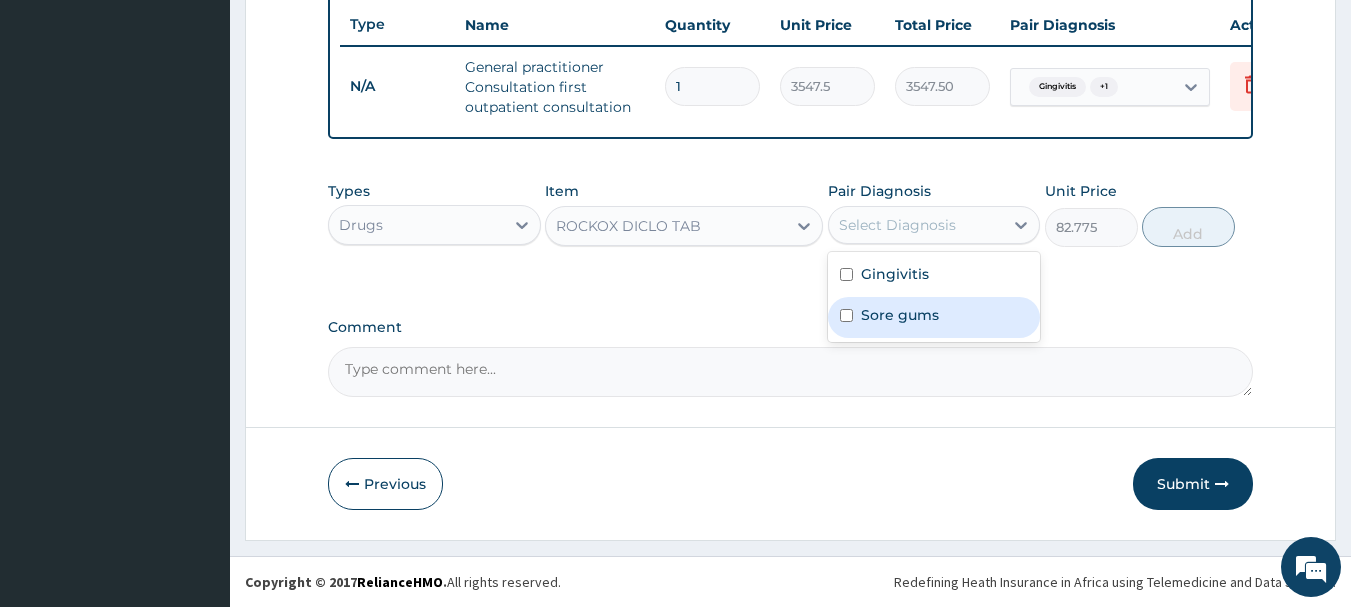 click on "Sore gums" at bounding box center (900, 315) 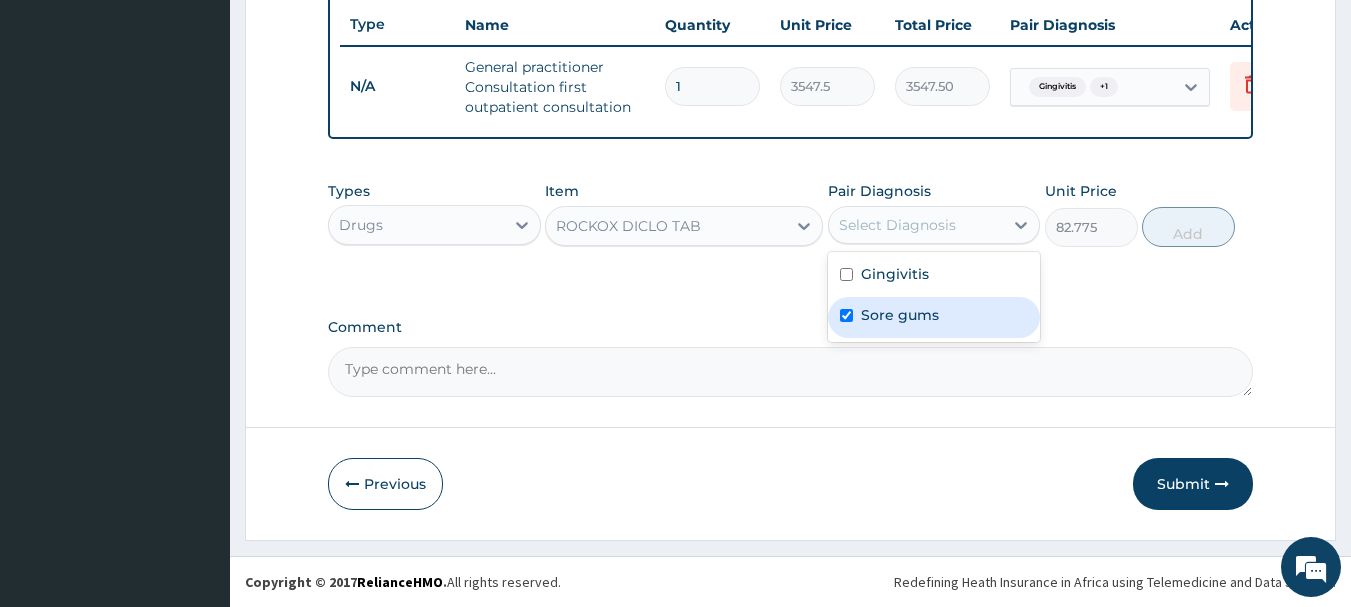 checkbox on "true" 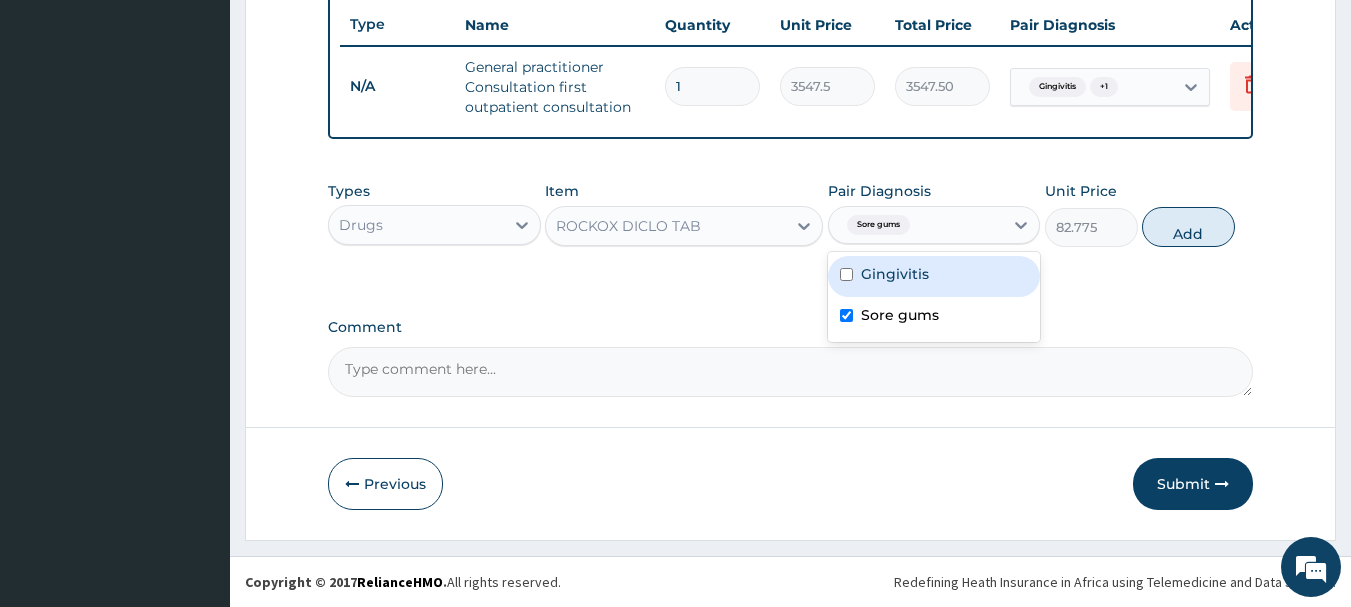 click on "Gingivitis" at bounding box center (895, 274) 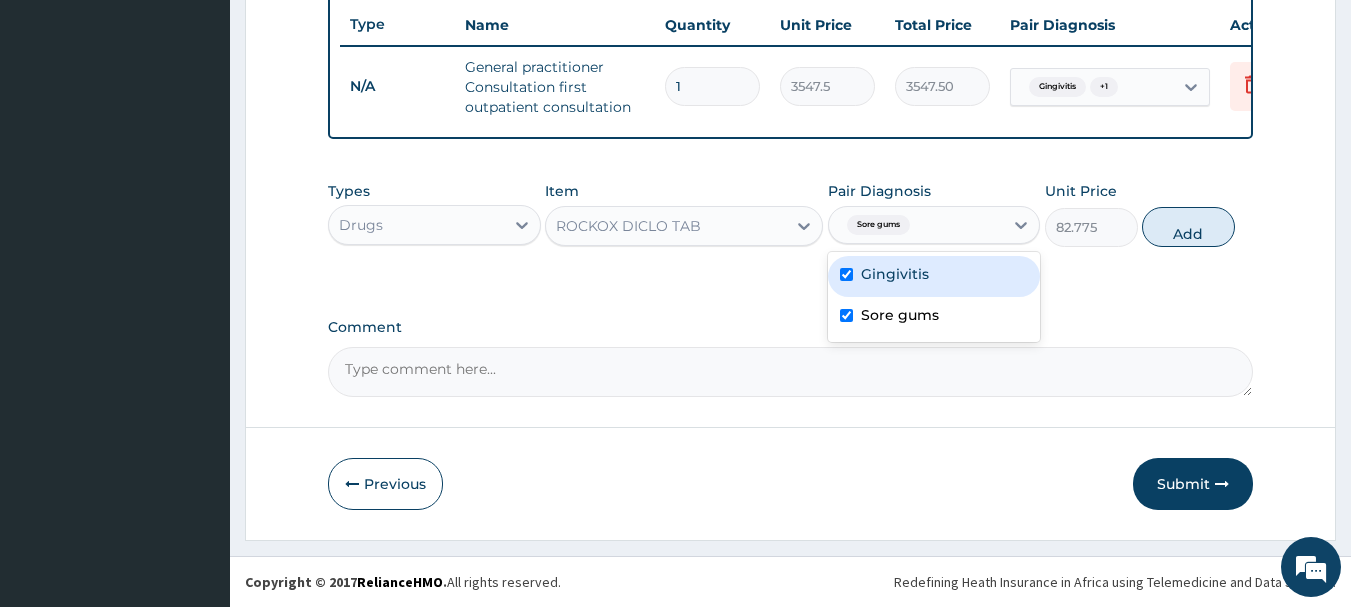 checkbox on "true" 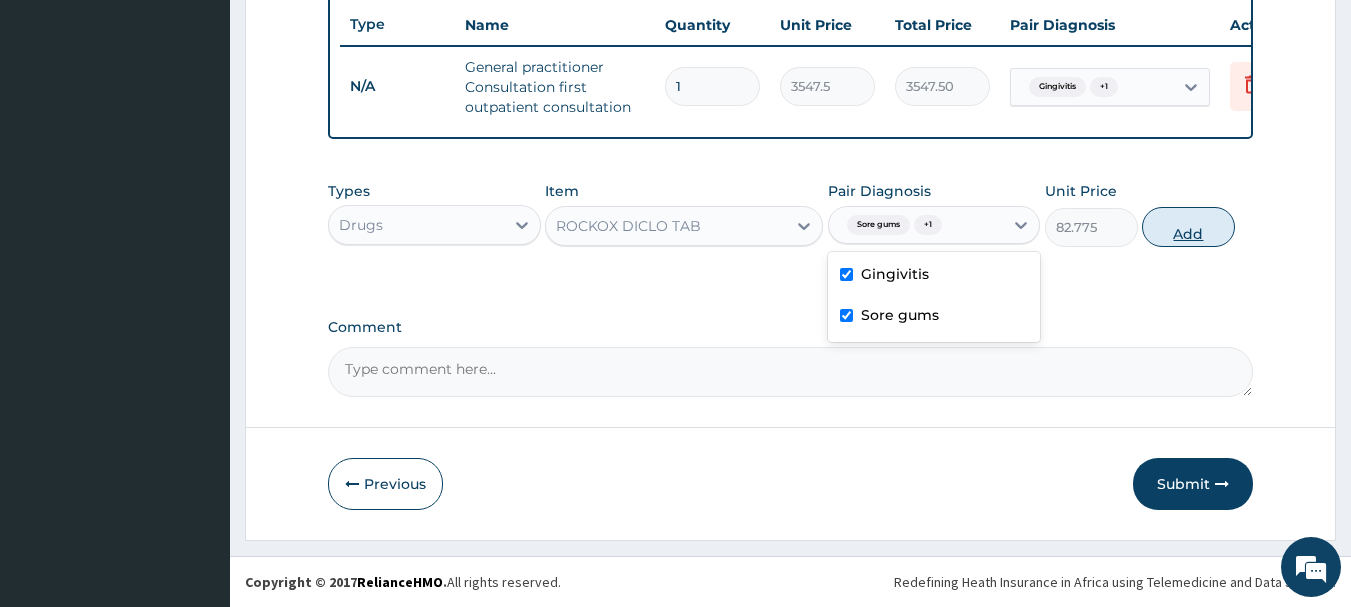 click on "Add" at bounding box center [1188, 227] 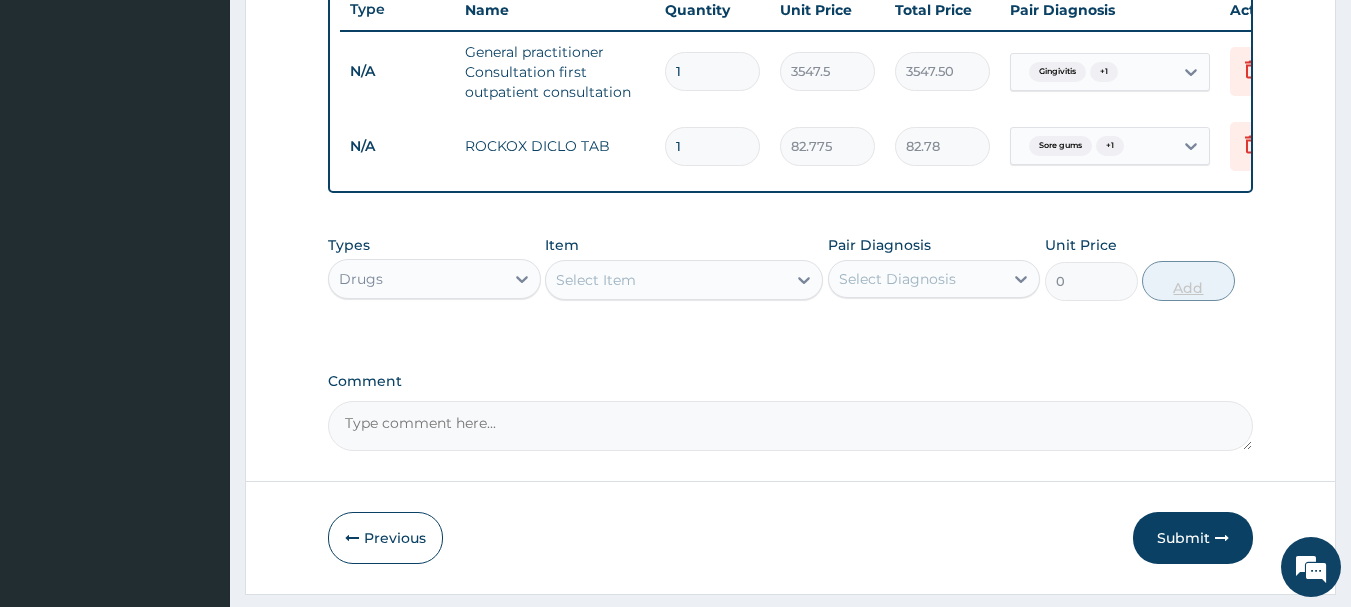type on "10" 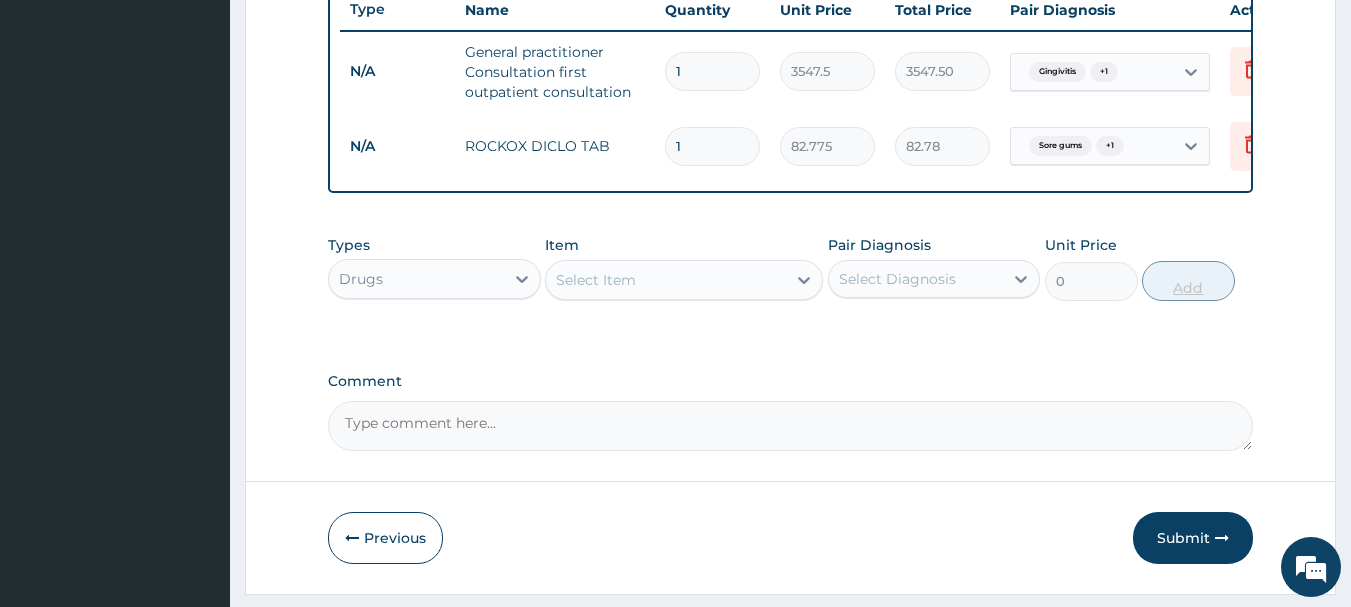 type on "827.75" 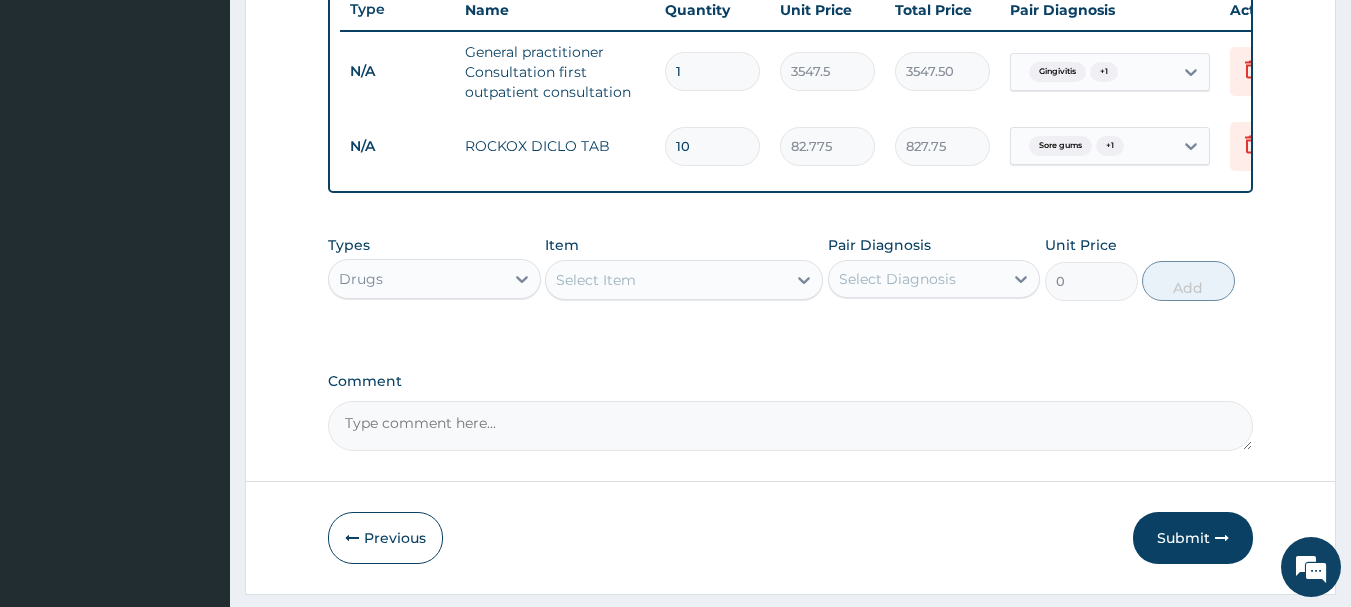 type on "10" 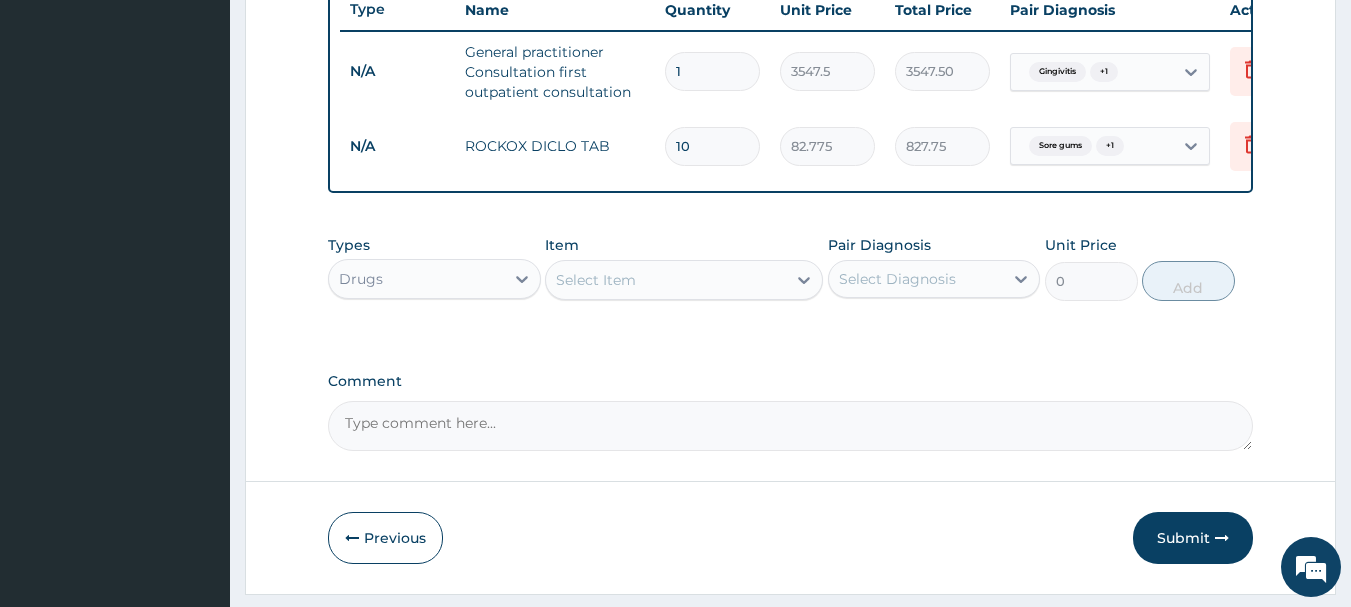 click on "Select Item" at bounding box center [666, 280] 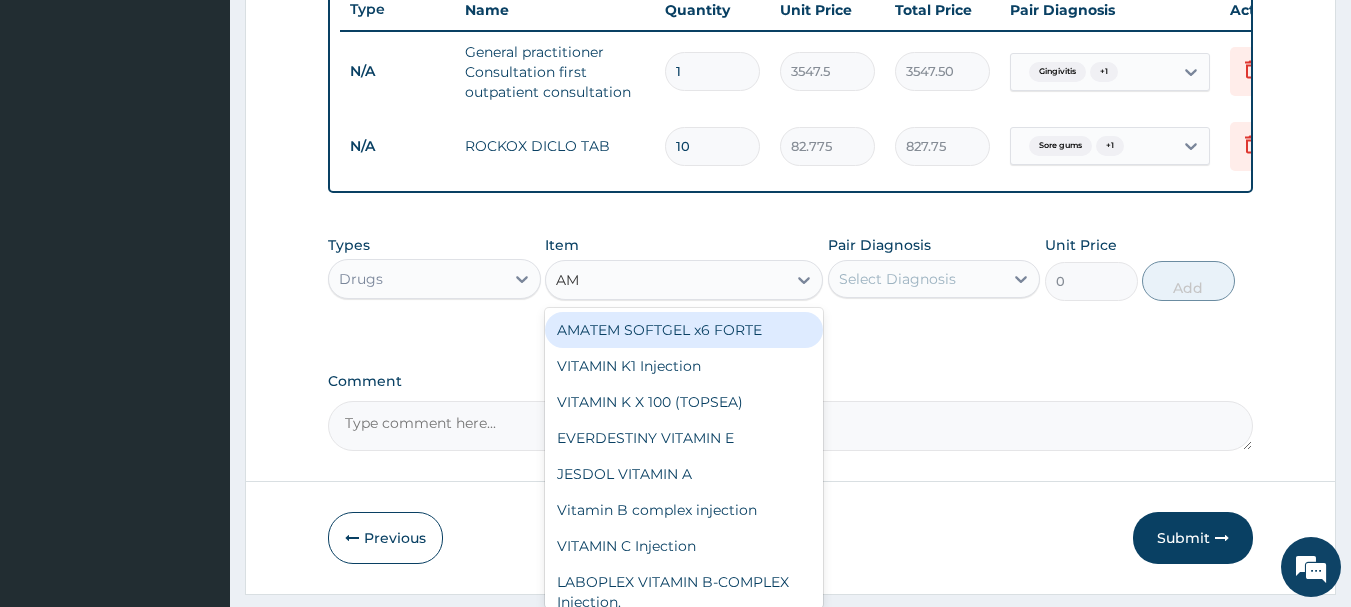 type on "AMO" 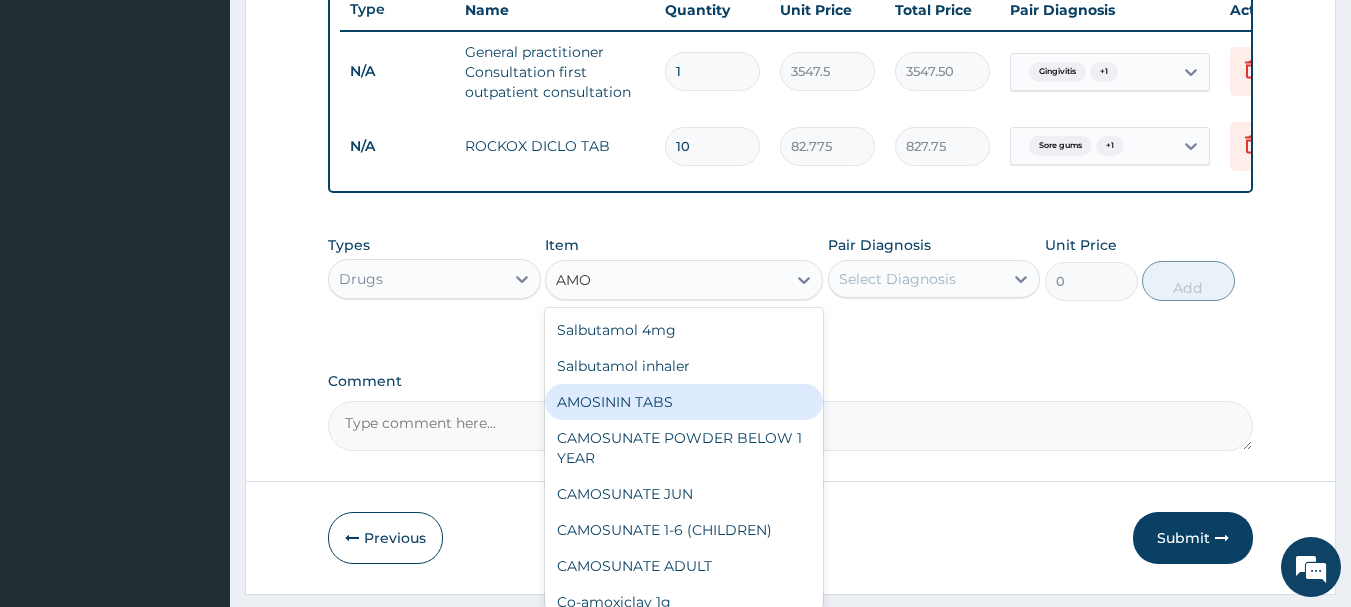 click on "AMOSININ TABS" at bounding box center [684, 402] 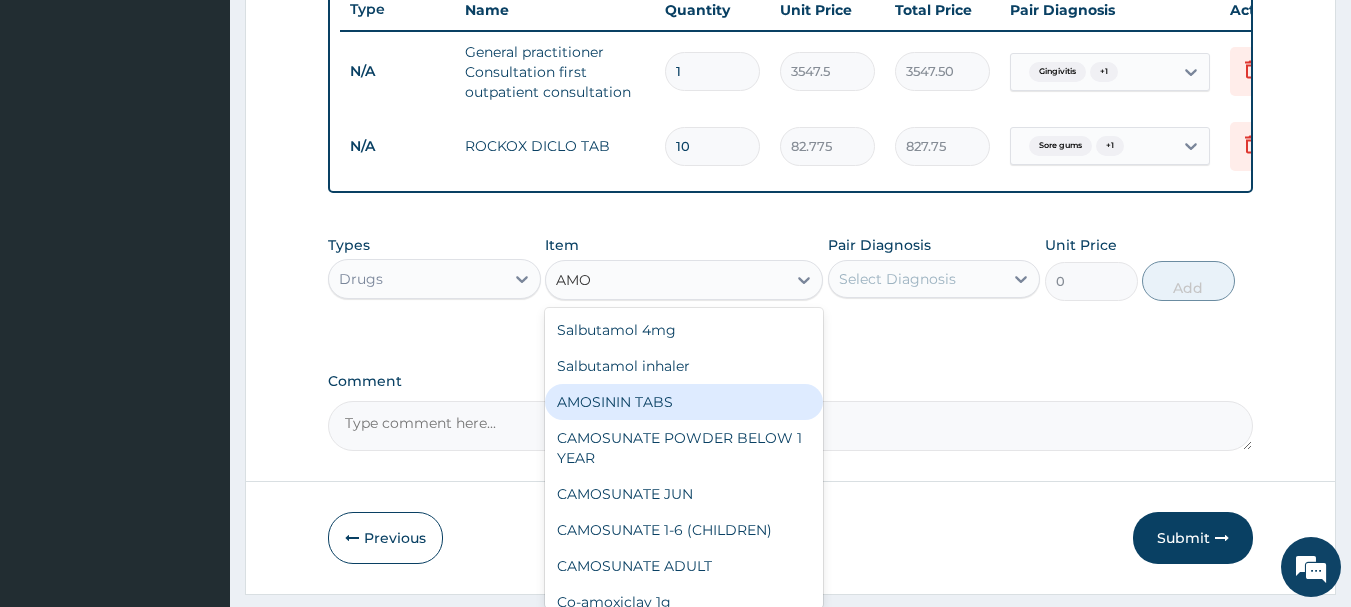 type on "100.5125" 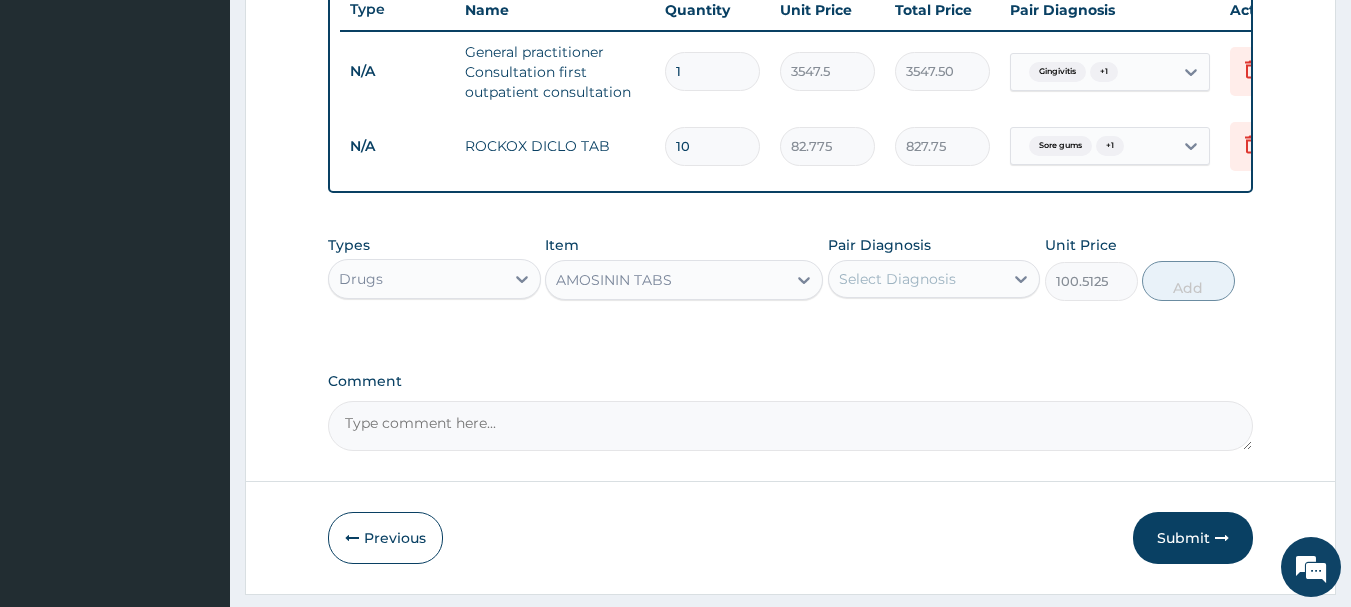 click on "Select Diagnosis" at bounding box center [916, 279] 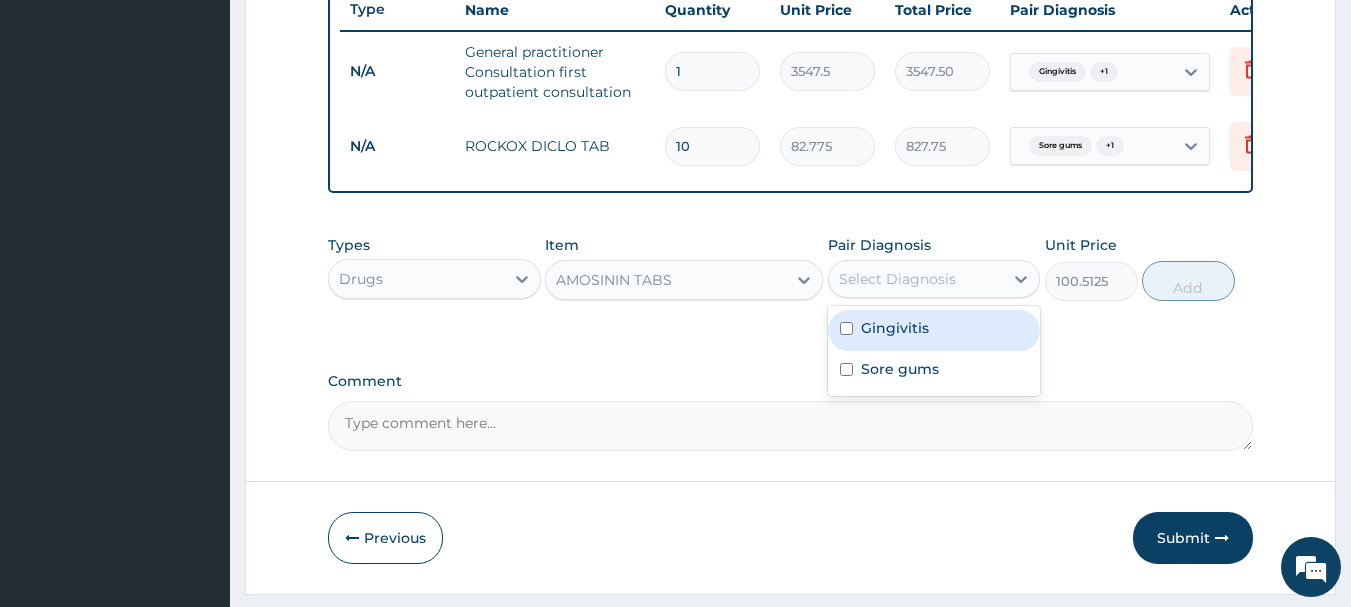 click on "Gingivitis" at bounding box center [934, 330] 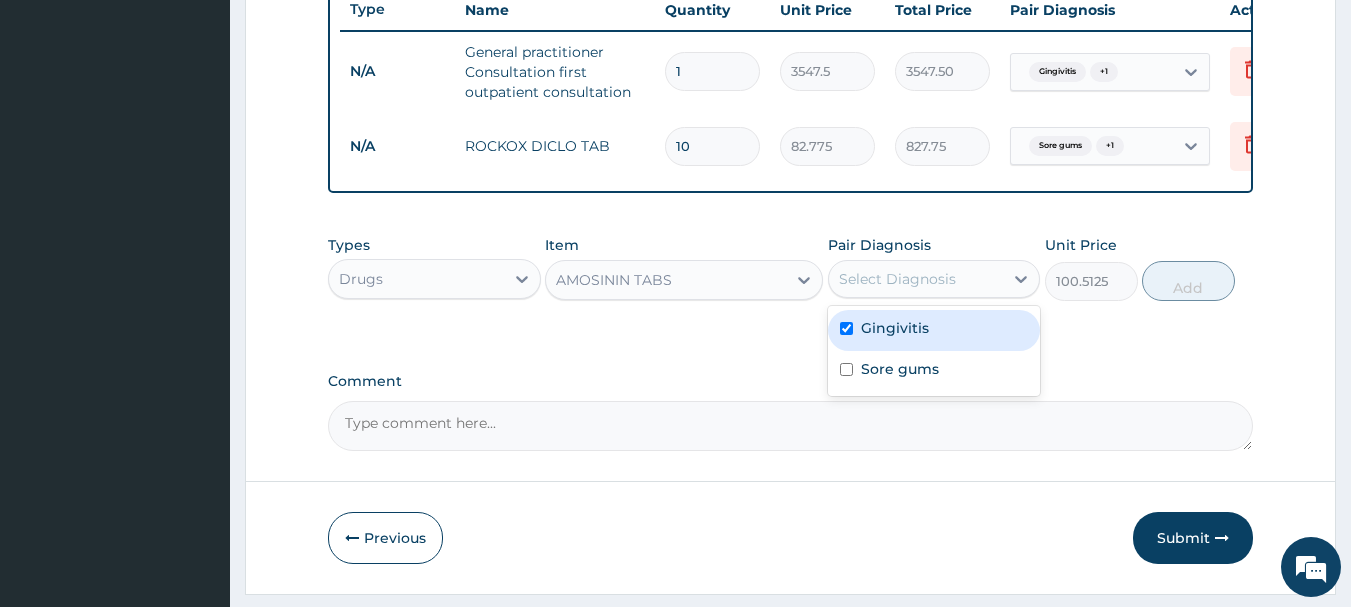 checkbox on "true" 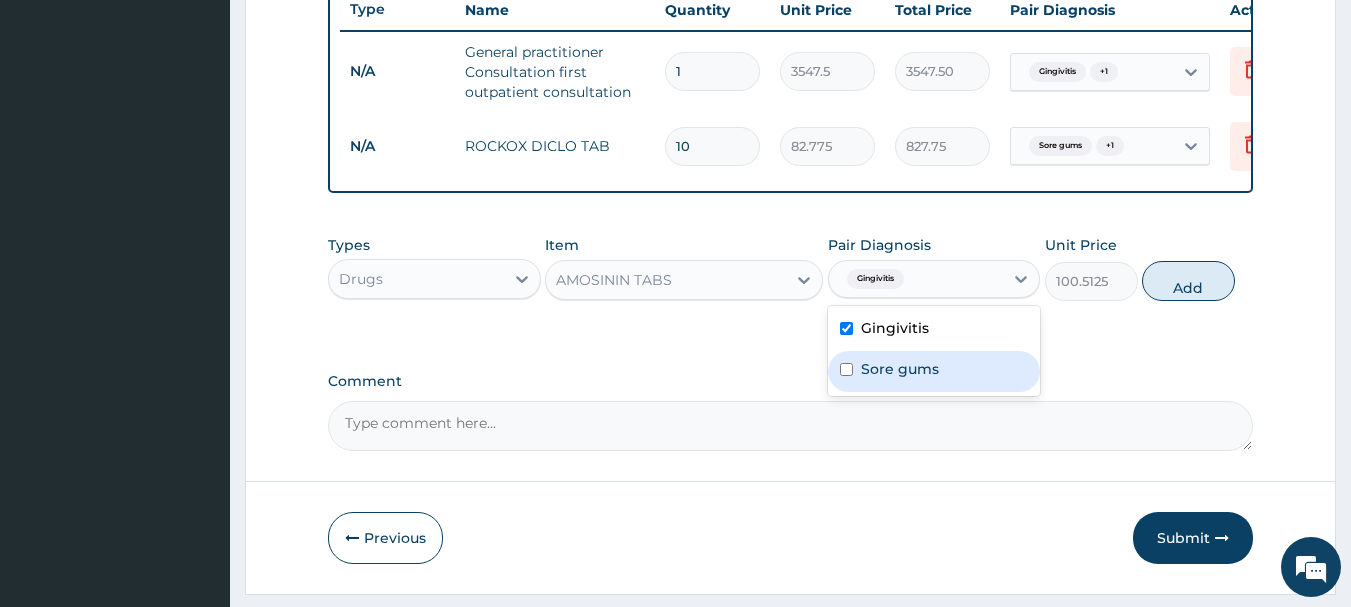 click on "Sore gums" at bounding box center (934, 371) 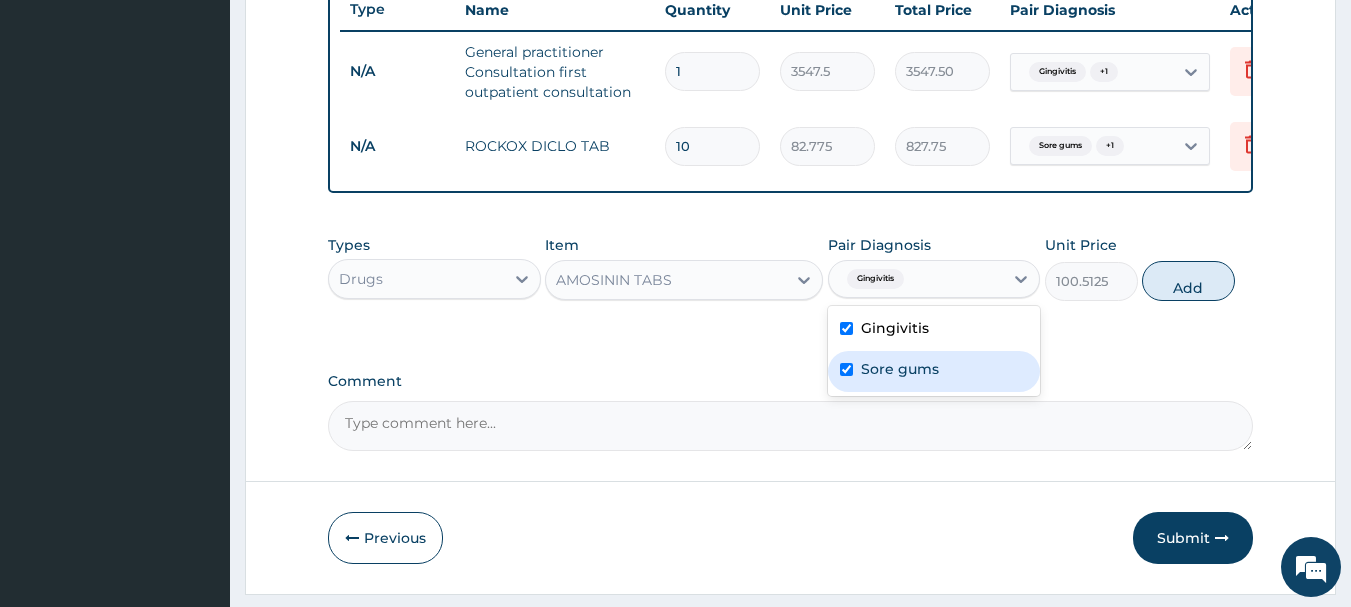 checkbox on "true" 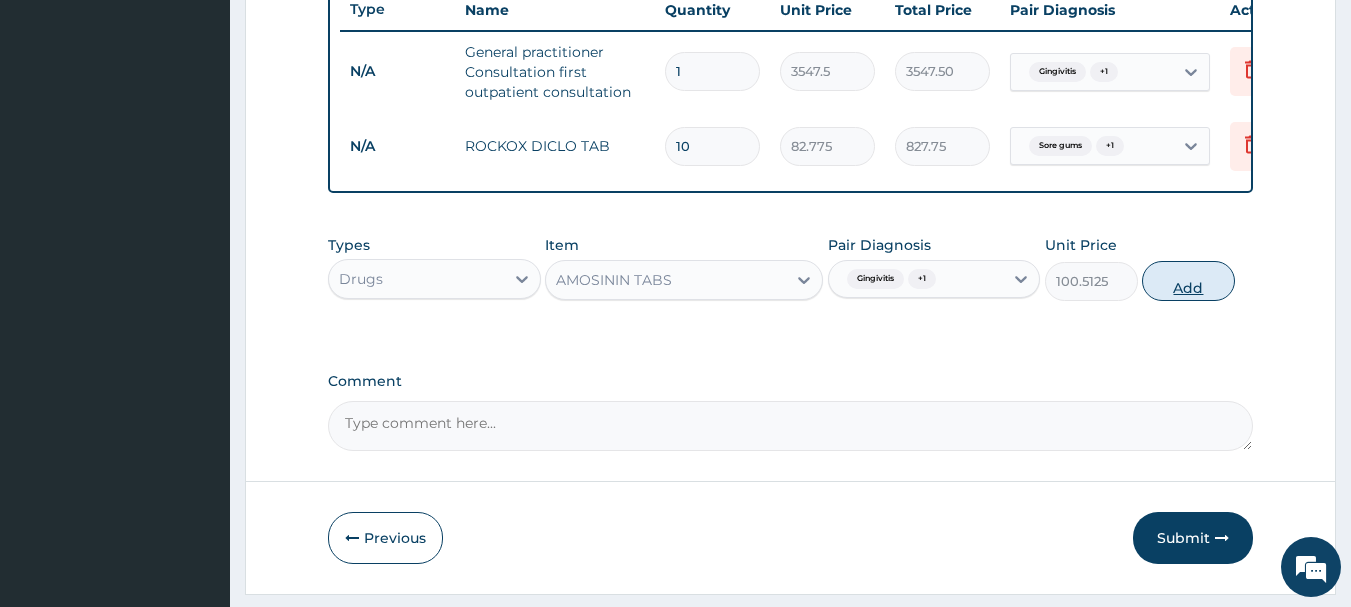 click on "Add" at bounding box center (1188, 281) 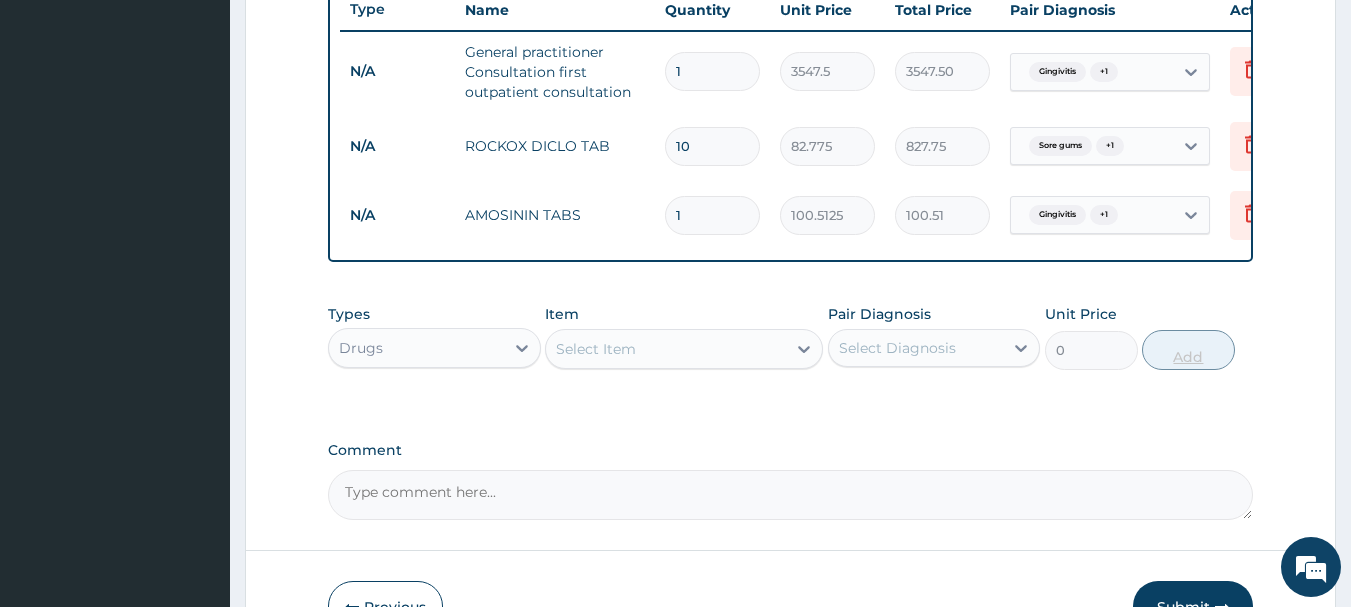 type on "15" 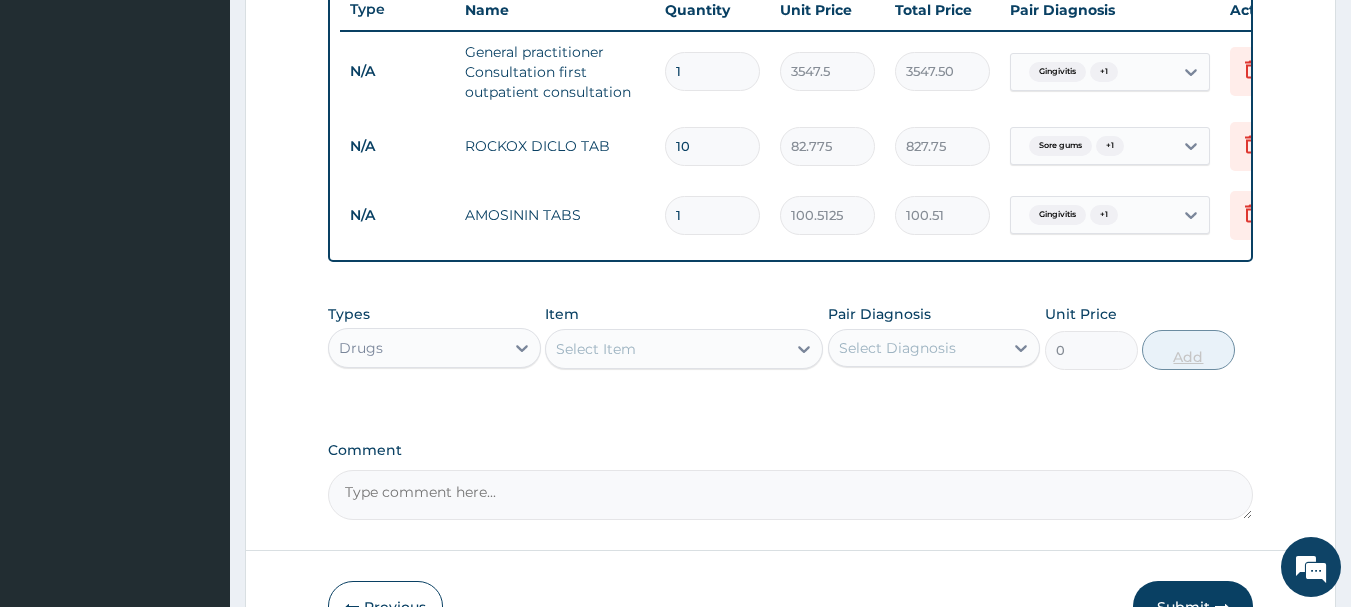 type on "1507.69" 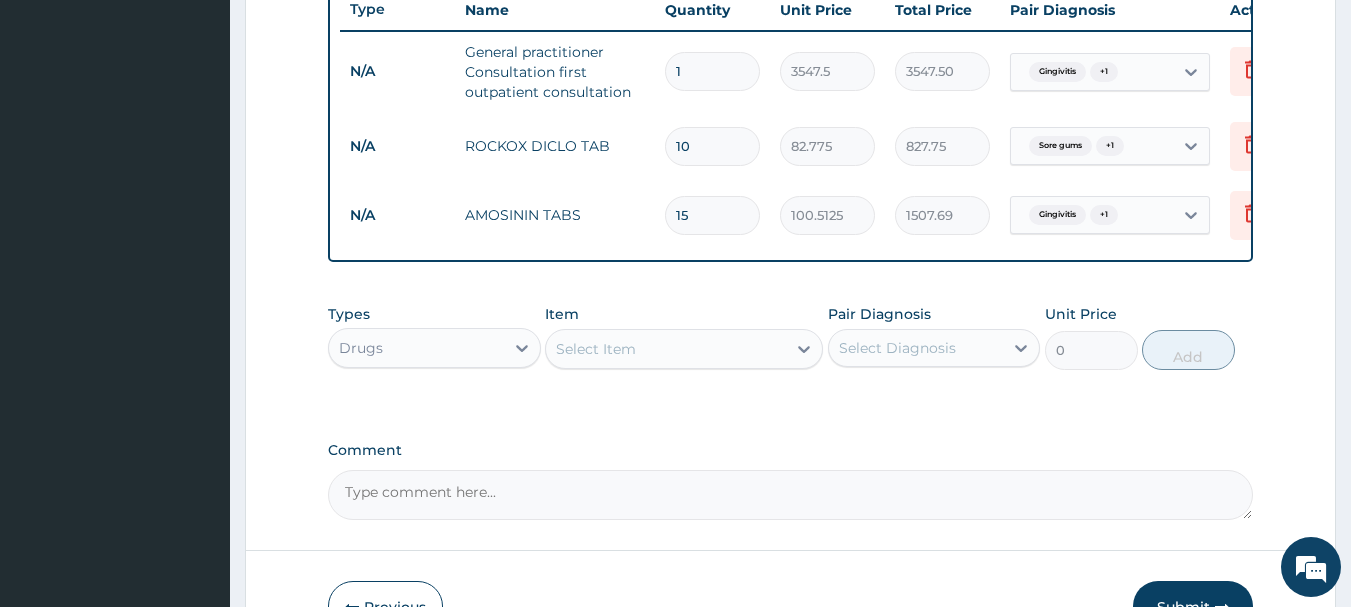 scroll, scrollTop: 904, scrollLeft: 0, axis: vertical 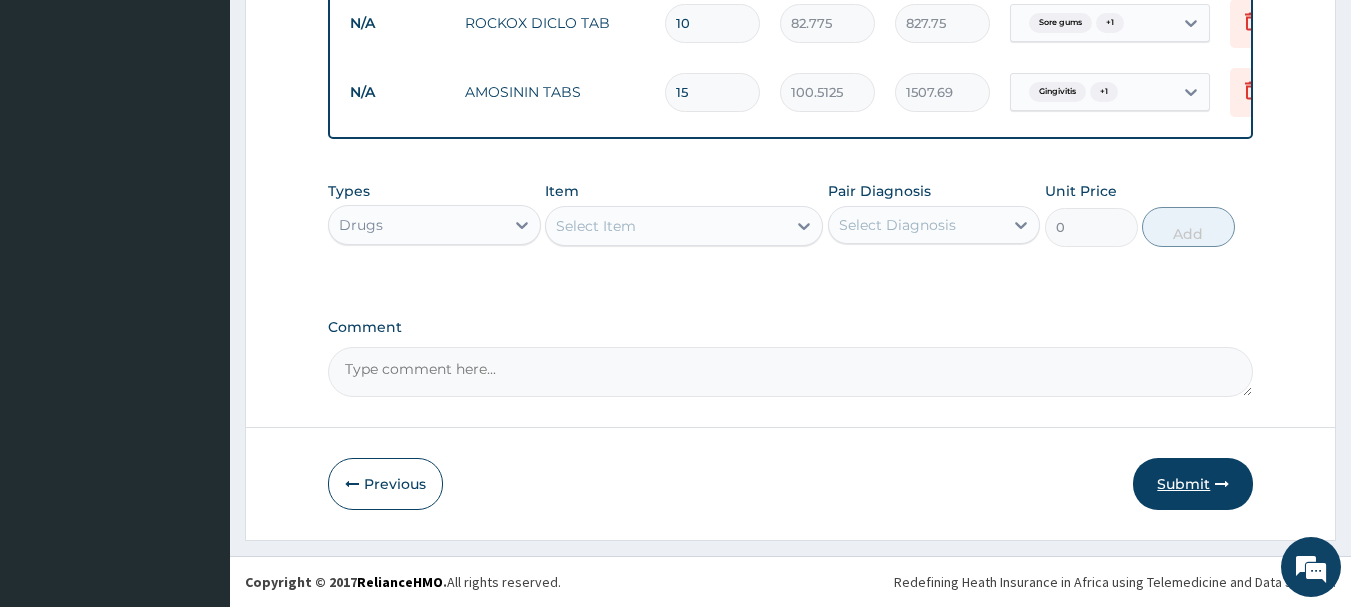type on "15" 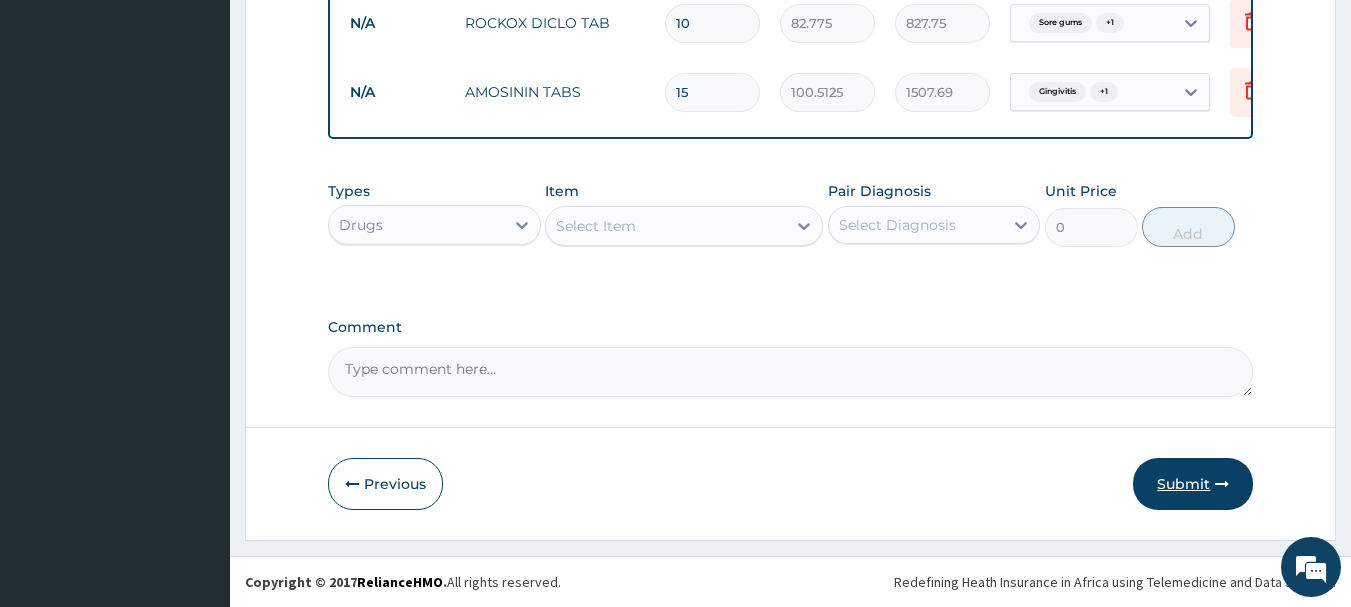 click on "Submit" at bounding box center (1193, 484) 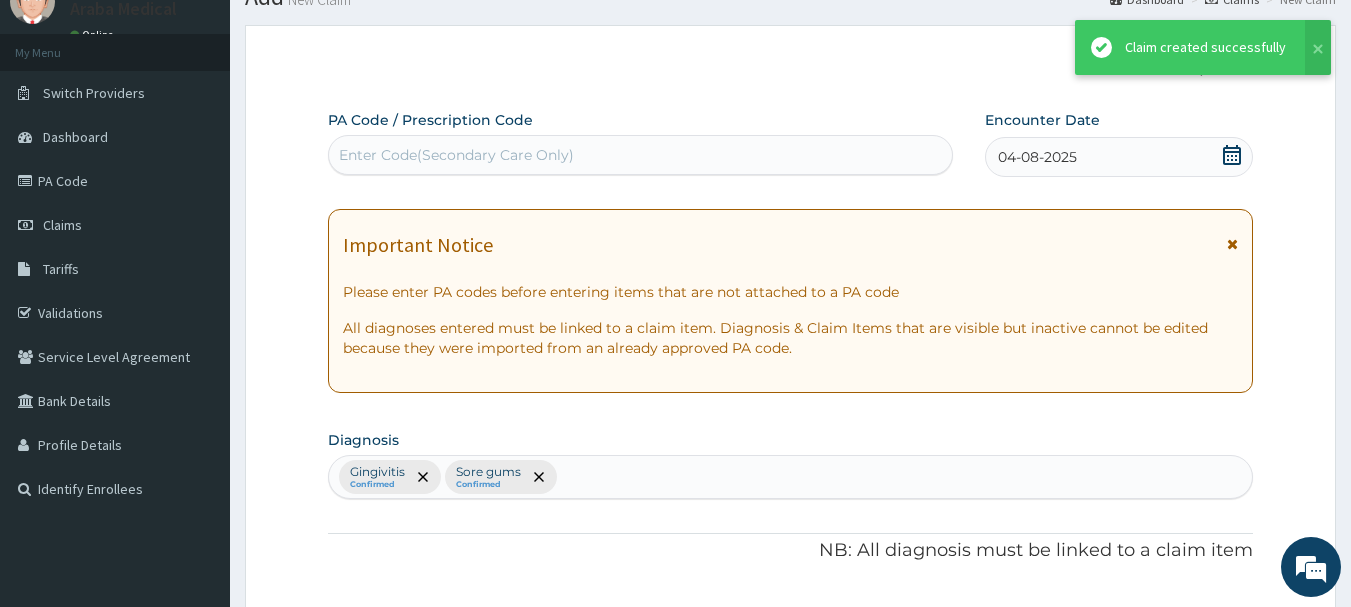 scroll, scrollTop: 904, scrollLeft: 0, axis: vertical 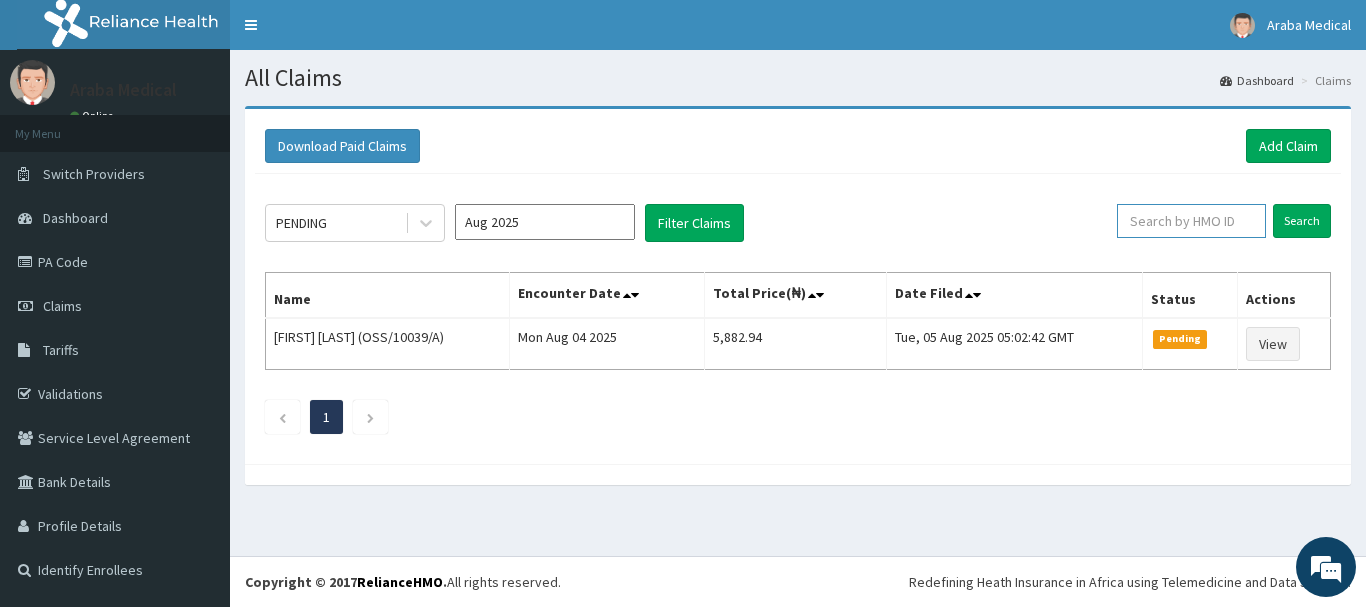 click at bounding box center [1191, 221] 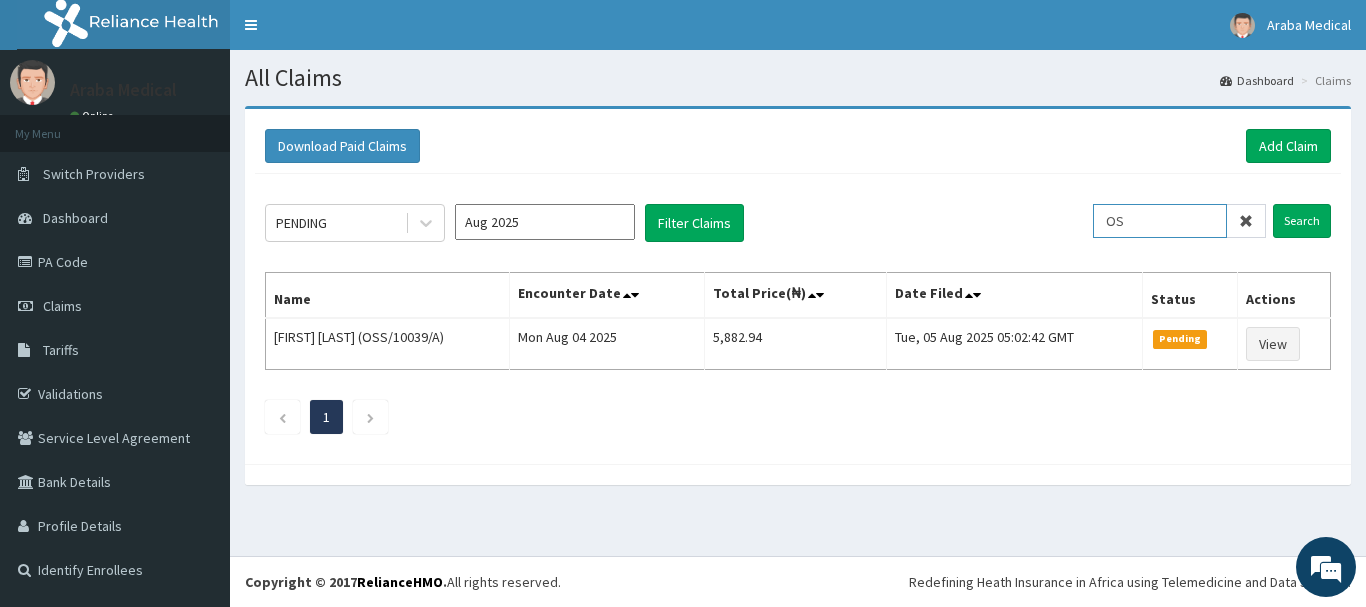type on "O" 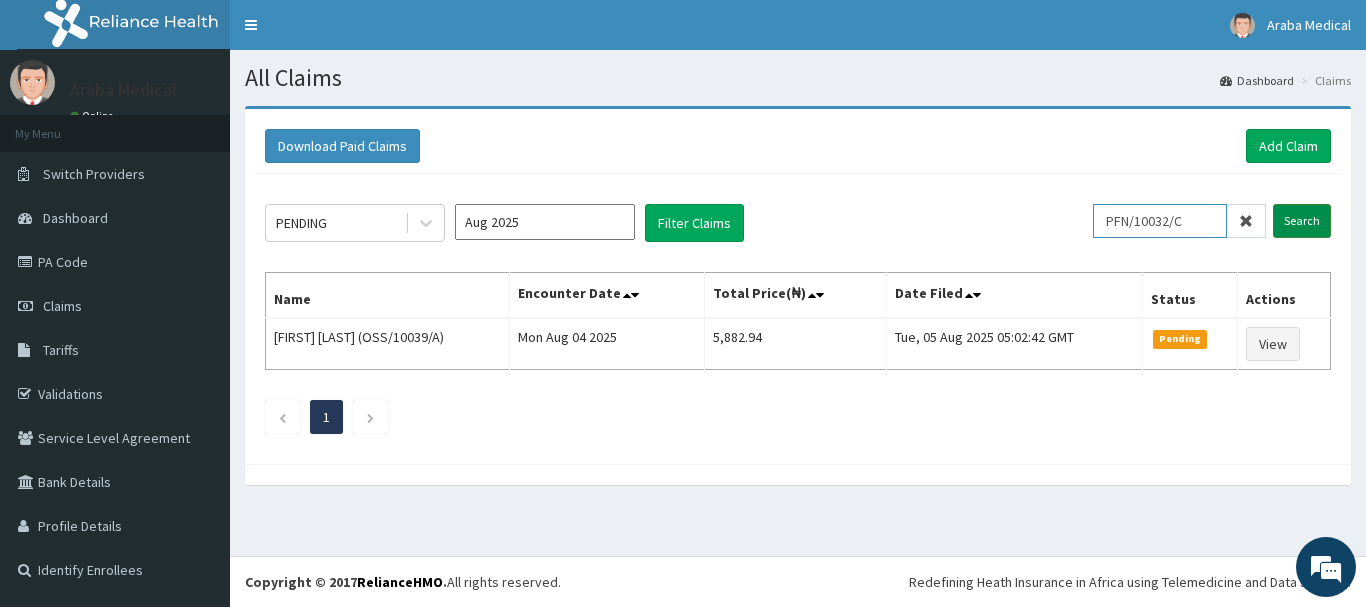 type on "PFN/10032/C" 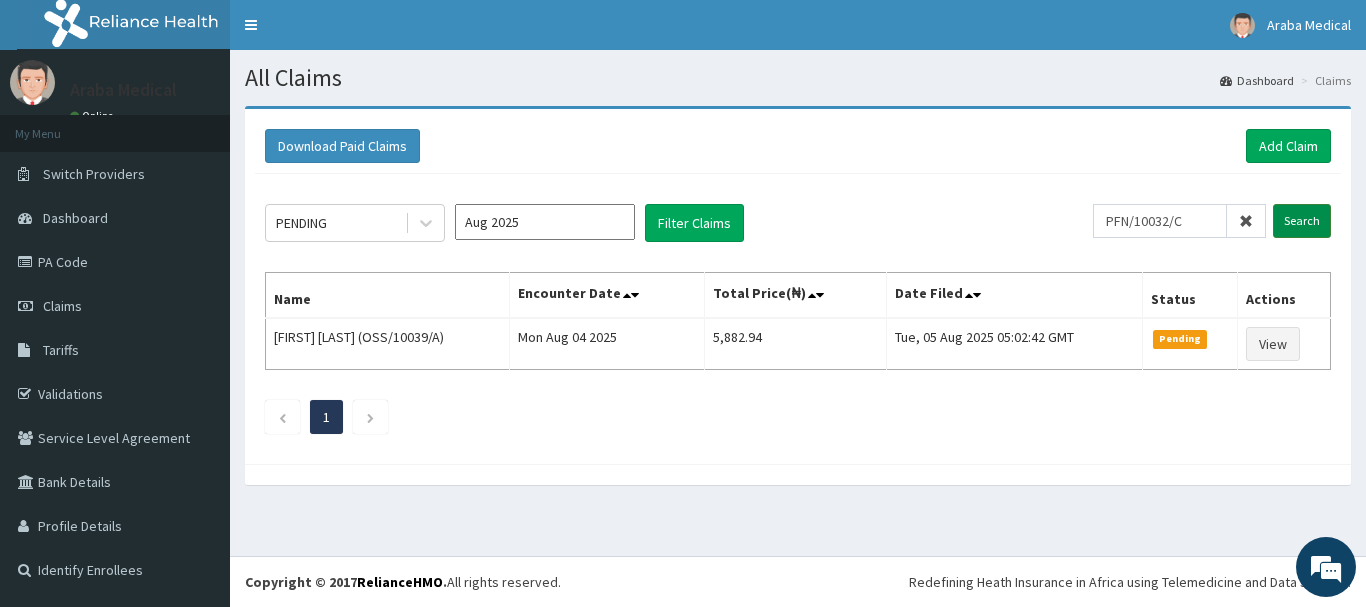 click on "Search" at bounding box center (1302, 221) 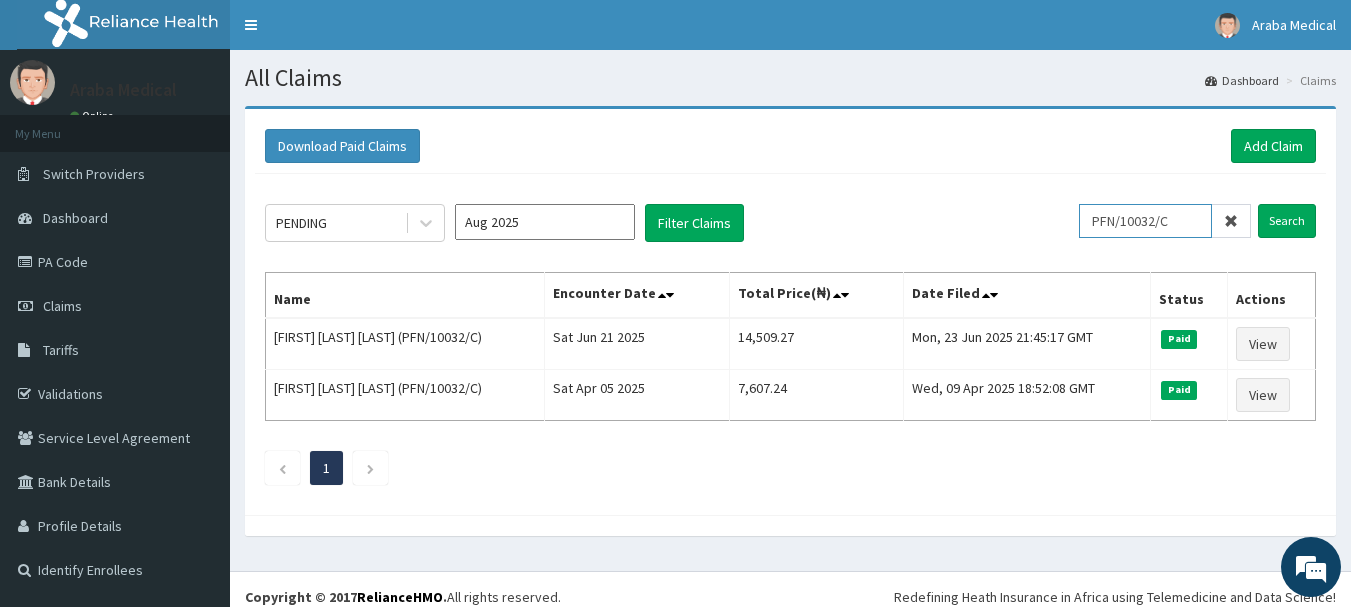 click on "PFN/10032/C" at bounding box center (1145, 221) 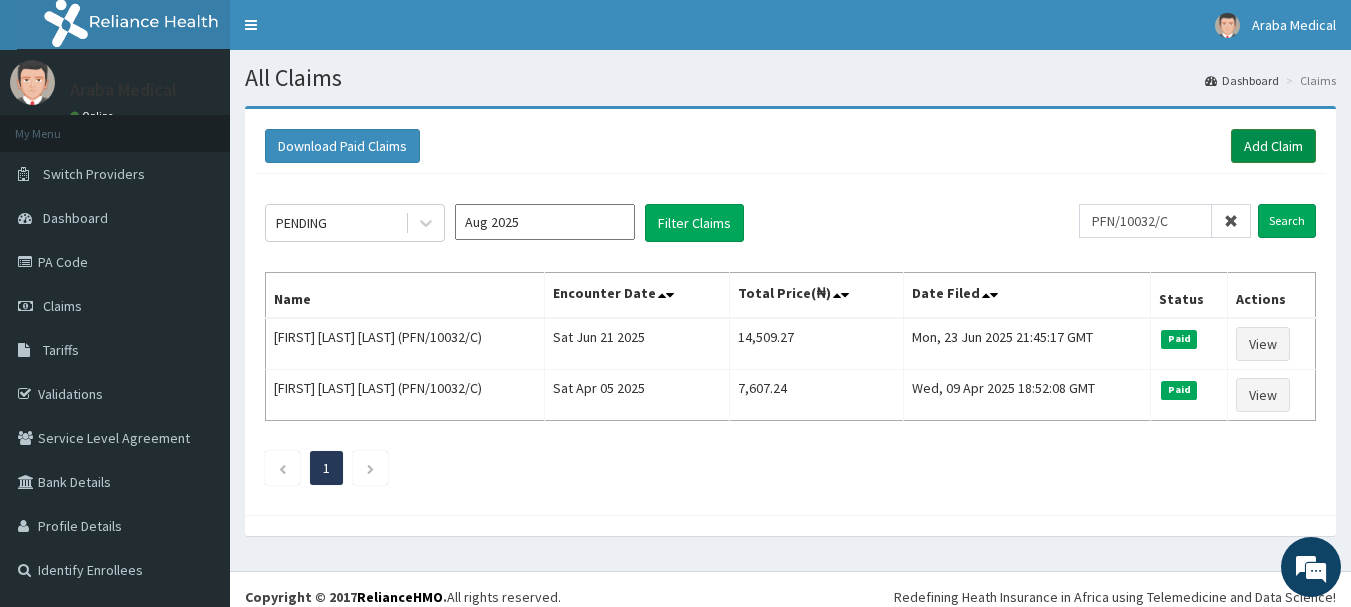 click on "Add Claim" at bounding box center (1273, 146) 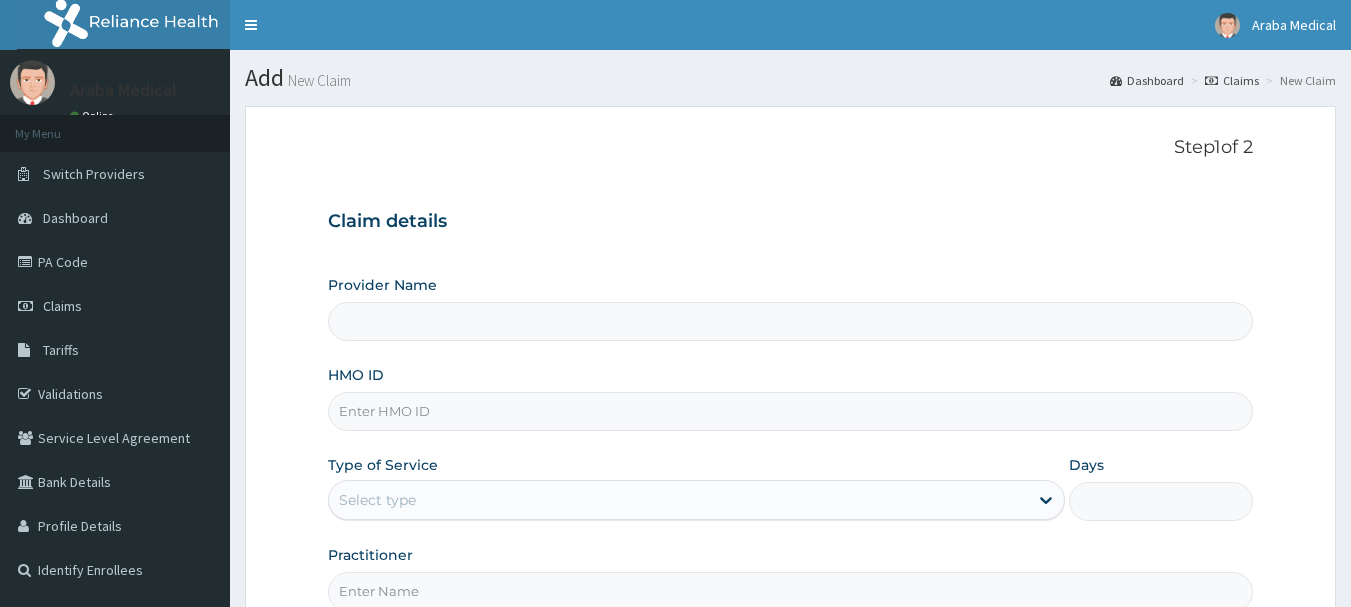scroll, scrollTop: 0, scrollLeft: 0, axis: both 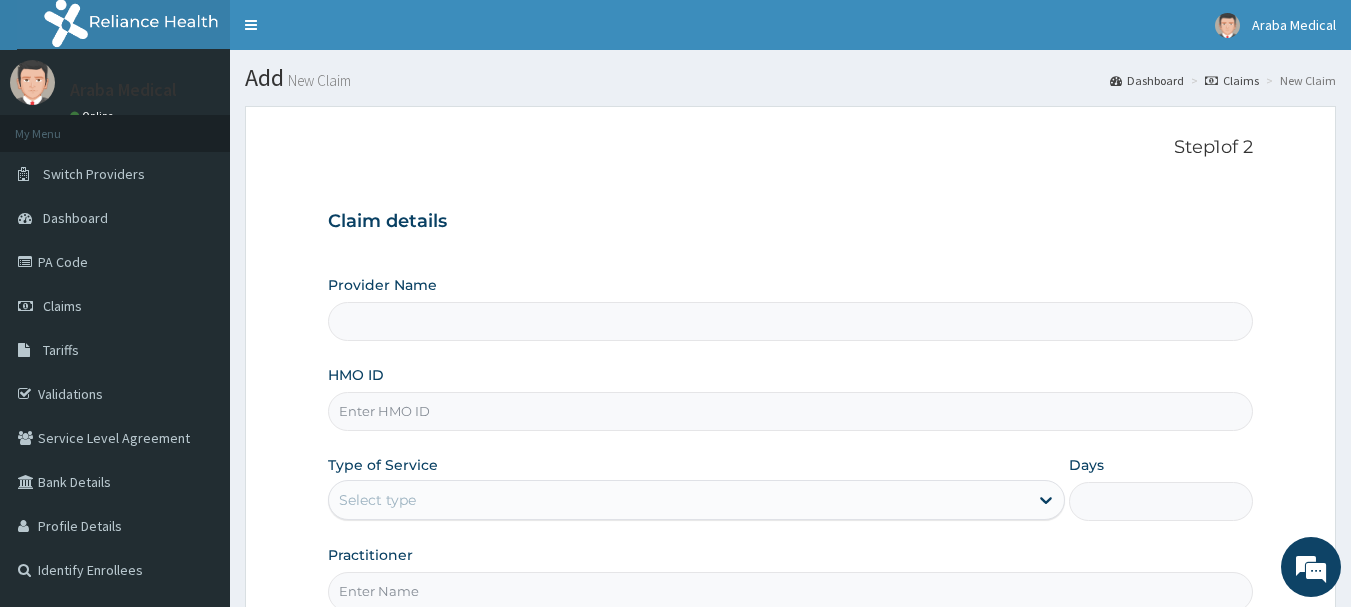 paste on "PFN/10032/C" 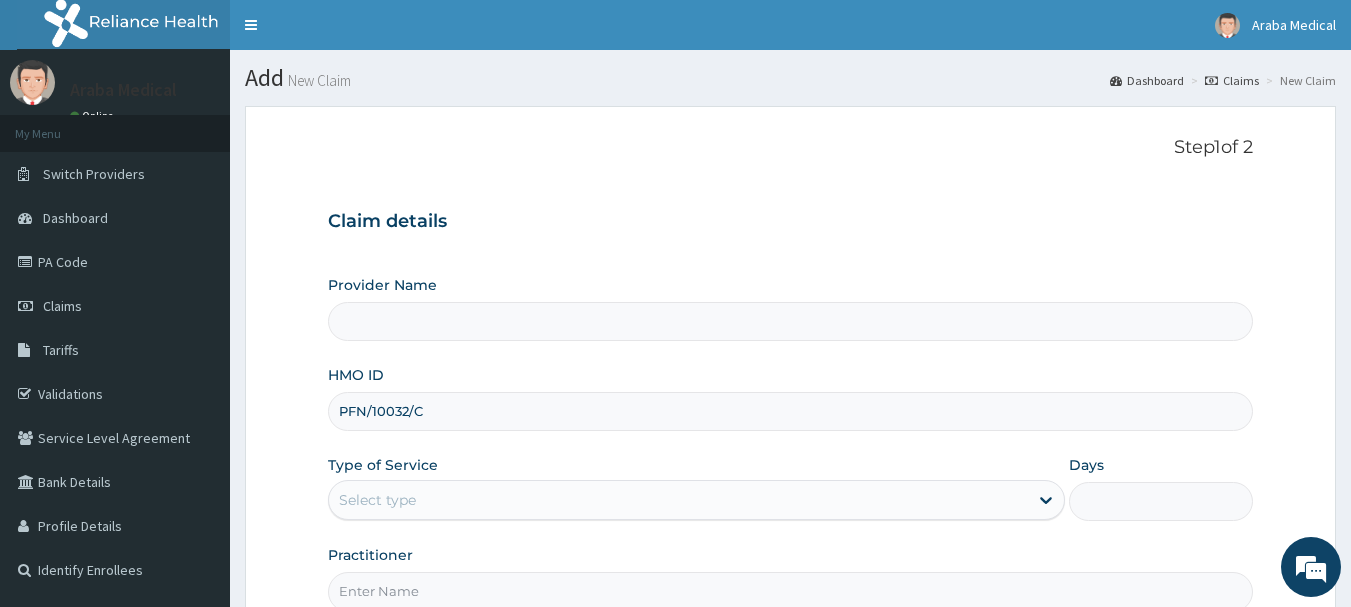 type on "Araba Medical Centre" 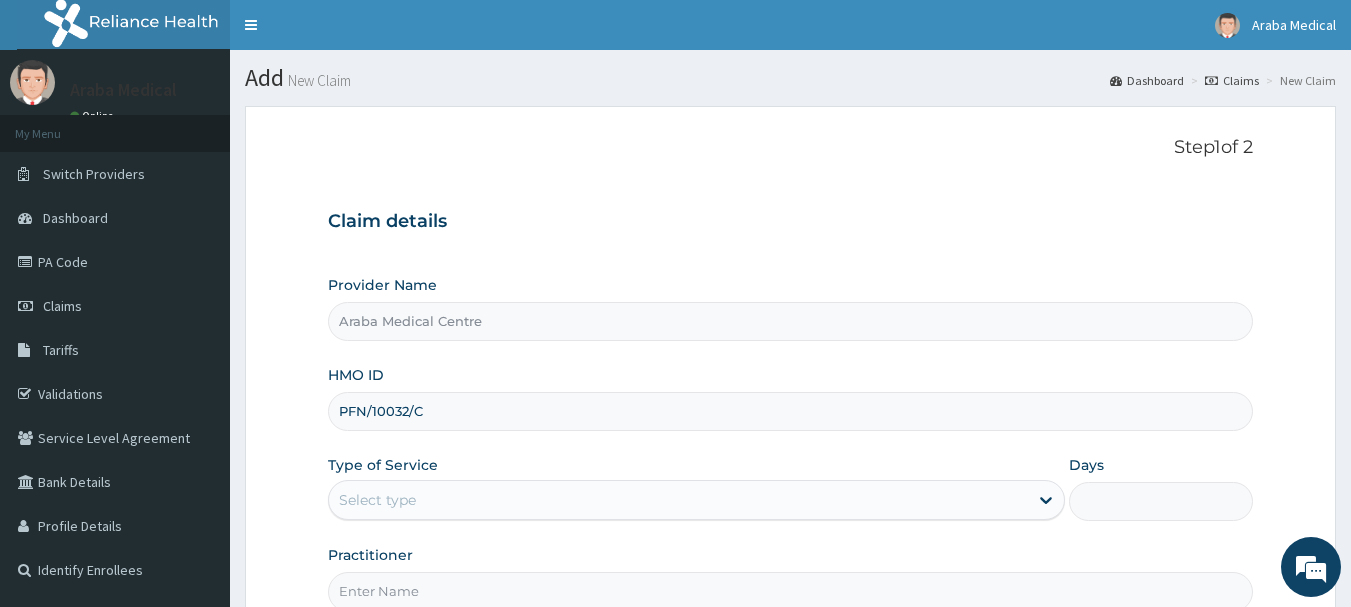 scroll, scrollTop: 0, scrollLeft: 0, axis: both 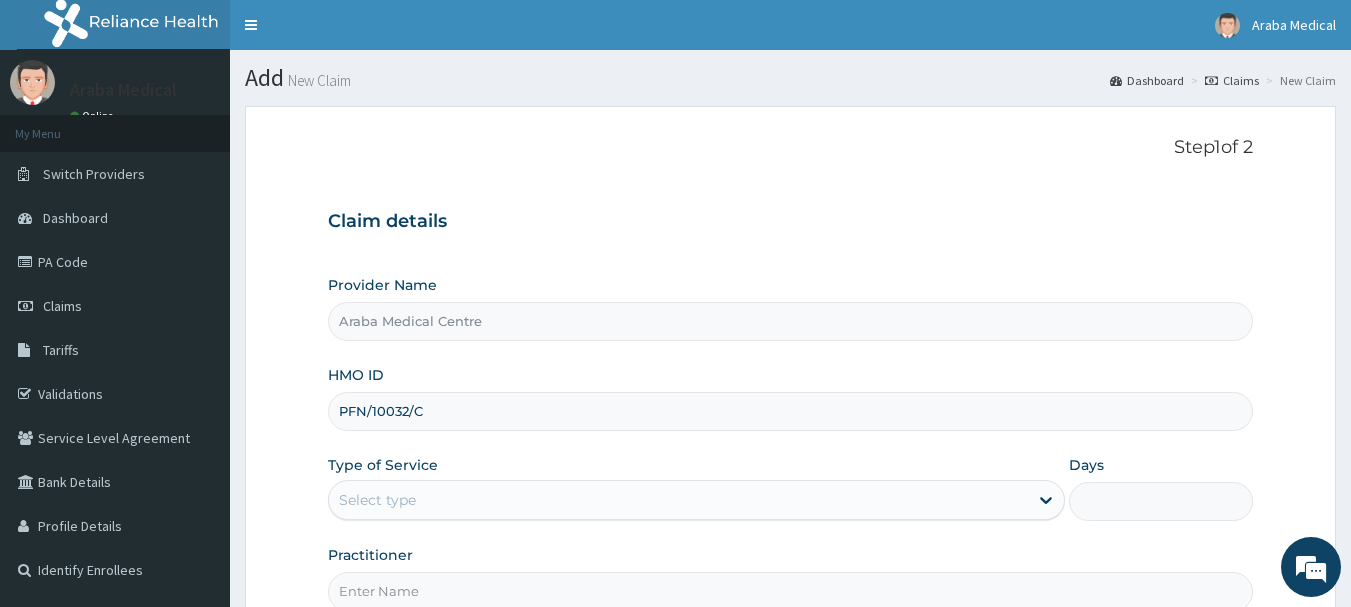 type on "PFN/10032/C" 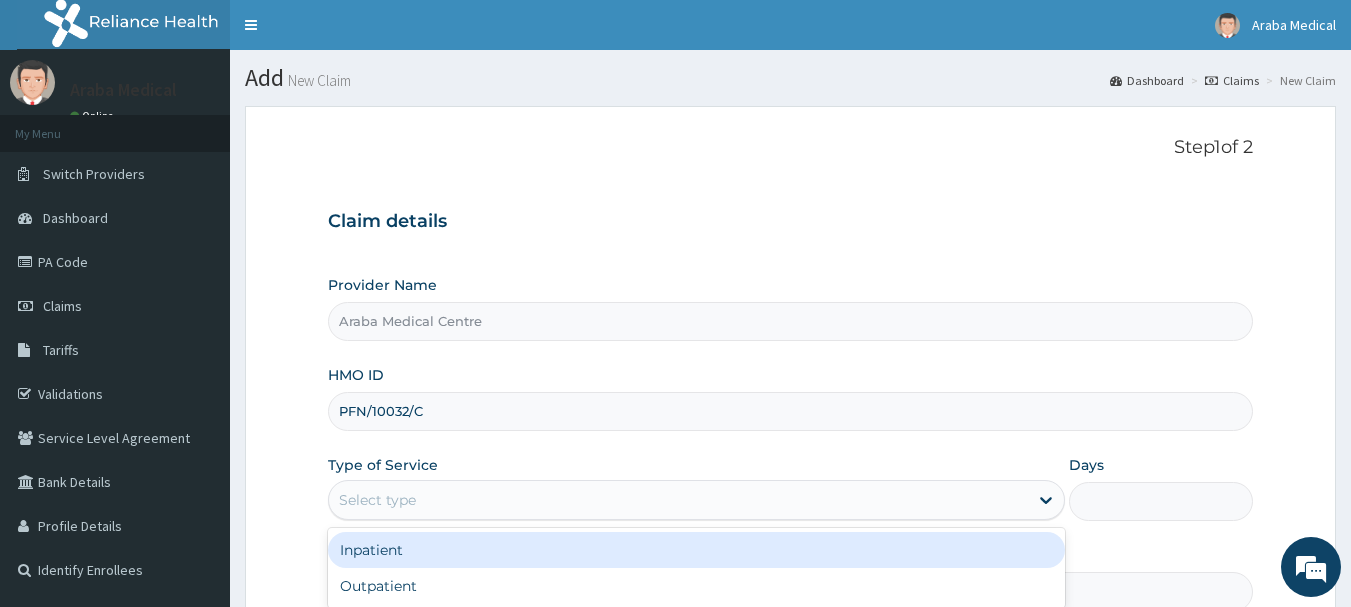 click on "Select type" at bounding box center [377, 500] 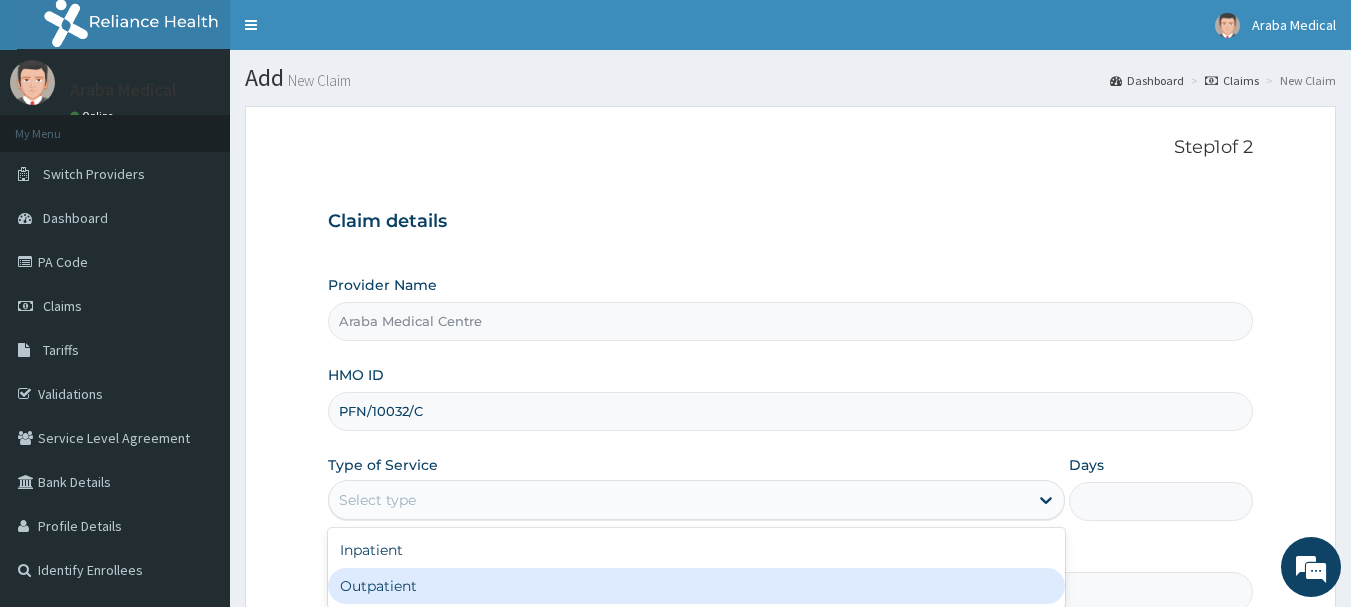 click on "Outpatient" at bounding box center (696, 586) 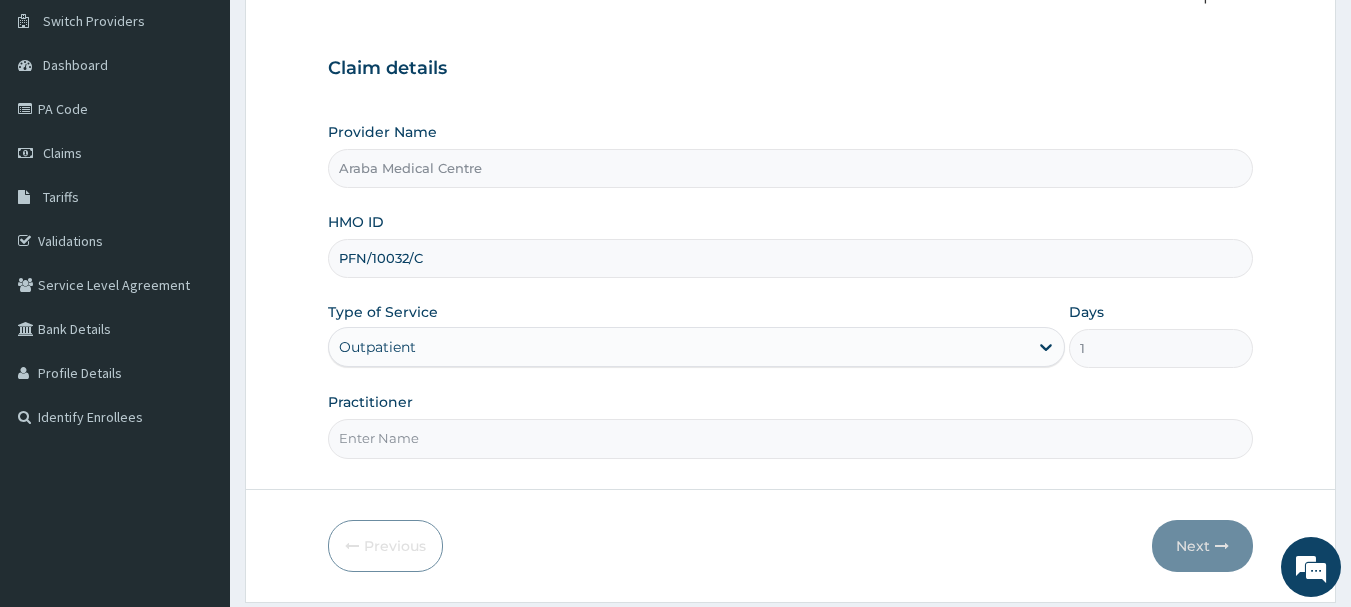 scroll, scrollTop: 169, scrollLeft: 0, axis: vertical 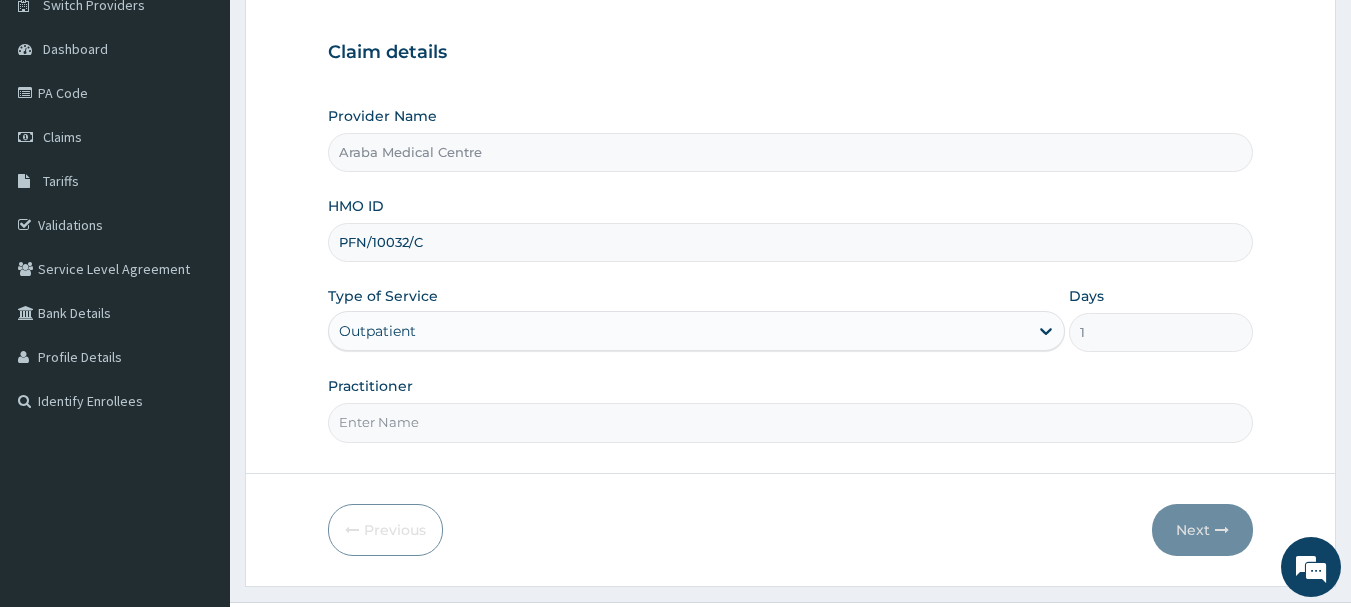 click on "Practitioner" at bounding box center [791, 422] 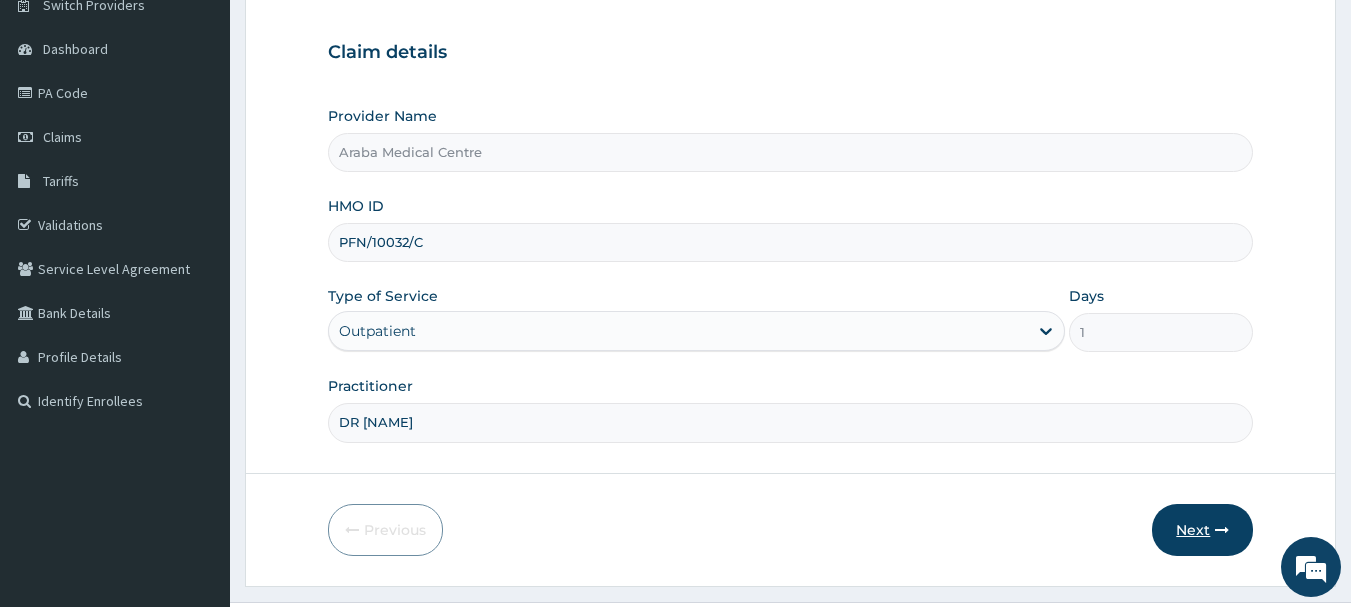 type on "DR BAMS" 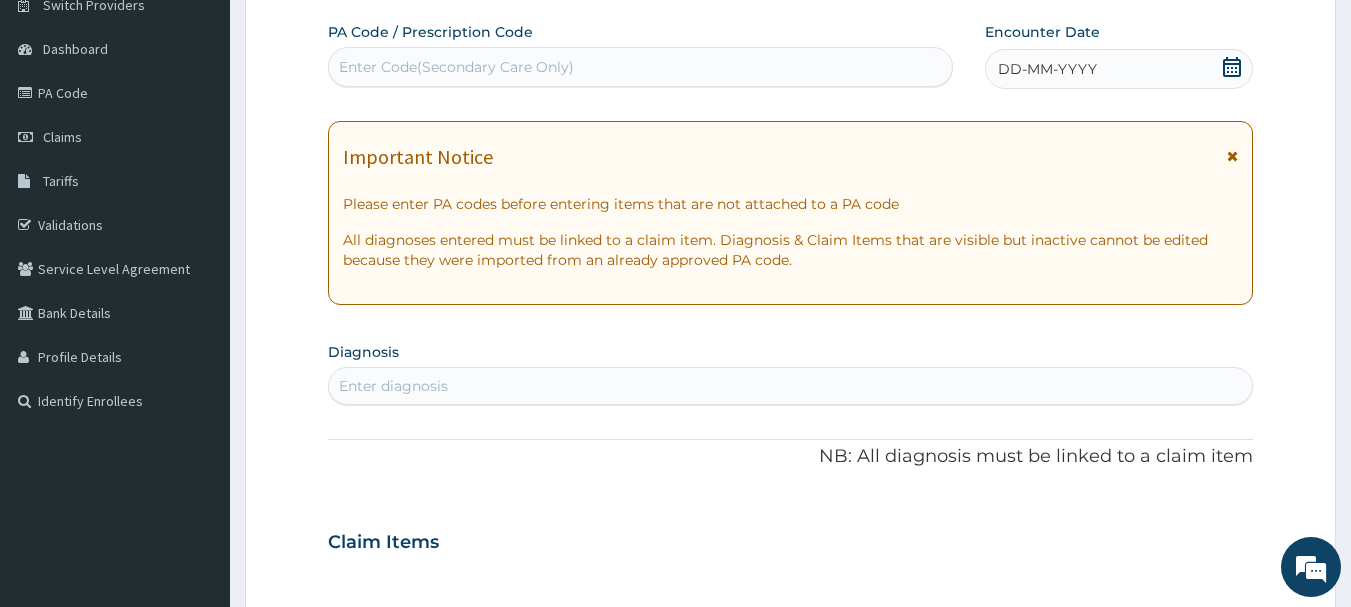 click 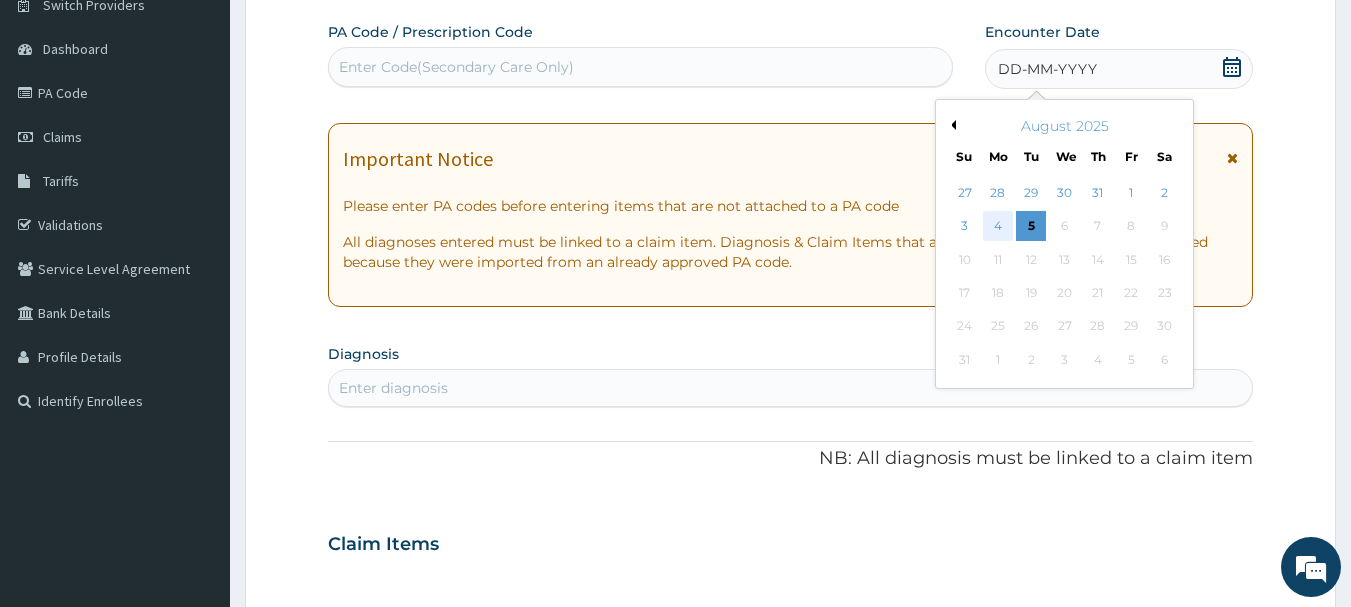 click on "4" at bounding box center (998, 227) 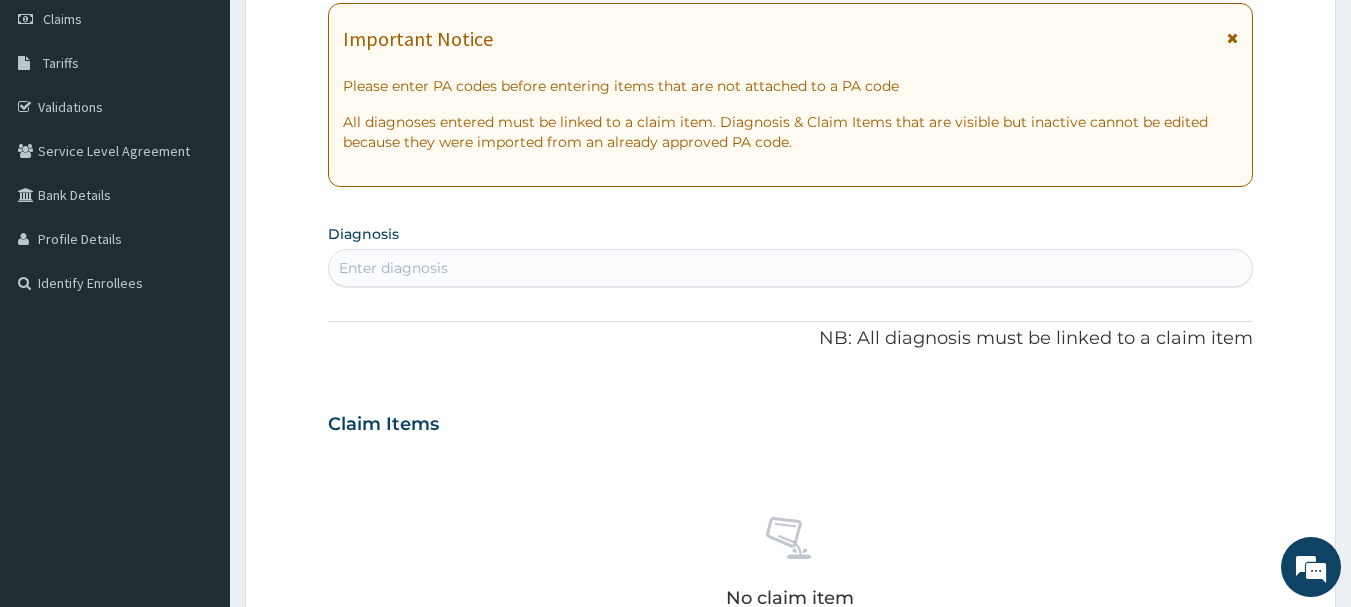 scroll, scrollTop: 325, scrollLeft: 0, axis: vertical 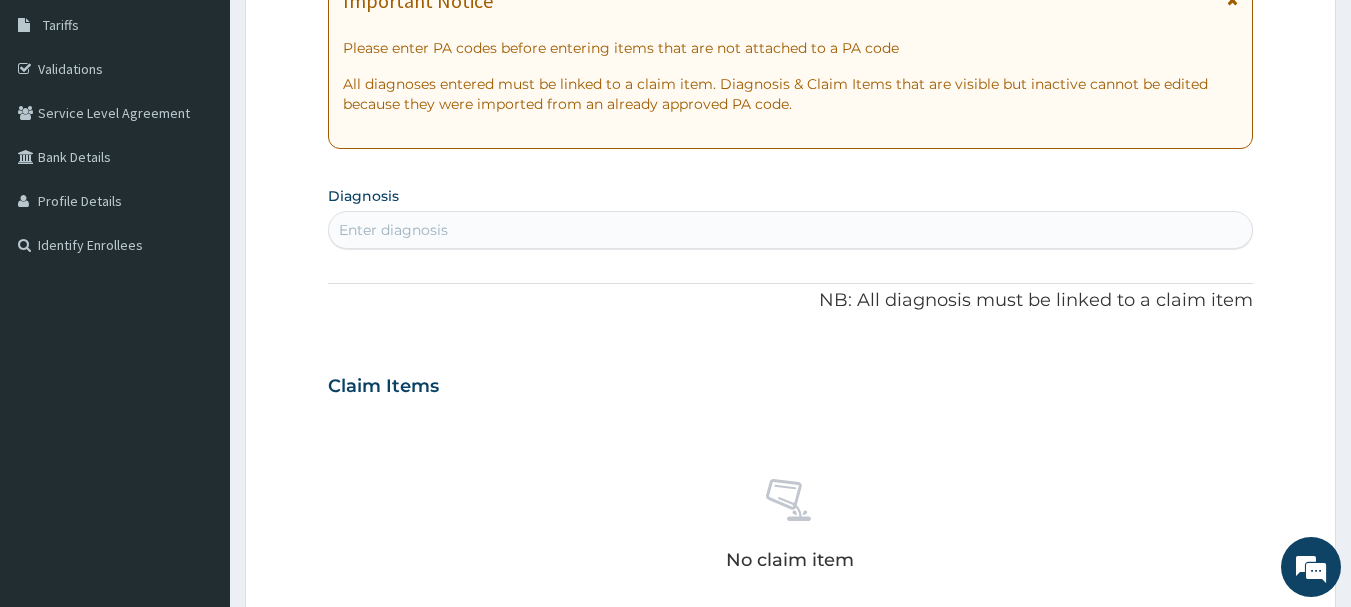 click on "Enter diagnosis" at bounding box center [791, 230] 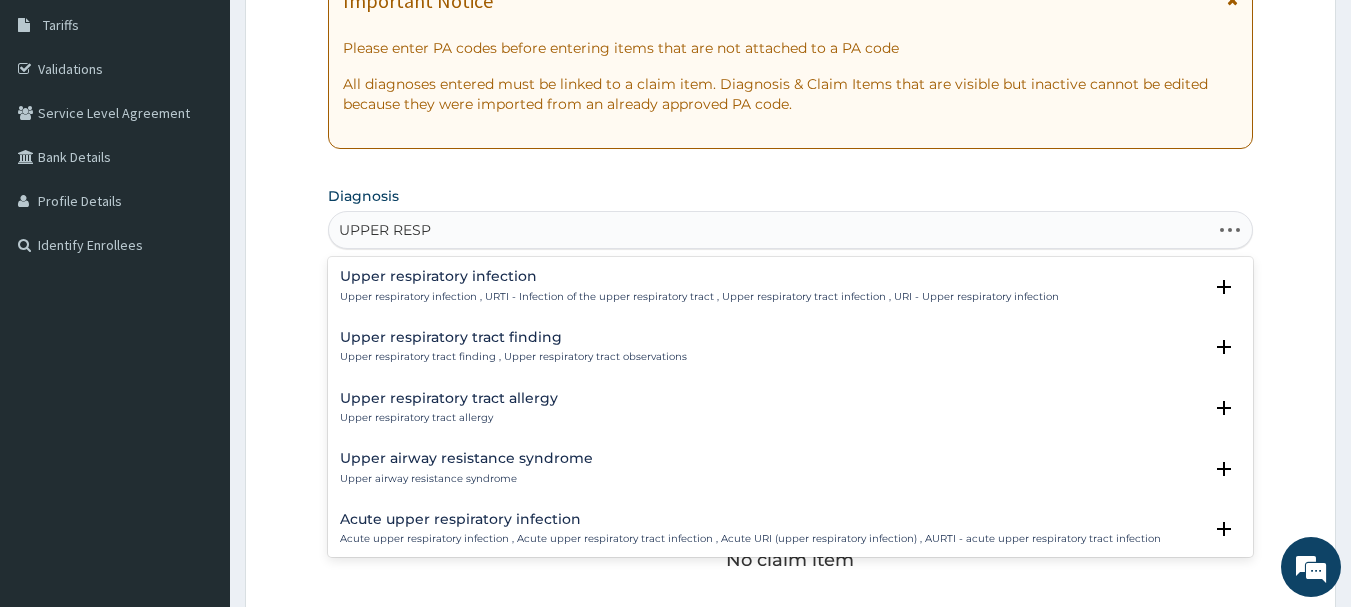 type on "UPPER RESPI" 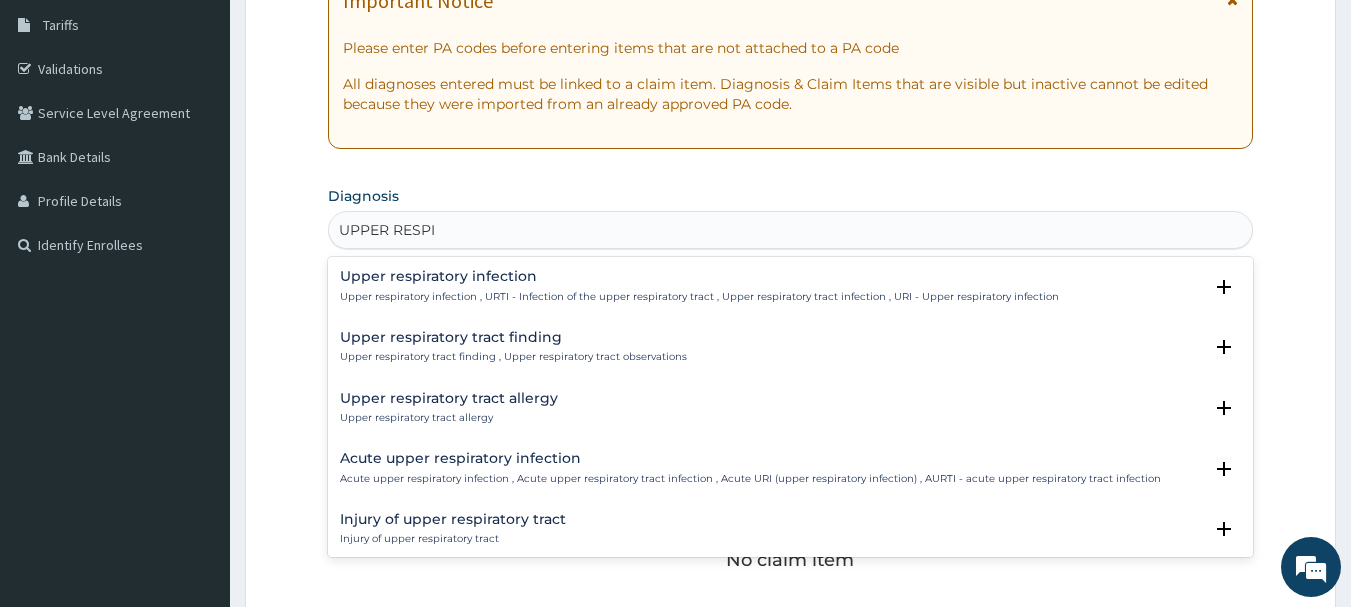 click on "Upper respiratory infection" at bounding box center (699, 276) 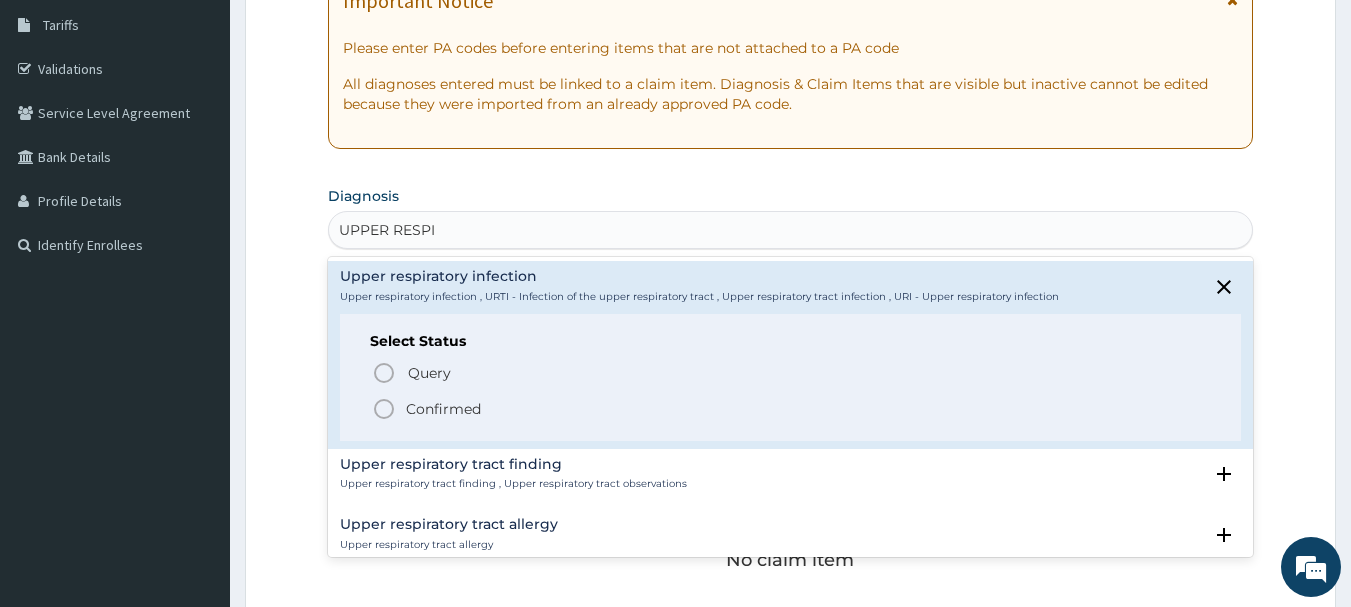 click 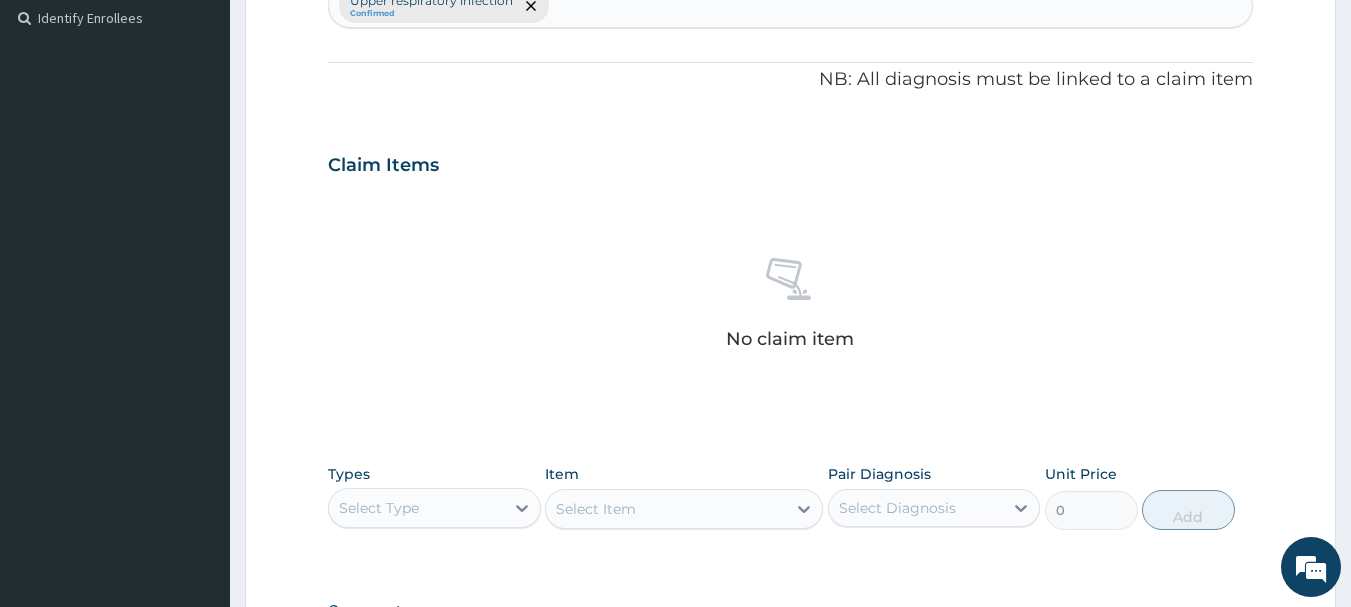 scroll, scrollTop: 600, scrollLeft: 0, axis: vertical 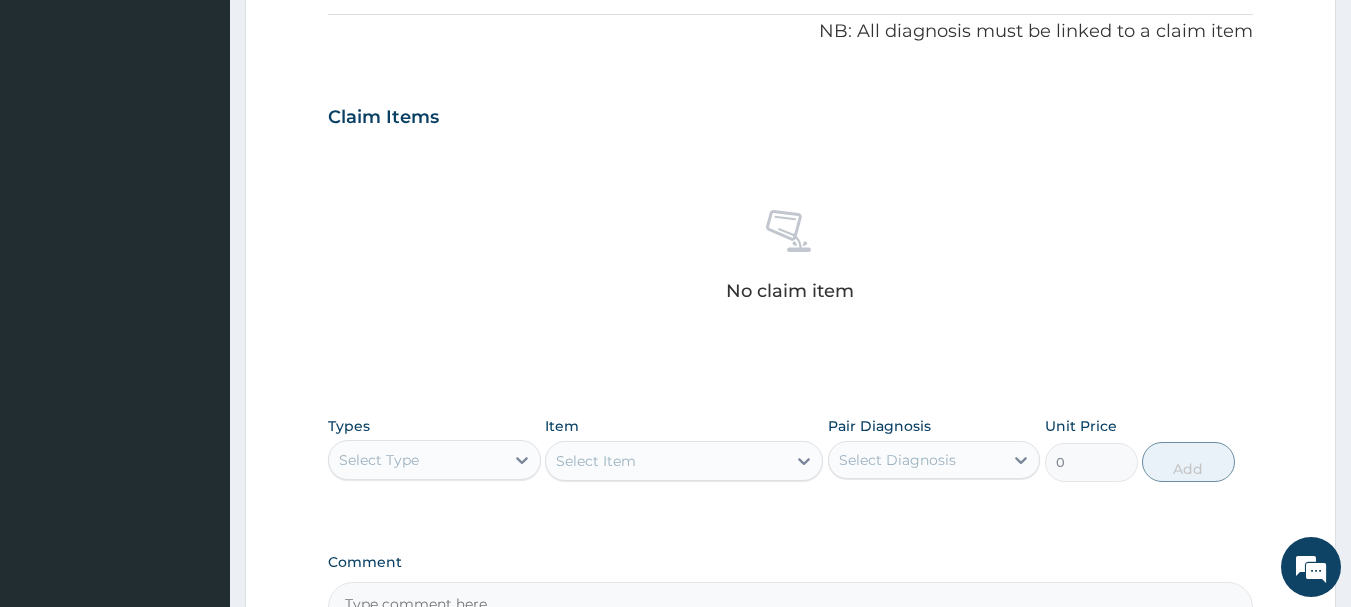 click on "Types Select Type Item Select Item Pair Diagnosis Select Diagnosis Unit Price 0 Add" at bounding box center [791, 449] 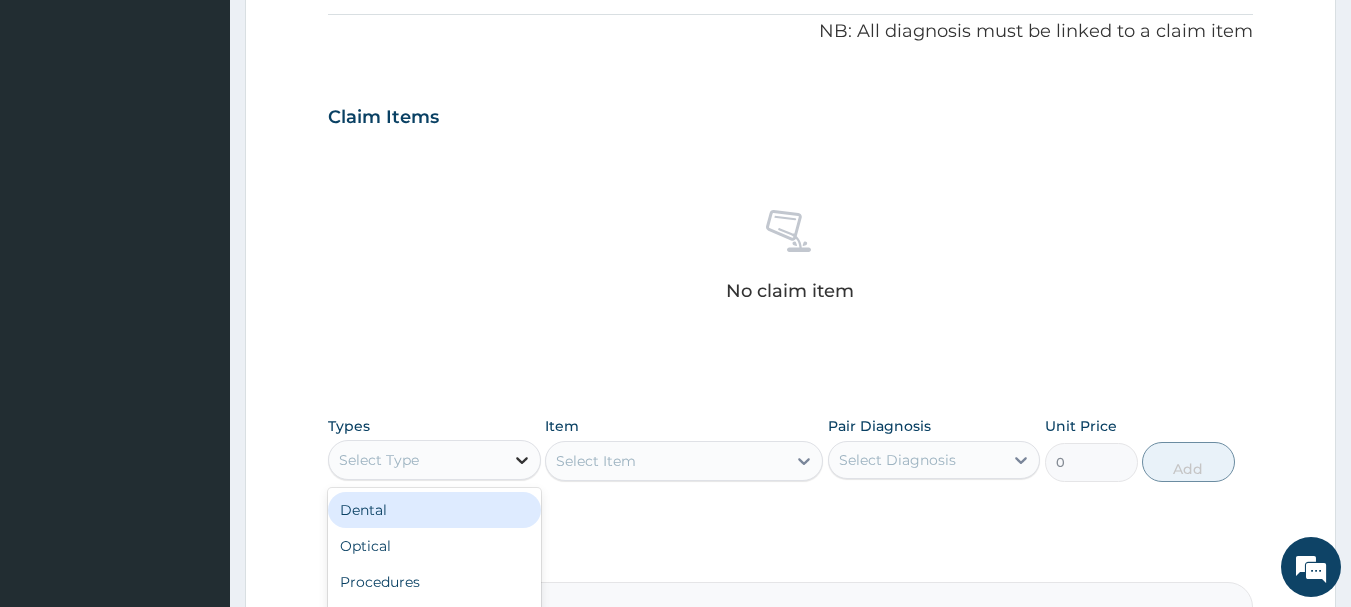 click at bounding box center (522, 460) 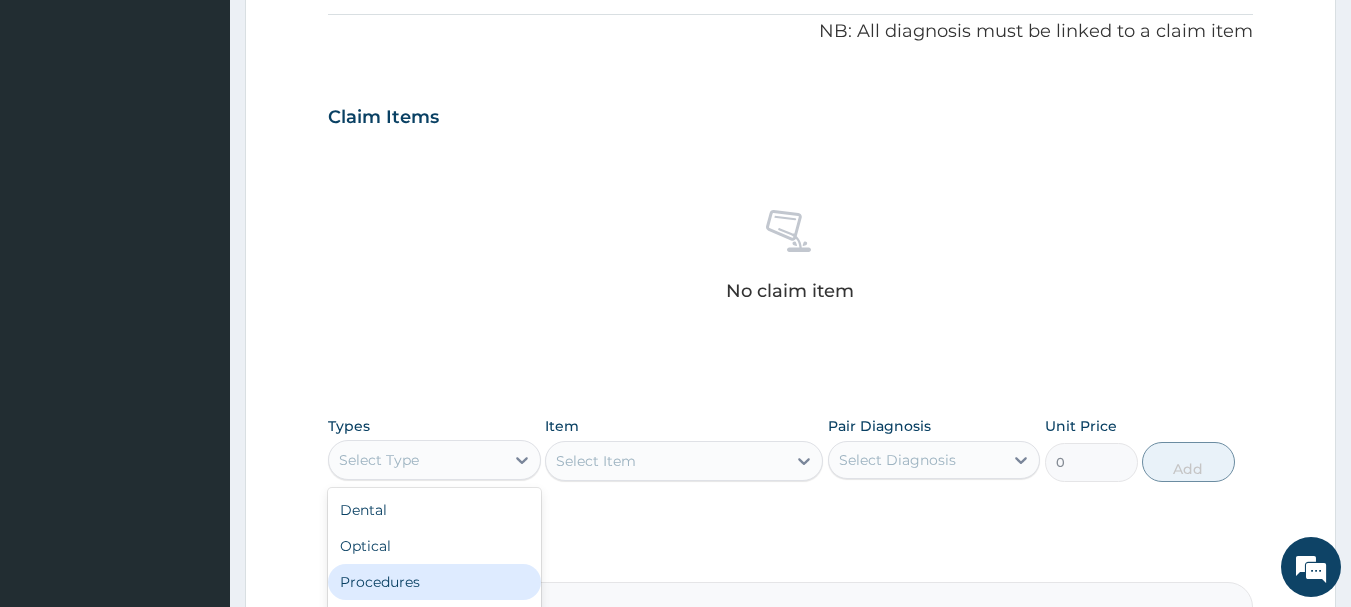 click on "Procedures" at bounding box center [434, 582] 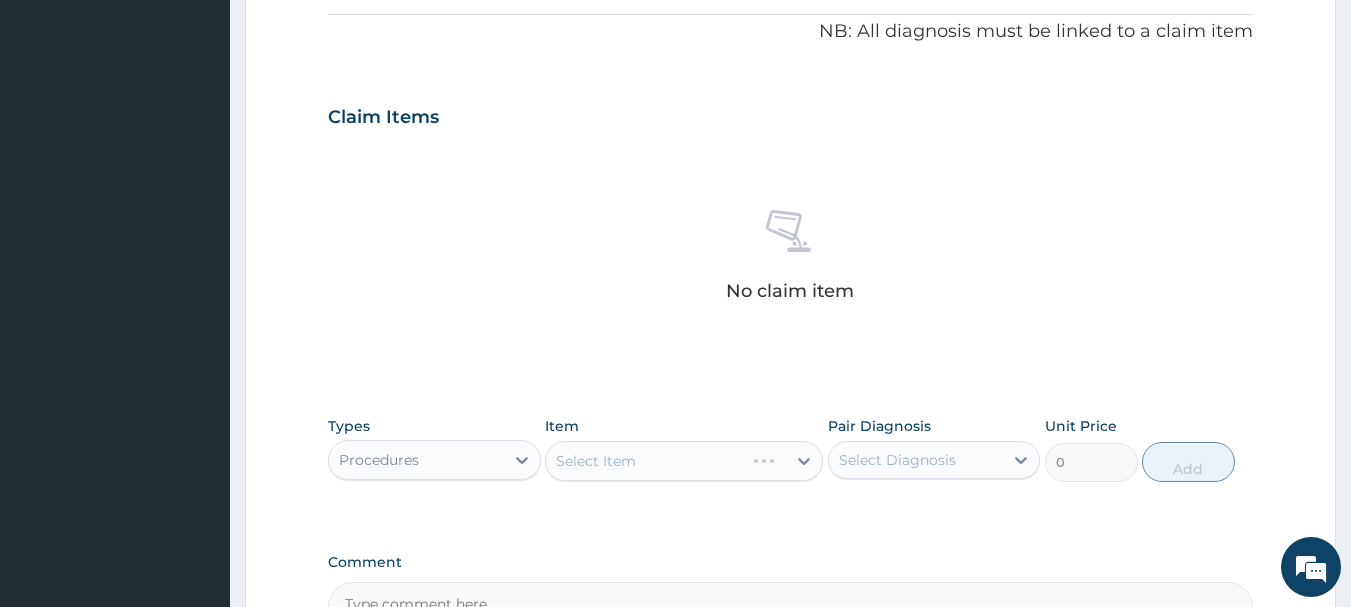 scroll, scrollTop: 835, scrollLeft: 0, axis: vertical 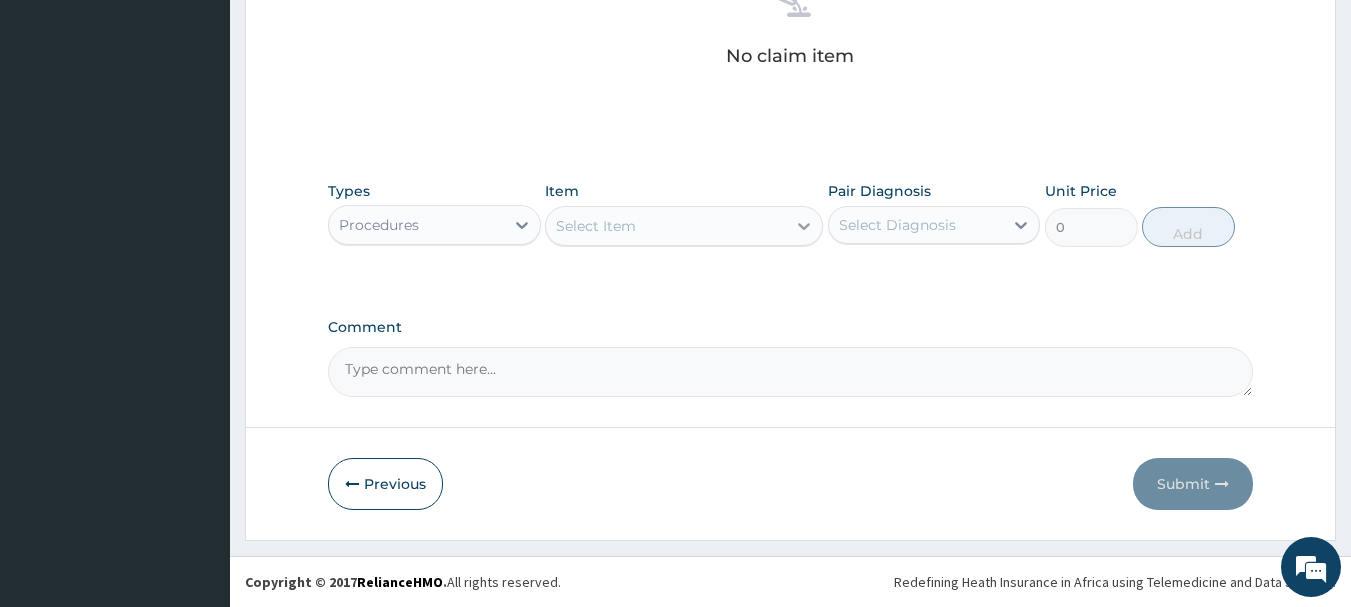 click 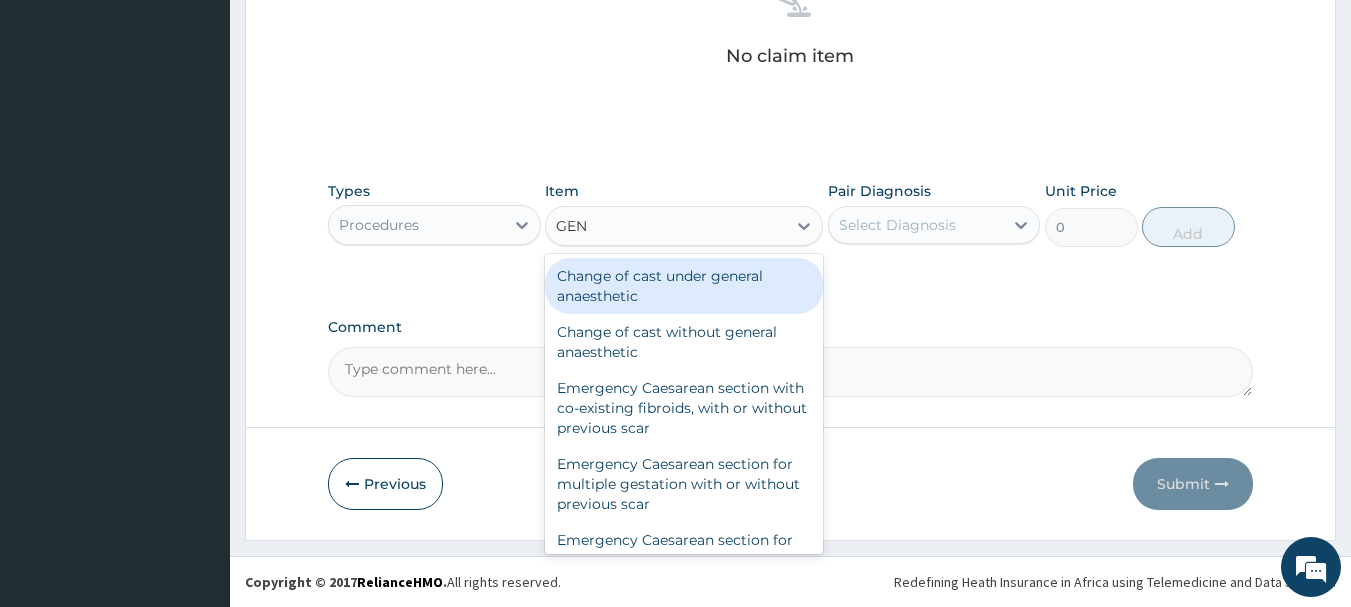 type on "GENE" 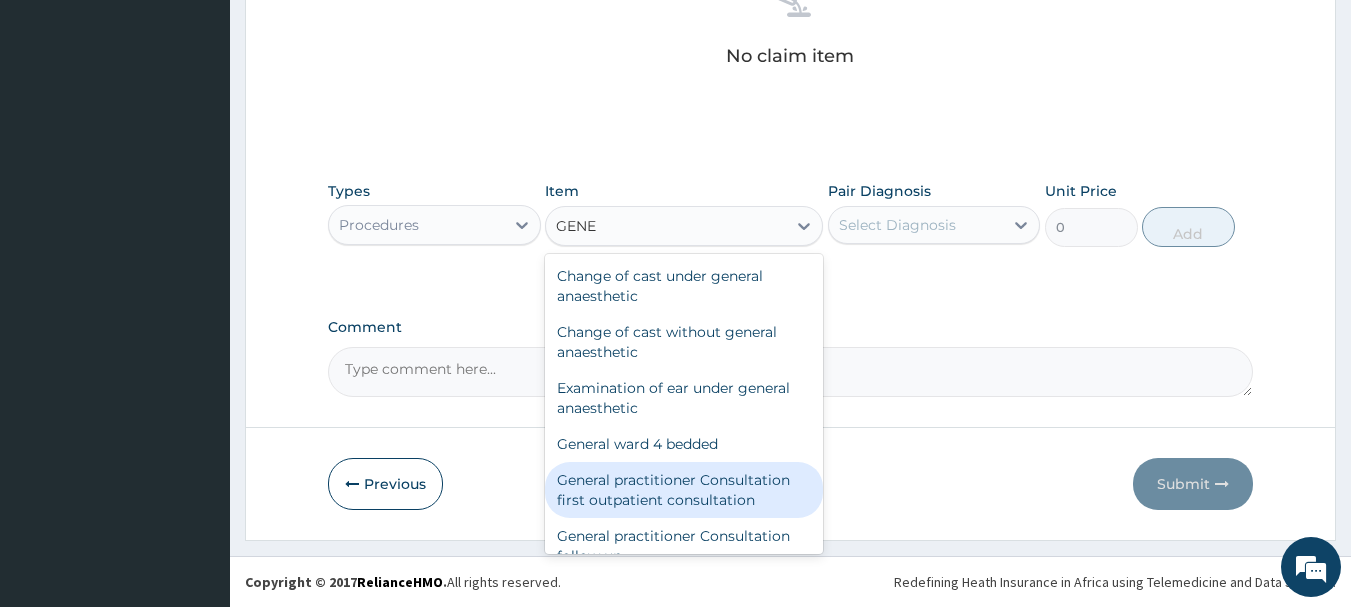 click on "General practitioner Consultation first outpatient consultation" at bounding box center (684, 490) 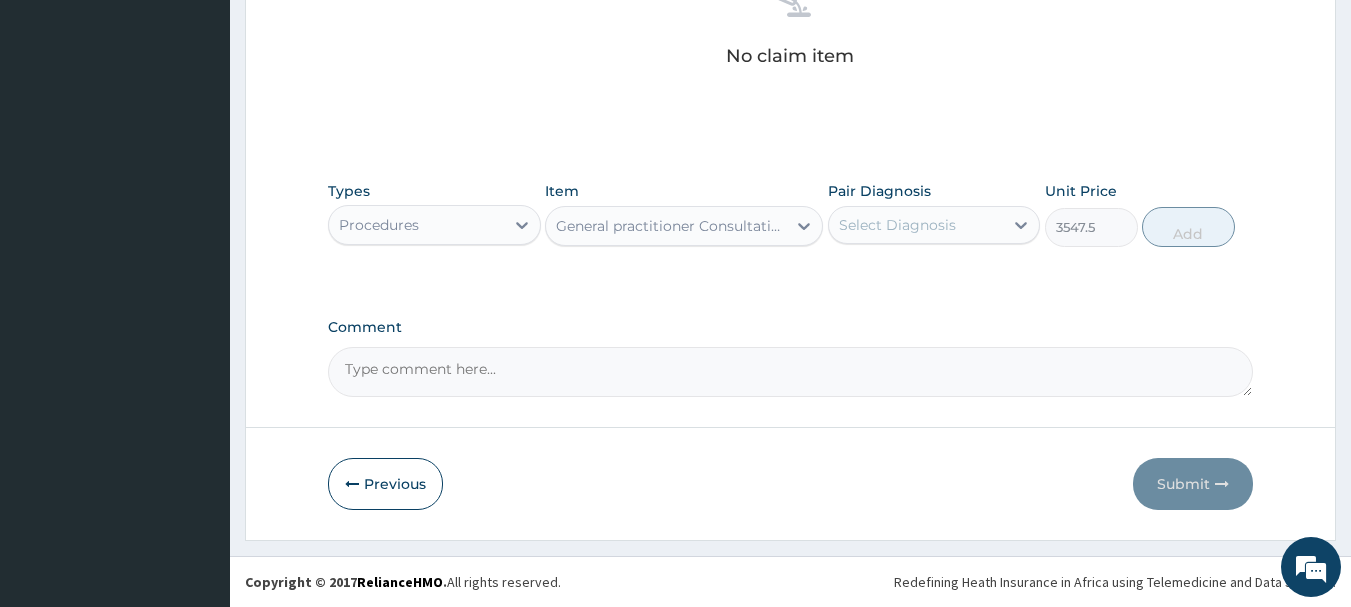 click on "Select Diagnosis" at bounding box center (916, 225) 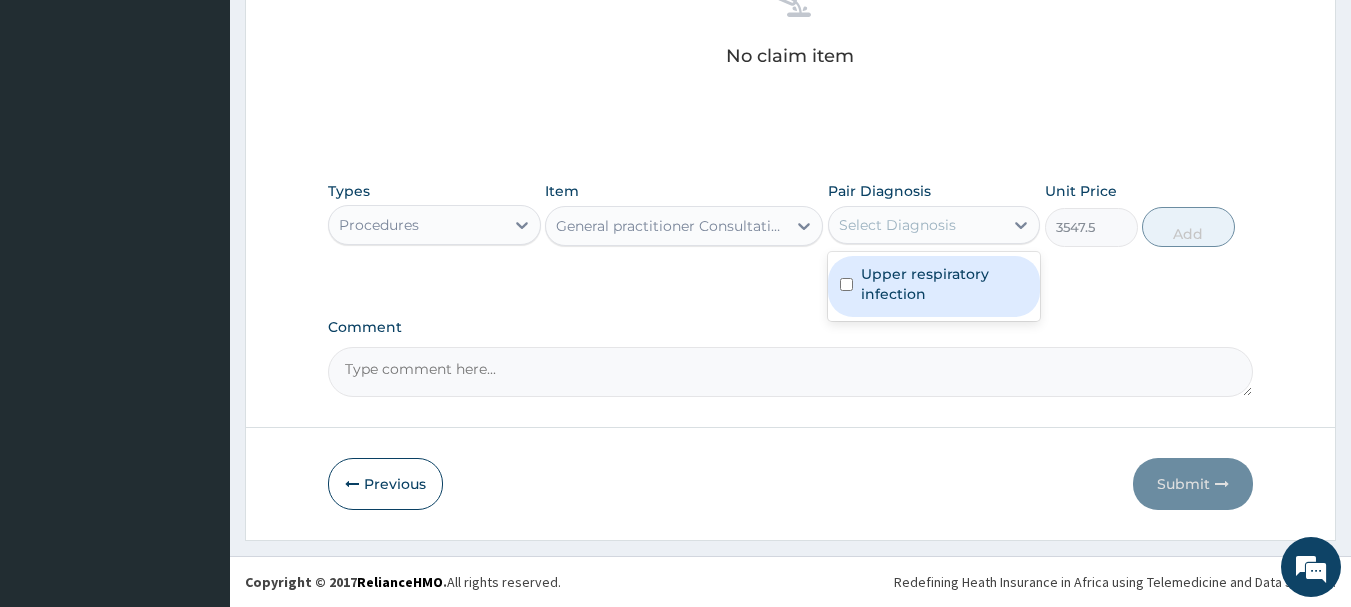 click on "Upper respiratory infection" at bounding box center [945, 284] 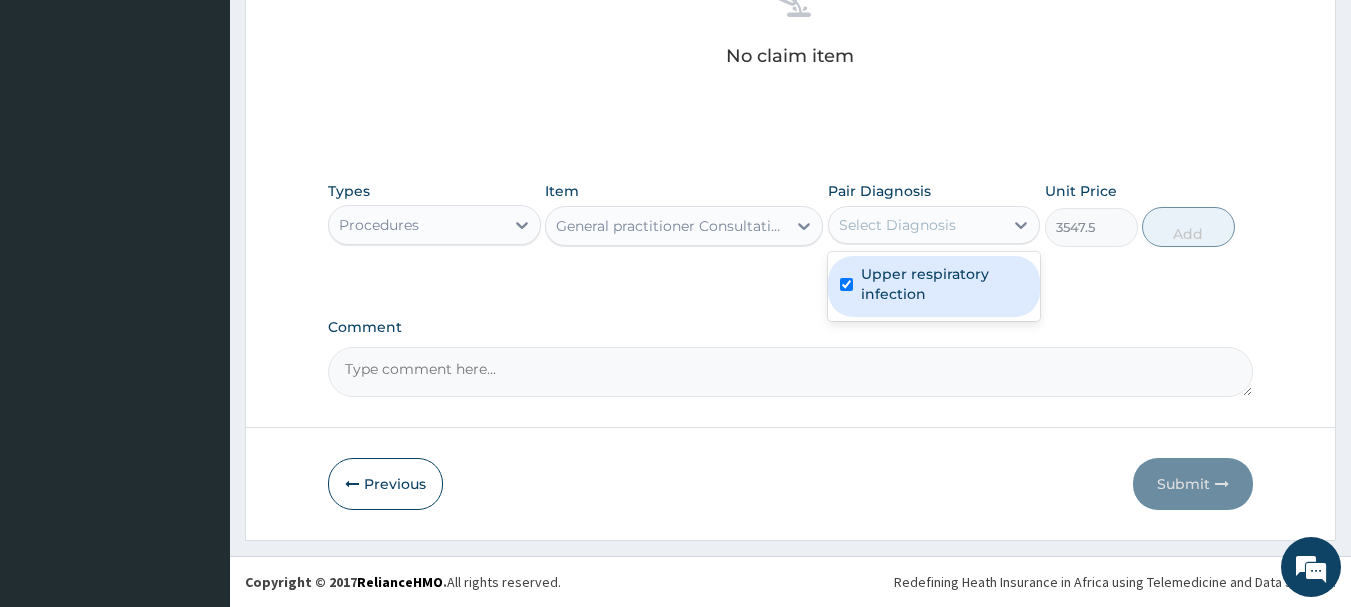 checkbox on "true" 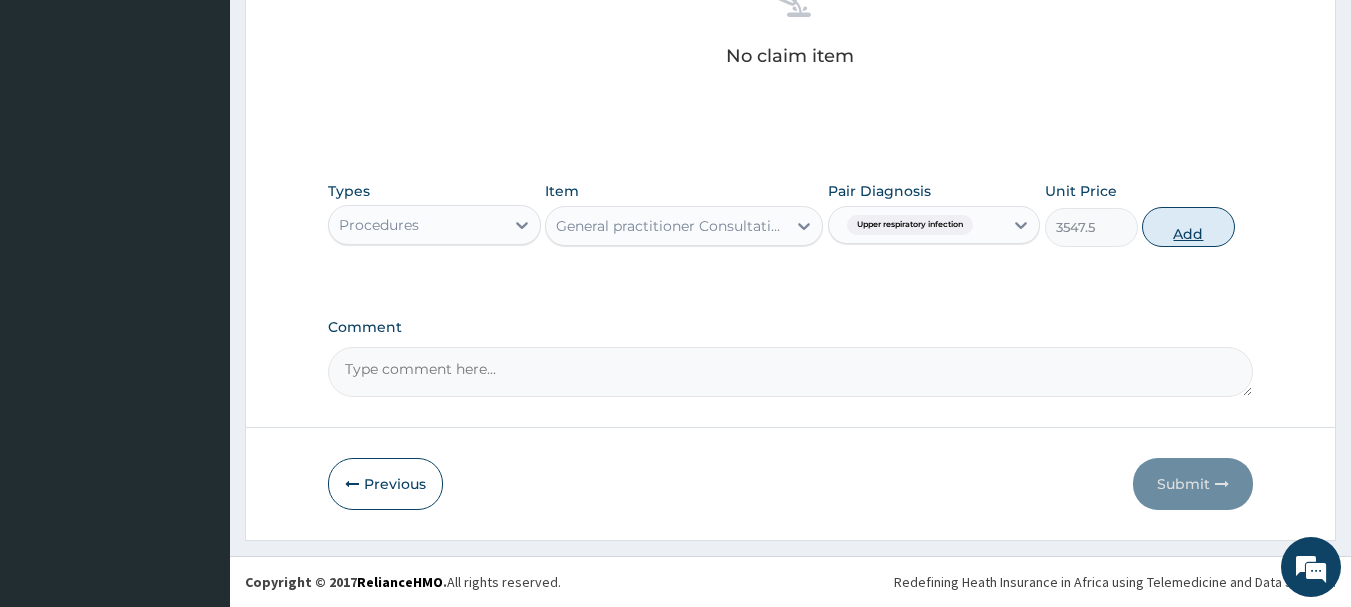 click on "Add" at bounding box center [1188, 227] 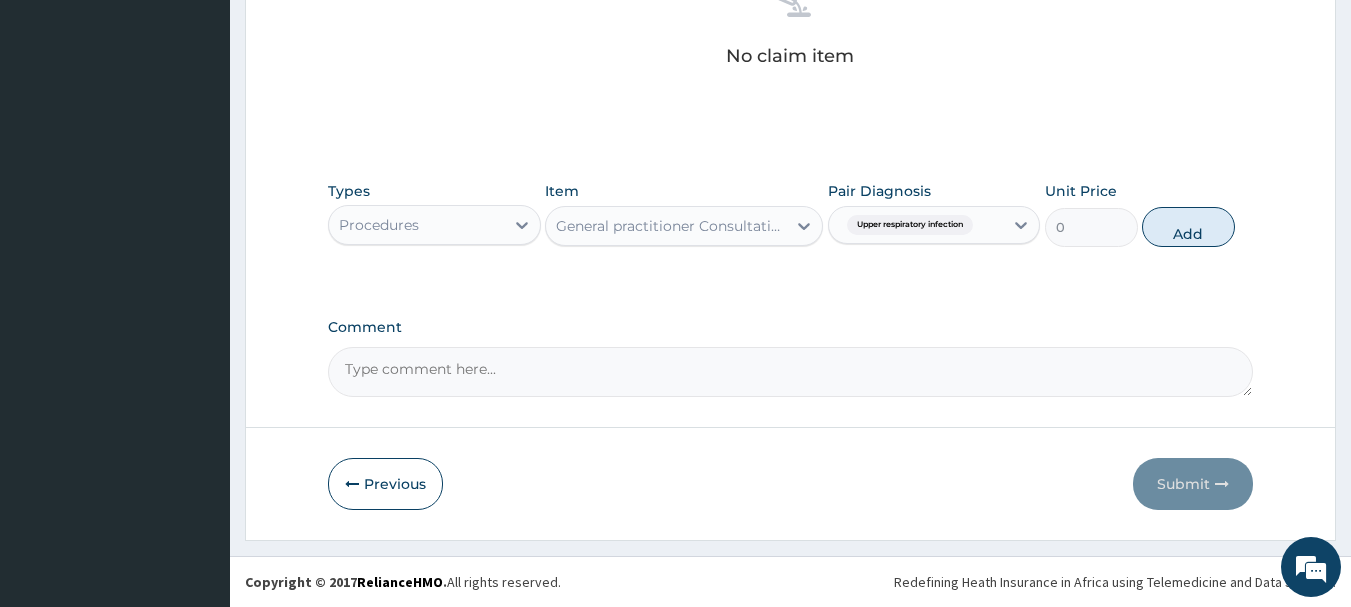 scroll, scrollTop: 766, scrollLeft: 0, axis: vertical 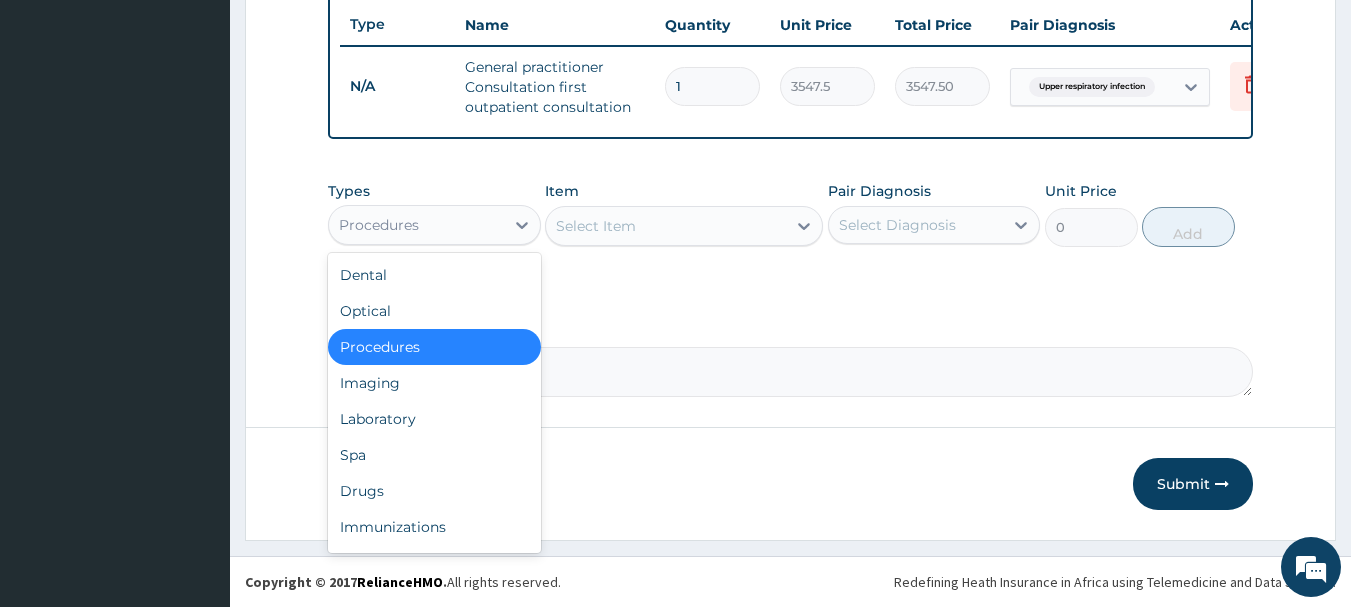 click on "Procedures" at bounding box center [434, 225] 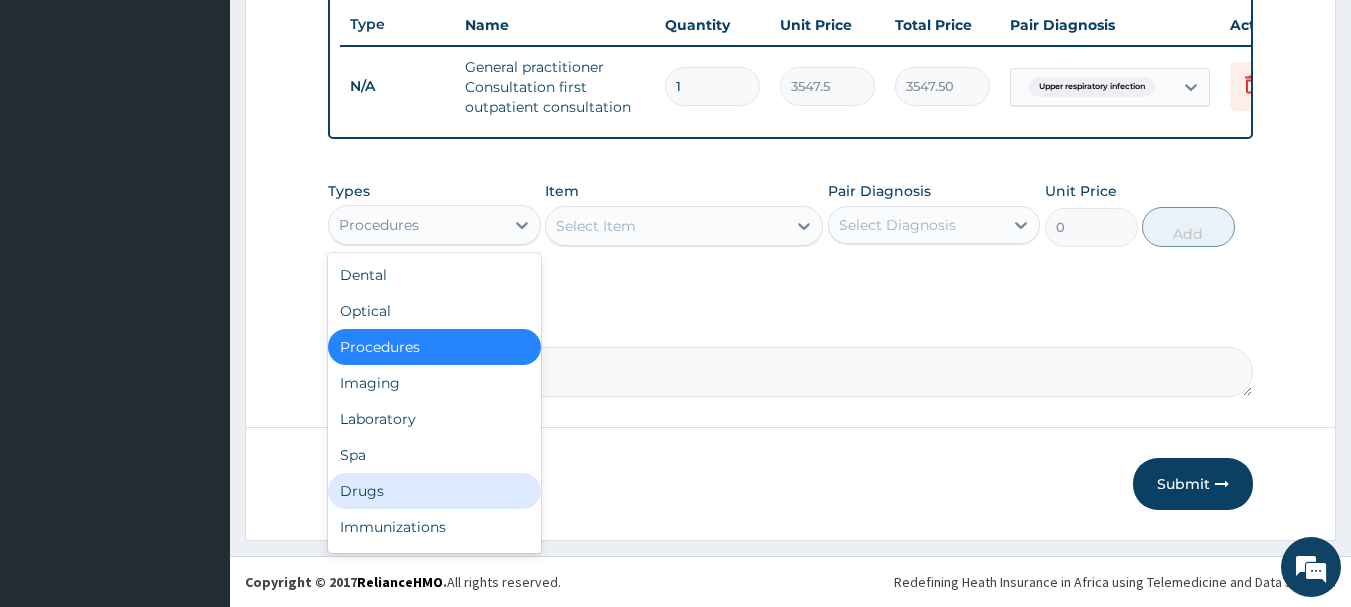 click on "Drugs" at bounding box center (434, 491) 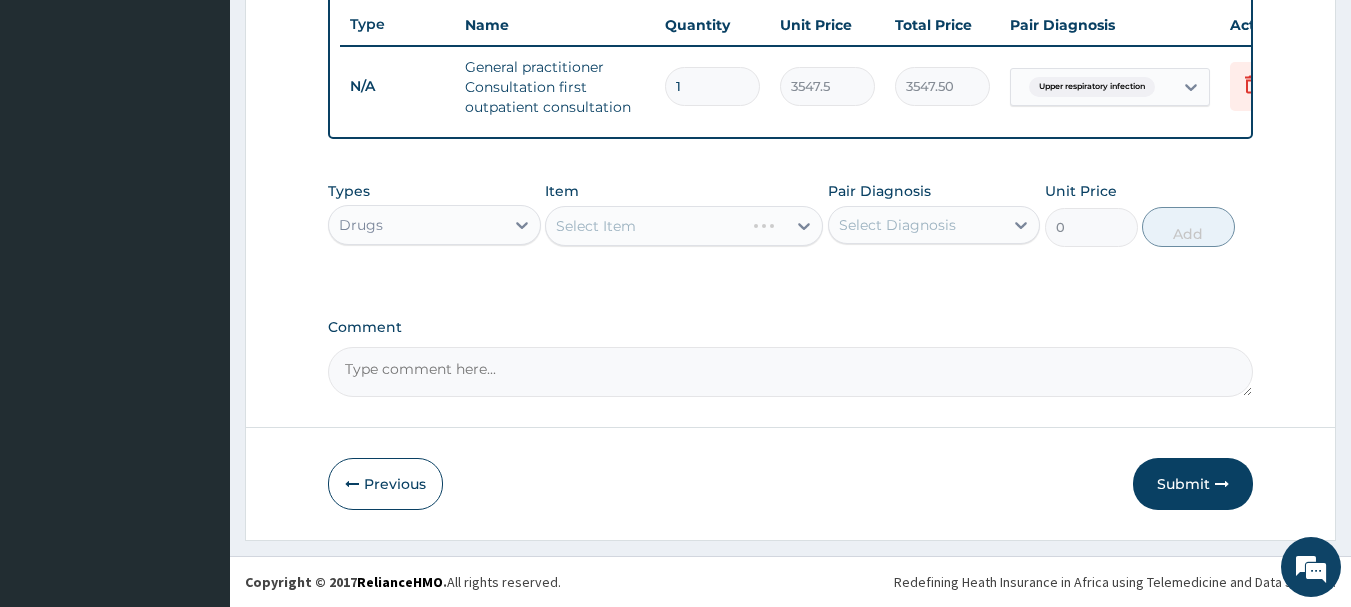 click on "Select Item" at bounding box center (684, 226) 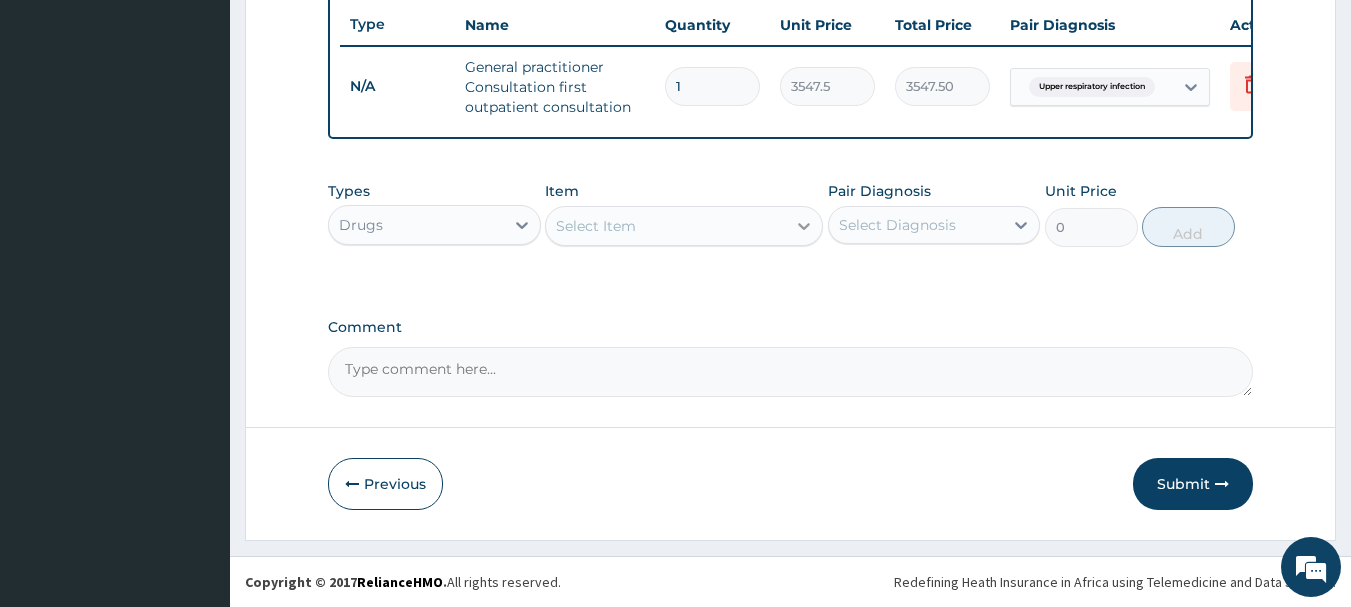 click 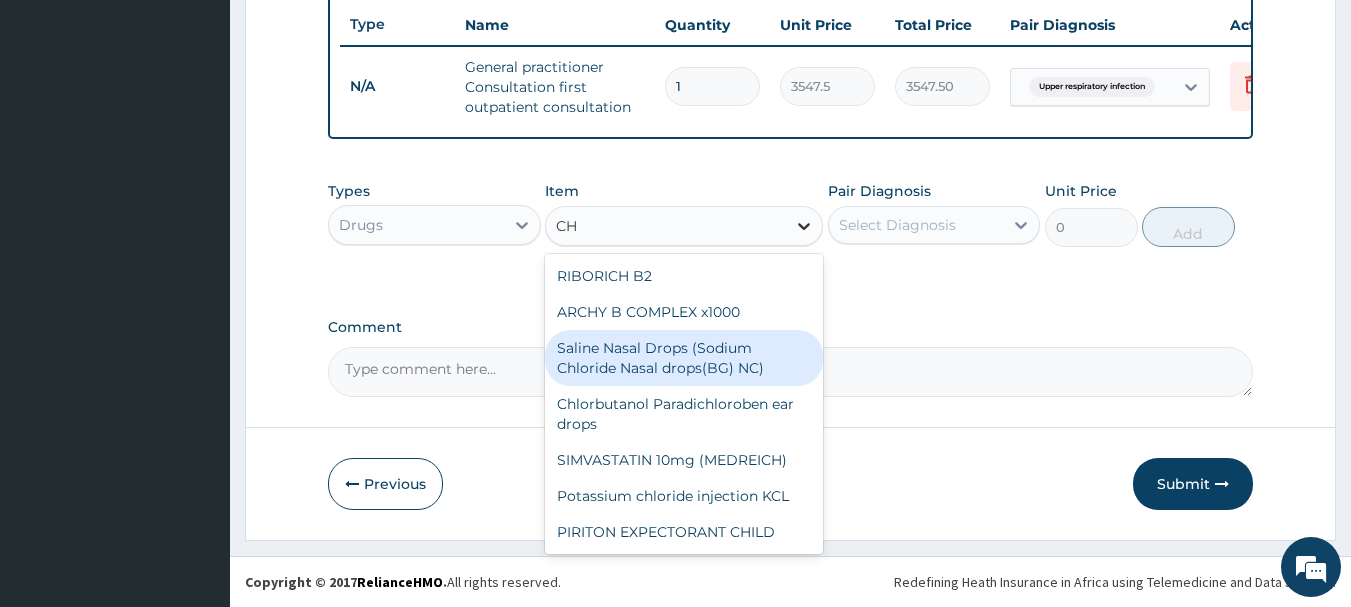 type on "C" 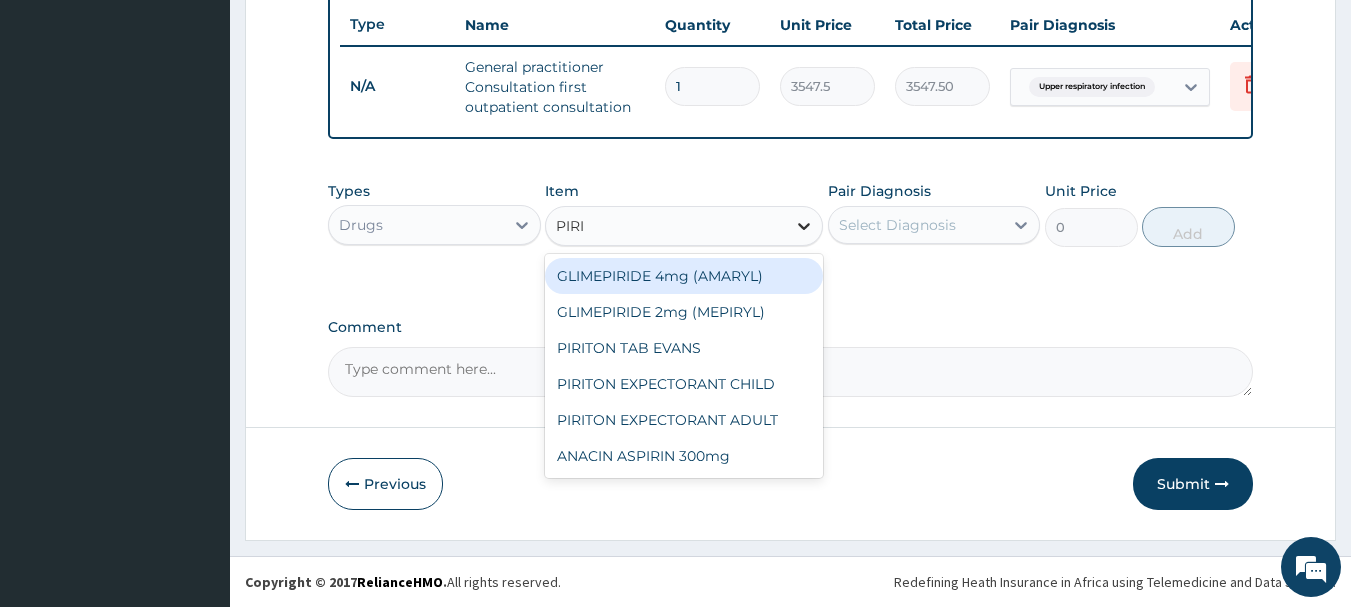 type on "PIRIT" 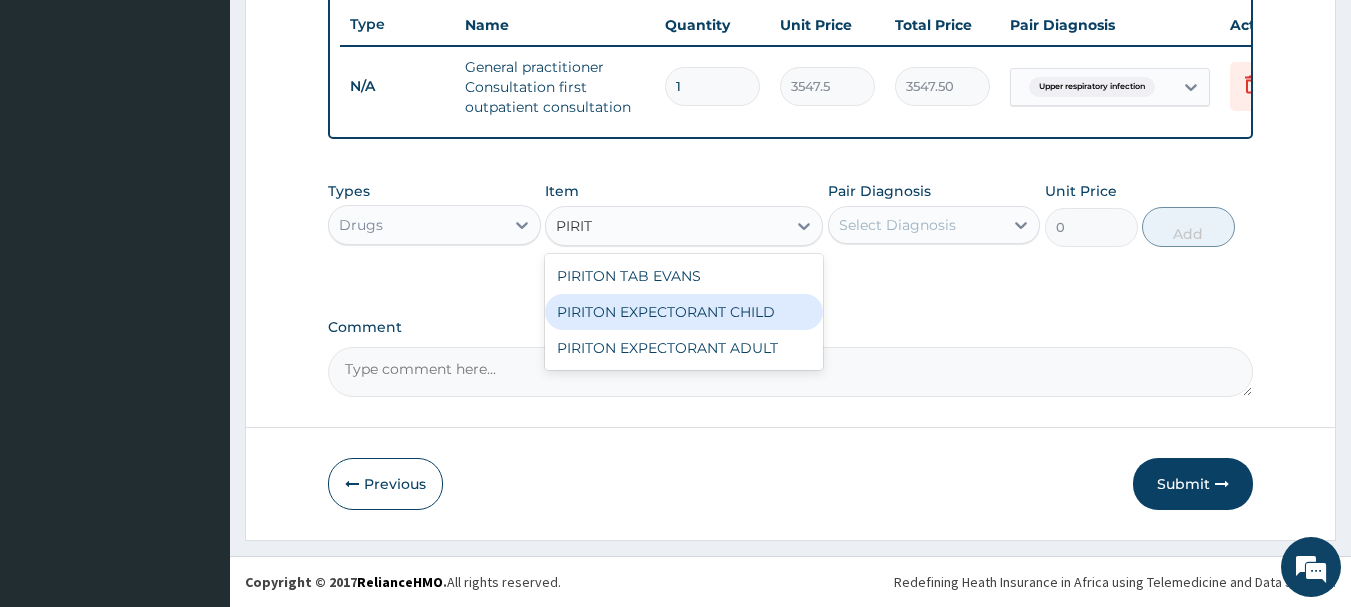 click on "PIRITON EXPECTORANT CHILD" at bounding box center [684, 312] 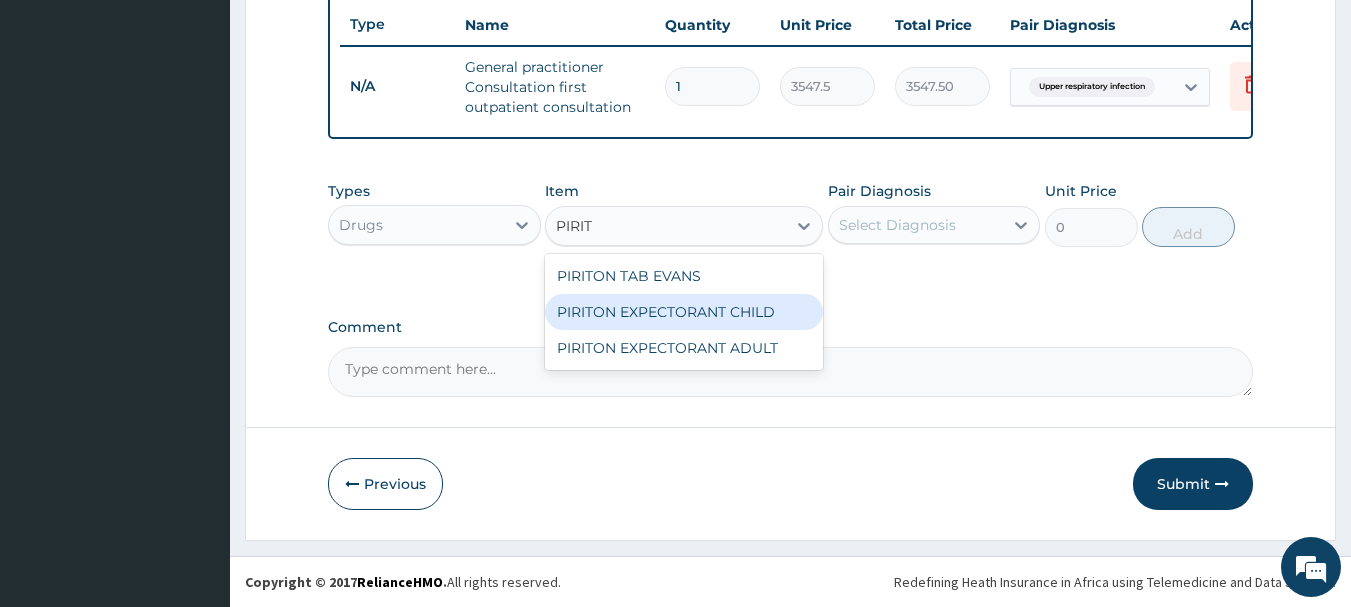 type 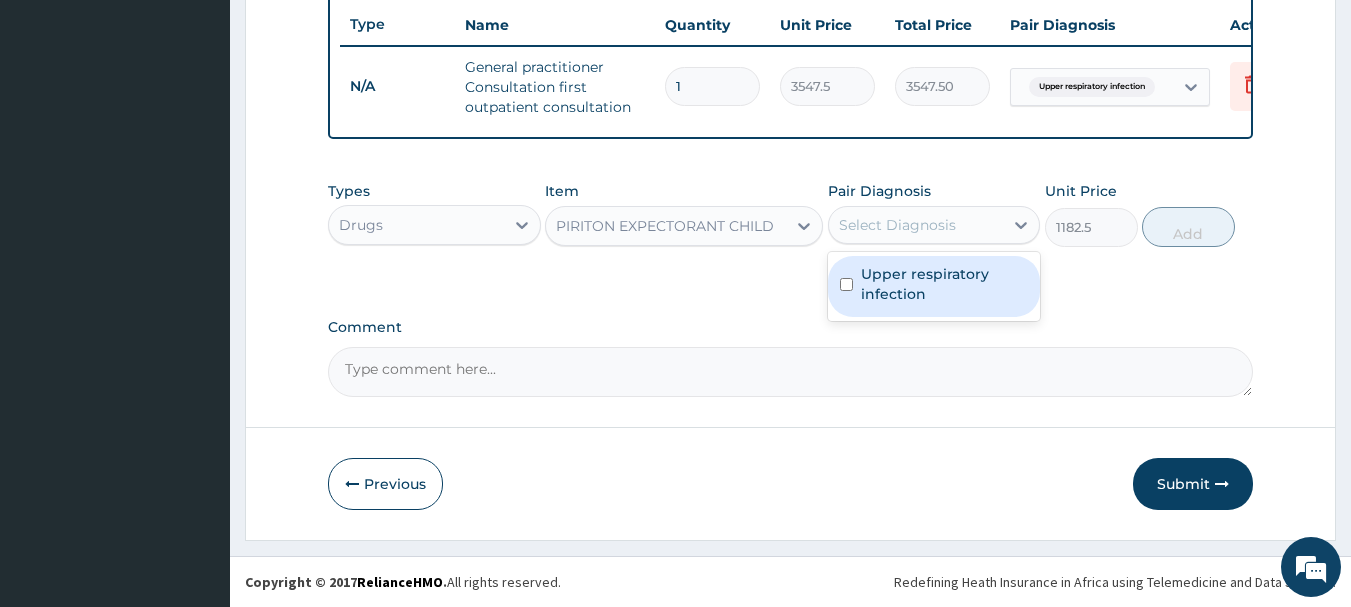 click on "Select Diagnosis" at bounding box center [916, 225] 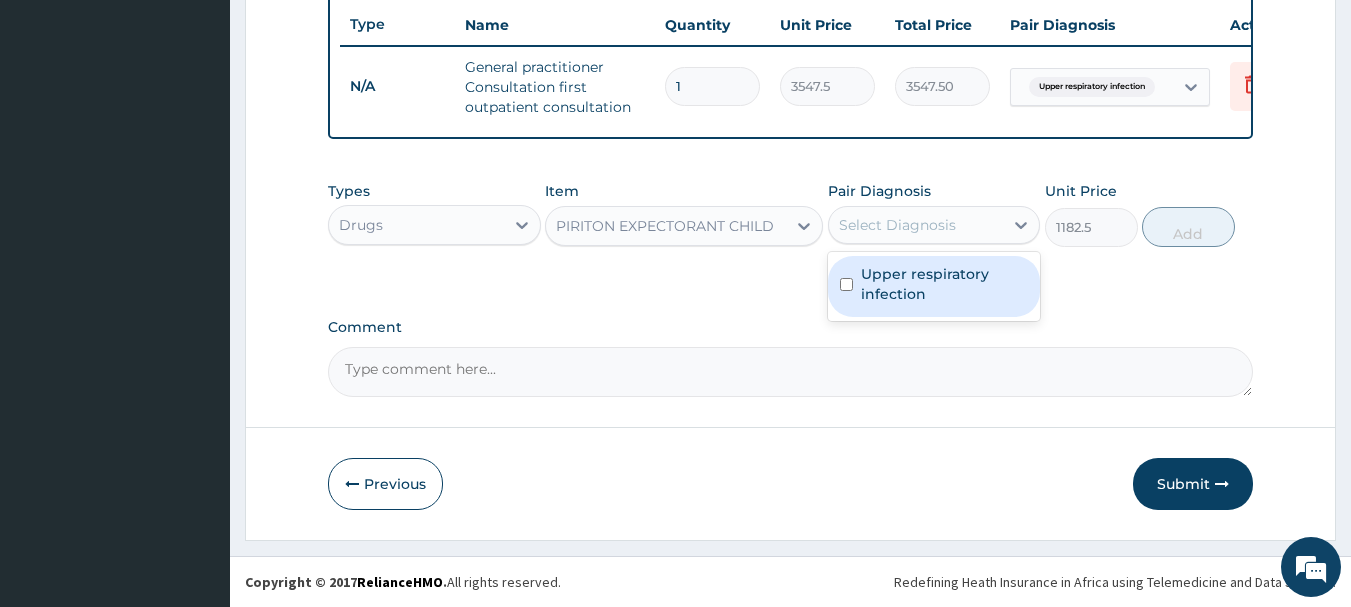 click on "Upper respiratory infection" at bounding box center [945, 284] 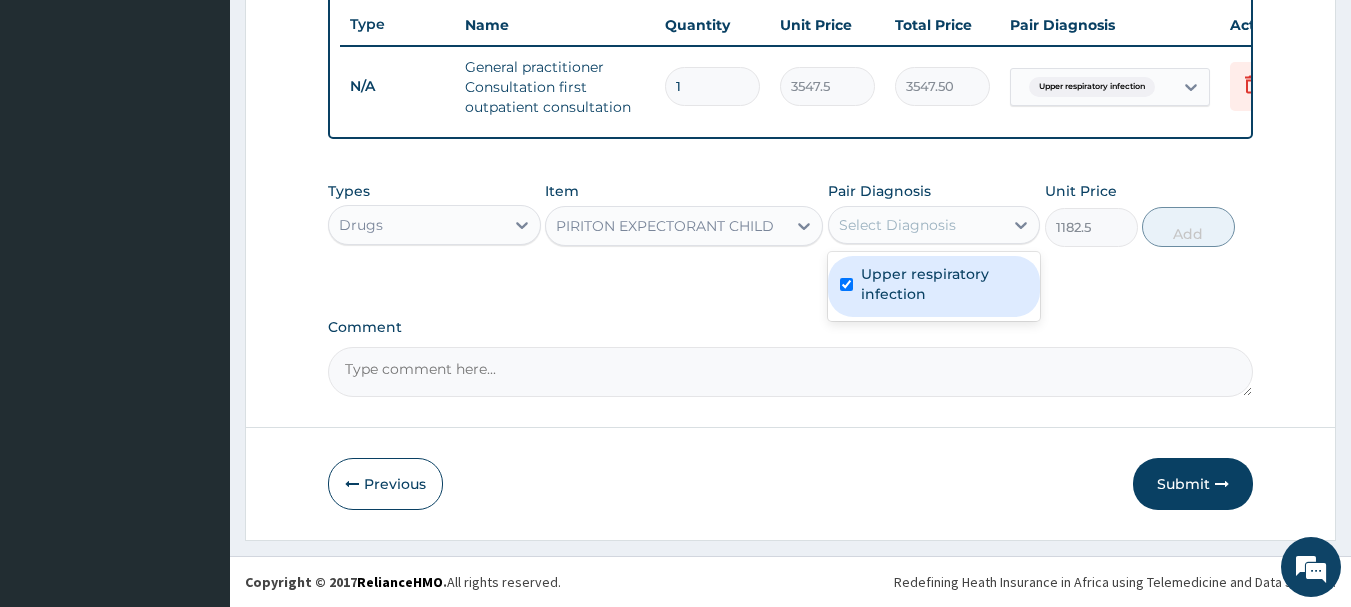 checkbox on "true" 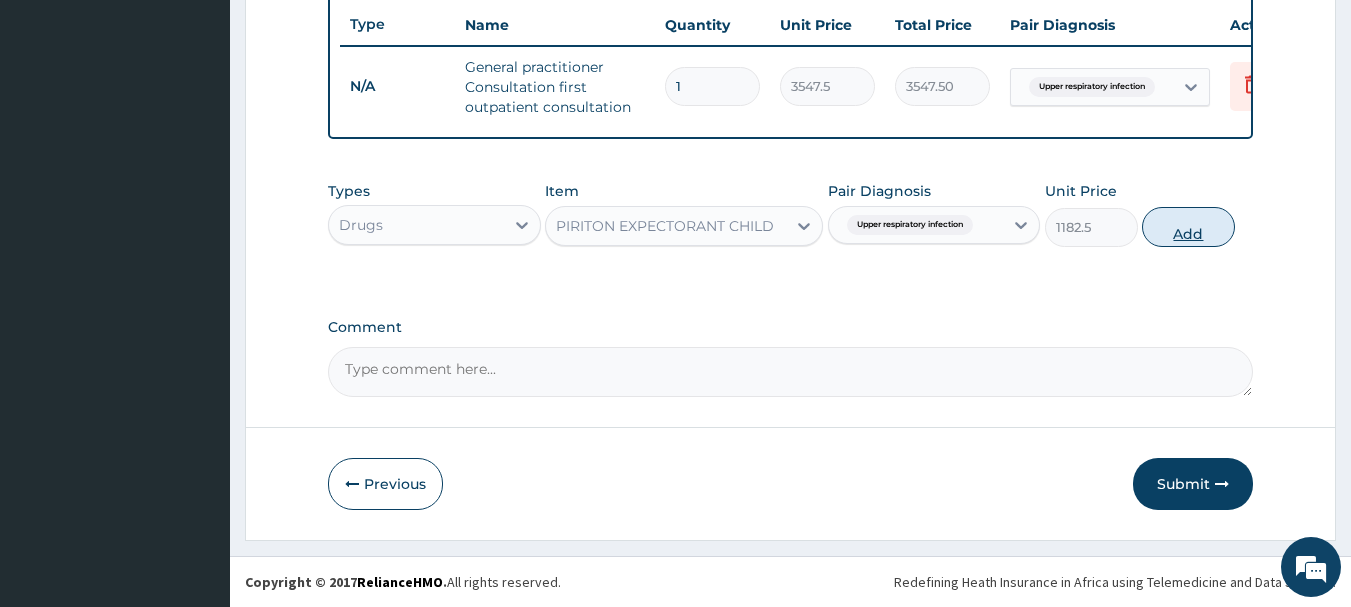 click on "Add" at bounding box center [1188, 227] 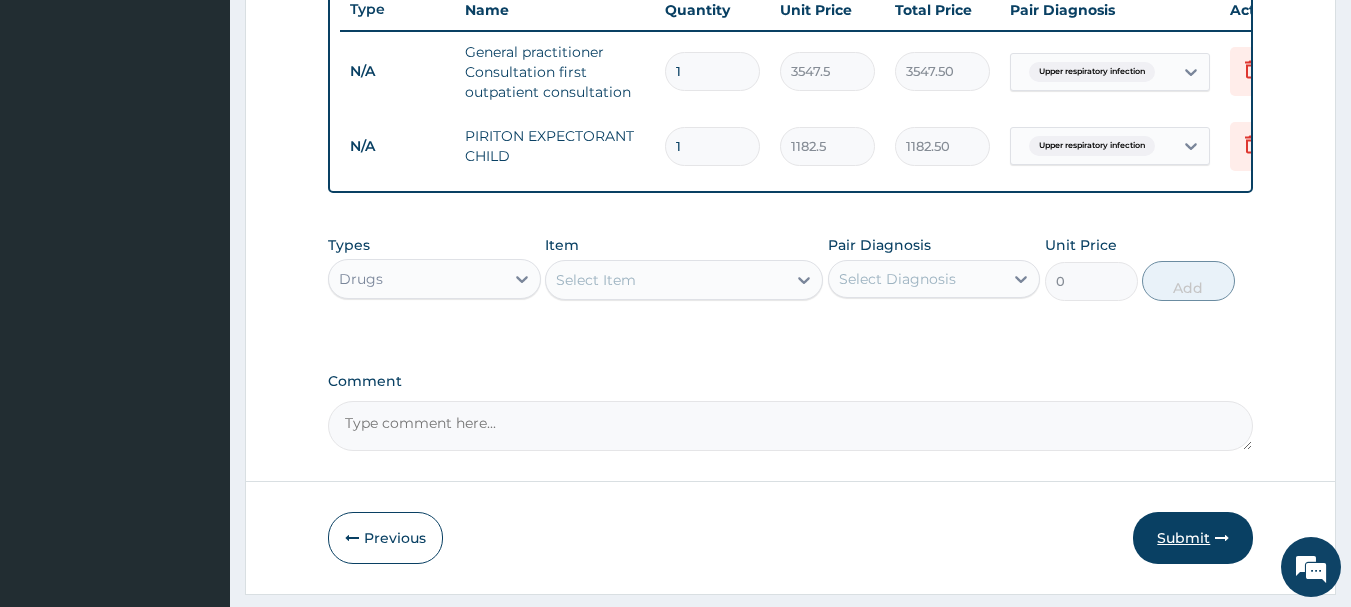 click on "Submit" at bounding box center [1193, 538] 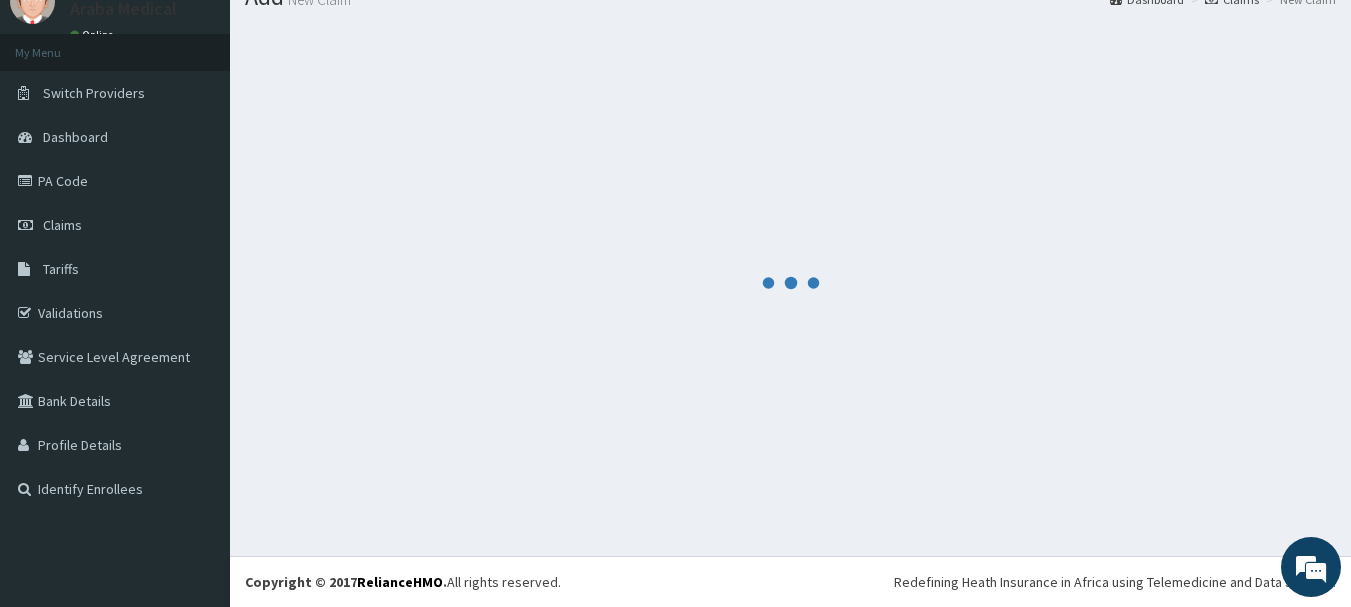 scroll, scrollTop: 766, scrollLeft: 0, axis: vertical 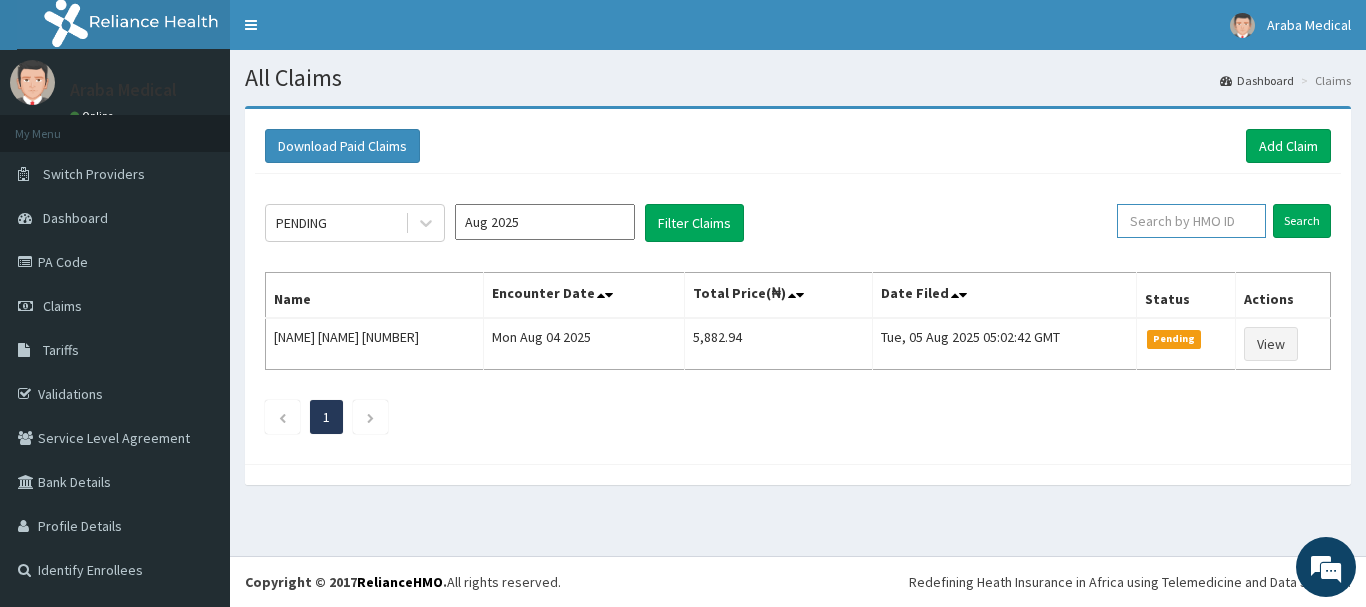 click at bounding box center [1191, 221] 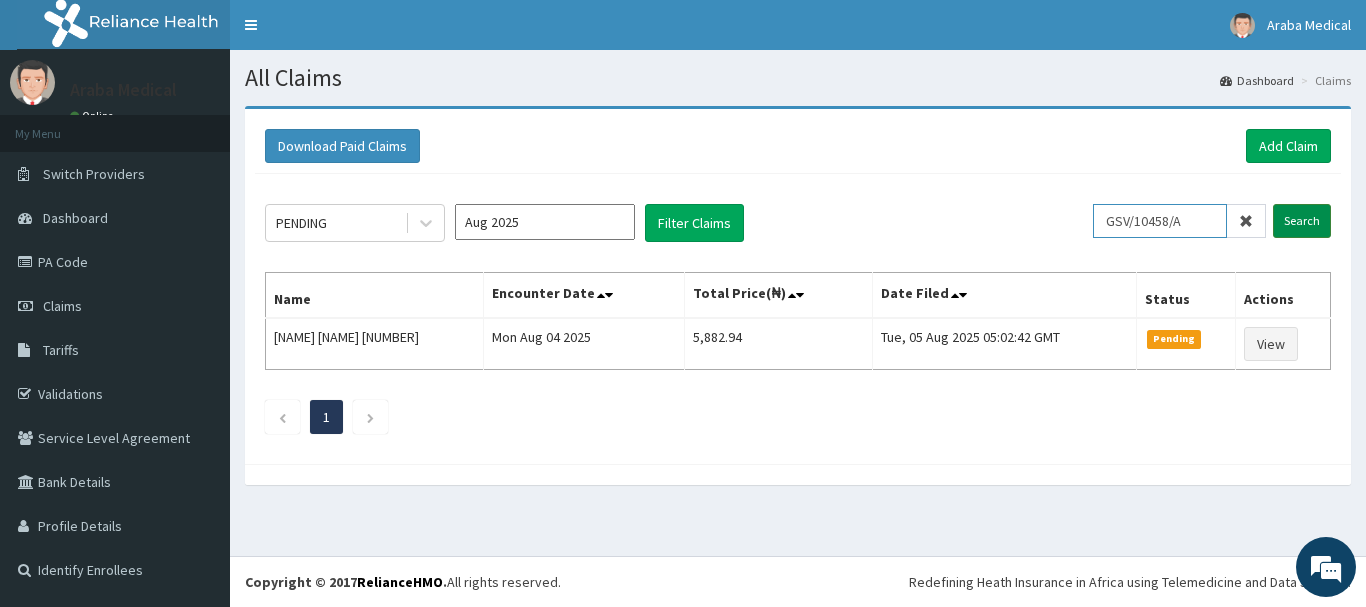 type on "GSV/10458/A" 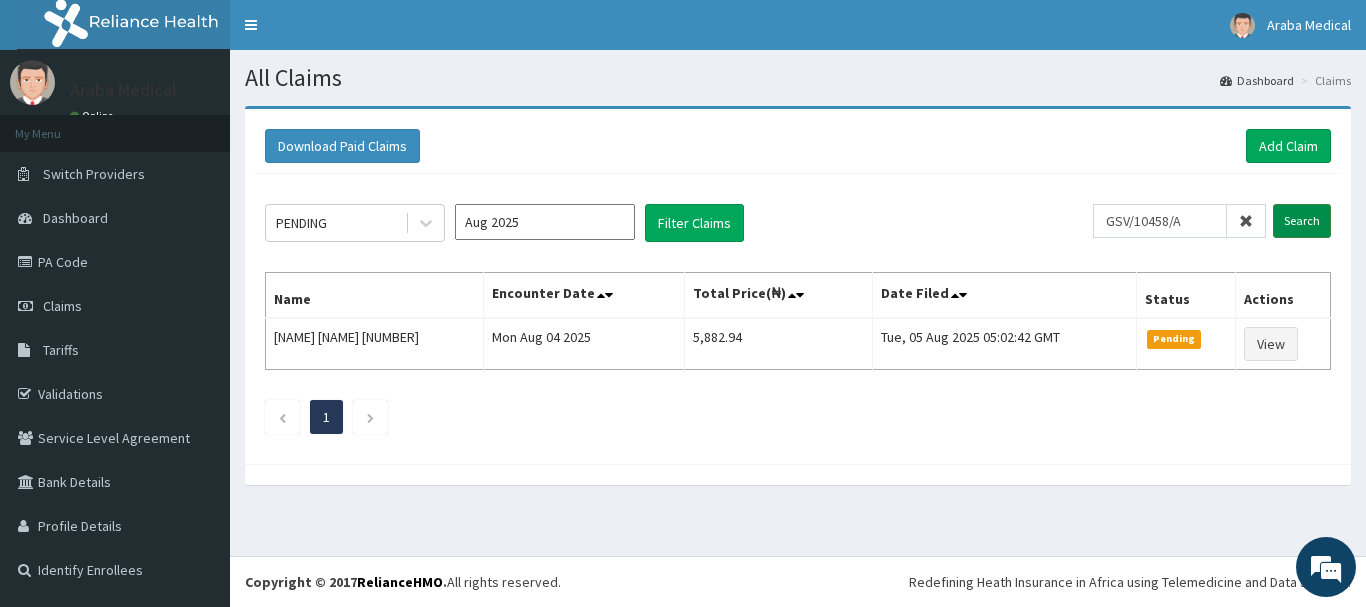click on "Search" at bounding box center (1302, 221) 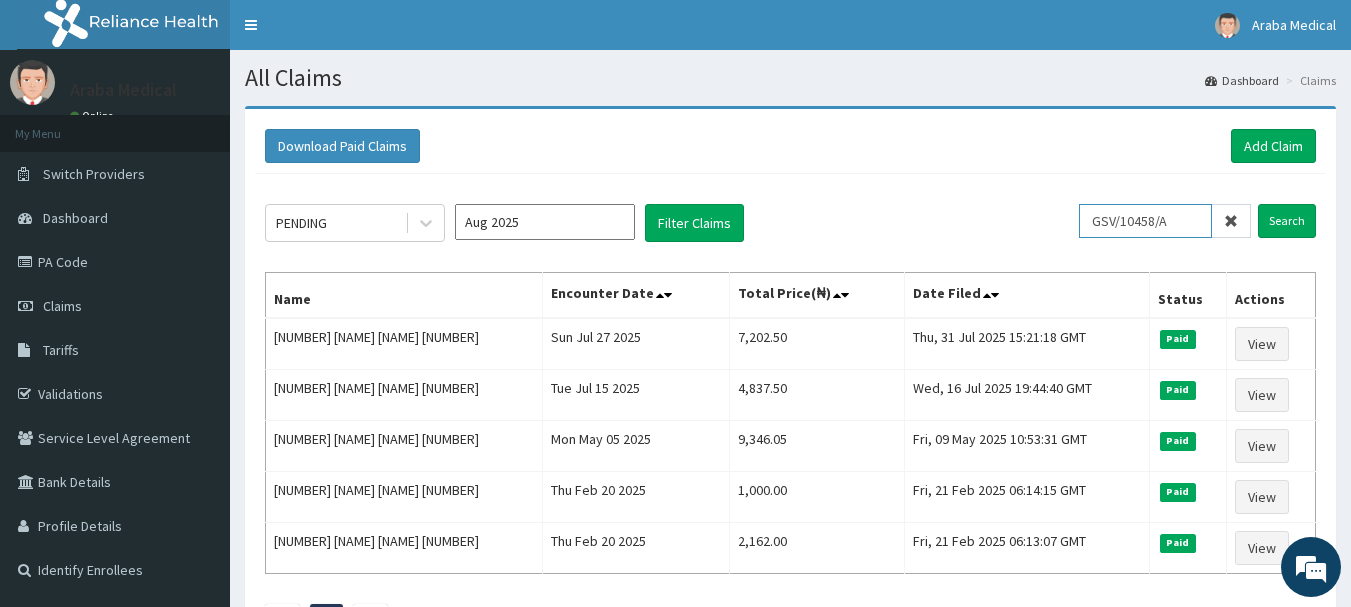 click on "GSV/10458/A" at bounding box center [1145, 221] 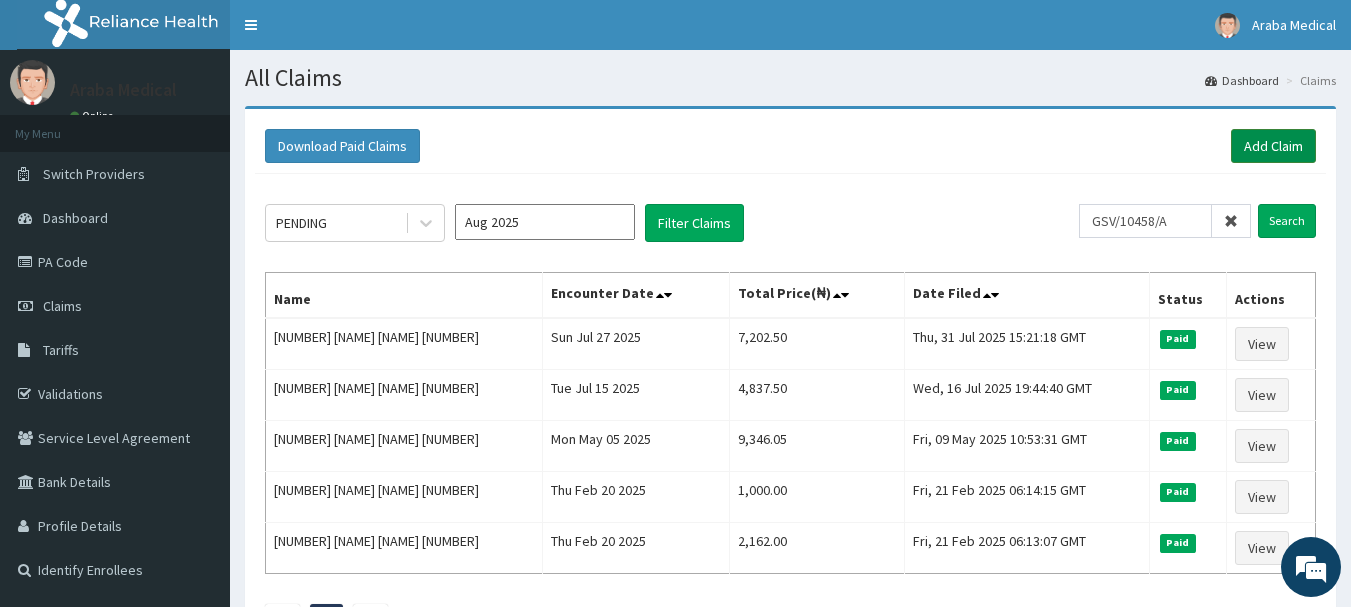 click on "Add Claim" at bounding box center (1273, 146) 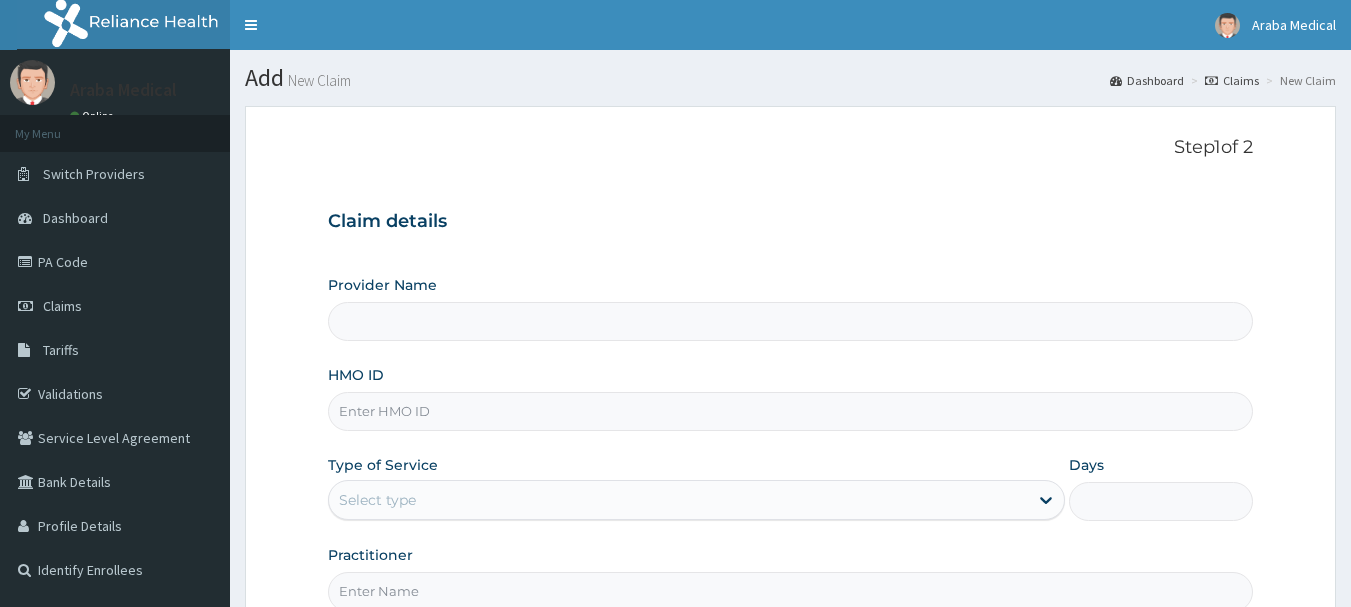scroll, scrollTop: 0, scrollLeft: 0, axis: both 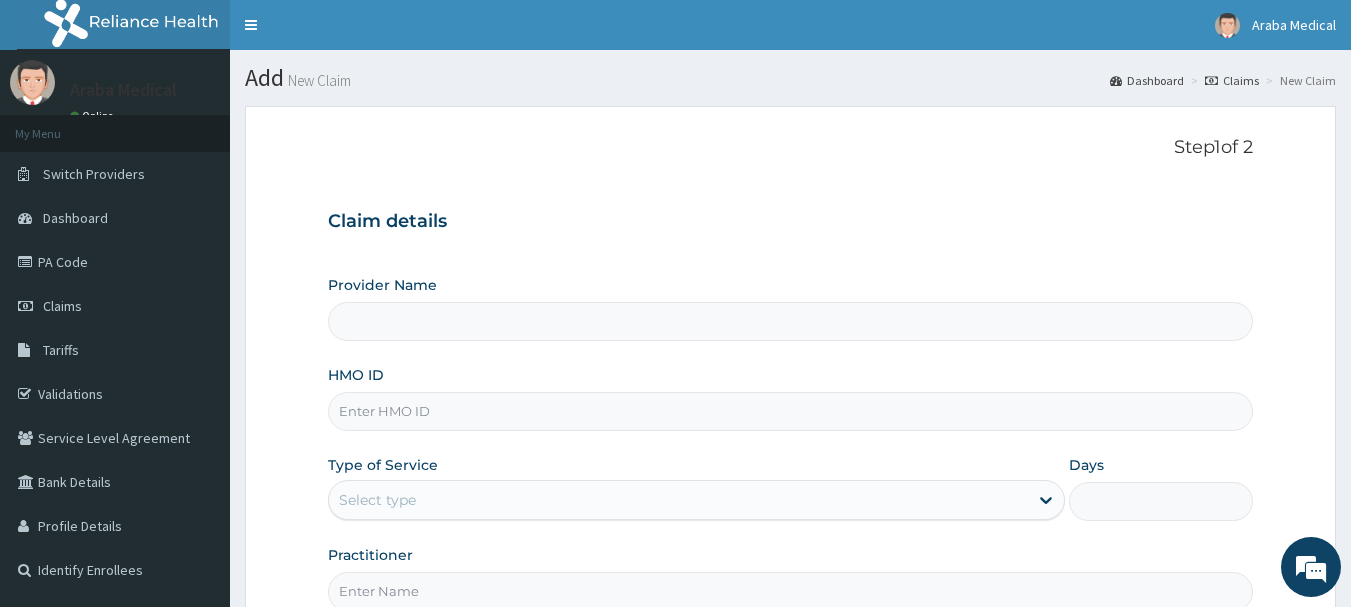 type on "Araba Medical Centre" 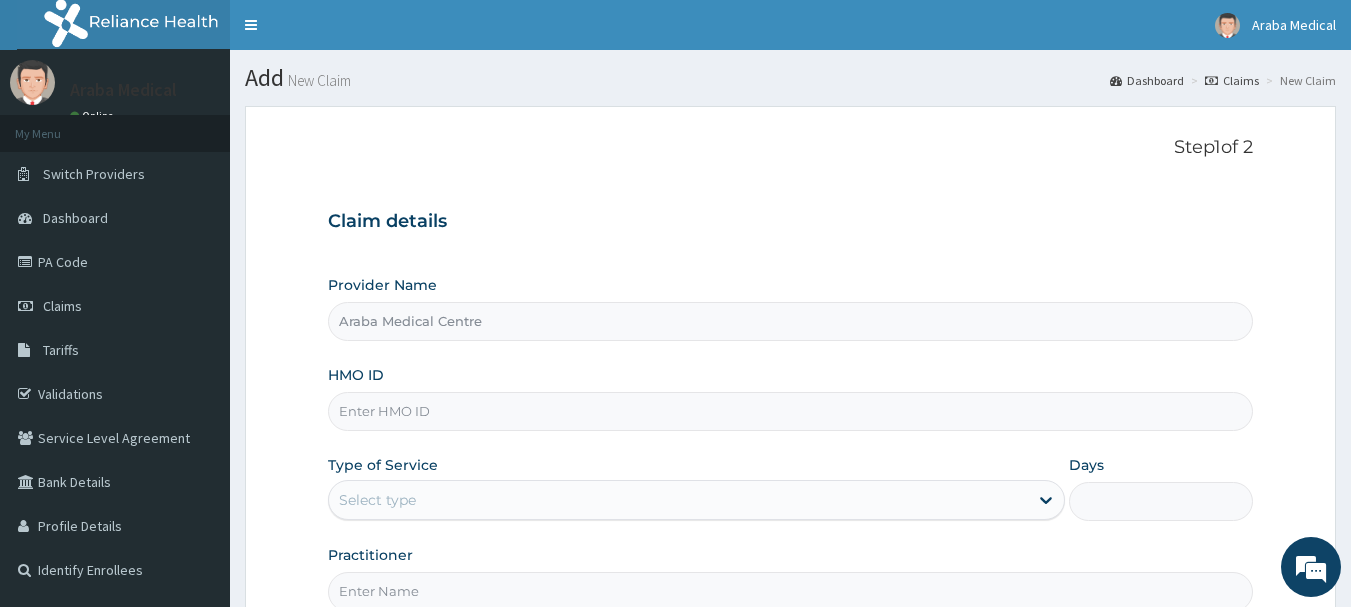 click on "HMO ID" at bounding box center (791, 411) 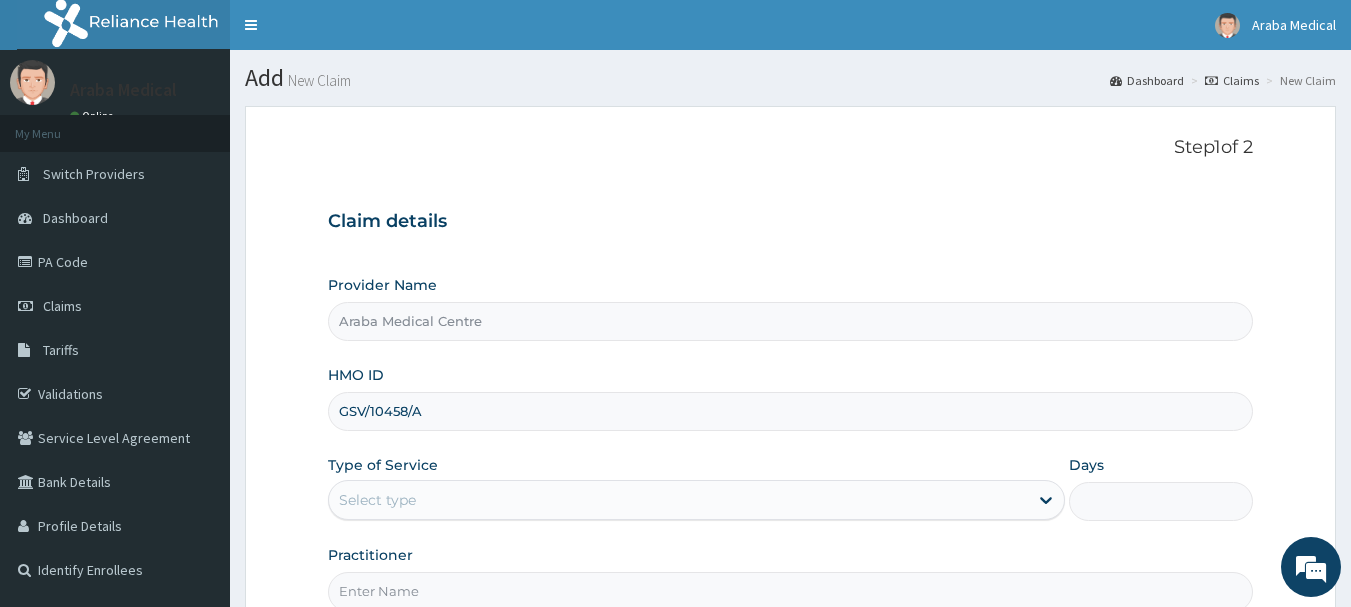 scroll, scrollTop: 0, scrollLeft: 0, axis: both 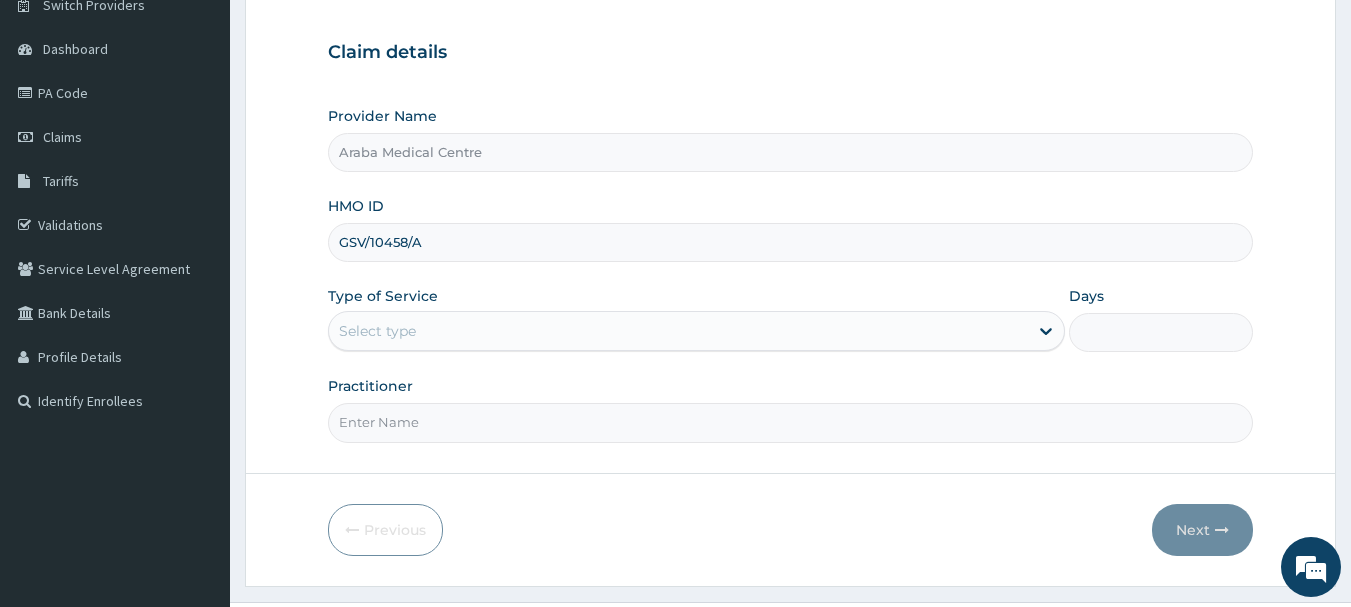 type on "GSV/10458/A" 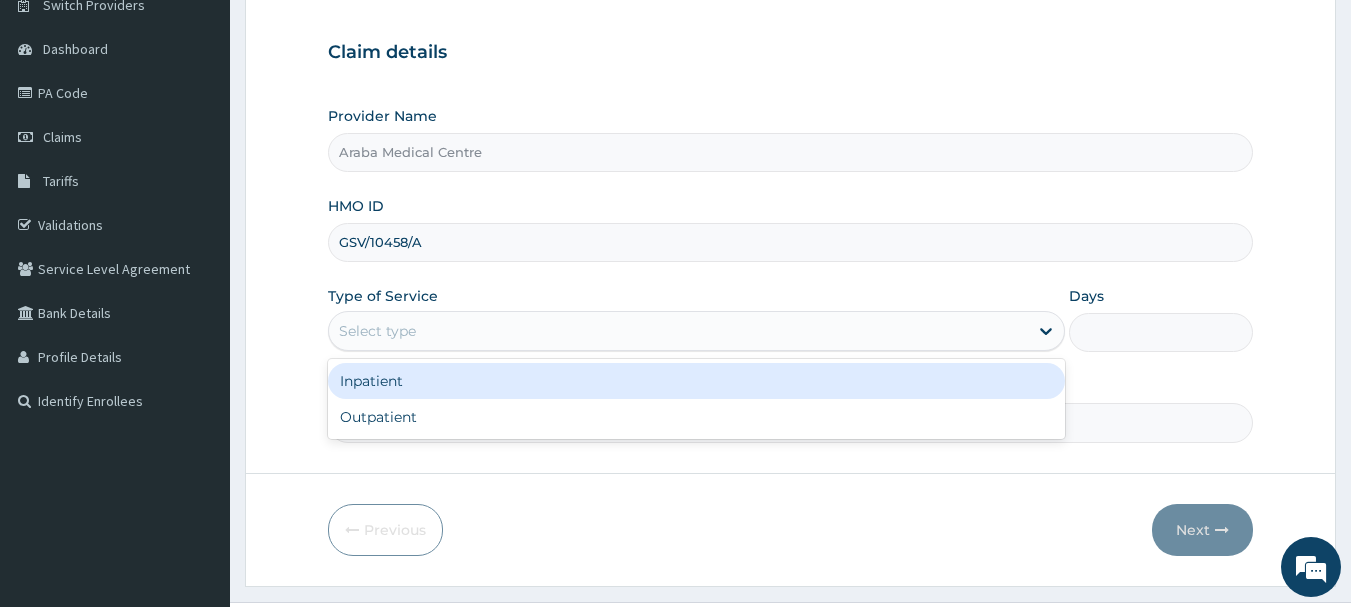click on "Select type" at bounding box center [696, 331] 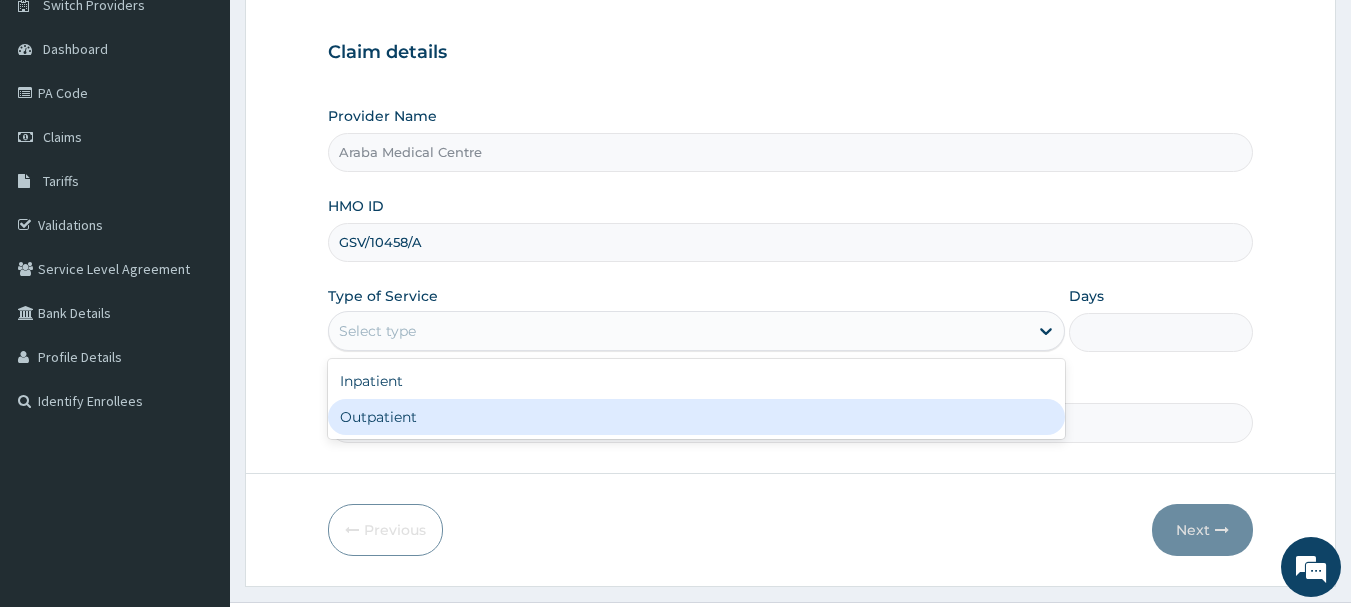 click on "Outpatient" at bounding box center [696, 417] 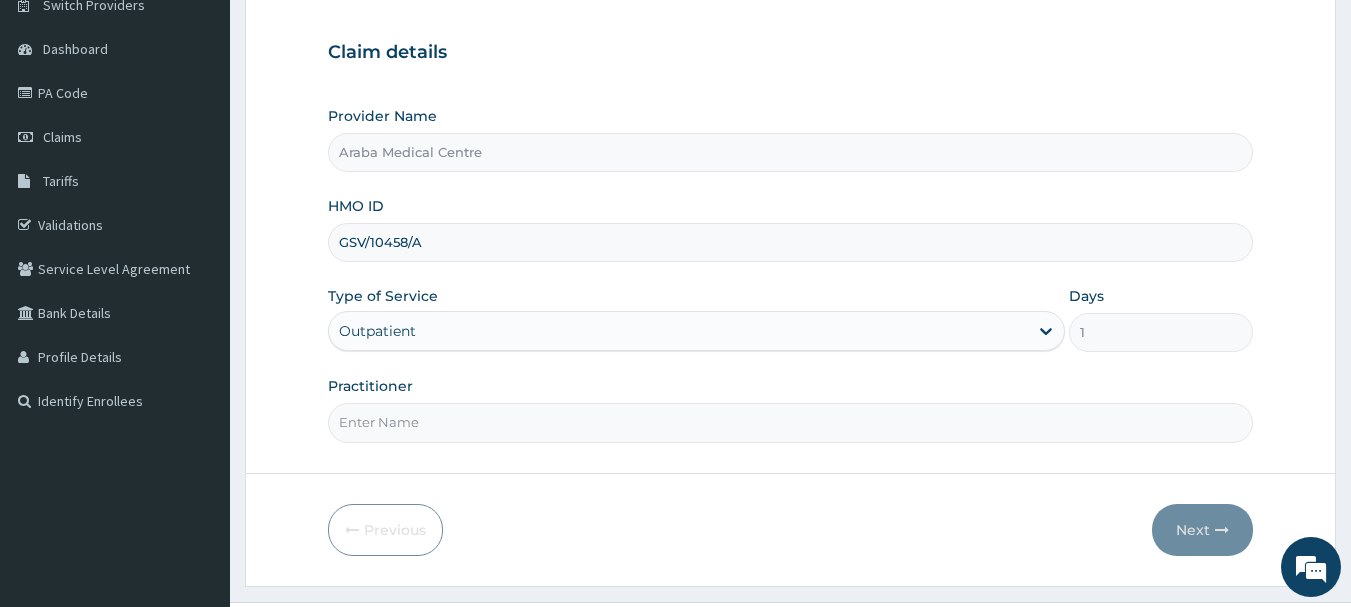 click on "Practitioner" at bounding box center [791, 422] 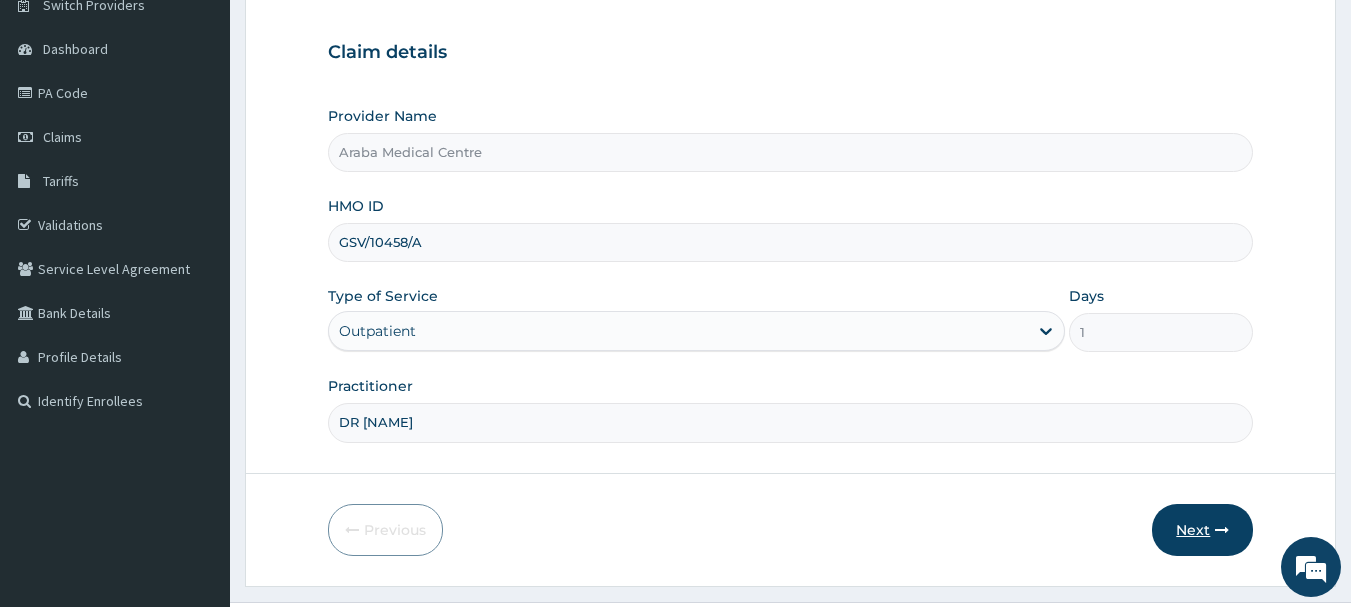 type on "DR [NAME]" 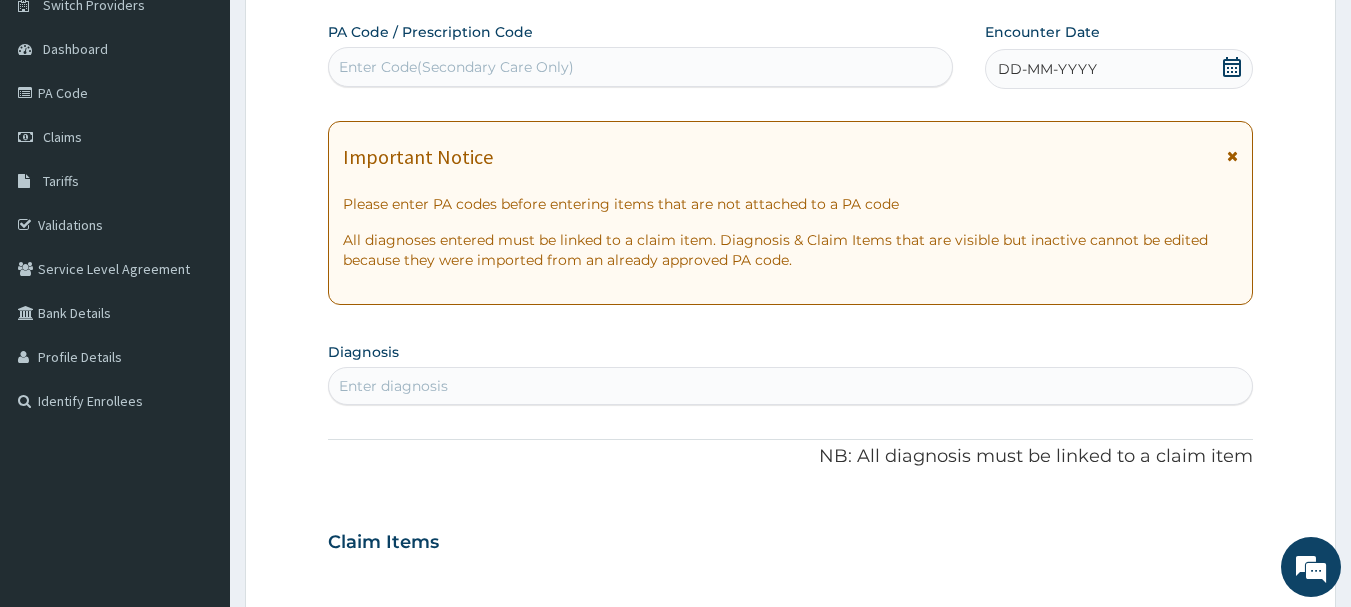 click on "Enter Code(Secondary Care Only)" at bounding box center [641, 67] 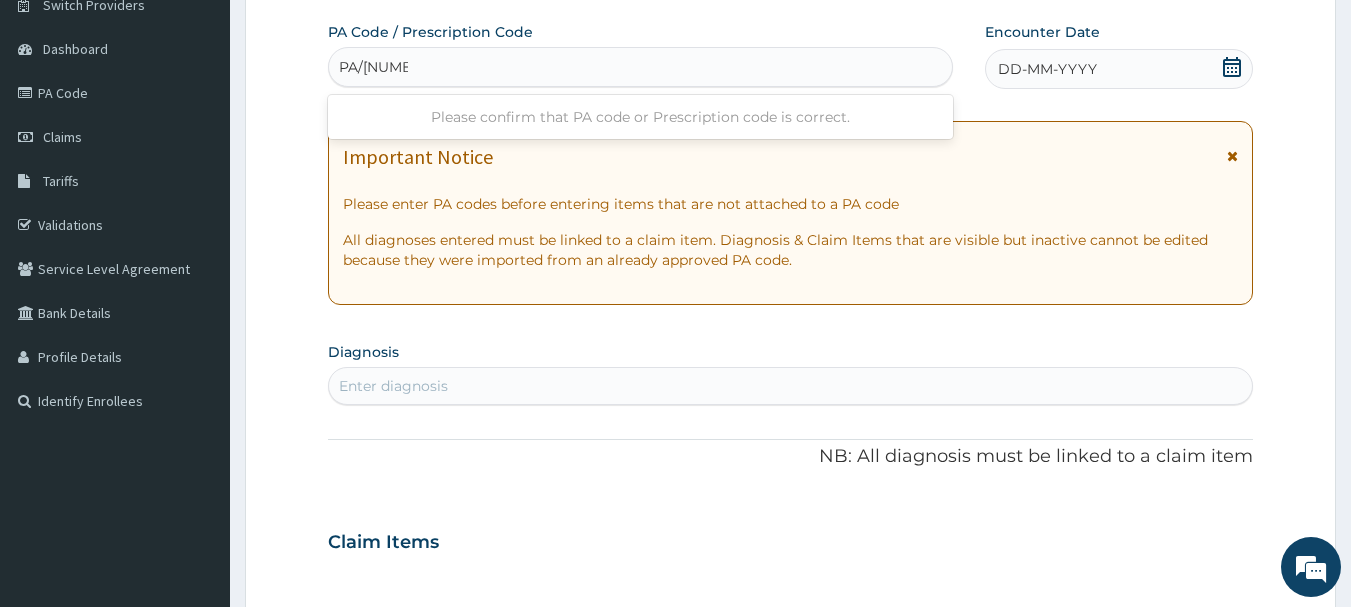 type on "PA/26459B" 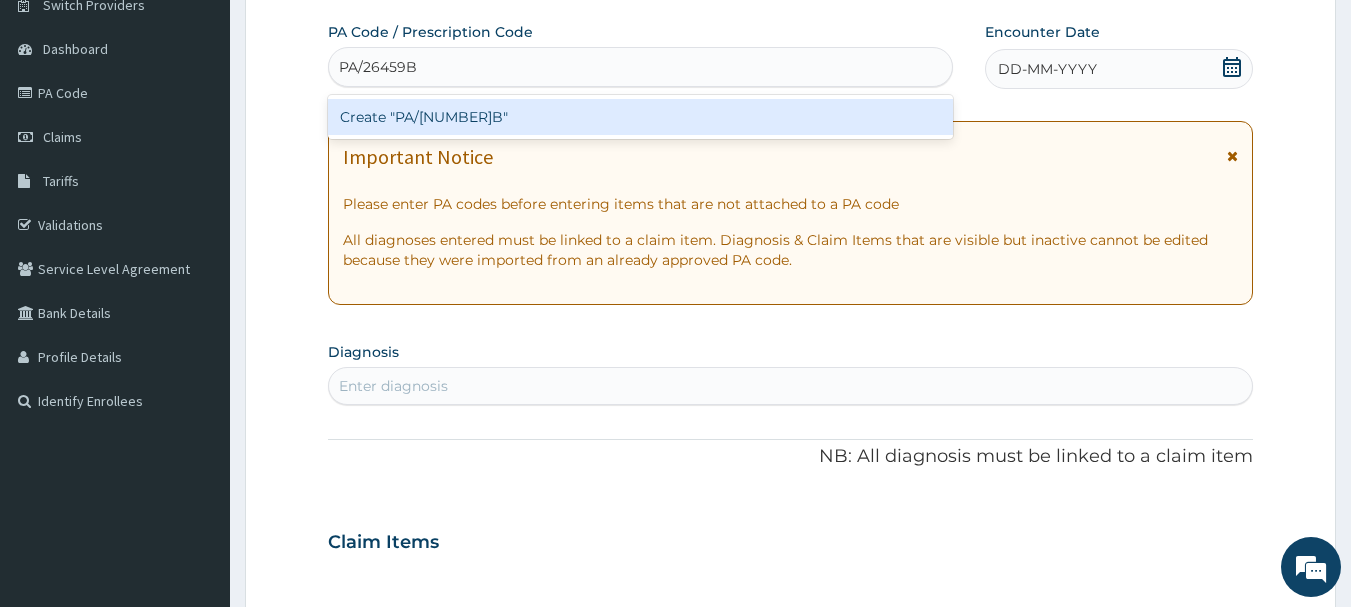 click on "Create "PA/[NUMBER]B"" at bounding box center [641, 117] 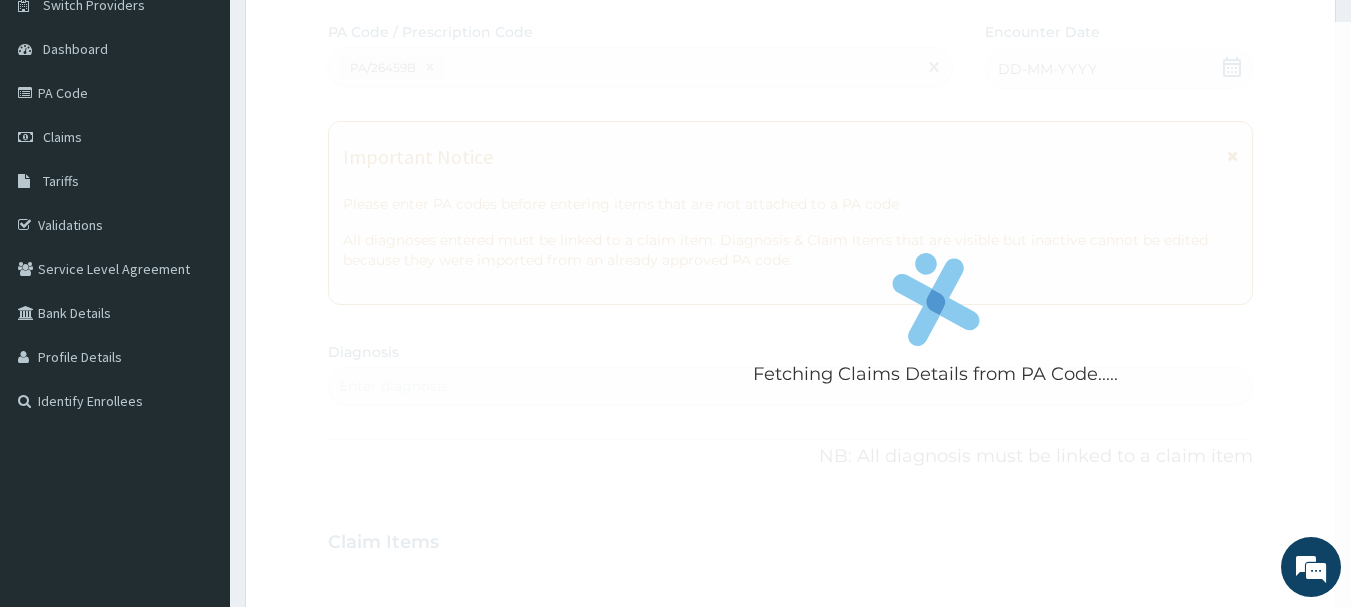 scroll, scrollTop: 529, scrollLeft: 0, axis: vertical 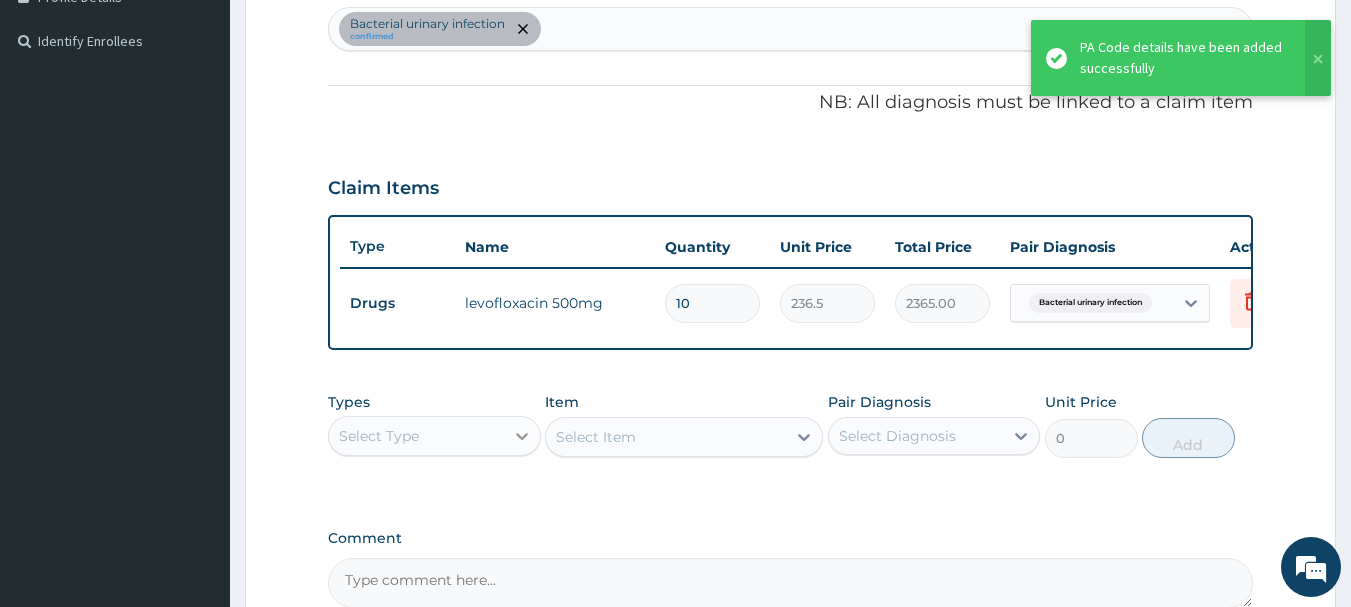 click at bounding box center [522, 436] 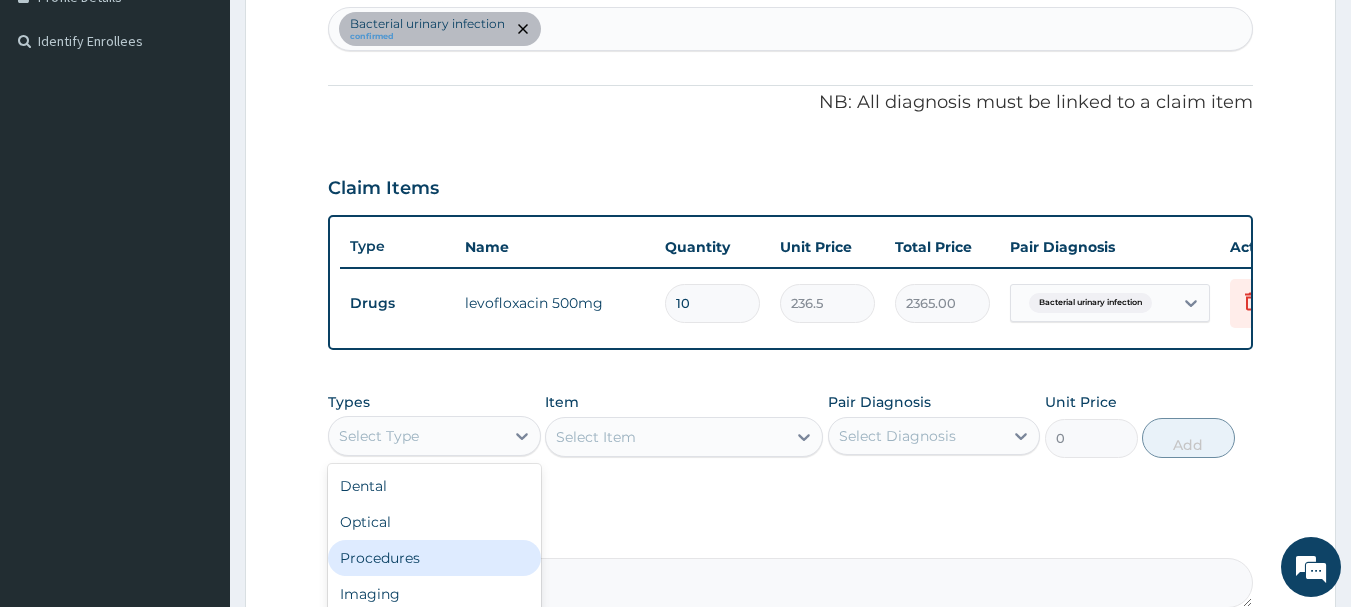 click on "Procedures" at bounding box center [434, 558] 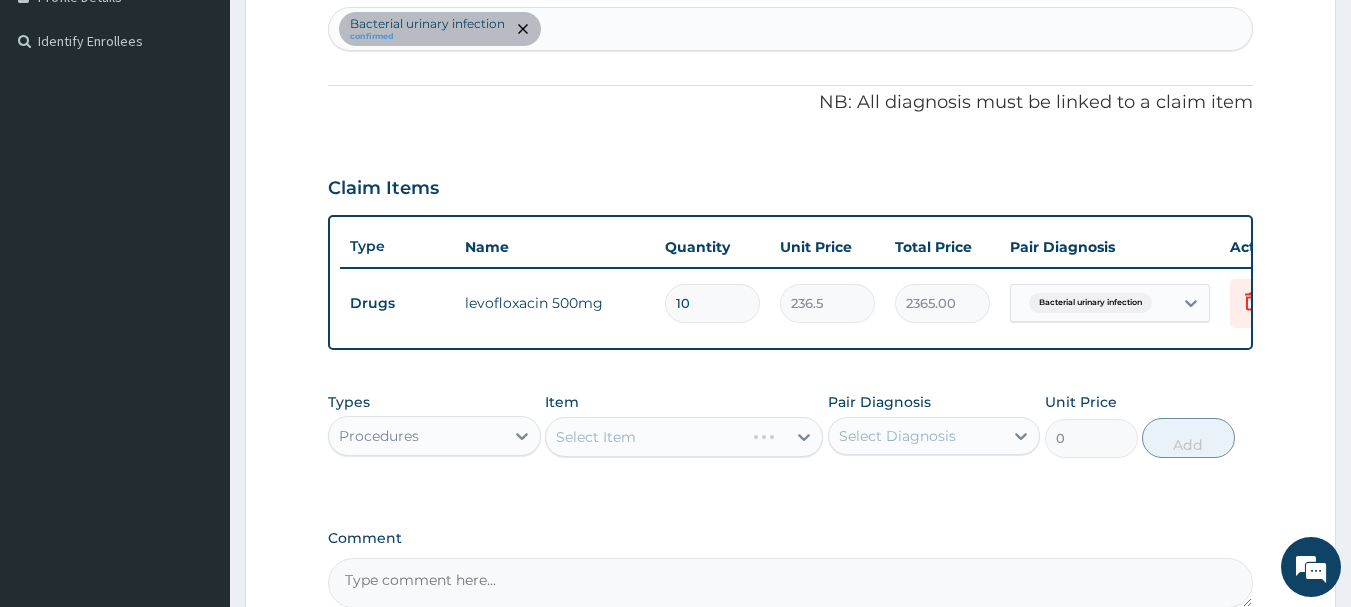 click on "Select Item" at bounding box center [684, 437] 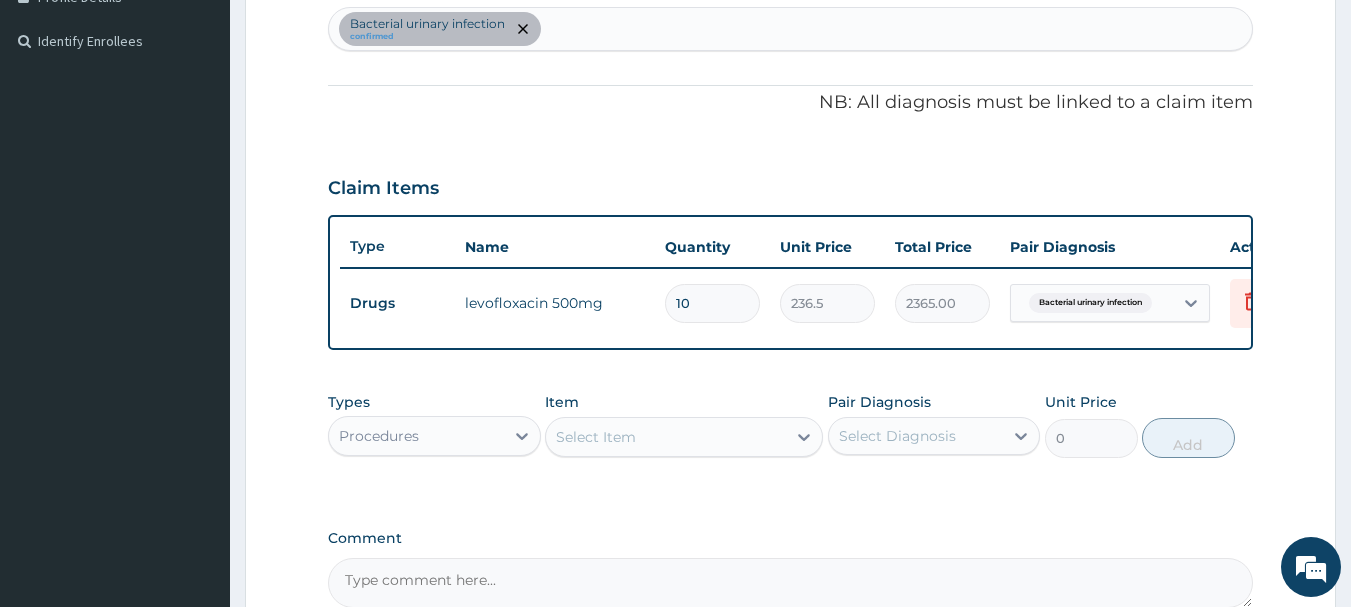 click 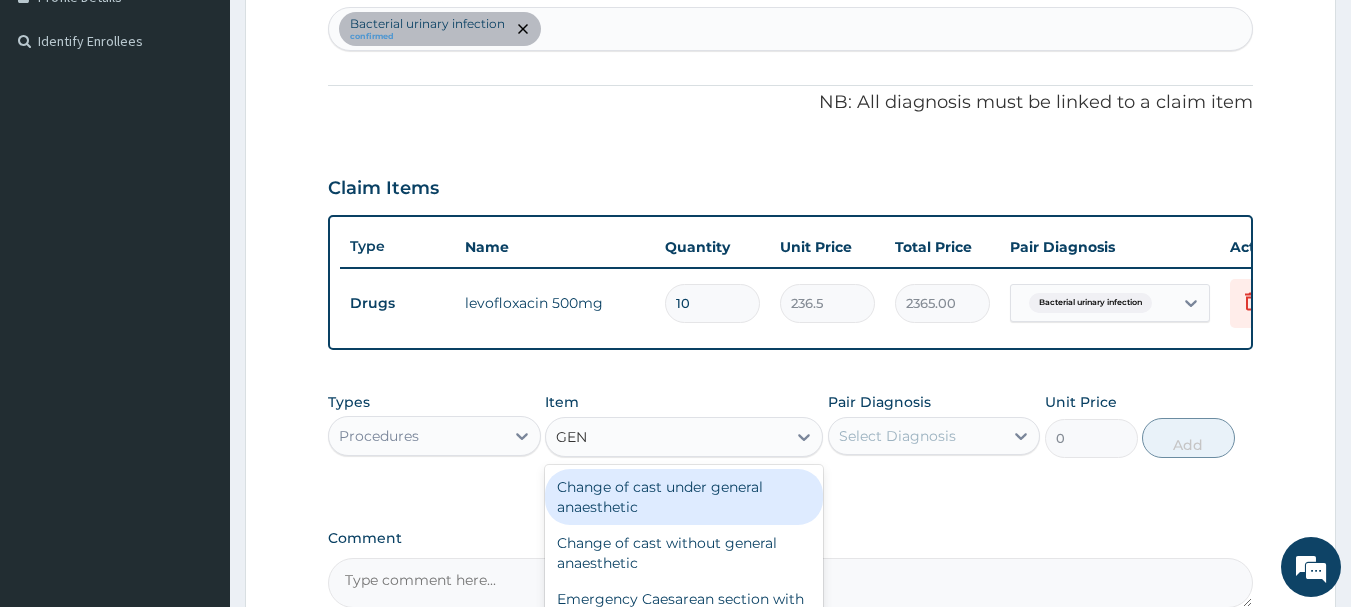 type on "GENE" 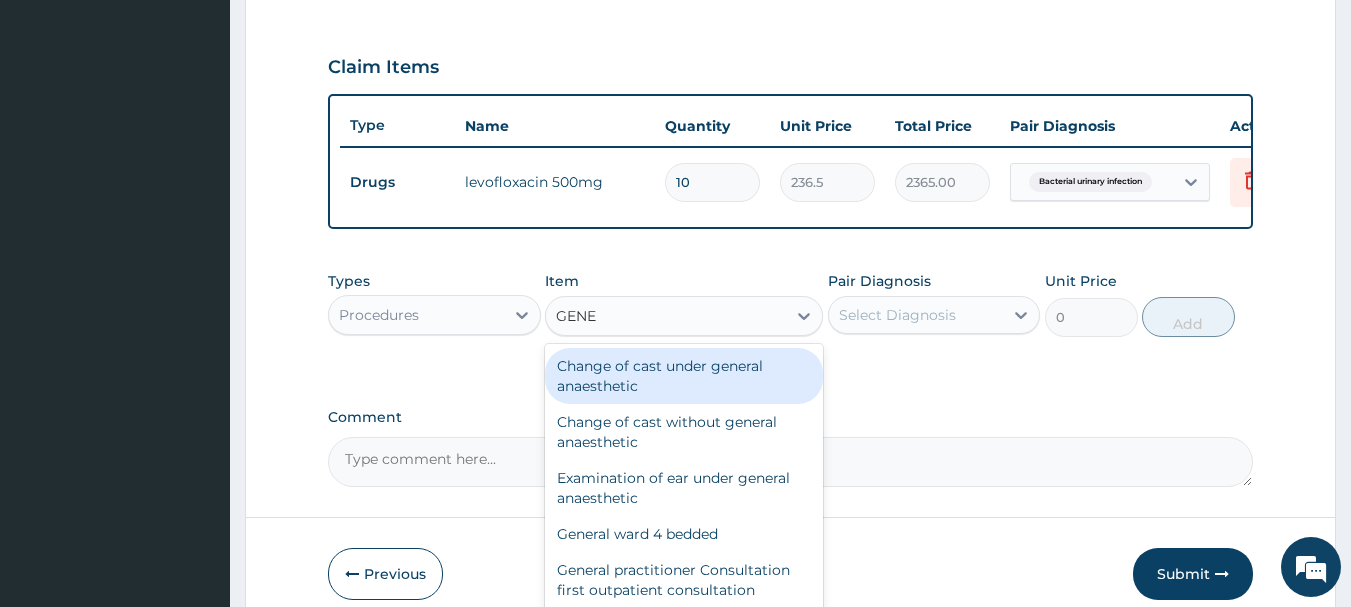 scroll, scrollTop: 734, scrollLeft: 0, axis: vertical 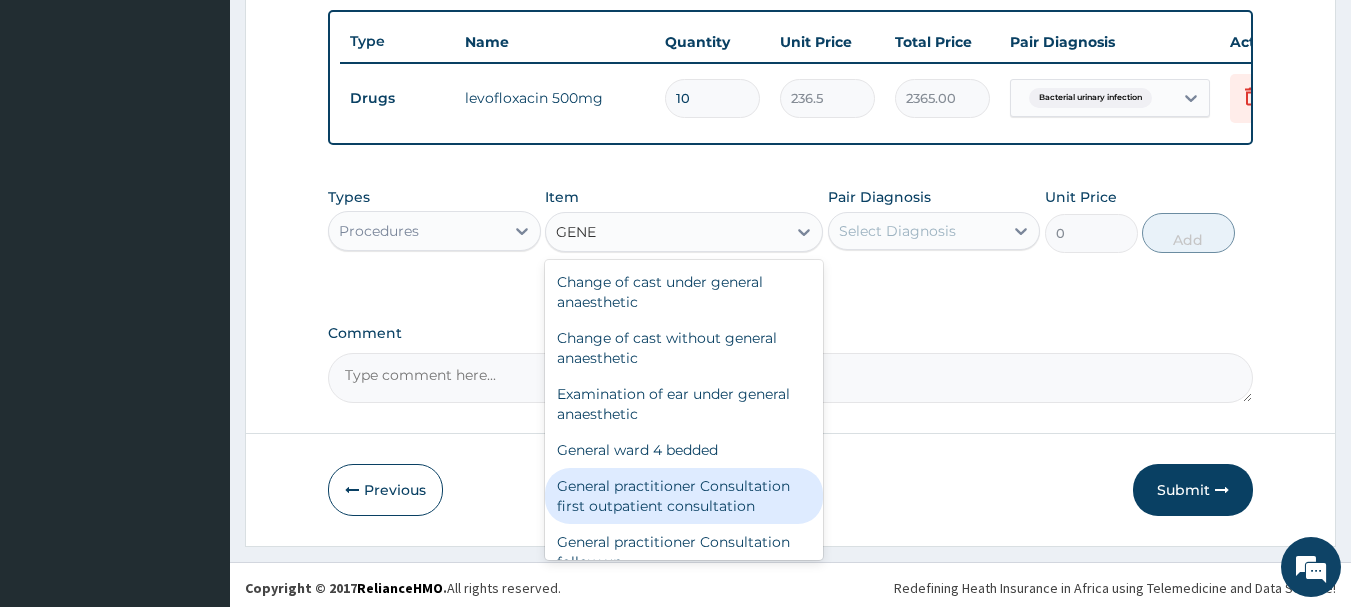 click on "General practitioner Consultation first outpatient consultation" at bounding box center (684, 496) 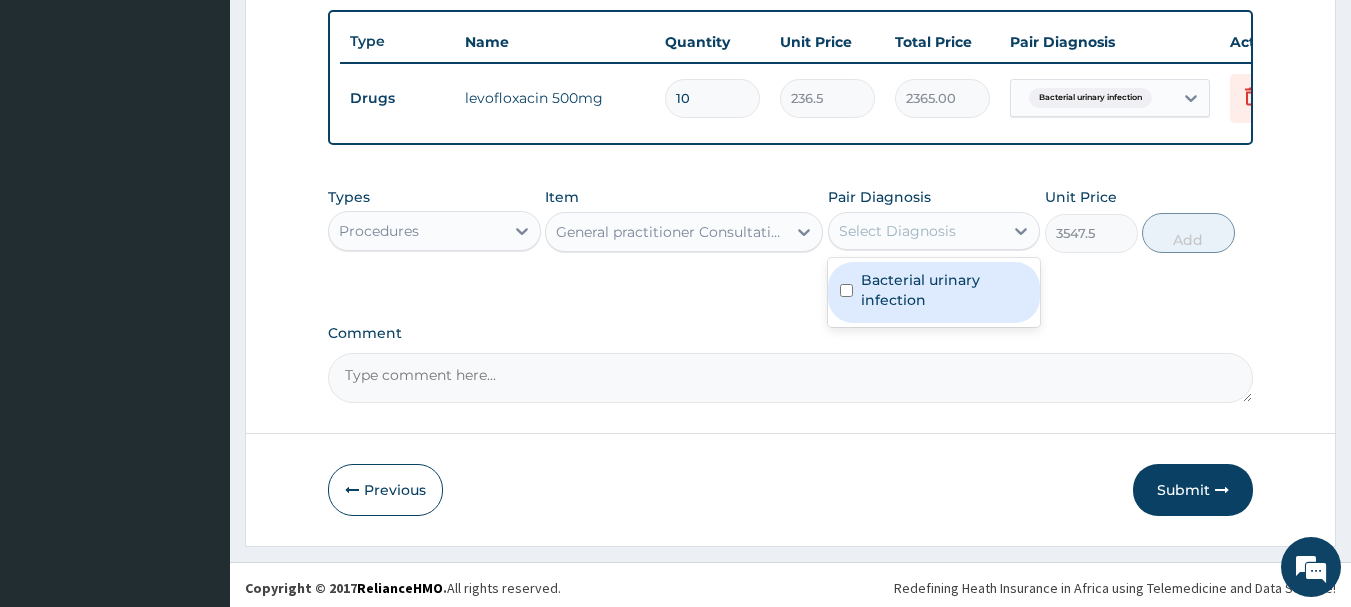 click on "Select Diagnosis" at bounding box center [916, 231] 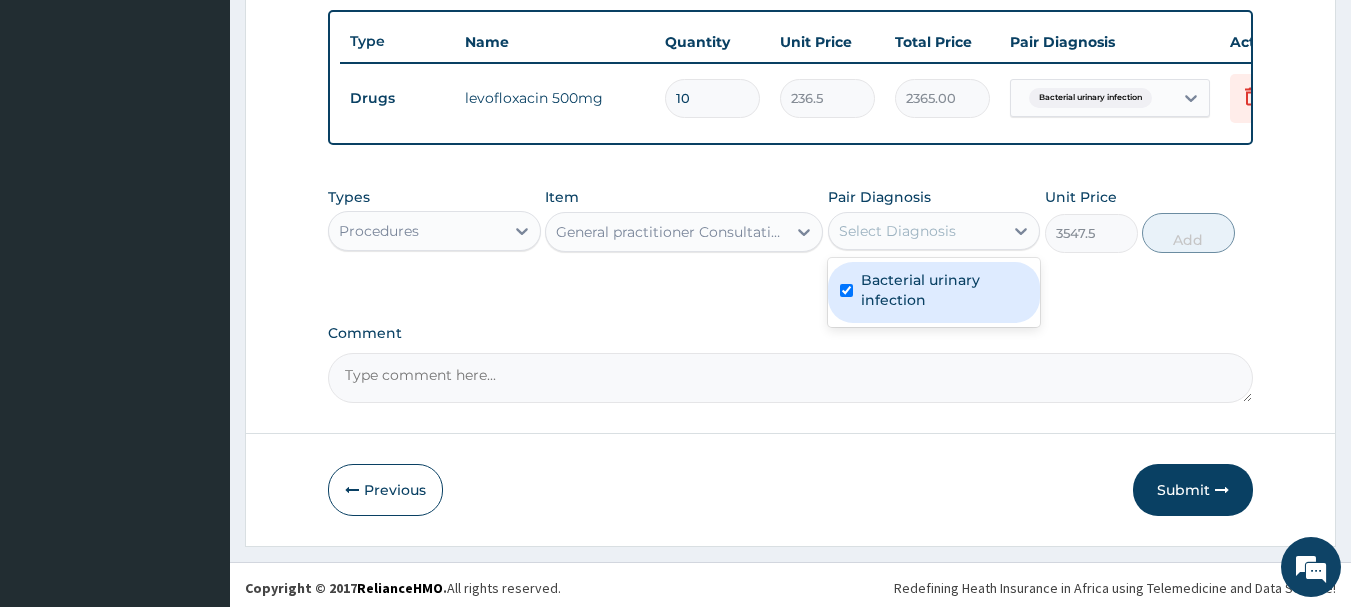 checkbox on "true" 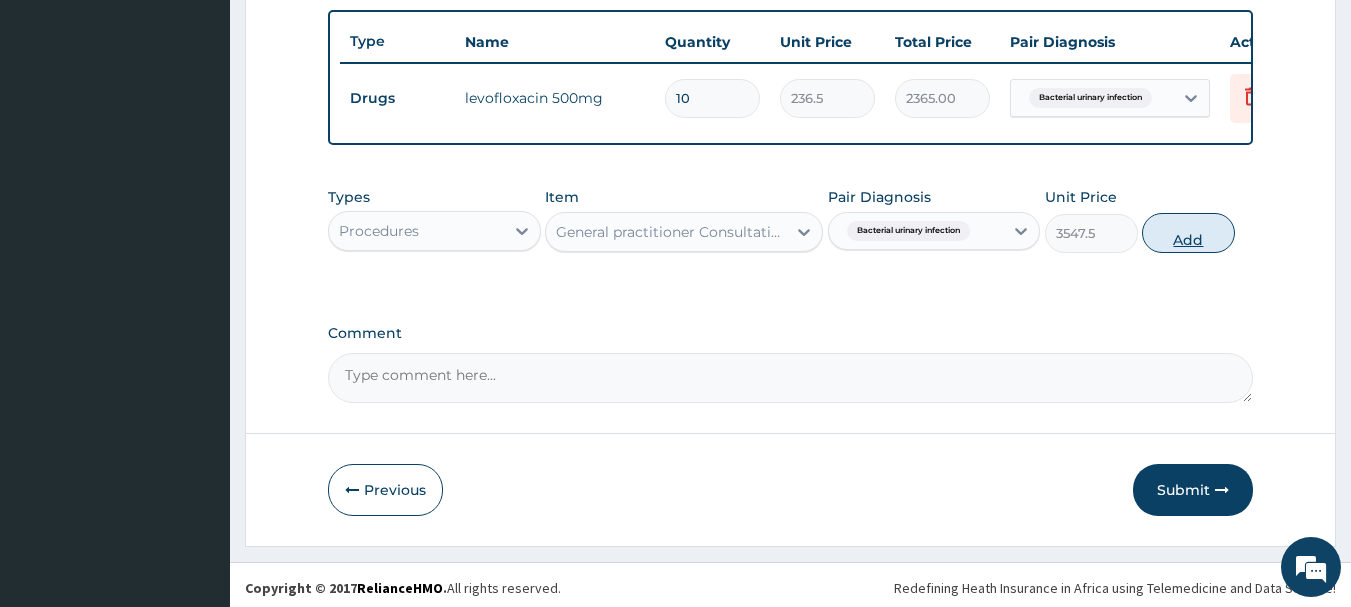 click on "Add" at bounding box center [1188, 233] 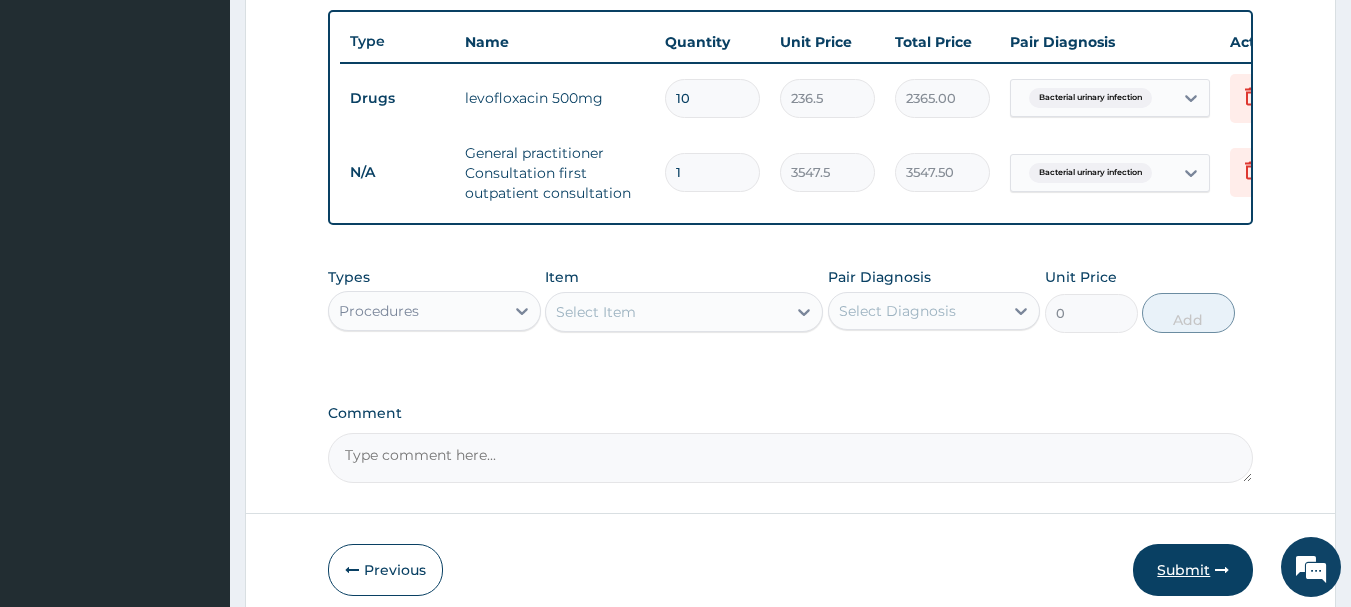 click on "Submit" at bounding box center [1193, 570] 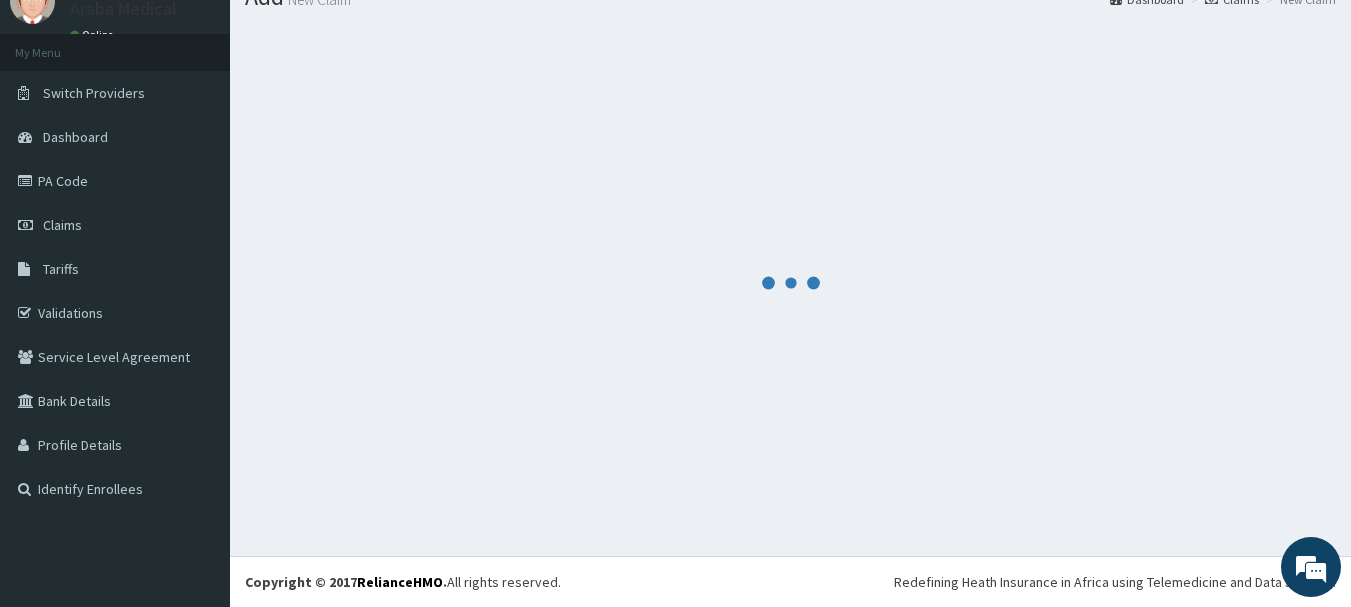 scroll, scrollTop: 734, scrollLeft: 0, axis: vertical 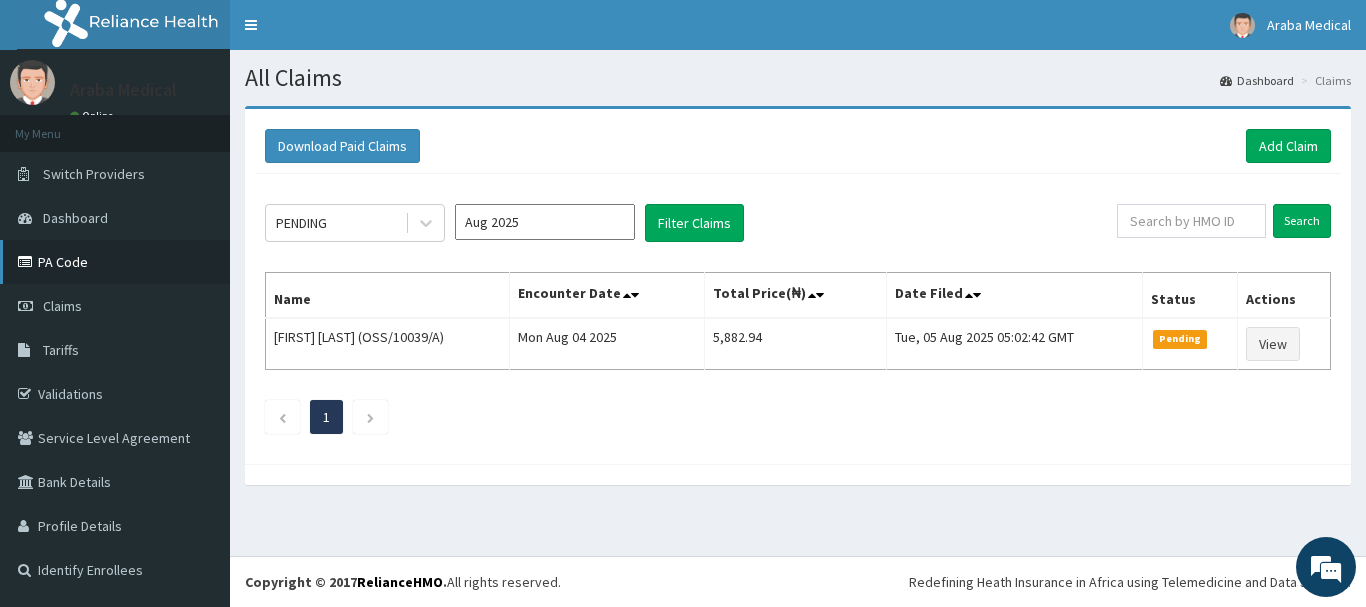 click on "PA Code" at bounding box center (115, 262) 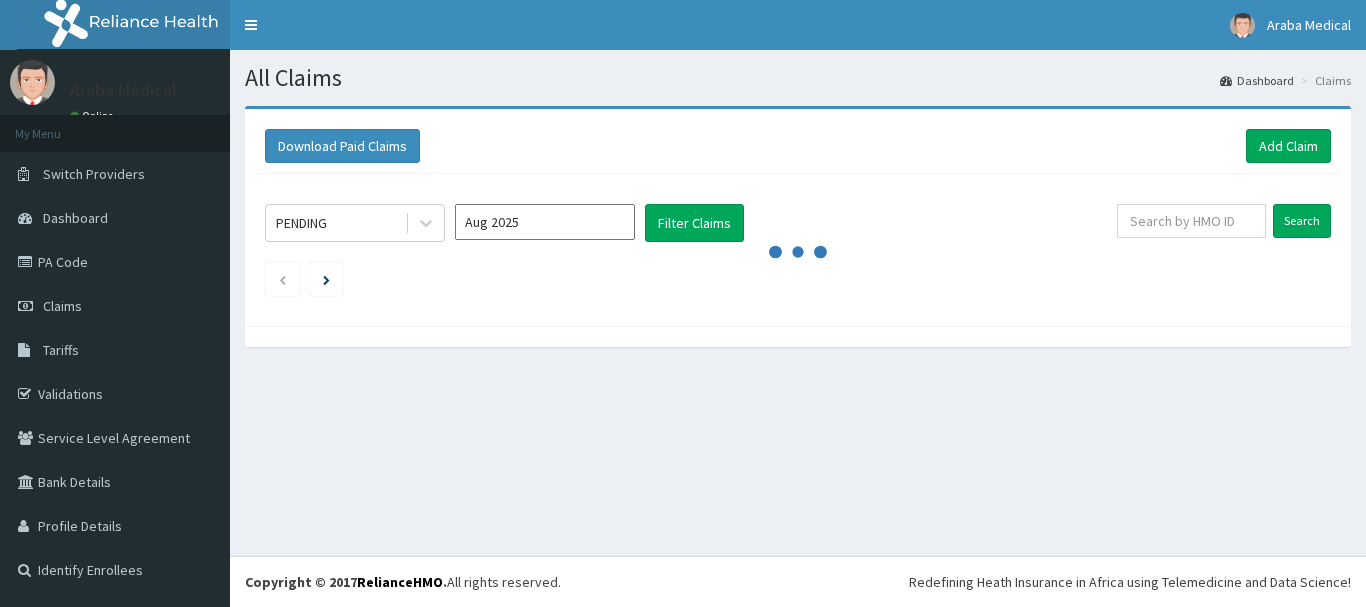 scroll, scrollTop: 0, scrollLeft: 0, axis: both 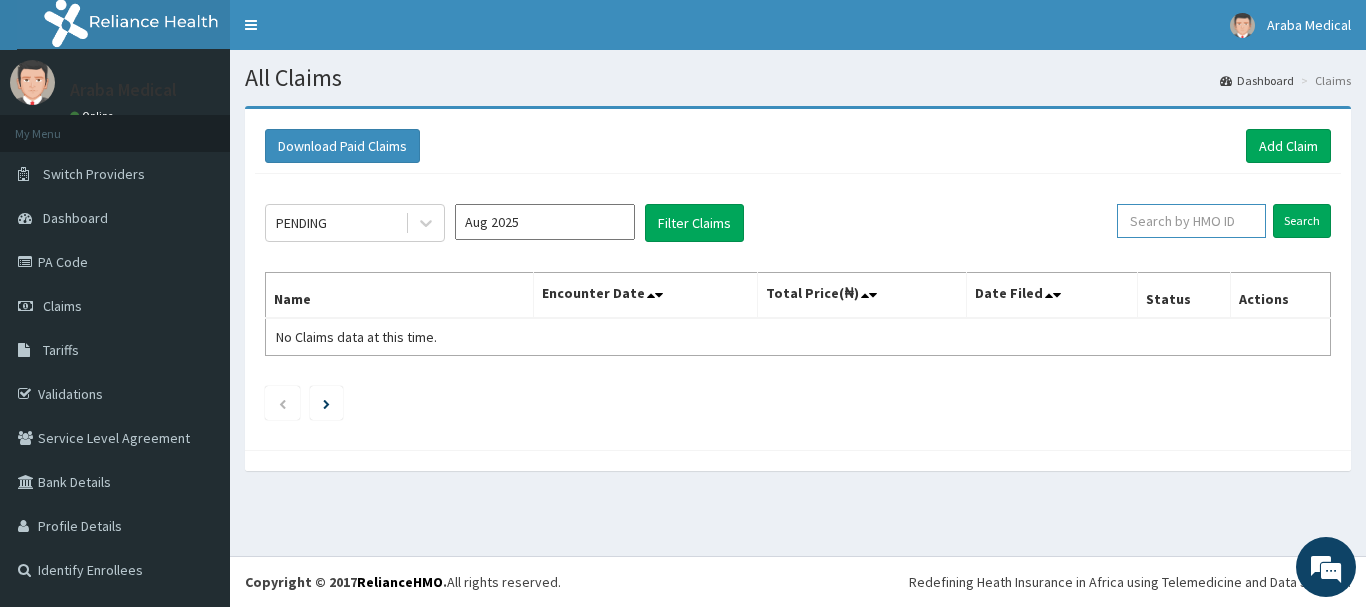click at bounding box center (1191, 221) 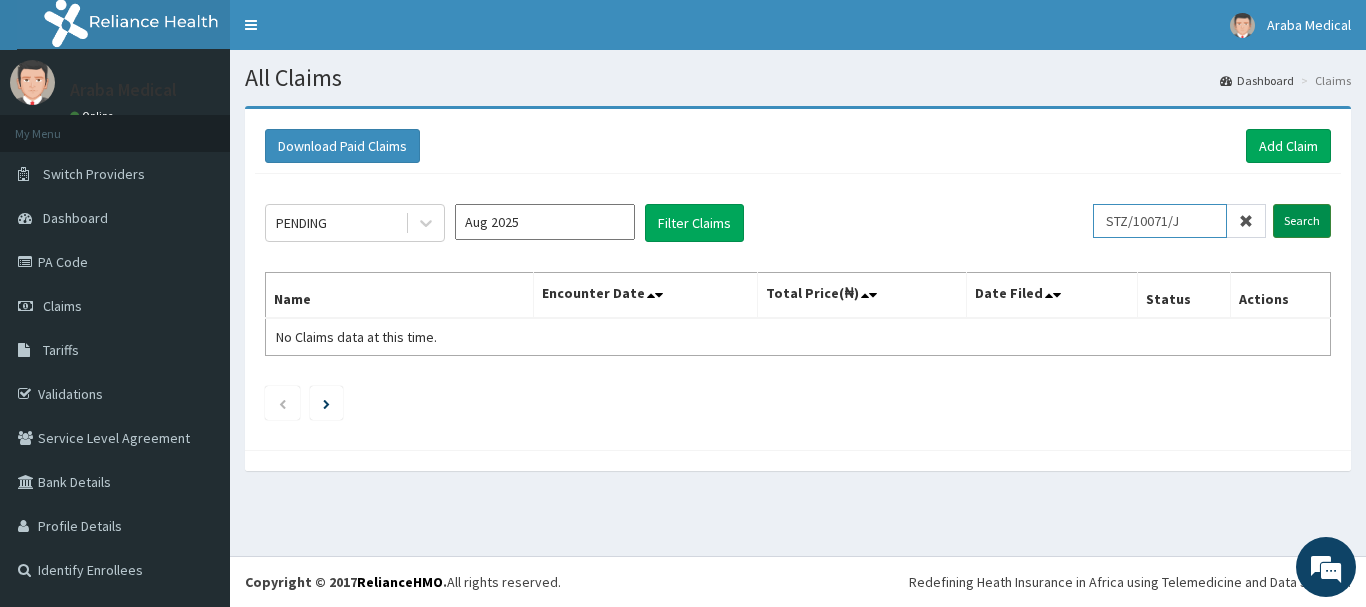 type on "STZ/10071/J" 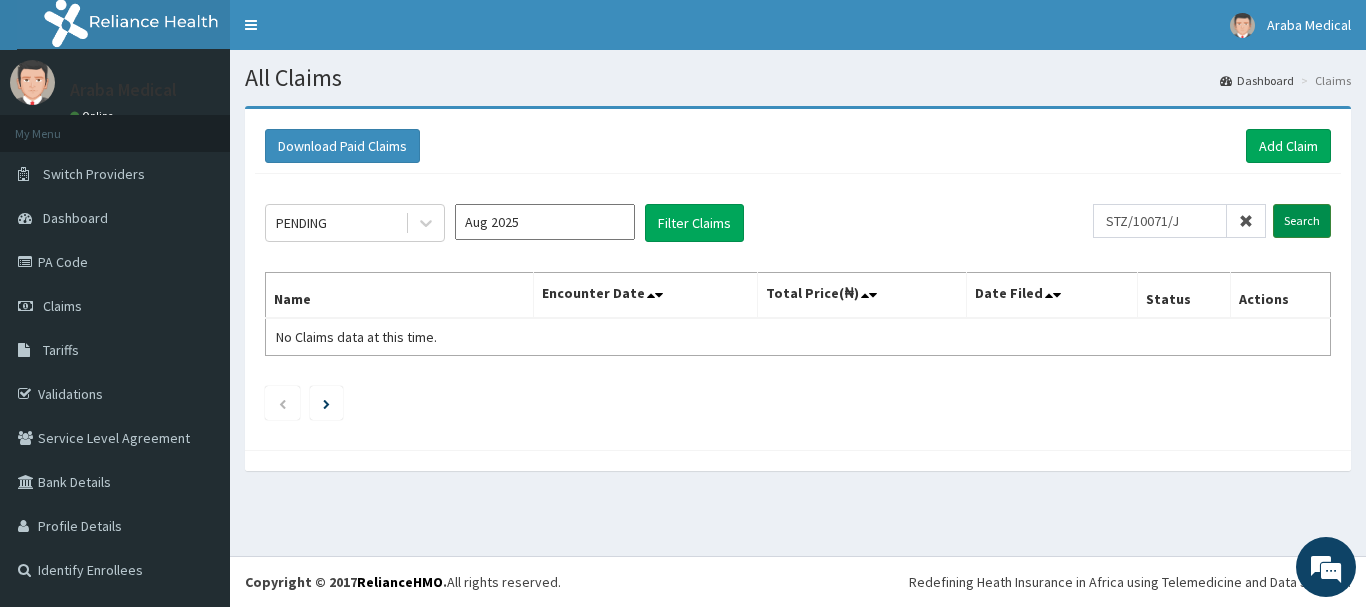 click on "Search" at bounding box center (1302, 221) 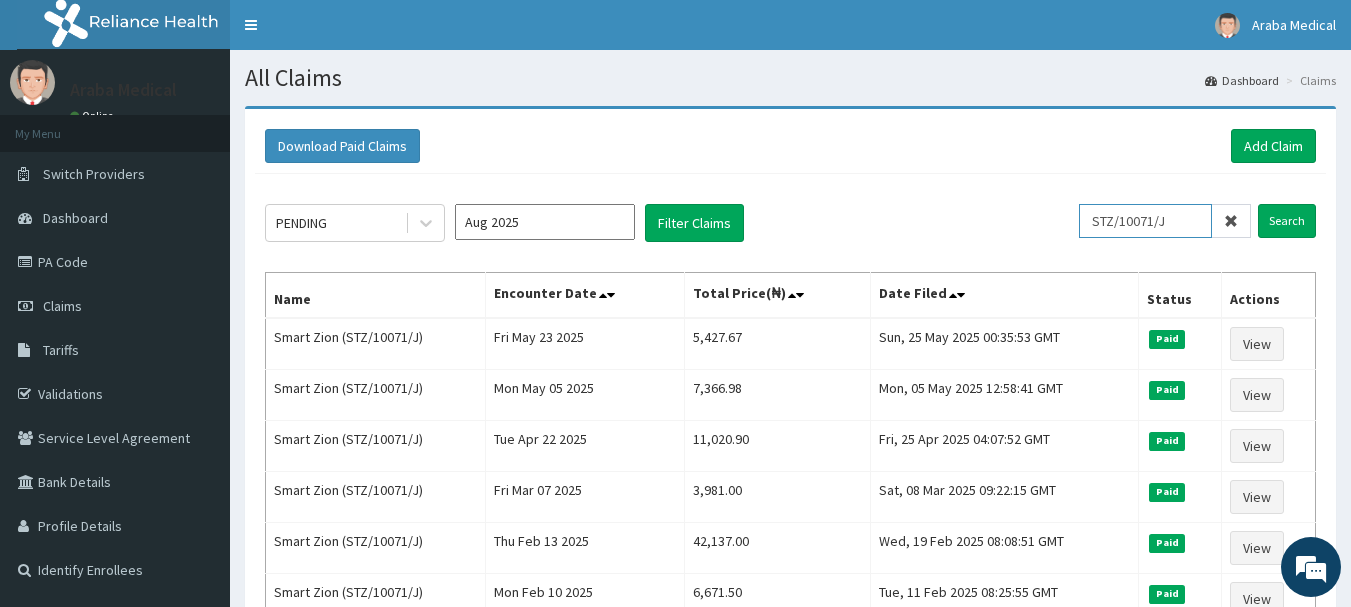 click on "STZ/10071/J" at bounding box center [1145, 221] 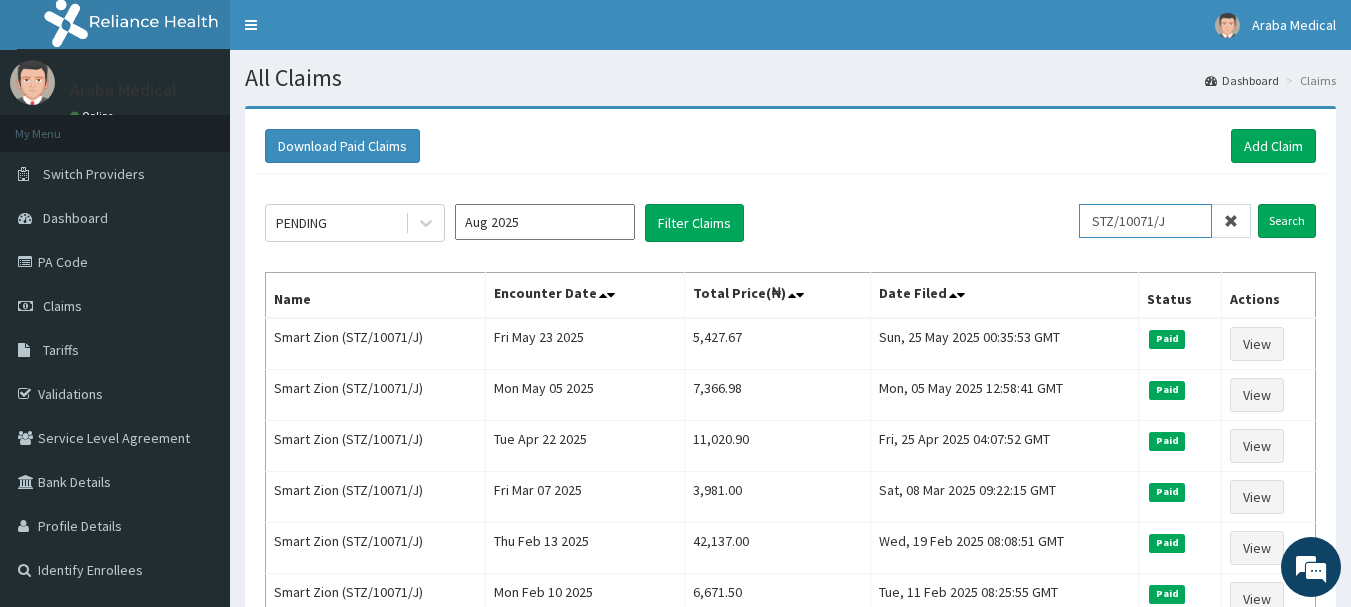 click on "STZ/10071/J" at bounding box center (1145, 221) 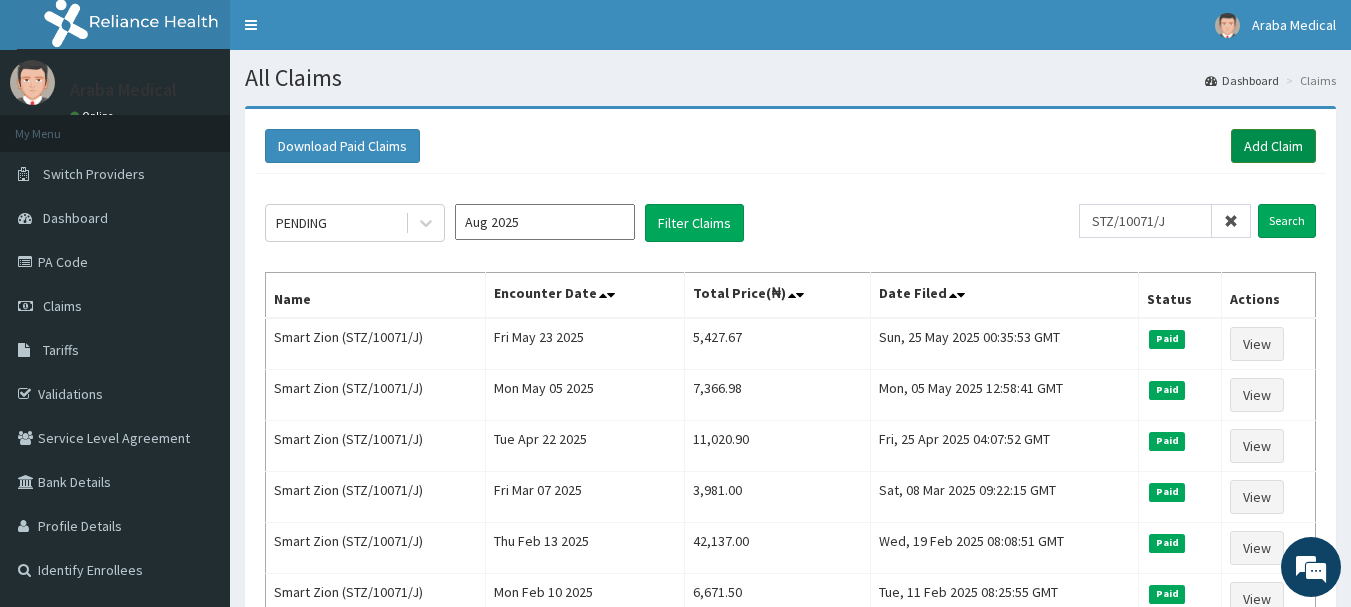 click on "Add Claim" at bounding box center (1273, 146) 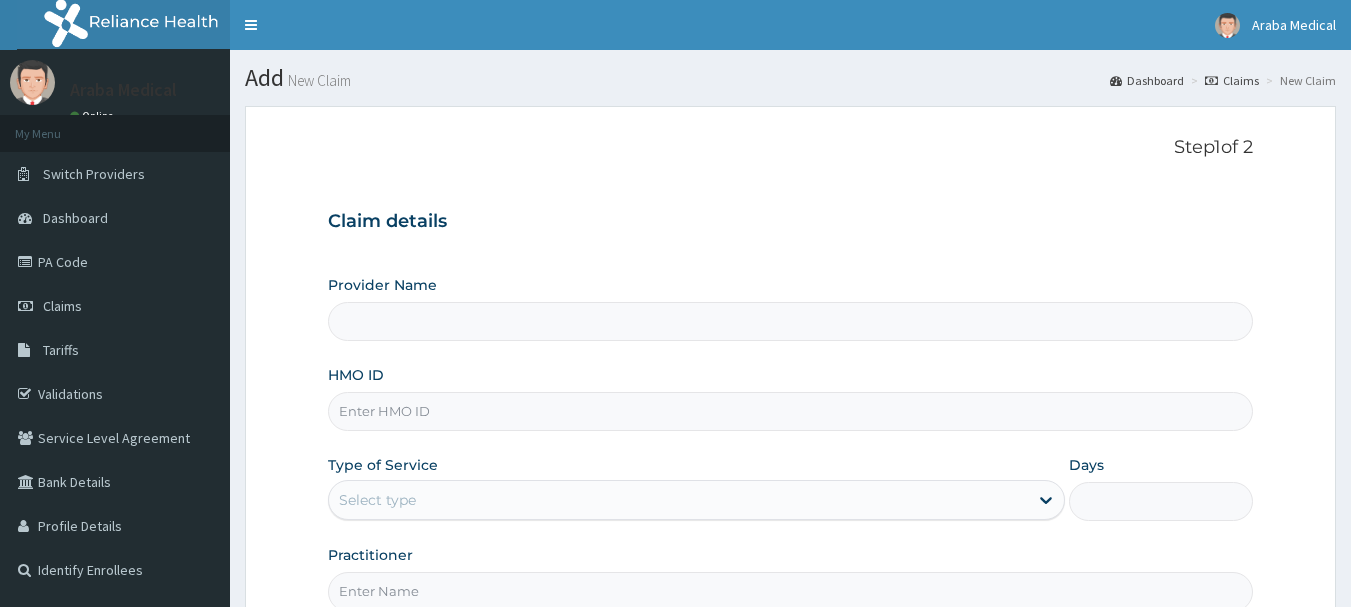 scroll, scrollTop: 0, scrollLeft: 0, axis: both 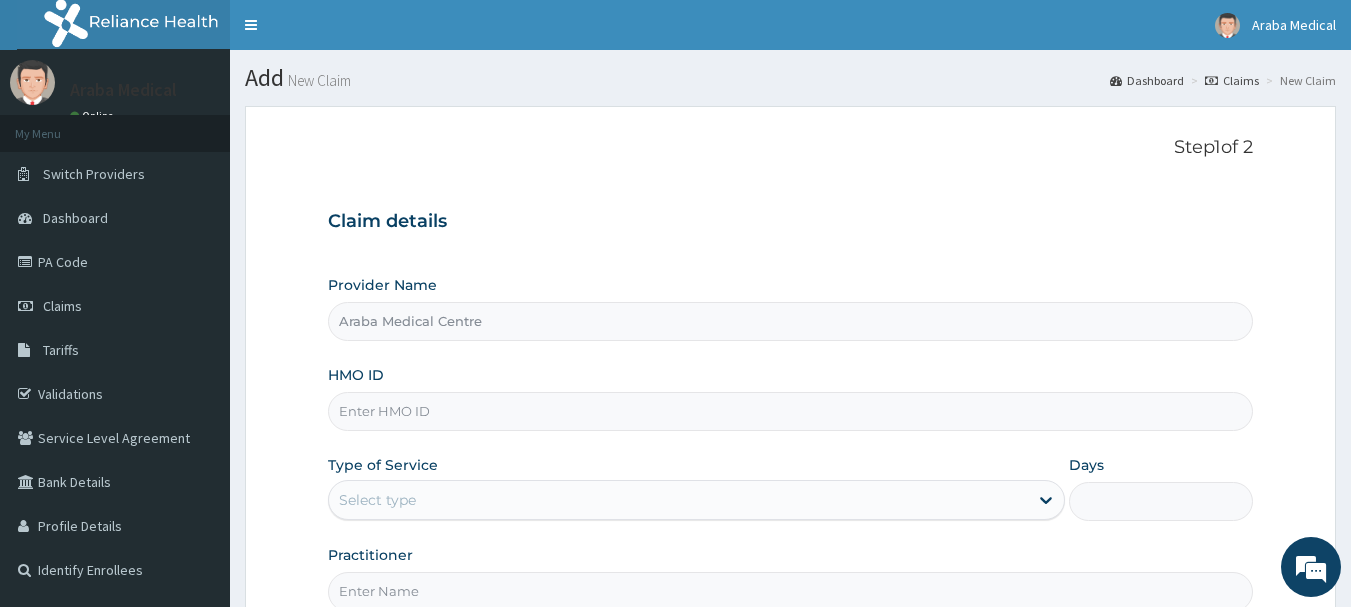 paste on "STZ/10071/J" 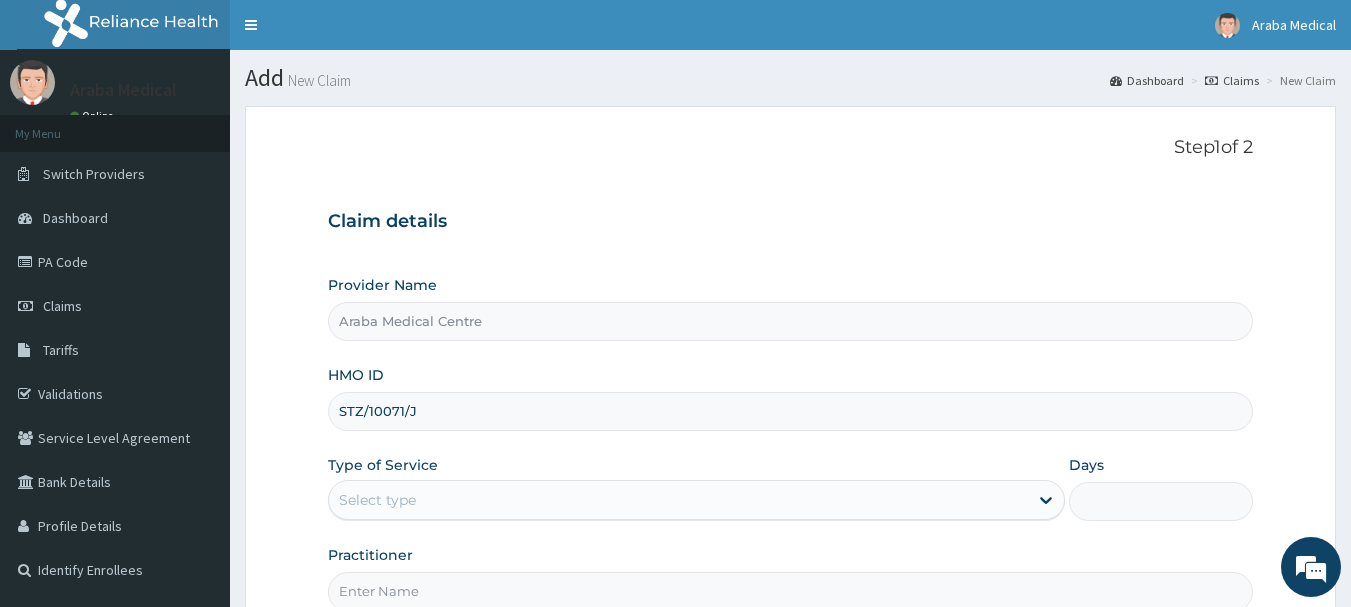 type on "STZ/10071/J" 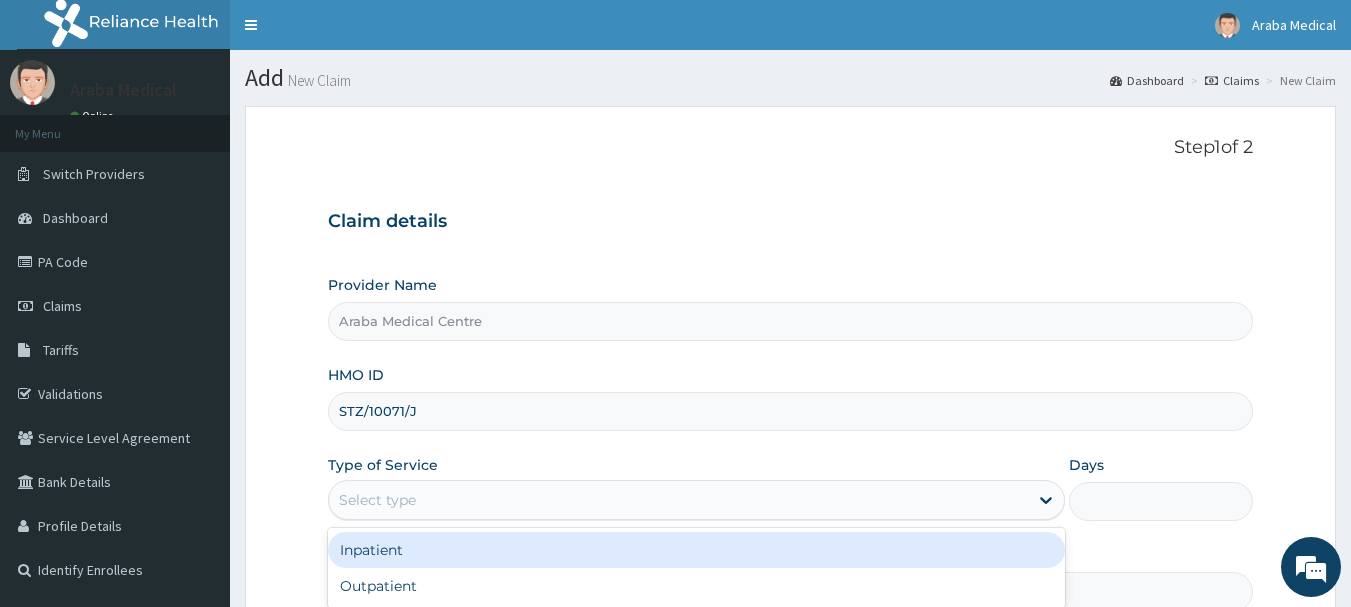 click on "Select type" at bounding box center [678, 500] 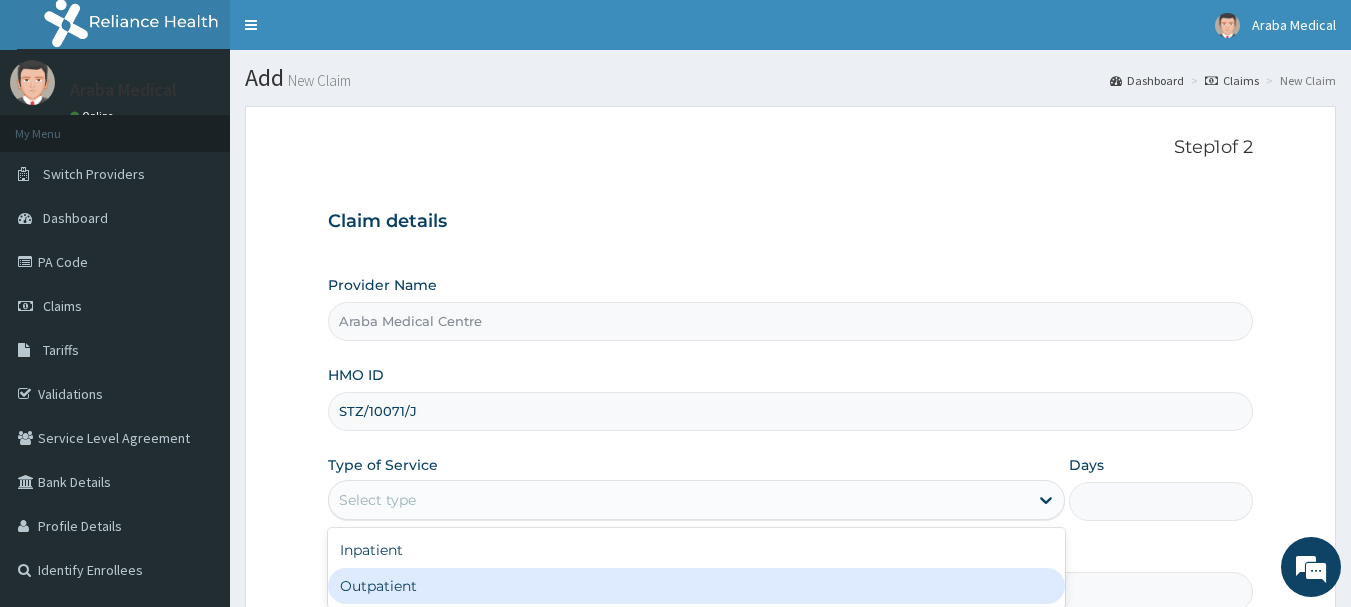 click on "Outpatient" at bounding box center (696, 586) 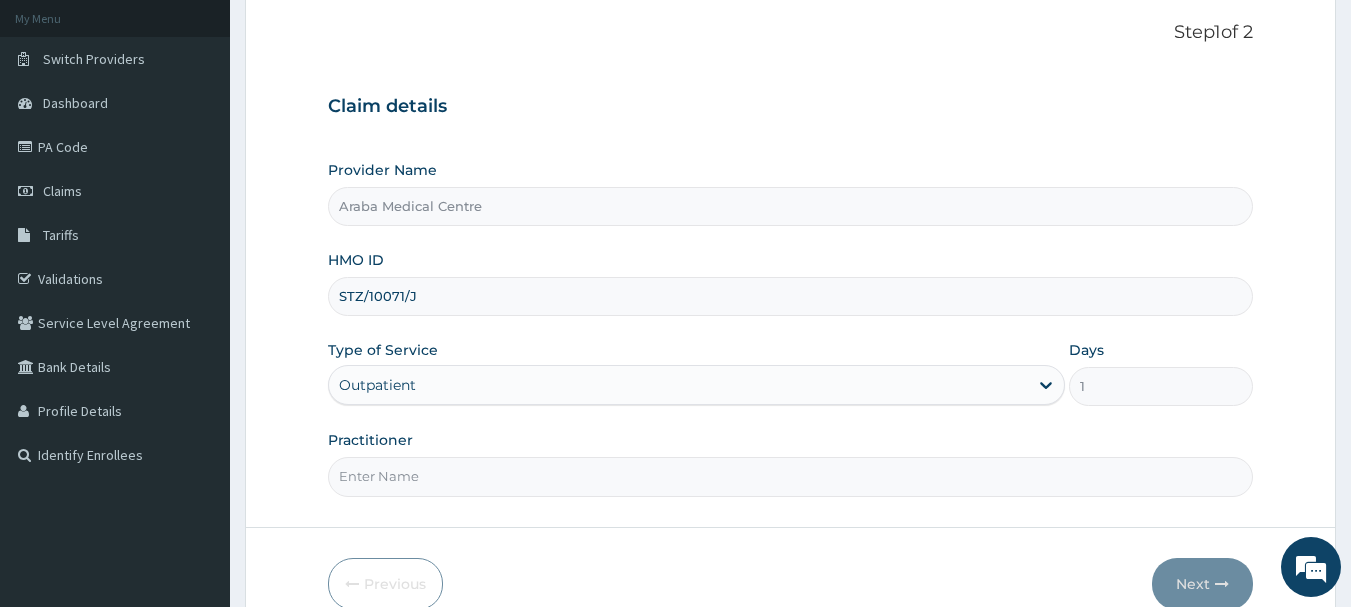 scroll, scrollTop: 130, scrollLeft: 0, axis: vertical 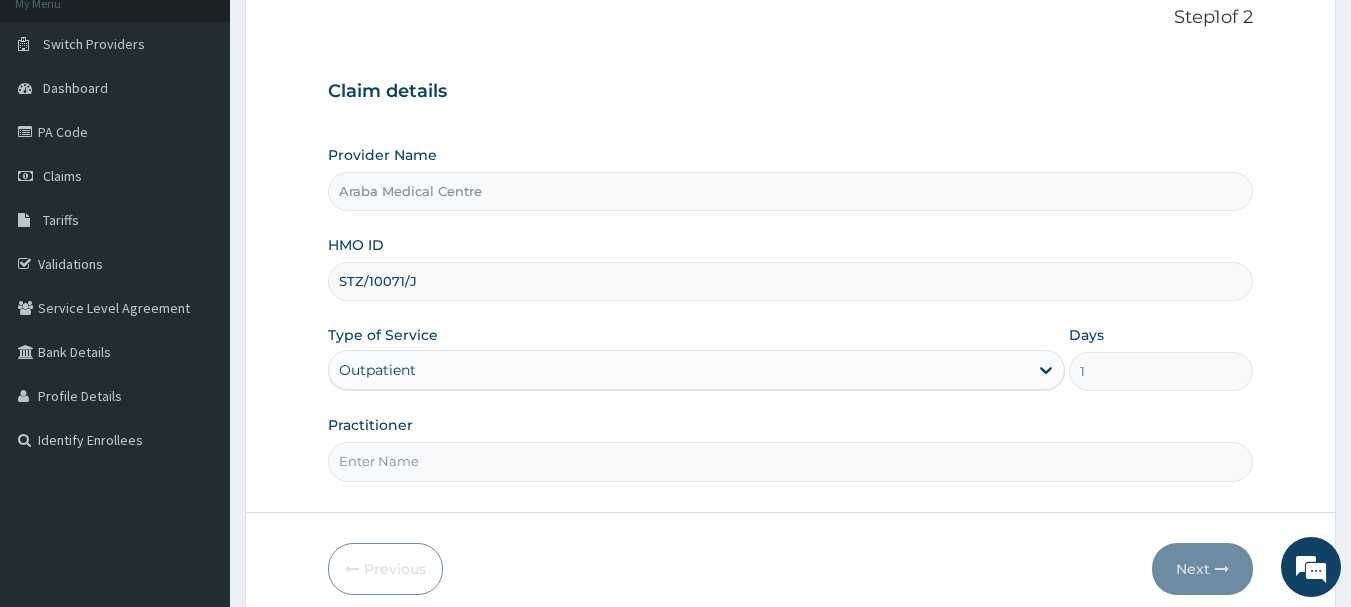 click on "Practitioner" at bounding box center (791, 461) 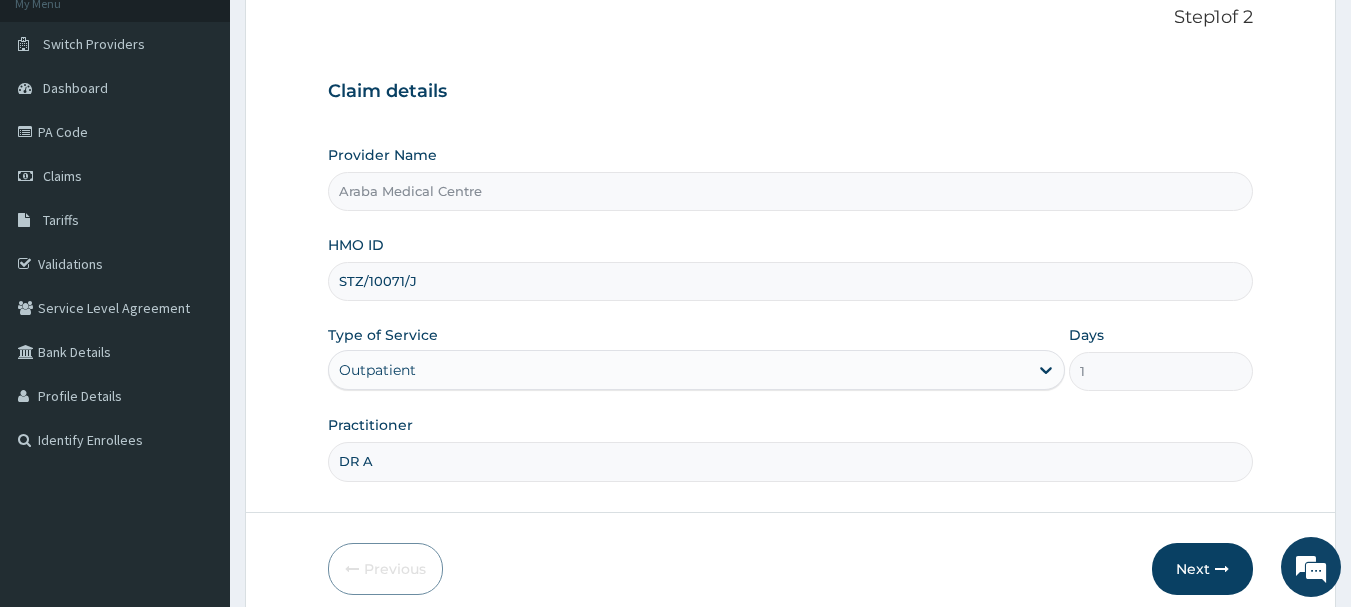 scroll, scrollTop: 0, scrollLeft: 0, axis: both 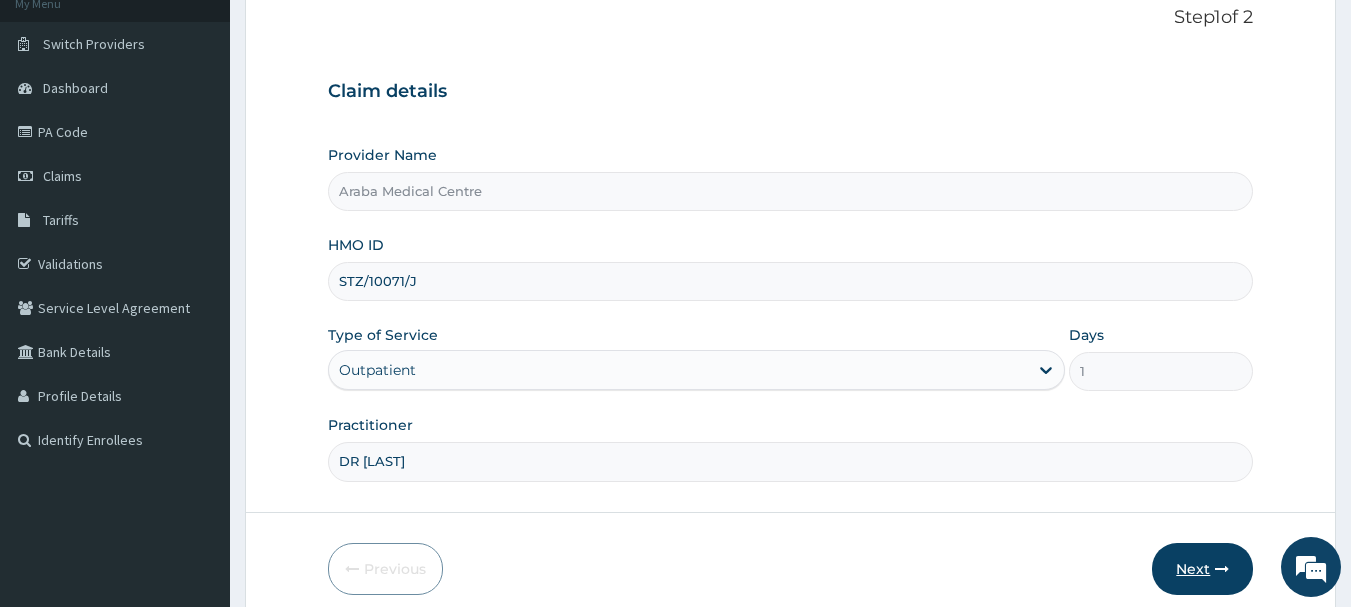 type on "DR AJET" 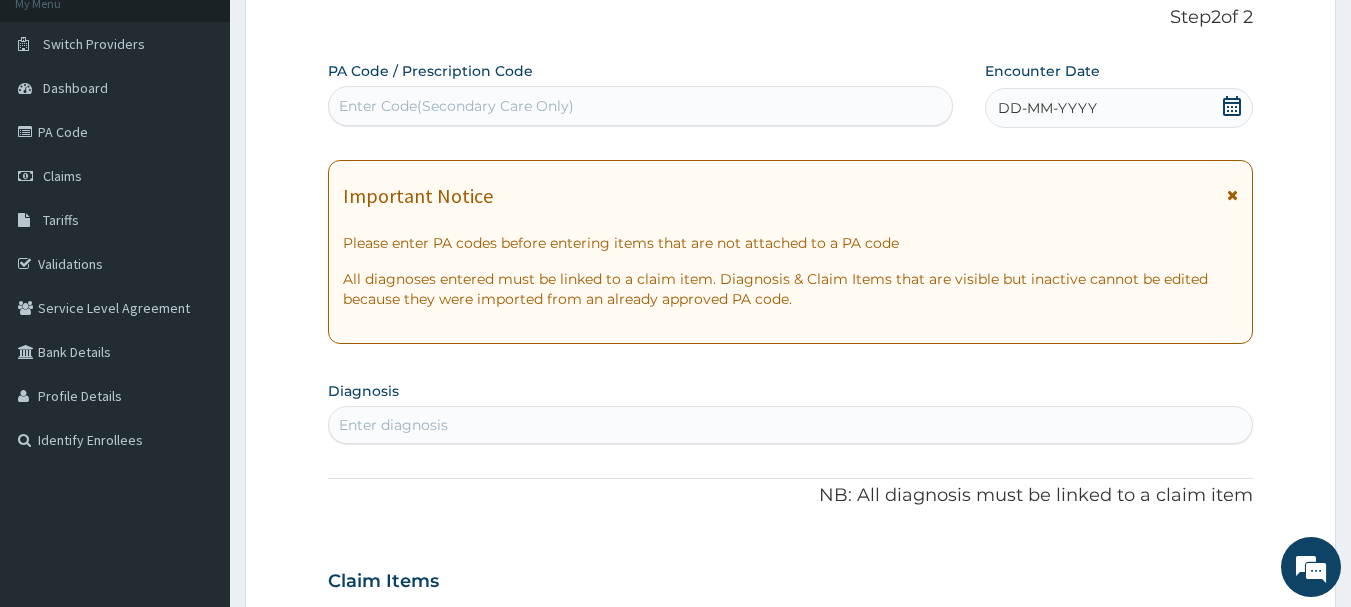 click 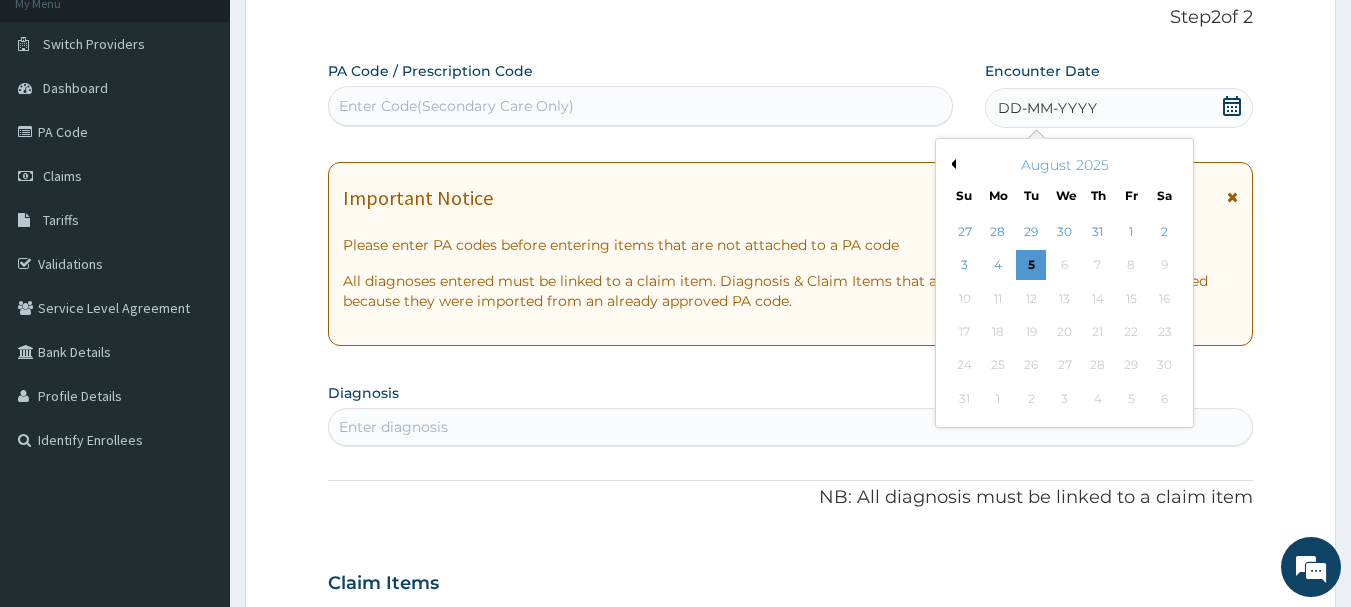 drag, startPoint x: 991, startPoint y: 277, endPoint x: 980, endPoint y: 277, distance: 11 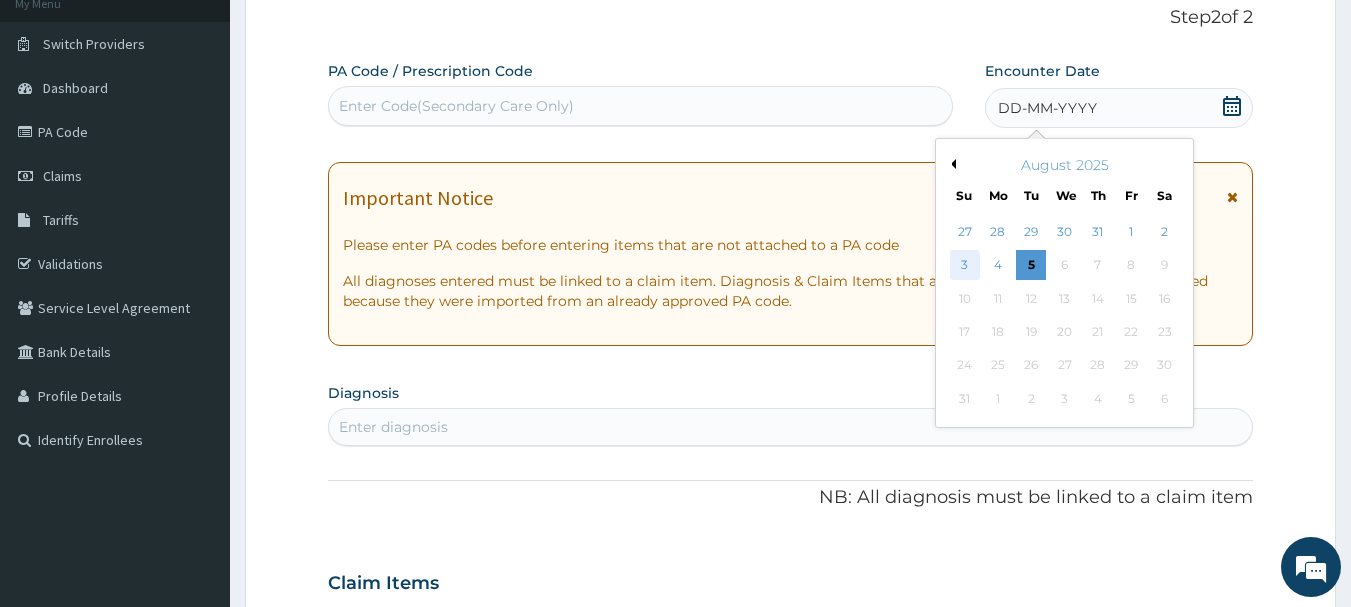 click on "3" at bounding box center [965, 266] 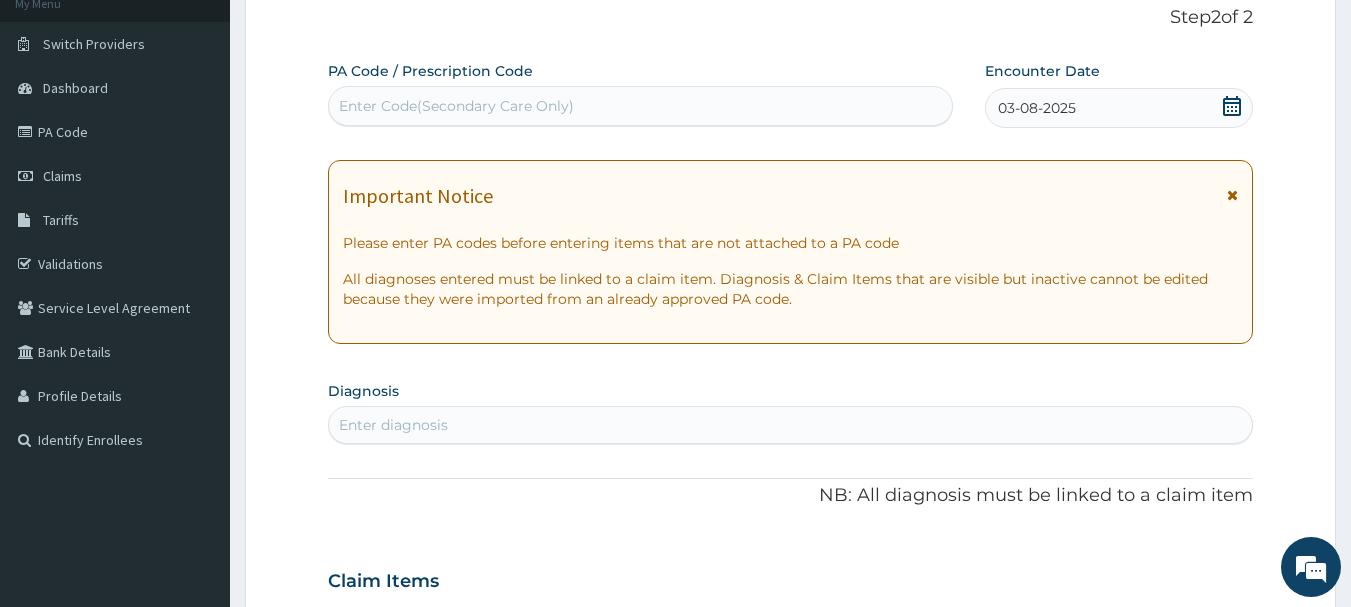 click on "Enter Code(Secondary Care Only)" at bounding box center [641, 106] 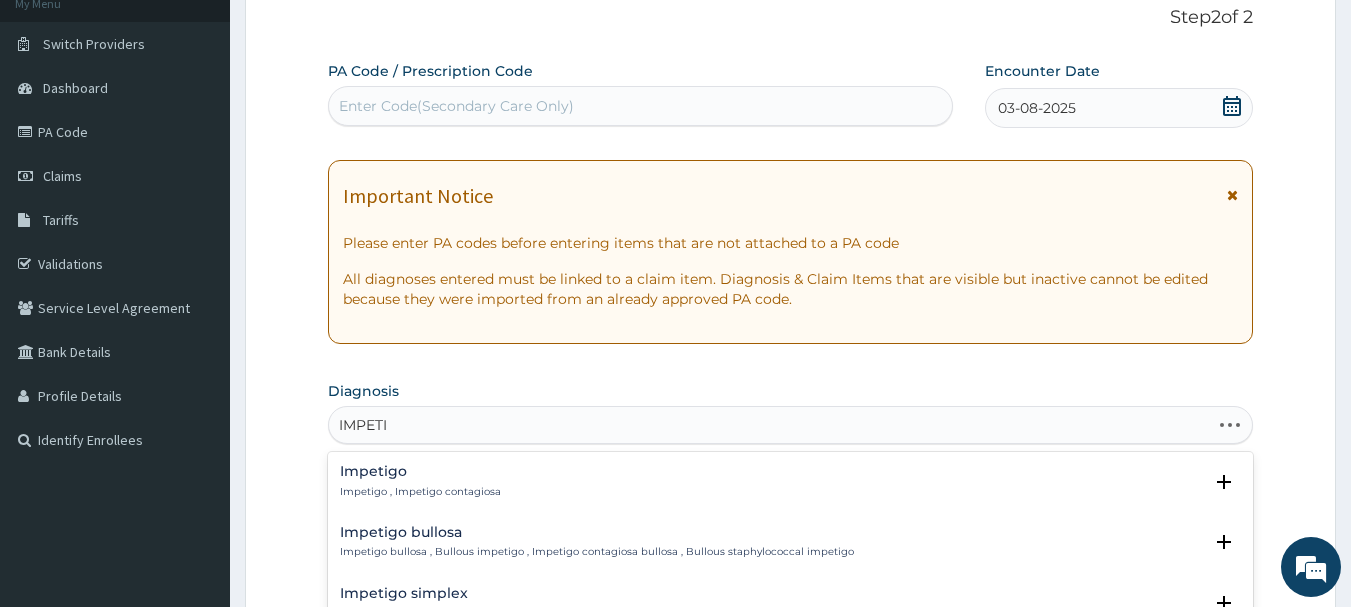 type on "IMPETIG" 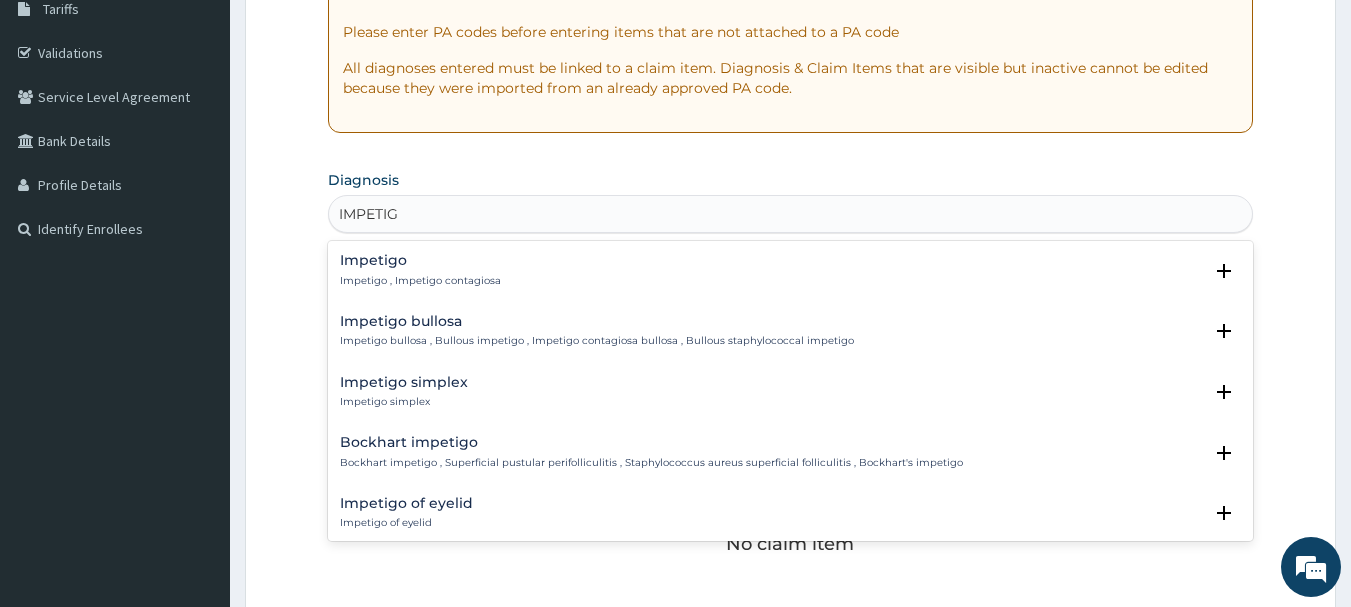 scroll, scrollTop: 366, scrollLeft: 0, axis: vertical 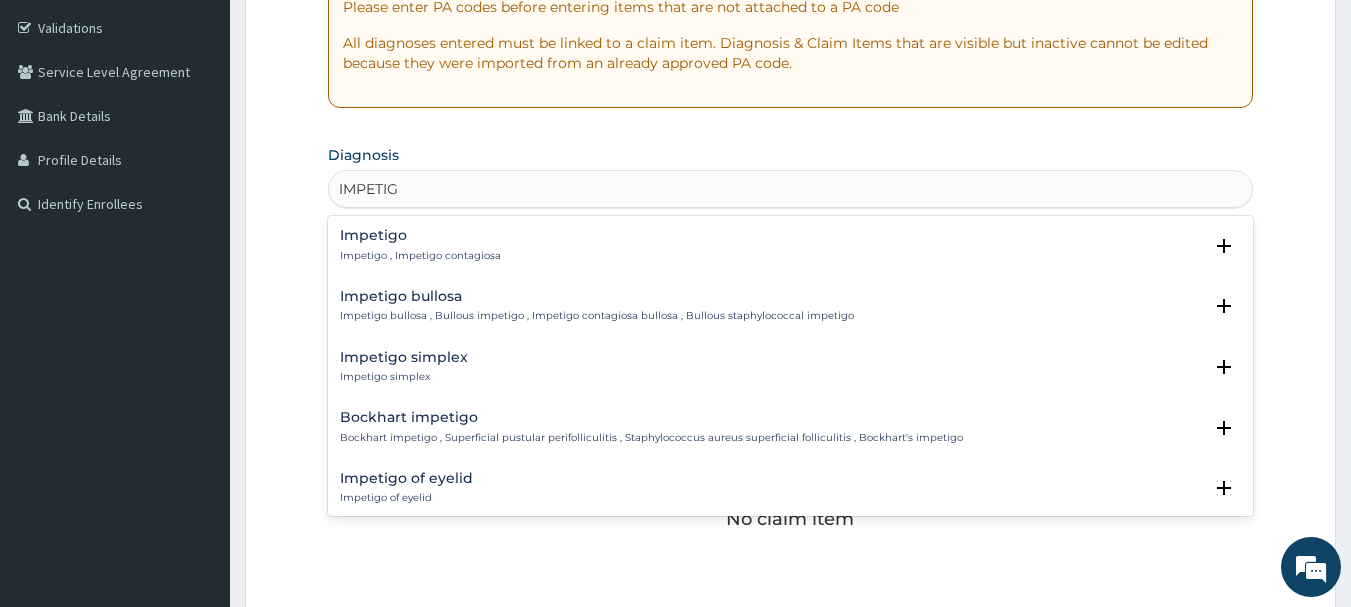 click on "Impetigo , Impetigo contagiosa" at bounding box center (420, 256) 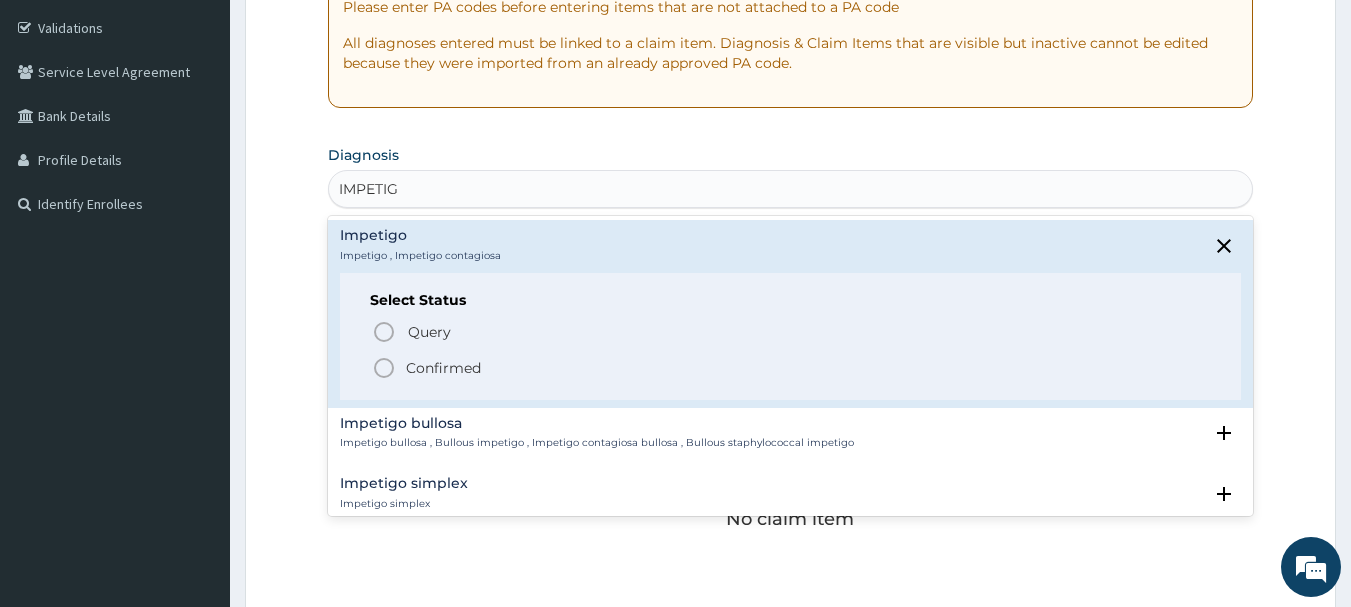 click 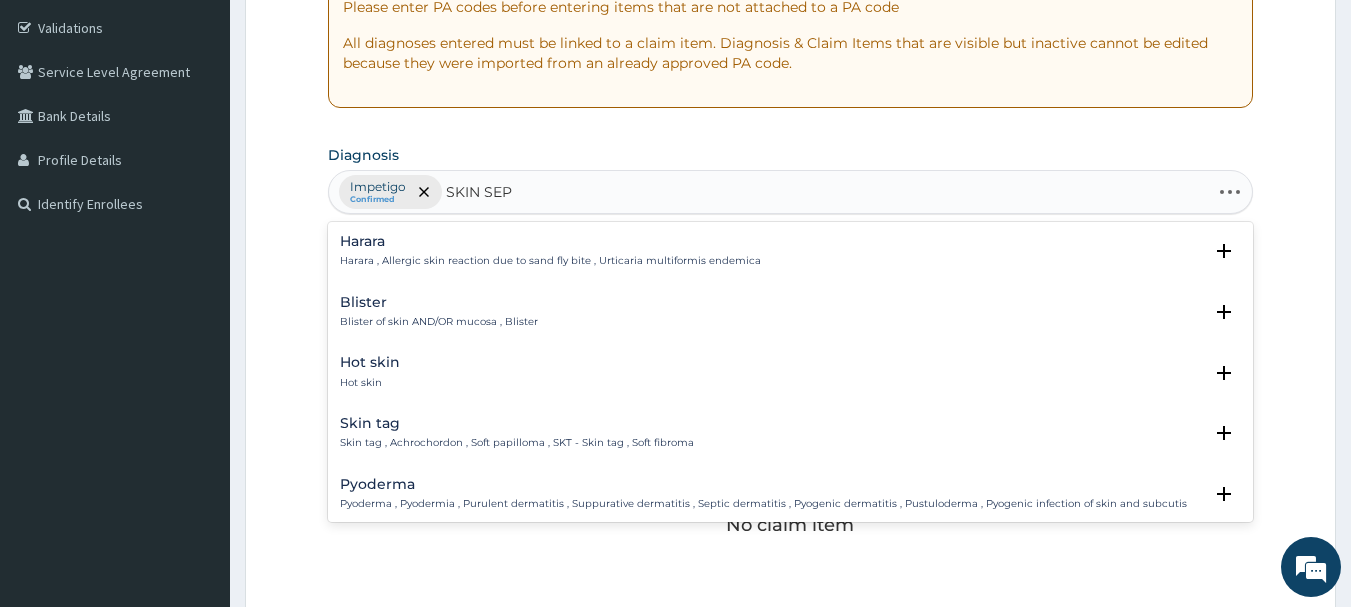 type on "SKIN SEPS" 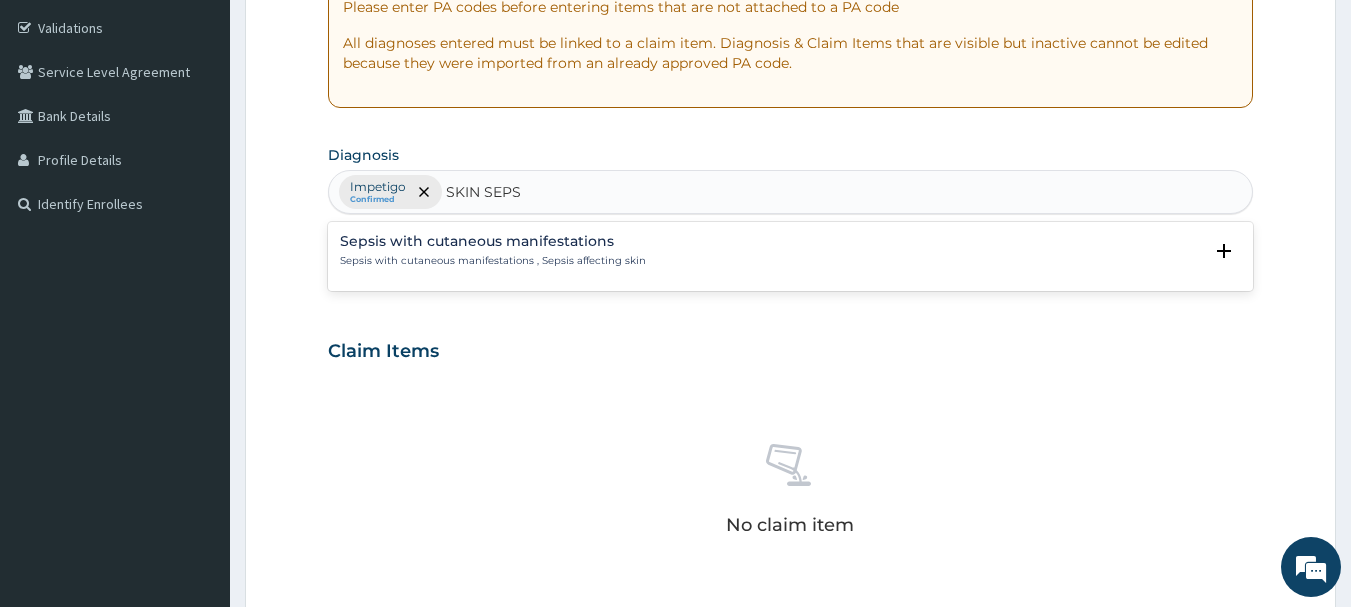 click on "Sepsis with cutaneous manifestations , Sepsis affecting skin" at bounding box center (493, 261) 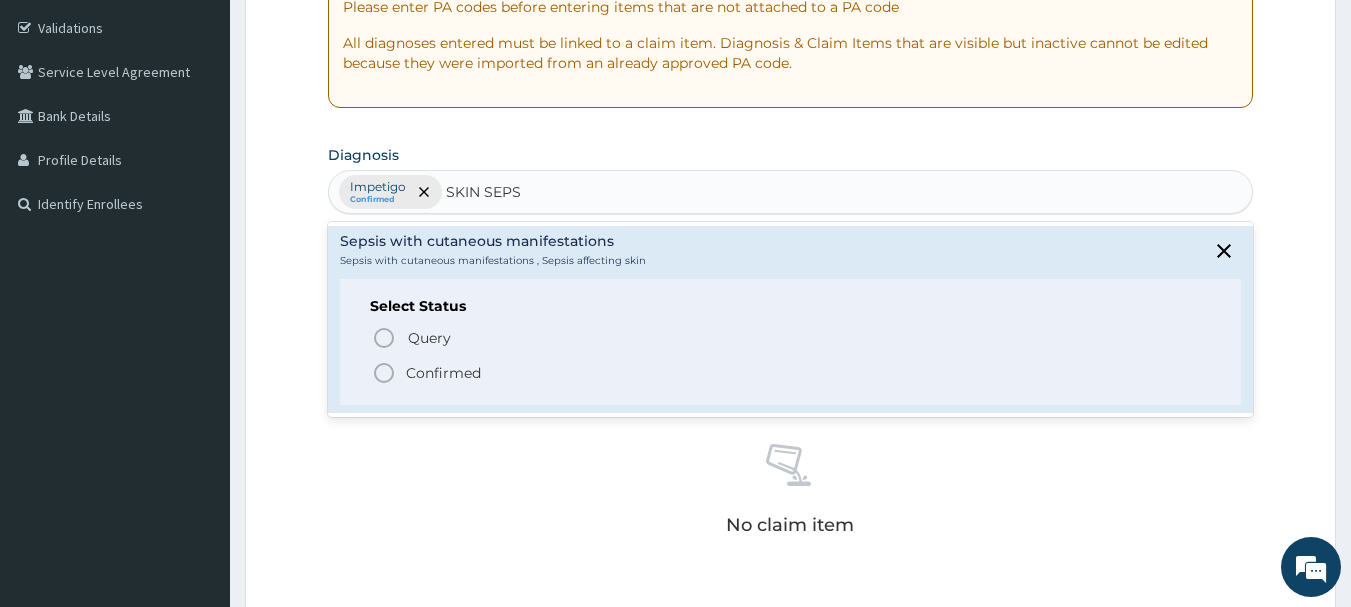 click 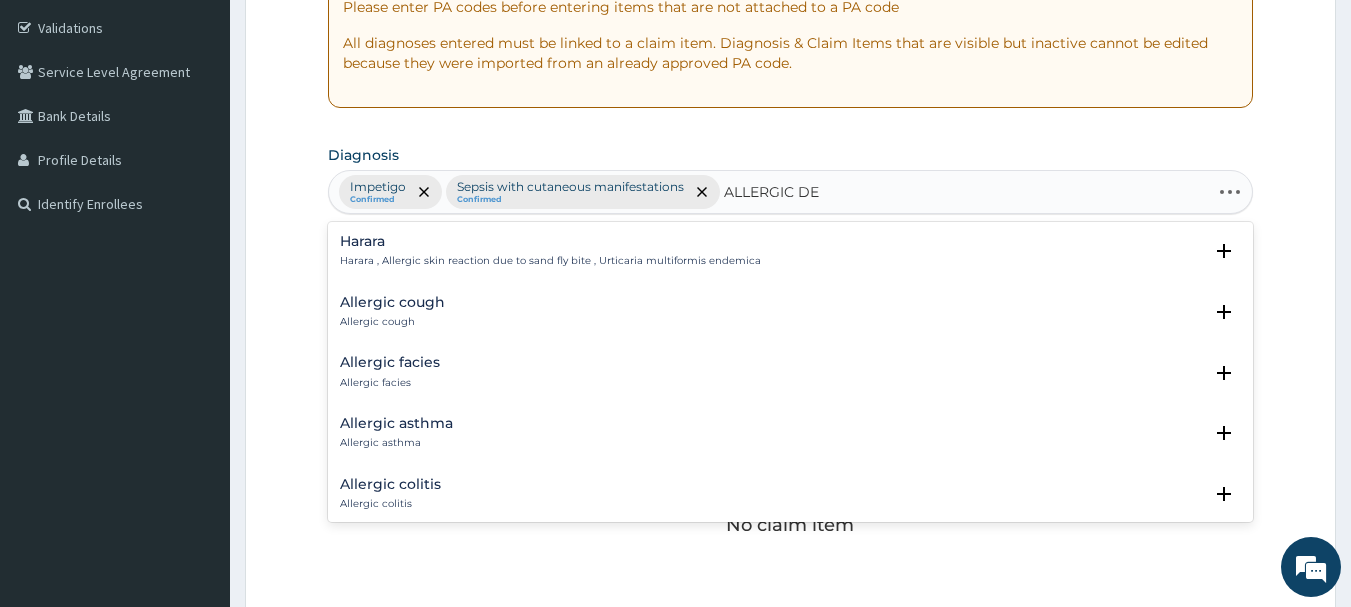 type on "ALLERGIC DER" 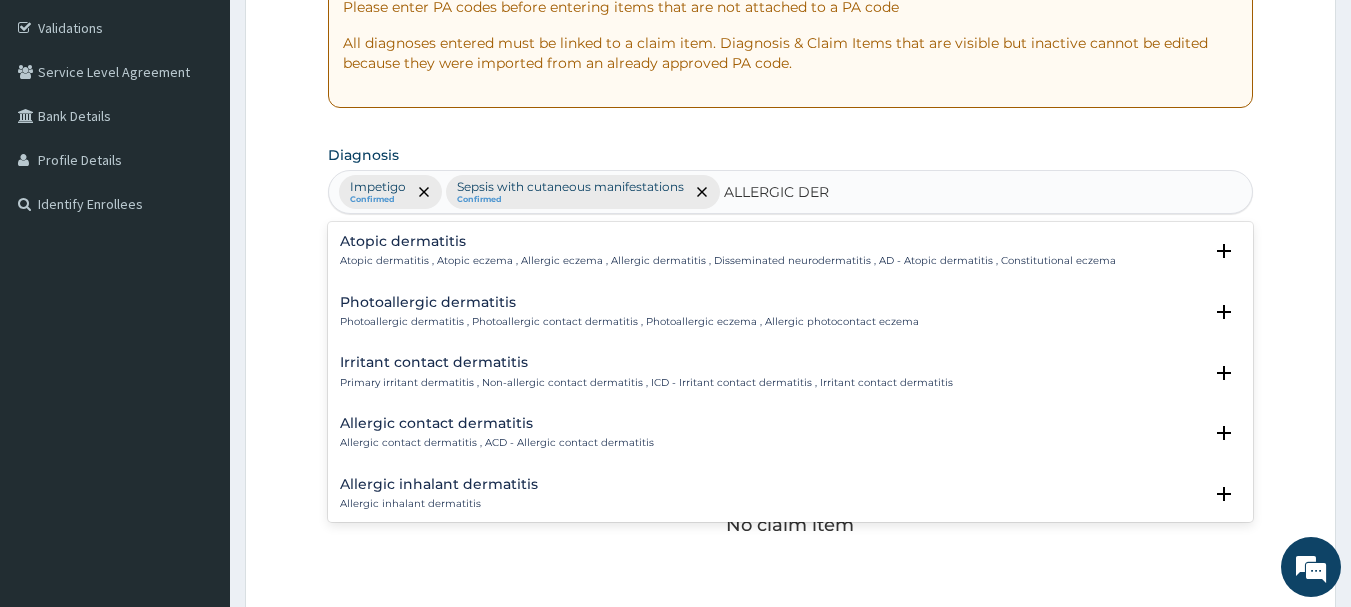 click on "Atopic dermatitis Atopic dermatitis , Atopic eczema , Allergic eczema , Allergic dermatitis , Disseminated neurodermatitis , AD - Atopic dermatitis , Constitutional eczema" at bounding box center (728, 251) 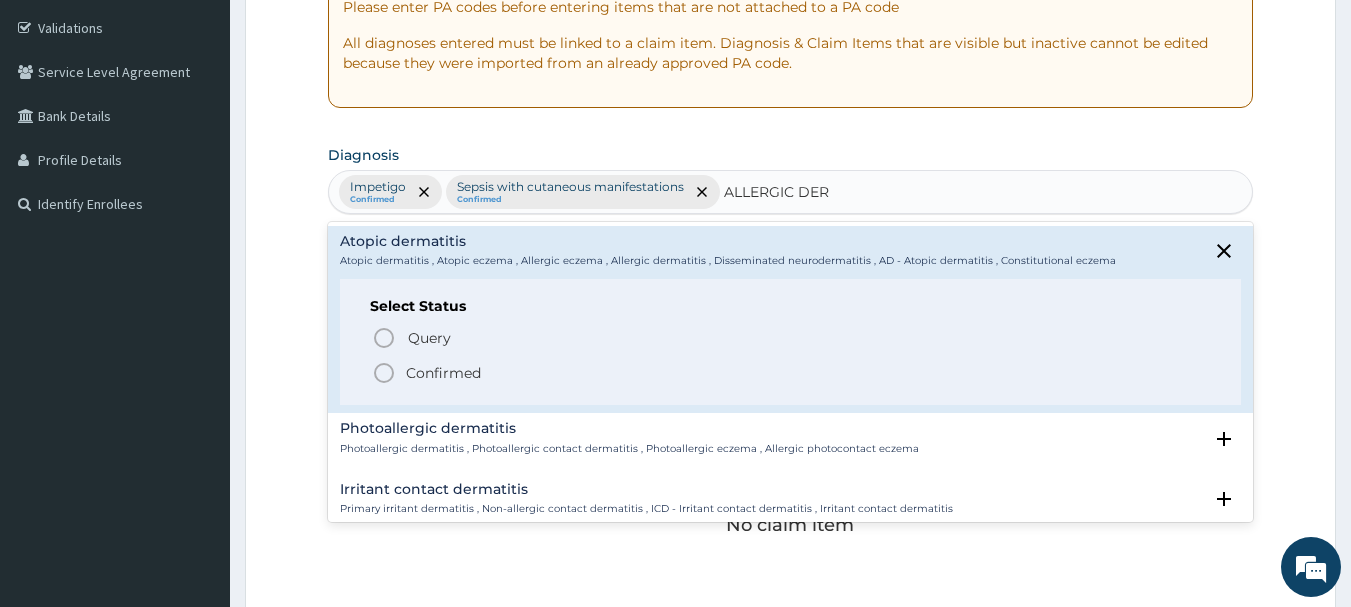 click 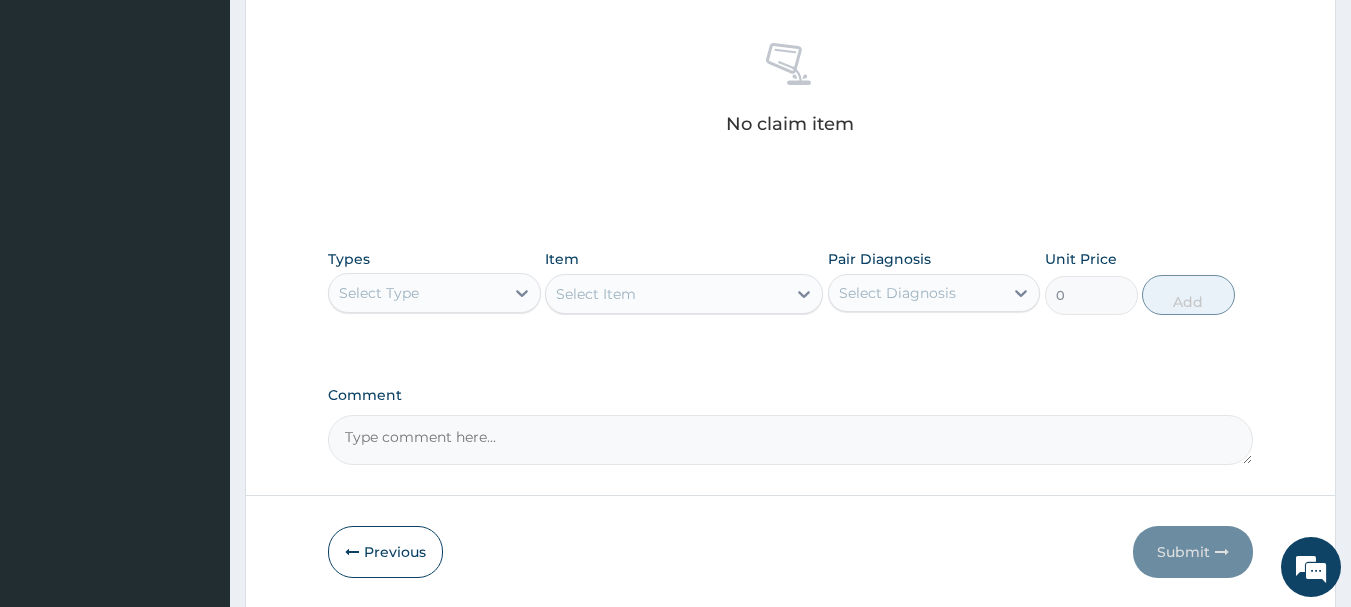 scroll, scrollTop: 770, scrollLeft: 0, axis: vertical 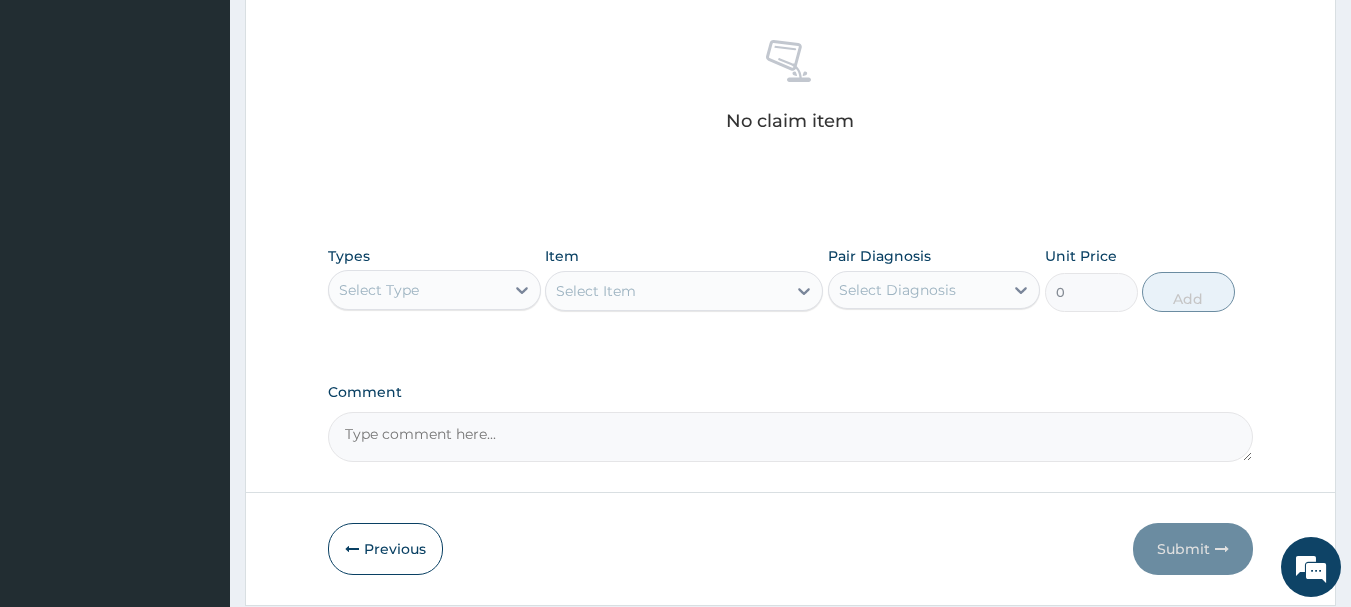 click on "Select Type" at bounding box center [416, 290] 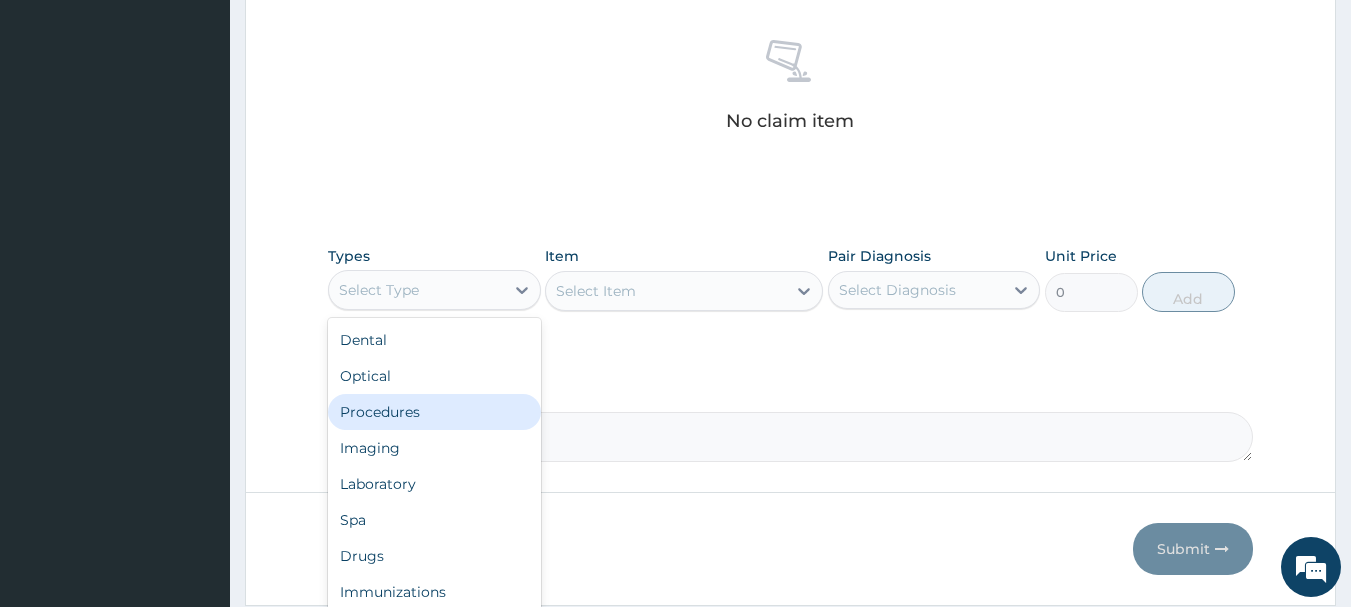 click on "Procedures" at bounding box center (434, 412) 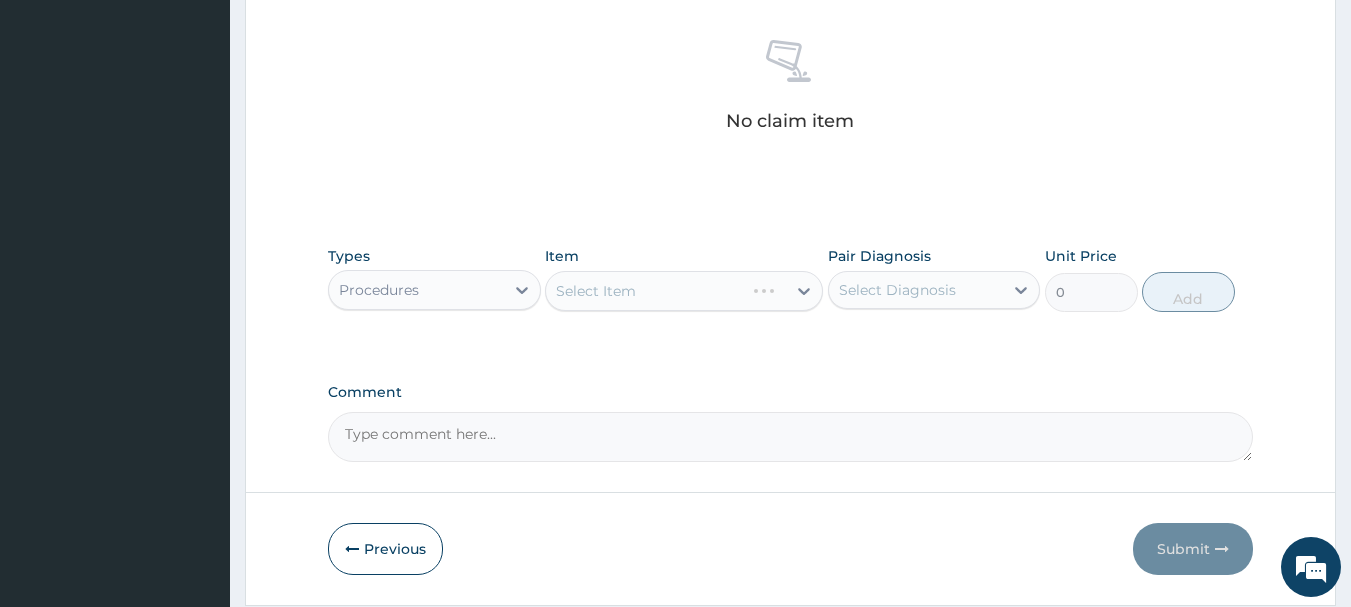 click on "Select Item" at bounding box center (684, 291) 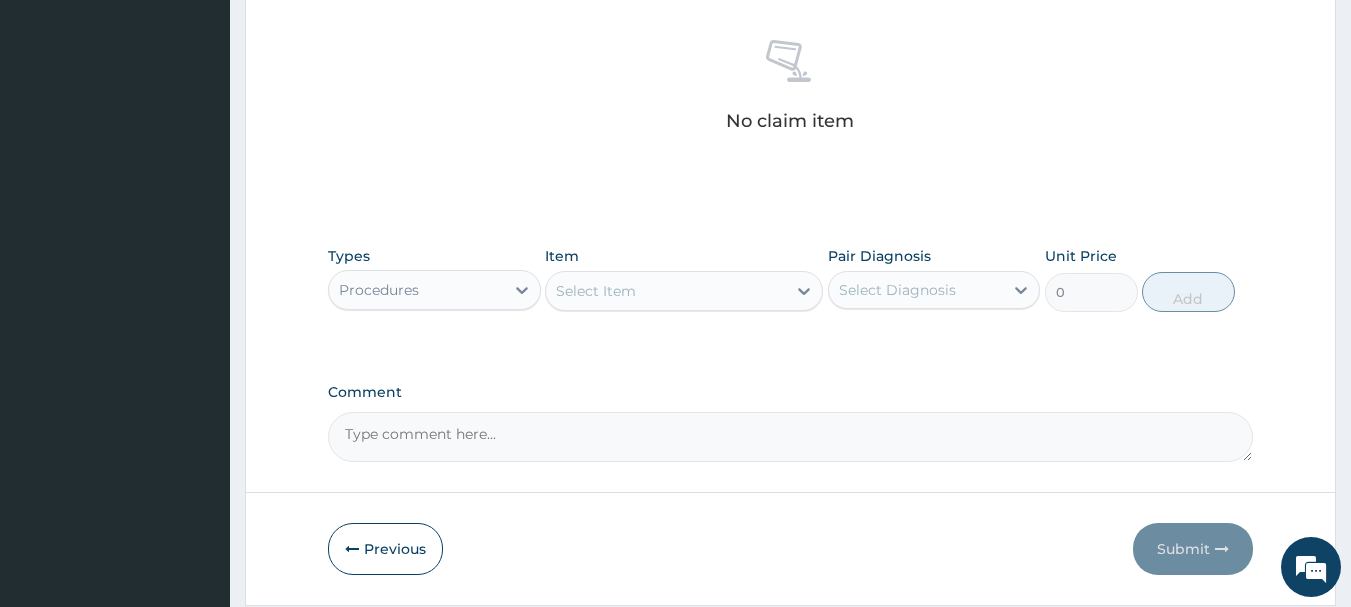 click at bounding box center [804, 291] 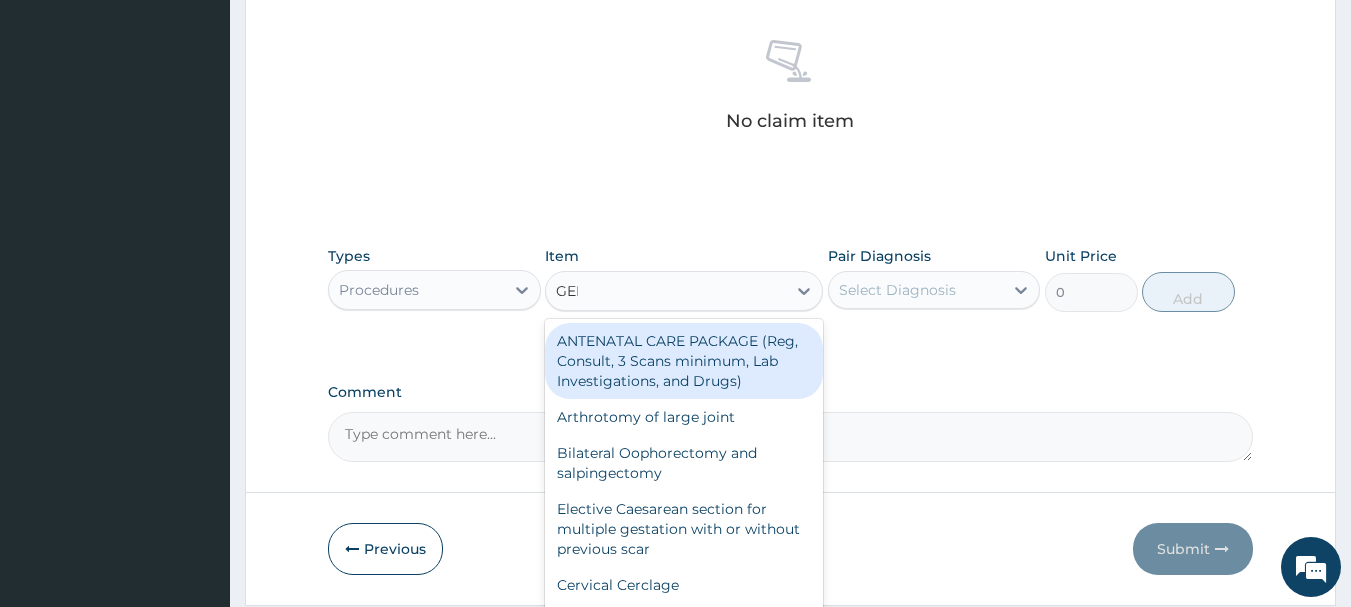 type on "GENE" 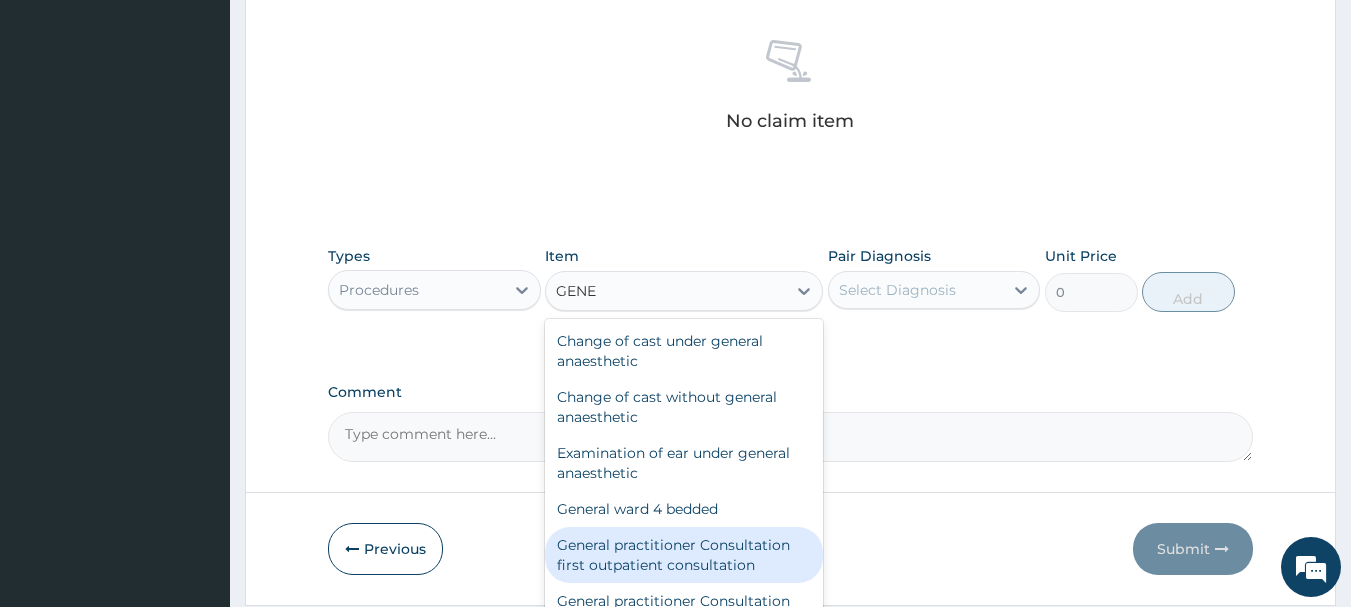 click on "General practitioner Consultation first outpatient consultation" at bounding box center (684, 555) 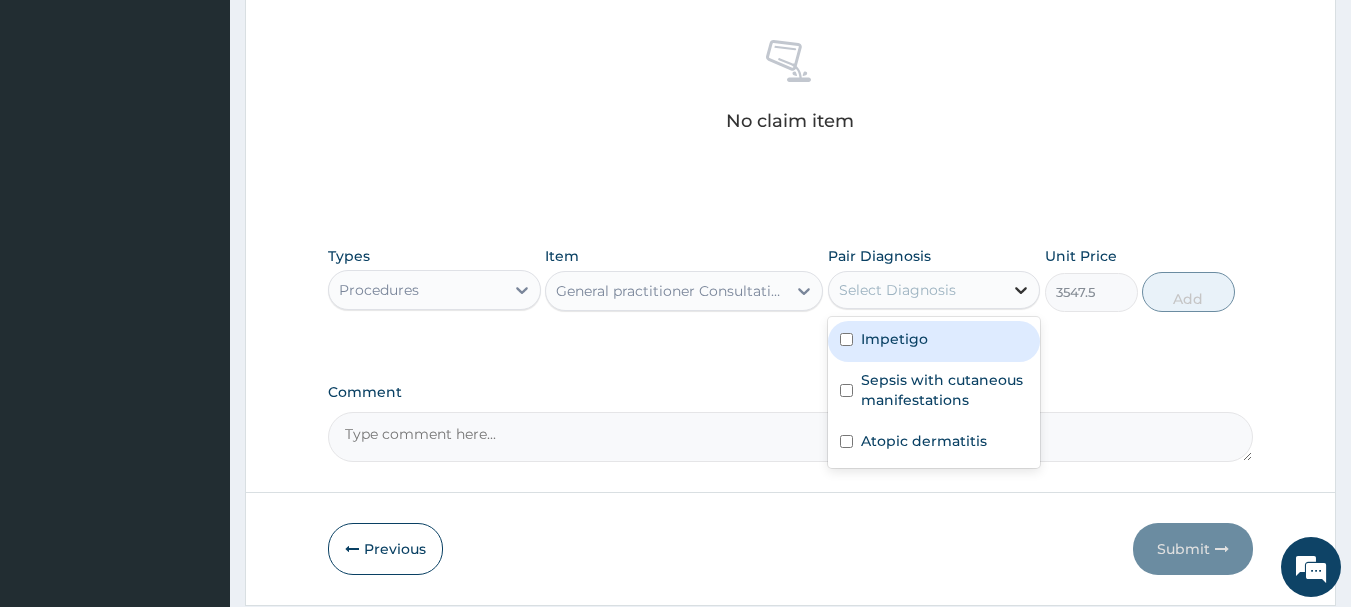 click 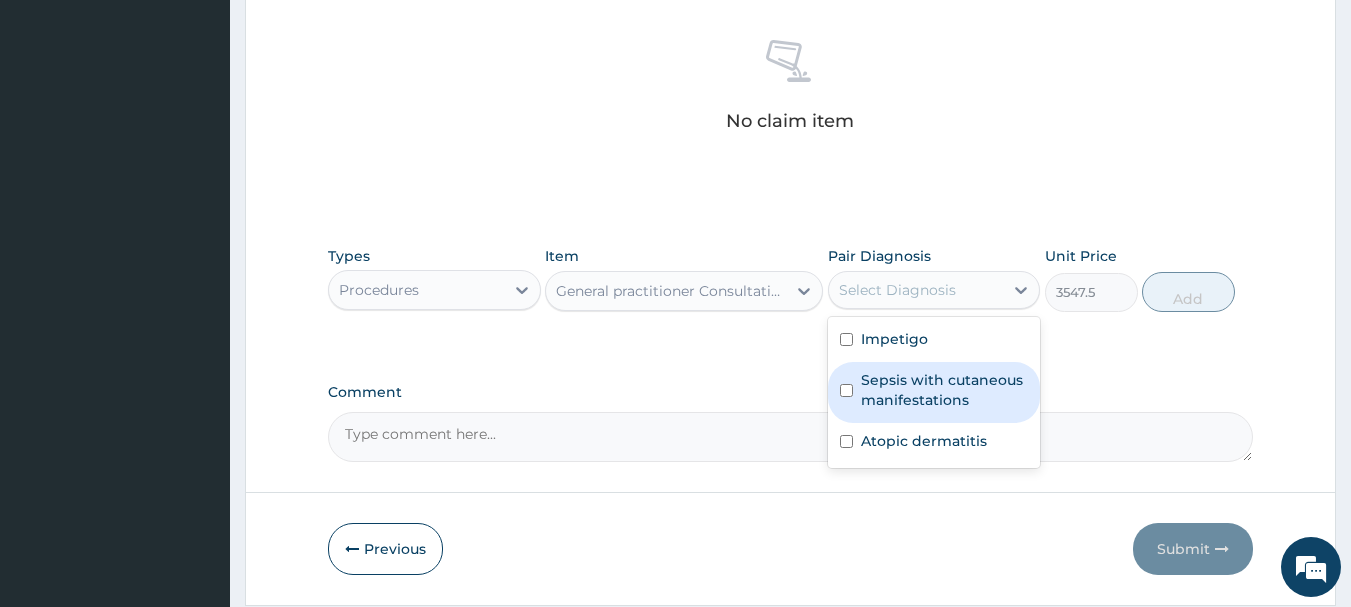 click on "Sepsis with cutaneous manifestations" at bounding box center (934, 392) 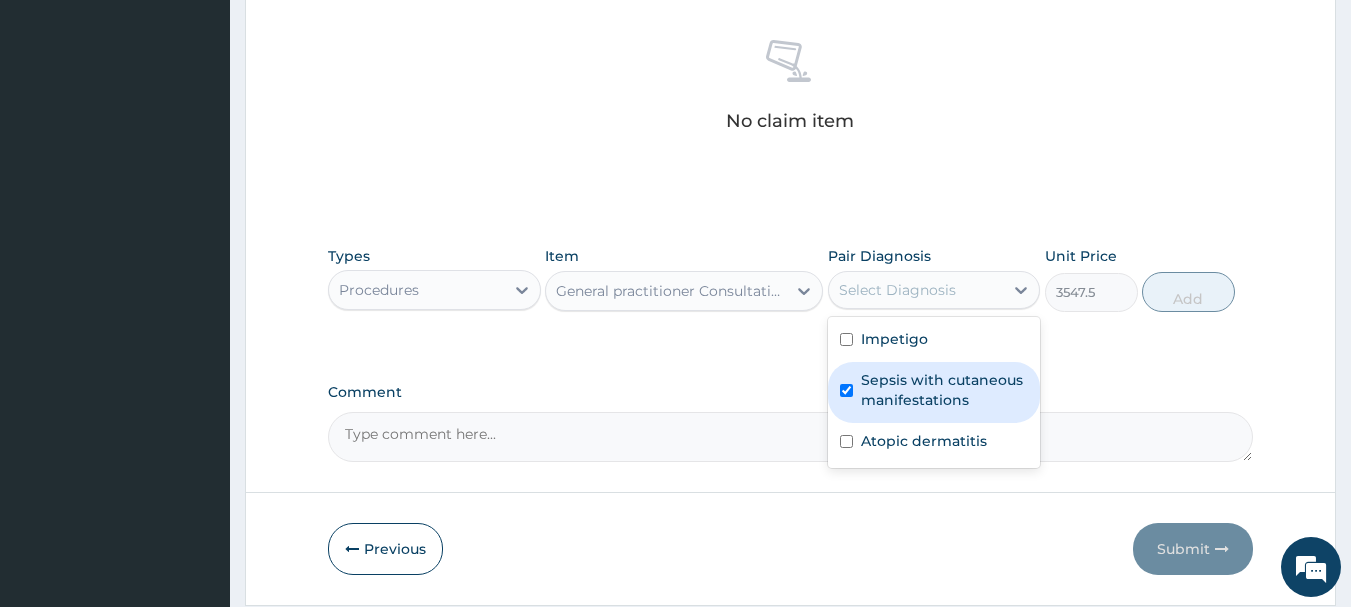 checkbox on "true" 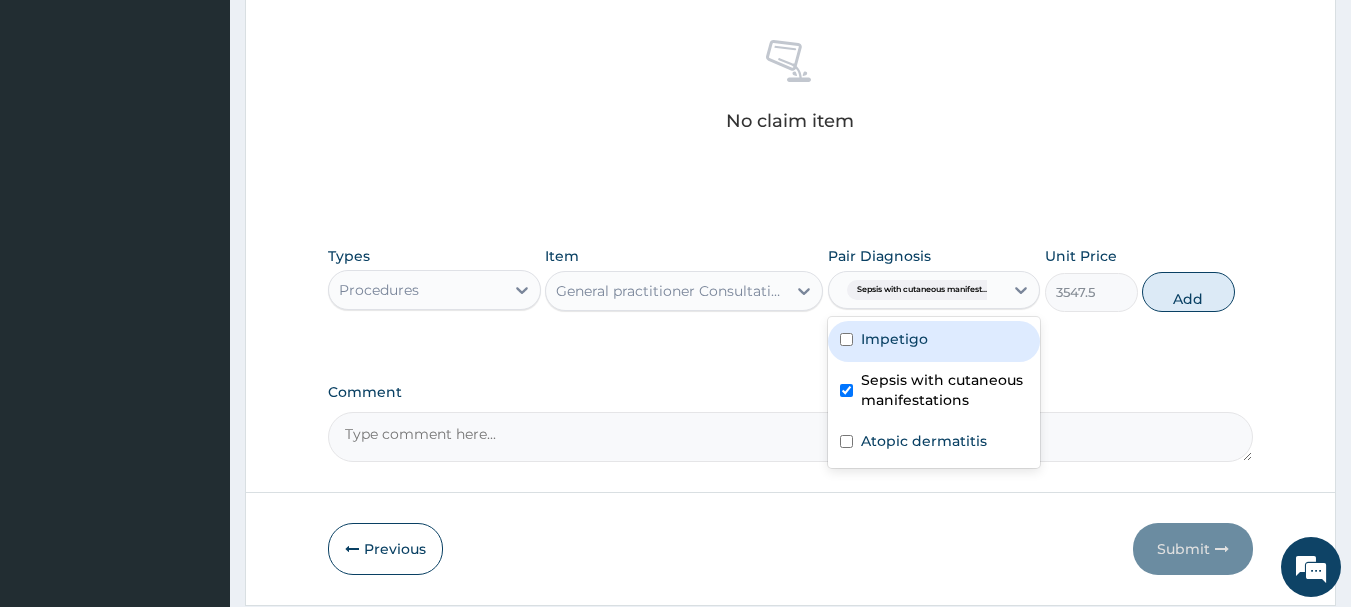 click on "Impetigo" at bounding box center [934, 341] 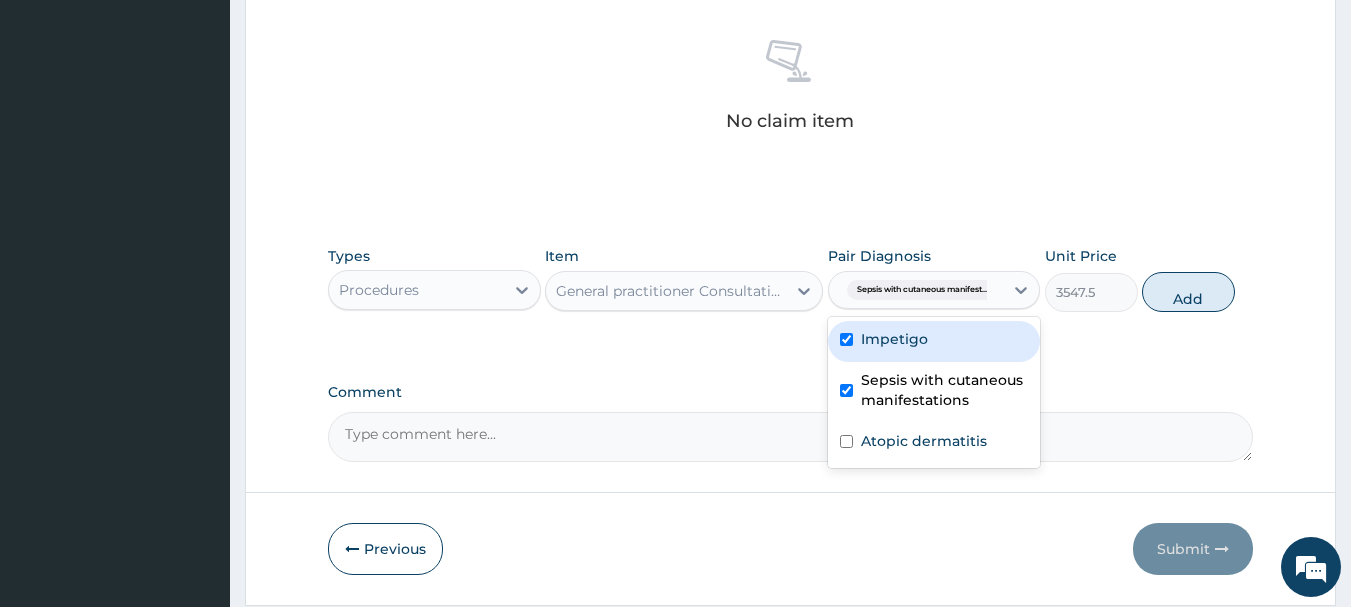 checkbox on "true" 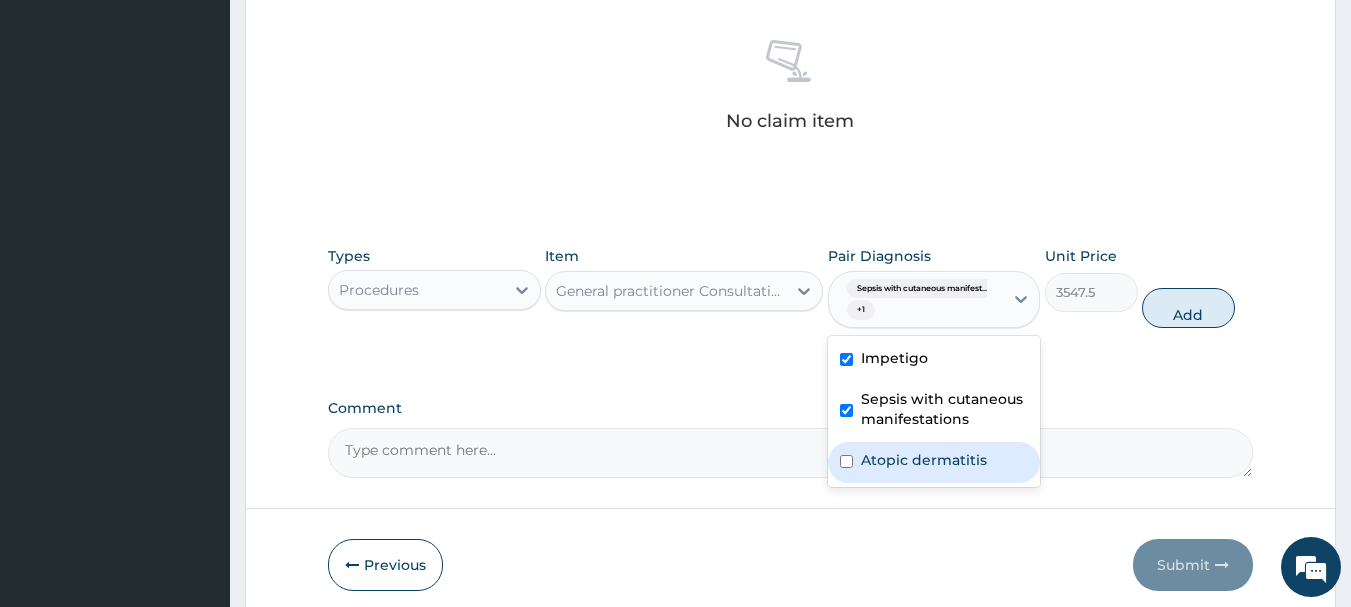 click on "Atopic dermatitis" at bounding box center [924, 460] 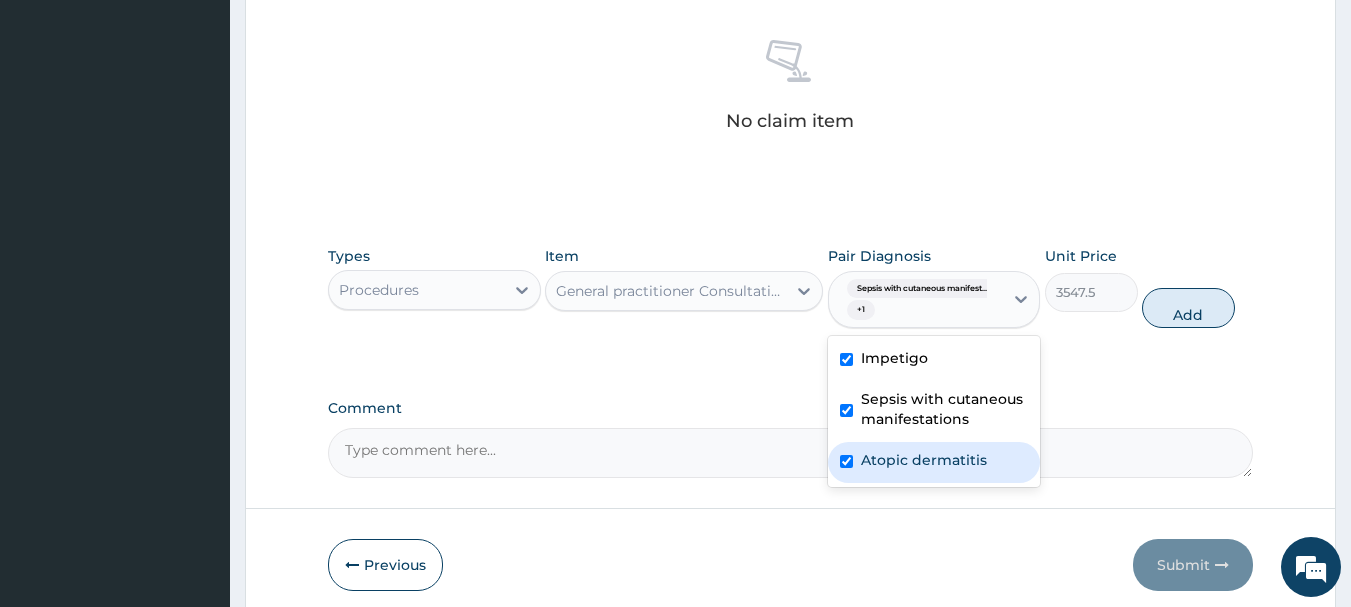 checkbox on "true" 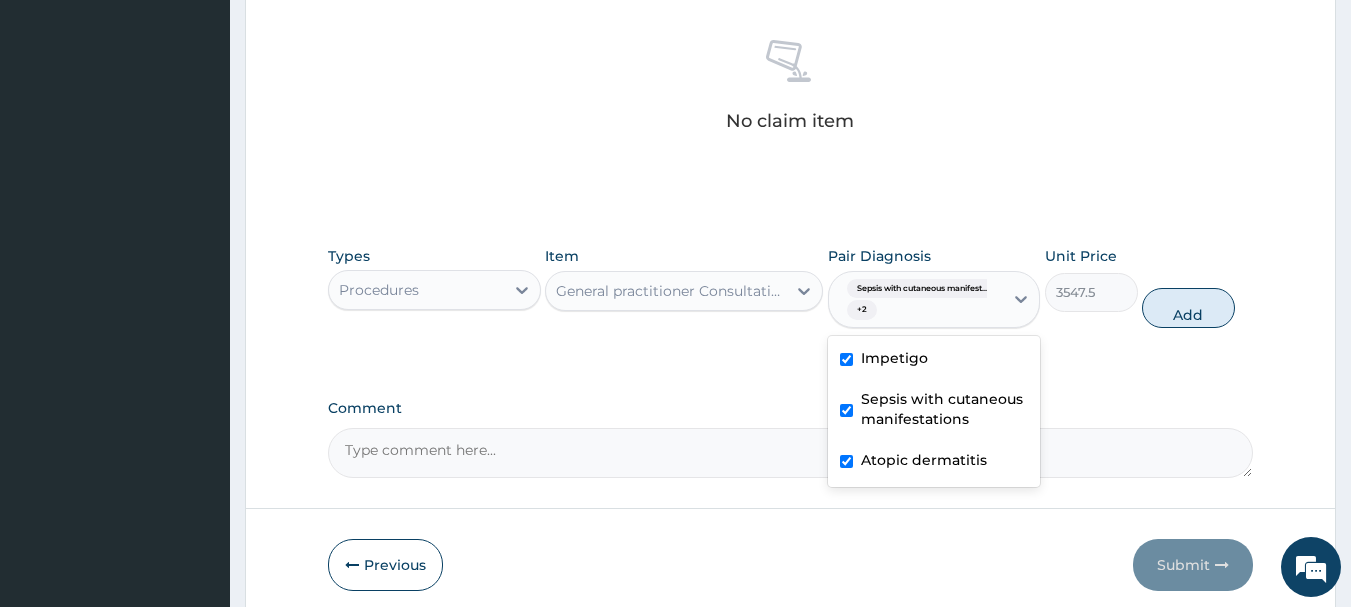 click on "Step  2  of 2 PA Code / Prescription Code Enter Code(Secondary Care Only) Encounter Date 03-08-2025 Important Notice Please enter PA codes before entering items that are not attached to a PA code   All diagnoses entered must be linked to a claim item. Diagnosis & Claim Items that are visible but inactive cannot be edited because they were imported from an already approved PA code. Diagnosis Impetigo Confirmed Sepsis with cutaneous manifestations Confirmed Atopic dermatitis Confirmed NB: All diagnosis must be linked to a claim item Claim Items No claim item Types Procedures Item General practitioner Consultation first outpatient consultation Pair Diagnosis option Atopic dermatitis, selected. option Sepsis with cutaneous manifestations selected, 2 of 3. 3 results available. Use Up and Down to choose options, press Enter to select the currently focused option, press Escape to exit the menu, press Tab to select the option and exit the menu. Sepsis with cutaneous manifest...  + 2 Impetigo Atopic dermatitis 3547.5" at bounding box center (790, -21) 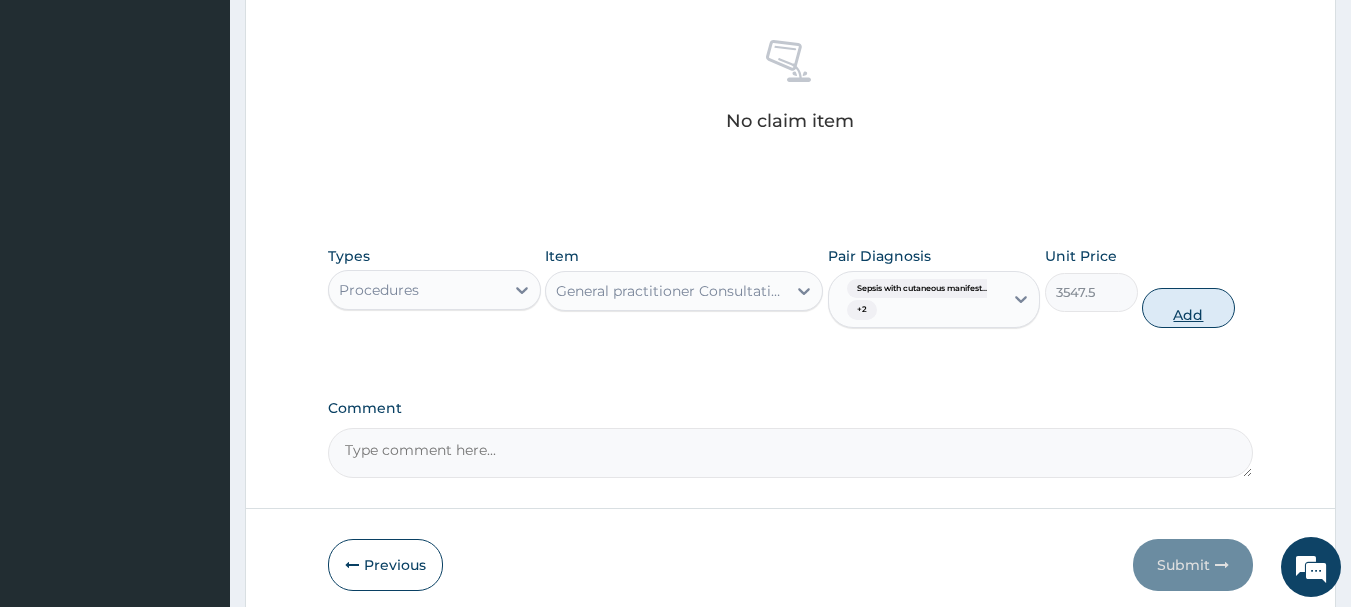 click on "Add" at bounding box center (1188, 308) 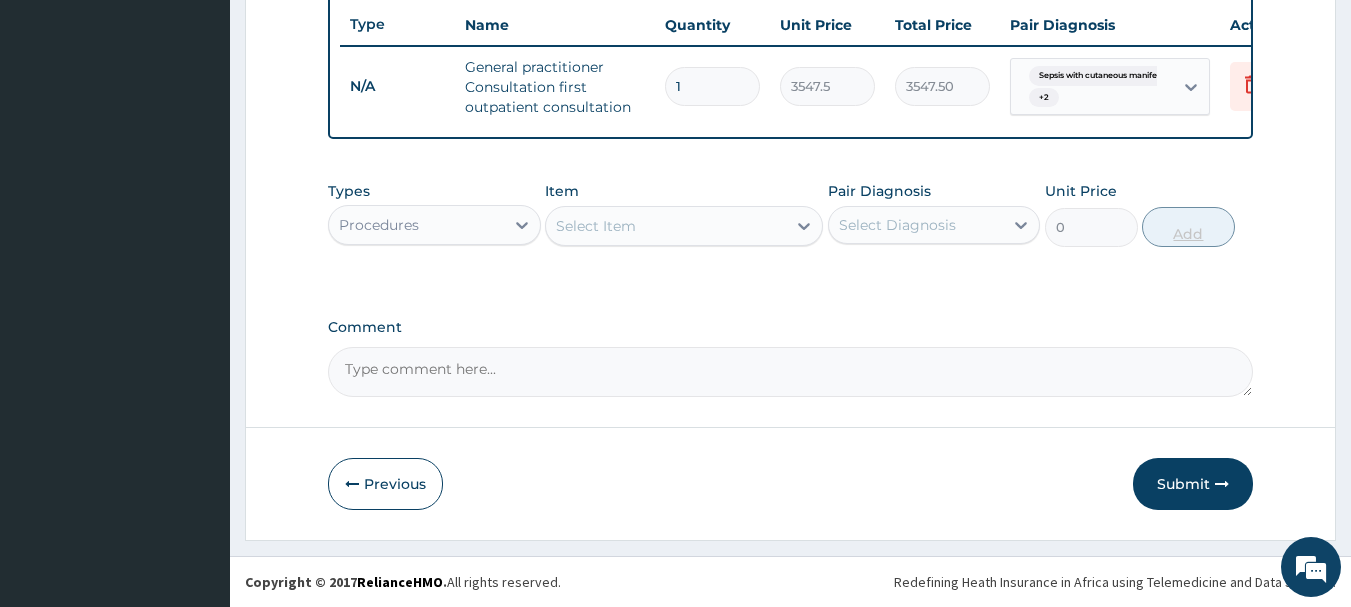 scroll, scrollTop: 766, scrollLeft: 0, axis: vertical 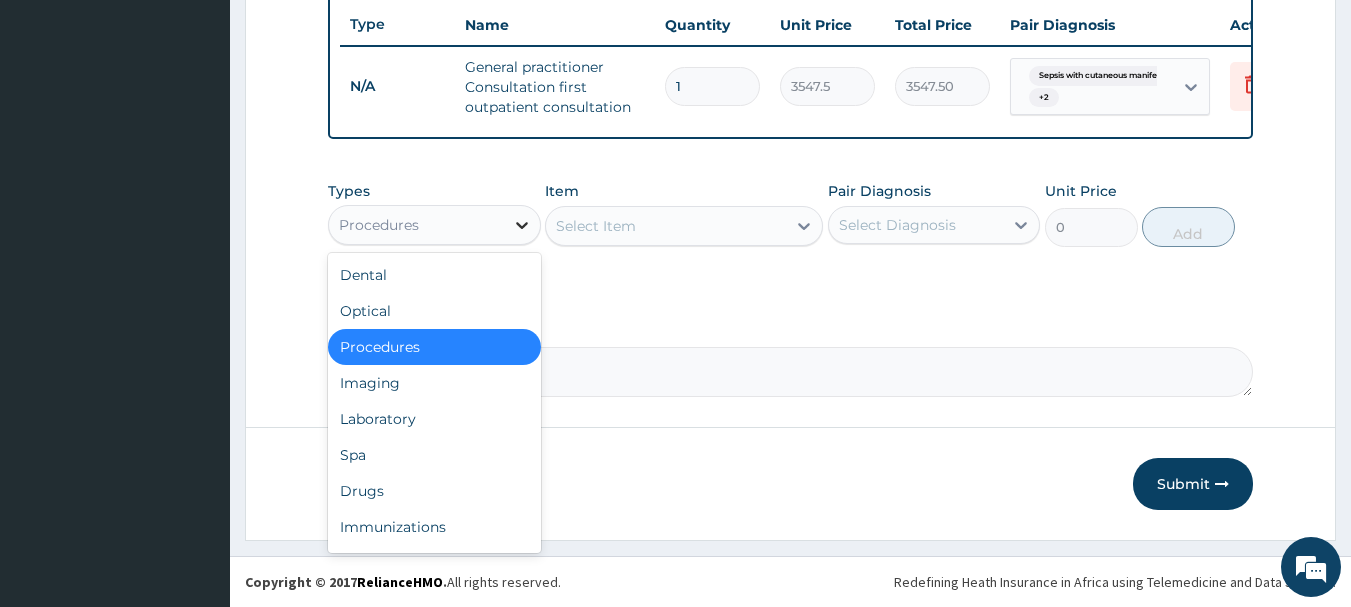 click at bounding box center (522, 225) 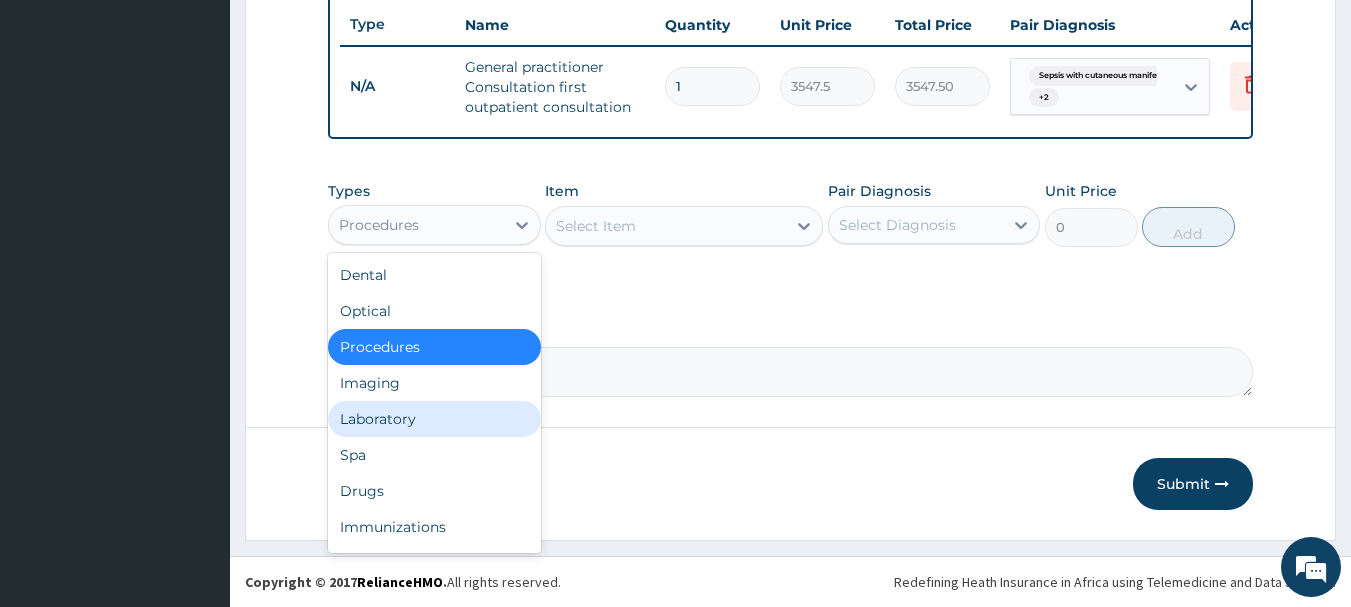 click on "Laboratory" at bounding box center [434, 419] 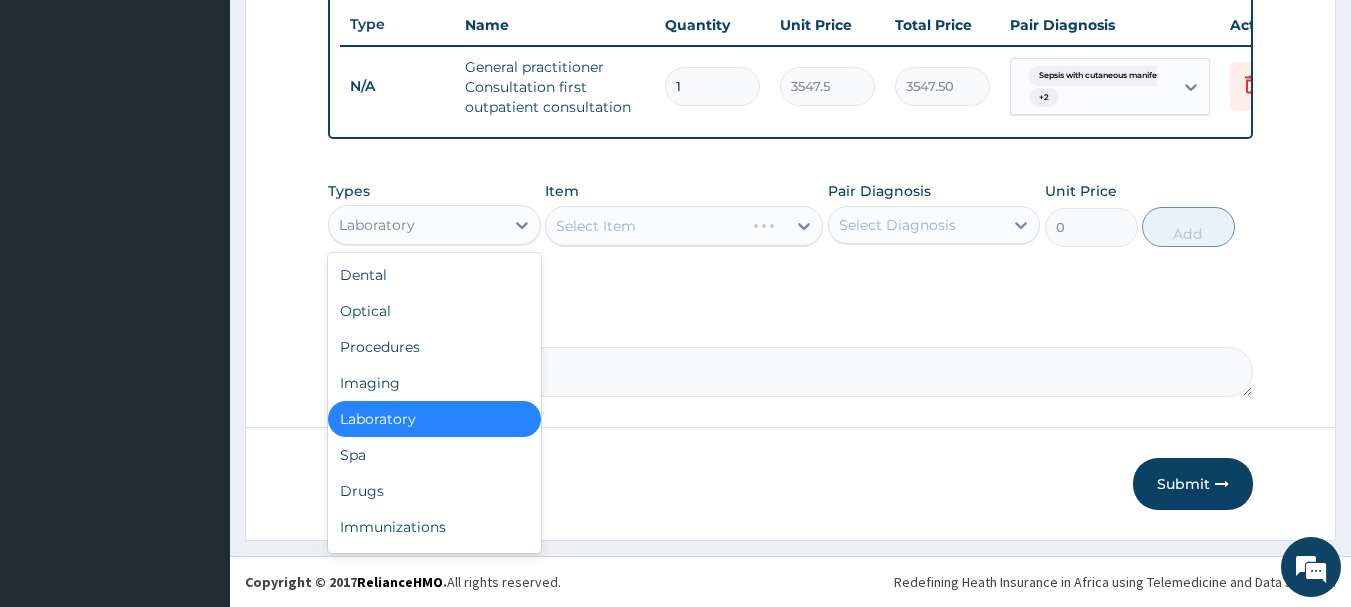 click on "Laboratory" at bounding box center (434, 225) 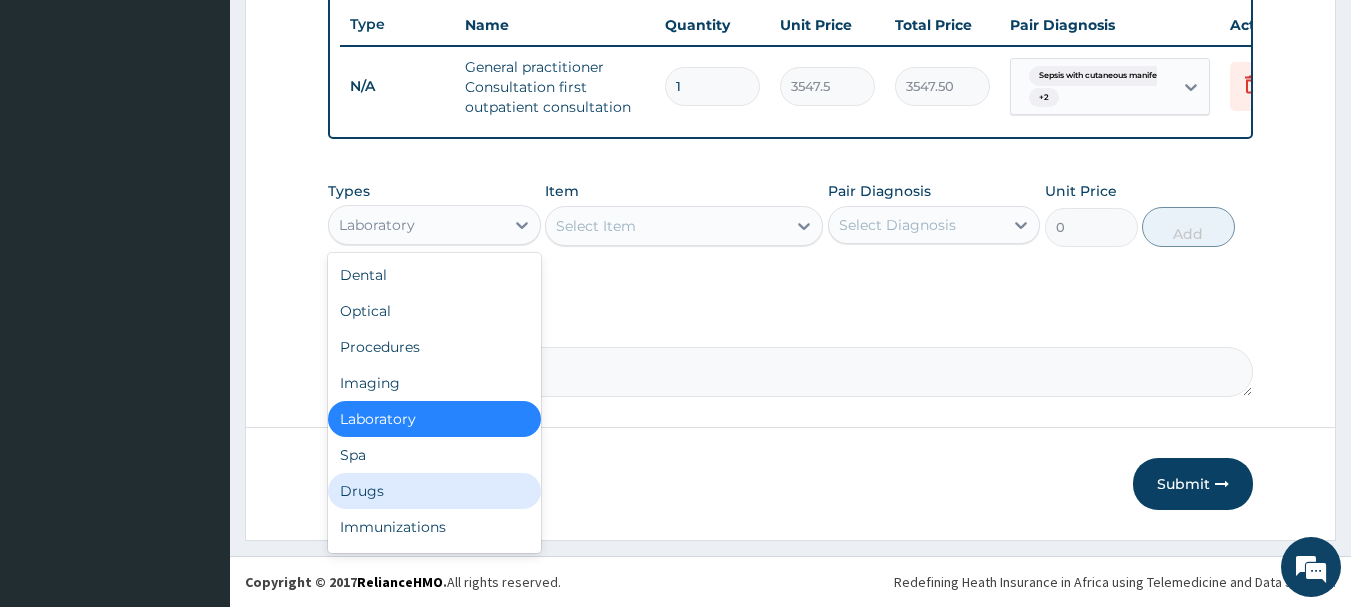 click on "Drugs" at bounding box center (434, 491) 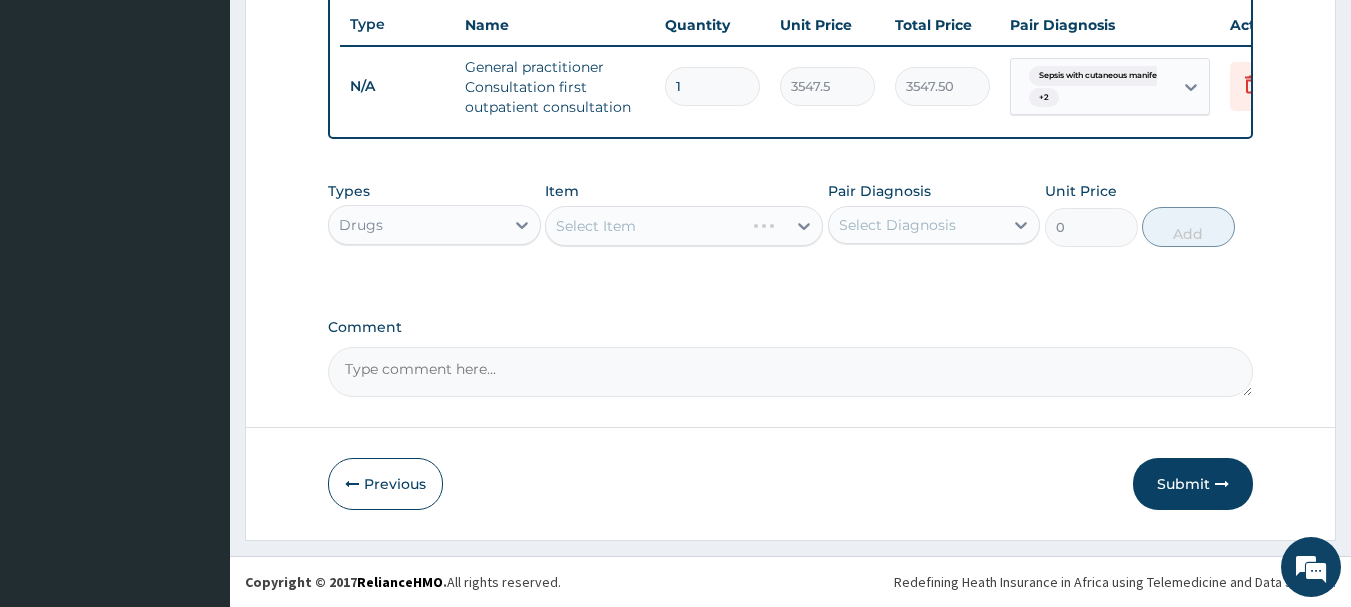 click on "Select Item" at bounding box center [684, 226] 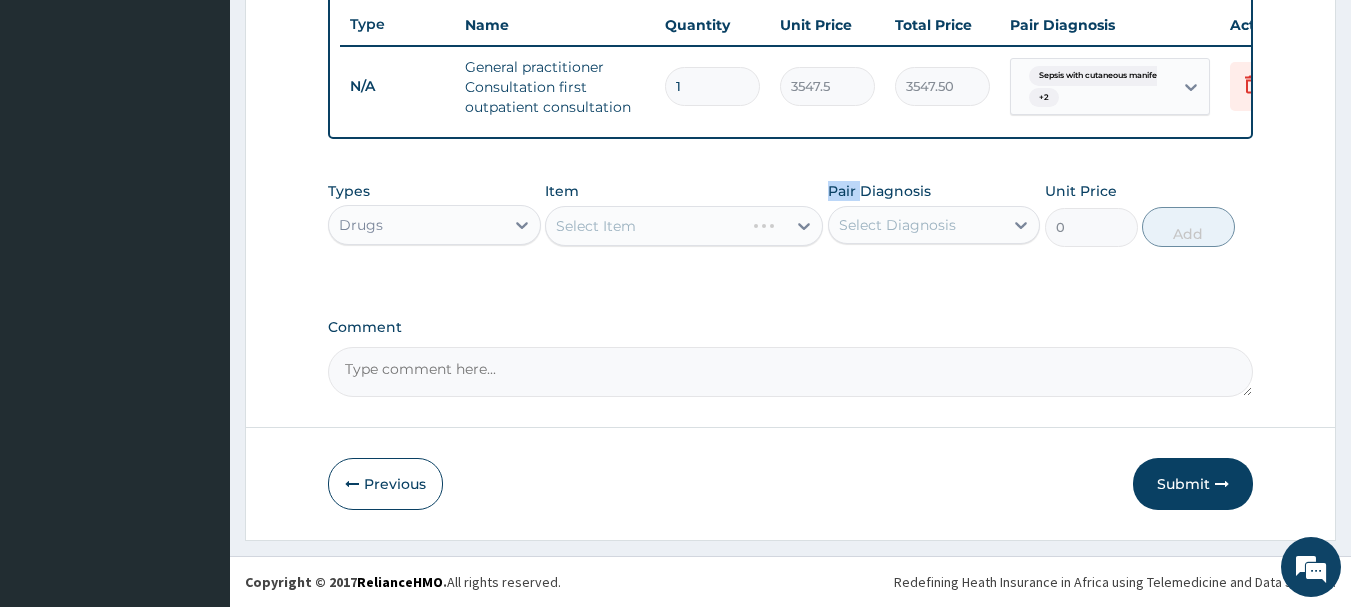 click on "Select Item" at bounding box center [684, 226] 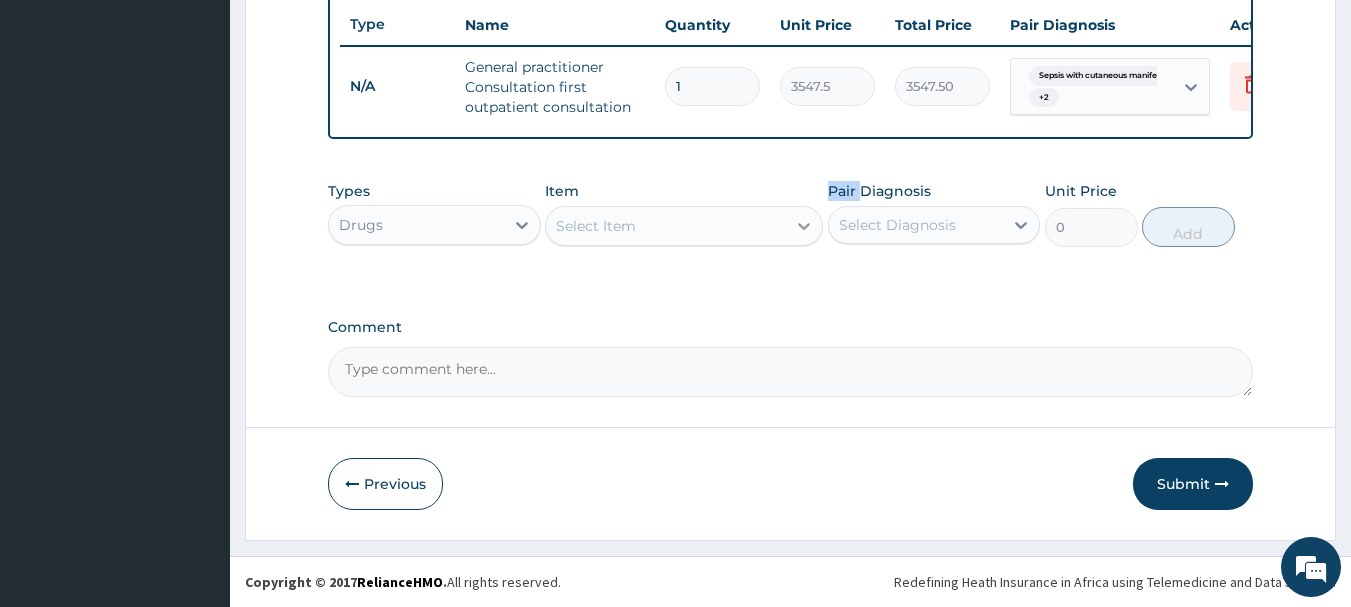 click 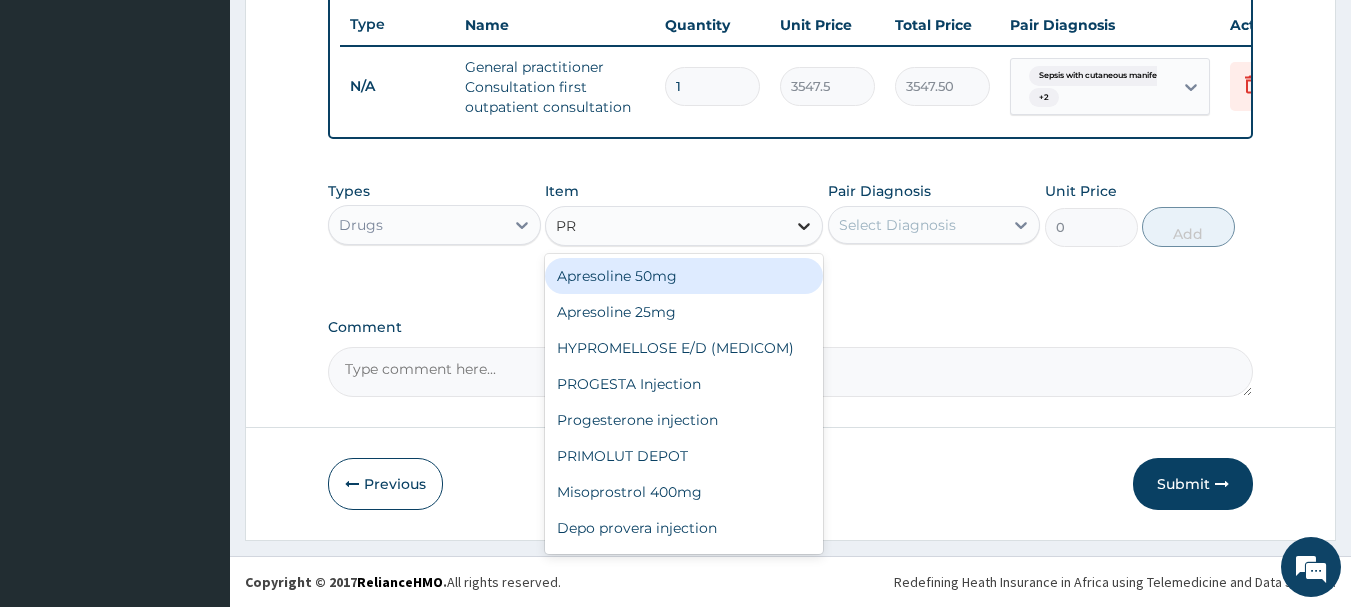type on "PRE" 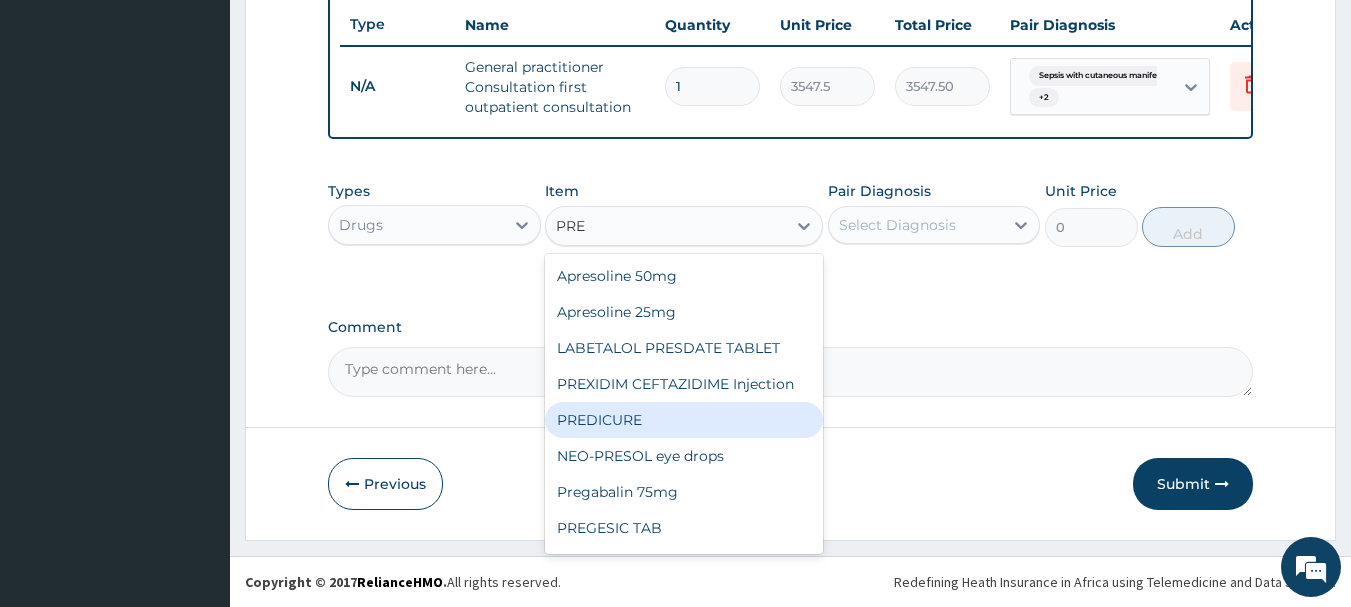 click on "PREDICURE" at bounding box center (684, 420) 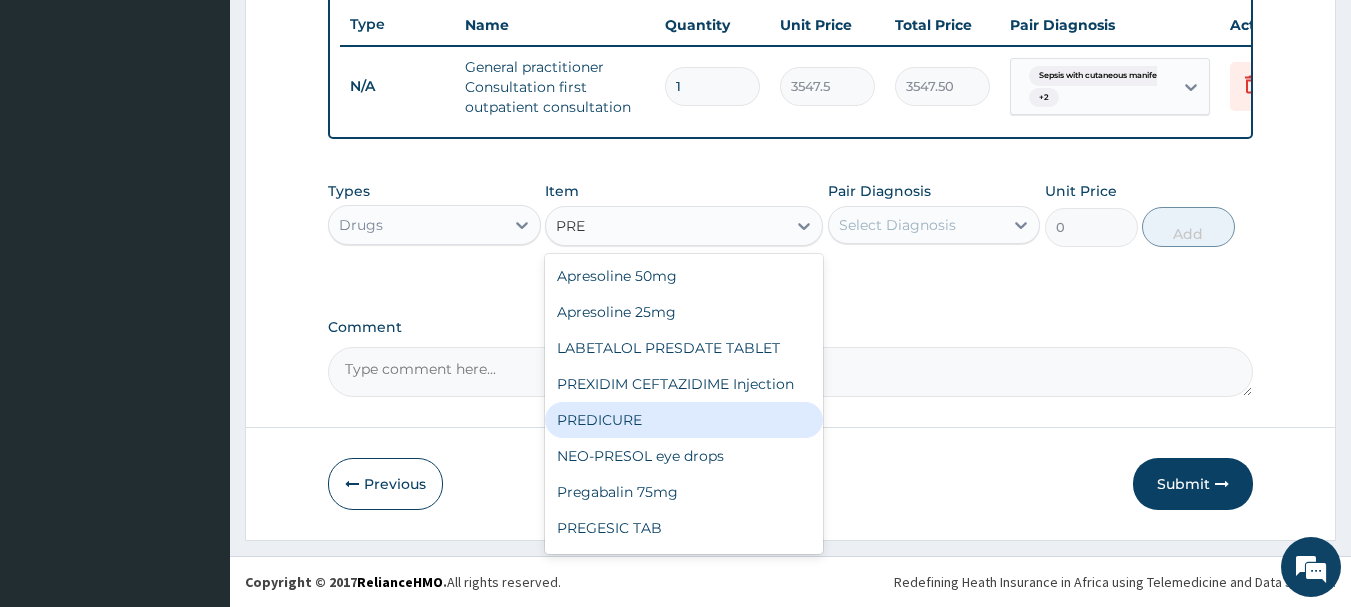 type 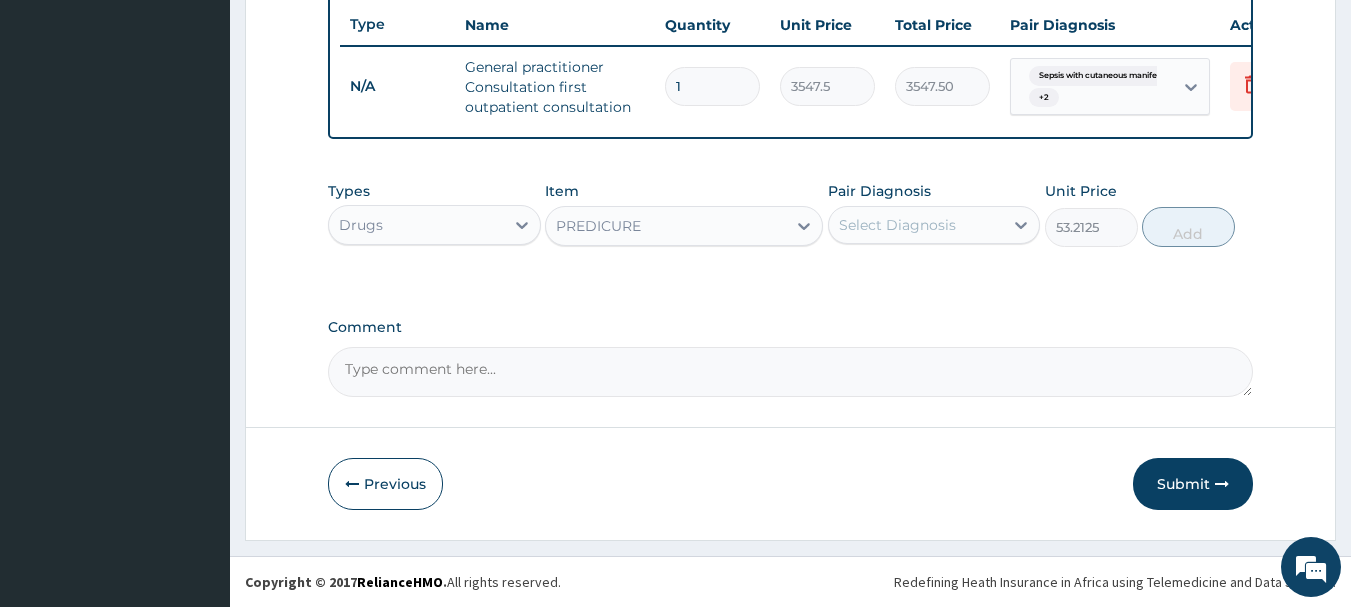 click on "Select Diagnosis" at bounding box center (897, 225) 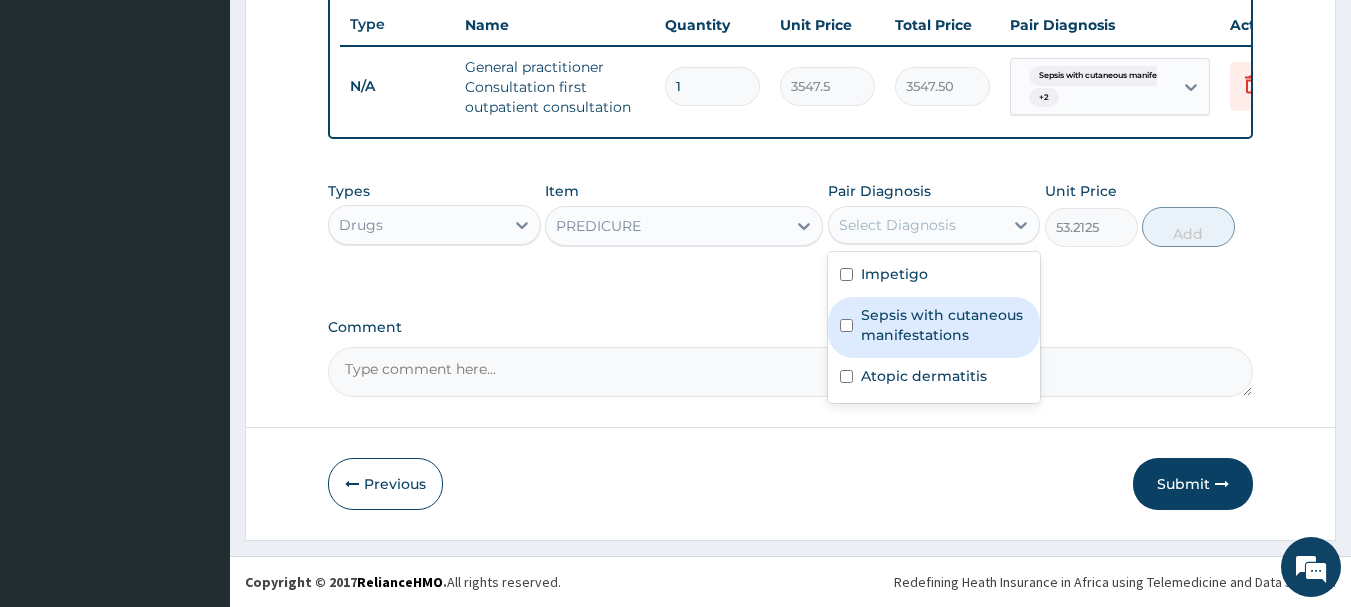 click at bounding box center [846, 325] 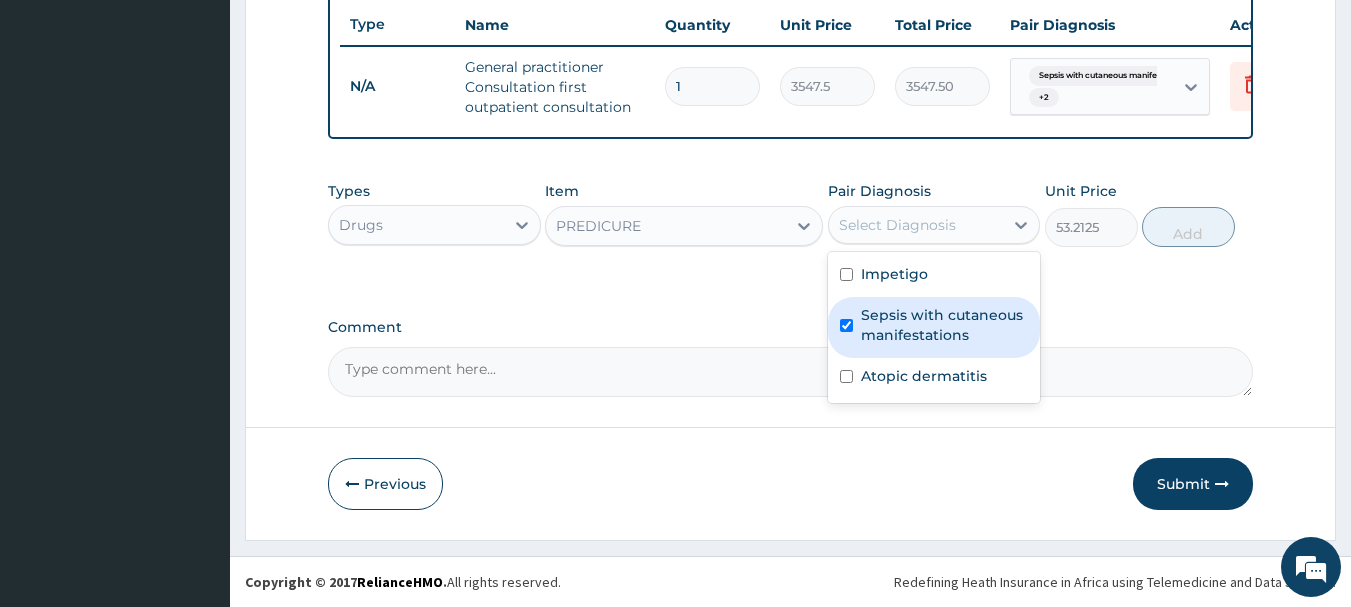 checkbox on "true" 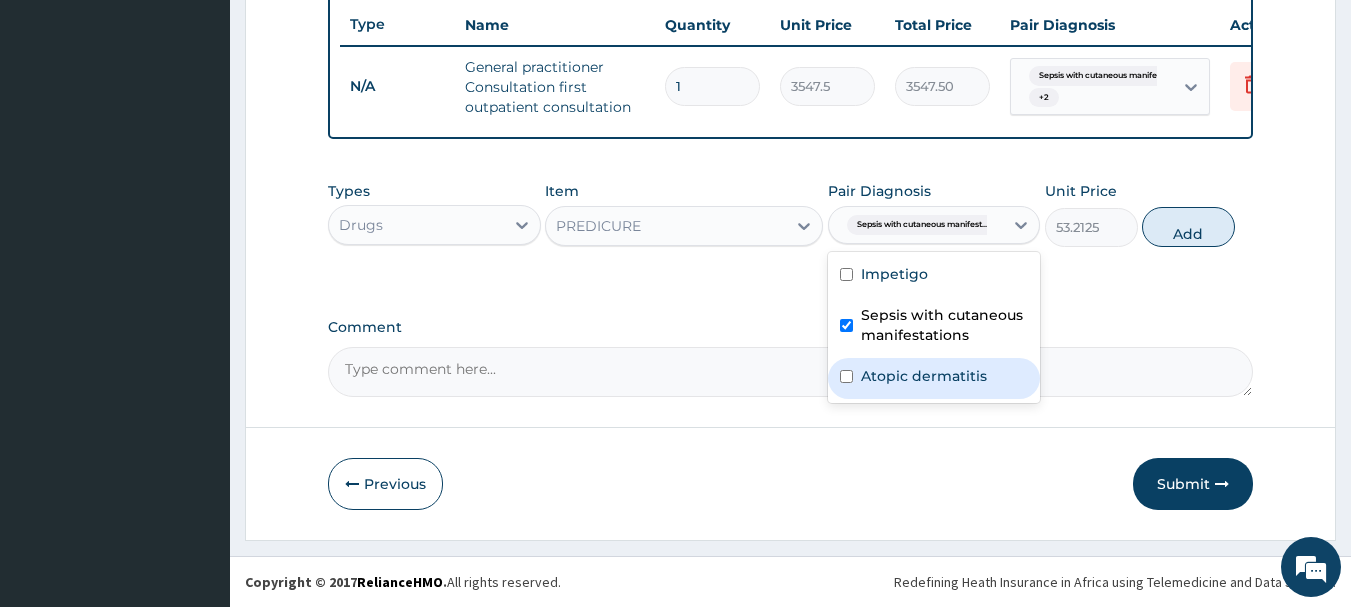 click at bounding box center (846, 376) 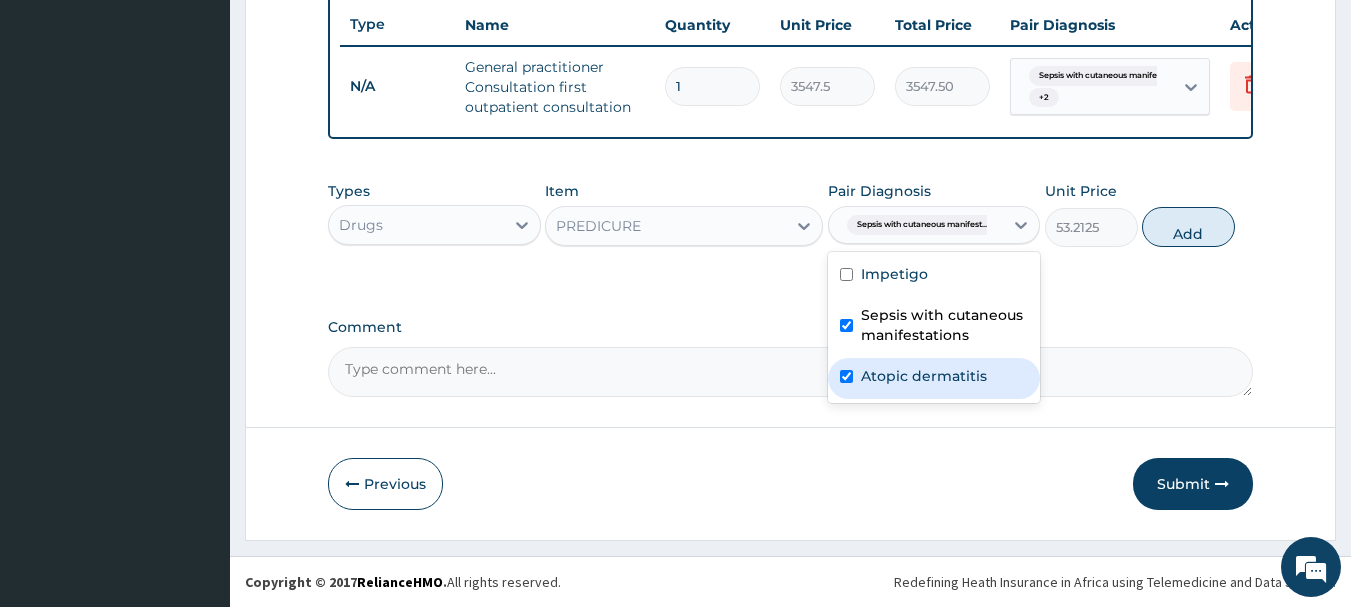 checkbox on "true" 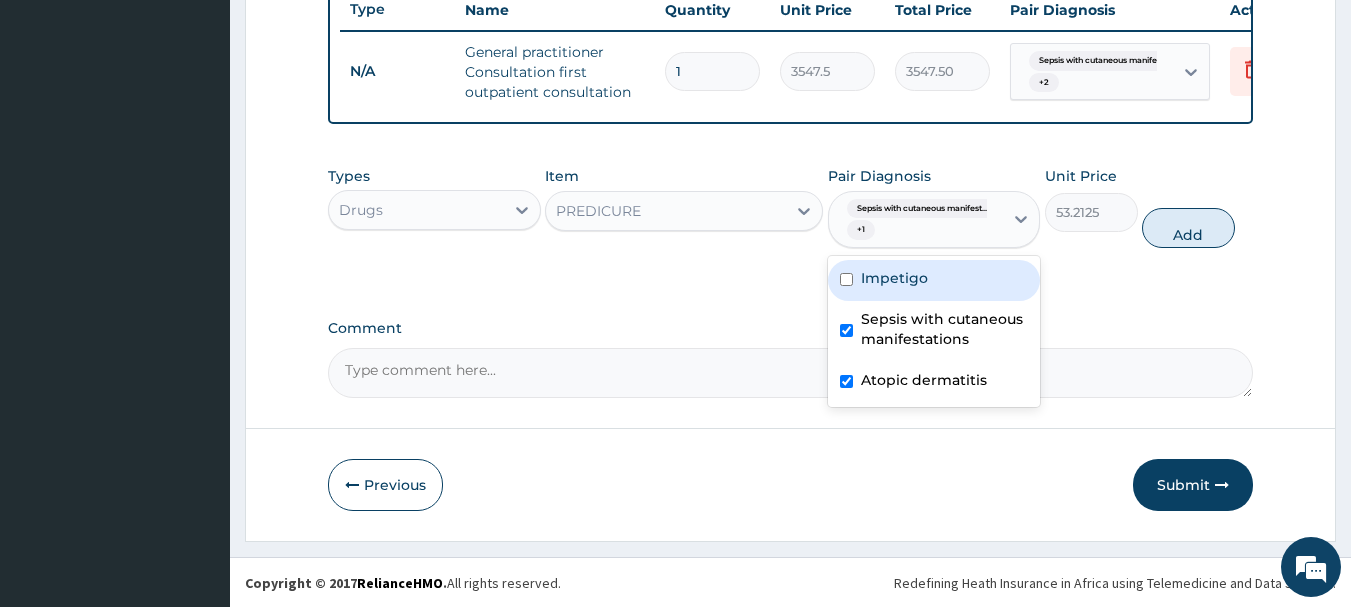 click at bounding box center [846, 279] 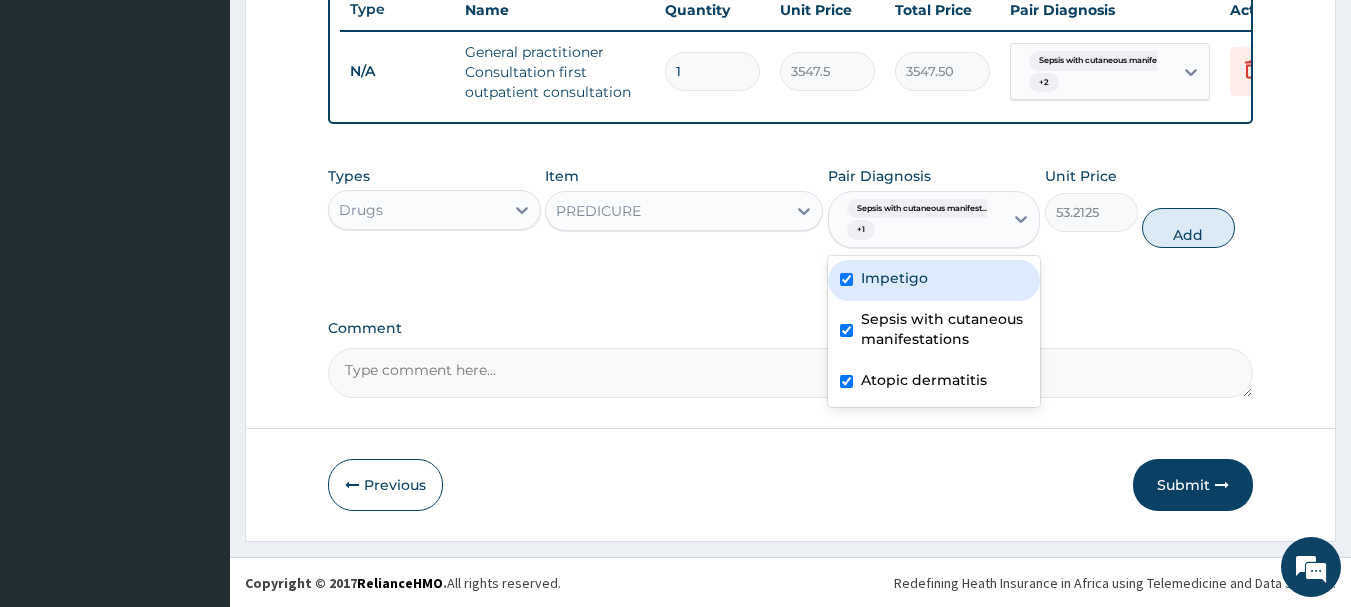 checkbox on "true" 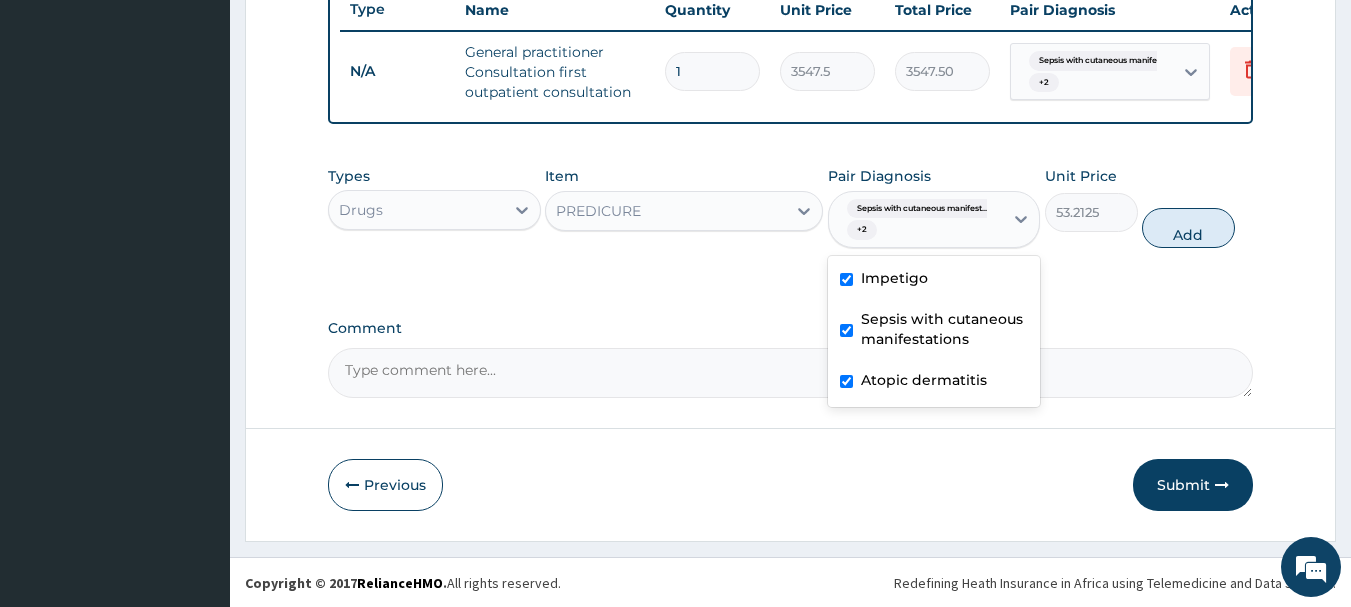 click on "Add" at bounding box center (1188, 228) 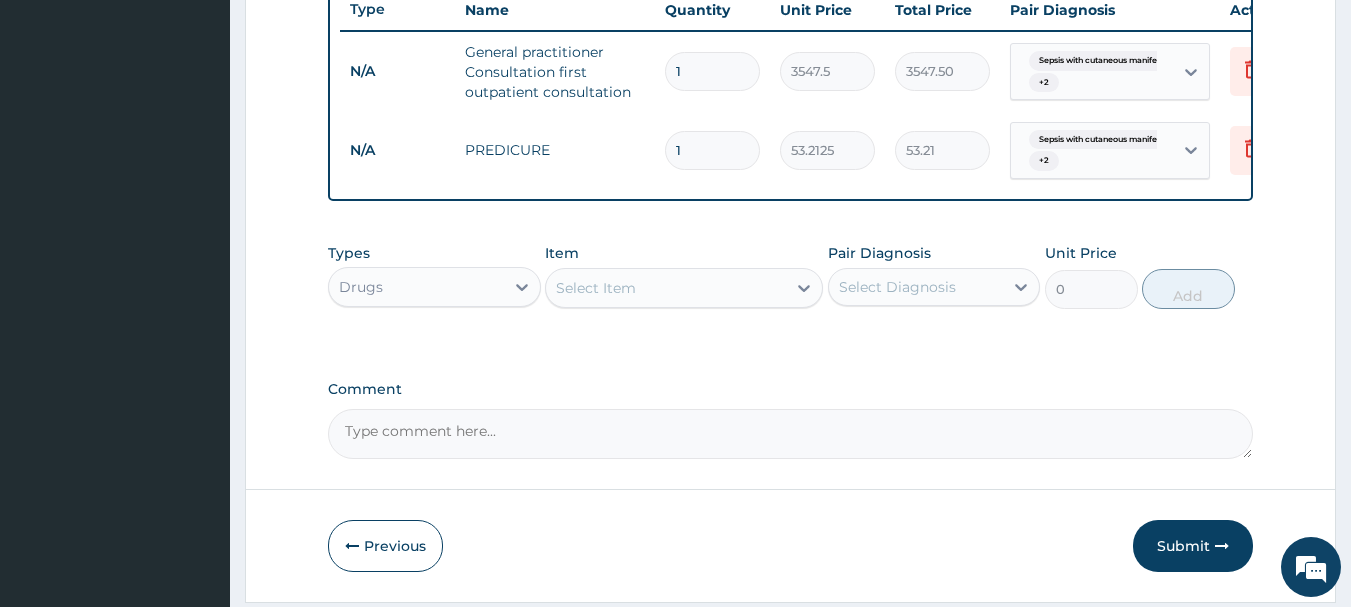 type on "10" 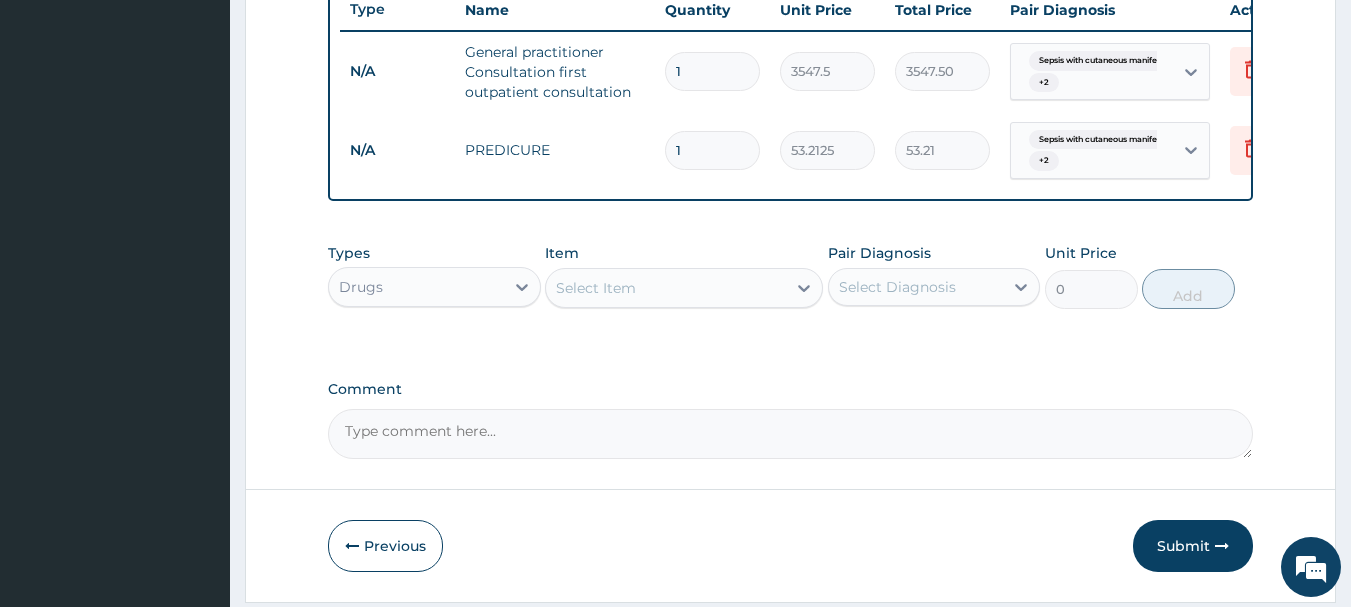 type on "532.13" 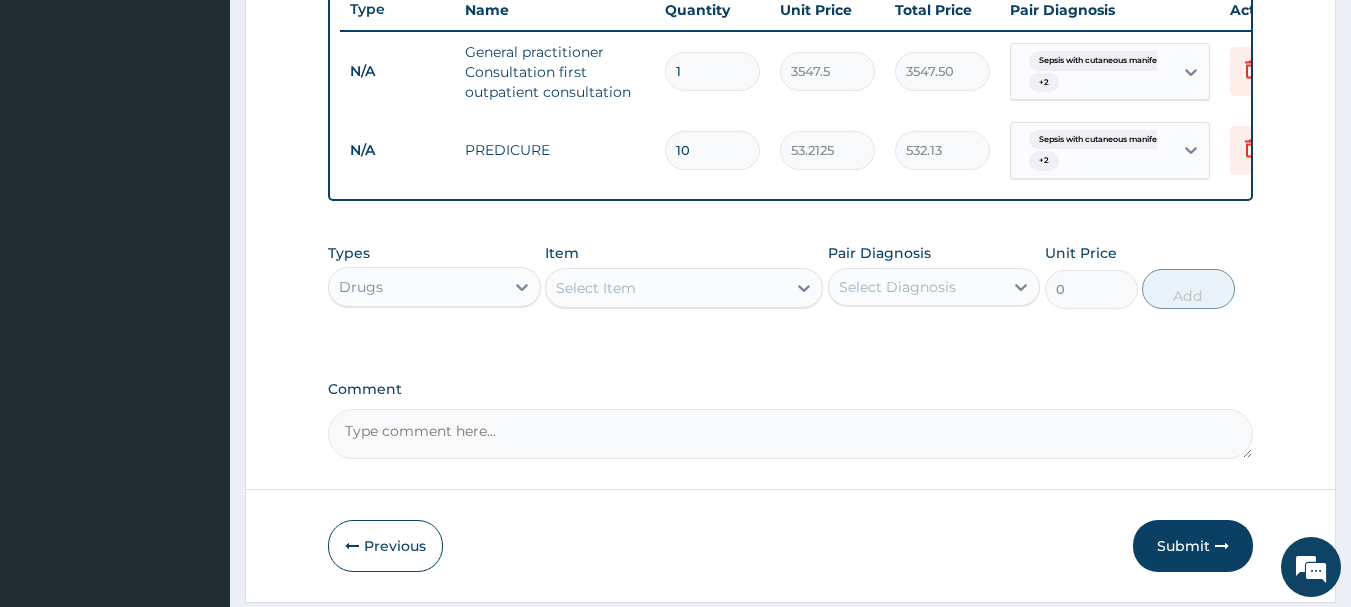 type on "10" 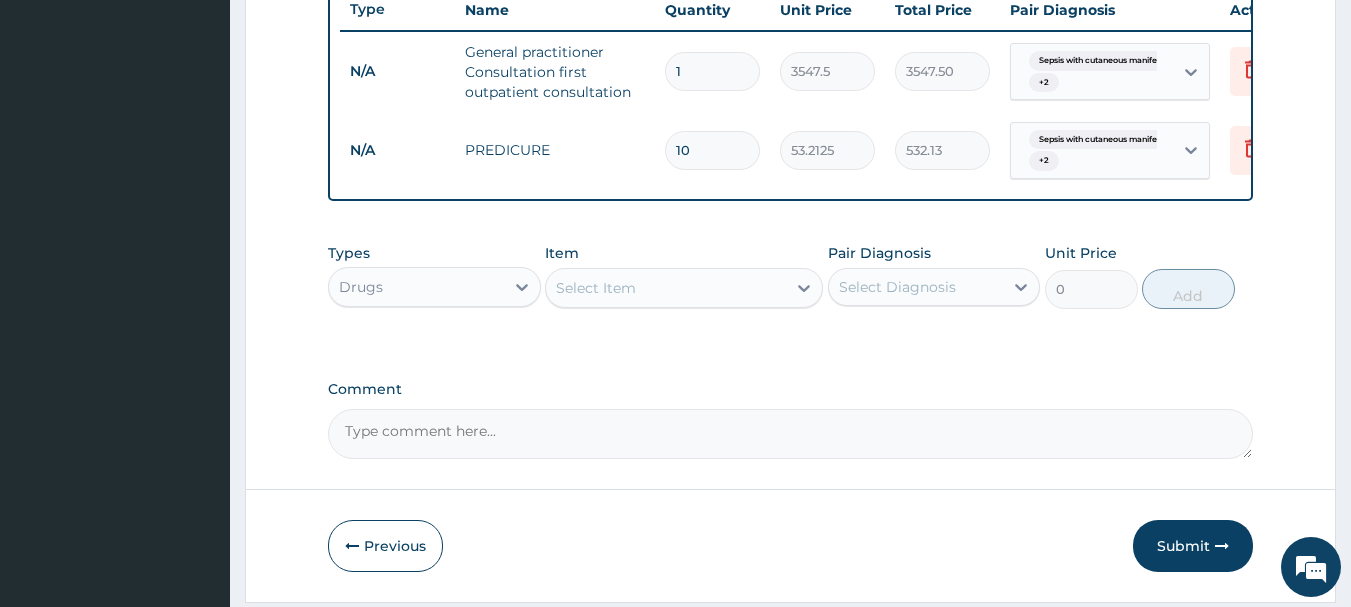 click on "Types Drugs Item Select Item Pair Diagnosis Select Diagnosis Unit Price 0 Add" at bounding box center [791, 276] 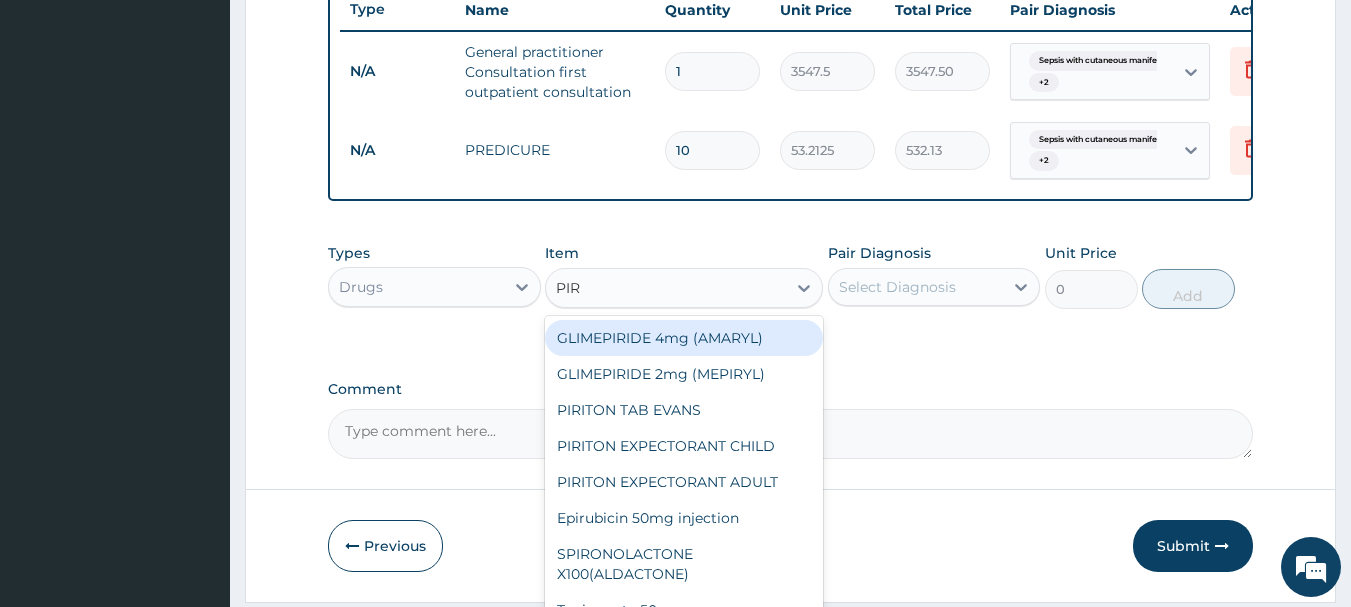 type on "PIRI" 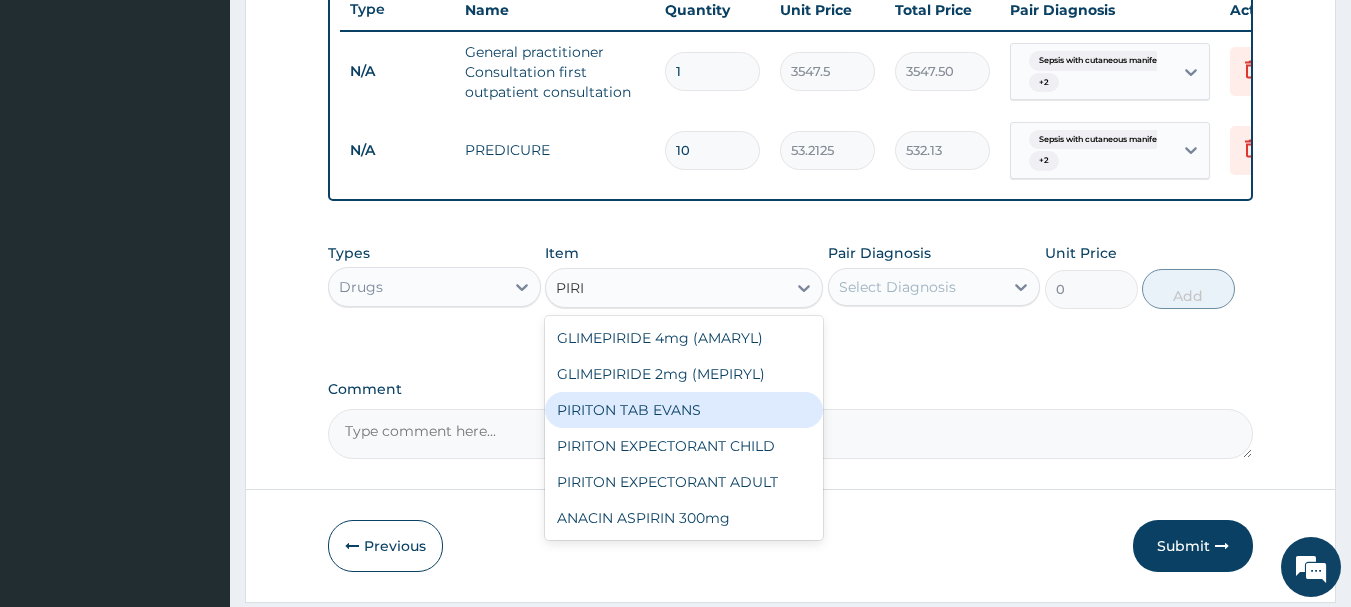 click on "PIRITON TAB EVANS" at bounding box center (684, 410) 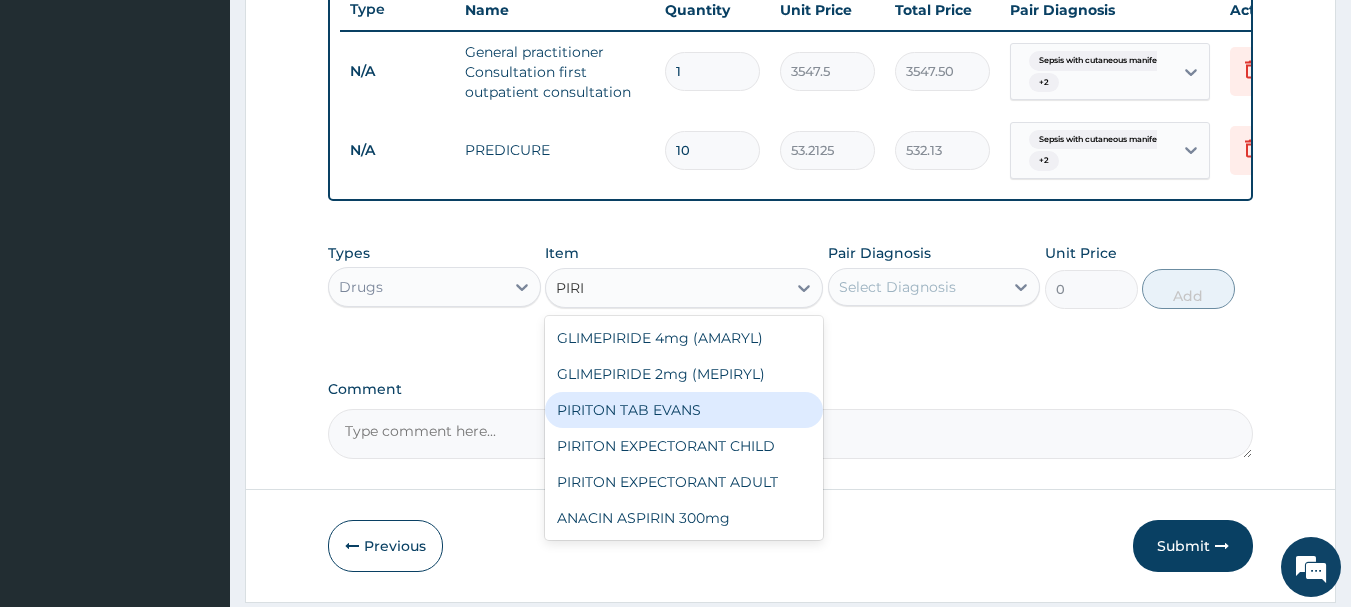 type 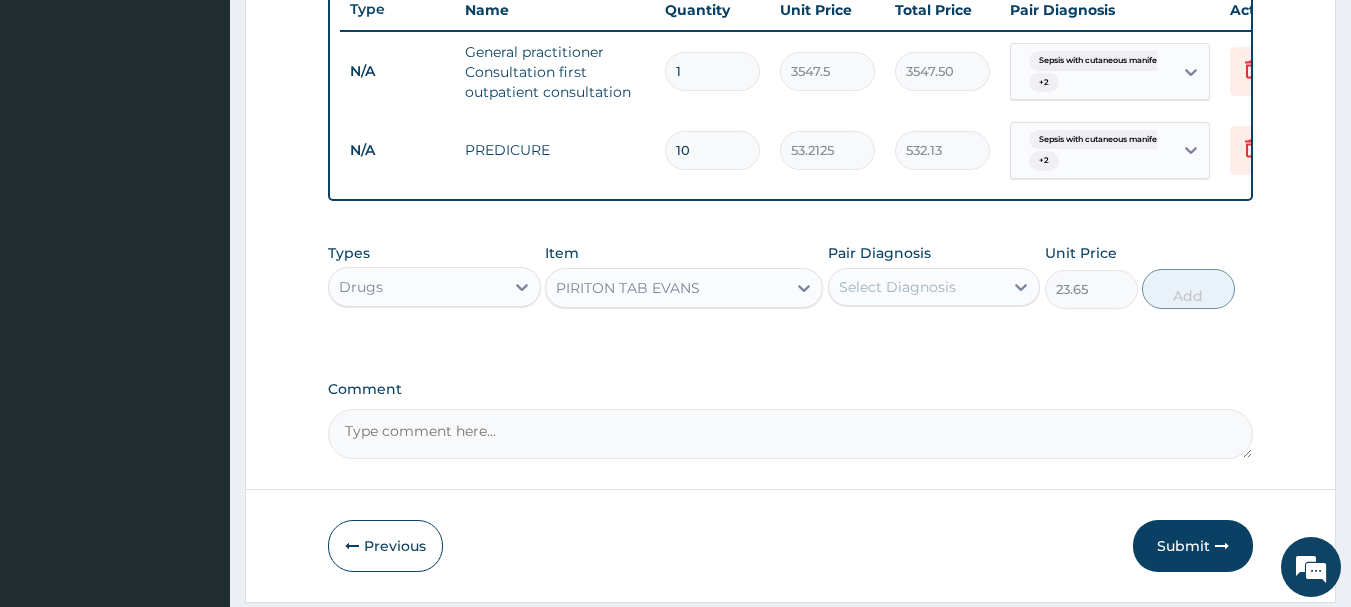 click on "Select Diagnosis" at bounding box center [916, 287] 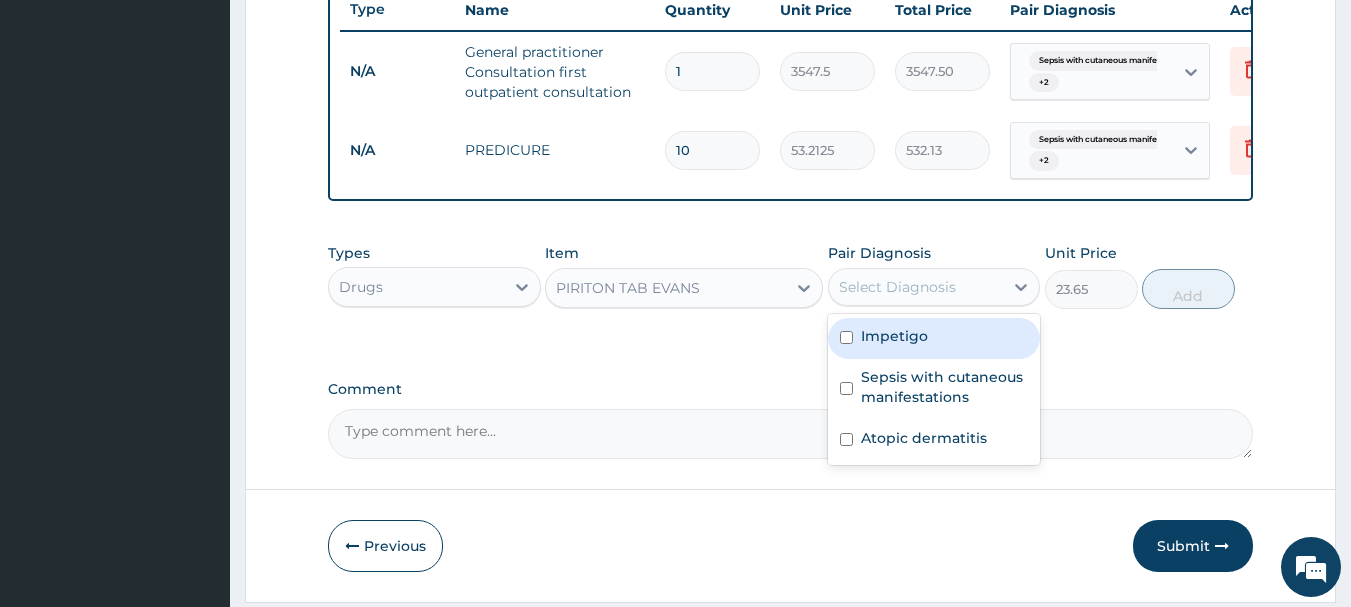 click on "Impetigo" at bounding box center [934, 338] 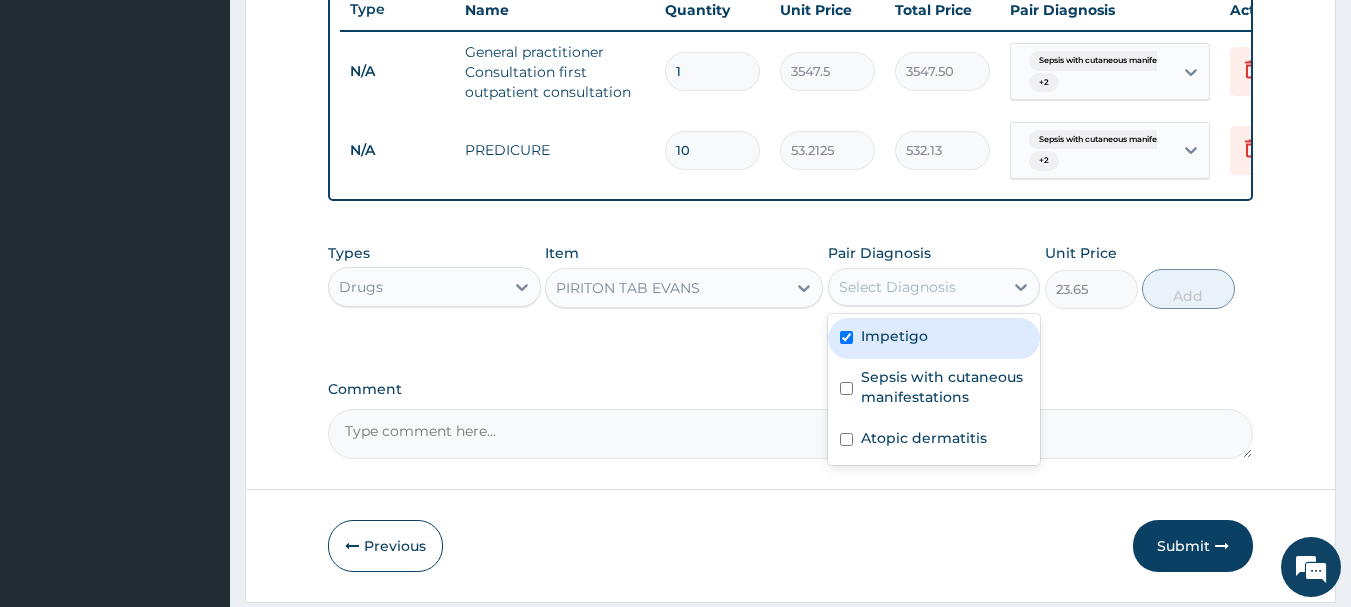 checkbox on "true" 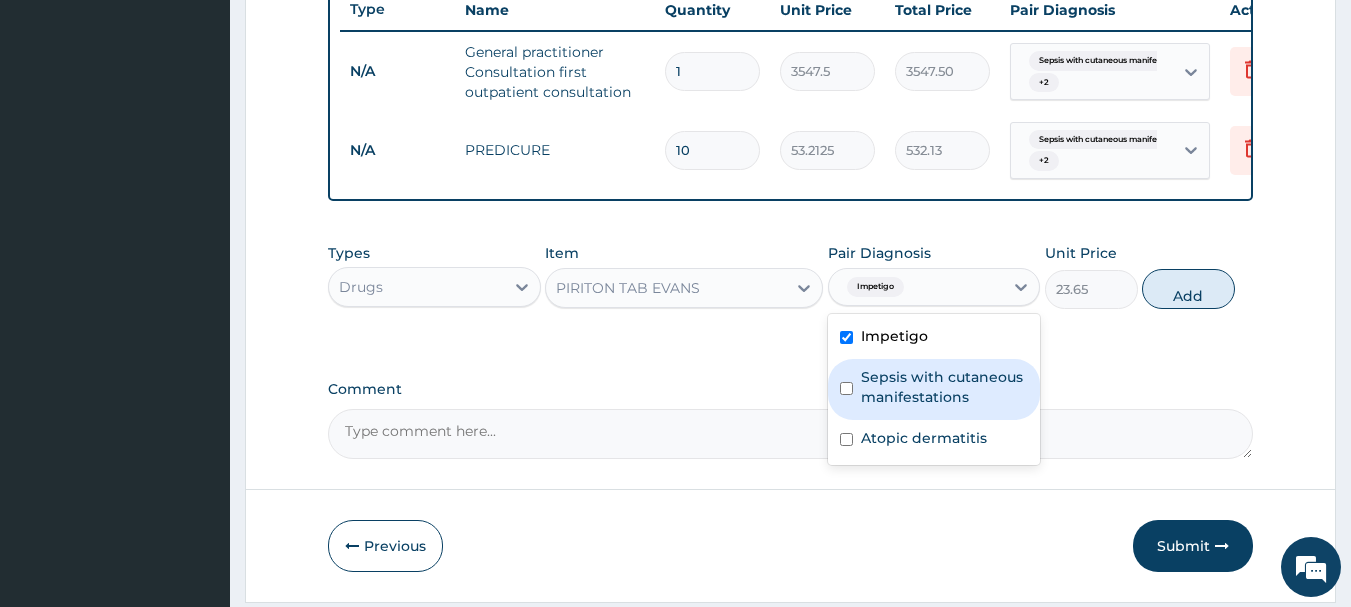click on "Sepsis with cutaneous manifestations" at bounding box center [945, 387] 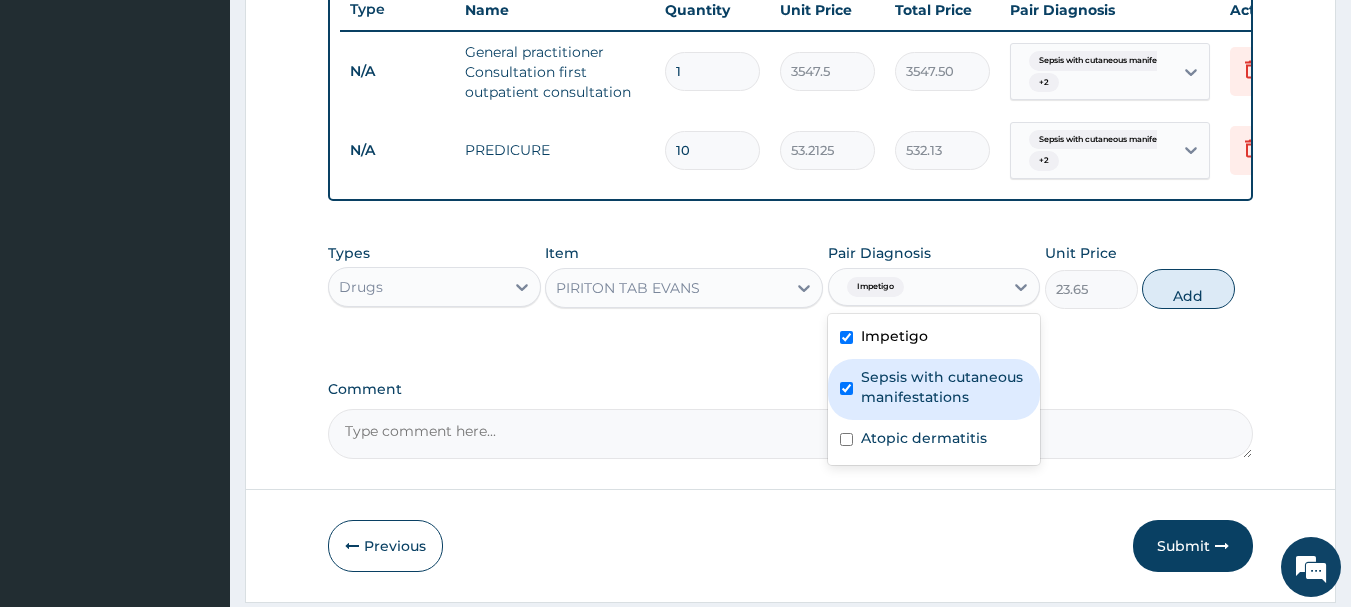 checkbox on "true" 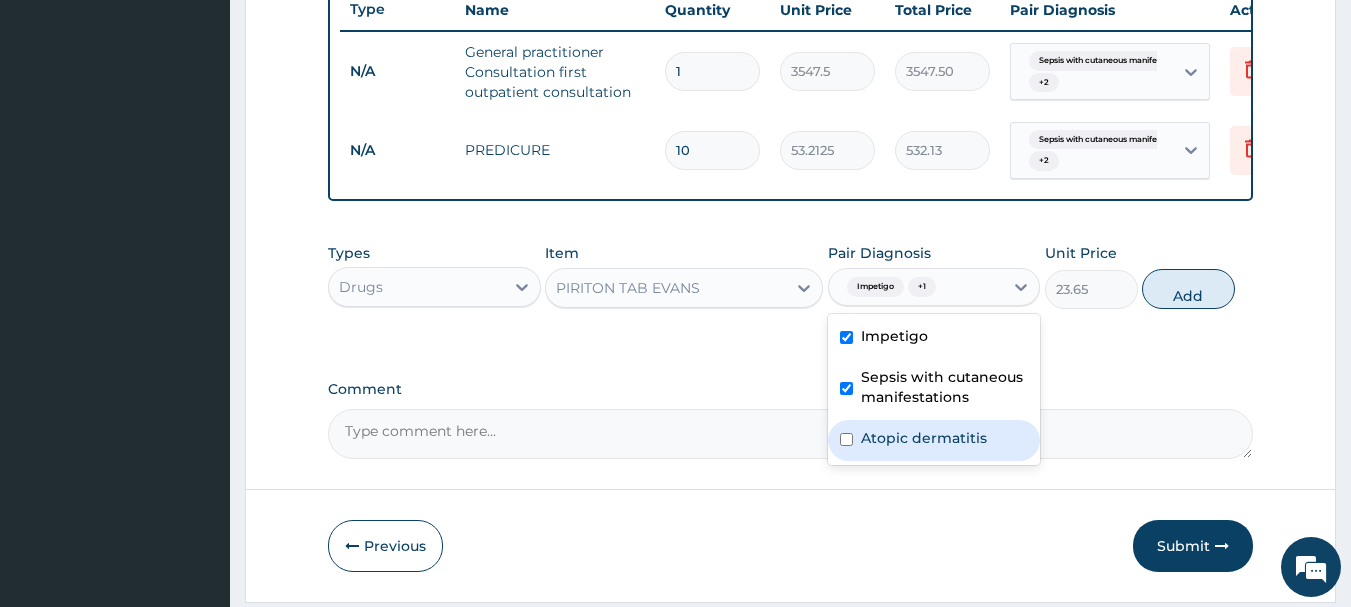 click on "Atopic dermatitis" at bounding box center [924, 438] 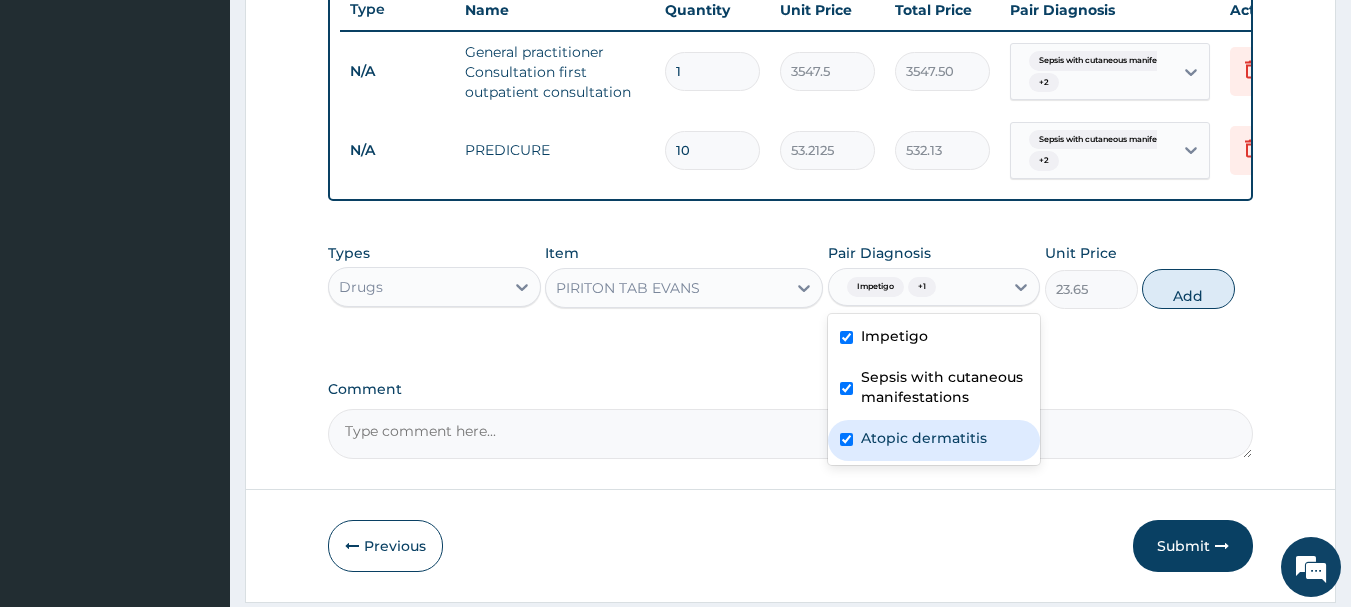 checkbox on "true" 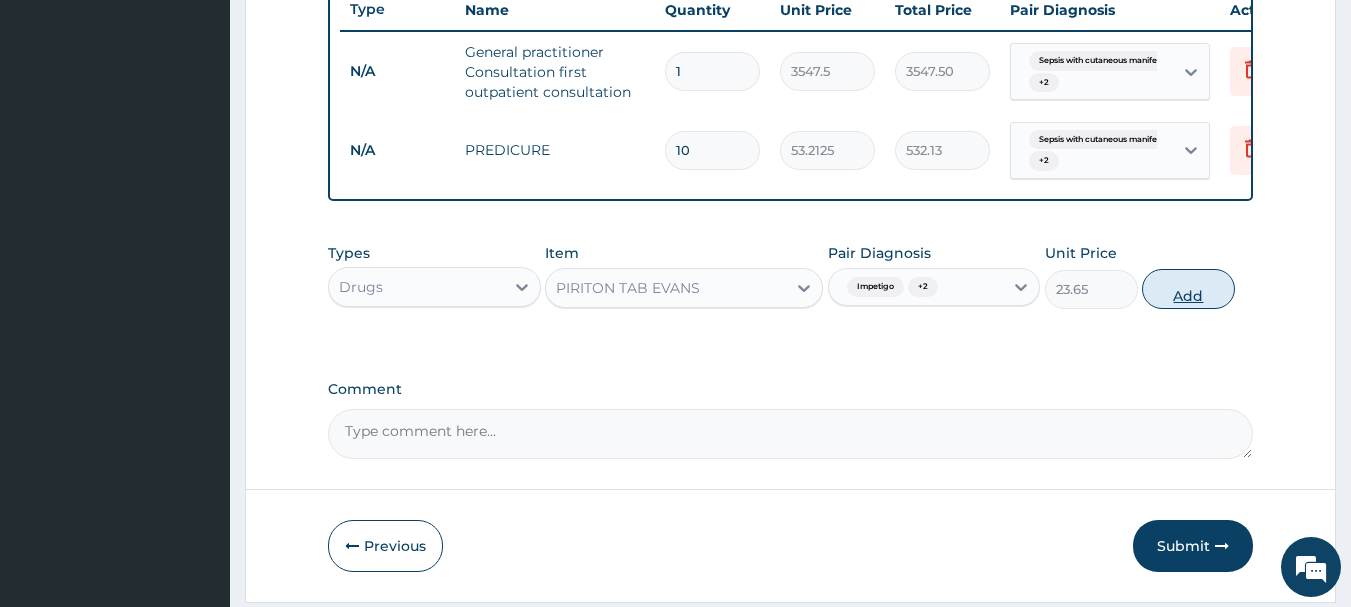 click on "Add" at bounding box center [1188, 289] 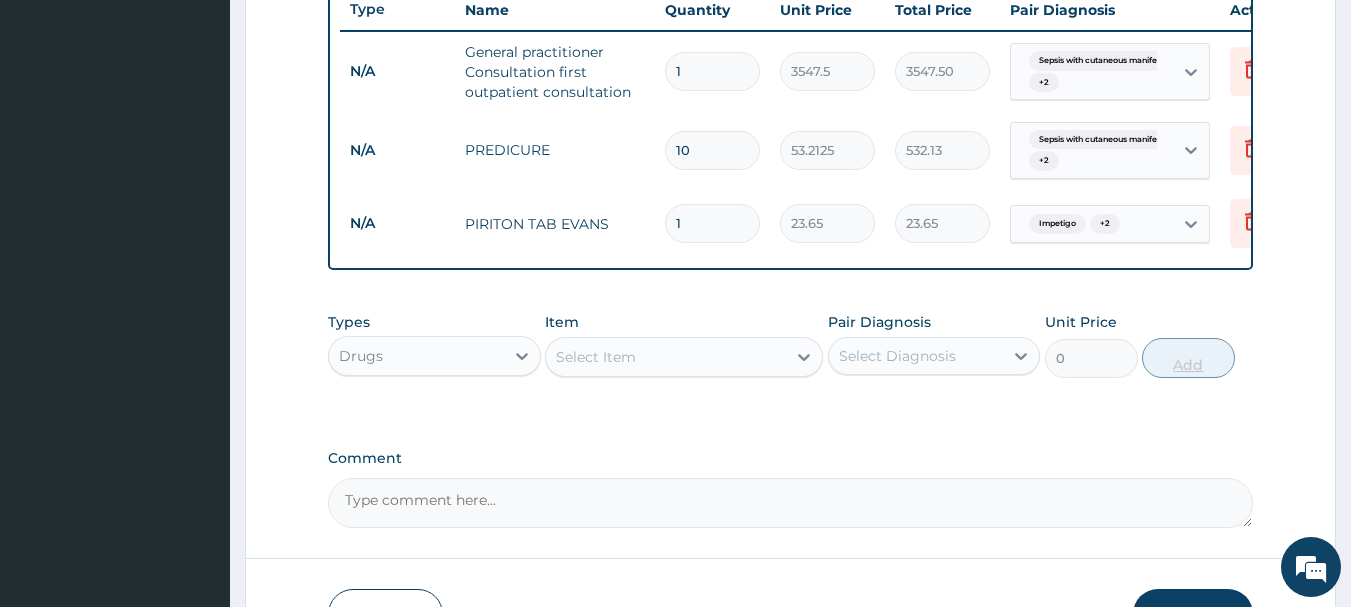 type 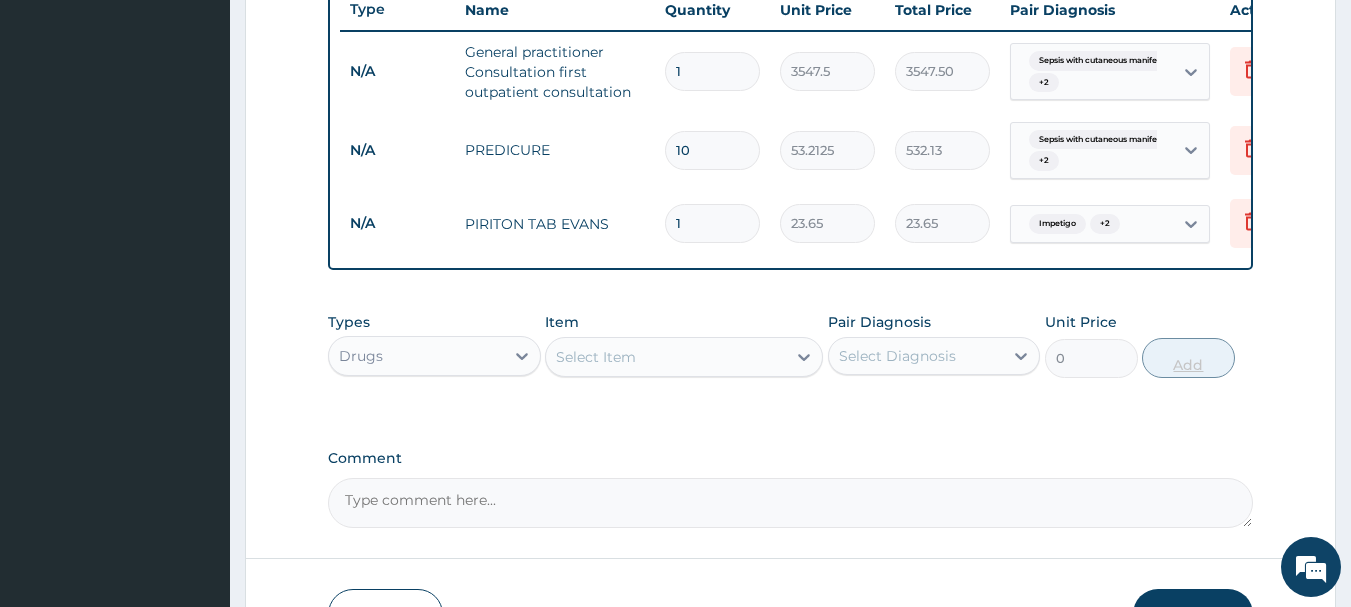 type on "0.00" 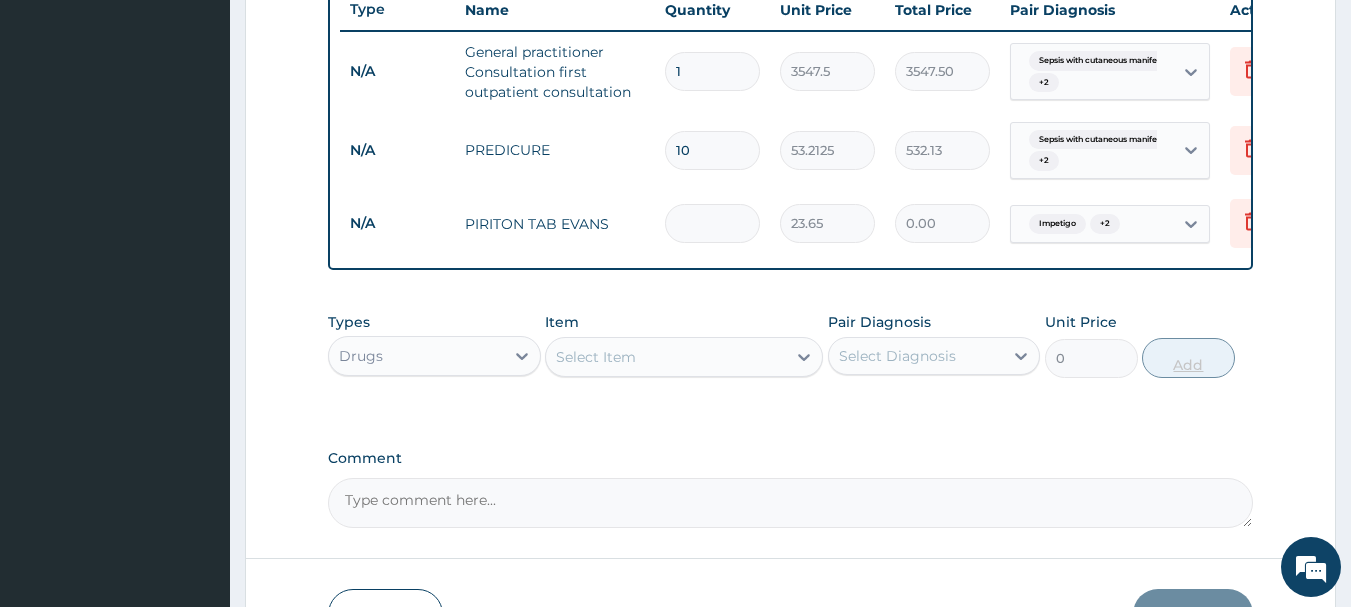 type on "5" 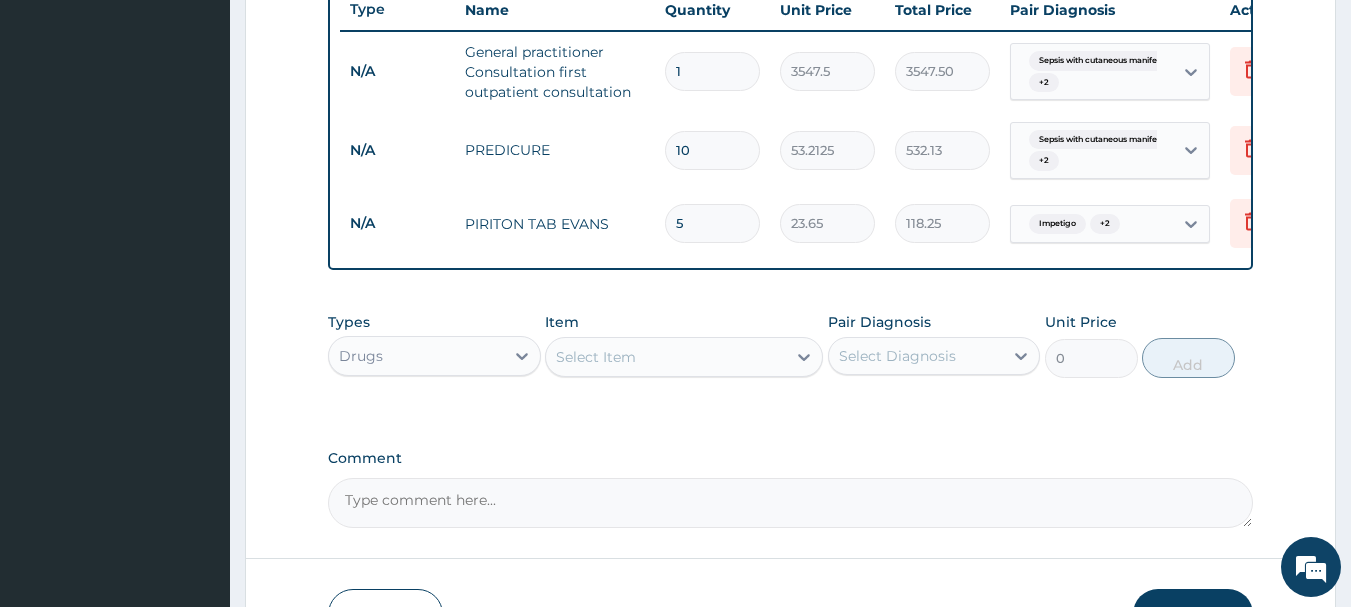 scroll, scrollTop: 912, scrollLeft: 0, axis: vertical 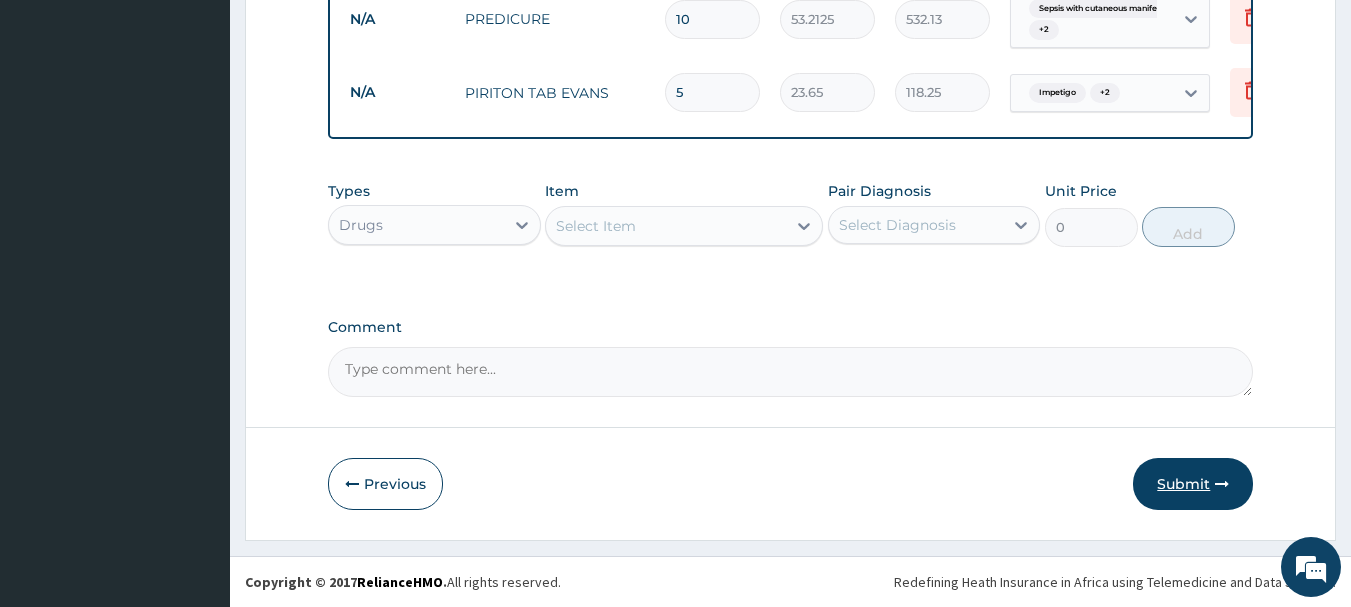 type on "5" 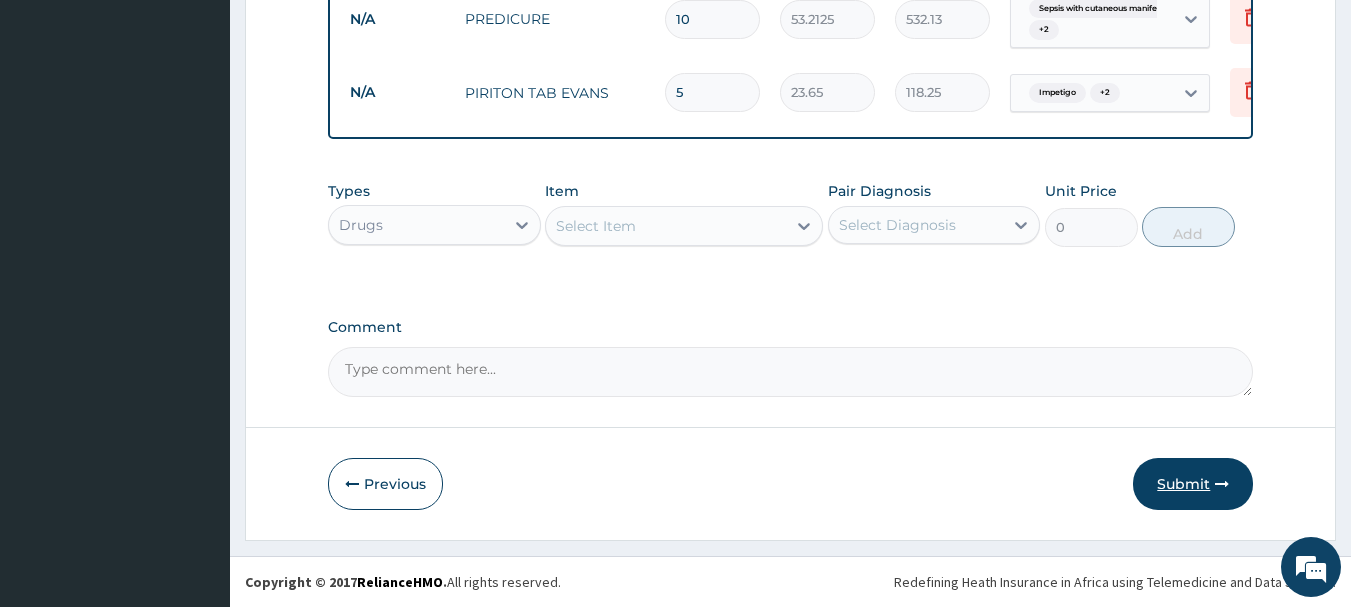 click on "Submit" at bounding box center [1193, 484] 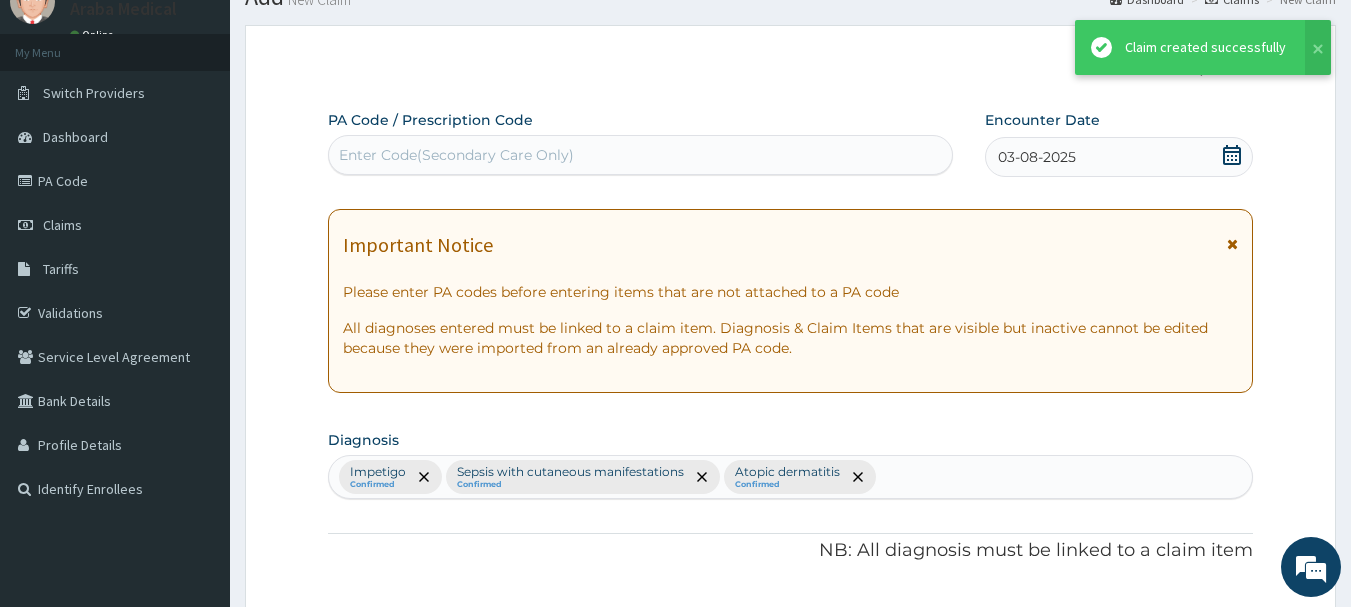 scroll, scrollTop: 912, scrollLeft: 0, axis: vertical 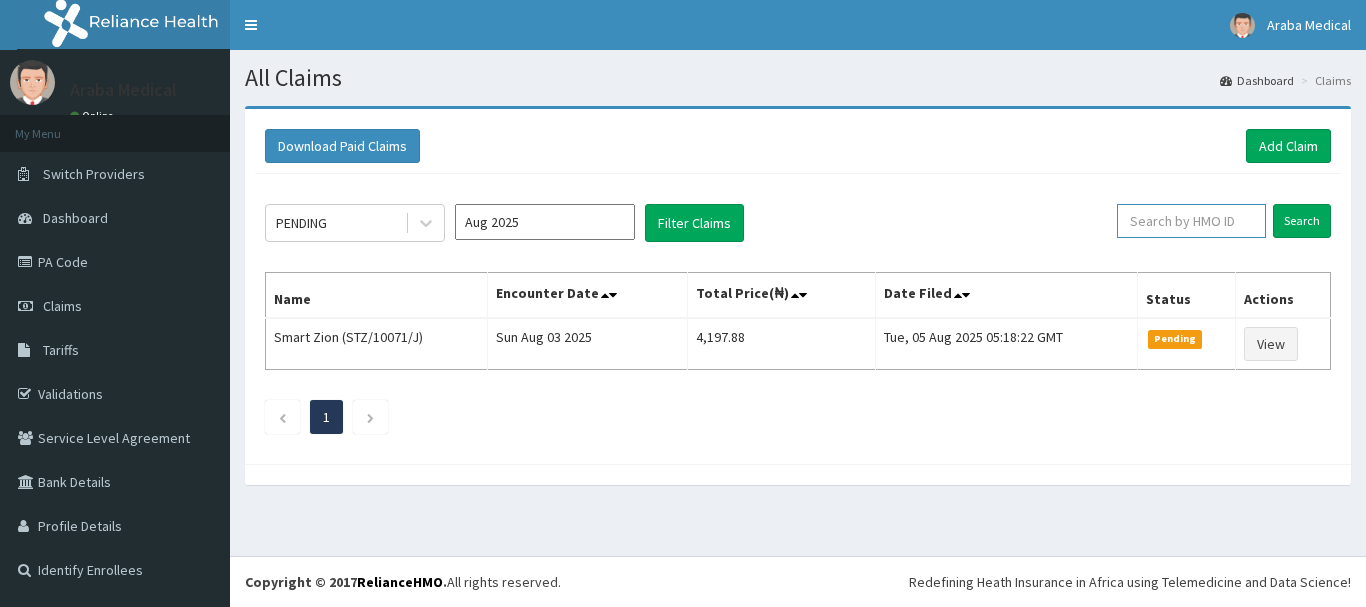 click at bounding box center [1191, 221] 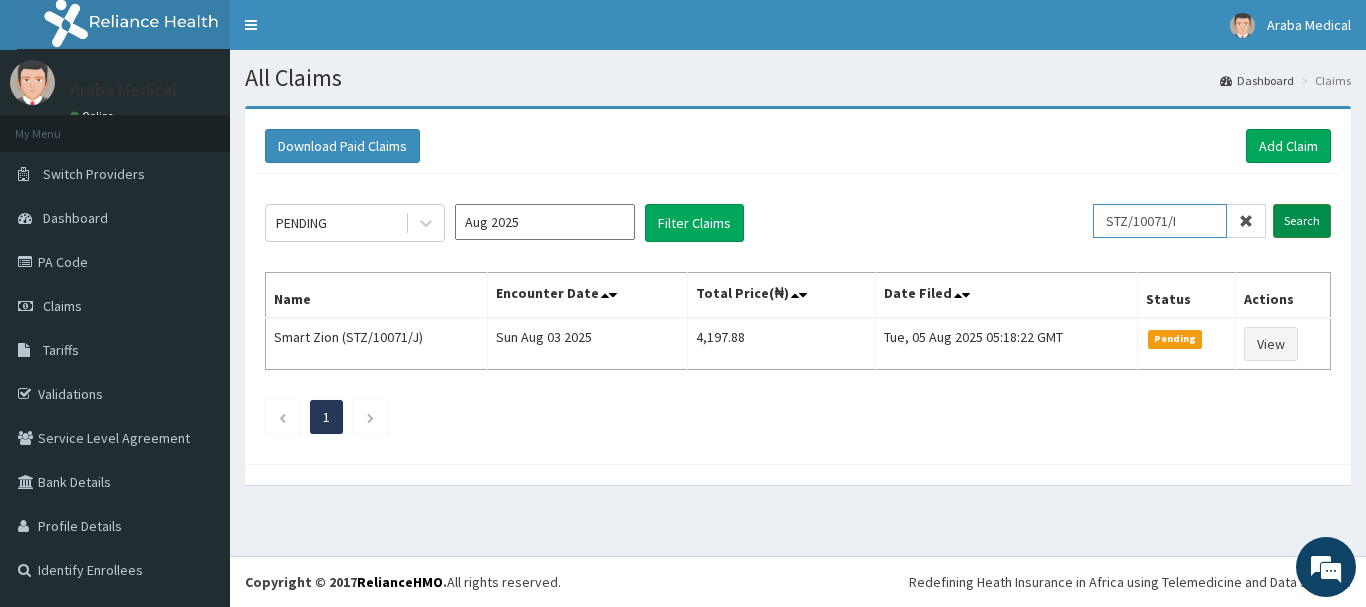 type on "STZ/10071/I" 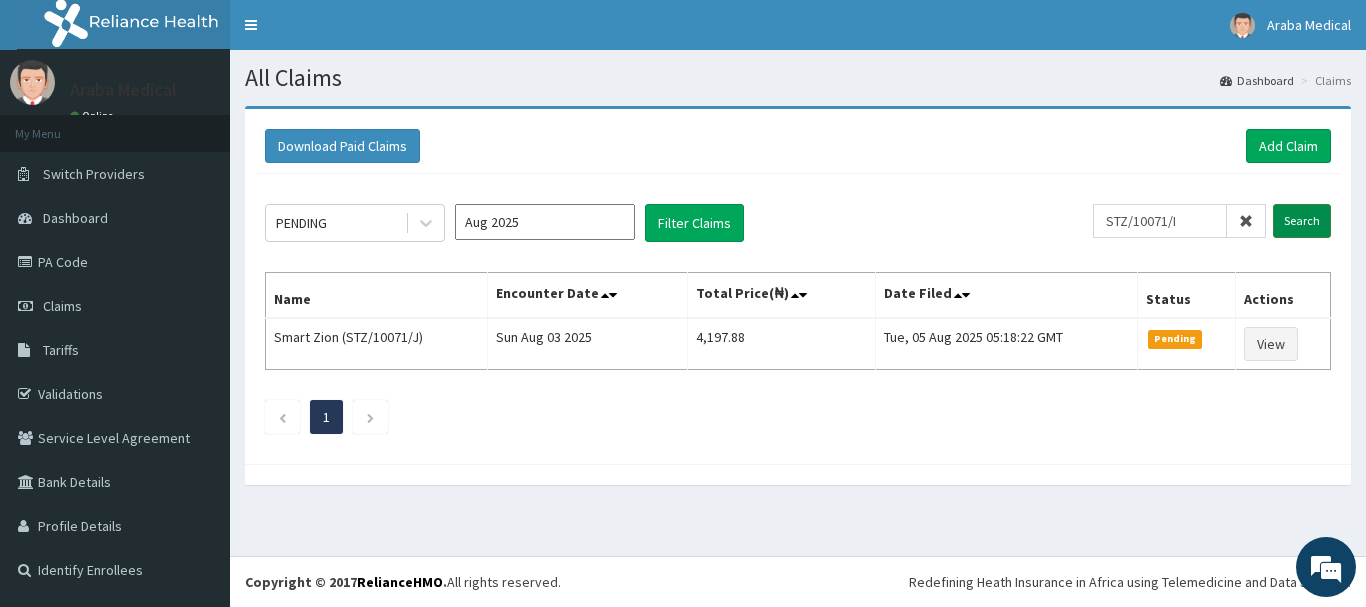 click on "Search" at bounding box center [1302, 221] 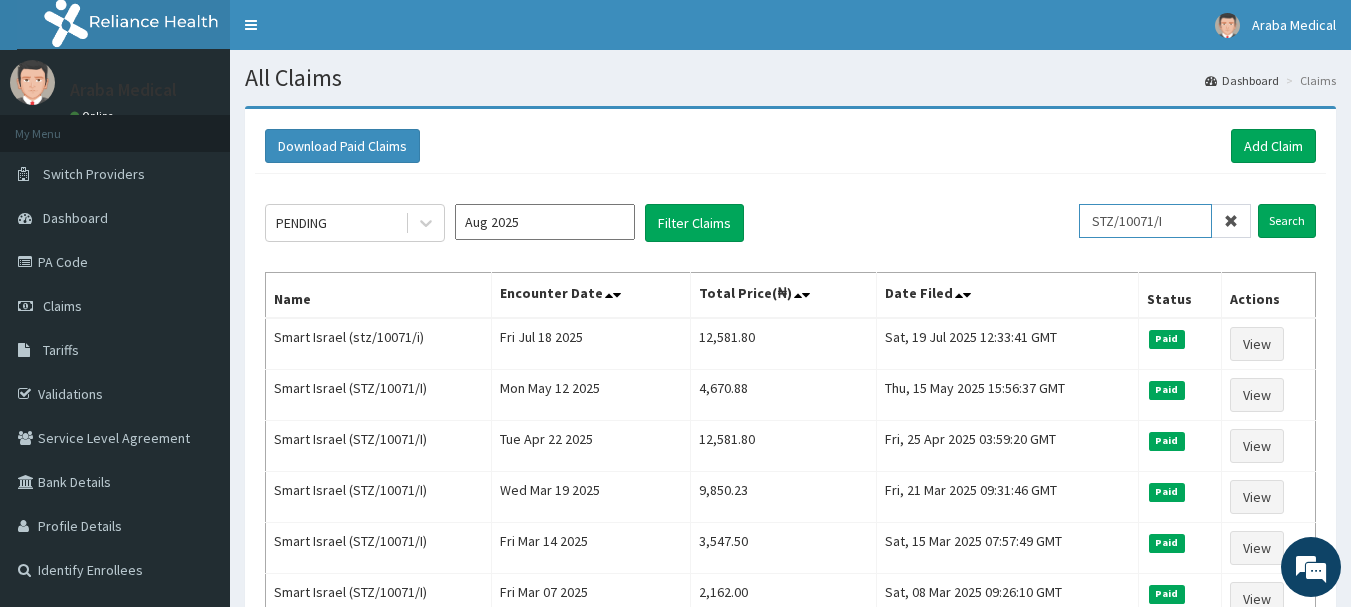 click on "STZ/10071/I" at bounding box center (1145, 221) 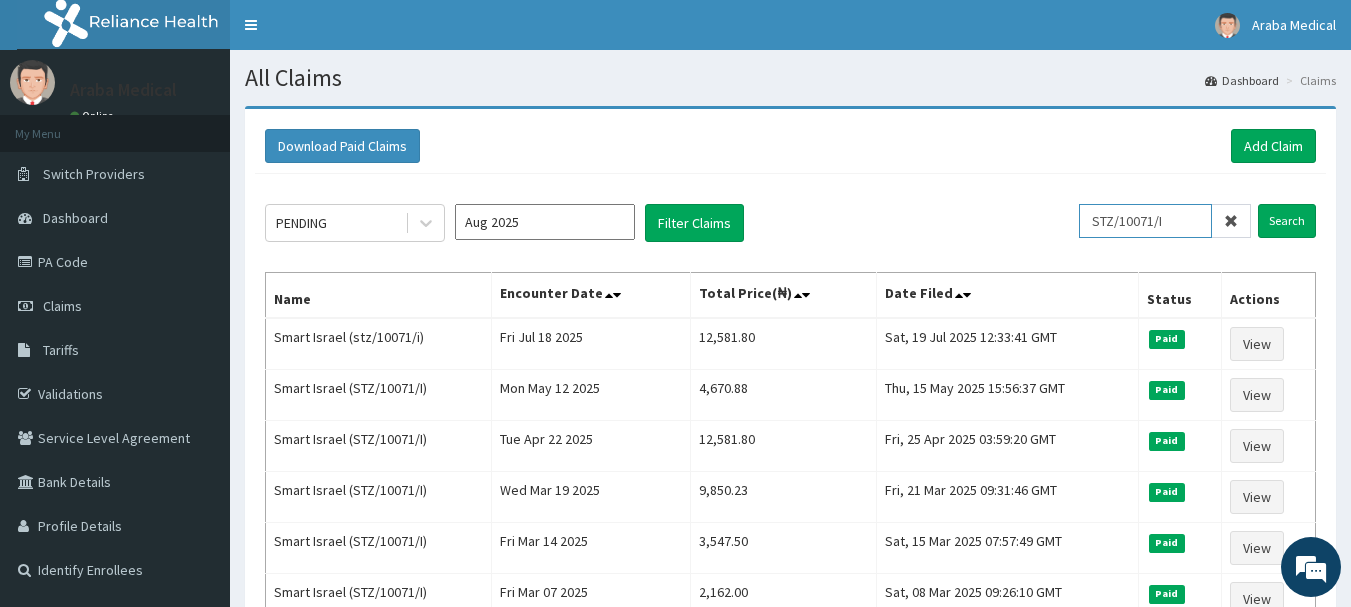 scroll, scrollTop: 0, scrollLeft: 0, axis: both 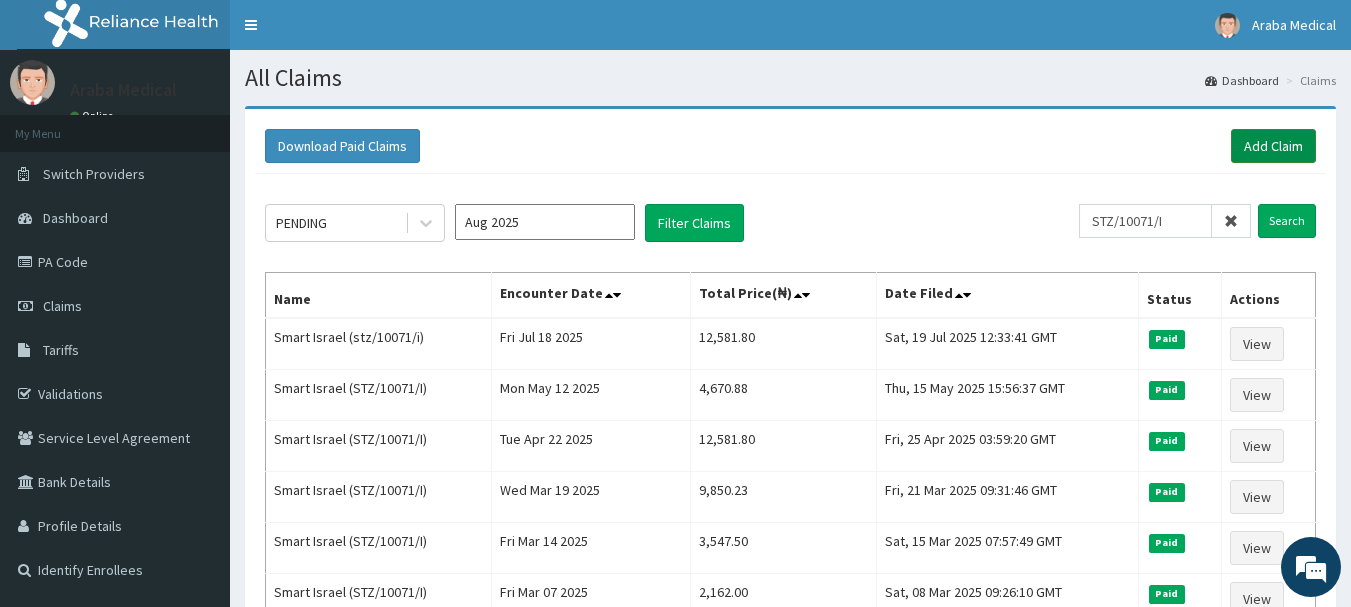 click on "Add Claim" at bounding box center [1273, 146] 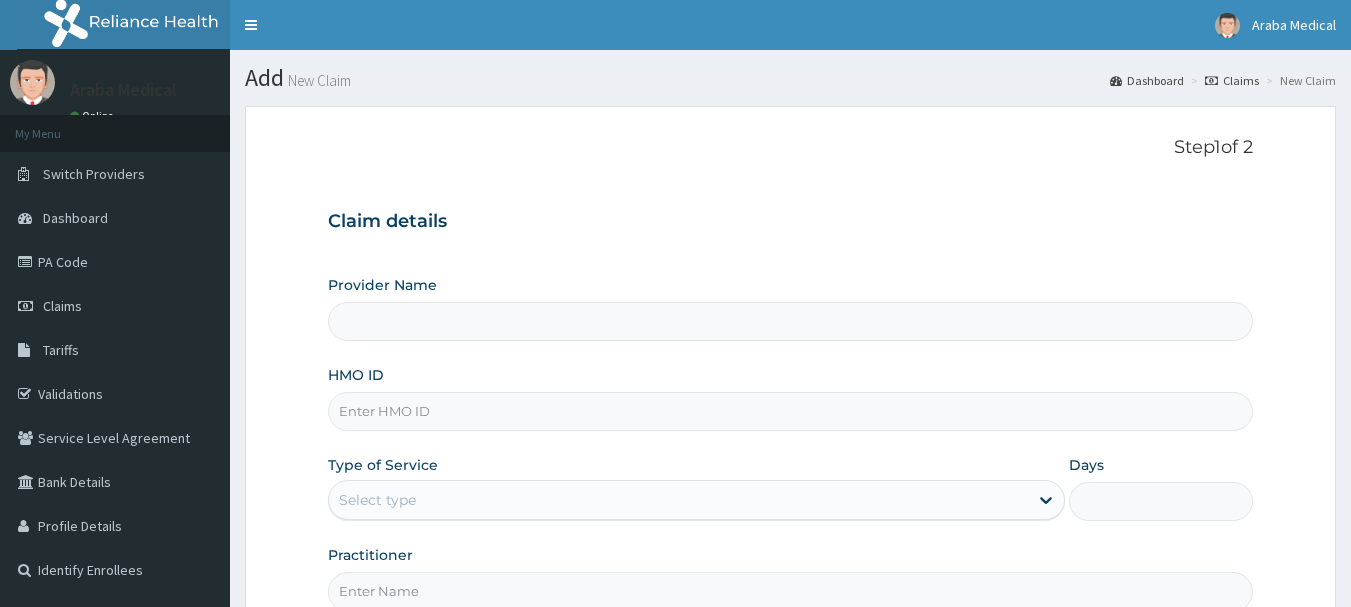 scroll, scrollTop: 0, scrollLeft: 0, axis: both 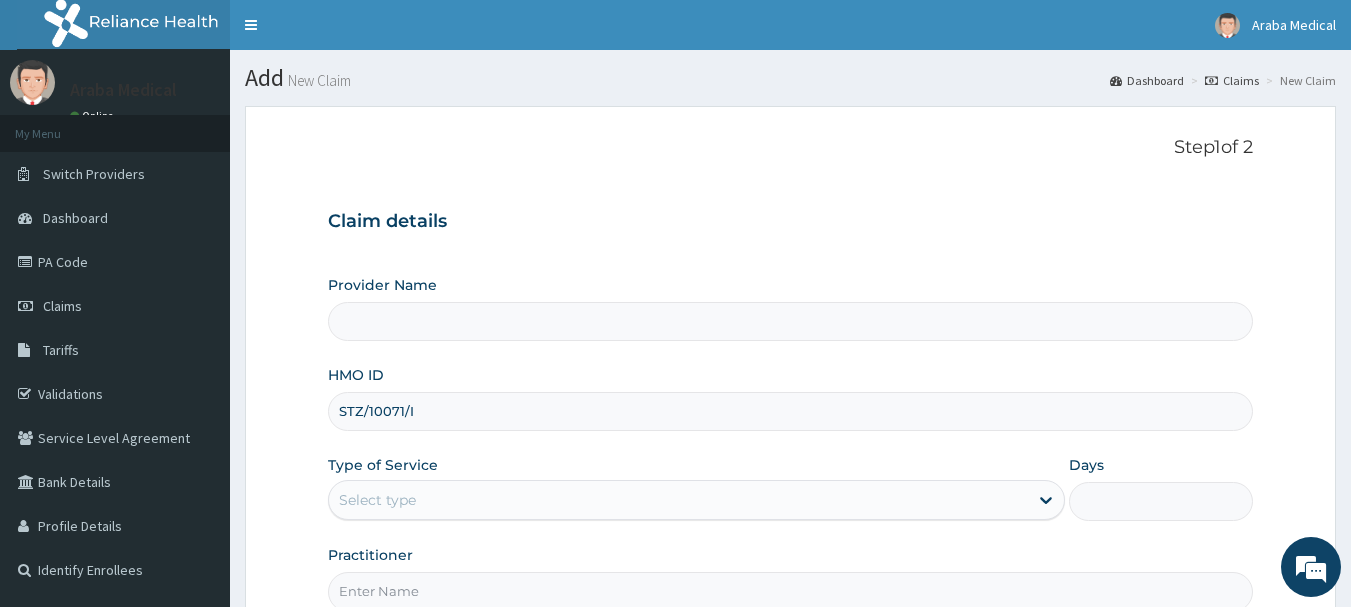 click on "STZ/10071/I" at bounding box center (791, 411) 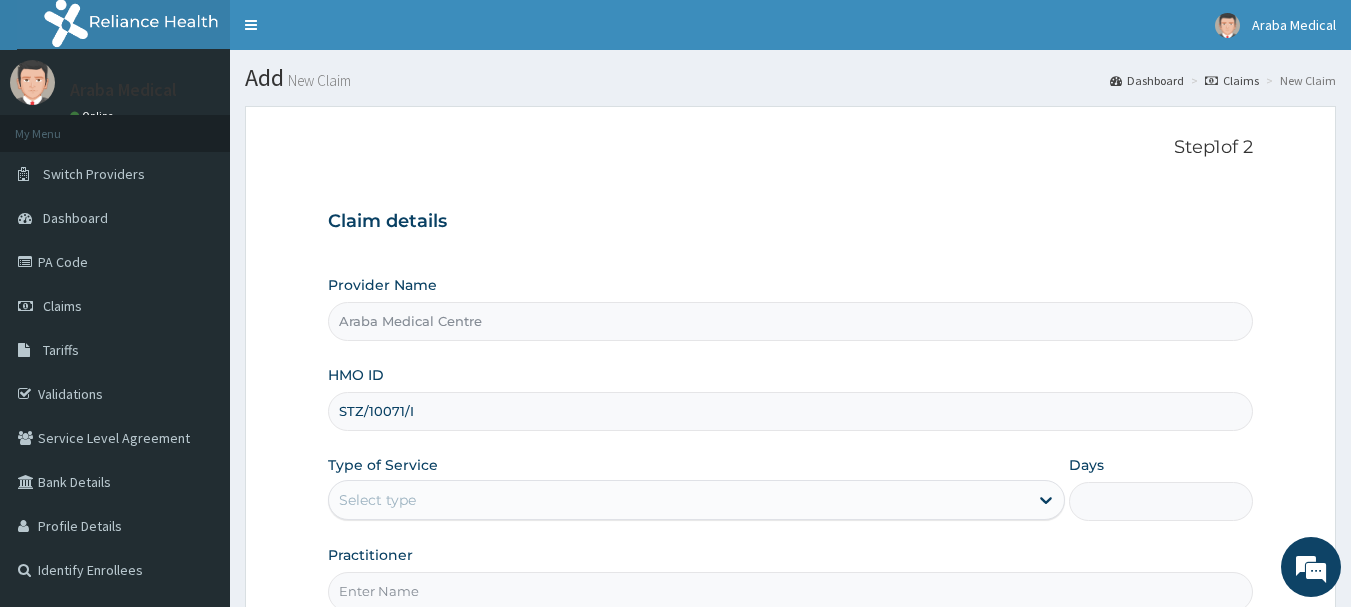type on "STZ/10071/I" 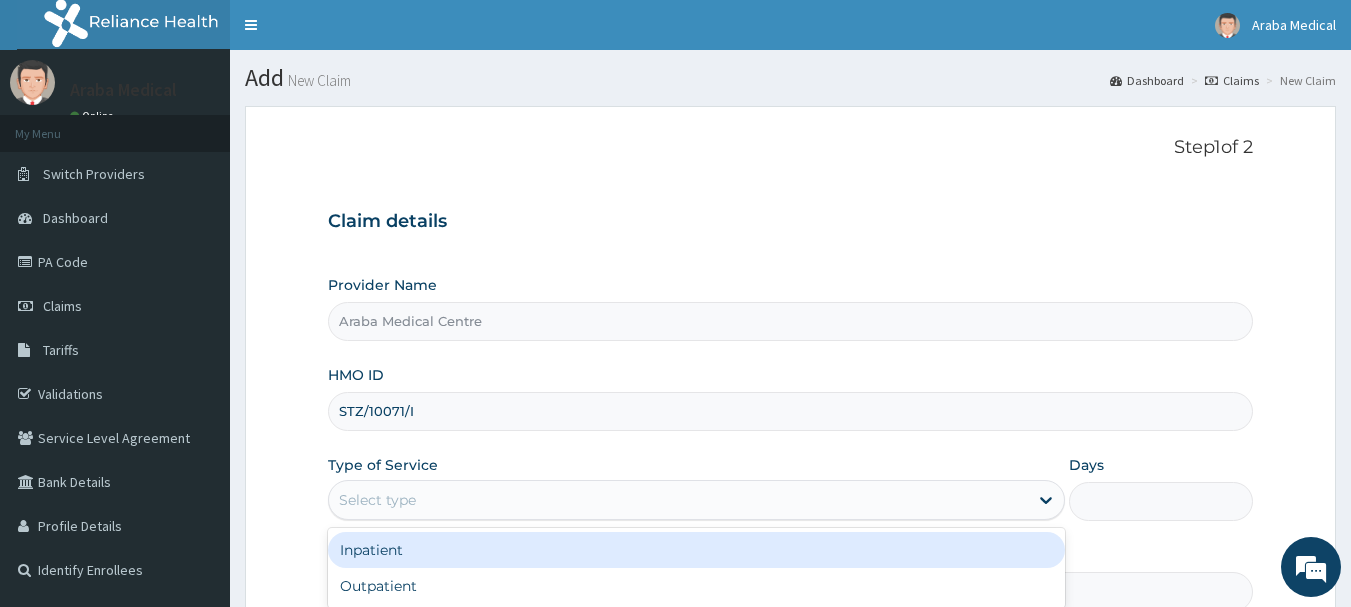 click on "Select type" at bounding box center [377, 500] 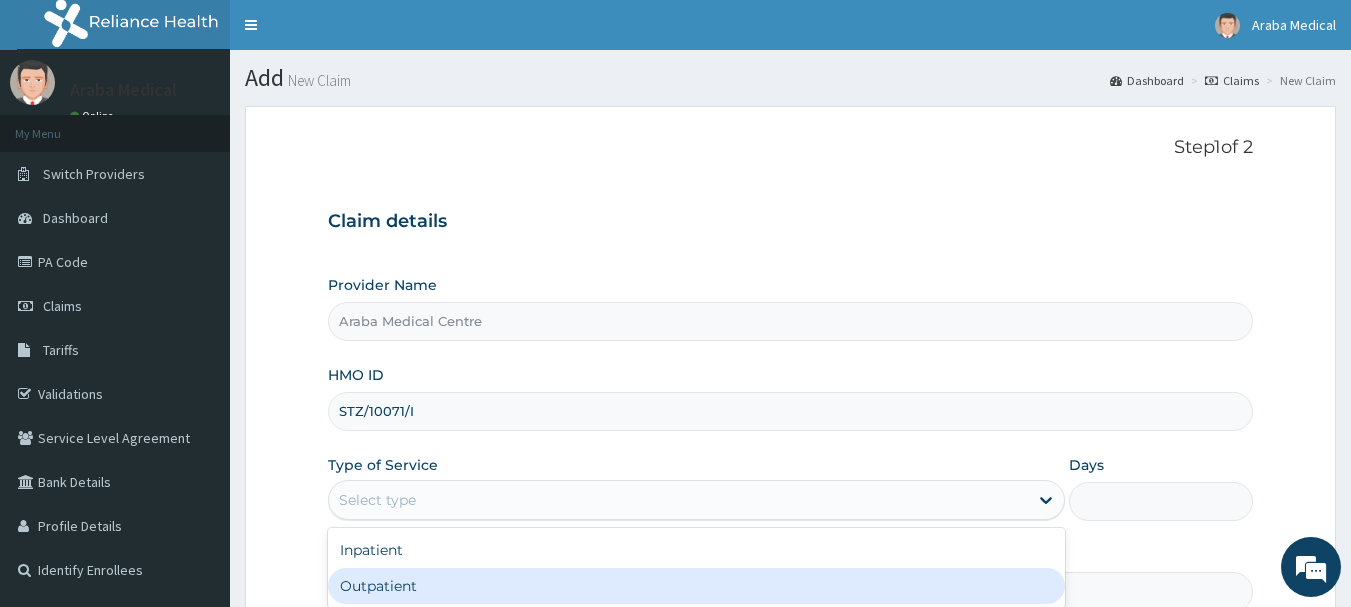click on "Outpatient" at bounding box center (696, 586) 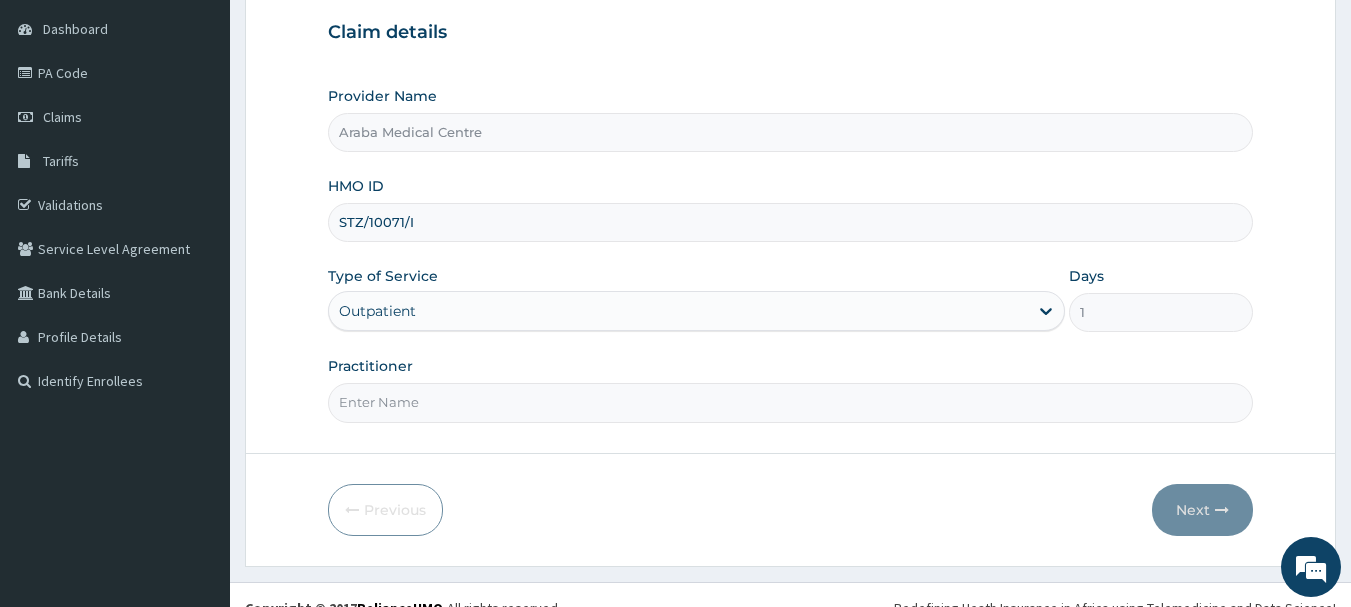 scroll, scrollTop: 193, scrollLeft: 0, axis: vertical 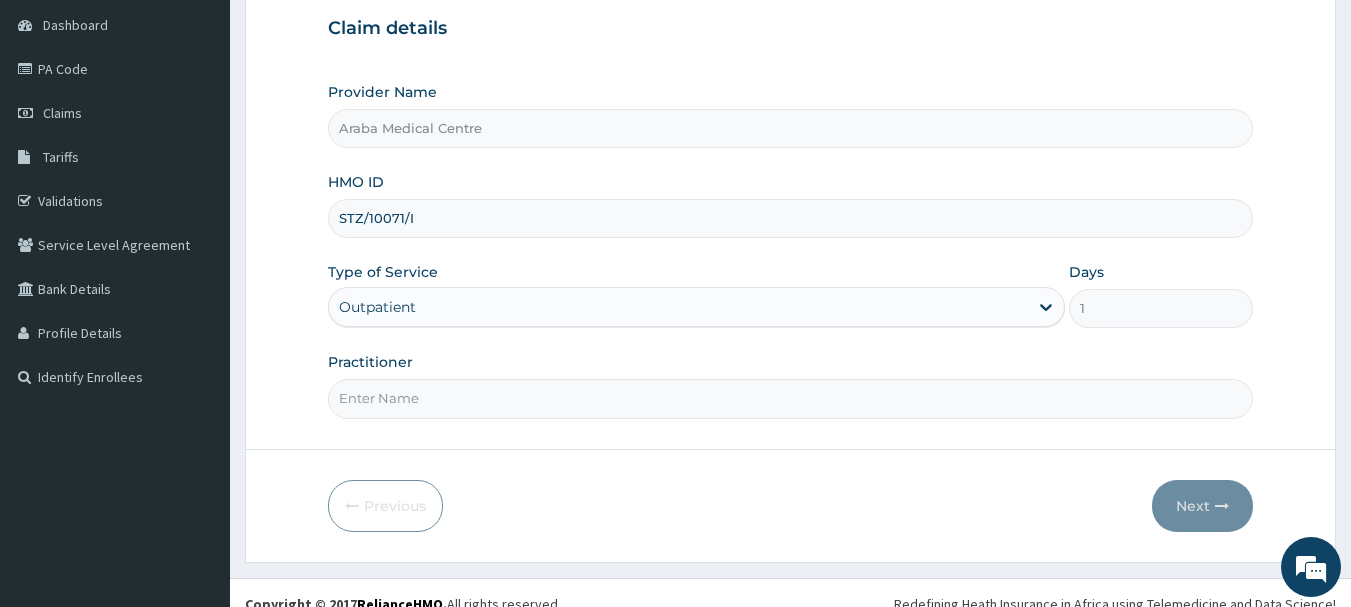 click on "Practitioner" at bounding box center (791, 398) 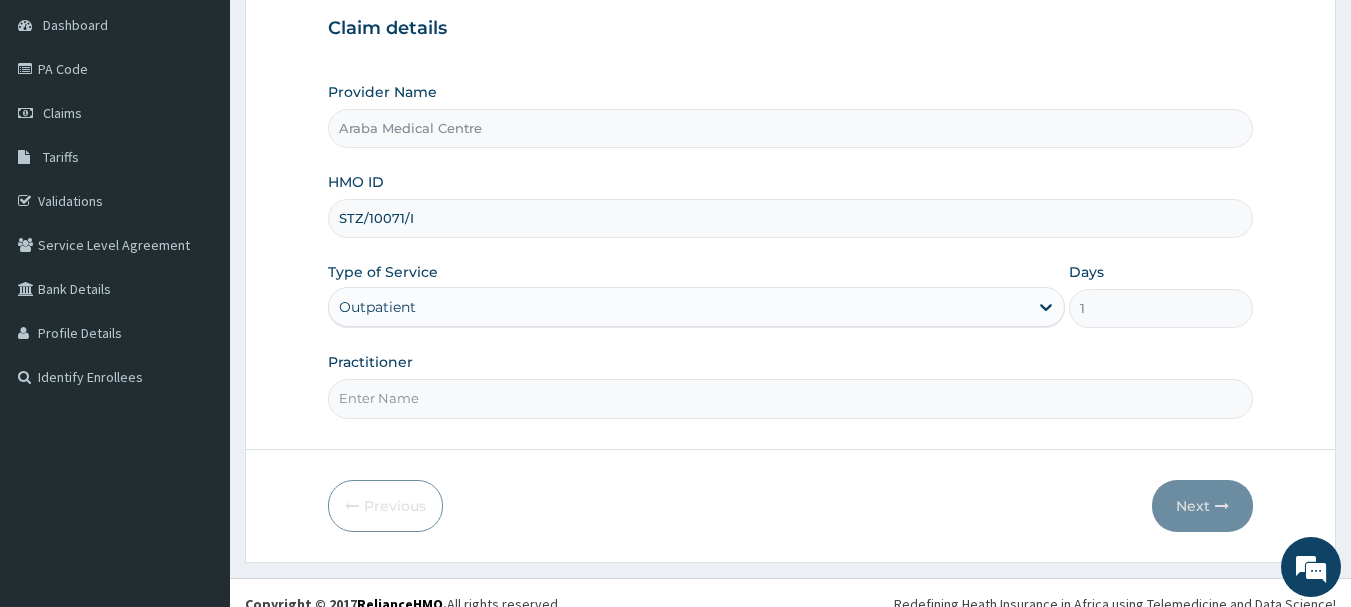 scroll, scrollTop: 0, scrollLeft: 0, axis: both 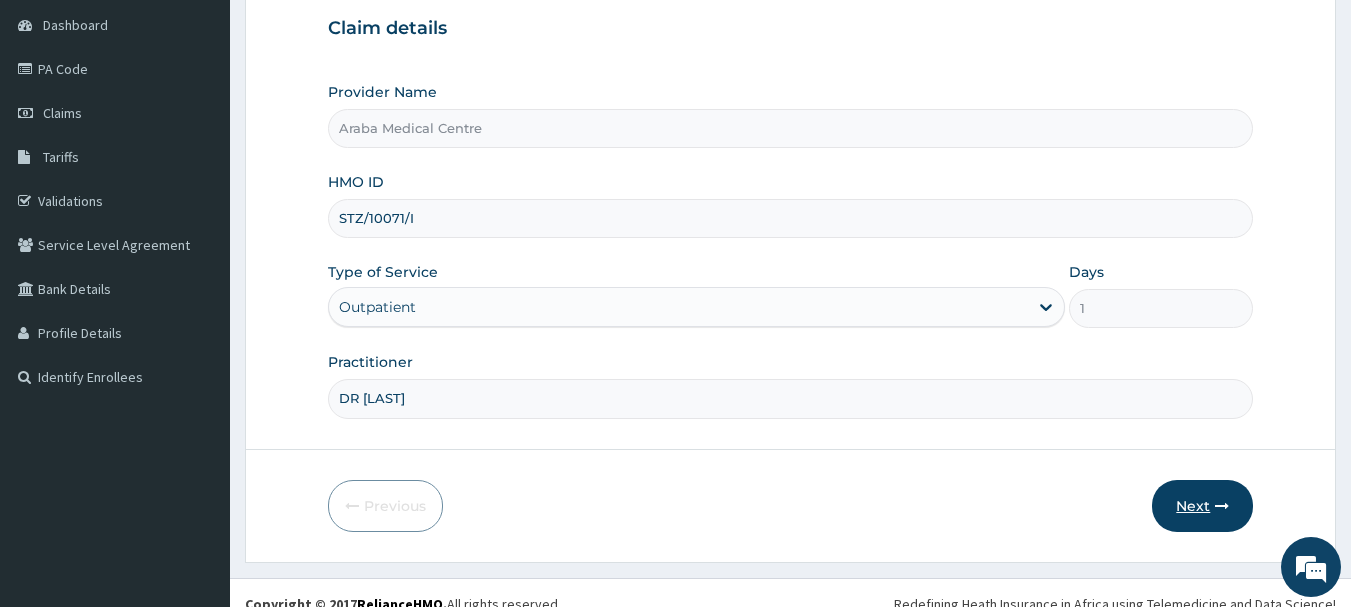type on "DR [LAST]" 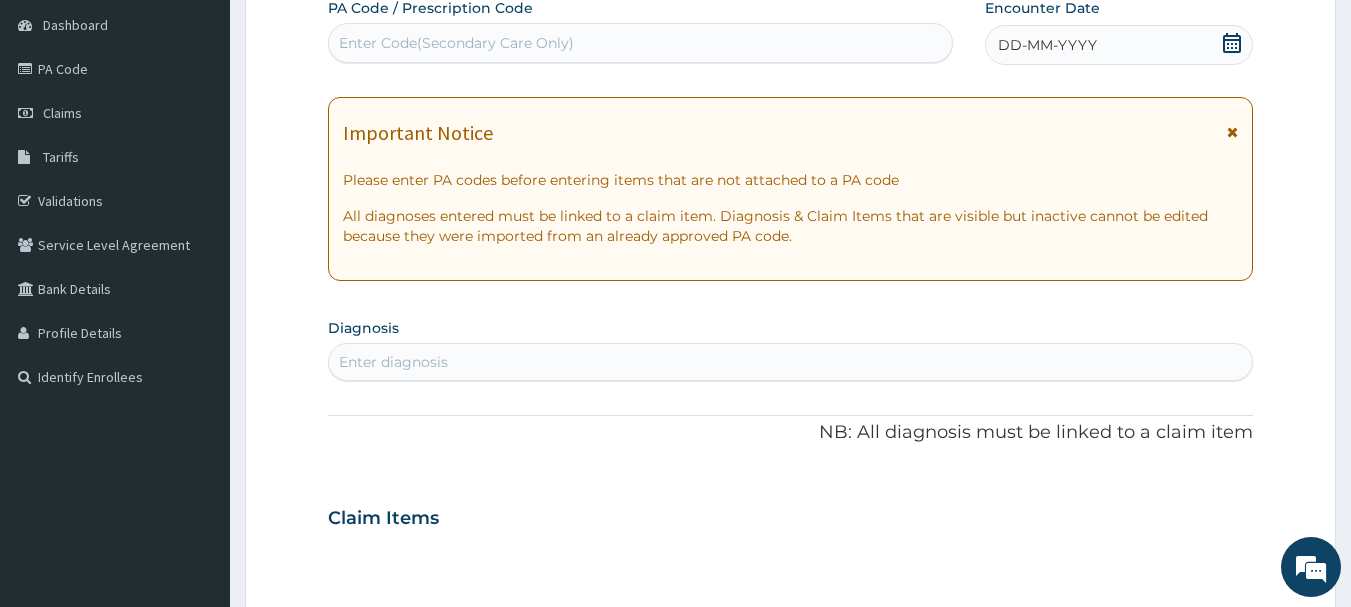 click 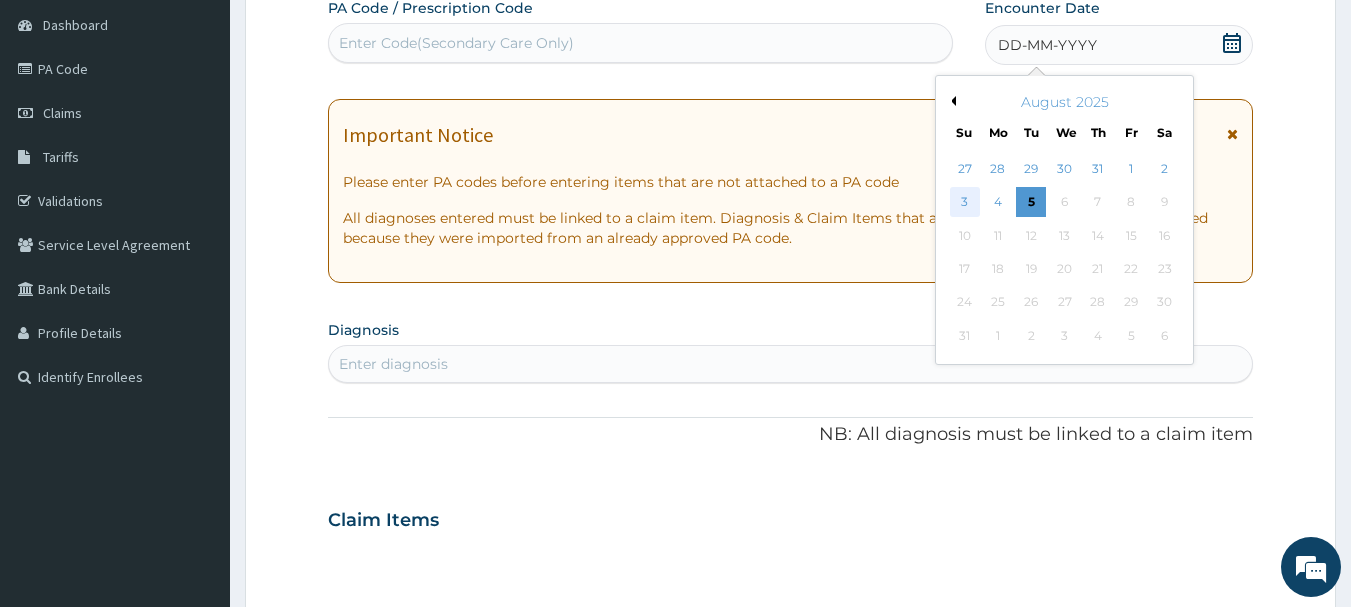 click on "3" at bounding box center [965, 203] 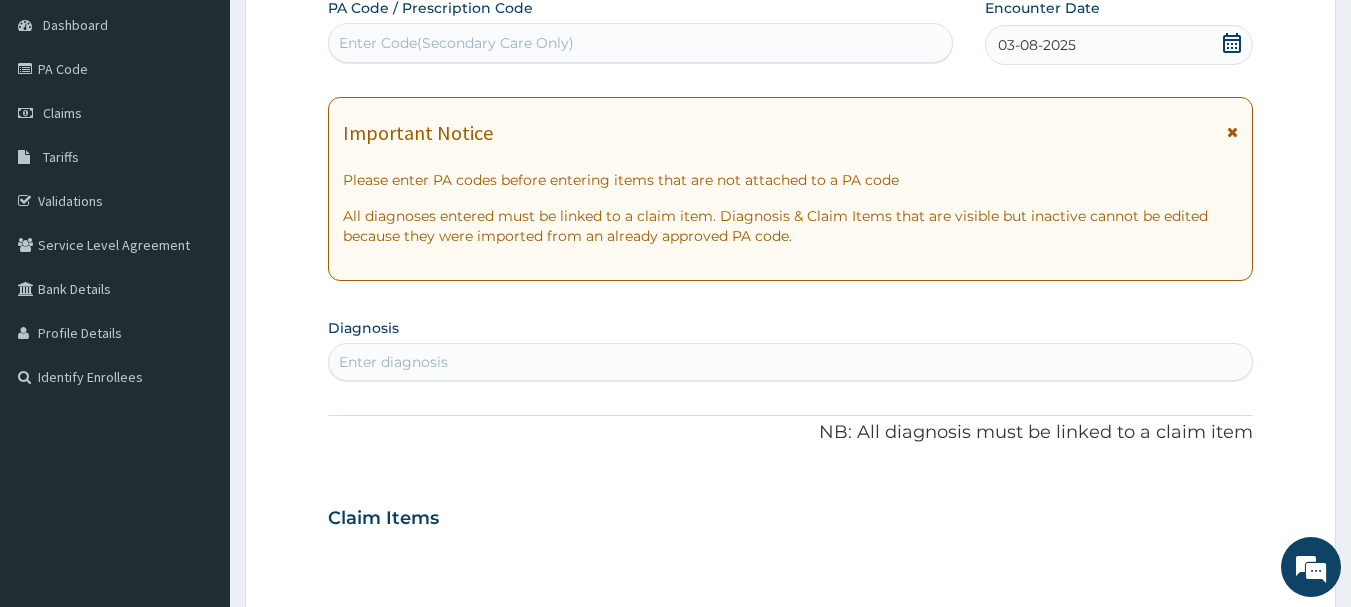 click on "Enter diagnosis" at bounding box center (791, 362) 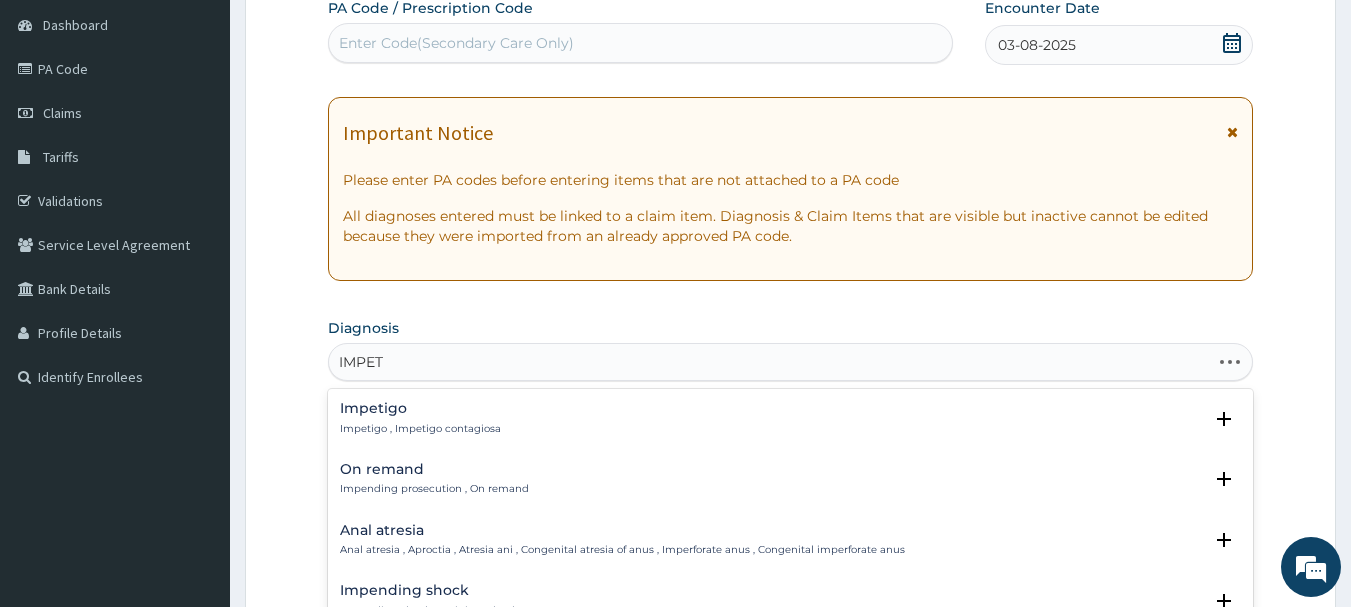 type on "IMPETI" 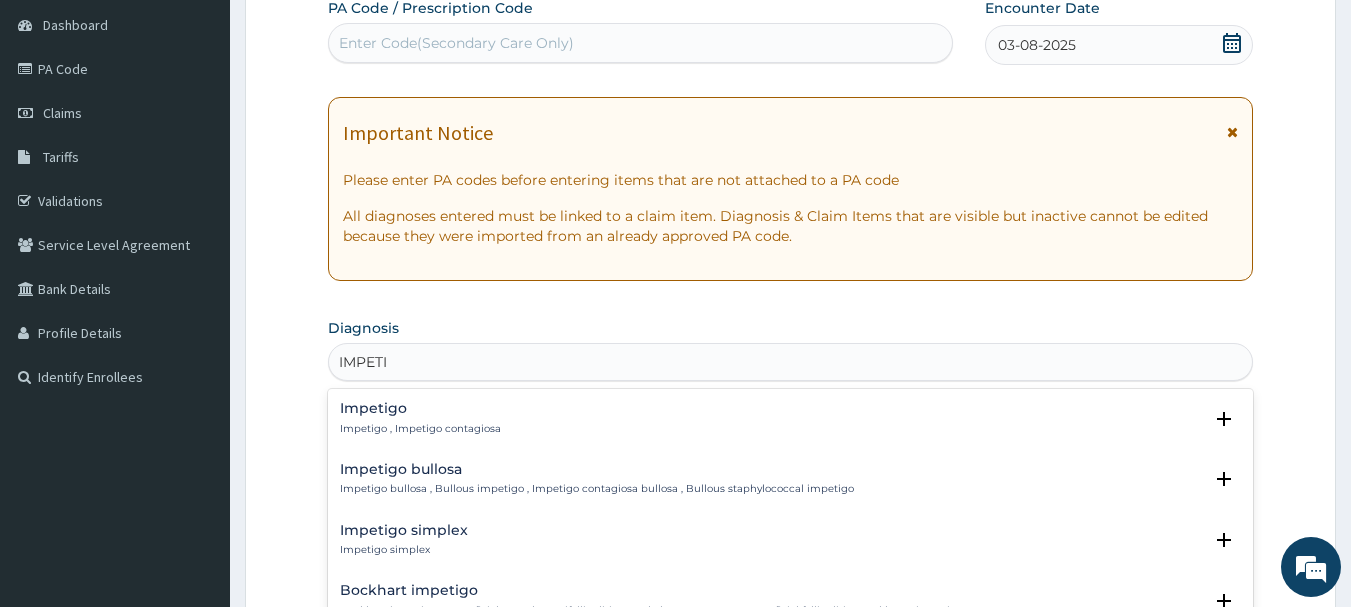 click on "Impetigo , Impetigo contagiosa" at bounding box center [420, 429] 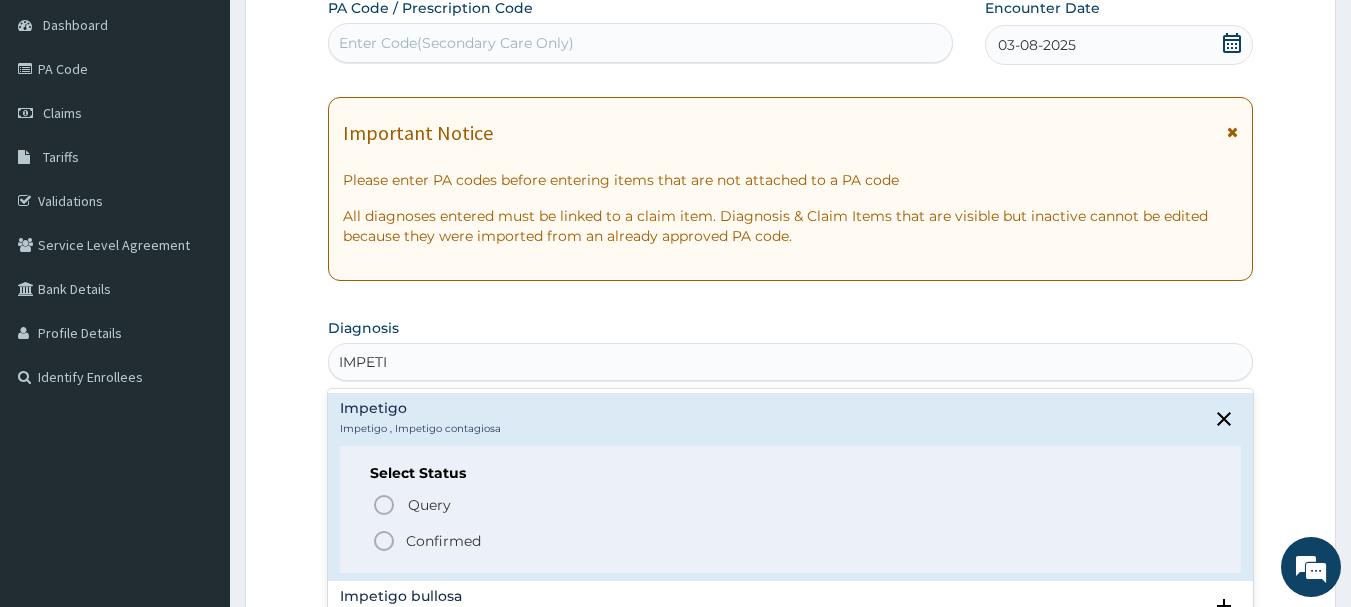 click 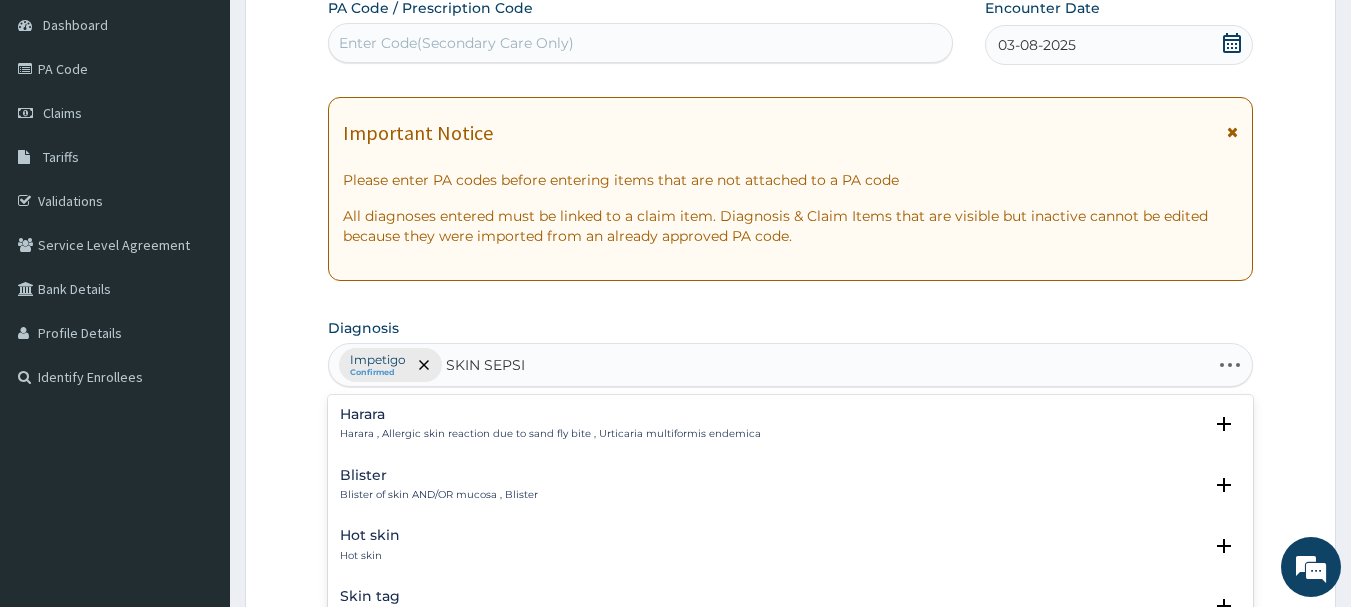 type on "SKIN SEPSIS" 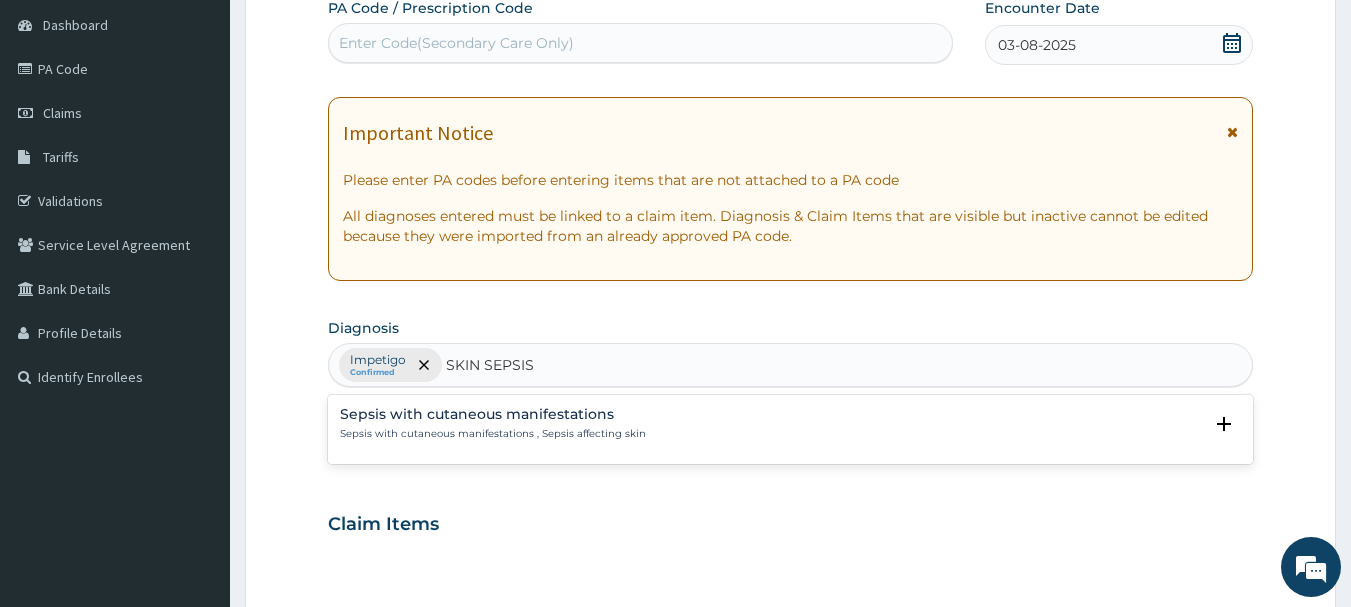 click on "Sepsis with cutaneous manifestations , Sepsis affecting skin" at bounding box center [493, 434] 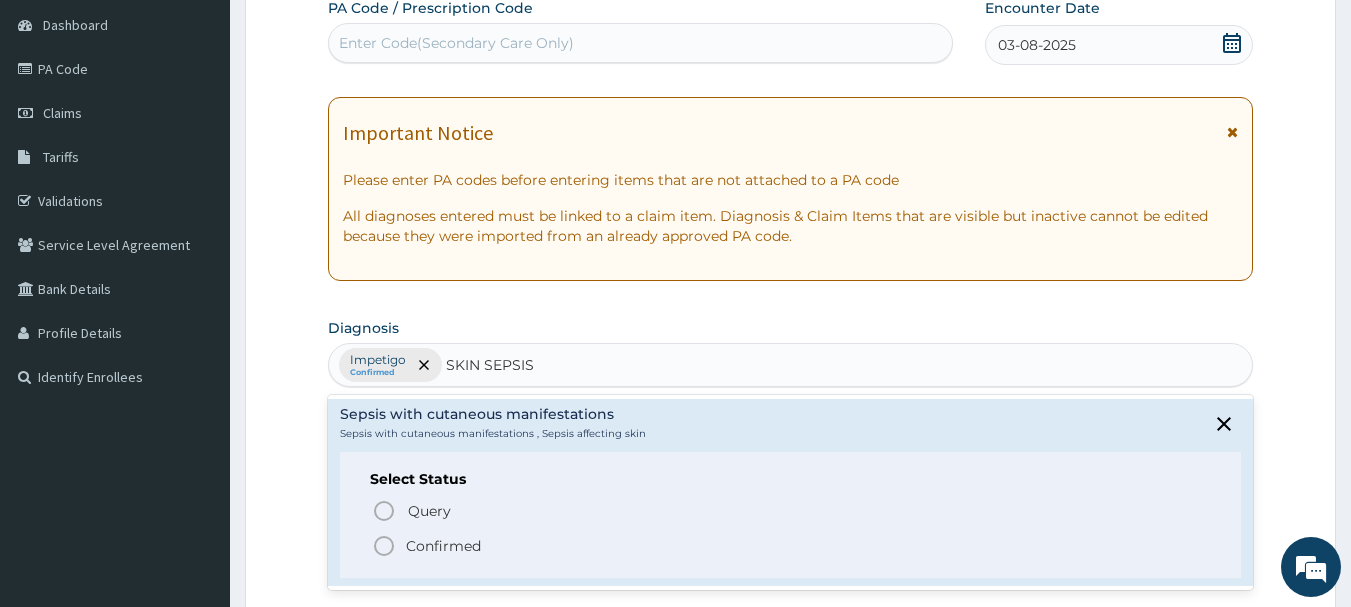 click 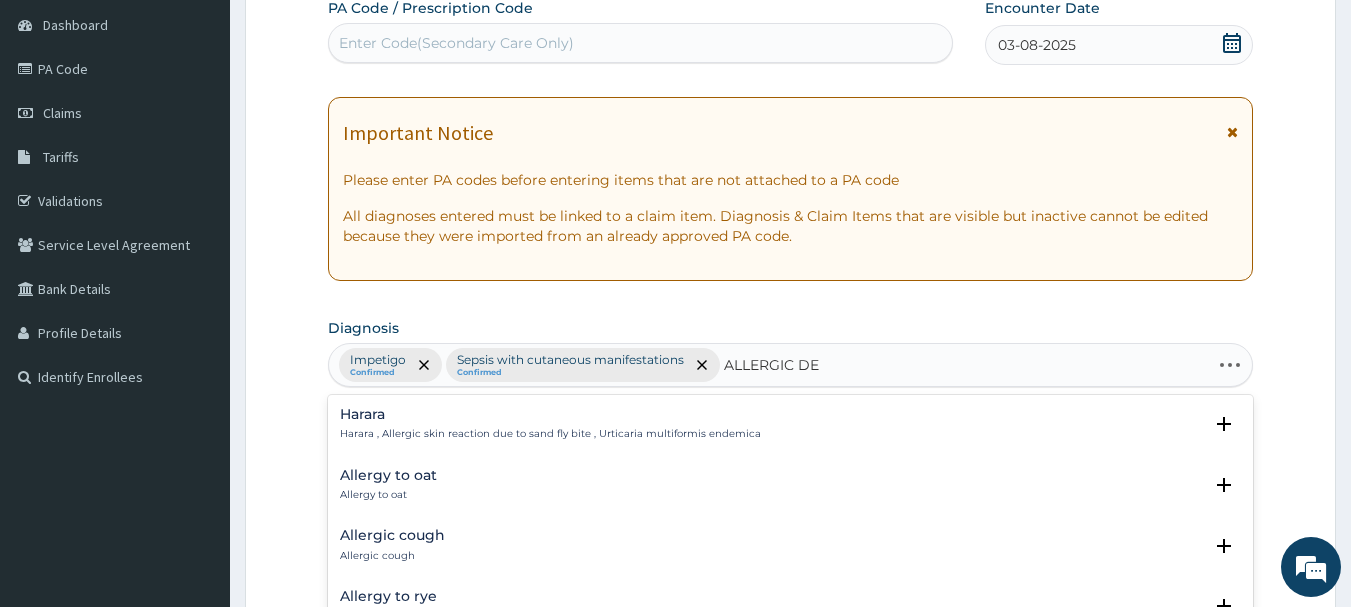 type on "ALLERGIC DER" 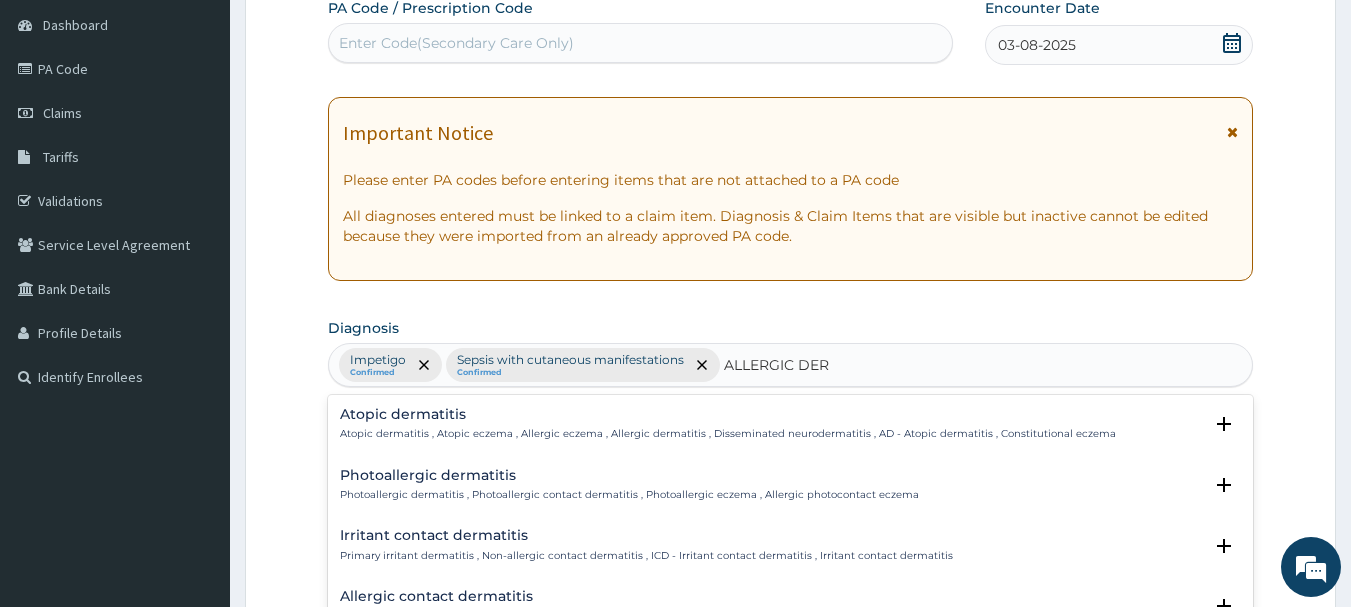 click on "Atopic dermatitis Atopic dermatitis , Atopic eczema , Allergic eczema , Allergic dermatitis , Disseminated neurodermatitis , AD - Atopic dermatitis , Constitutional eczema Select Status Query Query covers suspected (?), Keep in view (kiv), Ruled out (r/o) Confirmed" at bounding box center [791, 429] 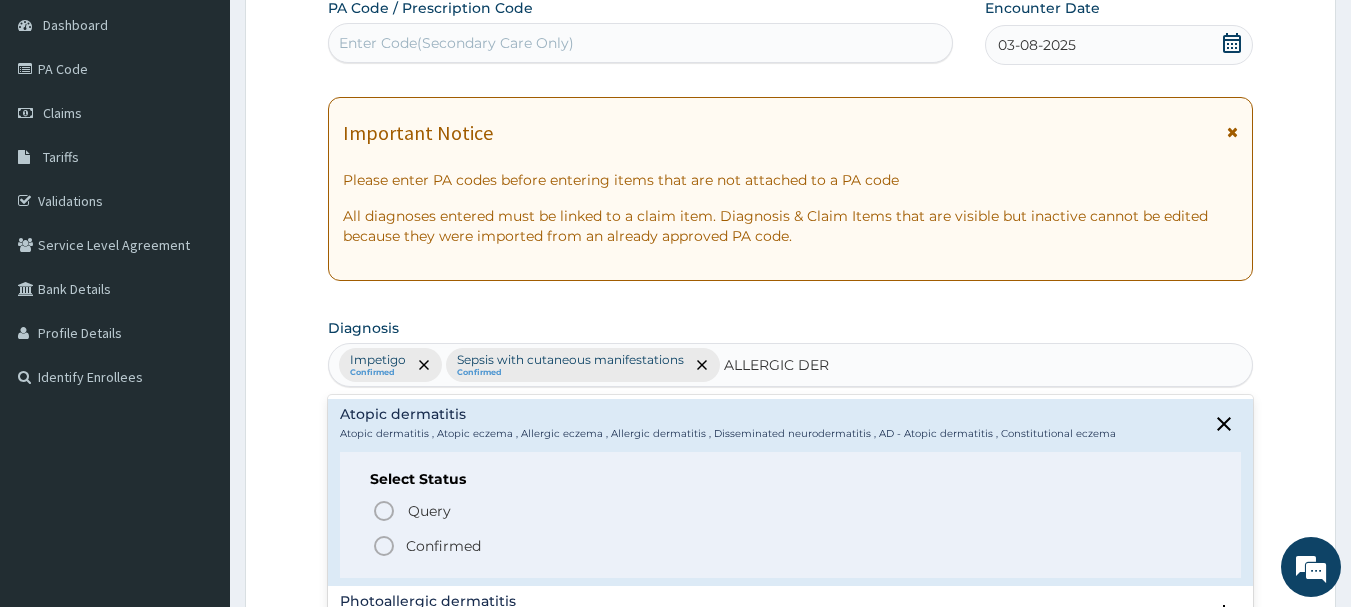 click 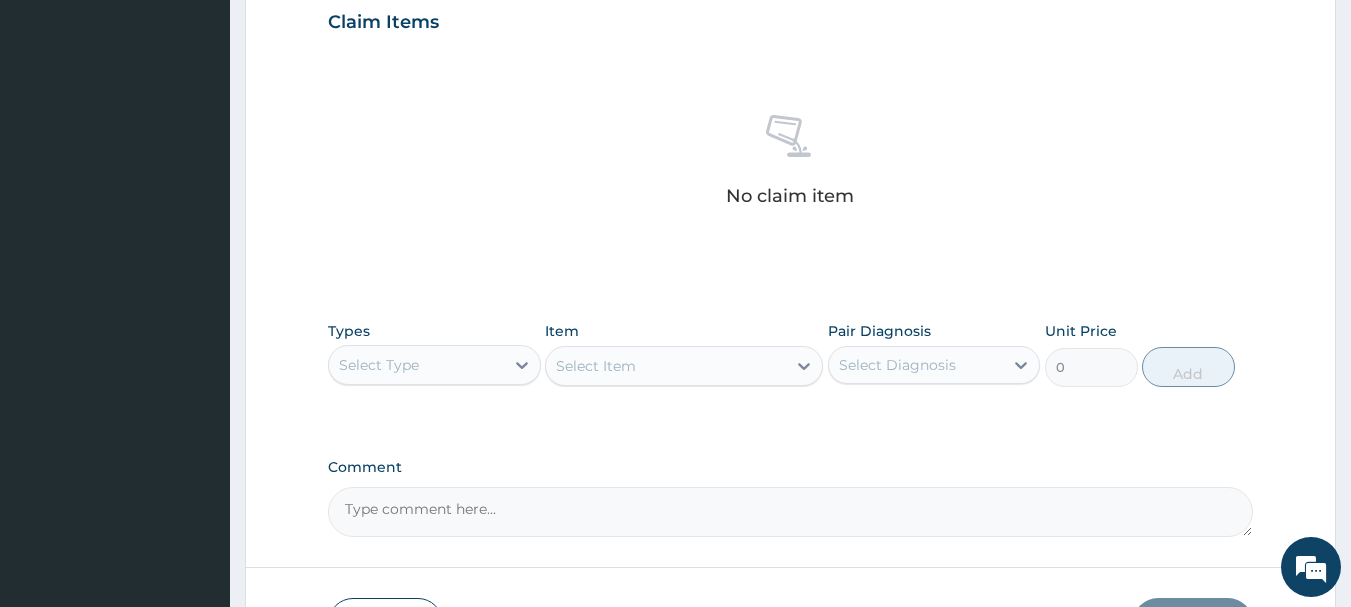 scroll, scrollTop: 738, scrollLeft: 0, axis: vertical 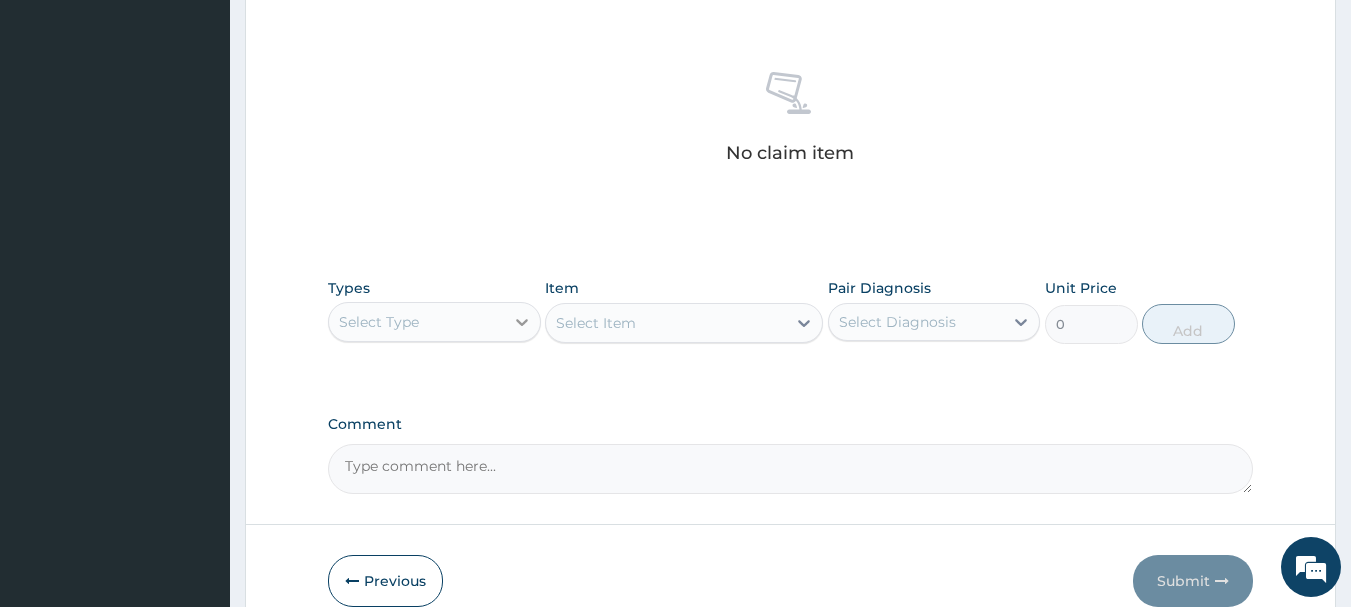 click 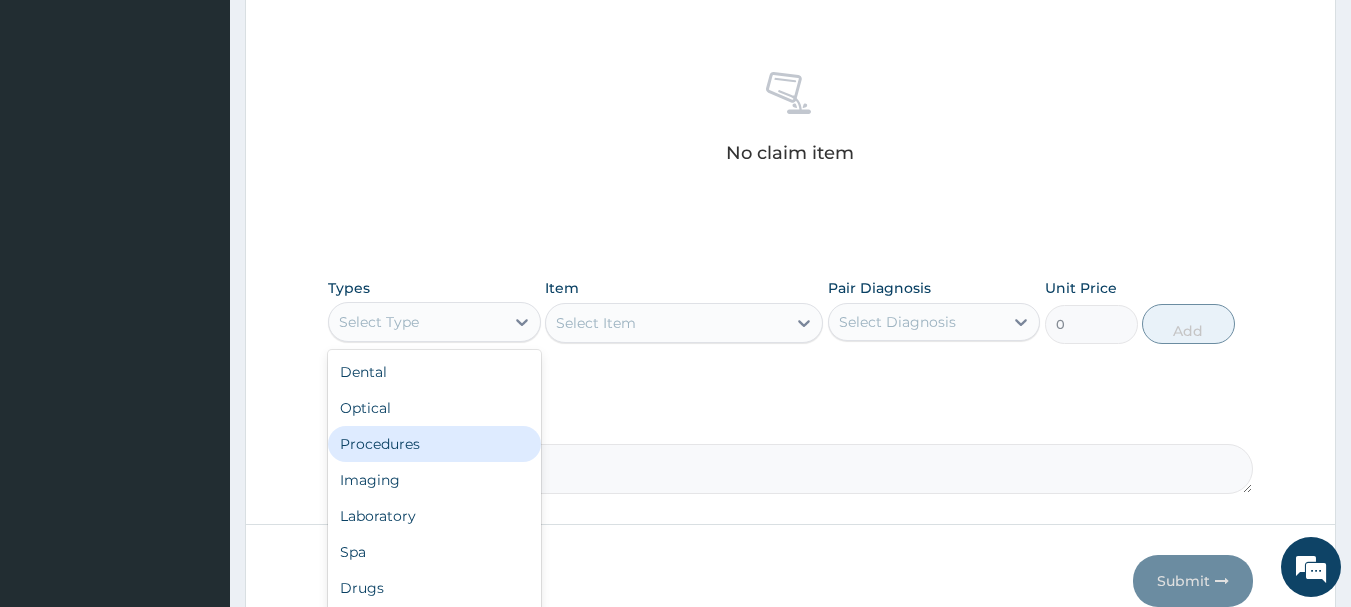 click on "Procedures" at bounding box center (434, 444) 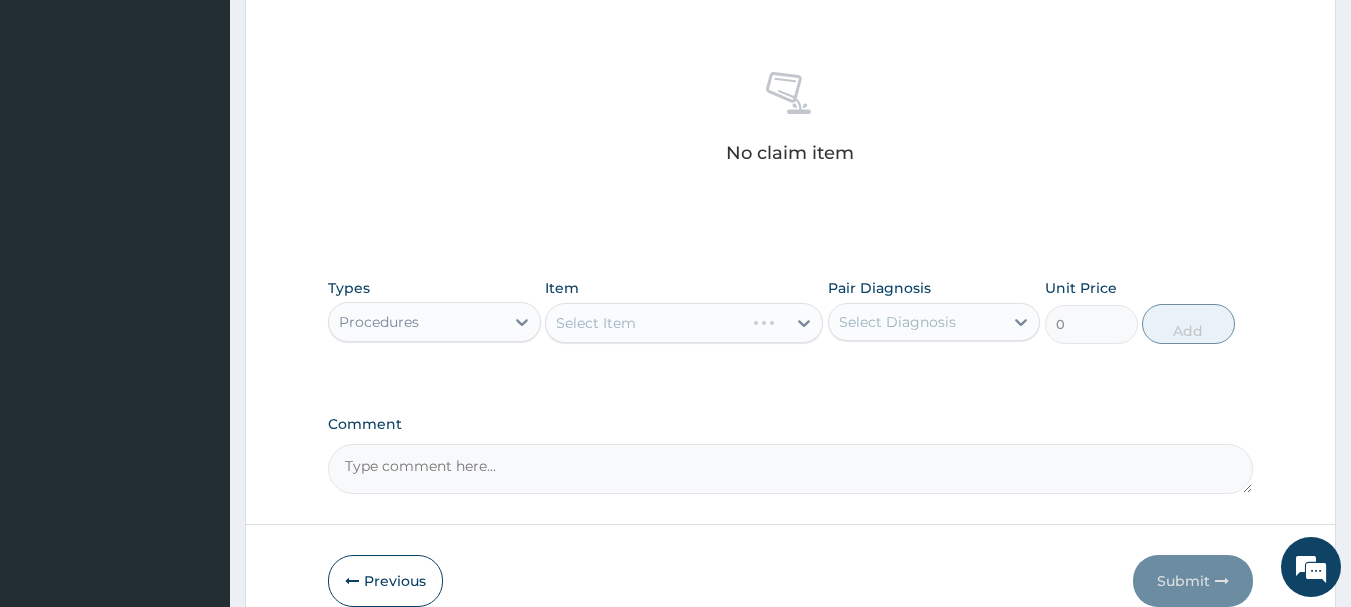 click on "Select Item" at bounding box center [684, 323] 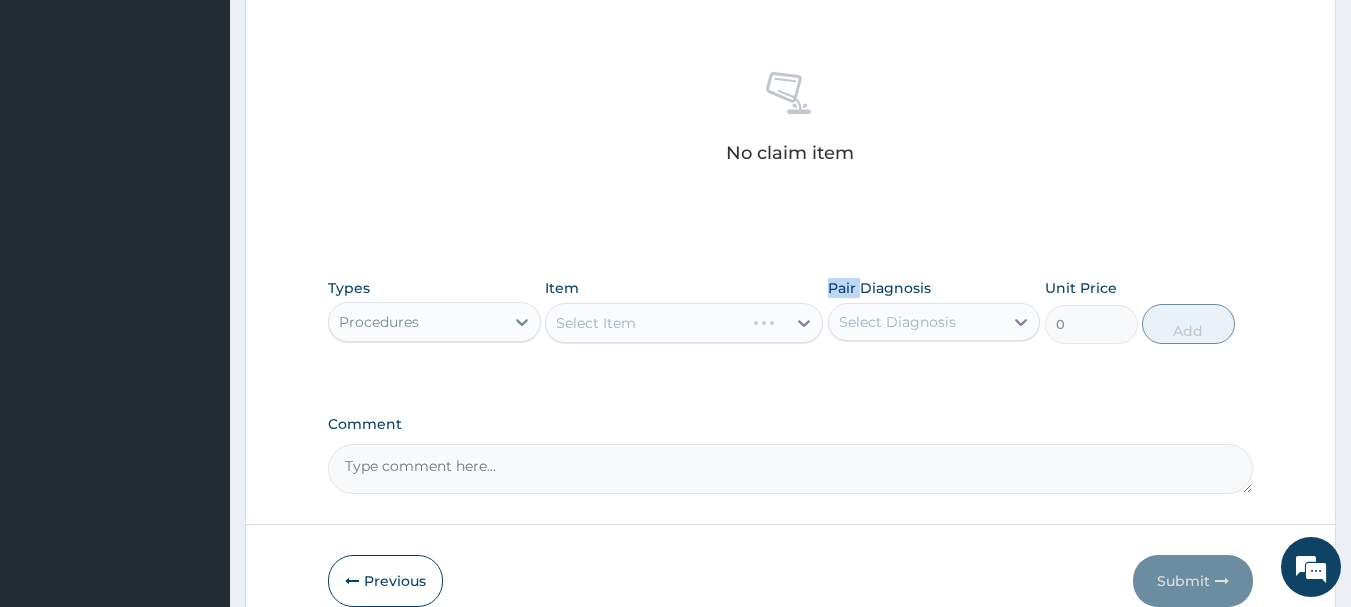 click on "Select Item" at bounding box center (684, 323) 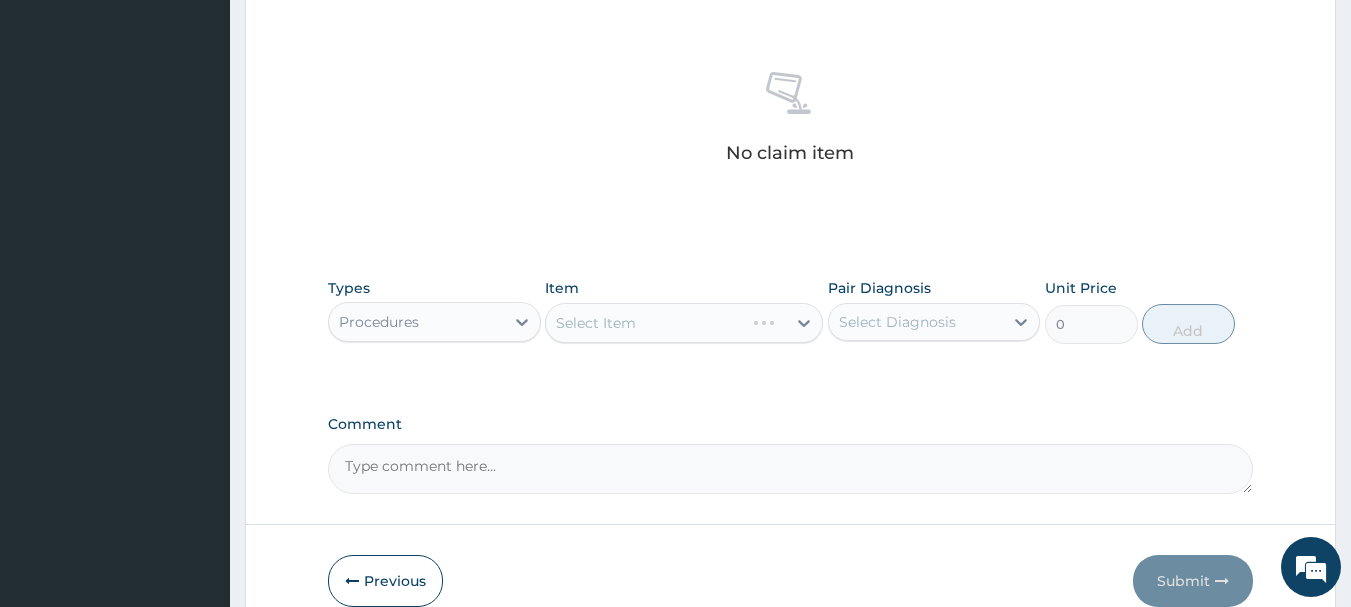 click on "Select Item" at bounding box center (684, 323) 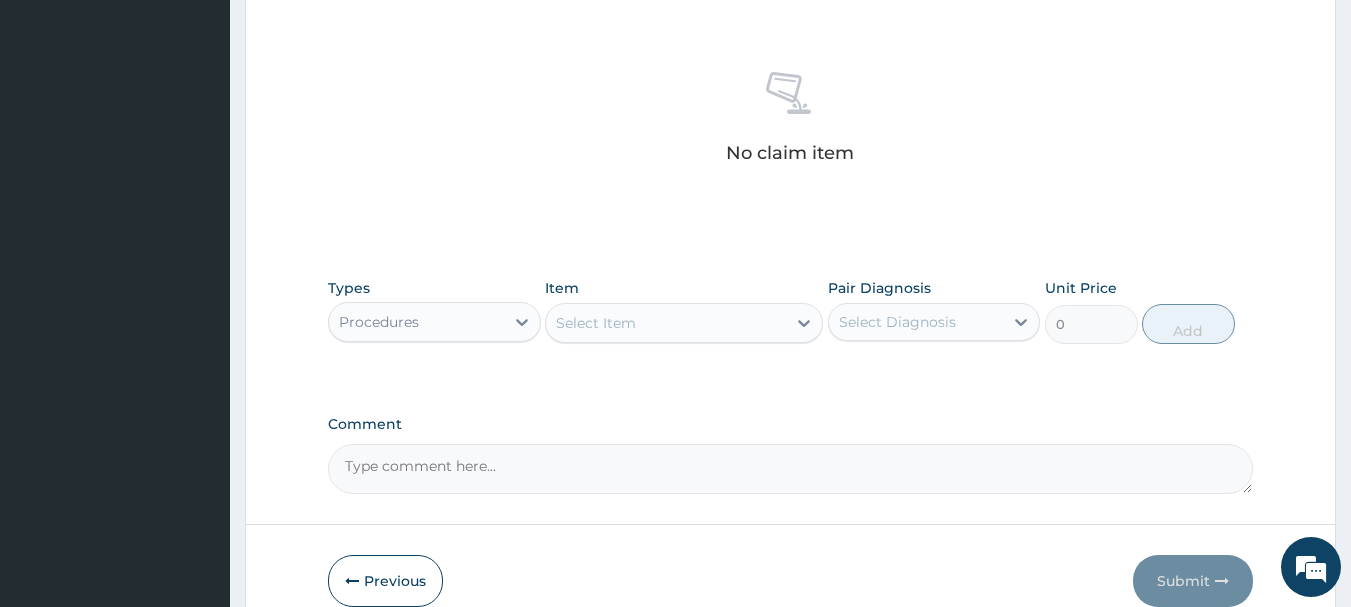 click on "Select Item" at bounding box center (666, 323) 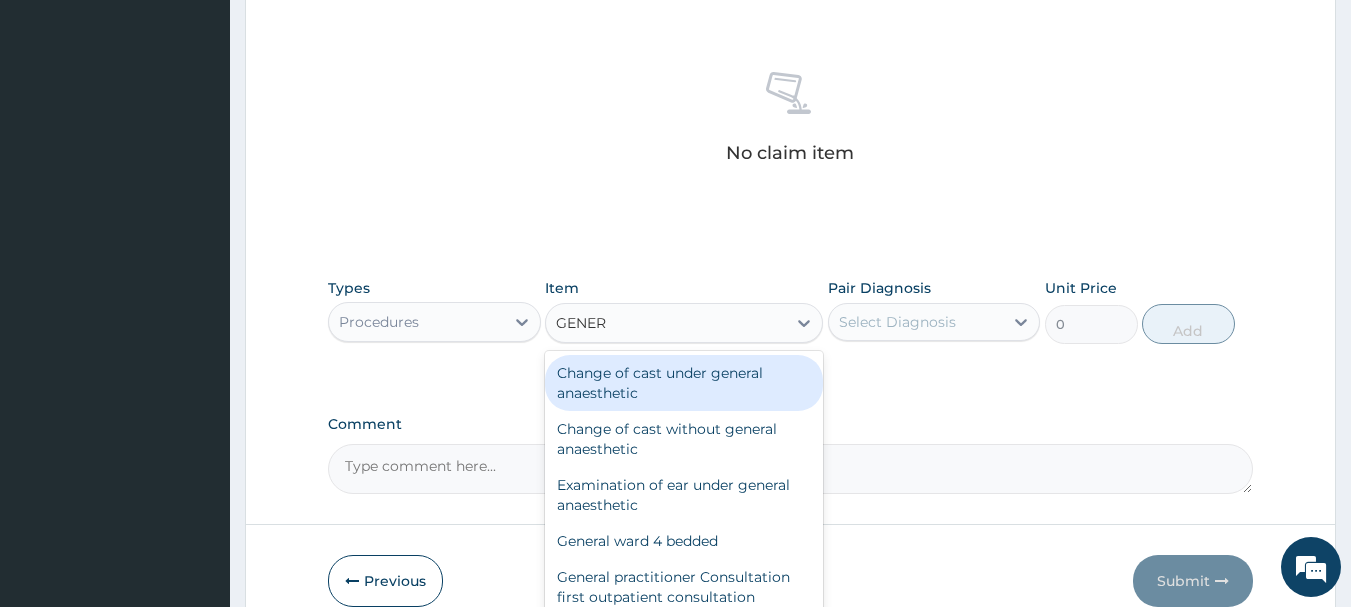 type on "GENERA" 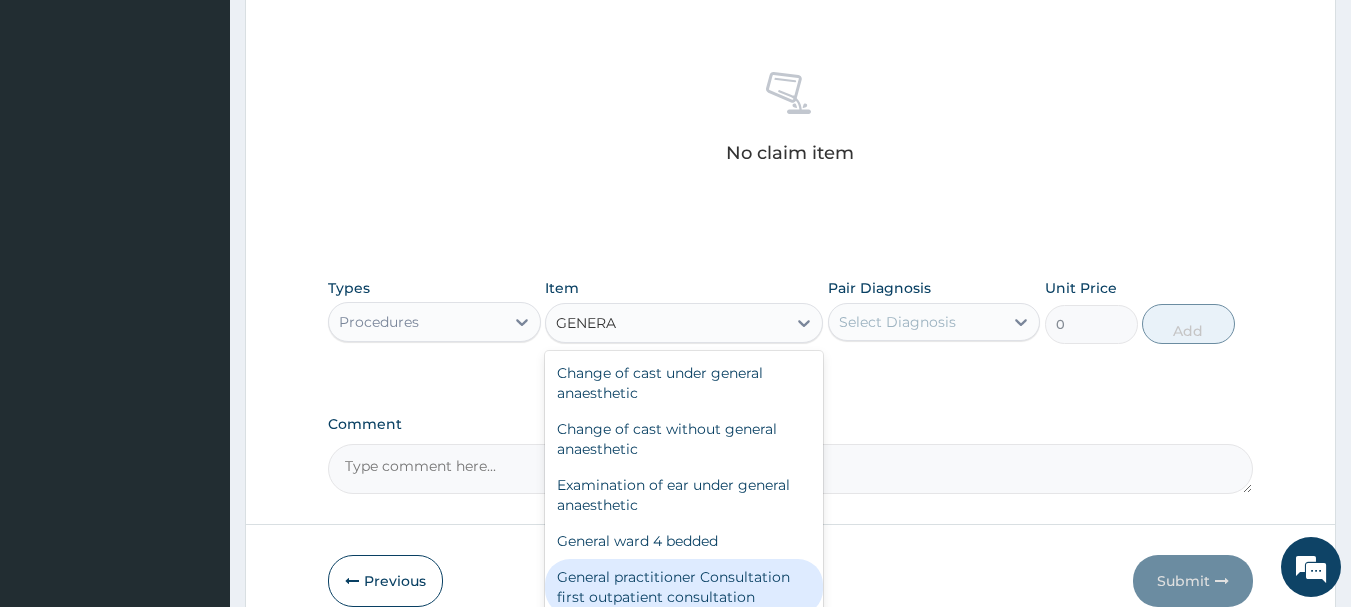 click on "General practitioner Consultation first outpatient consultation" at bounding box center (684, 587) 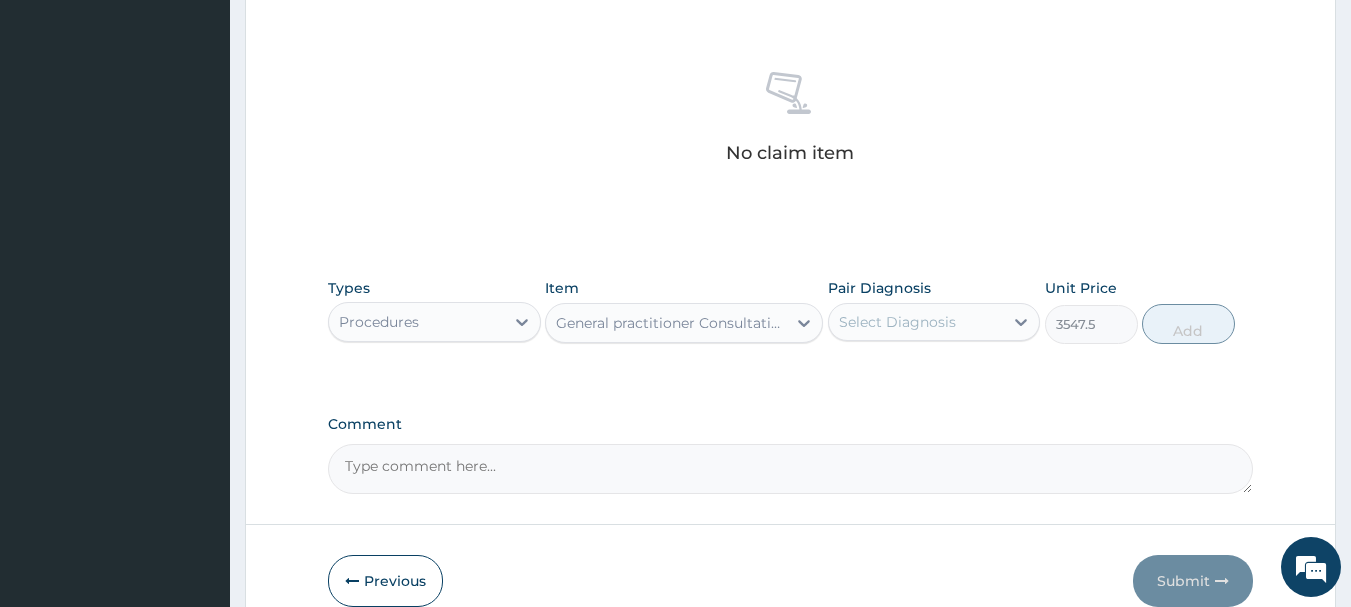 click on "Select Diagnosis" at bounding box center [897, 322] 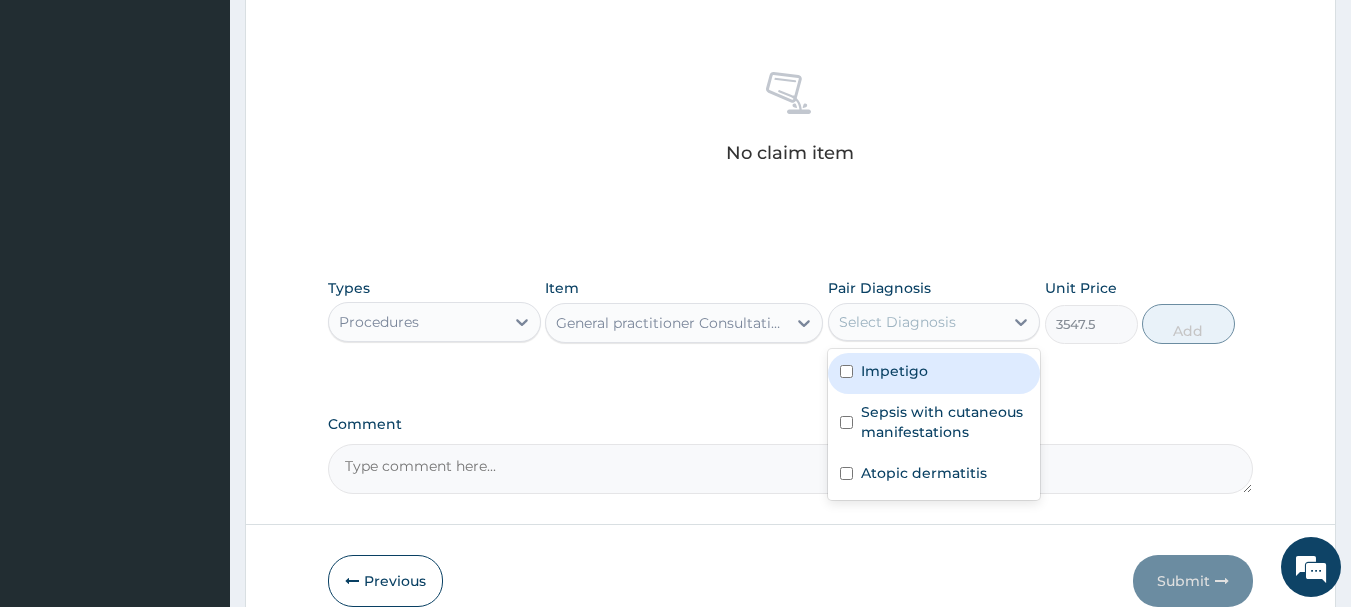 click on "Impetigo" at bounding box center (934, 373) 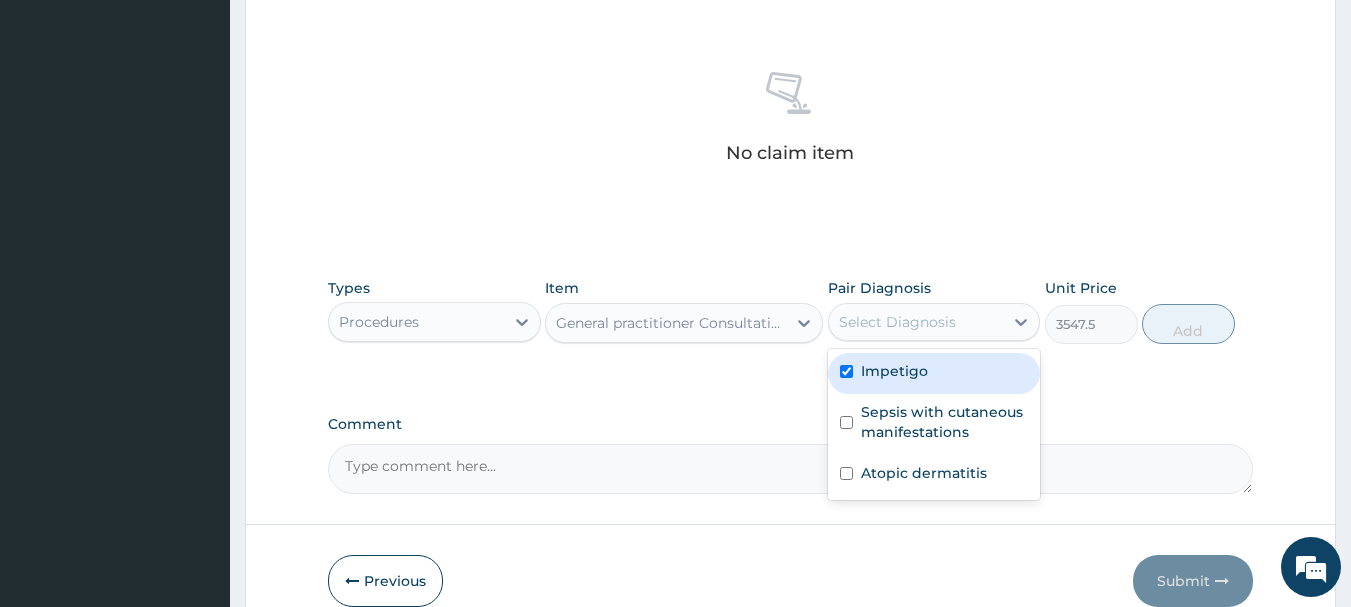 checkbox on "true" 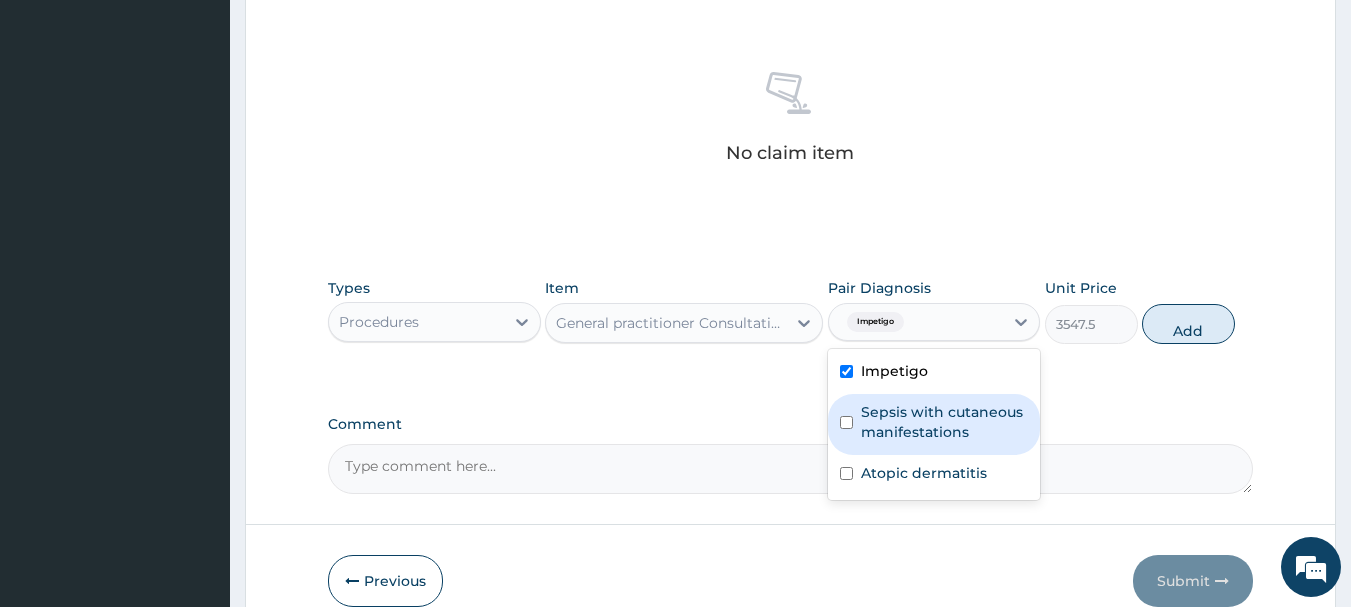 click on "Sepsis with cutaneous manifestations" at bounding box center (934, 424) 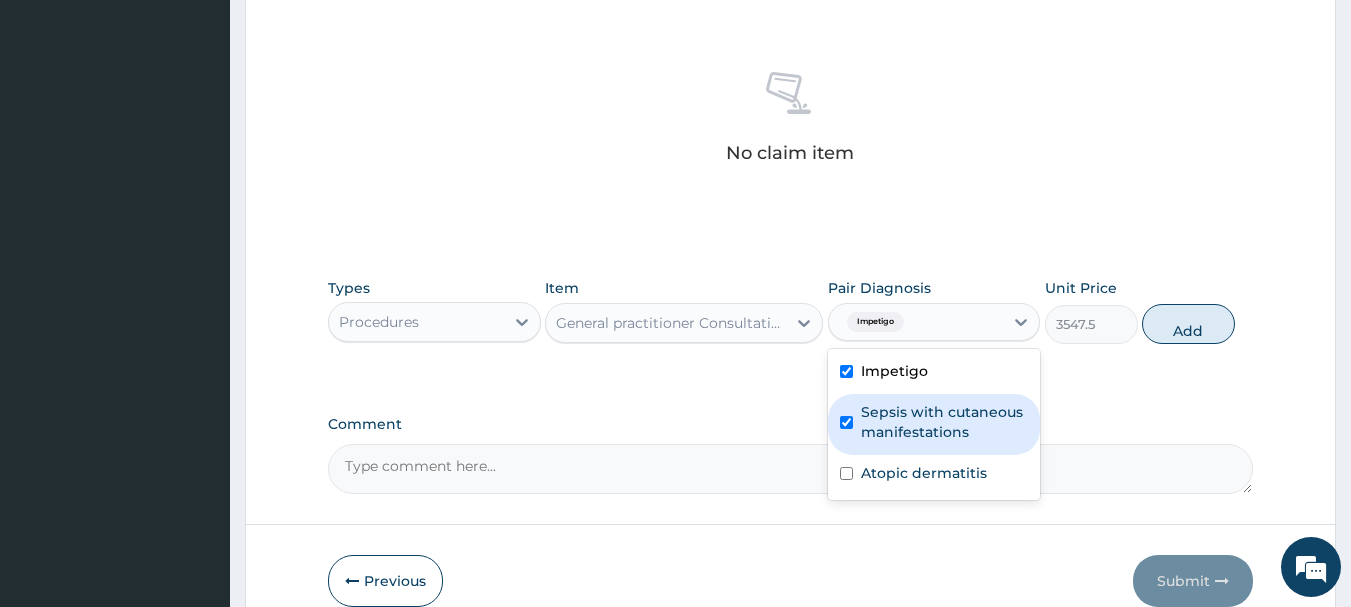 checkbox on "true" 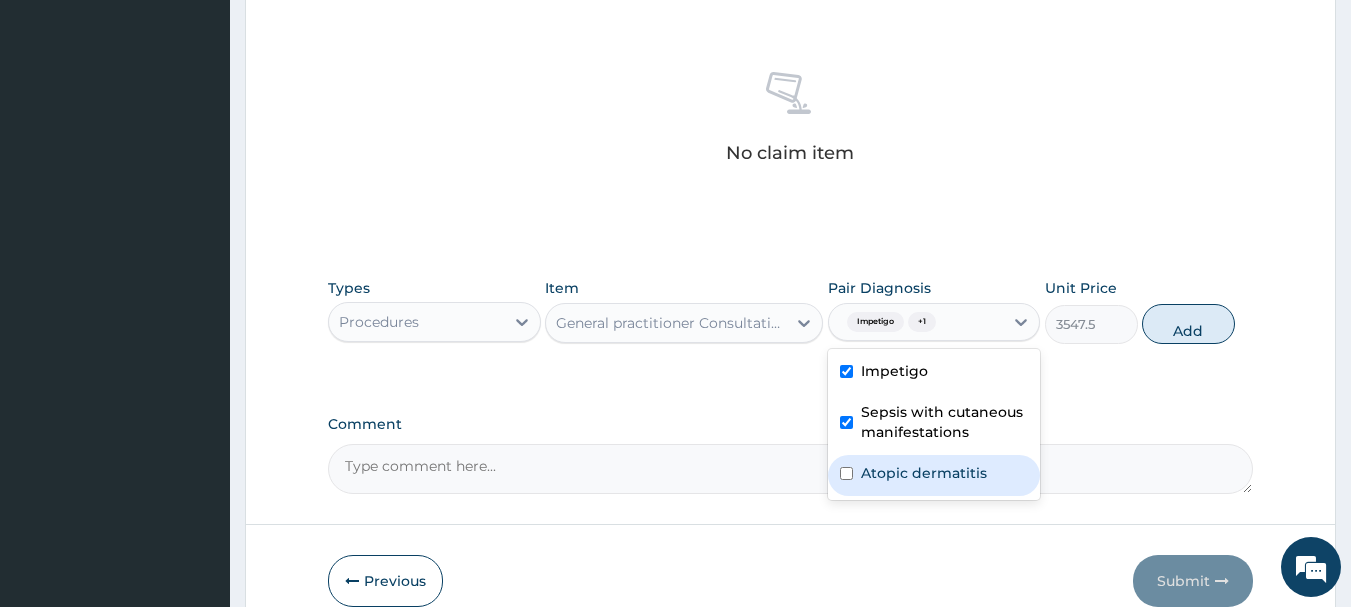 click on "Atopic dermatitis" at bounding box center [924, 473] 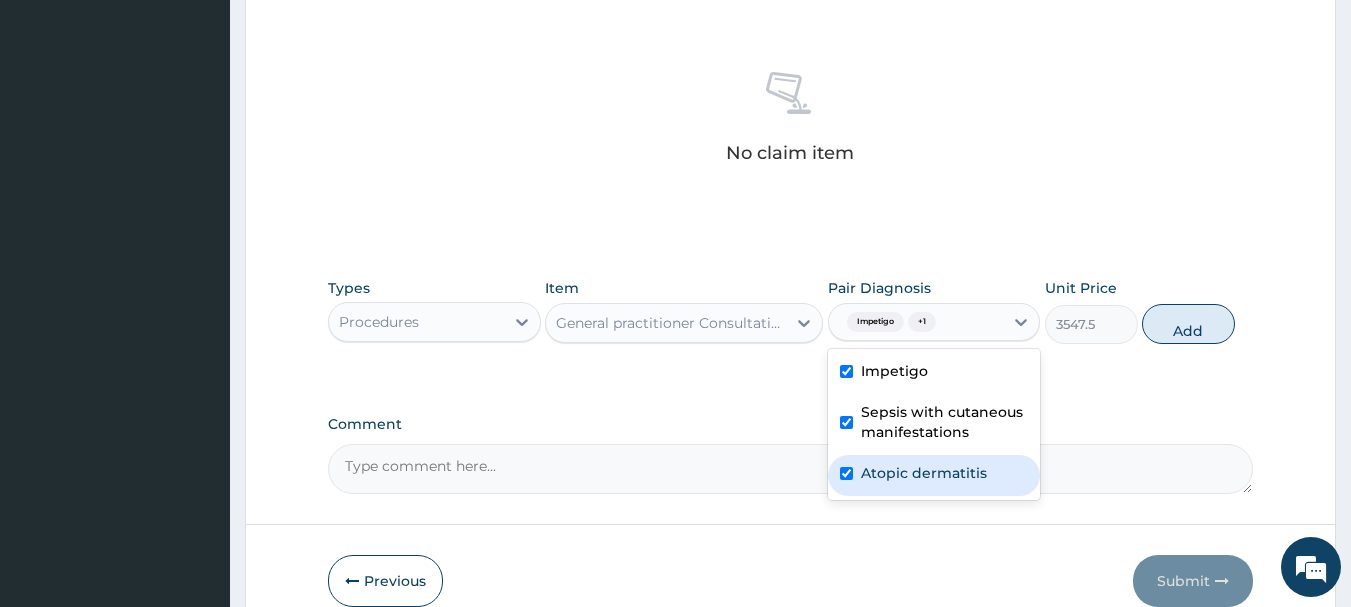 checkbox on "true" 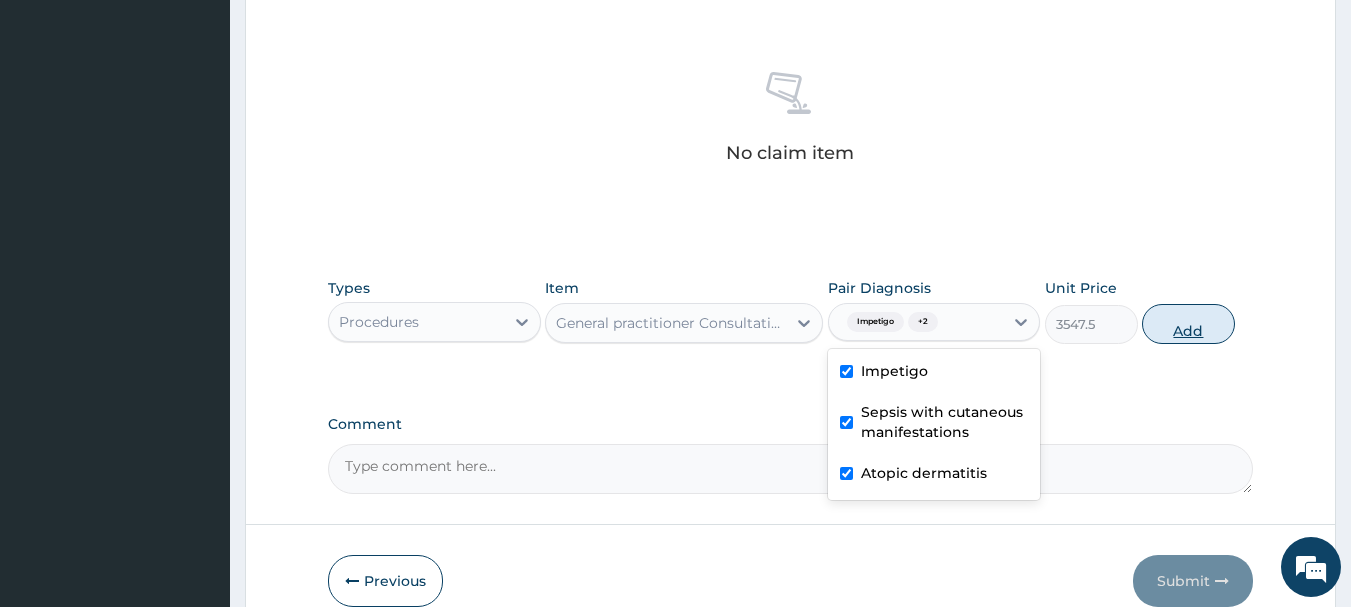 click on "Add" at bounding box center [1188, 324] 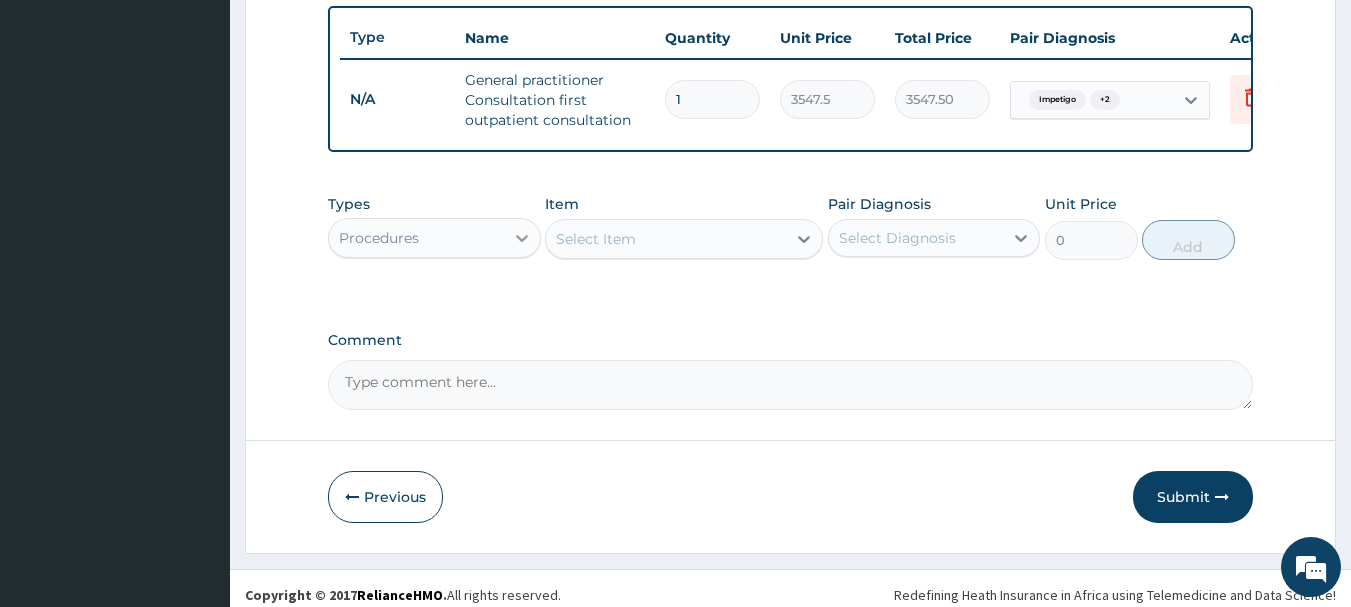 click 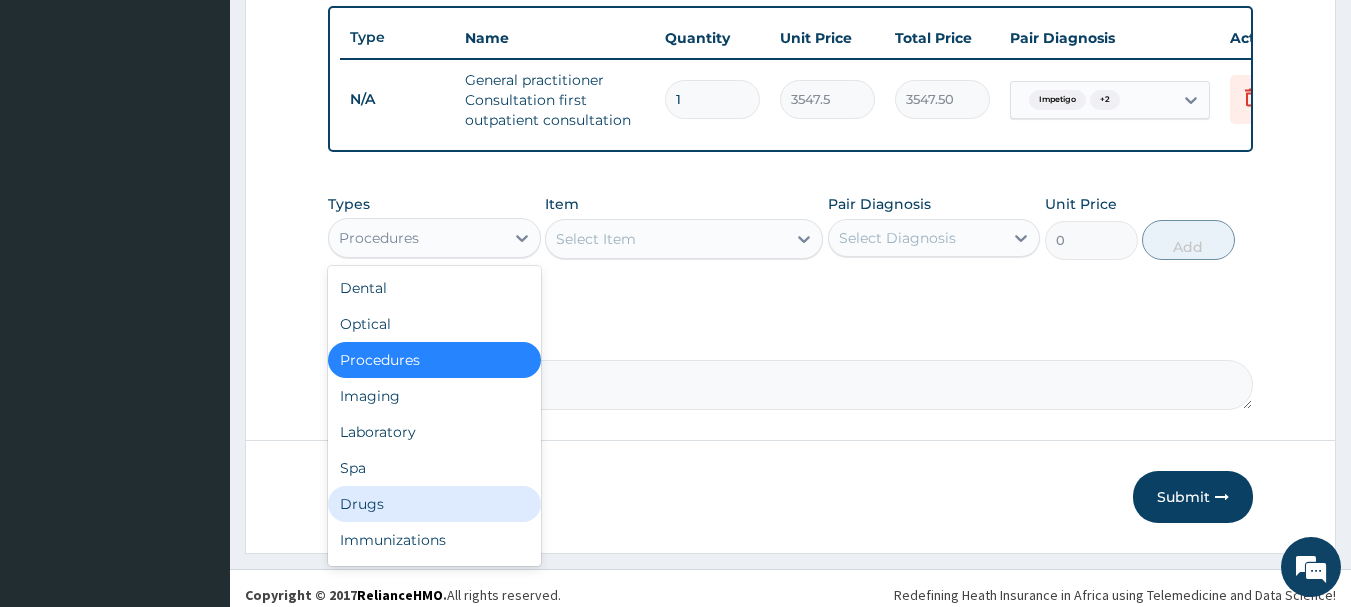 click on "Drugs" at bounding box center [434, 504] 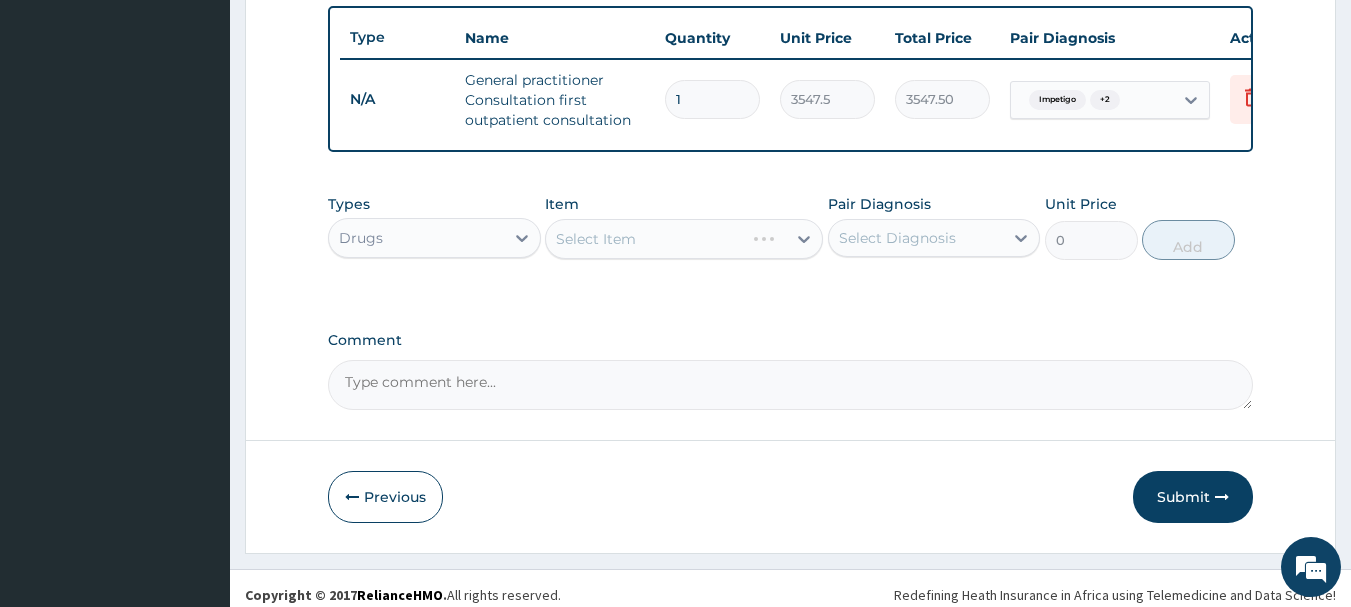 click on "Select Item" at bounding box center (684, 239) 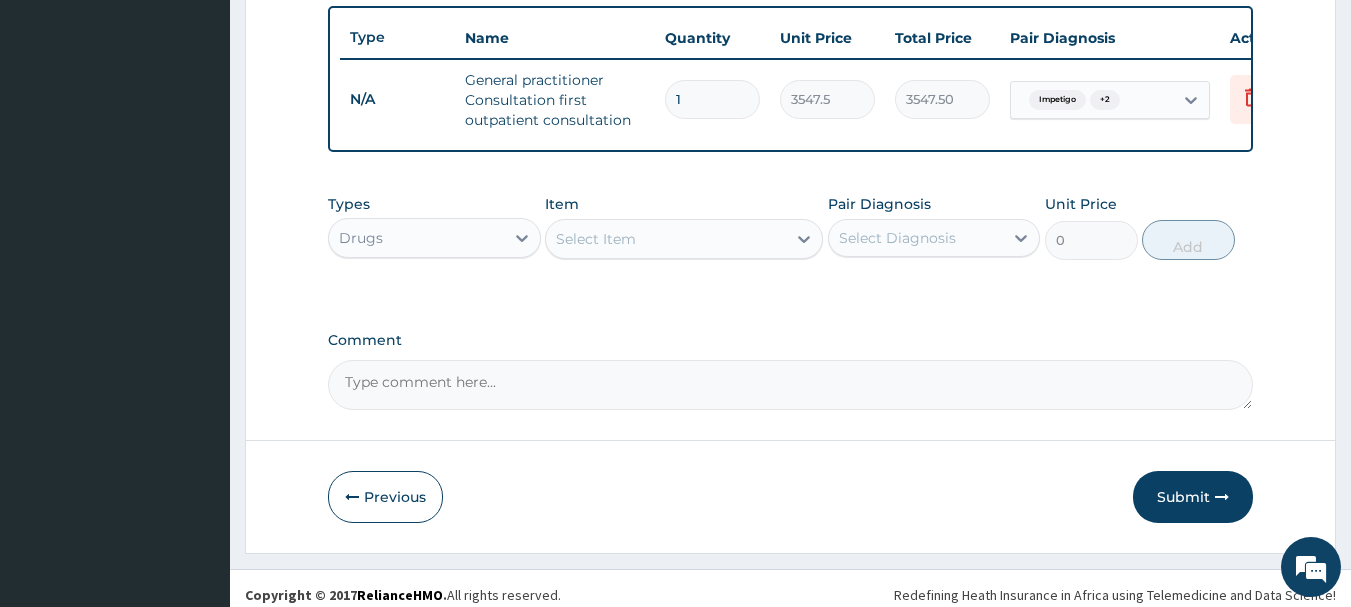 click 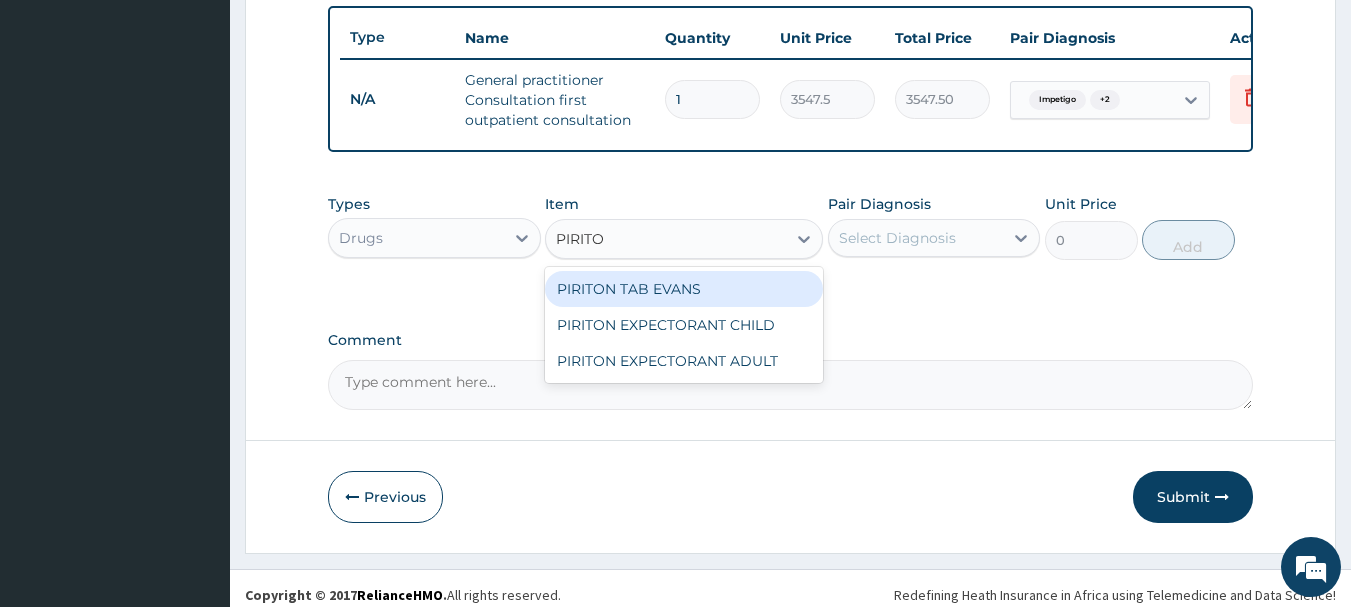type on "PIRITON" 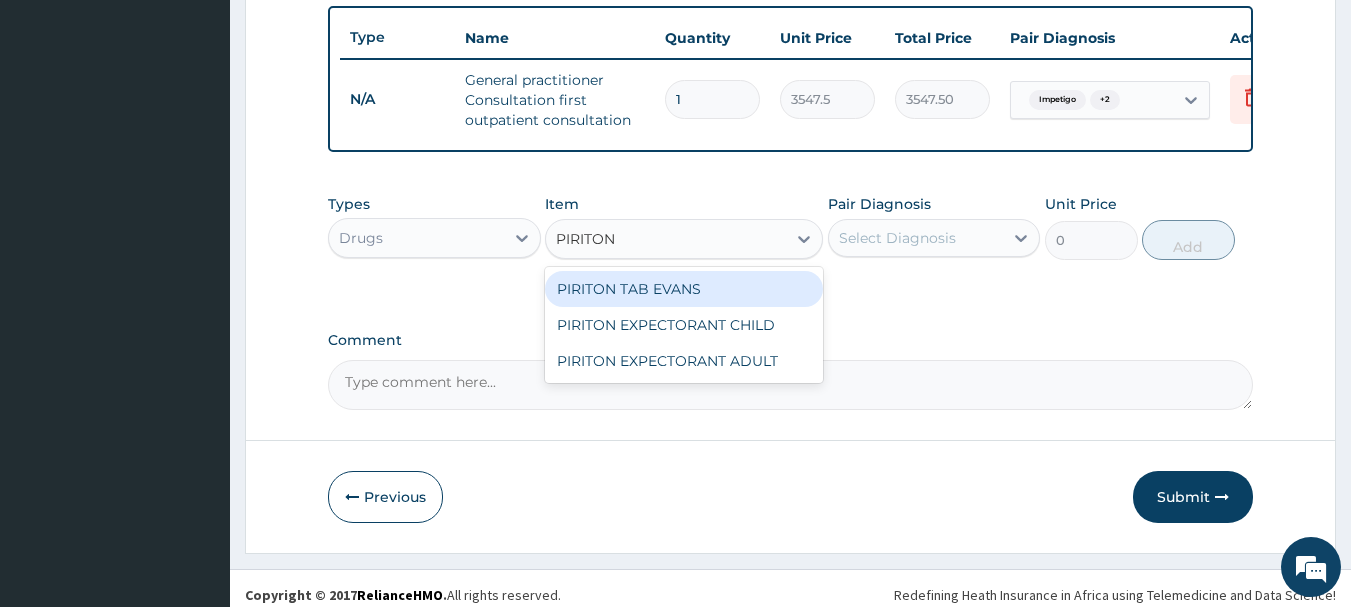click on "PIRITON TAB EVANS" at bounding box center (684, 289) 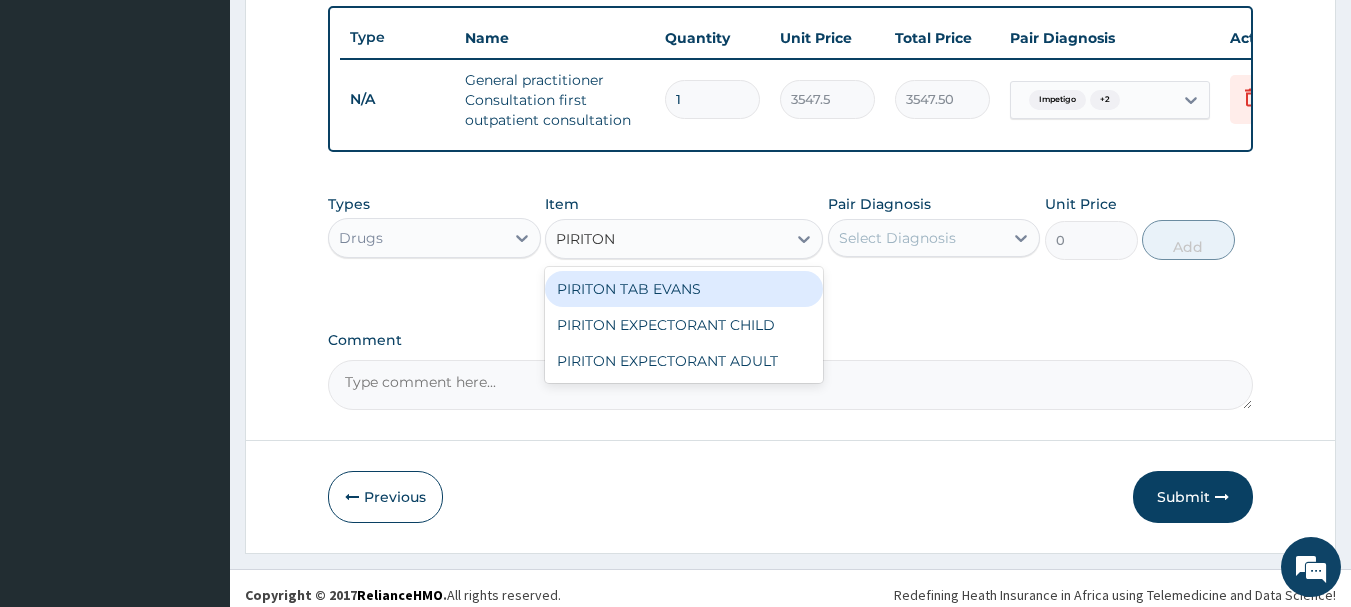 type 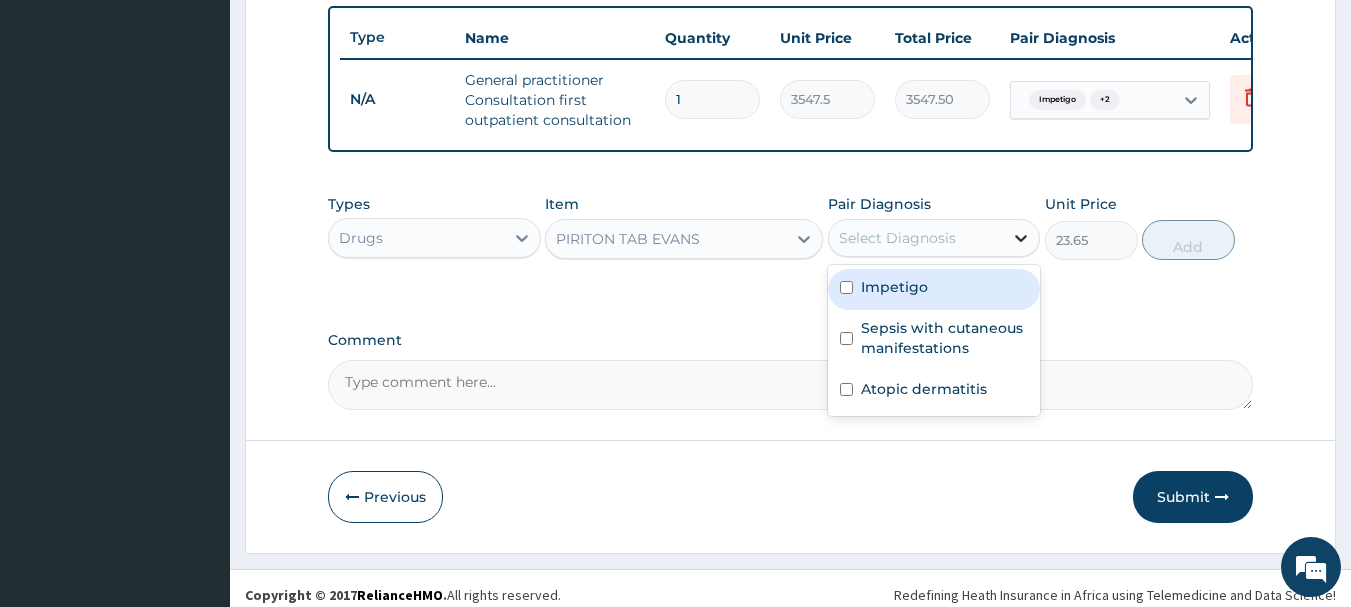 click 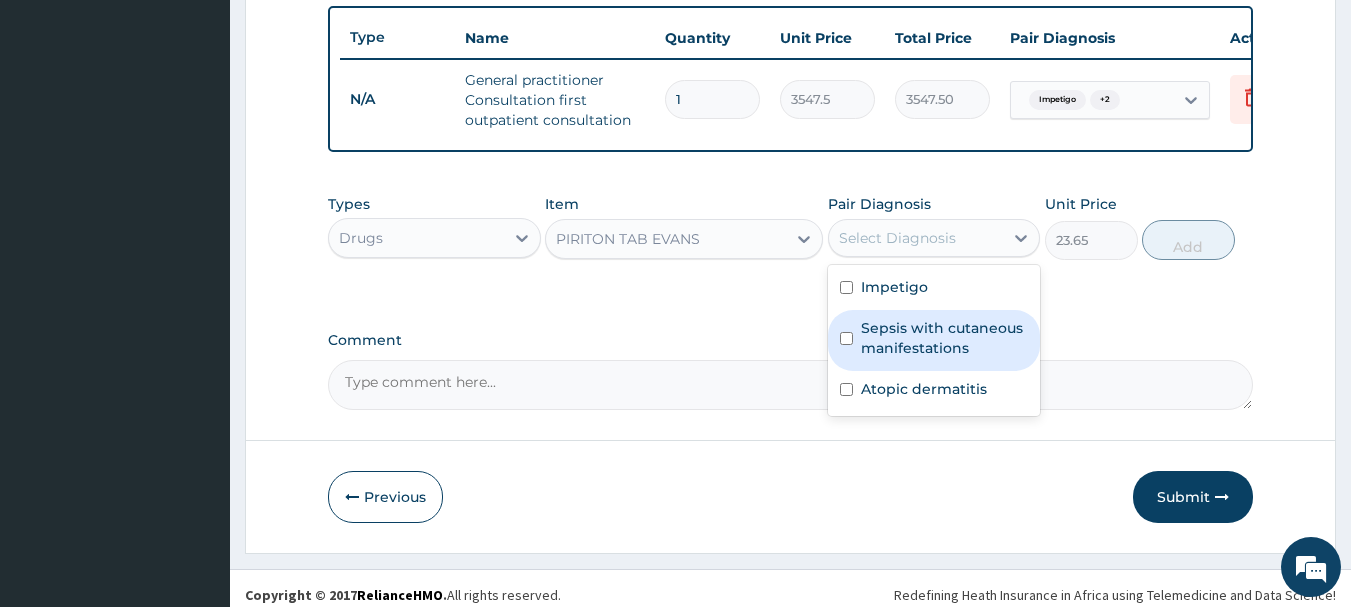 click on "Sepsis with cutaneous manifestations" at bounding box center (934, 340) 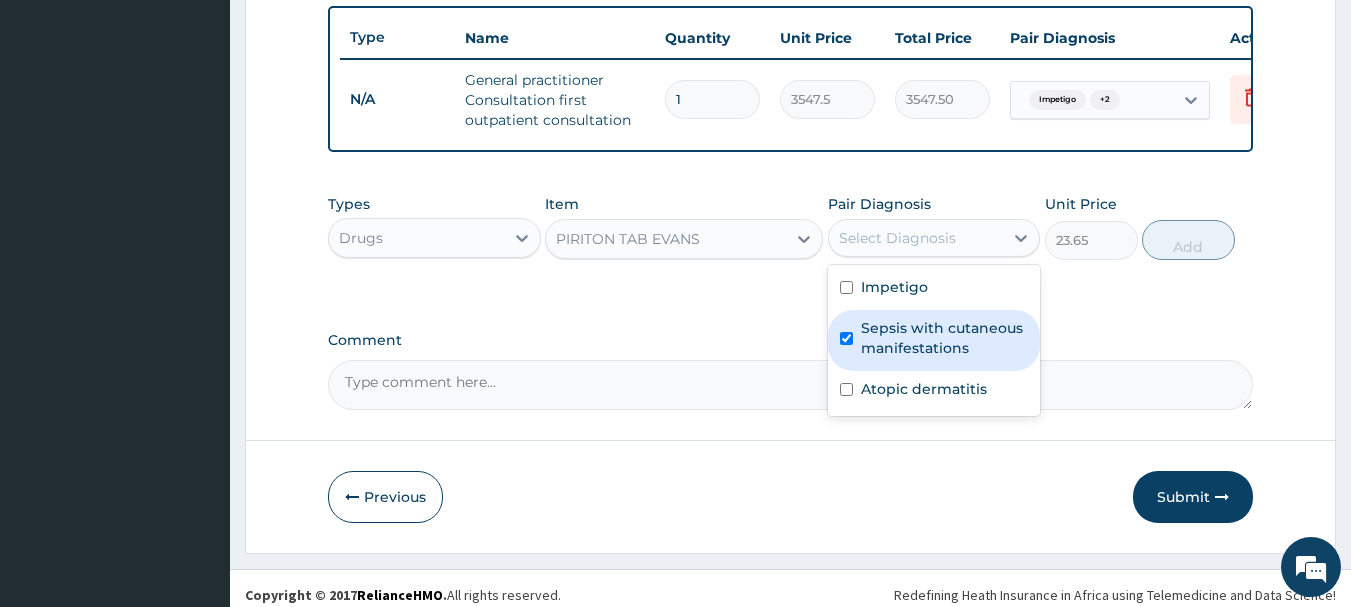 checkbox on "true" 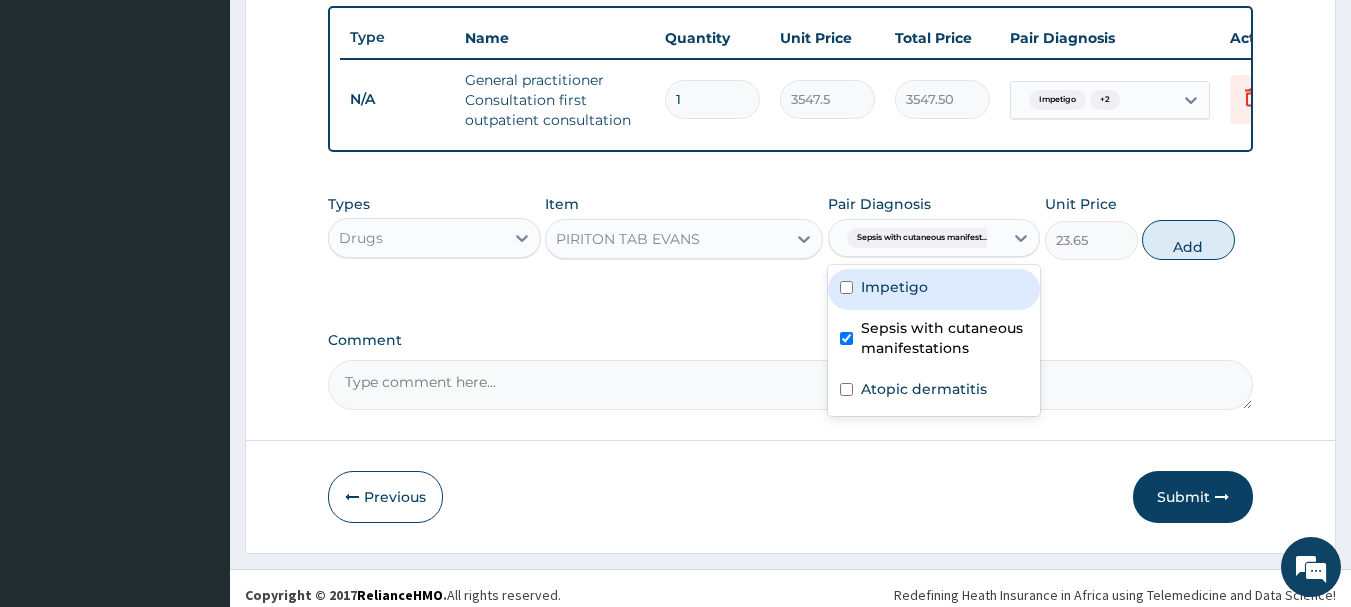 drag, startPoint x: 890, startPoint y: 302, endPoint x: 890, endPoint y: 358, distance: 56 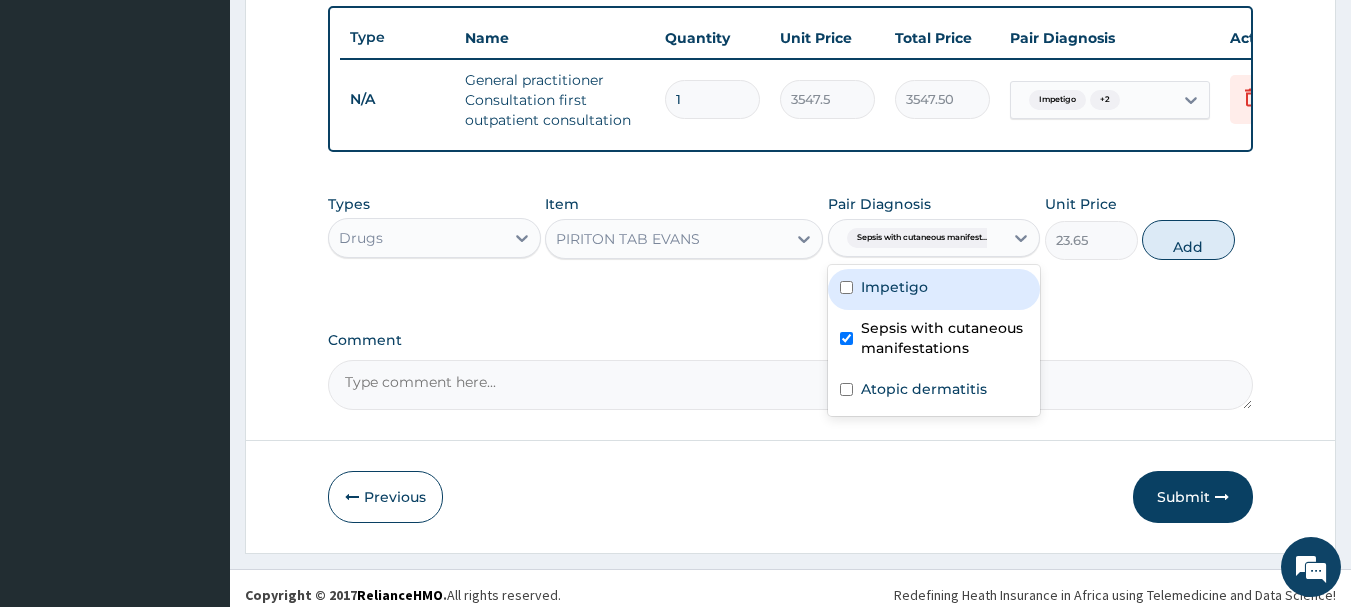 click on "Impetigo" at bounding box center (894, 287) 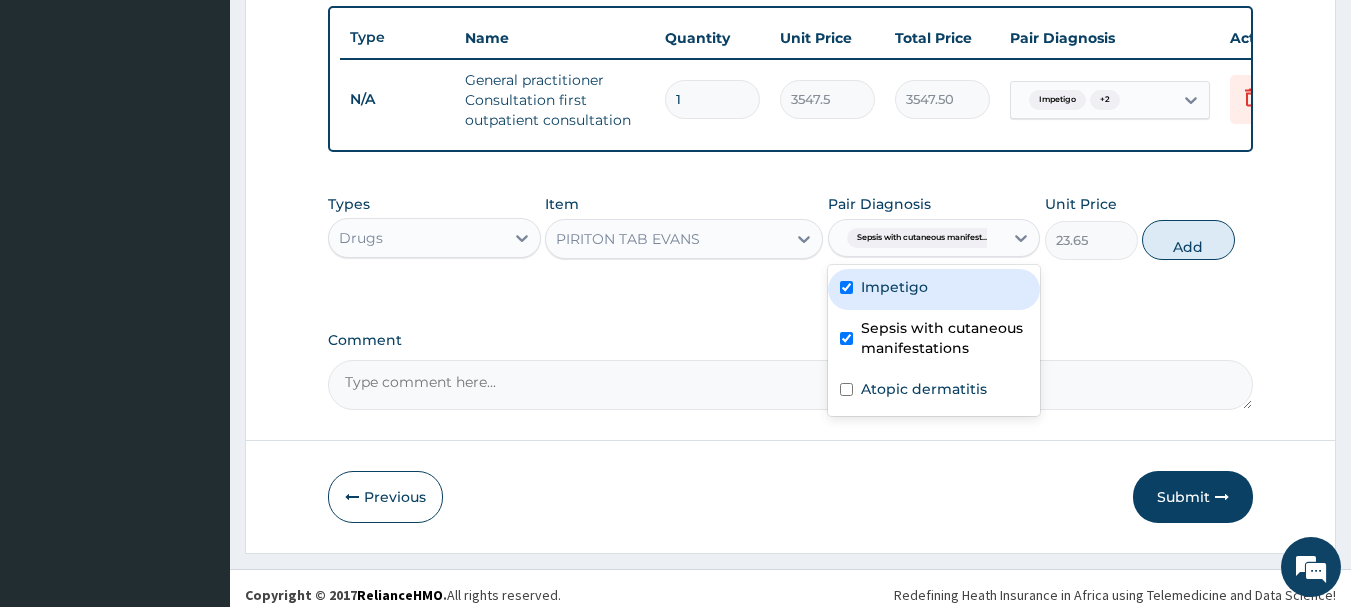 checkbox on "true" 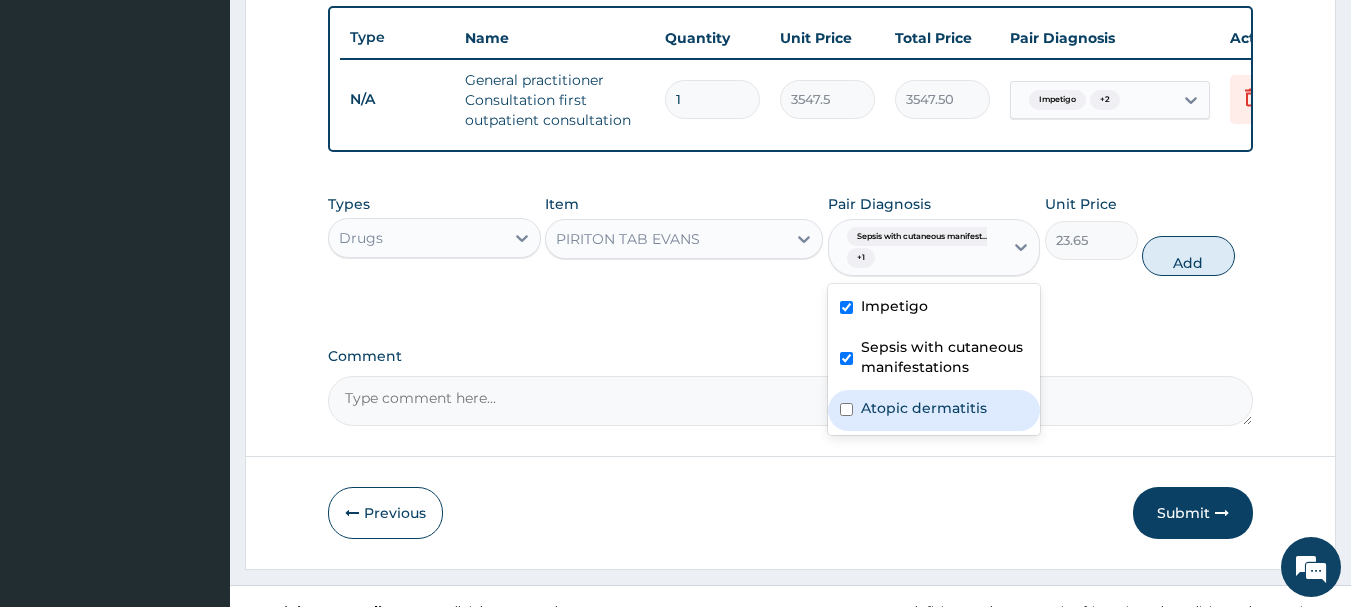 click on "Atopic dermatitis" at bounding box center [924, 408] 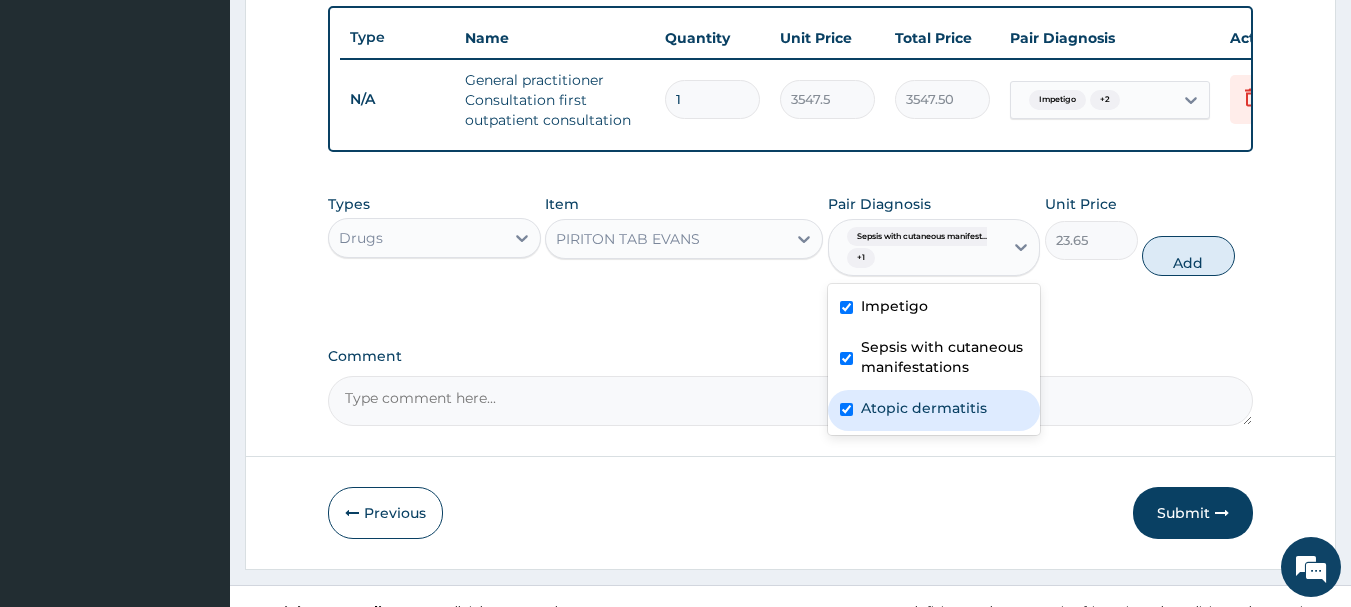 checkbox on "true" 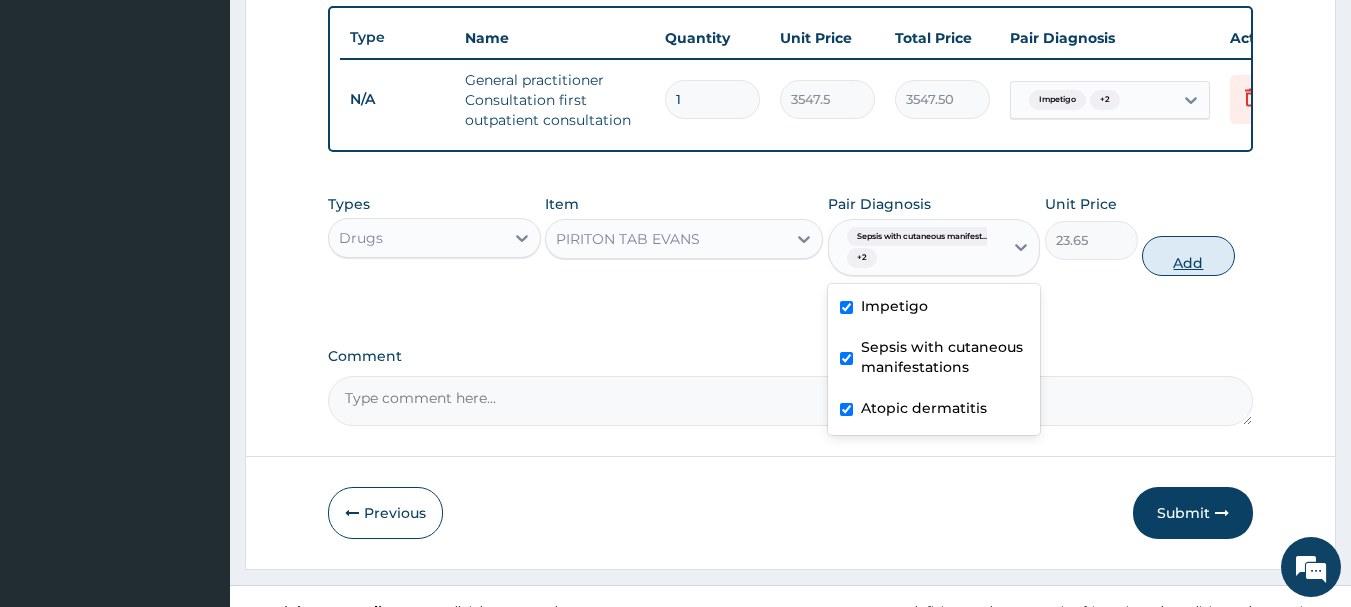 click on "Add" at bounding box center (1188, 256) 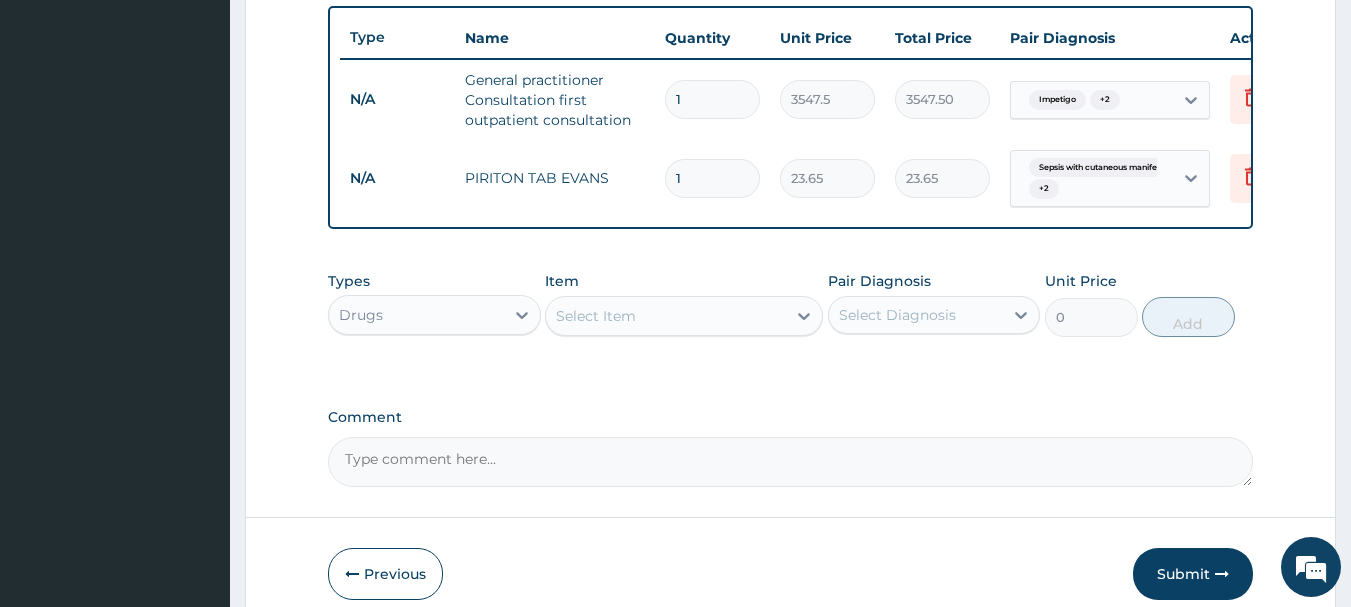 type 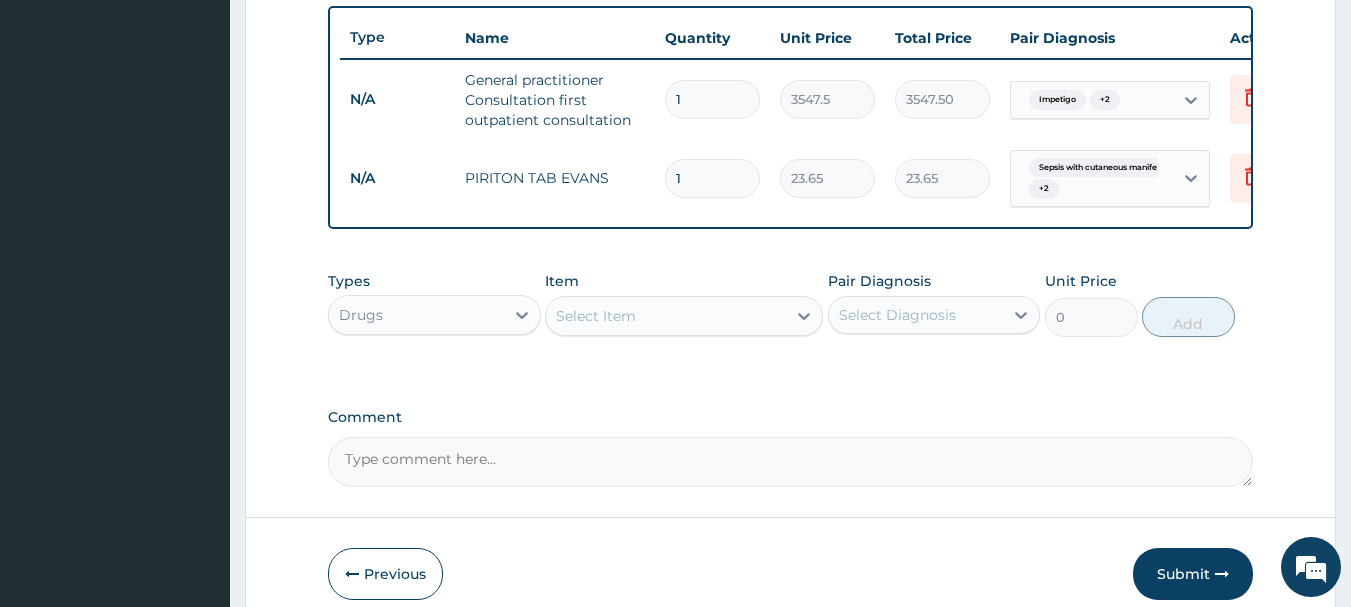 type on "0.00" 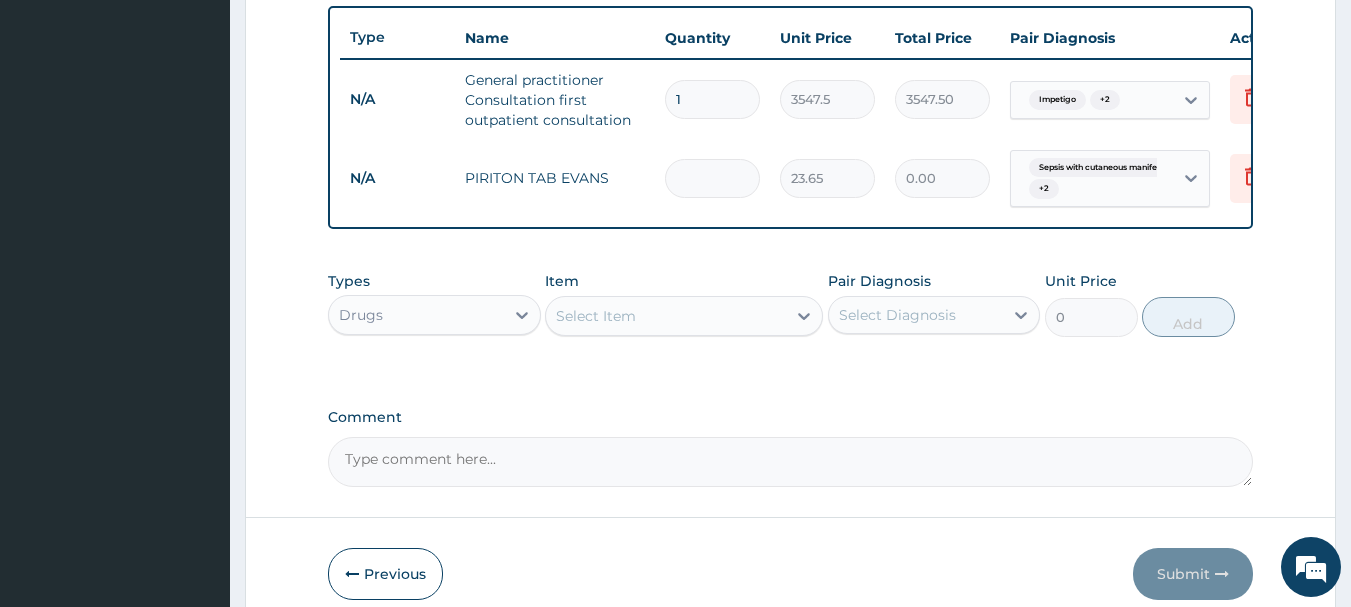 type on "5" 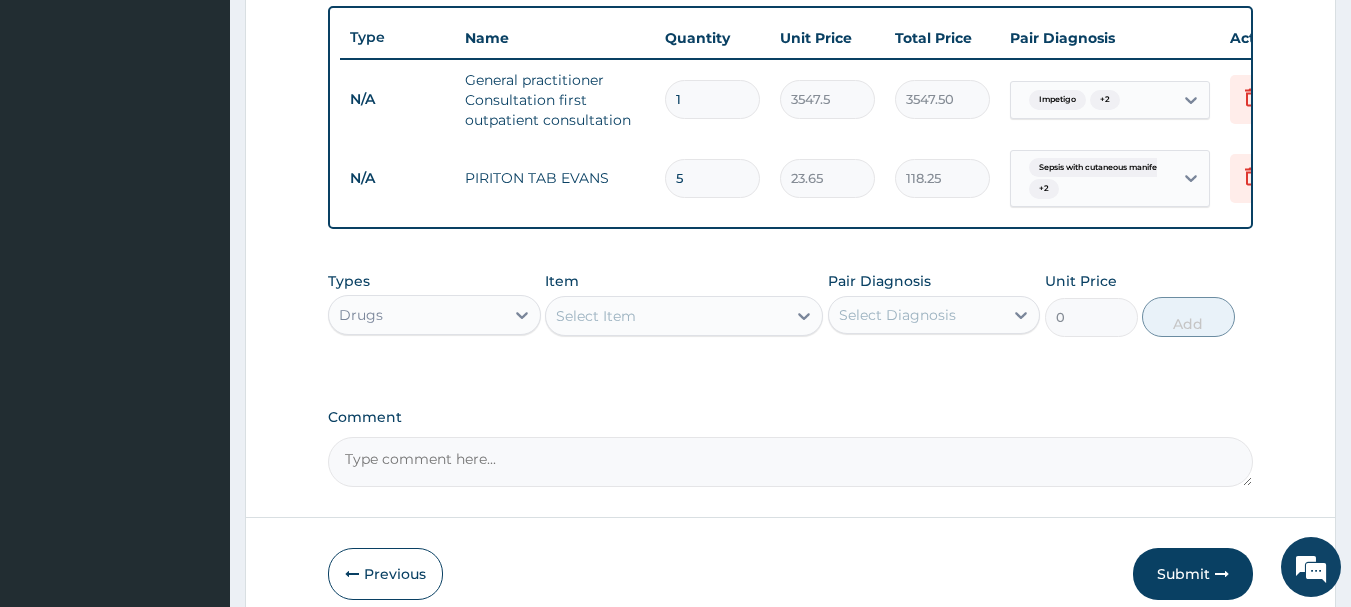 type on "5" 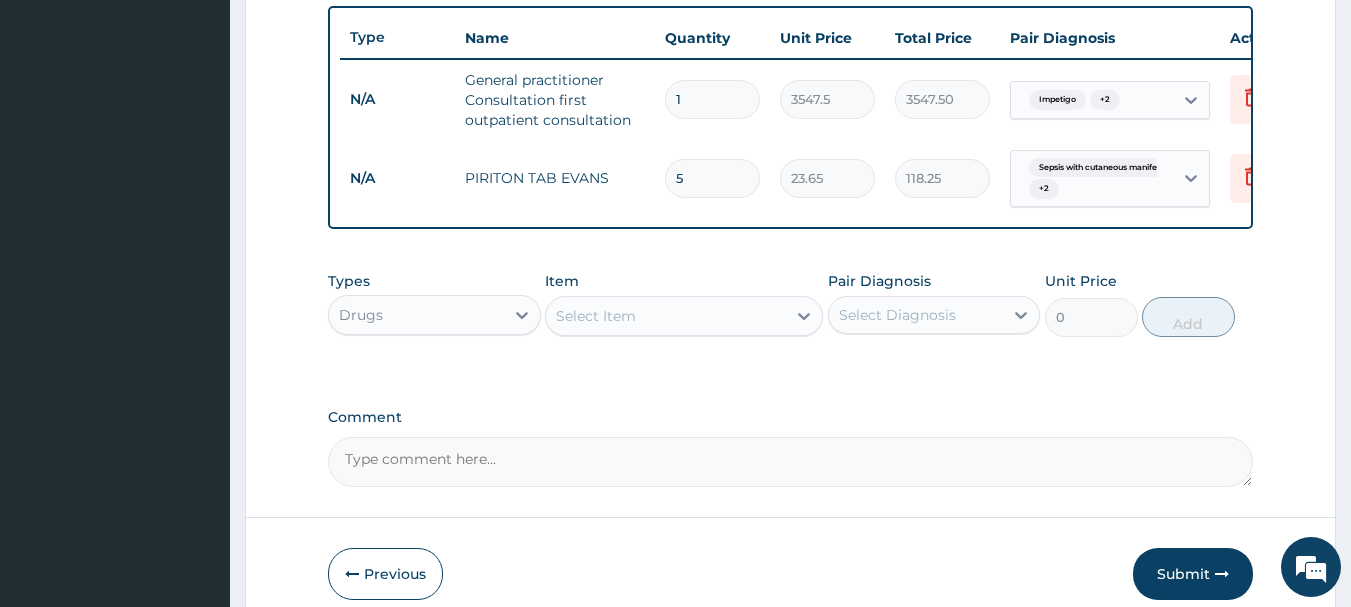 click on "Select Item" at bounding box center (666, 316) 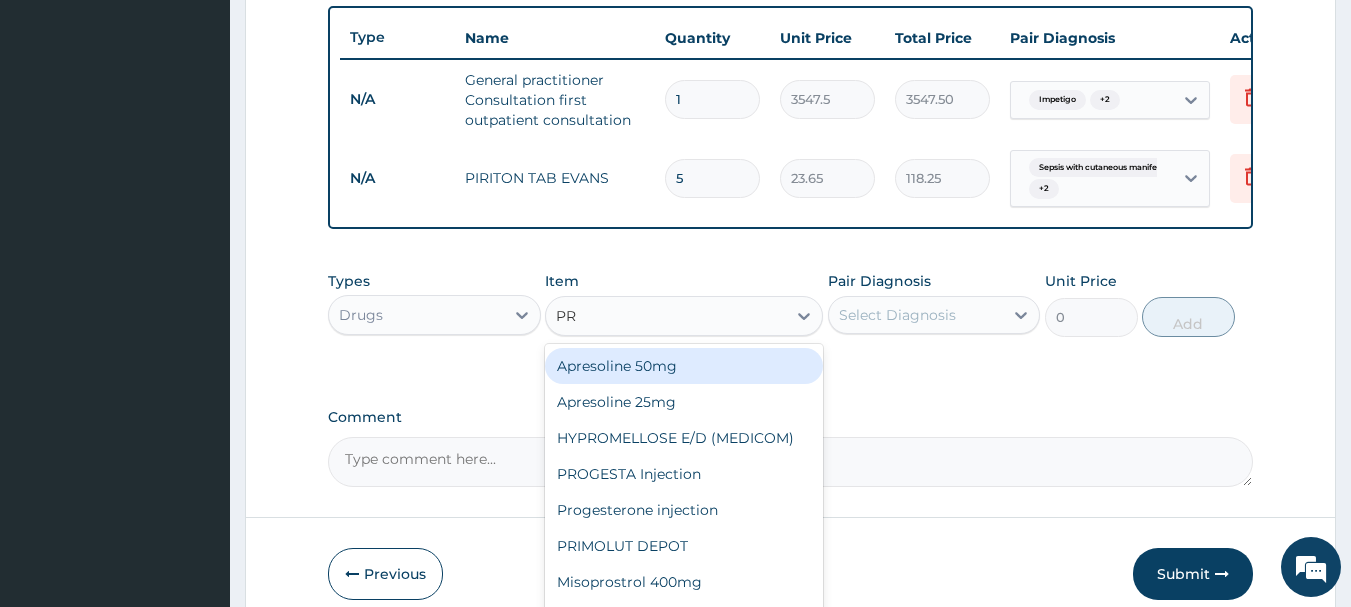 type on "PRE" 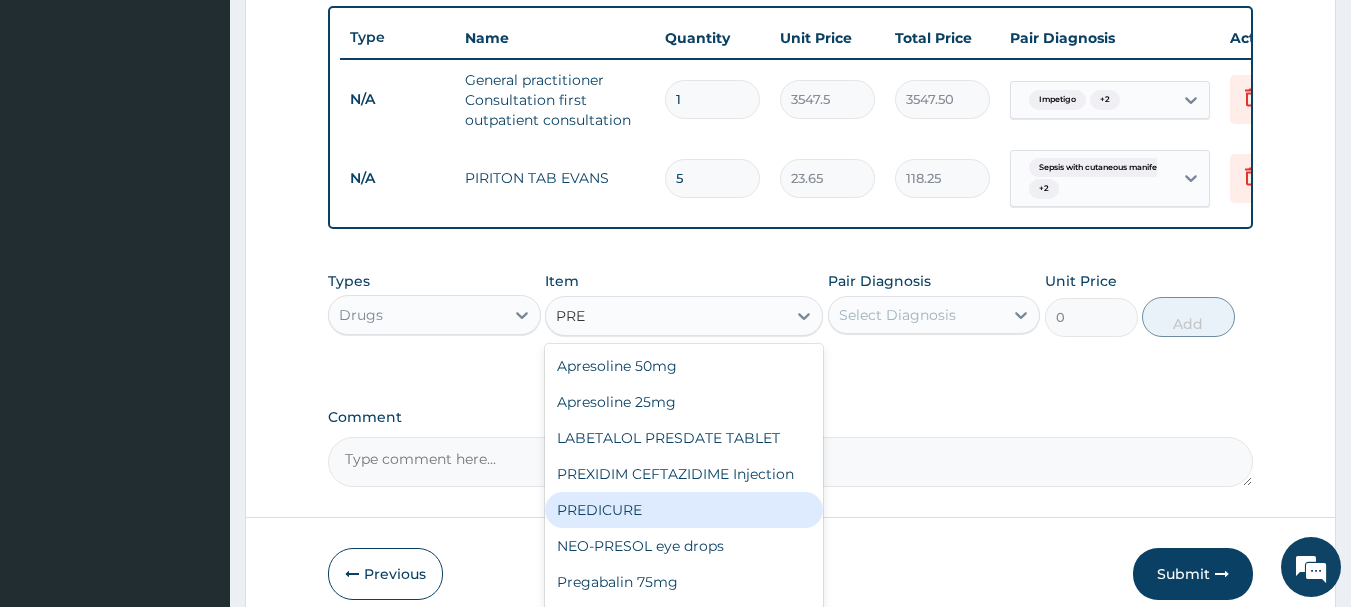 click on "PREDICURE" at bounding box center (684, 510) 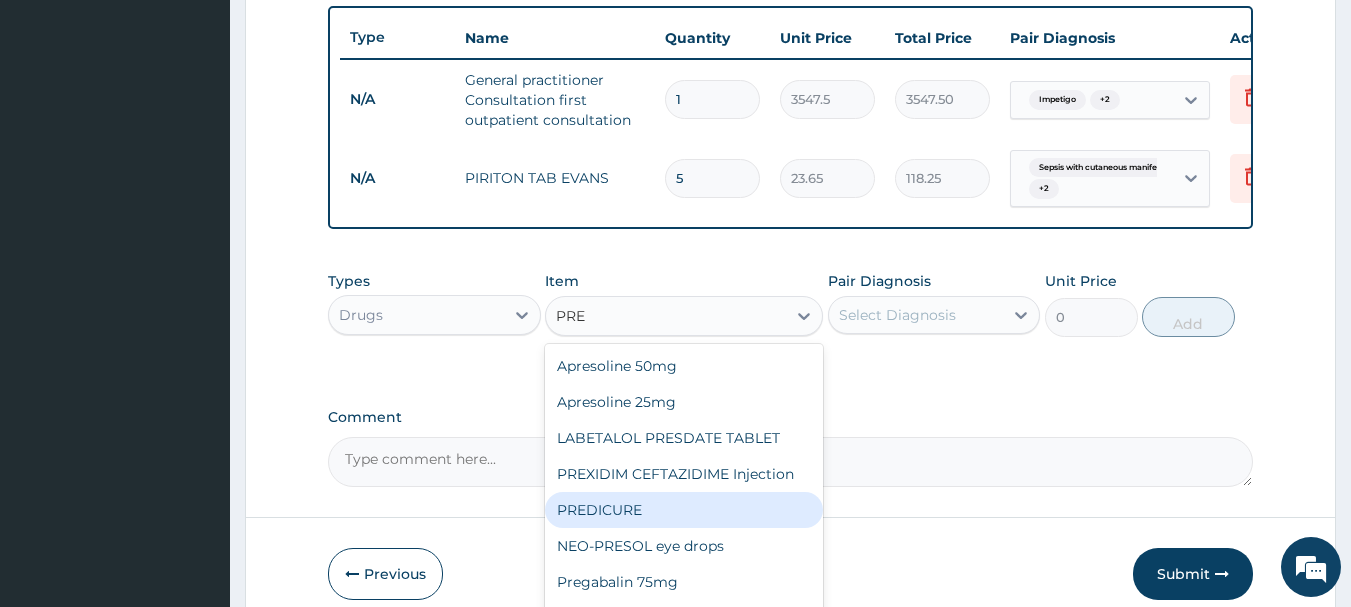type 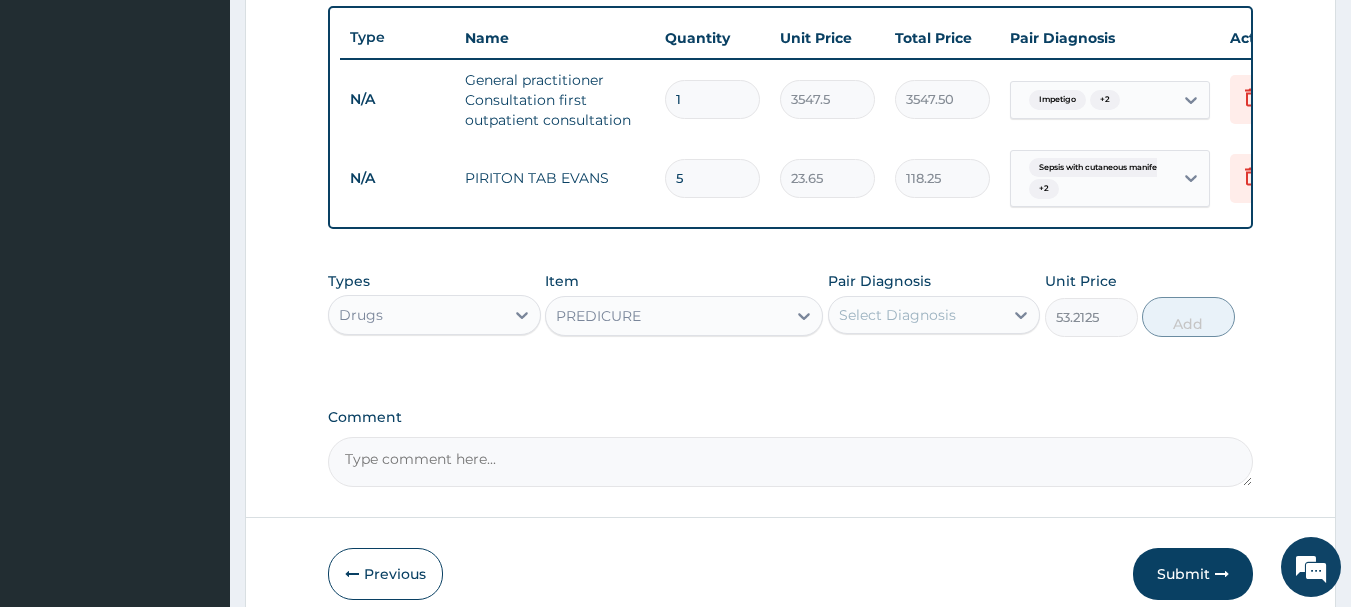 click on "Select Diagnosis" at bounding box center (897, 315) 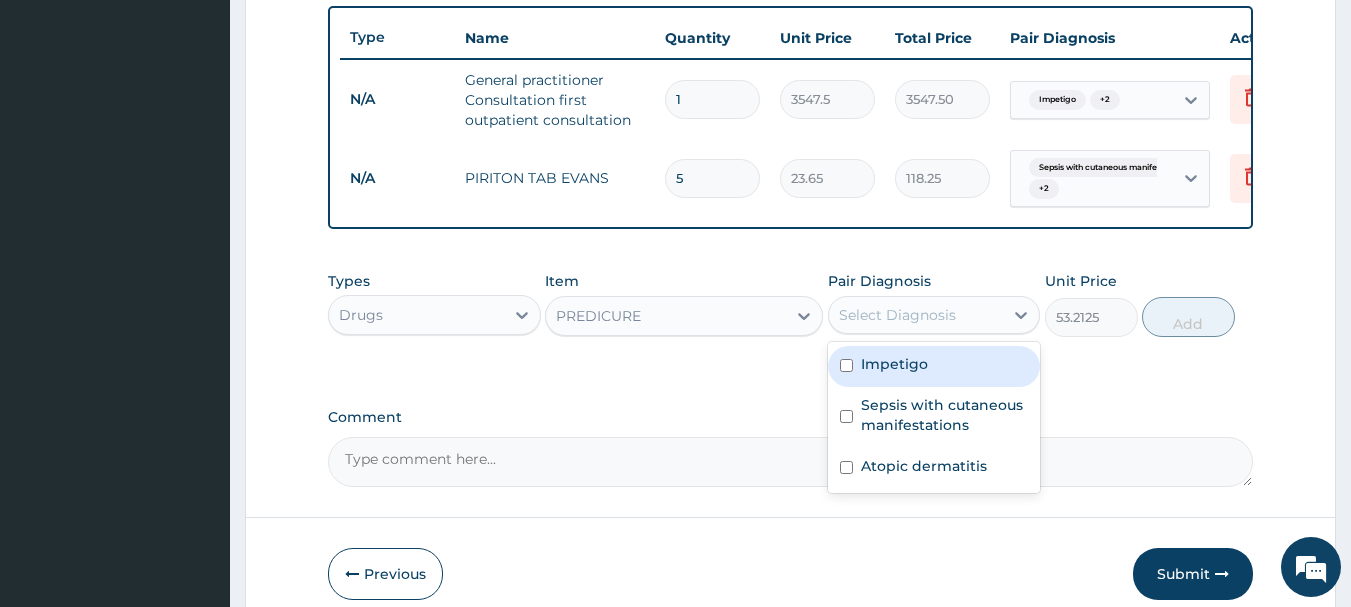 click on "Impetigo" at bounding box center [894, 364] 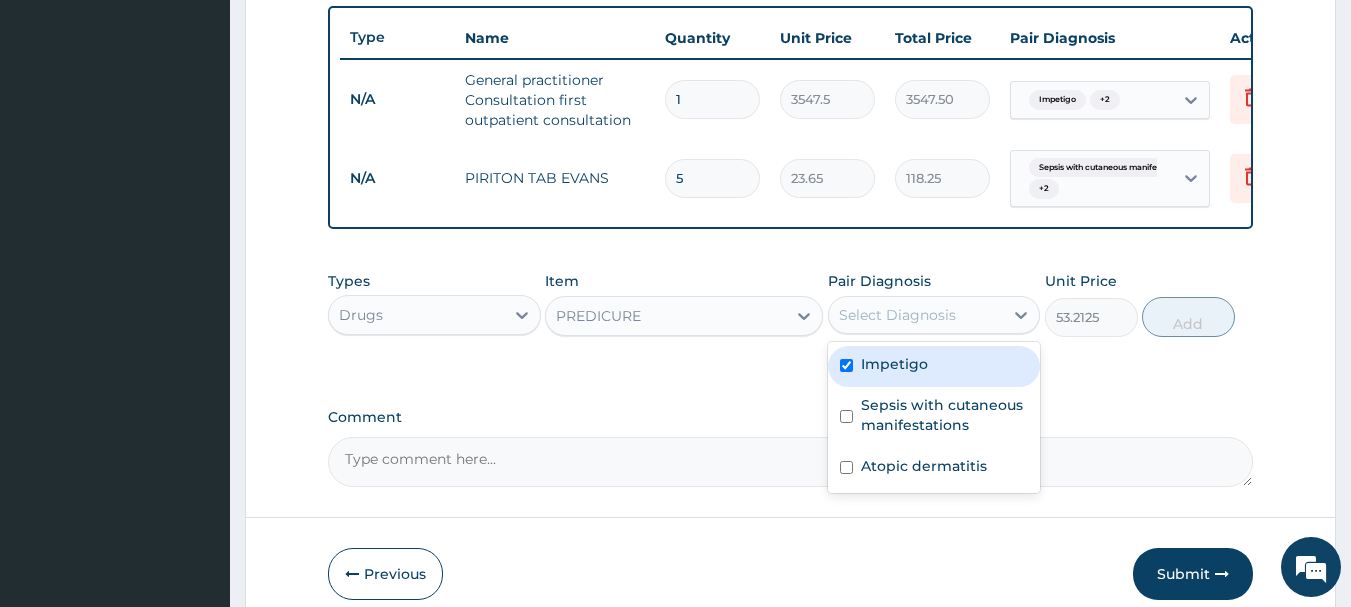 checkbox on "true" 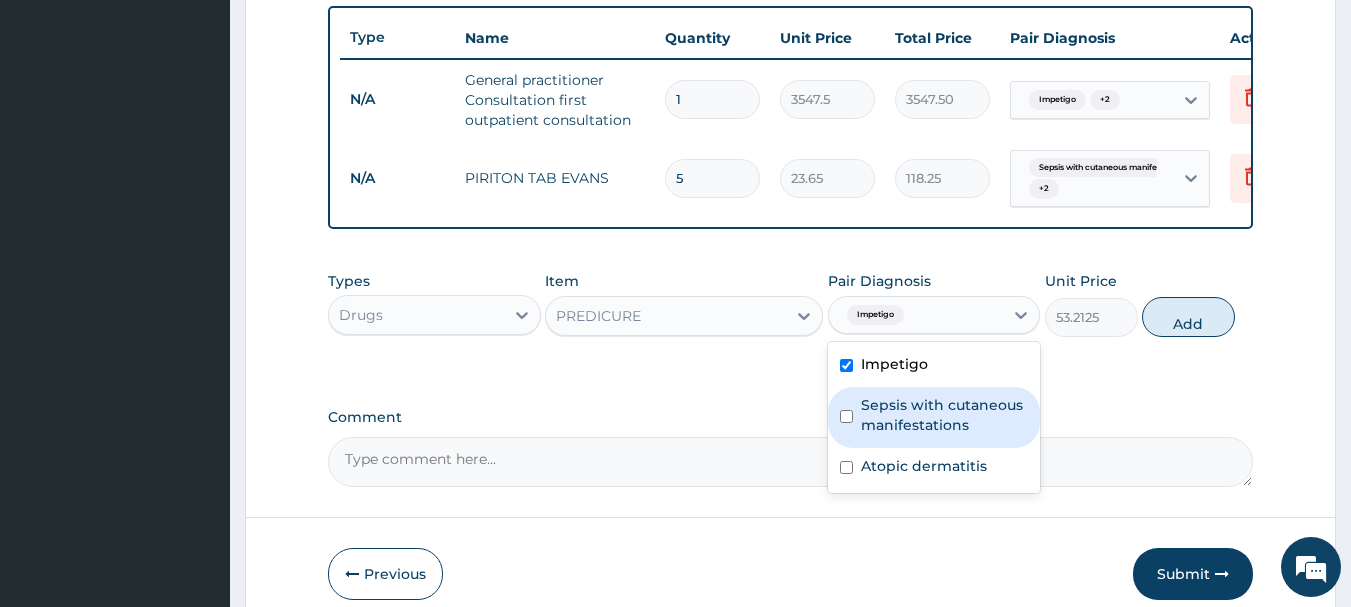 click on "Sepsis with cutaneous manifestations" at bounding box center [945, 415] 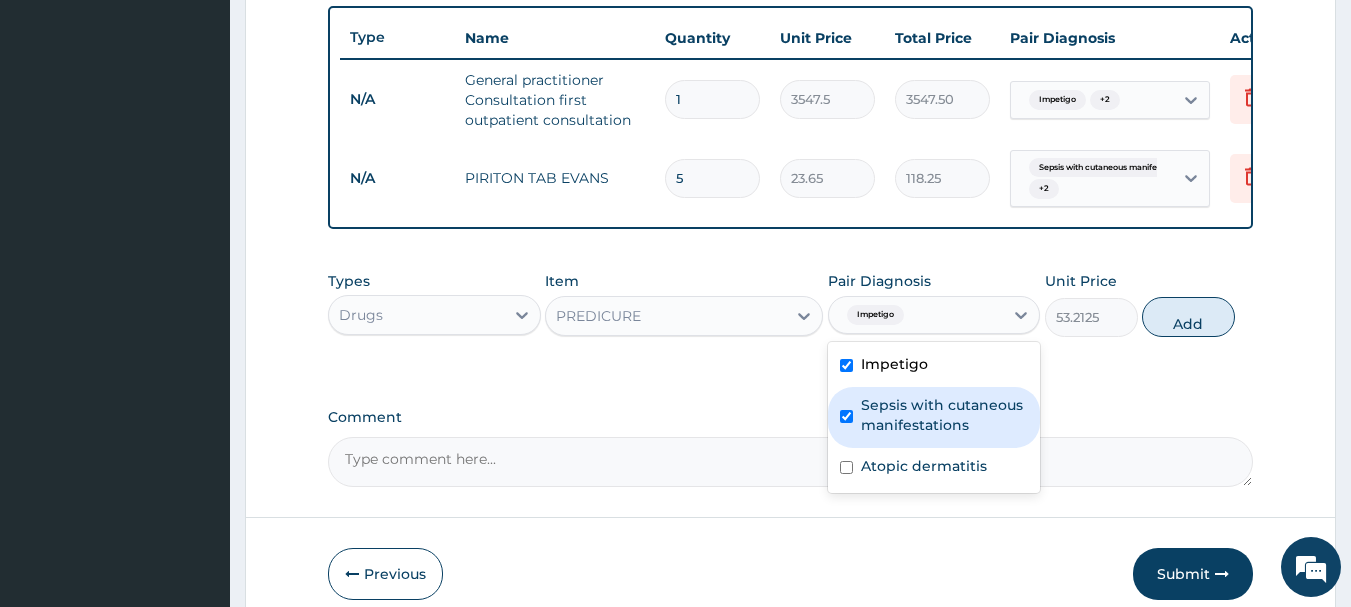checkbox on "true" 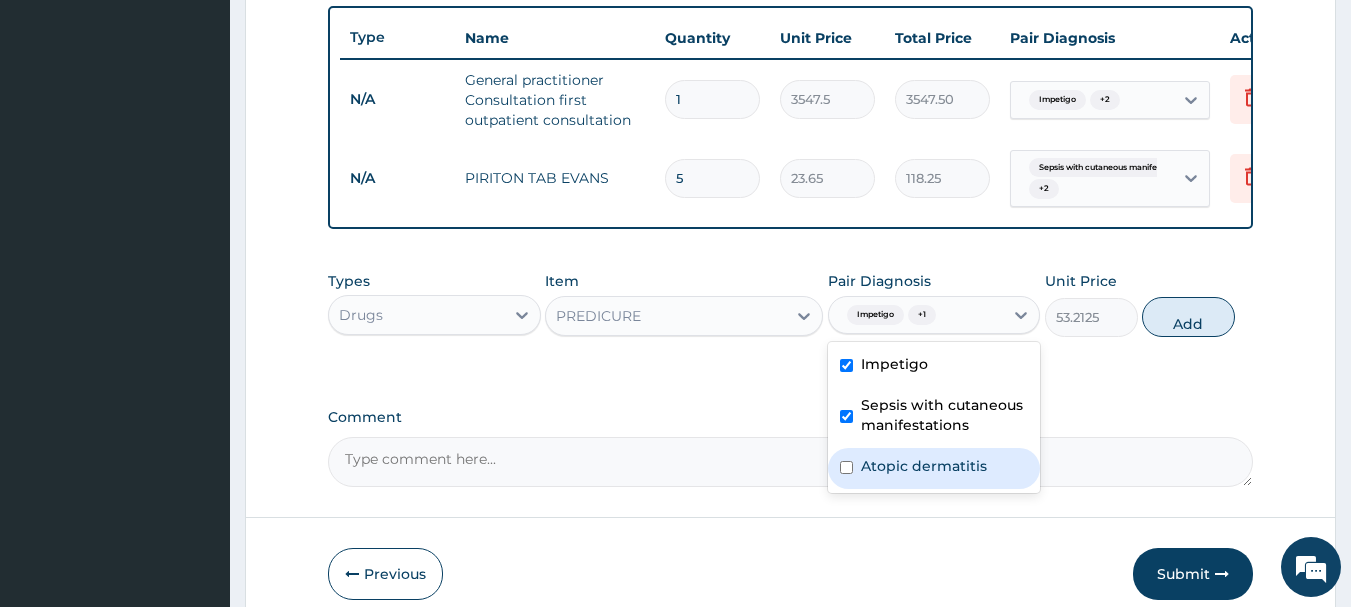 click on "Atopic dermatitis" at bounding box center (934, 468) 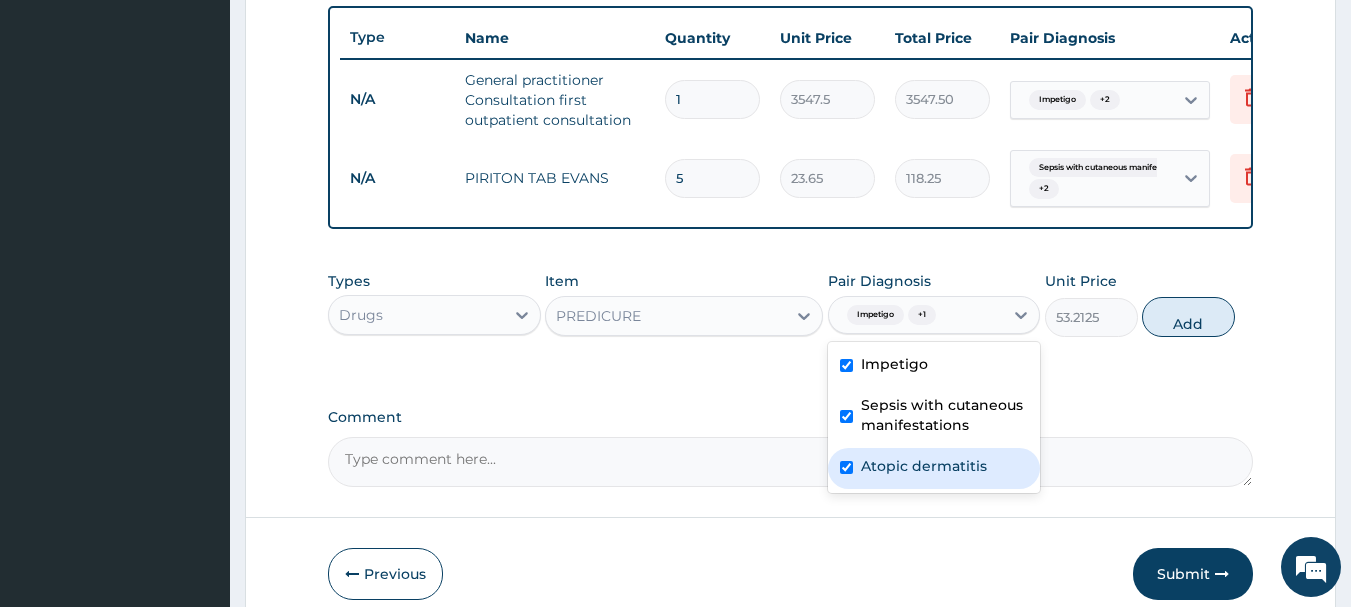 checkbox on "true" 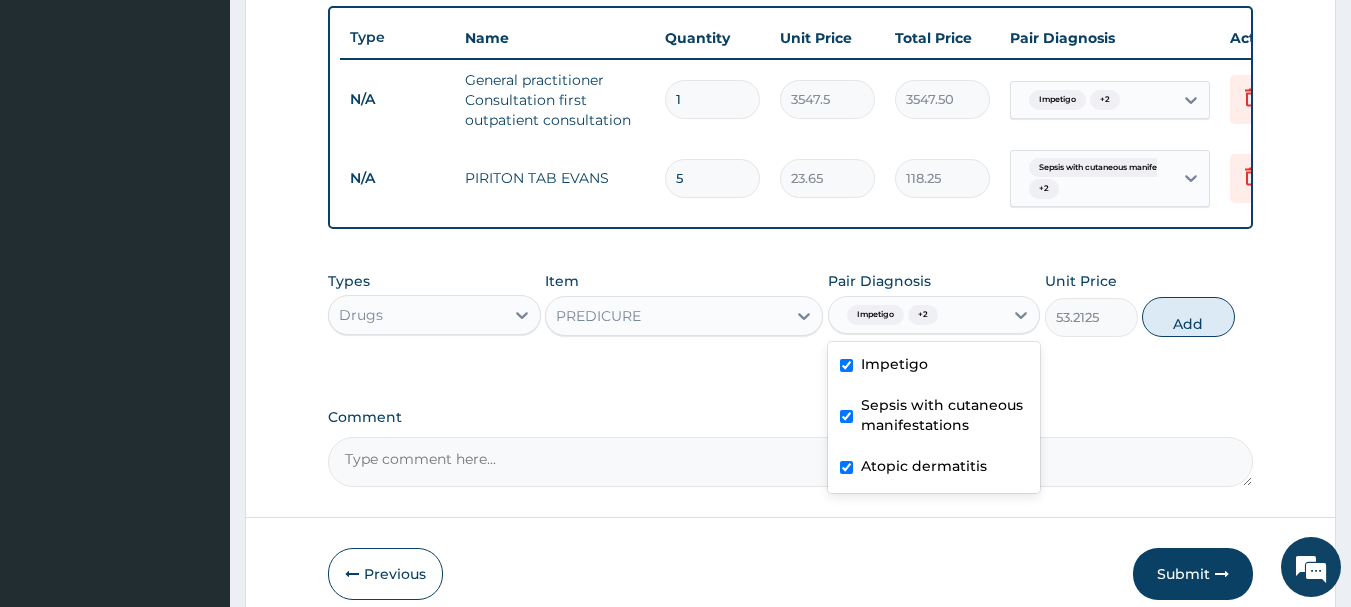 click on "Add" at bounding box center [1188, 317] 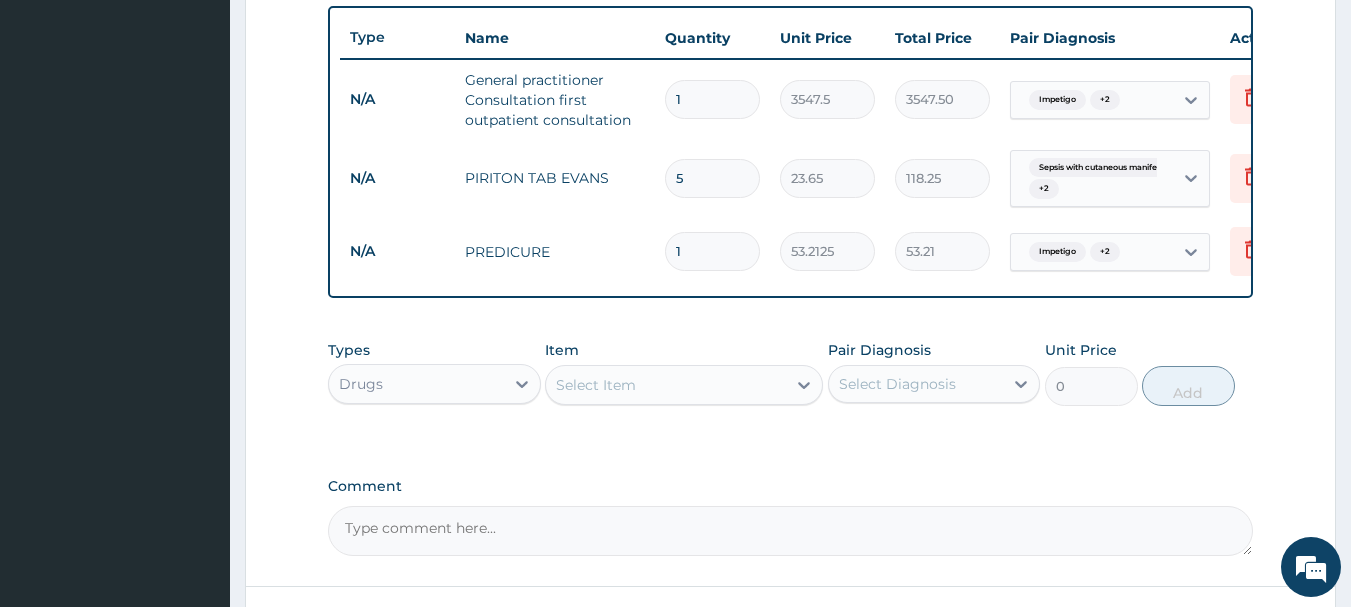 type on "10" 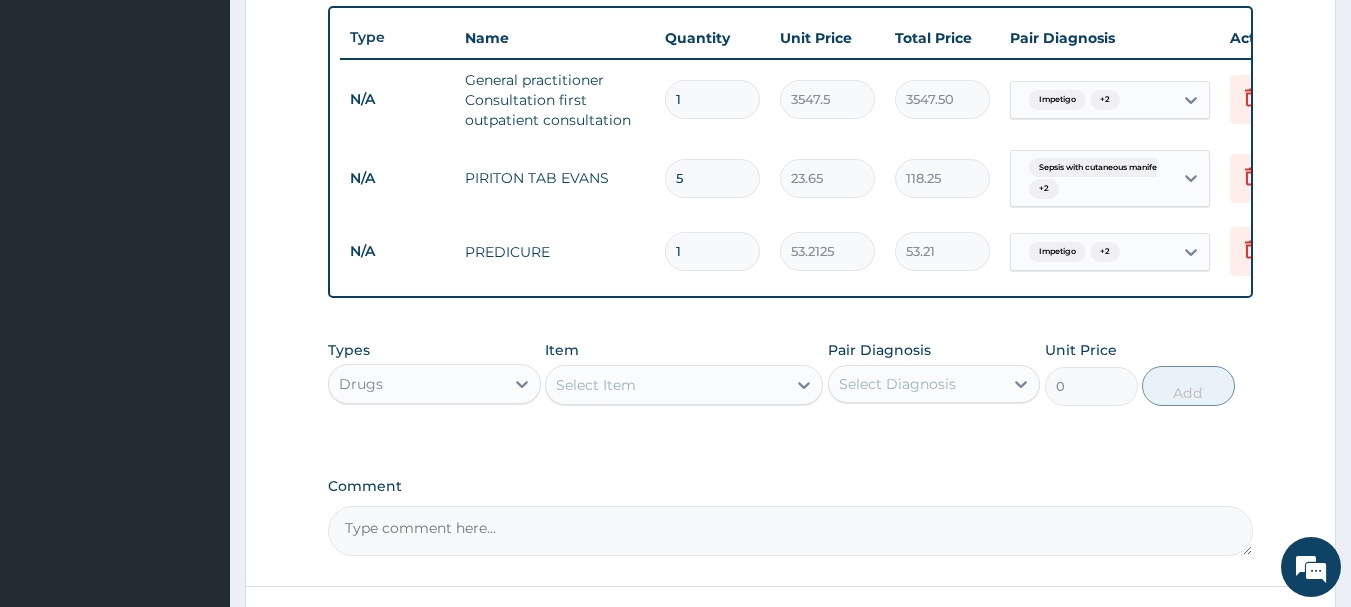 type on "532.13" 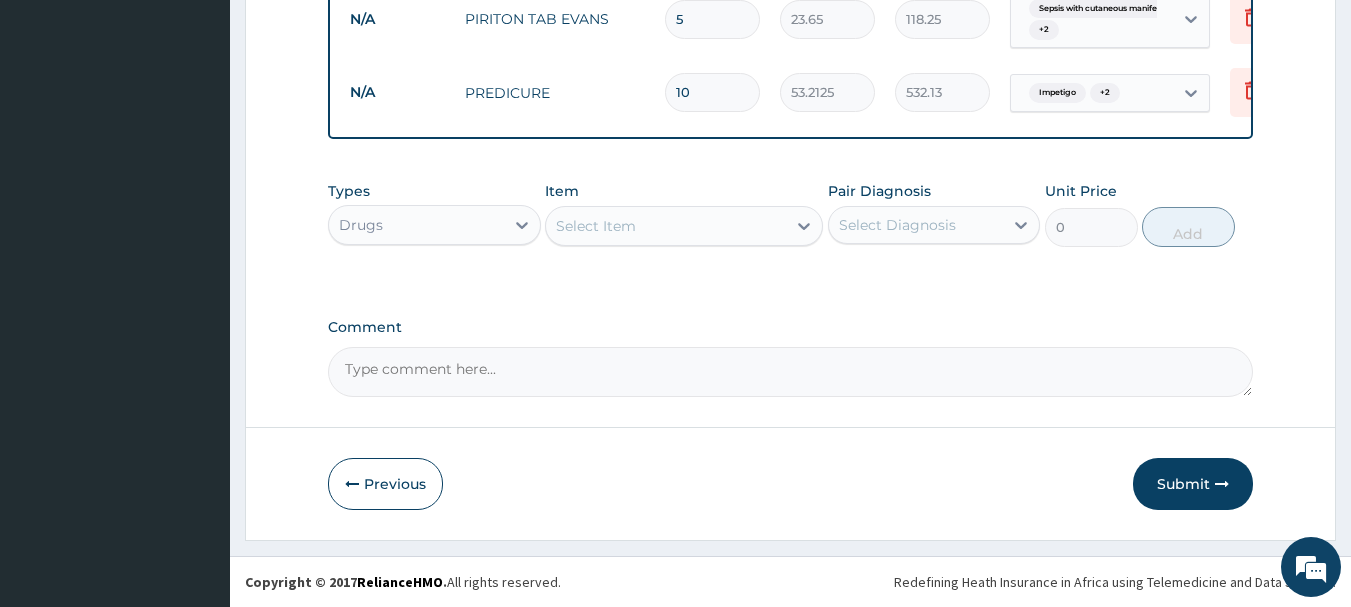 scroll, scrollTop: 912, scrollLeft: 0, axis: vertical 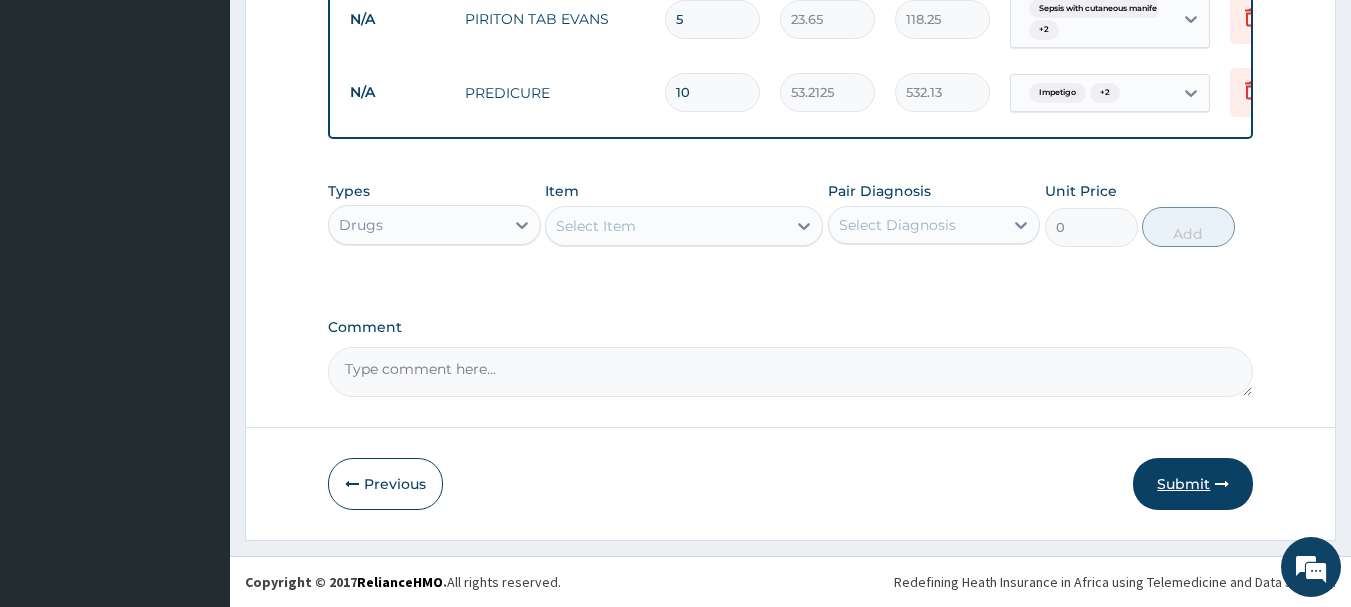 type on "10" 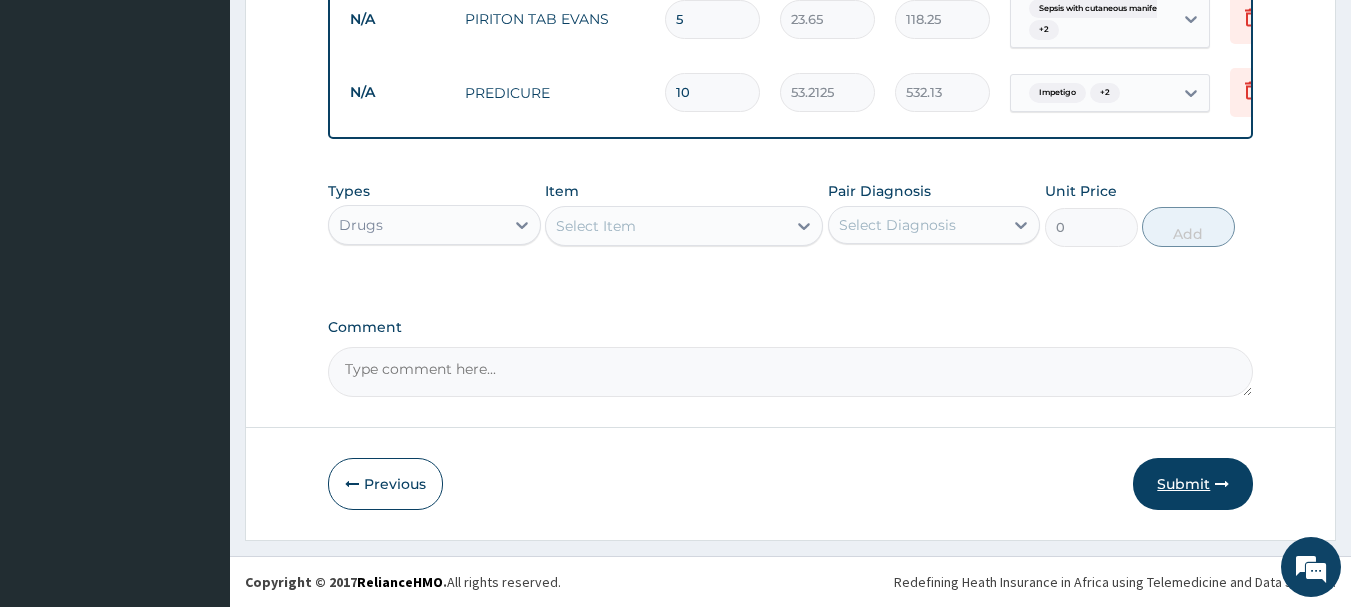 click on "Submit" at bounding box center (1193, 484) 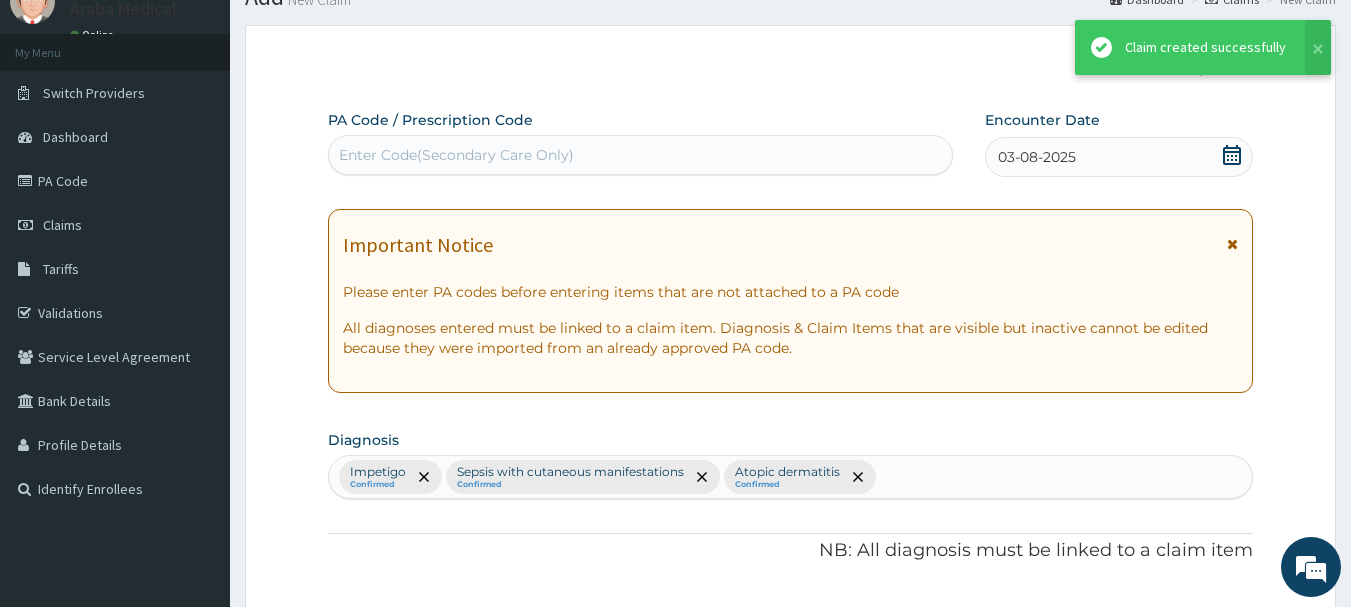 scroll, scrollTop: 912, scrollLeft: 0, axis: vertical 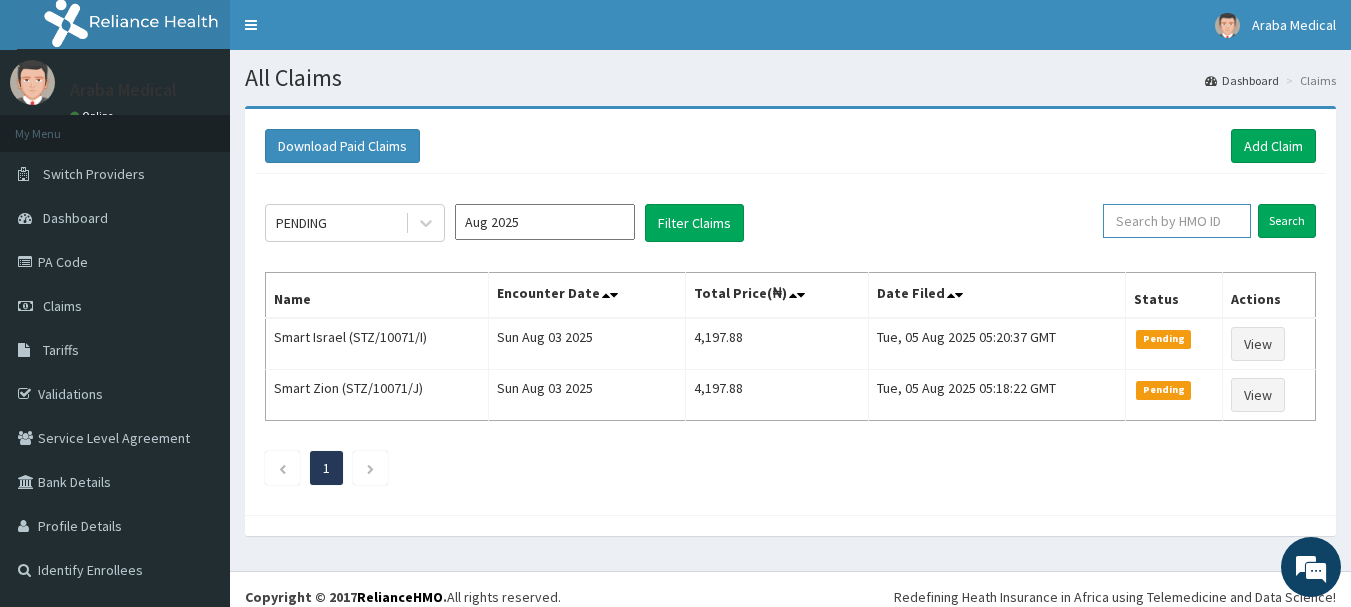 click at bounding box center [1177, 221] 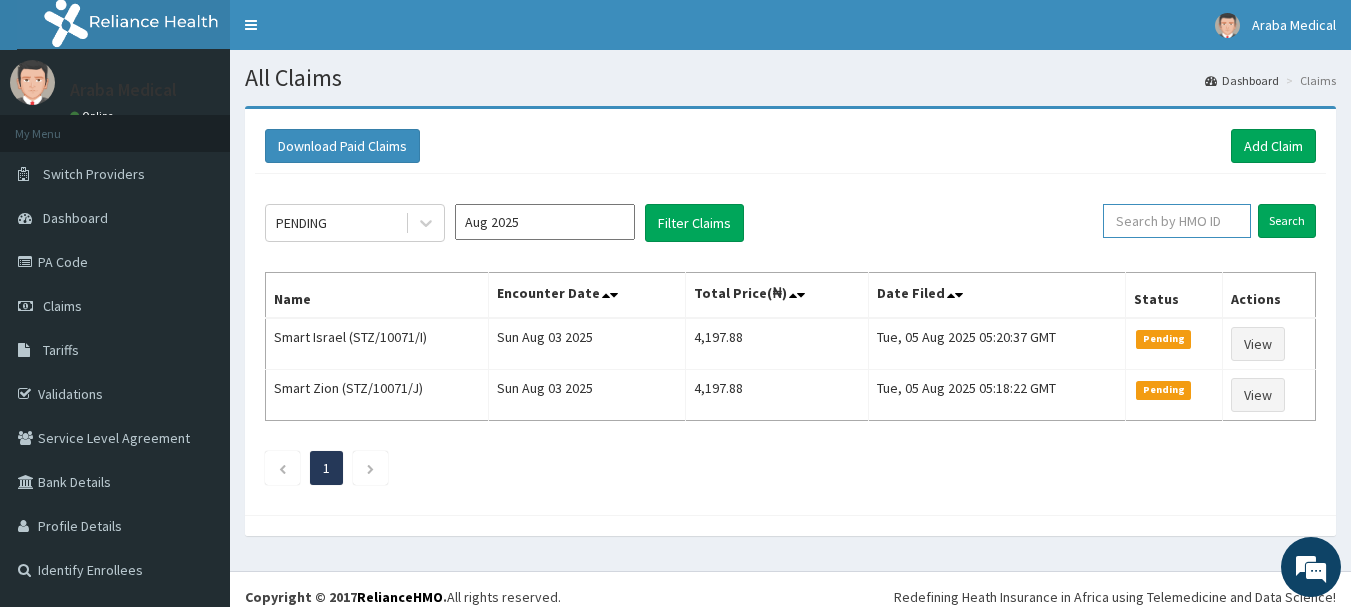 paste on "STZ/10071/I" 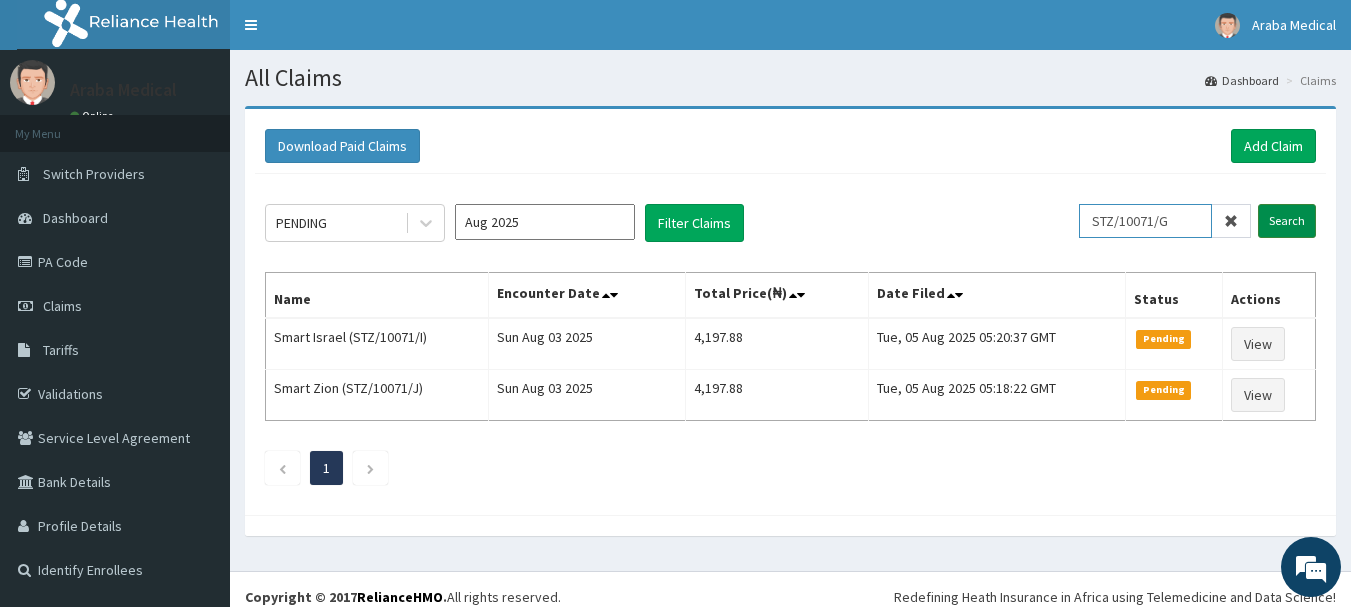 type on "STZ/10071/G" 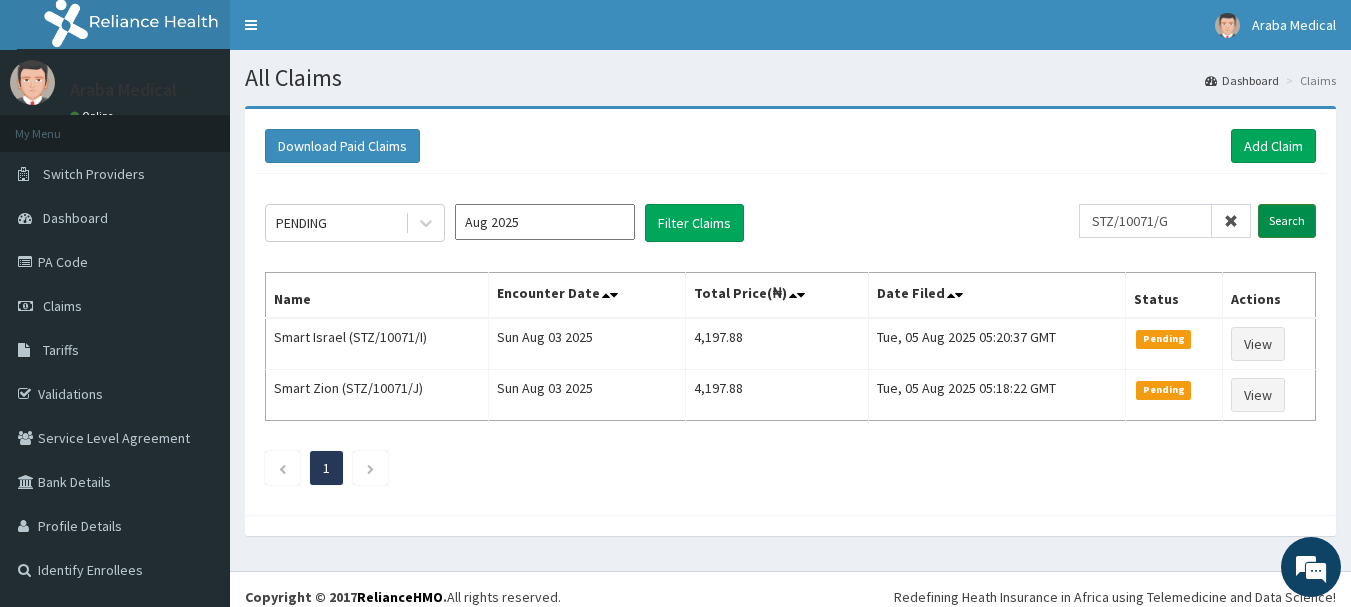 click on "Search" at bounding box center (1287, 221) 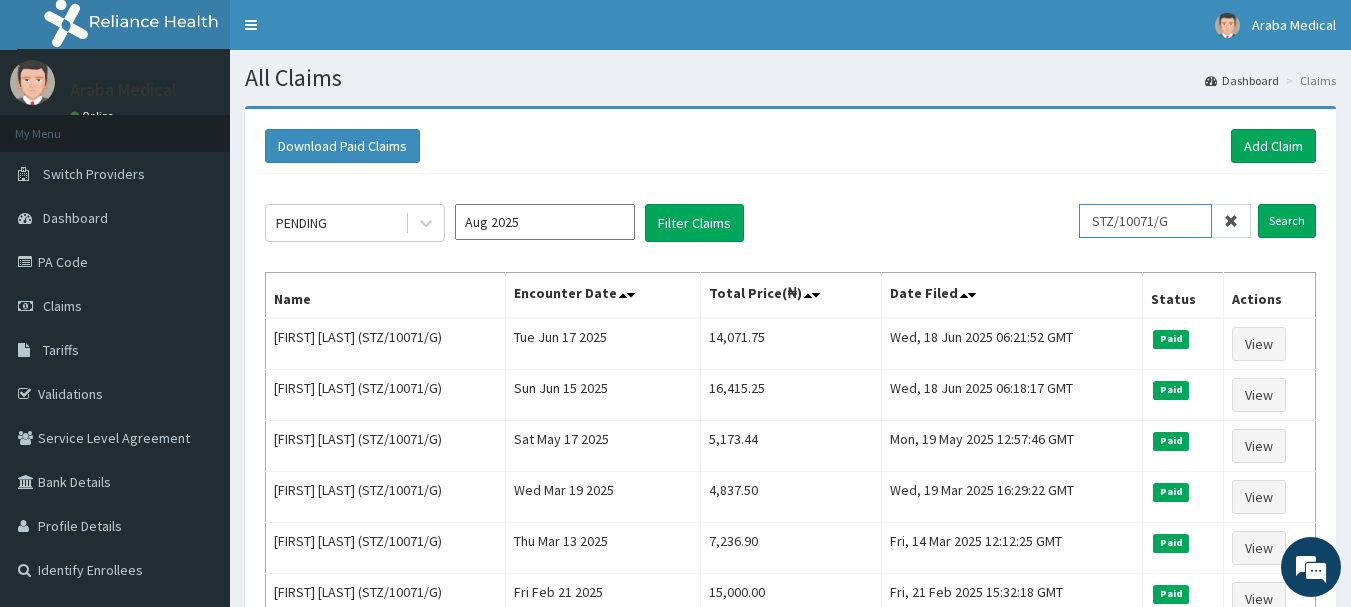 click on "STZ/10071/G" at bounding box center (1145, 221) 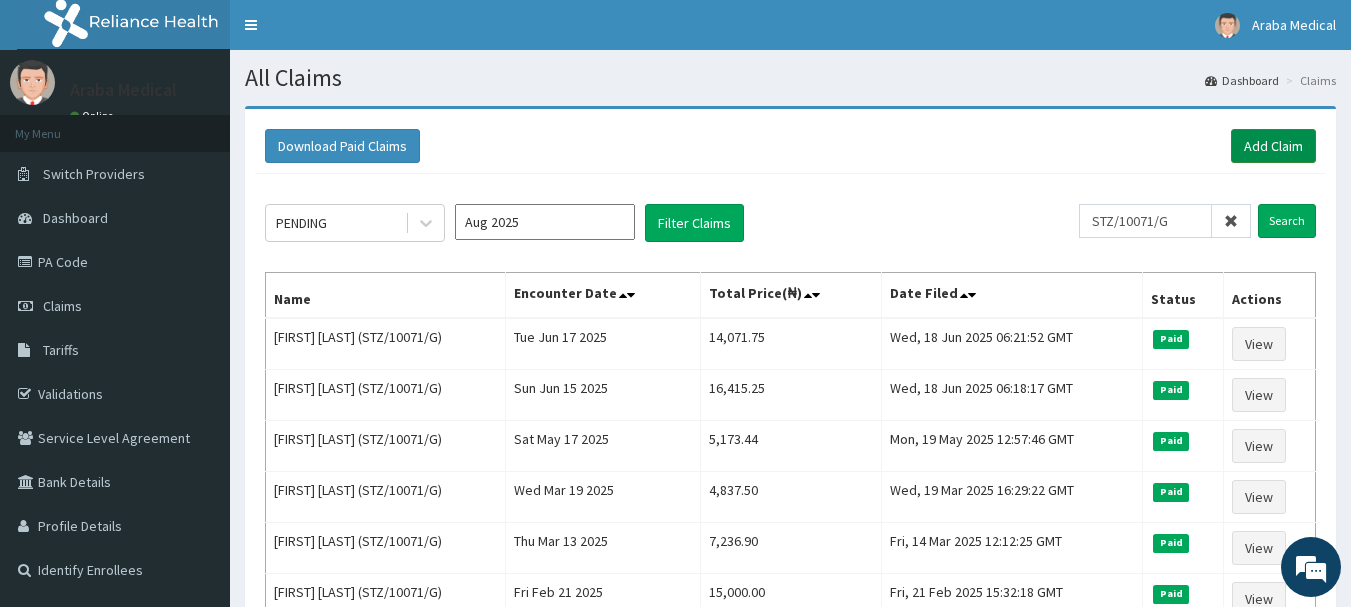 click on "Add Claim" at bounding box center (1273, 146) 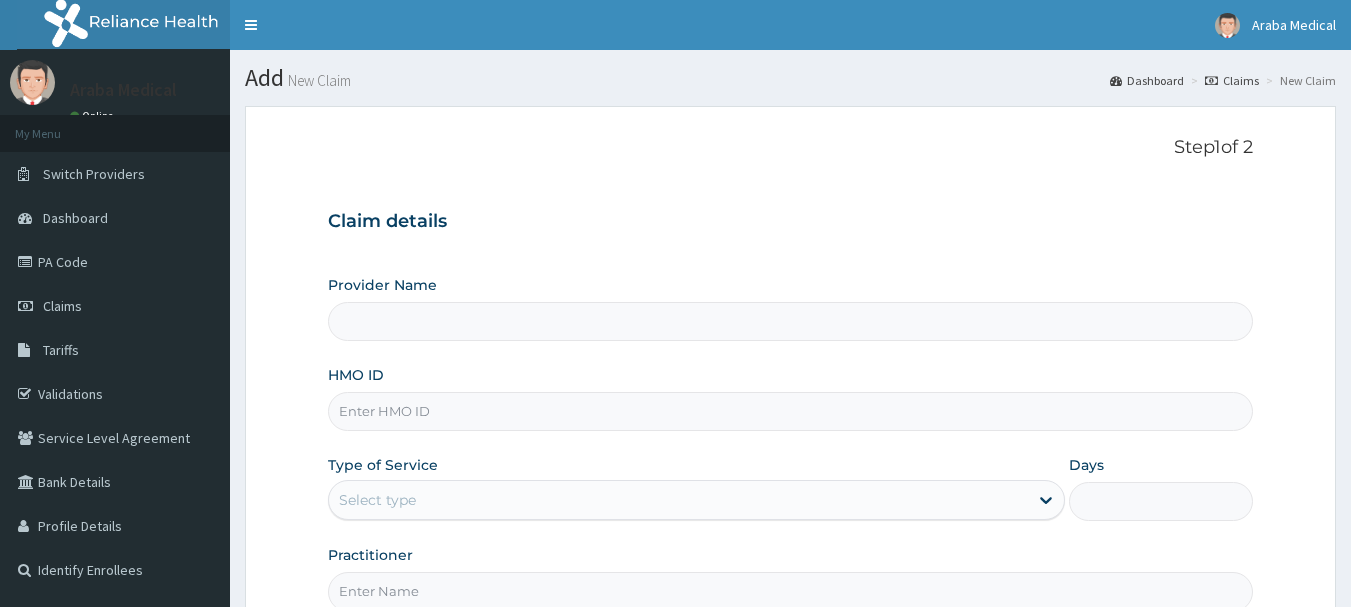scroll, scrollTop: 0, scrollLeft: 0, axis: both 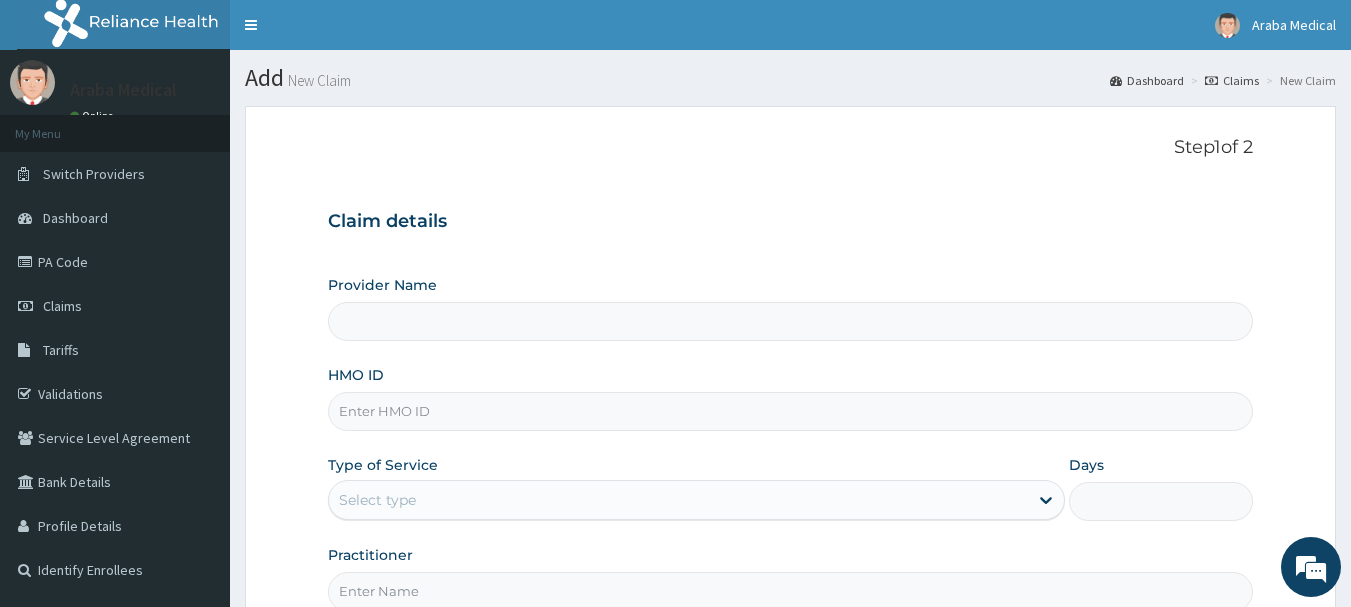 type on "Araba Medical Centre" 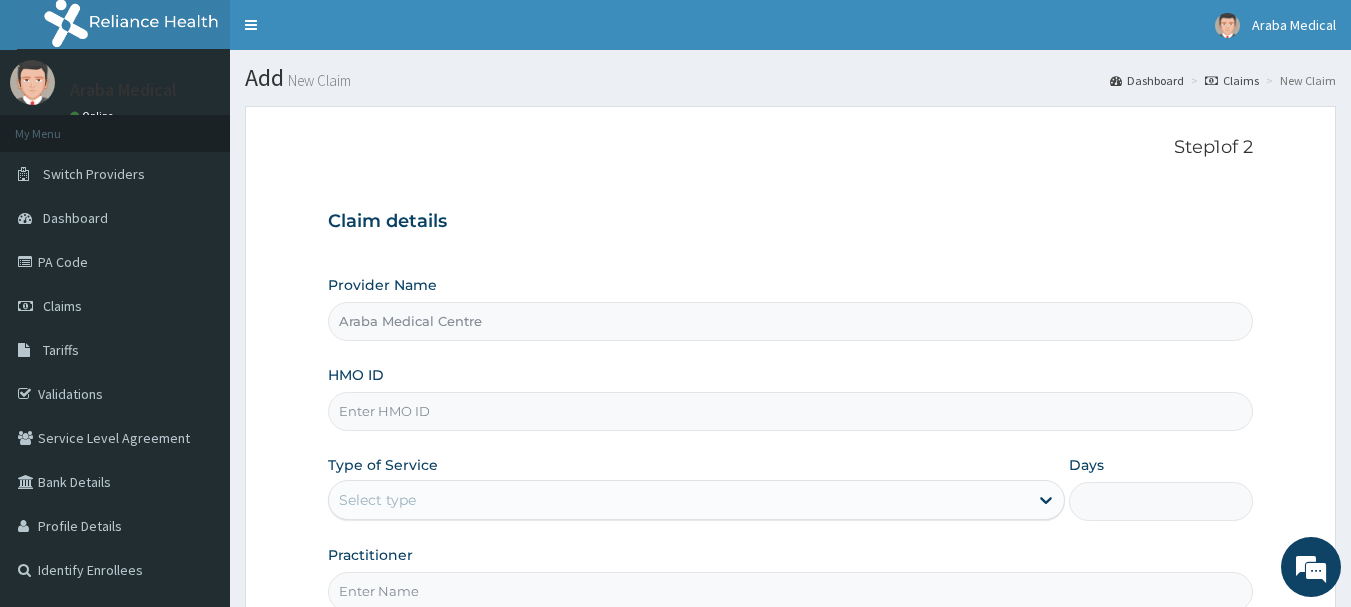 paste on "STZ/10071/G" 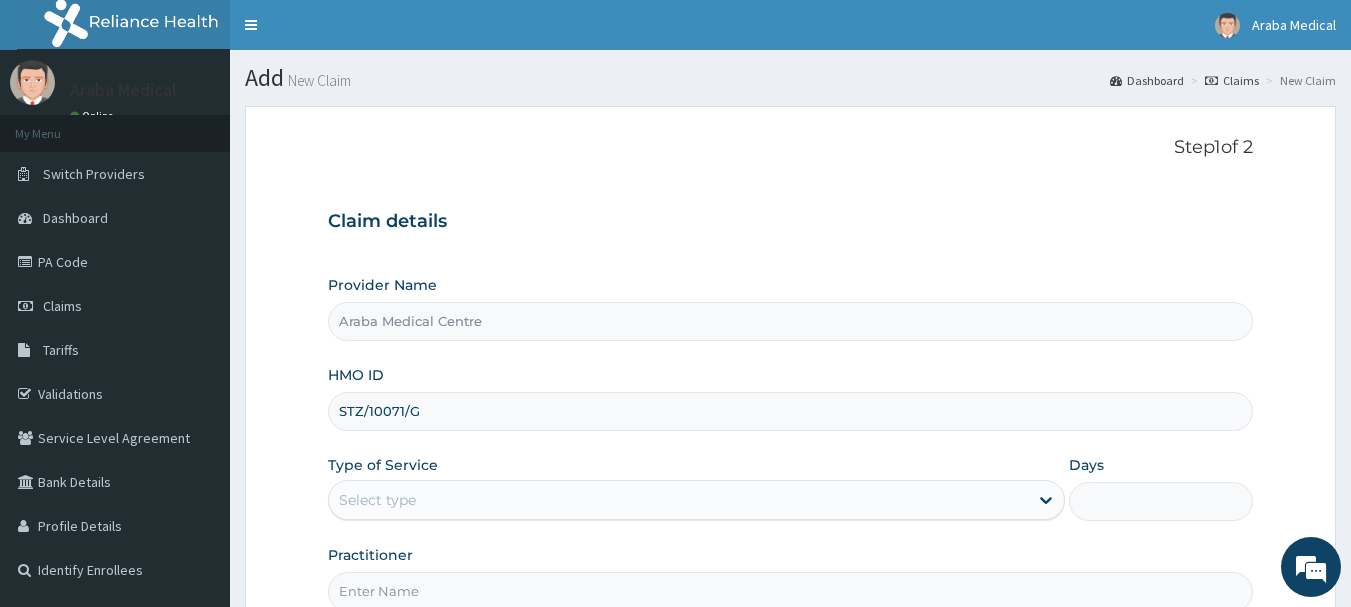 type on "STZ/10071/G" 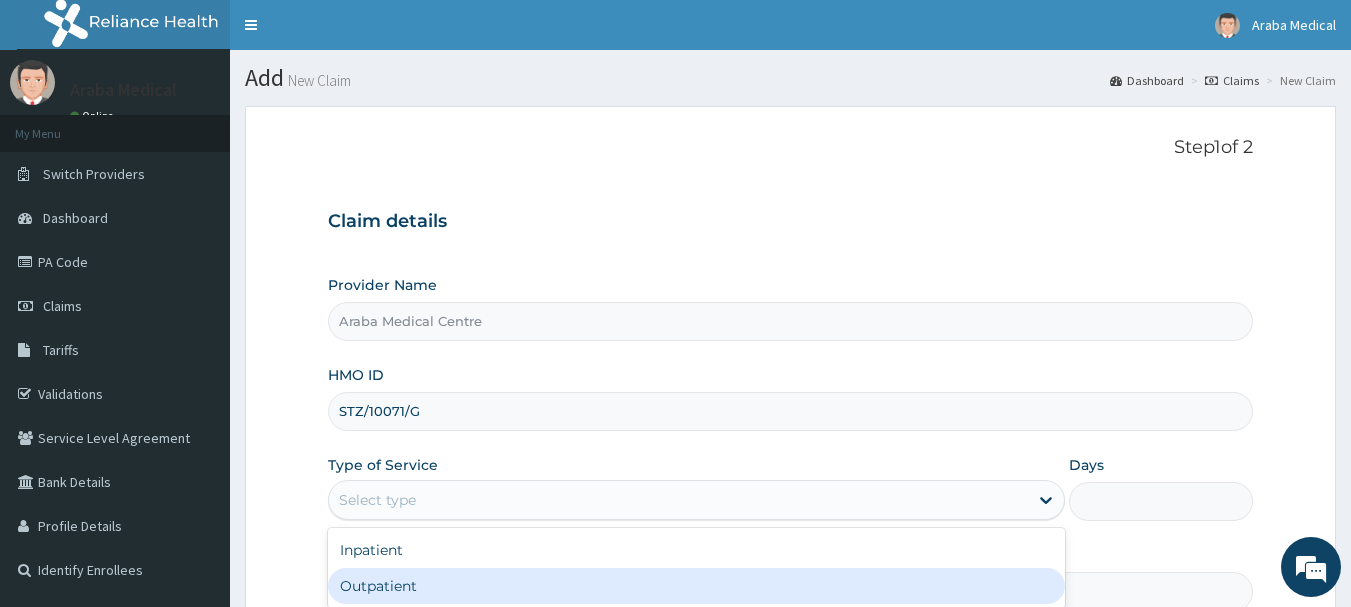 click on "Outpatient" at bounding box center [696, 586] 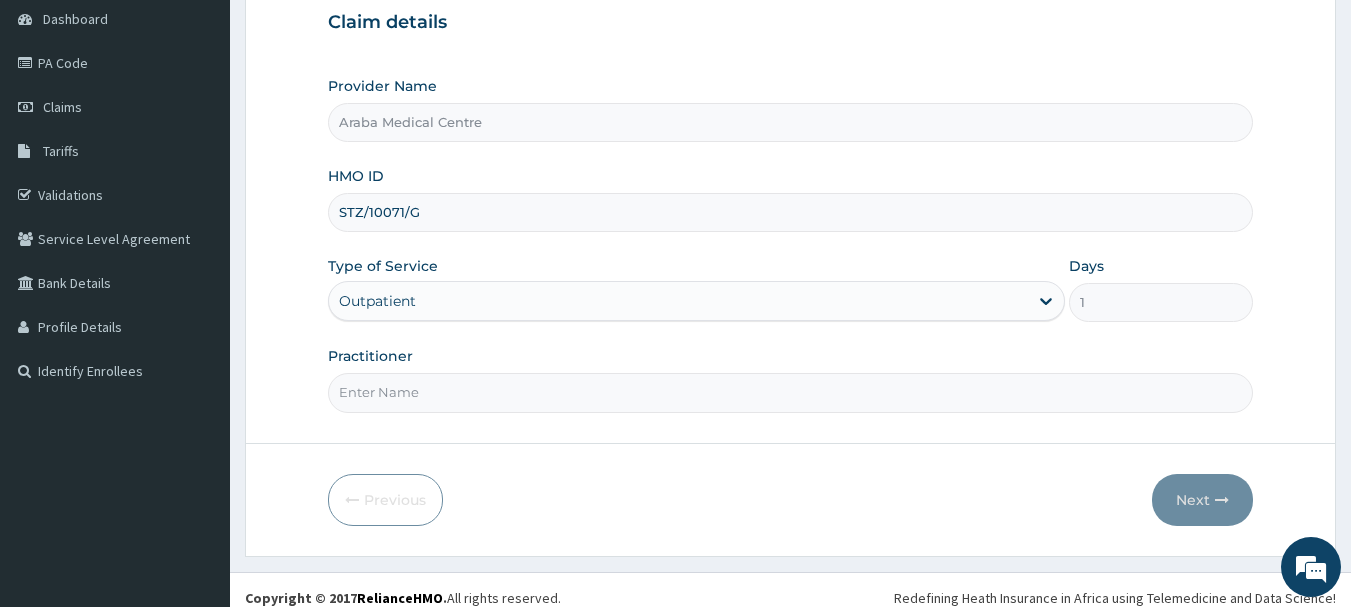 scroll, scrollTop: 215, scrollLeft: 0, axis: vertical 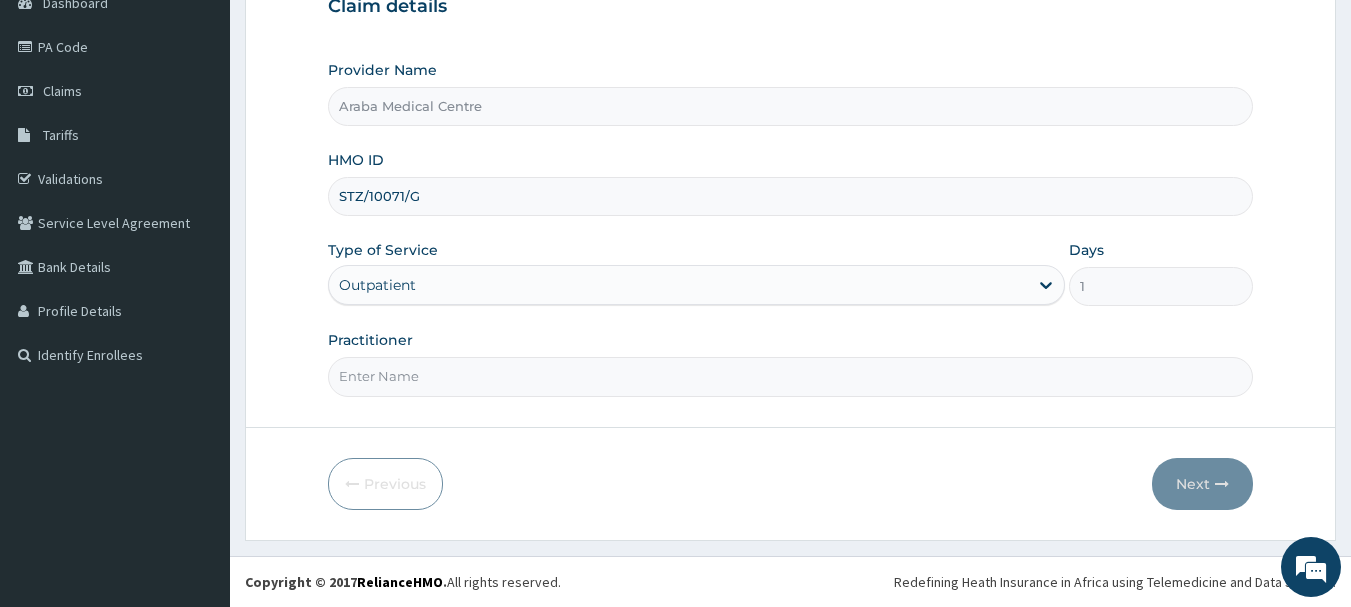 click on "Practitioner" at bounding box center (791, 376) 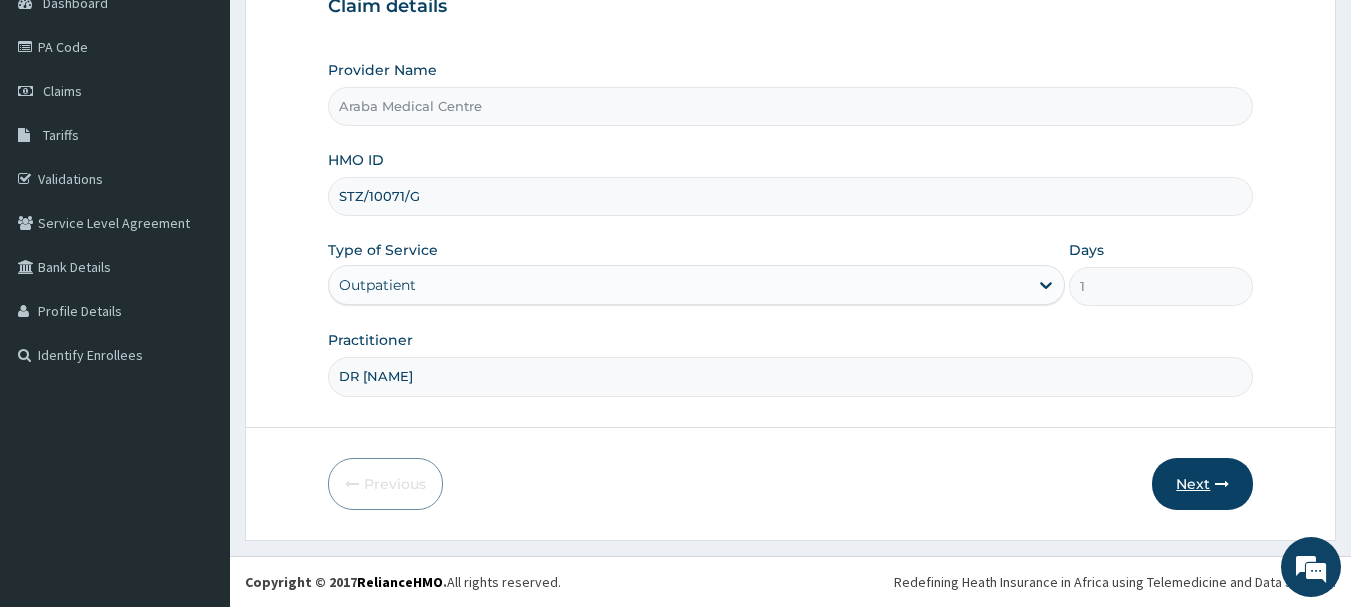 type on "DR [NAME]" 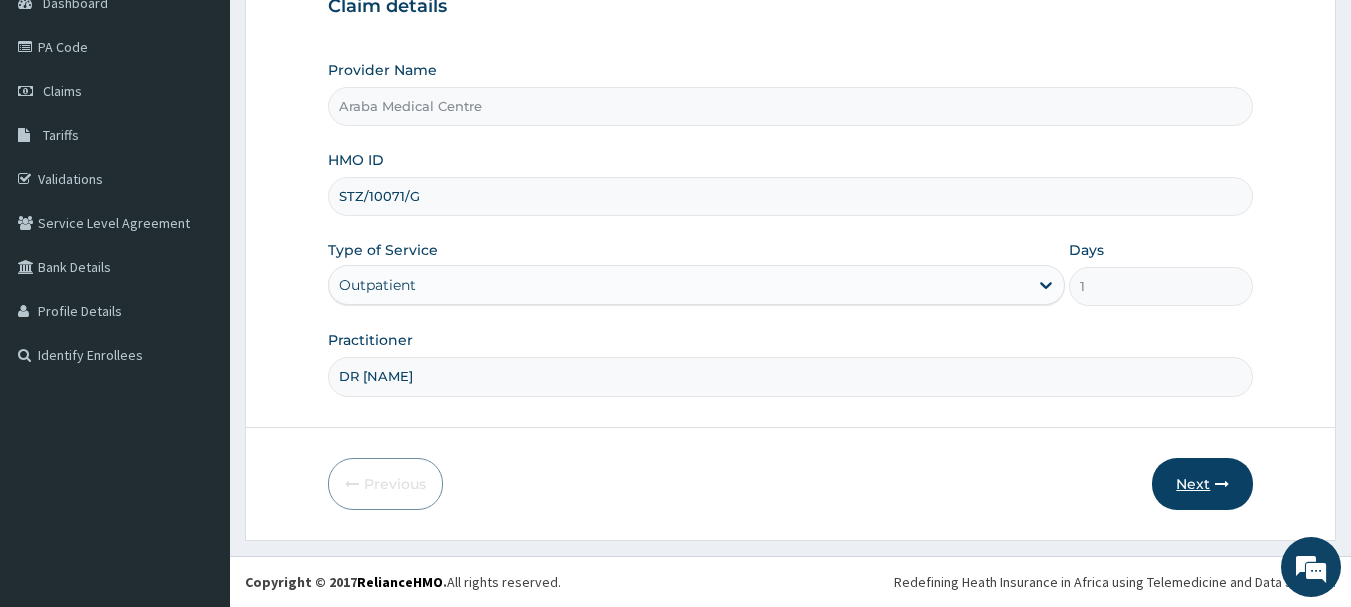 click on "Next" at bounding box center (1202, 484) 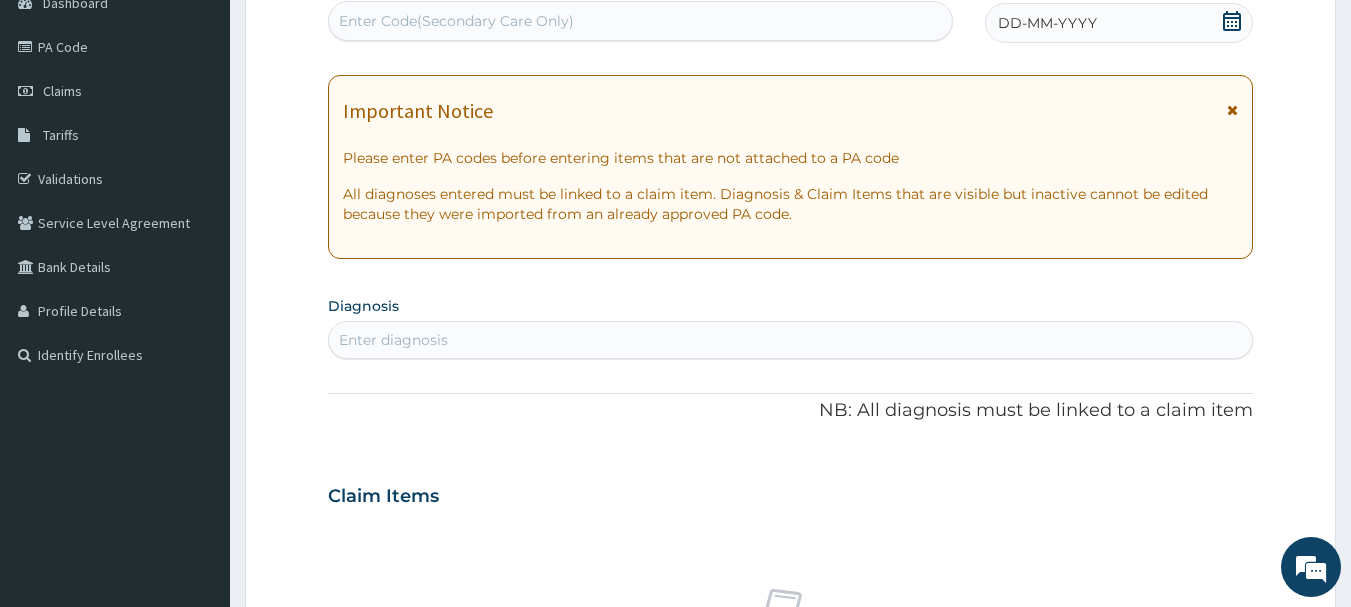 click 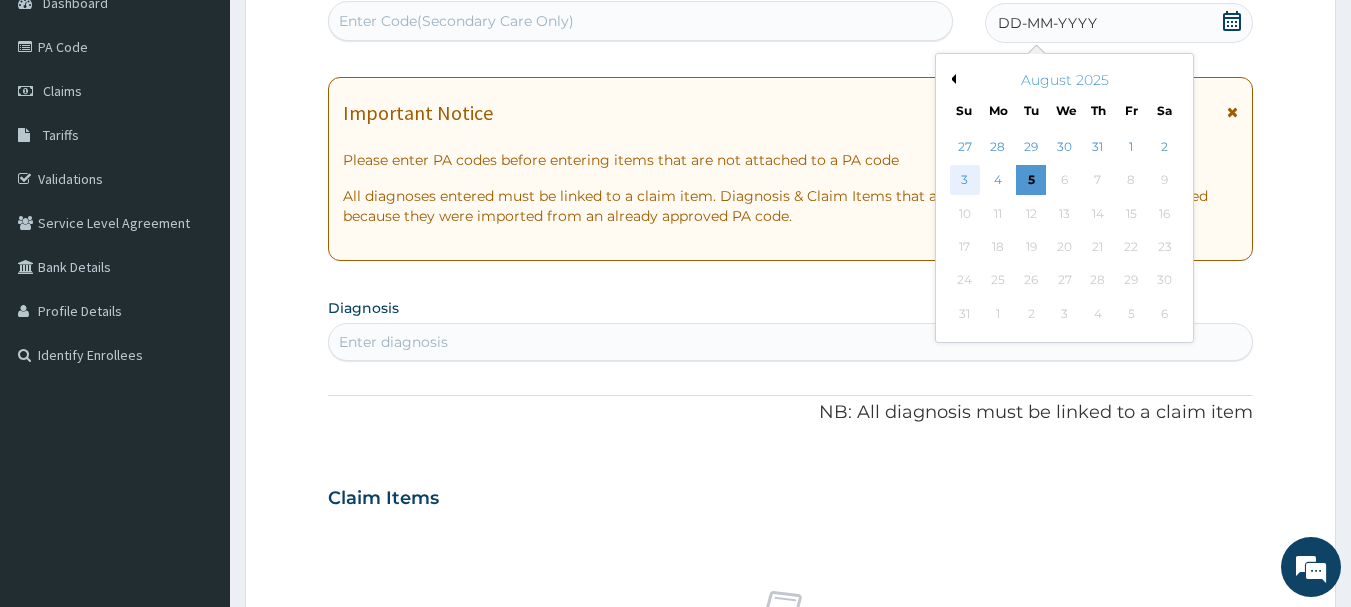 click on "3" at bounding box center [965, 181] 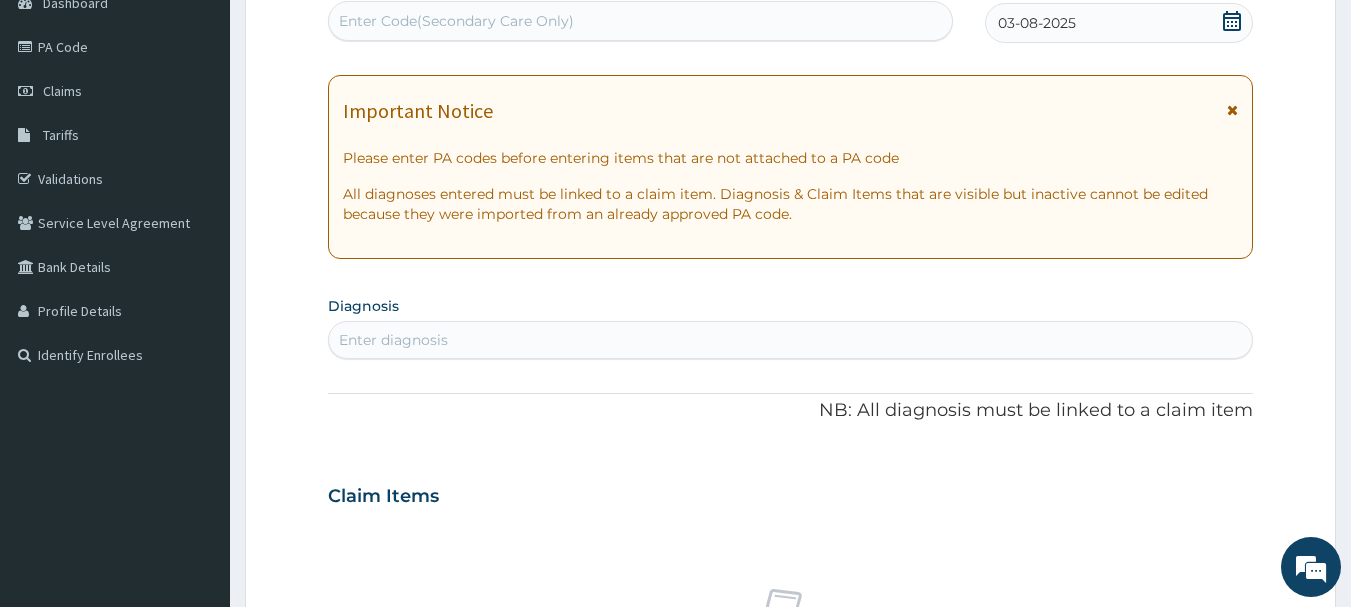 click on "Enter diagnosis" at bounding box center (791, 340) 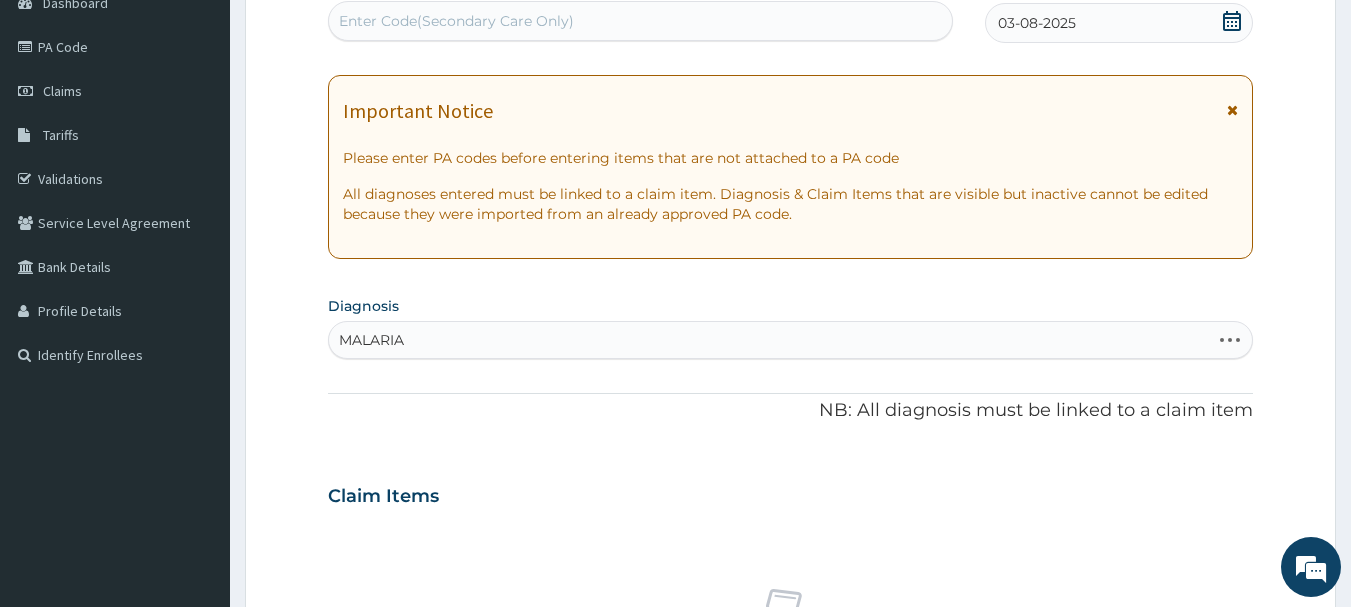 type on "MALARIA F" 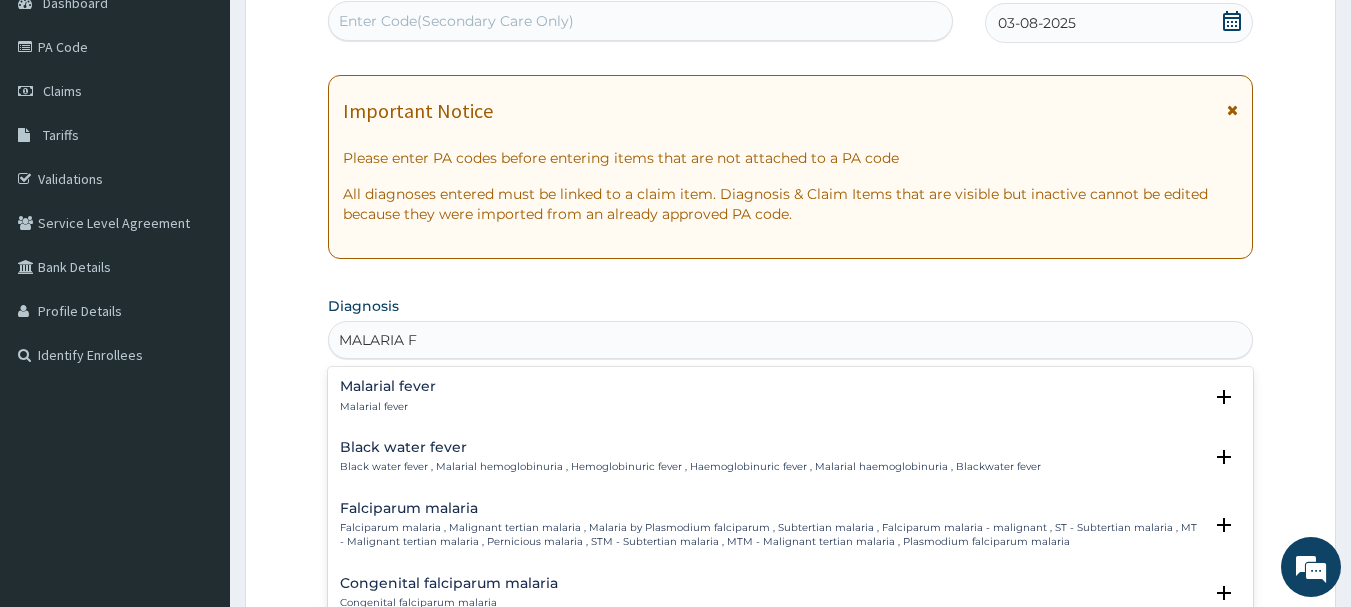 click on "Falciparum malaria Falciparum malaria , Malignant tertian malaria , Malaria by Plasmodium falciparum , Subtertian malaria , Falciparum malaria - malignant , ST - Subtertian malaria , MT - Malignant tertian malaria , Pernicious malaria , STM - Subtertian malaria , MTM - Malignant tertian malaria , Plasmodium falciparum malaria" at bounding box center [771, 525] 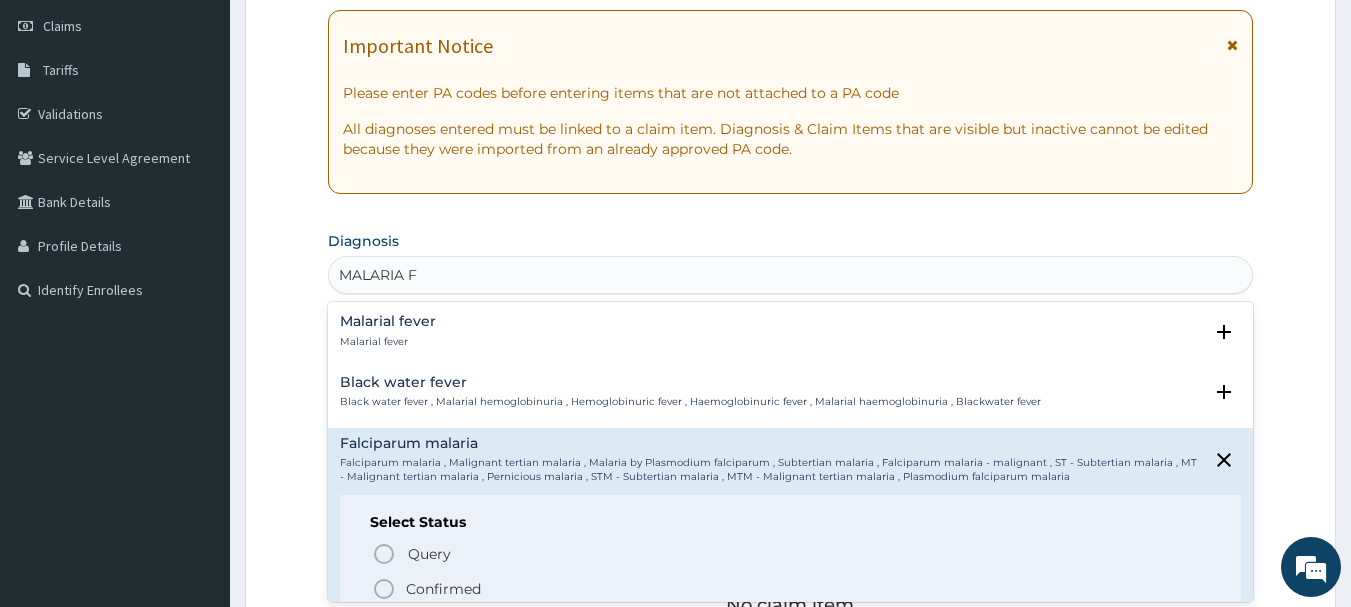 scroll, scrollTop: 348, scrollLeft: 0, axis: vertical 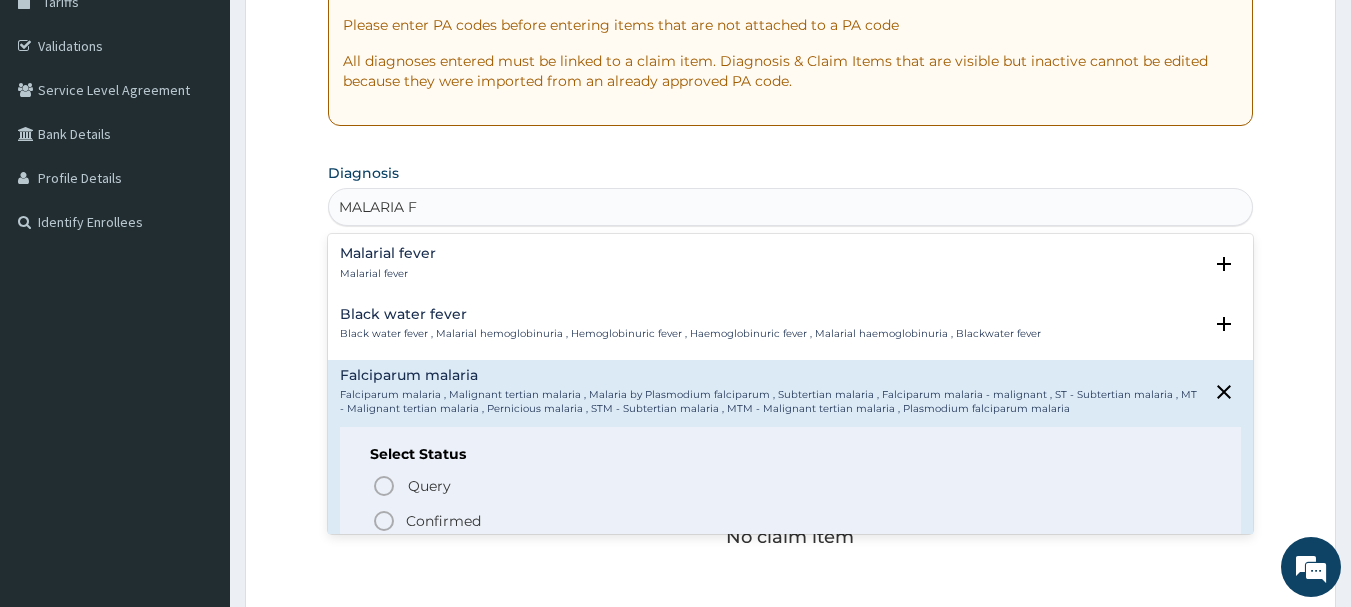click 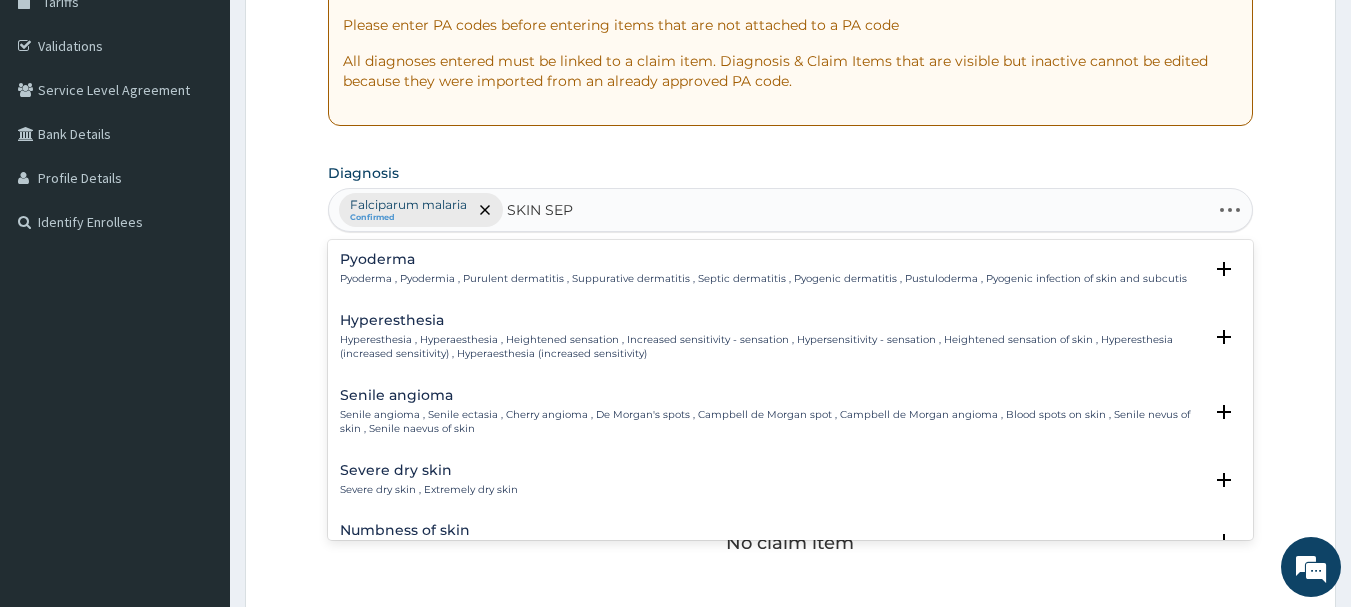 type on "SKIN SEPS" 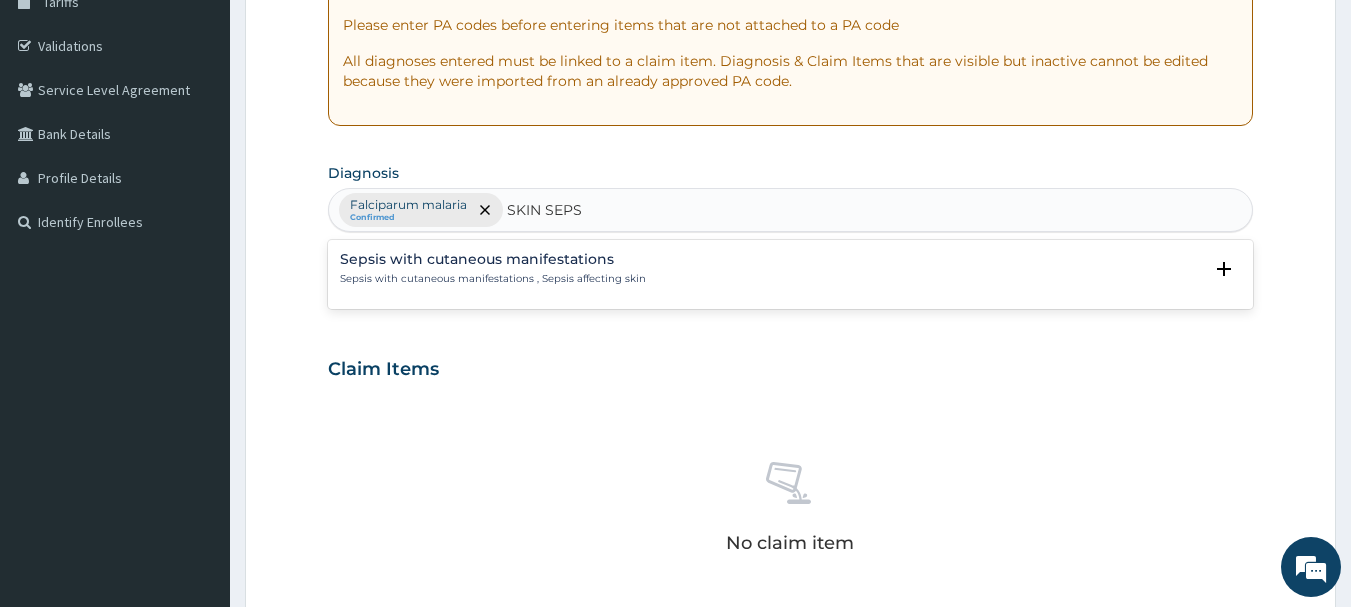 click on "Sepsis with cutaneous manifestations" at bounding box center (493, 259) 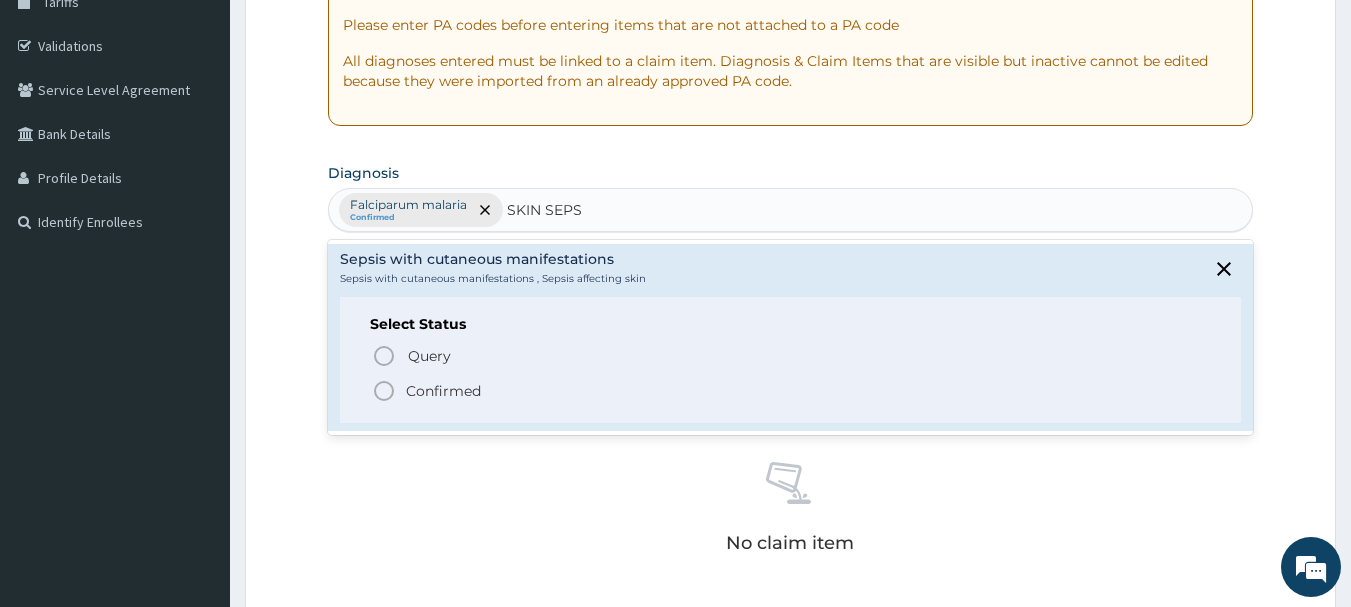 click 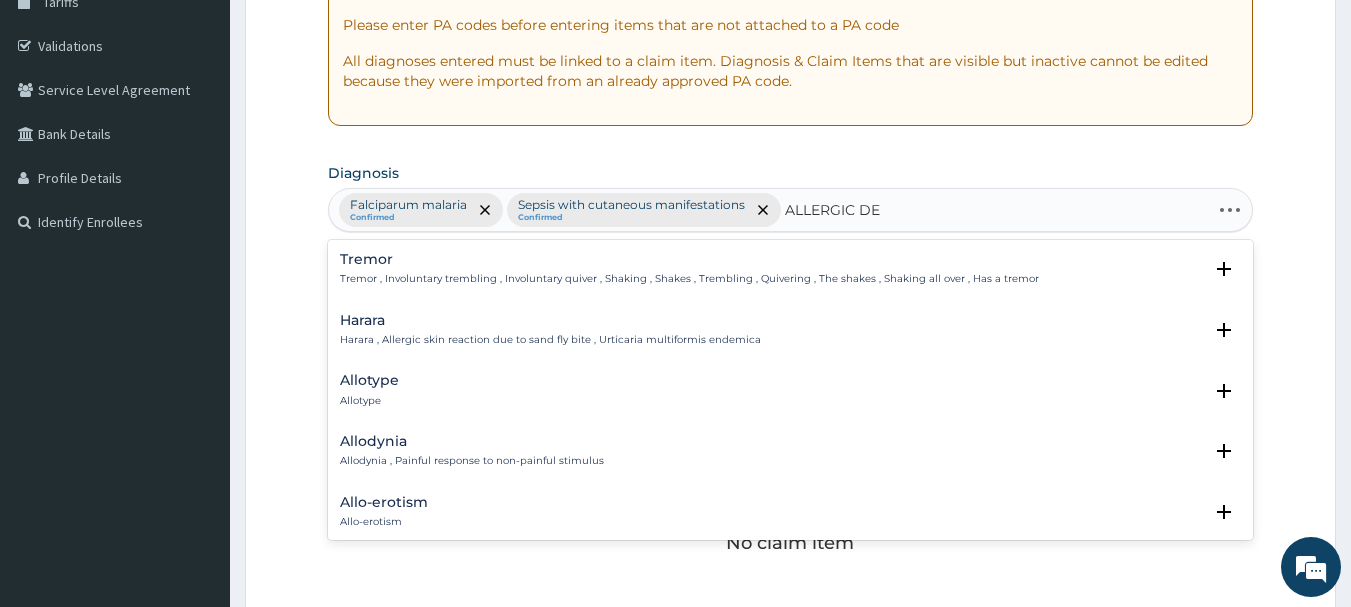 type on "ALLERGIC DER" 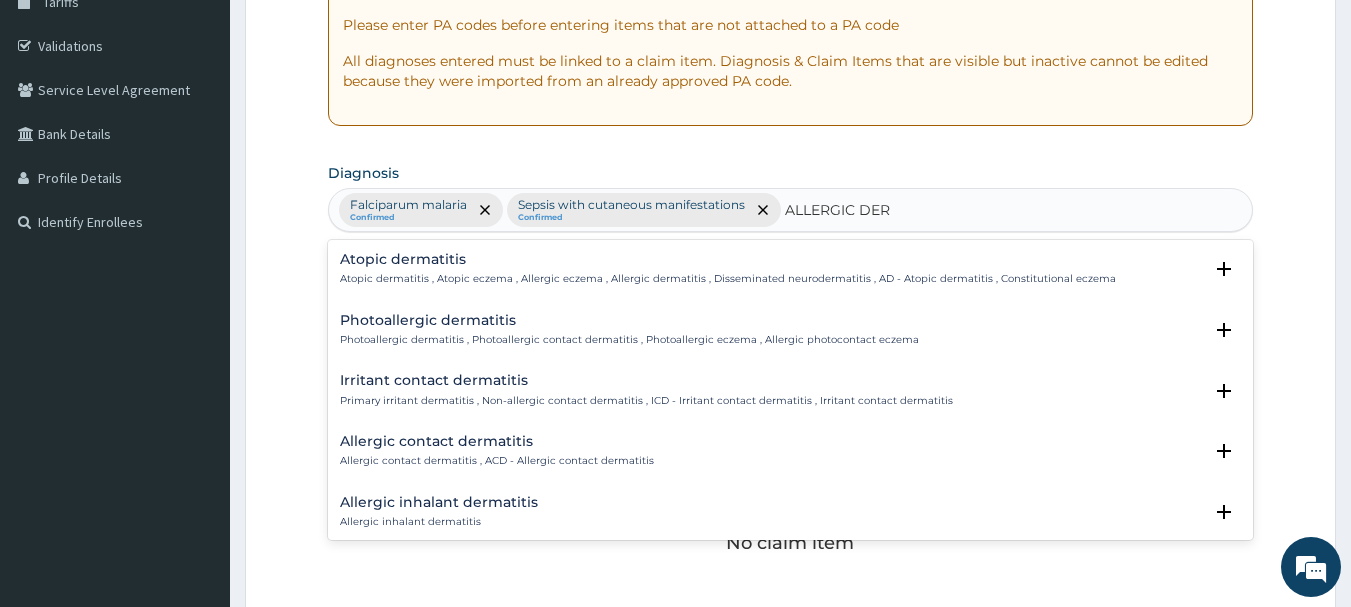 click on "Atopic dermatitis" at bounding box center [728, 259] 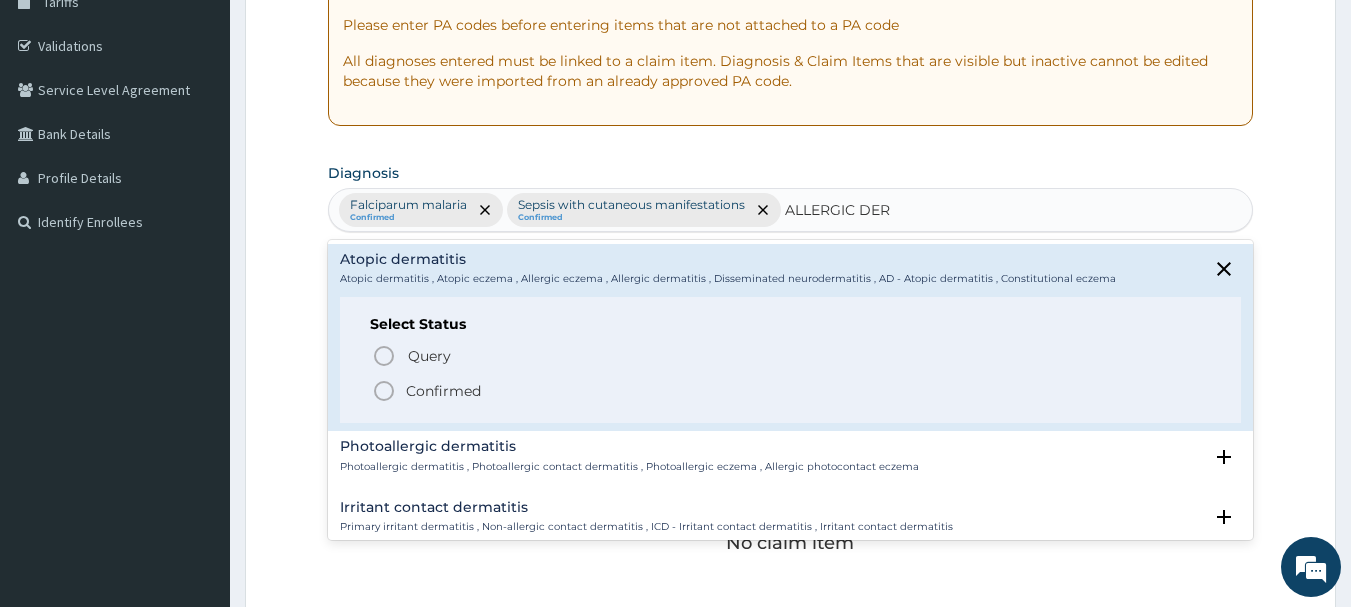 click 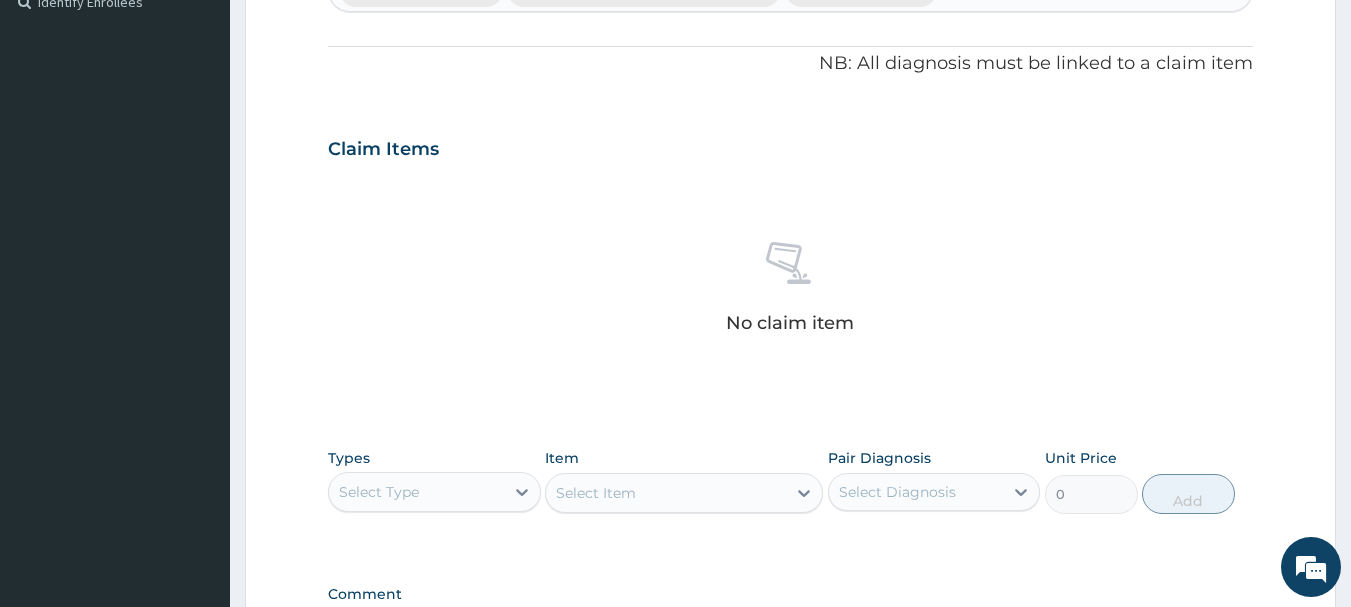 scroll, scrollTop: 570, scrollLeft: 0, axis: vertical 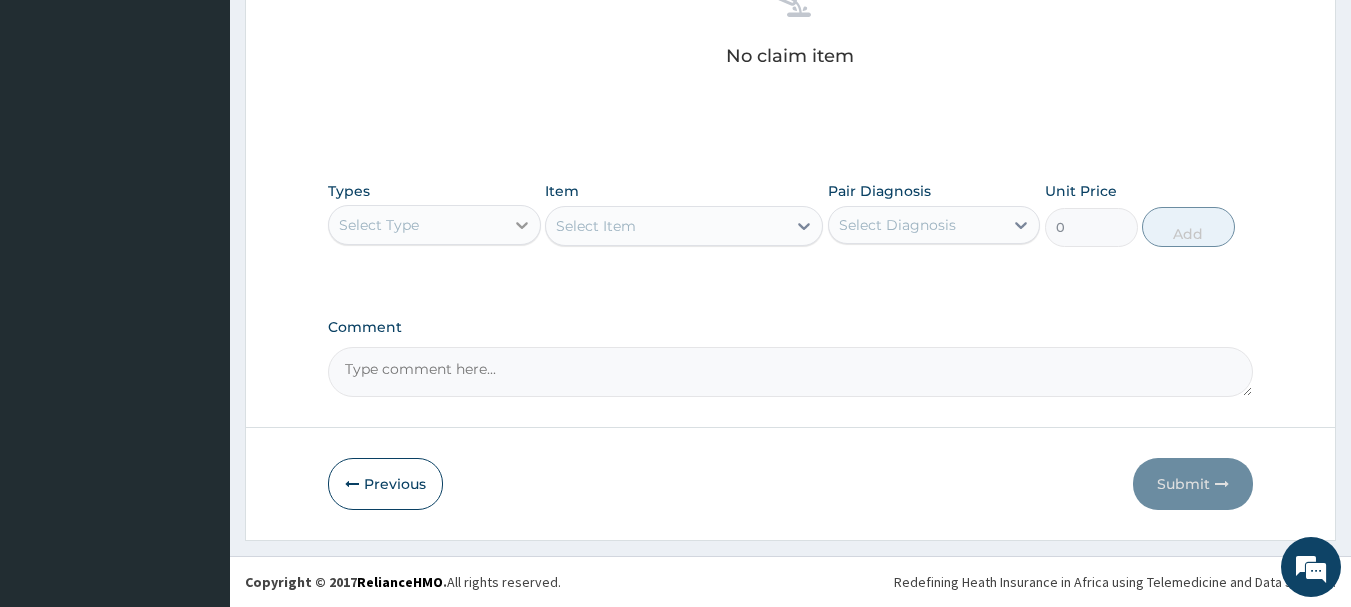 click 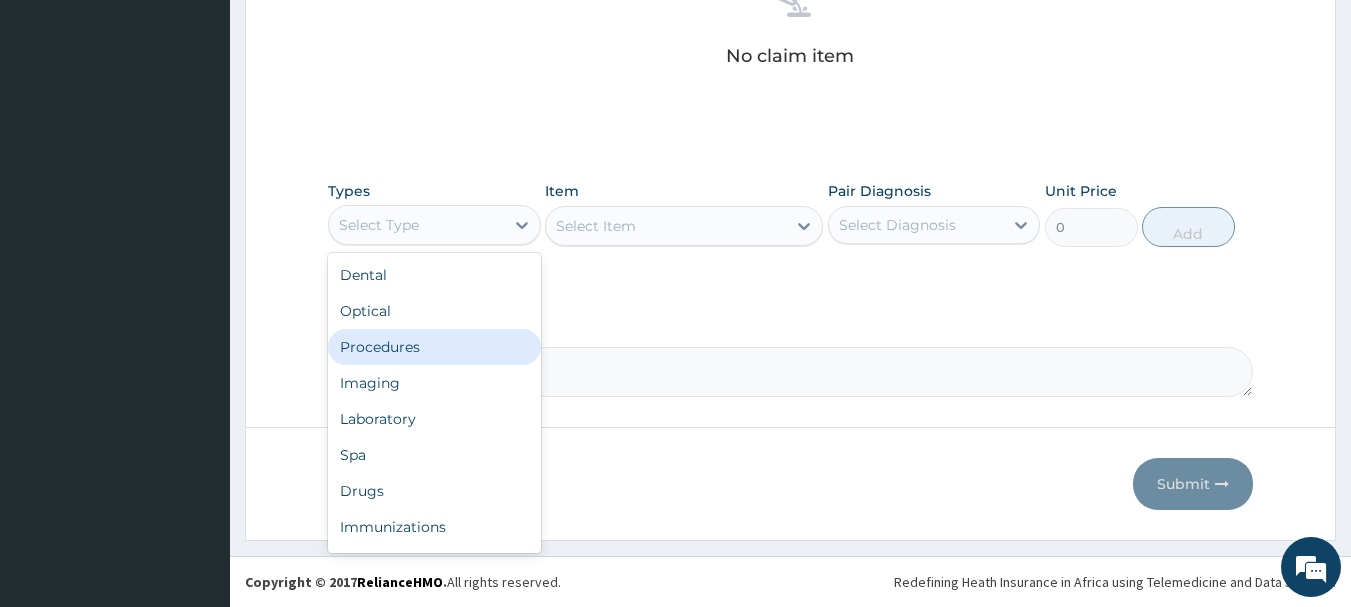 click on "Procedures" at bounding box center [434, 347] 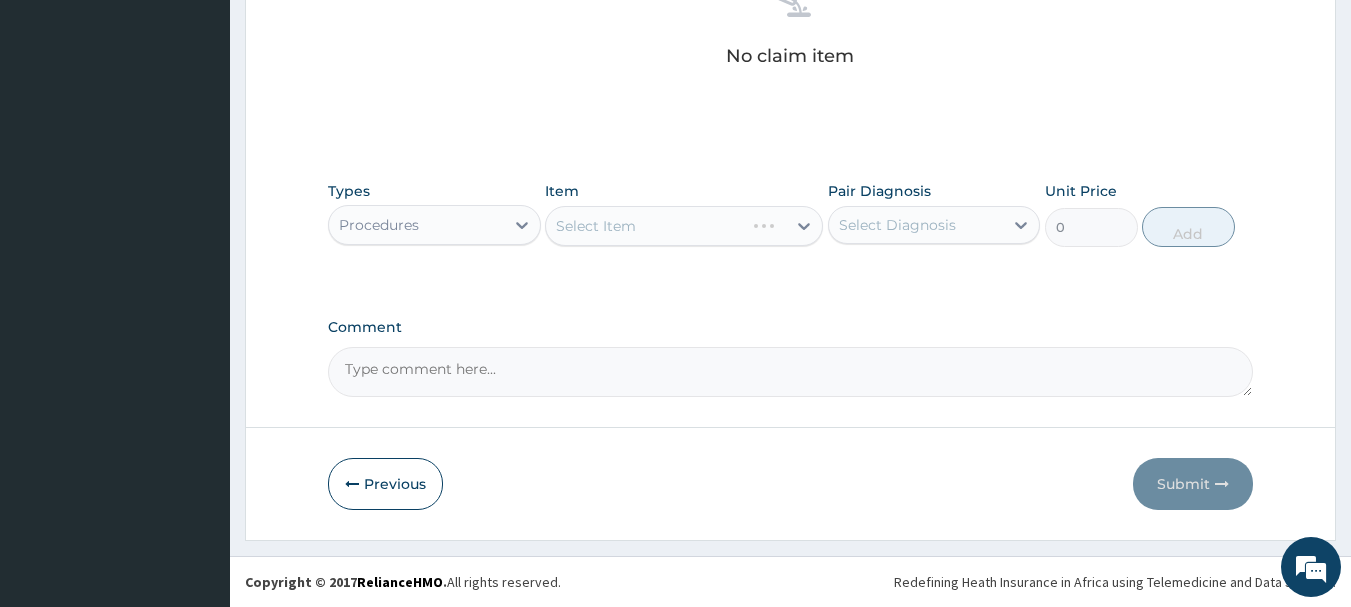 click on "Select Item" at bounding box center (684, 226) 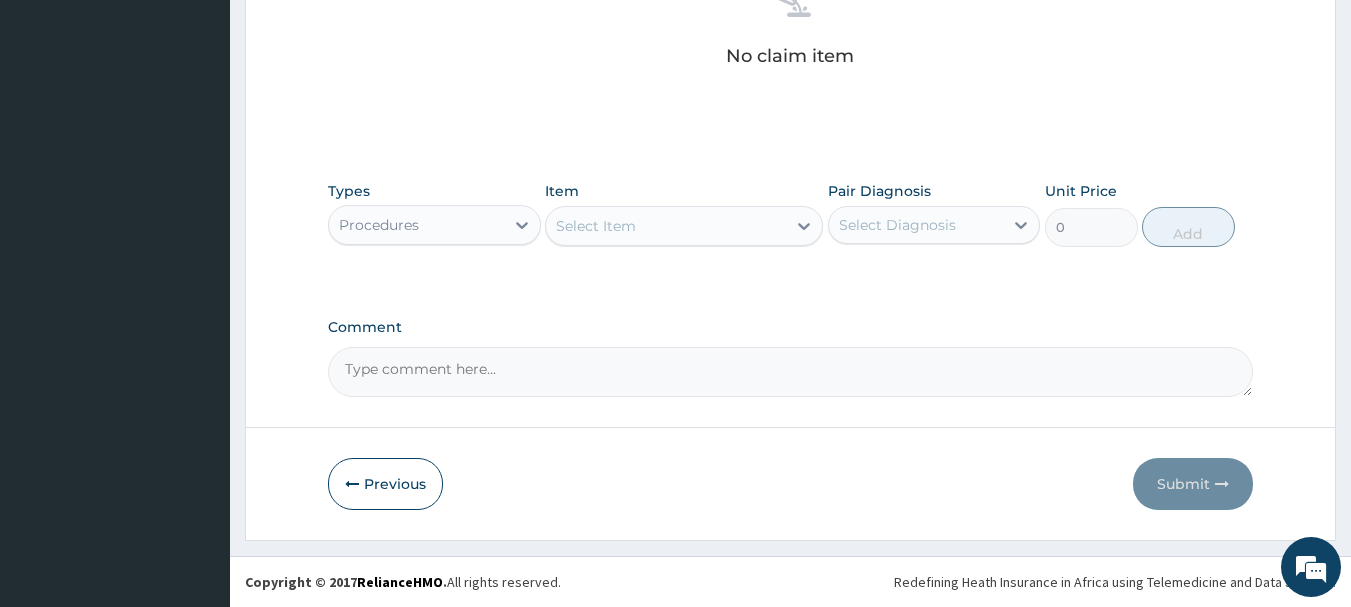 click 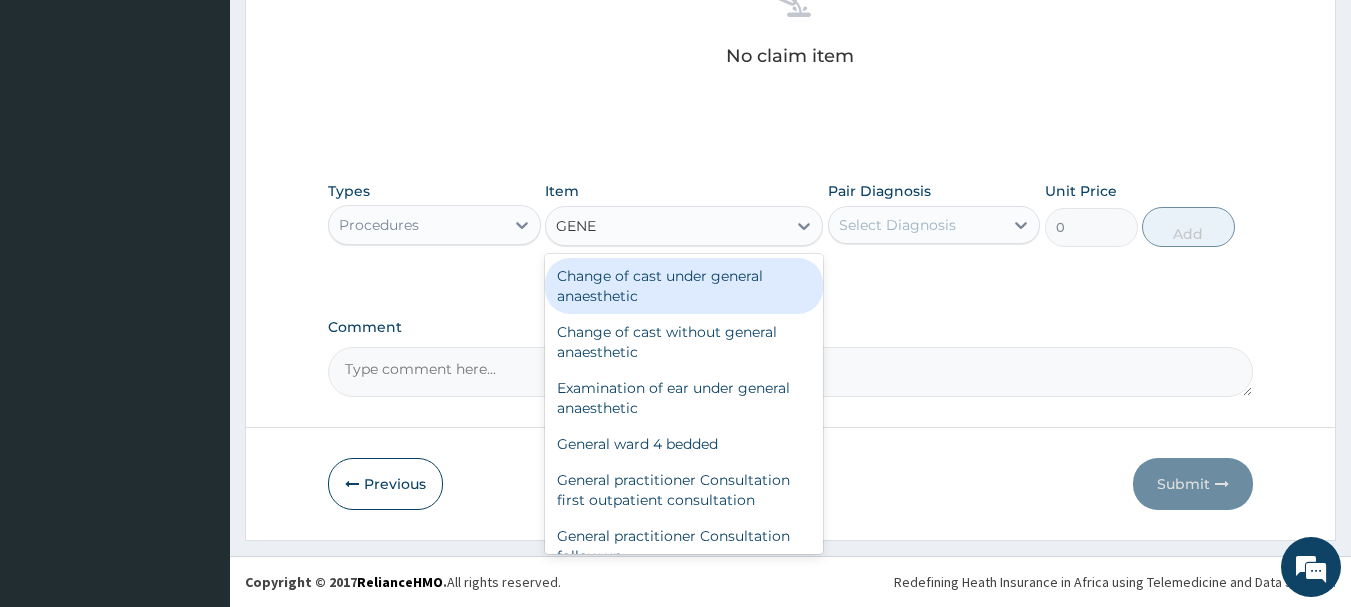 type on "GENER" 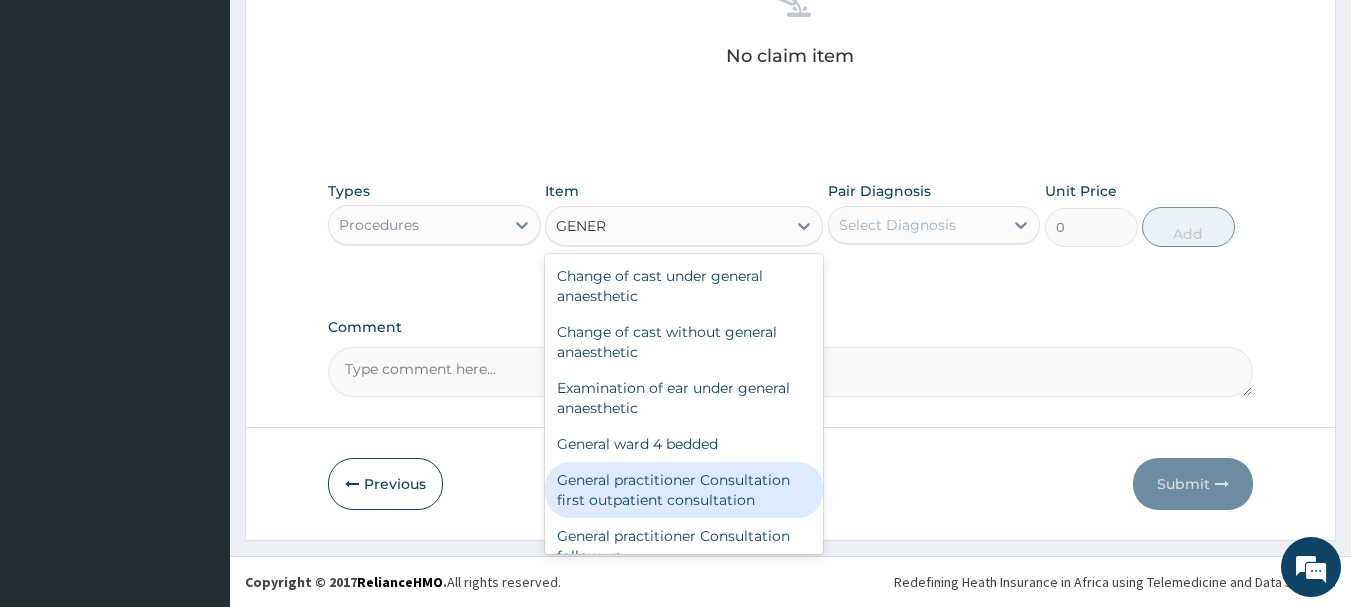 click on "General practitioner Consultation first outpatient consultation" at bounding box center (684, 490) 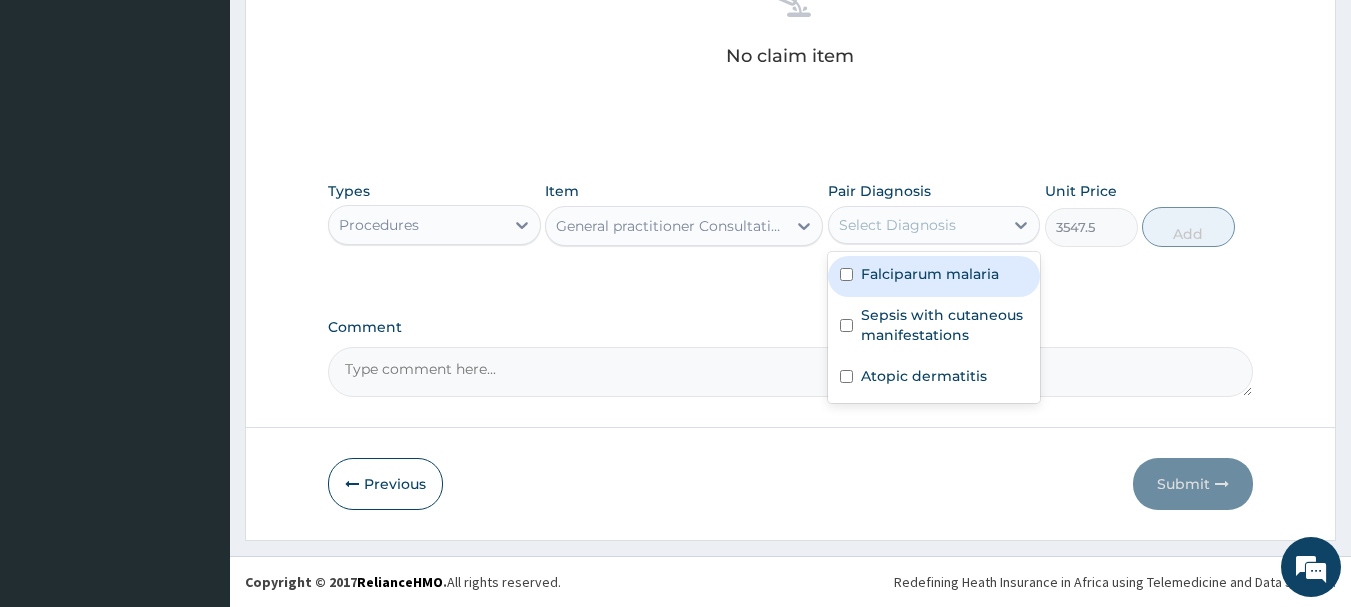 click on "Select Diagnosis" at bounding box center (897, 225) 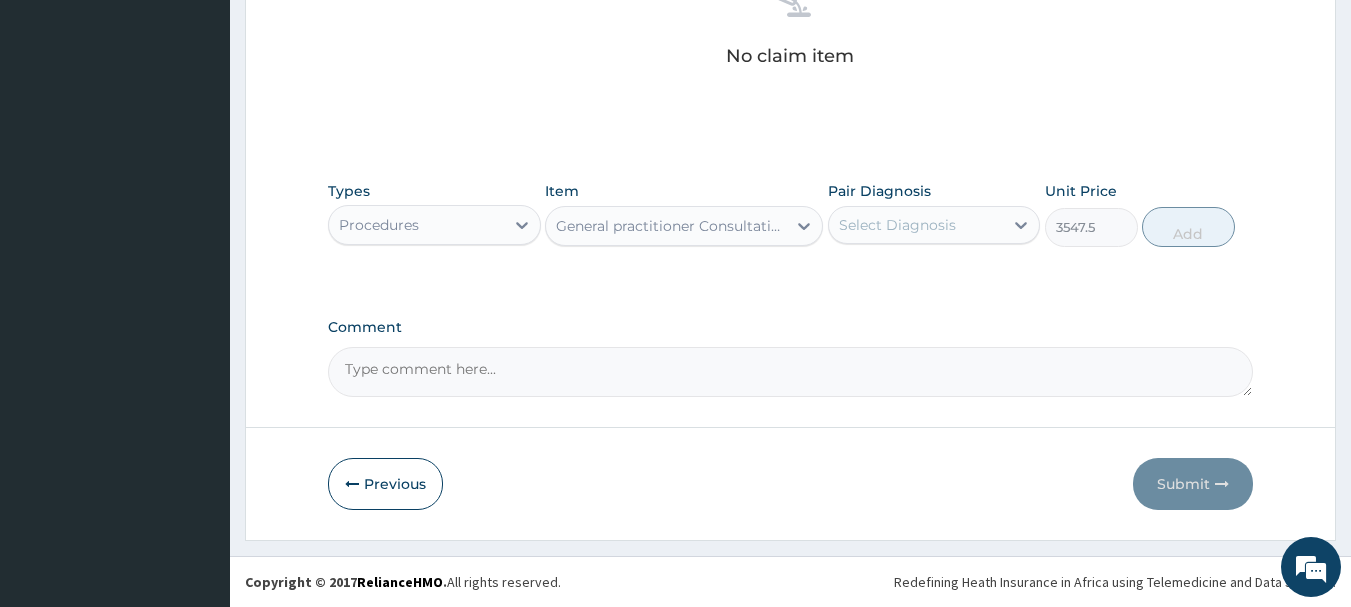 click on "Select Diagnosis" at bounding box center [897, 225] 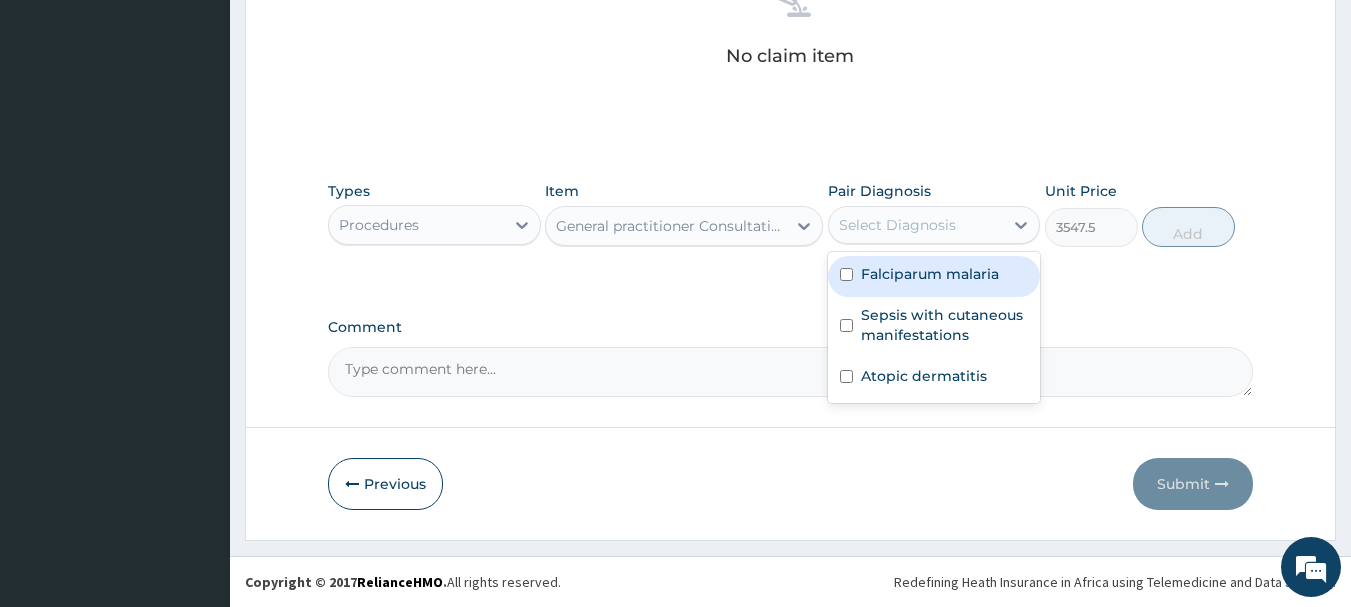 click on "Select Diagnosis" at bounding box center [897, 225] 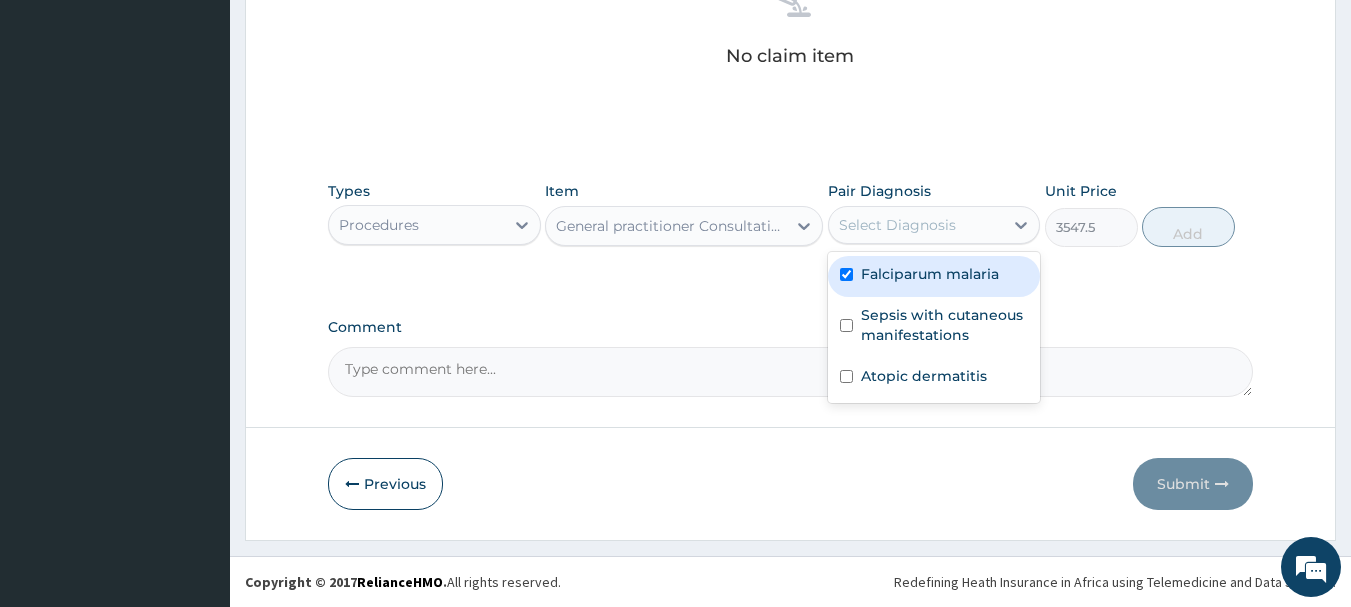 checkbox on "true" 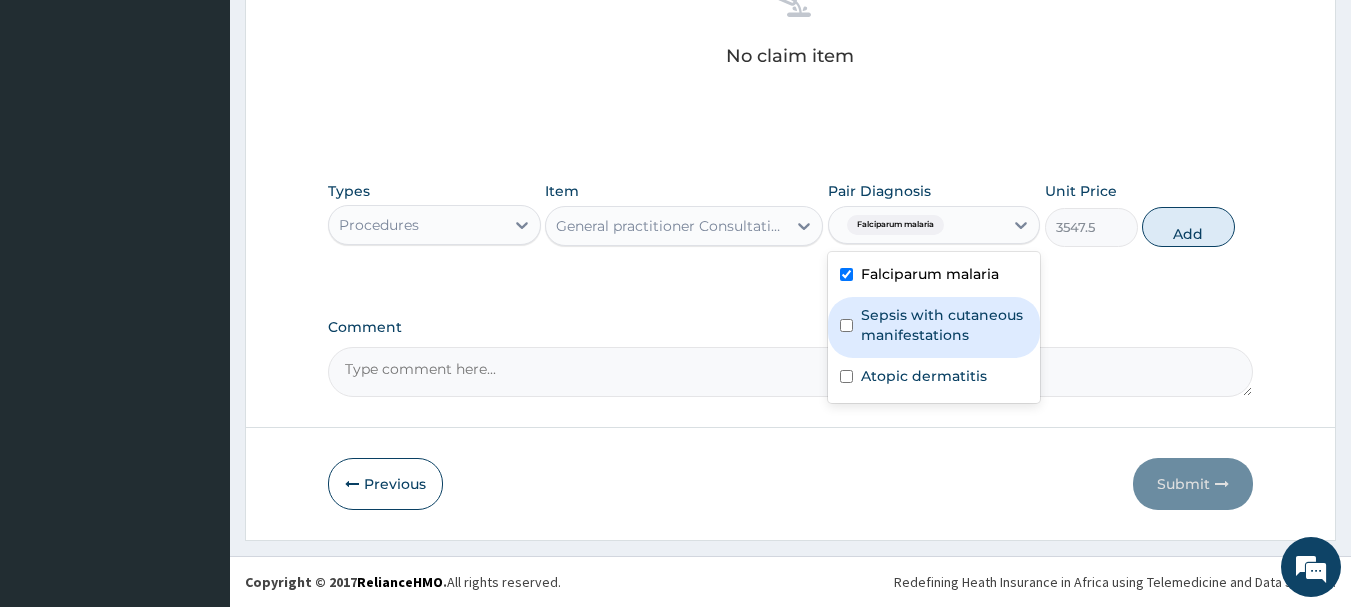 click on "Sepsis with cutaneous manifestations" at bounding box center (945, 325) 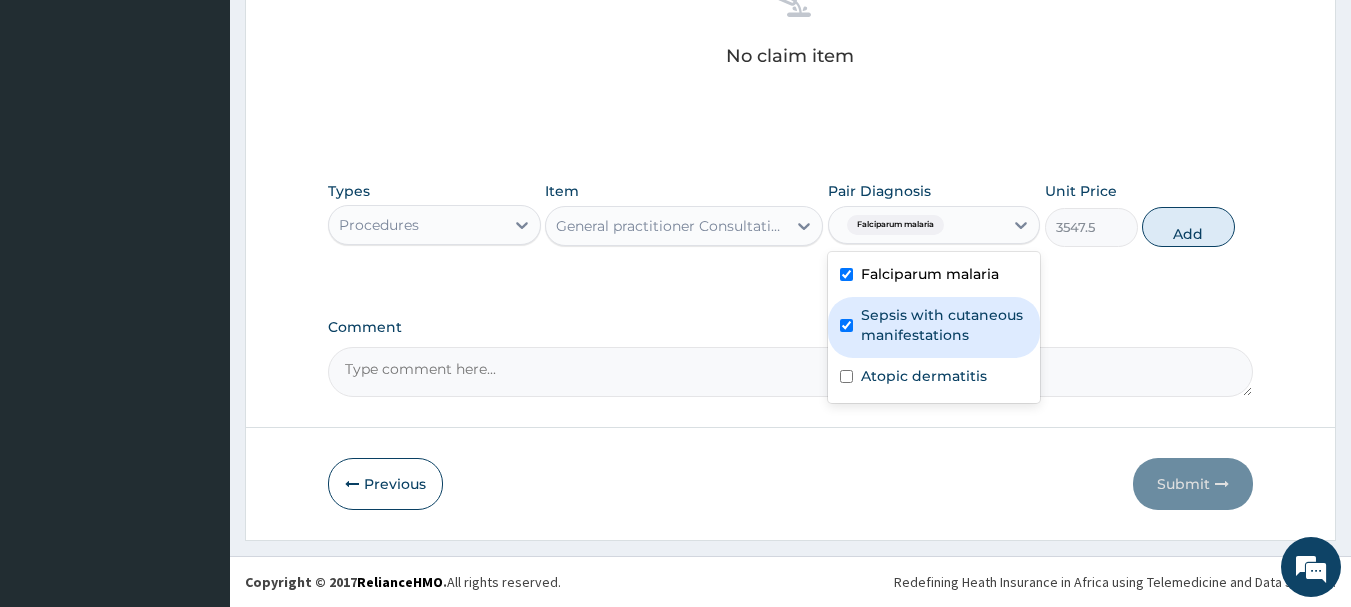 checkbox on "true" 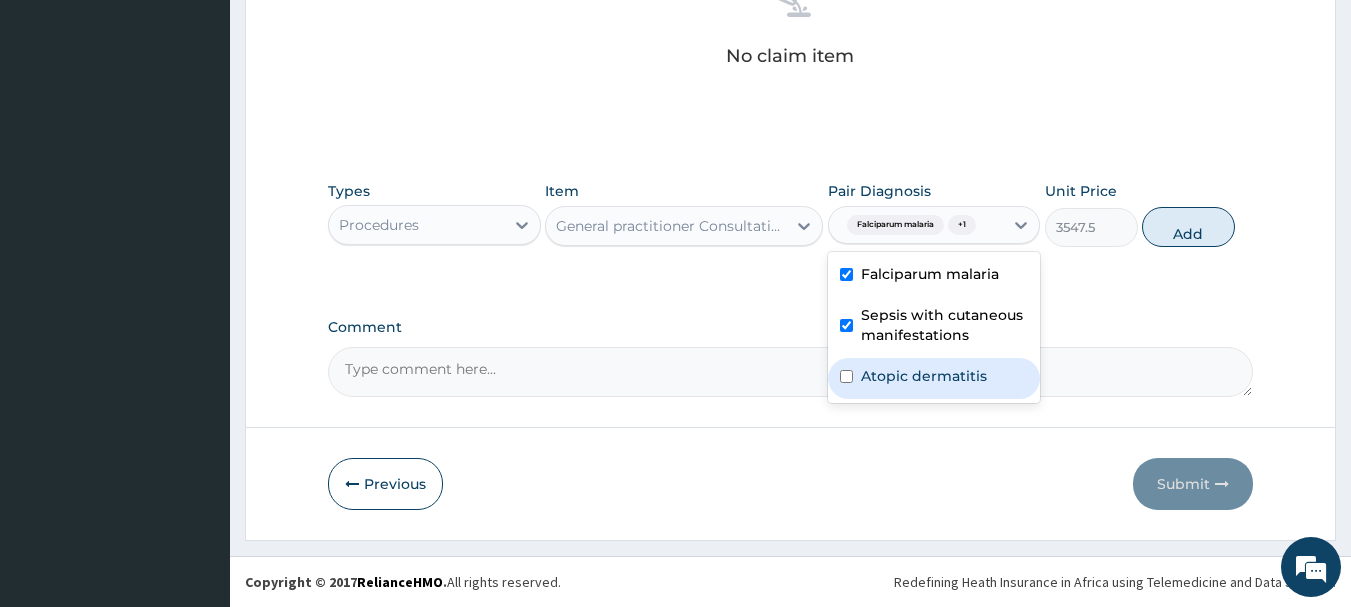 click on "Atopic dermatitis" at bounding box center (924, 376) 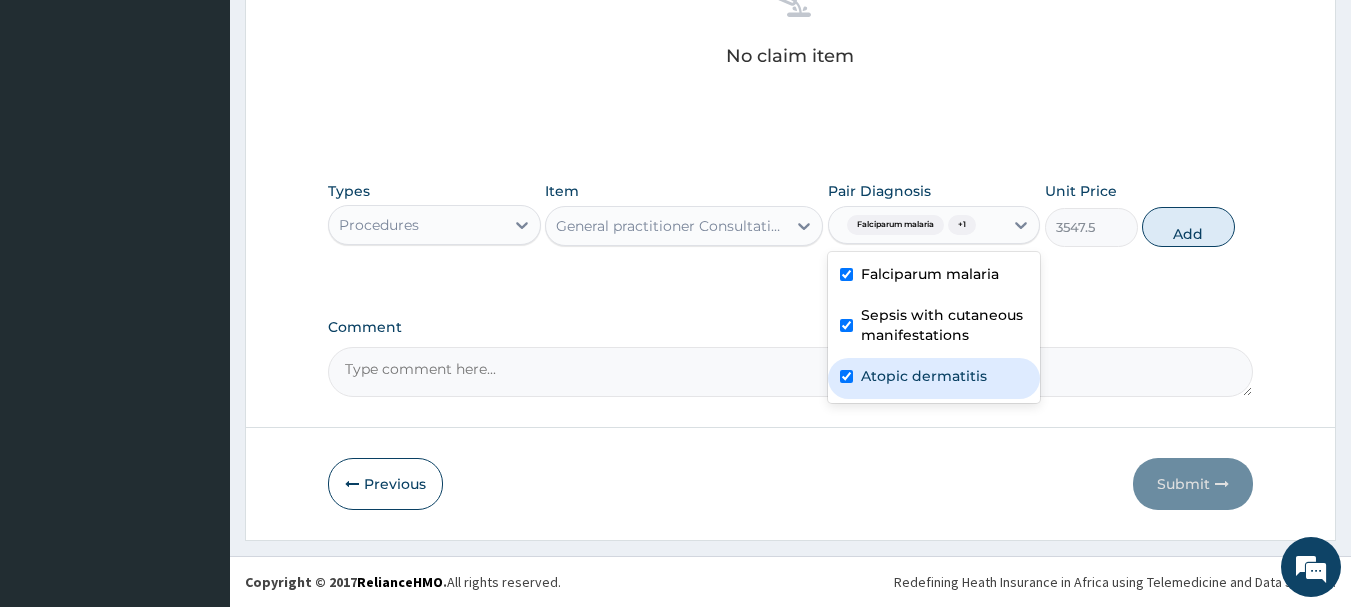 checkbox on "true" 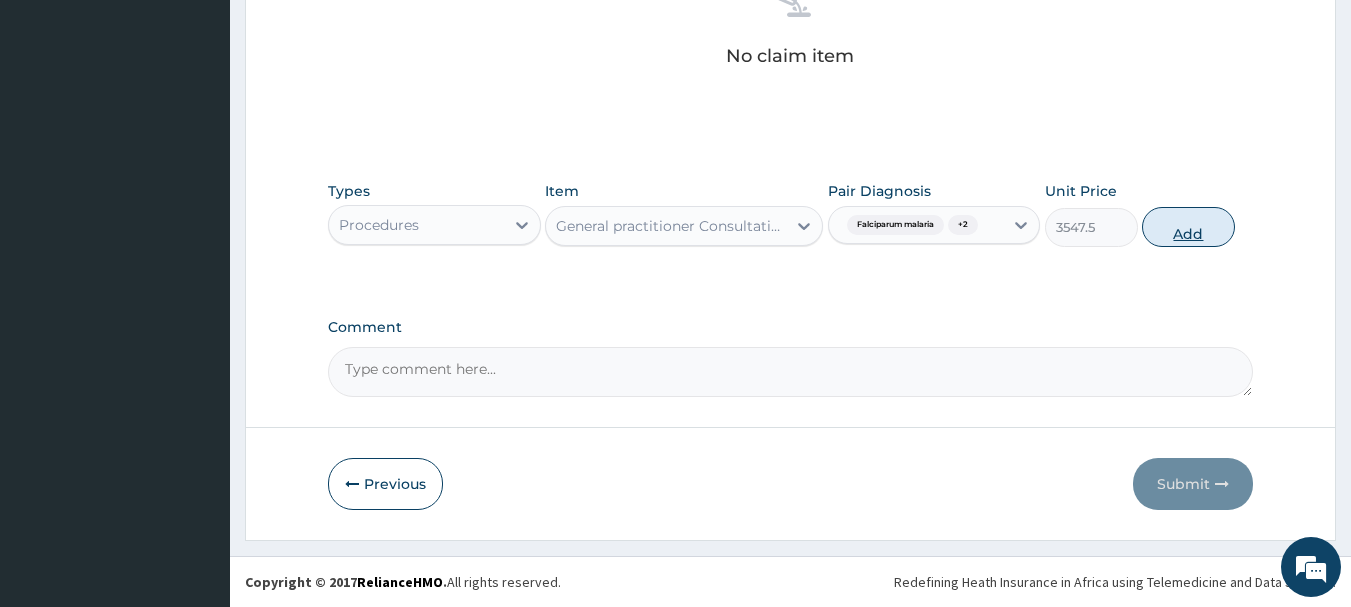 click on "Add" at bounding box center [1188, 227] 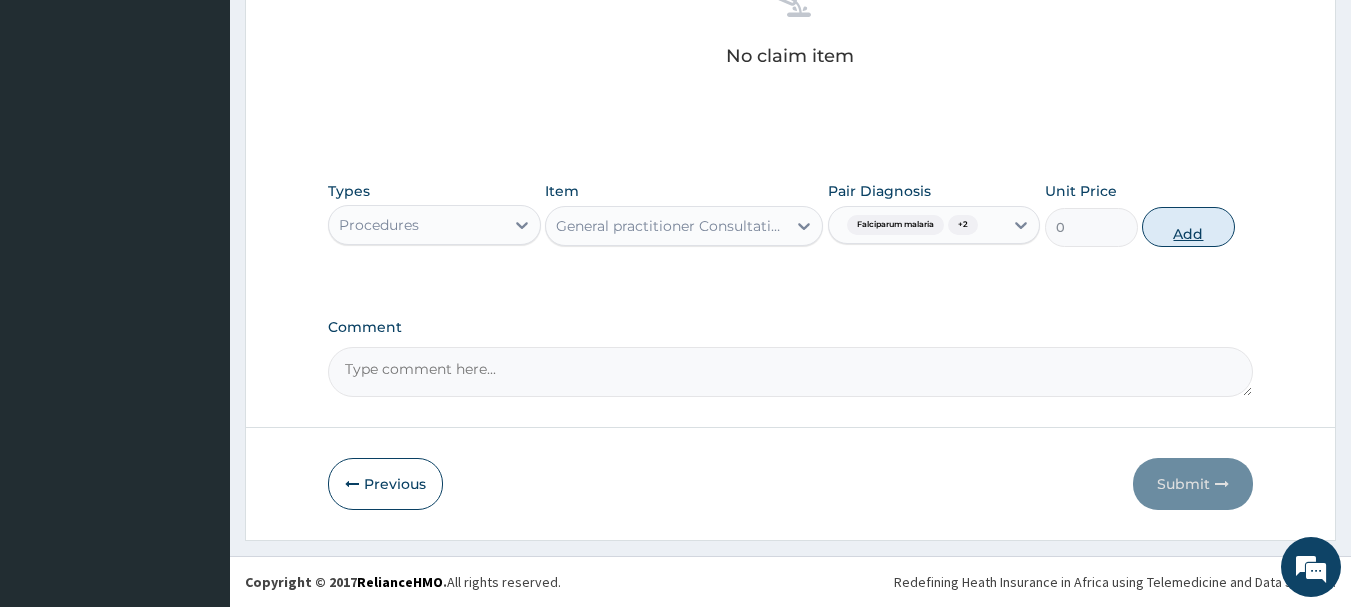 scroll, scrollTop: 766, scrollLeft: 0, axis: vertical 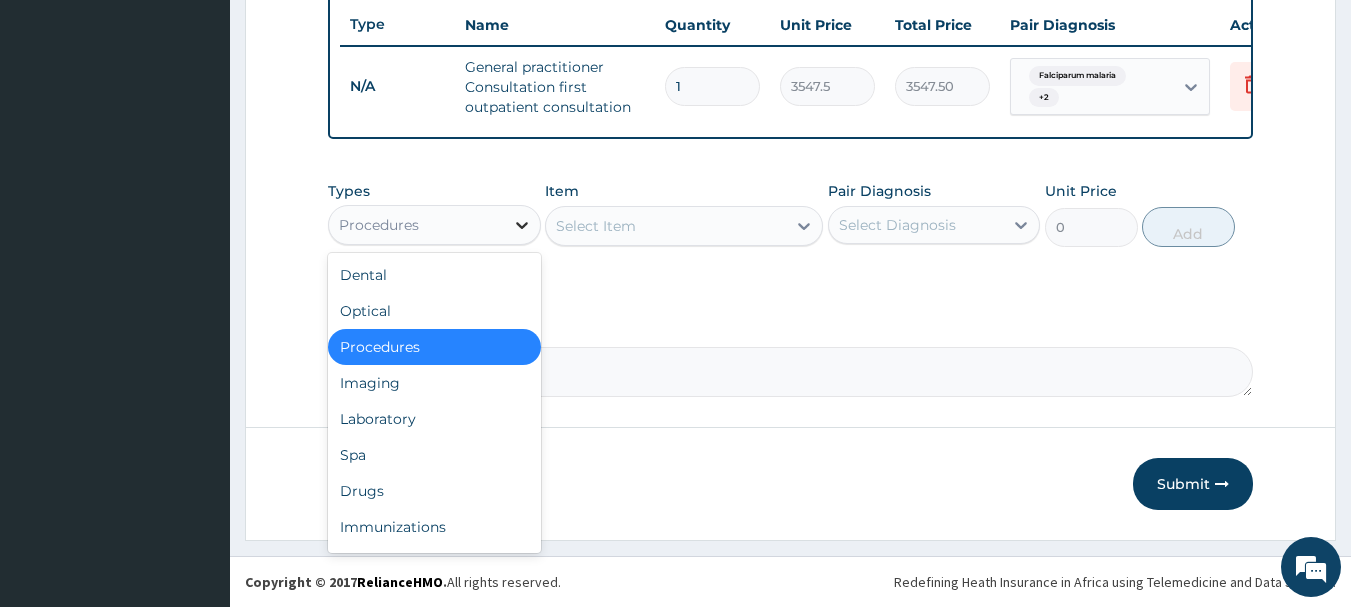 click 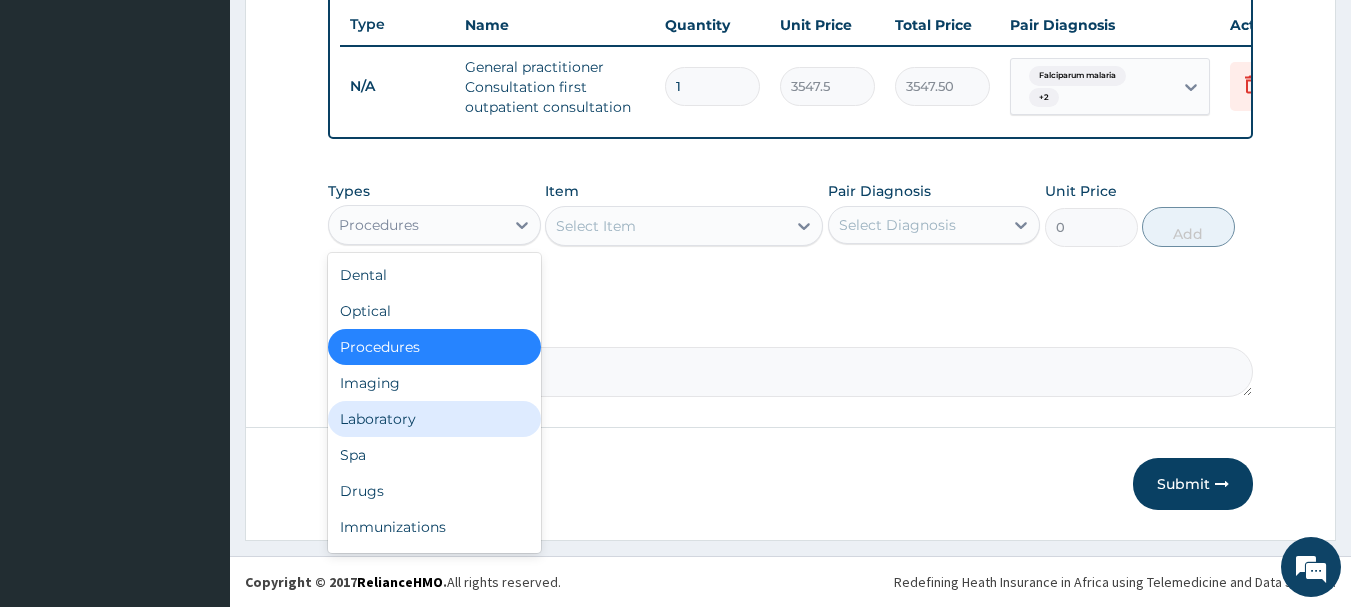 click on "Laboratory" at bounding box center (434, 419) 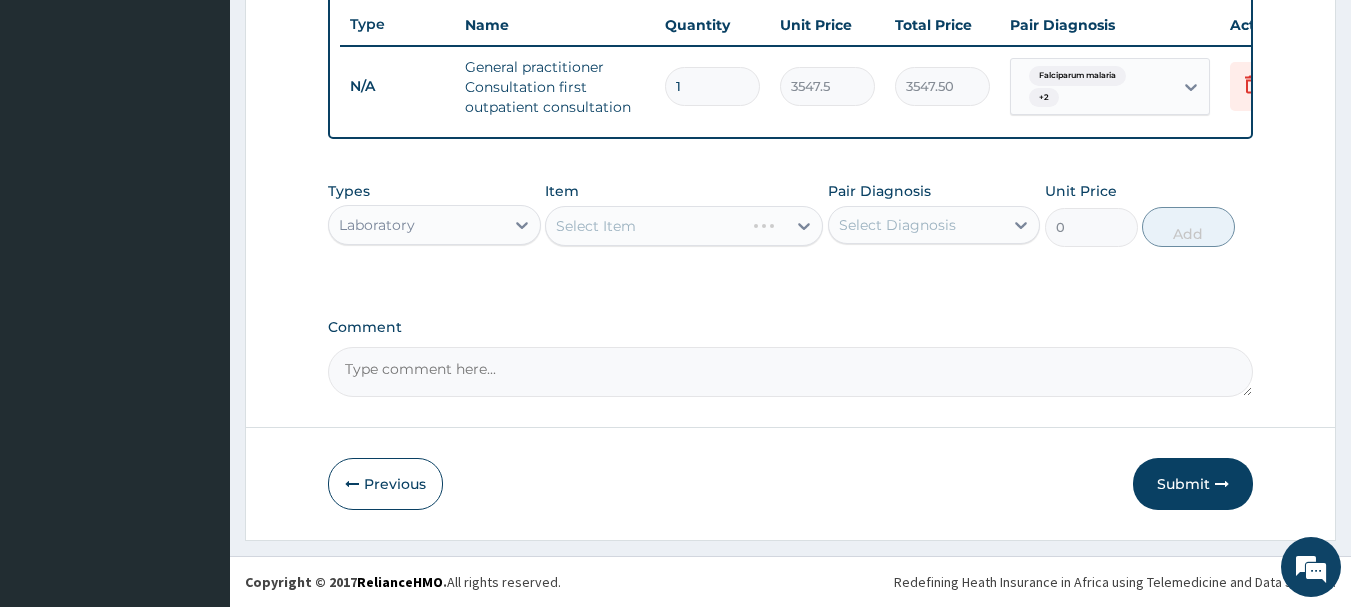 click on "Select Item" at bounding box center [684, 226] 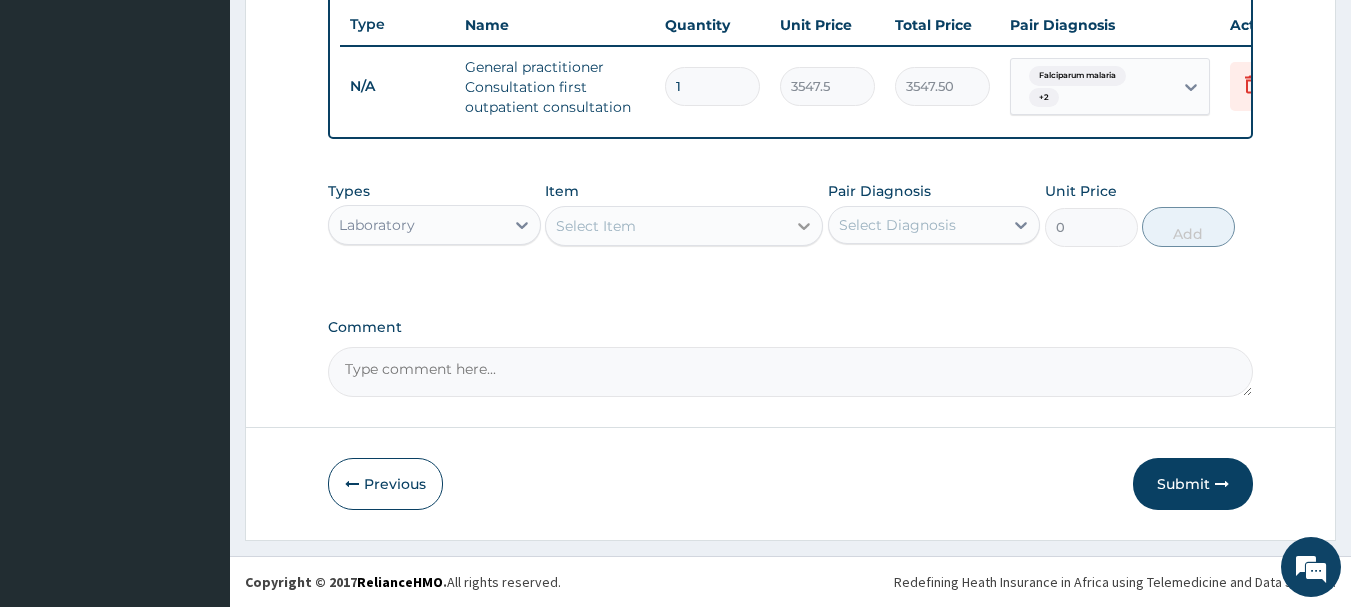 click 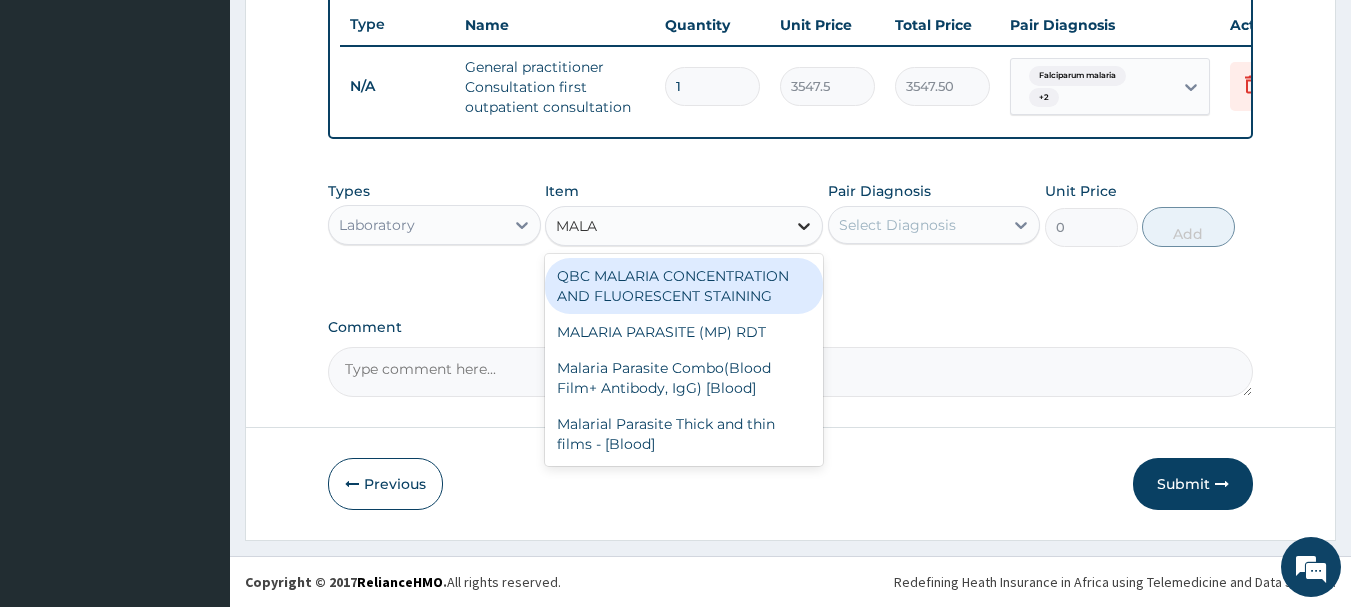 type on "MALAR" 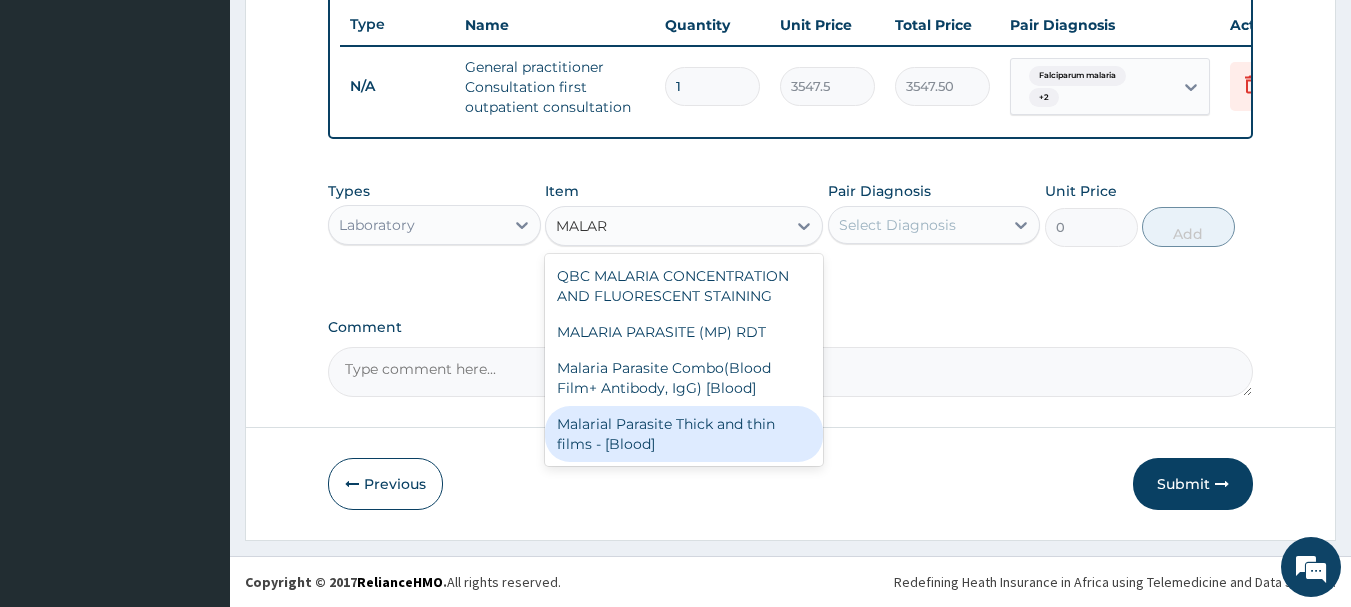 click on "Malarial Parasite Thick and thin films - [Blood]" at bounding box center [684, 434] 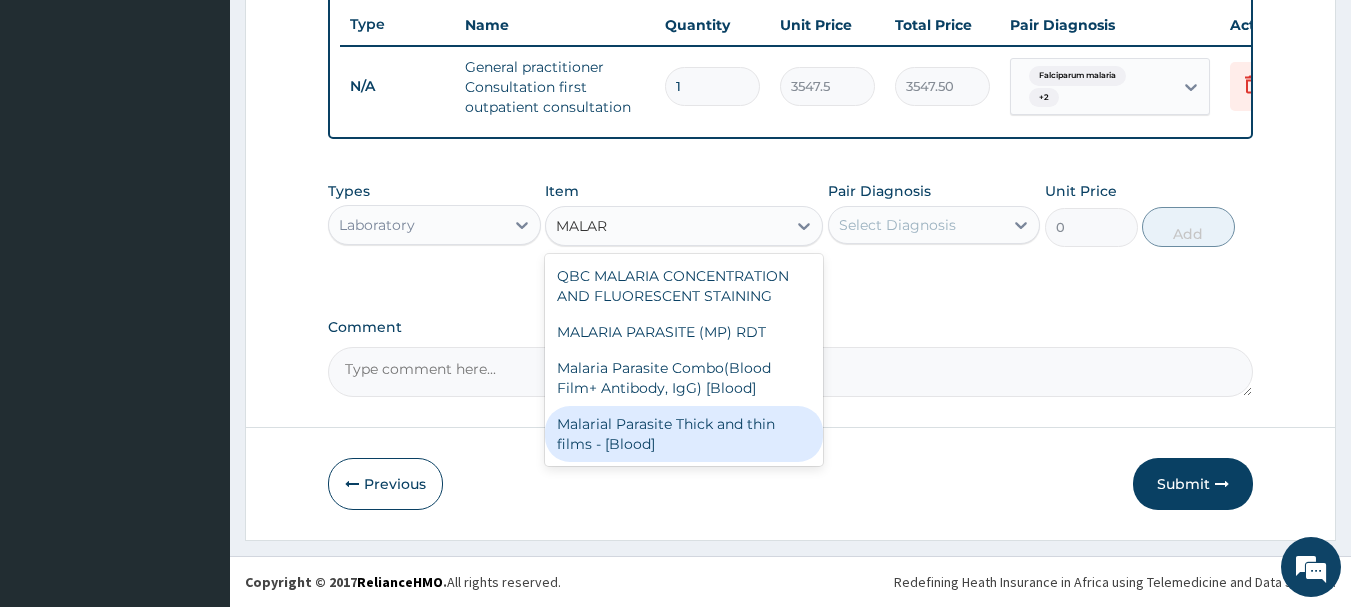 type 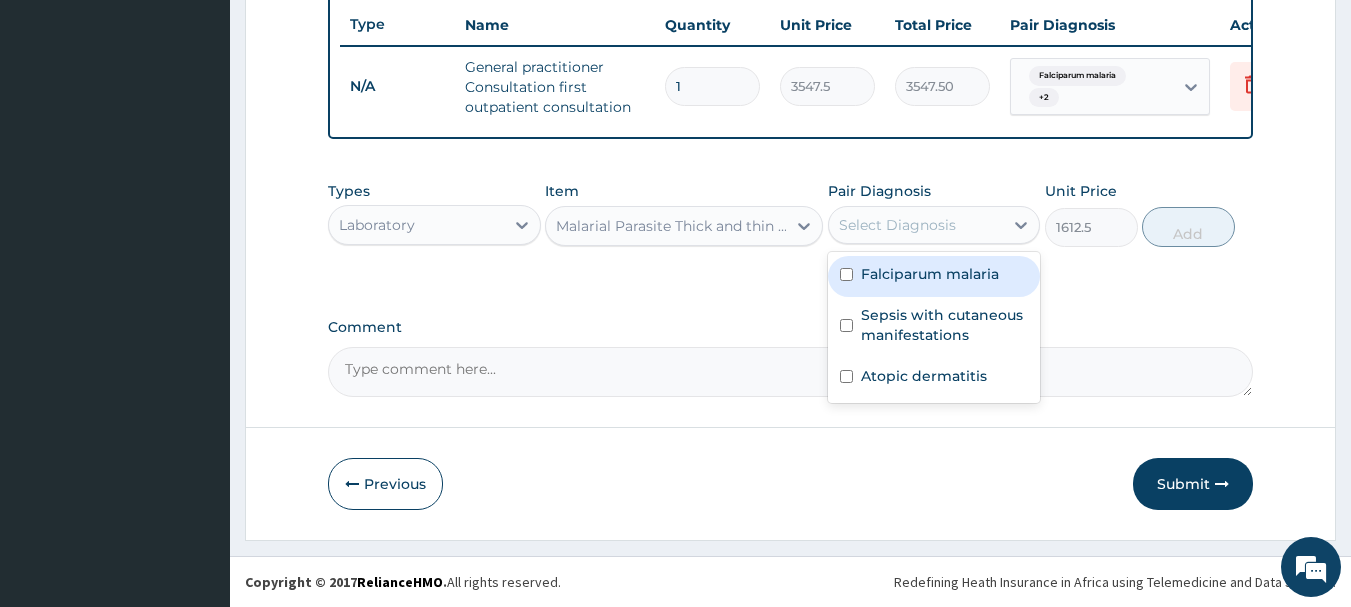 click on "Select Diagnosis" at bounding box center (916, 225) 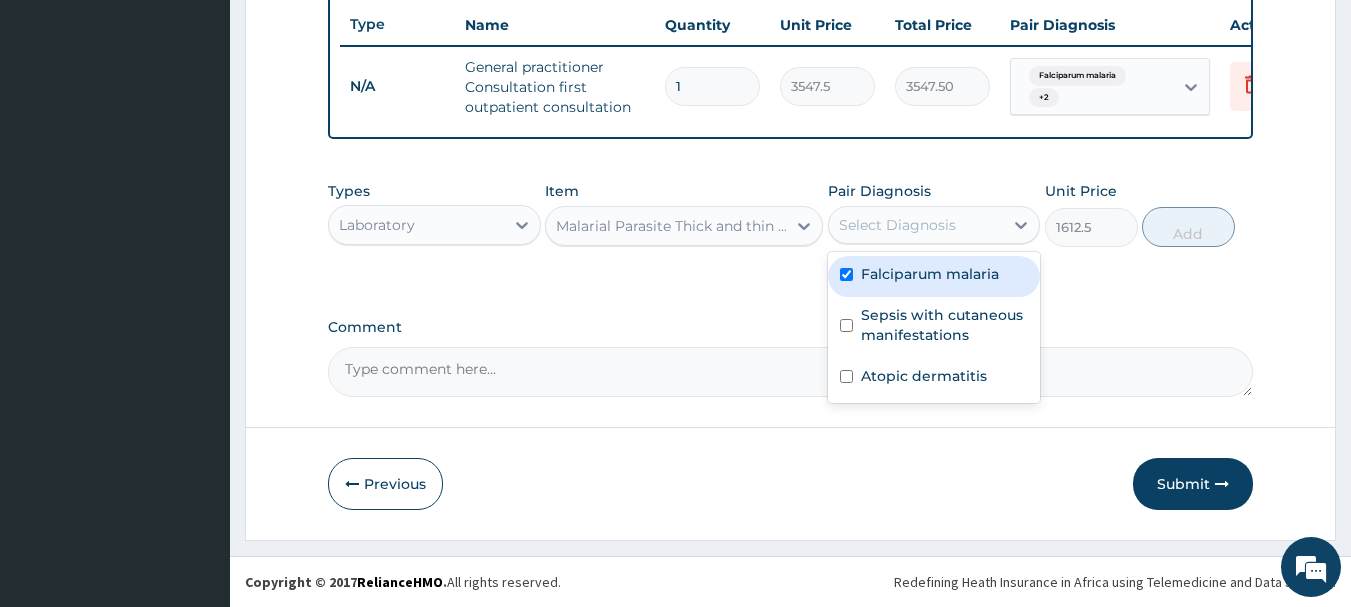 checkbox on "true" 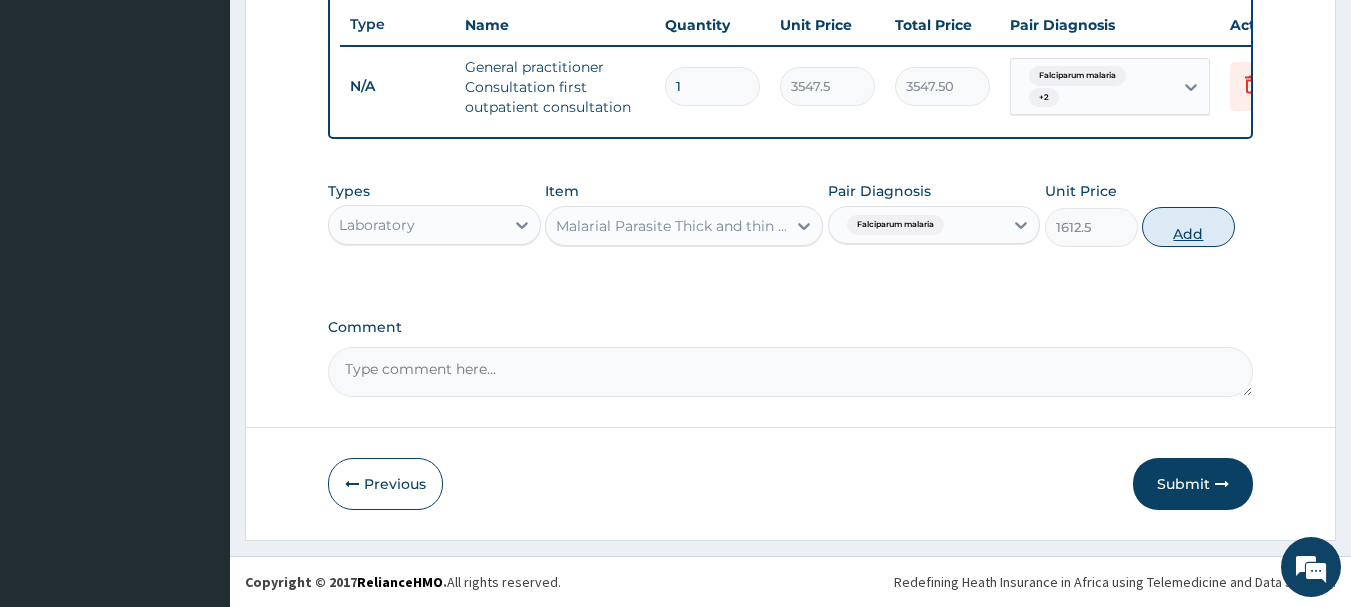 click on "Add" at bounding box center [1188, 227] 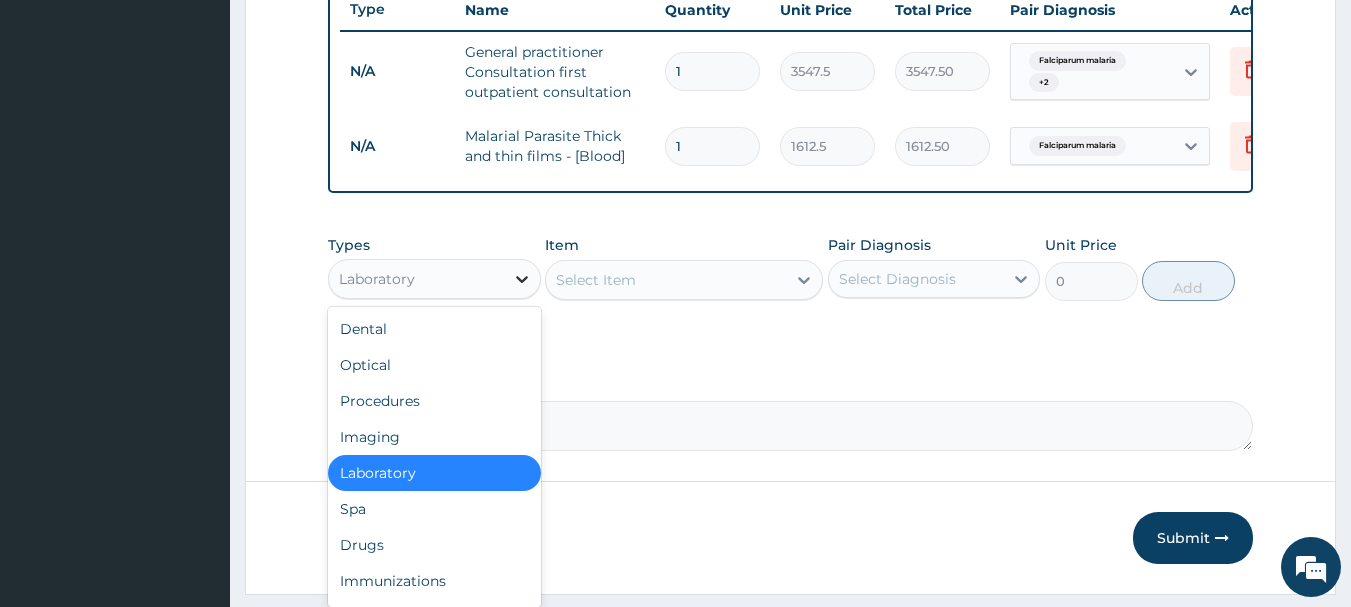 click at bounding box center [522, 279] 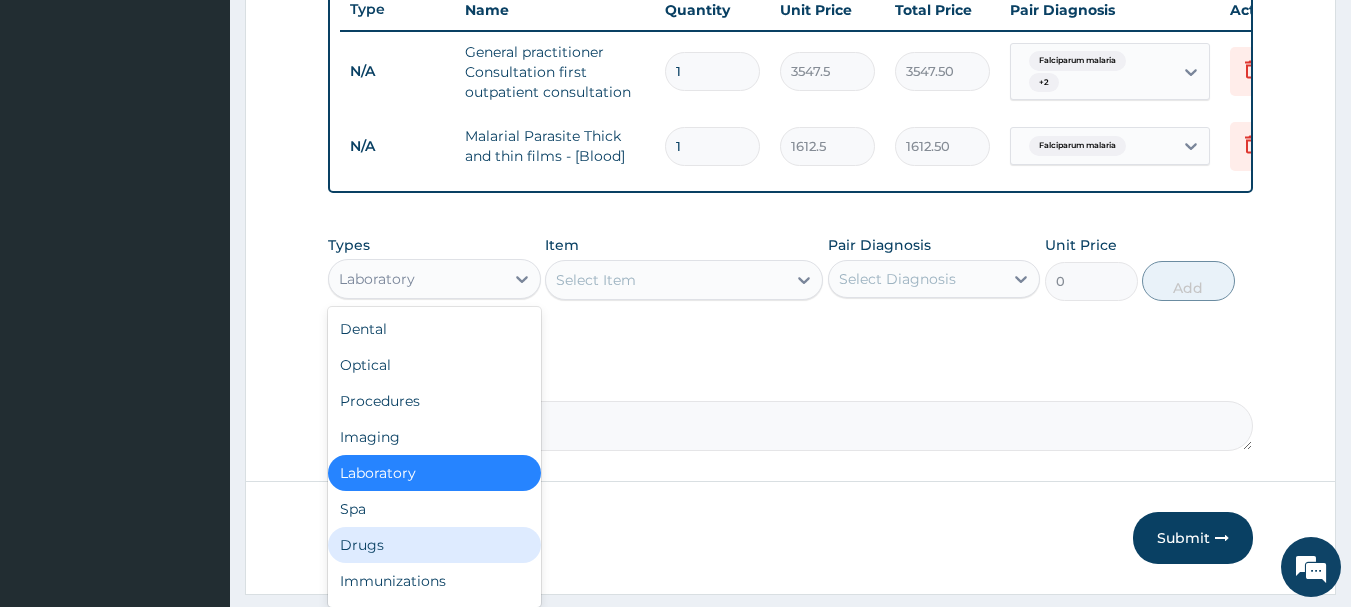 click on "Drugs" at bounding box center [434, 545] 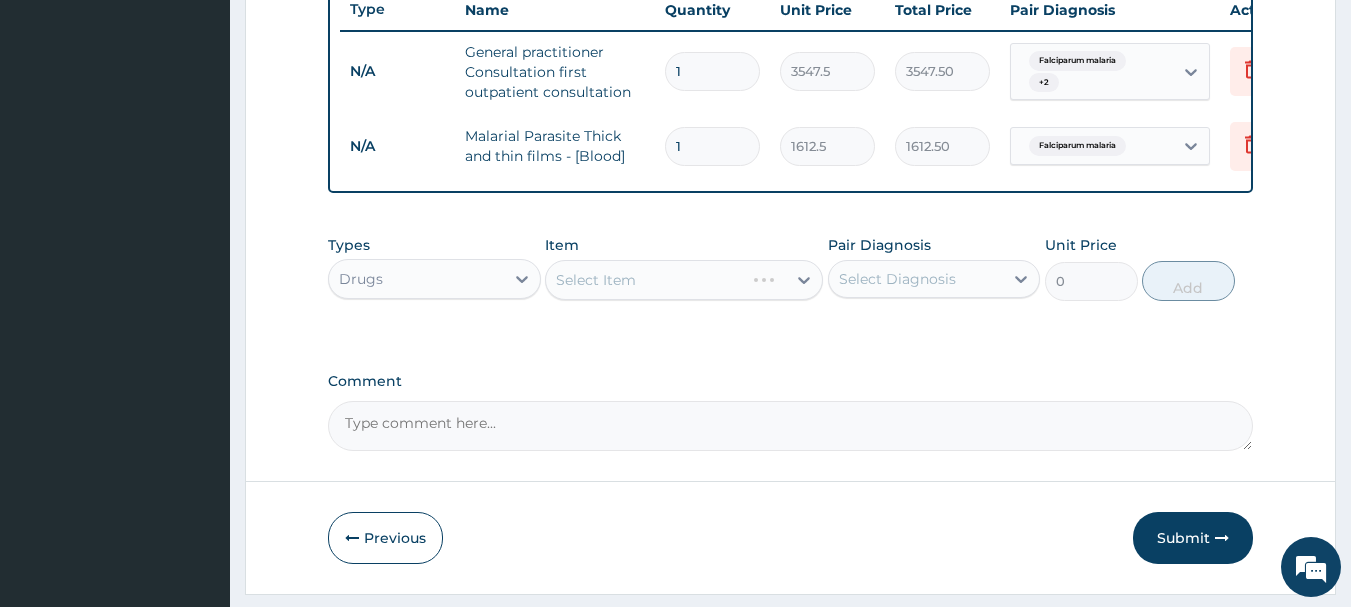 click on "Select Item" at bounding box center [684, 280] 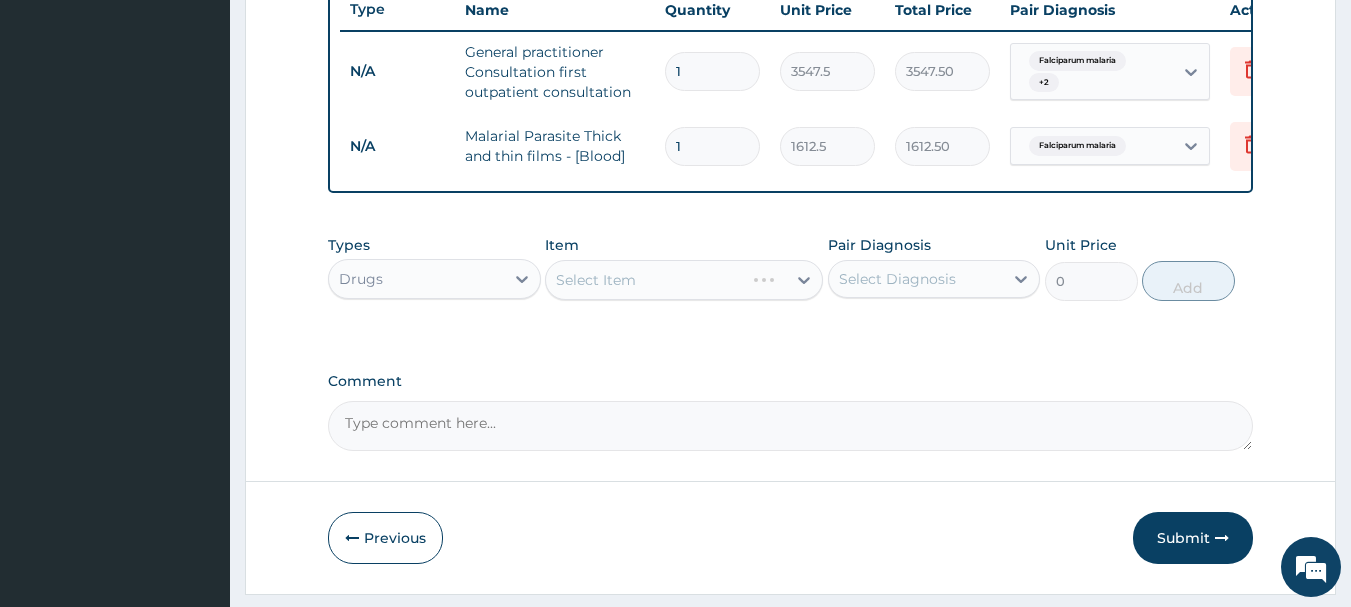 click on "Select Item" at bounding box center [684, 280] 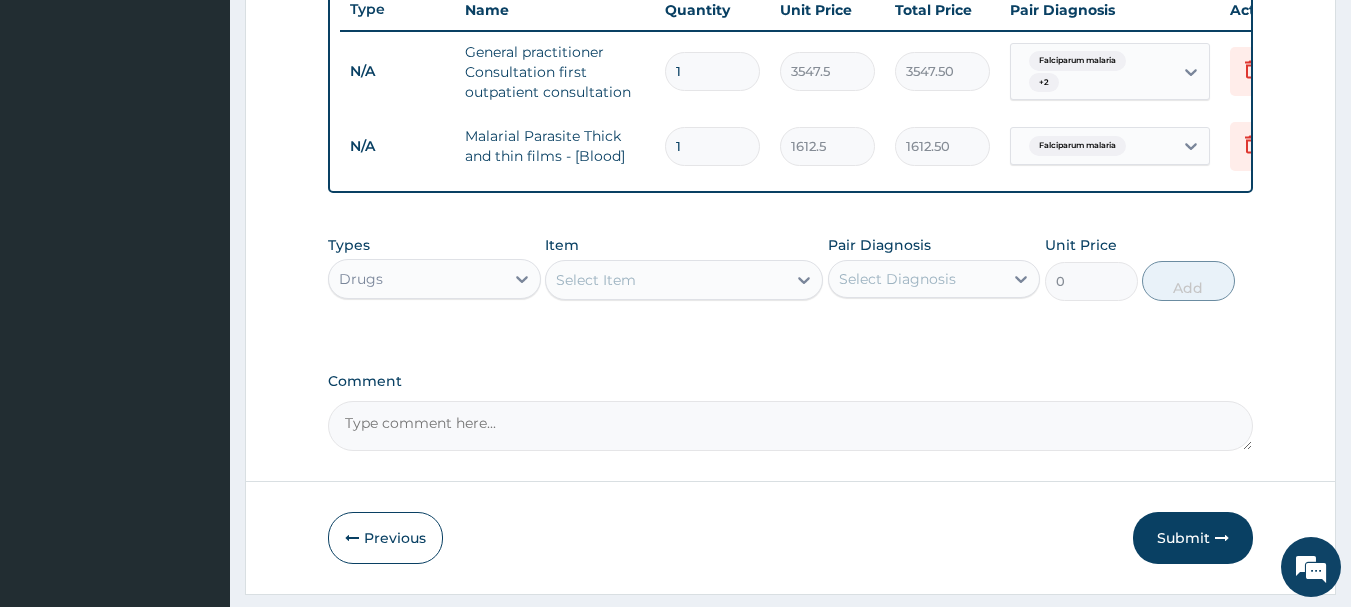 click 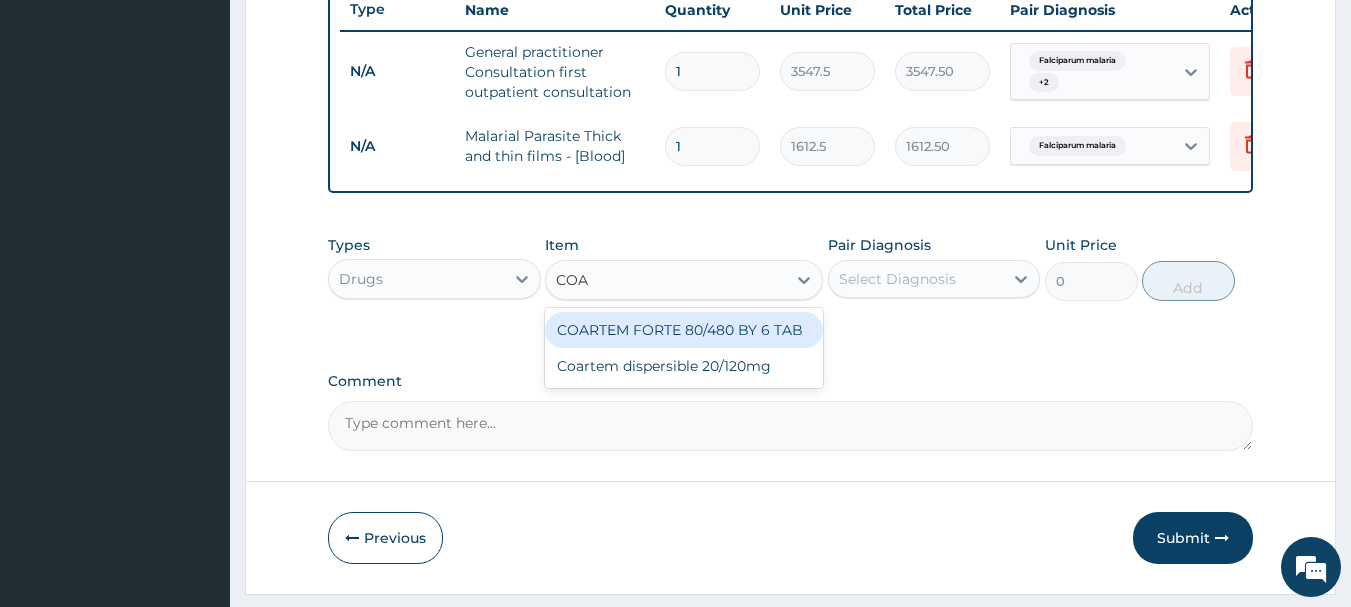 type on "COART" 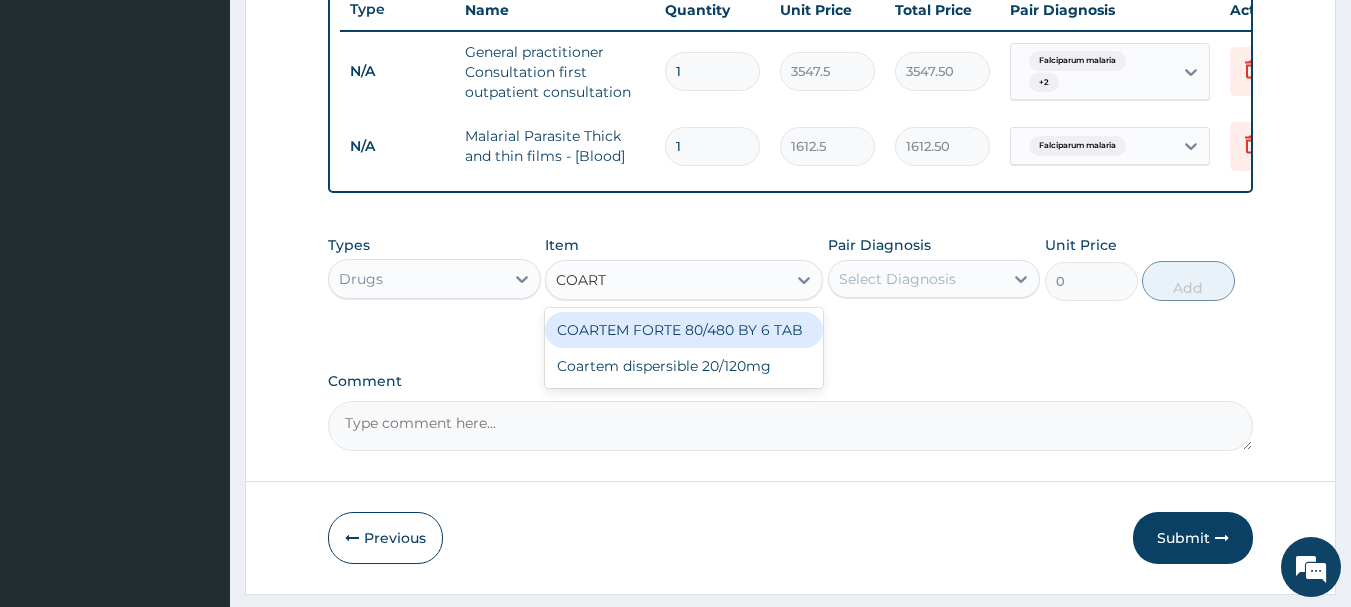 click on "COARTEM FORTE 80/480 BY 6 TAB" at bounding box center [684, 330] 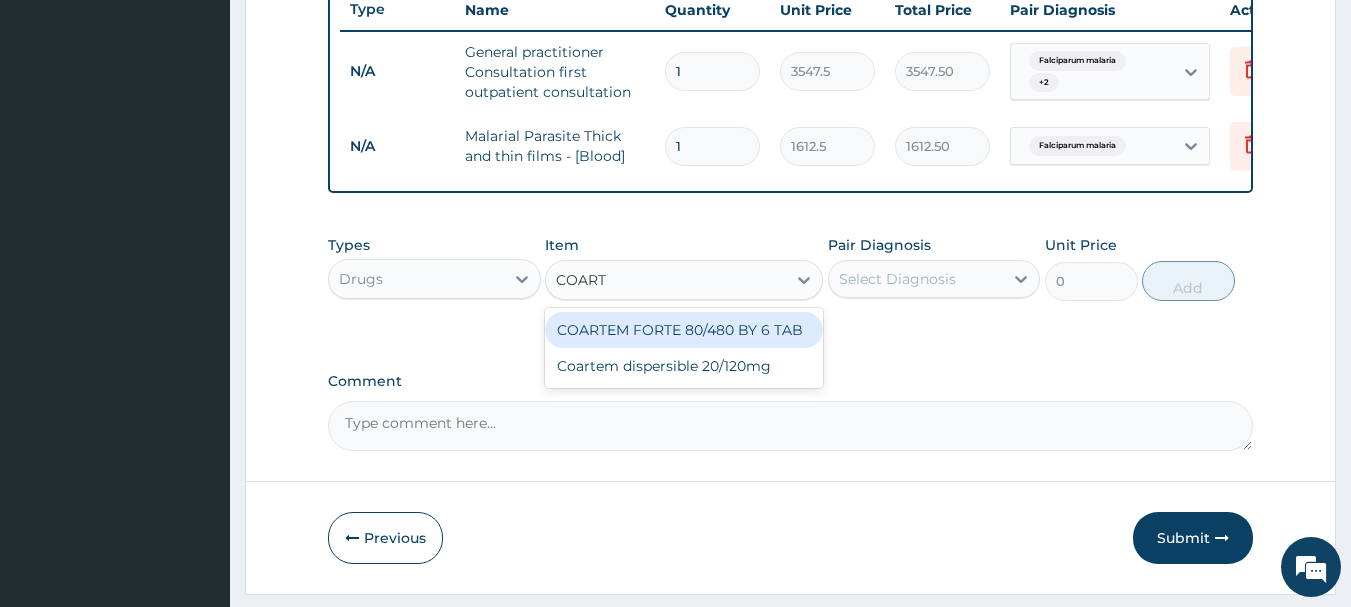 type 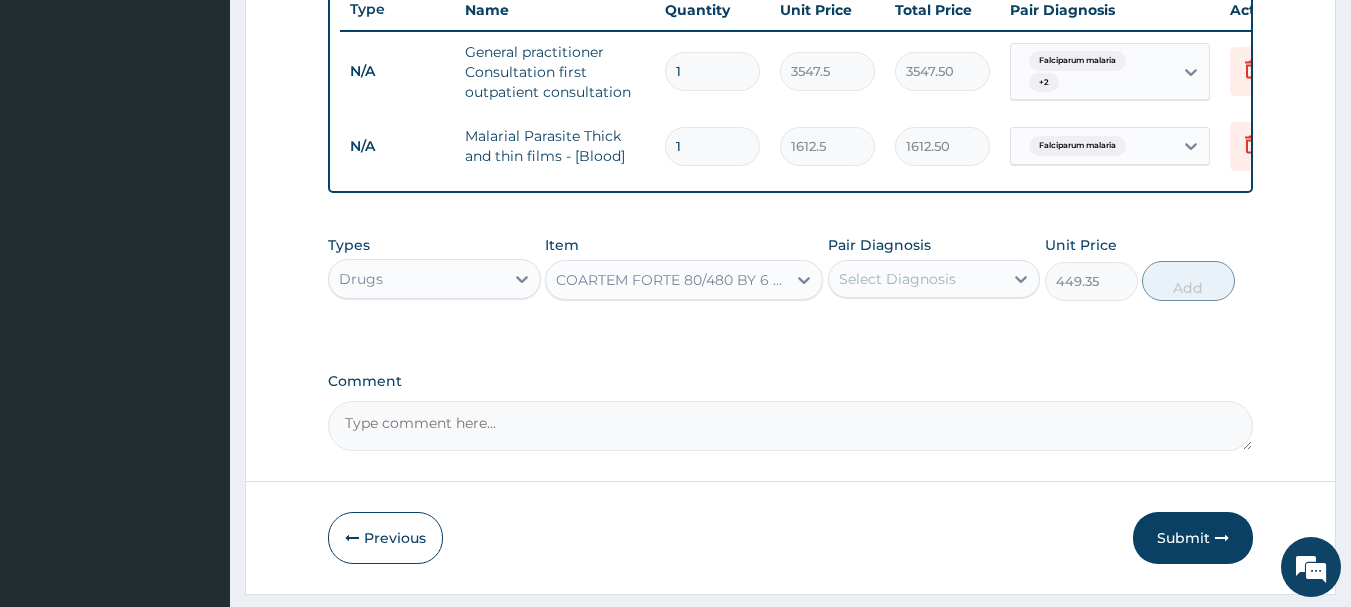 click on "Select Diagnosis" at bounding box center [897, 279] 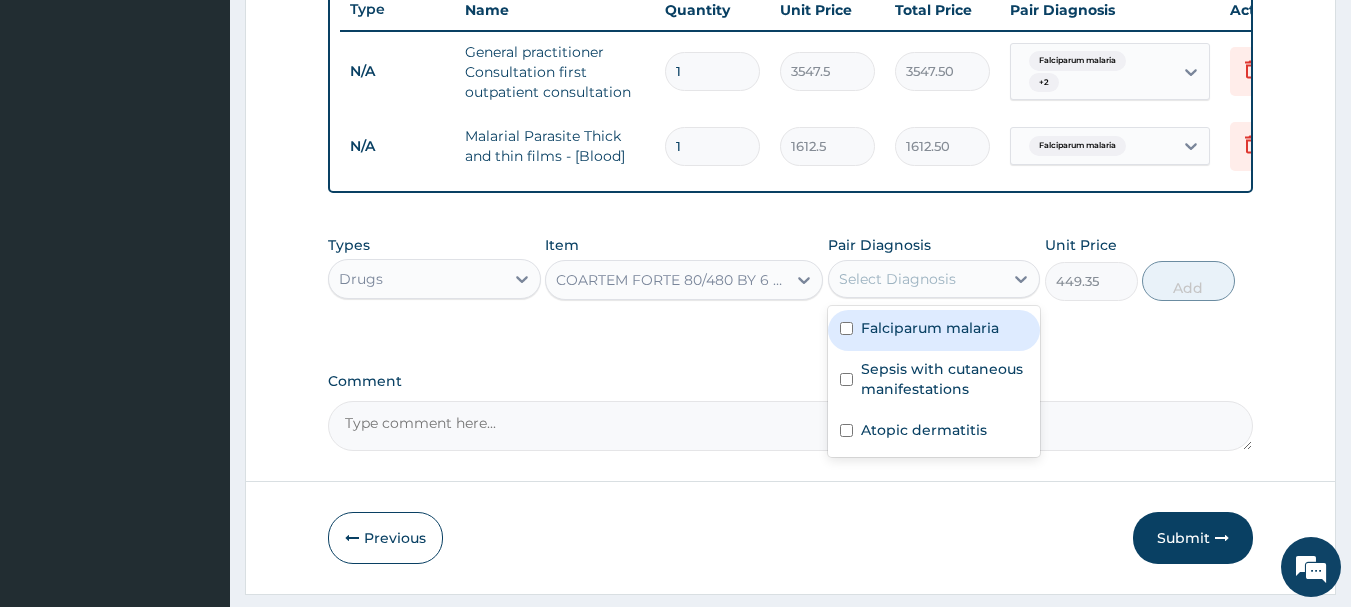 click on "Falciparum malaria" at bounding box center [930, 328] 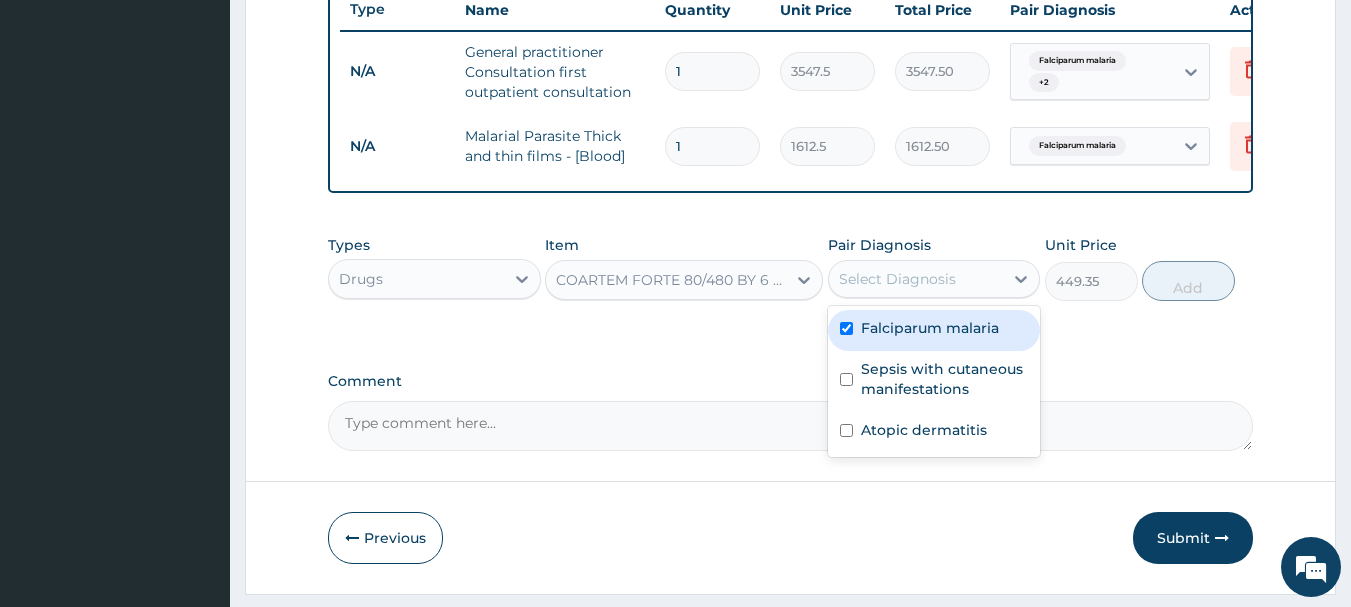 checkbox on "true" 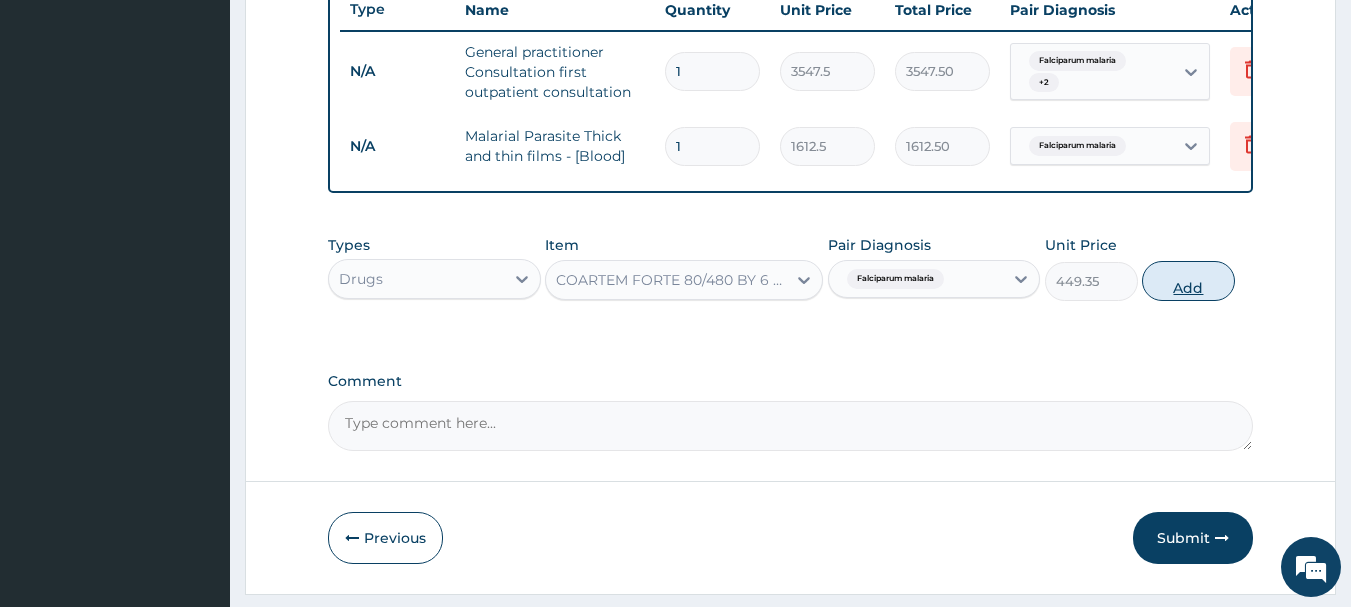 click on "Add" at bounding box center (1188, 281) 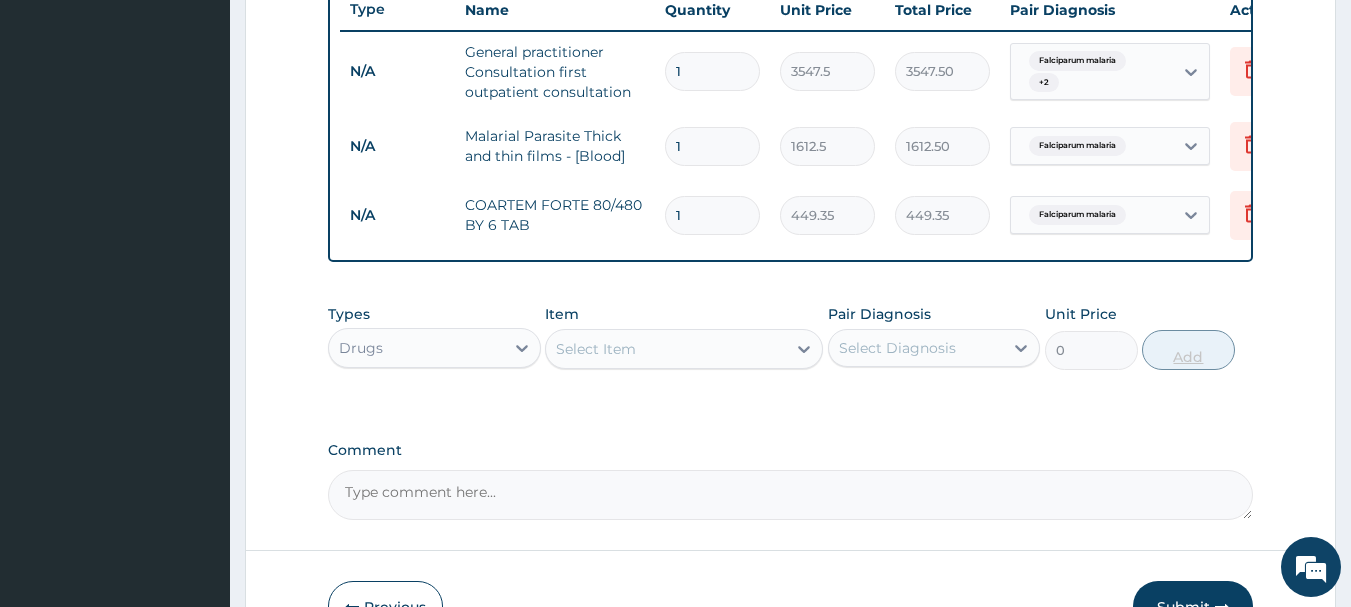 type 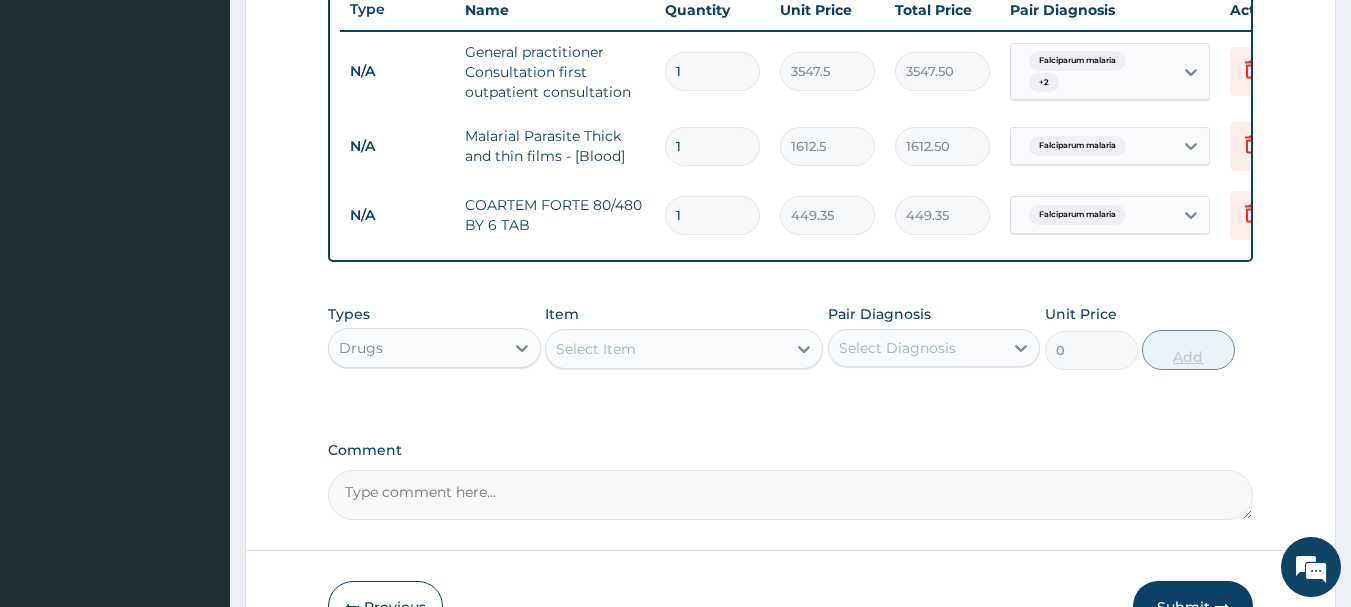 type on "0.00" 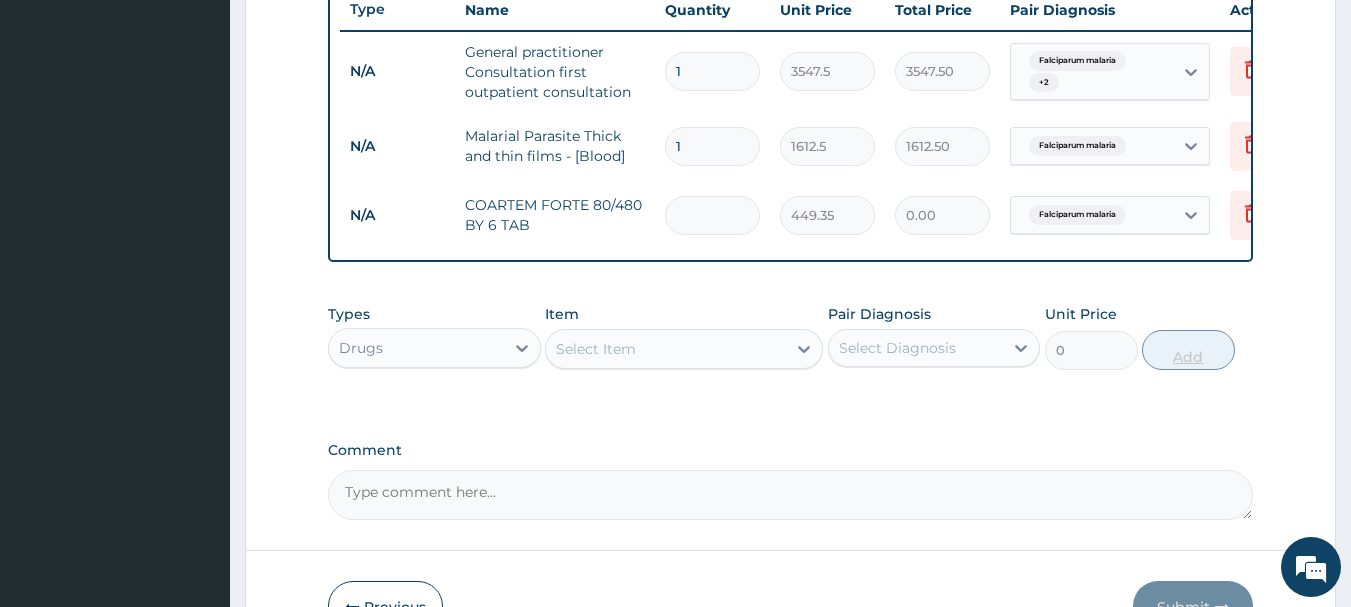 type on "6" 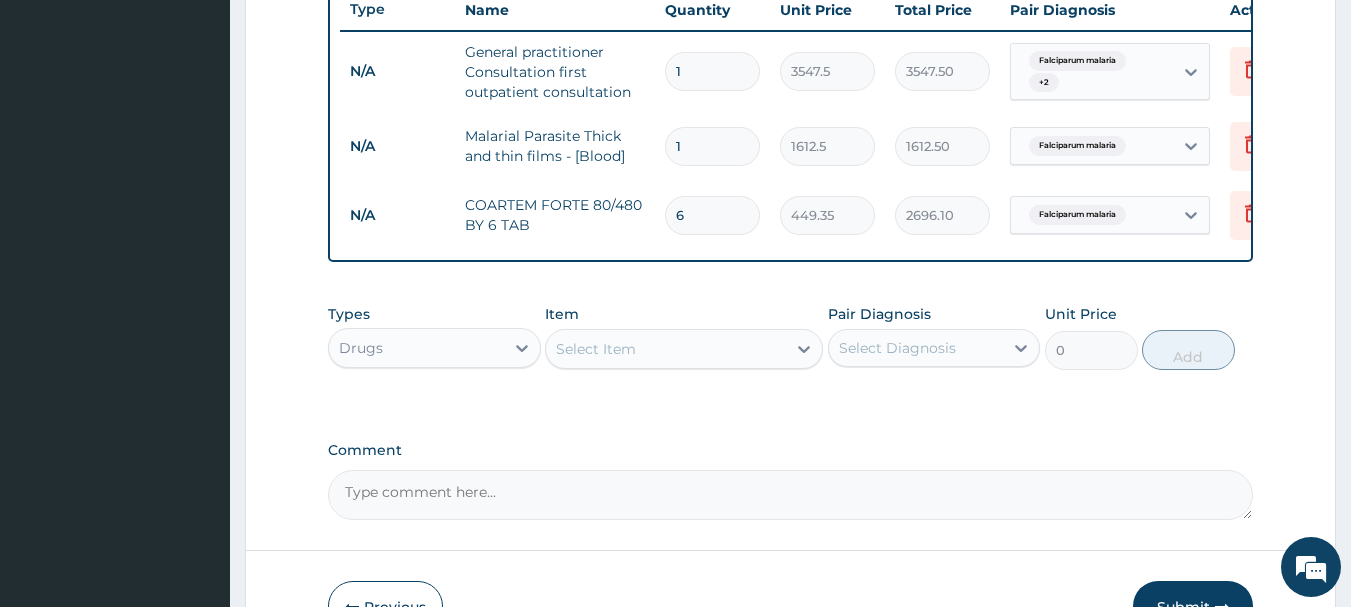 type on "6" 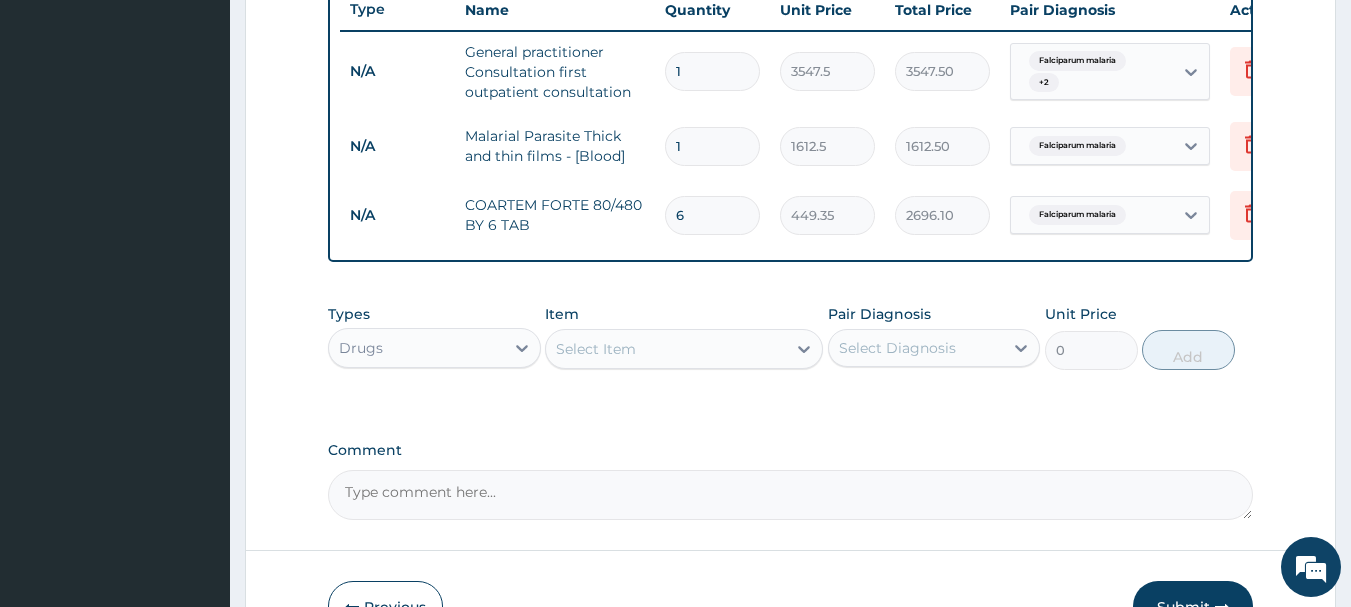 click on "Select Item" at bounding box center (666, 349) 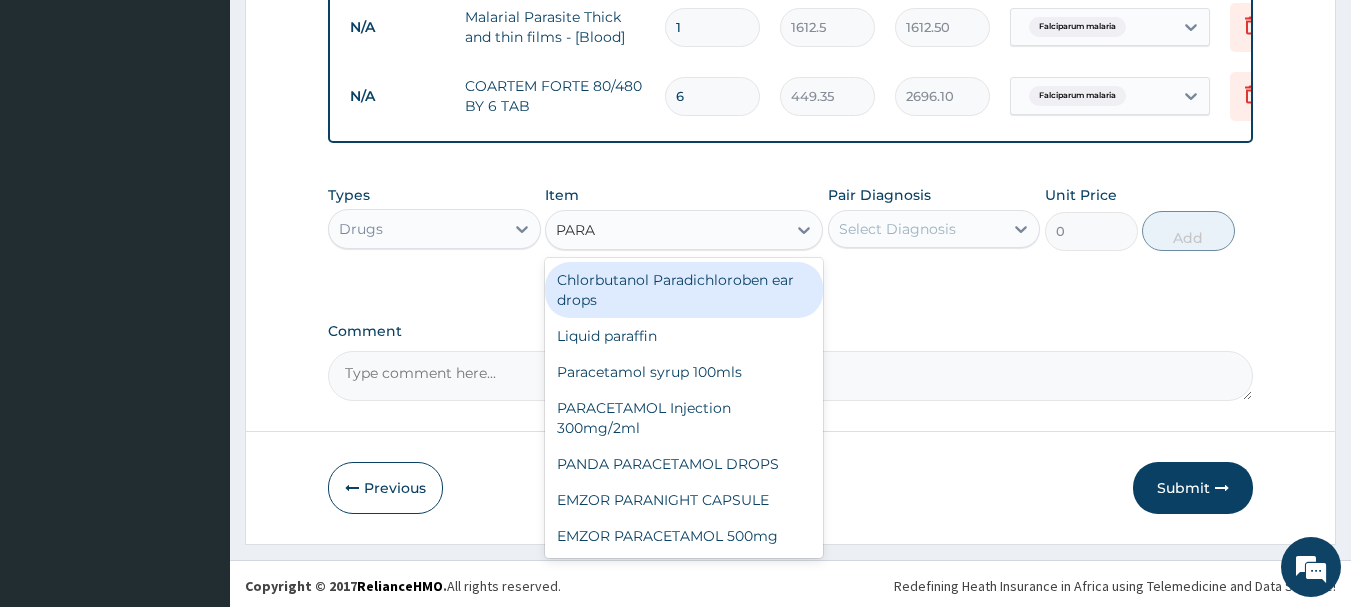scroll, scrollTop: 893, scrollLeft: 0, axis: vertical 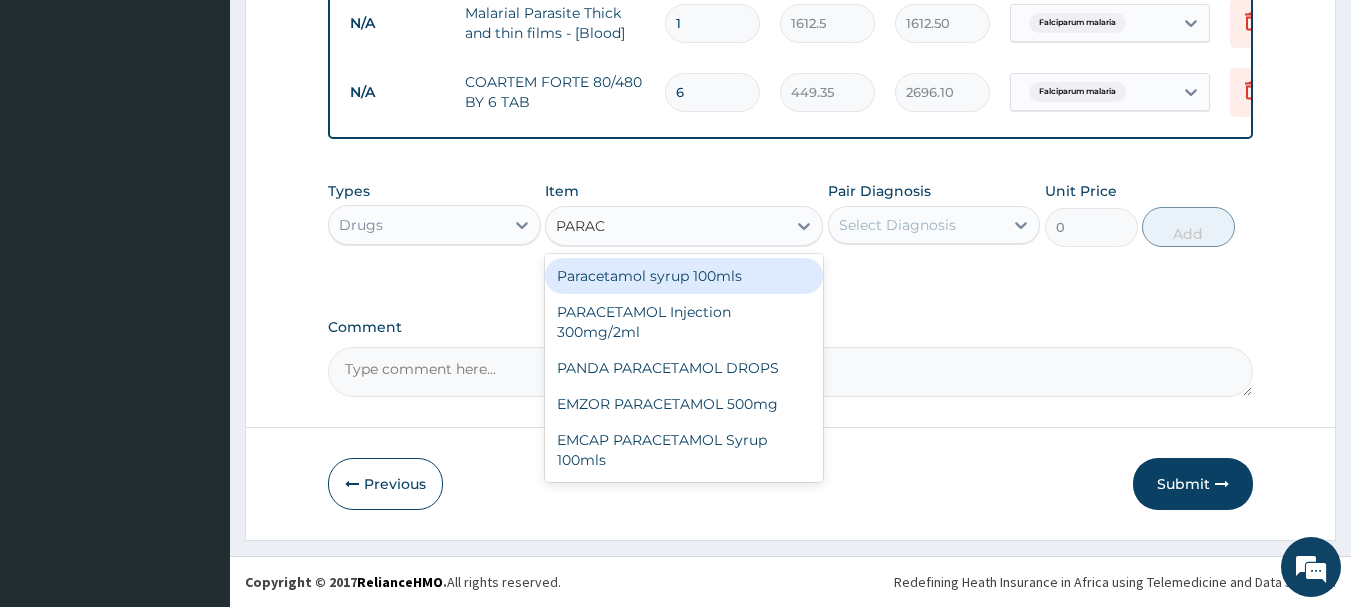 type on "PARACE" 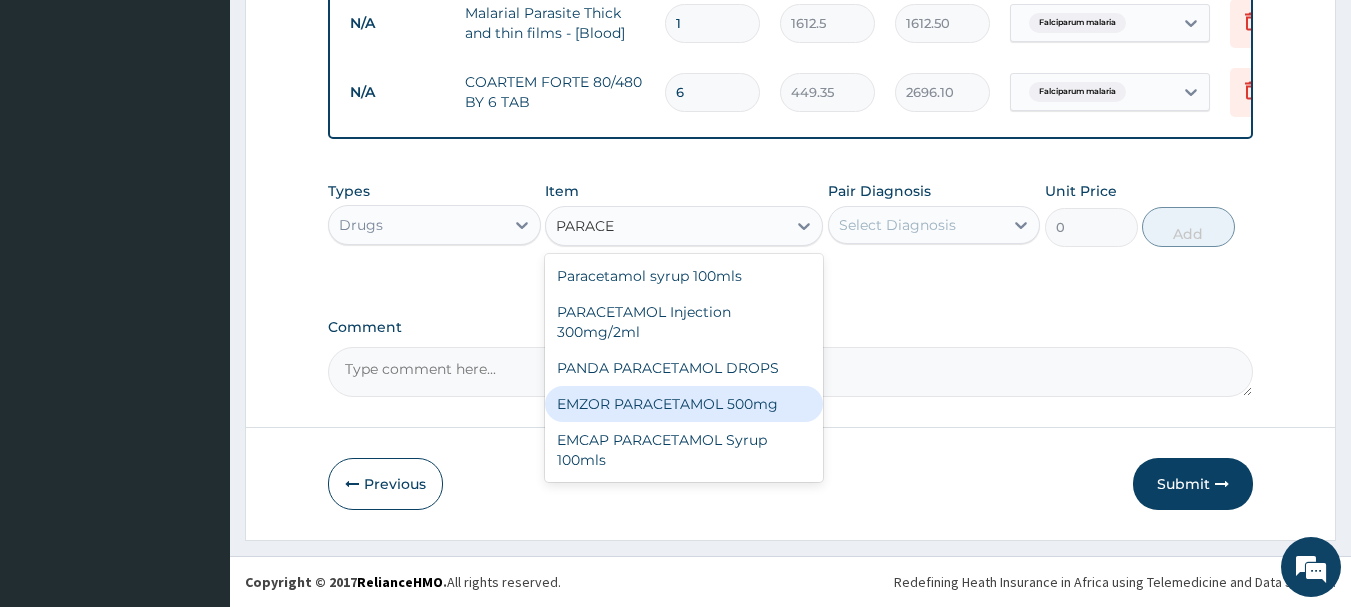 click on "EMZOR PARACETAMOL 500mg" at bounding box center (684, 404) 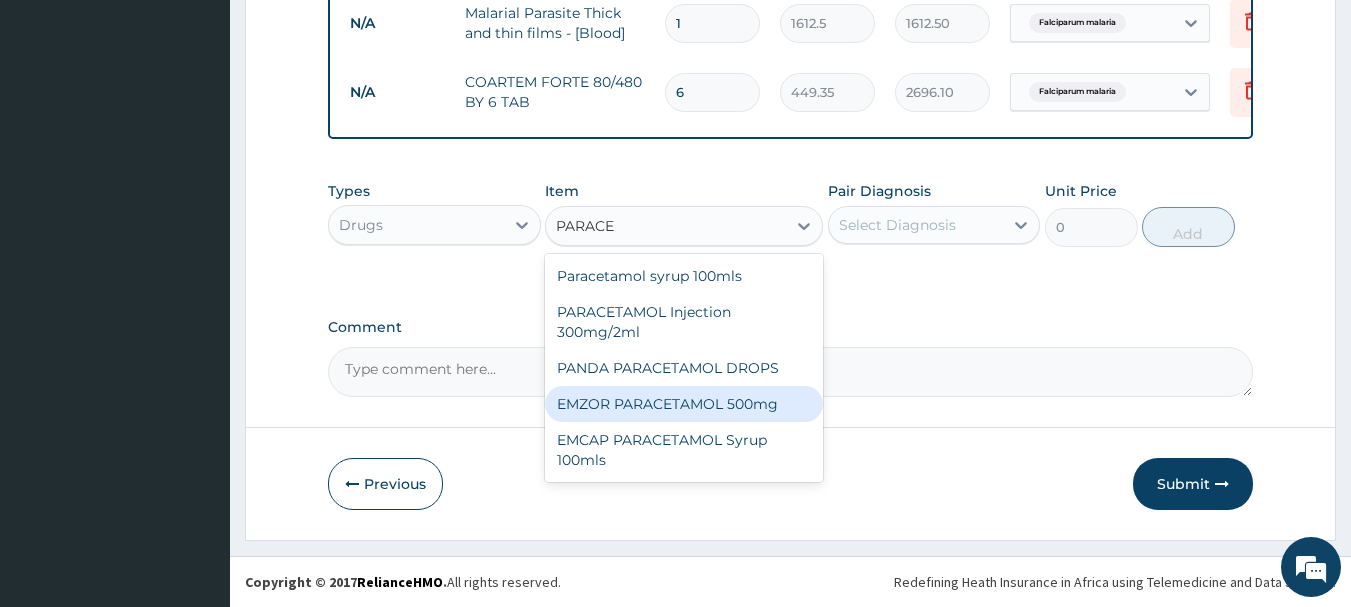 type 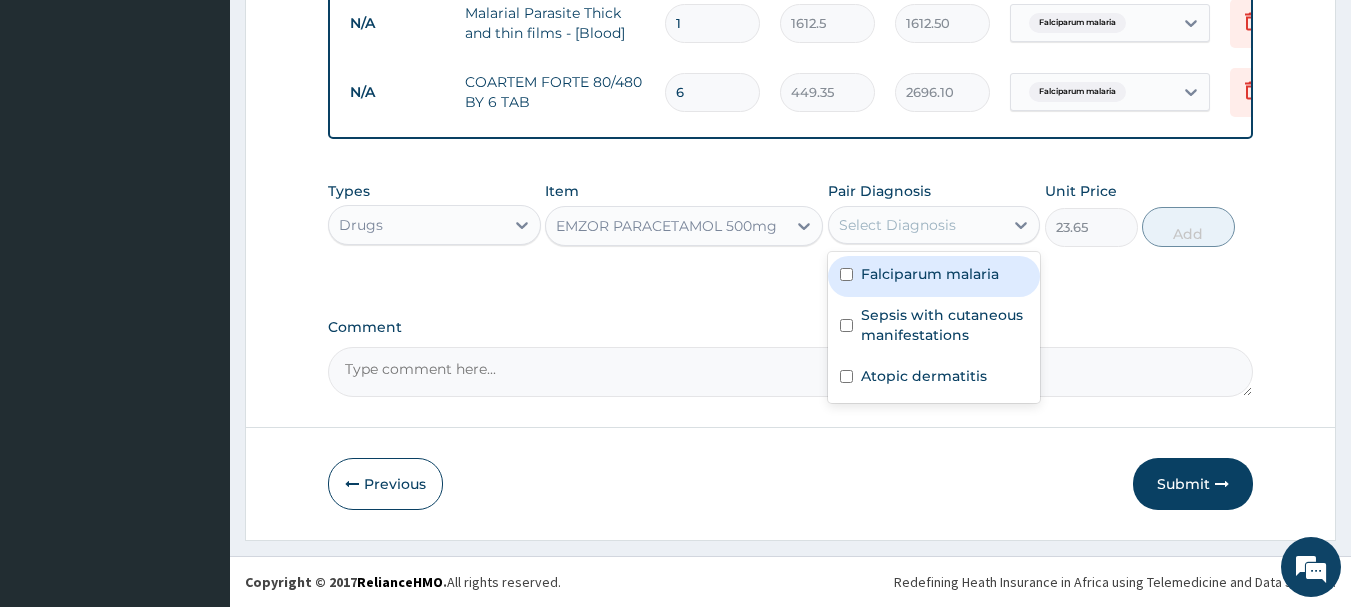 drag, startPoint x: 983, startPoint y: 237, endPoint x: 948, endPoint y: 282, distance: 57.00877 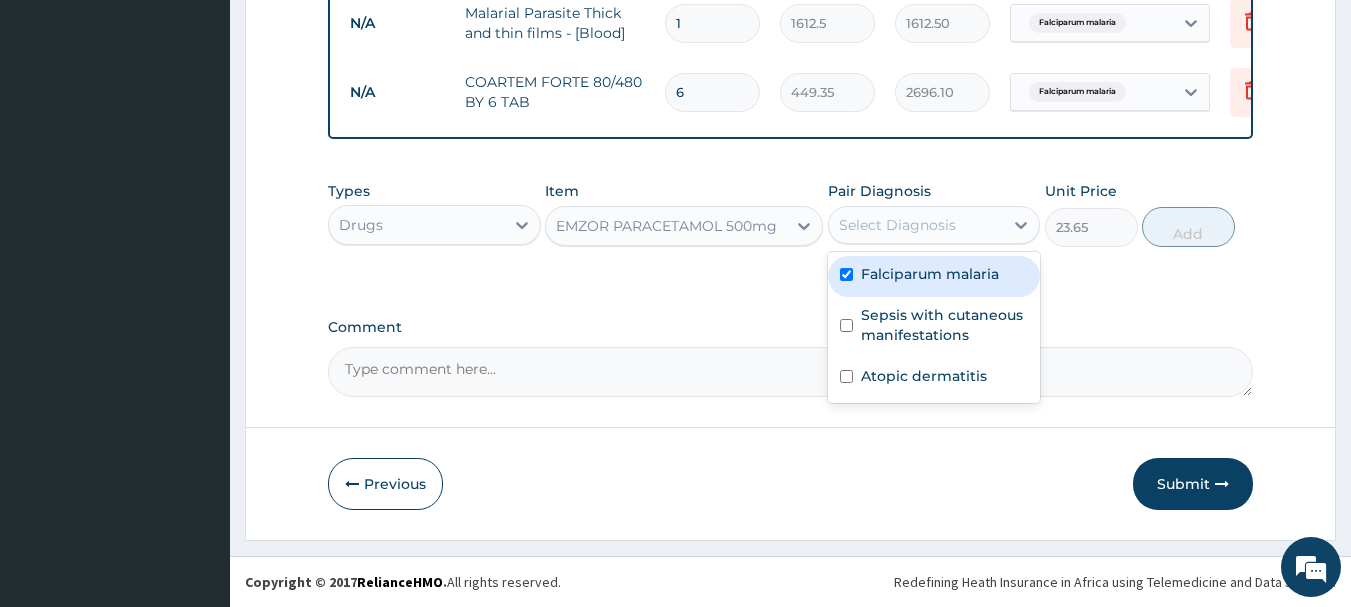 checkbox on "true" 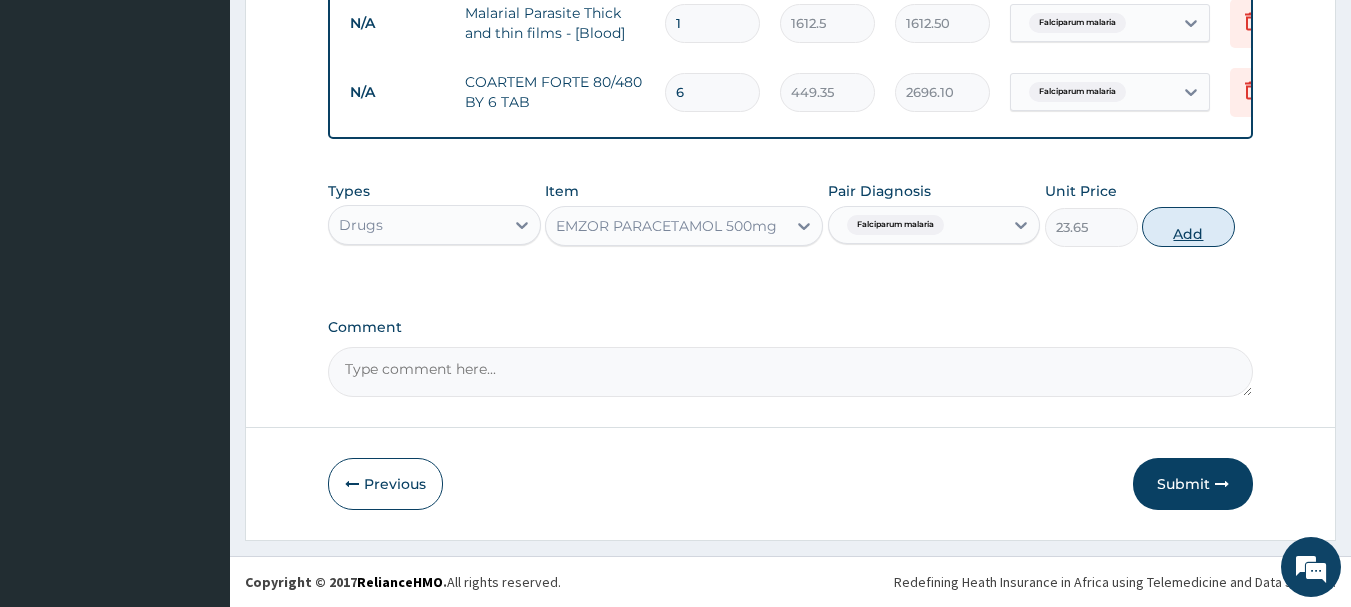 click on "Add" at bounding box center [1188, 227] 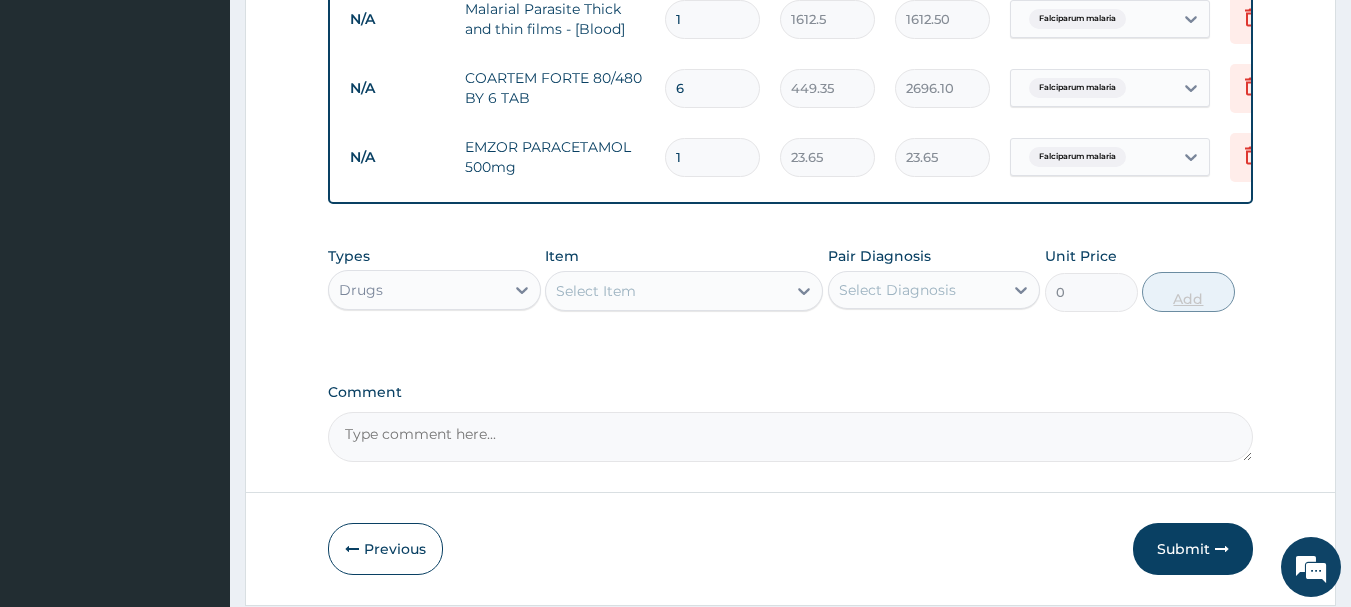 type on "18" 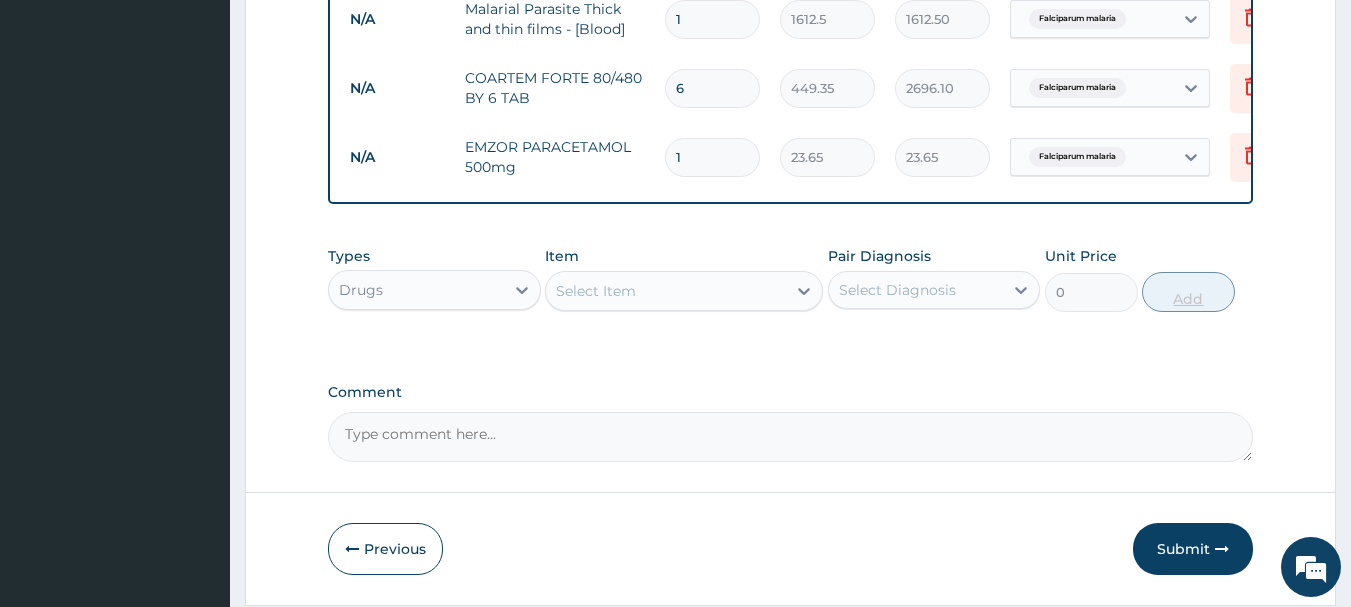 type on "425.70" 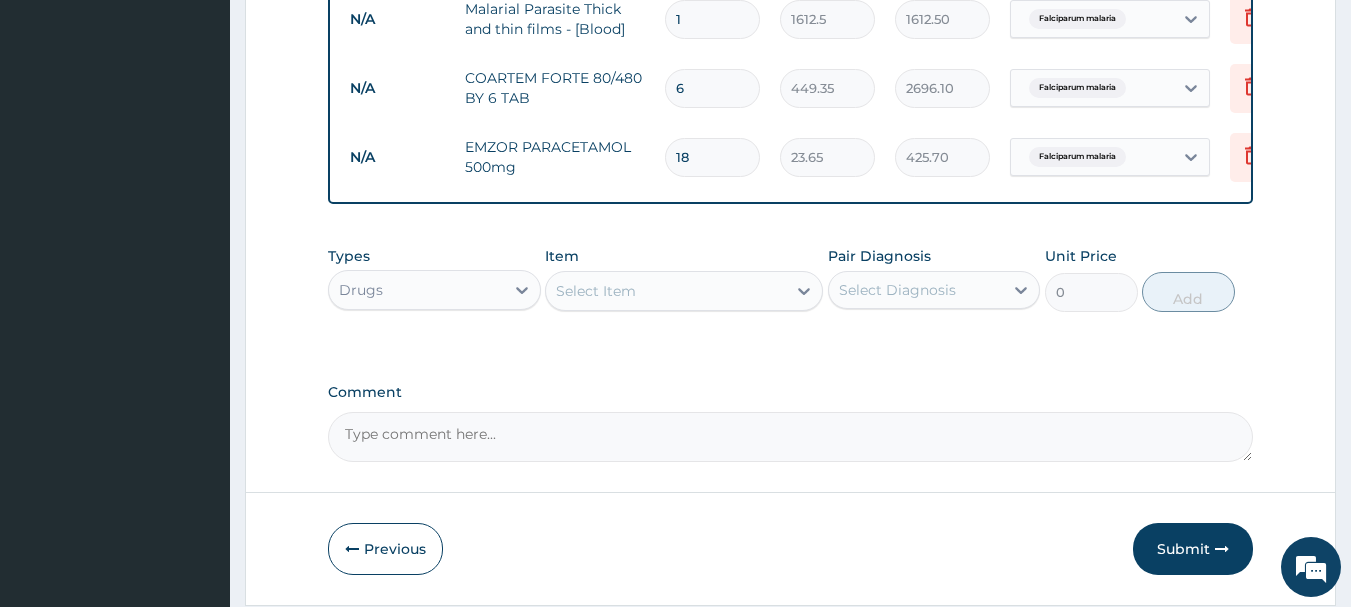 type on "18" 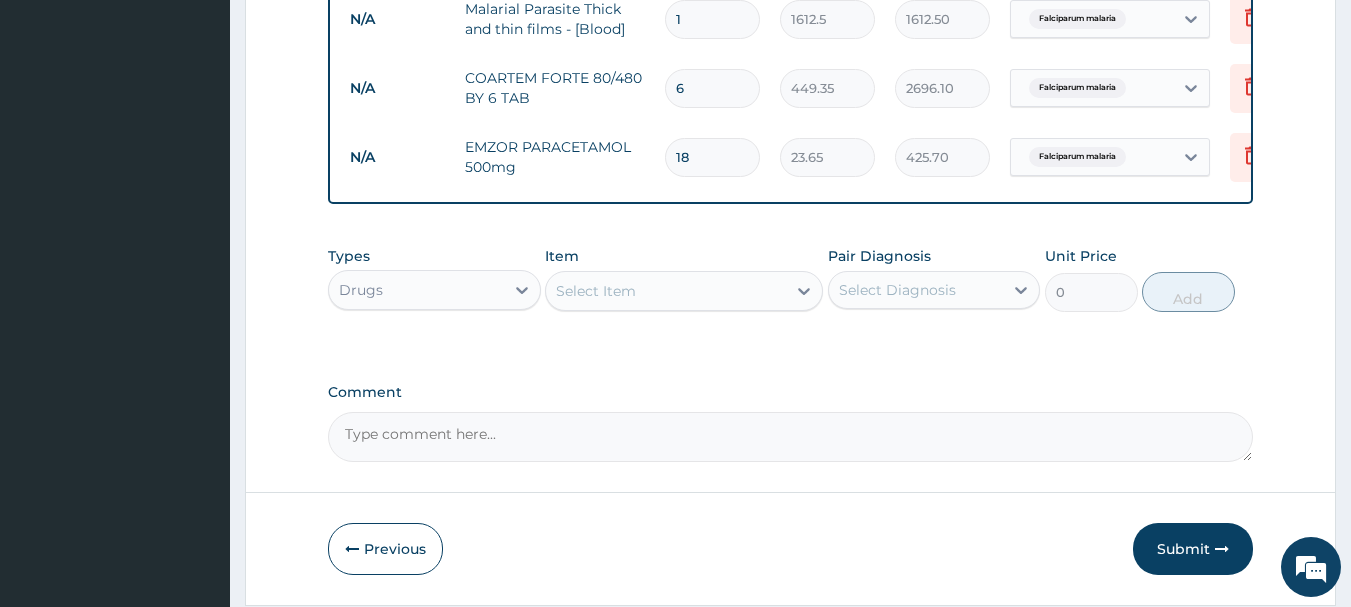 click on "Select Item" at bounding box center (666, 291) 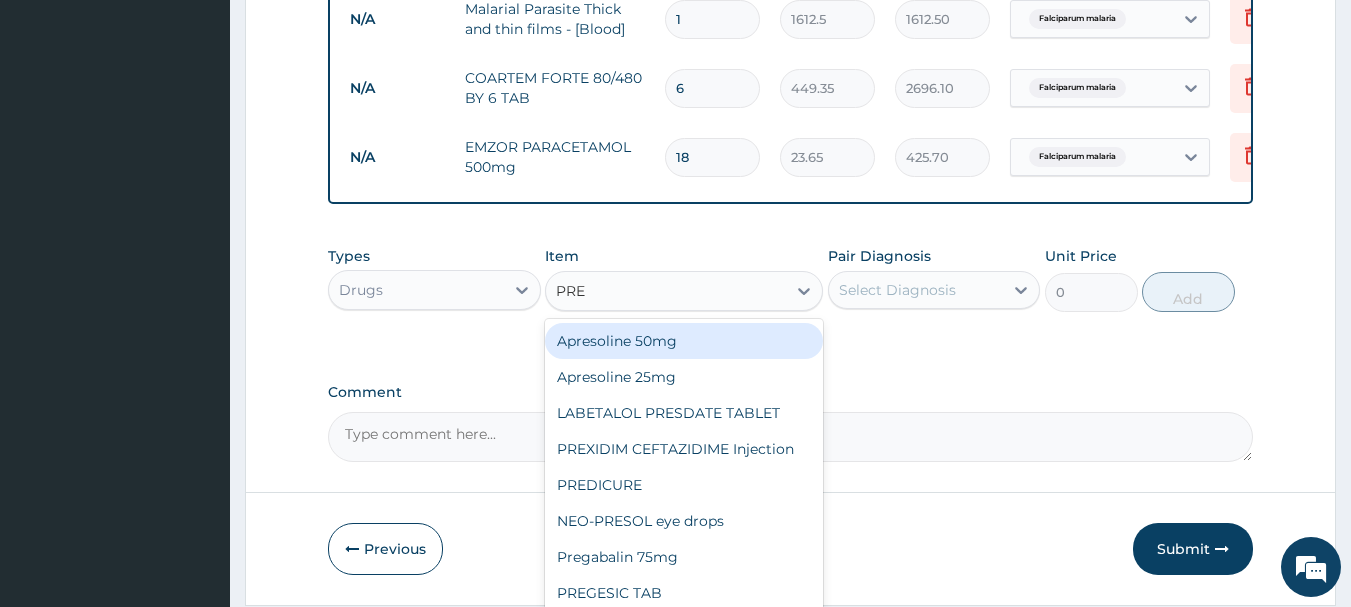 type on "PRED" 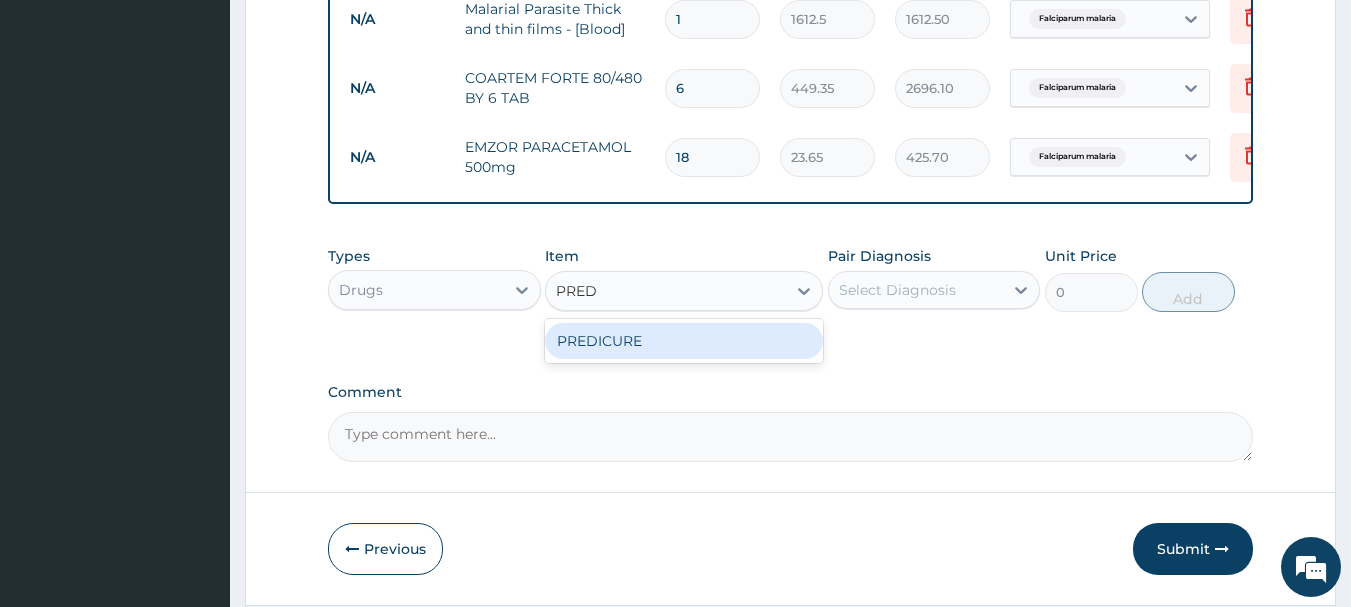 click on "PREDICURE" at bounding box center [684, 341] 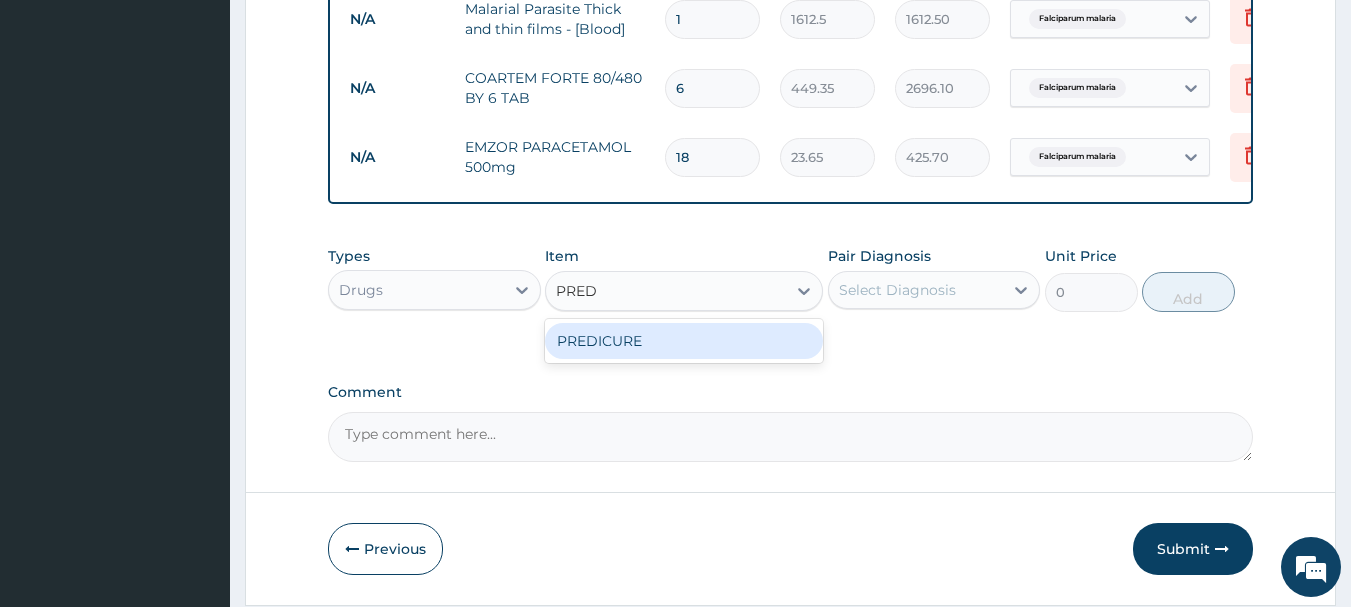 click on "Types Drugs Item option EMZOR PARACETAMOL 500mg, selected. option PREDICURE focused, 656 of 792. 1 result available for search term PRED. Use Up and Down to choose options, press Enter to select the currently focused option, press Escape to exit the menu, press Tab to select the option and exit the menu. PRED PRED PREDICURE Pair Diagnosis Select Diagnosis Unit Price 0 Add" at bounding box center [791, 294] 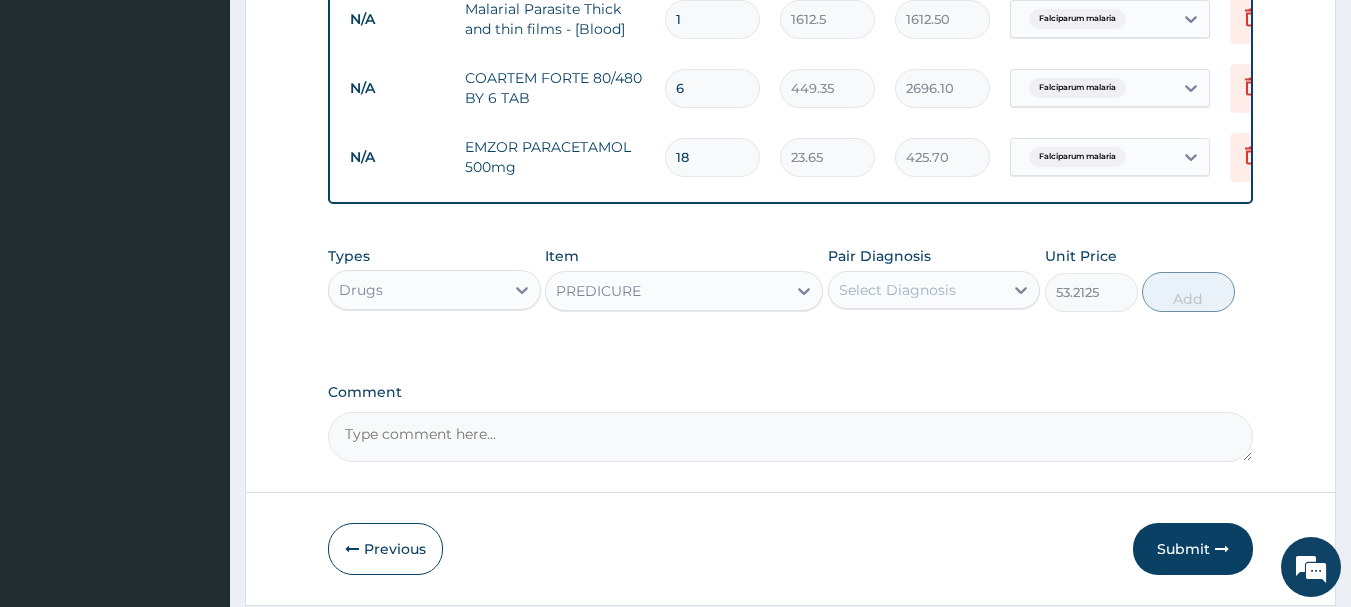 click on "Select Diagnosis" at bounding box center (916, 290) 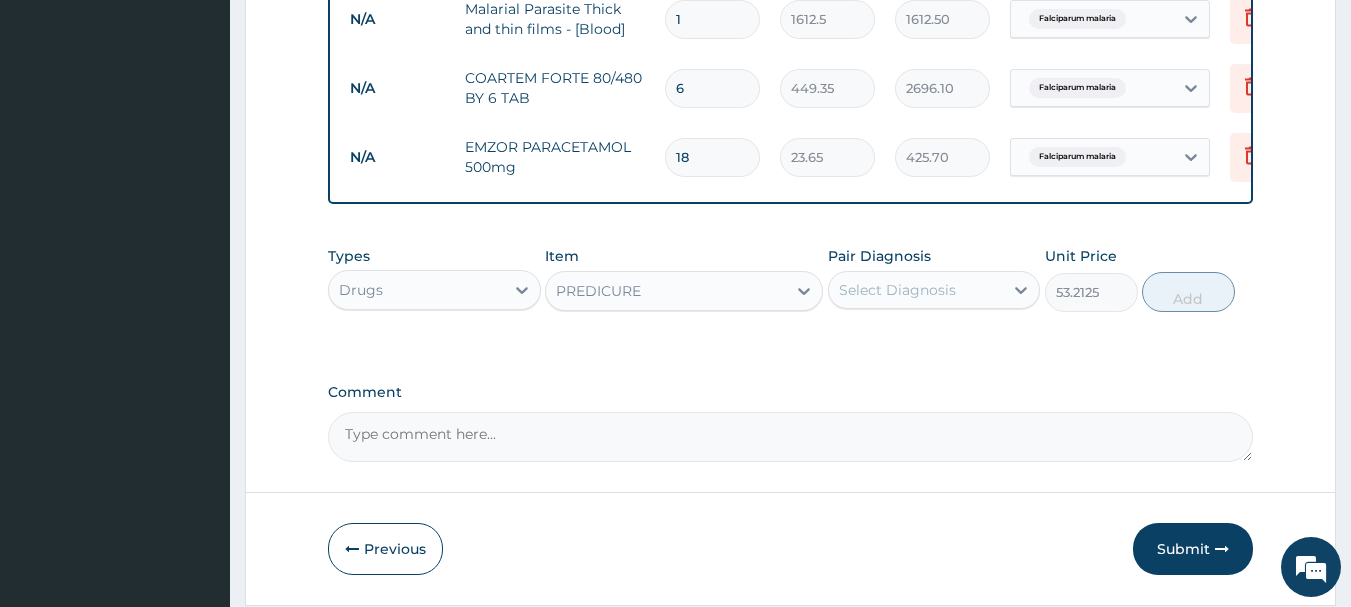 click on "Select Diagnosis" at bounding box center (897, 290) 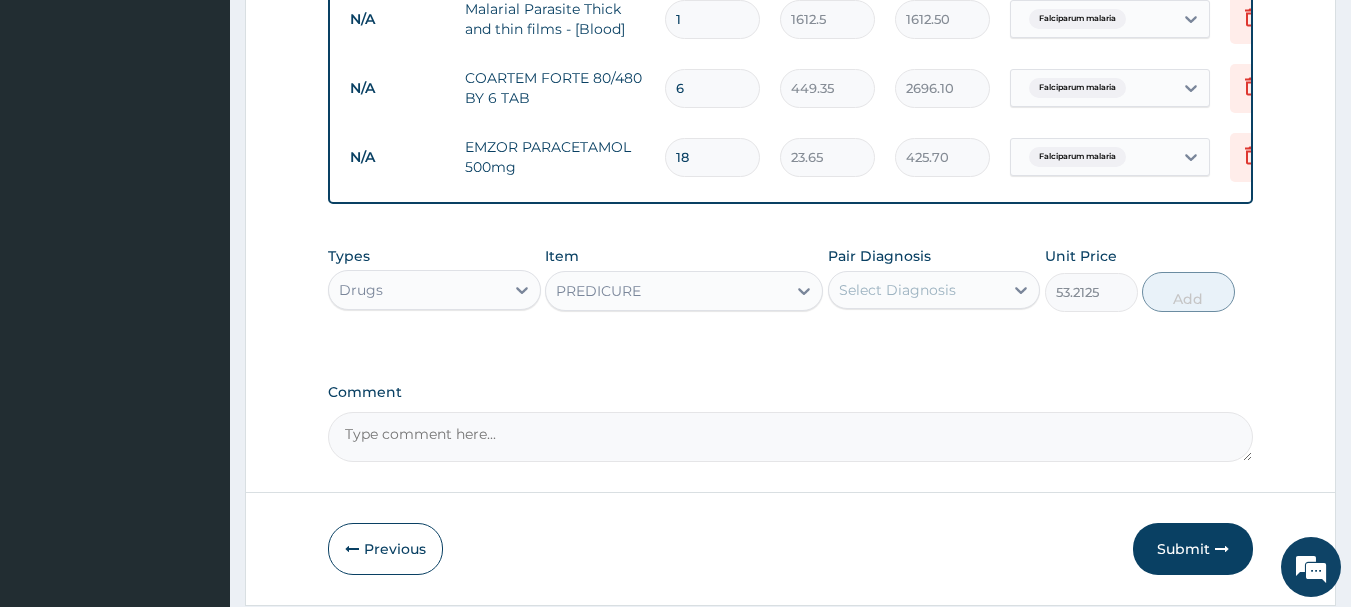 click on "Select Diagnosis" at bounding box center (897, 290) 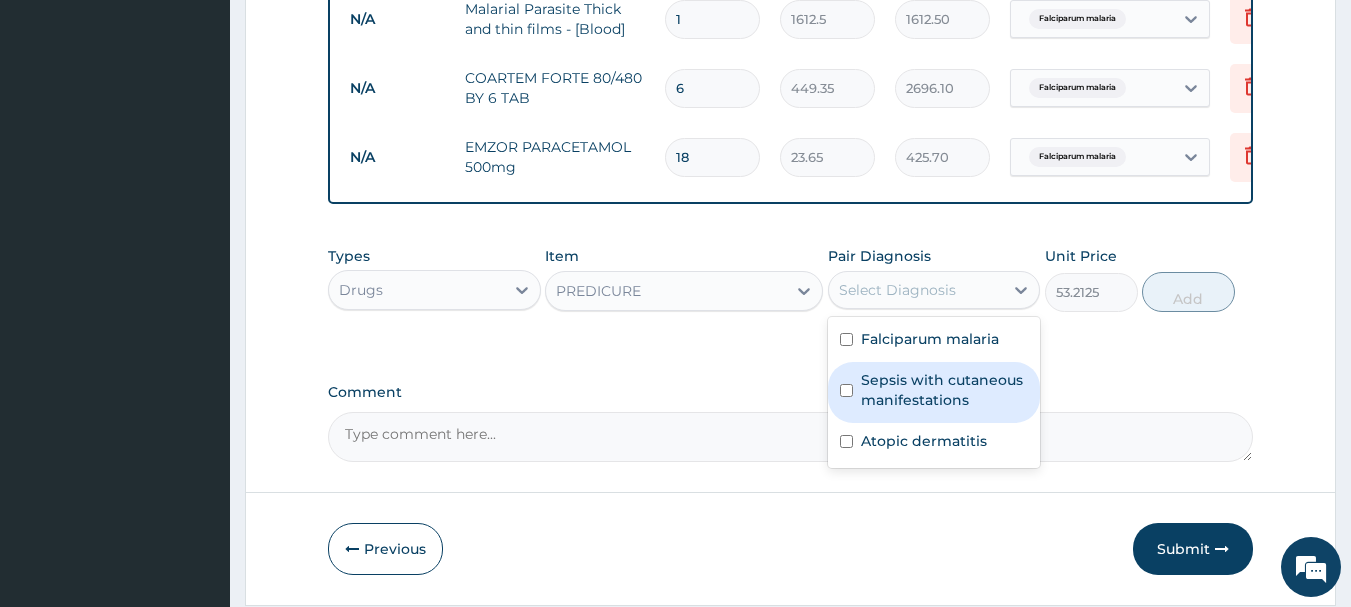 click on "Sepsis with cutaneous manifestations" at bounding box center (945, 390) 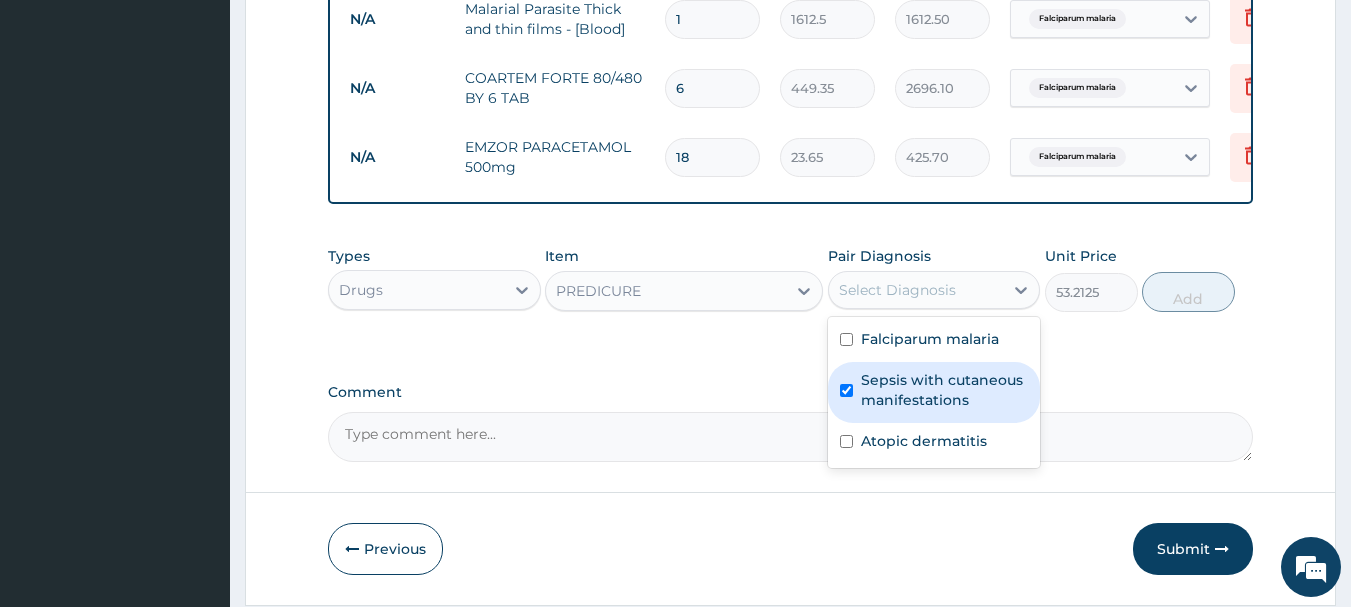 checkbox on "true" 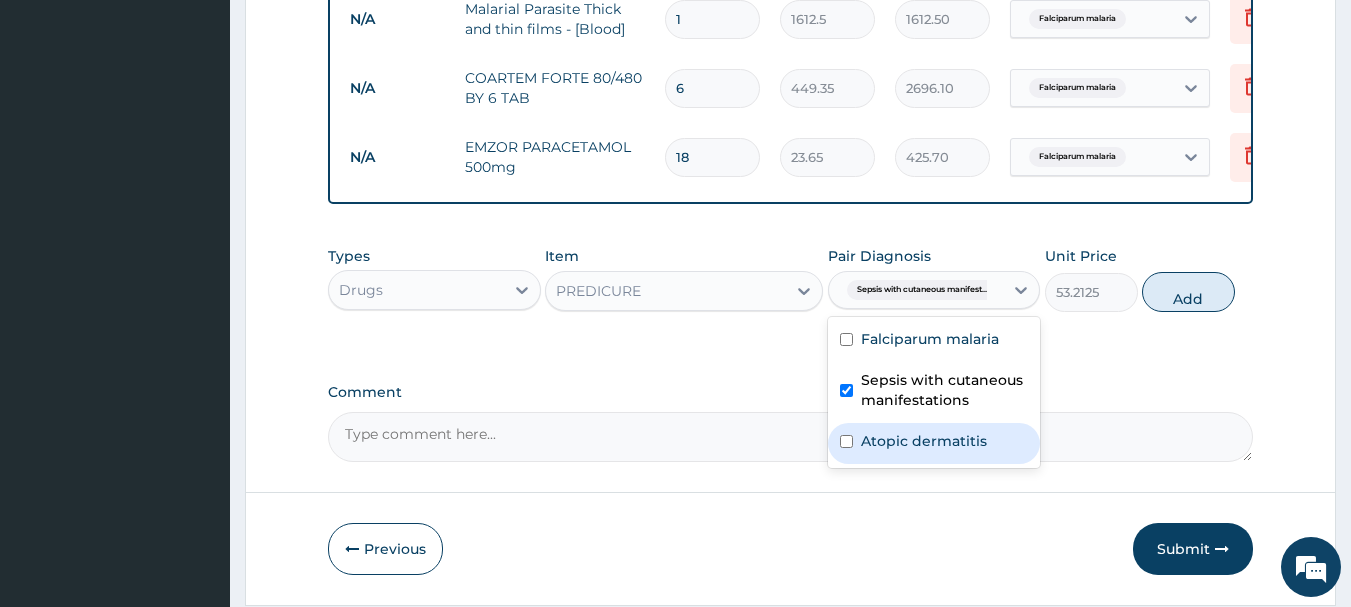 click on "Atopic dermatitis" at bounding box center [924, 441] 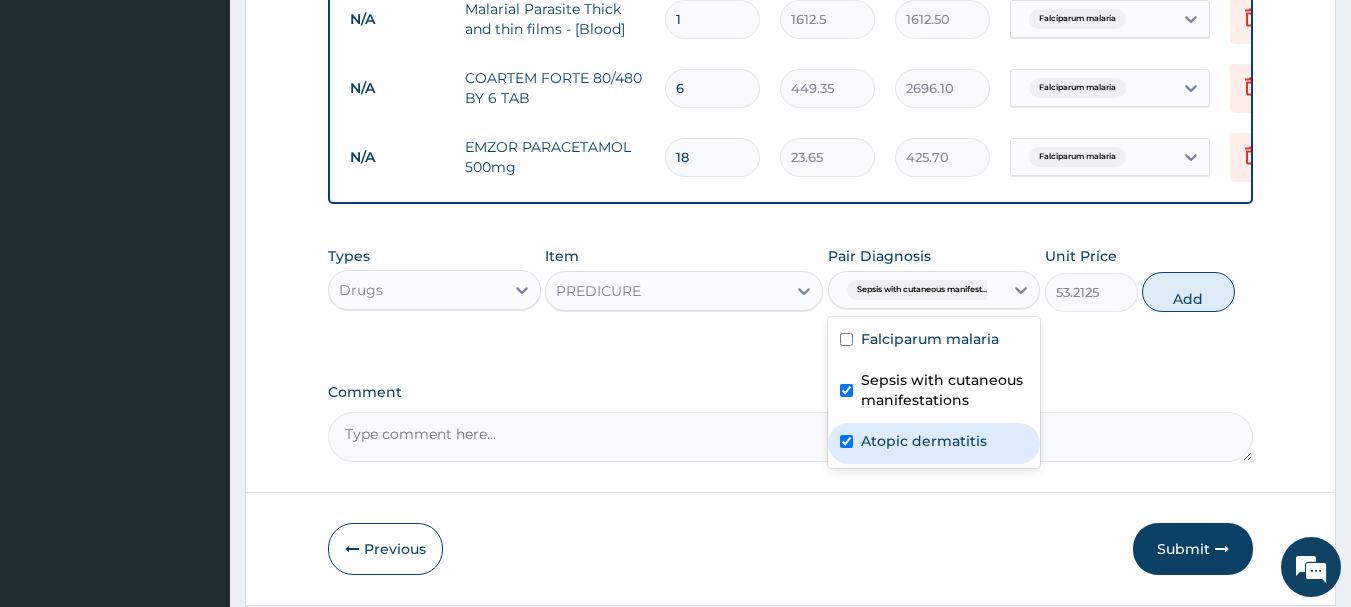 checkbox on "true" 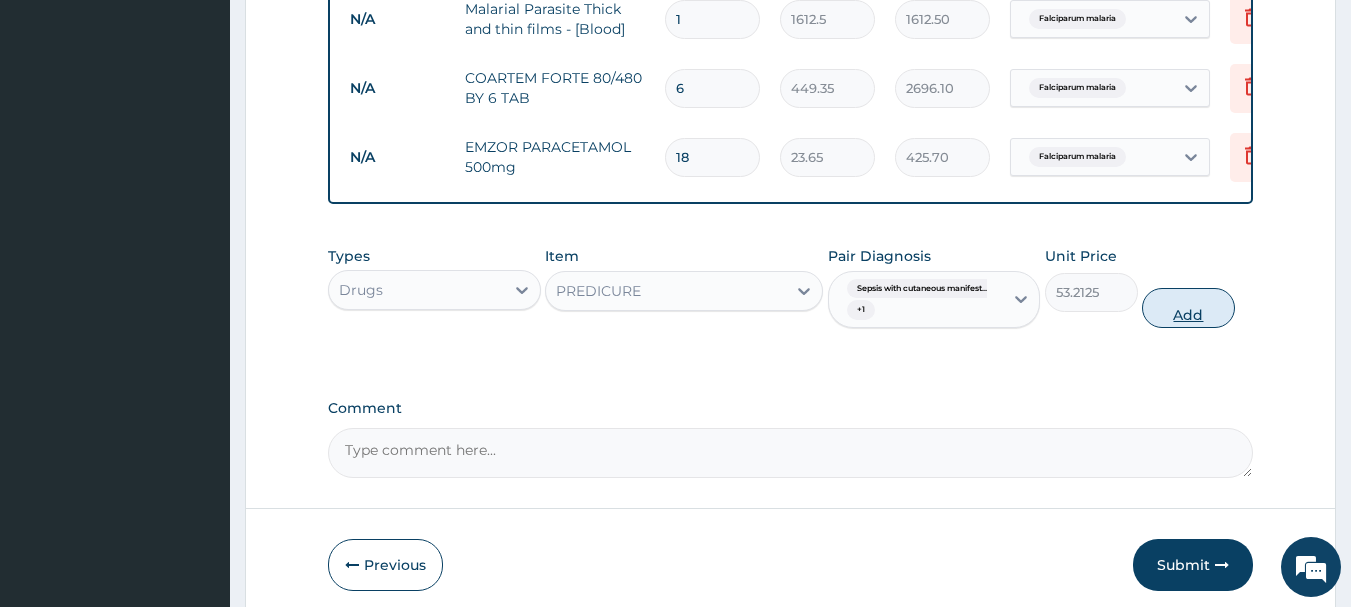 click on "Add" at bounding box center (1188, 308) 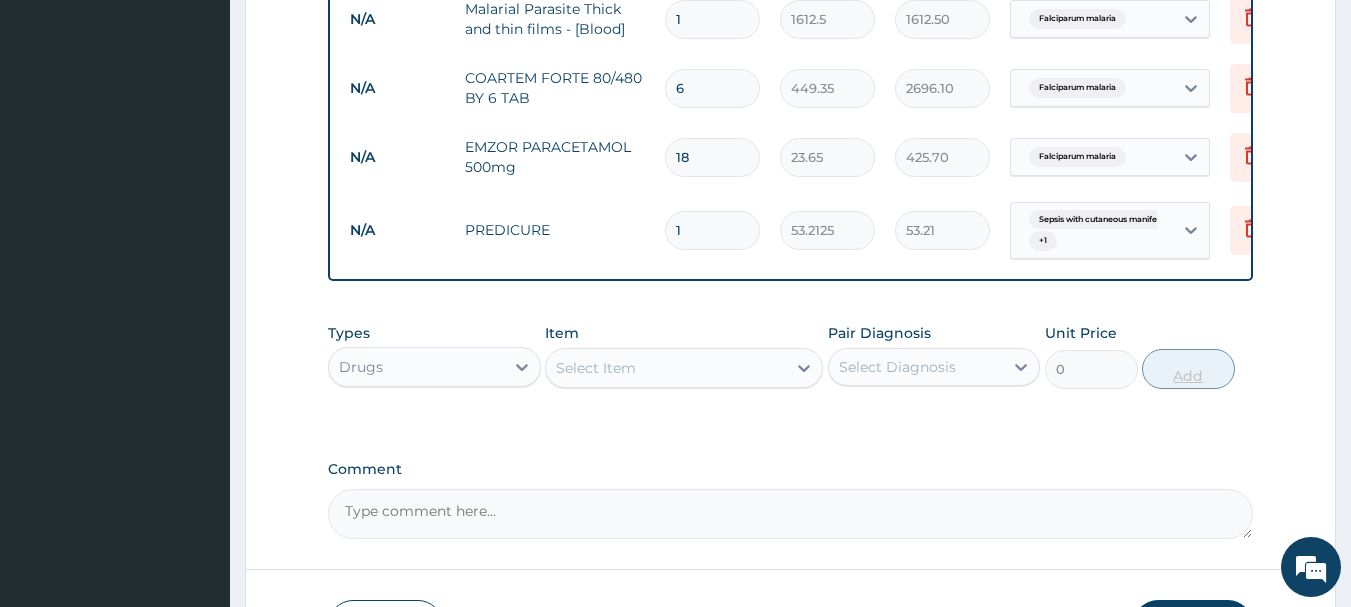 type on "10" 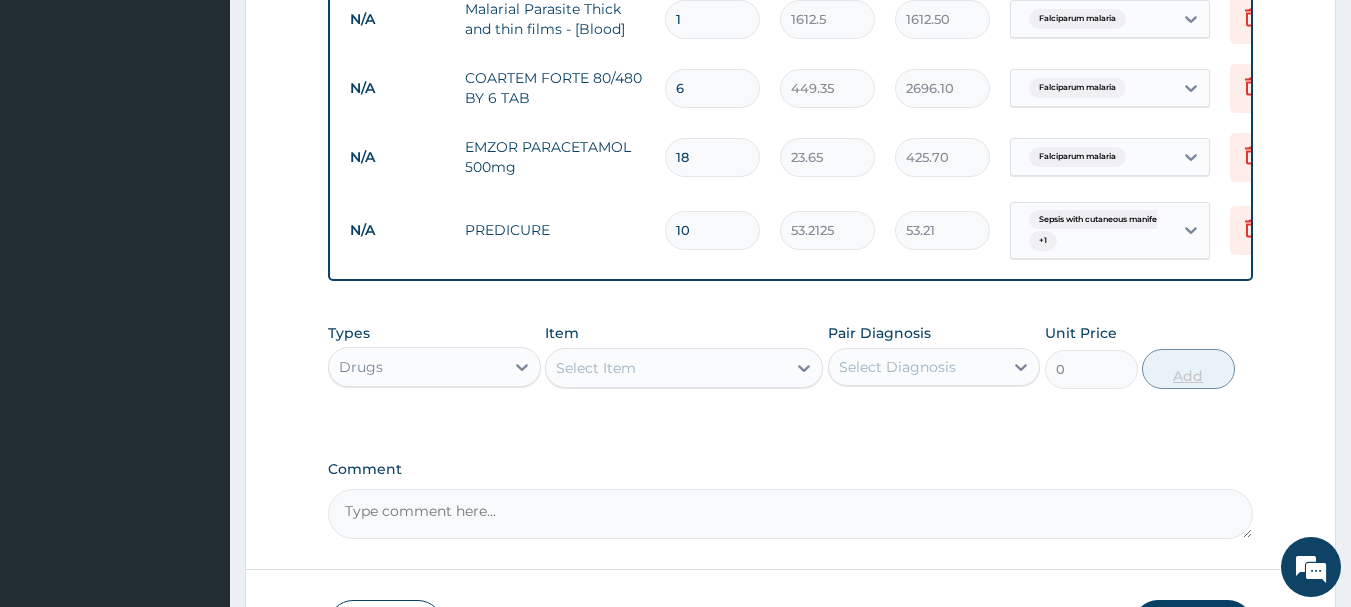 type on "532.13" 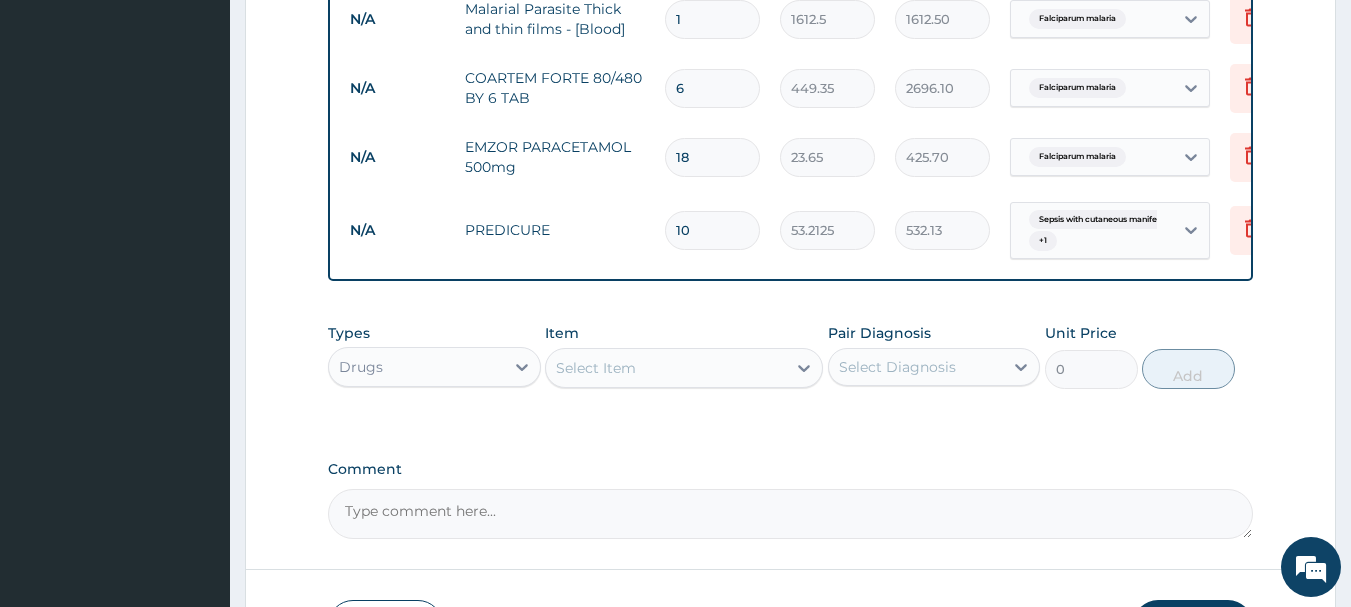 type on "10" 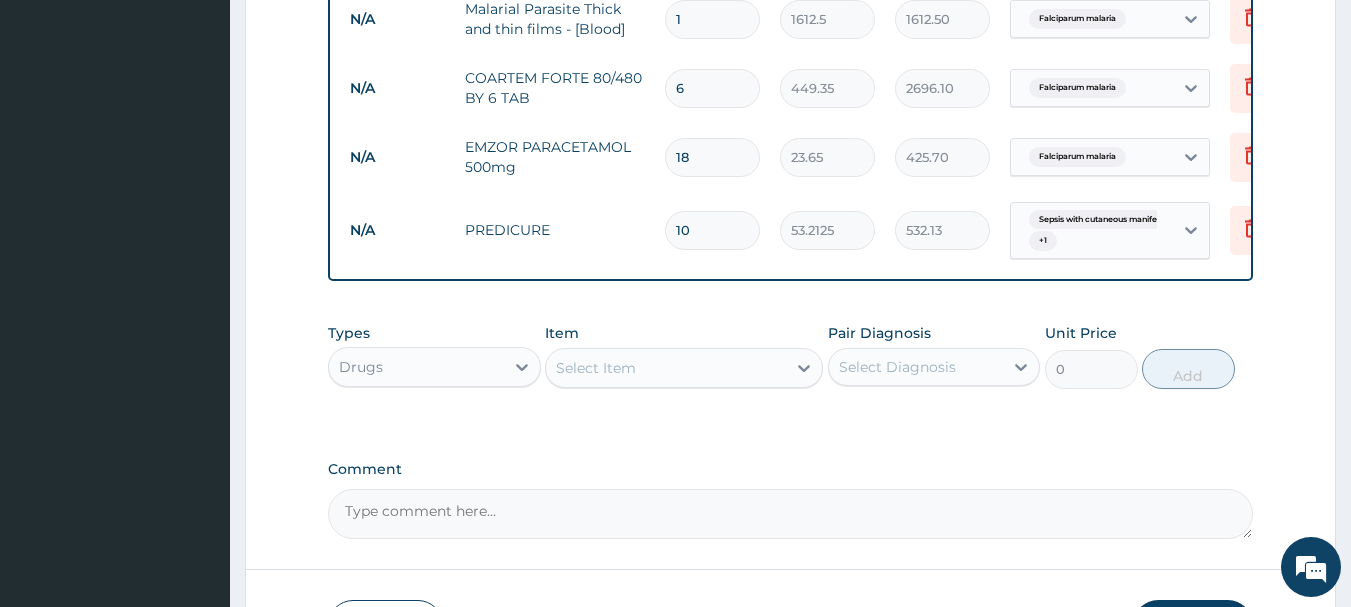 click on "Select Item" at bounding box center [666, 368] 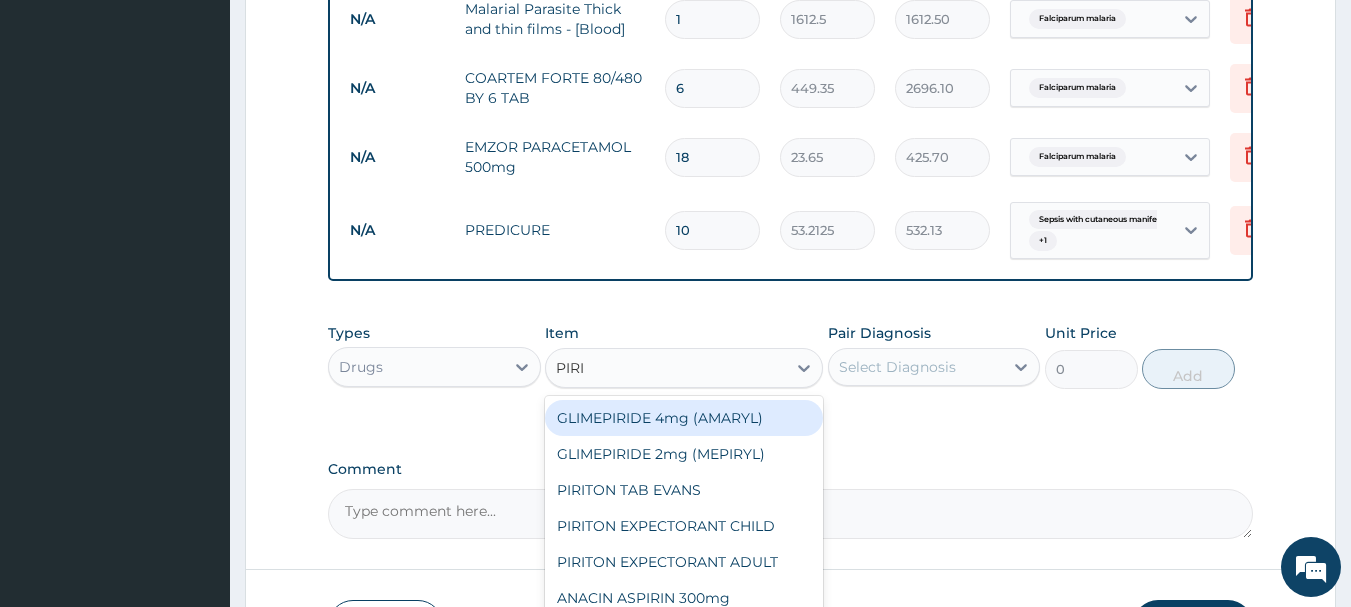 type on "PIRIT" 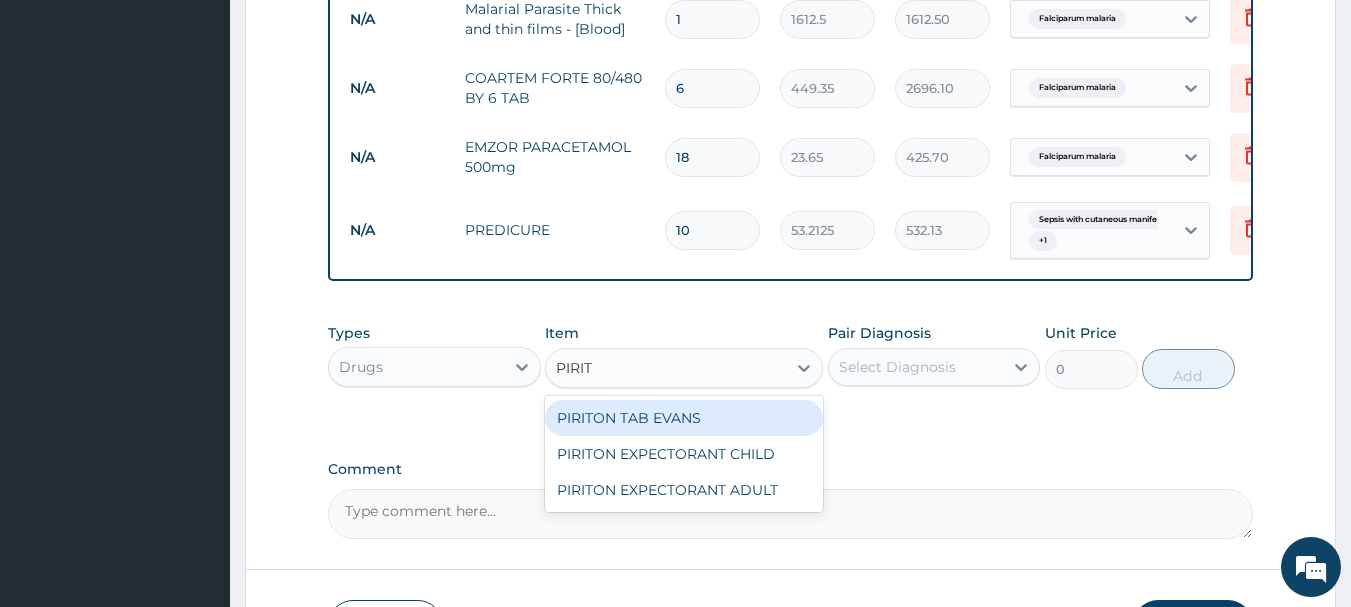 click on "PIRITON TAB EVANS" at bounding box center (684, 418) 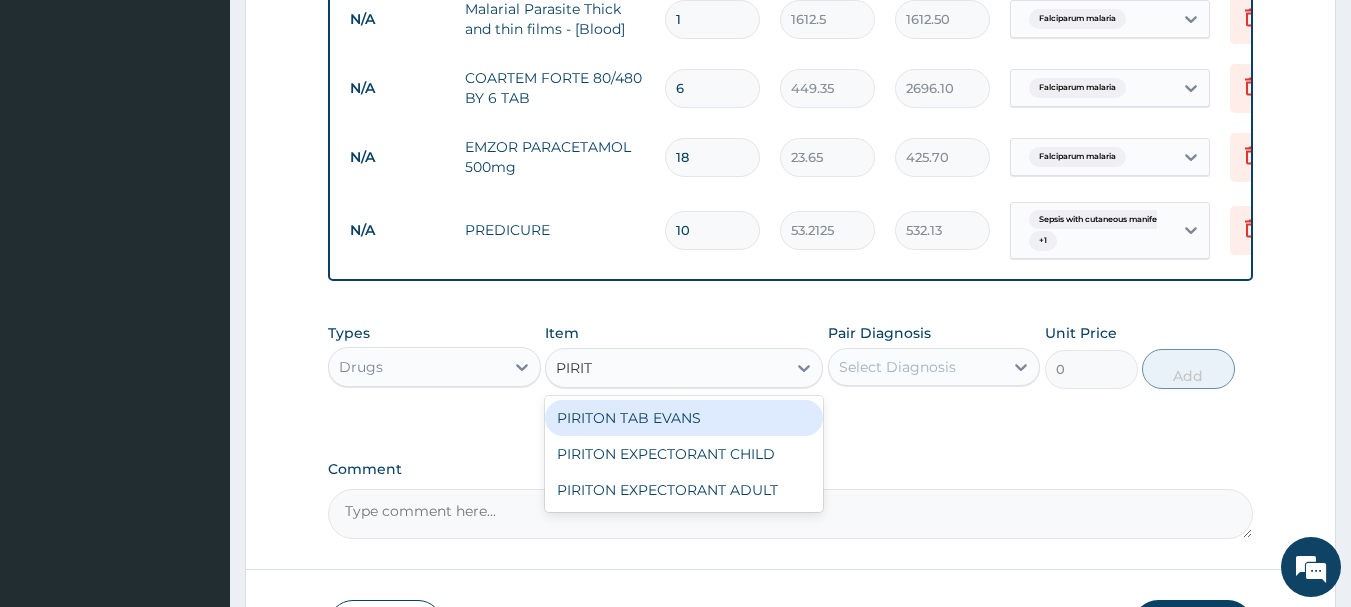 type 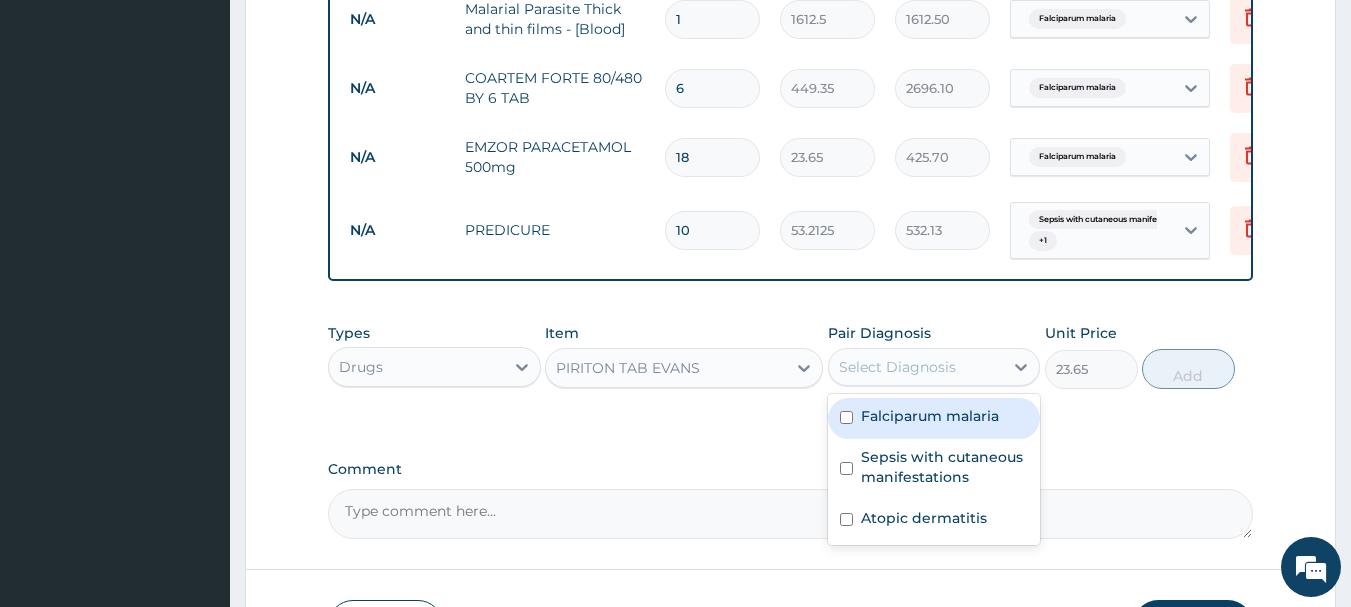 click on "Select Diagnosis" at bounding box center (916, 367) 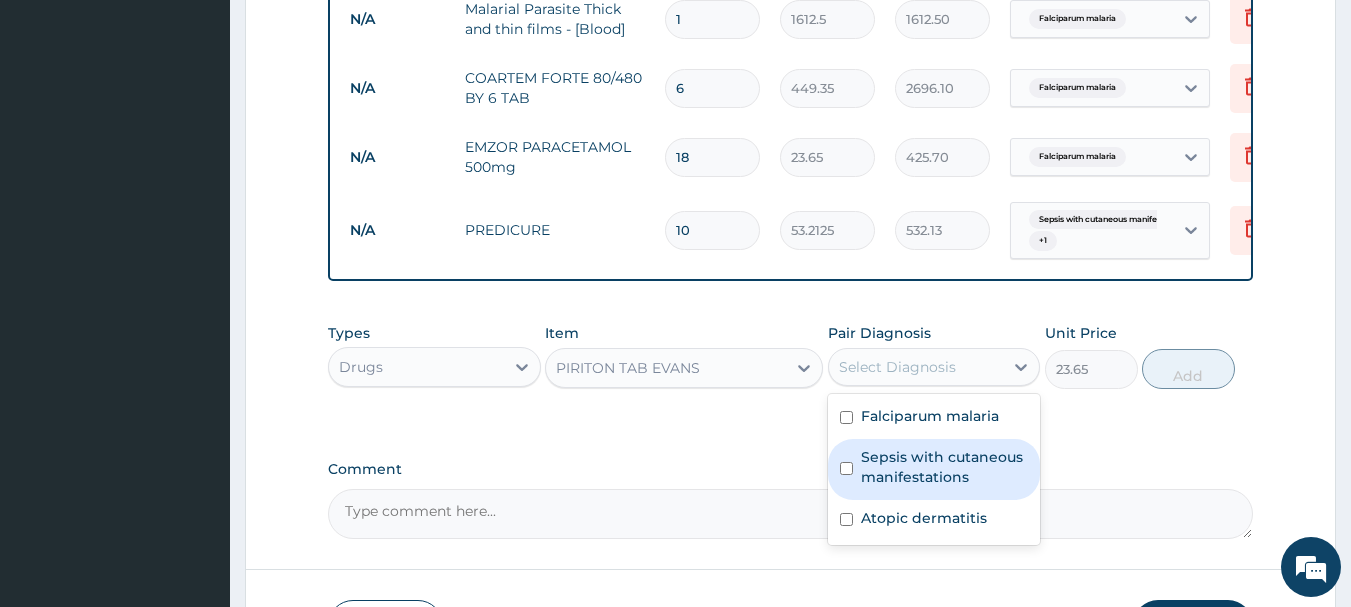 click on "Sepsis with cutaneous manifestations" at bounding box center [945, 467] 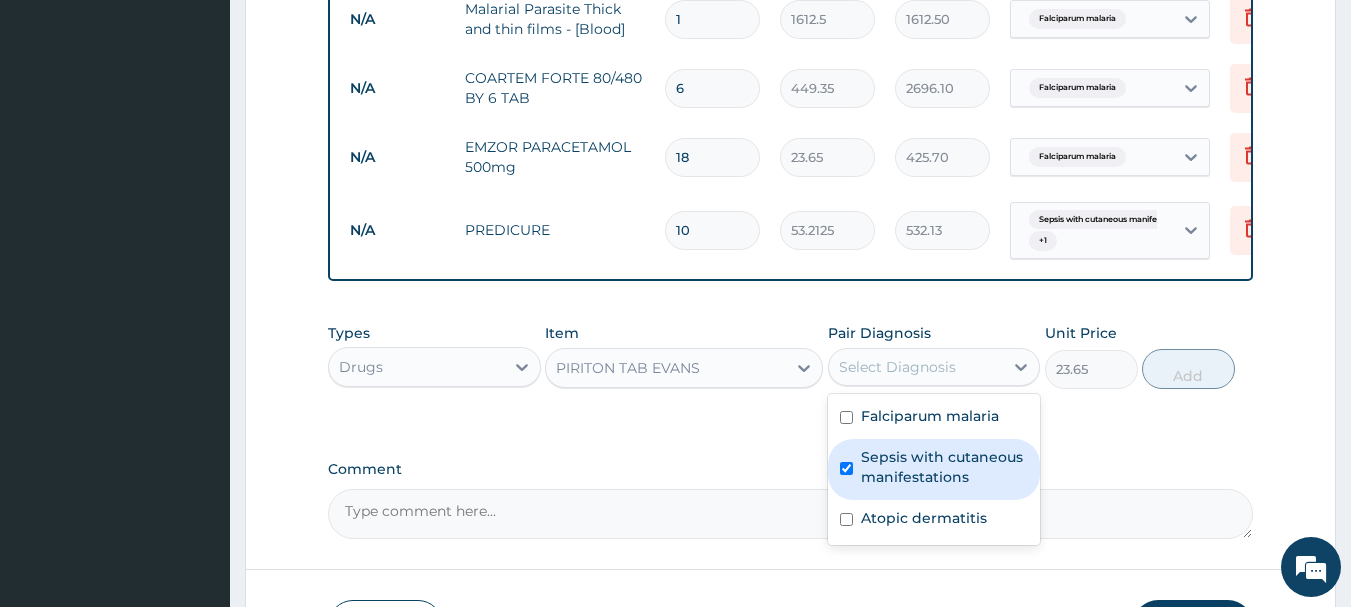 checkbox on "true" 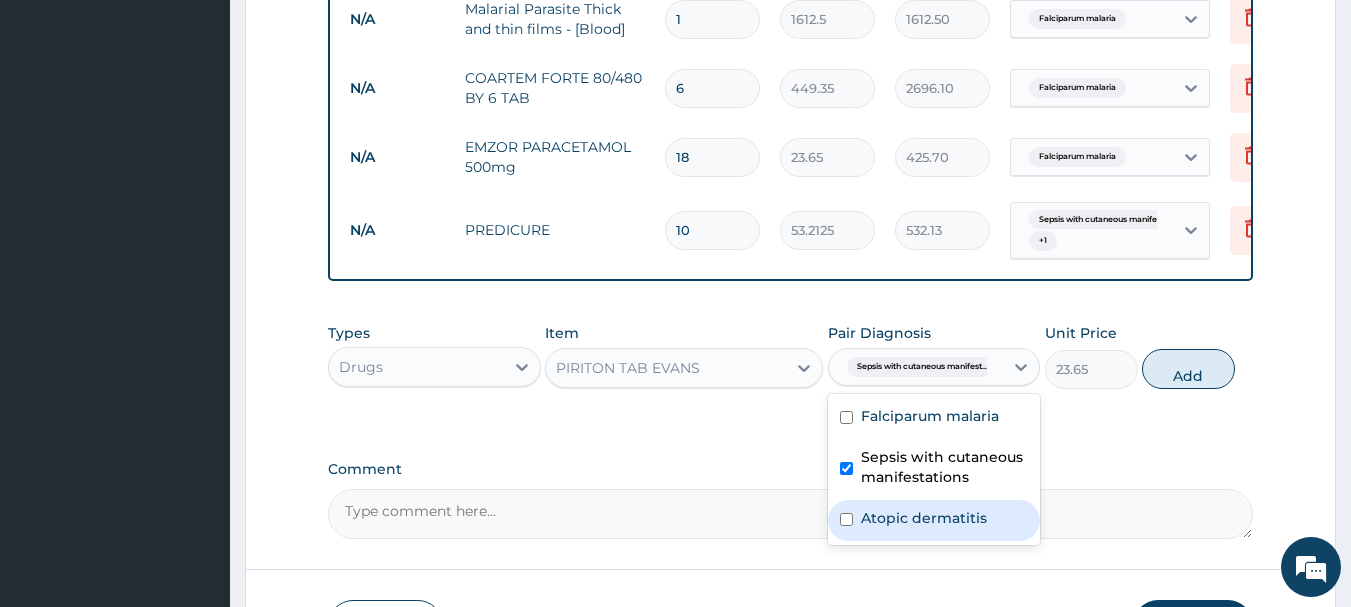 click on "Atopic dermatitis" at bounding box center (934, 520) 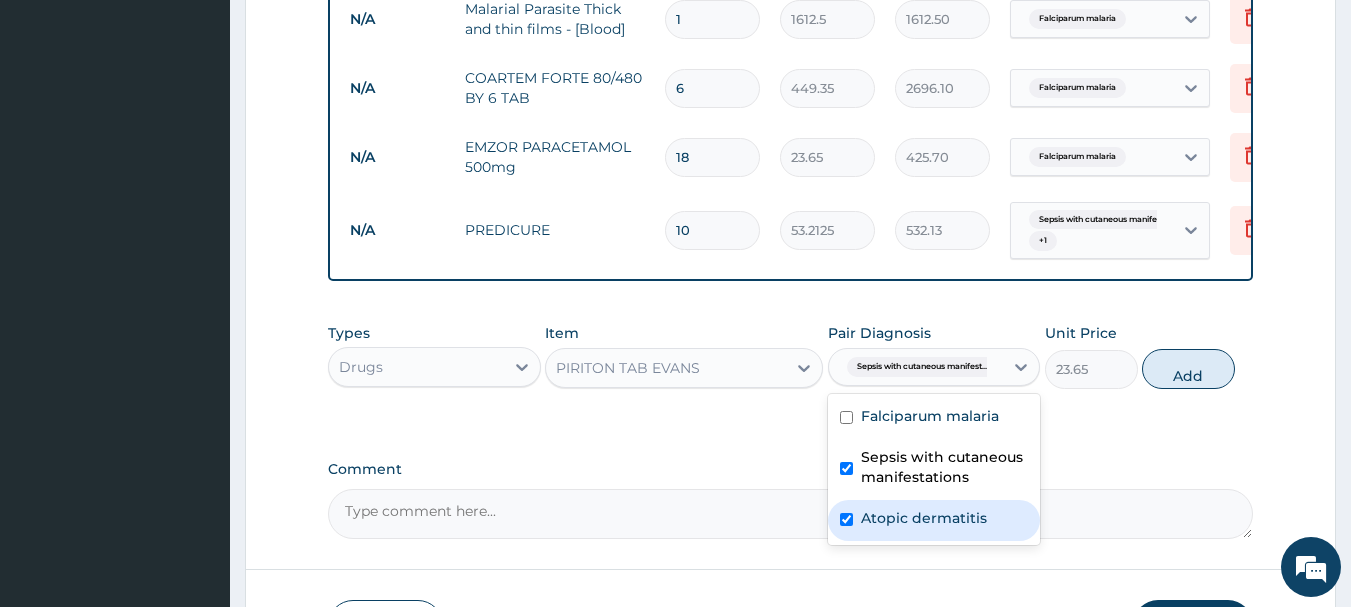 checkbox on "true" 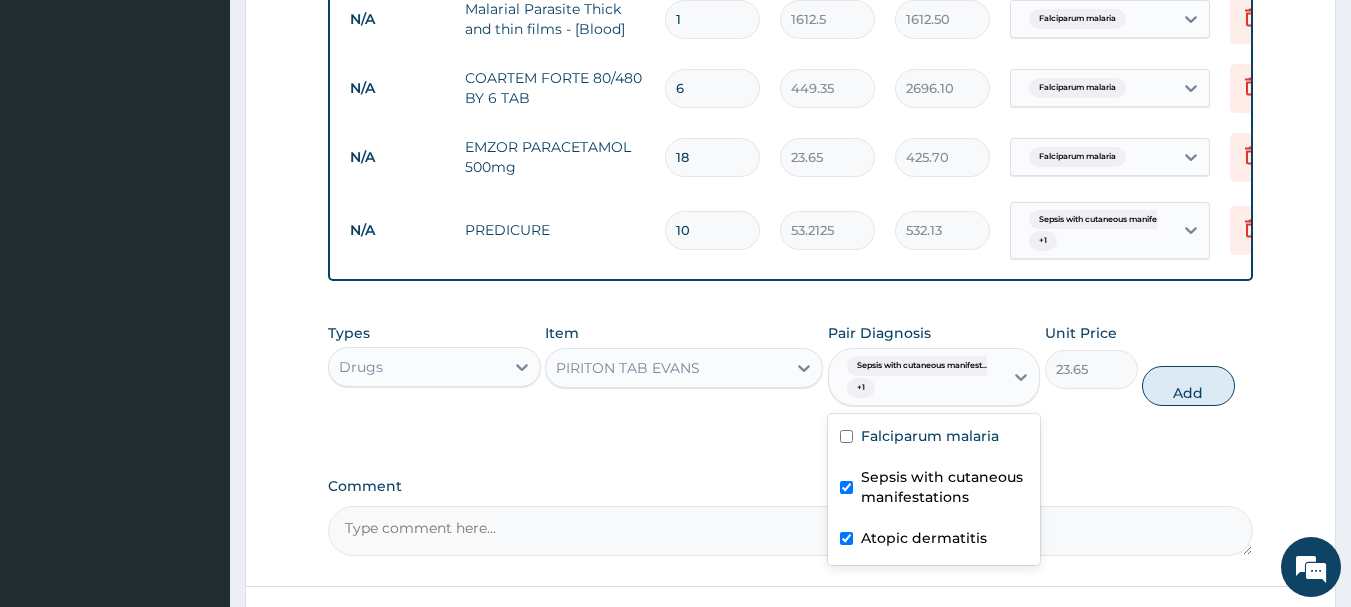 click on "Add" at bounding box center [1188, 386] 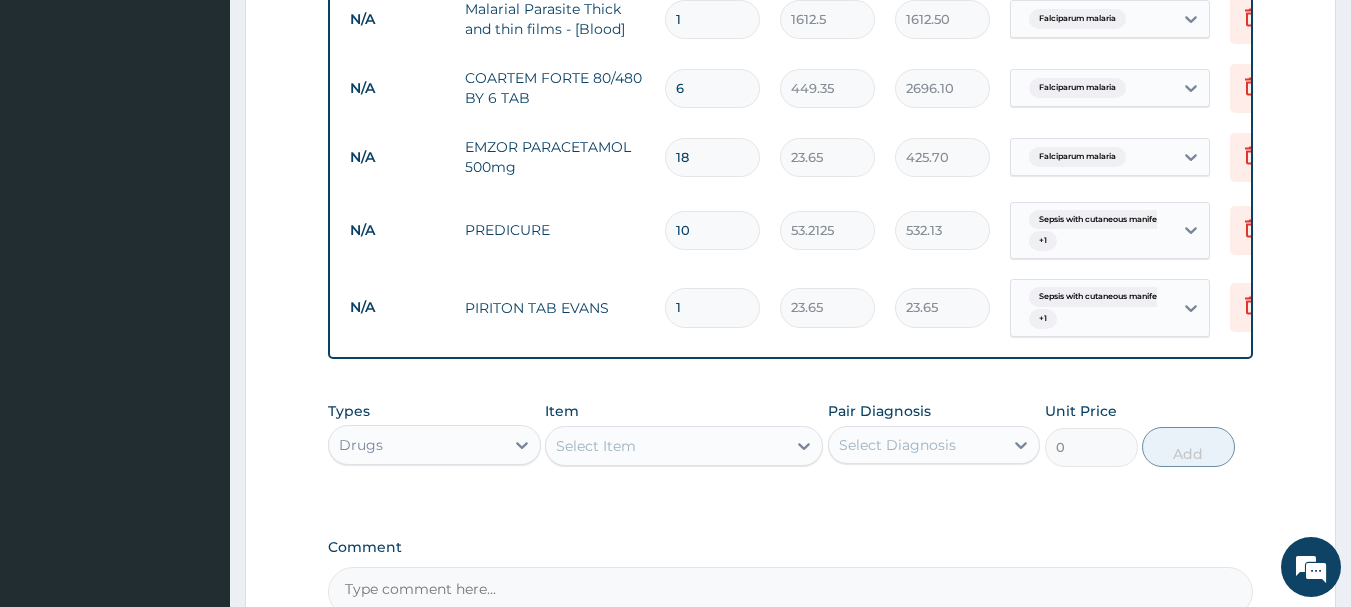 click on "1" at bounding box center [712, 307] 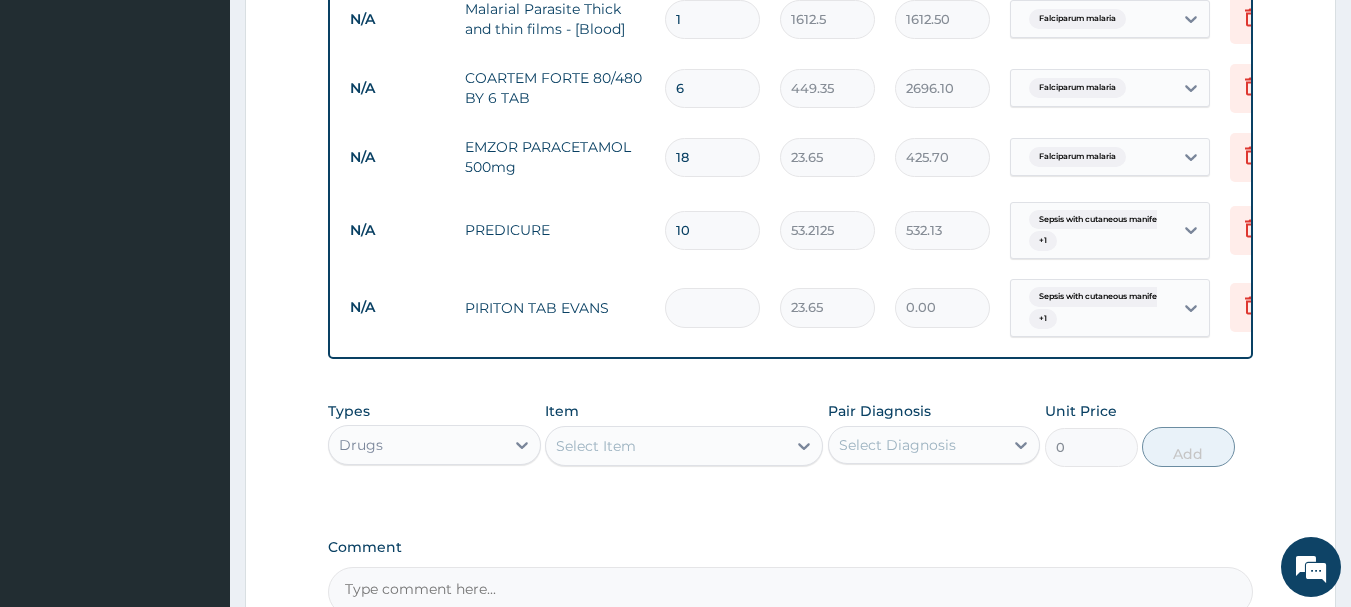 type on "5" 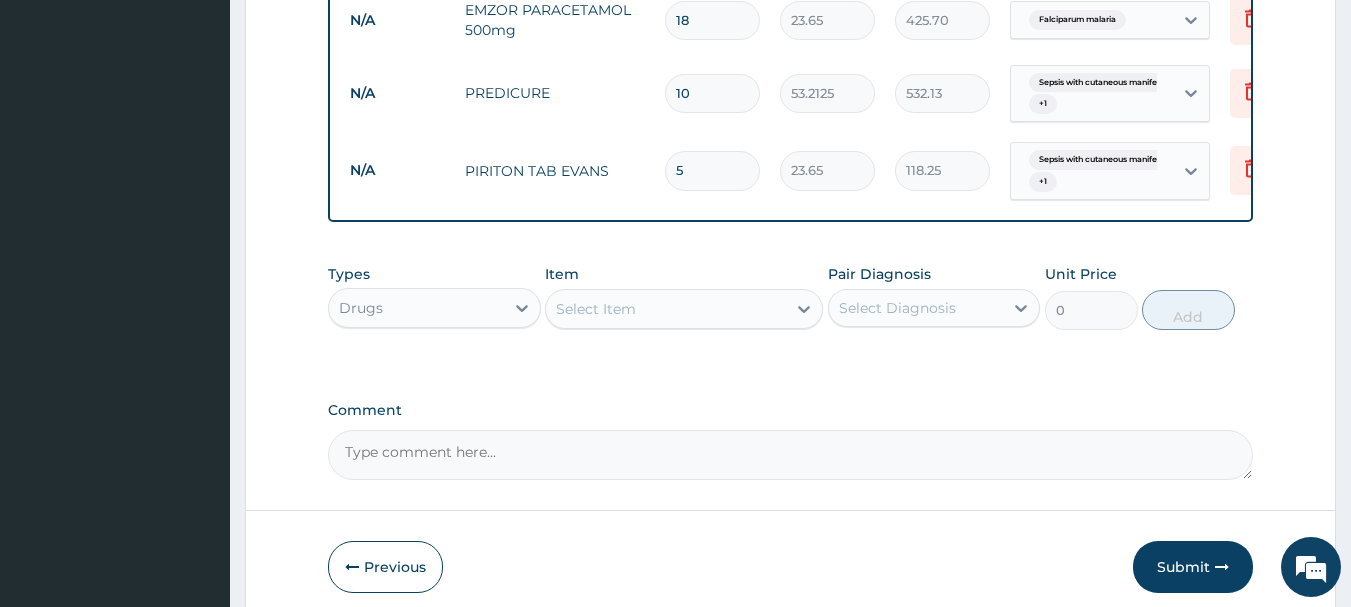 scroll, scrollTop: 1128, scrollLeft: 0, axis: vertical 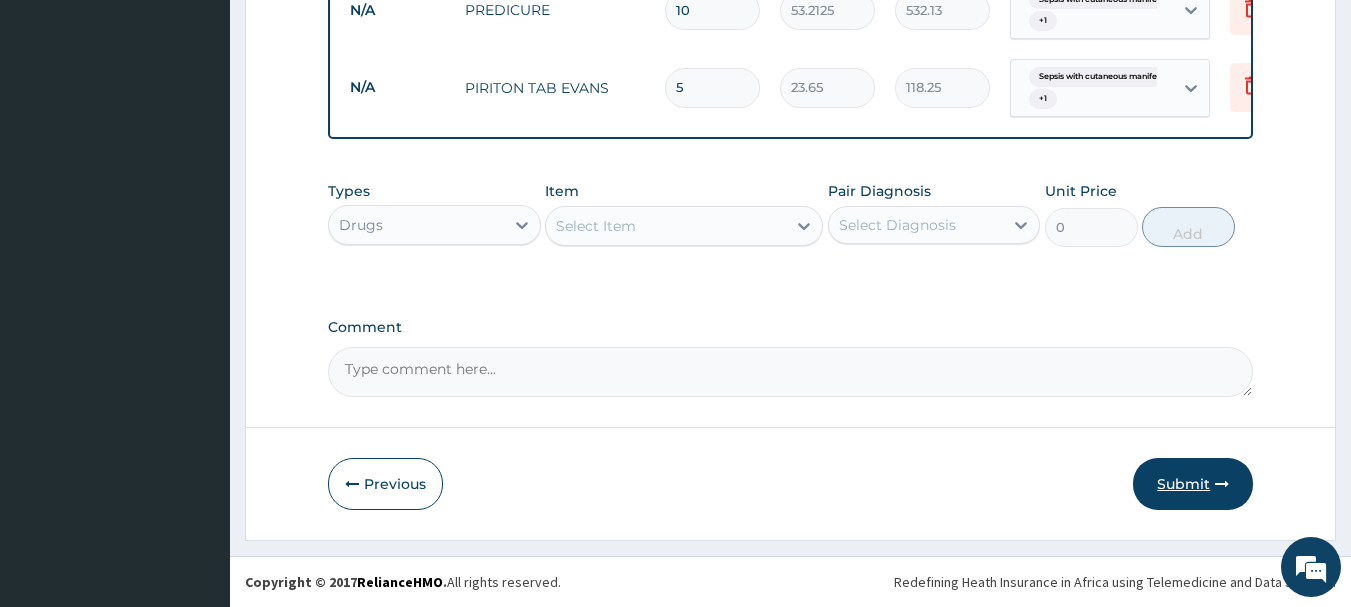 type on "5" 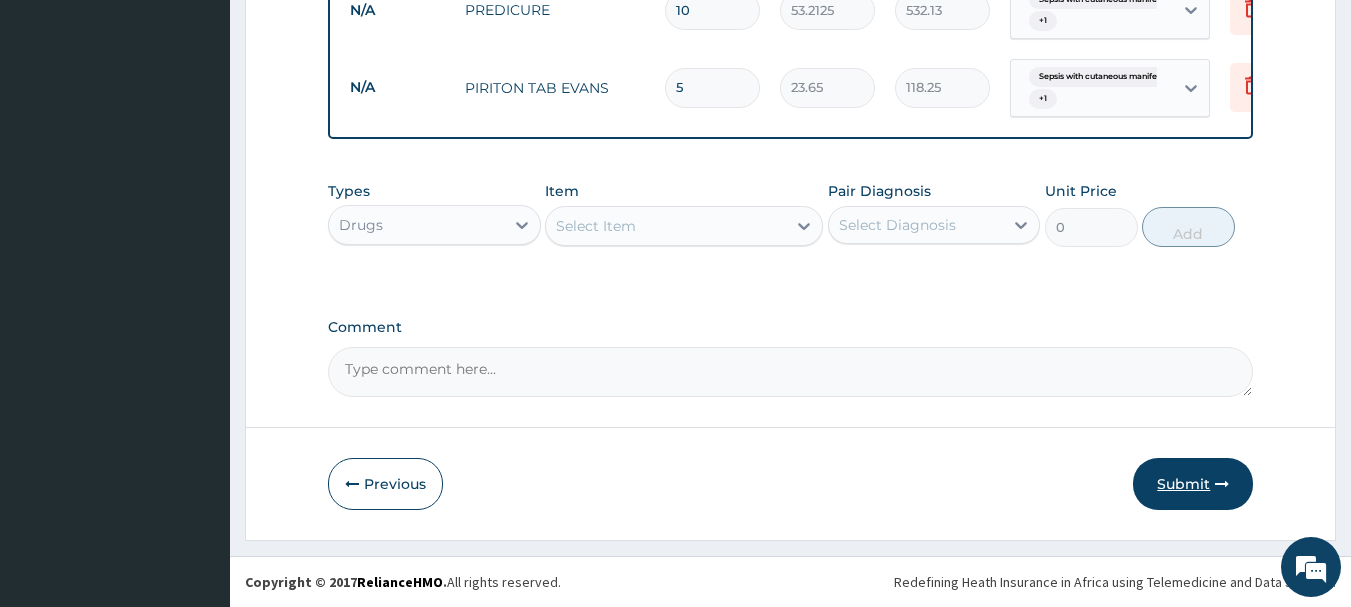 click on "Submit" at bounding box center [1193, 484] 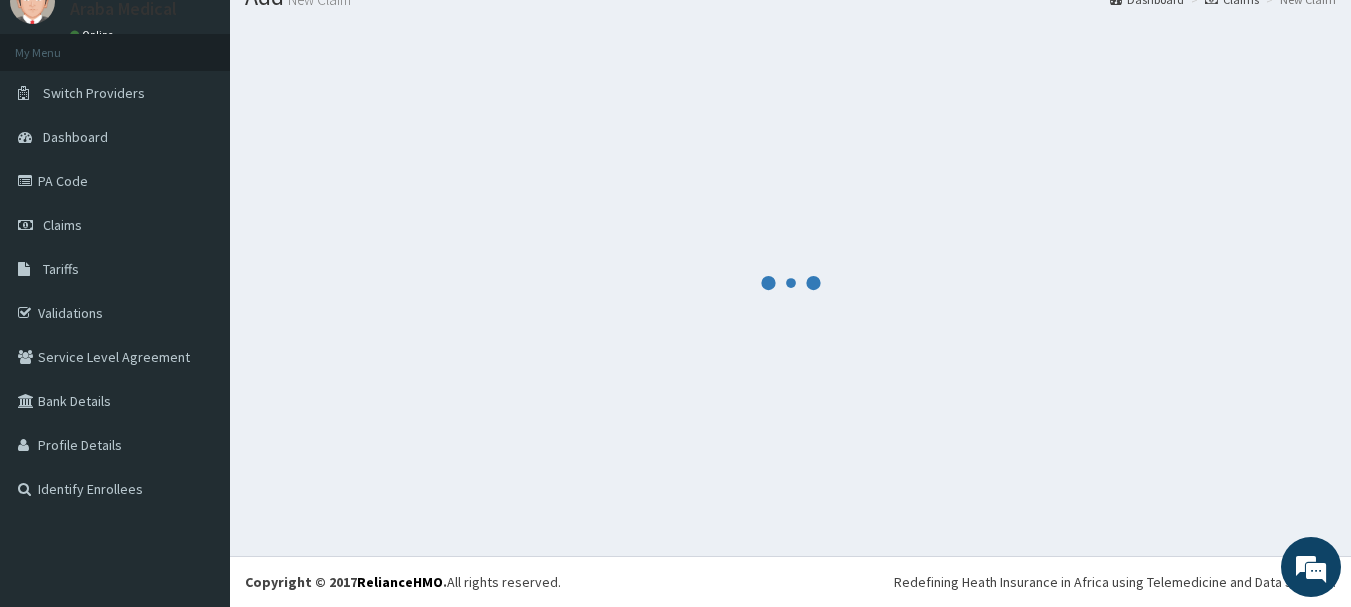 scroll, scrollTop: 1128, scrollLeft: 0, axis: vertical 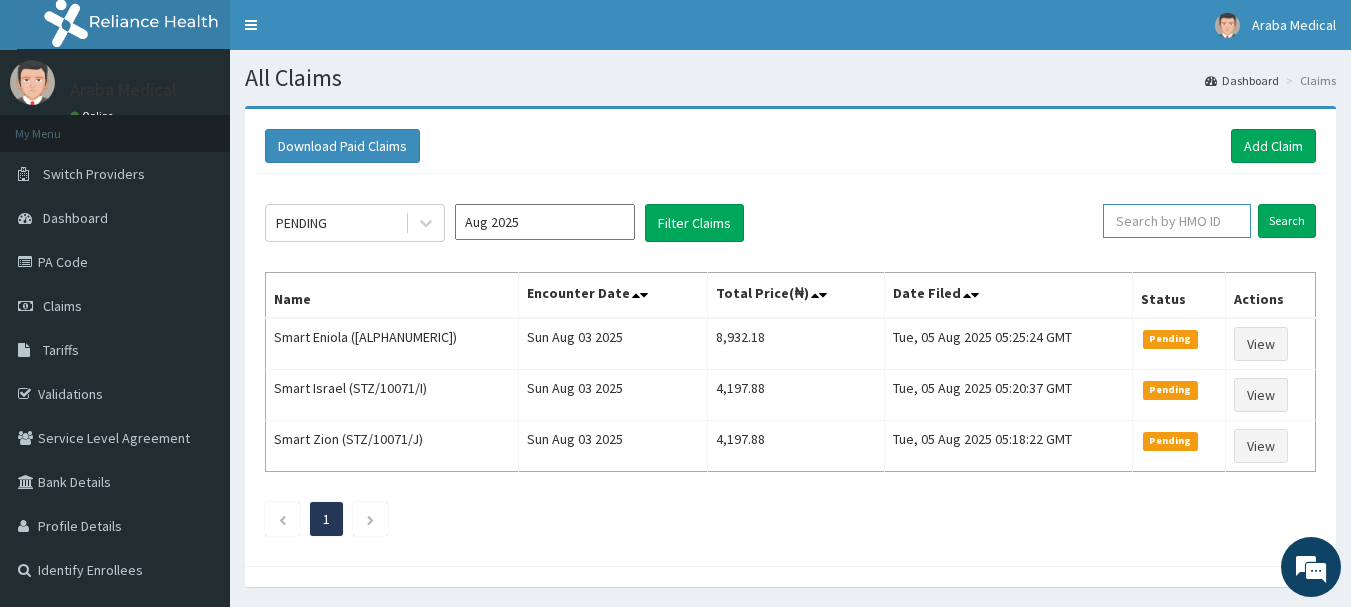 click at bounding box center [1177, 221] 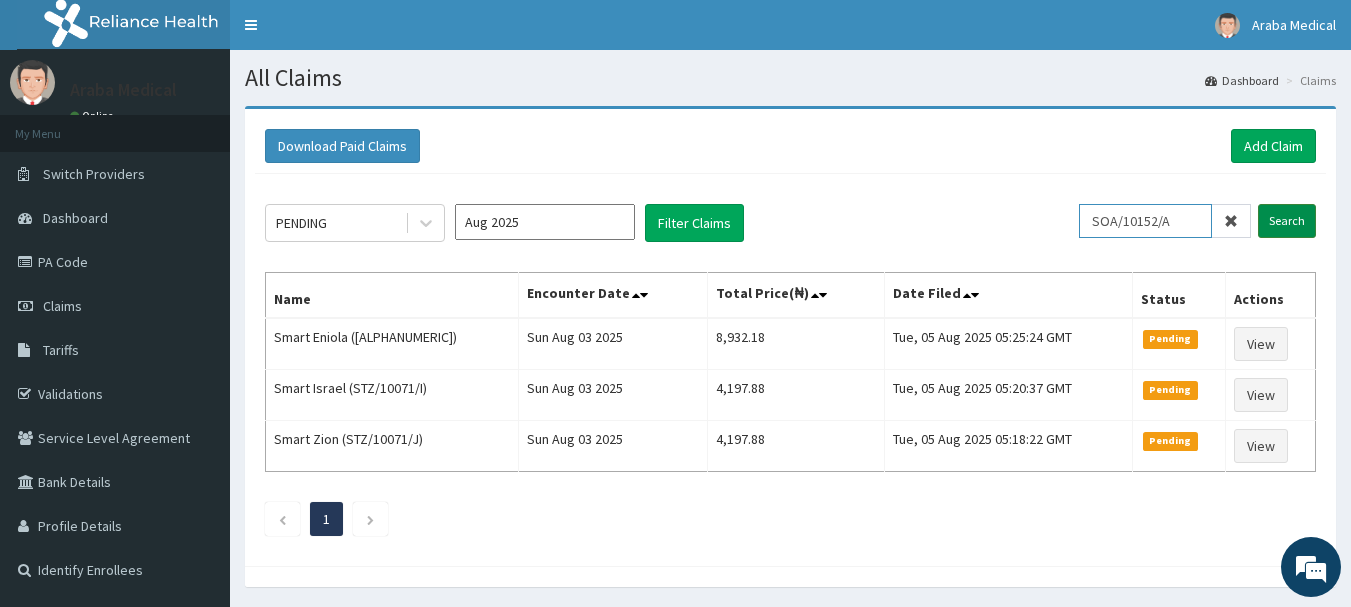 type on "SOA/10152/A" 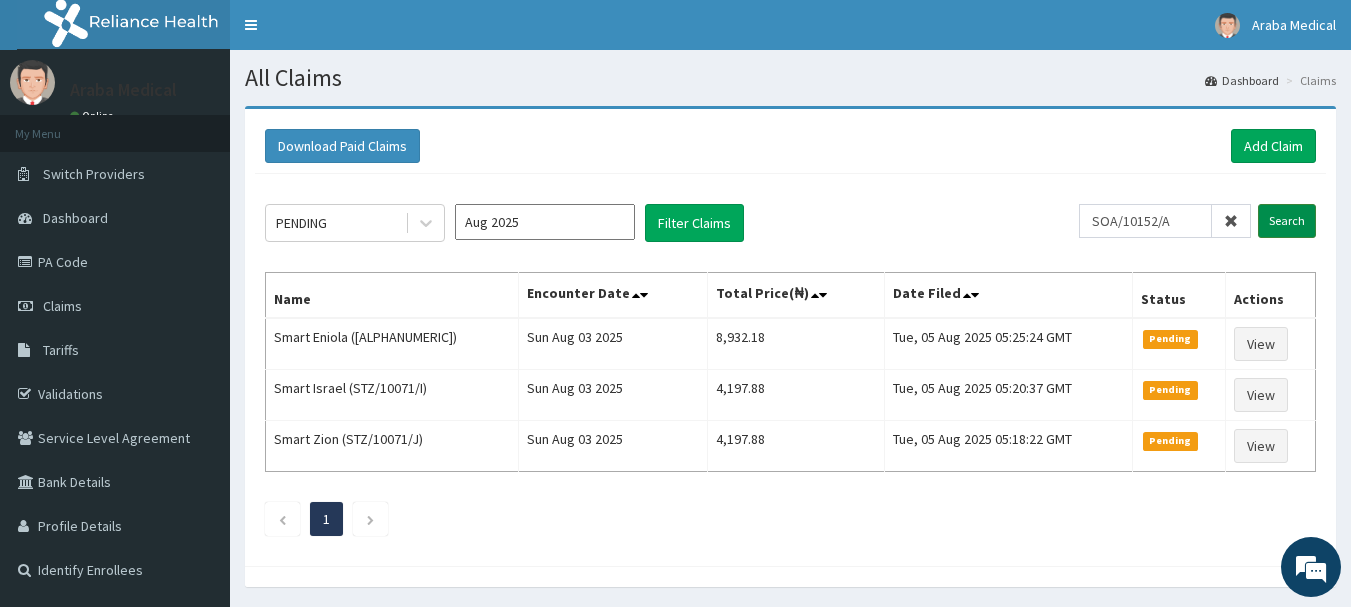 click on "Search" at bounding box center [1287, 221] 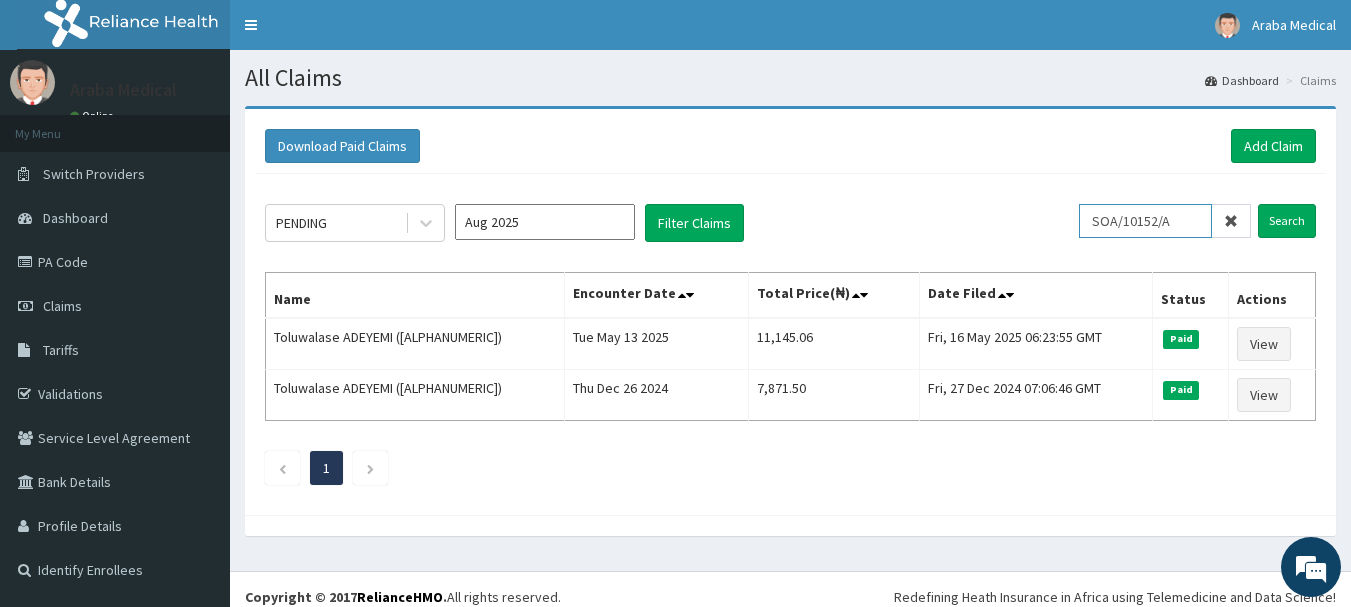 click on "SOA/10152/A" at bounding box center (1145, 221) 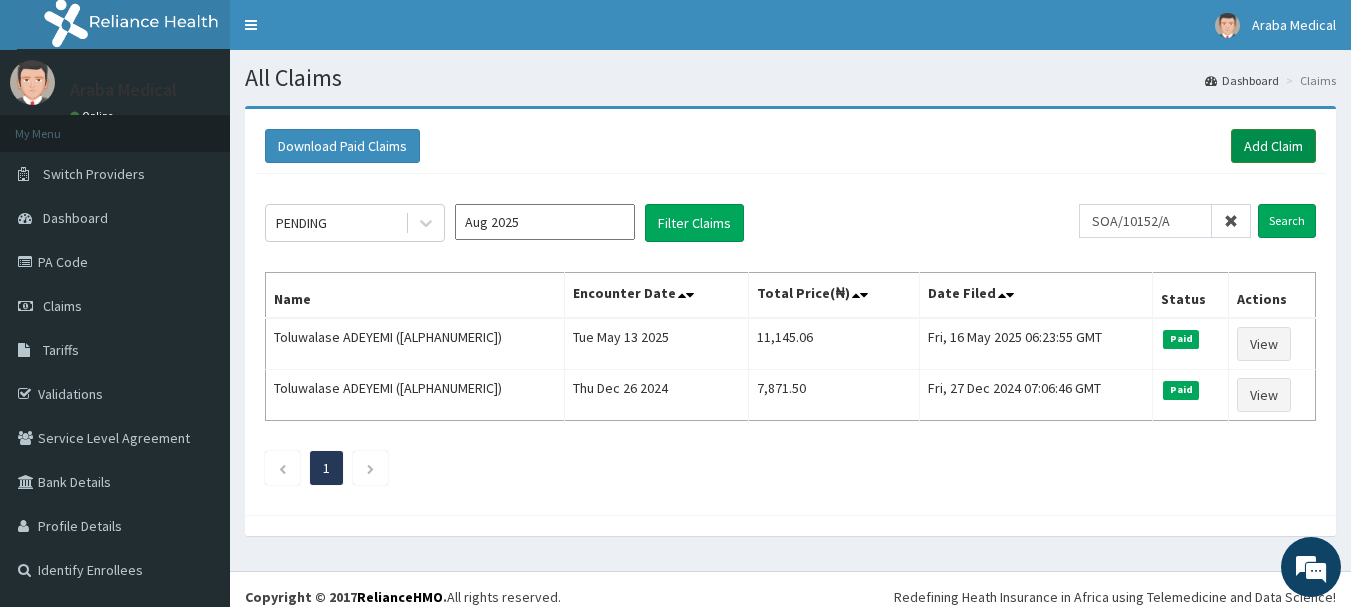 click on "Add Claim" at bounding box center (1273, 146) 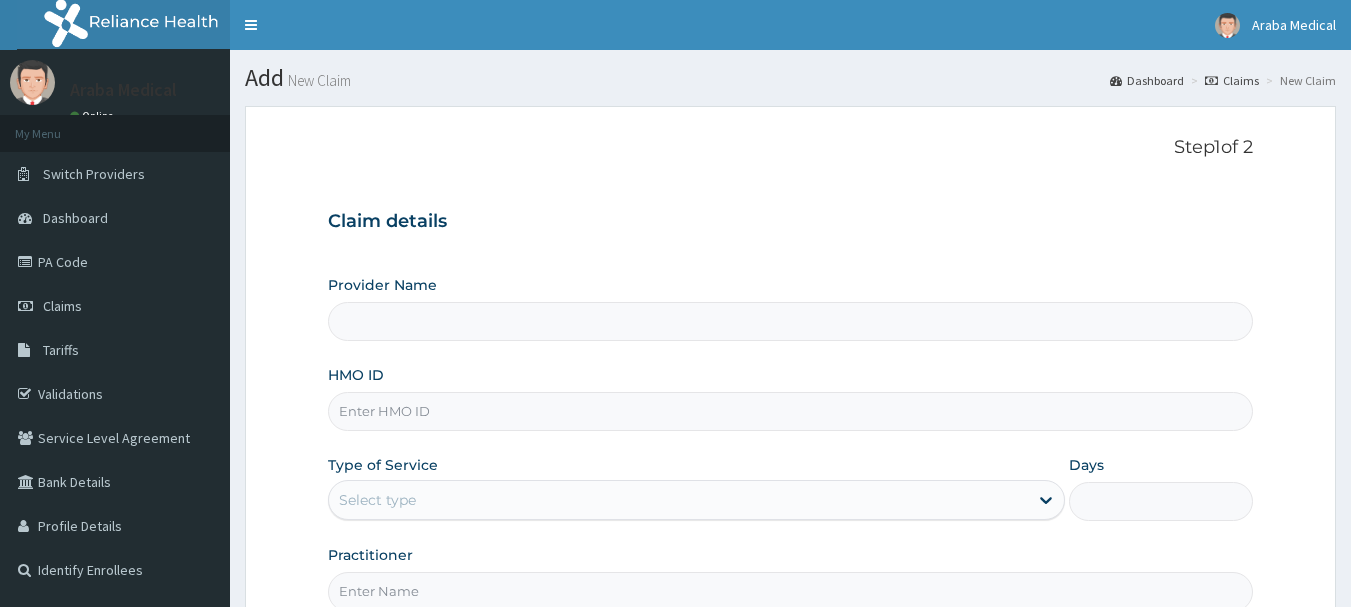 scroll, scrollTop: 0, scrollLeft: 0, axis: both 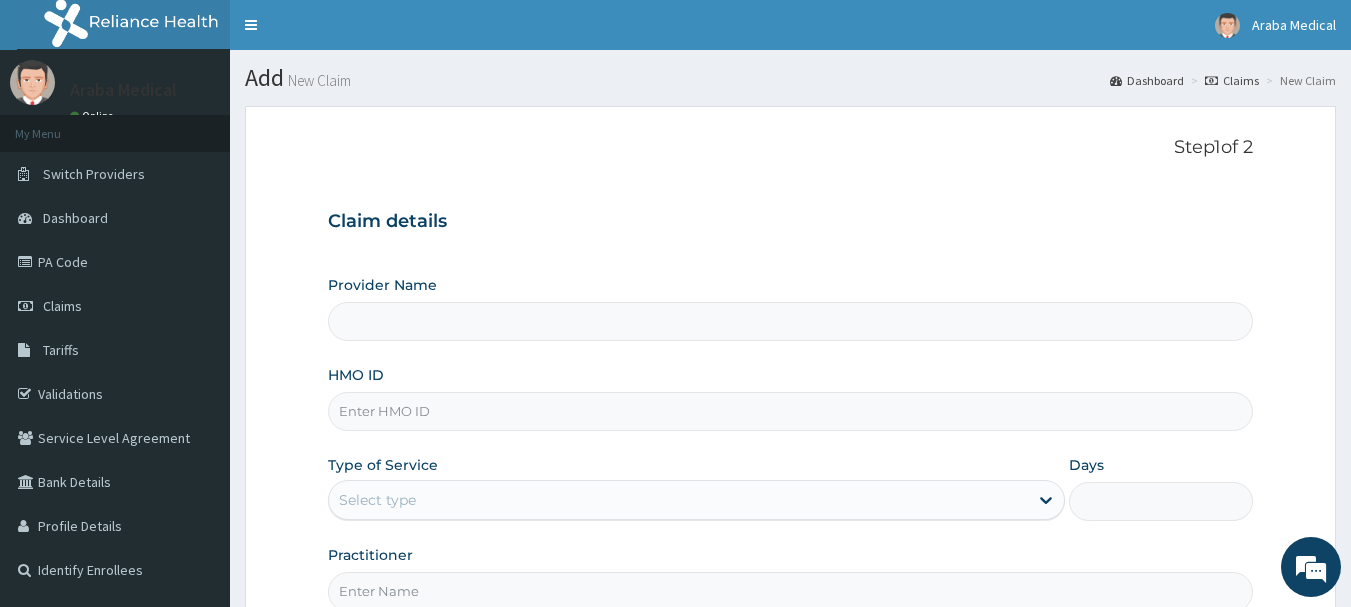 paste on "SOA/10152/A" 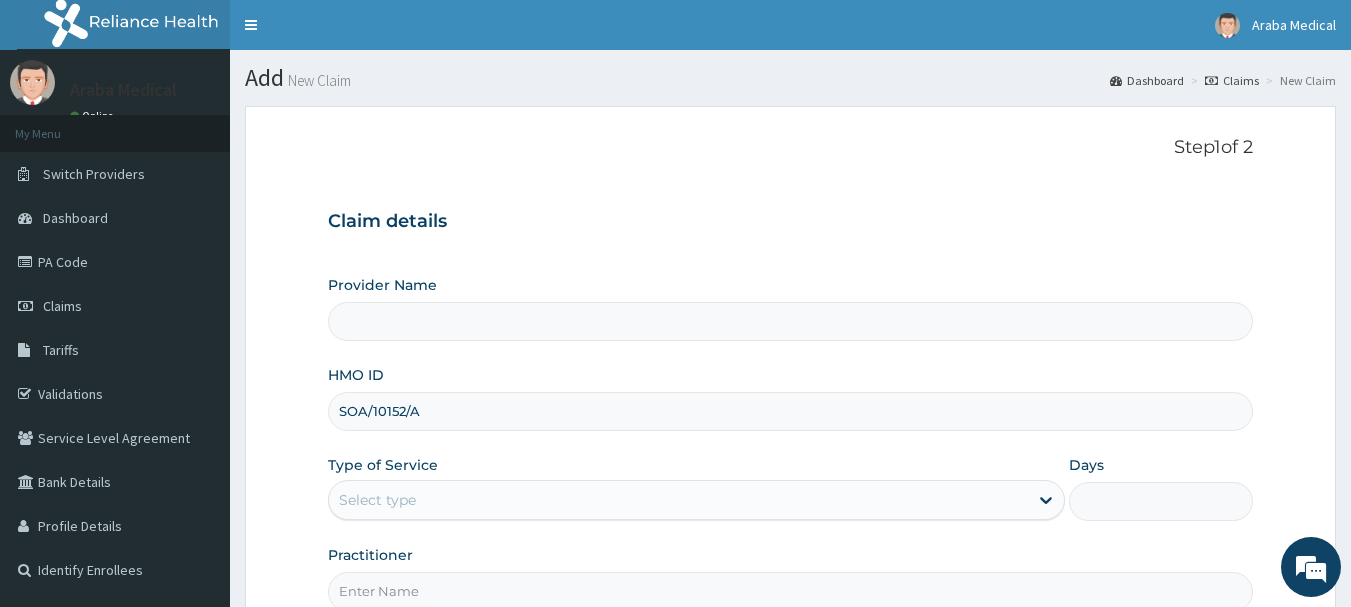 type on "Araba Medical Centre" 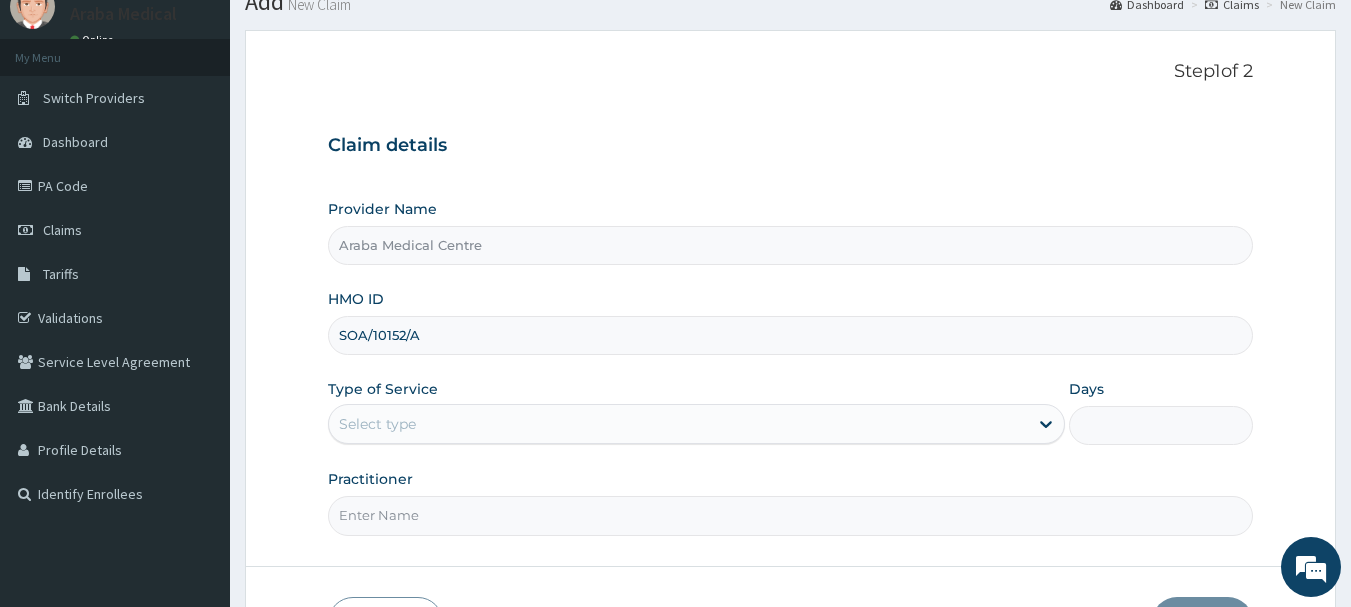 scroll, scrollTop: 117, scrollLeft: 0, axis: vertical 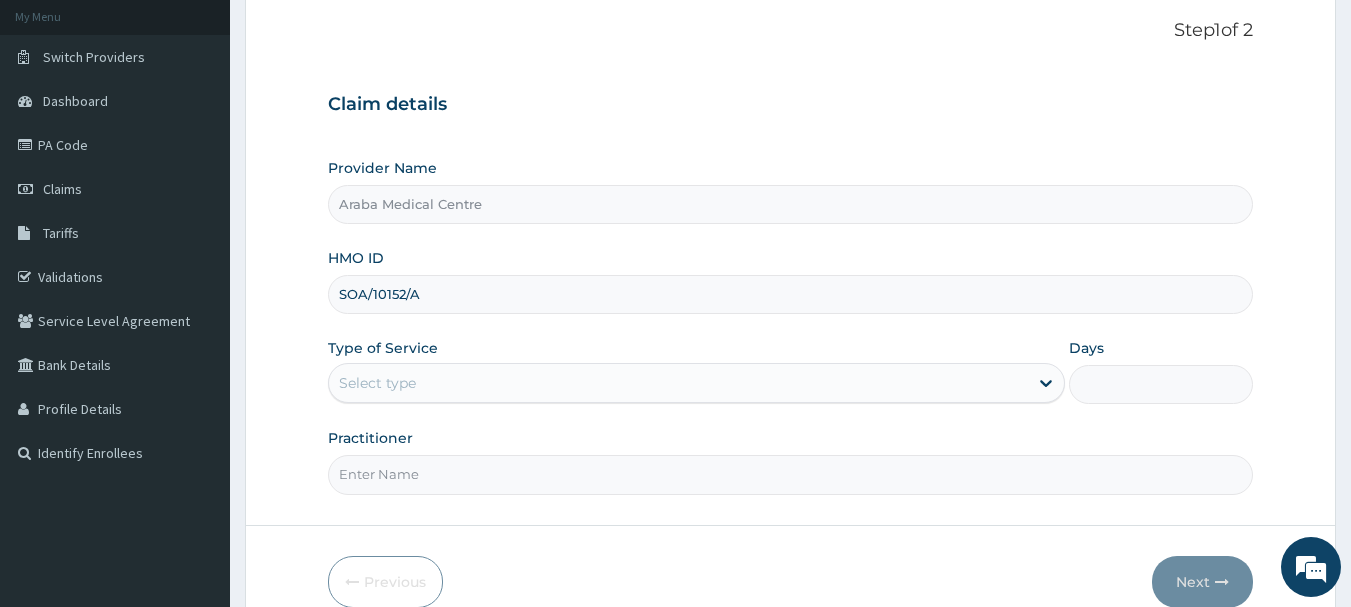 type on "SOA/10152/A" 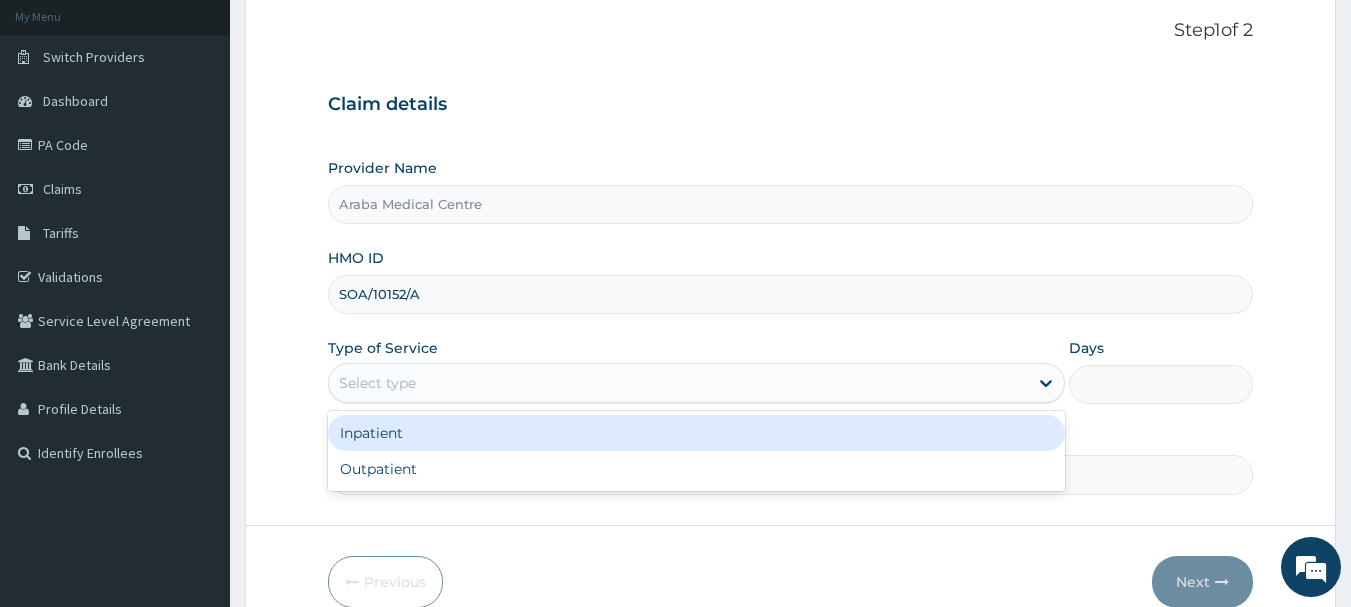 click on "Select type" at bounding box center (678, 383) 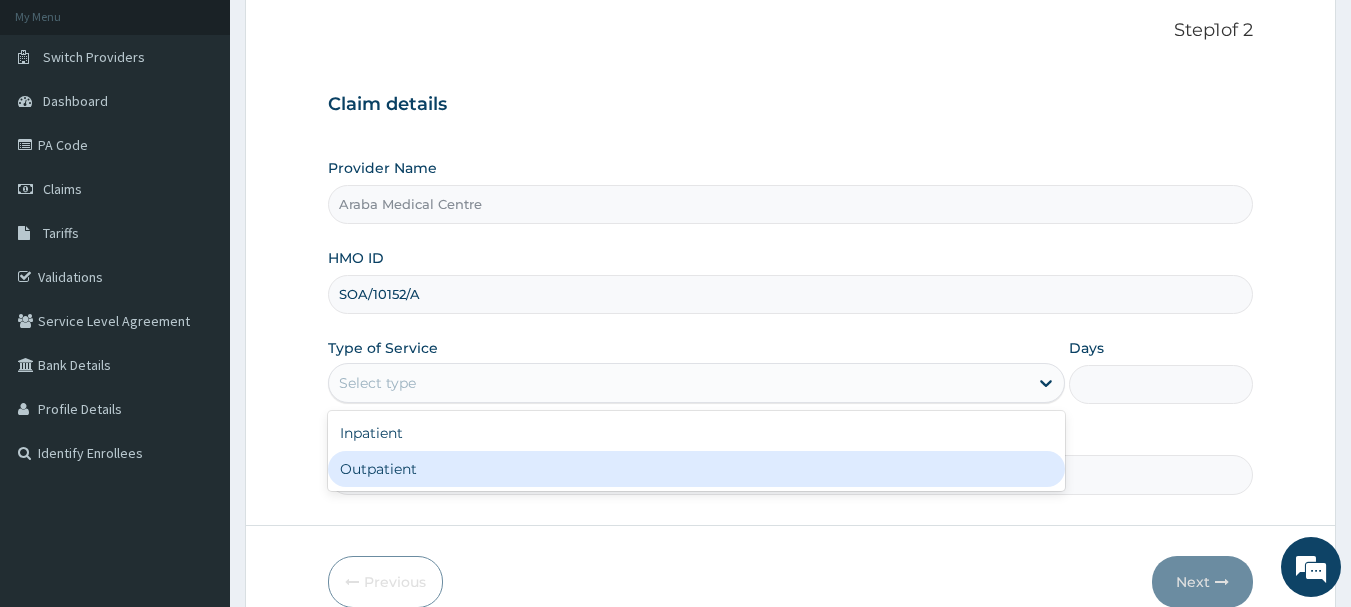 click on "Outpatient" at bounding box center [696, 469] 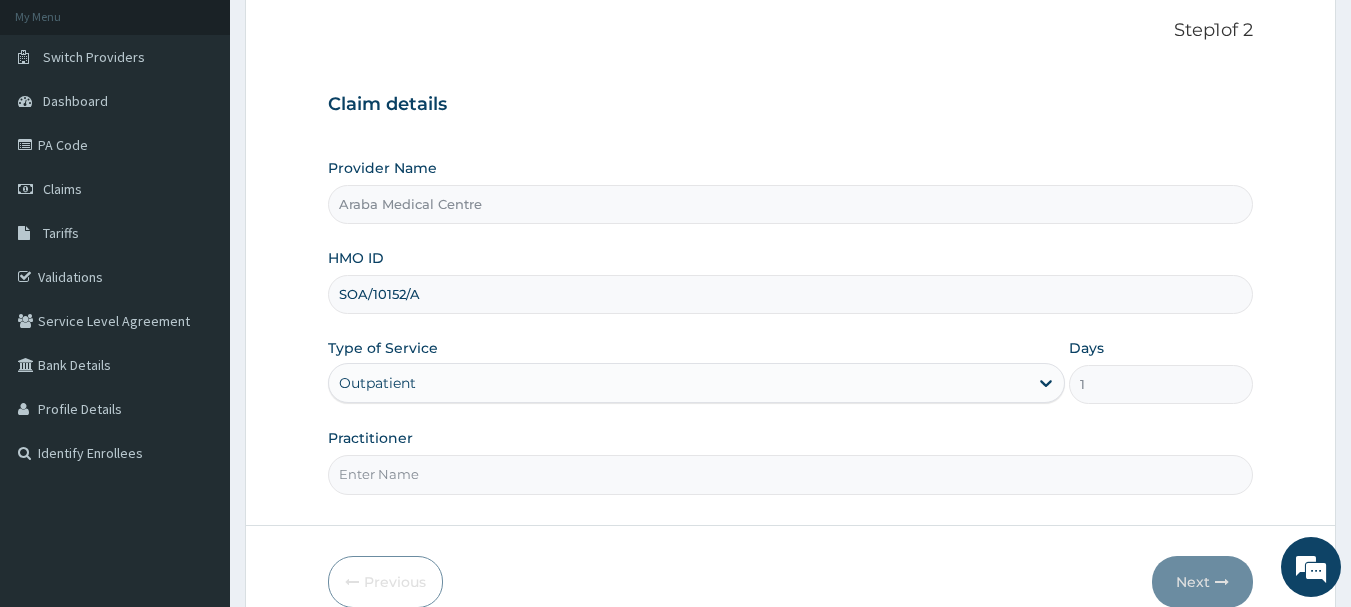 click on "Practitioner" at bounding box center [791, 474] 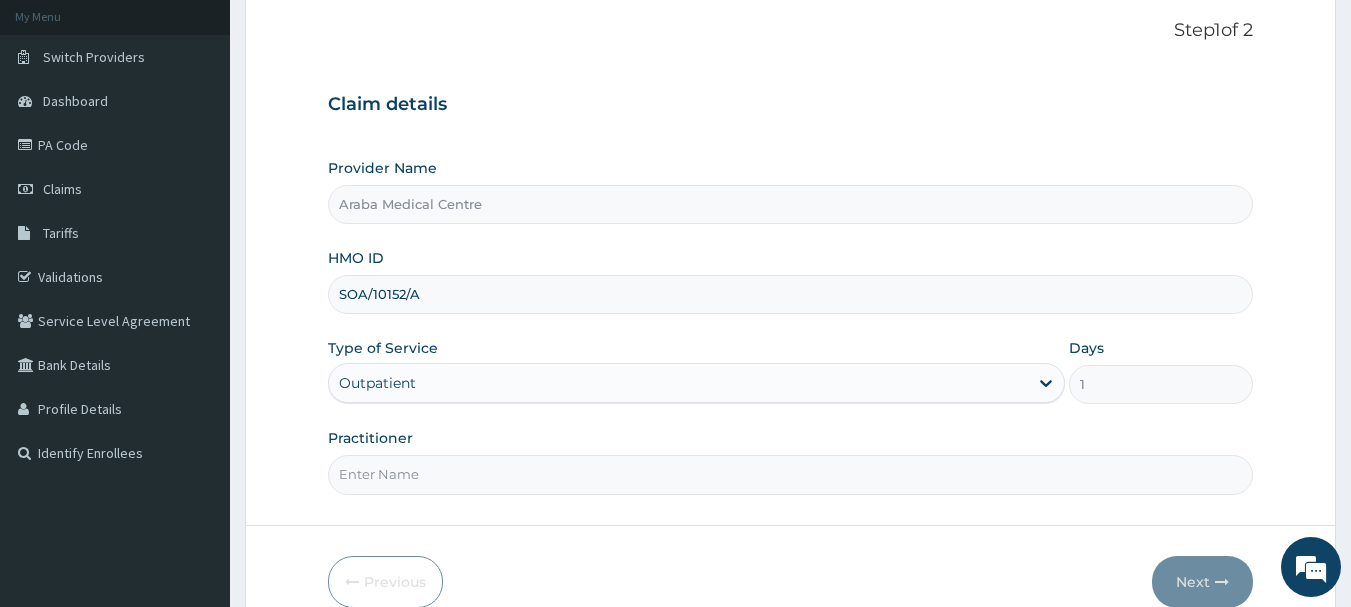 scroll, scrollTop: 0, scrollLeft: 0, axis: both 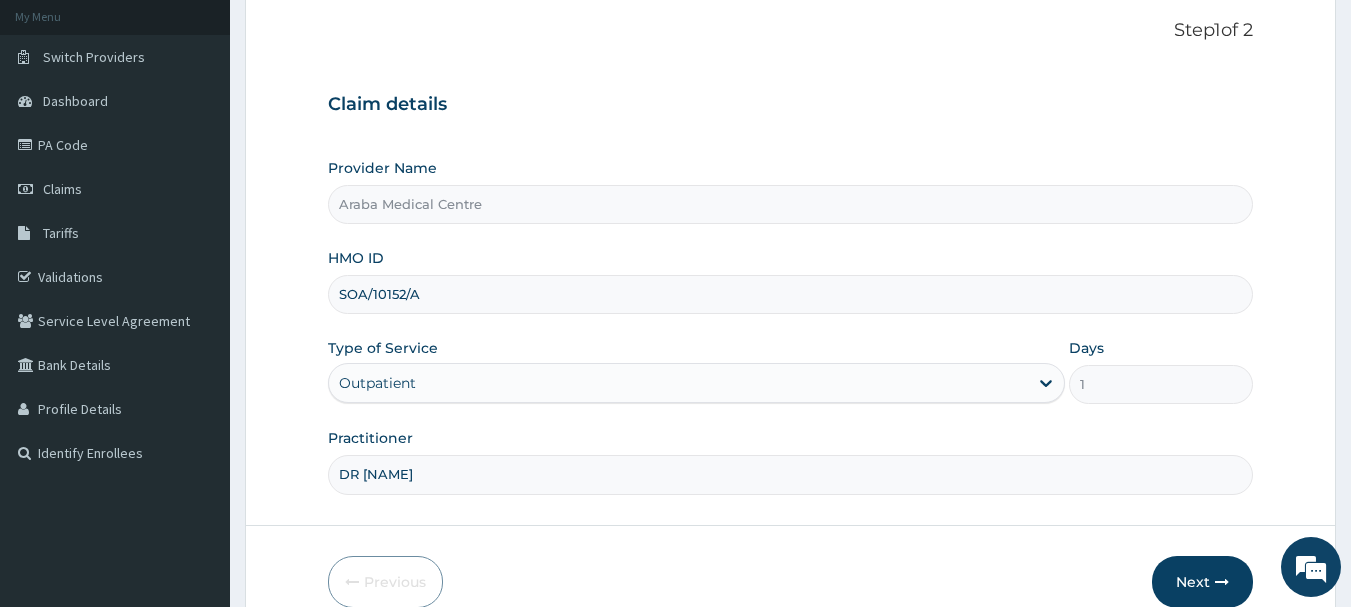 type on "DR [NAME]" 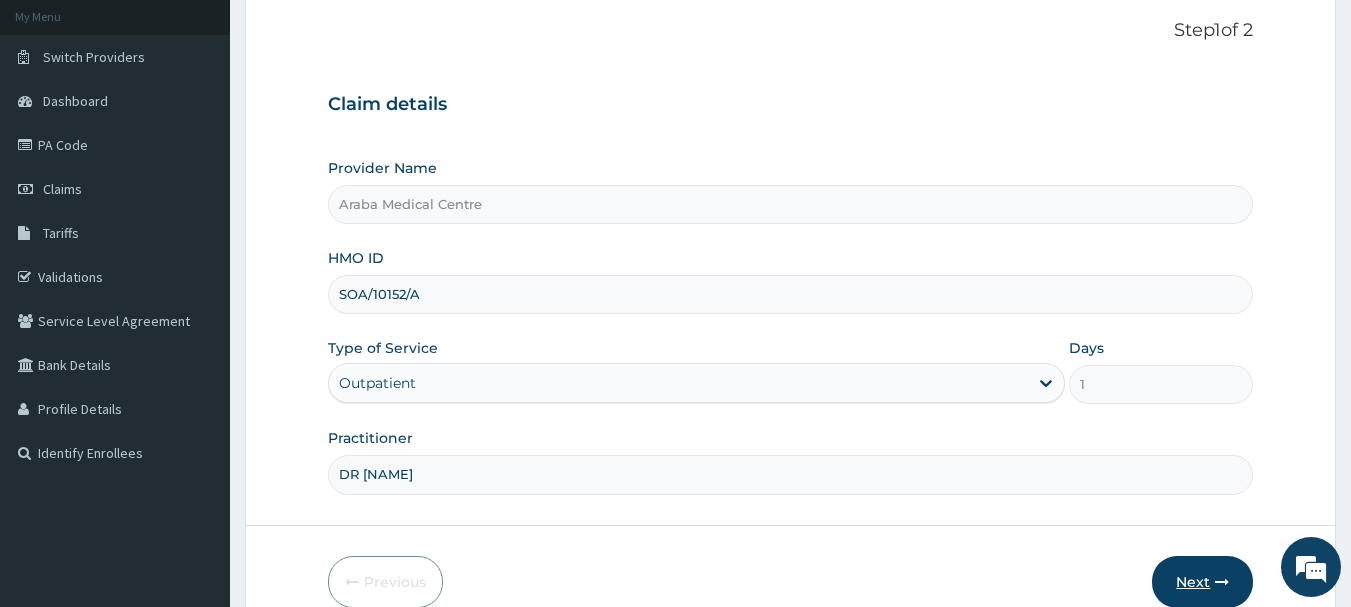 click on "Next" at bounding box center (1202, 582) 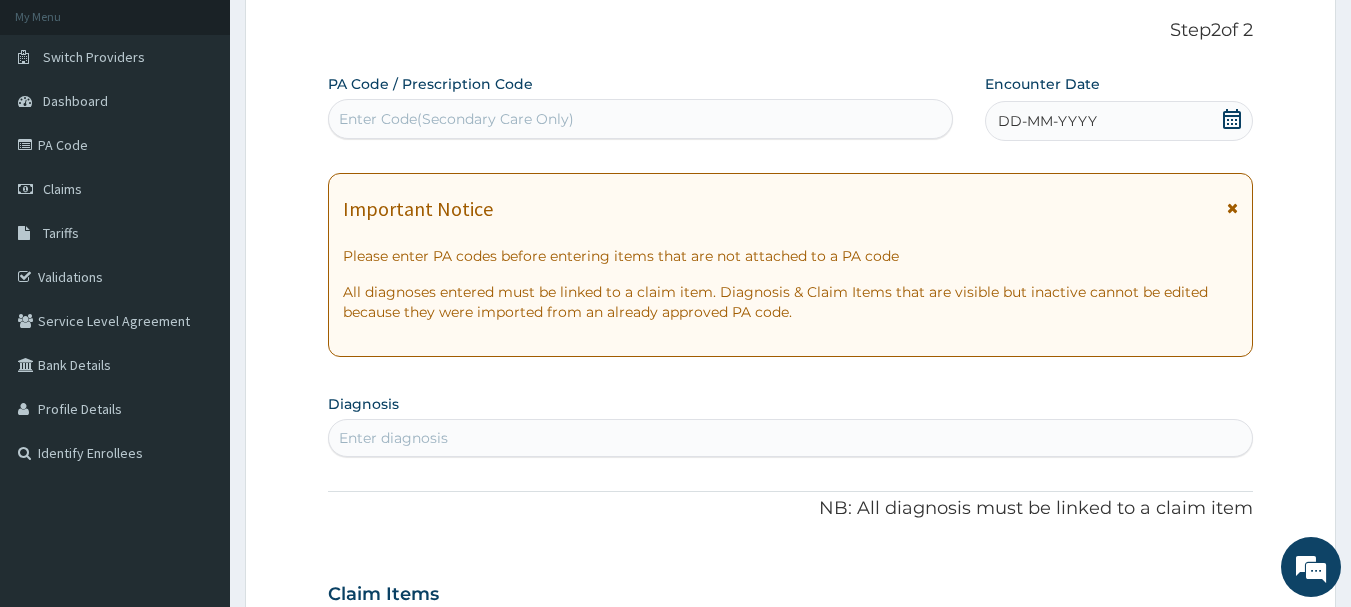 click 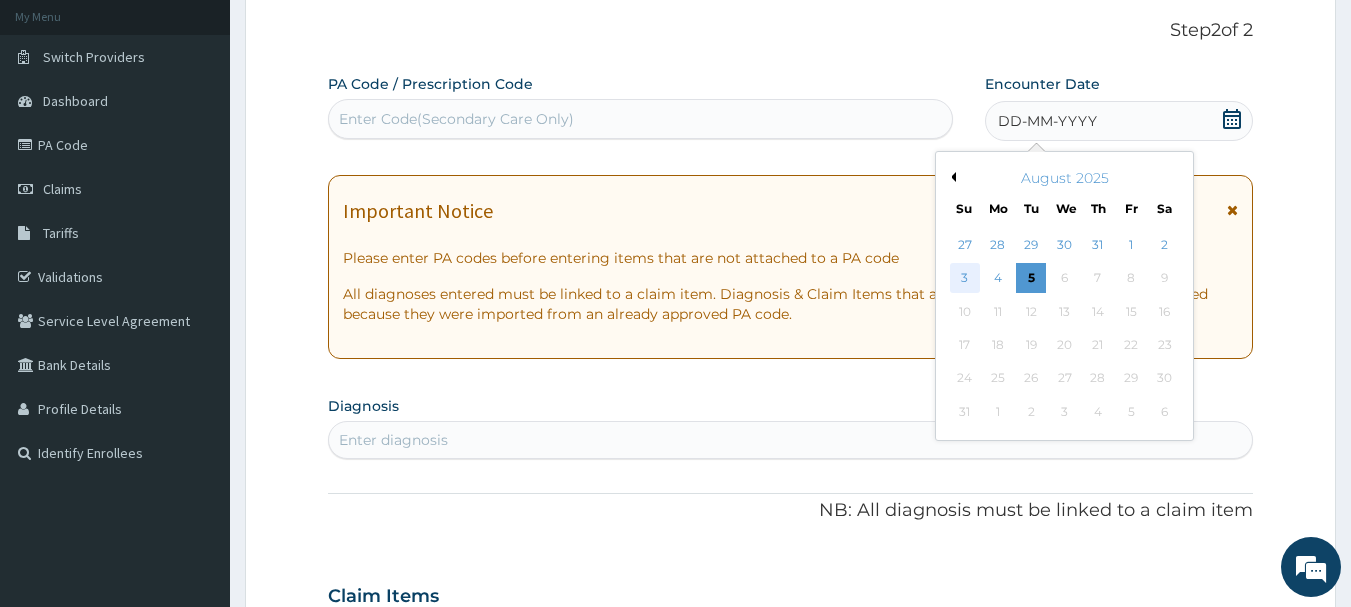 click on "3" at bounding box center [965, 279] 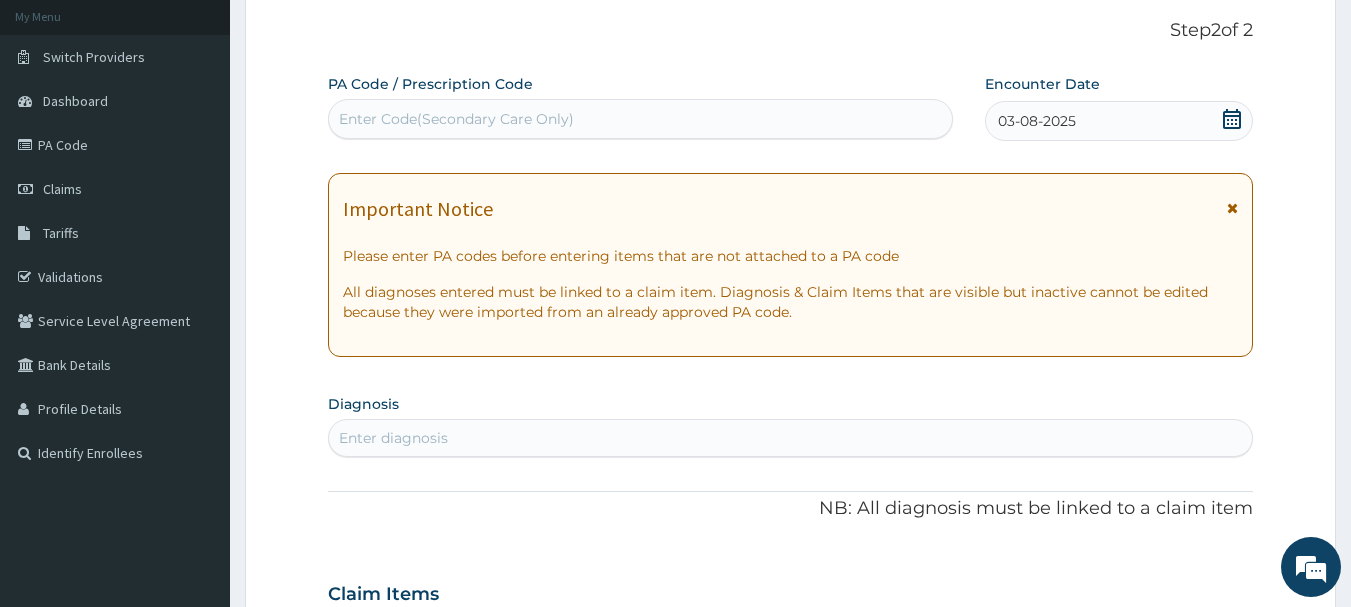 click on "Enter diagnosis" at bounding box center [791, 438] 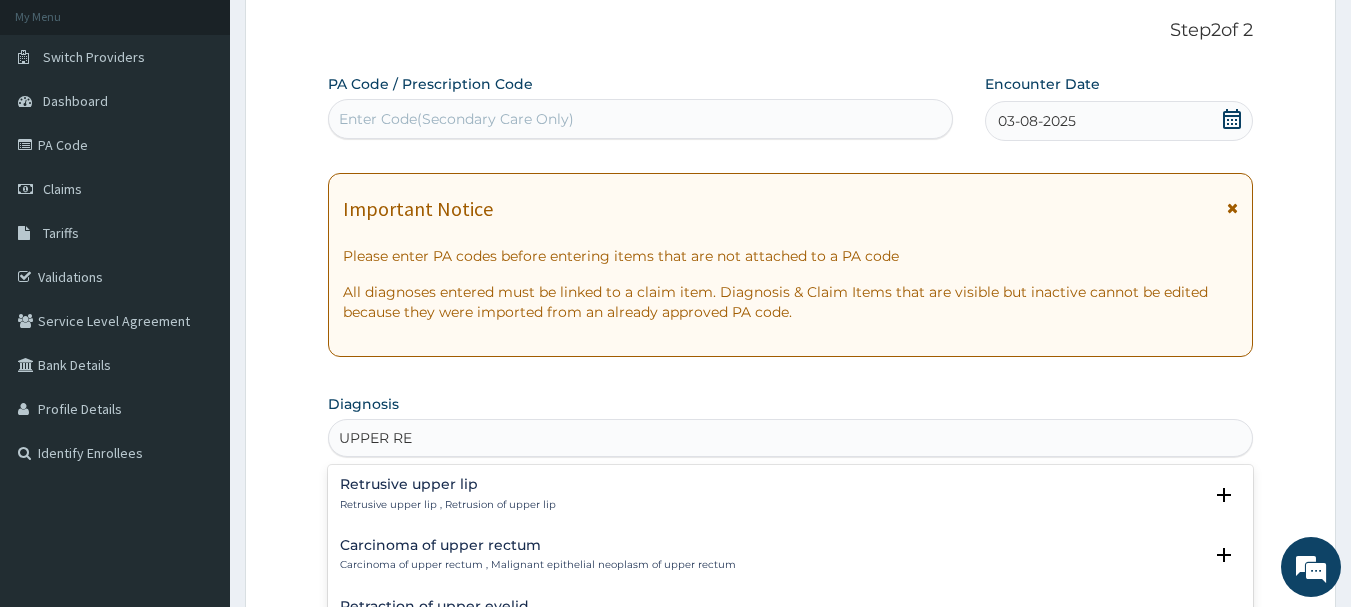 type on "UPPER RES" 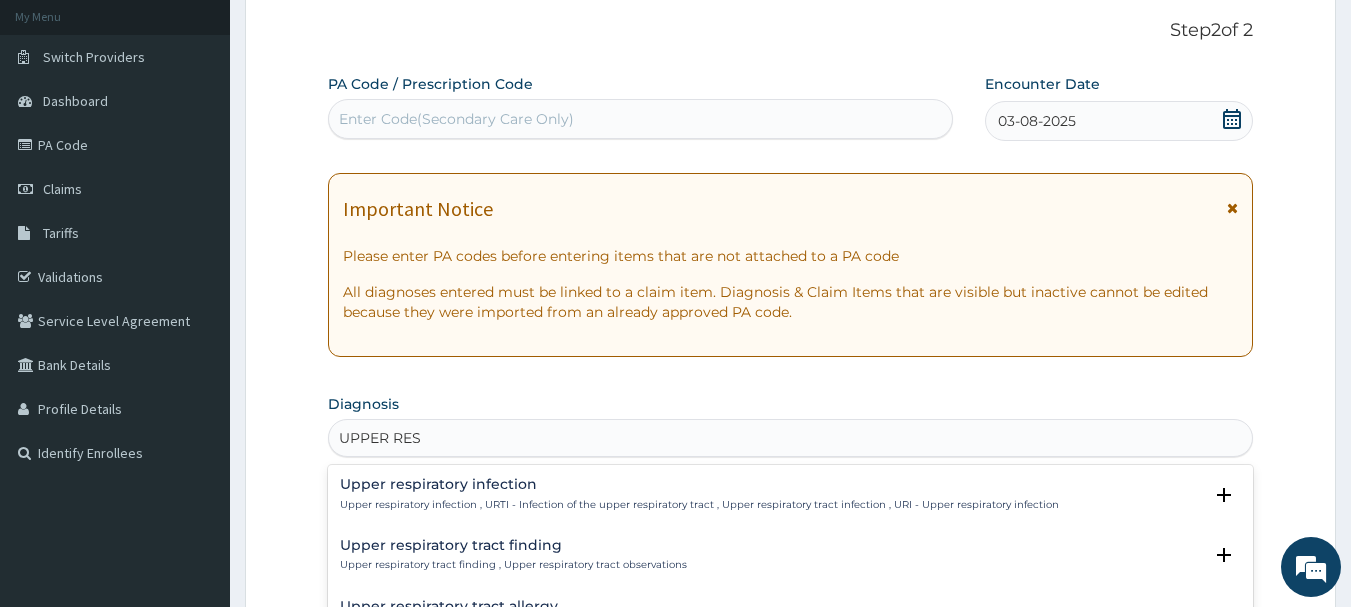click on "Upper respiratory infection" at bounding box center [699, 484] 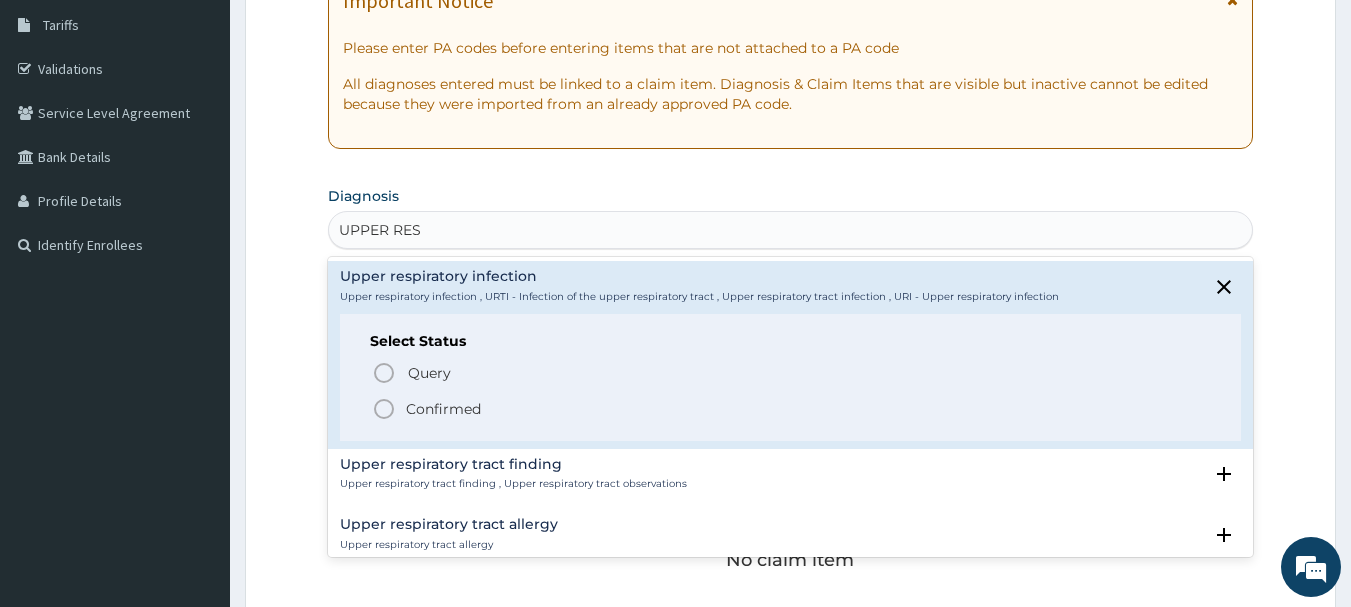 scroll, scrollTop: 338, scrollLeft: 0, axis: vertical 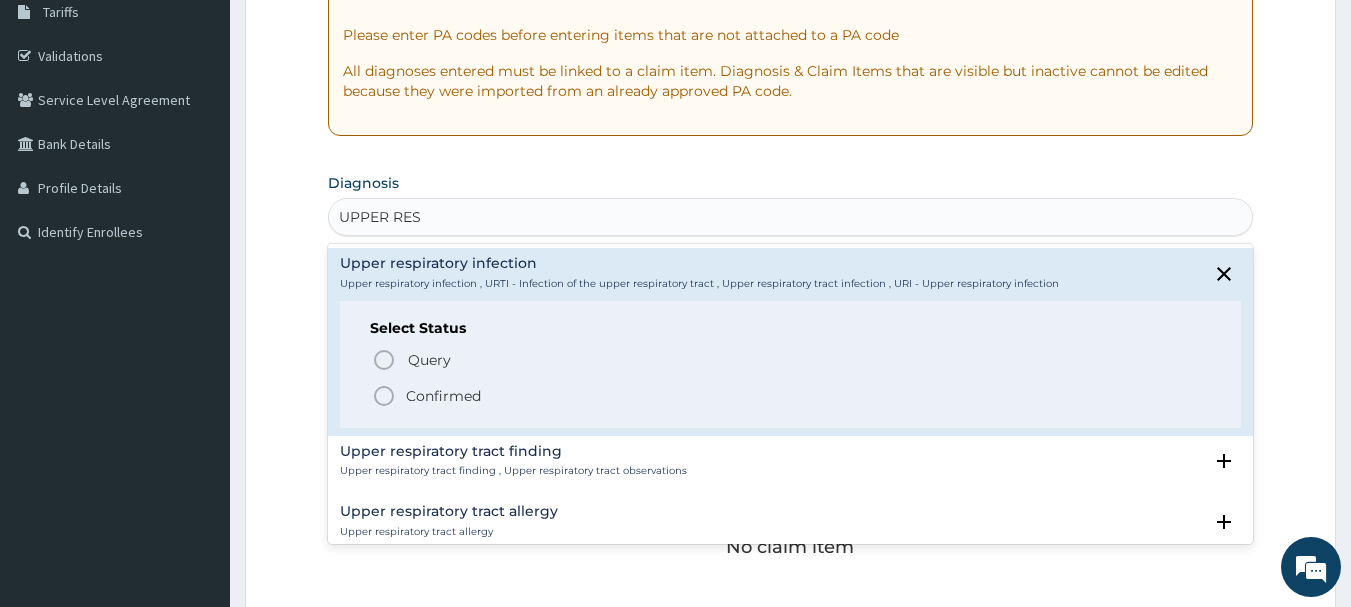 click 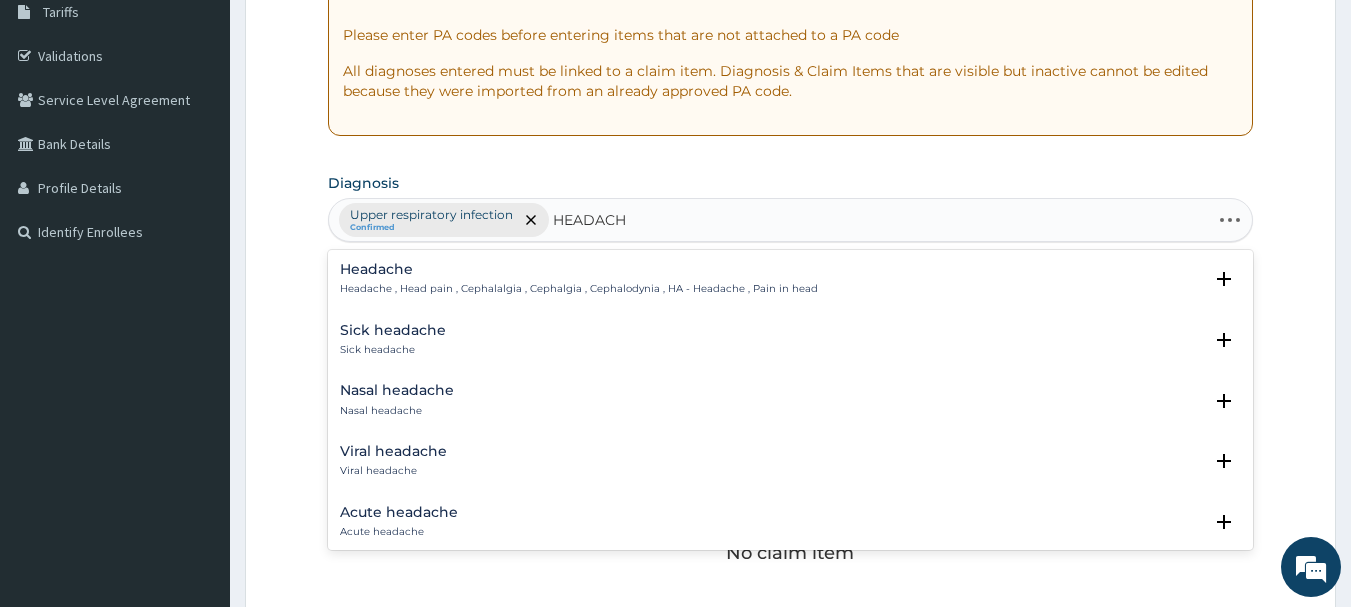 type on "HEADACHE" 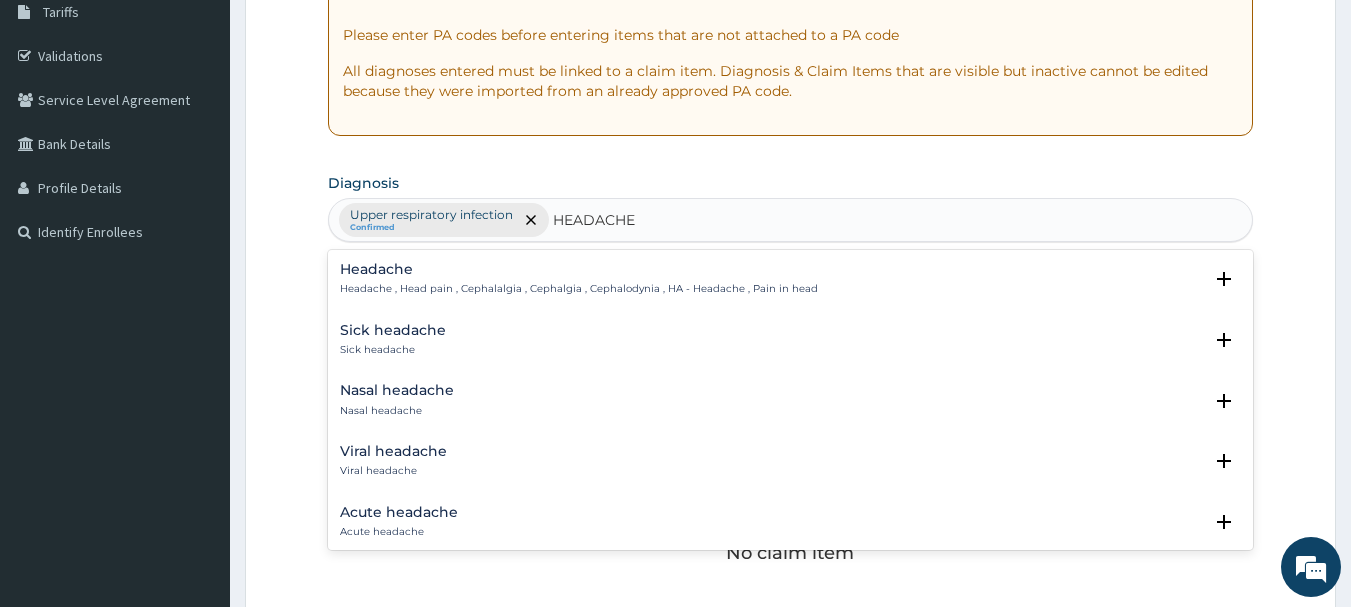 click on "Headache" at bounding box center (579, 269) 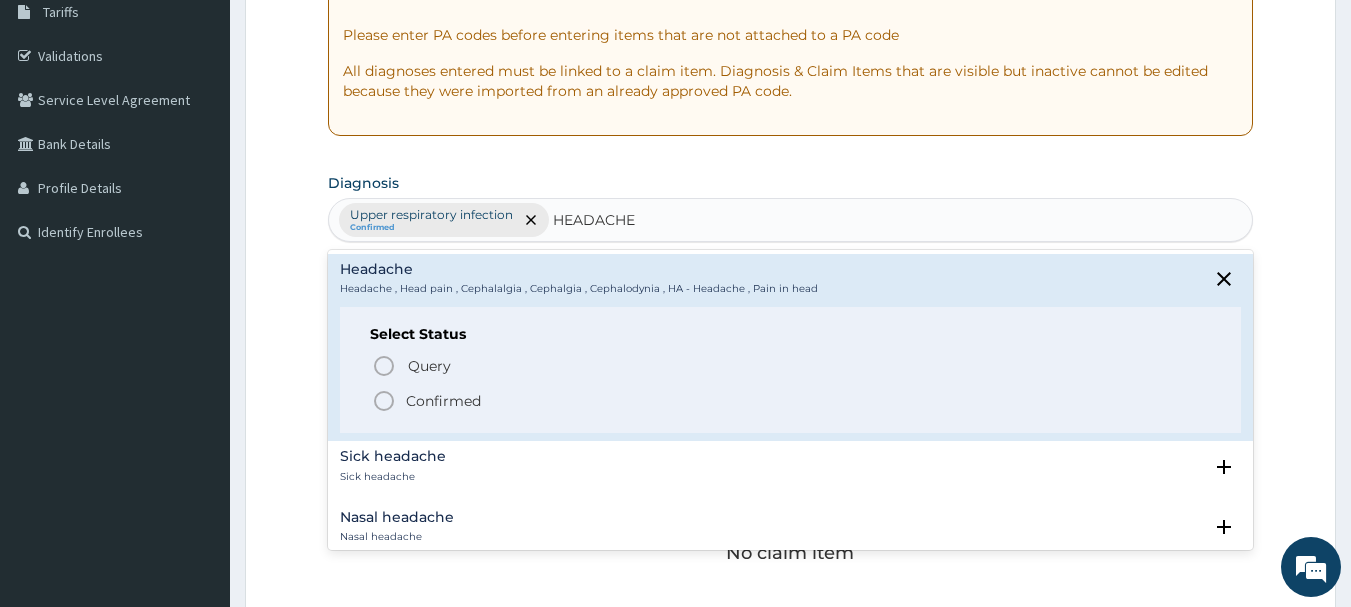 click 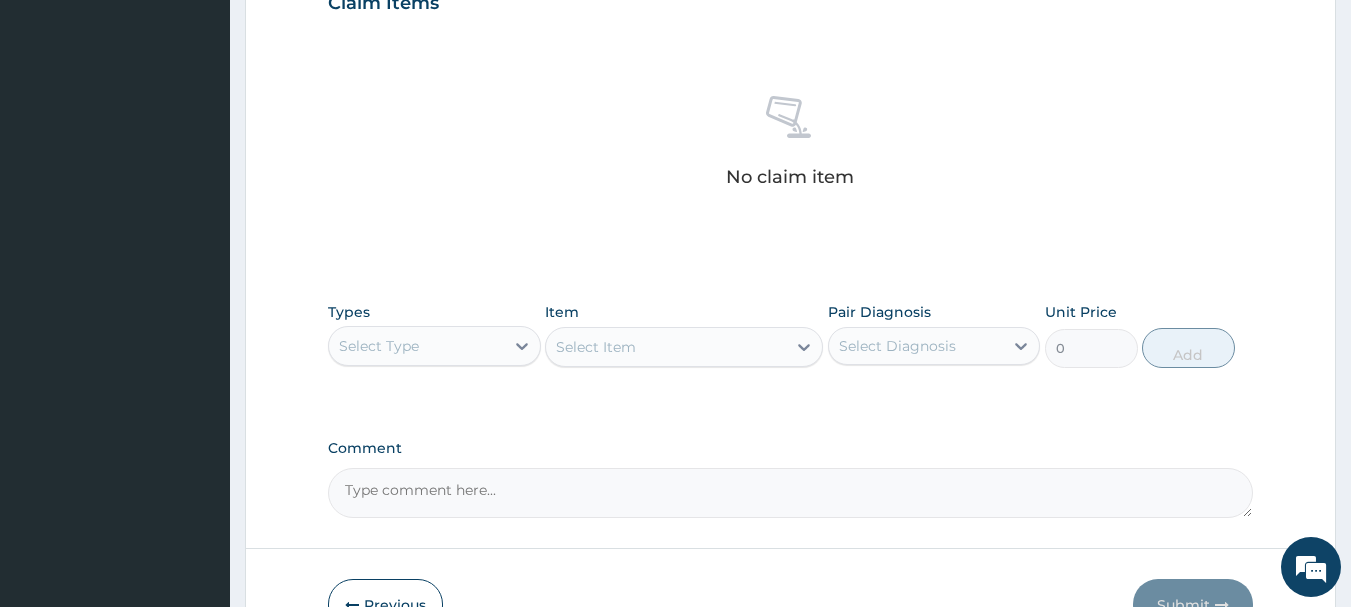 scroll, scrollTop: 784, scrollLeft: 0, axis: vertical 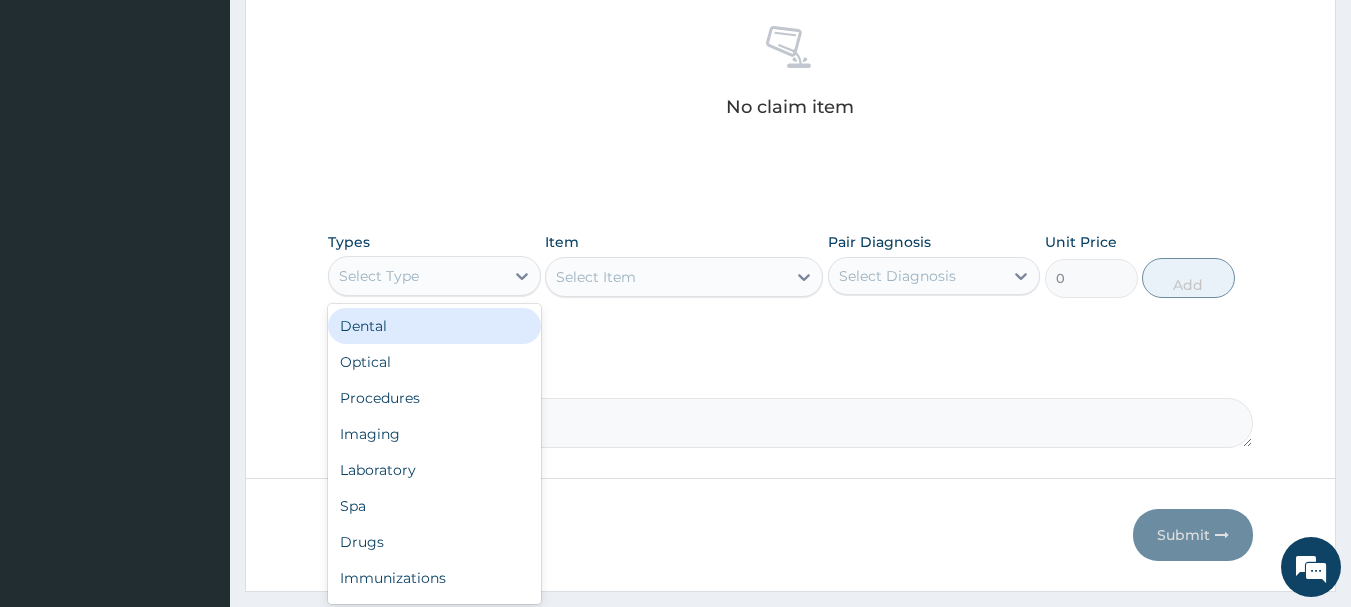 click on "Select Type" at bounding box center [416, 276] 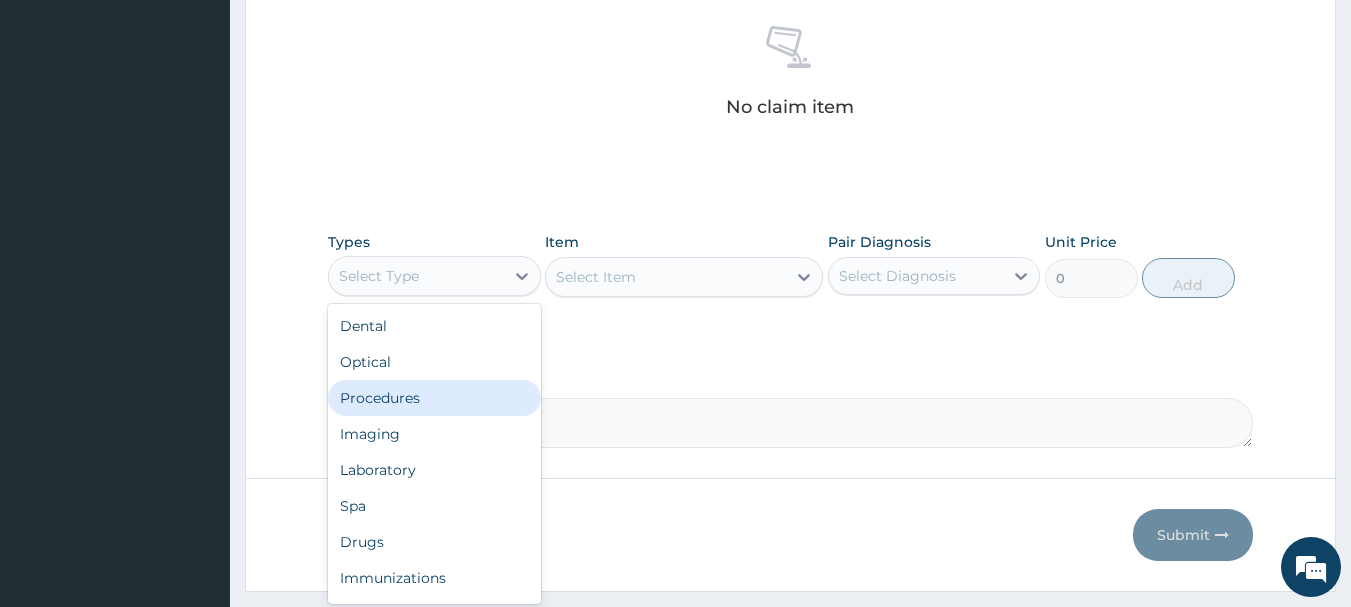 click on "Procedures" at bounding box center (434, 398) 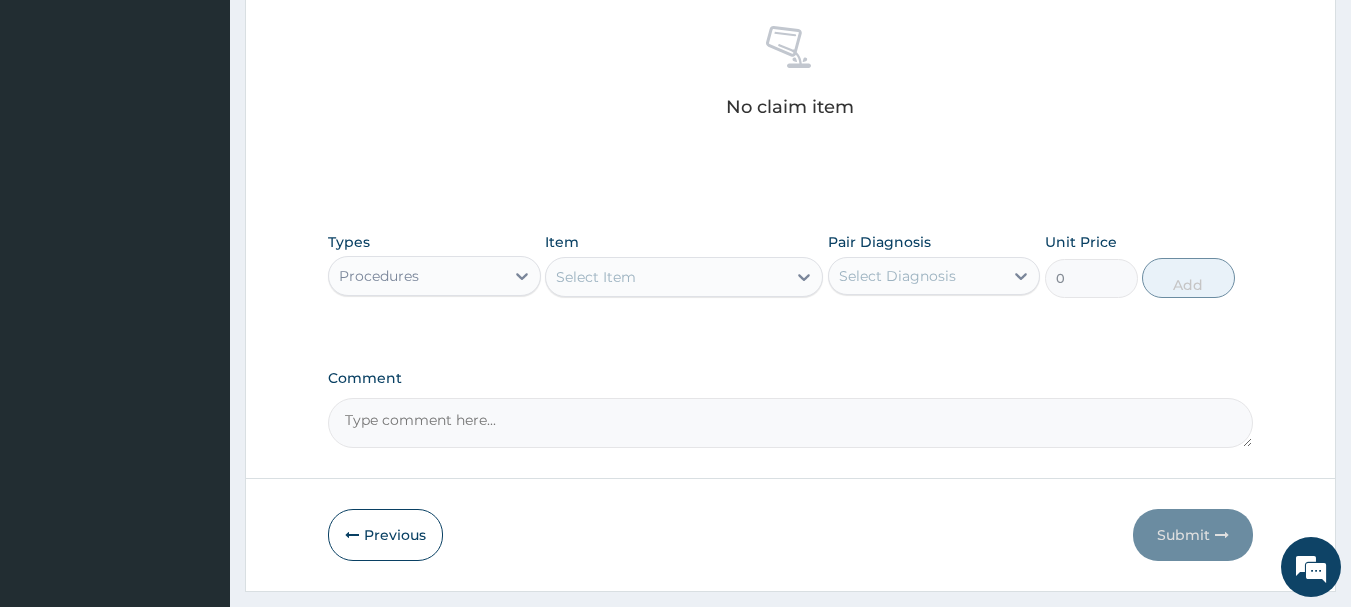 click on "Select Item" at bounding box center [666, 277] 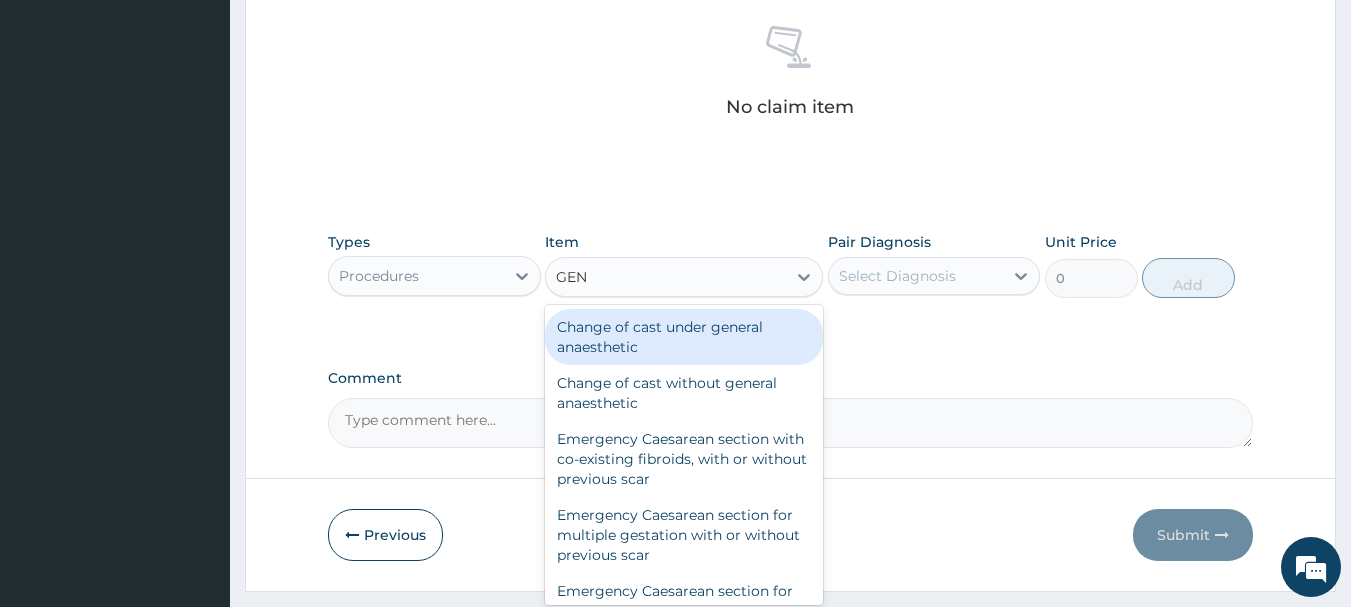 type on "GENE" 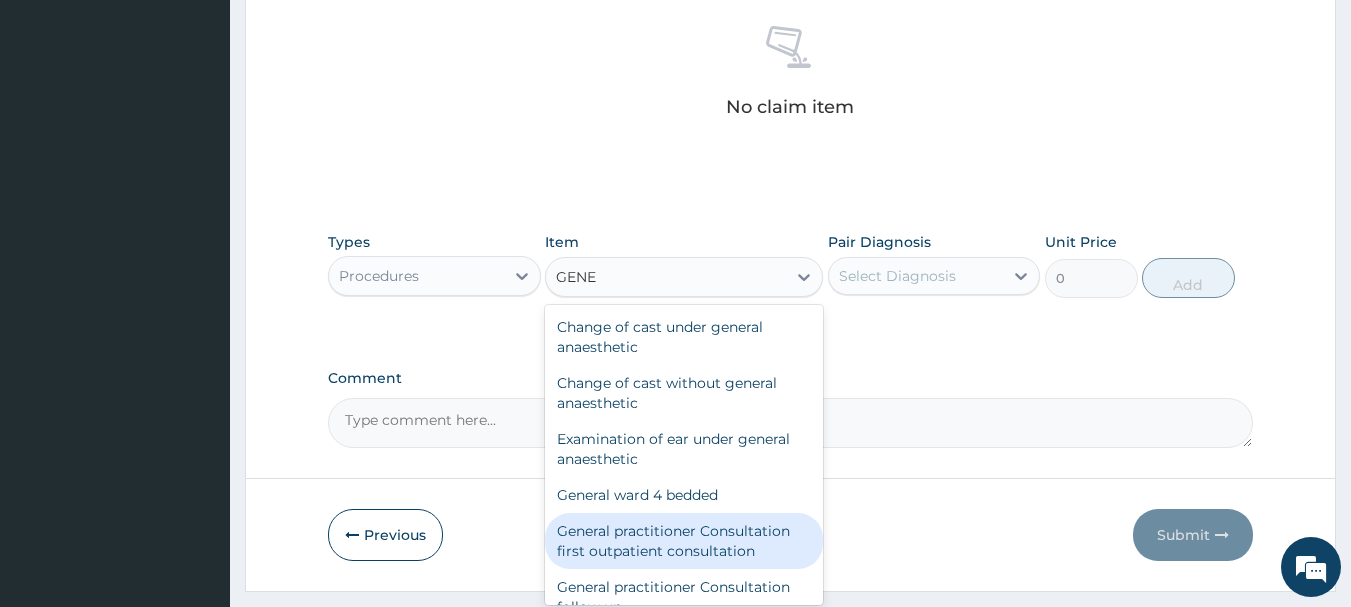 click on "General practitioner Consultation first outpatient consultation" at bounding box center [684, 541] 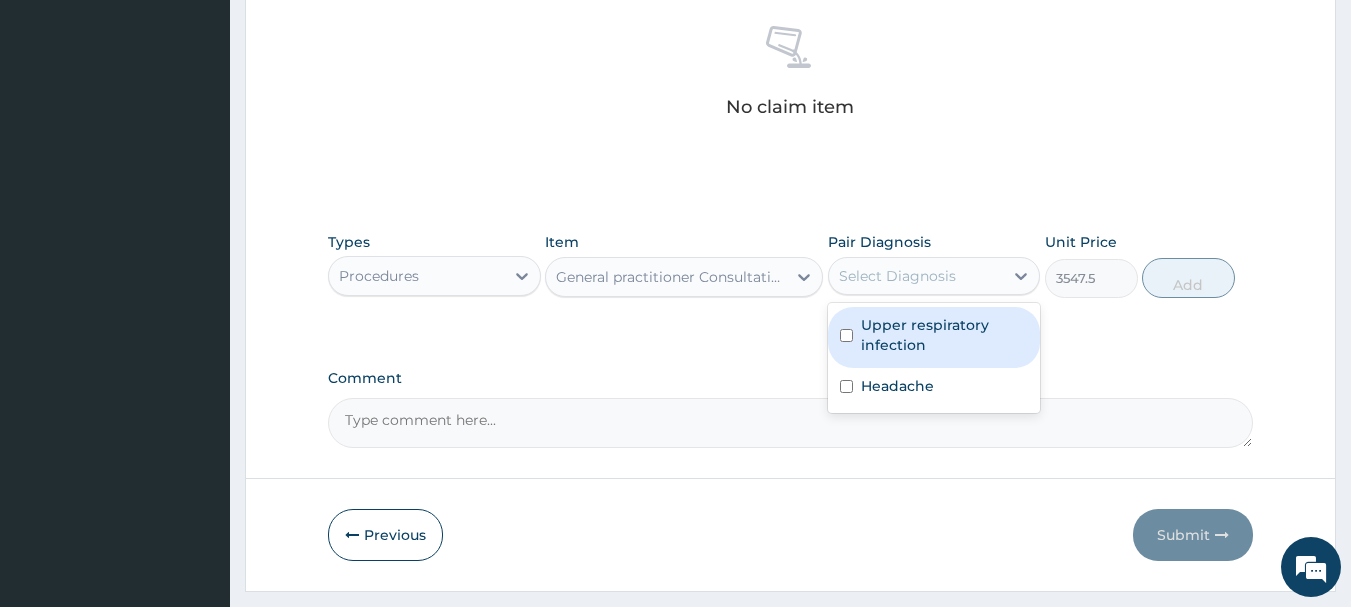 click on "Select Diagnosis" at bounding box center [916, 276] 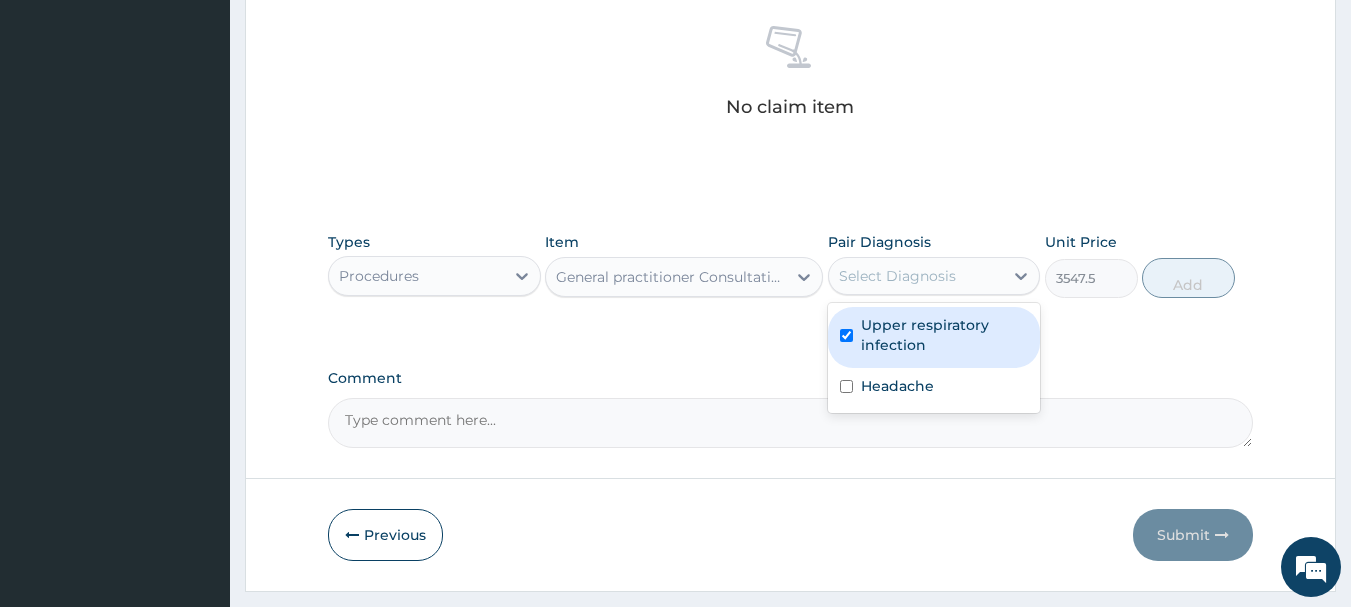 checkbox on "true" 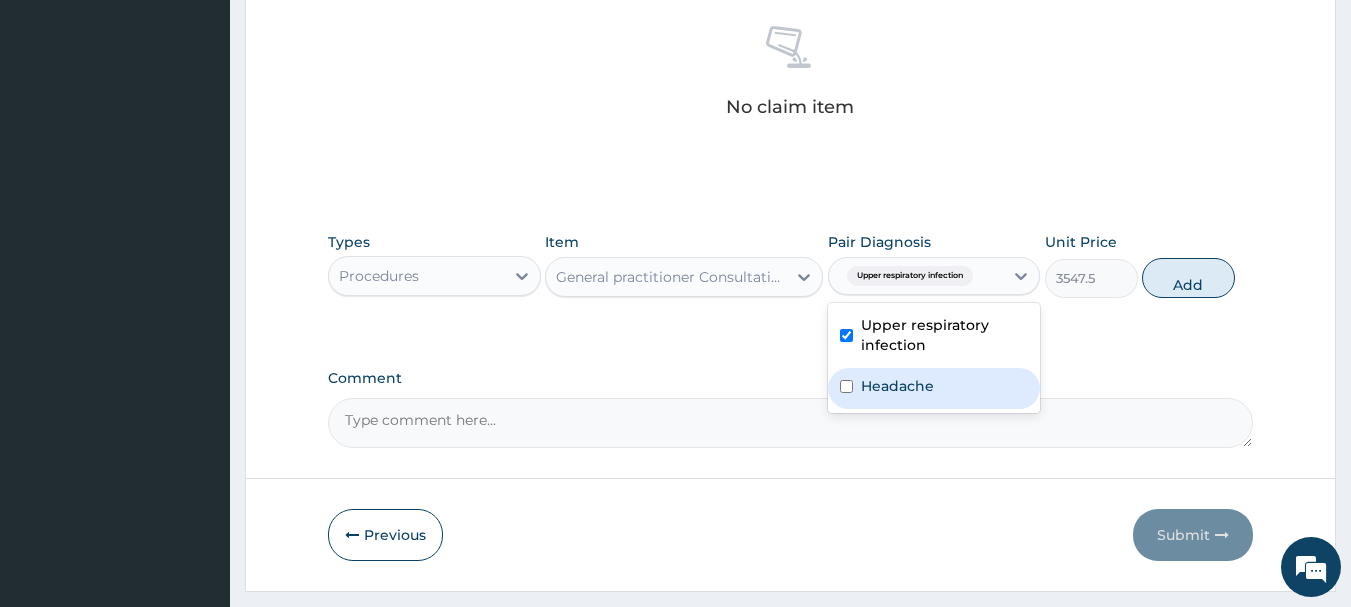 click on "Headache" at bounding box center (897, 386) 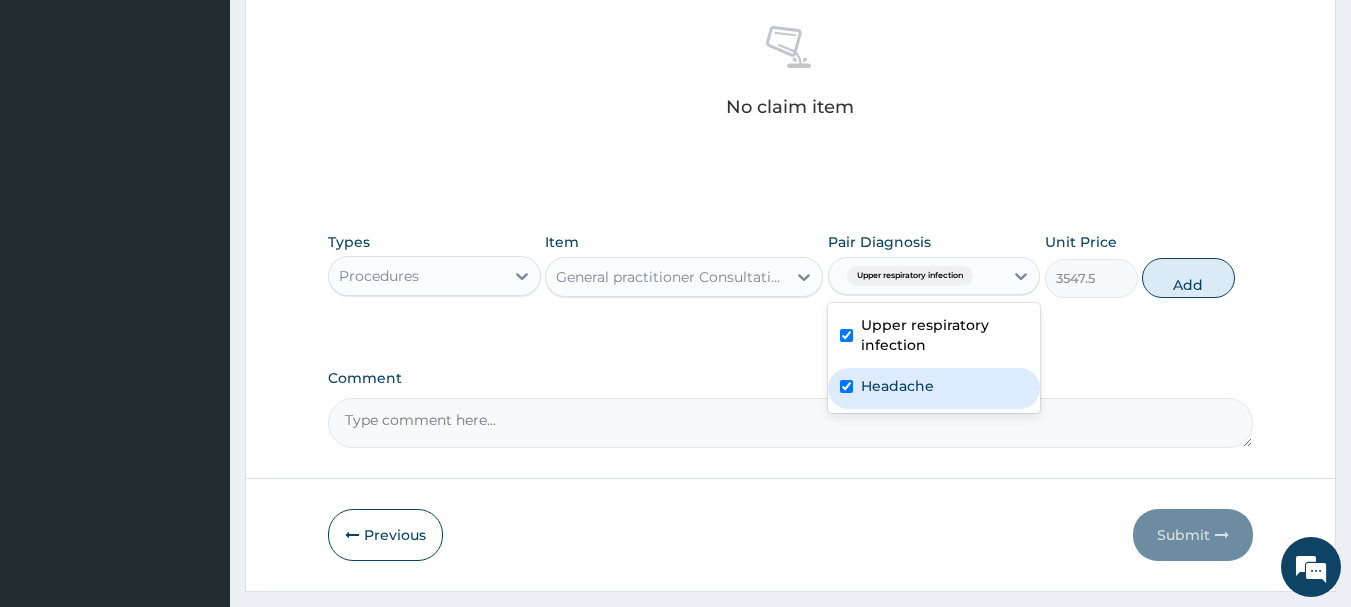 checkbox on "true" 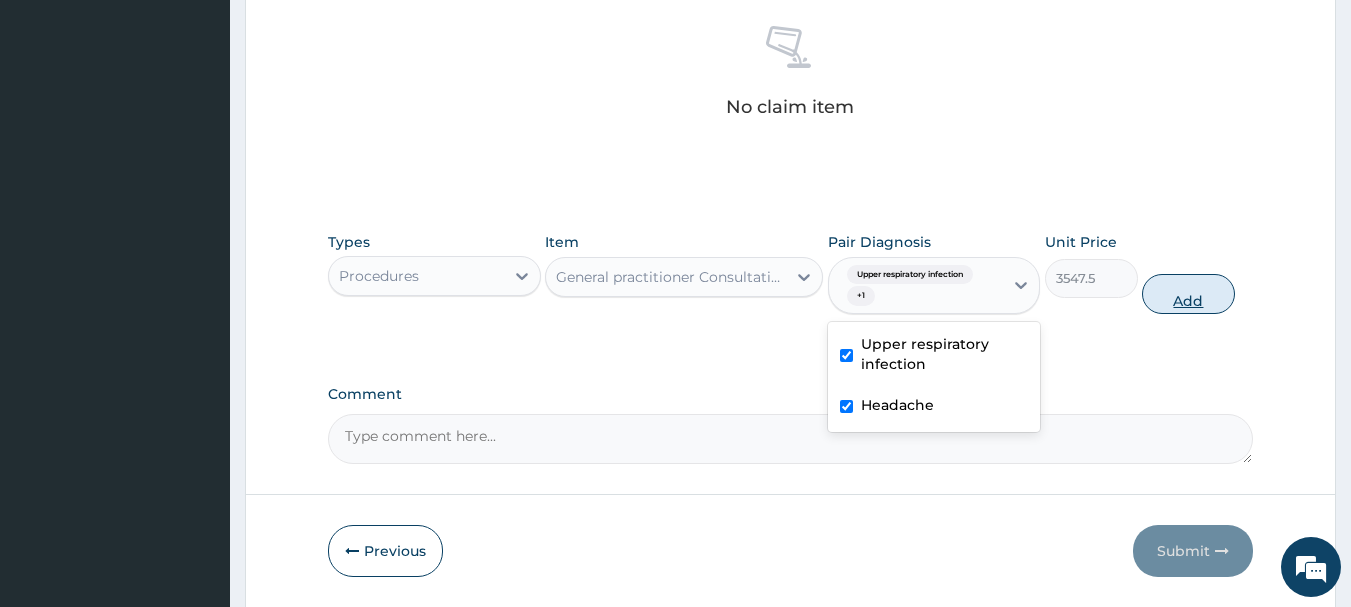 click on "Add" at bounding box center [1188, 294] 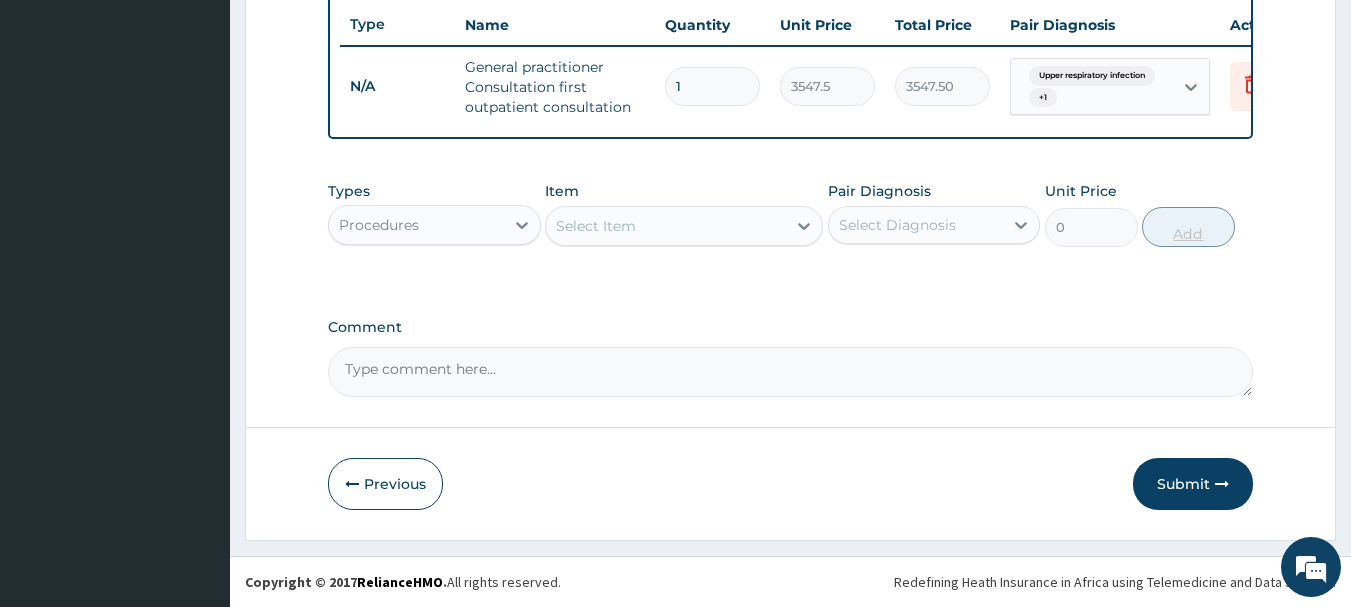 scroll, scrollTop: 766, scrollLeft: 0, axis: vertical 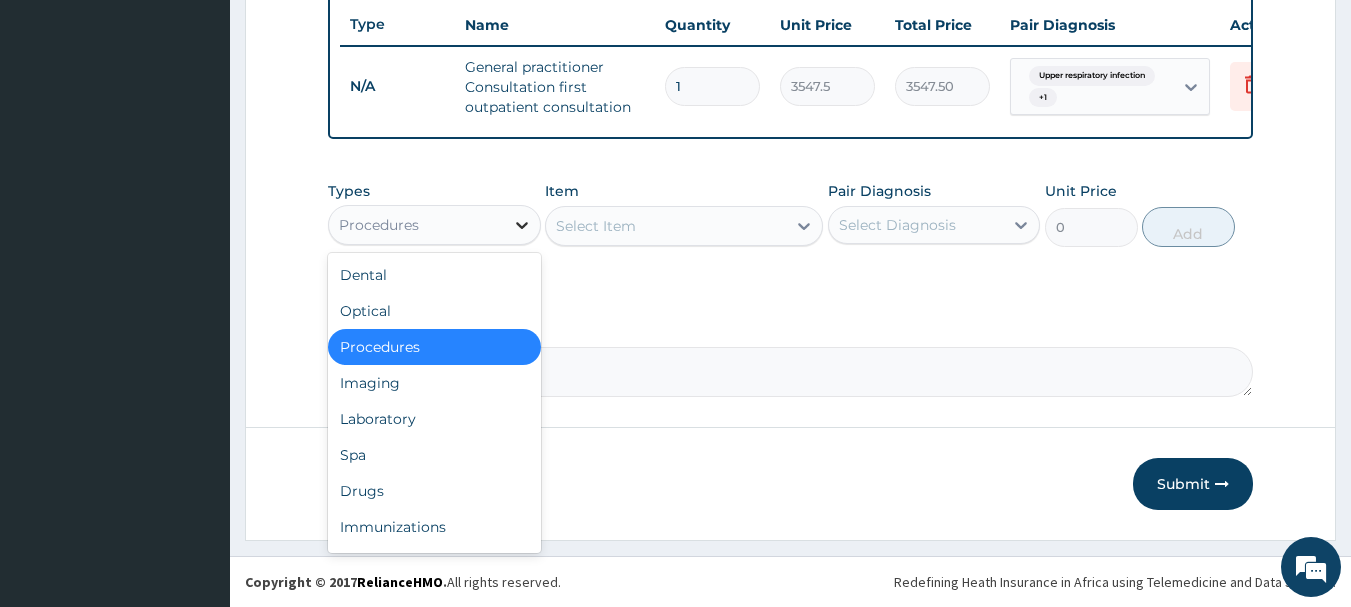 click at bounding box center (522, 225) 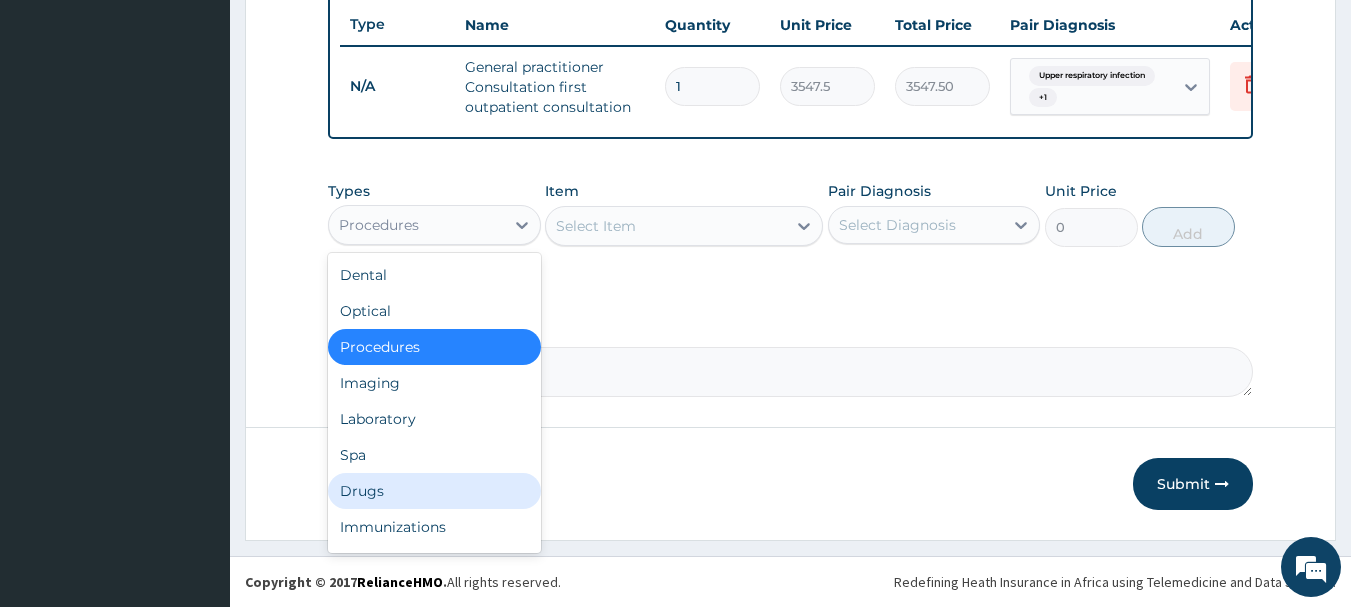 click on "Drugs" at bounding box center [434, 491] 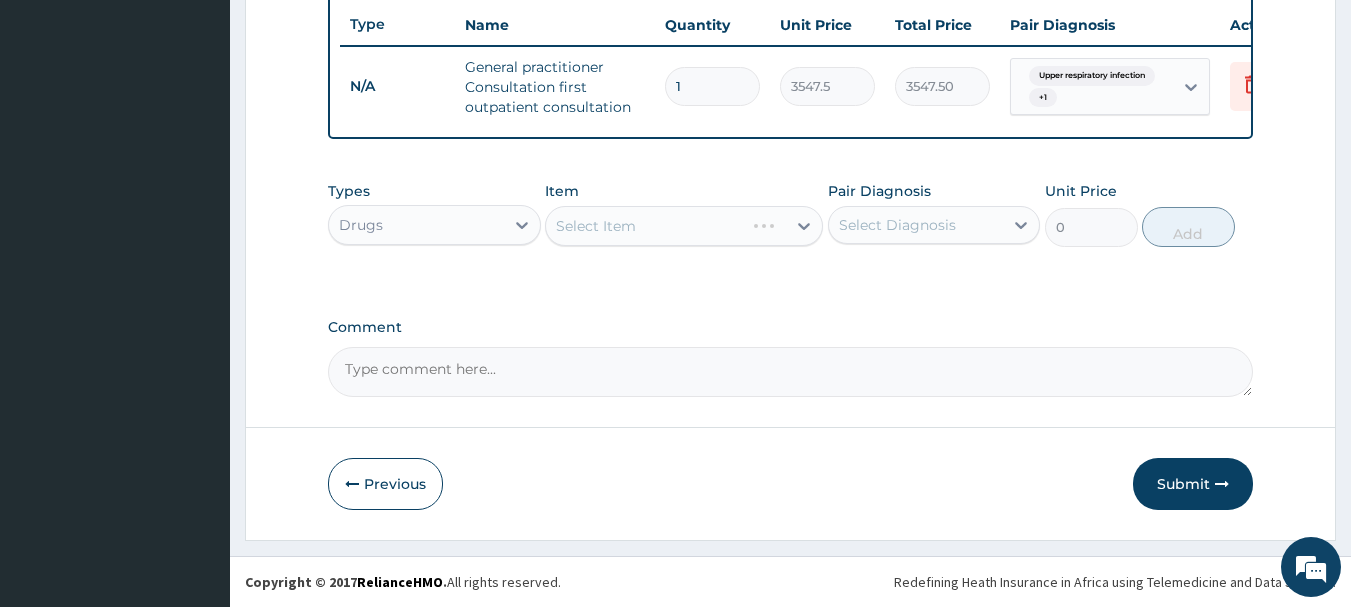 click on "Select Item" at bounding box center (684, 226) 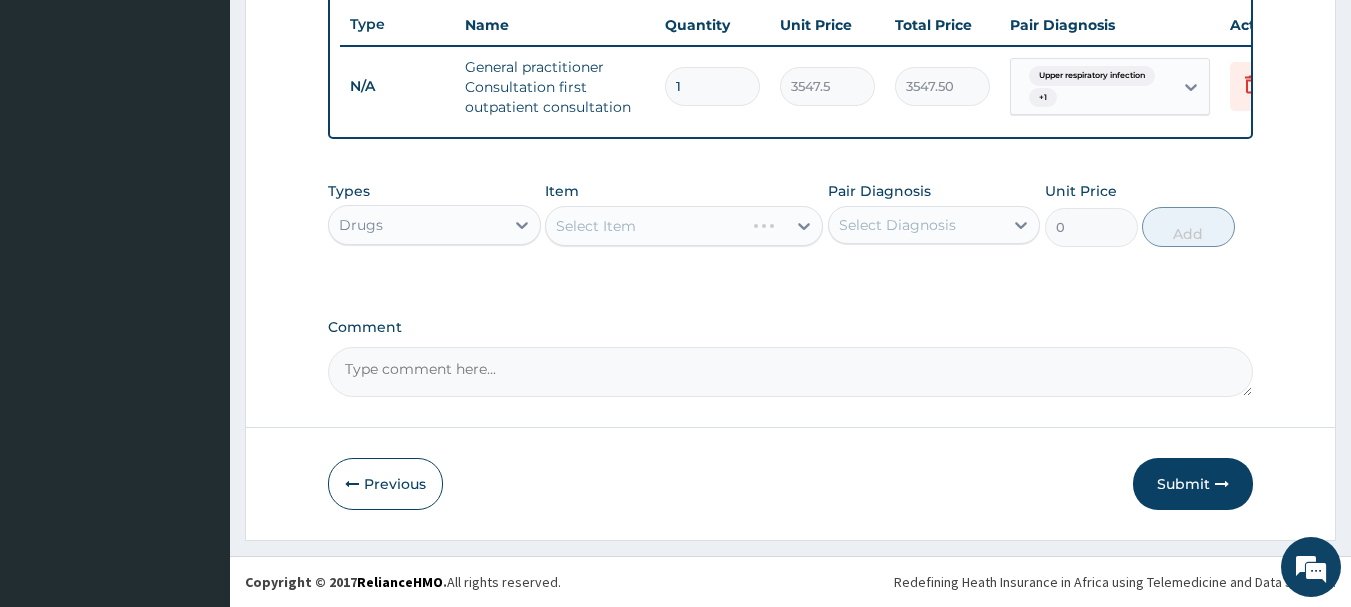 click on "Select Item" at bounding box center (684, 226) 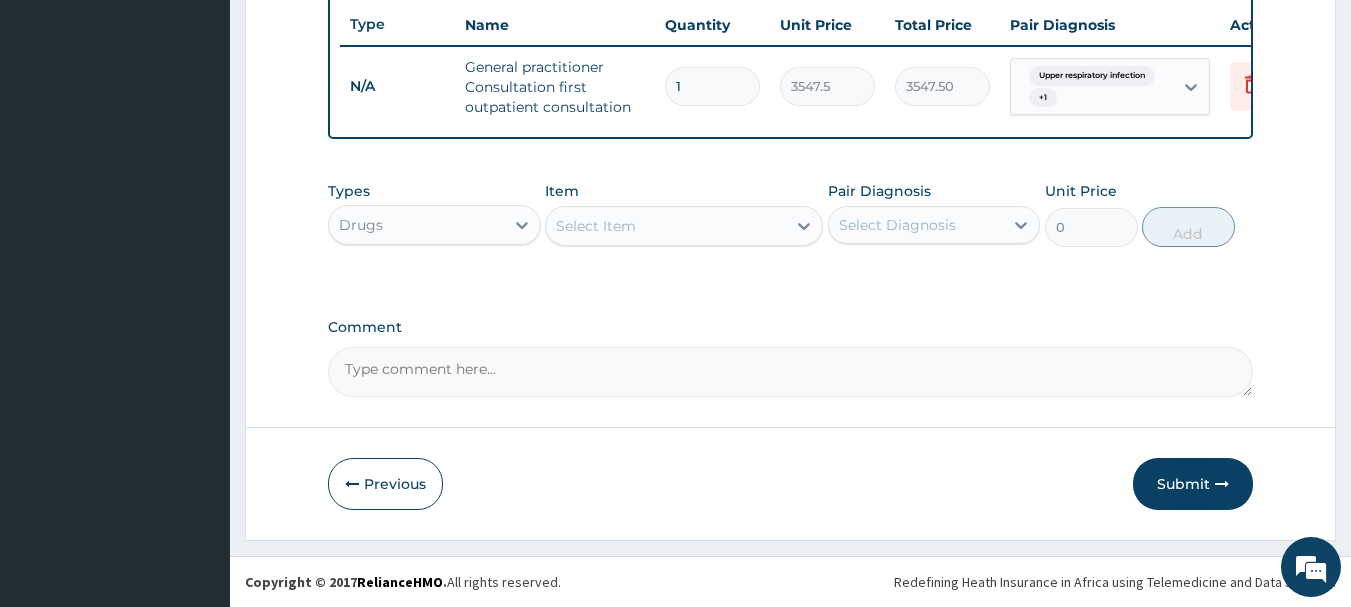 click on "Select Item" at bounding box center [666, 226] 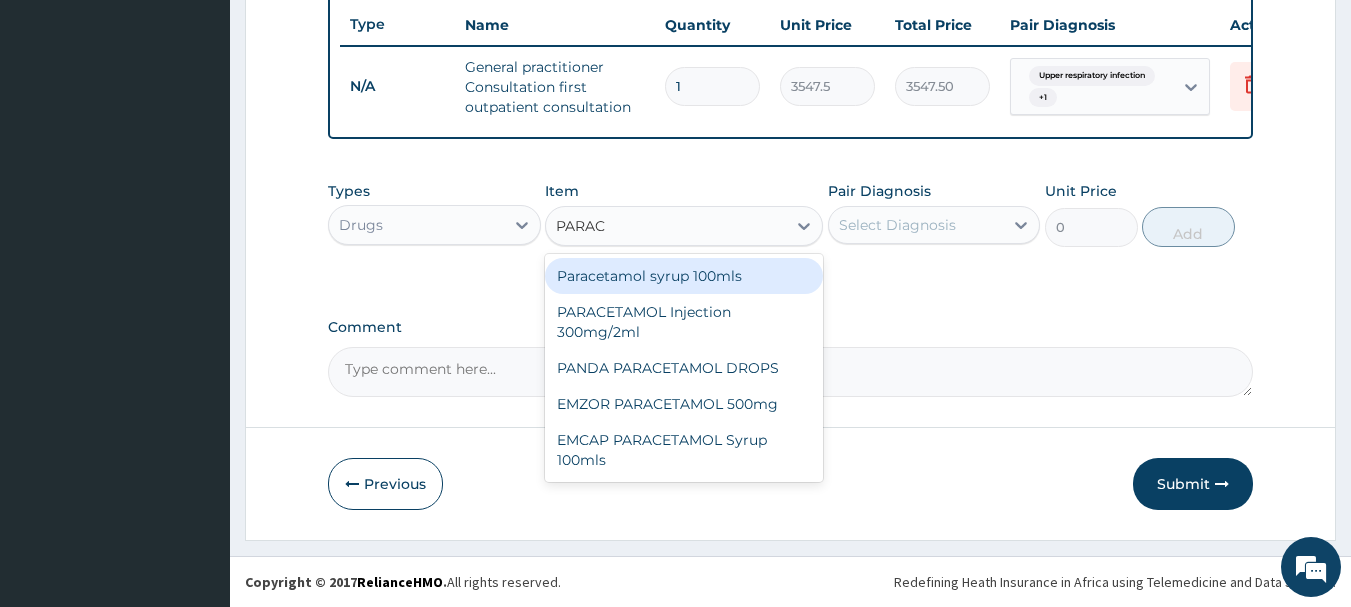 type on "PARACE" 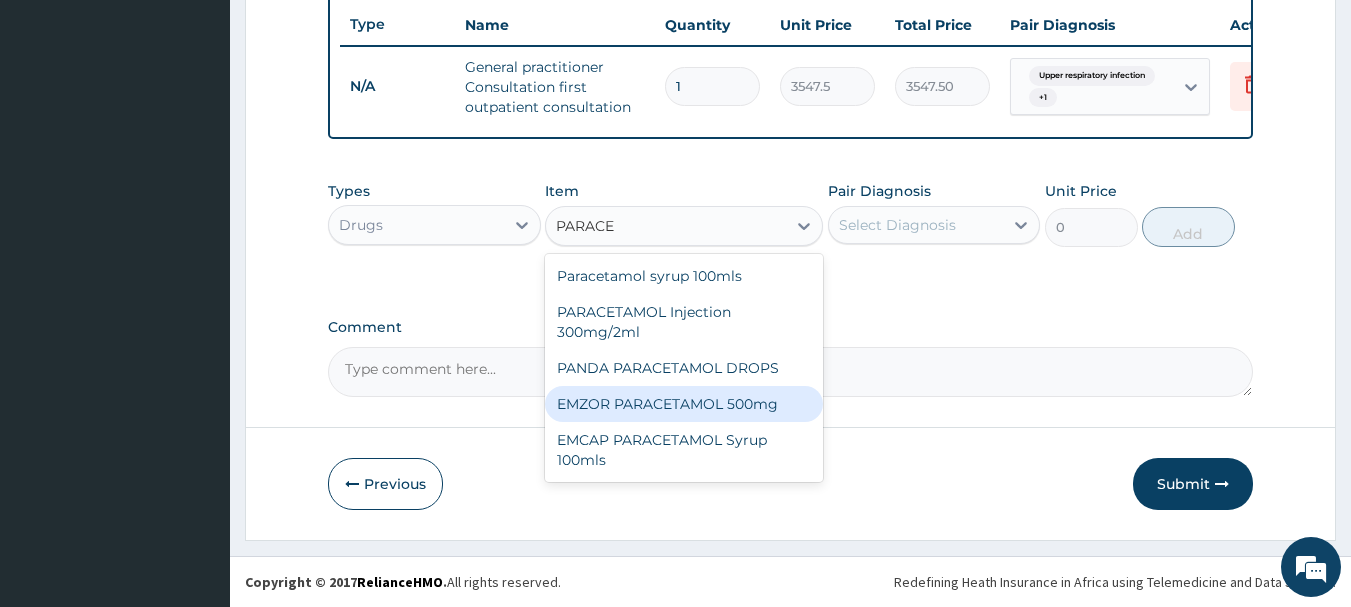 click on "EMZOR PARACETAMOL 500mg" at bounding box center (684, 404) 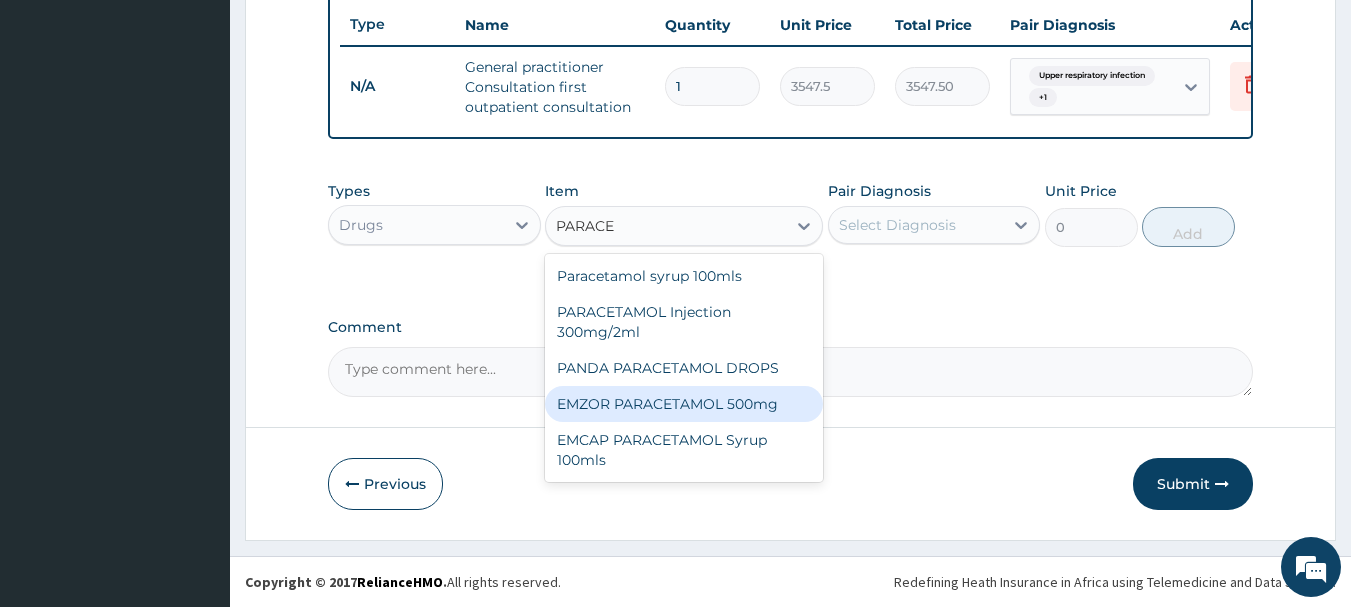 type 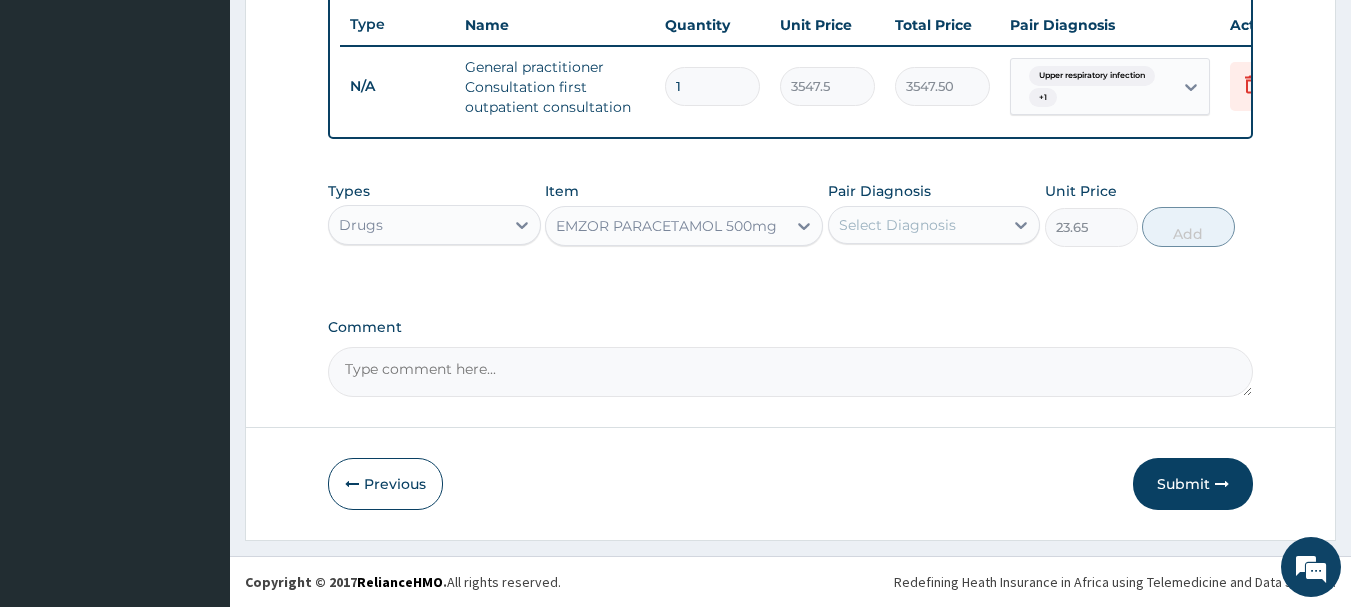 click on "Select Diagnosis" at bounding box center [916, 225] 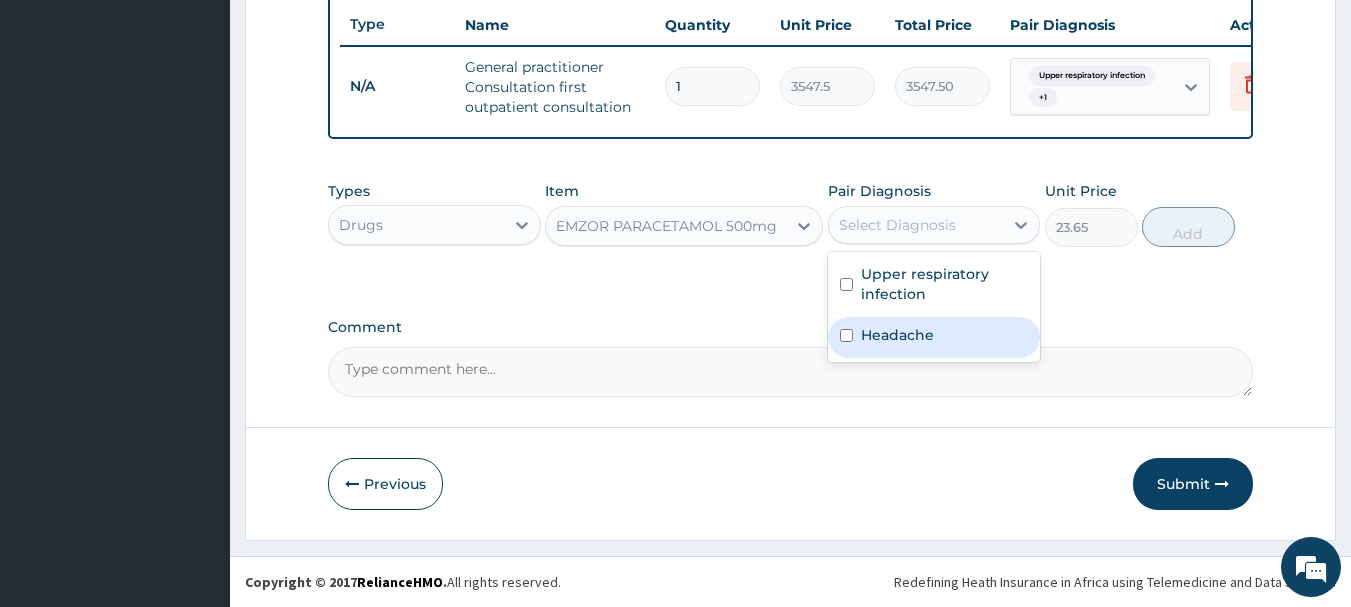 click on "Headache" at bounding box center (897, 335) 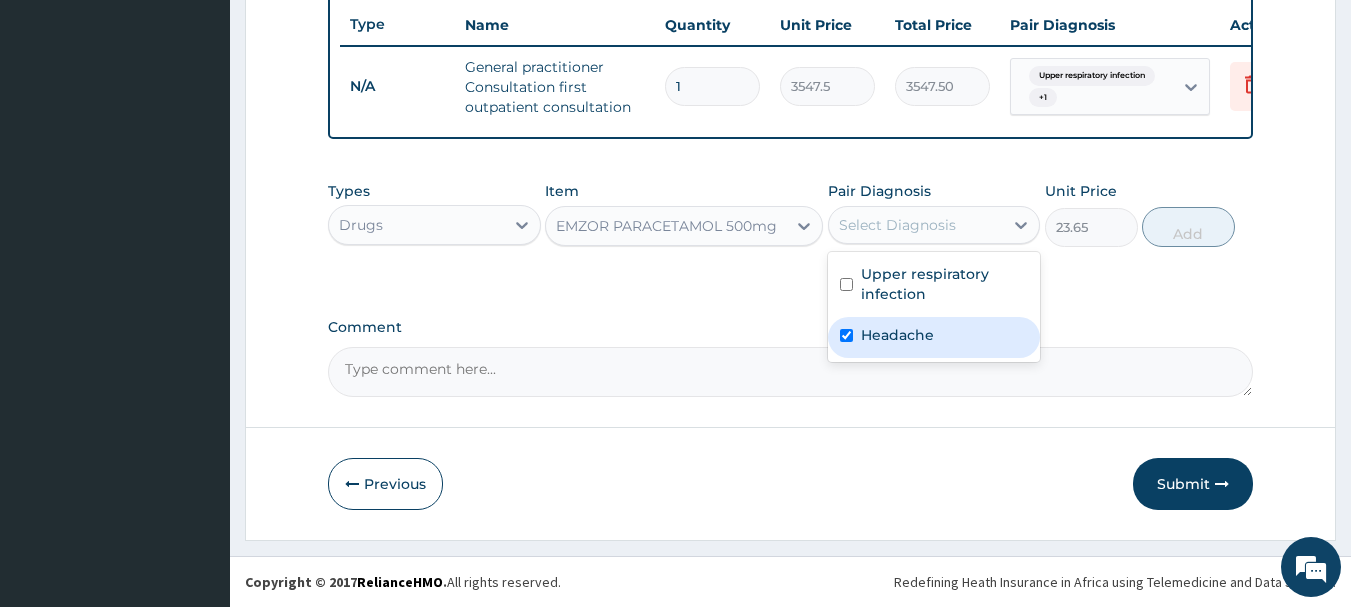 checkbox on "true" 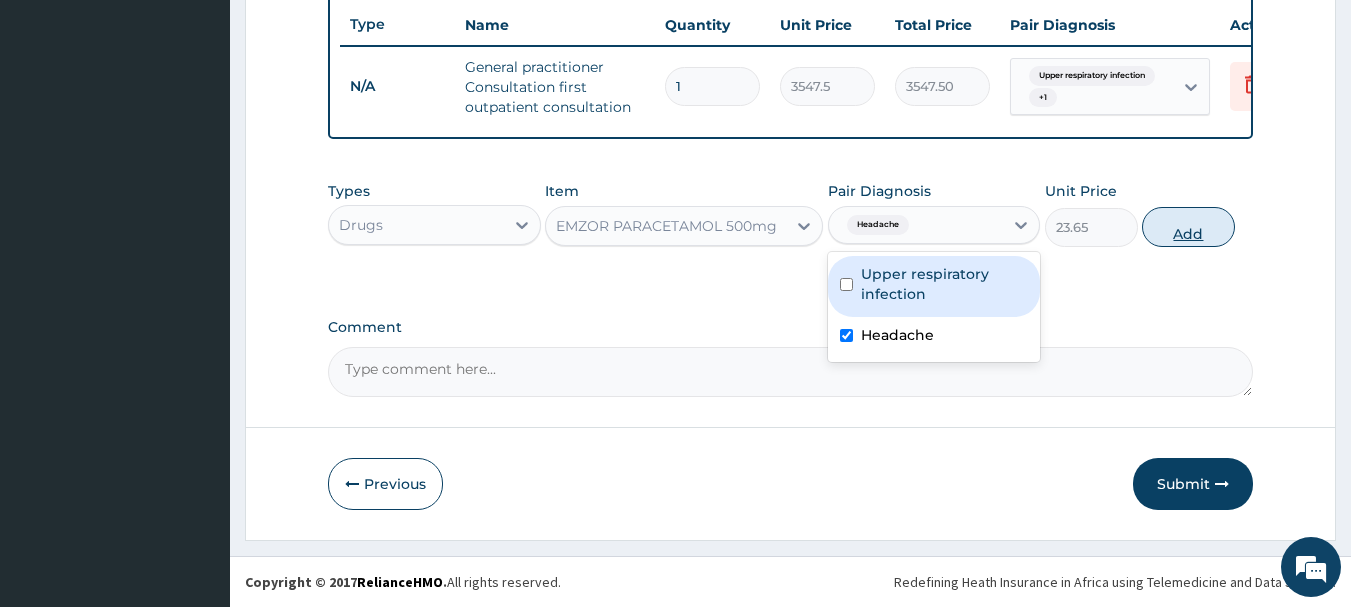 click on "Add" at bounding box center [1188, 227] 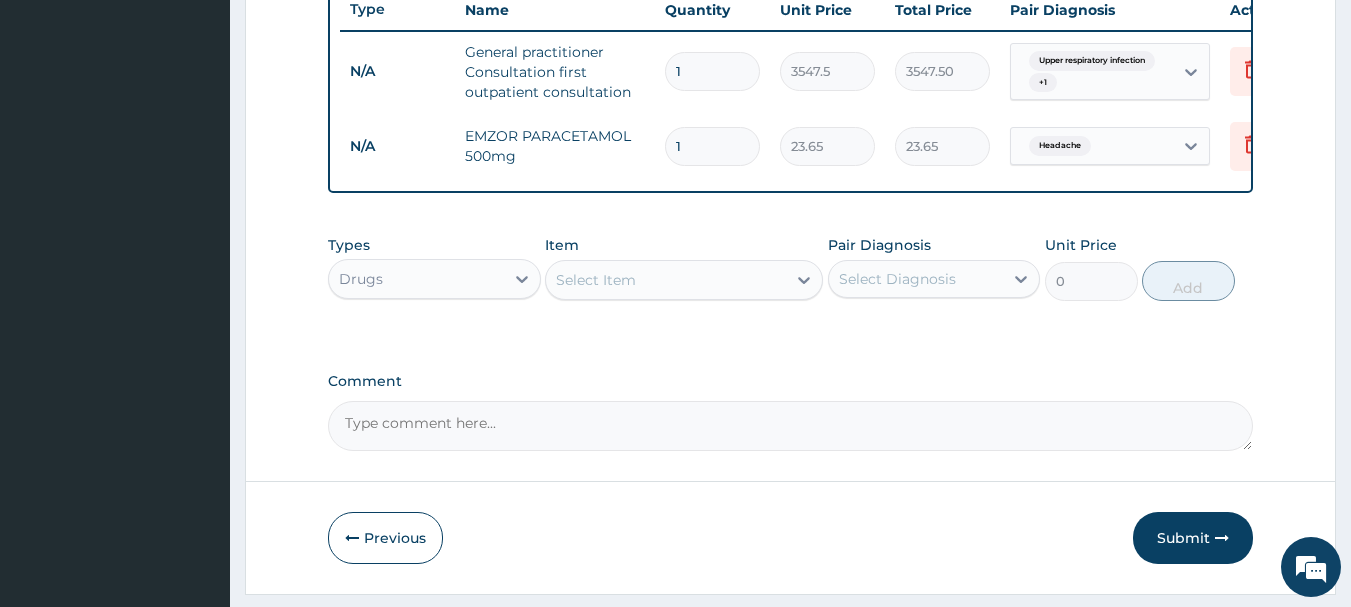 click on "Select Item" at bounding box center (666, 280) 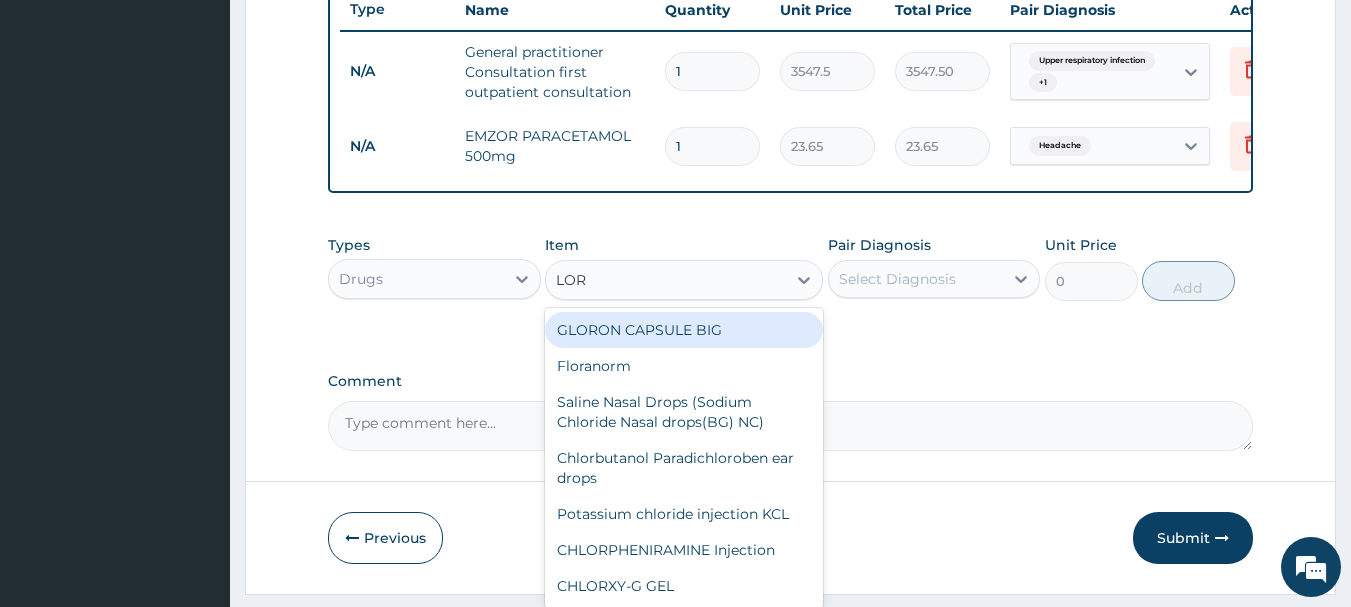 type on "LORA" 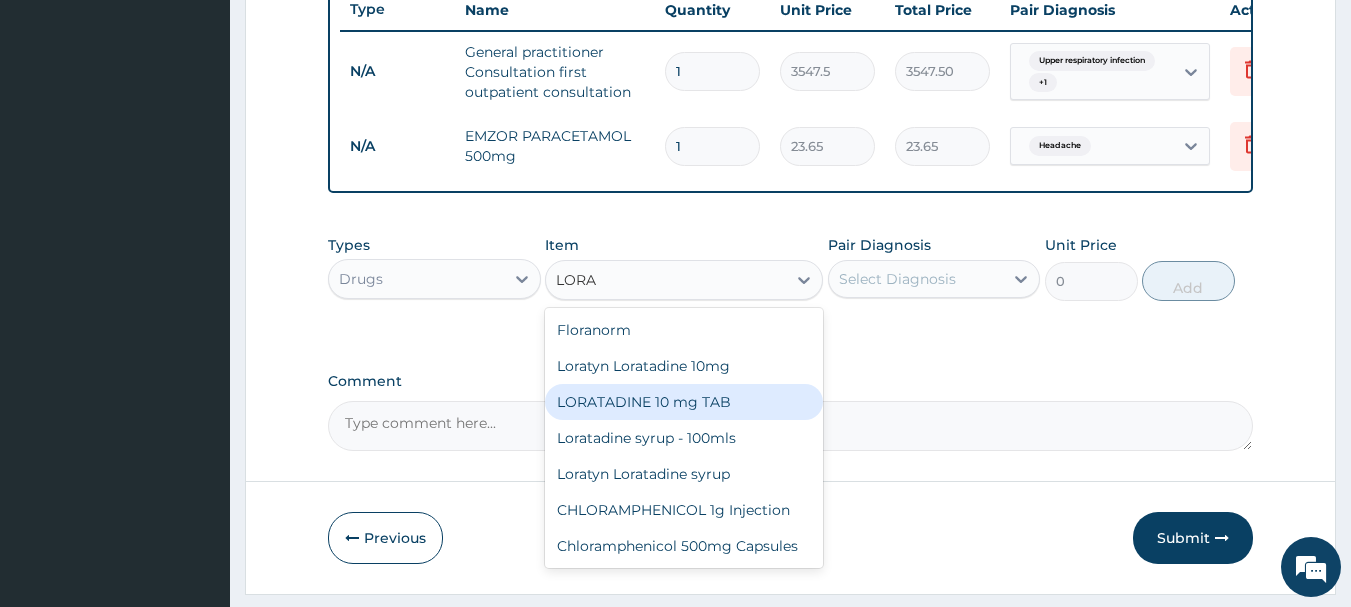 click on "LORATADINE 10 mg TAB" at bounding box center [684, 402] 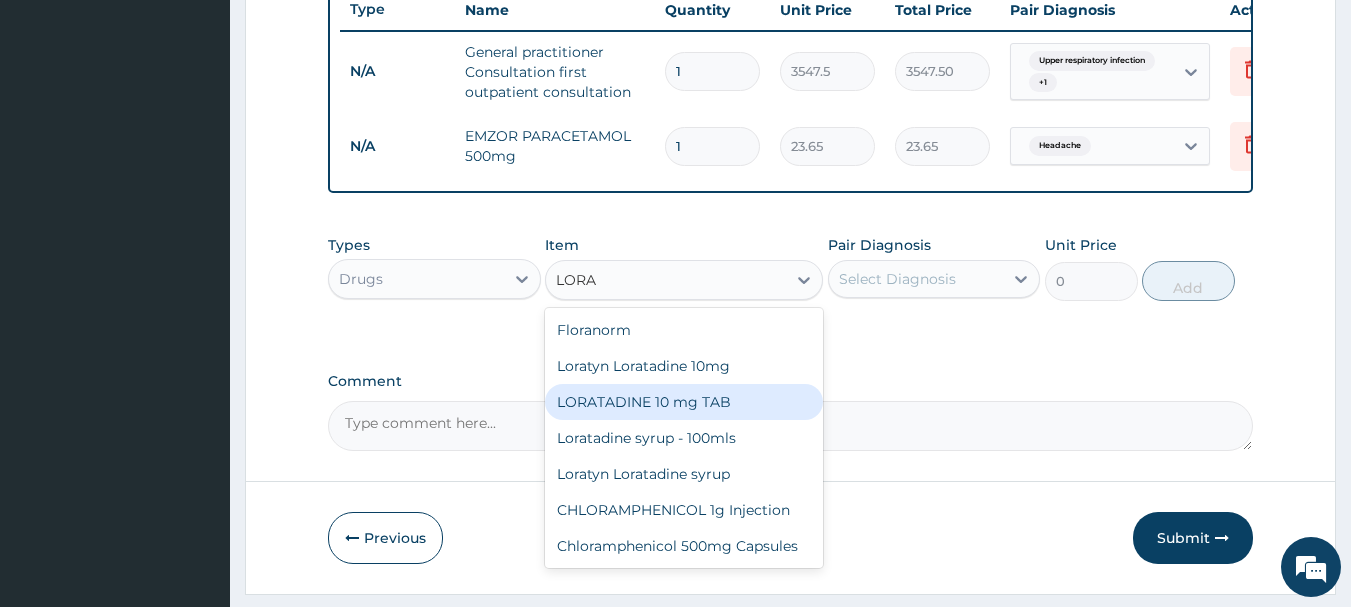 type 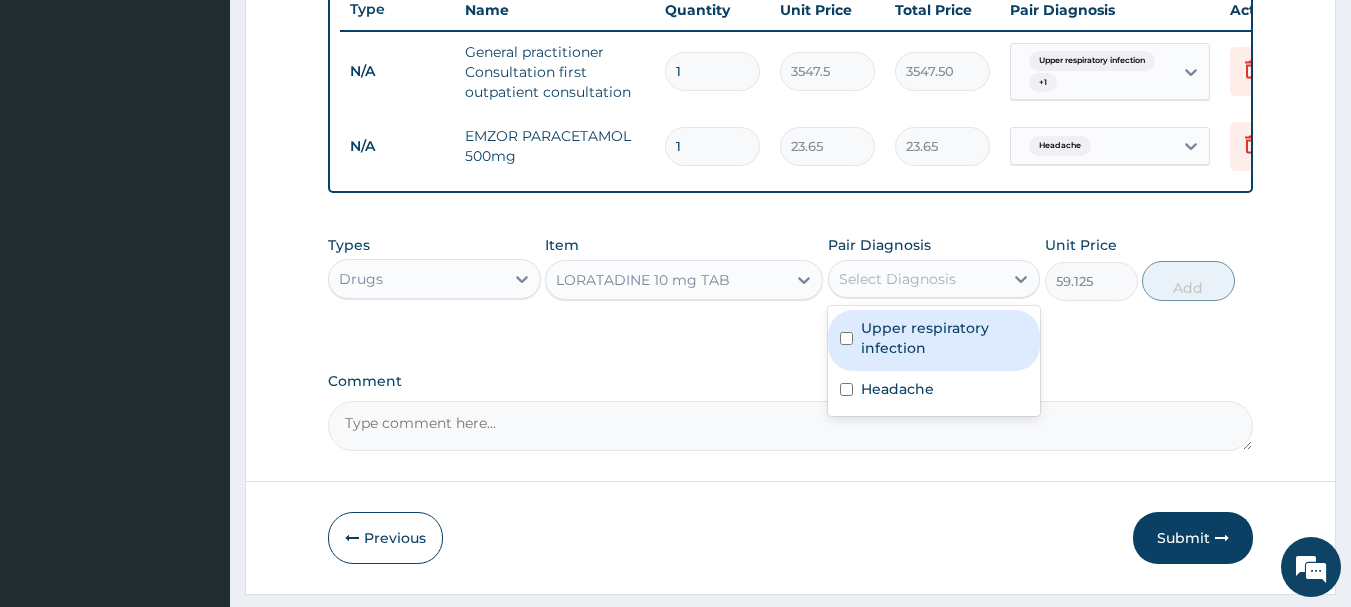 click on "Select Diagnosis" at bounding box center (897, 279) 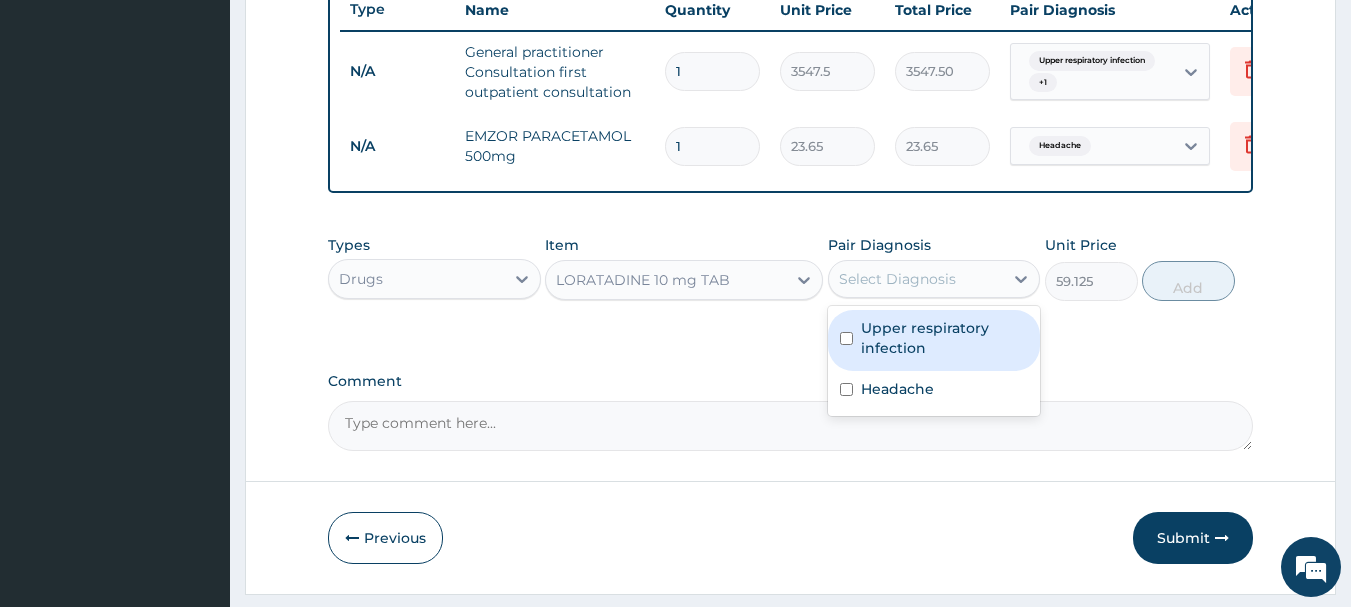 click on "Upper respiratory infection" at bounding box center (945, 338) 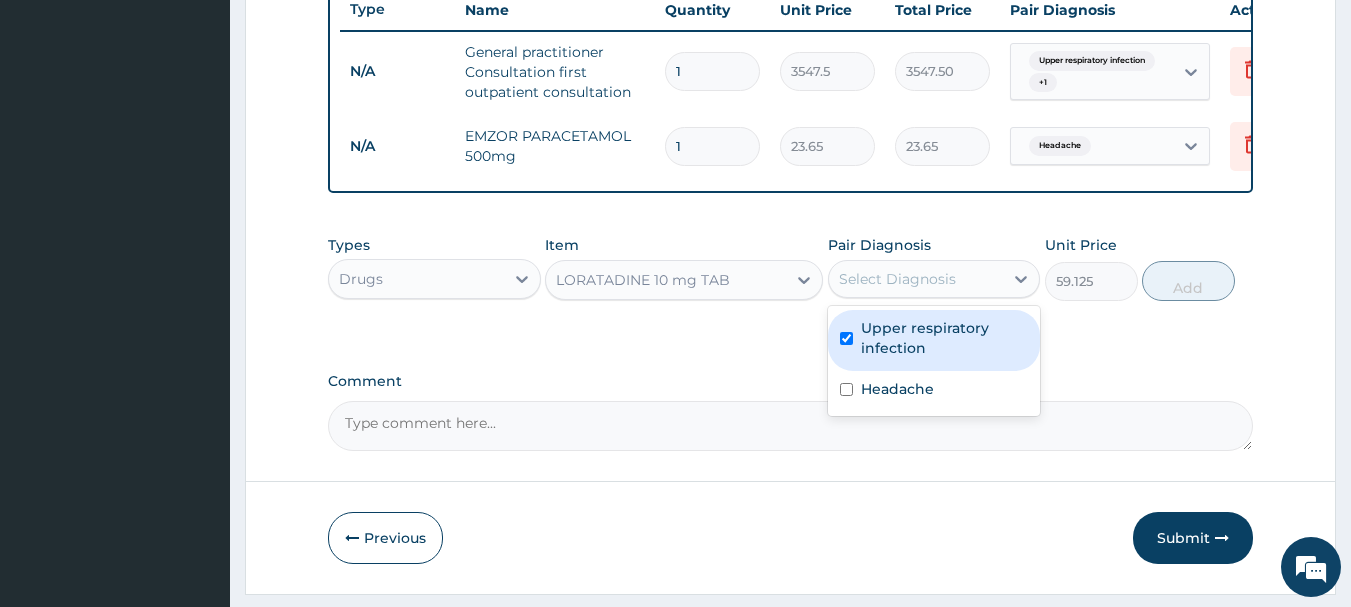 checkbox on "true" 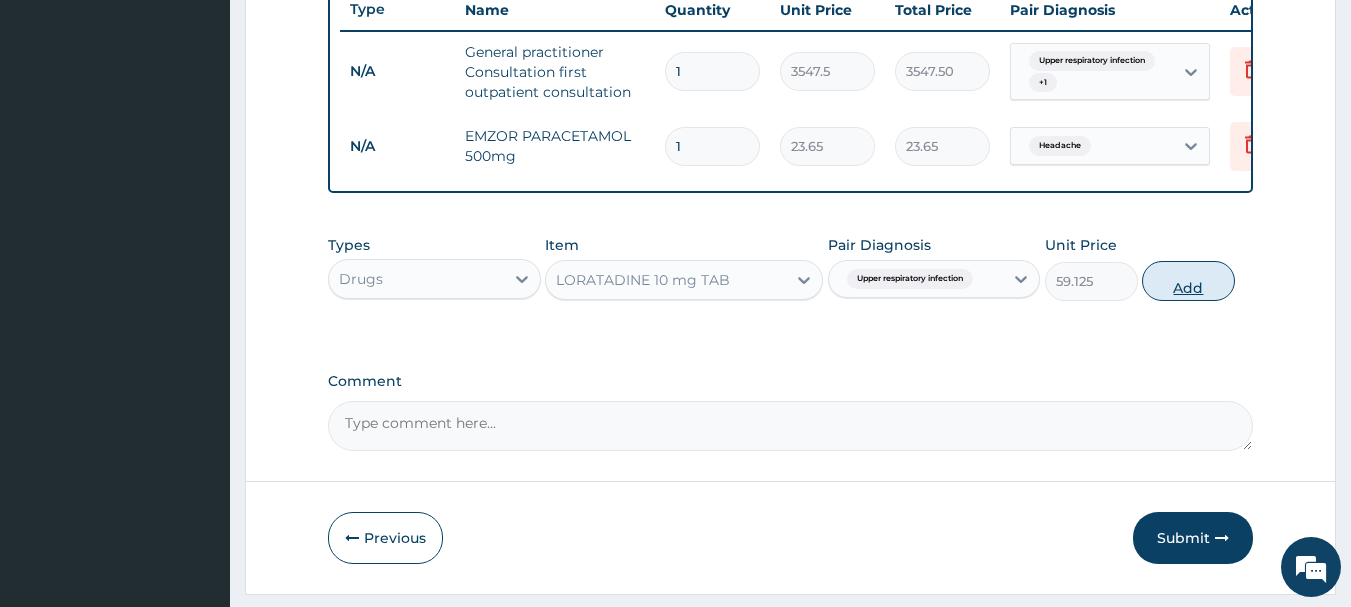 click on "Add" at bounding box center [1188, 281] 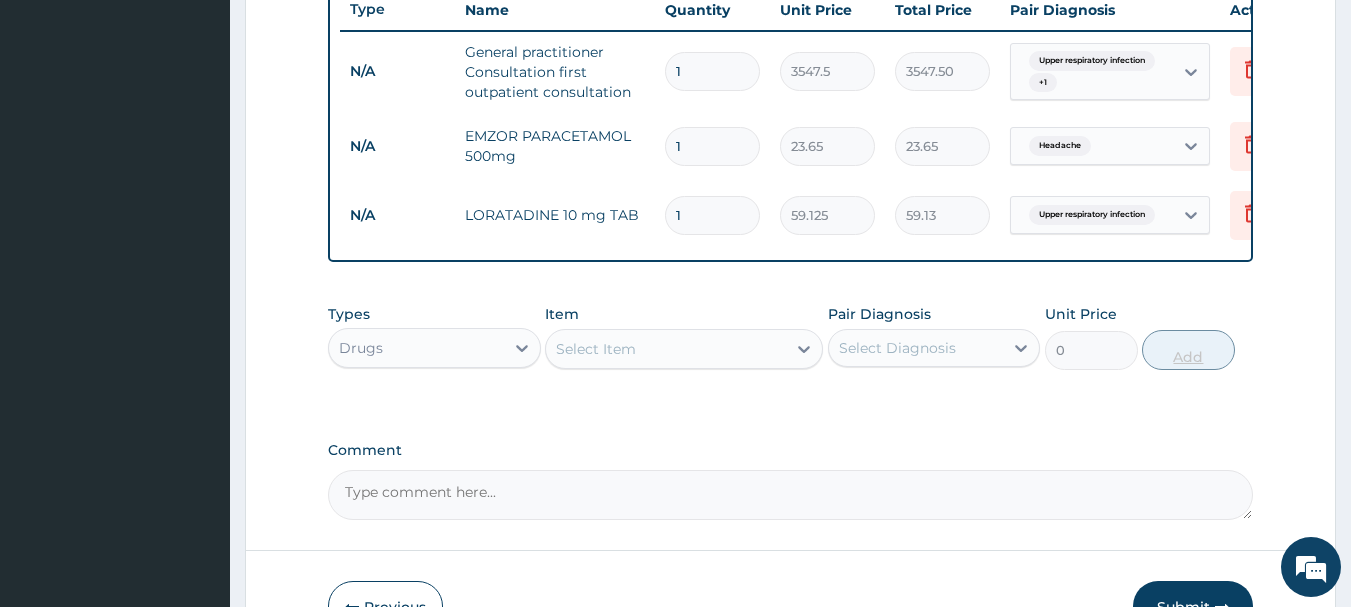 type 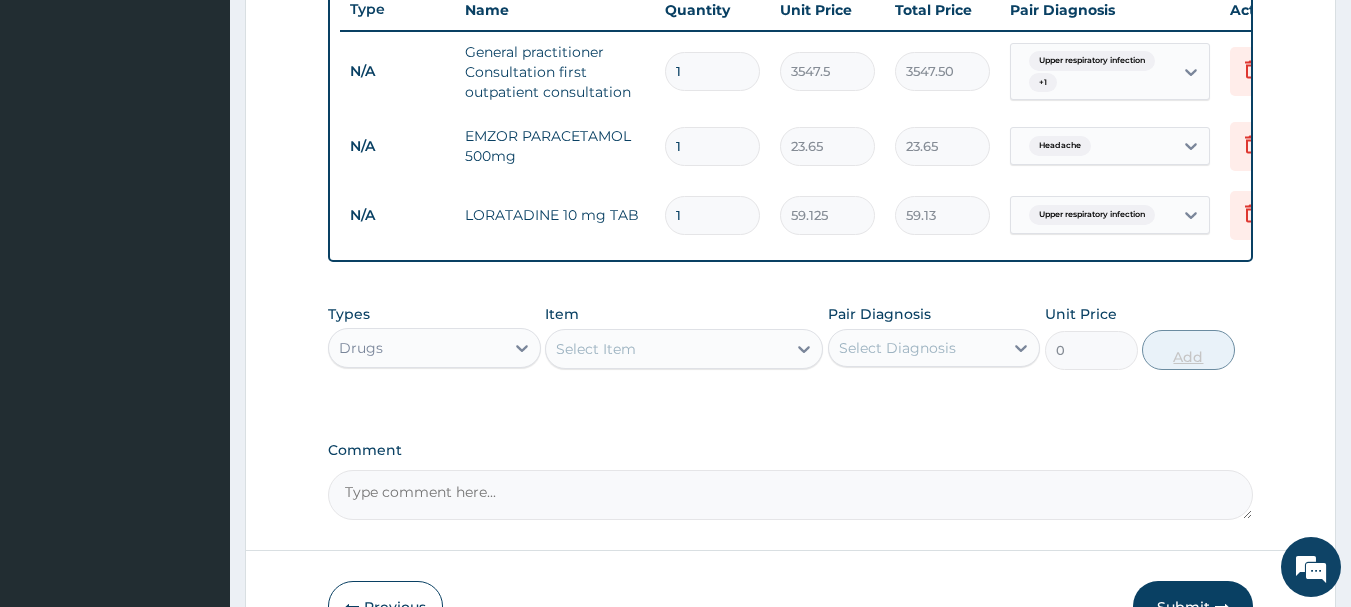 type on "0.00" 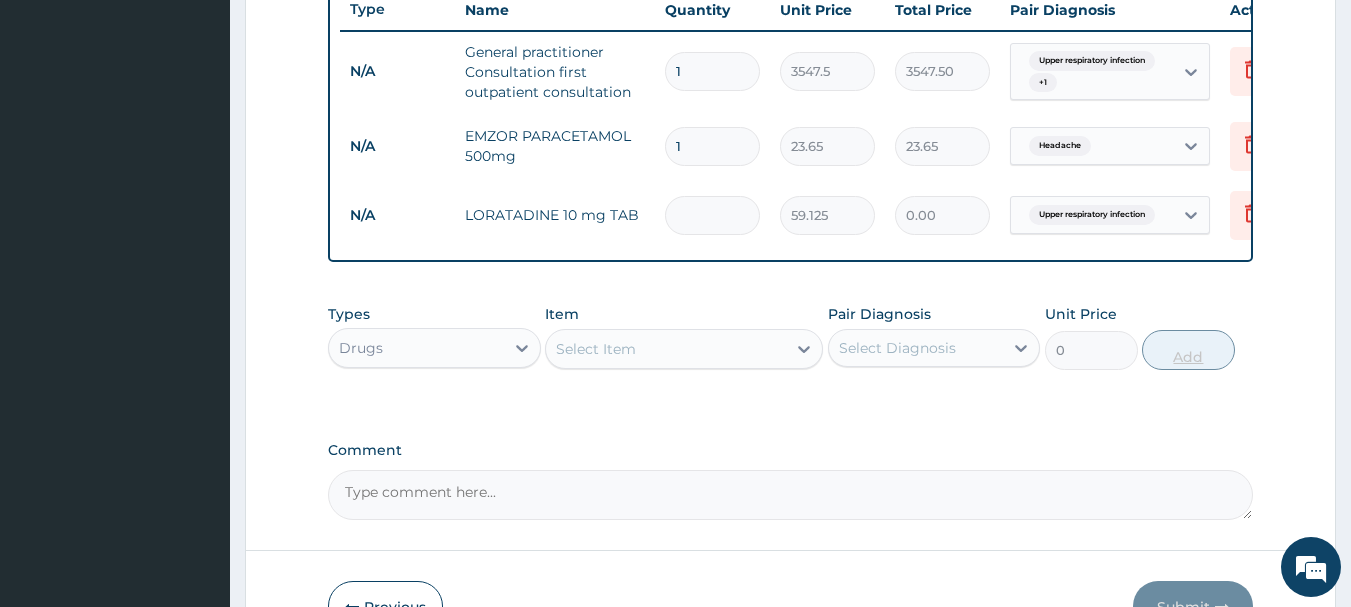 type on "5" 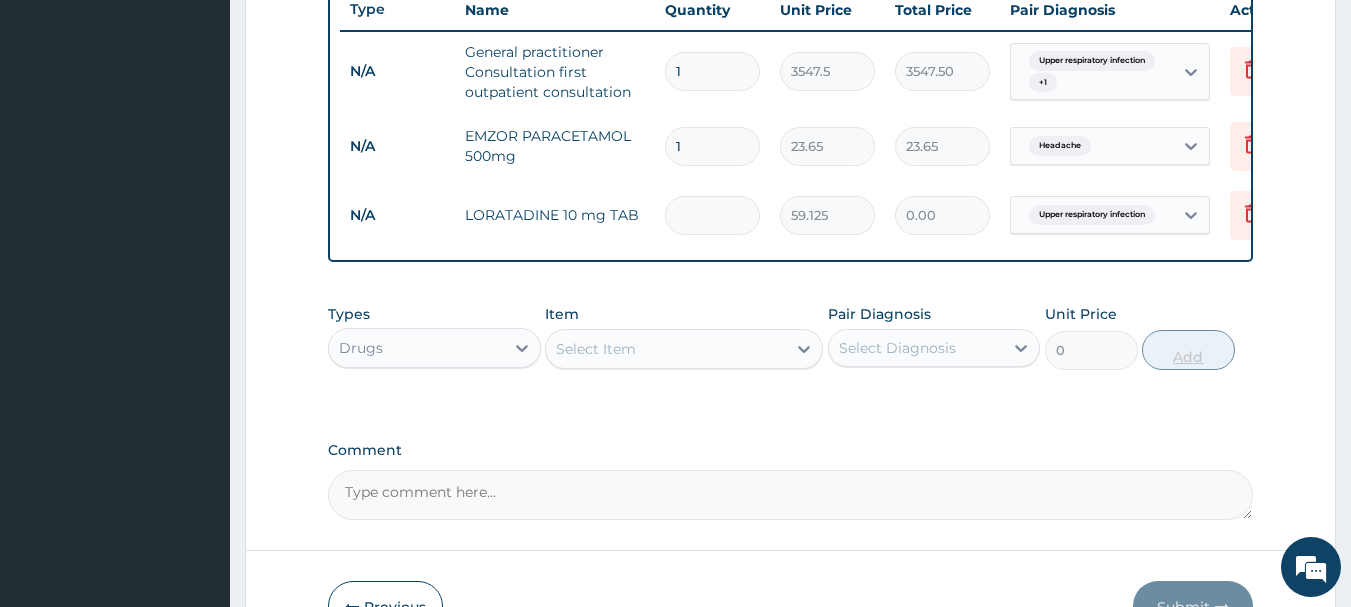 type on "295.63" 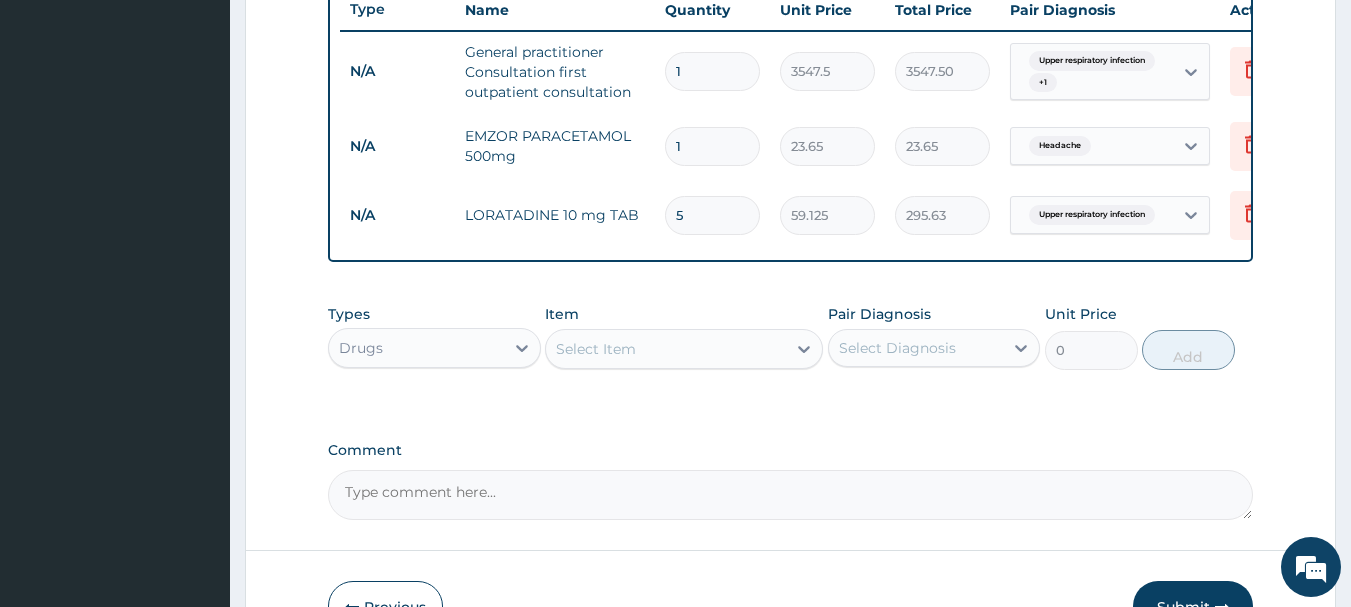 type on "5" 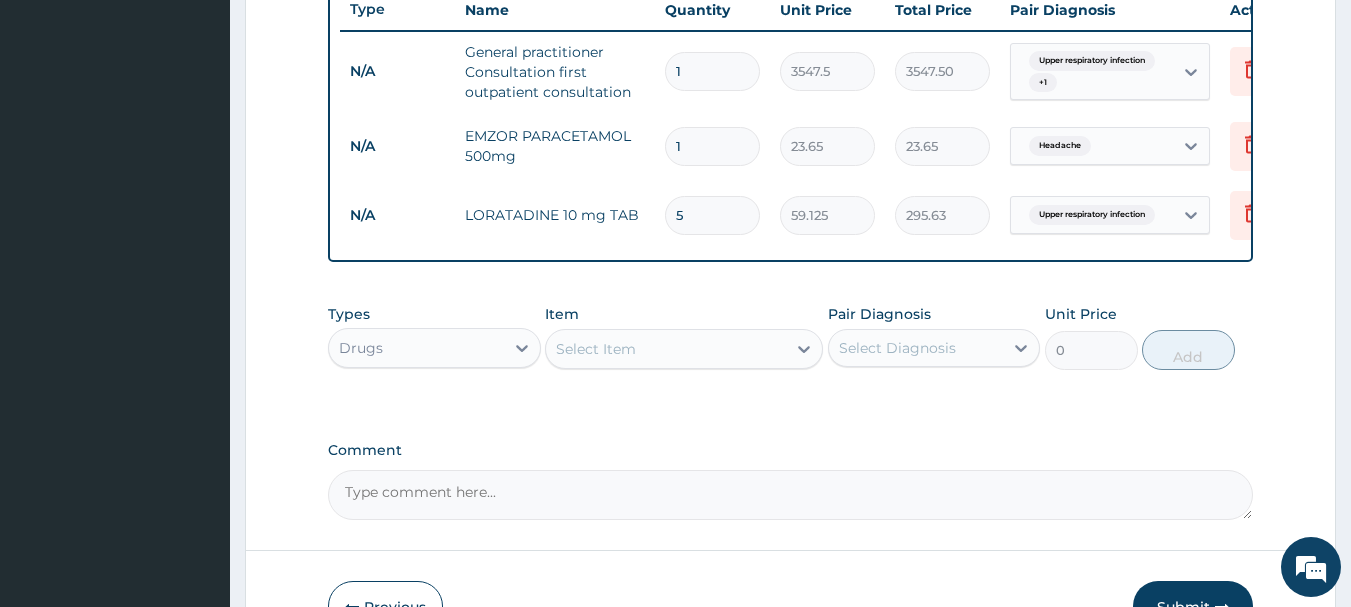 click on "Select Item" at bounding box center [666, 349] 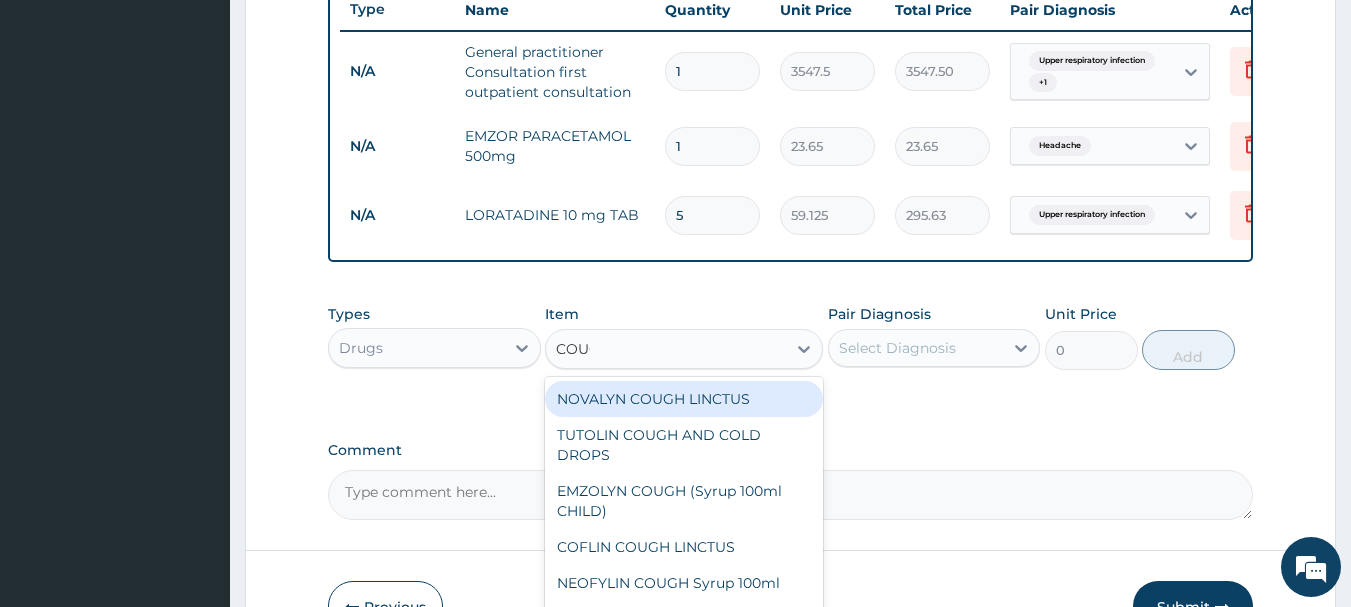 type on "COUGH" 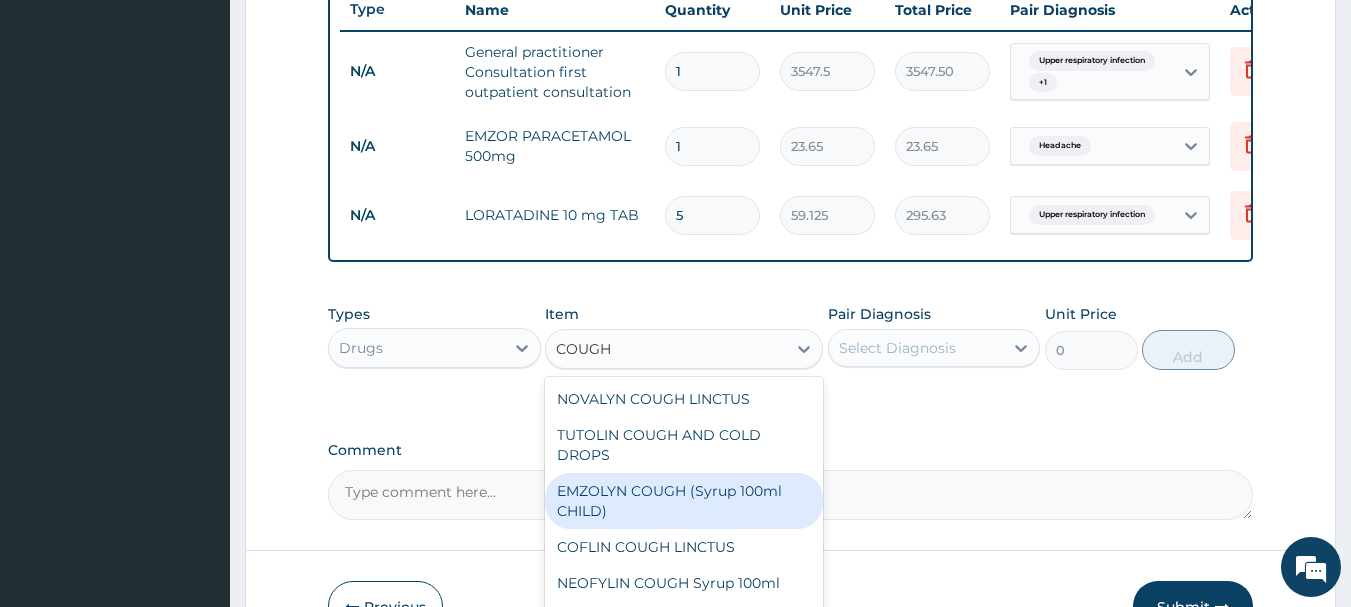 click on "EMZOLYN COUGH (Syrup 100ml CHILD)" at bounding box center (684, 501) 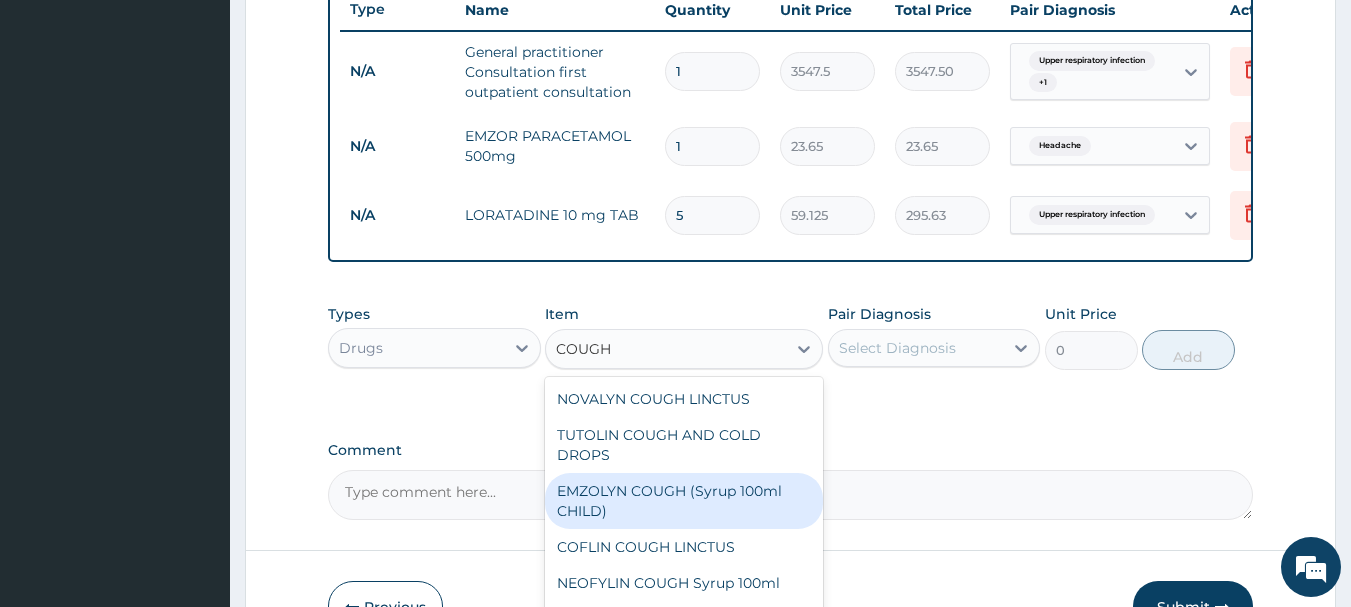 type 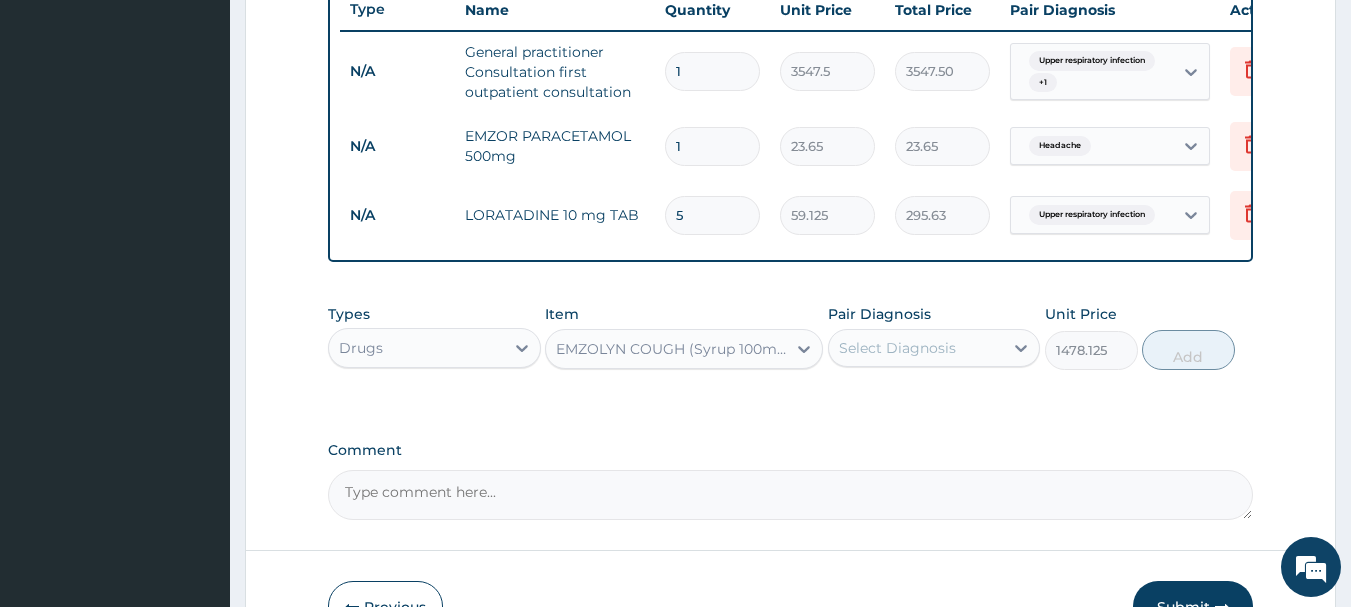 click on "Select Diagnosis" at bounding box center (916, 348) 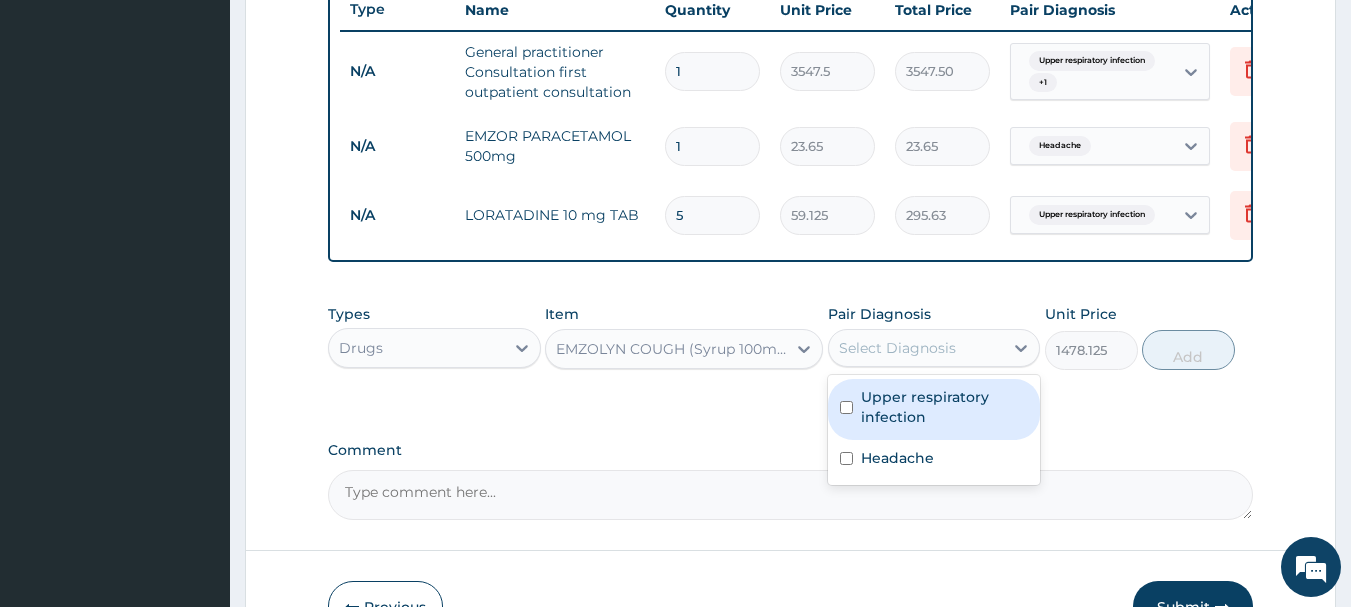 click on "Upper respiratory infection" at bounding box center [945, 407] 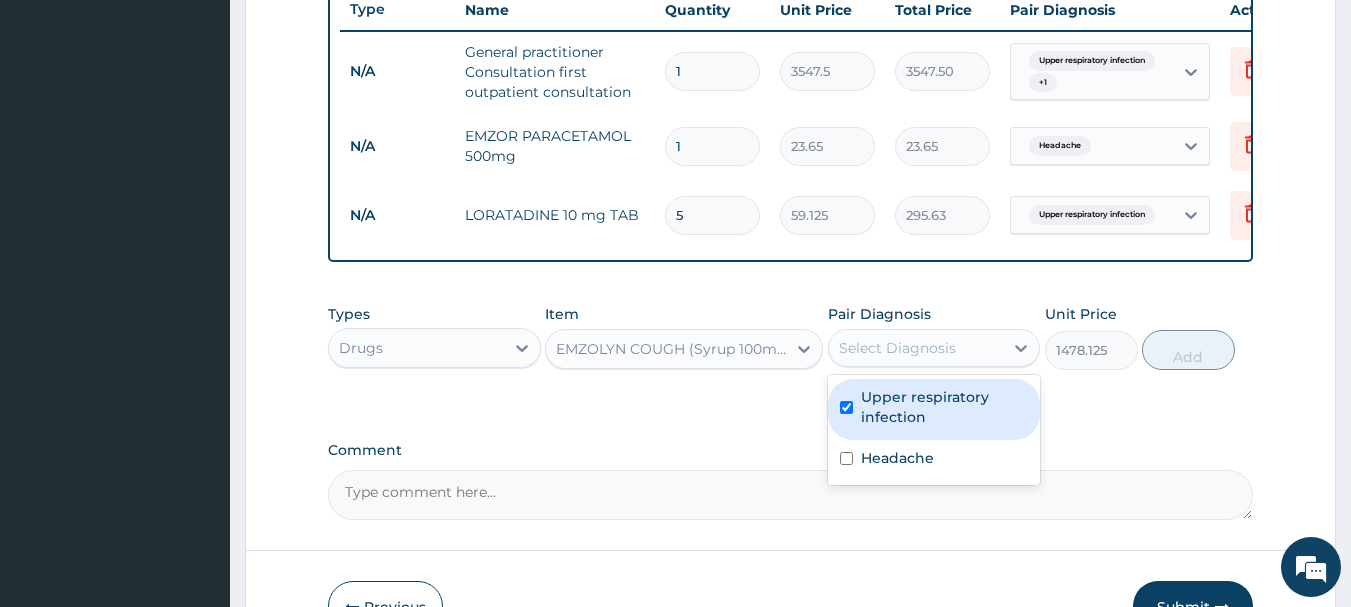checkbox on "true" 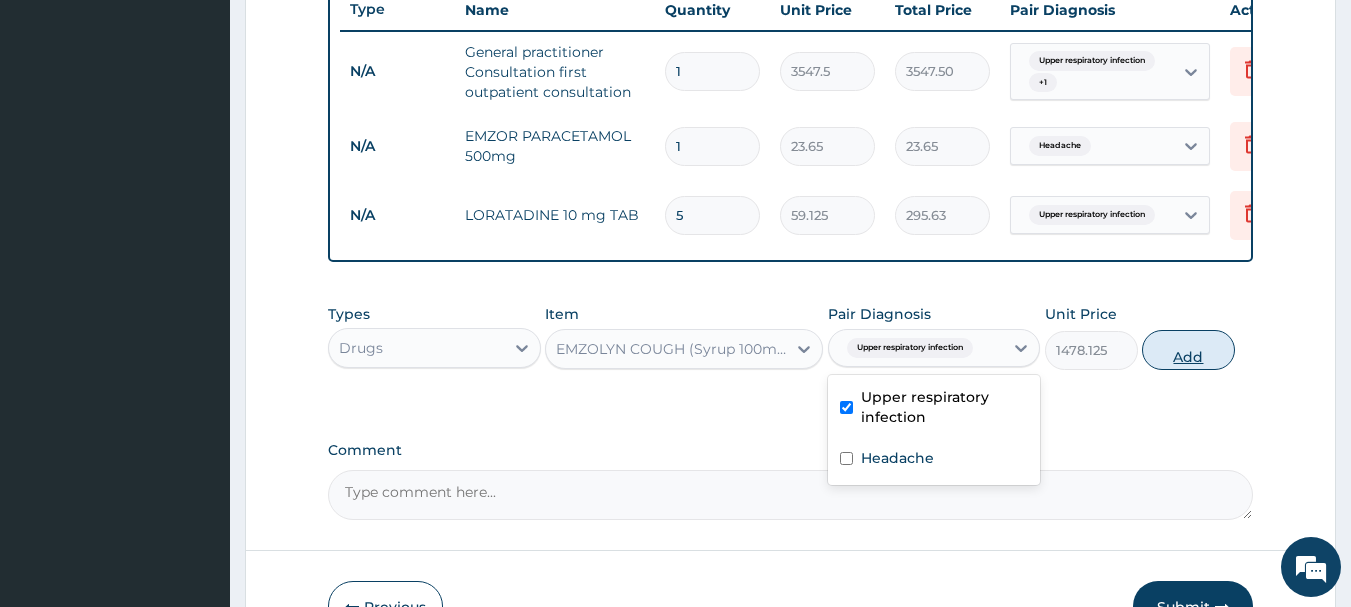 click on "Add" at bounding box center [1188, 350] 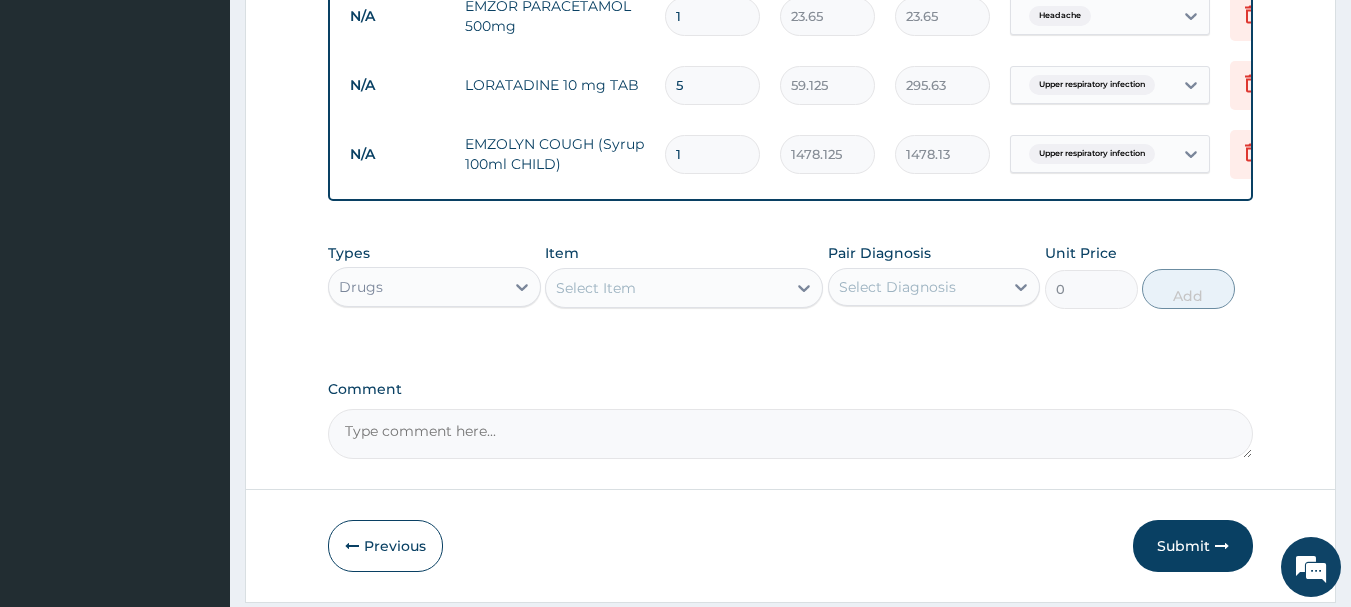 scroll, scrollTop: 973, scrollLeft: 0, axis: vertical 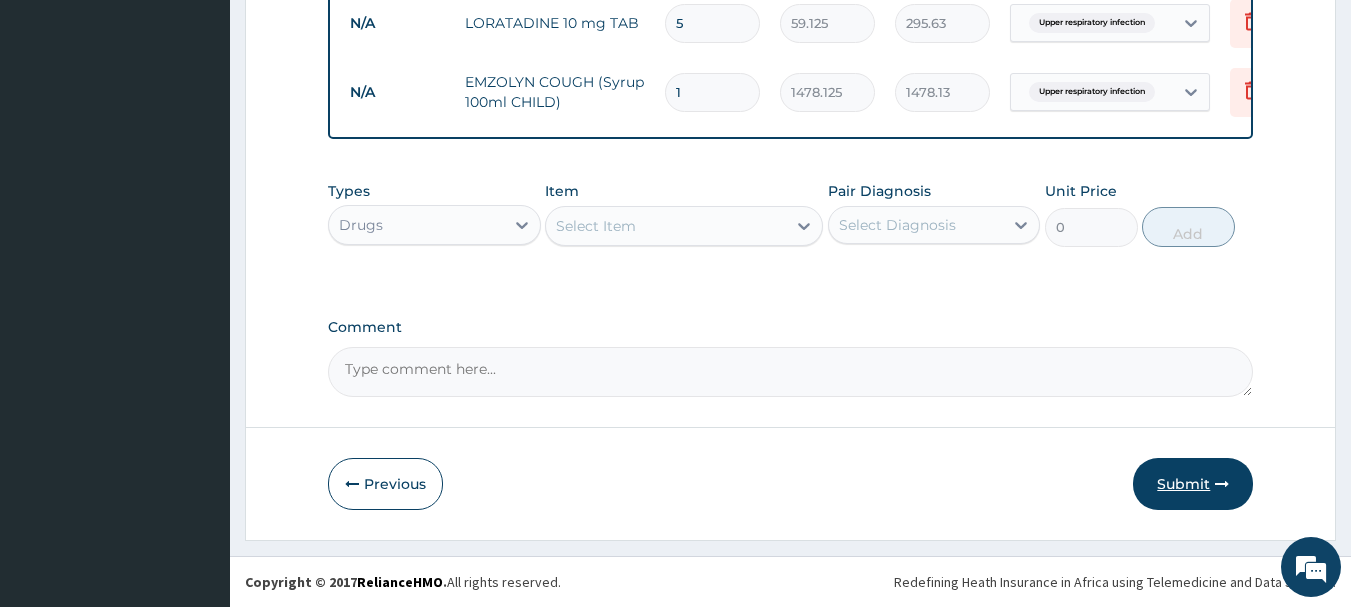 click on "Submit" at bounding box center (1193, 484) 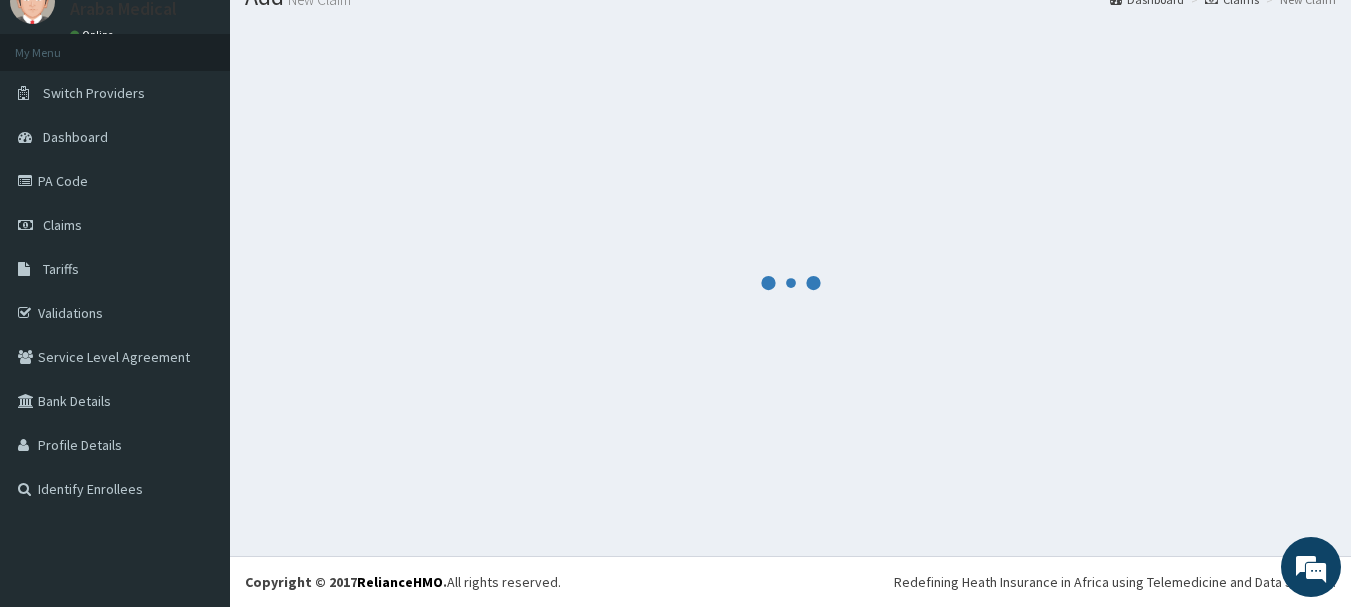scroll, scrollTop: 973, scrollLeft: 0, axis: vertical 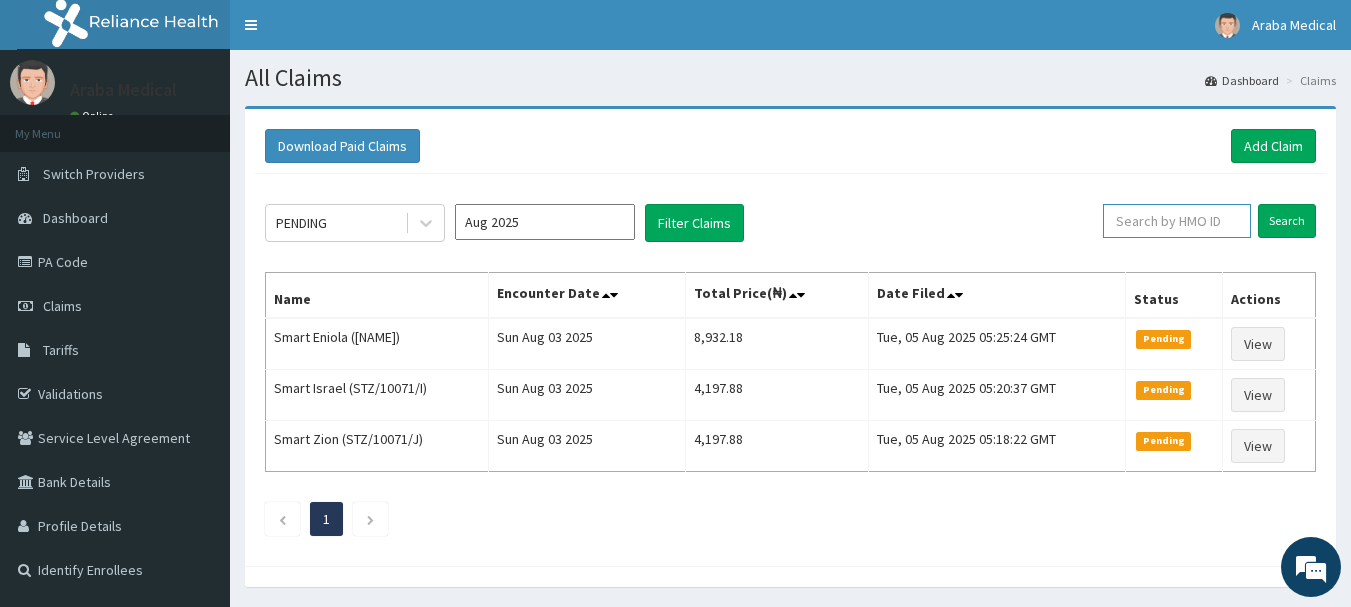 click at bounding box center (1177, 221) 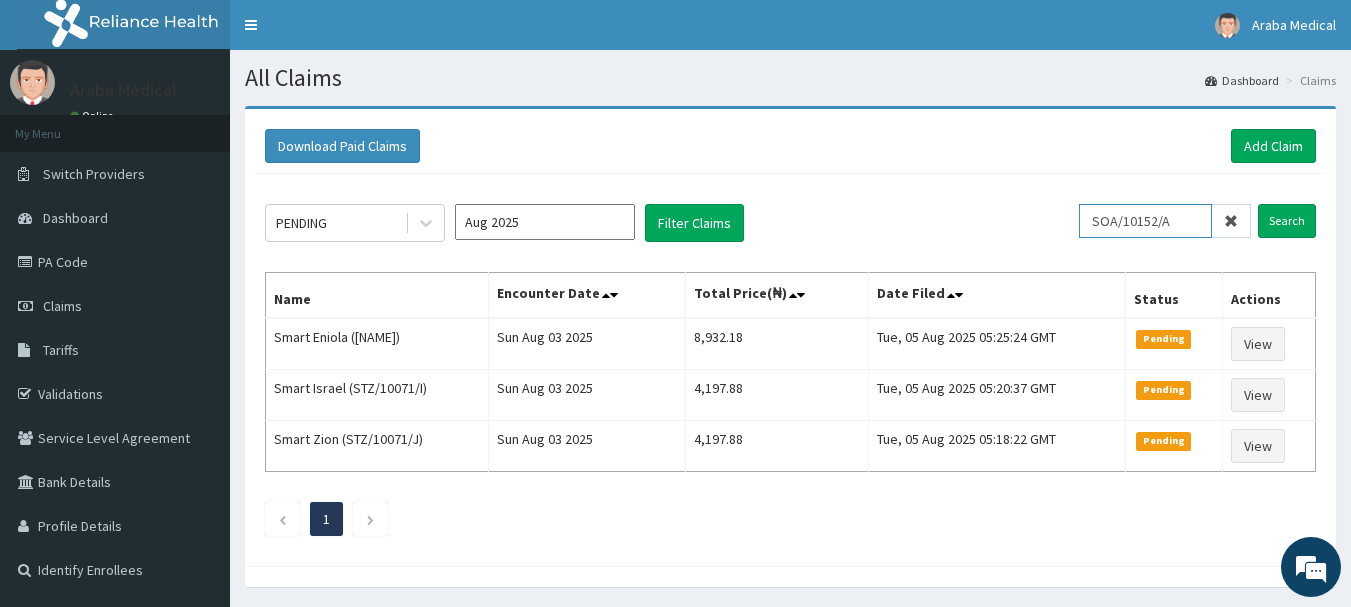 scroll, scrollTop: 0, scrollLeft: 0, axis: both 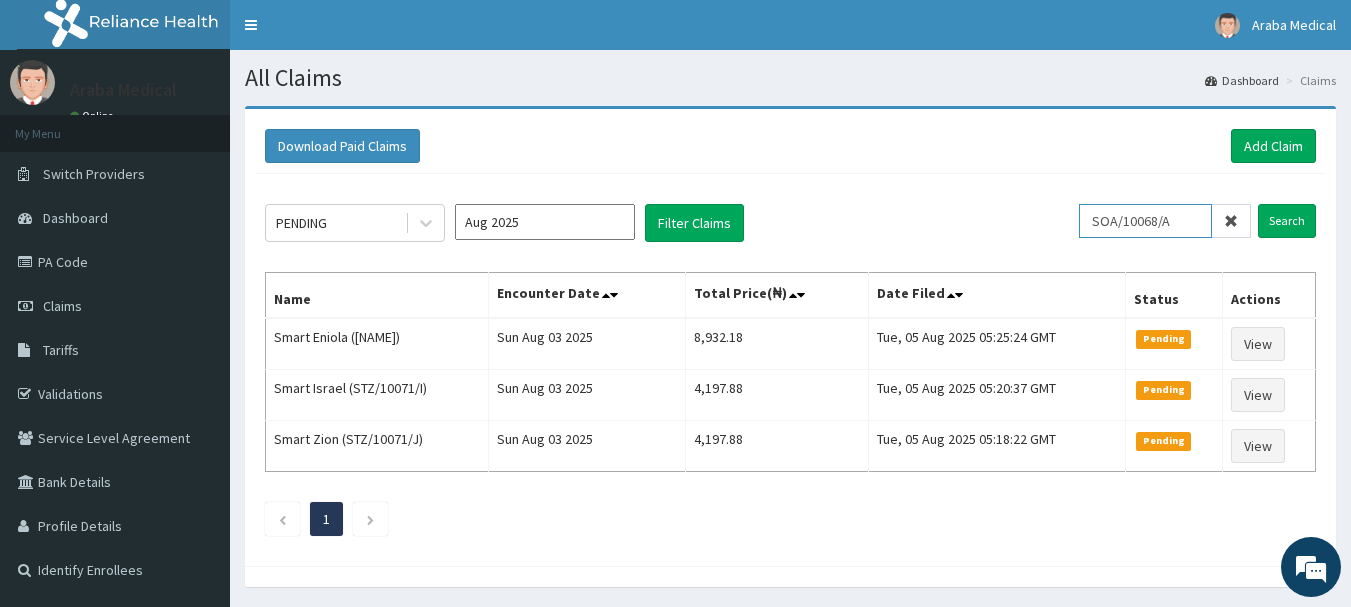 click on "SOA/10068/A" at bounding box center [1145, 221] 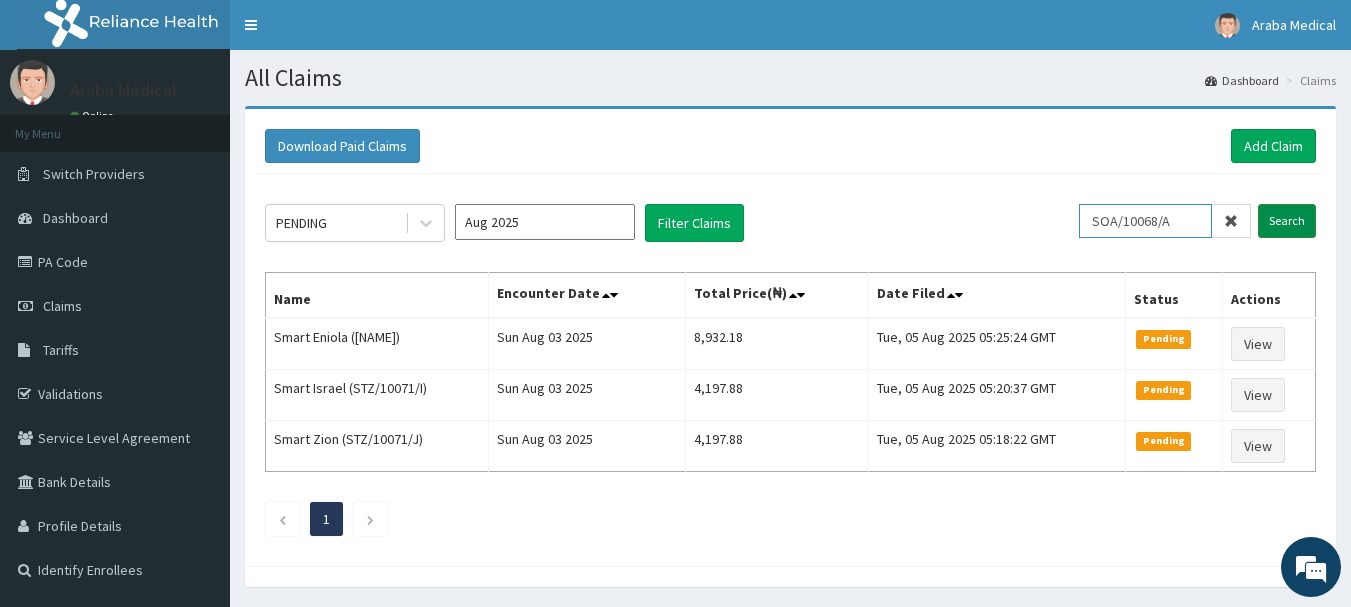 type on "SOA/10068/A" 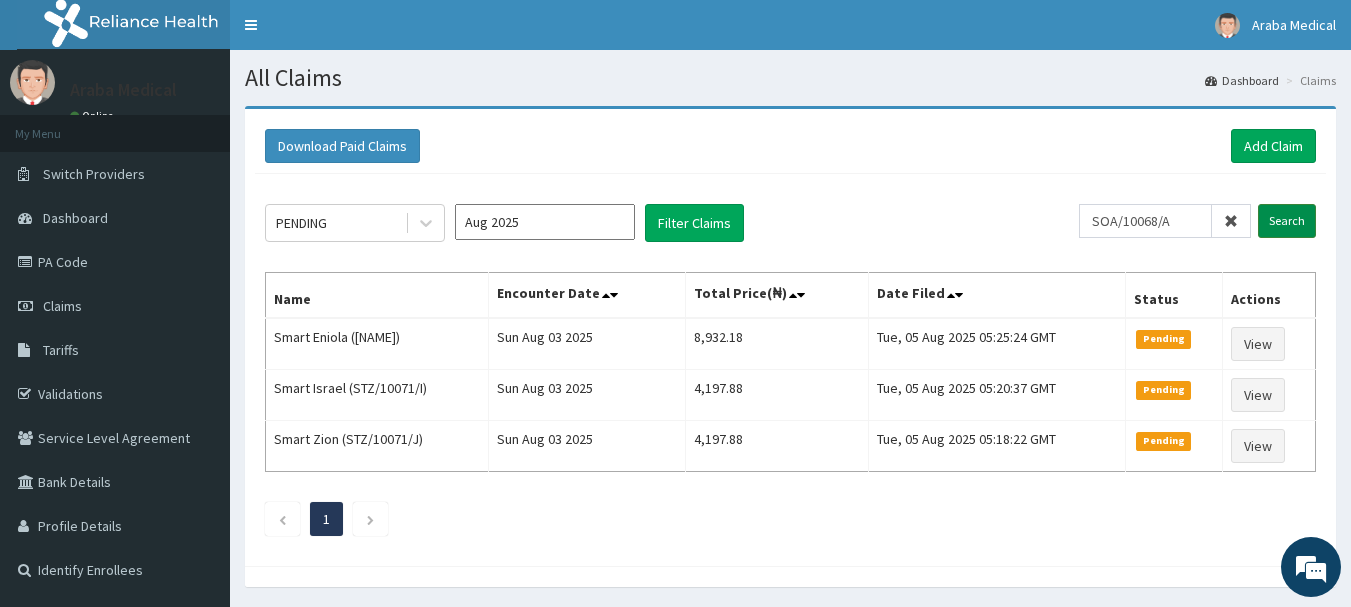 click on "Search" at bounding box center (1287, 221) 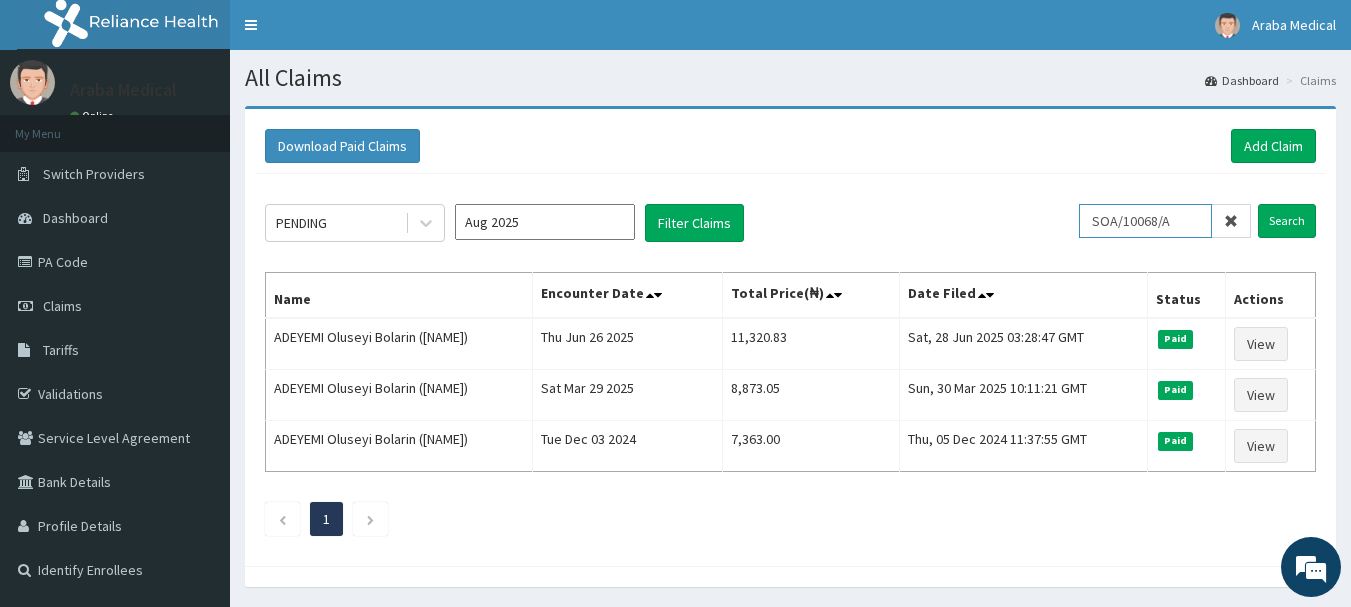 click on "SOA/10068/A" at bounding box center (1145, 221) 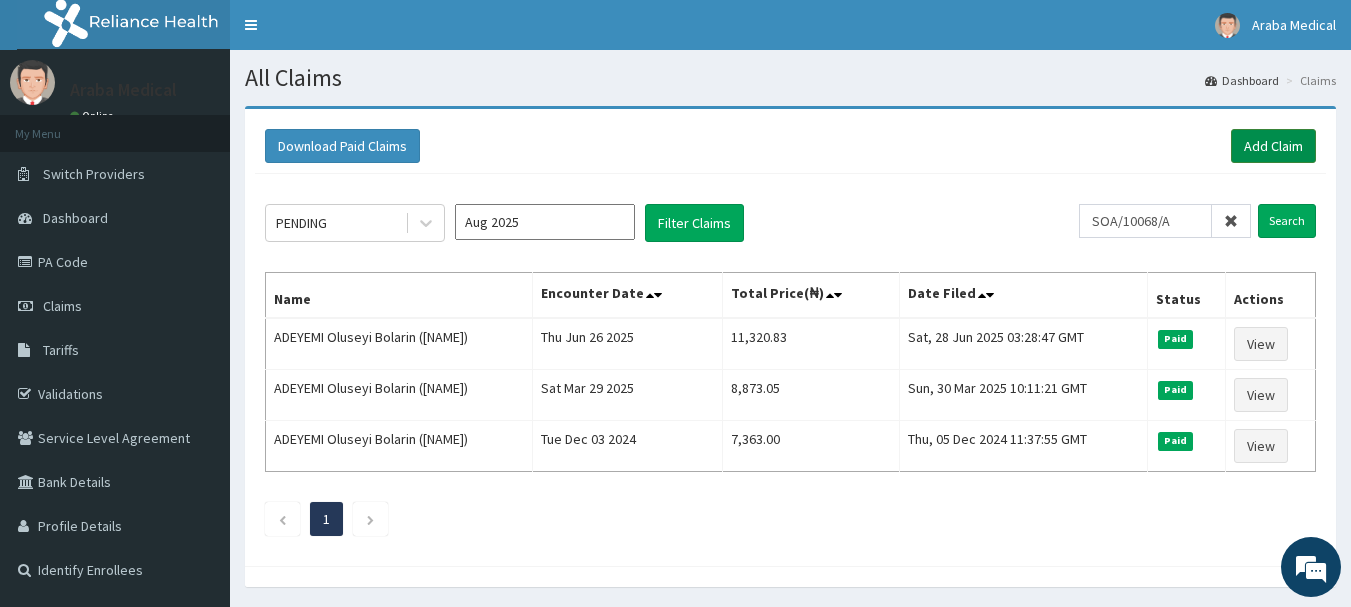 click on "Add Claim" at bounding box center (1273, 146) 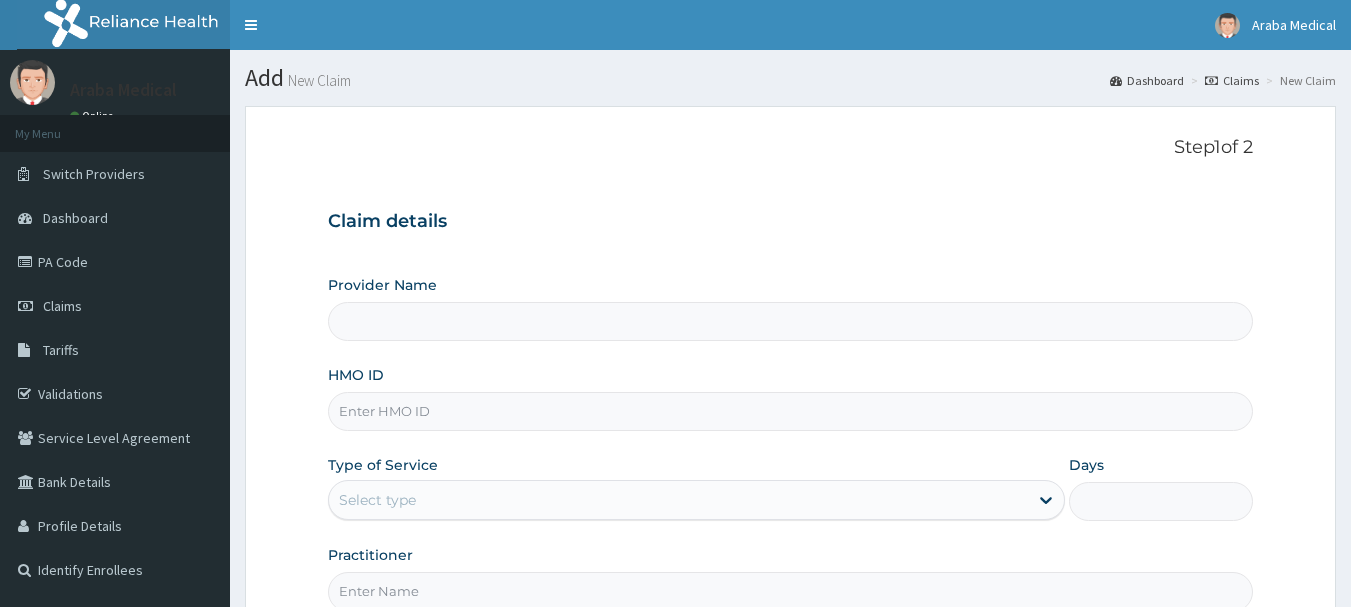 scroll, scrollTop: 0, scrollLeft: 0, axis: both 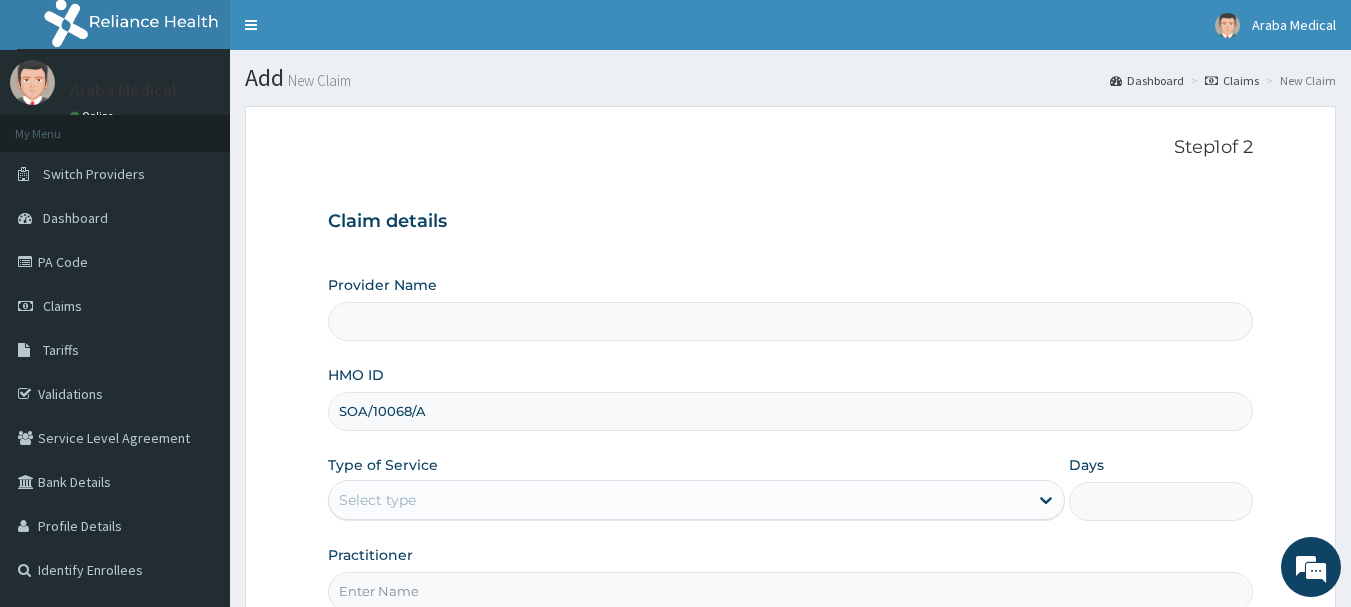 type on "Araba Medical Centre" 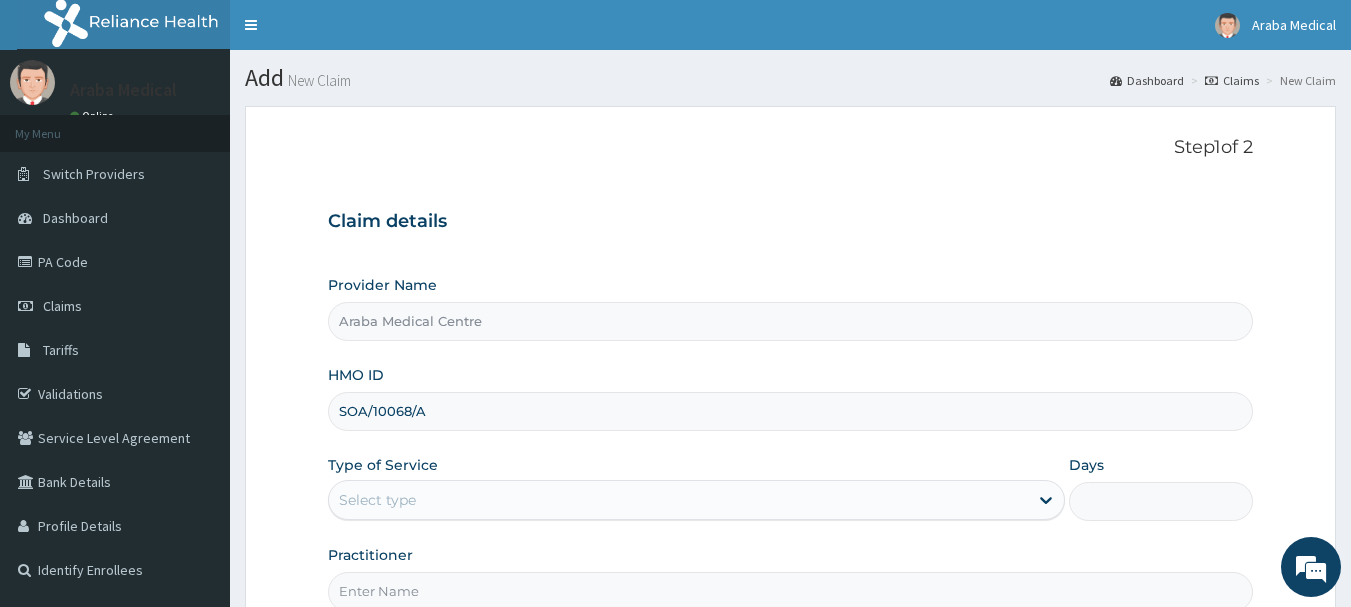 type on "SOA/10068/A" 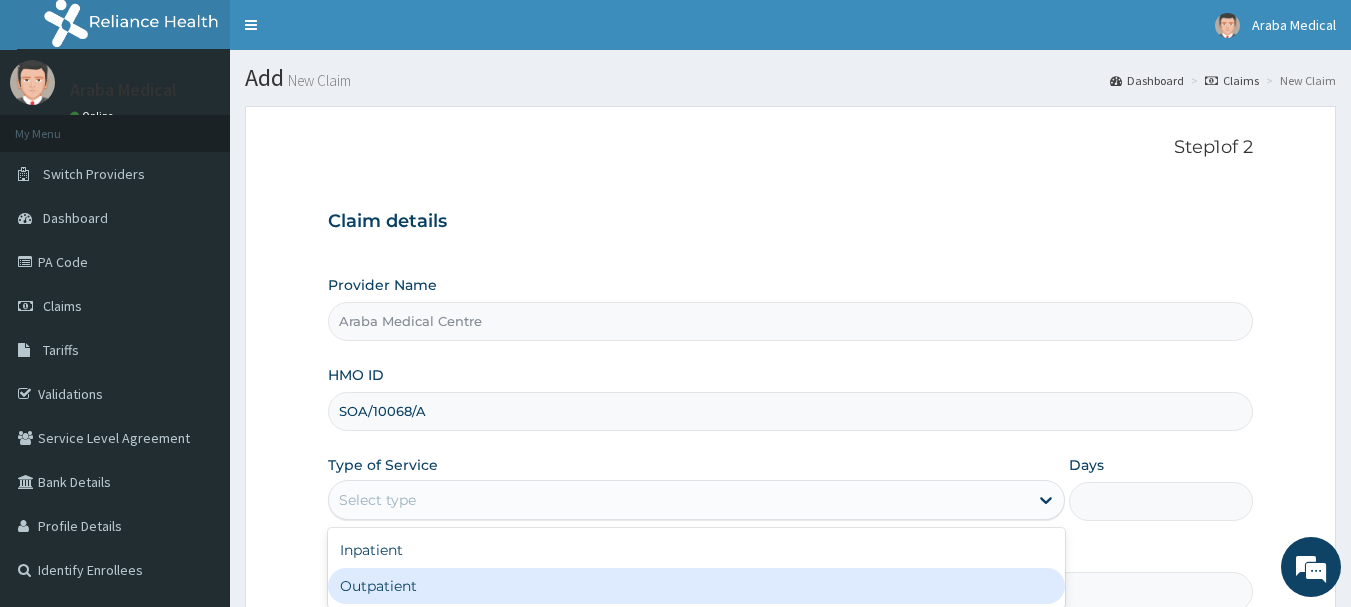 click on "Outpatient" at bounding box center [696, 586] 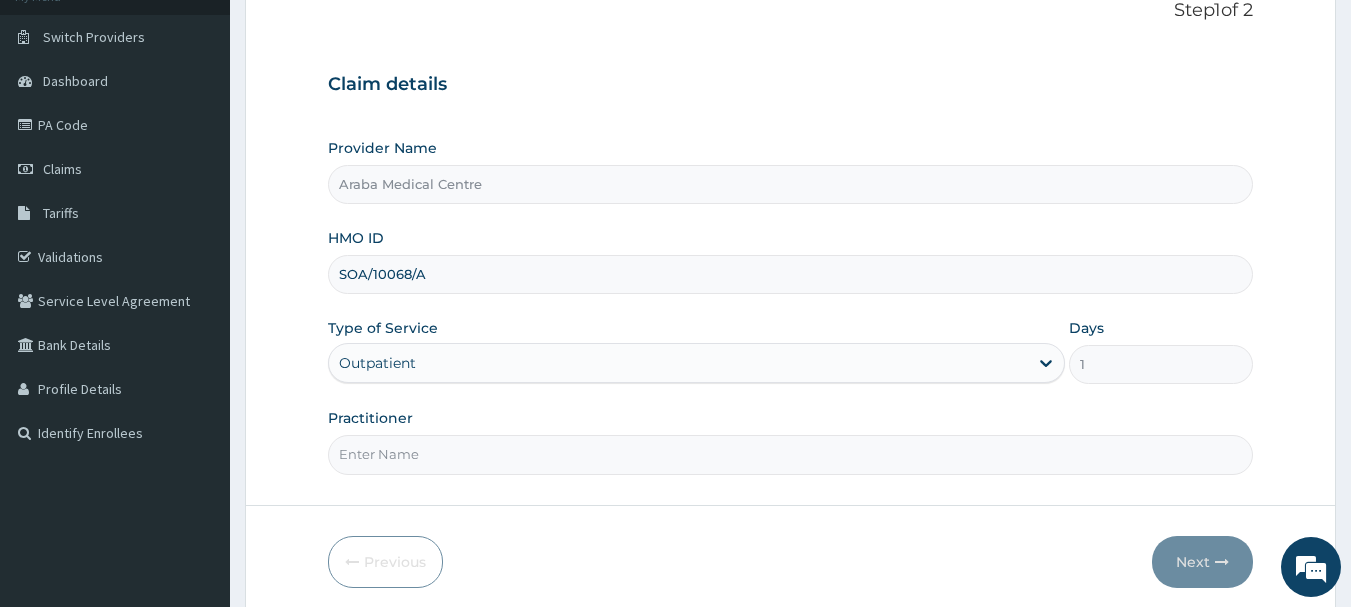 scroll, scrollTop: 156, scrollLeft: 0, axis: vertical 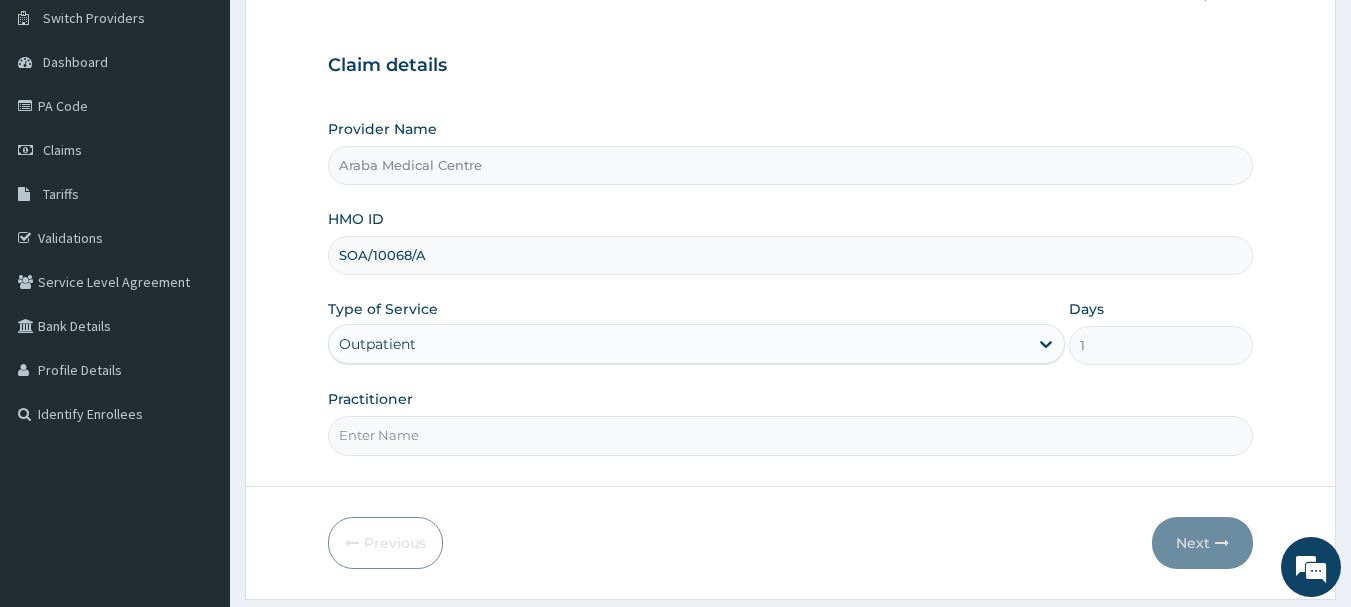click on "Practitioner" at bounding box center [791, 435] 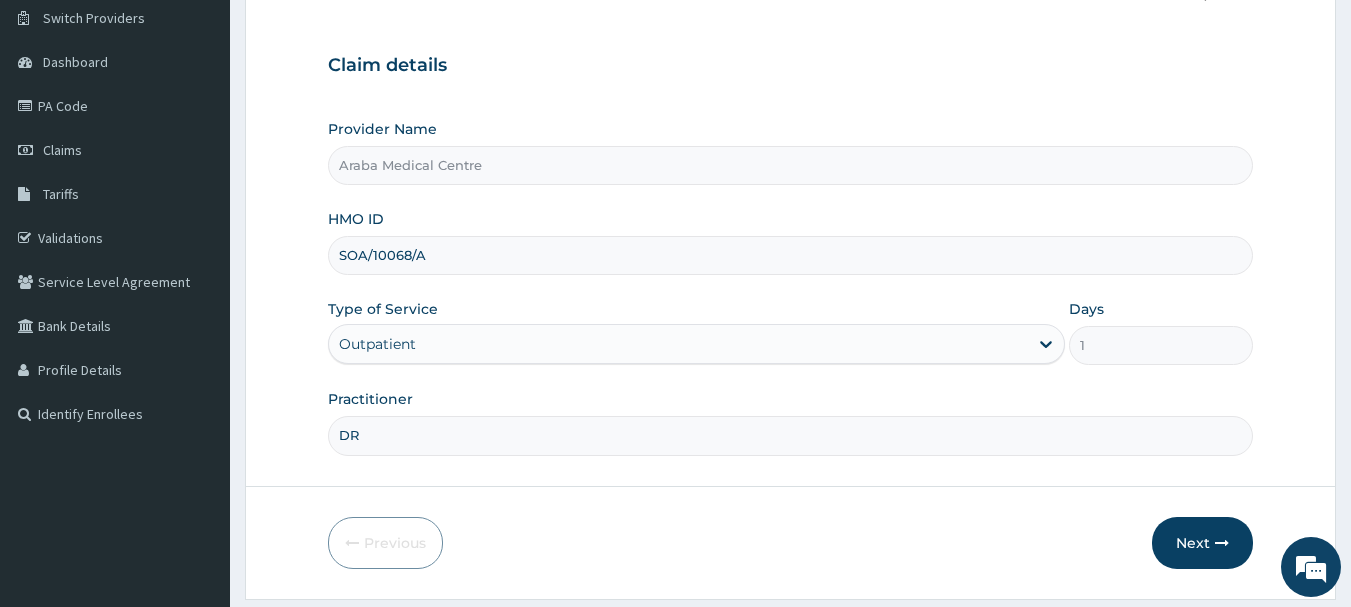 scroll, scrollTop: 0, scrollLeft: 0, axis: both 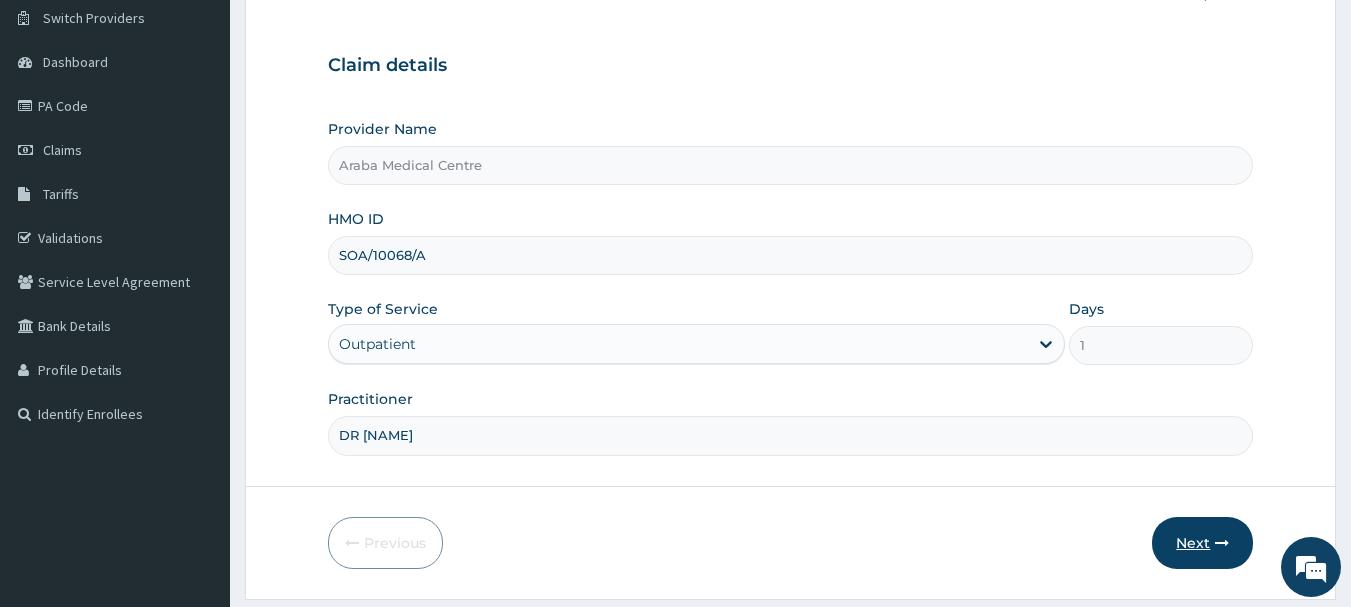 type on "DR KAMSON" 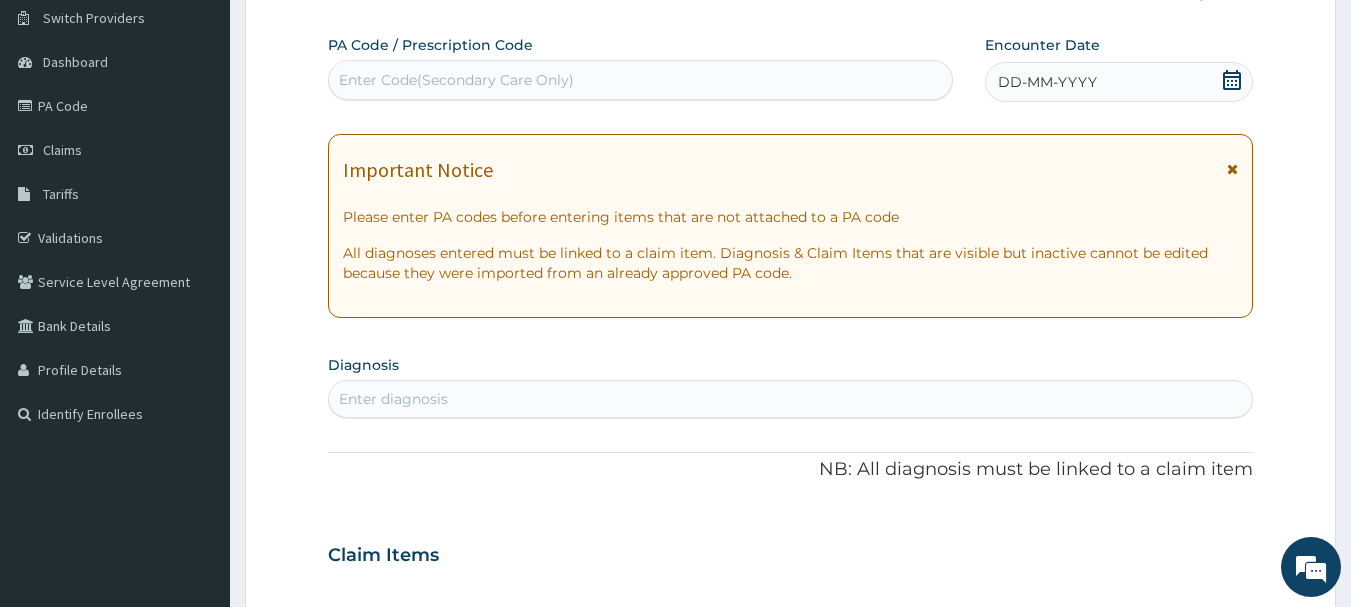 click 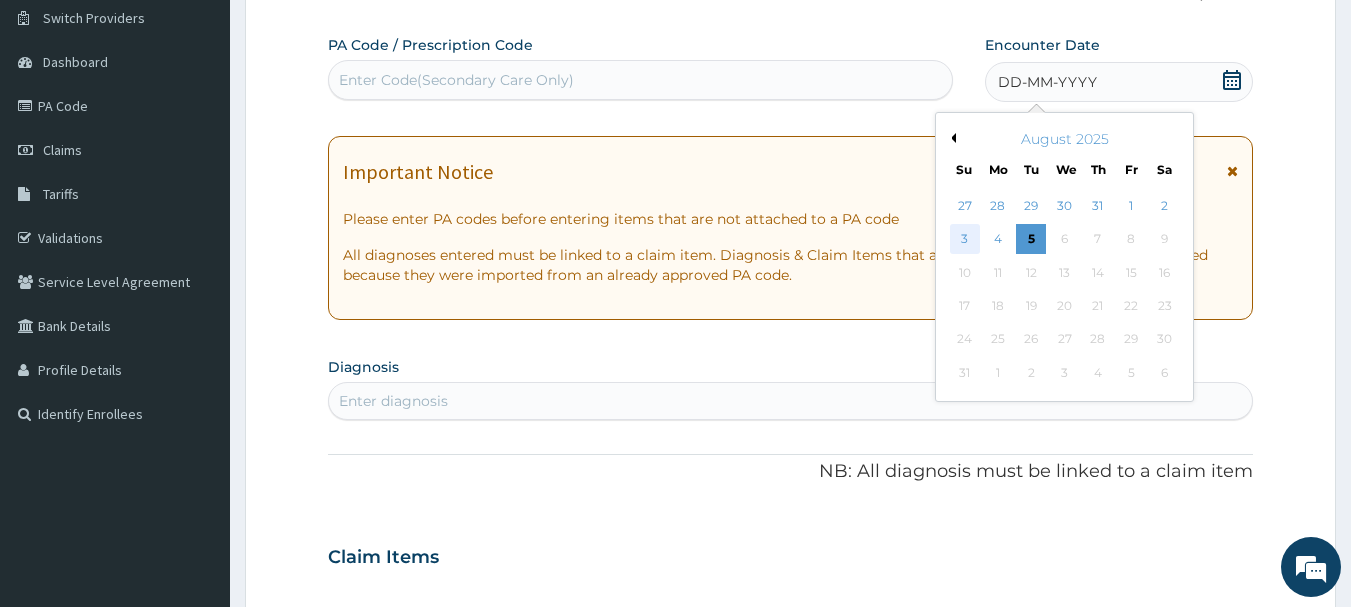 click on "3" at bounding box center (965, 240) 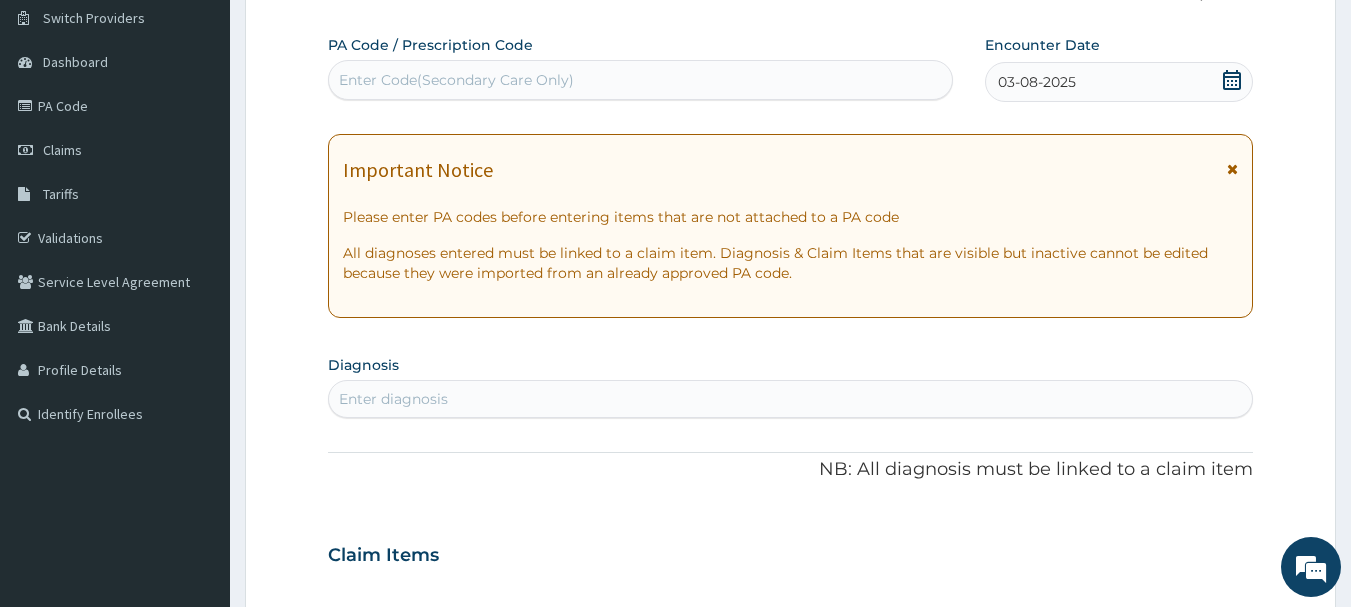 click on "Enter diagnosis" at bounding box center (791, 399) 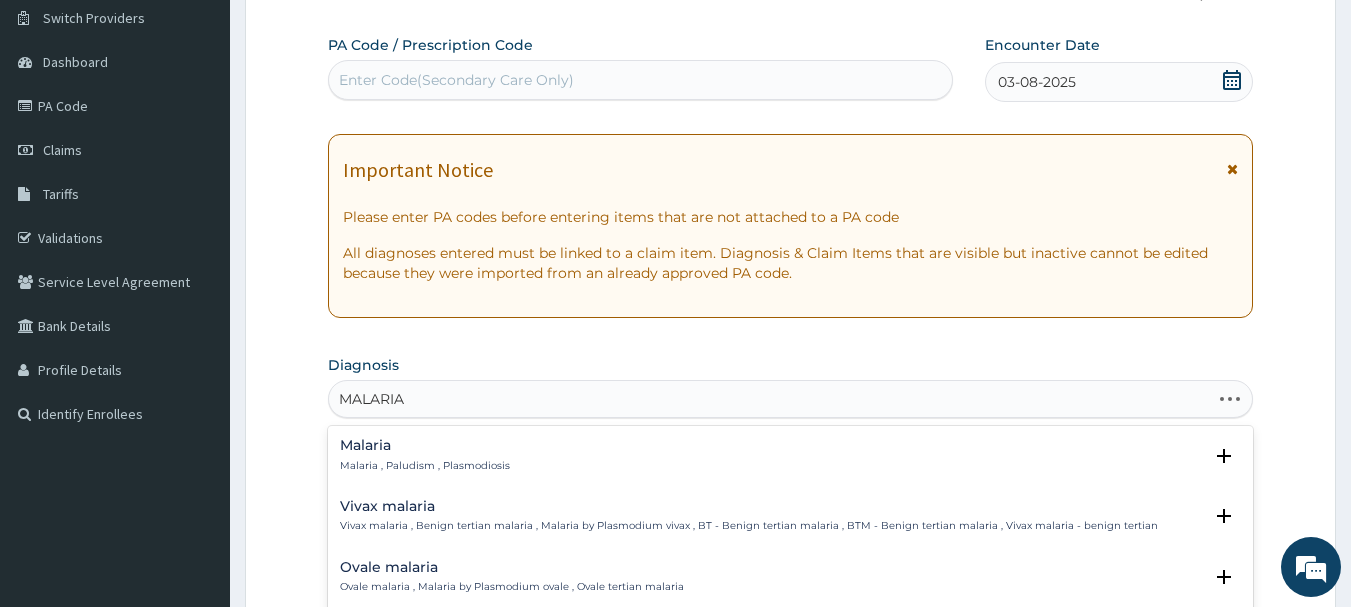 type on "MALARIA F" 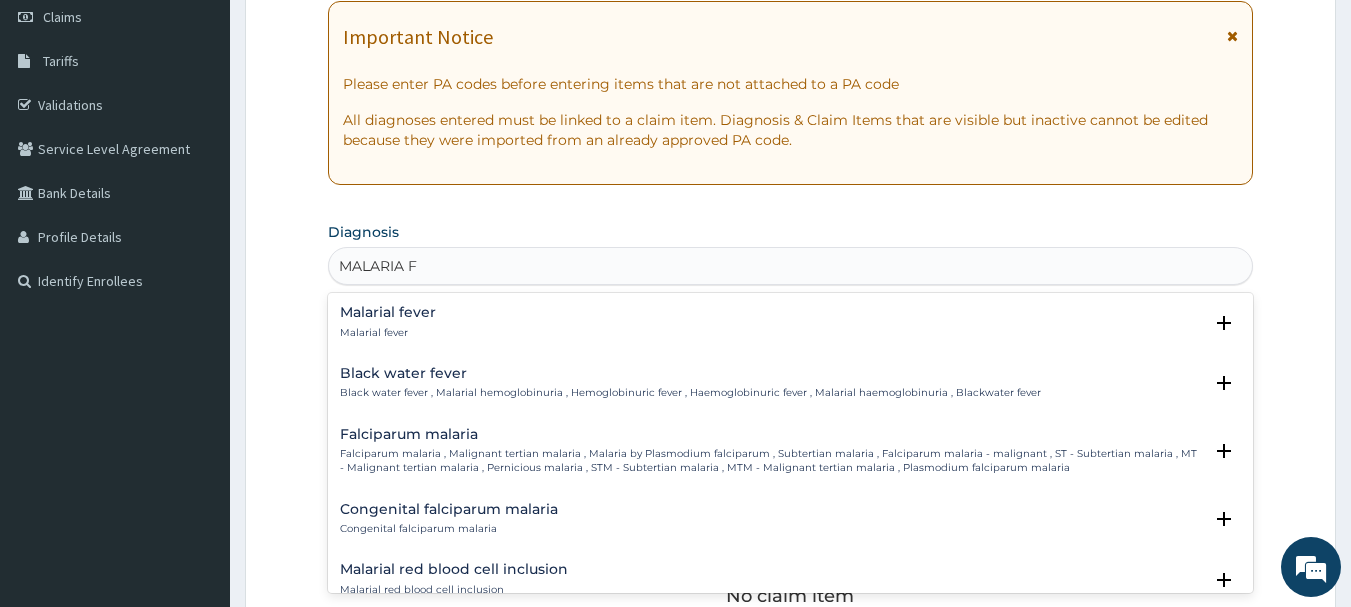 scroll, scrollTop: 372, scrollLeft: 0, axis: vertical 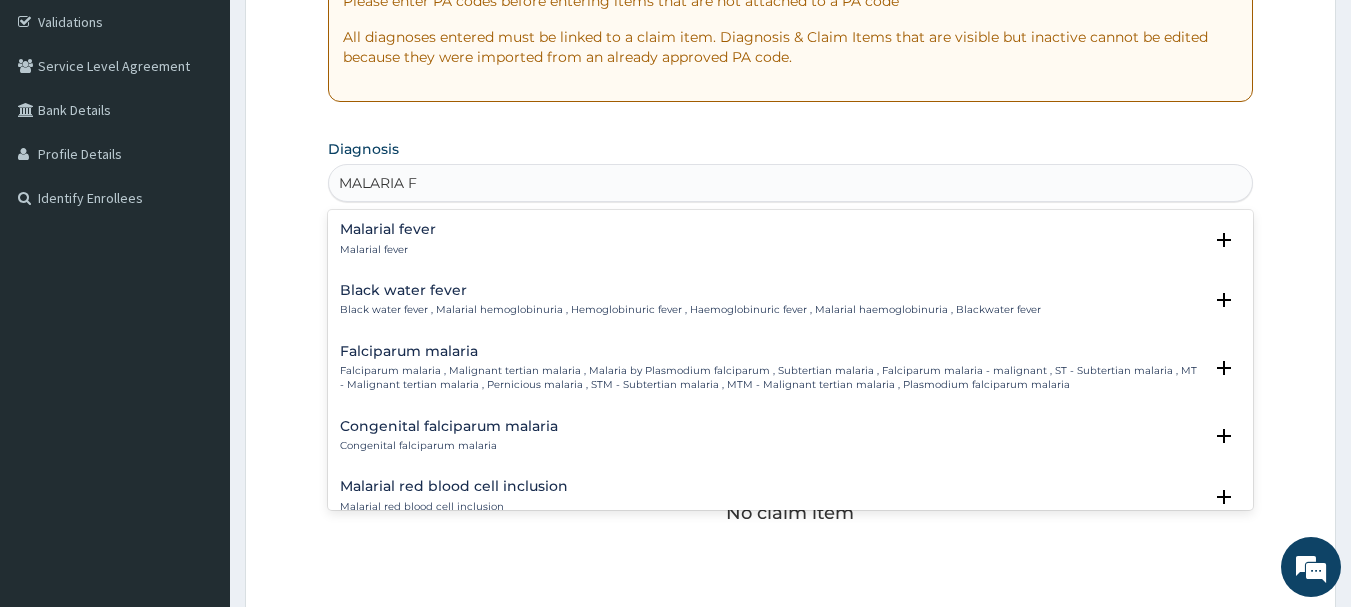 click on "Falciparum malaria , Malignant tertian malaria , Malaria by Plasmodium falciparum , Subtertian malaria , Falciparum malaria - malignant , ST - Subtertian malaria , MT - Malignant tertian malaria , Pernicious malaria , STM - Subtertian malaria , MTM - Malignant tertian malaria , Plasmodium falciparum malaria" at bounding box center [771, 378] 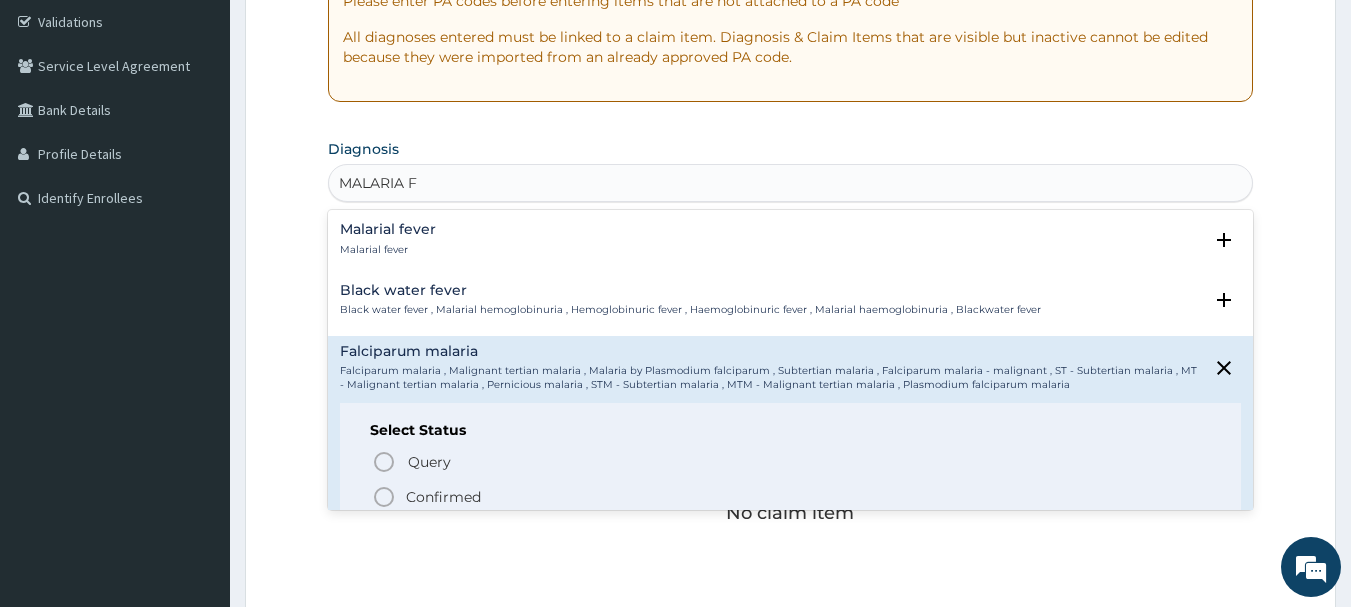 click 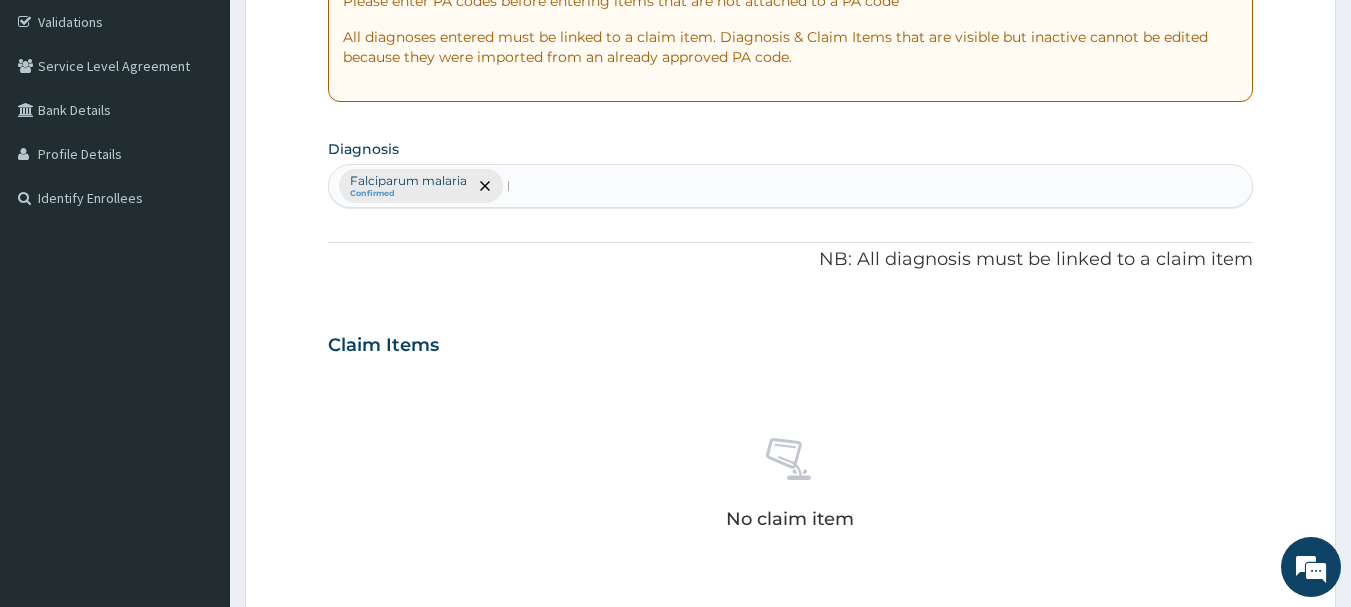 type 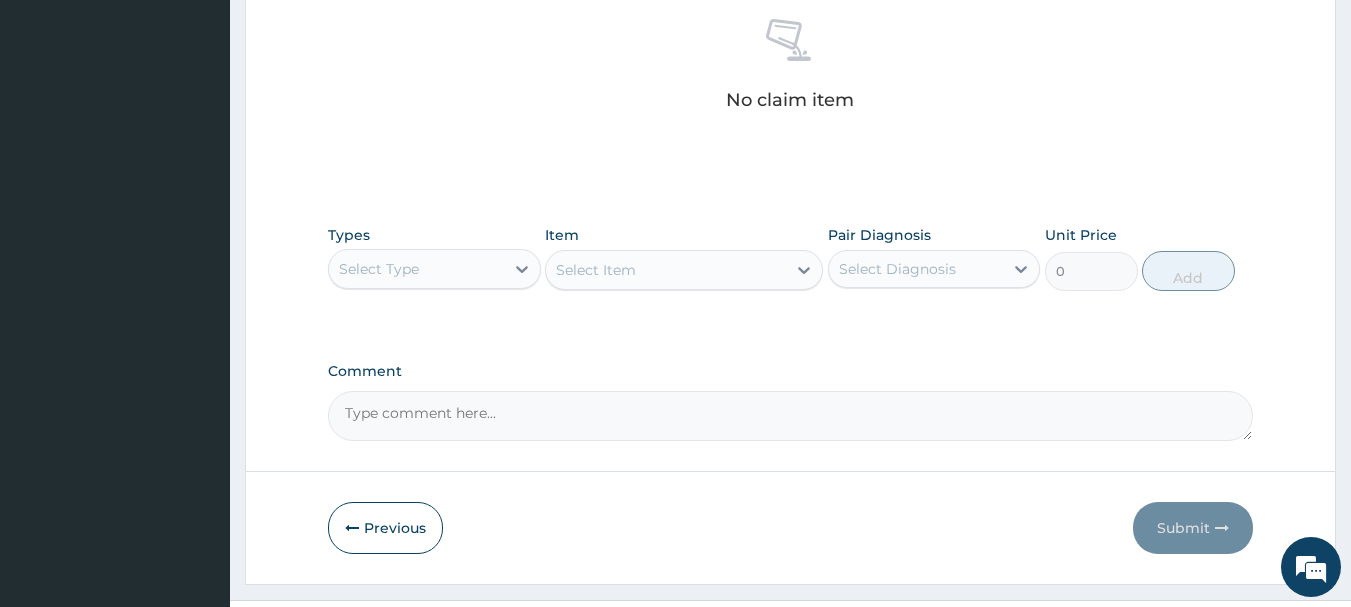 scroll, scrollTop: 835, scrollLeft: 0, axis: vertical 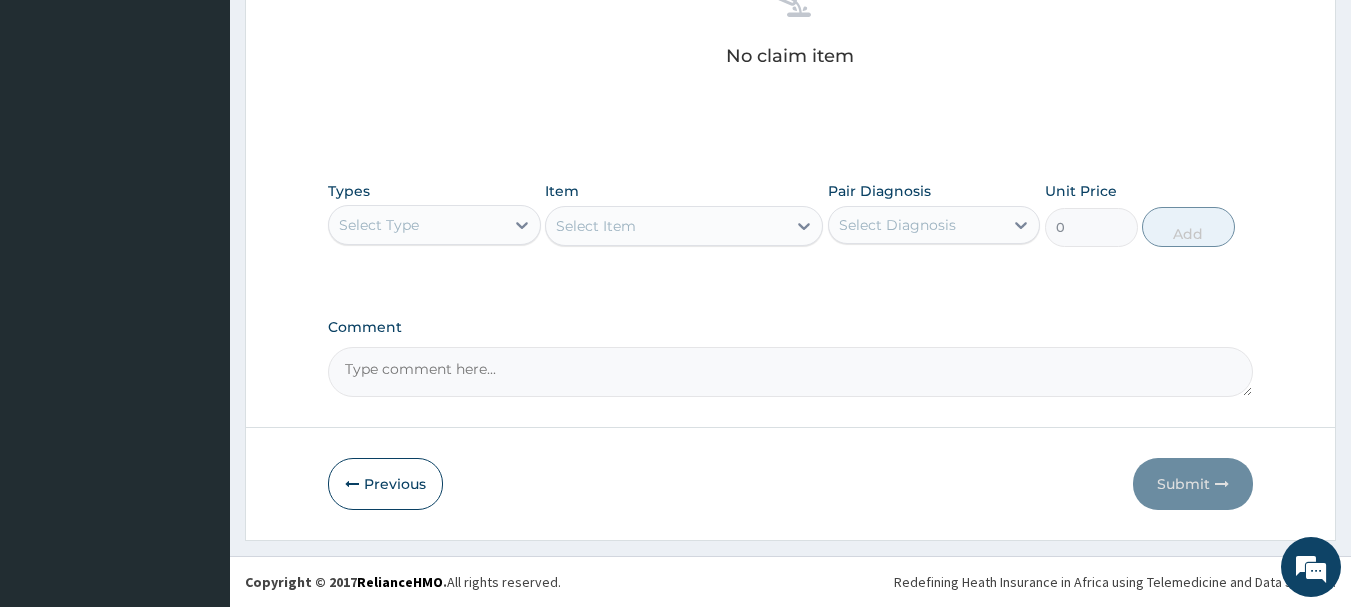 click on "Select Type" at bounding box center [416, 225] 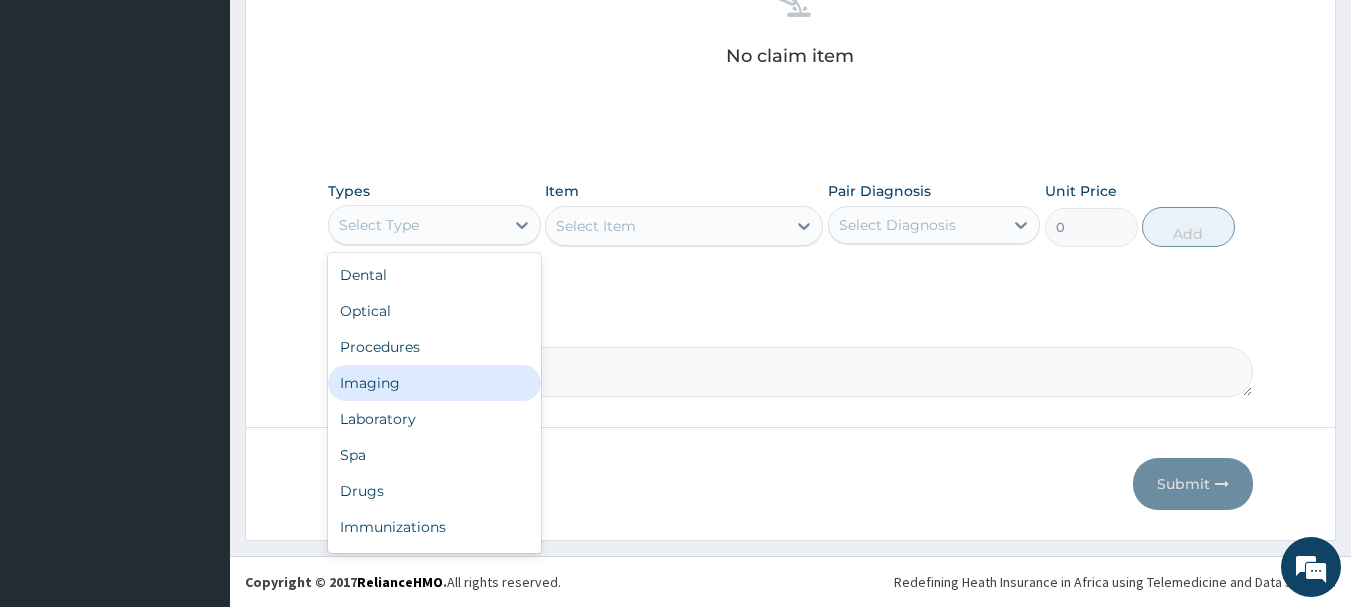 click on "Imaging" at bounding box center (434, 383) 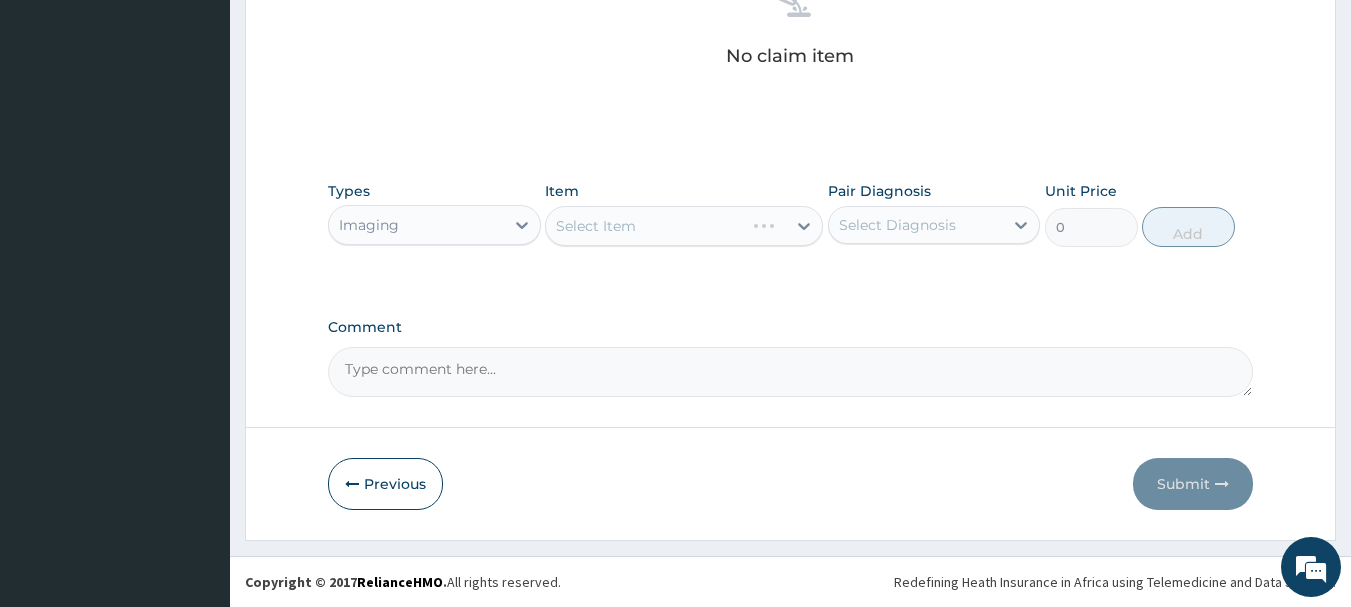 click on "Comment" at bounding box center [791, 372] 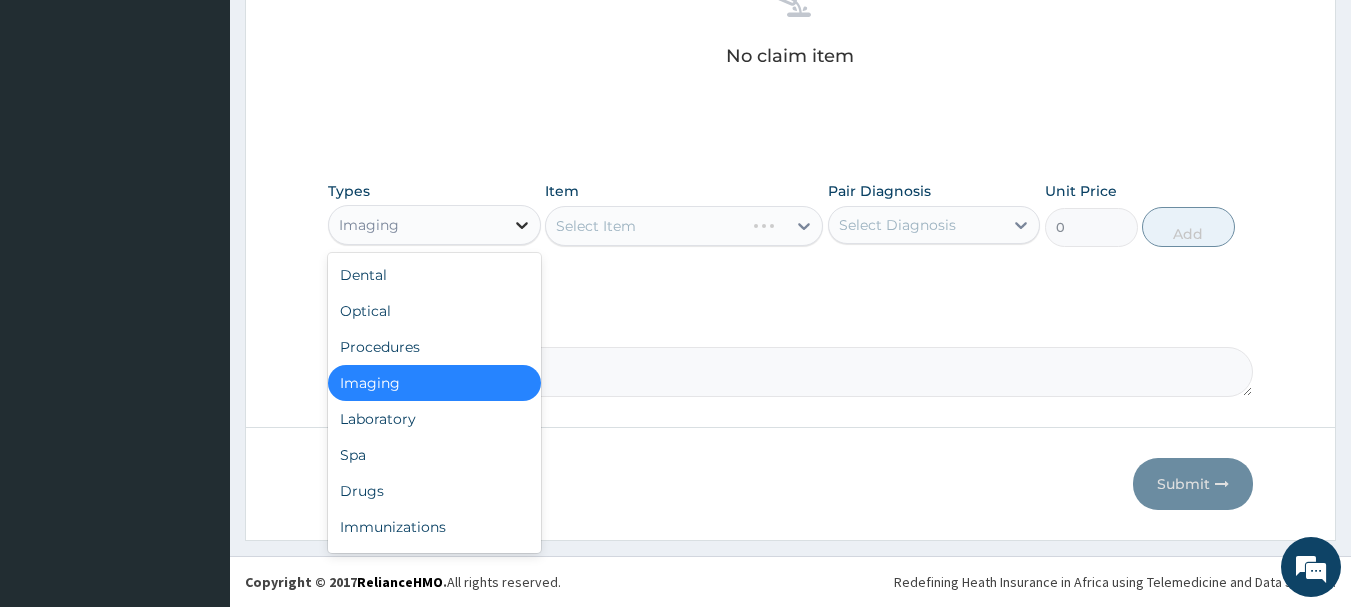 click 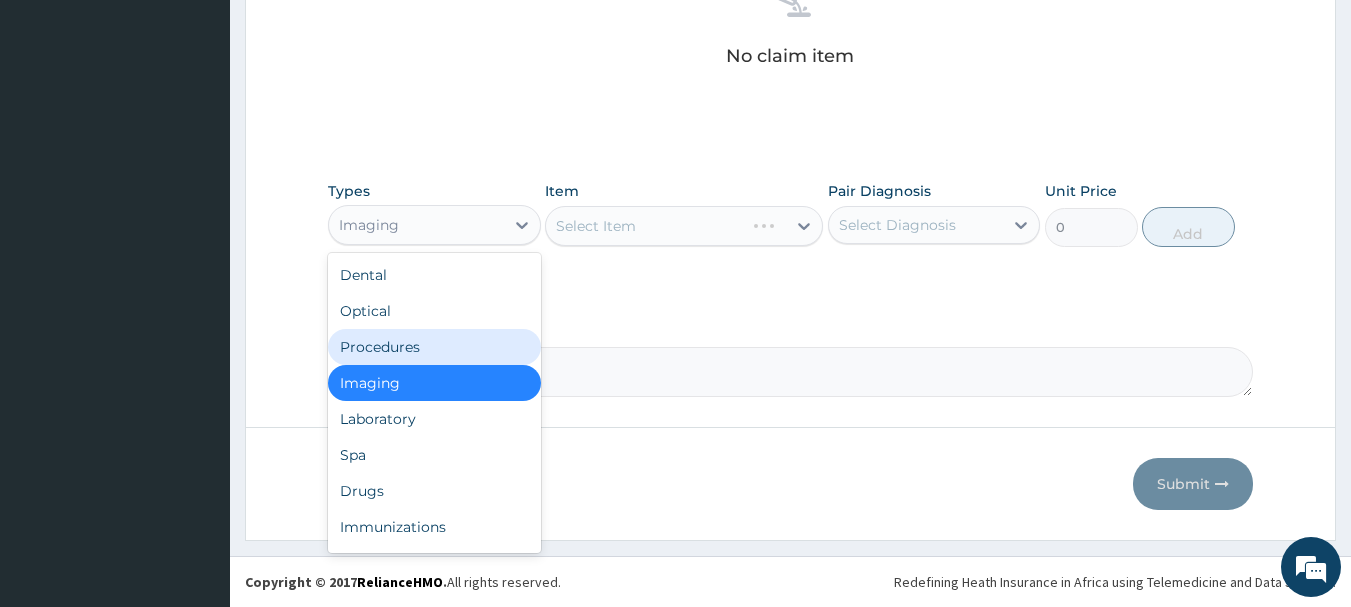 click on "Procedures" at bounding box center (434, 347) 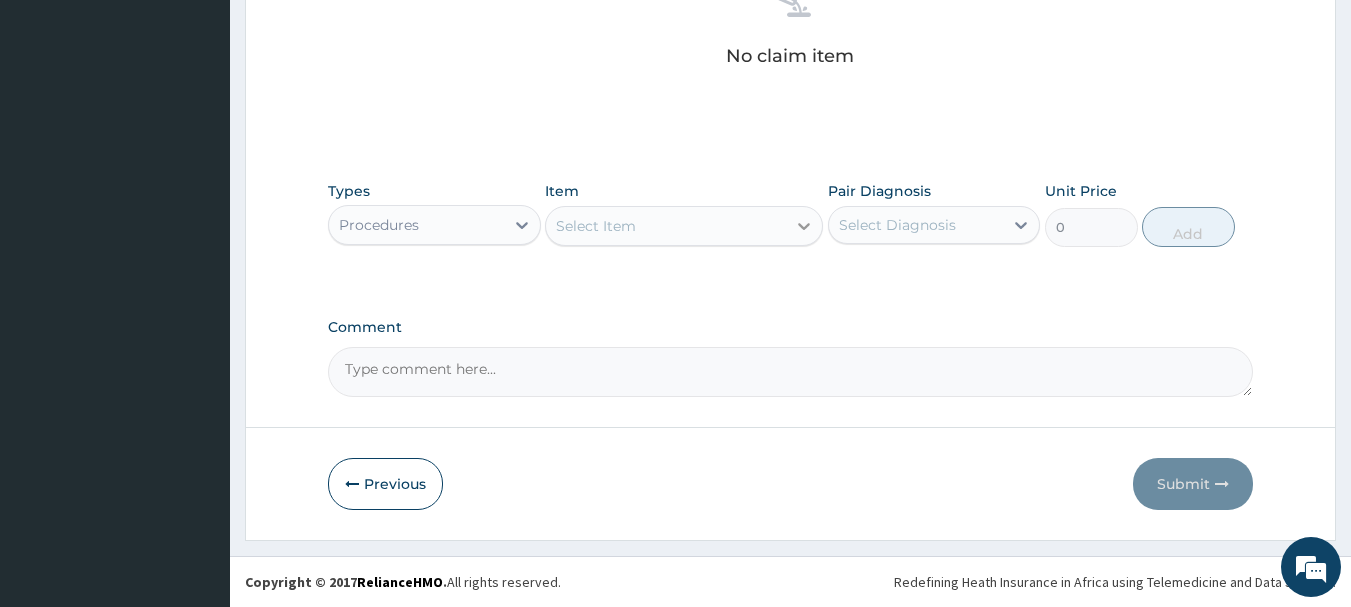 click 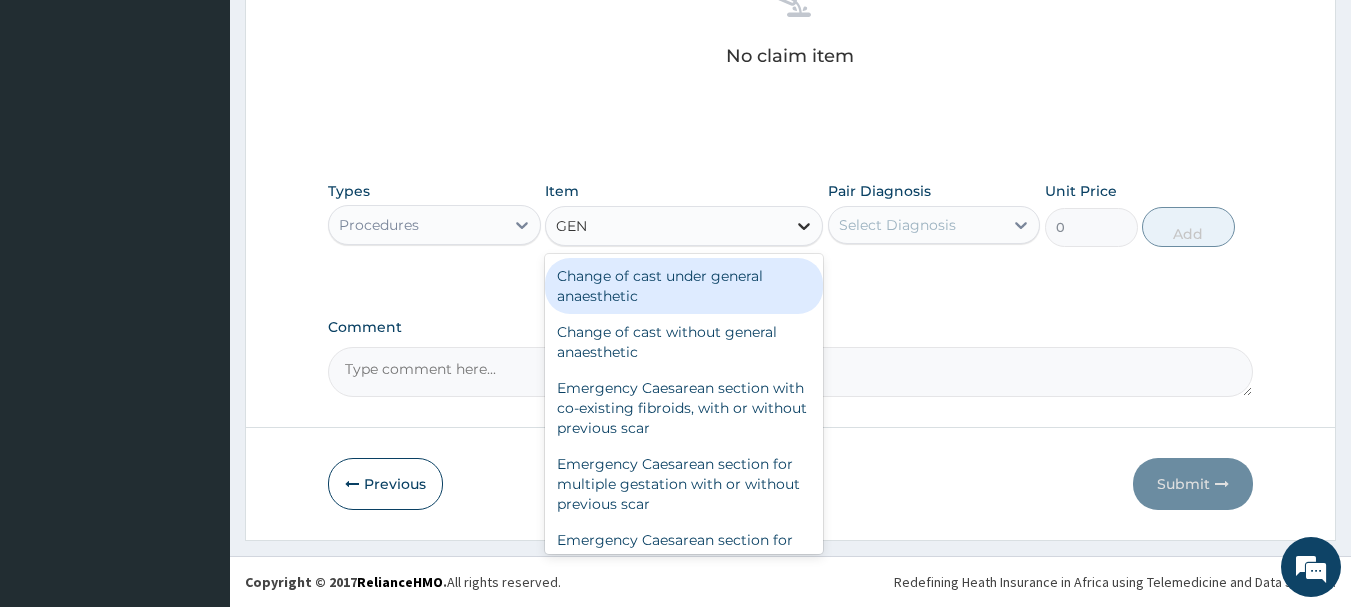 type on "GENE" 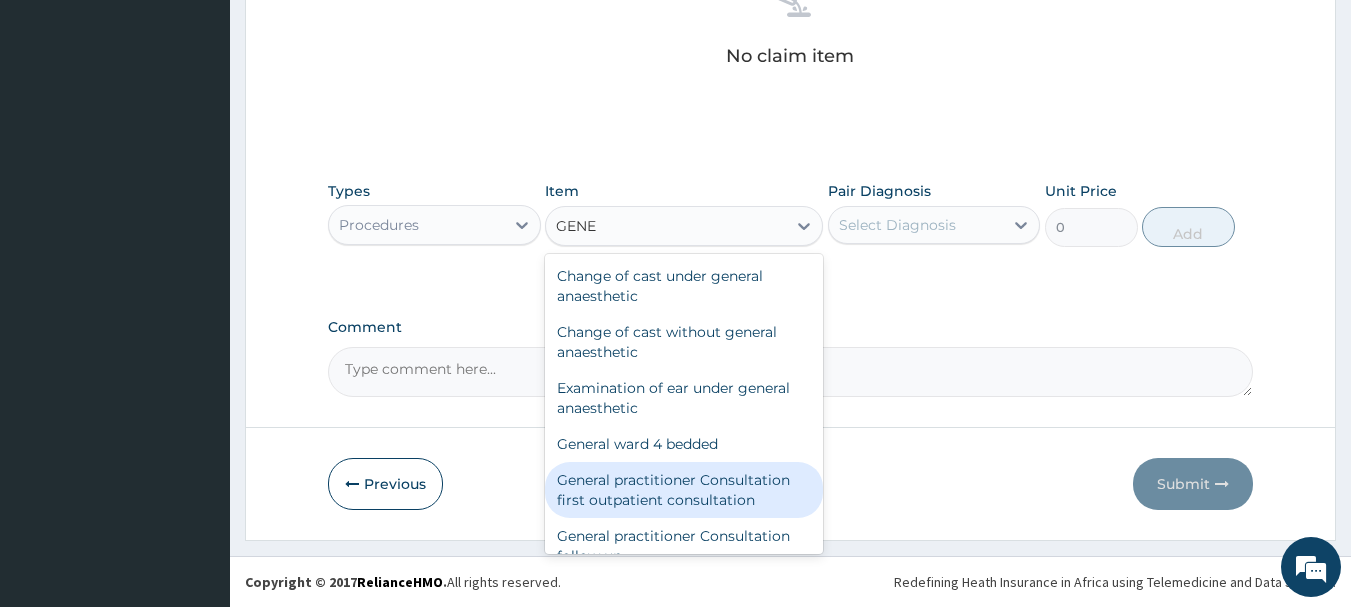 click on "General practitioner Consultation first outpatient consultation" at bounding box center [684, 490] 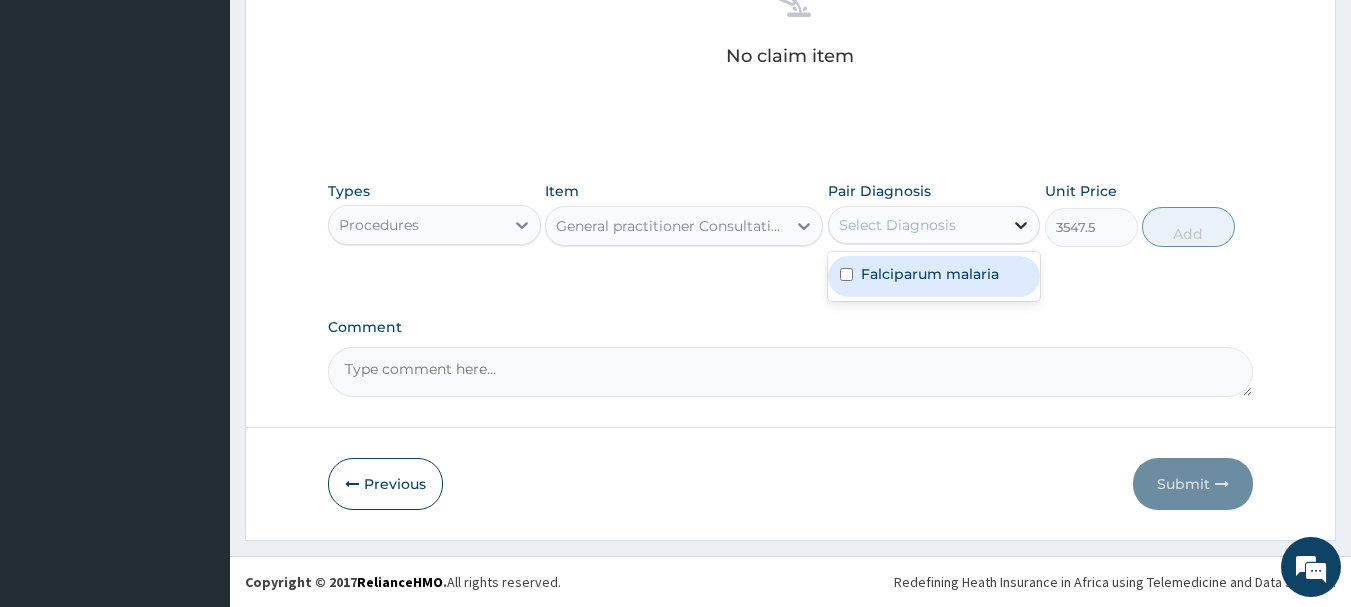 click at bounding box center (1021, 225) 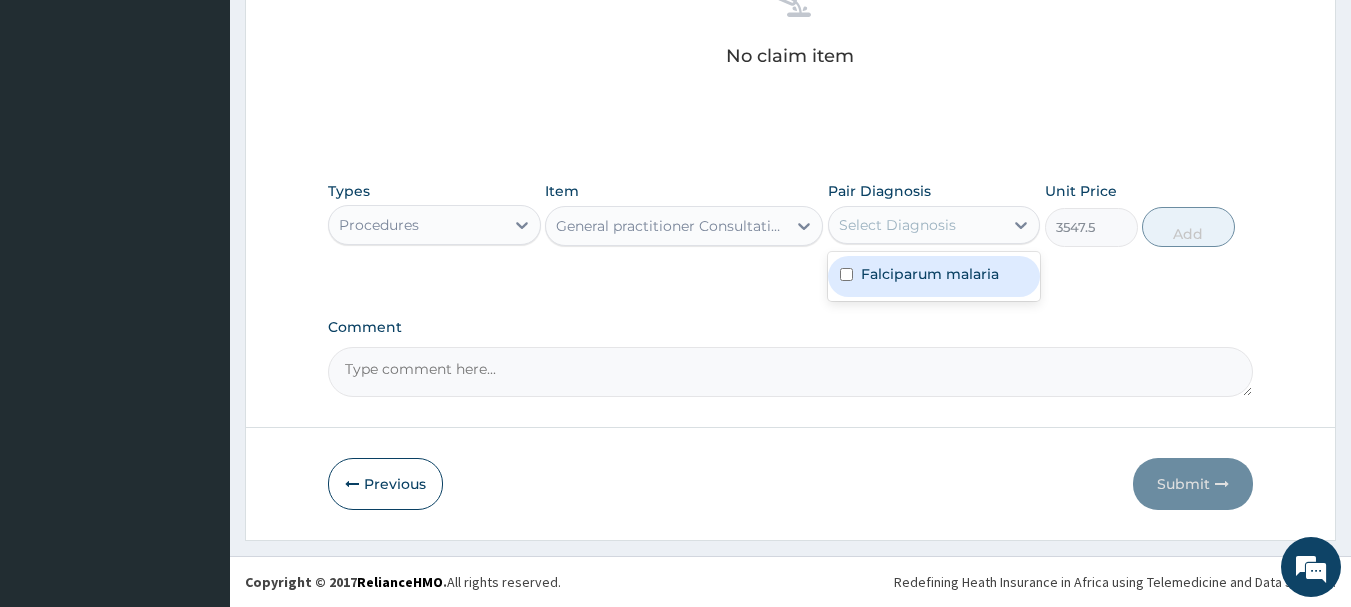 click on "Falciparum malaria" at bounding box center (930, 274) 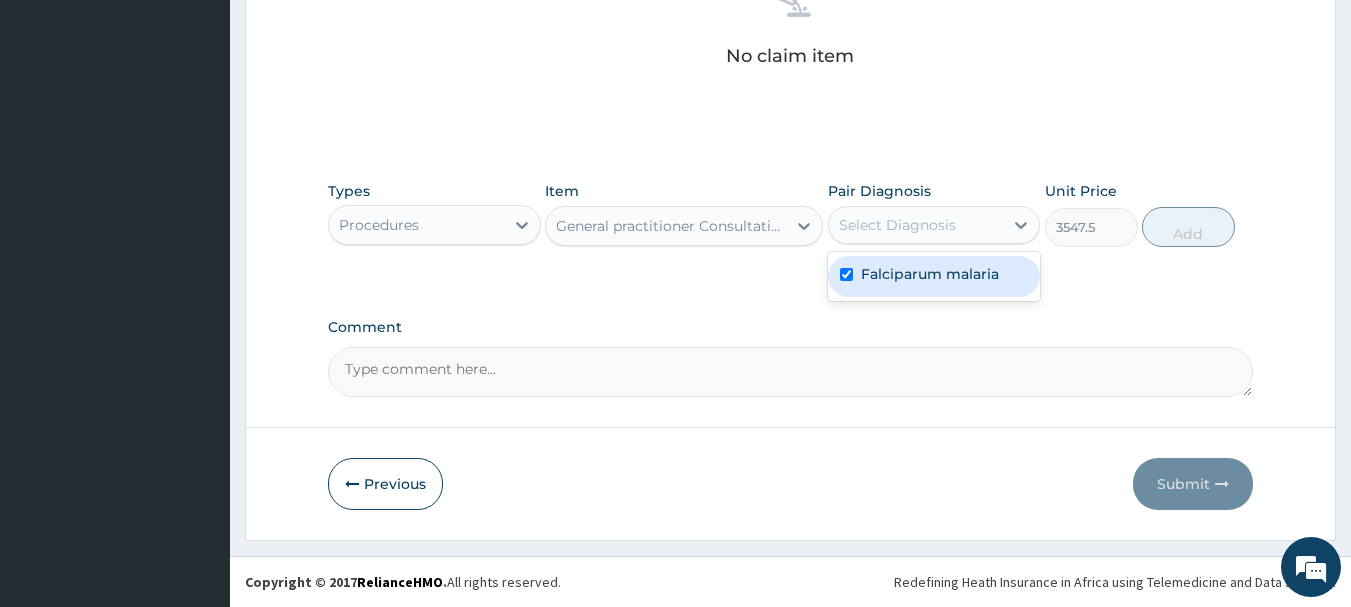 checkbox on "true" 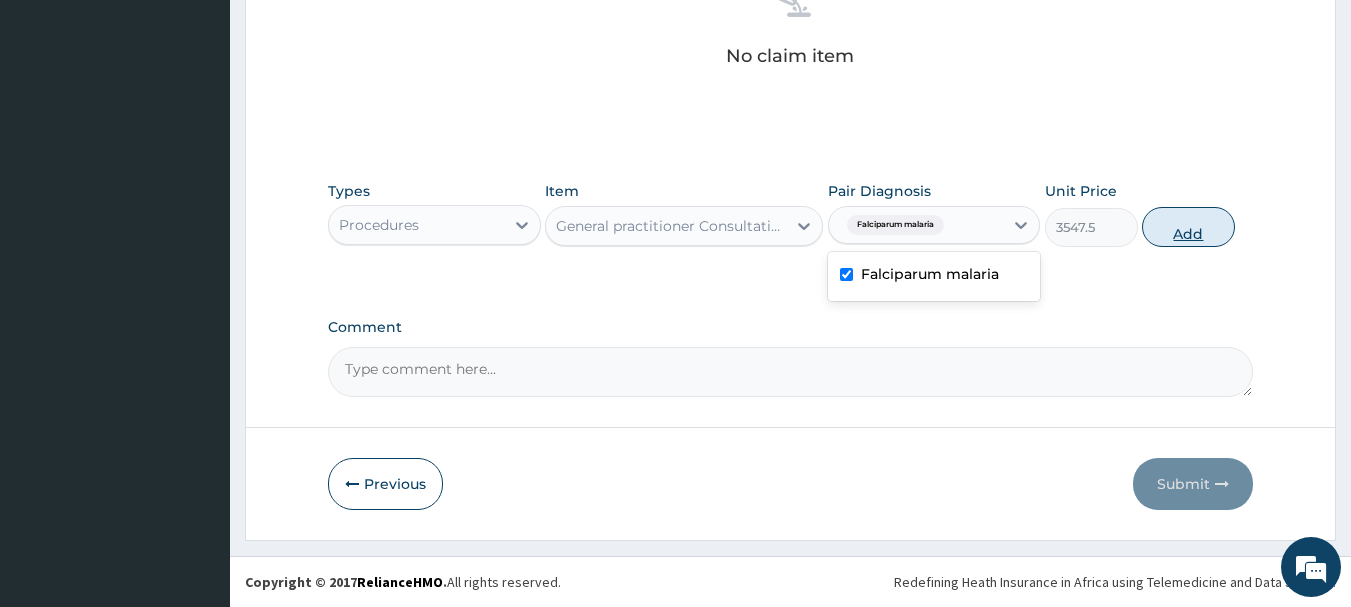 click on "Add" at bounding box center (1188, 227) 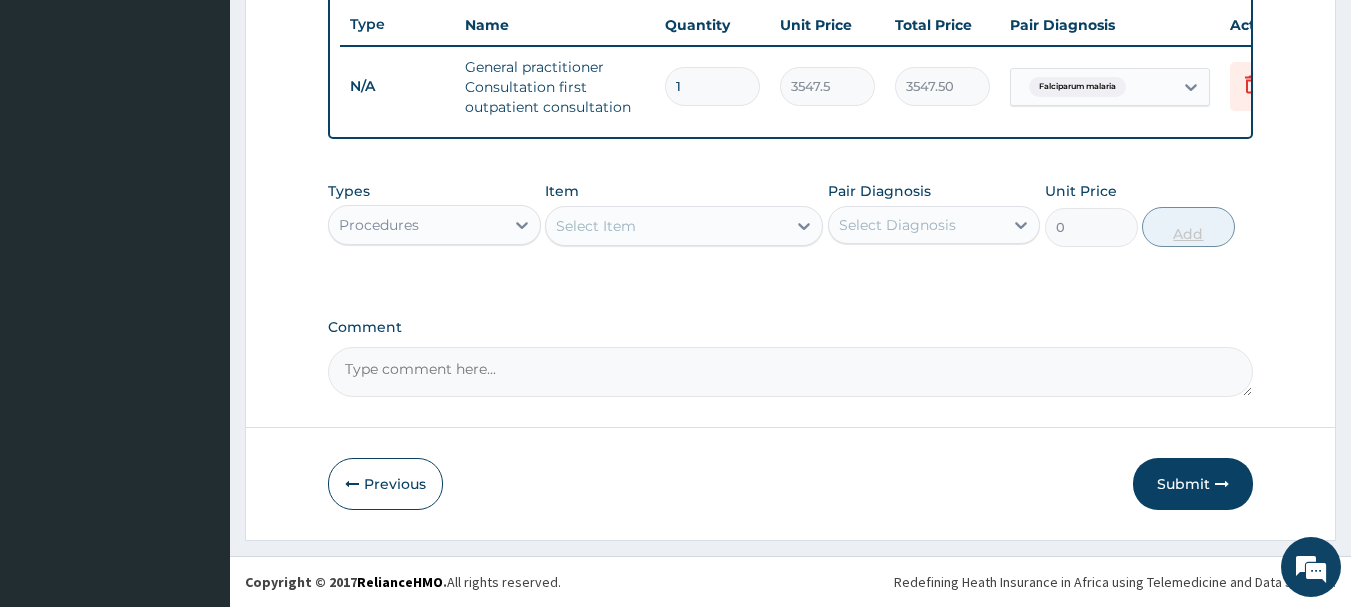 scroll, scrollTop: 766, scrollLeft: 0, axis: vertical 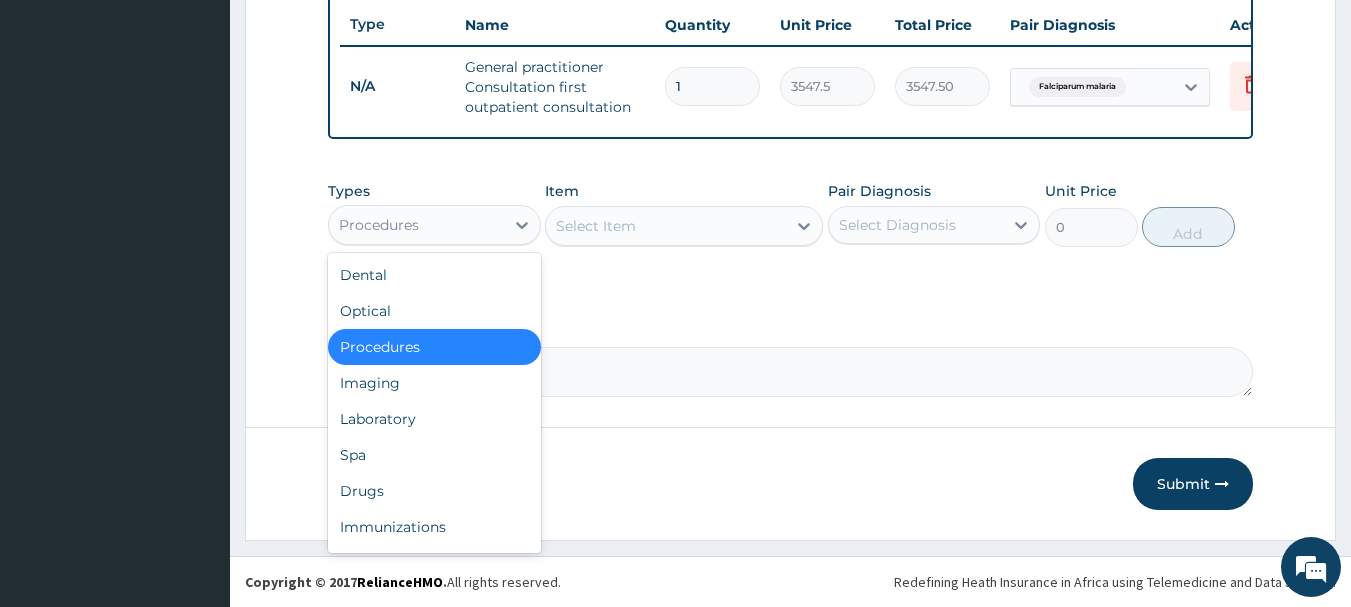 click on "Procedures" at bounding box center (416, 225) 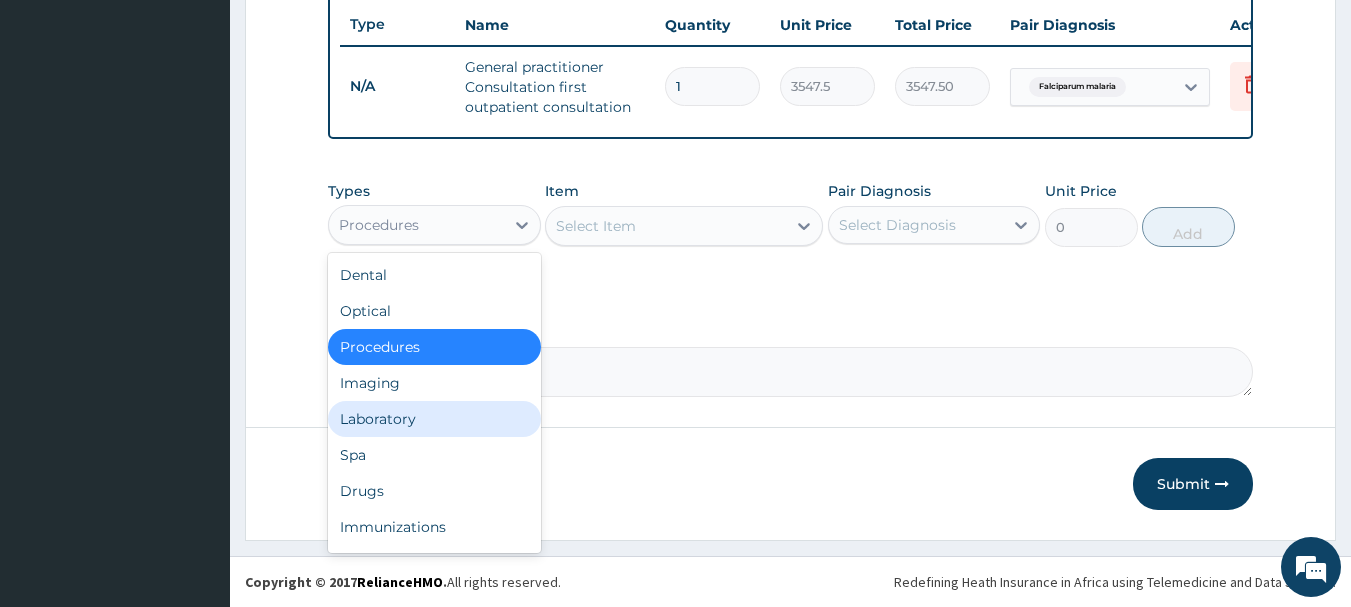 click on "Laboratory" at bounding box center [434, 419] 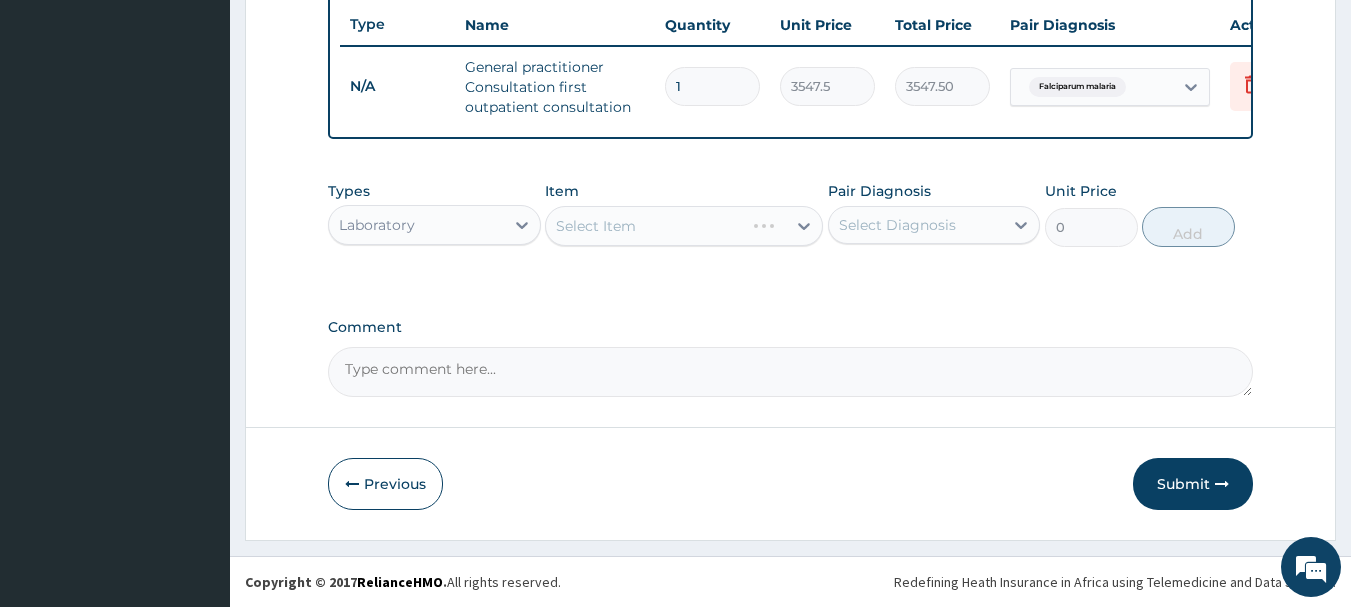 click on "Select Item" at bounding box center [684, 226] 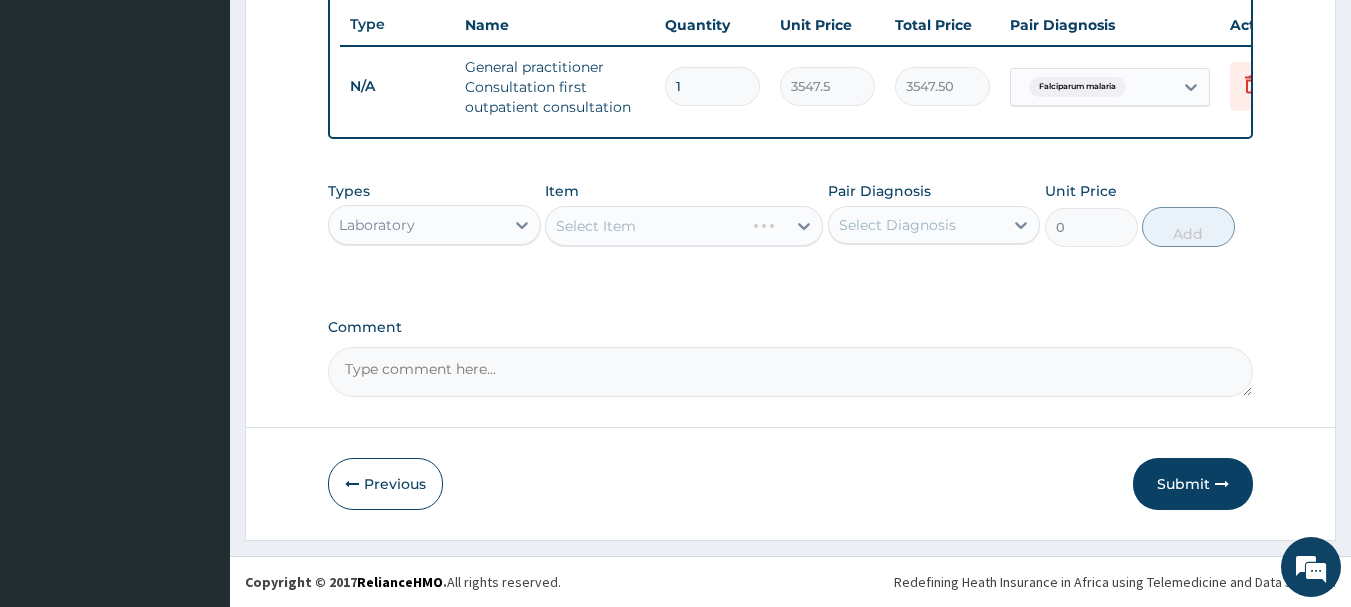 click on "Select Item" at bounding box center (684, 226) 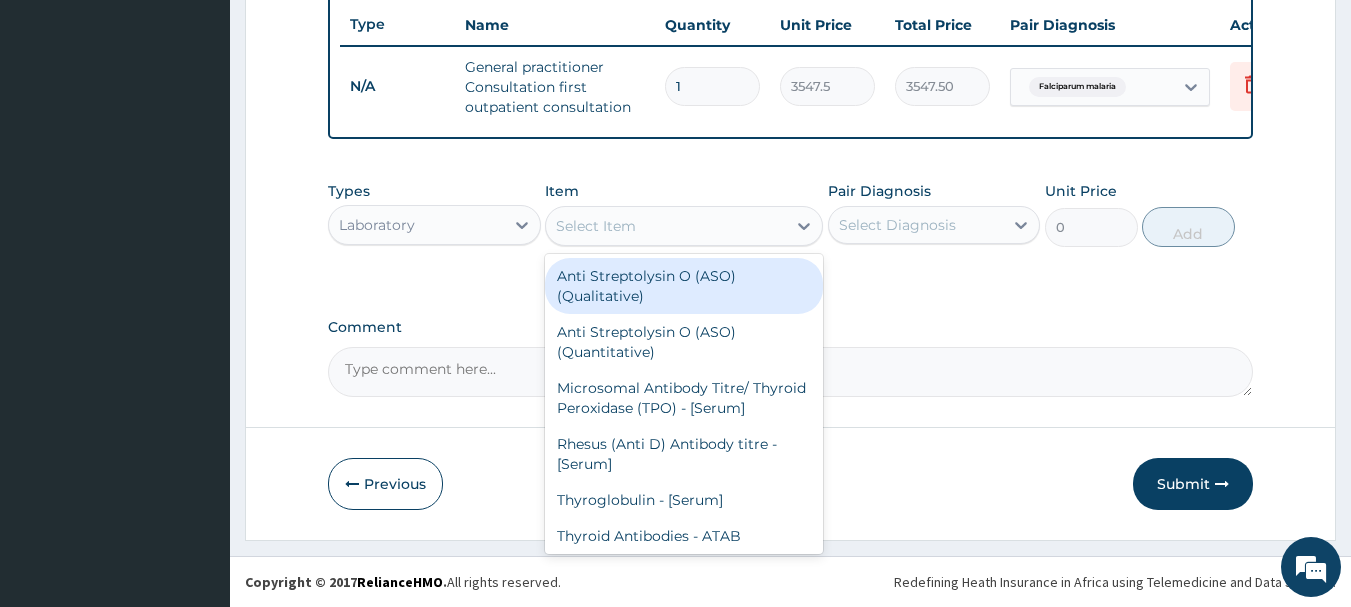 click on "Select Item" at bounding box center [666, 226] 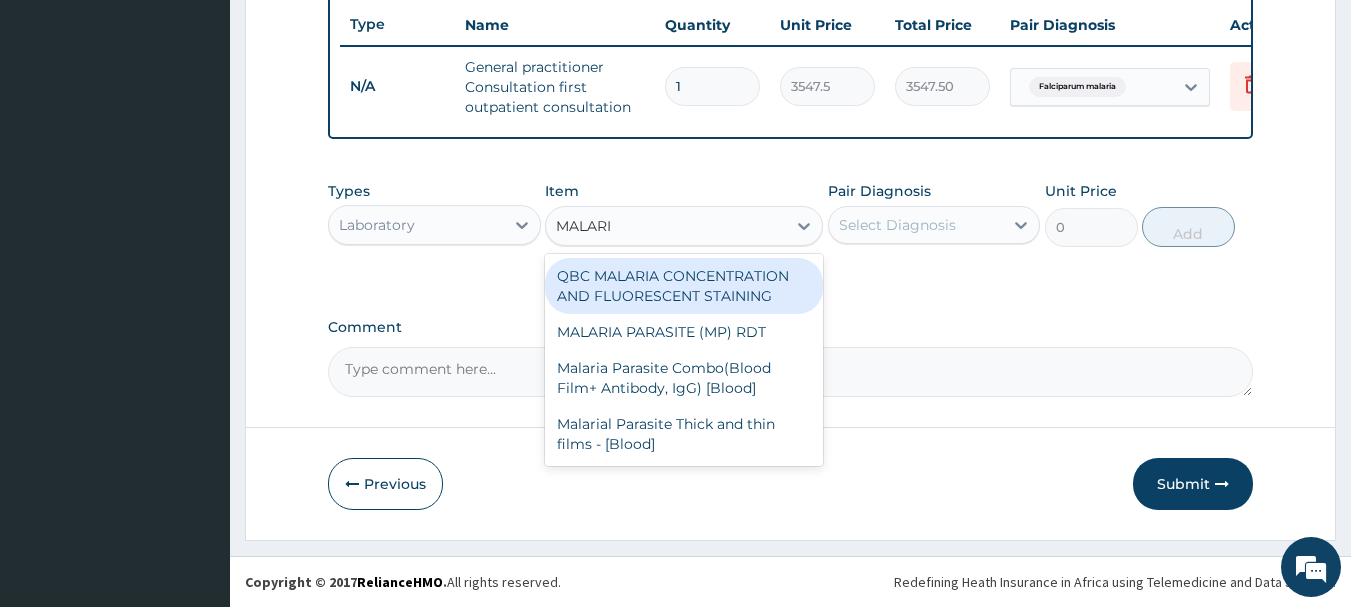 type on "MALARIA" 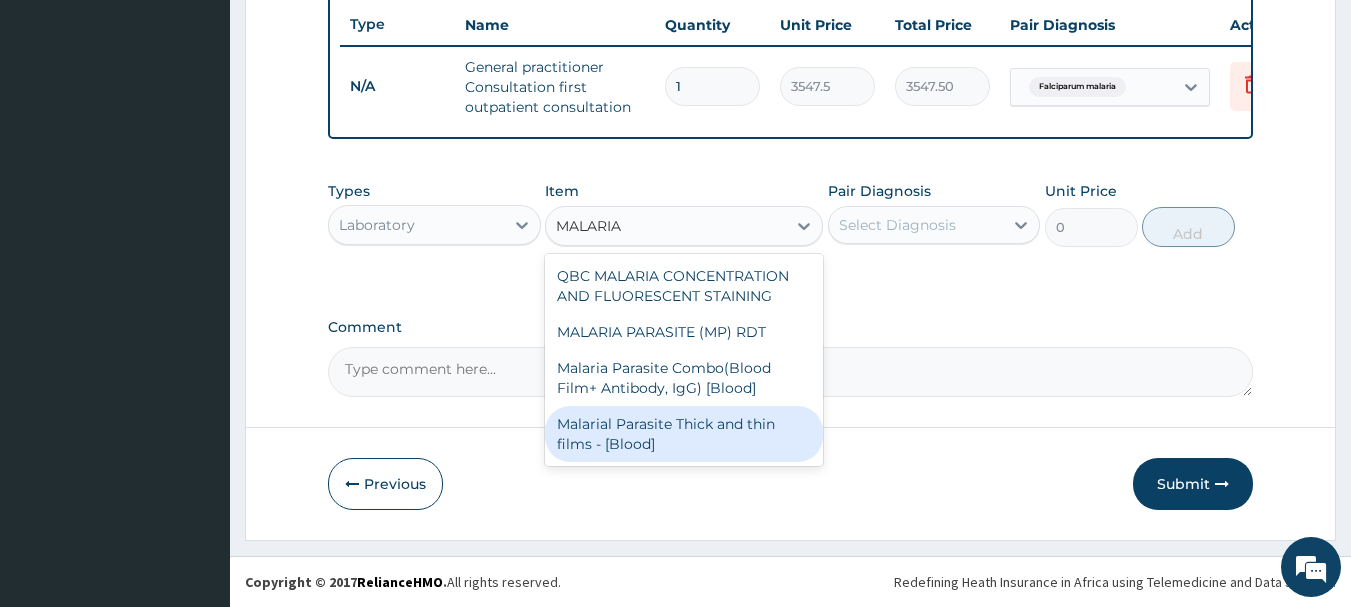 click on "Malarial Parasite Thick and thin films - [Blood]" at bounding box center [684, 434] 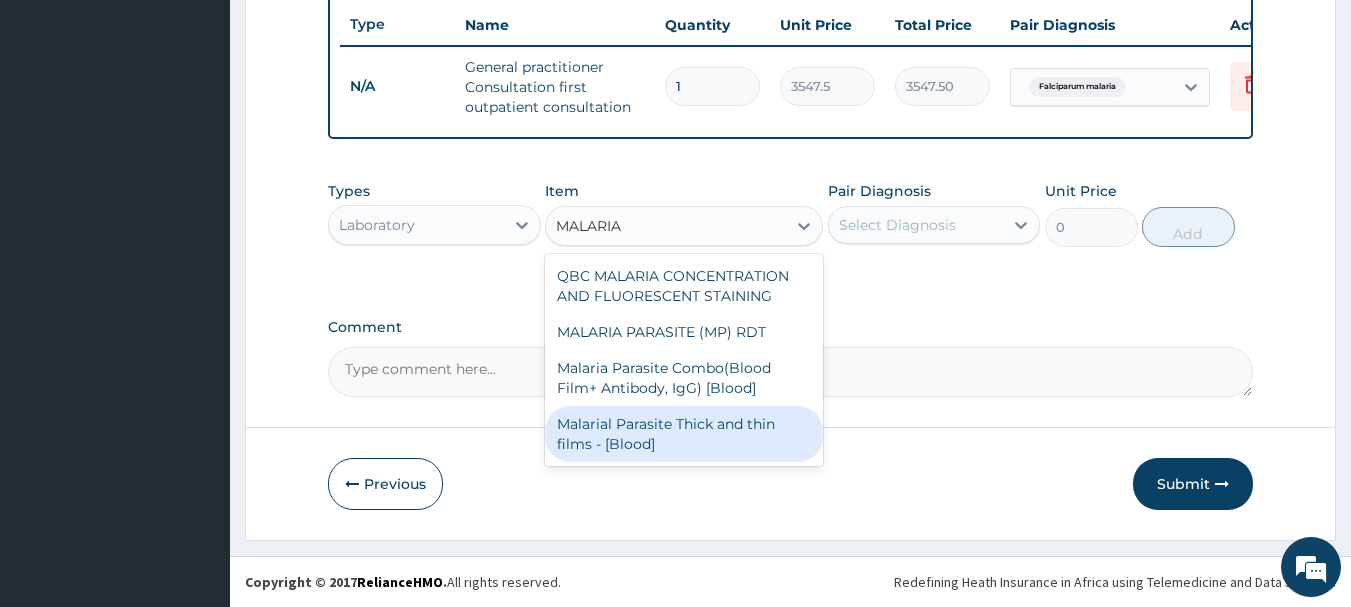 type 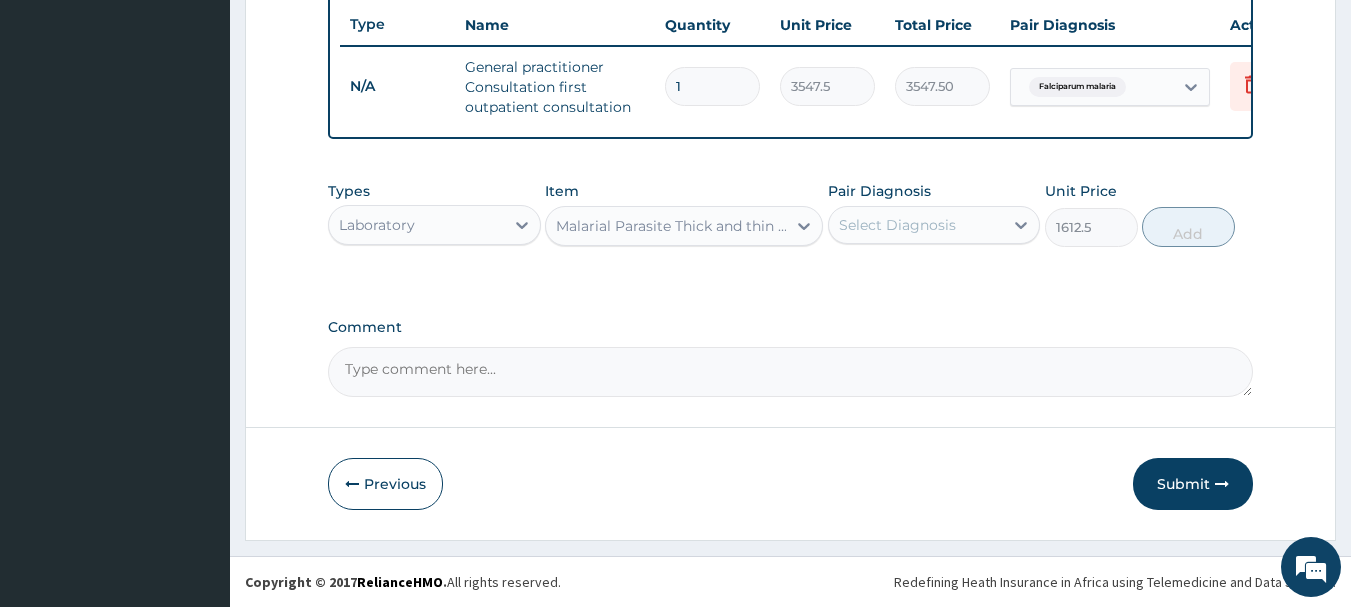 click on "Select Diagnosis" at bounding box center [916, 225] 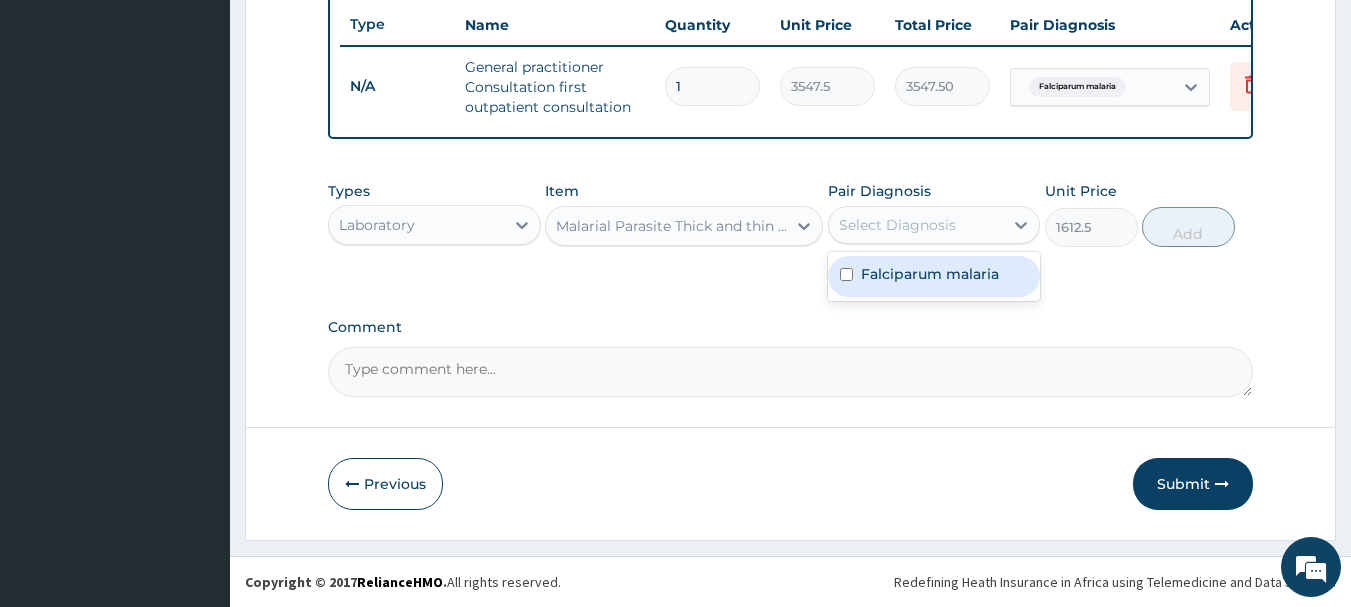click on "Falciparum malaria" at bounding box center [934, 276] 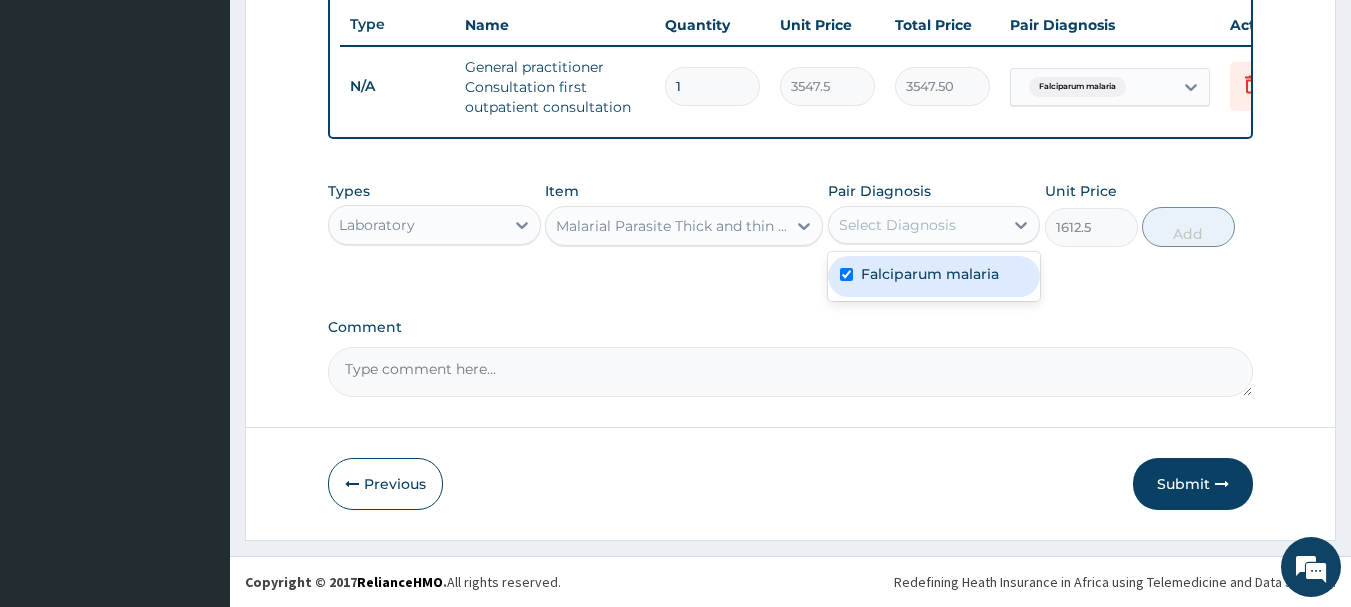 checkbox on "true" 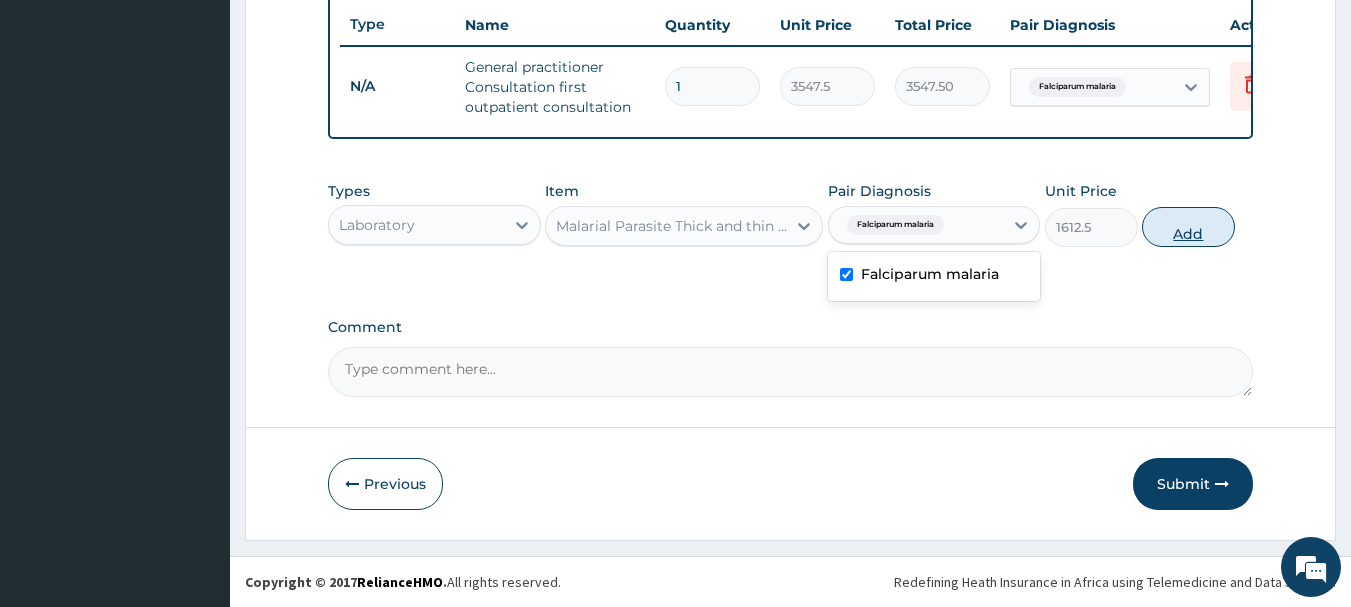 click on "Add" at bounding box center [1188, 227] 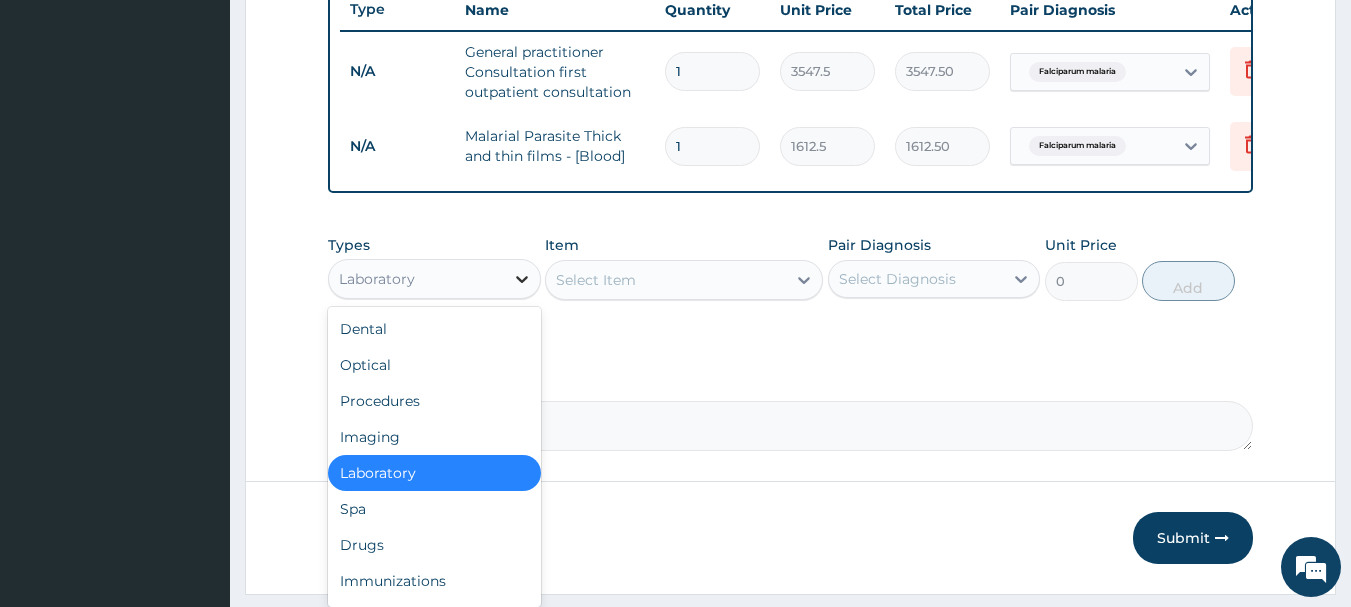 click 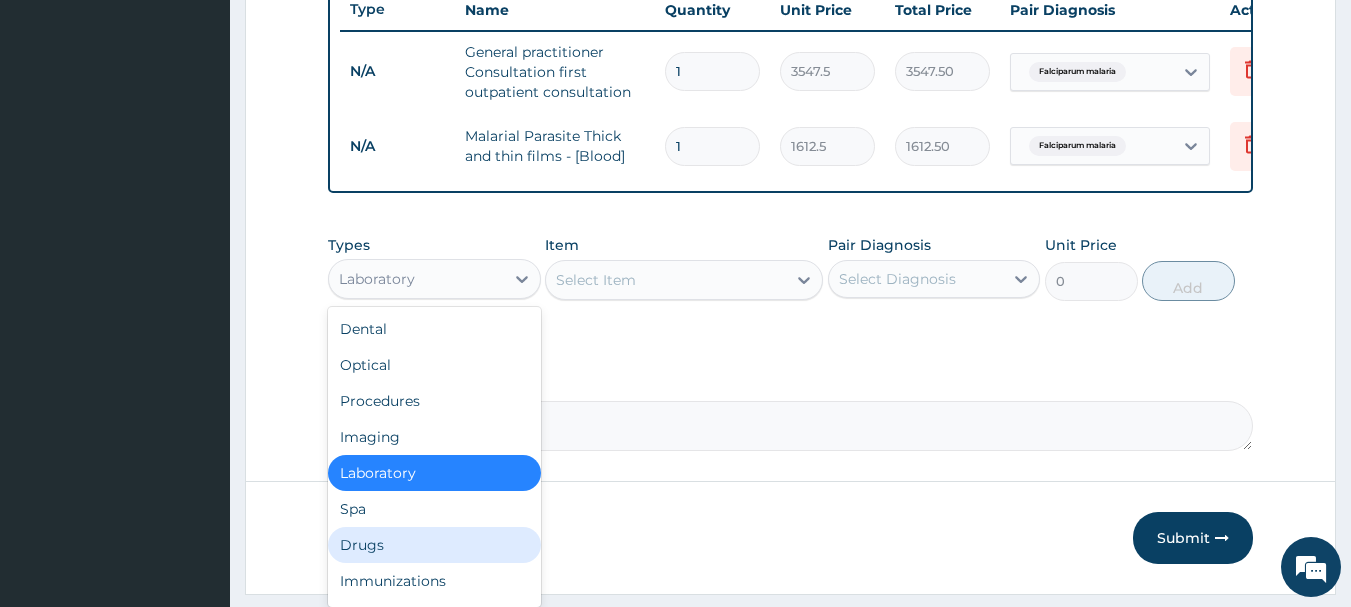 click on "Drugs" at bounding box center [434, 545] 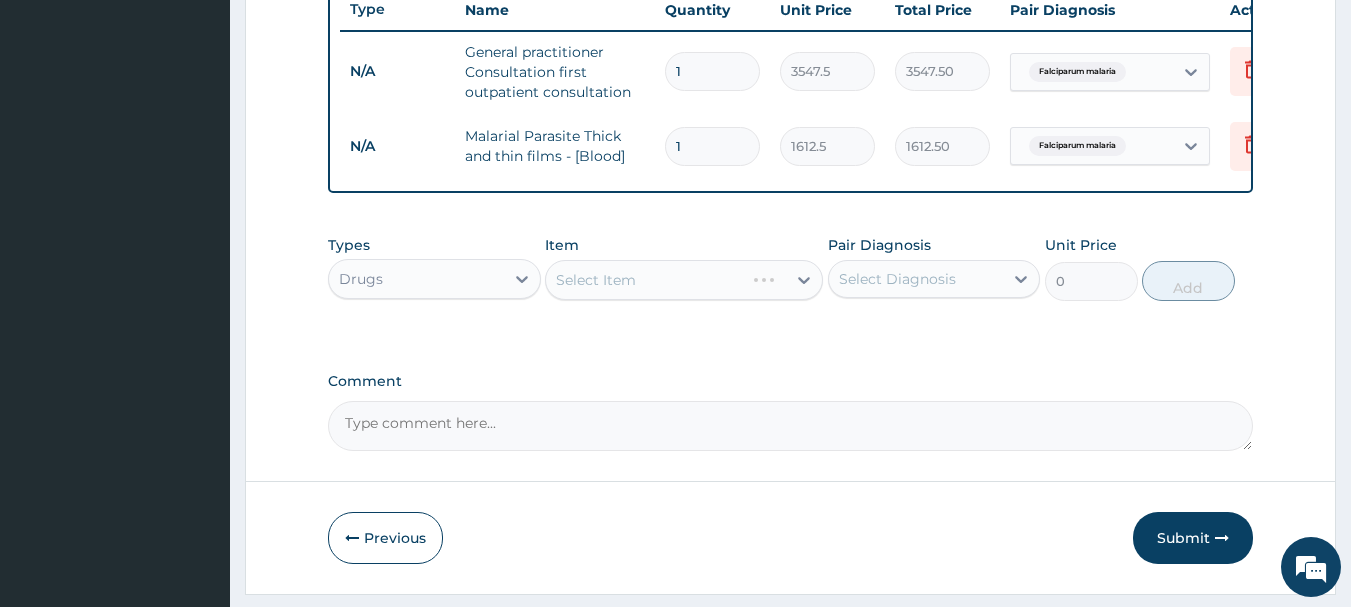 click on "Select Item" at bounding box center [684, 280] 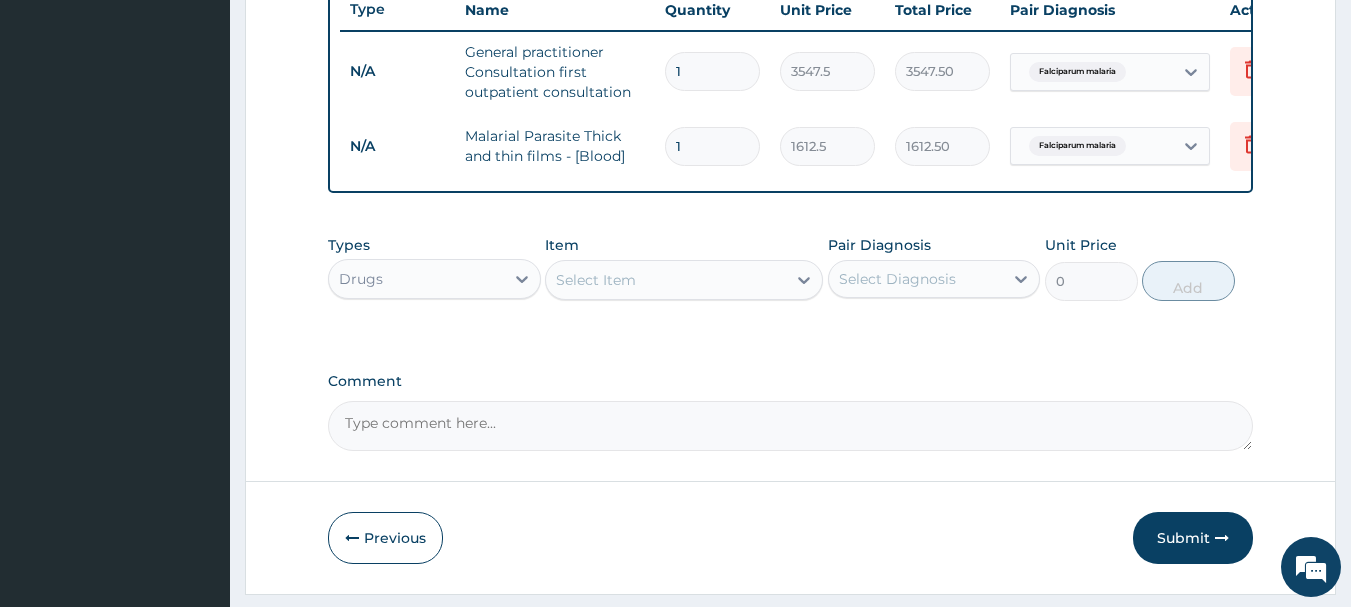 click 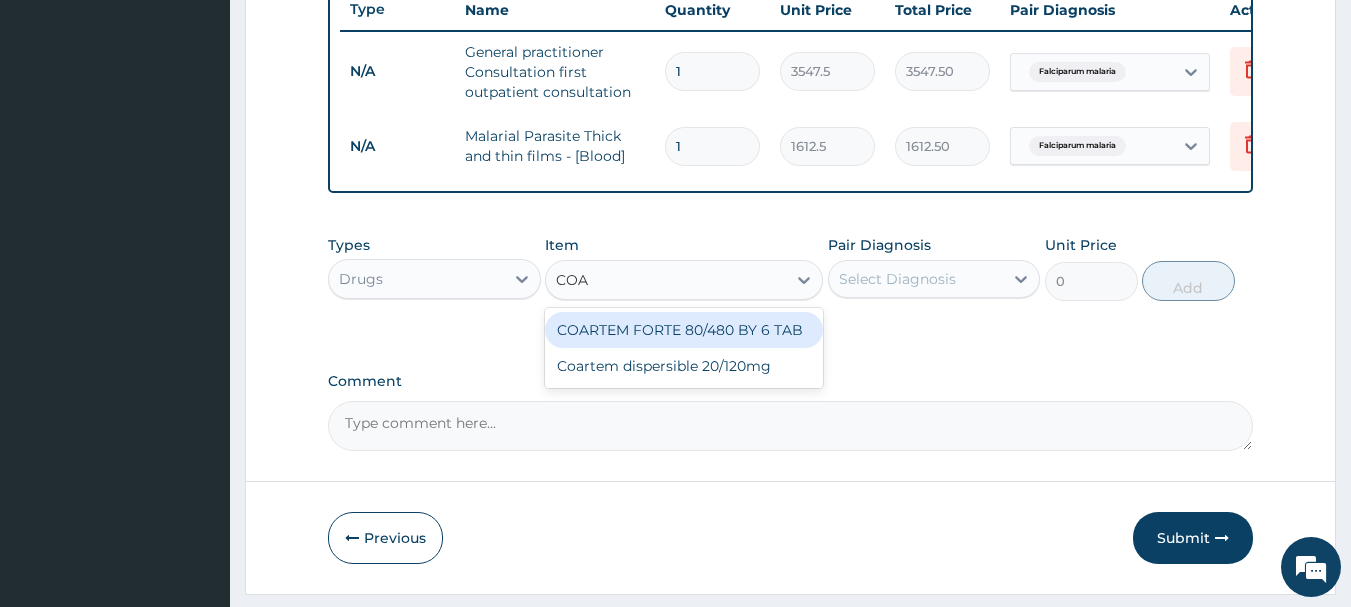 type on "COAR" 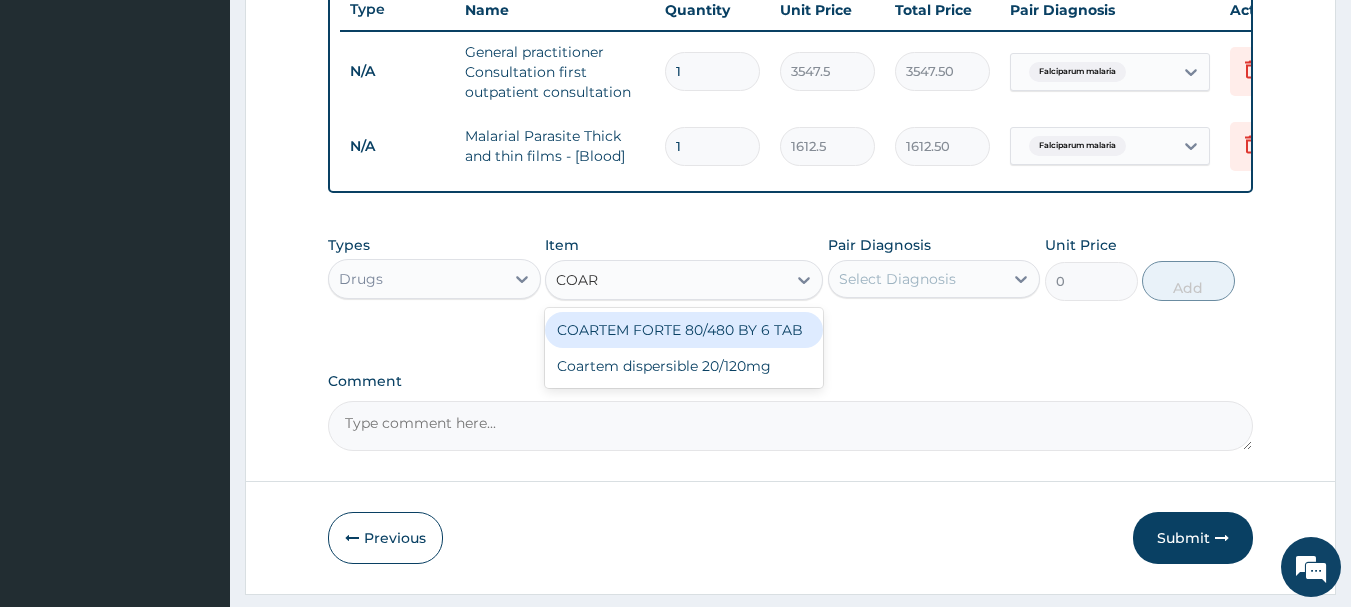 click on "COARTEM FORTE 80/480 BY 6 TAB" at bounding box center [684, 330] 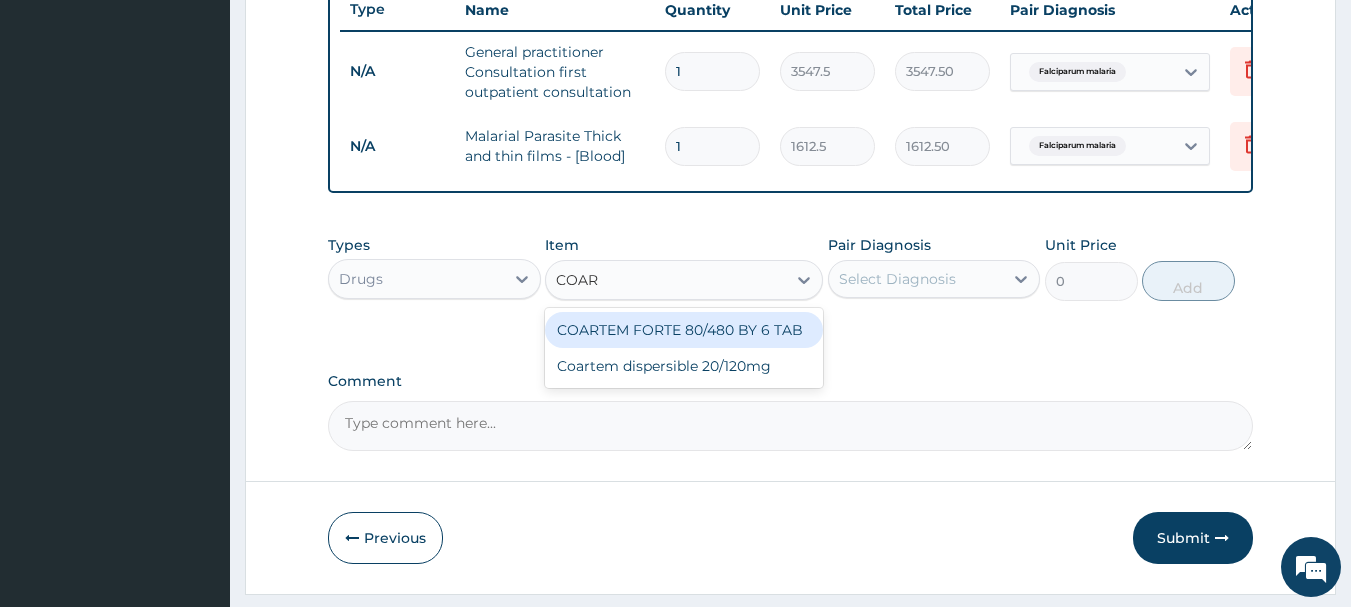 type 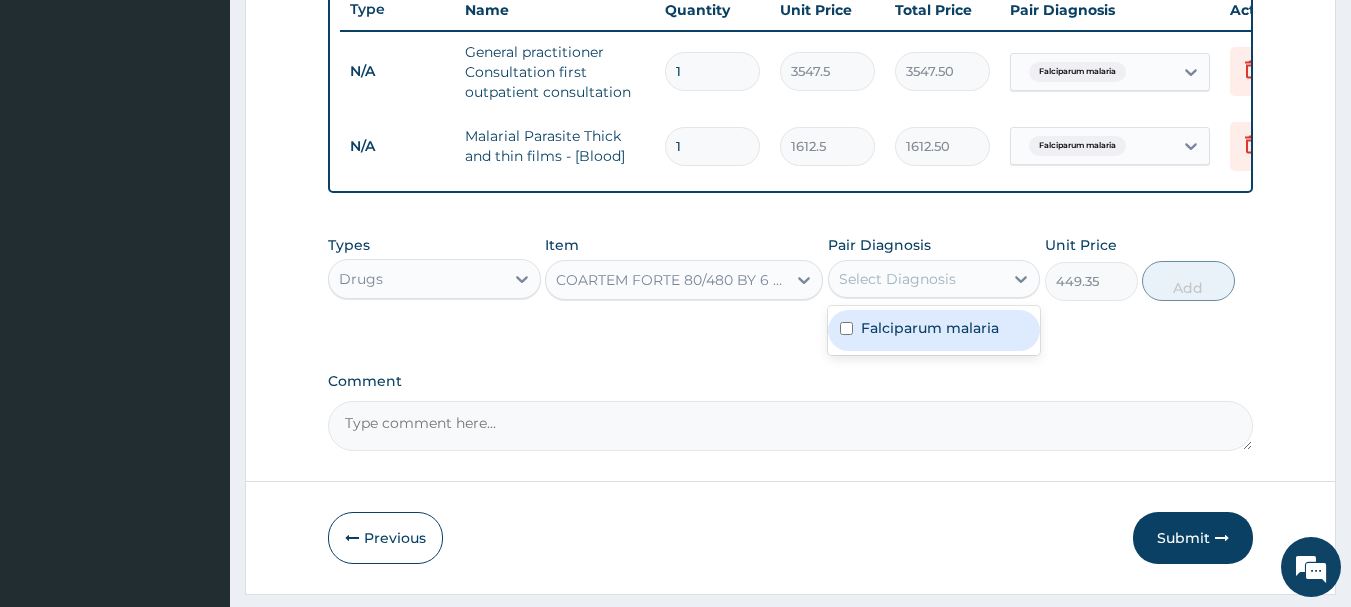 click on "Select Diagnosis" at bounding box center (897, 279) 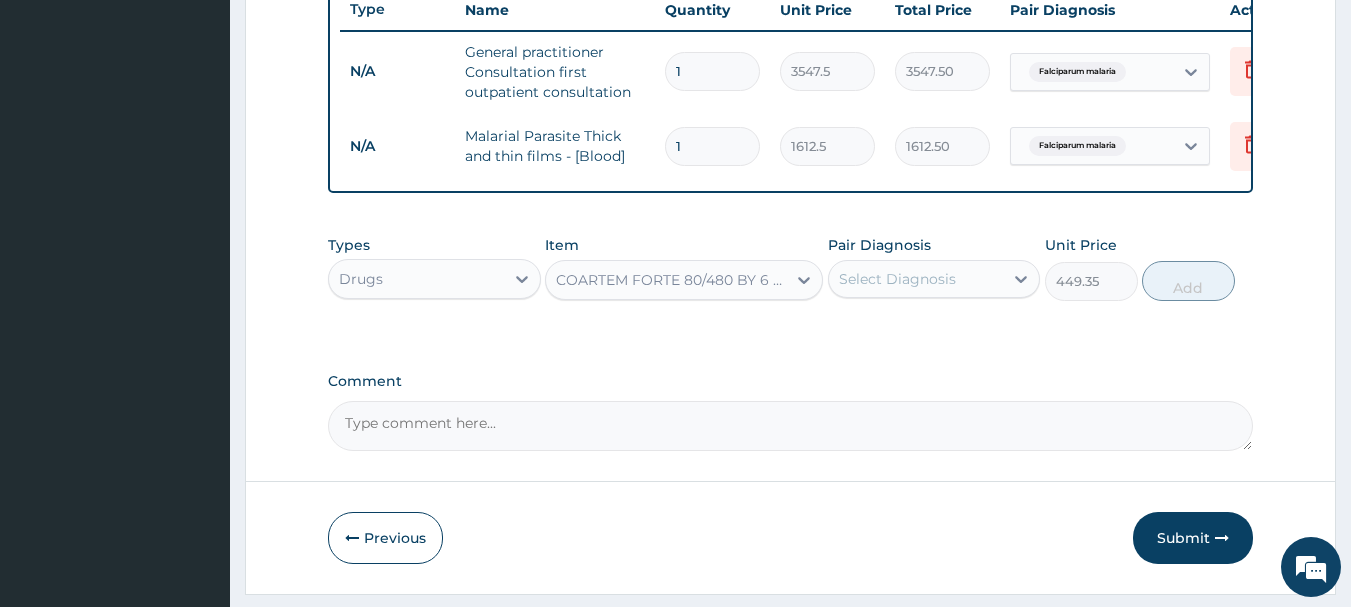 drag, startPoint x: 951, startPoint y: 296, endPoint x: 941, endPoint y: 292, distance: 10.770329 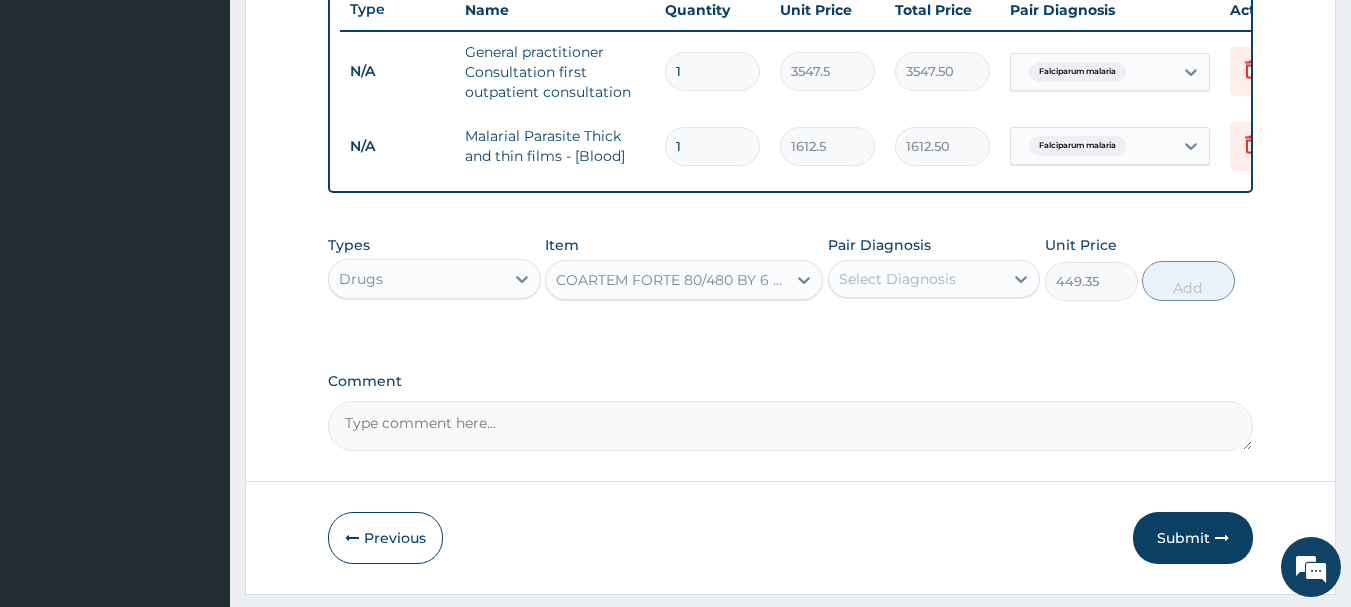 click on "Select Diagnosis" at bounding box center [897, 279] 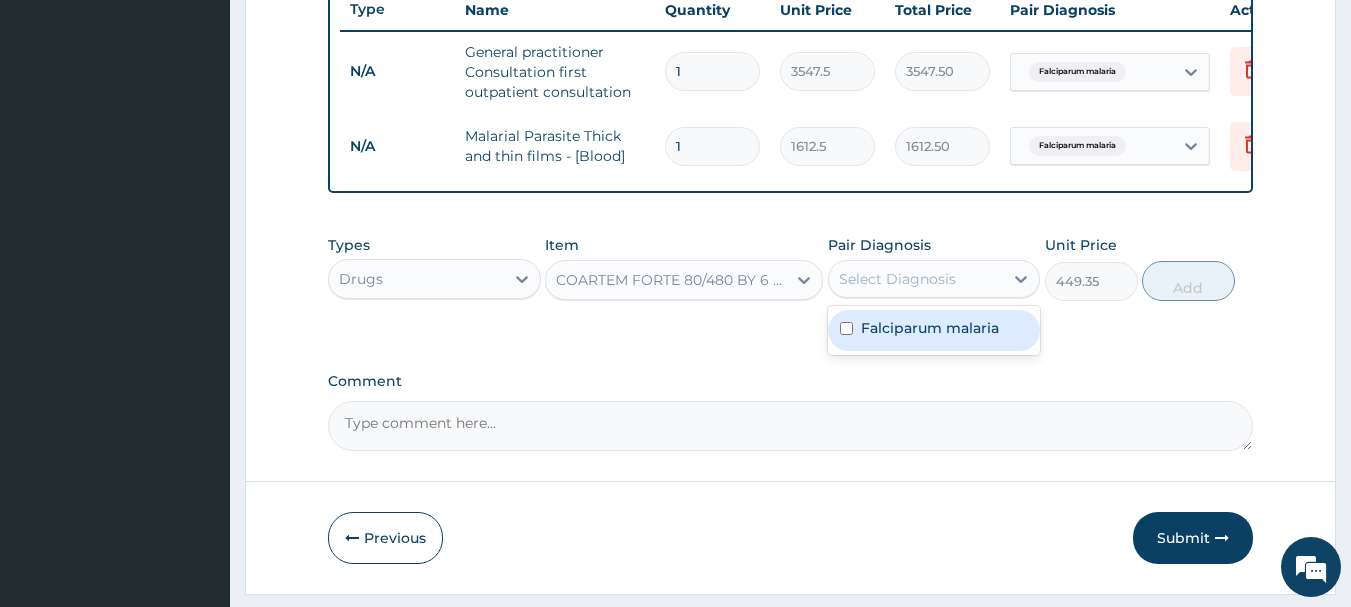 click on "Select Diagnosis" at bounding box center (916, 279) 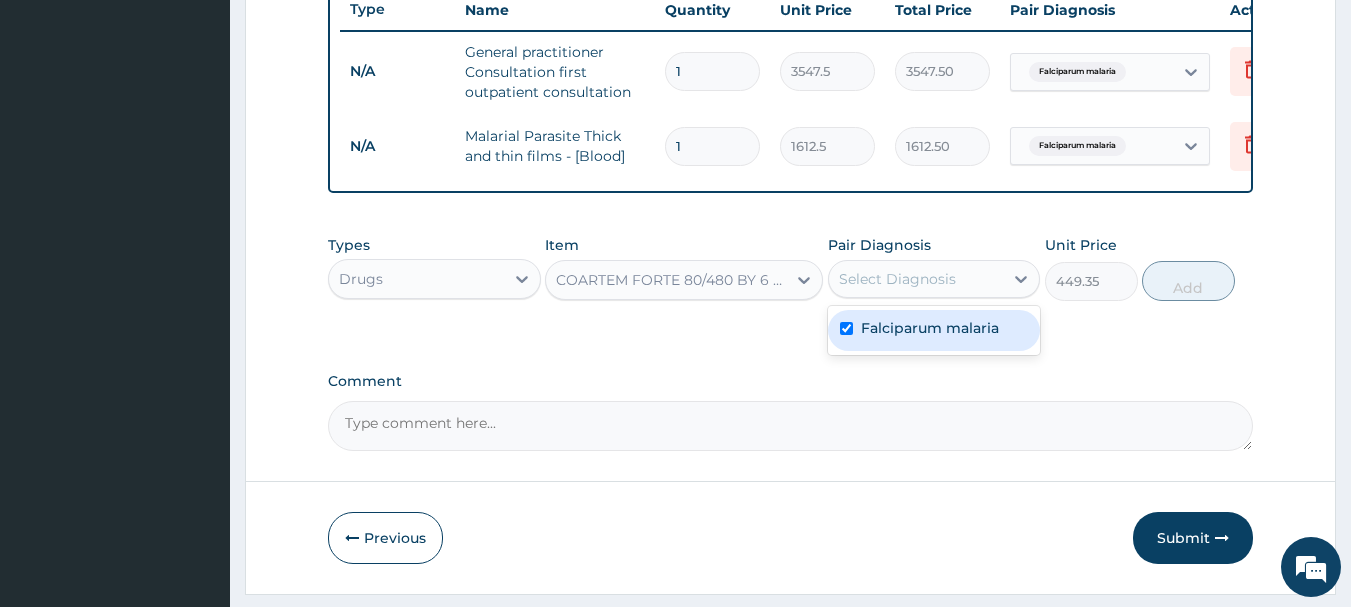 checkbox on "true" 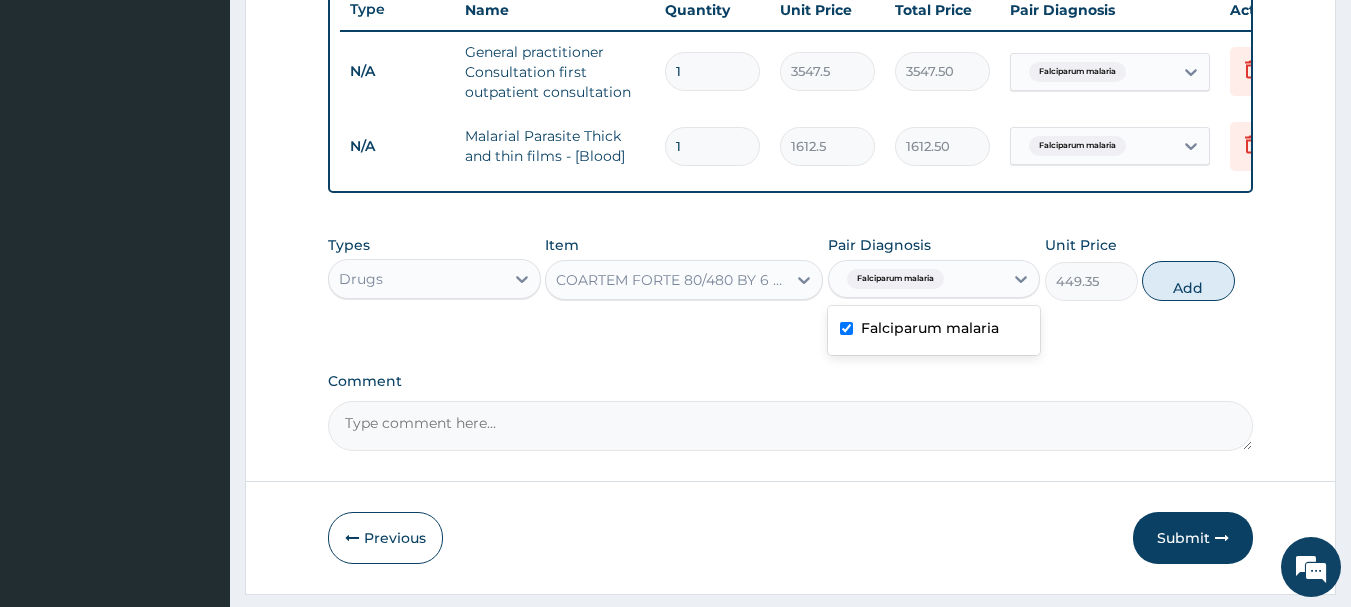 click on "Add" at bounding box center [1188, 281] 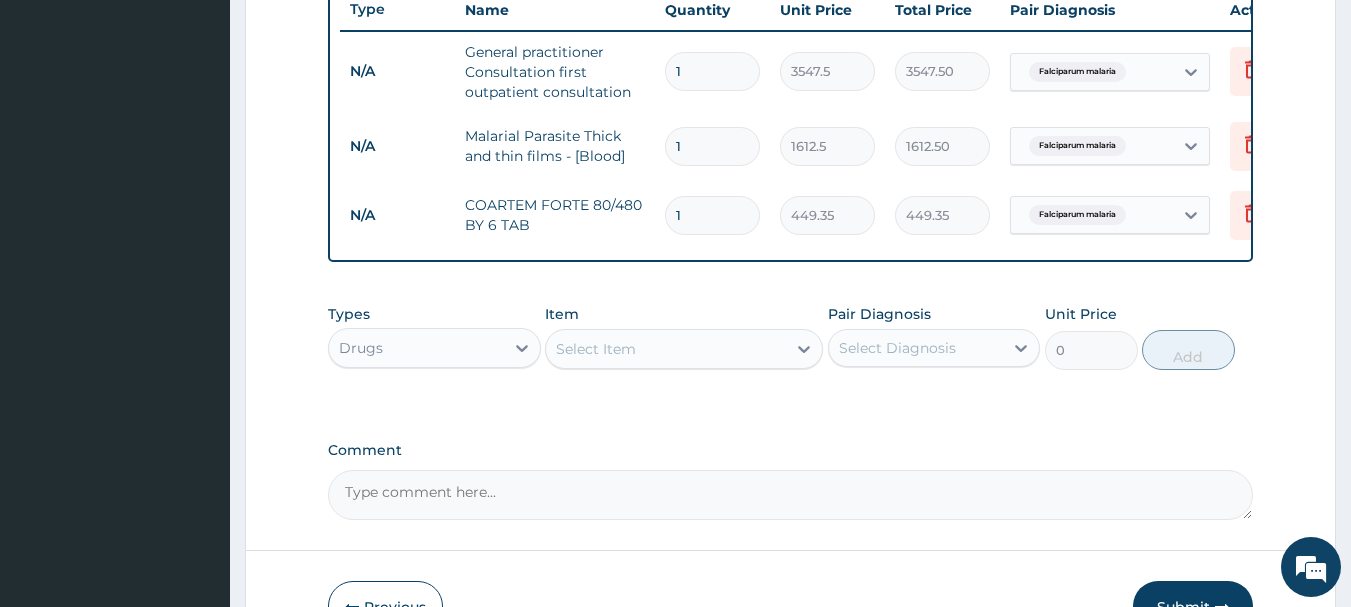 type 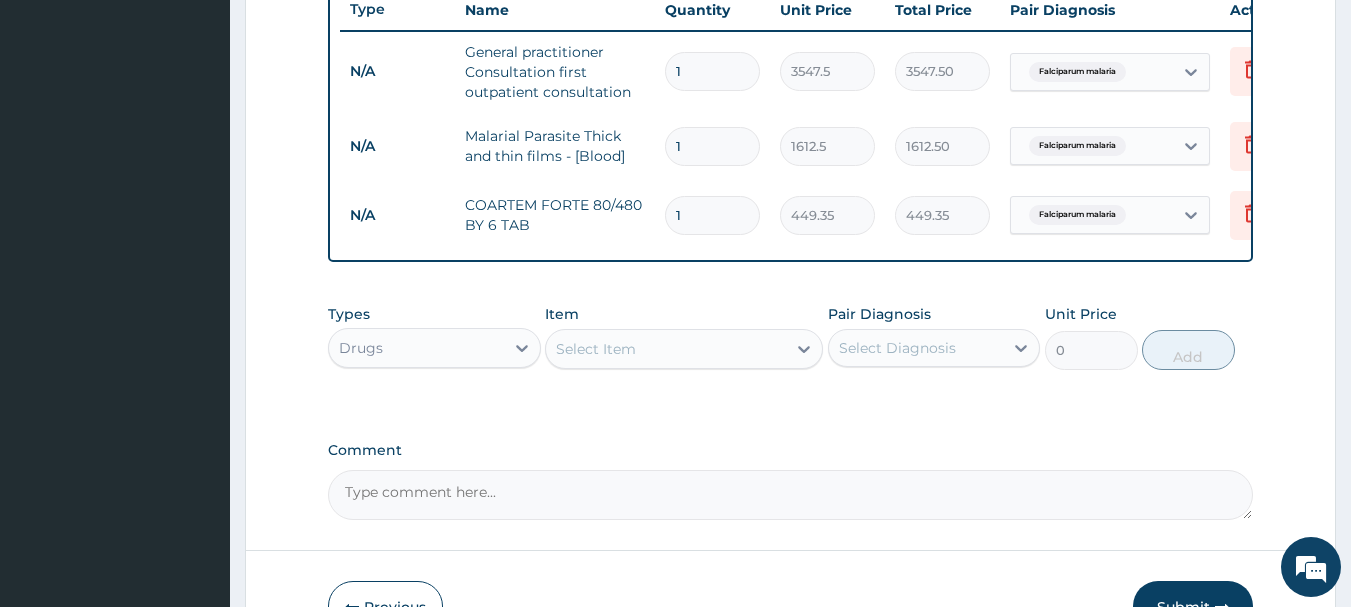 type on "0.00" 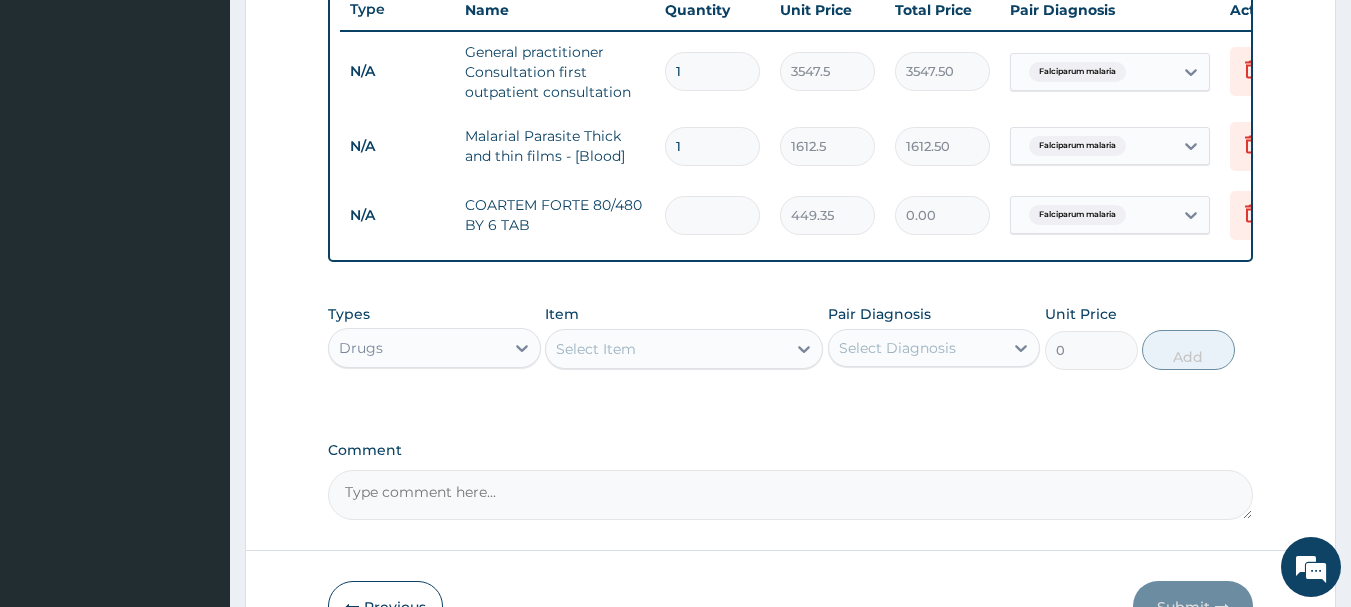 type on "6" 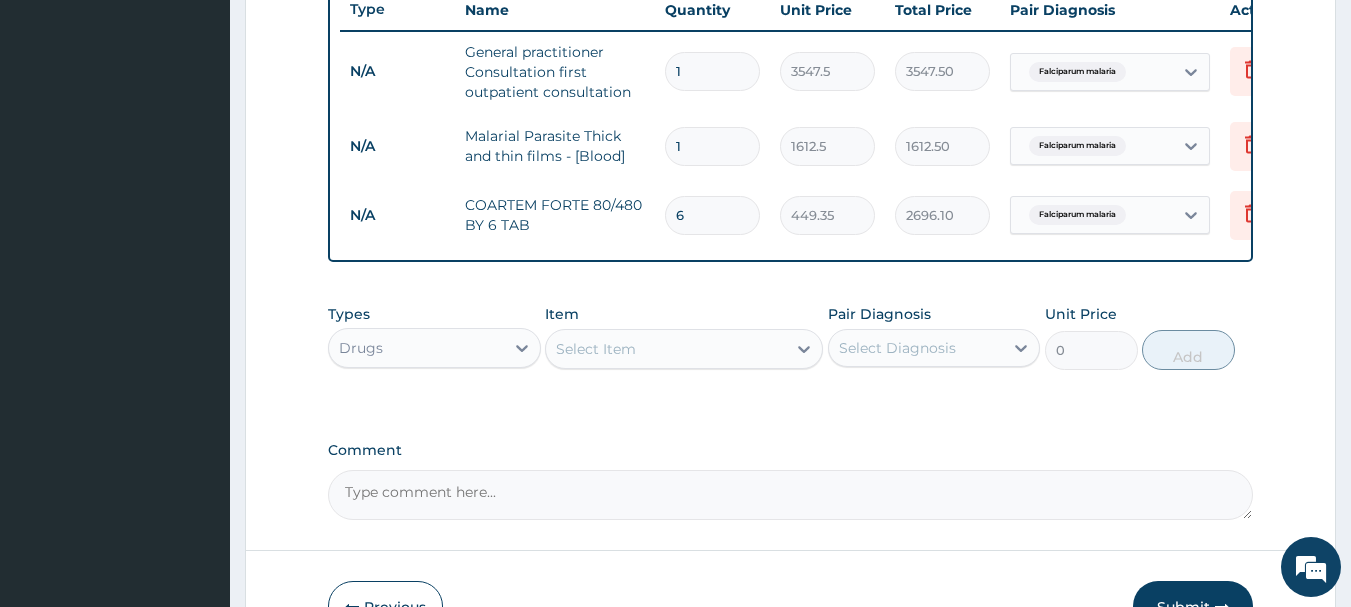 type on "6" 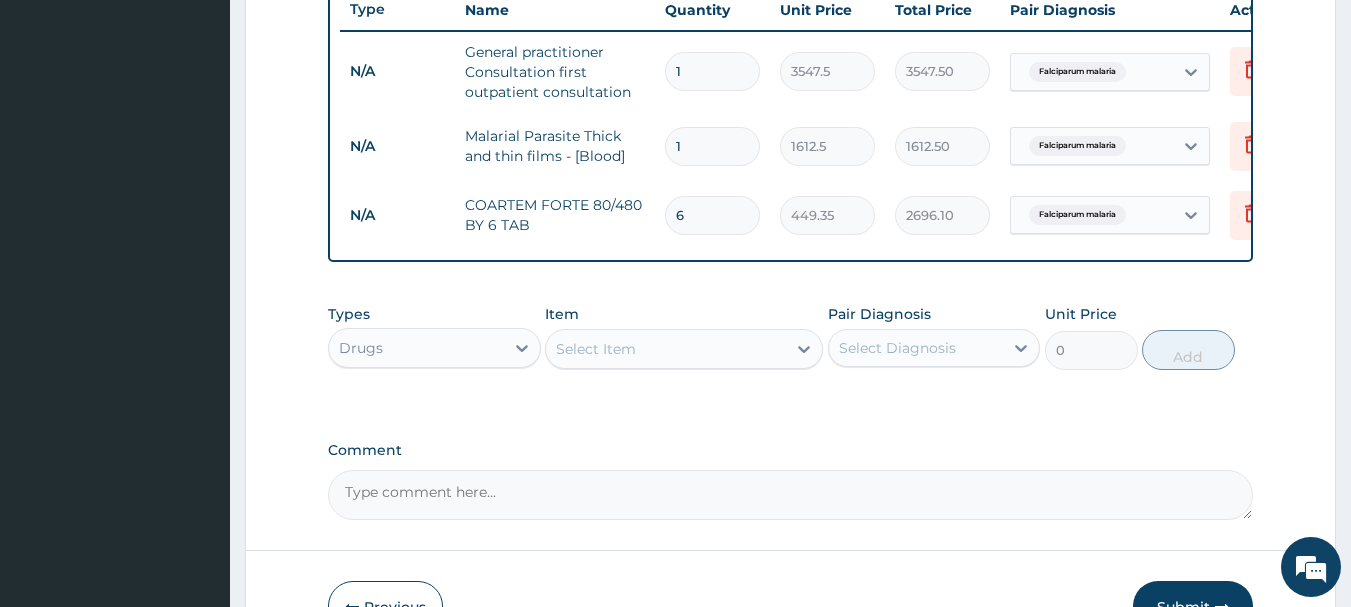 click on "Select Item" at bounding box center (666, 349) 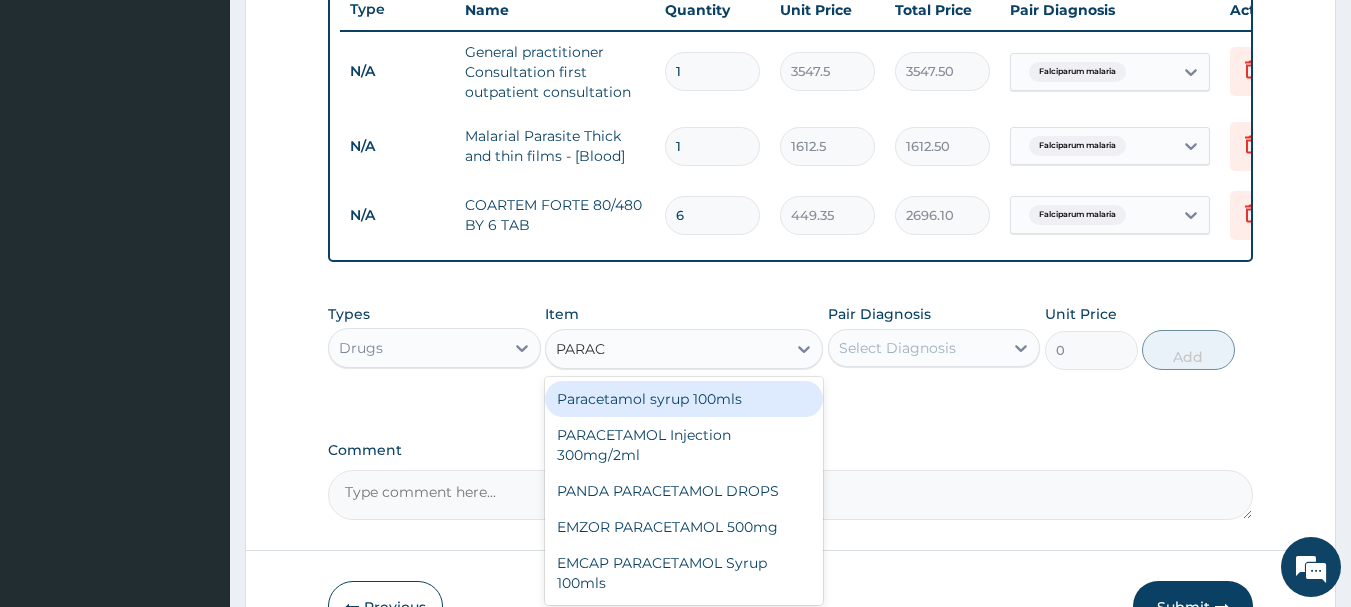 type on "PARACE" 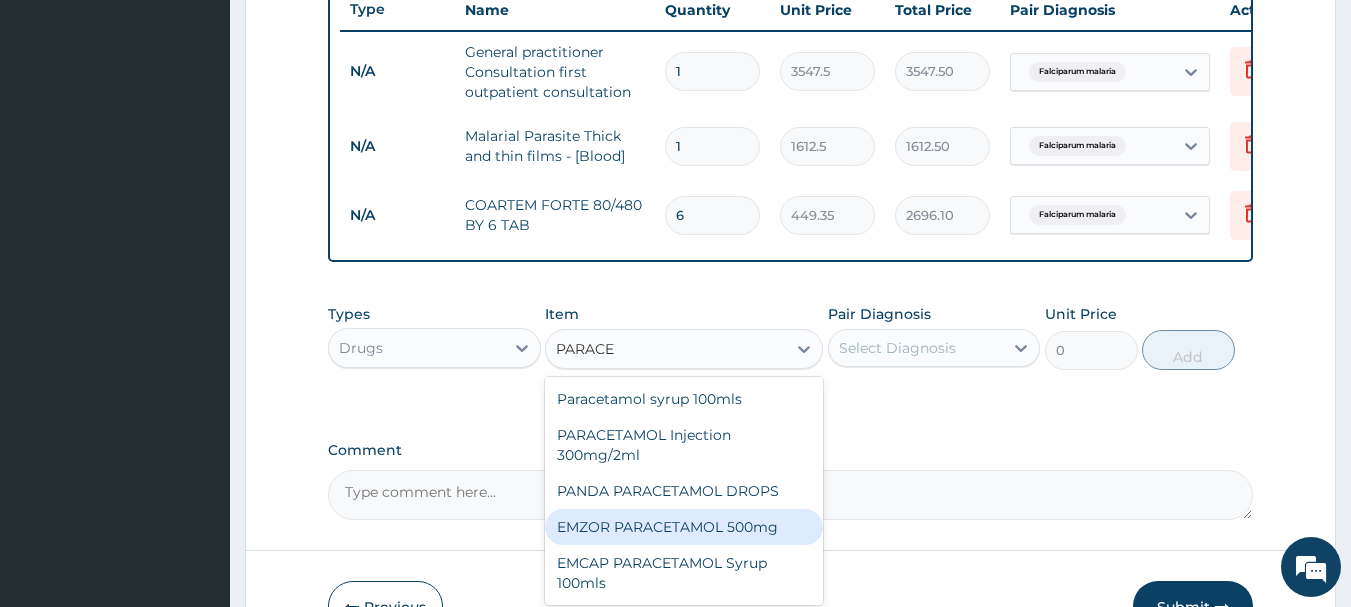 click on "EMZOR PARACETAMOL 500mg" at bounding box center [684, 527] 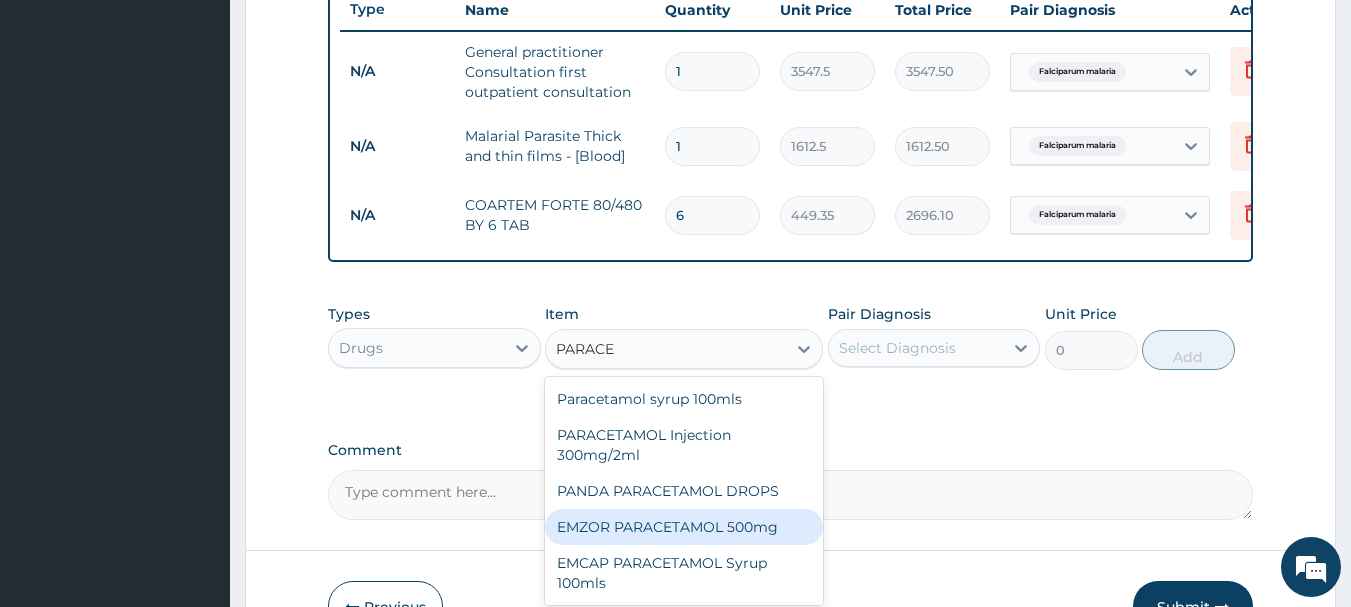 type 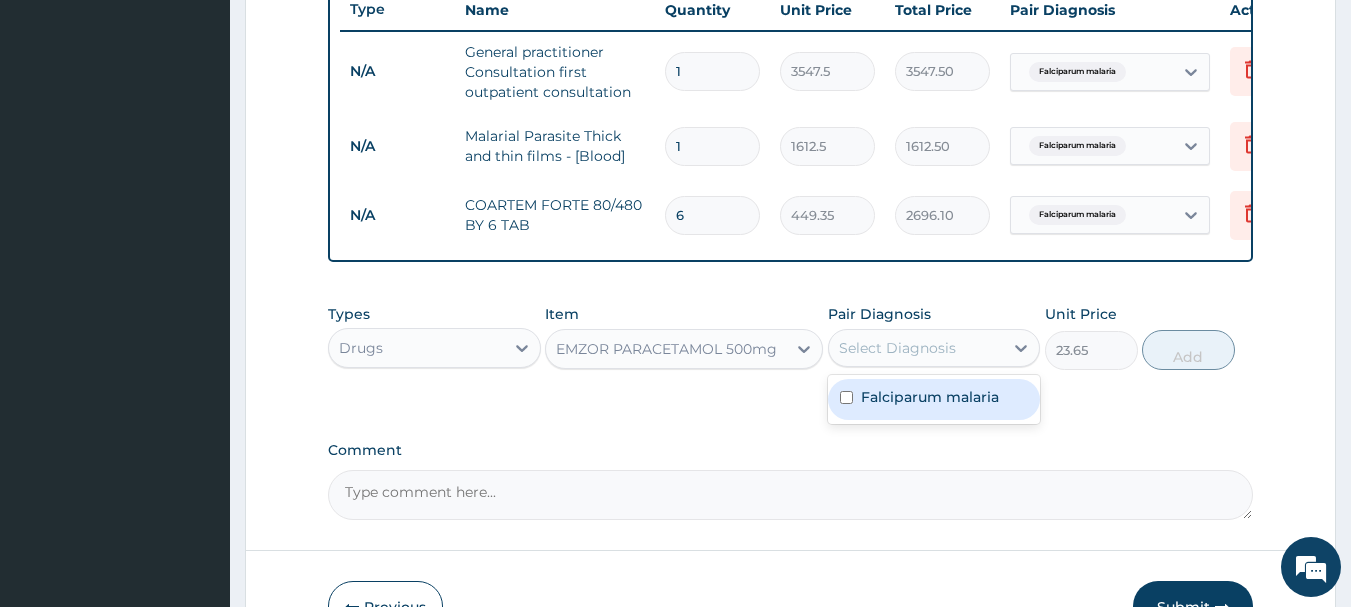 click on "Select Diagnosis" at bounding box center (916, 348) 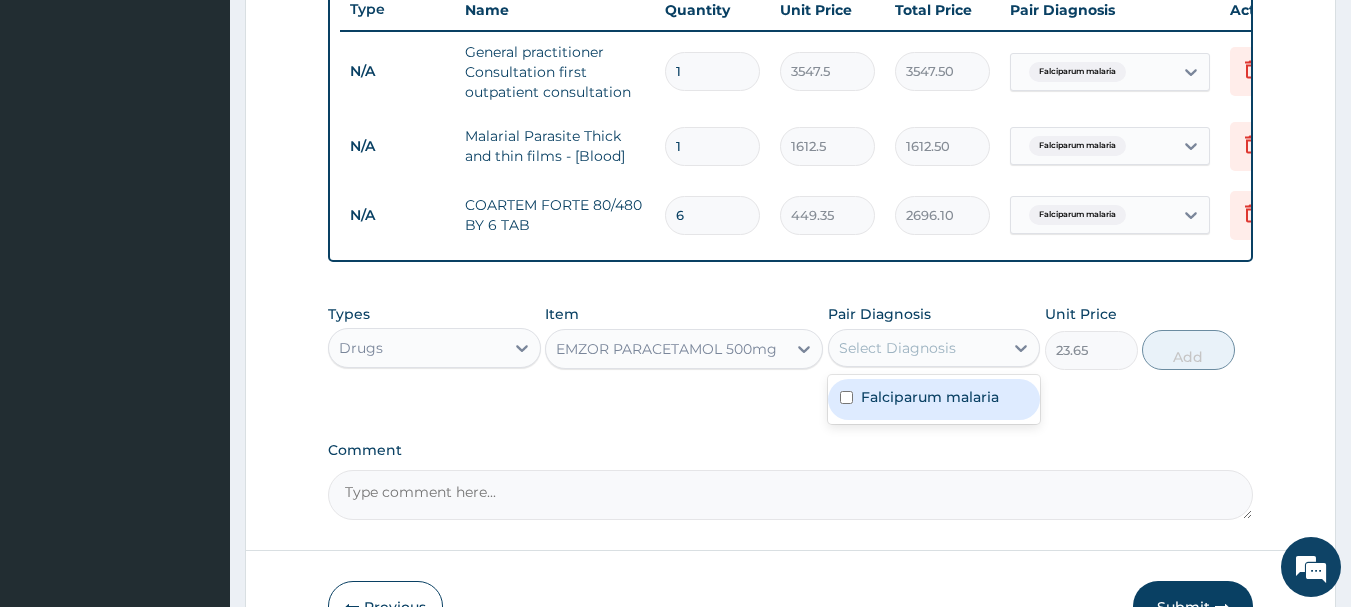 click on "Falciparum malaria" at bounding box center (930, 397) 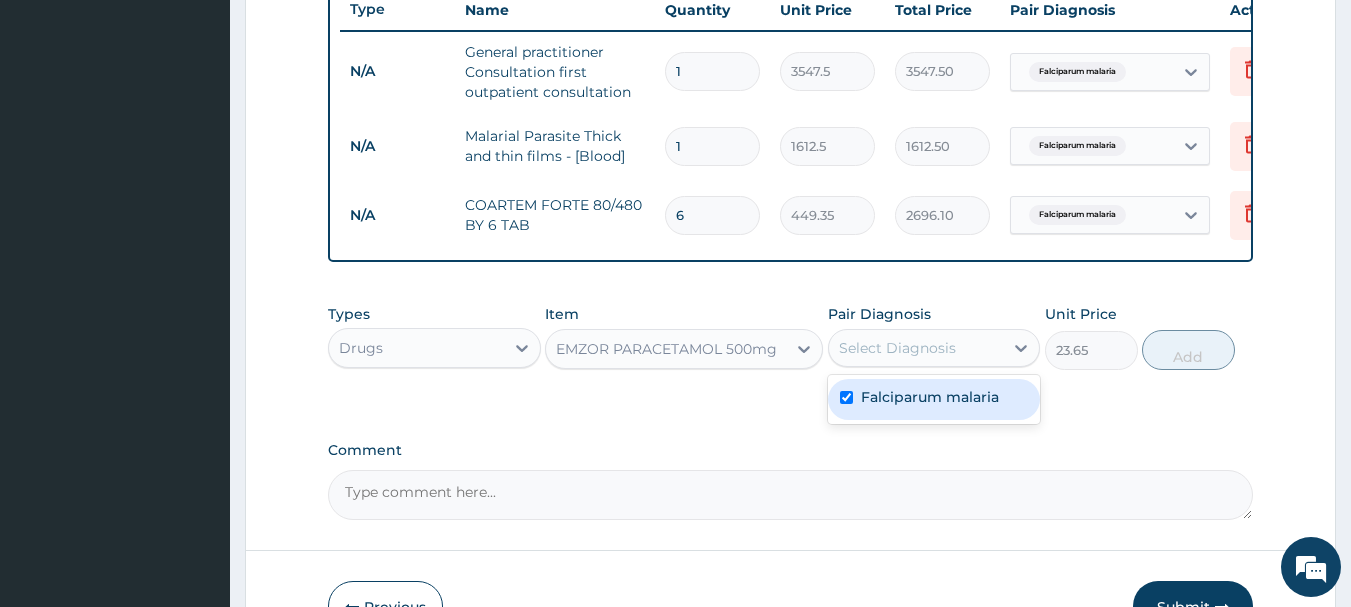 checkbox on "true" 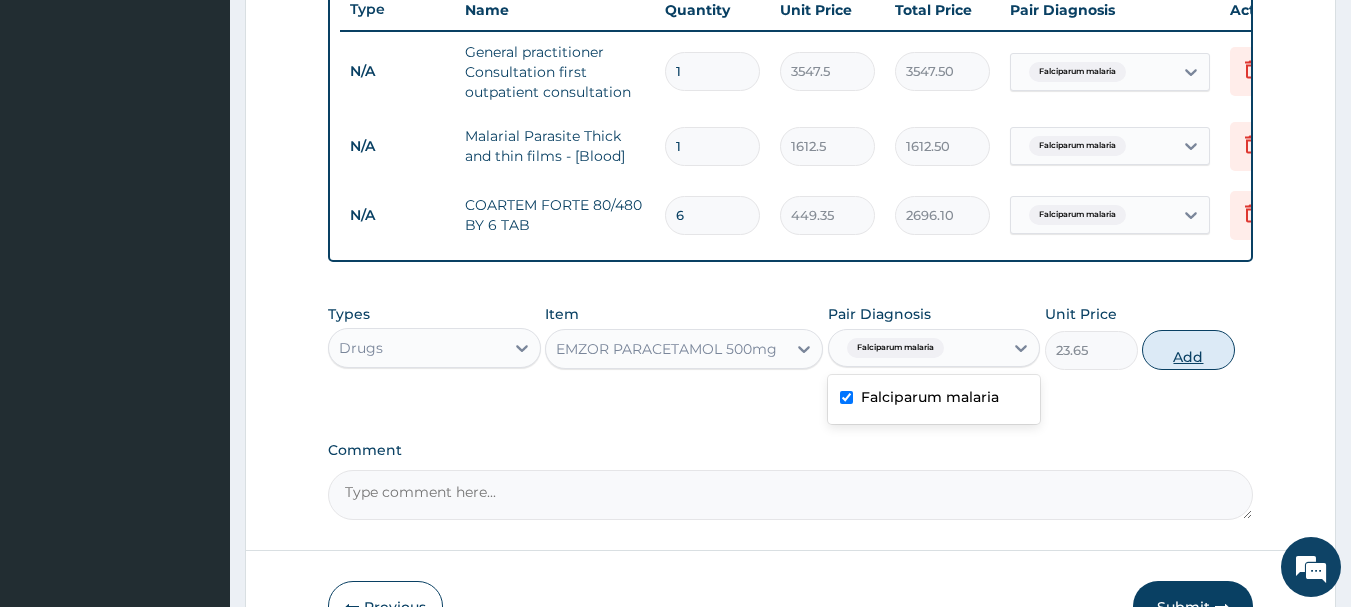 click on "Add" at bounding box center [1188, 350] 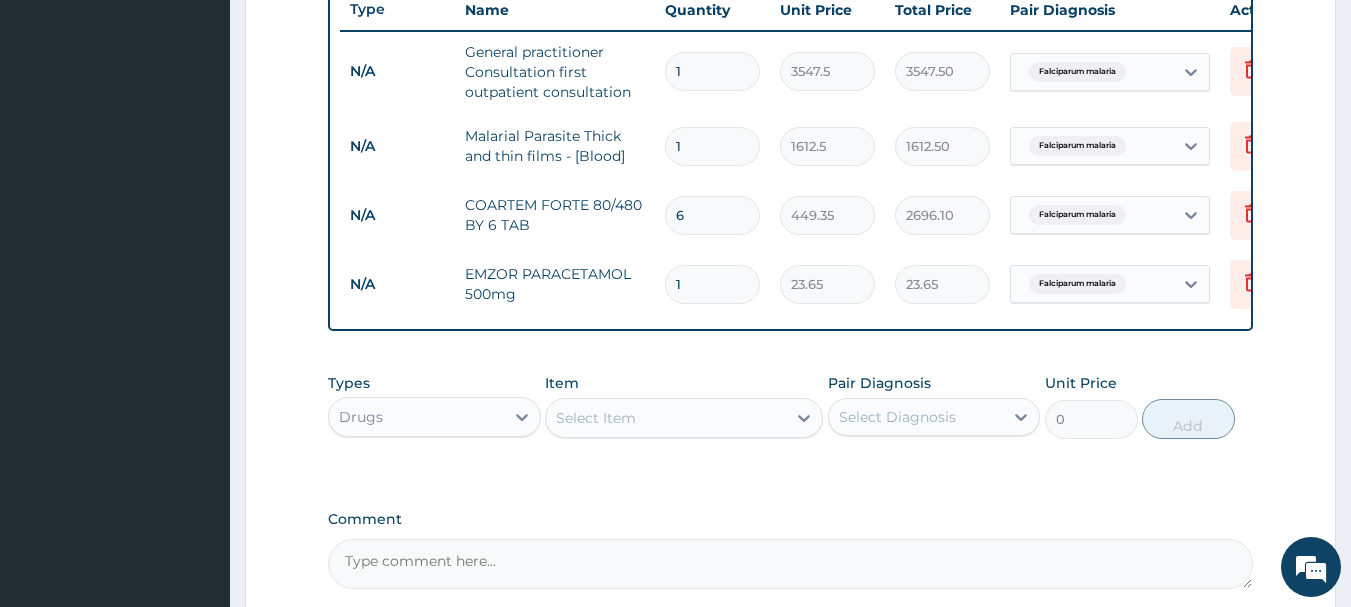 type on "19" 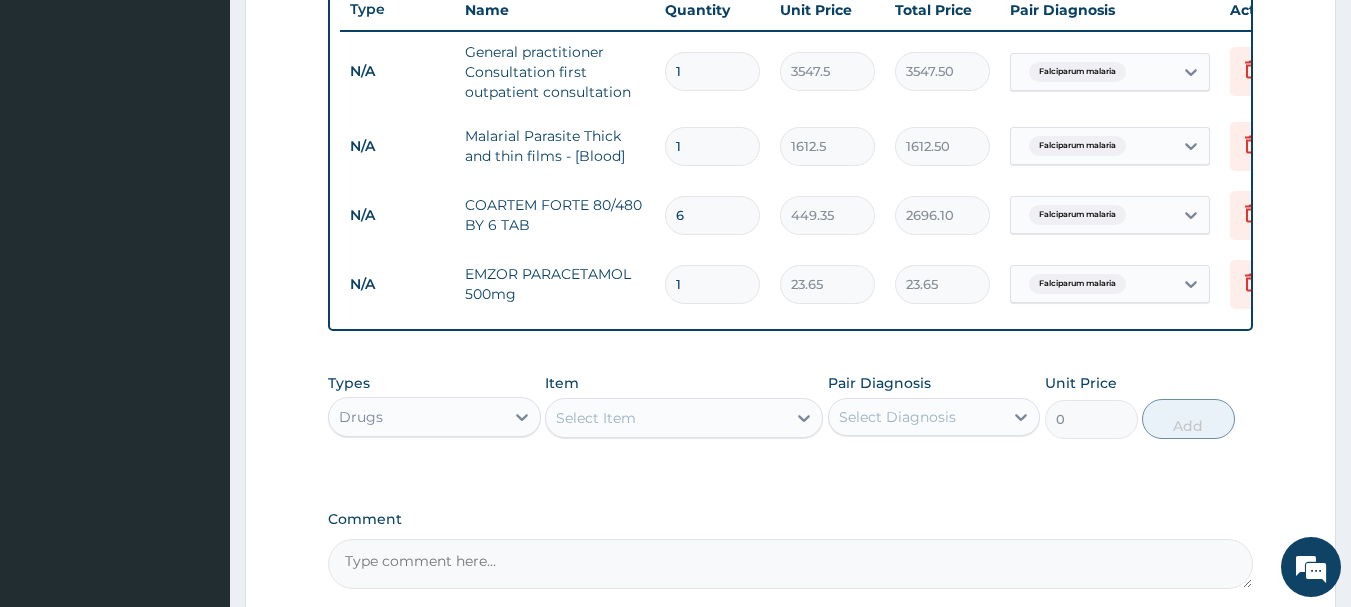 type on "449.35" 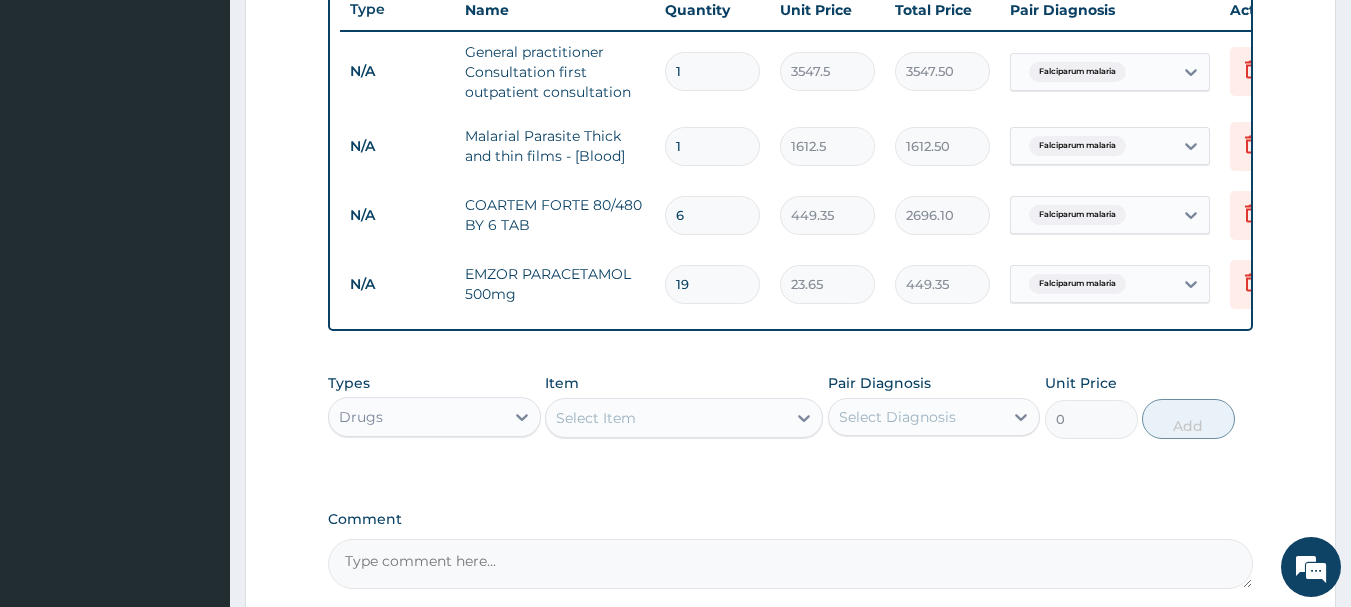 type on "1" 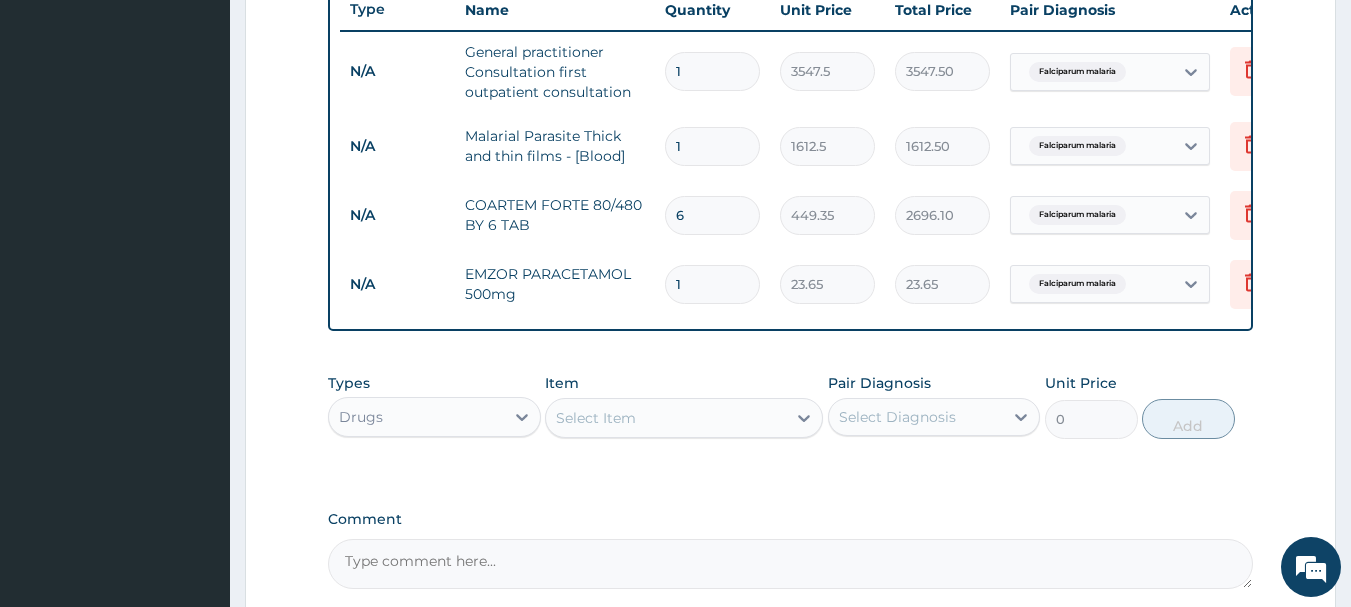 type on "18" 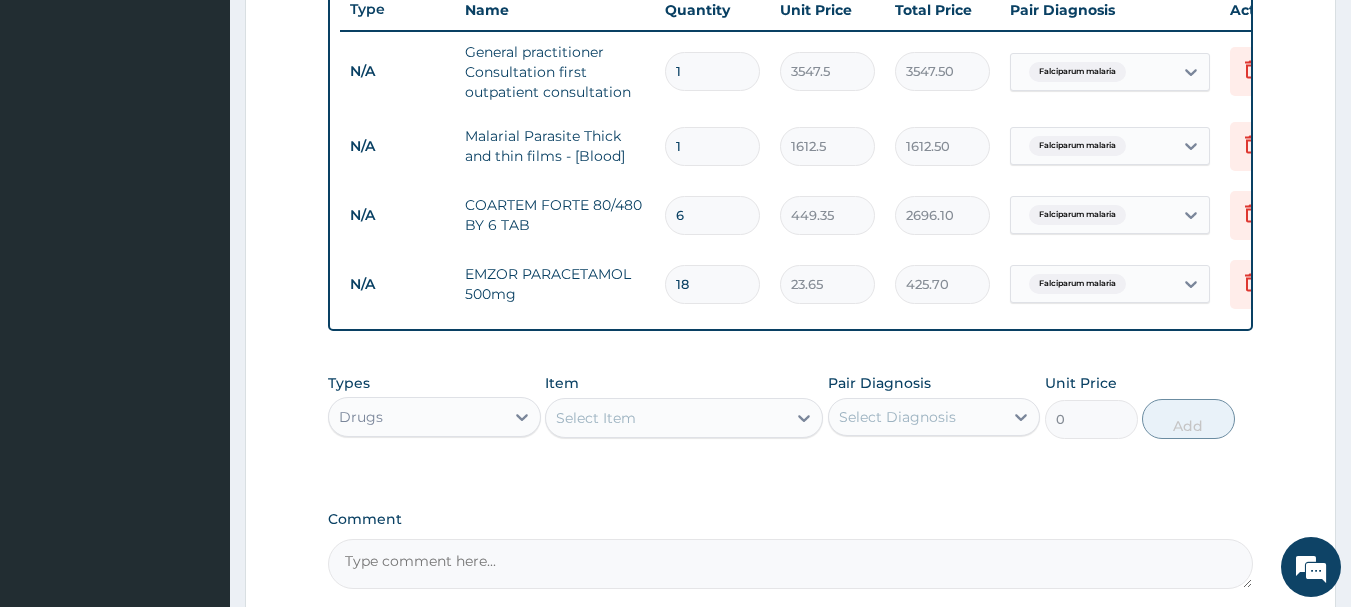 scroll, scrollTop: 973, scrollLeft: 0, axis: vertical 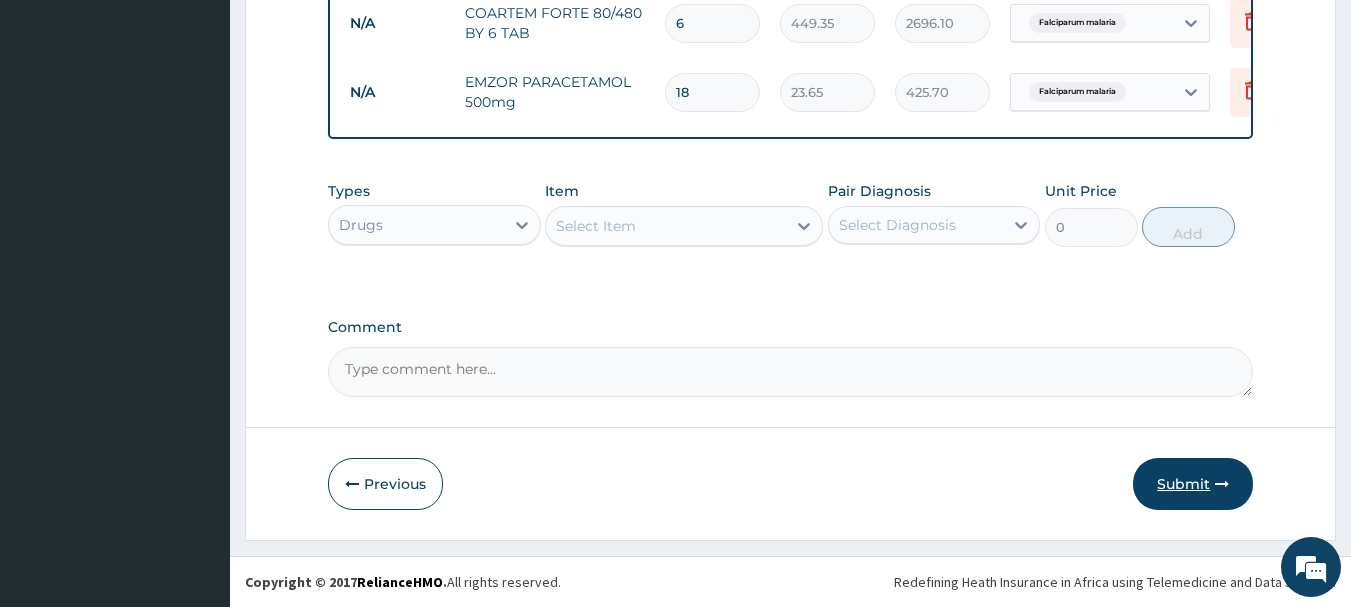 type on "18" 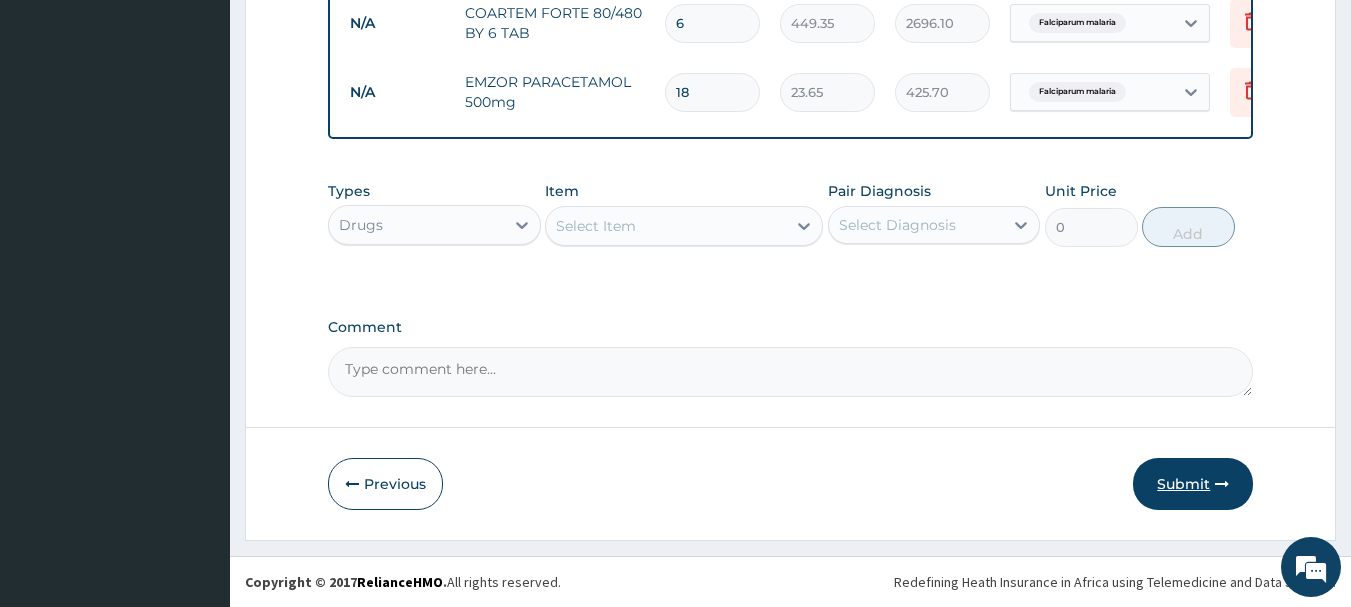 click on "Submit" at bounding box center [1193, 484] 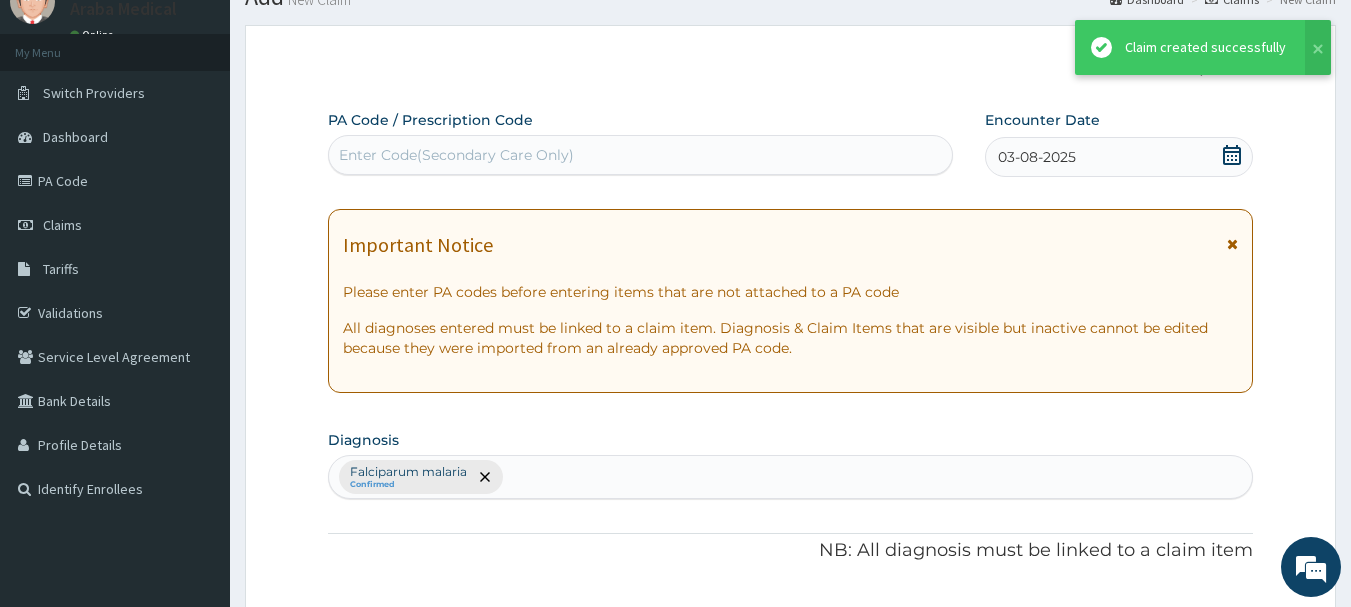 scroll, scrollTop: 973, scrollLeft: 0, axis: vertical 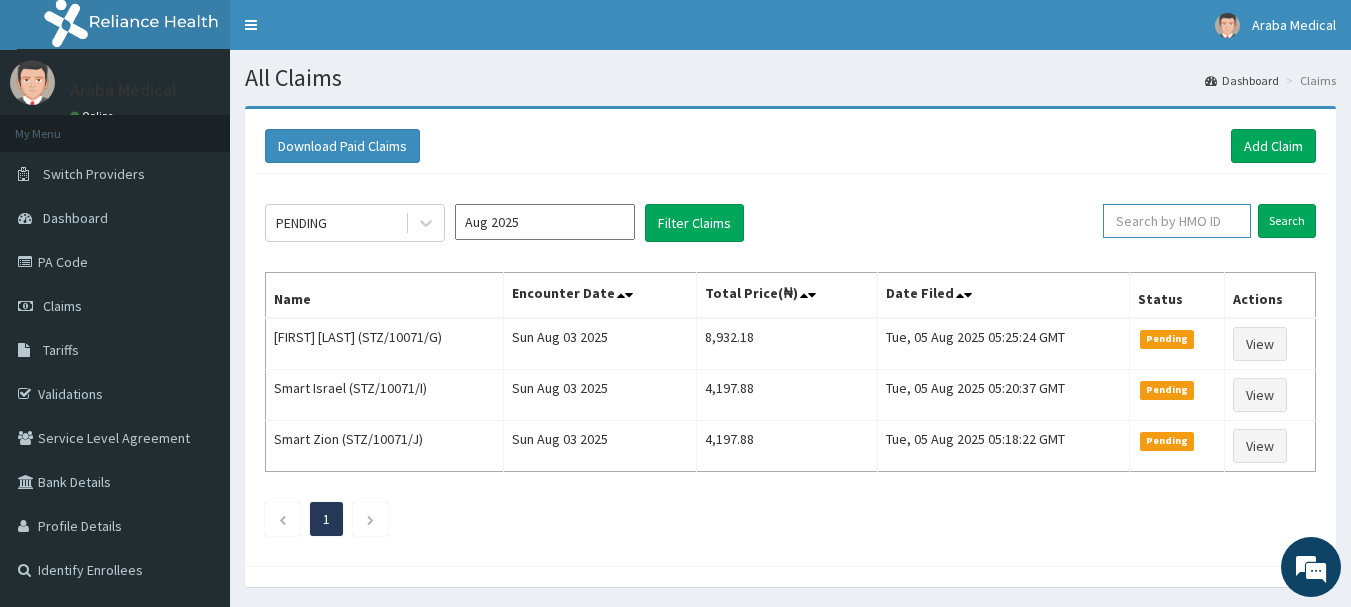 click at bounding box center (1177, 221) 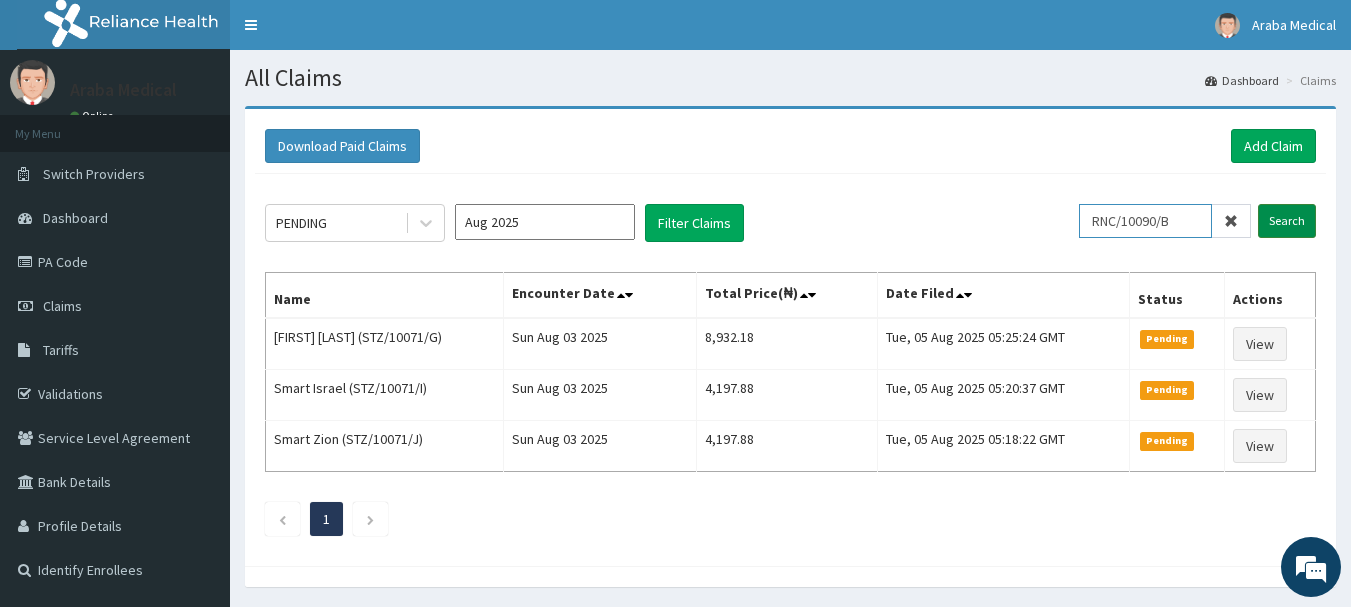 type on "RNC/10090/B" 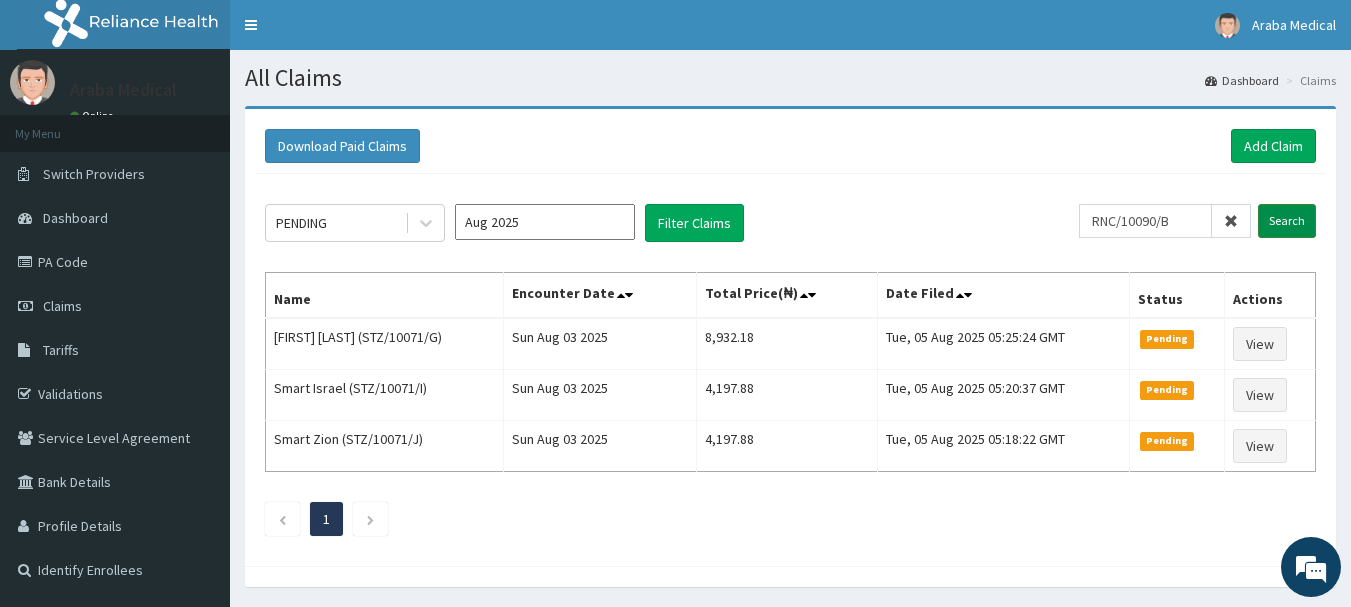 click on "Search" at bounding box center [1287, 221] 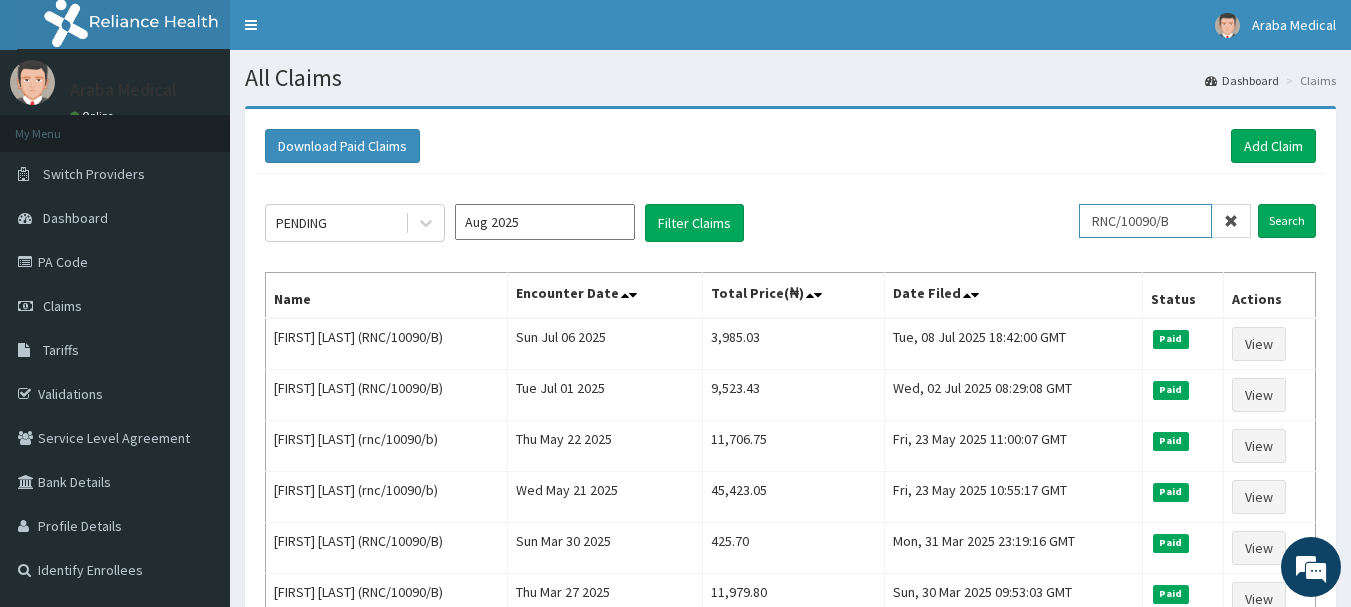 click on "RNC/10090/B" at bounding box center [1145, 221] 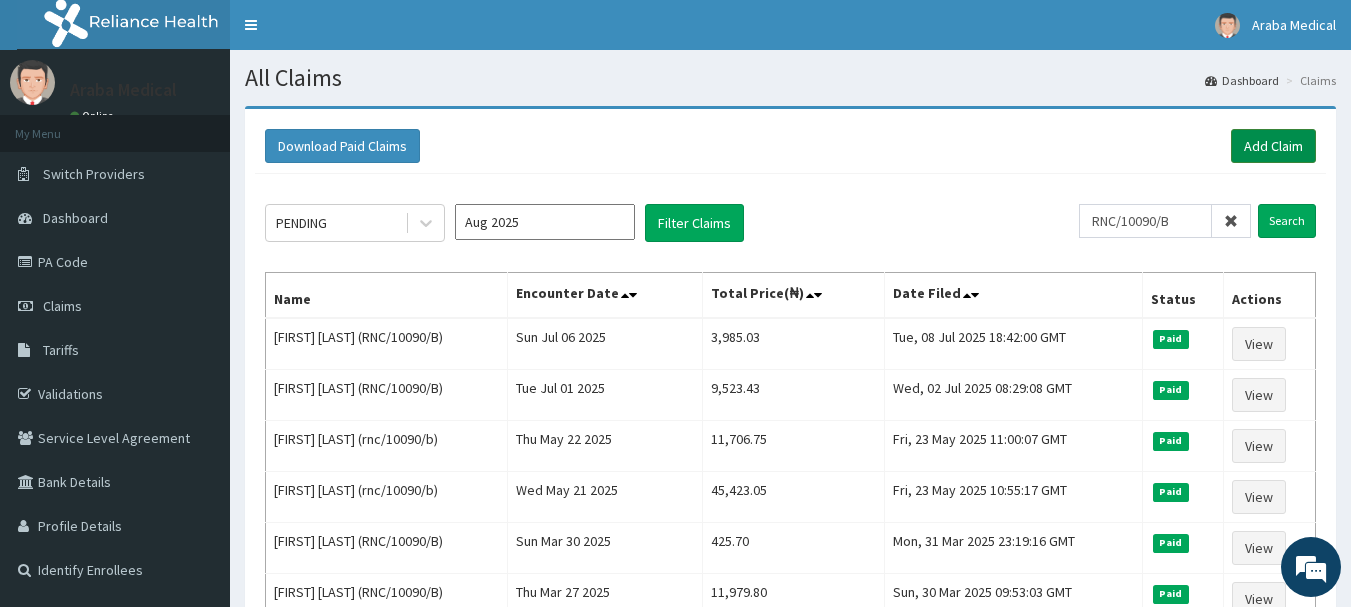click on "Add Claim" at bounding box center (1273, 146) 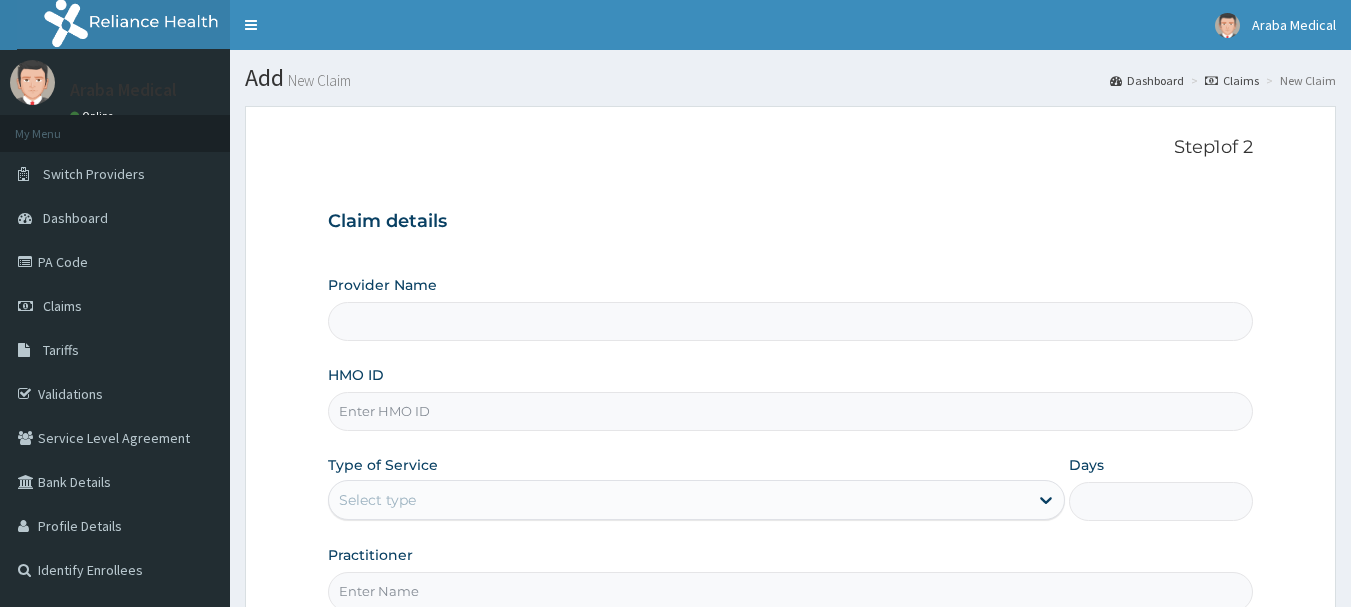 scroll, scrollTop: 0, scrollLeft: 0, axis: both 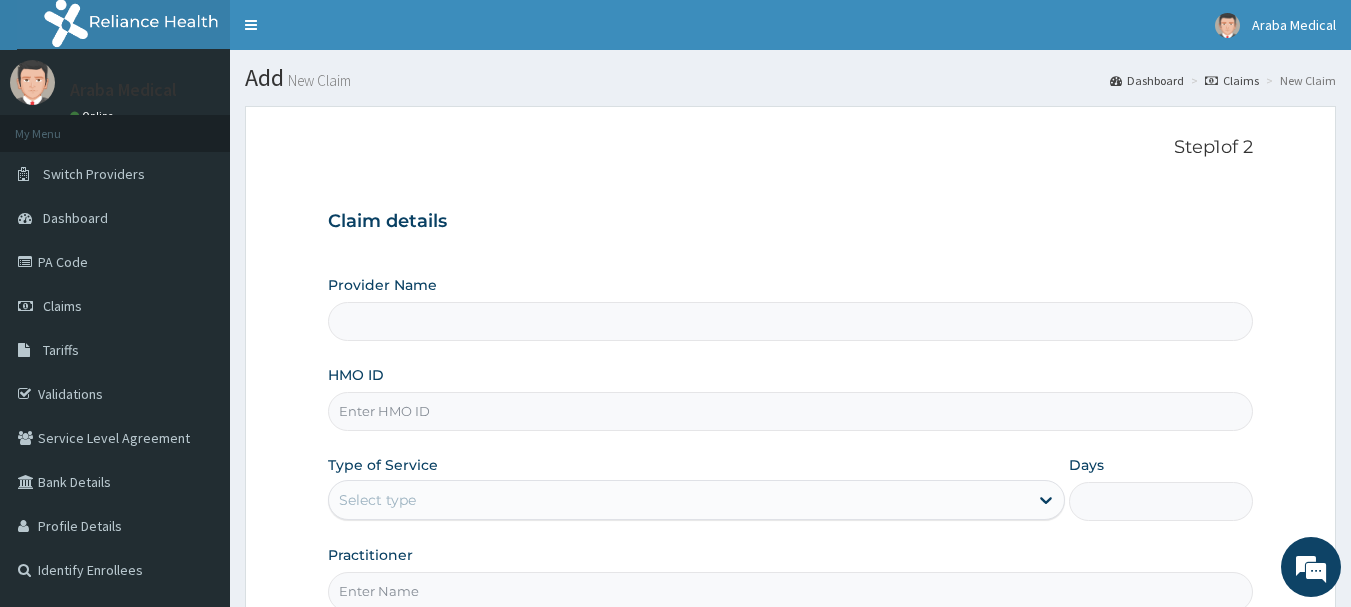 type on "Araba Medical Centre" 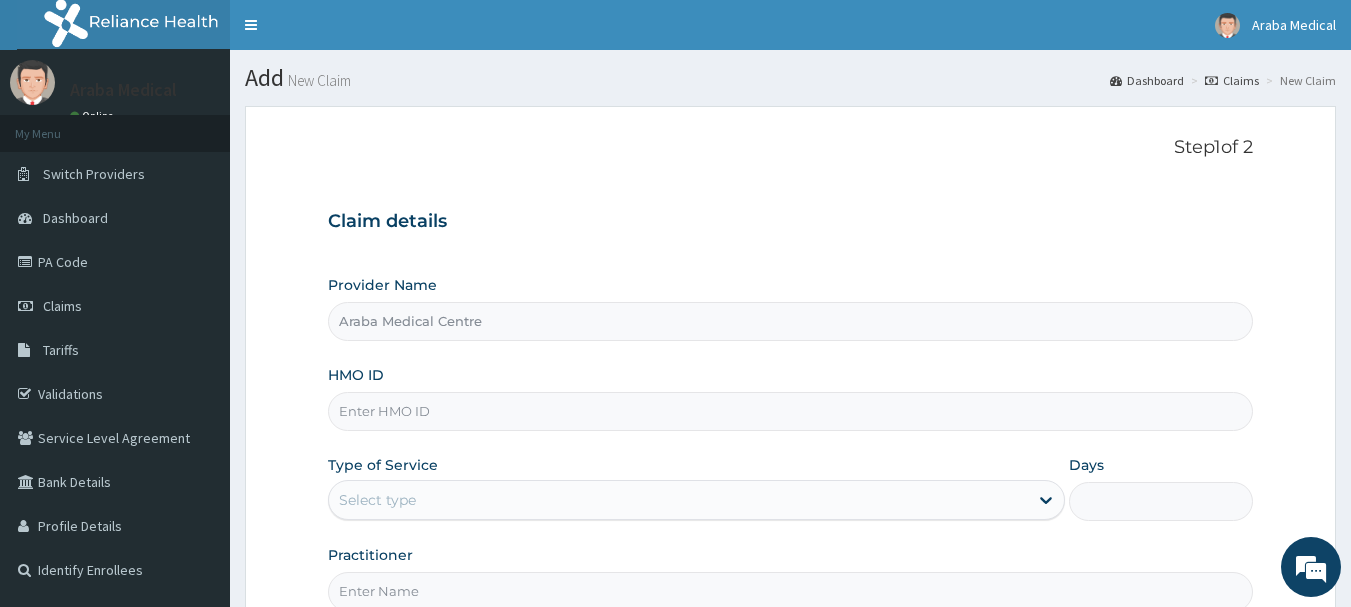 paste on "RNC/10090/B" 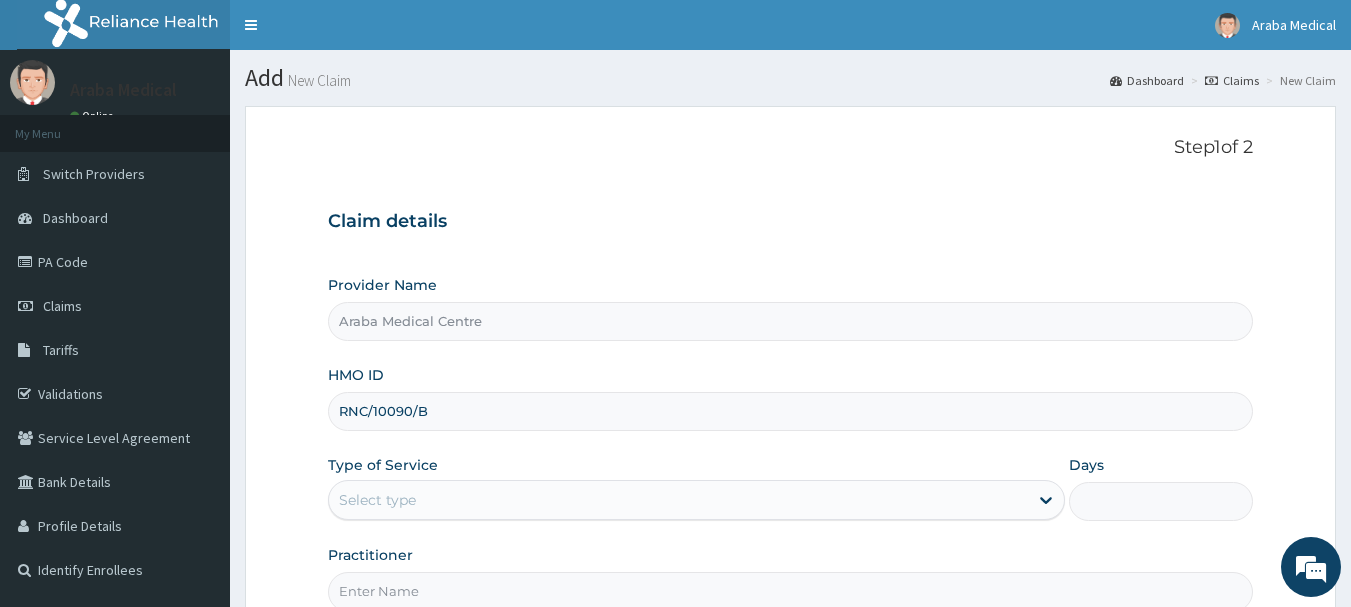 type on "RNC/10090/B" 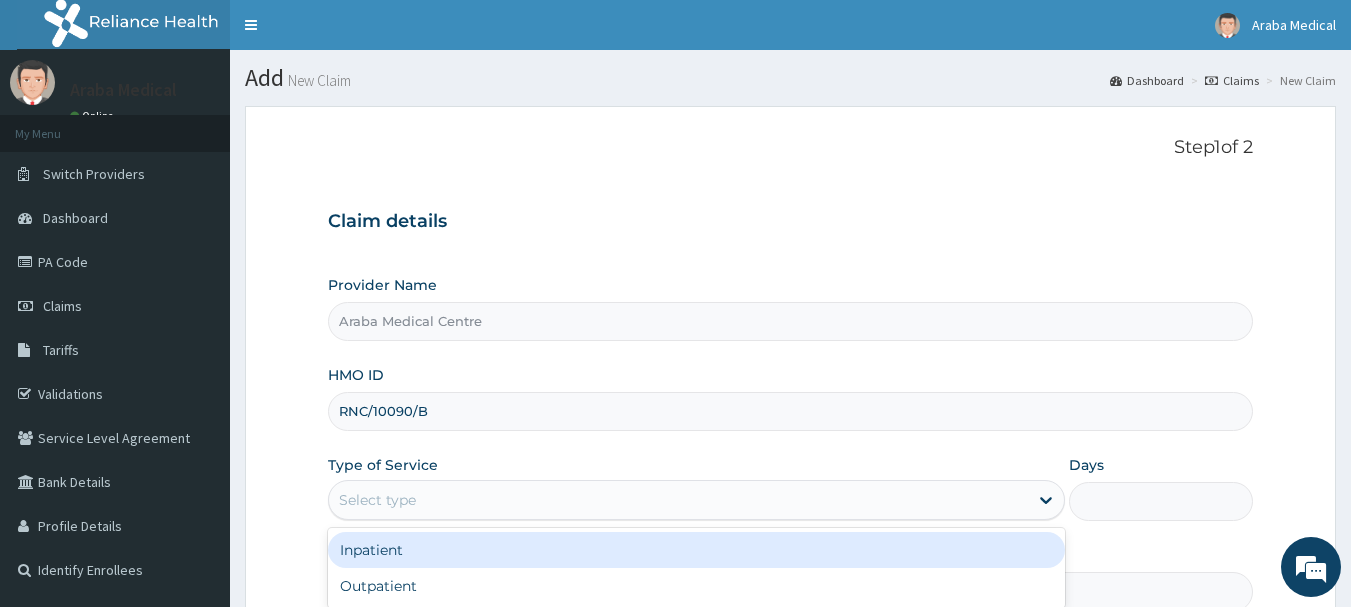 scroll, scrollTop: 0, scrollLeft: 0, axis: both 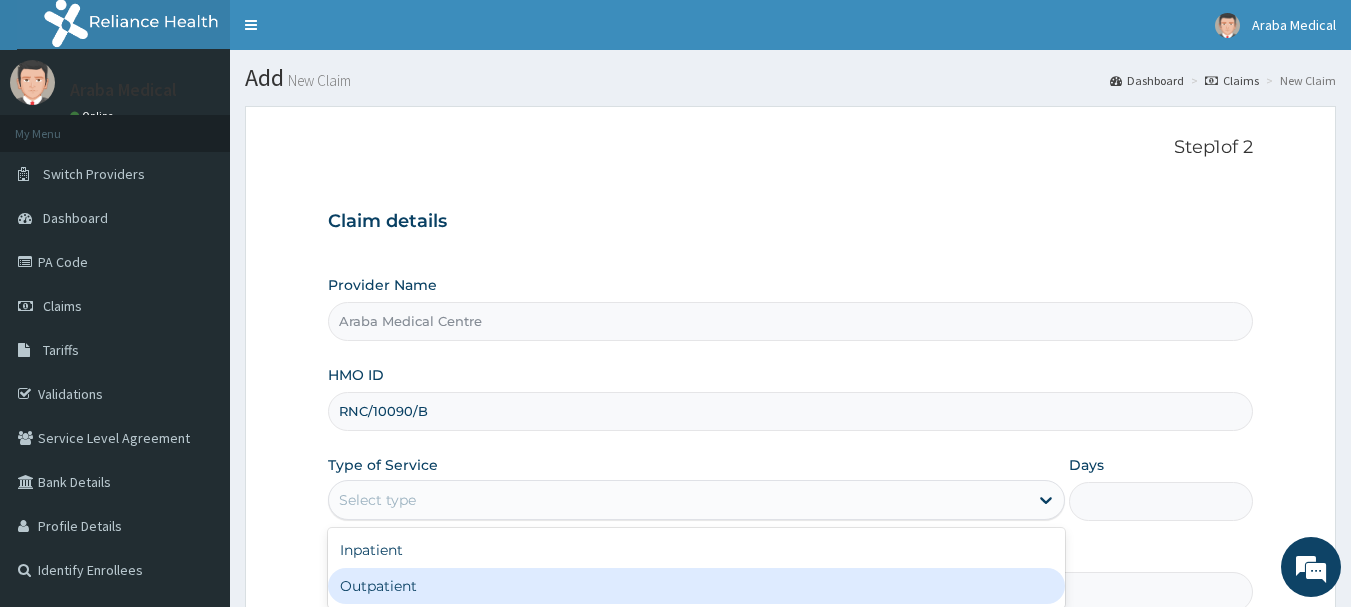 click on "Outpatient" at bounding box center (696, 586) 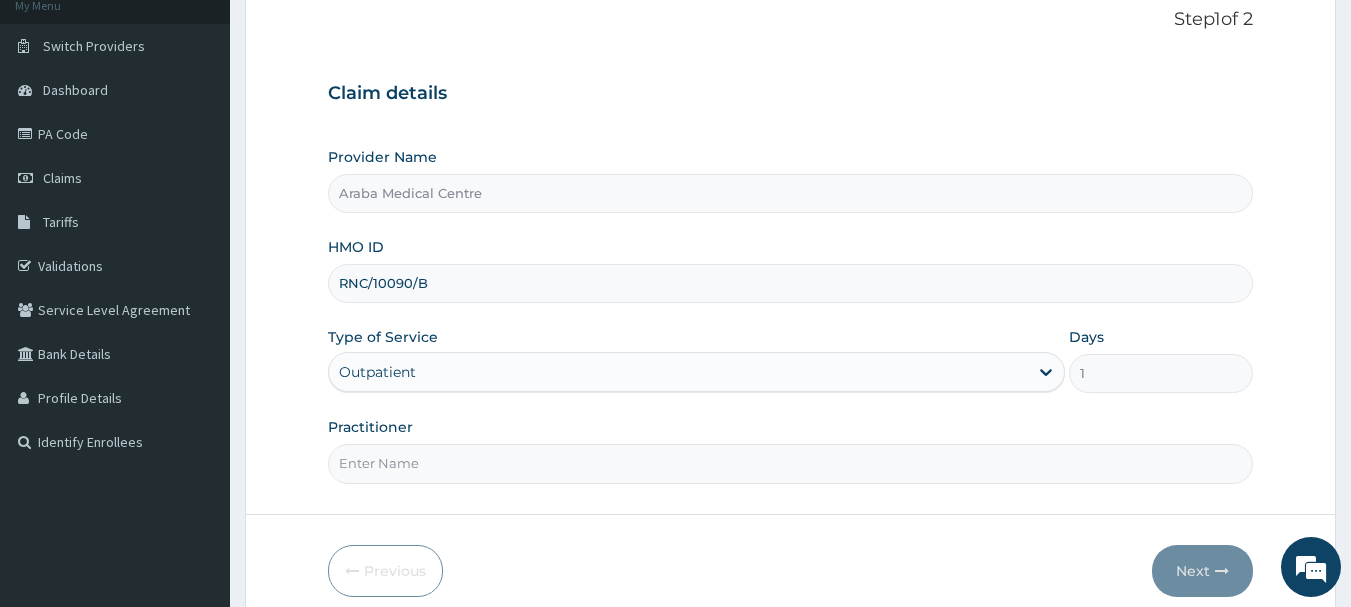 scroll, scrollTop: 208, scrollLeft: 0, axis: vertical 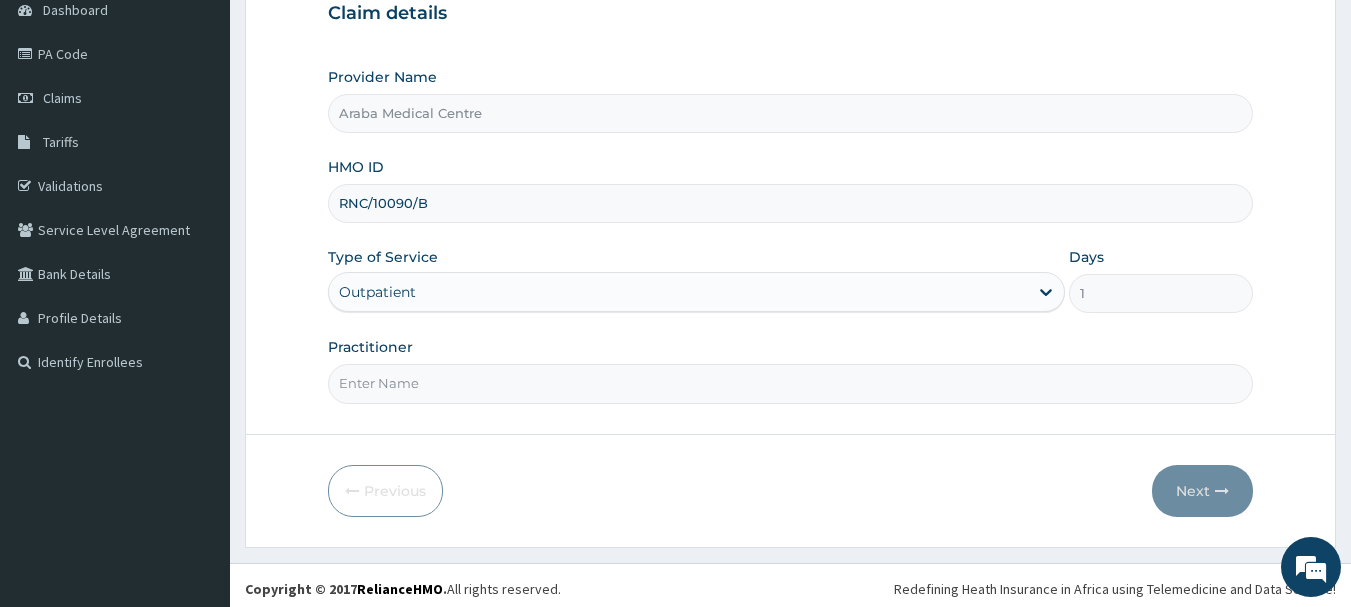 click on "Practitioner" at bounding box center (791, 383) 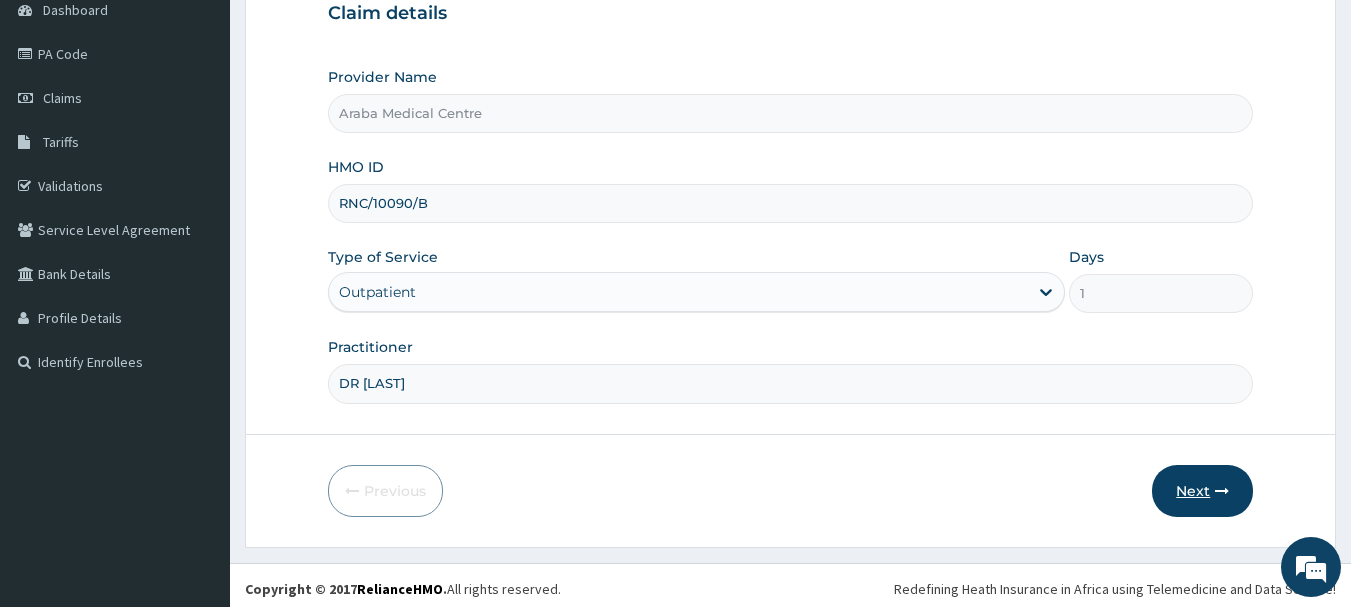 type on "DR [LAST]" 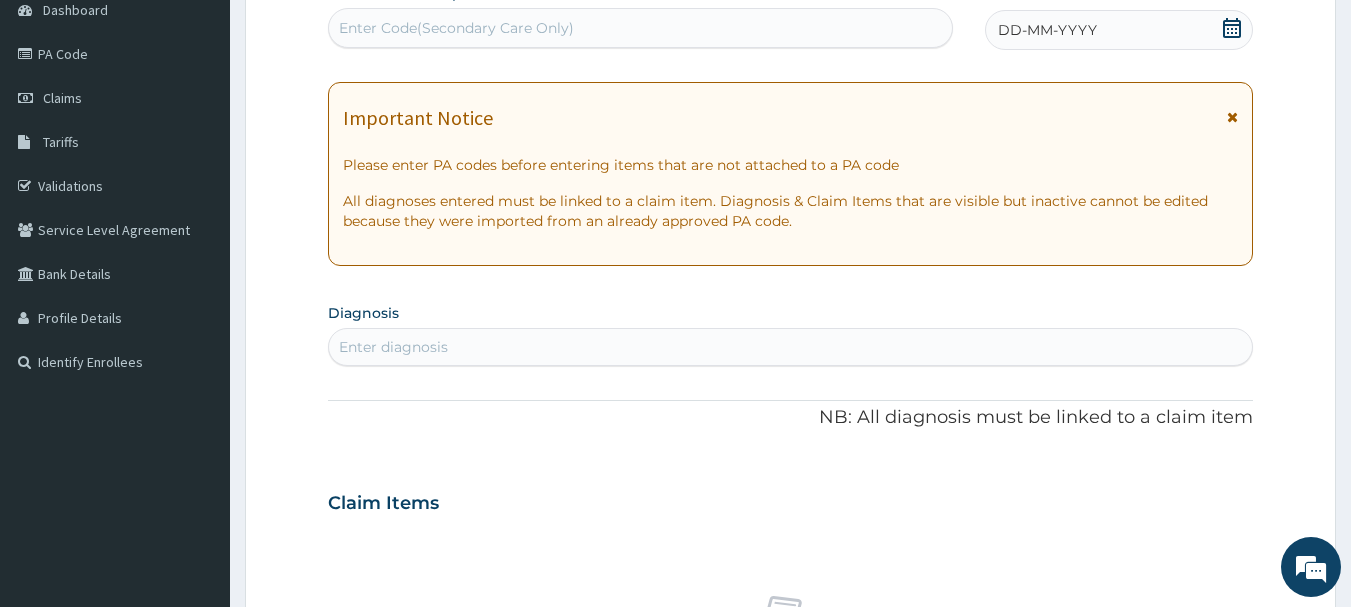 click on "Enter Code(Secondary Care Only)" at bounding box center (641, 28) 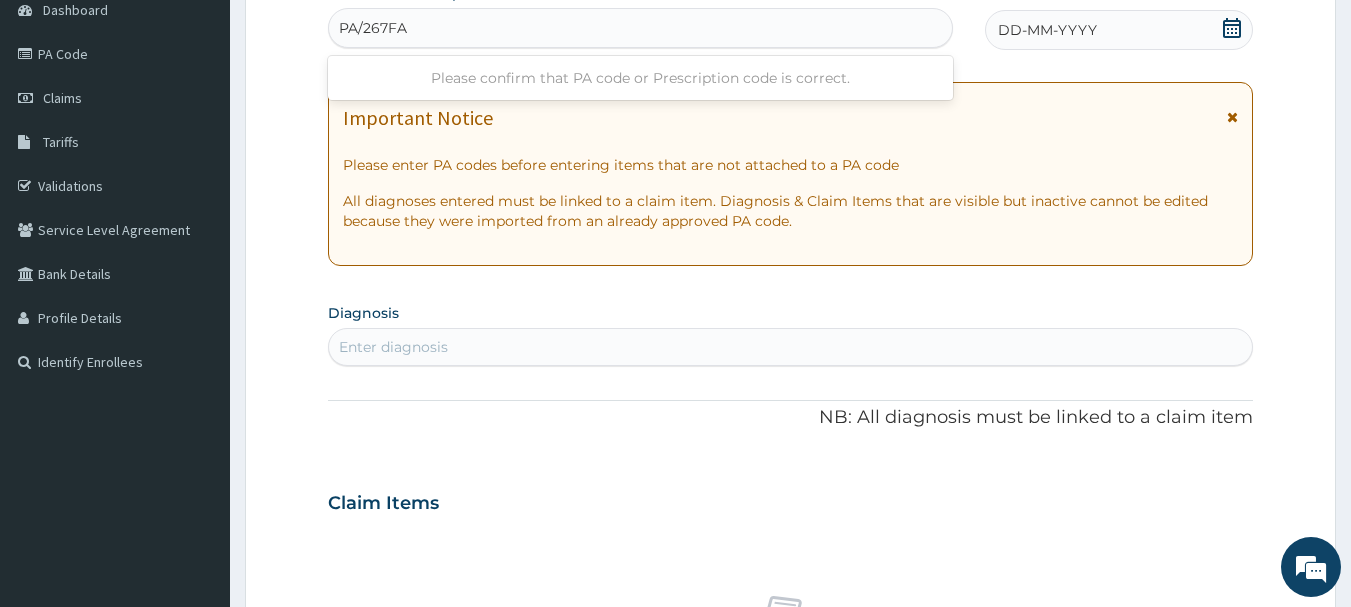 type on "PA/267FA8" 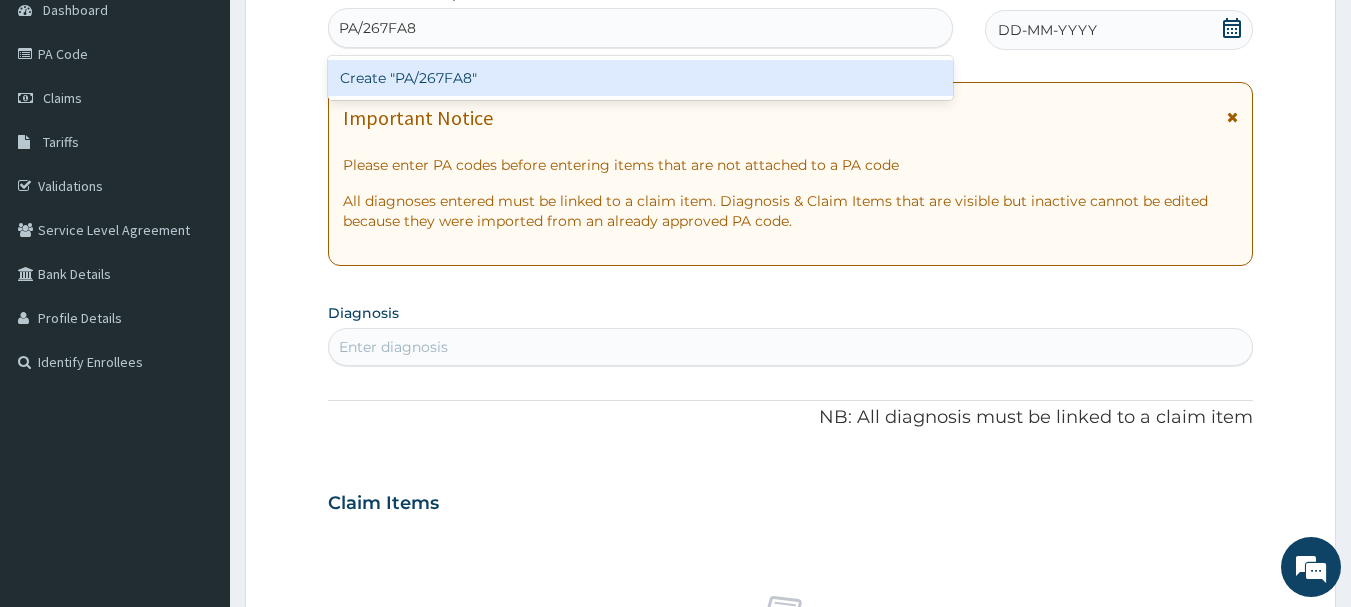 click on "Create "PA/267FA8"" at bounding box center (641, 78) 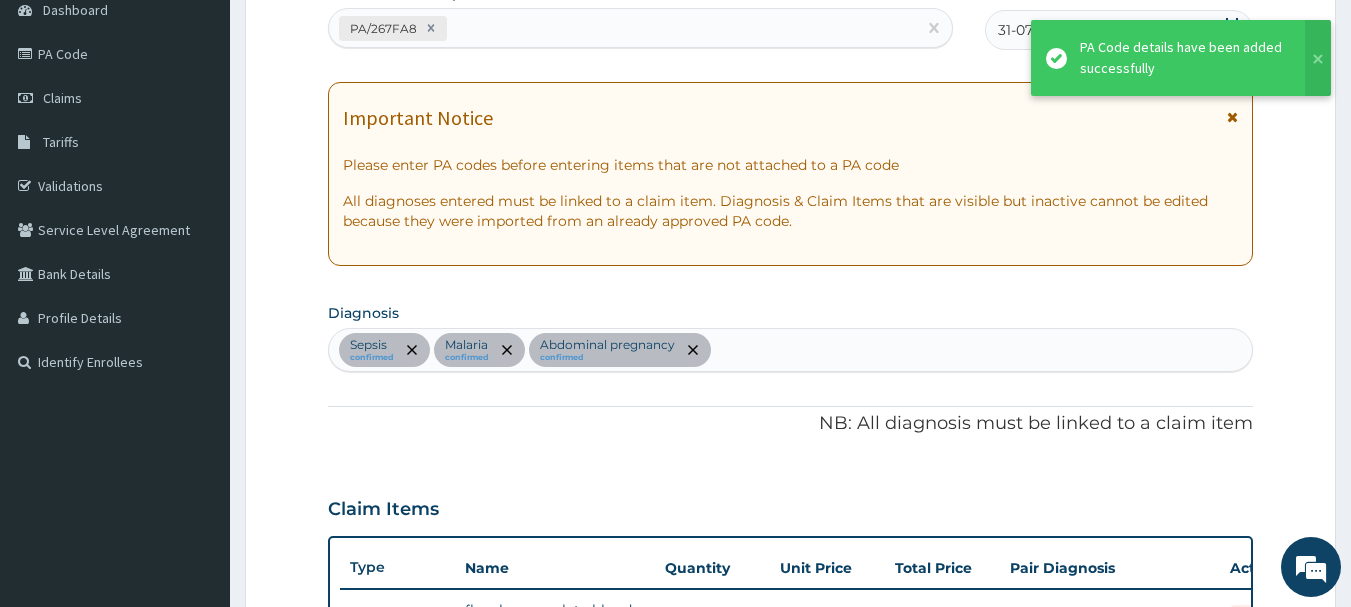scroll, scrollTop: 763, scrollLeft: 0, axis: vertical 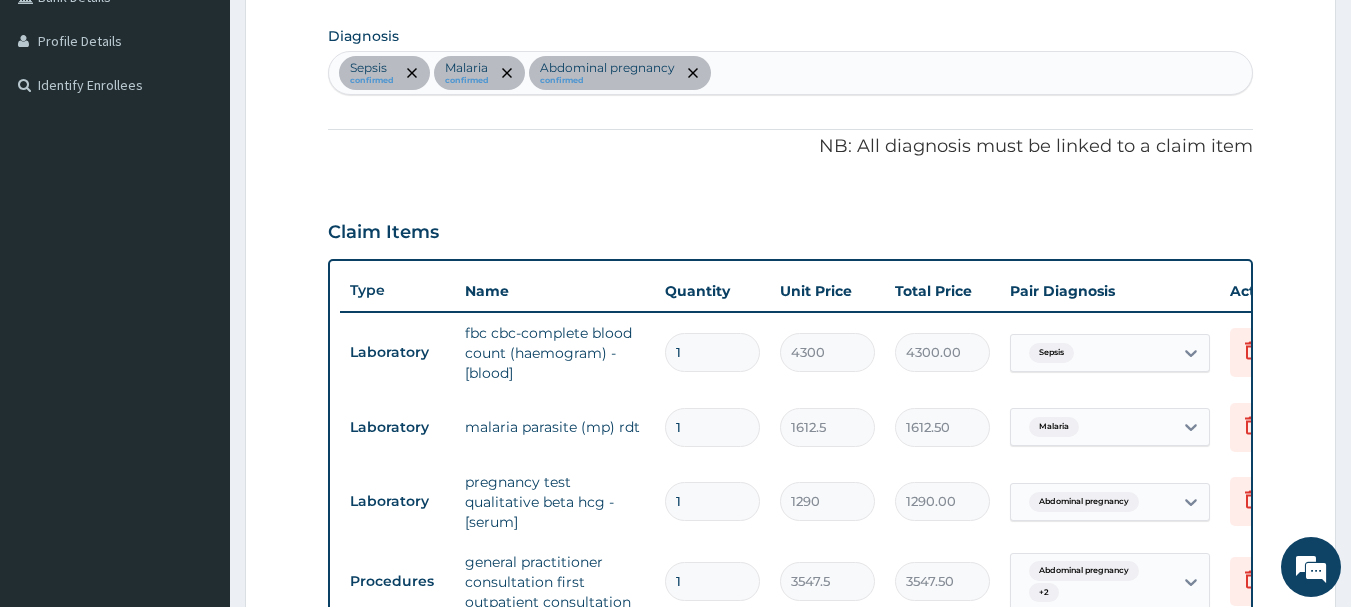 click on "Sepsis confirmed Malaria confirmed Abdominal pregnancy confirmed" at bounding box center [791, 73] 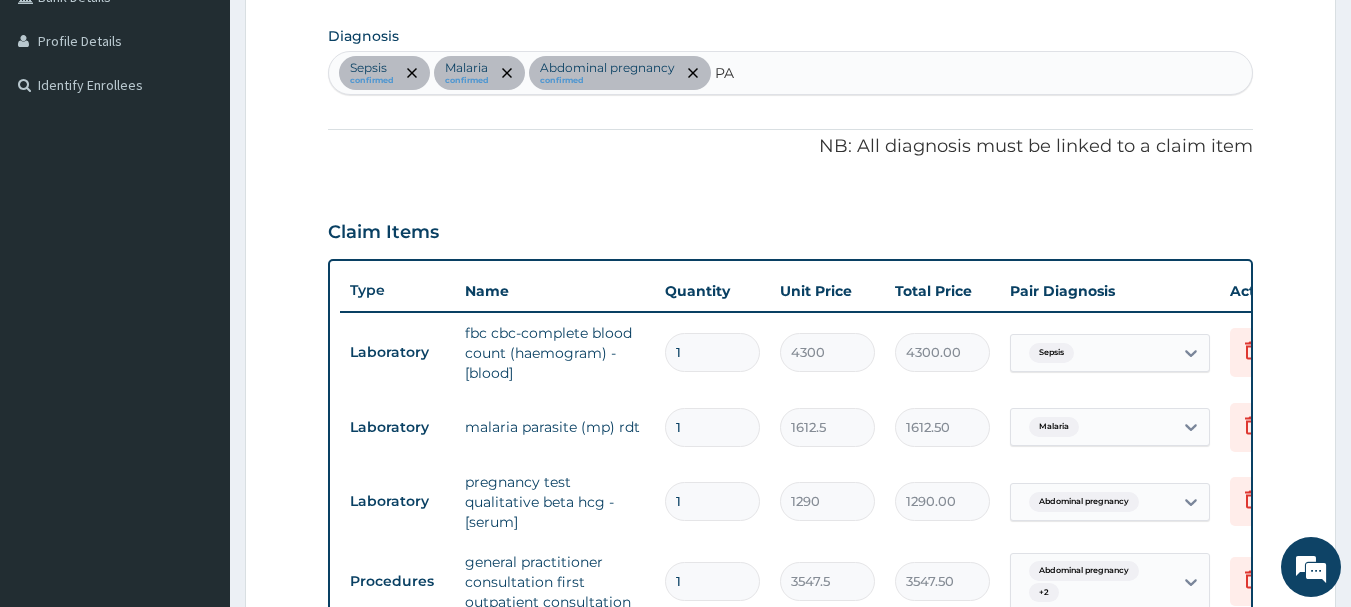 type on "P" 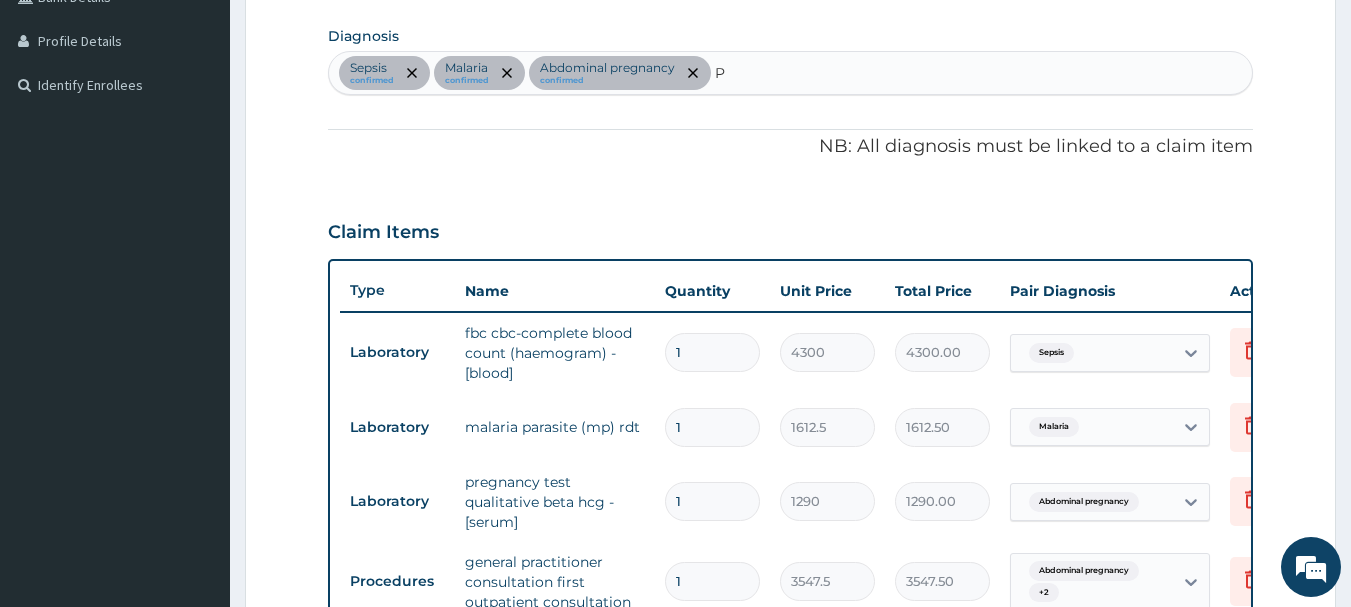 type 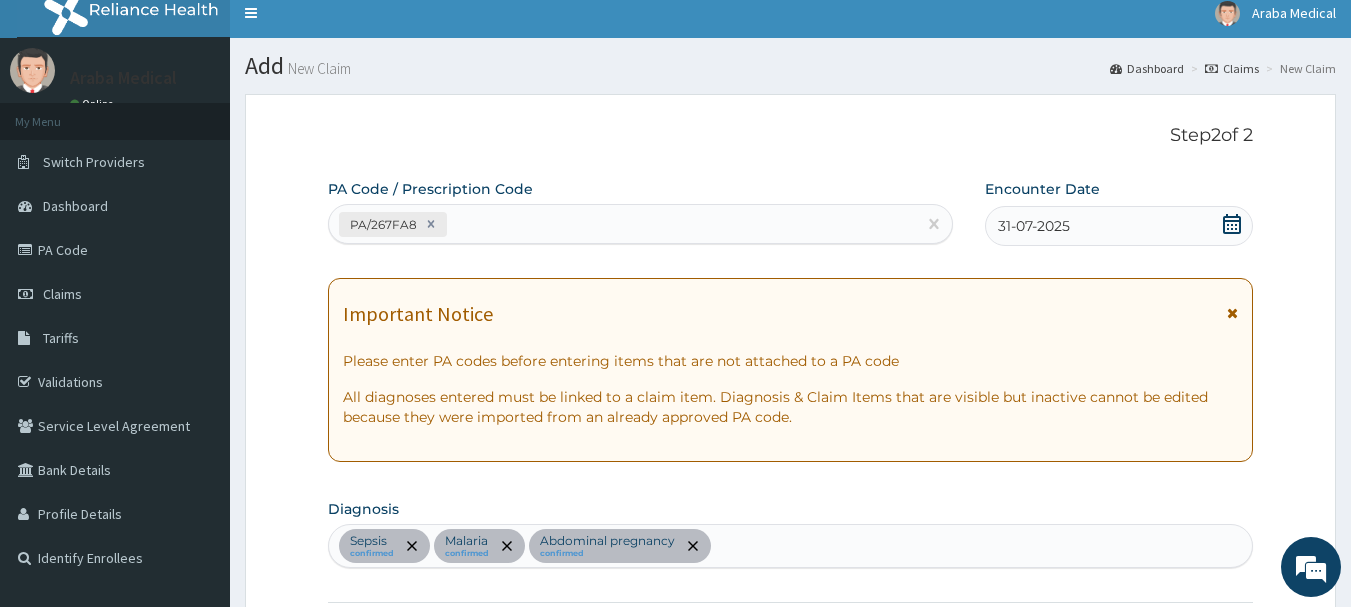 scroll, scrollTop: 6, scrollLeft: 0, axis: vertical 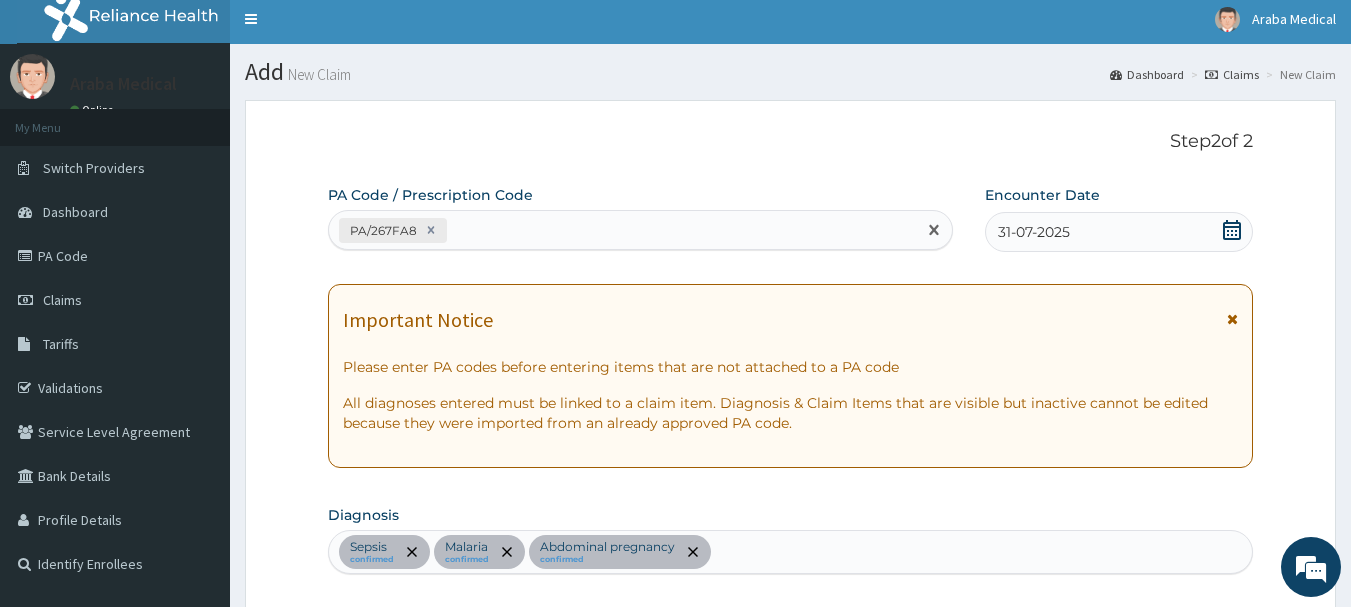 click on "PA/267FA8" at bounding box center [623, 230] 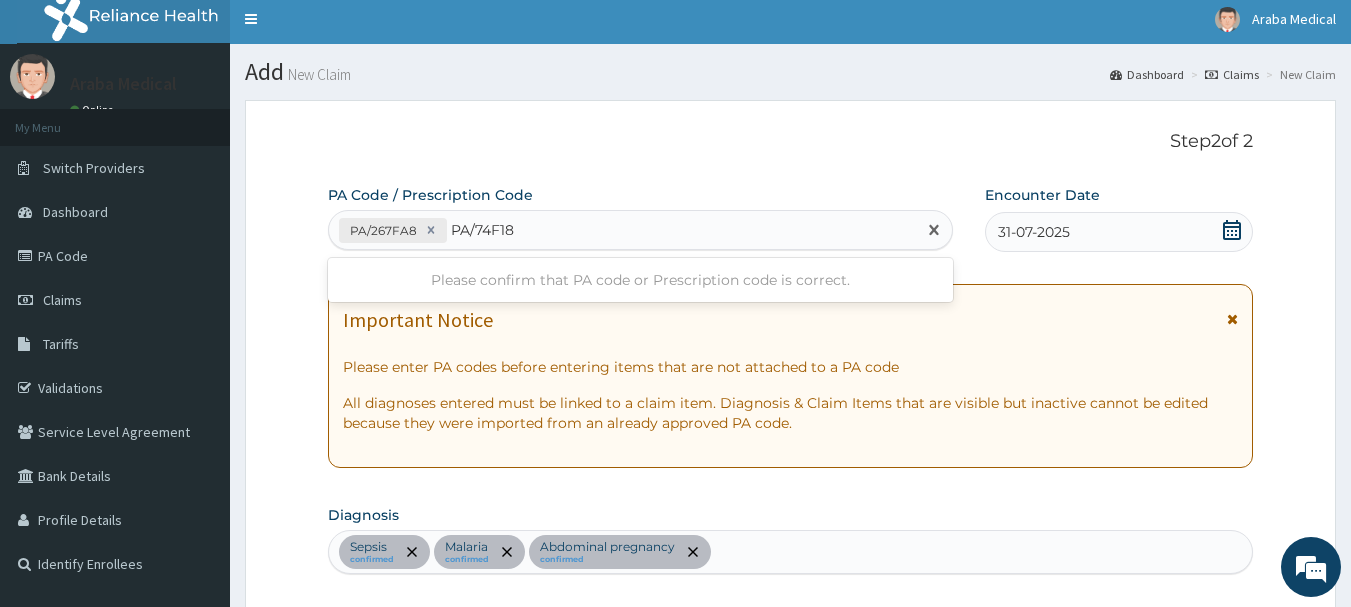 type on "PA/74F183" 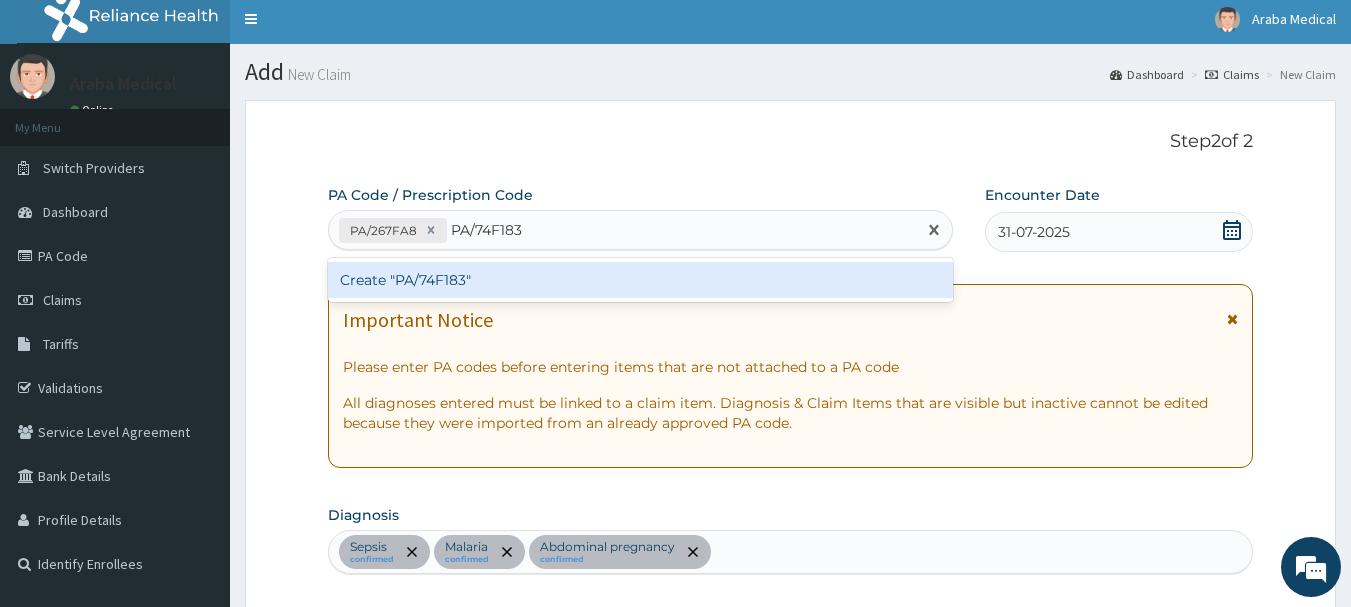 click on "Create "PA/74F183"" at bounding box center [641, 280] 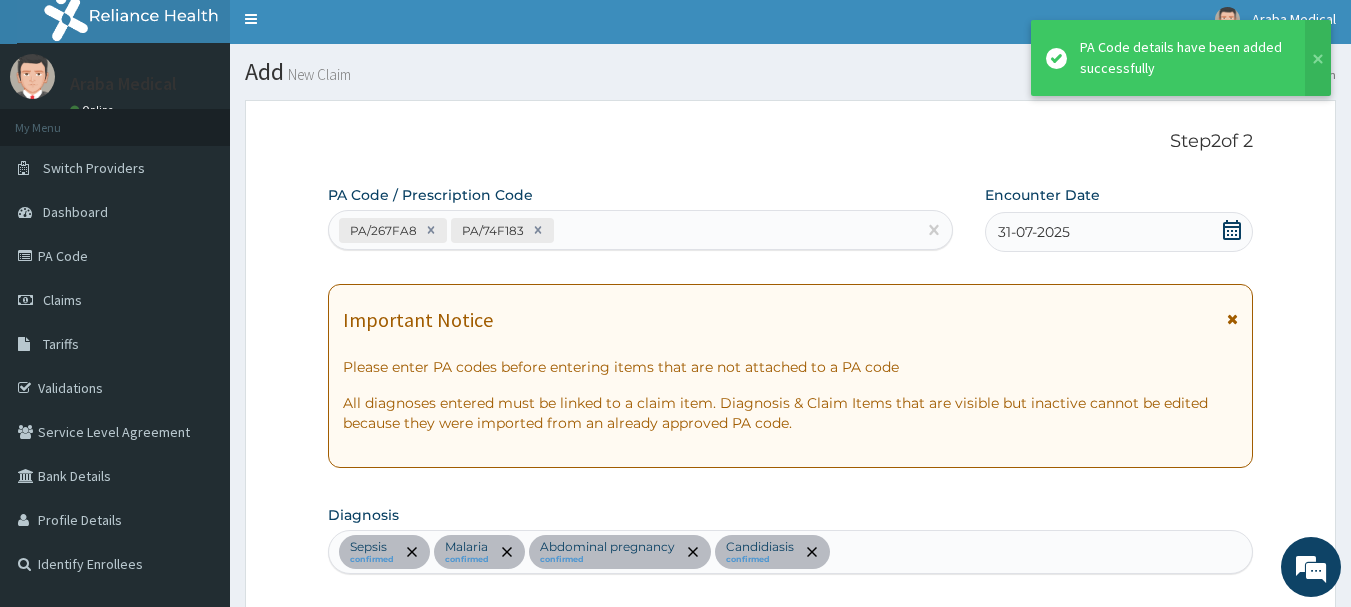 scroll, scrollTop: 990, scrollLeft: 0, axis: vertical 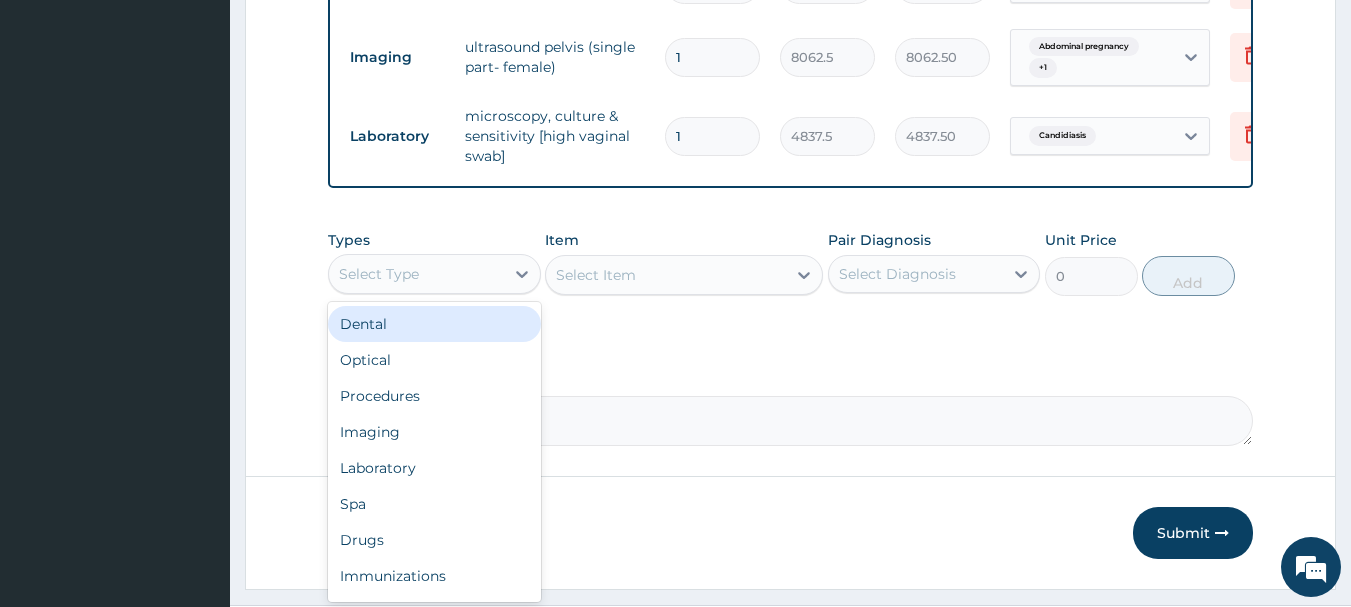 click on "Select Type" at bounding box center (416, 274) 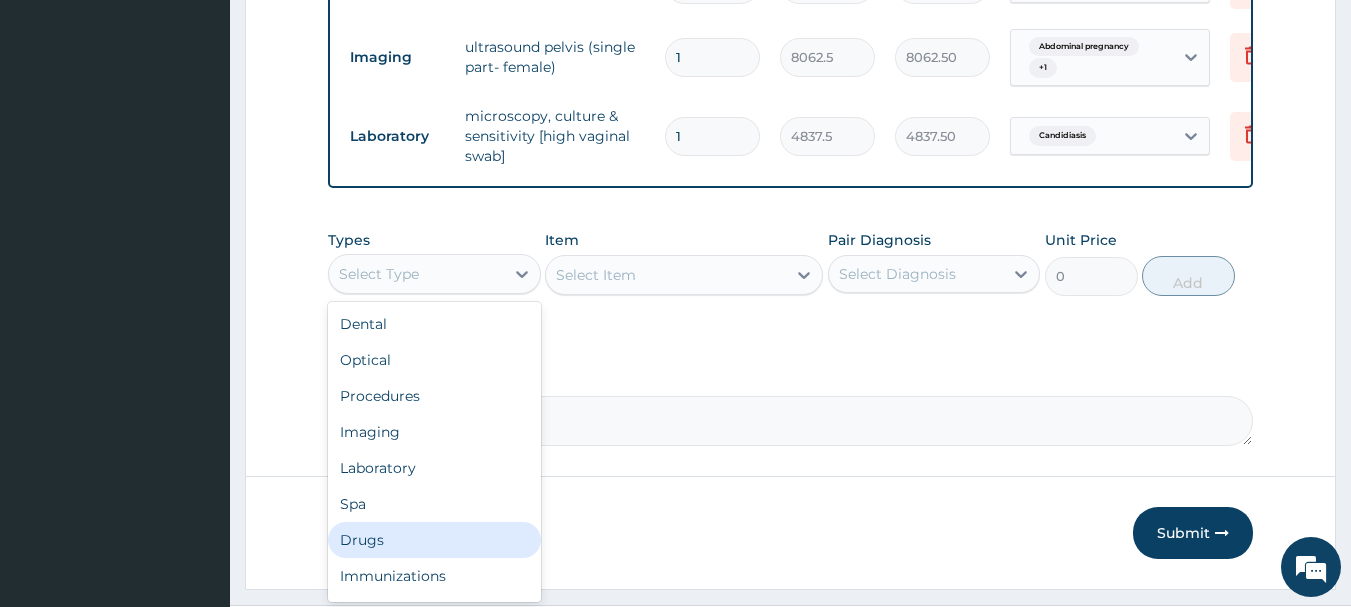 click on "Drugs" at bounding box center (434, 540) 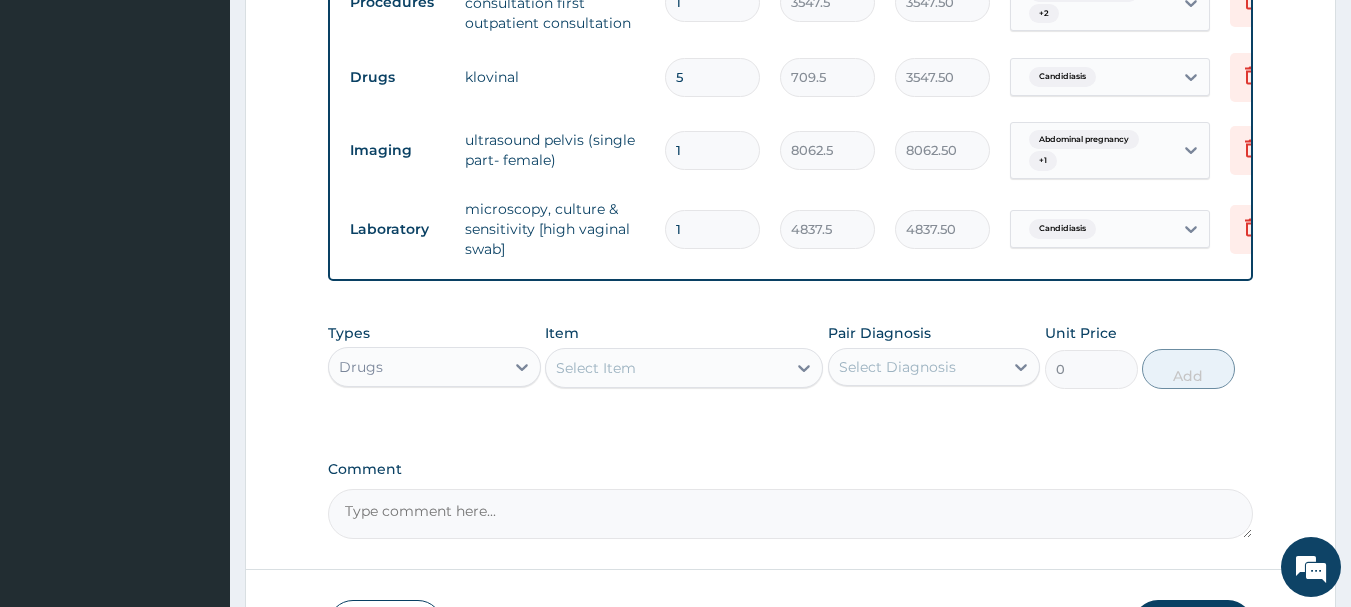 scroll, scrollTop: 1221, scrollLeft: 0, axis: vertical 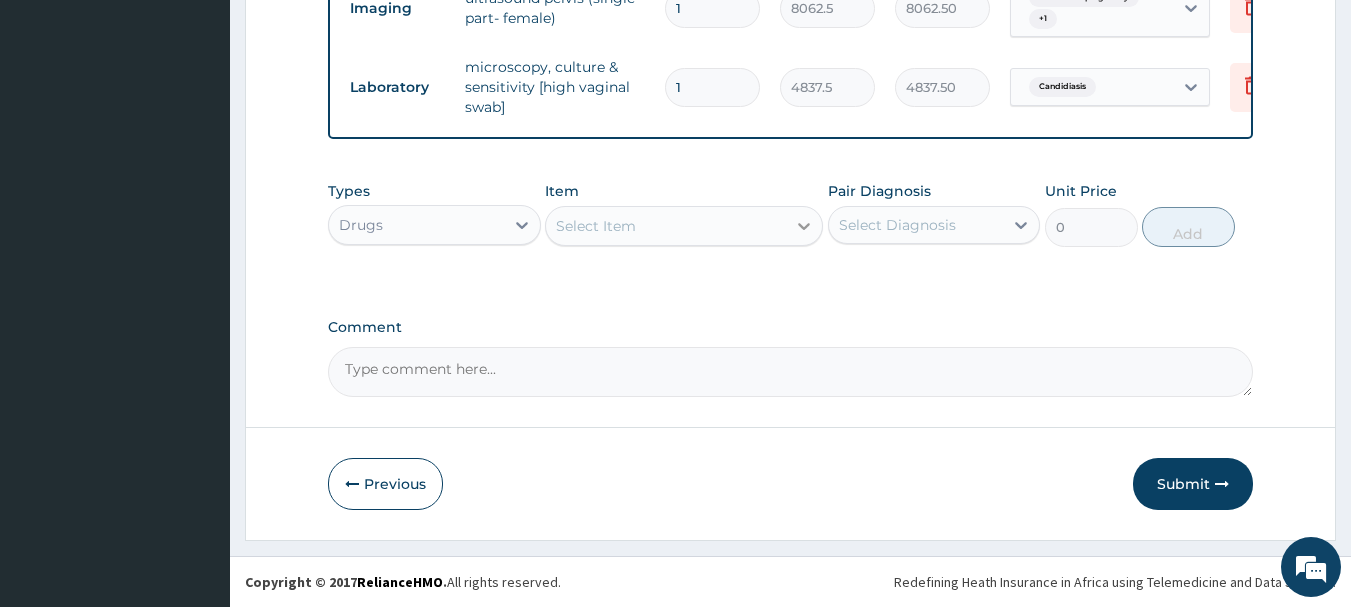 click 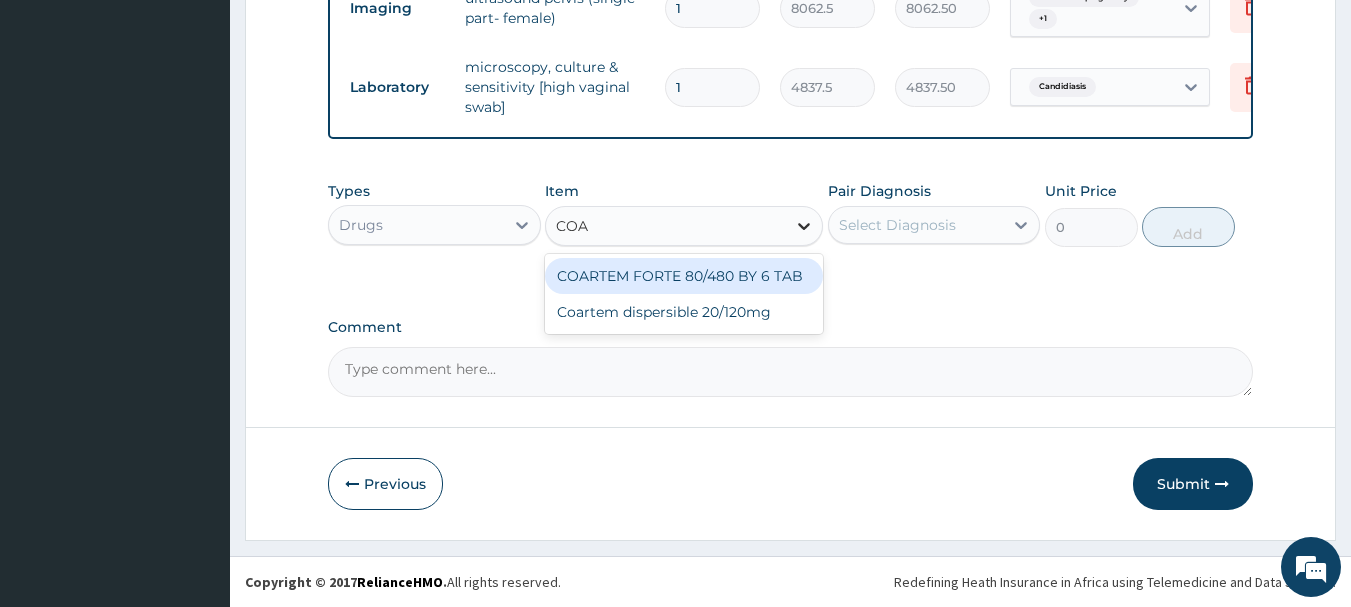 type on "COART" 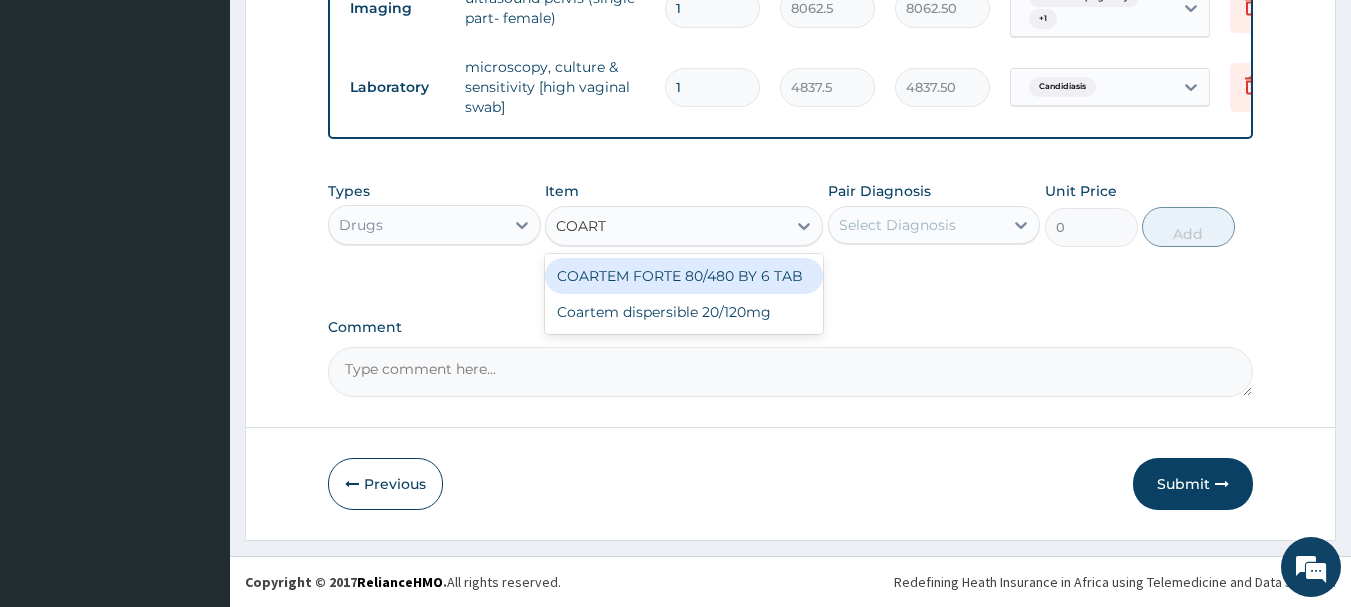 click on "COARTEM FORTE 80/480 BY 6 TAB" at bounding box center [684, 276] 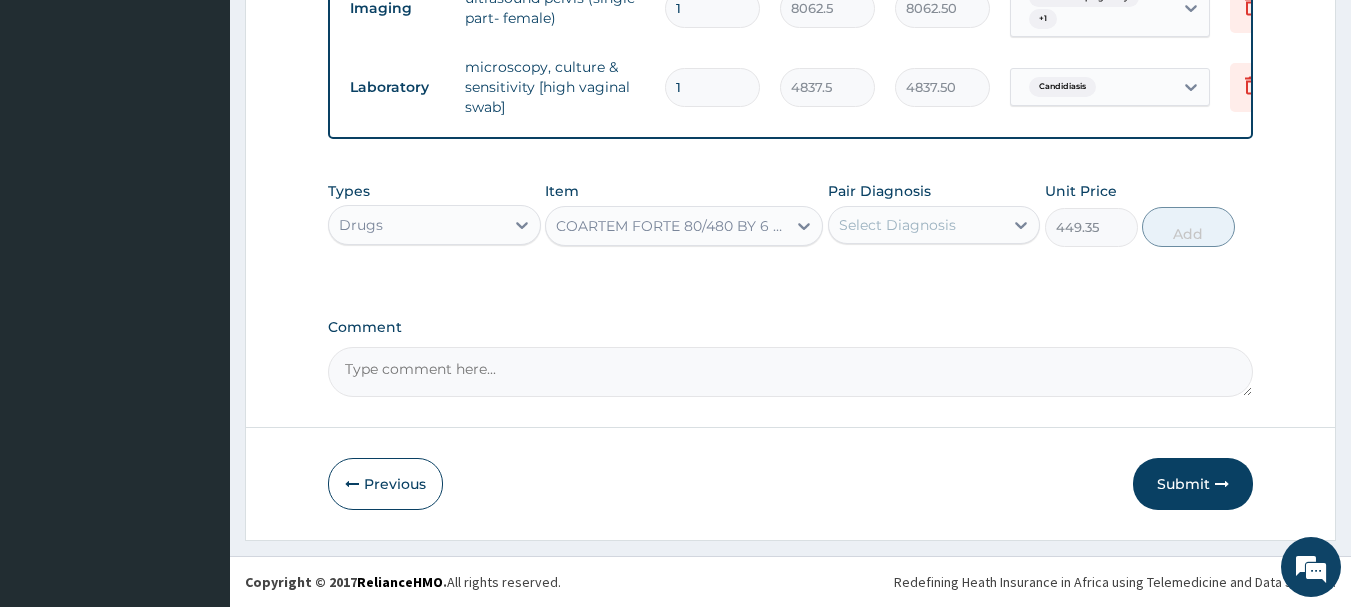 click on "Select Diagnosis" at bounding box center (916, 225) 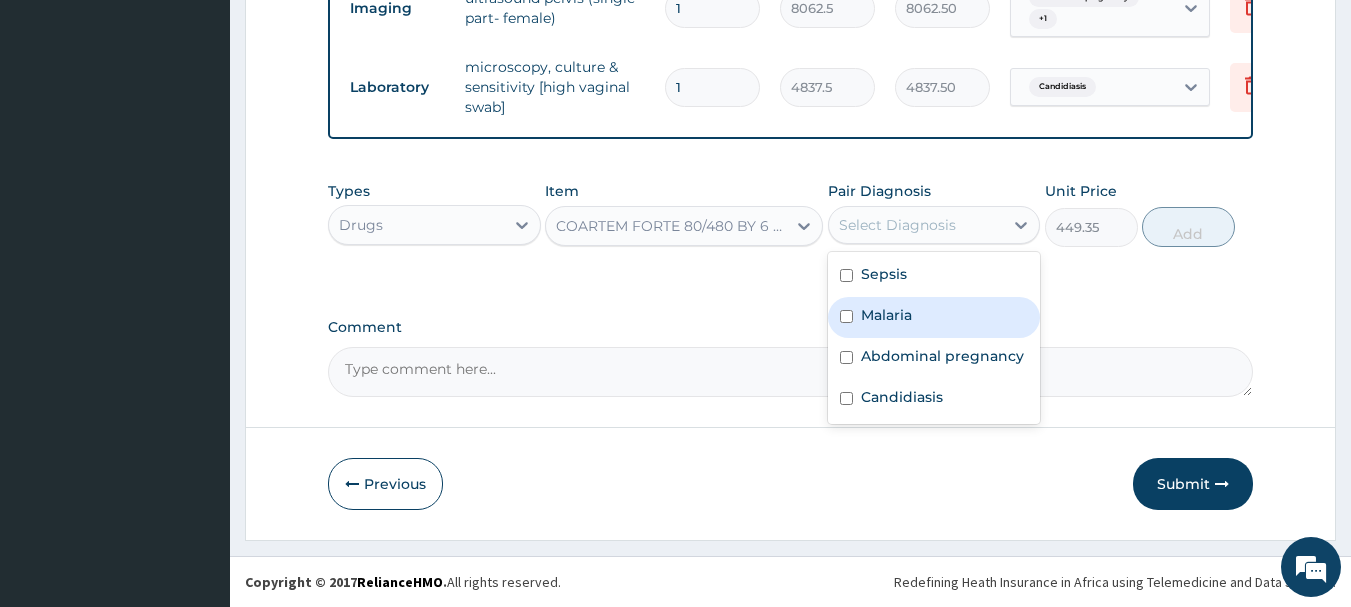 click on "Malaria" at bounding box center (886, 315) 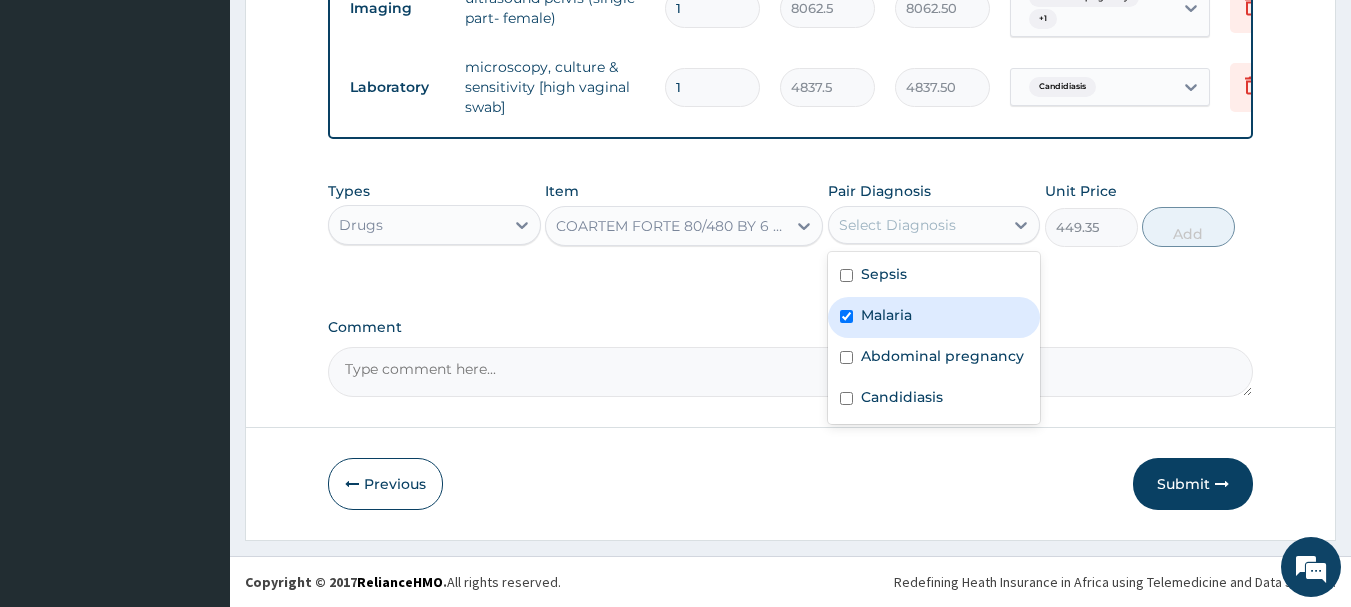 checkbox on "true" 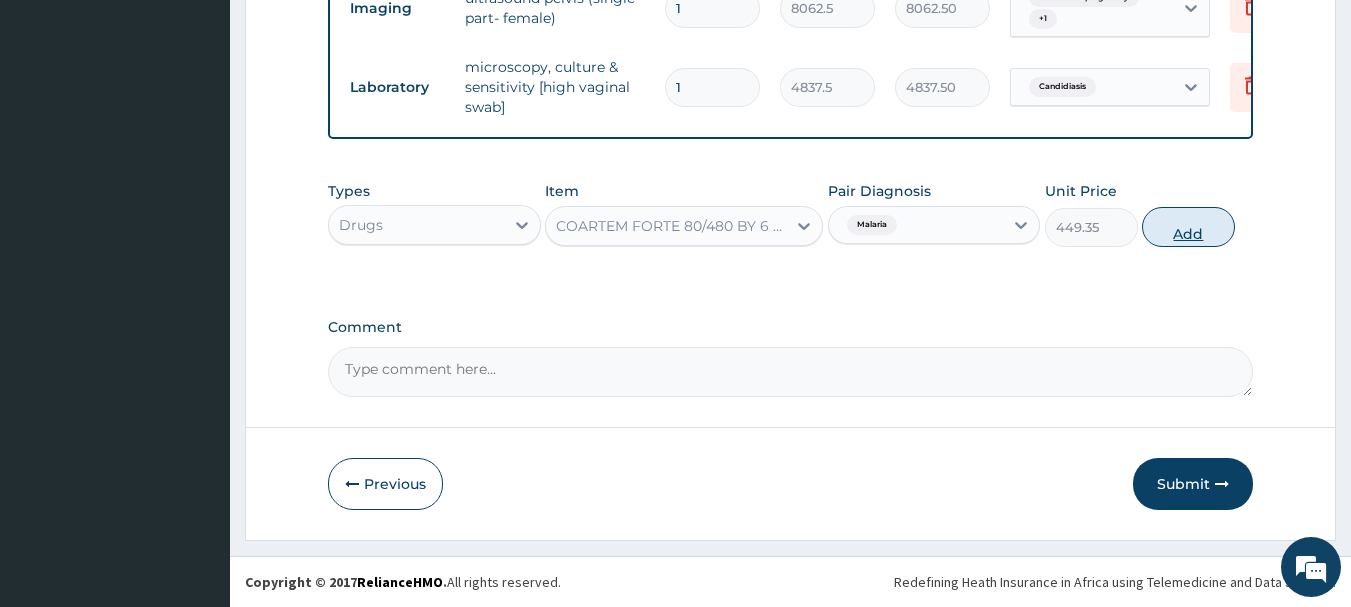click on "Add" at bounding box center [1188, 227] 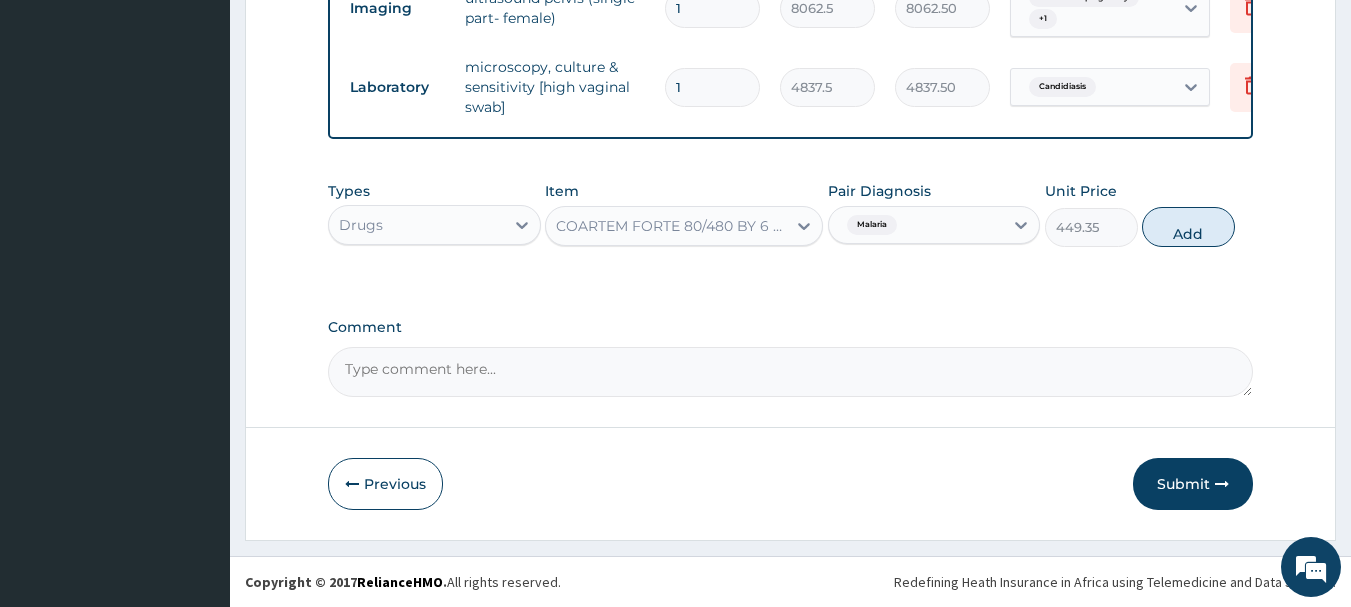 type on "0" 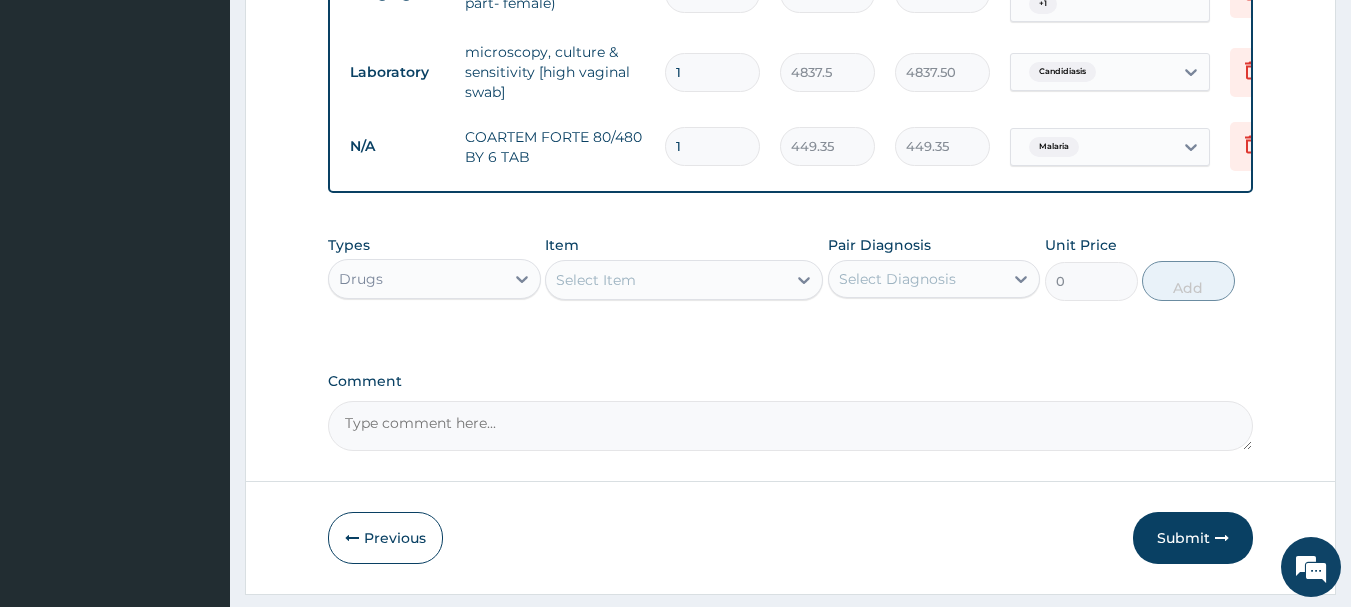 type 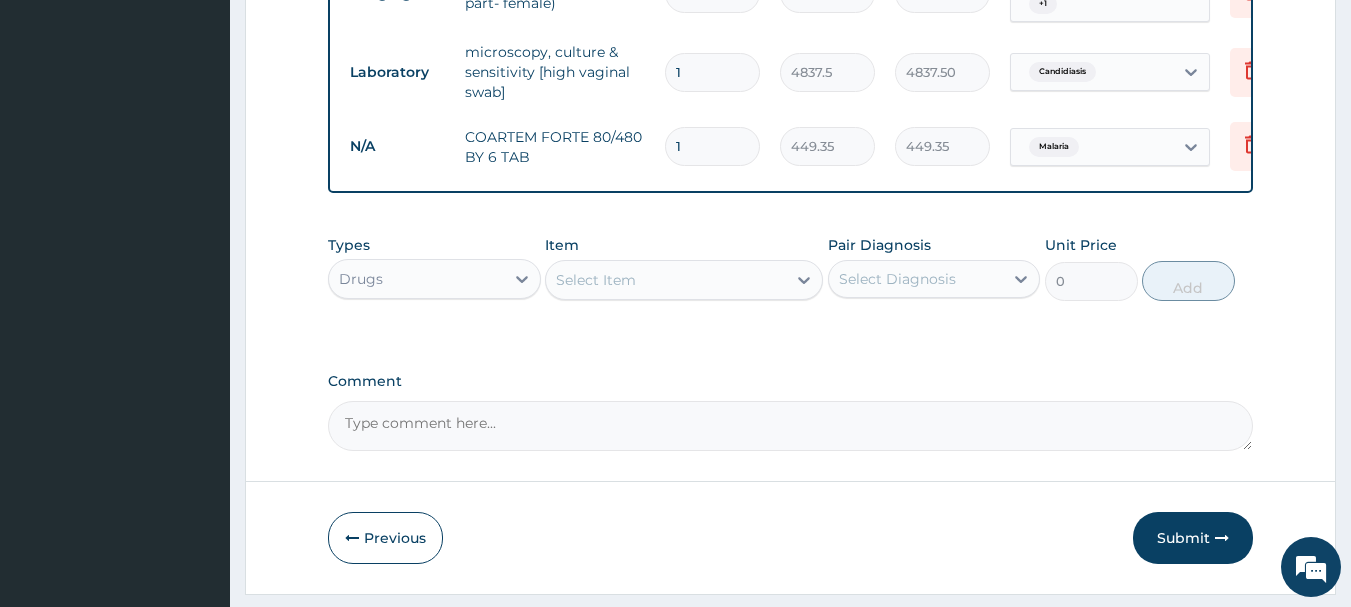 type on "0.00" 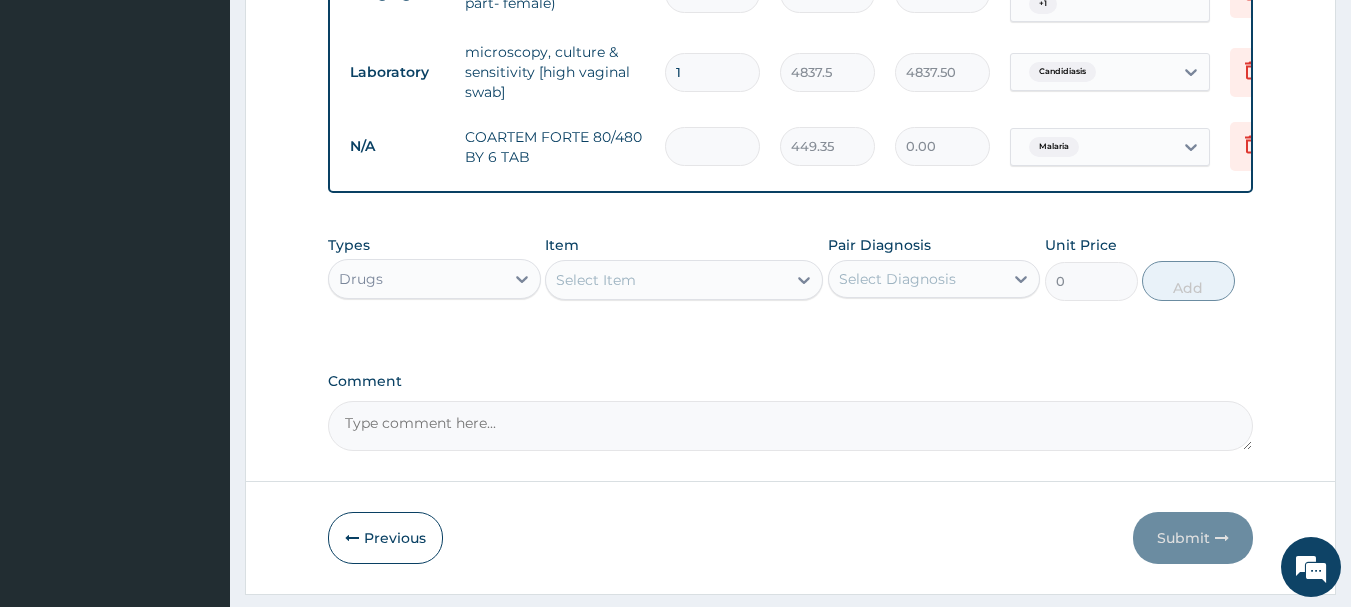 type on "6" 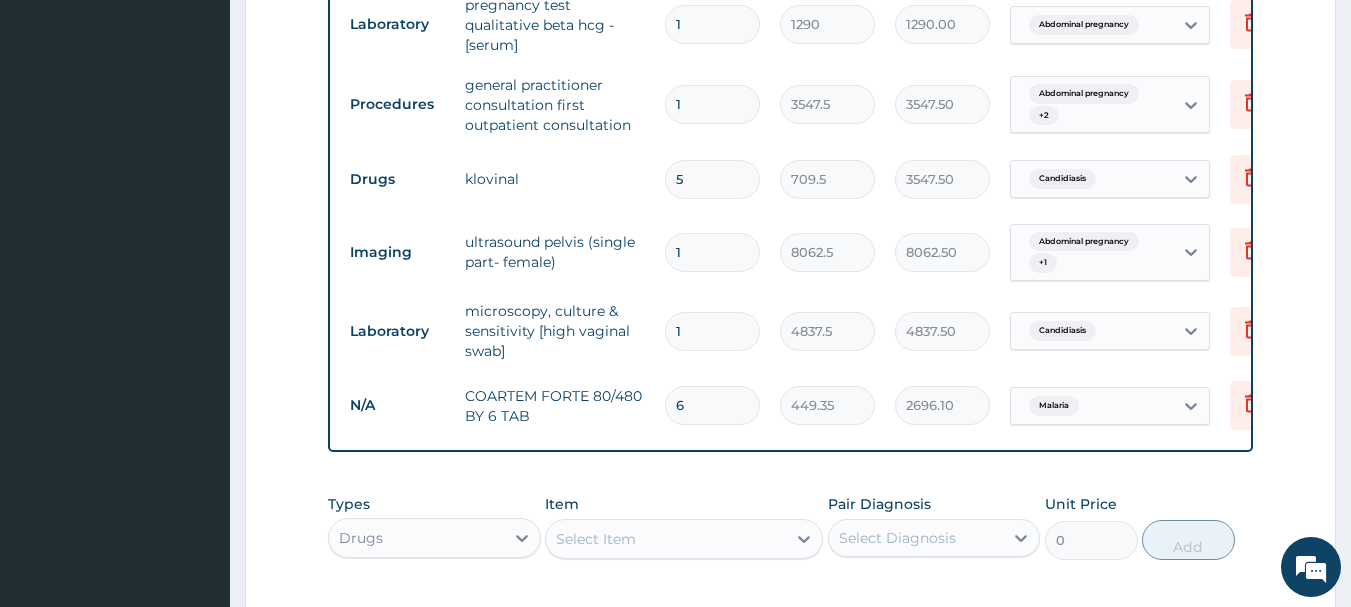 scroll, scrollTop: 1290, scrollLeft: 0, axis: vertical 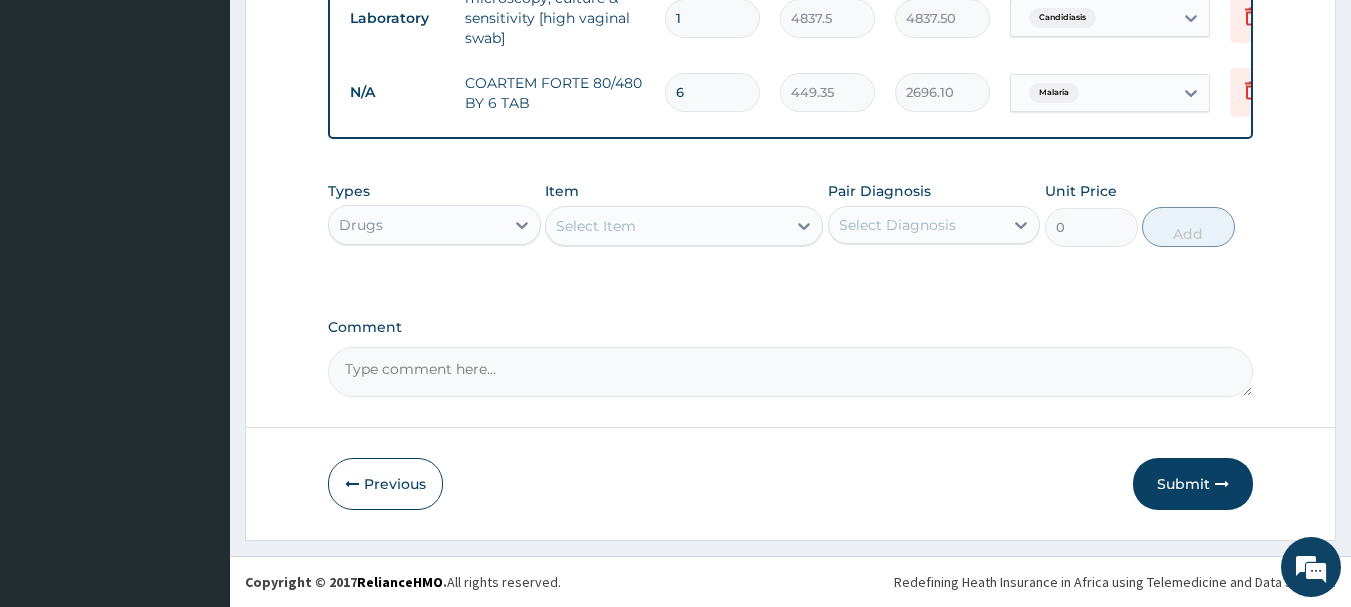 type on "6" 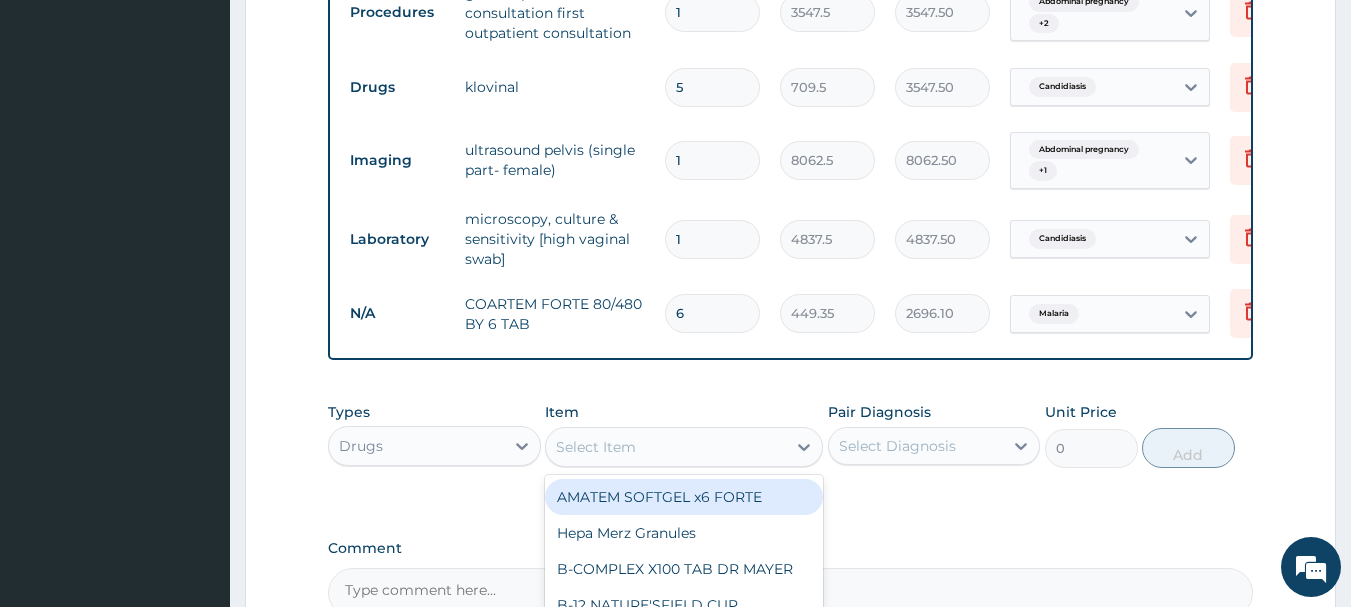 scroll, scrollTop: 1047, scrollLeft: 0, axis: vertical 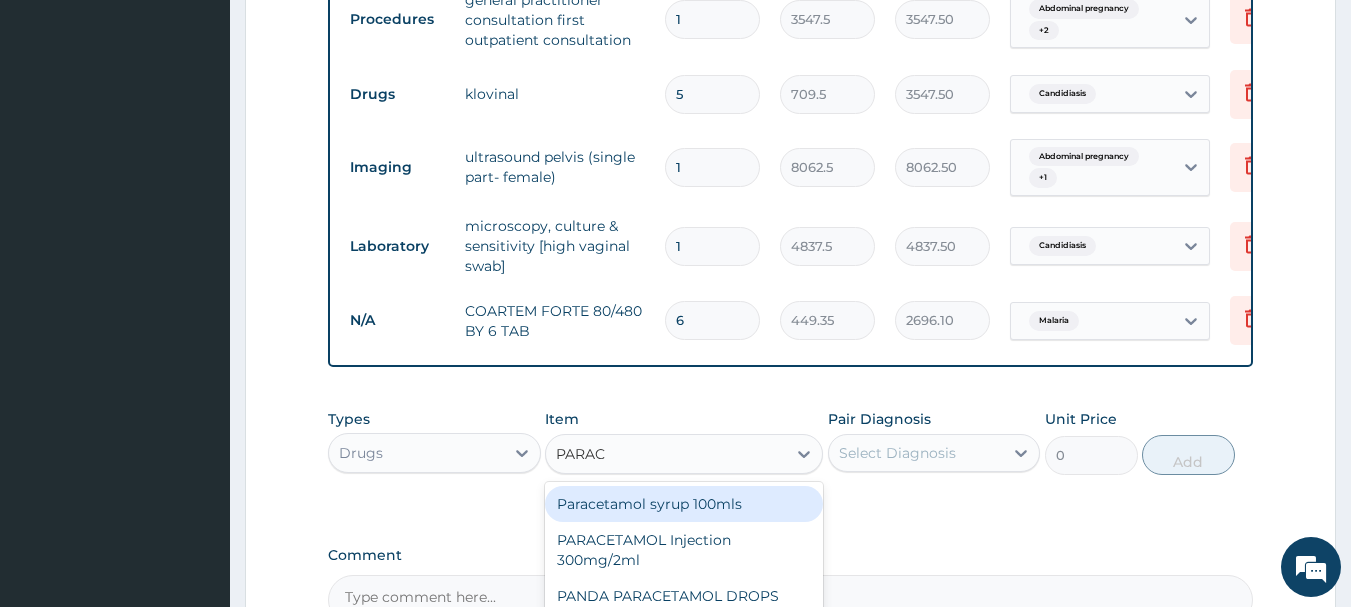 type on "PARACE" 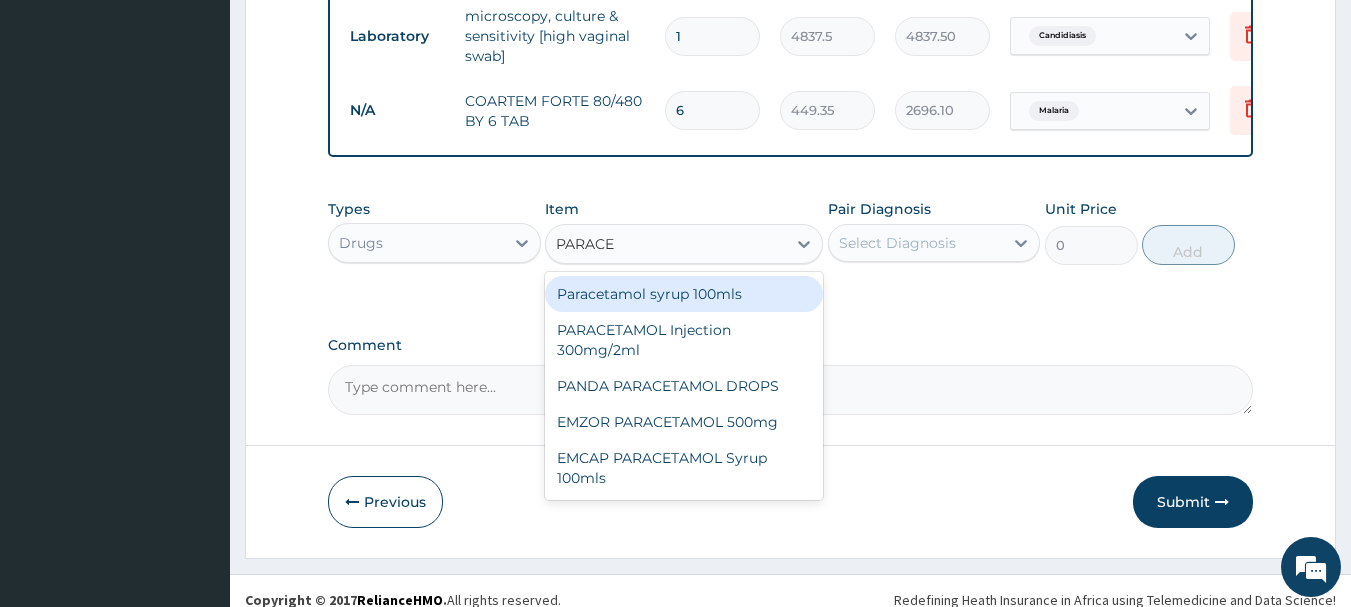 scroll, scrollTop: 1290, scrollLeft: 0, axis: vertical 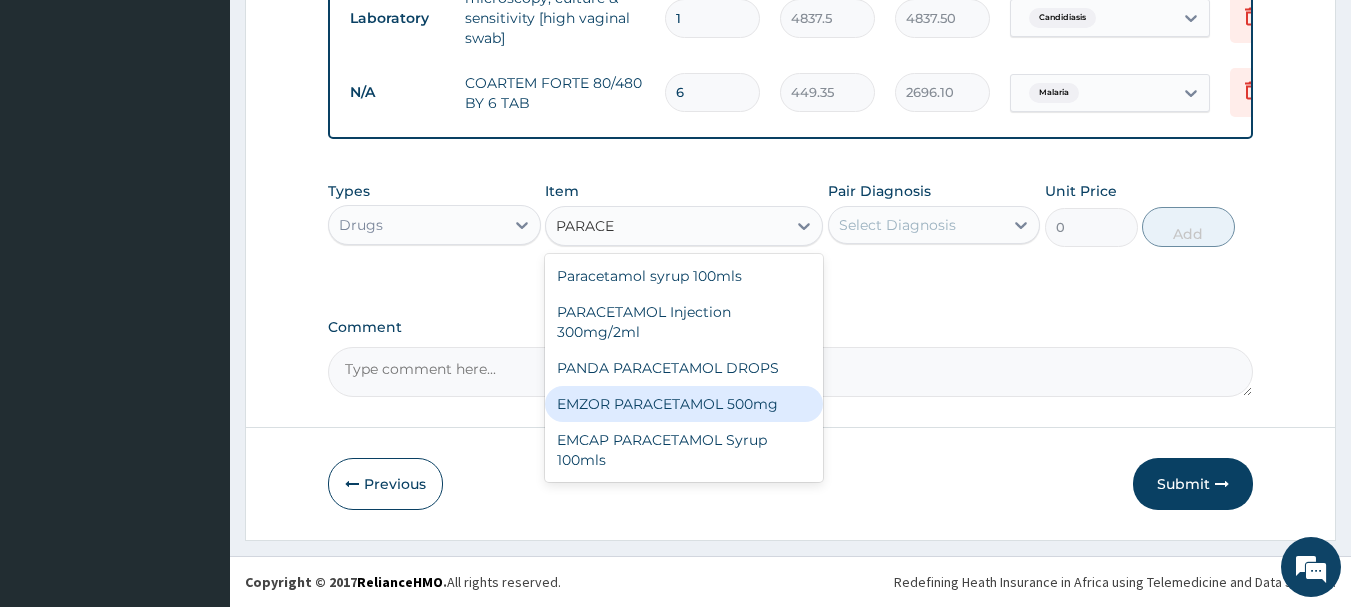 click on "EMZOR PARACETAMOL 500mg" at bounding box center [684, 404] 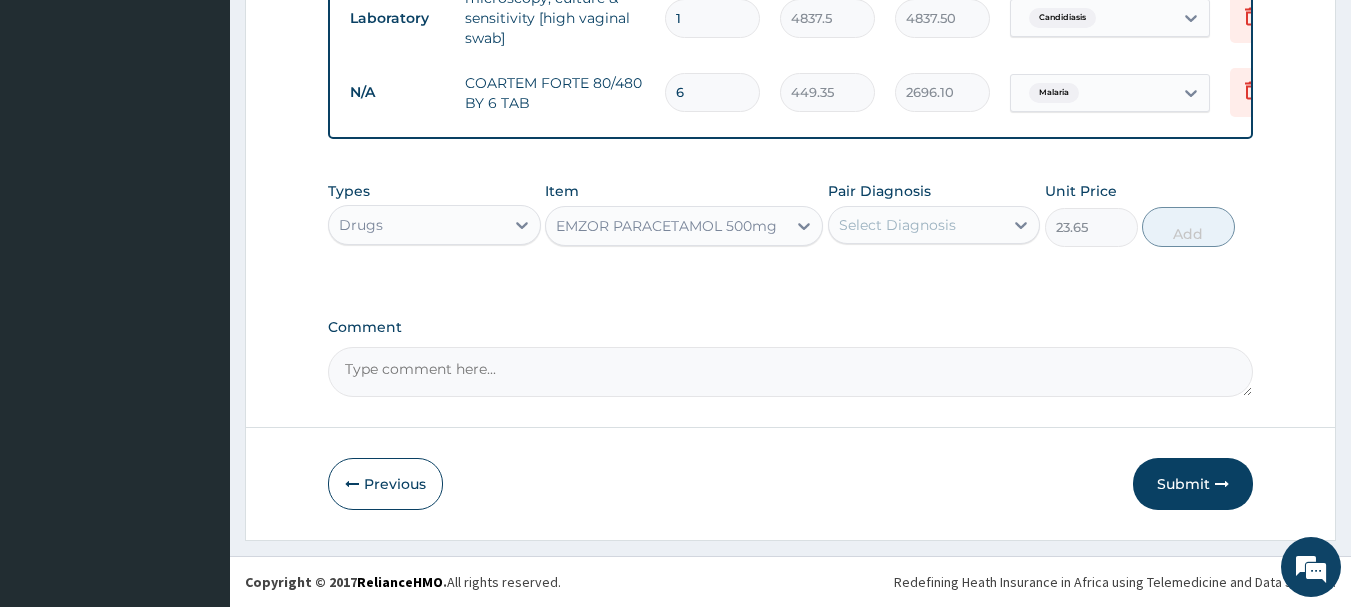 click on "Select Diagnosis" at bounding box center [916, 225] 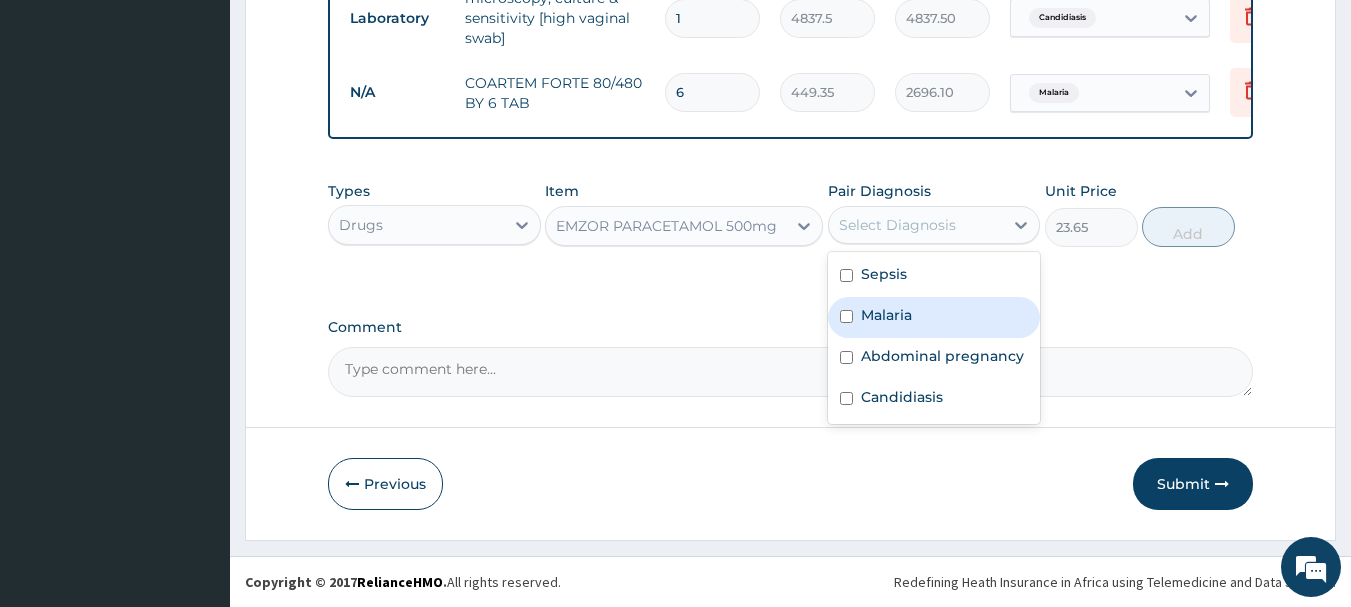 click on "Malaria" at bounding box center [934, 317] 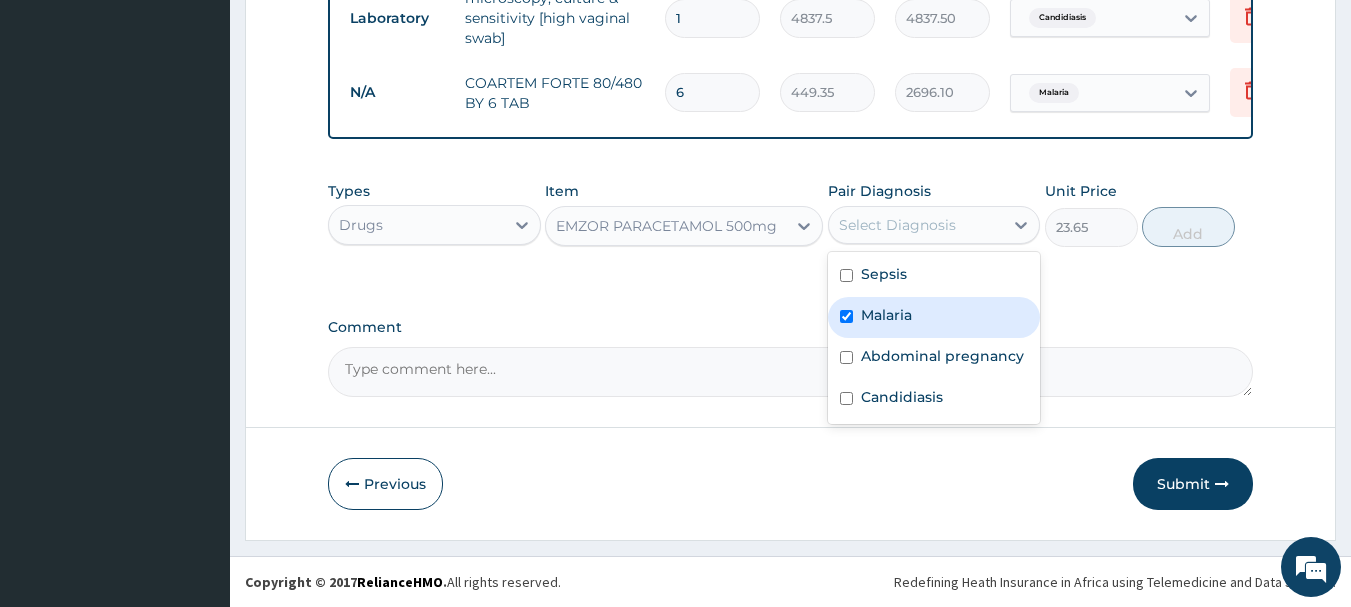 checkbox on "true" 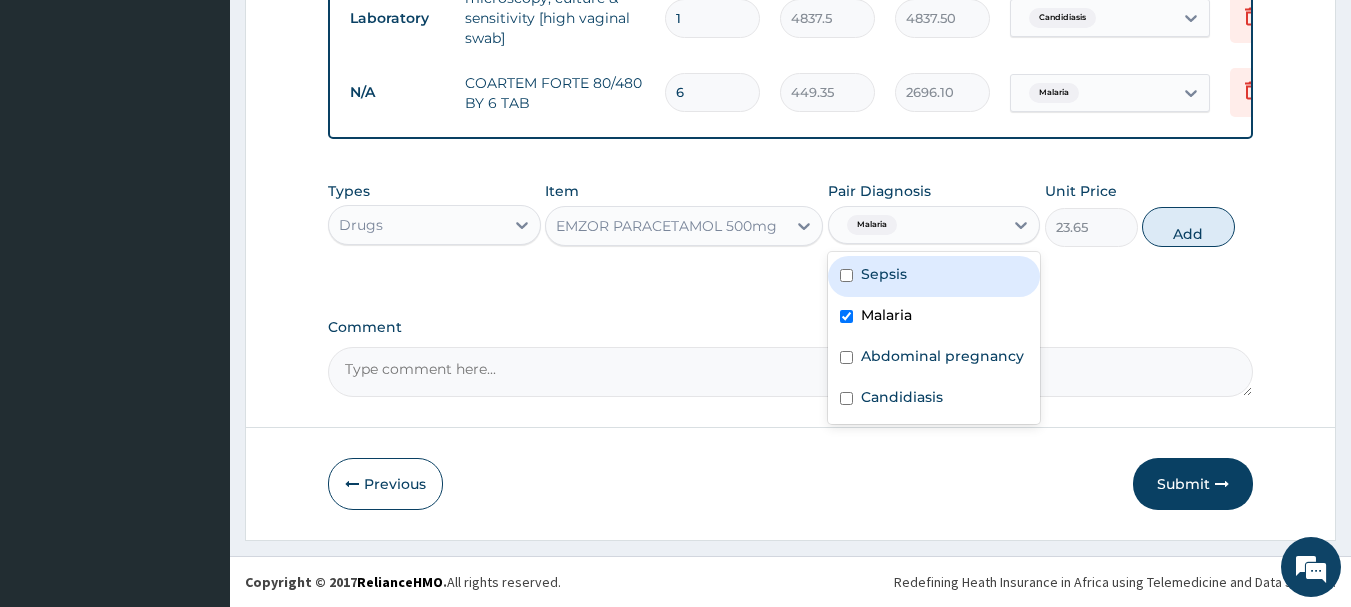 click on "Add" at bounding box center (1188, 227) 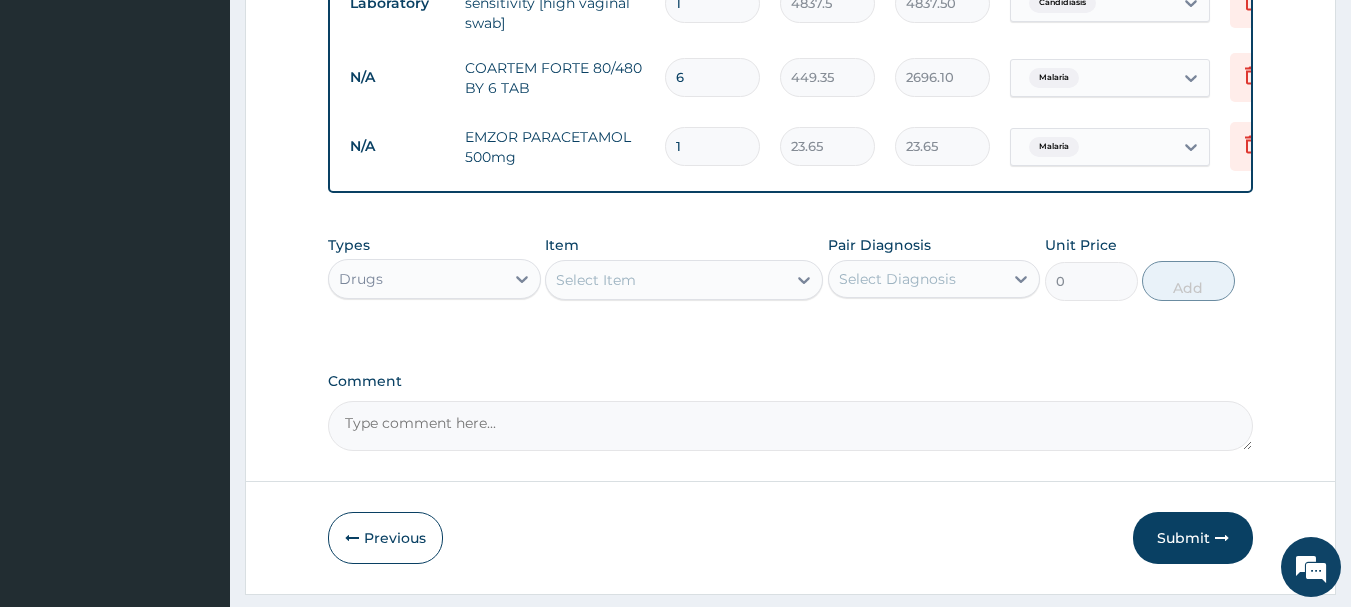 type on "18" 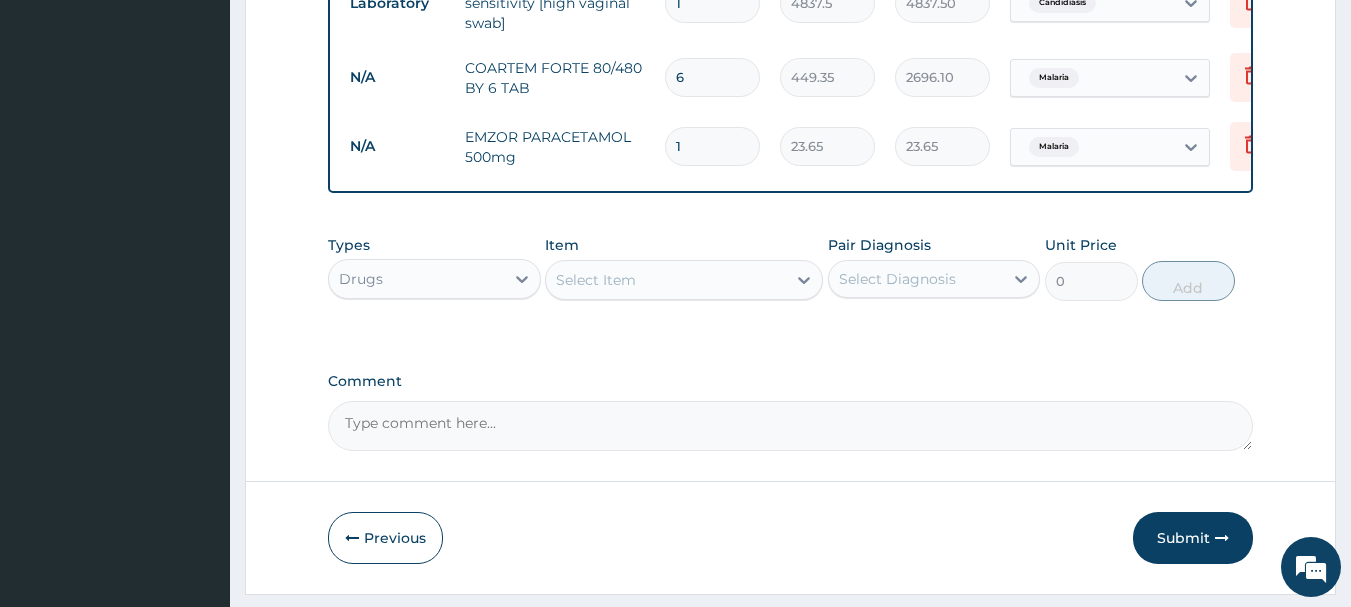 type on "425.70" 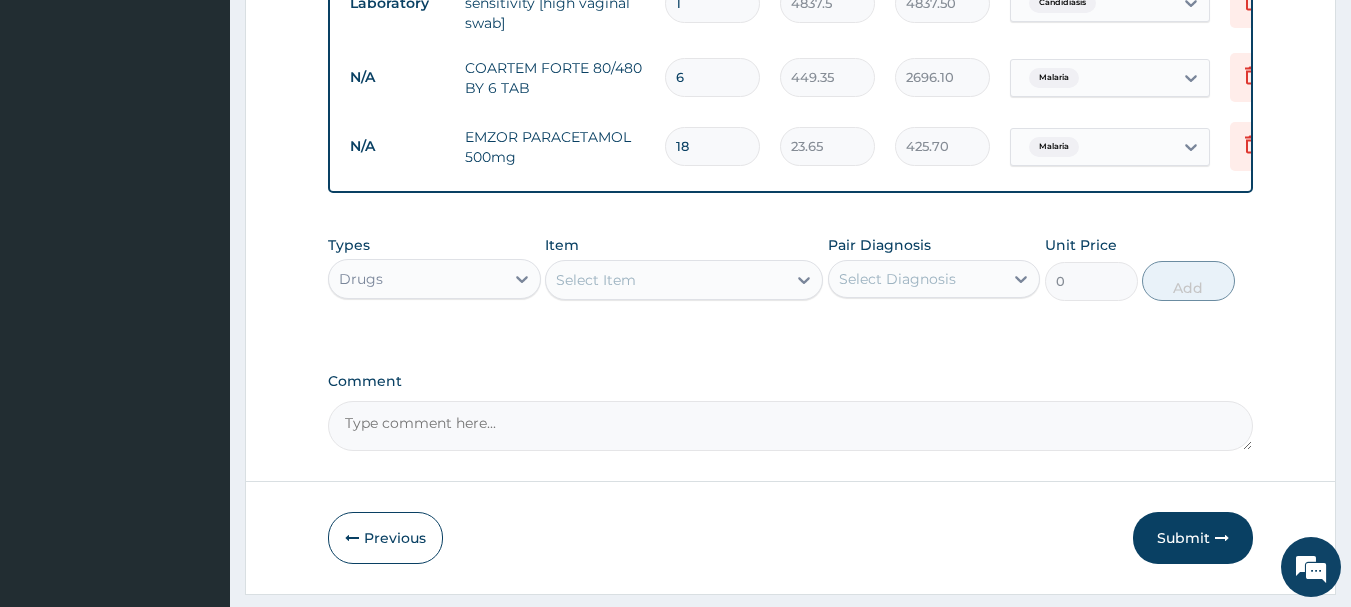 scroll, scrollTop: 1359, scrollLeft: 0, axis: vertical 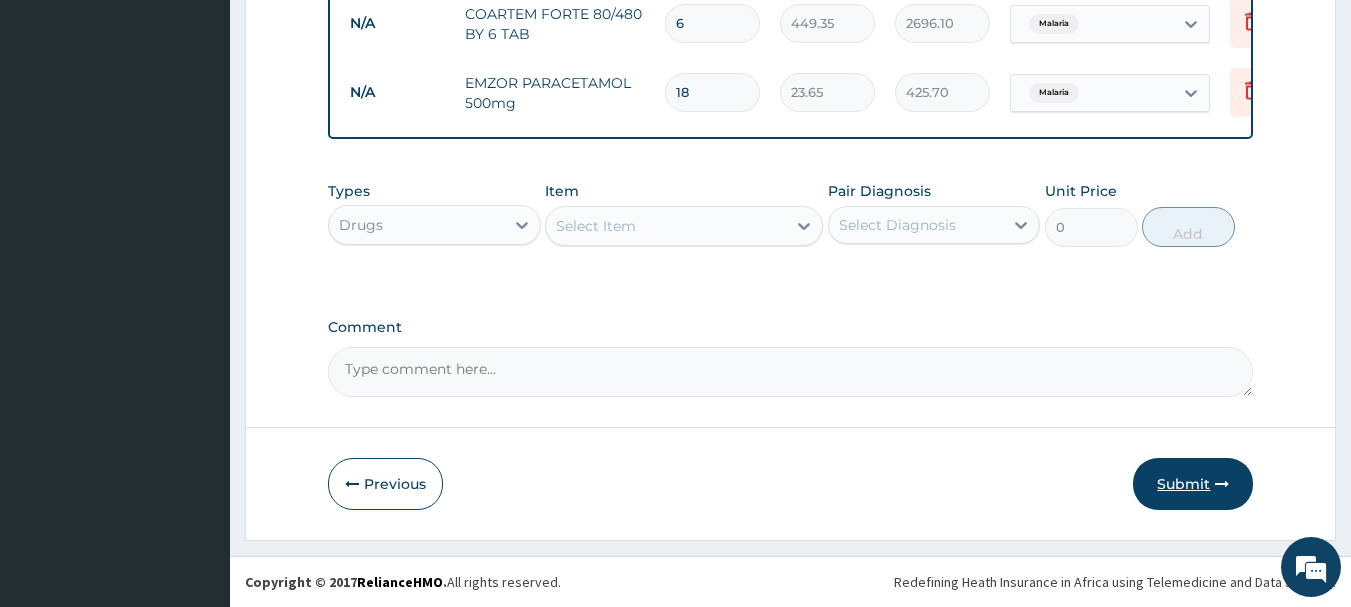 type on "18" 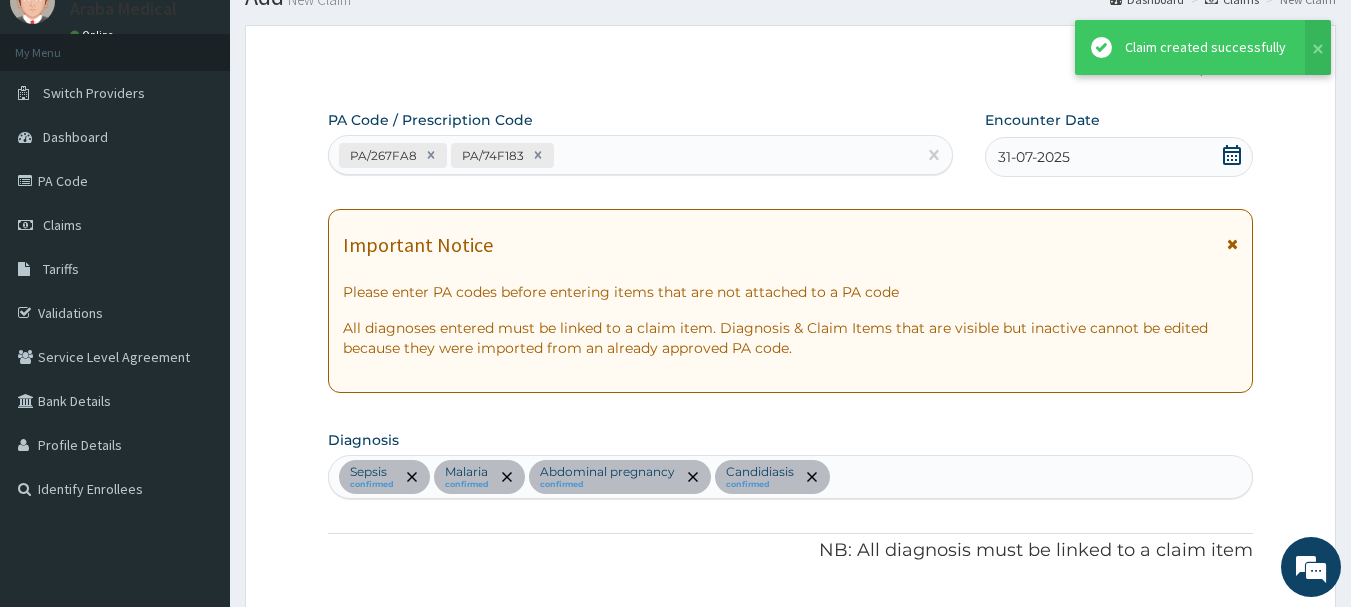 scroll, scrollTop: 1359, scrollLeft: 0, axis: vertical 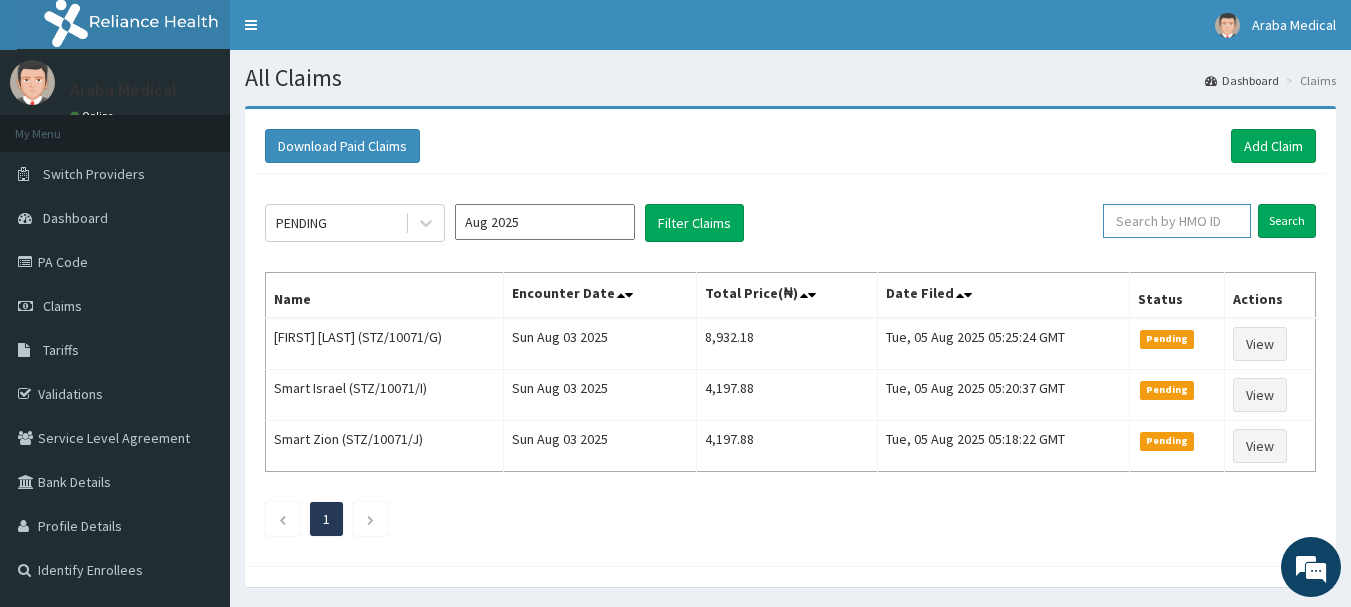 click at bounding box center (1177, 221) 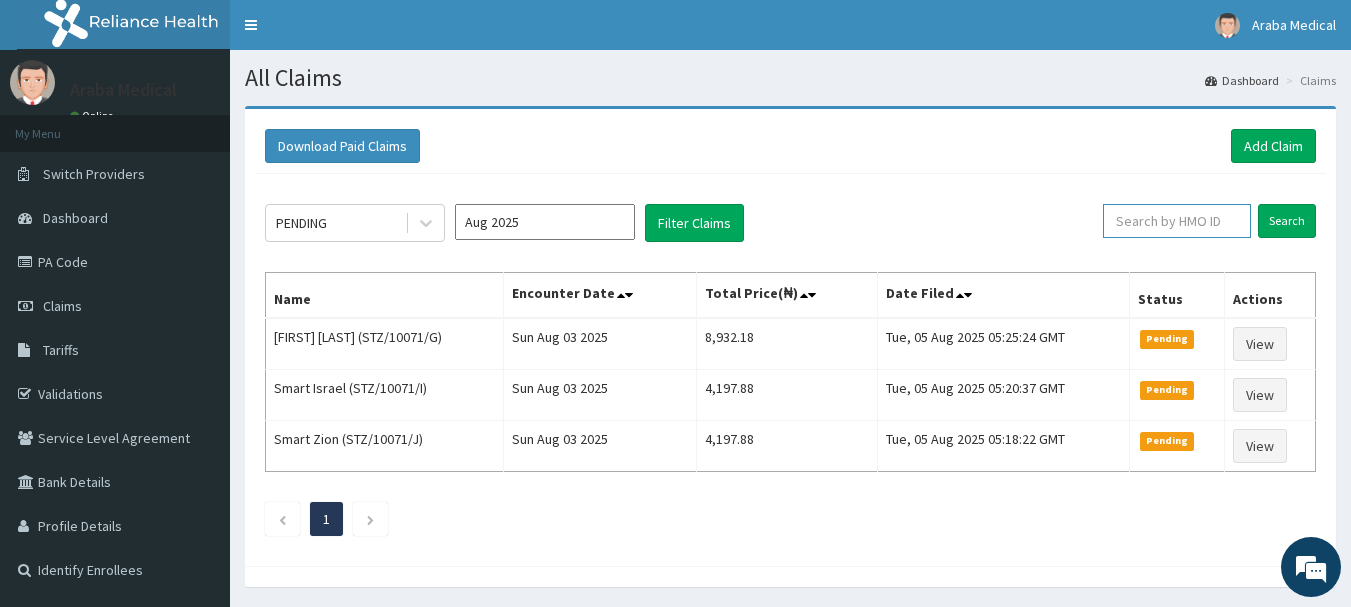 paste on "RNC/10090/B" 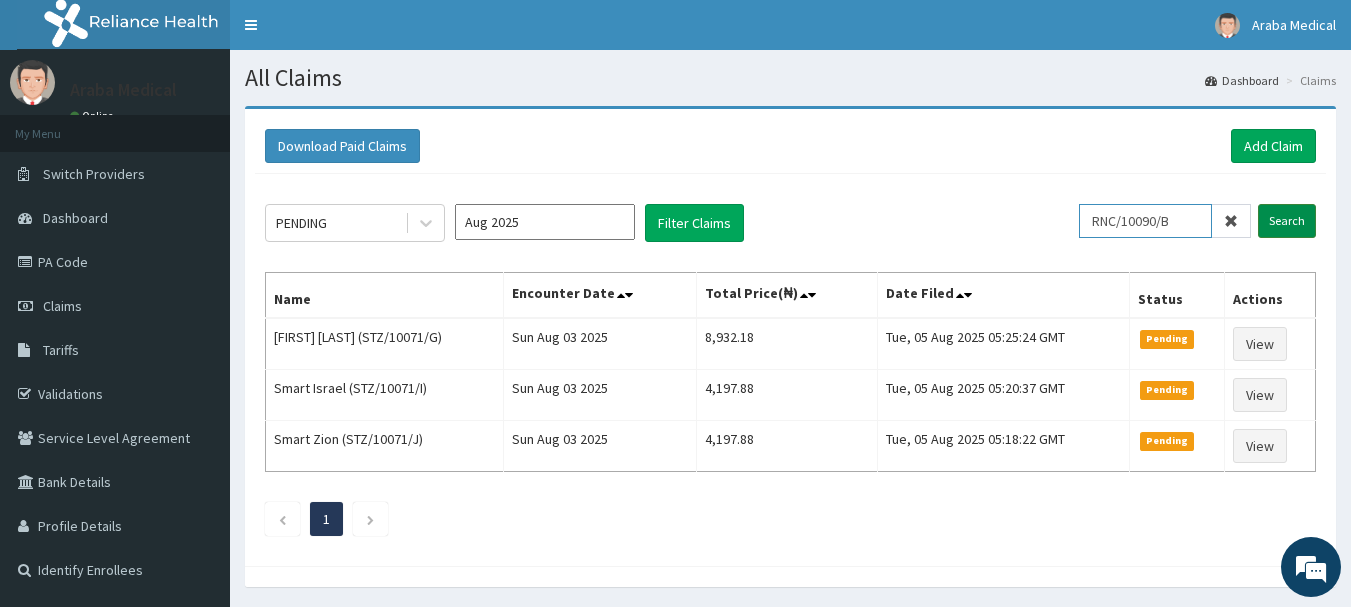 type on "RNC/10090/B" 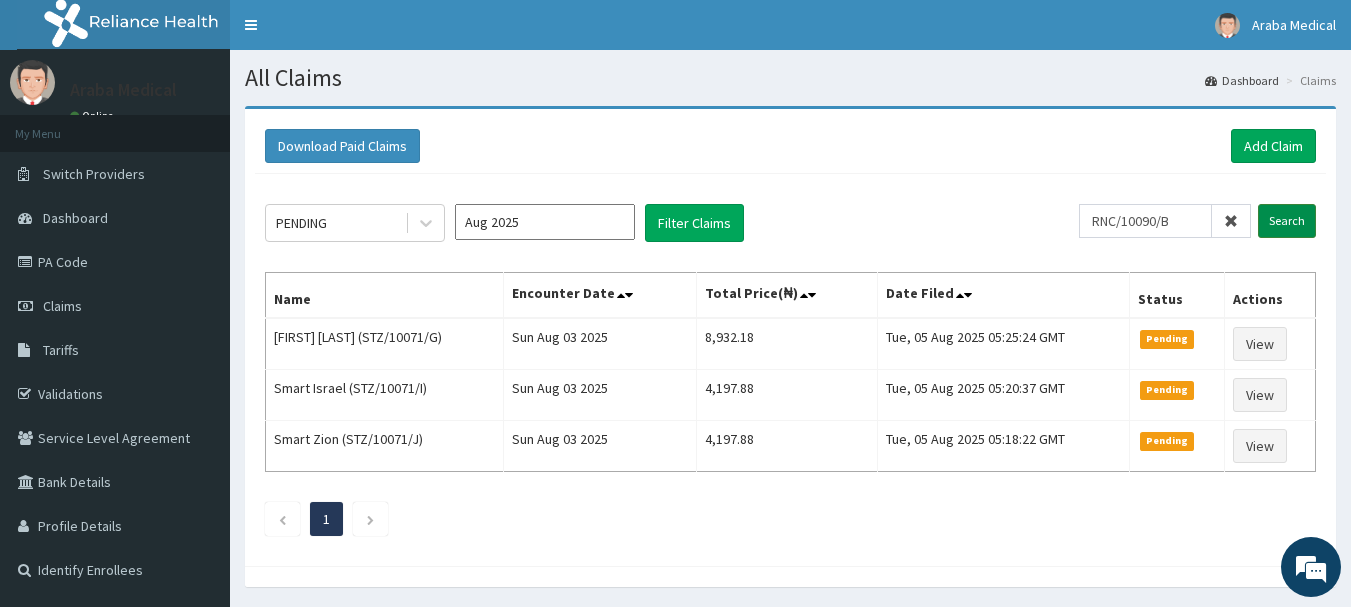 click on "Search" at bounding box center (1287, 221) 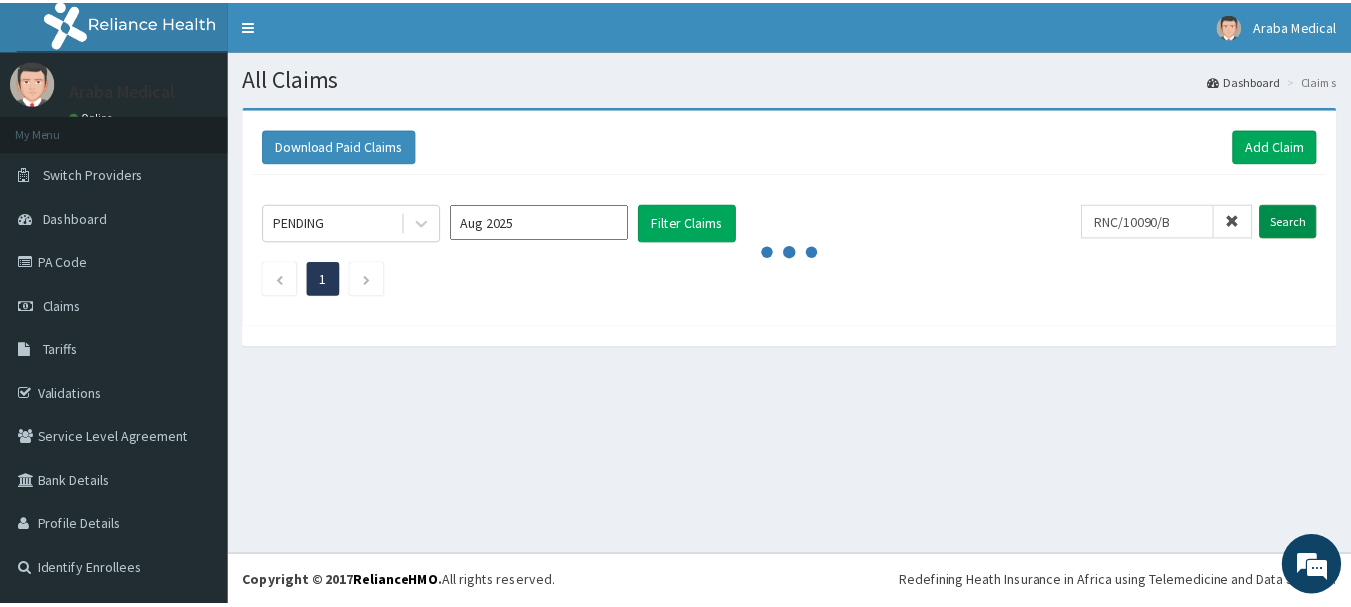 scroll, scrollTop: 0, scrollLeft: 0, axis: both 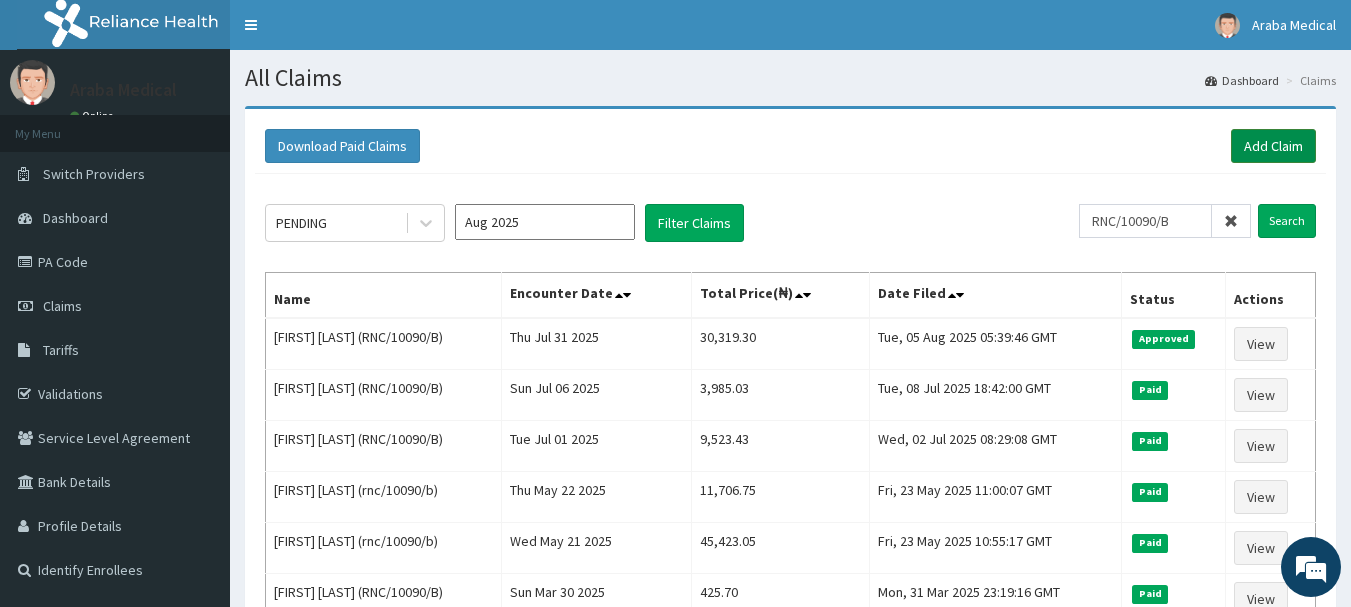 click on "Add Claim" at bounding box center (1273, 146) 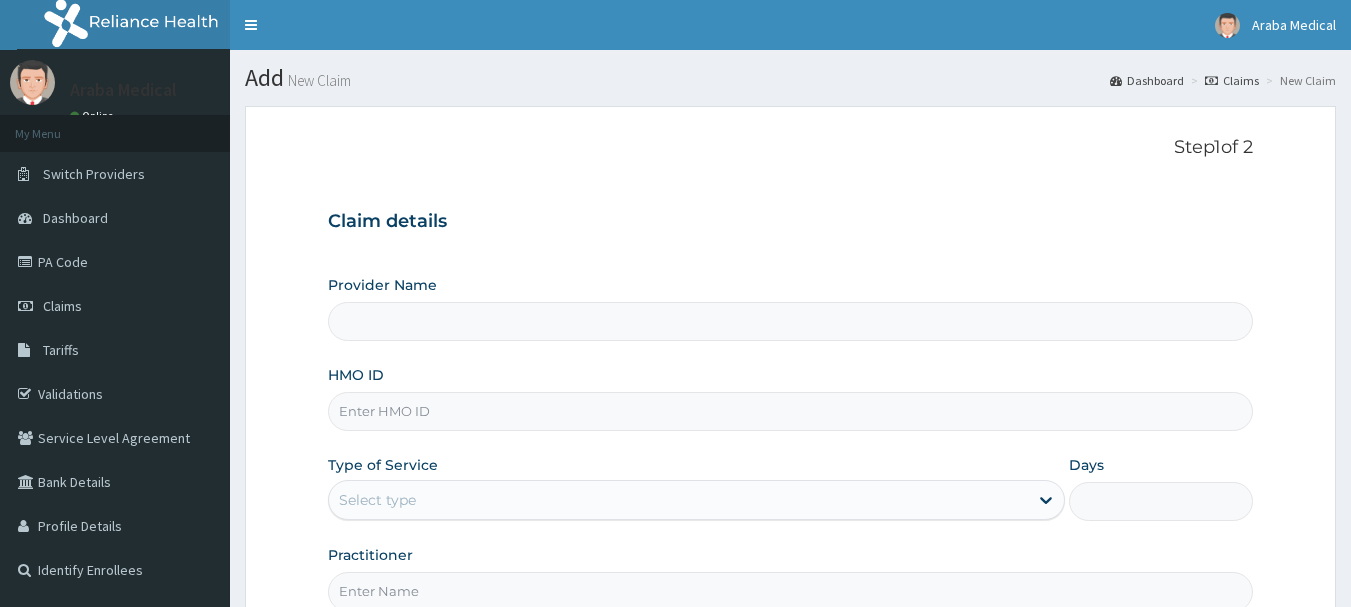 scroll, scrollTop: 0, scrollLeft: 0, axis: both 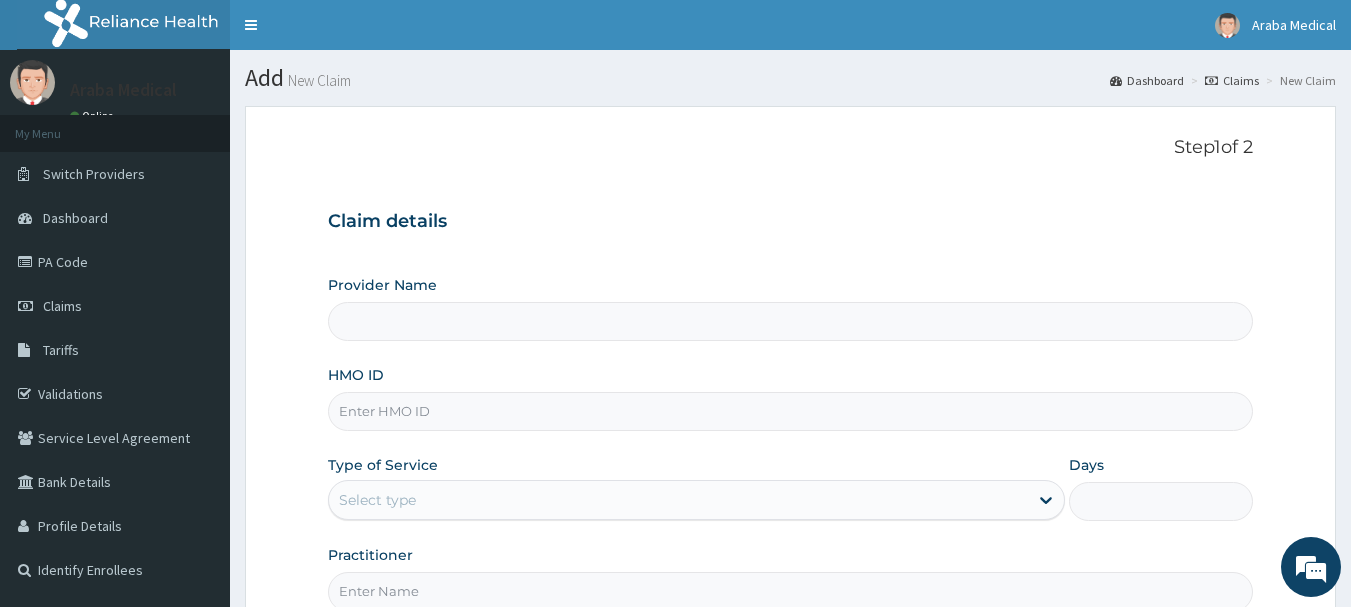 type on "Araba Medical Centre" 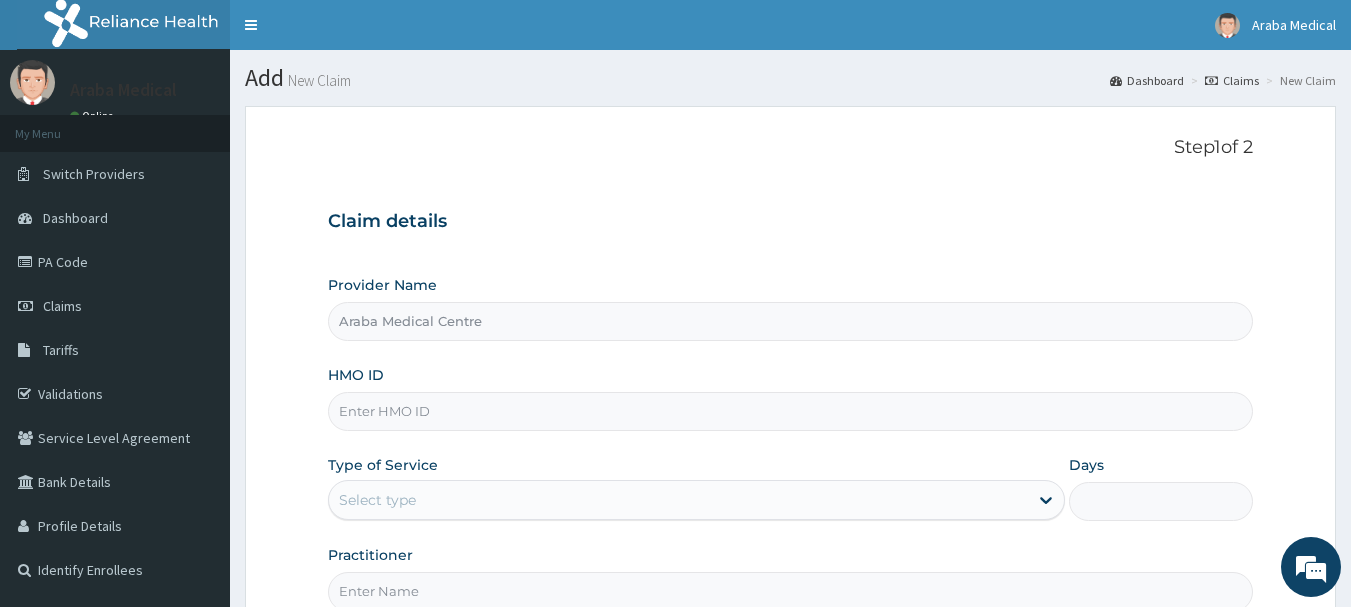 paste on "RNC/10090/B" 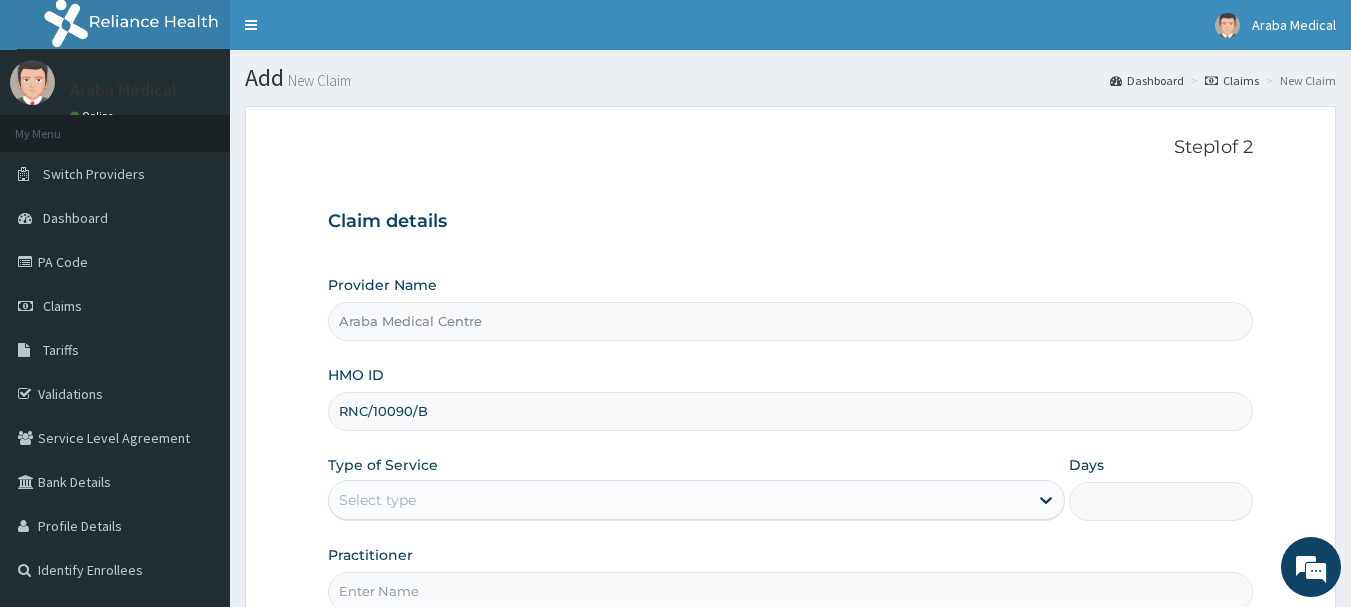 type on "RNC/10090/B" 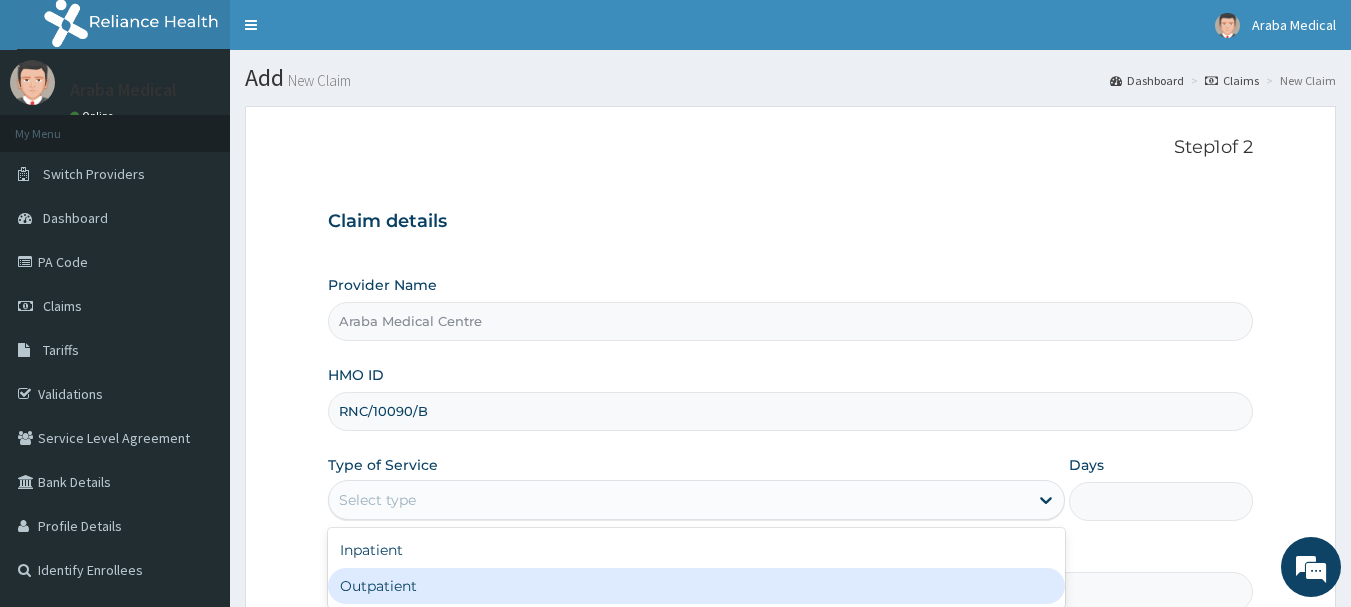 click on "Outpatient" at bounding box center [696, 586] 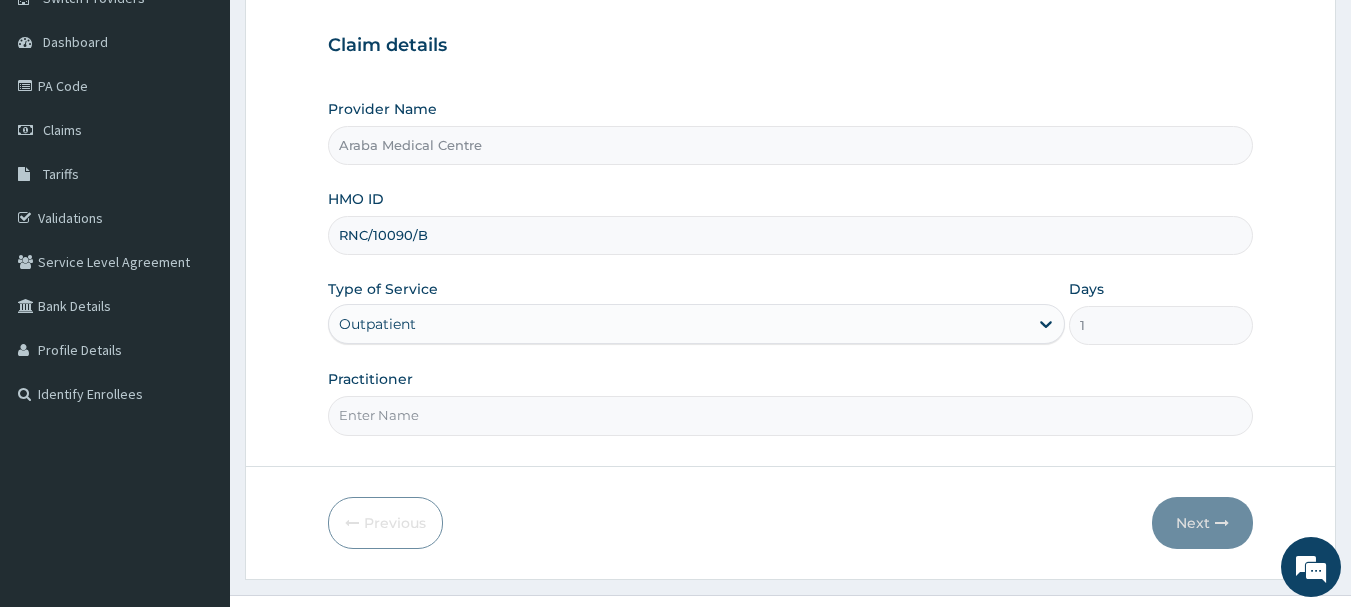 scroll, scrollTop: 215, scrollLeft: 0, axis: vertical 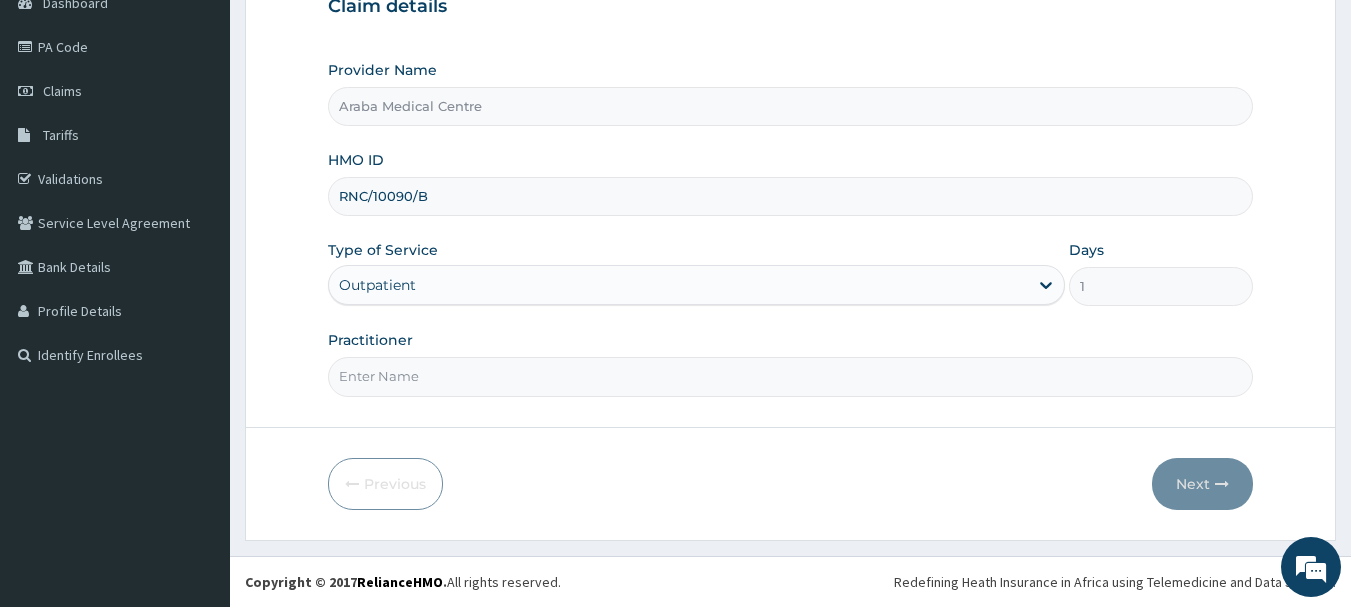 click on "Practitioner" at bounding box center (791, 376) 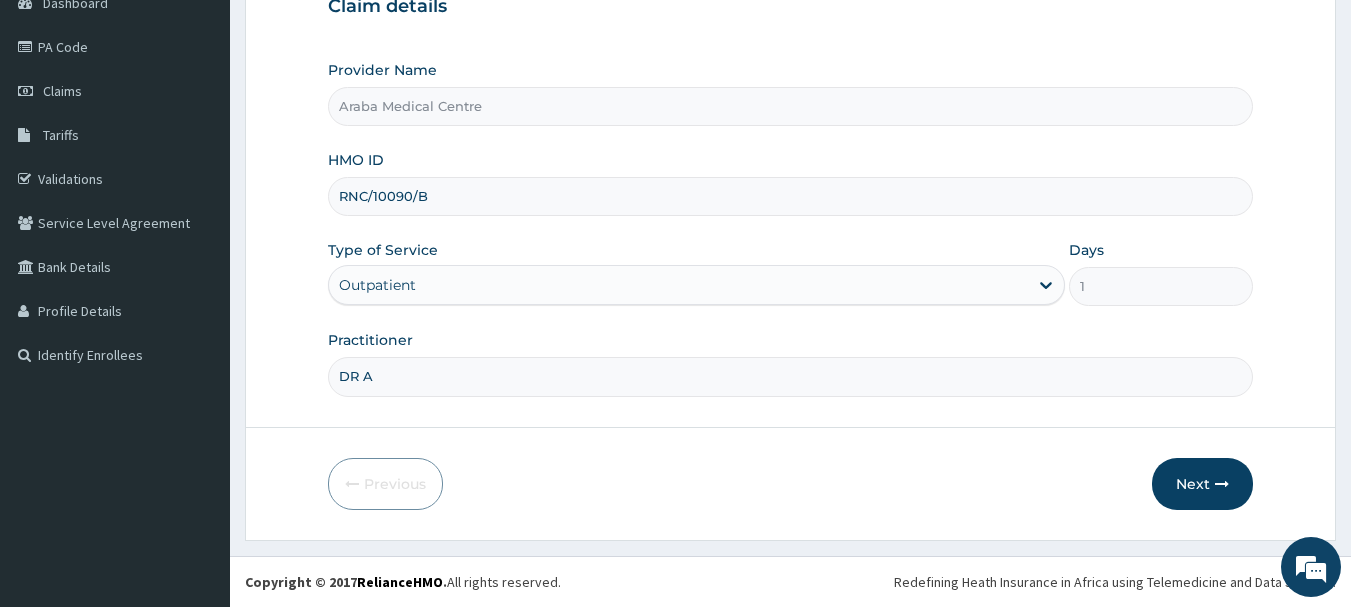 scroll, scrollTop: 0, scrollLeft: 0, axis: both 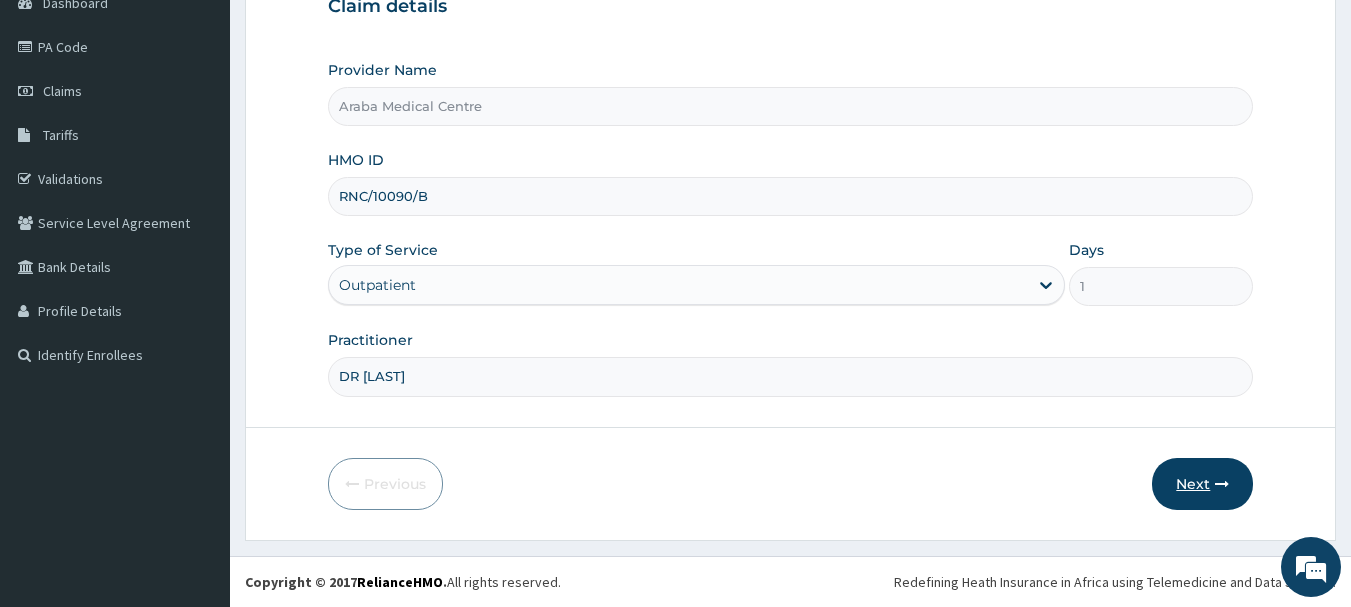 type on "DR AJET" 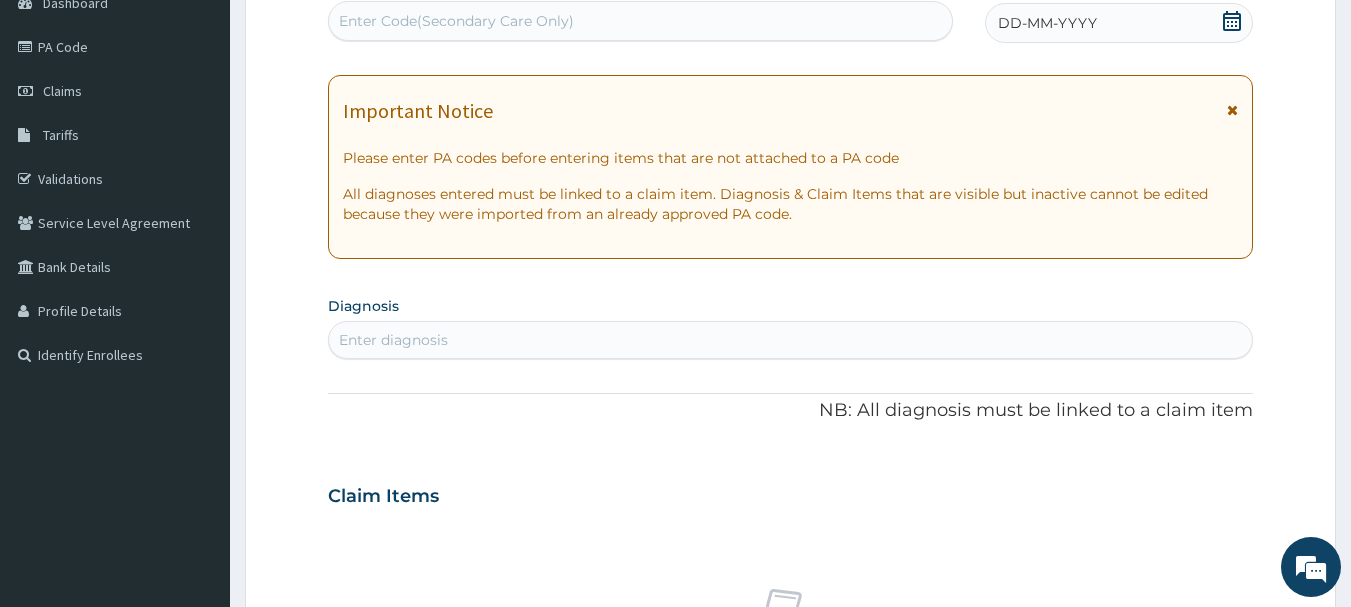 click on "Enter Code(Secondary Care Only)" at bounding box center (641, 21) 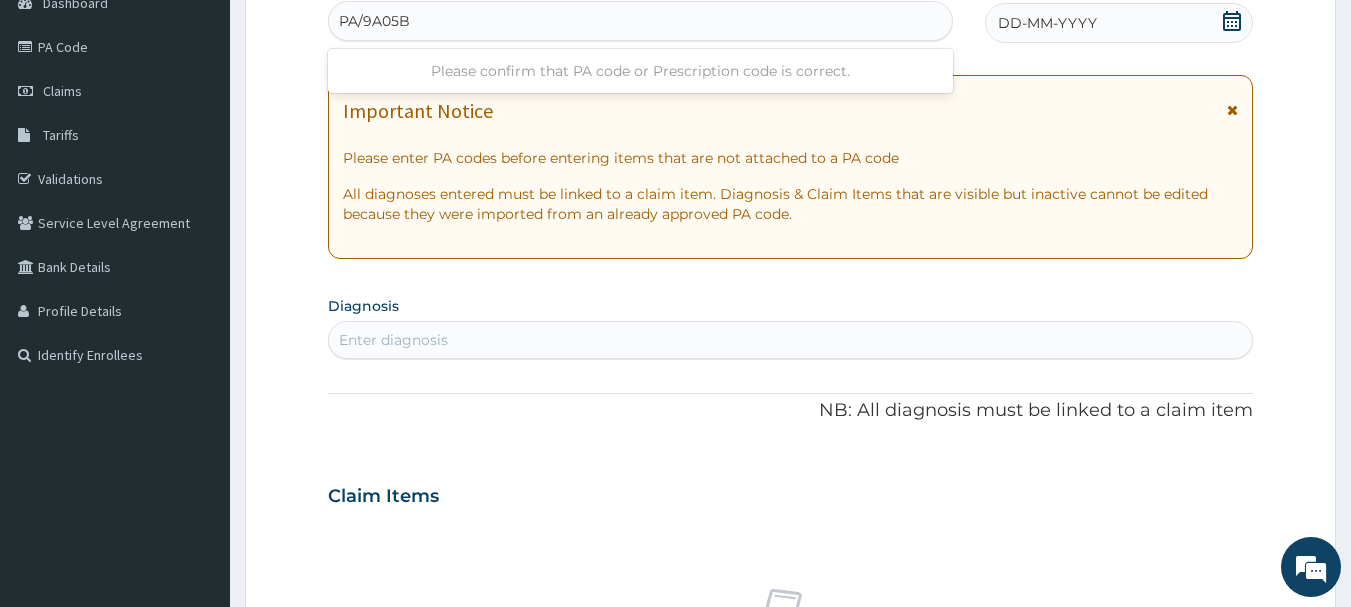 type on "PA/9A05BB" 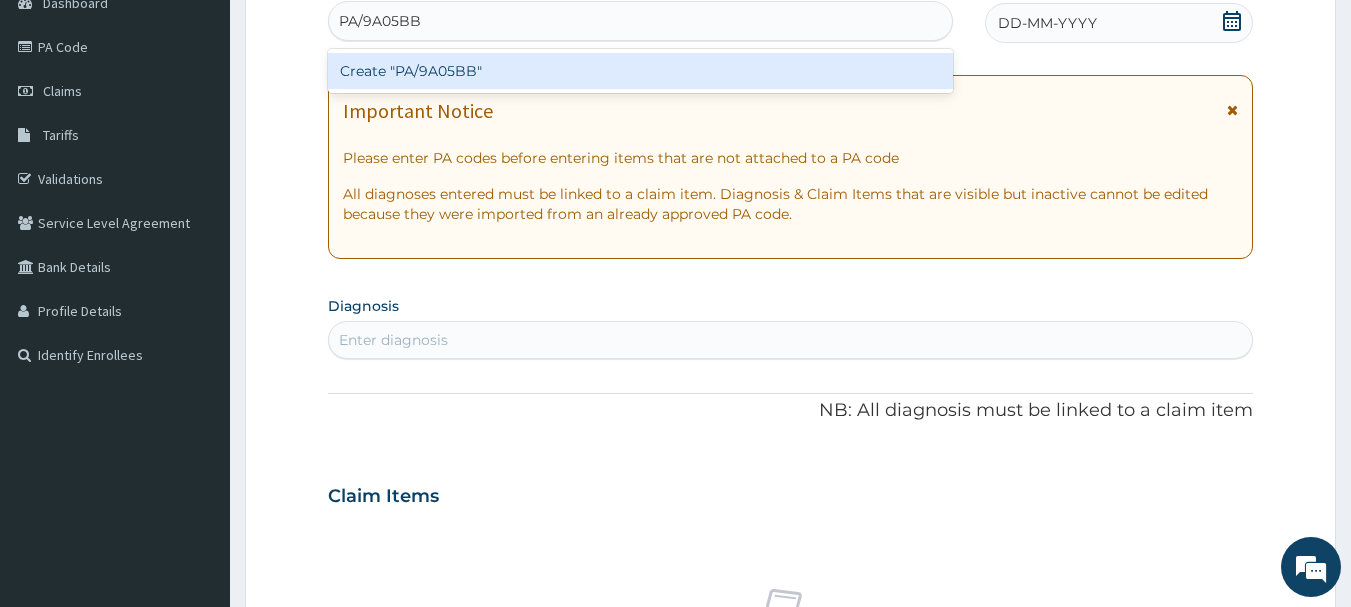 click on "Create "PA/9A05BB"" at bounding box center [641, 71] 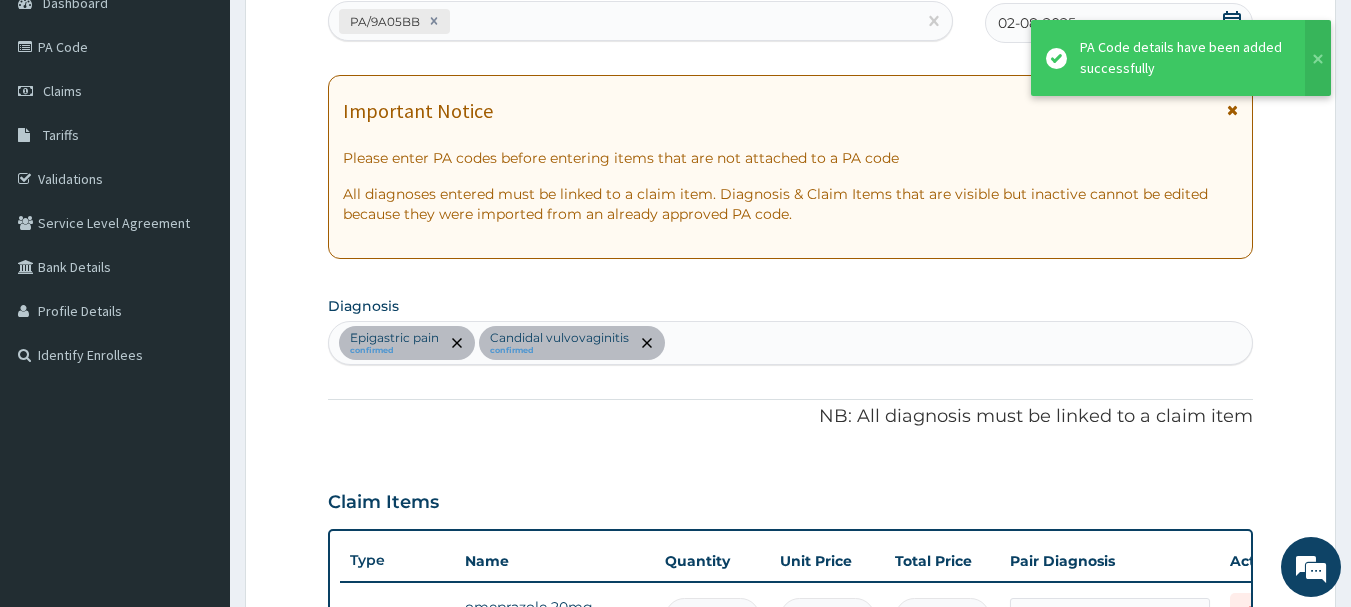 scroll, scrollTop: 598, scrollLeft: 0, axis: vertical 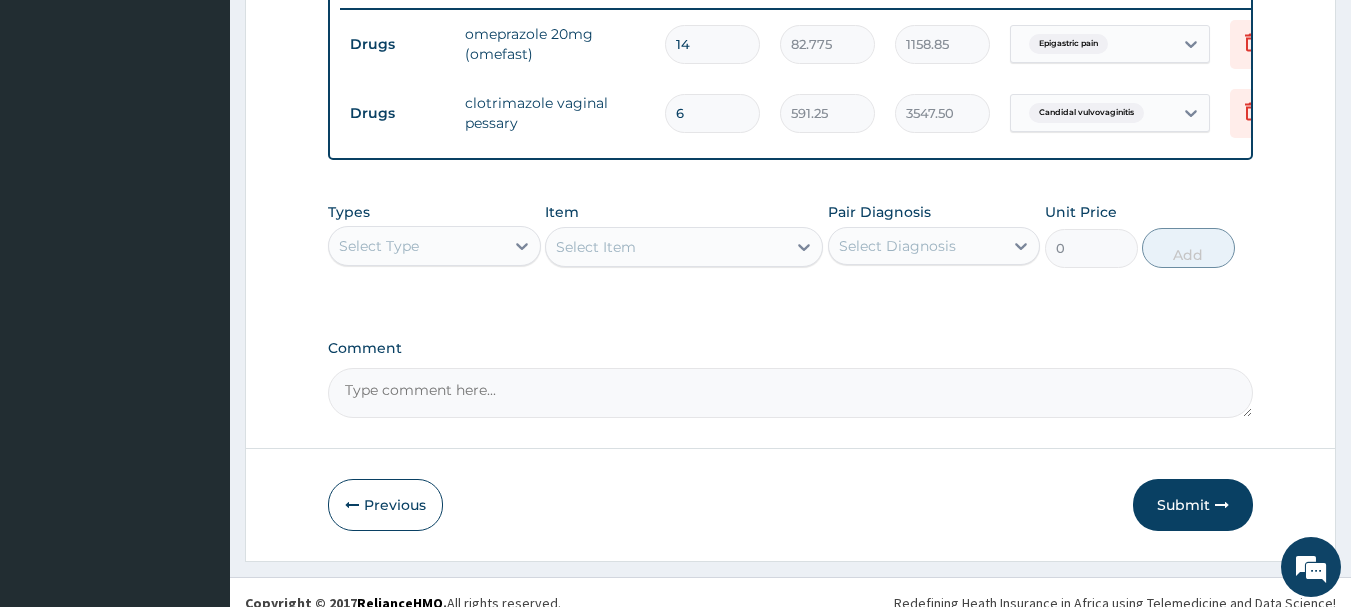 click on "Select Type" at bounding box center [416, 246] 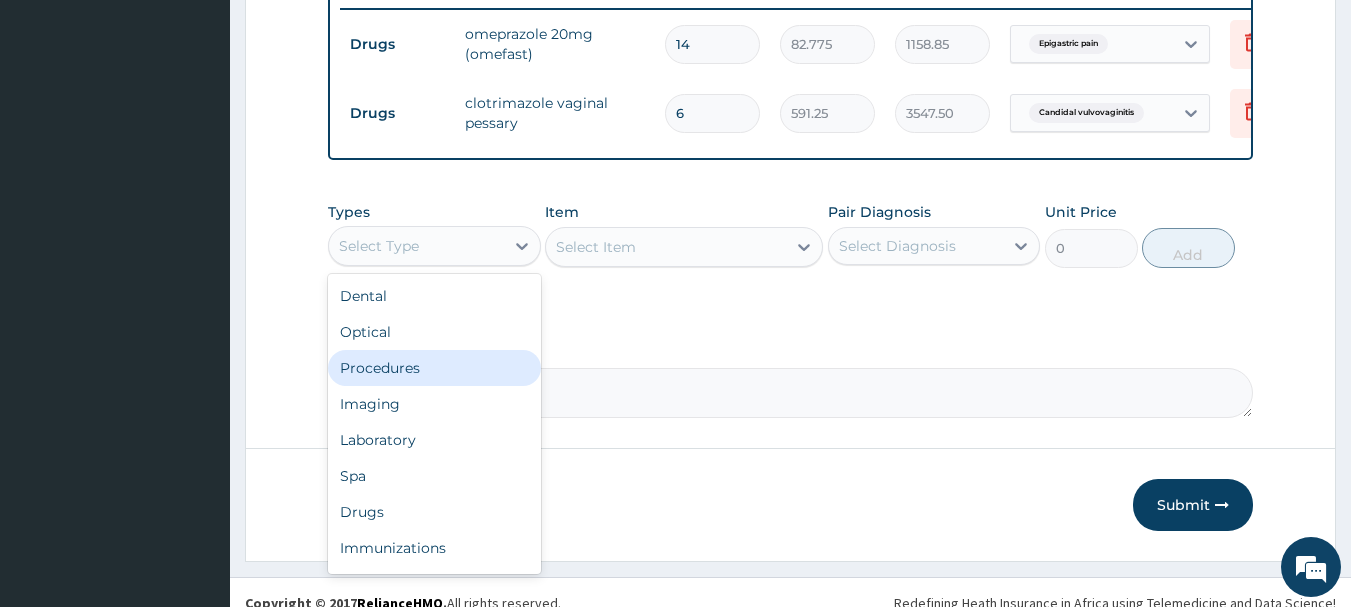 click on "Procedures" at bounding box center (434, 368) 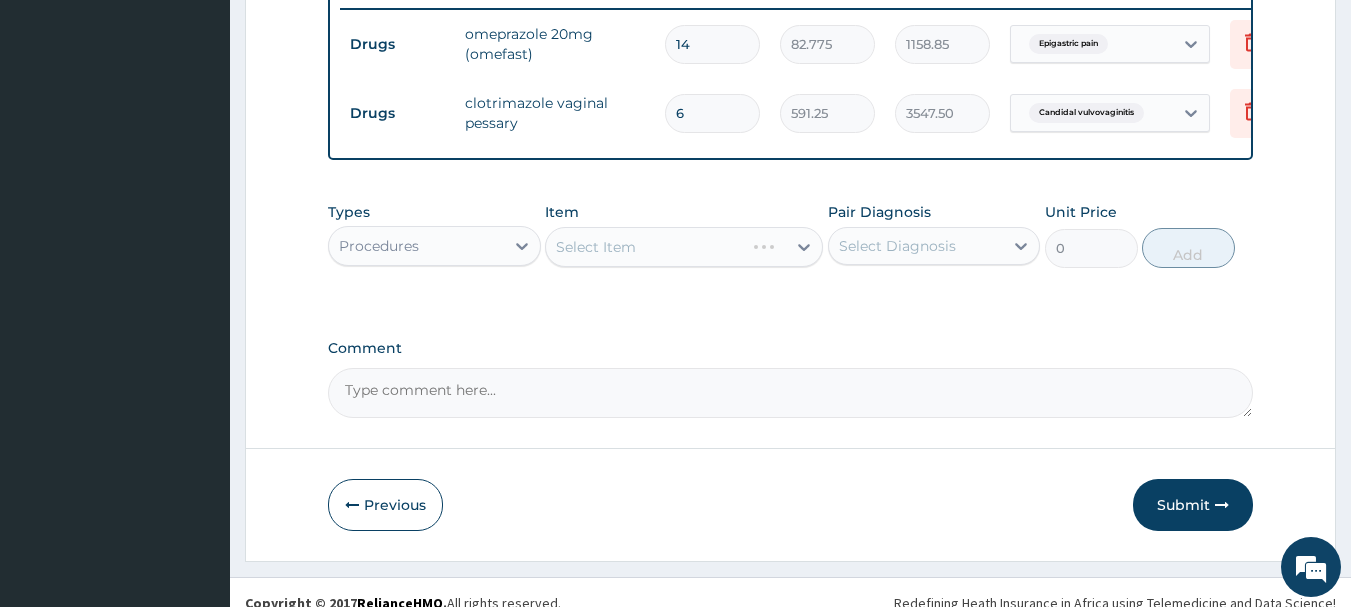 click on "Select Item" at bounding box center [684, 247] 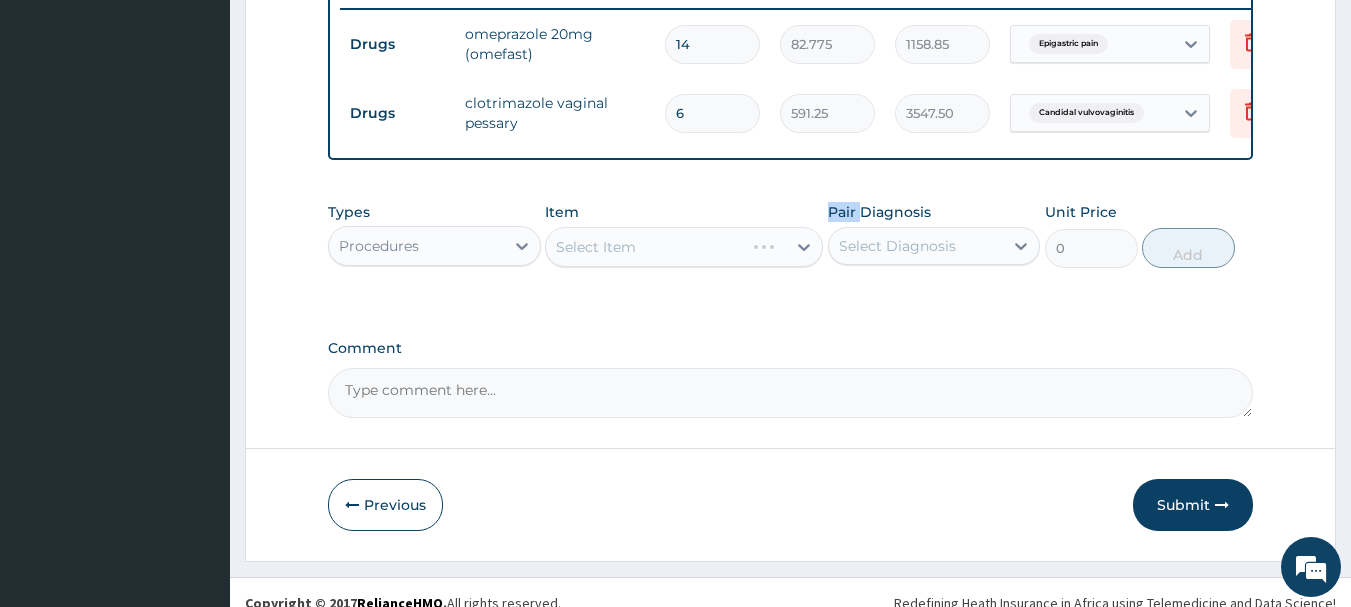 click on "Select Item" at bounding box center (684, 247) 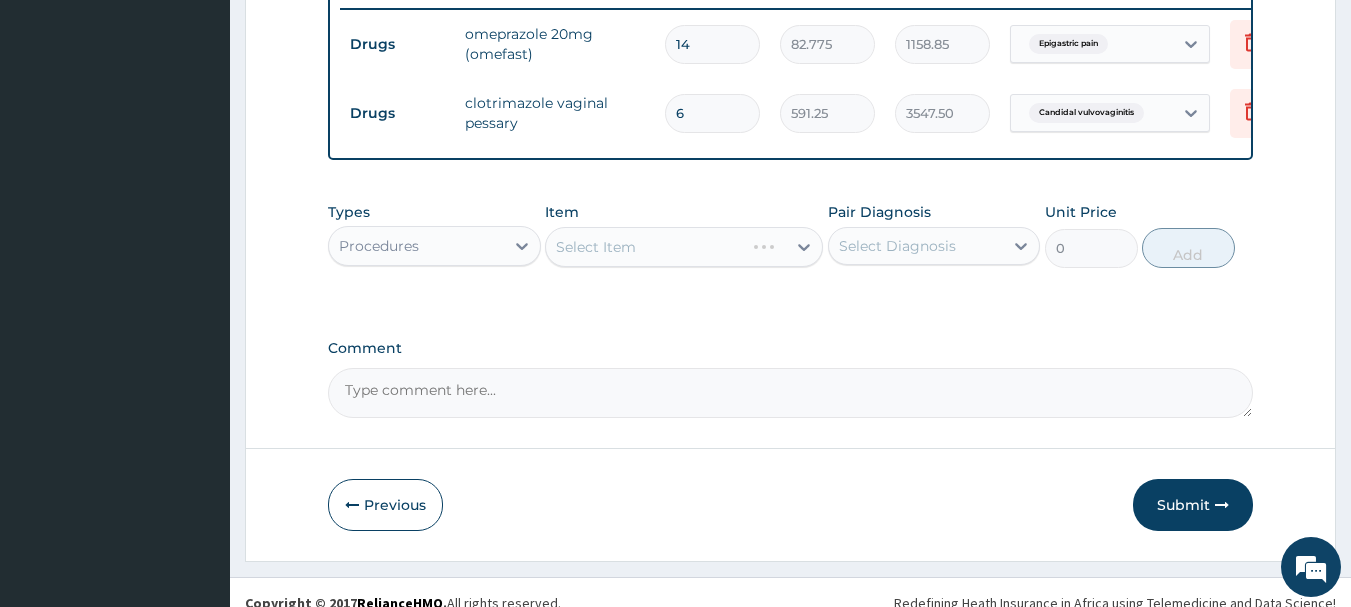 click on "Select Item" at bounding box center [684, 247] 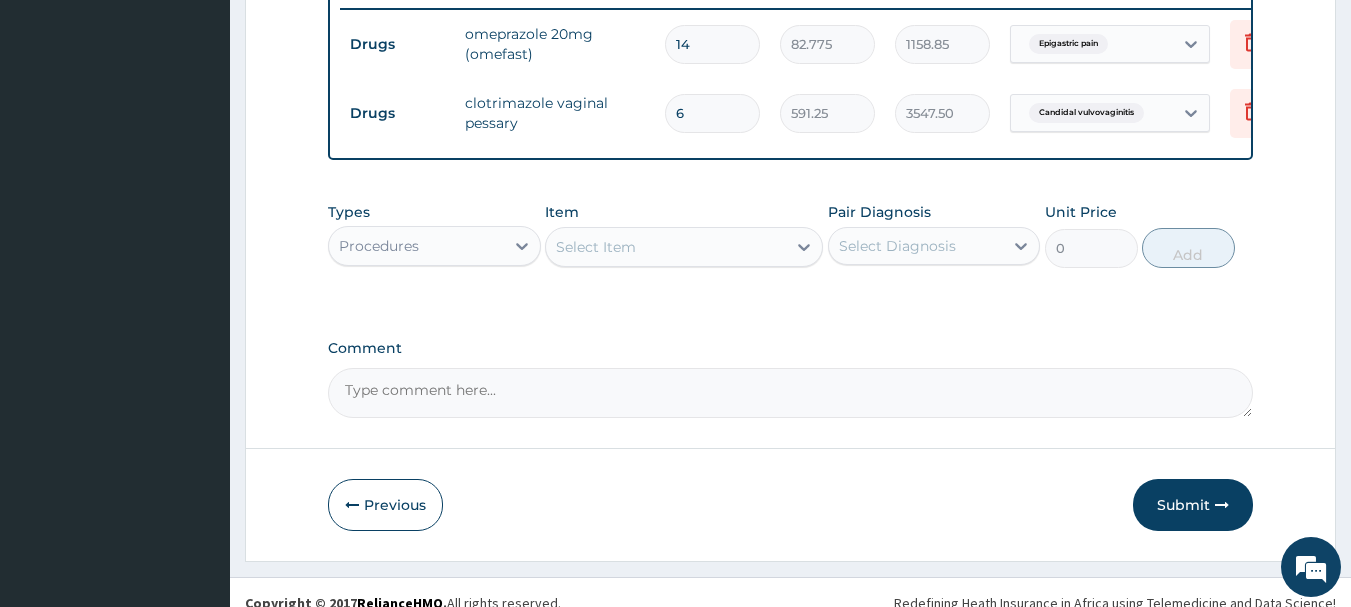 click at bounding box center (804, 247) 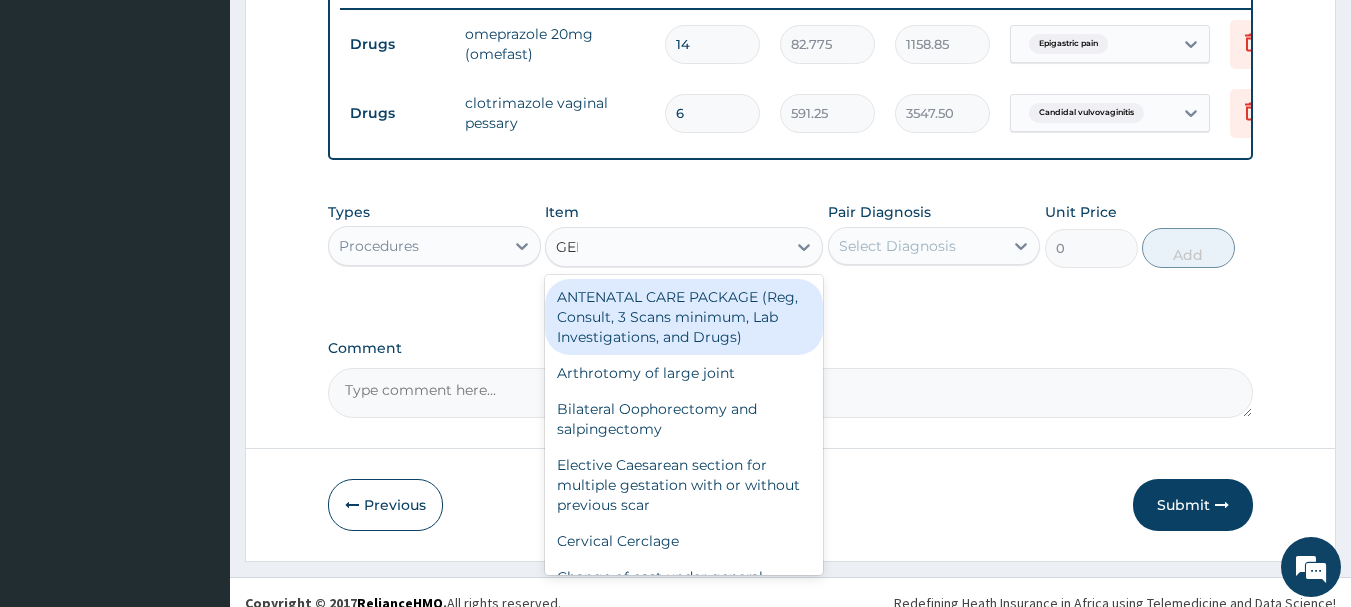 type on "GENE" 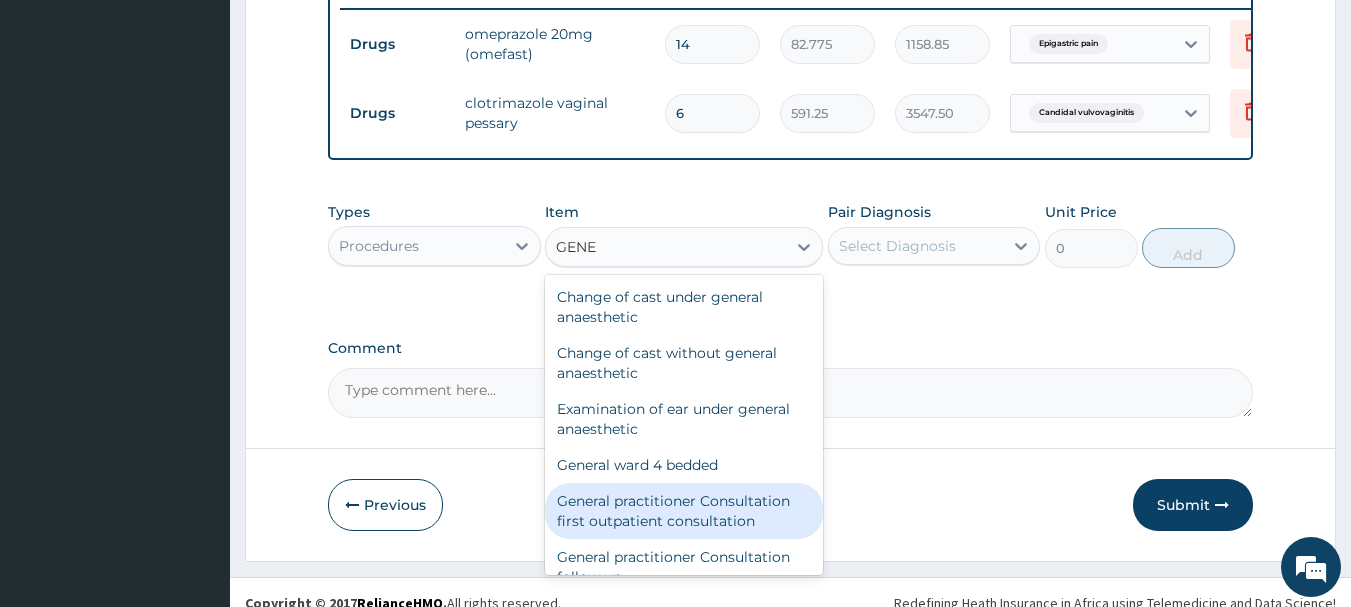 click on "General practitioner Consultation first outpatient consultation" at bounding box center [684, 511] 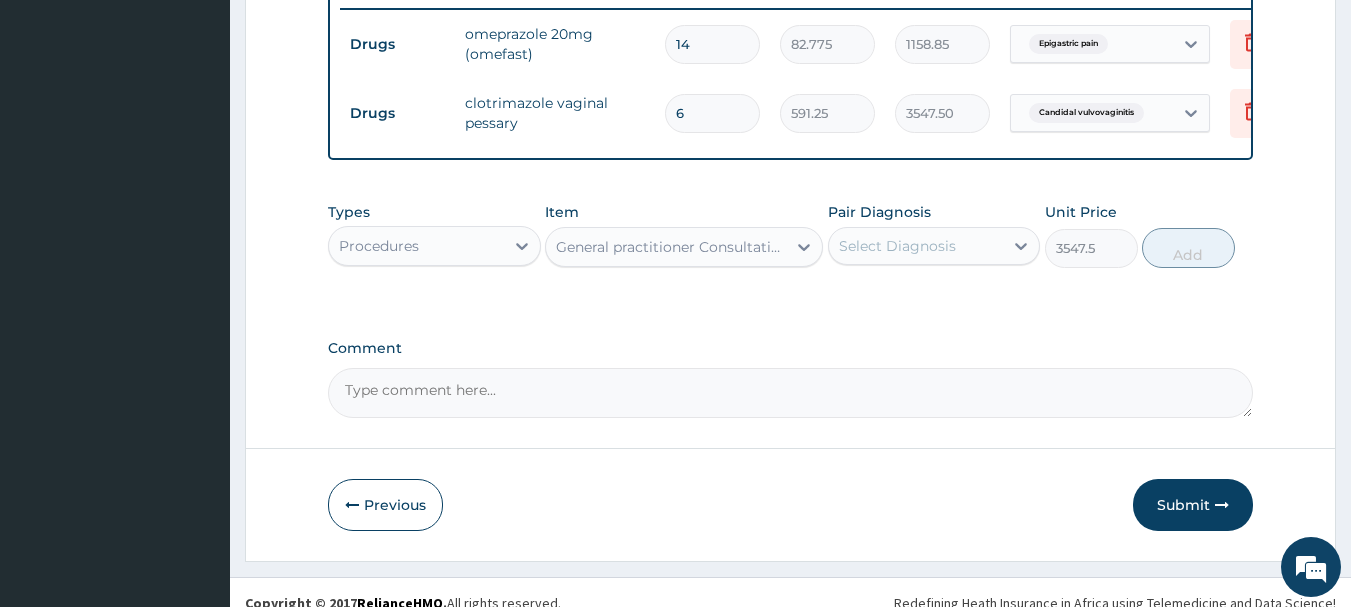 click on "Select Diagnosis" at bounding box center [934, 246] 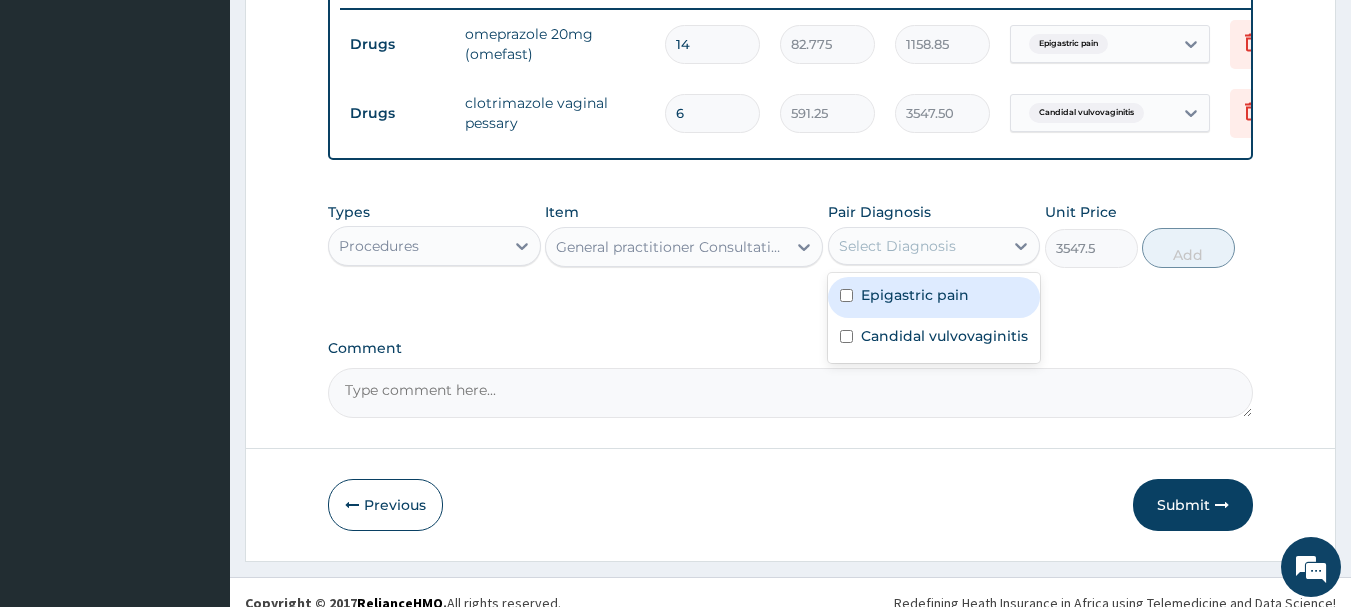 click on "Epigastric pain" at bounding box center (934, 297) 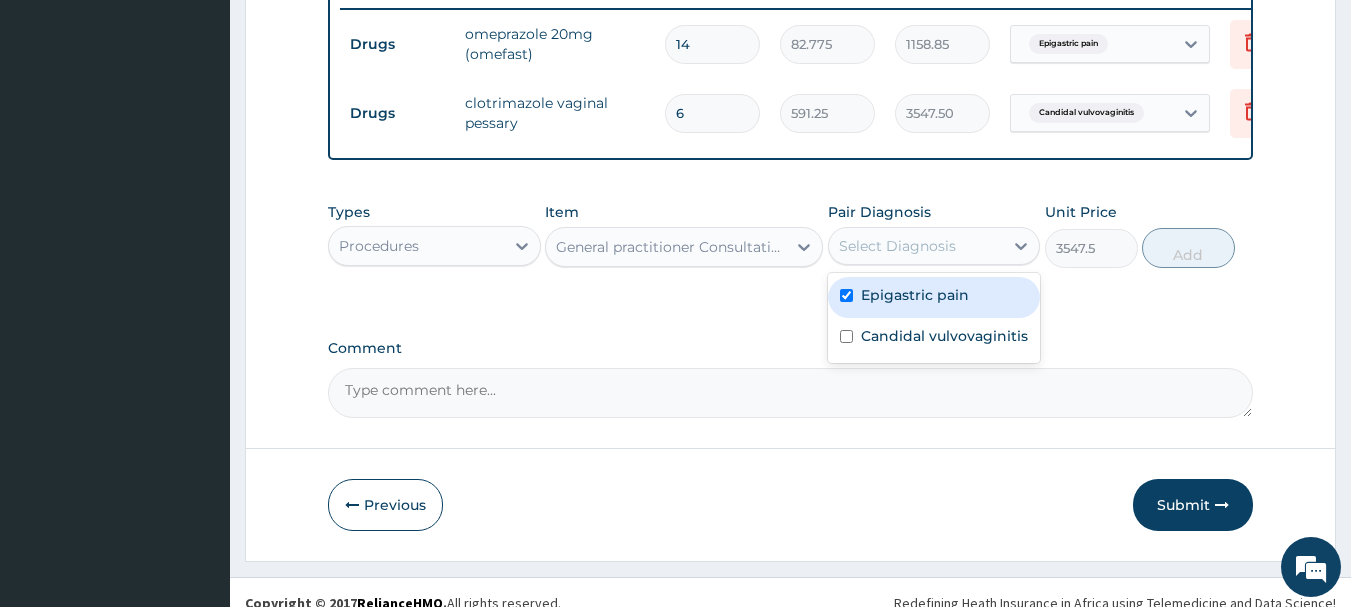 checkbox on "true" 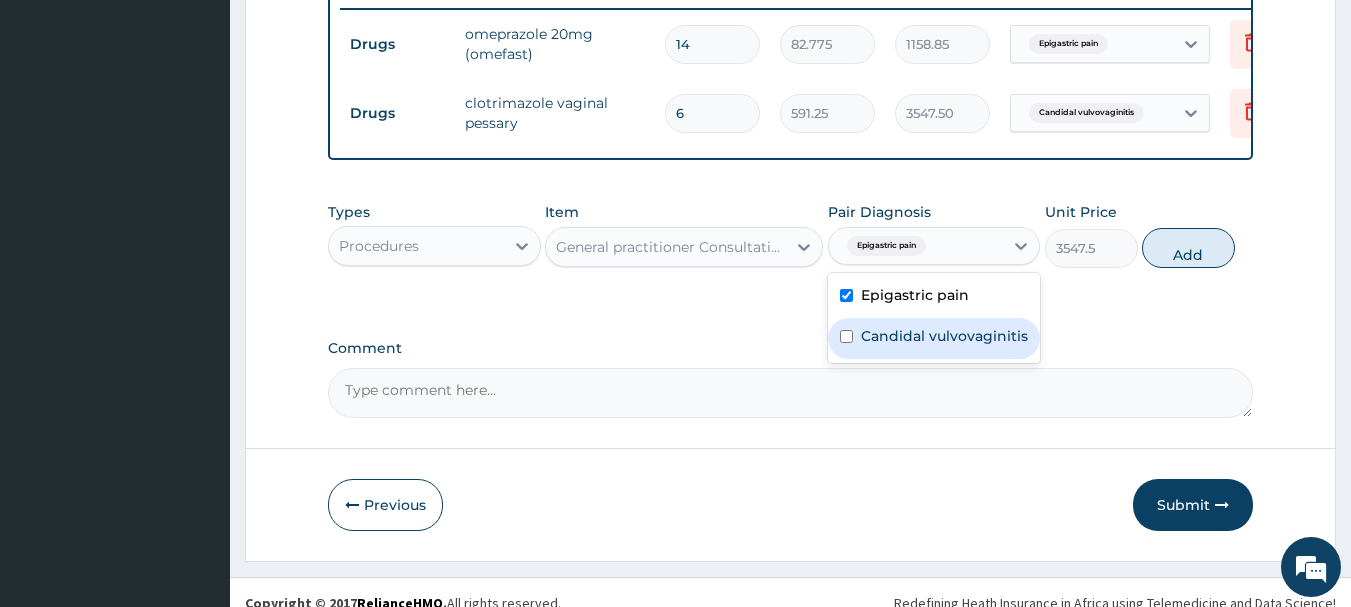 click on "Candidal vulvovaginitis" at bounding box center [944, 336] 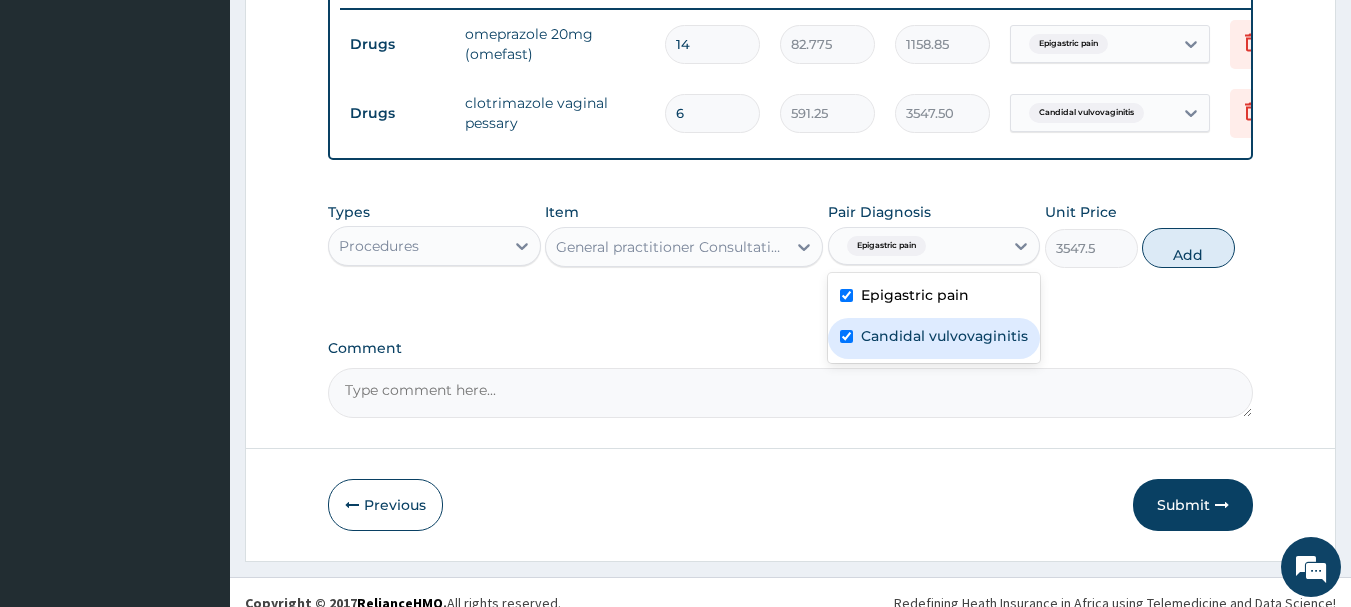 checkbox on "true" 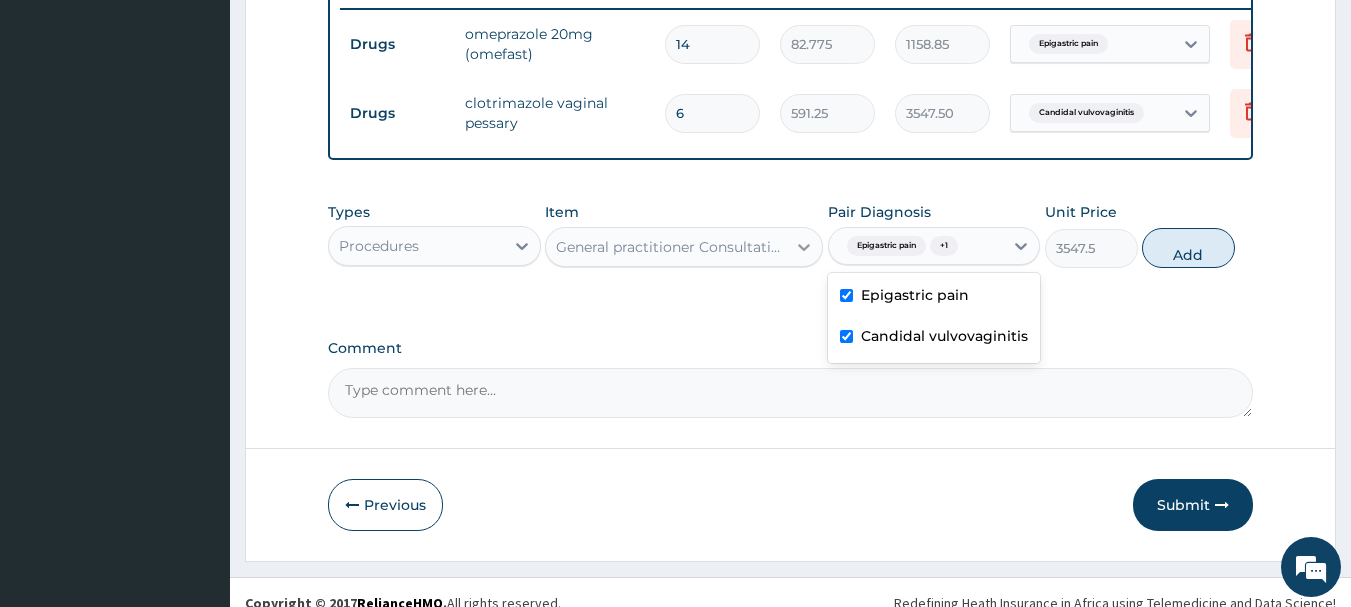 click 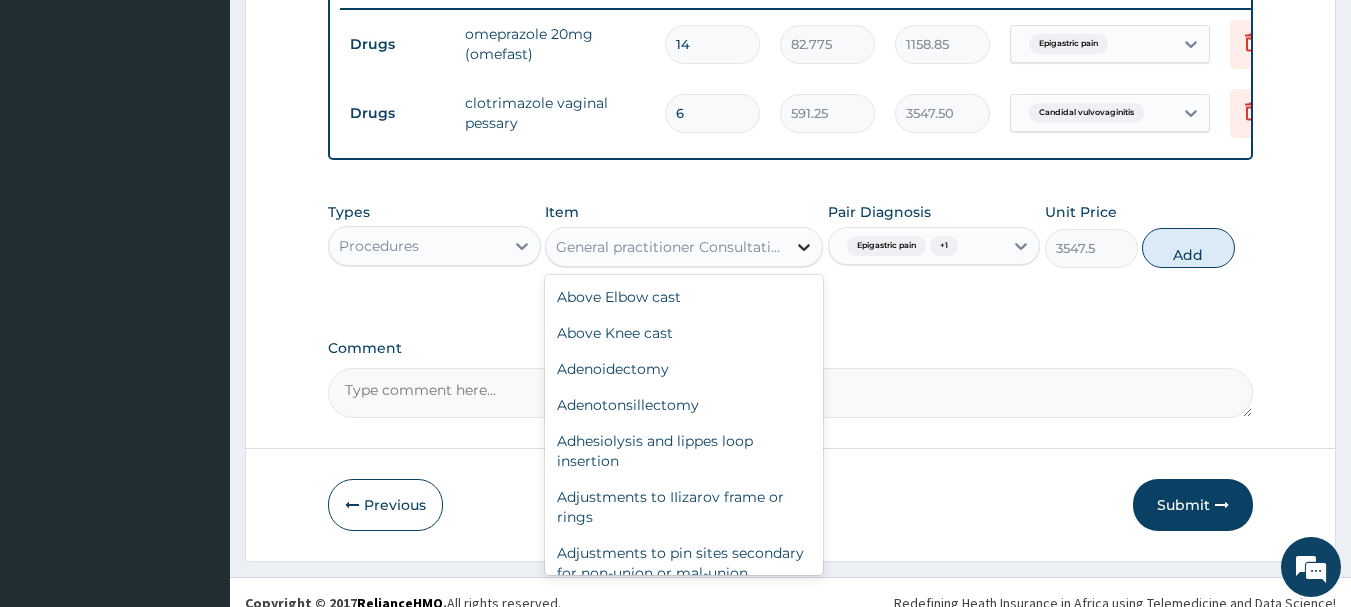 scroll, scrollTop: 24471, scrollLeft: 0, axis: vertical 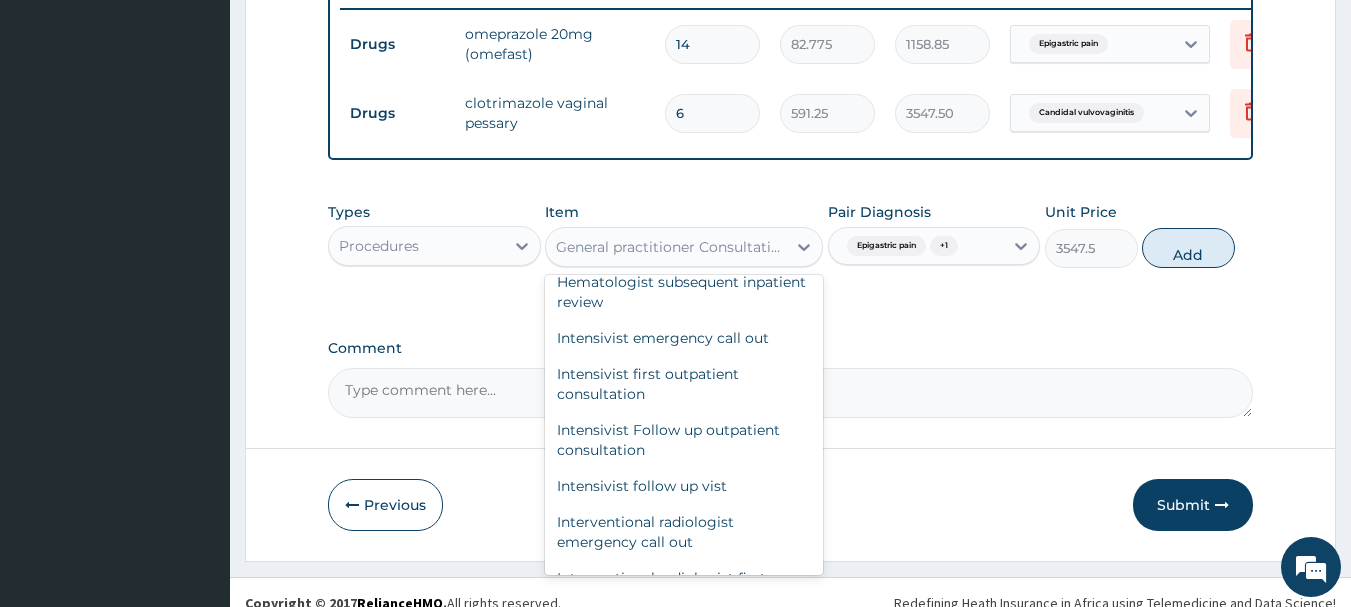 click on "Gastroenterologist subsequent inpatient review" at bounding box center [684, -248] 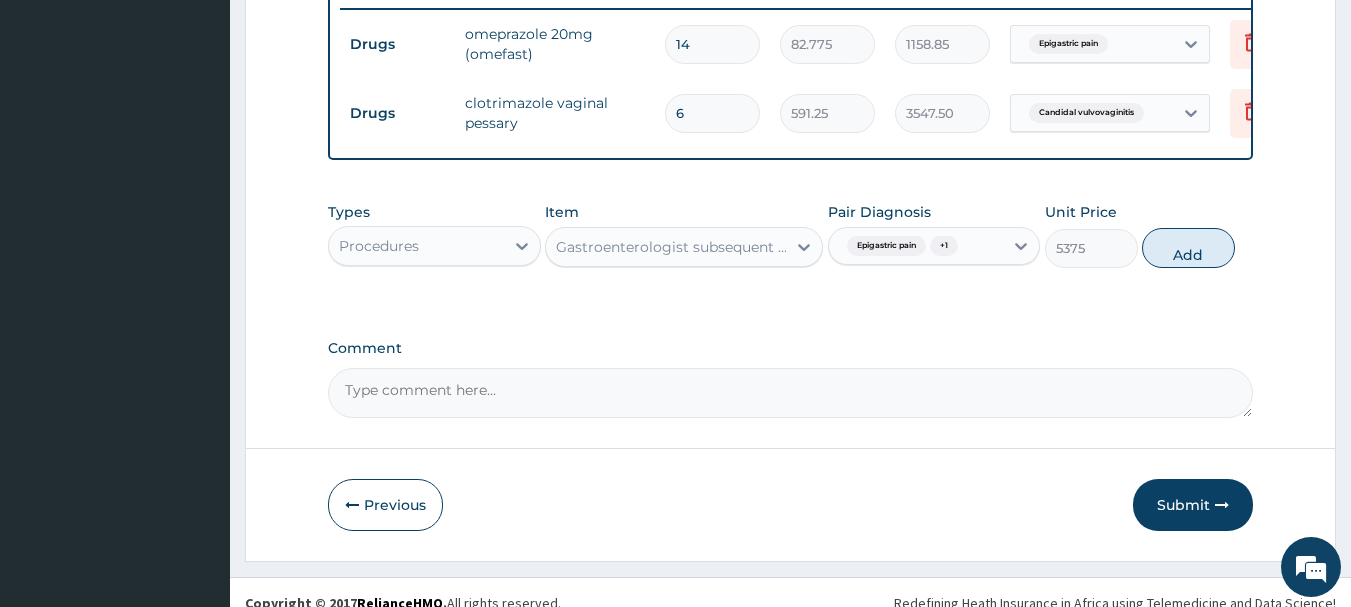 click on "Step  2  of 2 PA Code / Prescription Code PA/9A05BB Encounter Date 02-08-2025 Important Notice Please enter PA codes before entering items that are not attached to a PA code   All diagnoses entered must be linked to a claim item. Diagnosis & Claim Items that are visible but inactive cannot be edited because they were imported from an already approved PA code. Diagnosis Epigastric pain confirmed Candidal vulvovaginitis confirmed NB: All diagnosis must be linked to a claim item Claim Items Type Name Quantity Unit Price Total Price Pair Diagnosis Actions Drugs omeprazole 20mg (omefast)  14 82.775 1158.85 Epigastric pain Delete Drugs clotrimazole vaginal pessary 6 591.25 3547.50 Candidal vulvovaginitis Delete Types Procedures Item Gastroenterologist subsequent inpatient review Pair Diagnosis Epigastric pain  + 1 Unit Price 5375 Add Comment     Previous   Submit" at bounding box center [790, -61] 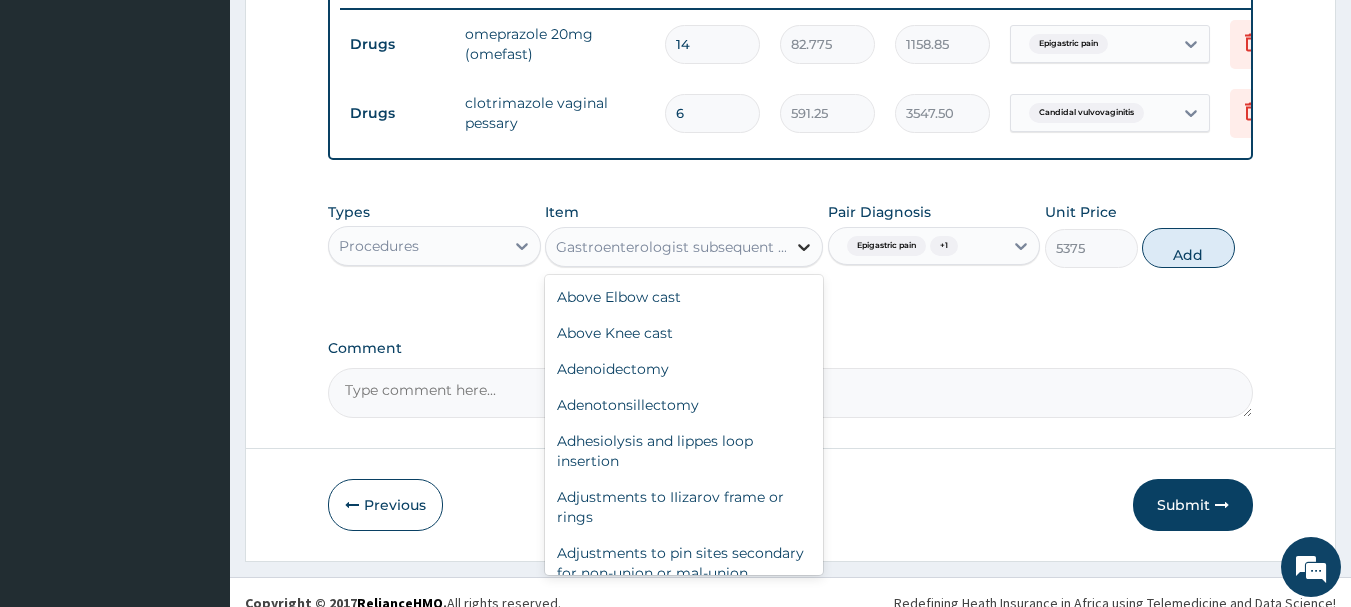 click 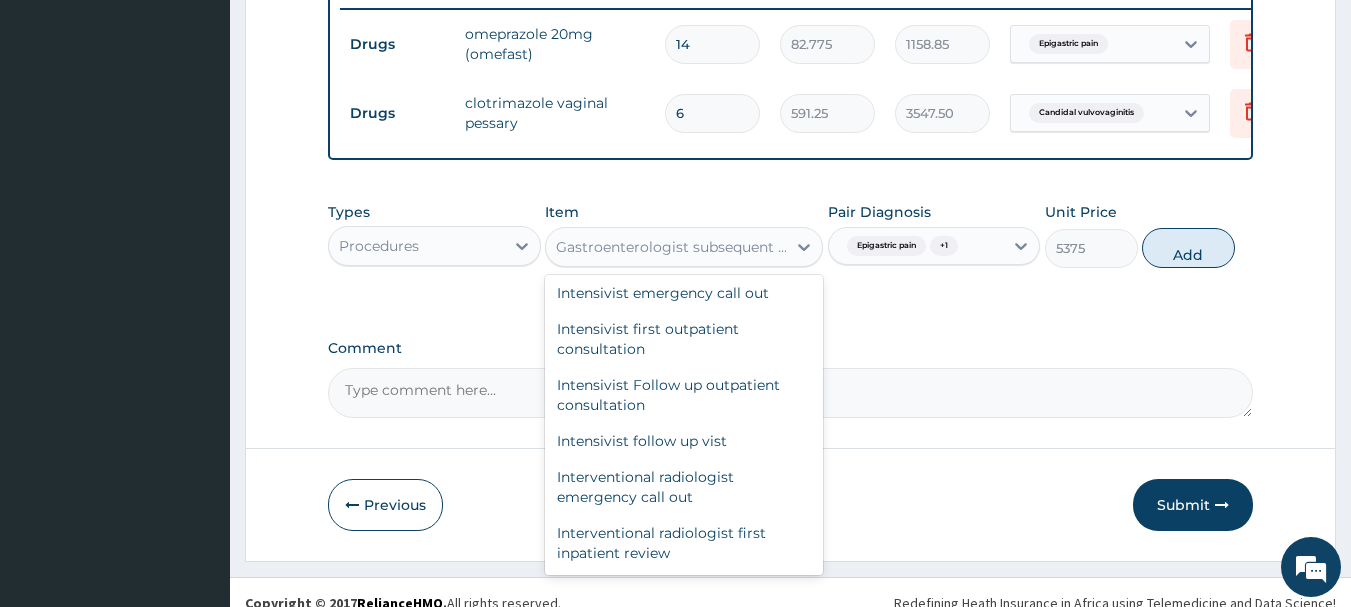scroll, scrollTop: 24535, scrollLeft: 0, axis: vertical 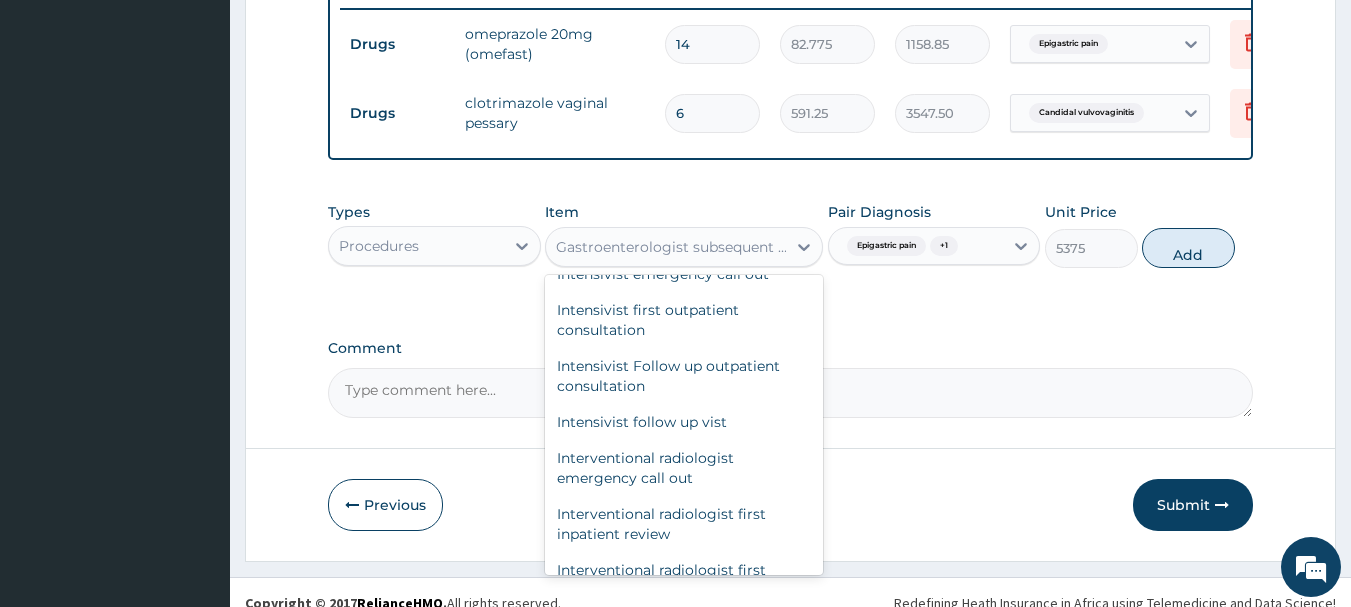 click on "General practitioner Consultation first outpatient consultation" at bounding box center (684, -256) 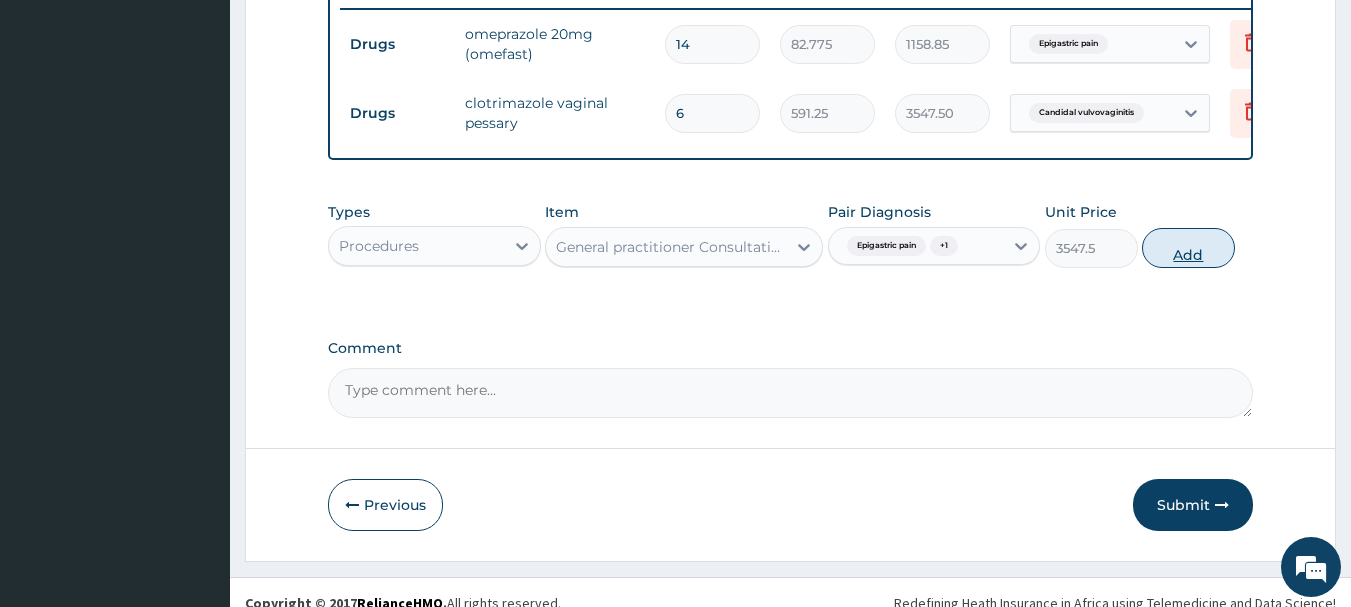 click on "Add" at bounding box center (1188, 248) 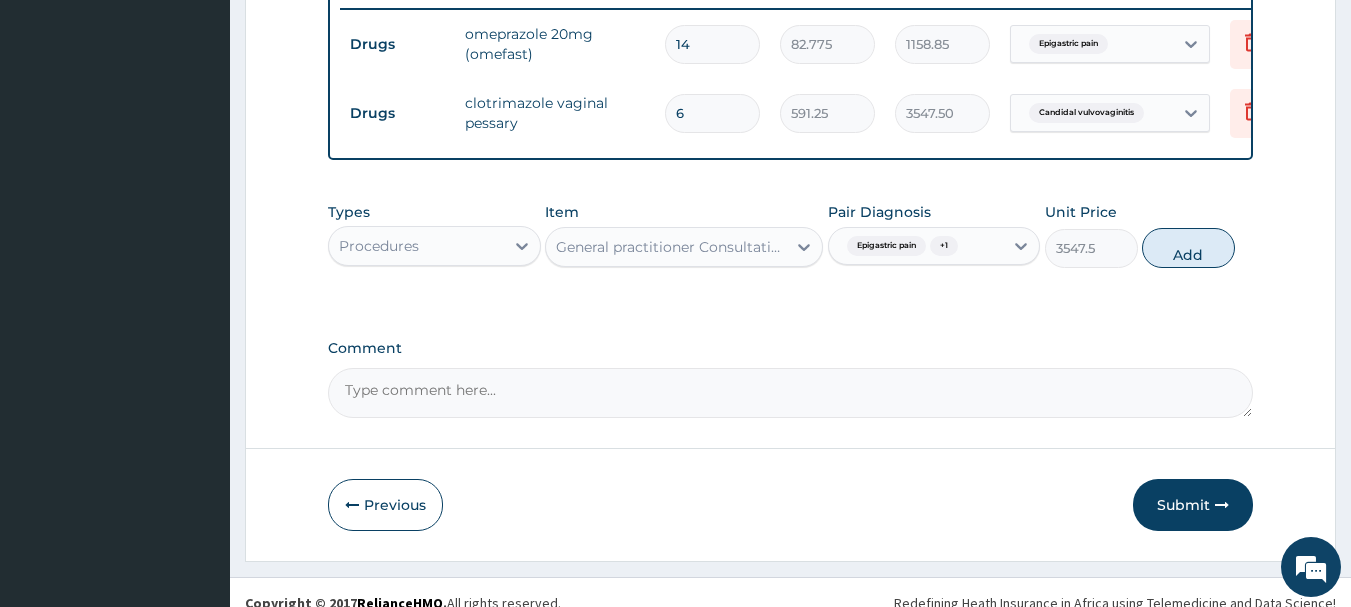 type on "0" 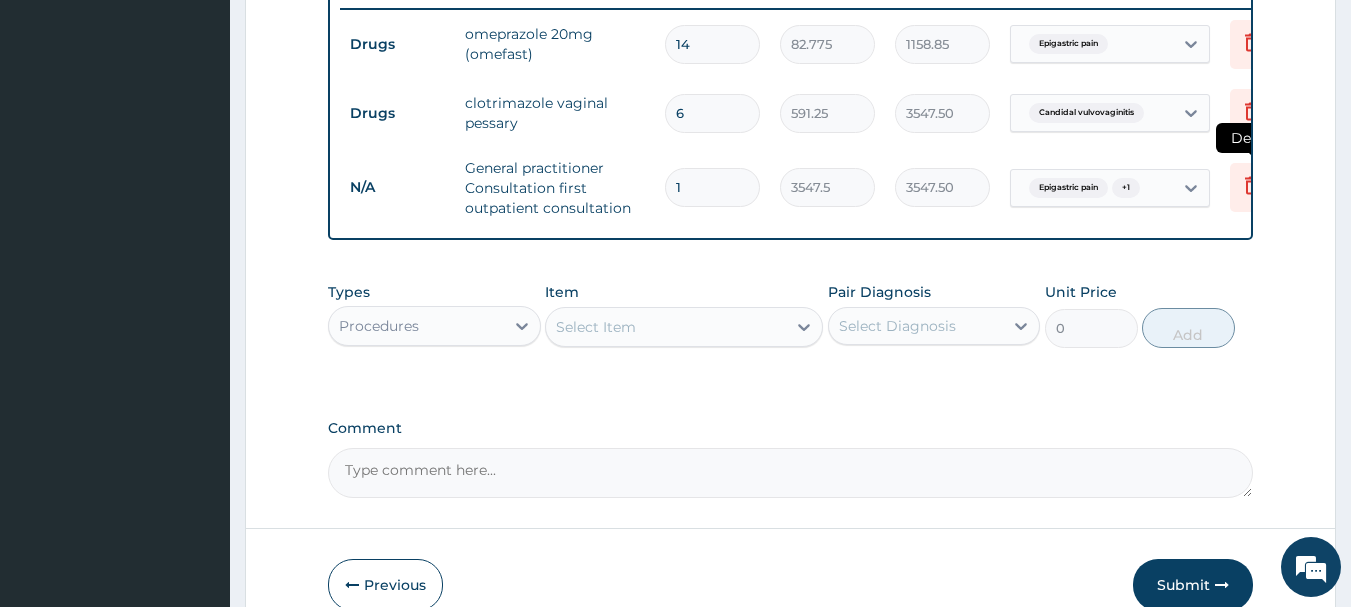 click 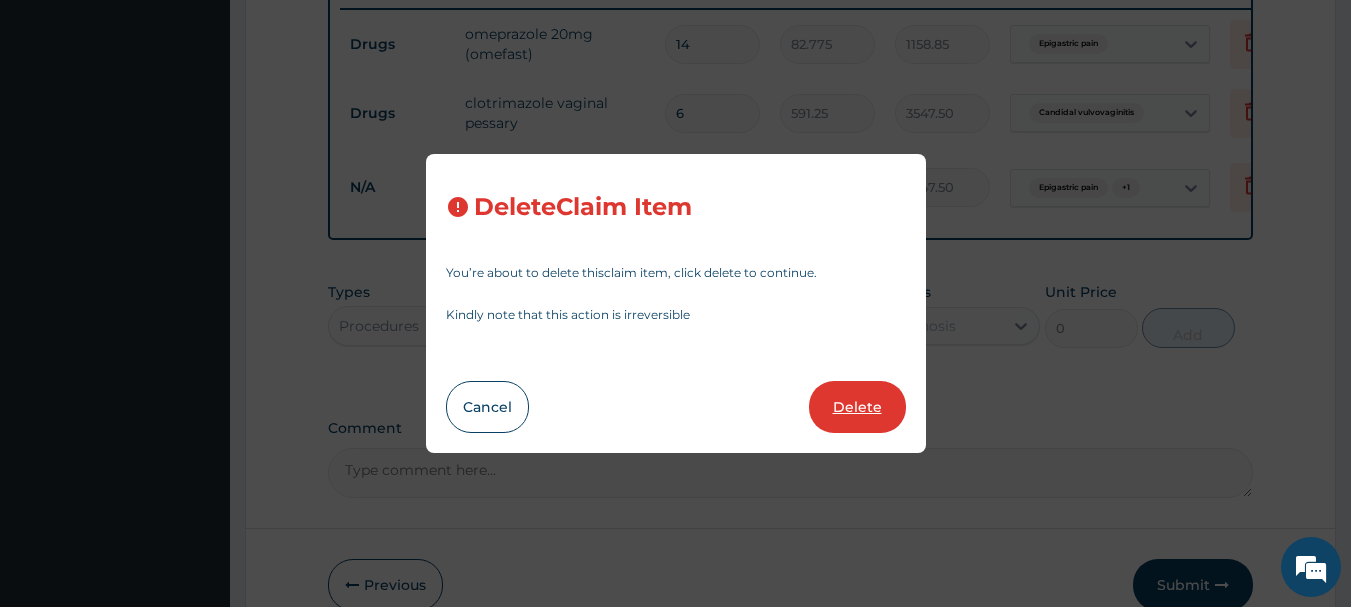 click on "Delete" at bounding box center (857, 407) 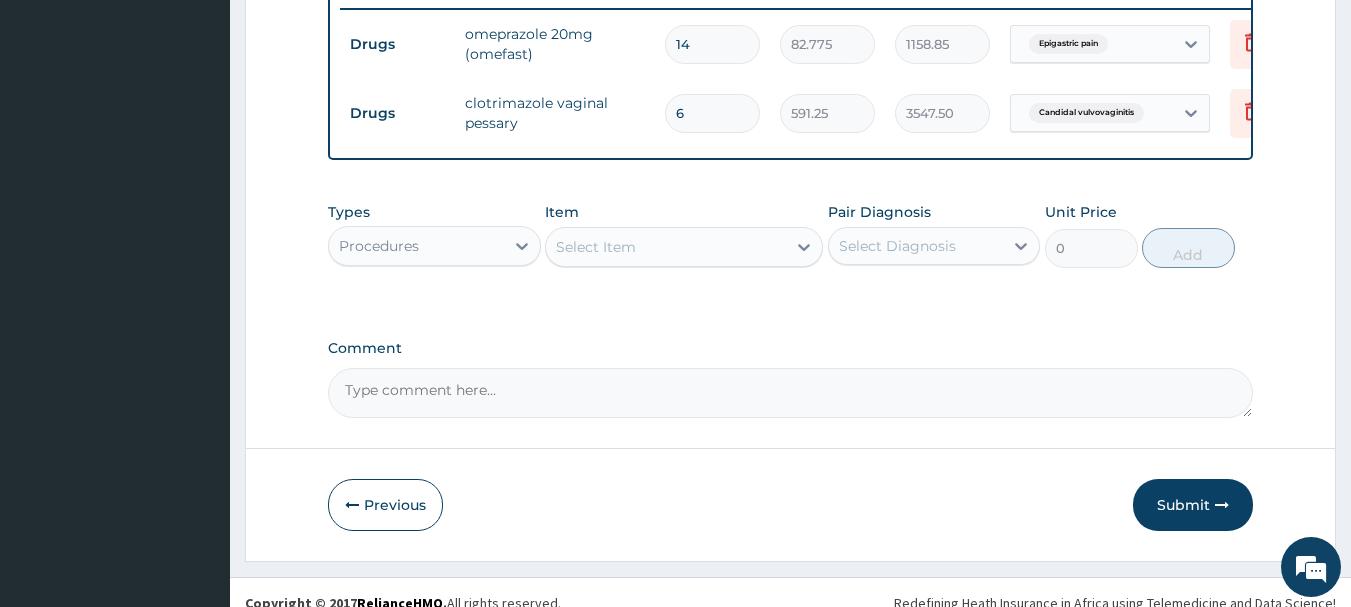 click on "Select Item" at bounding box center (666, 247) 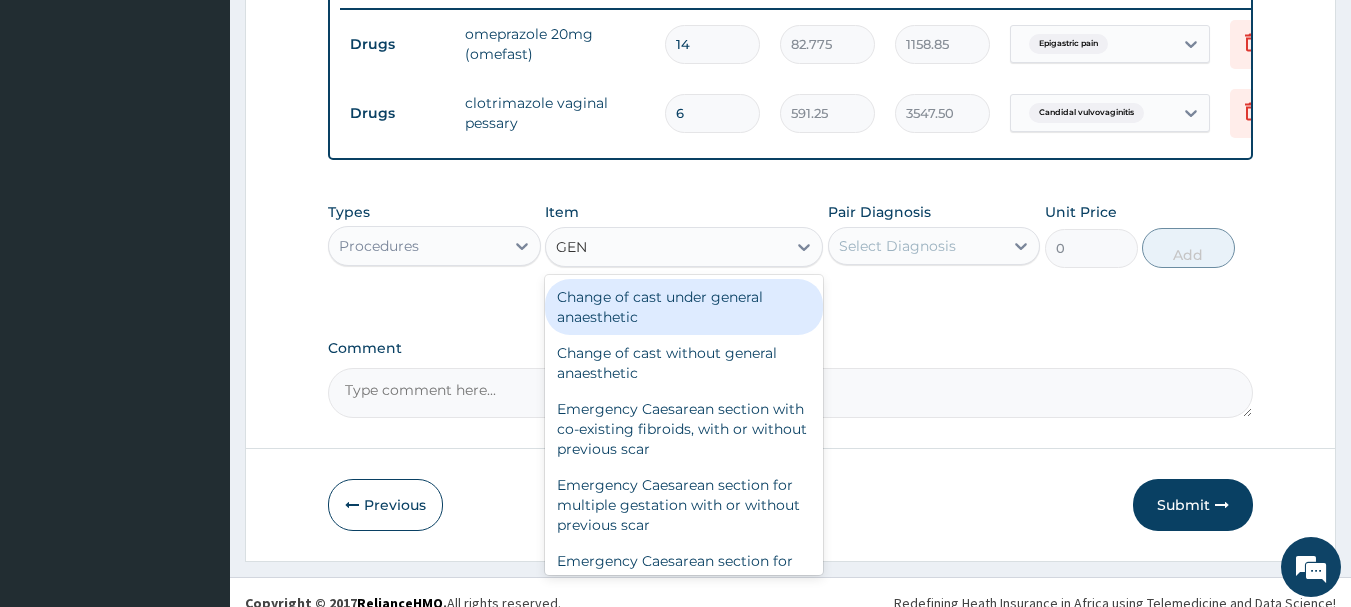 type on "GENE" 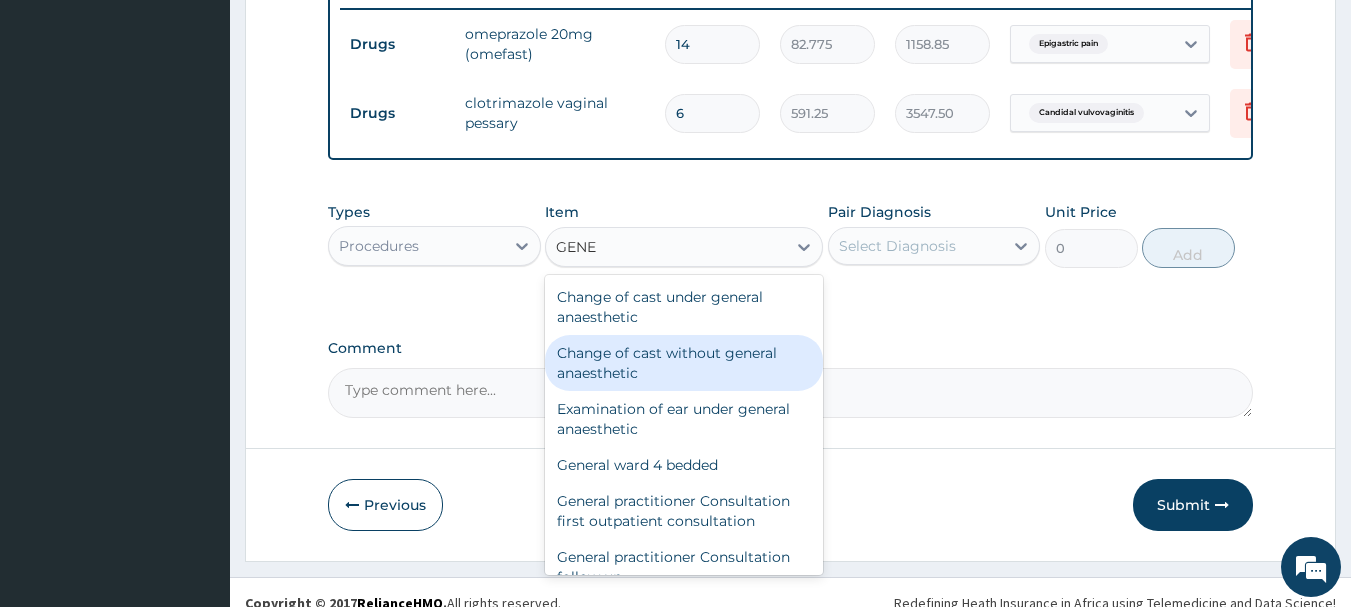 click on "Change of cast without general anaesthetic" at bounding box center (684, 363) 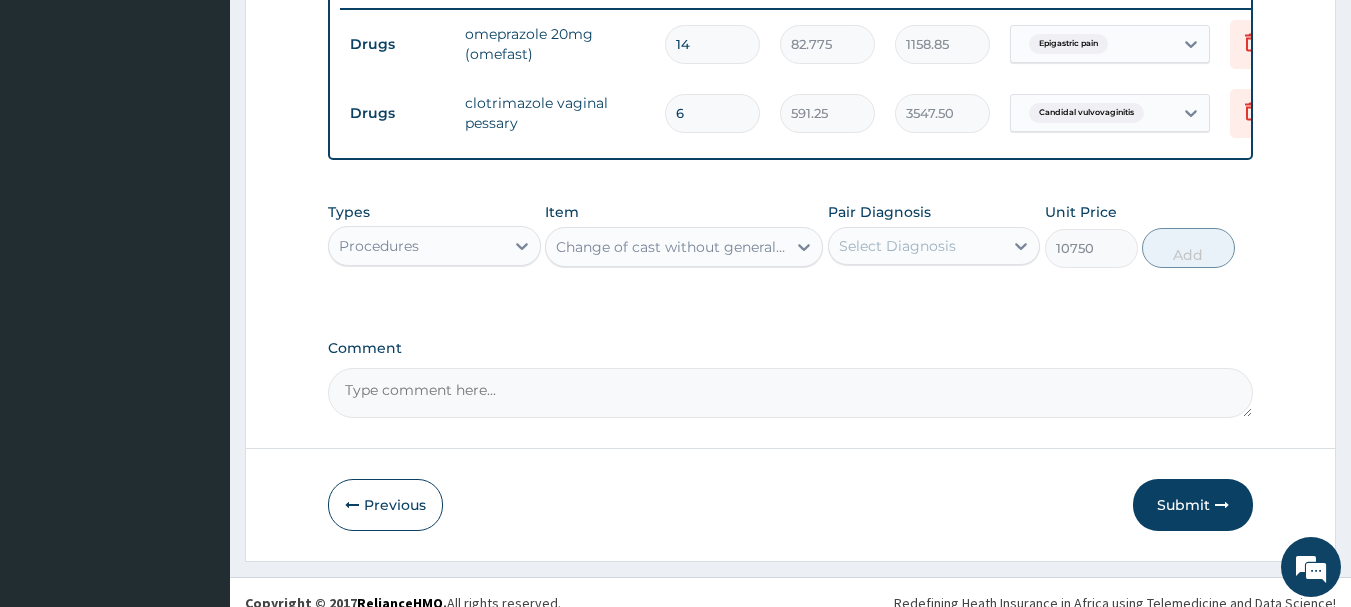 click on "Change of cast without general anaesthetic" at bounding box center (666, 247) 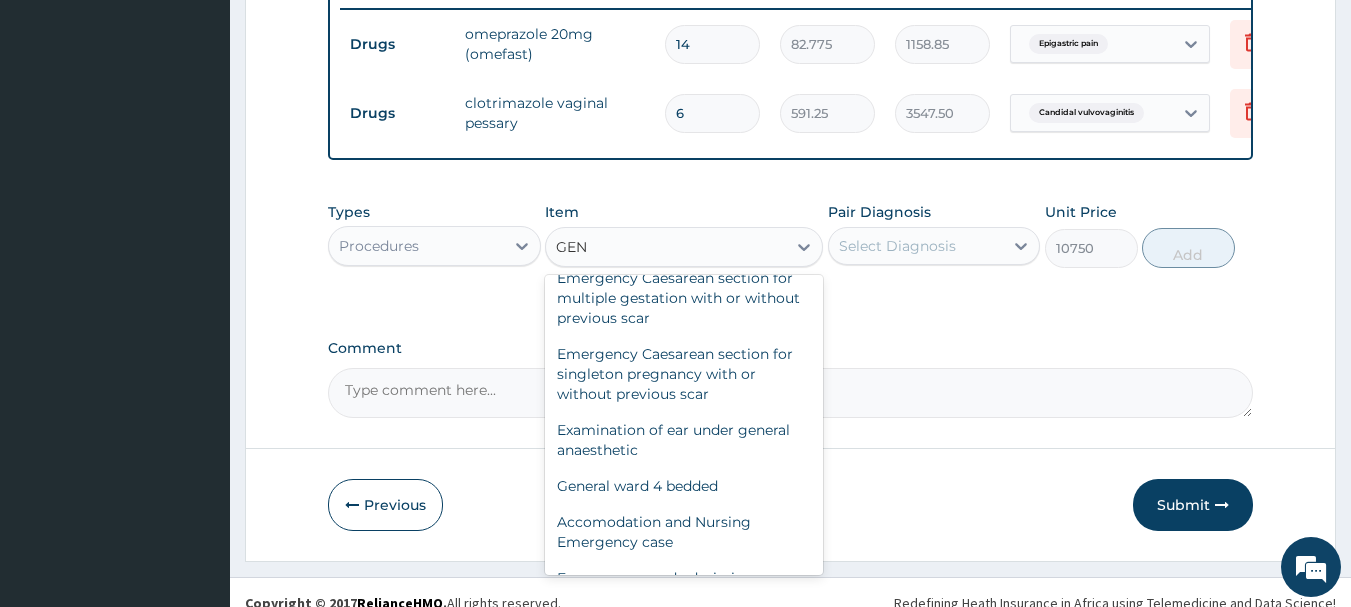 scroll, scrollTop: 0, scrollLeft: 0, axis: both 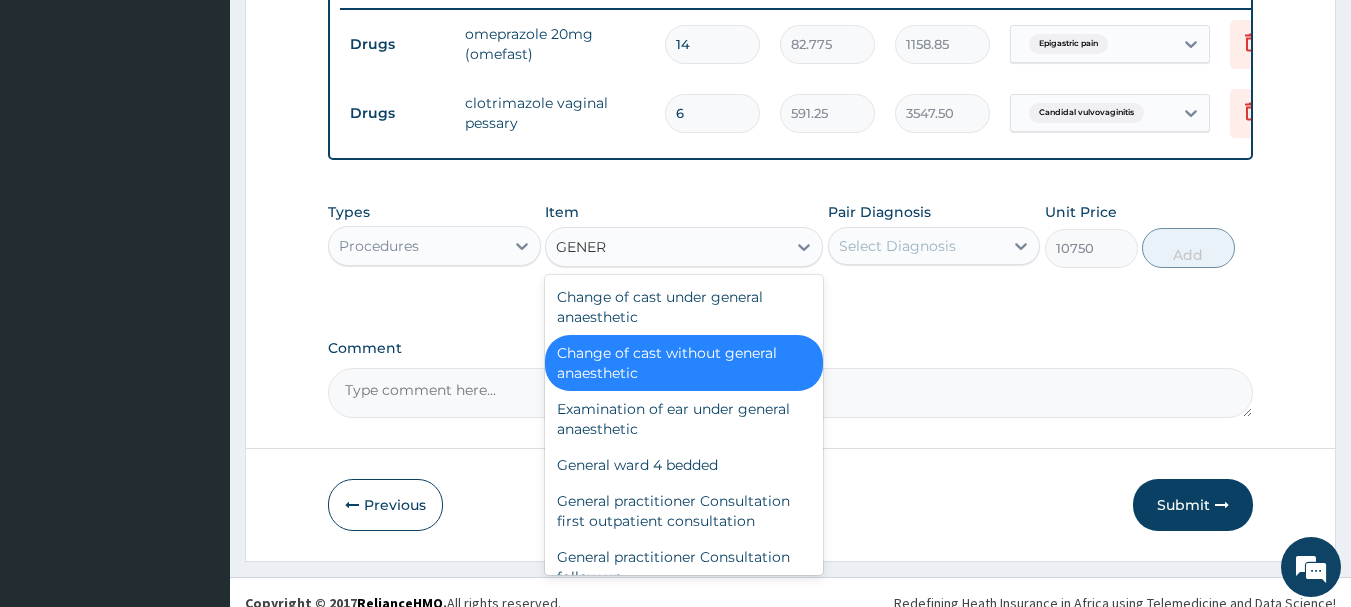 type on "GENERA" 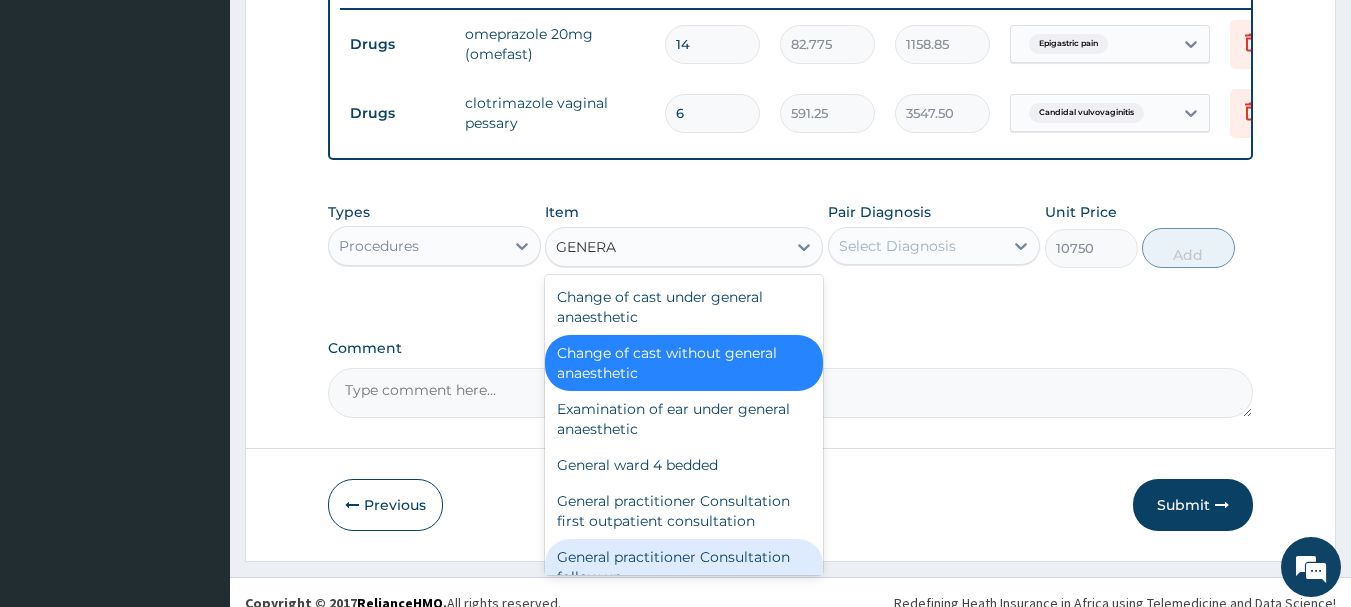 click on "General practitioner Consultation follow up" at bounding box center [684, 567] 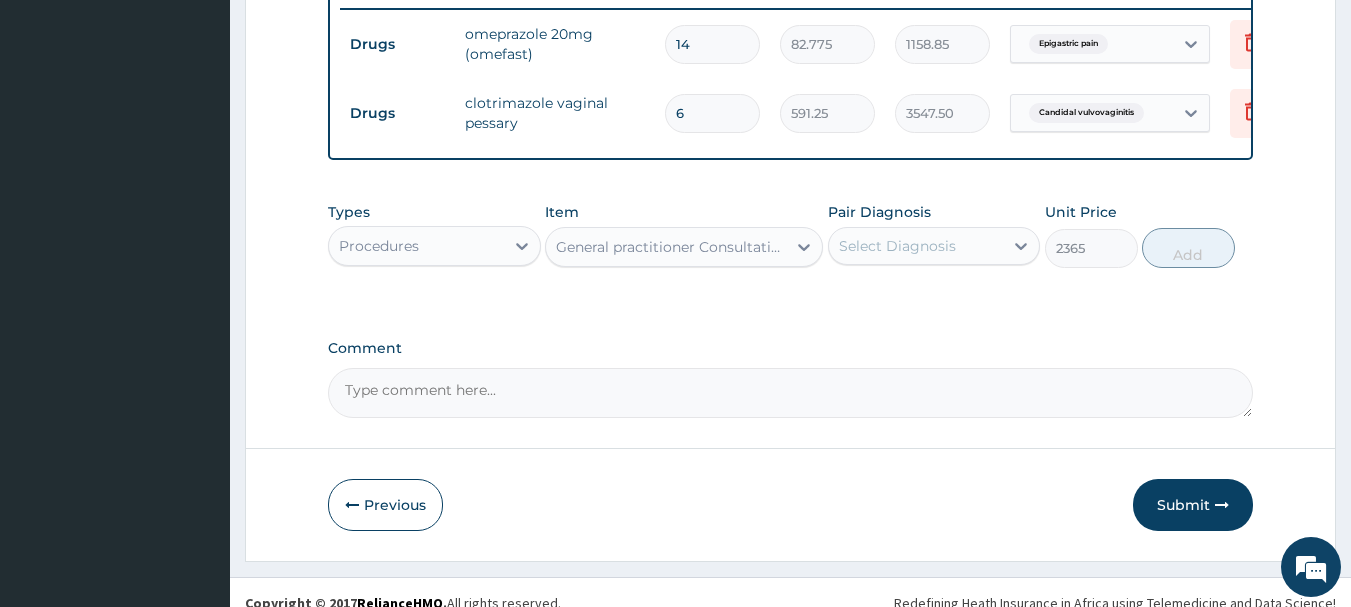 click on "Select Diagnosis" at bounding box center [916, 246] 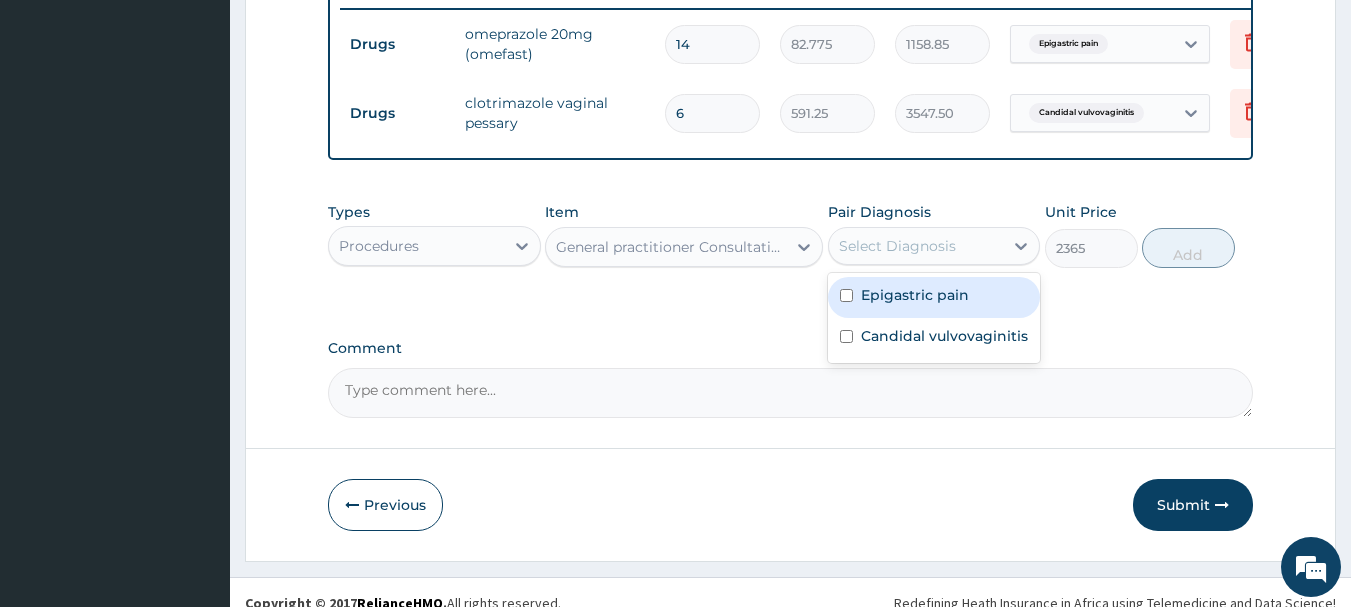 click on "Epigastric pain" at bounding box center (915, 295) 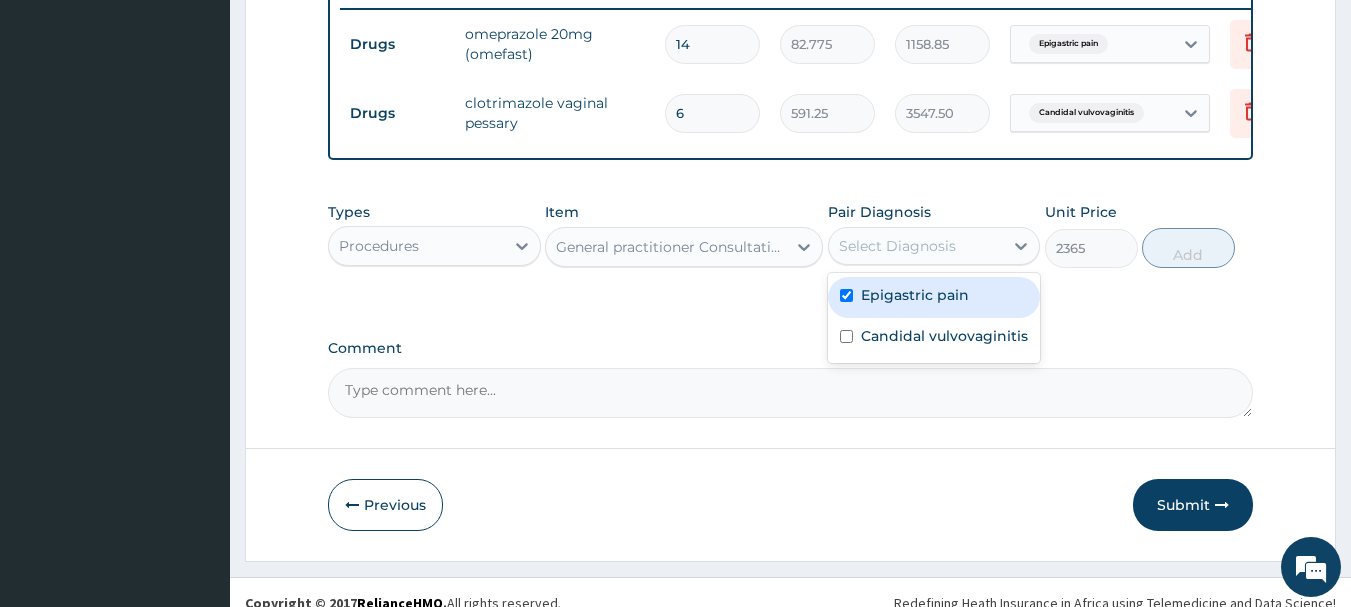 checkbox on "true" 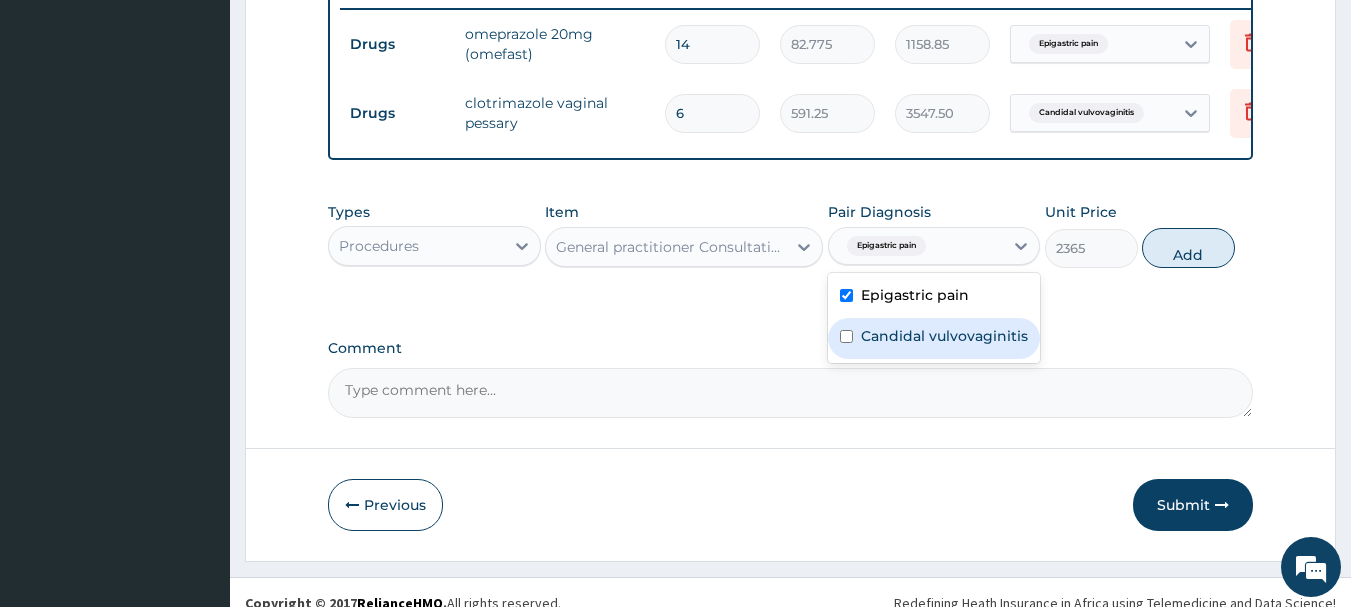 click on "Candidal vulvovaginitis" at bounding box center [944, 336] 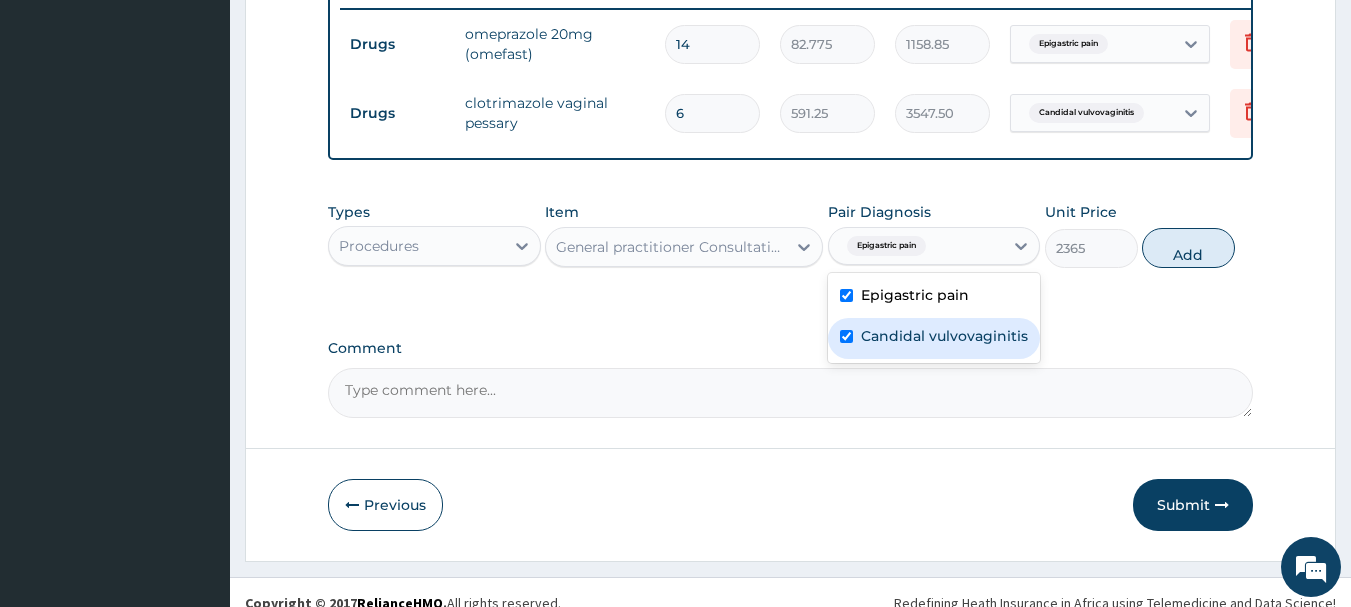 checkbox on "true" 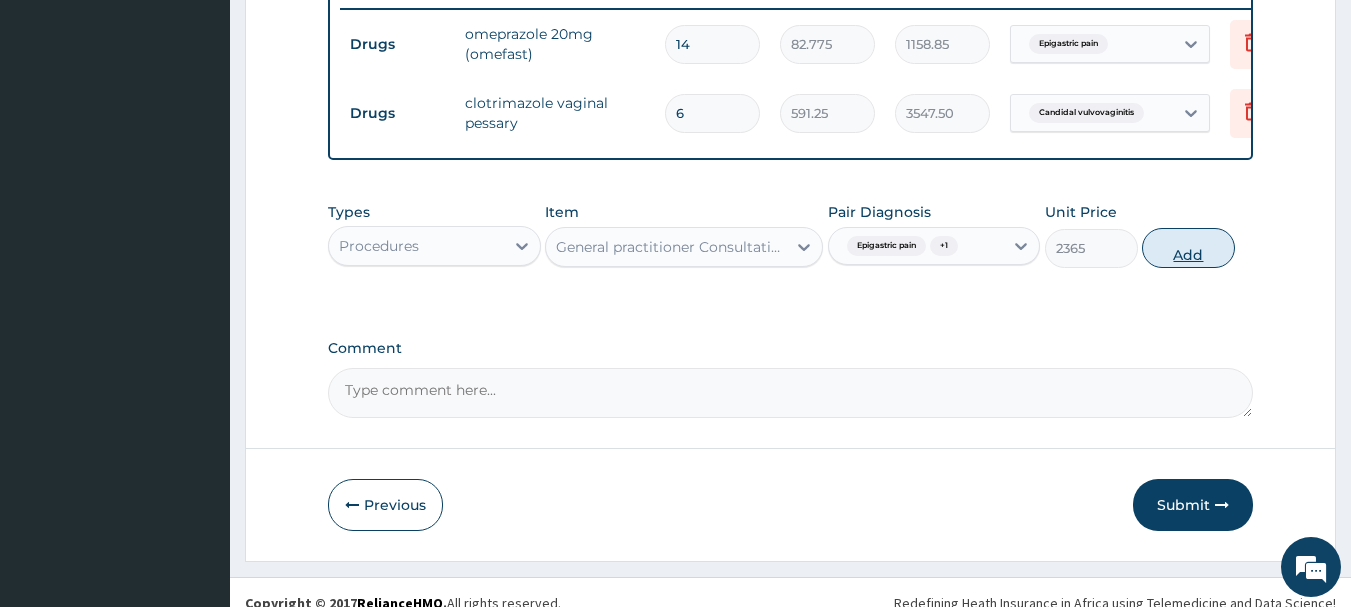 click on "Add" at bounding box center (1188, 248) 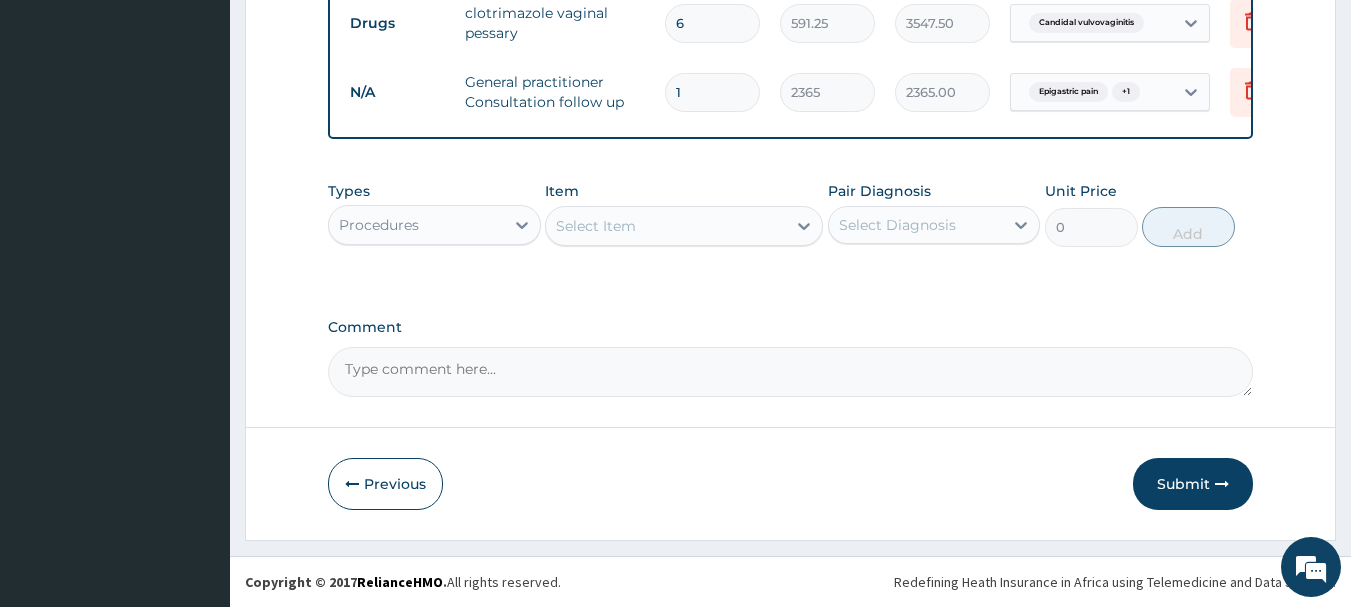 scroll, scrollTop: 893, scrollLeft: 0, axis: vertical 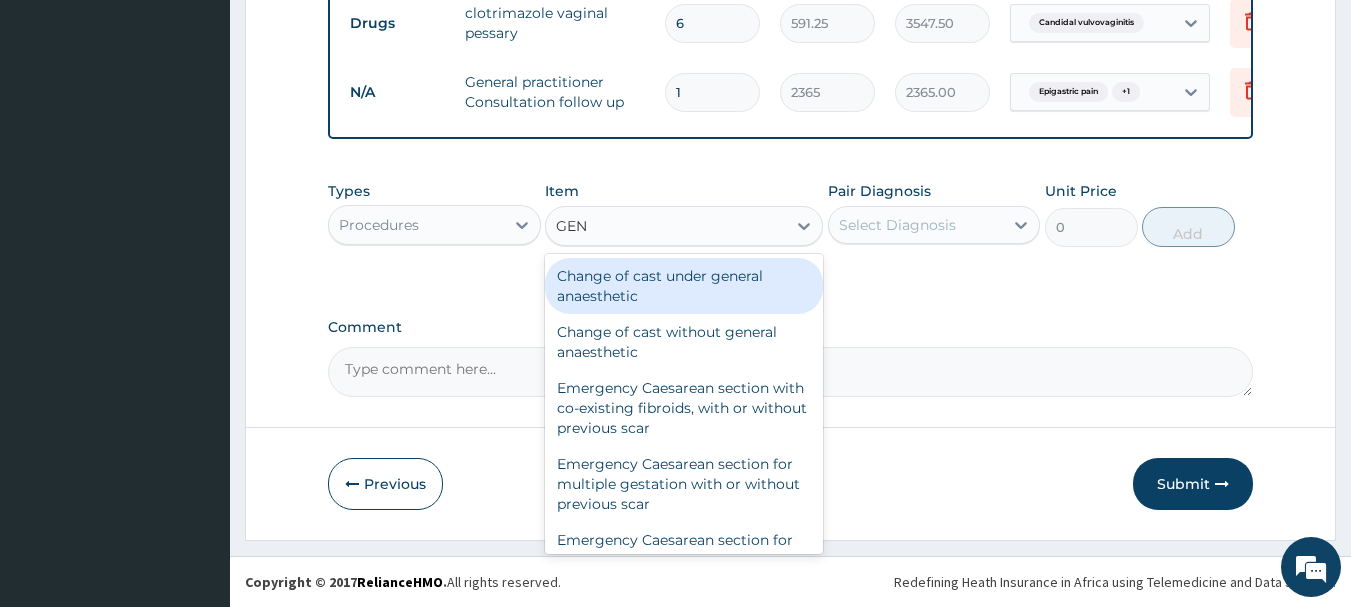 type on "GENE" 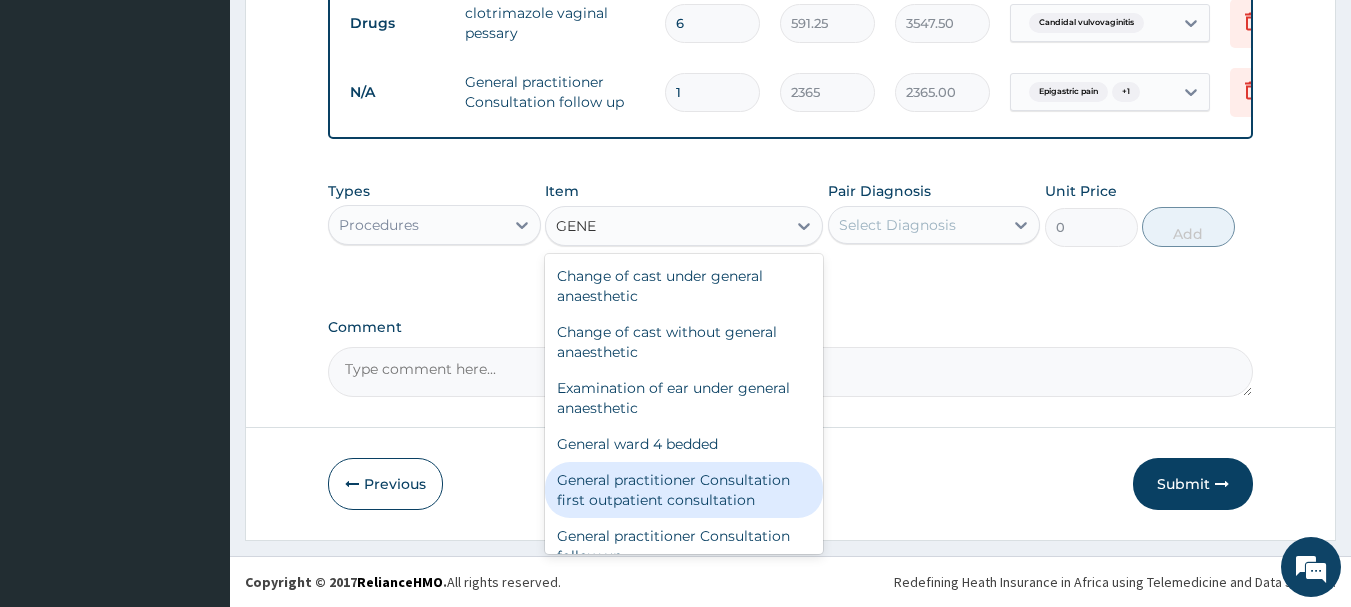 click on "General practitioner Consultation first outpatient consultation" at bounding box center [684, 490] 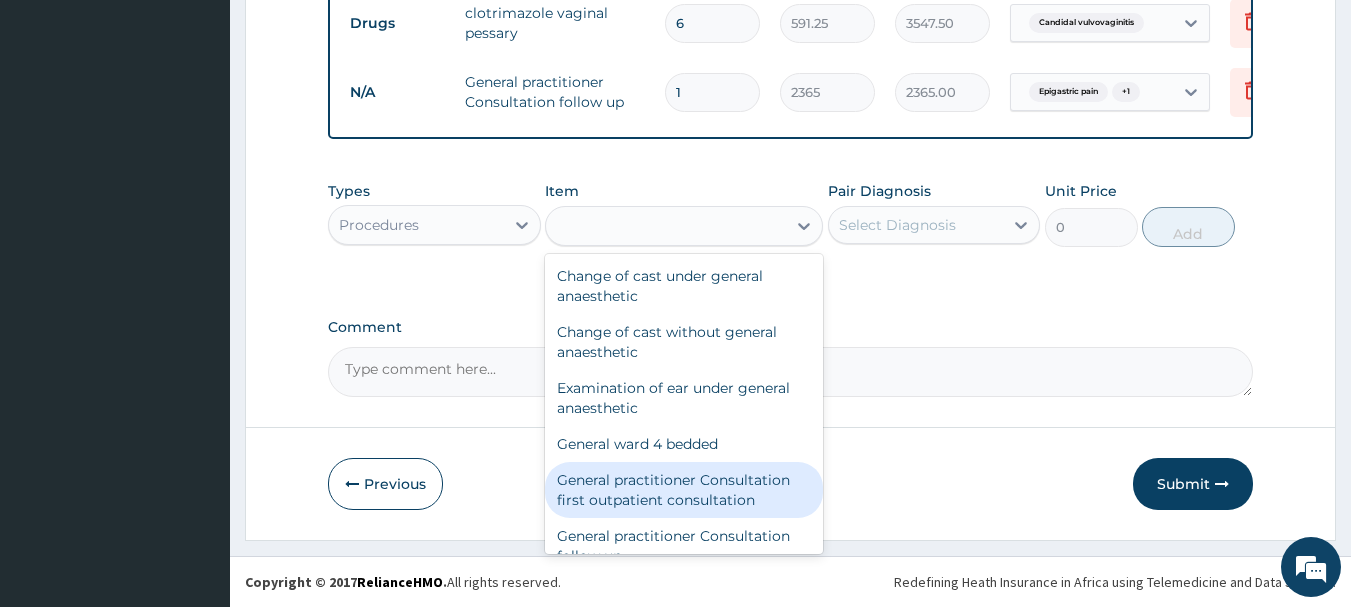type on "3547.5" 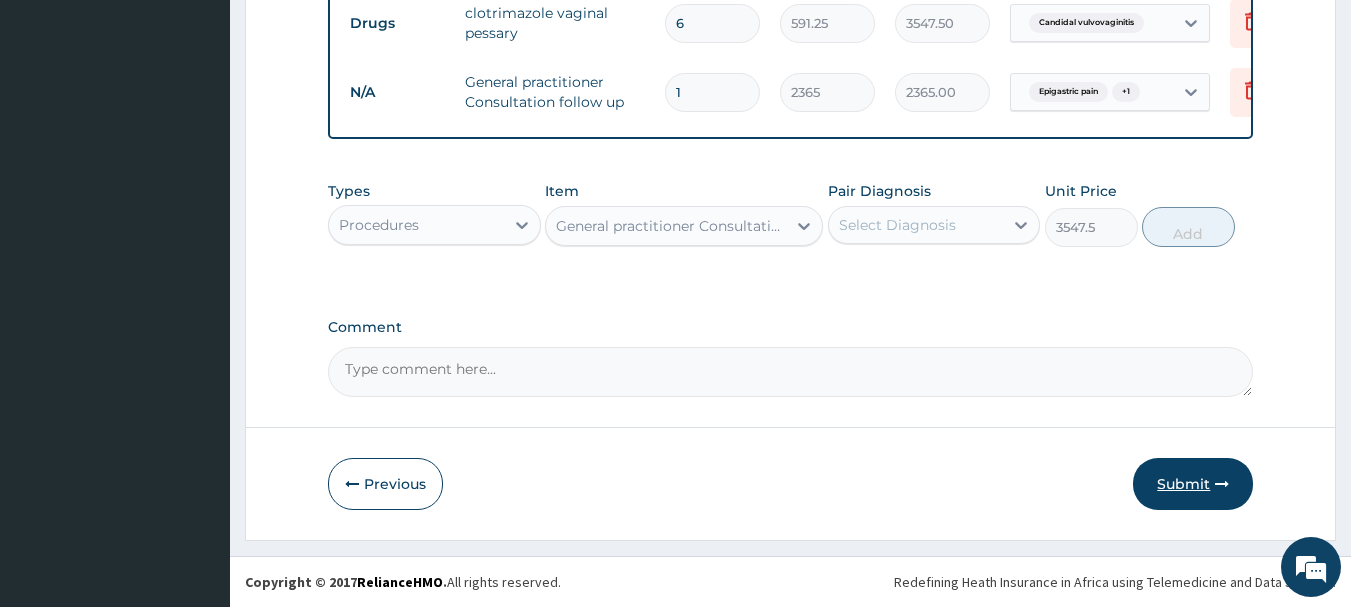 click on "Submit" at bounding box center (1193, 484) 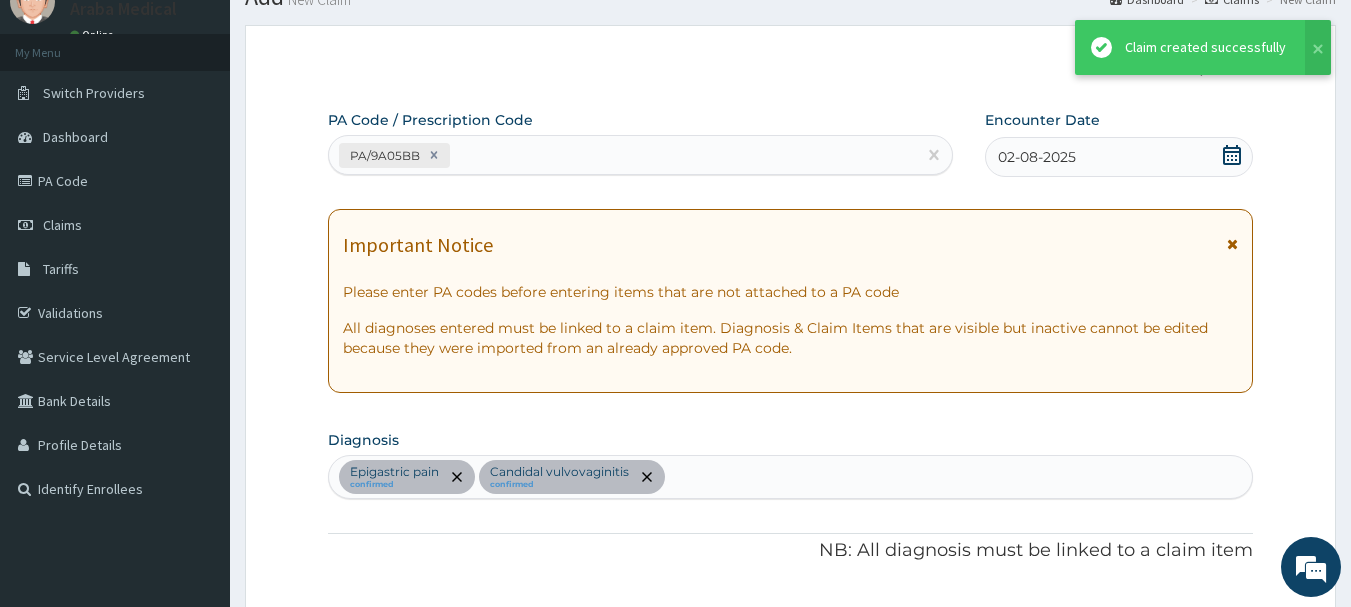 scroll, scrollTop: 893, scrollLeft: 0, axis: vertical 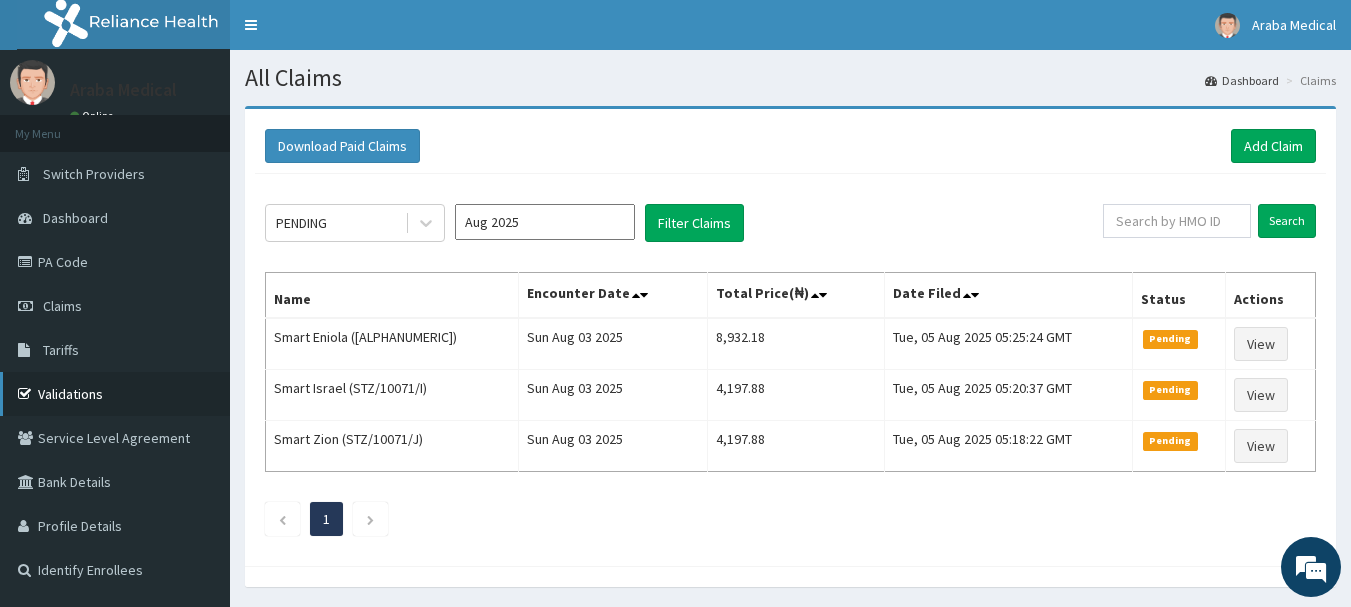 click on "Validations" at bounding box center (115, 394) 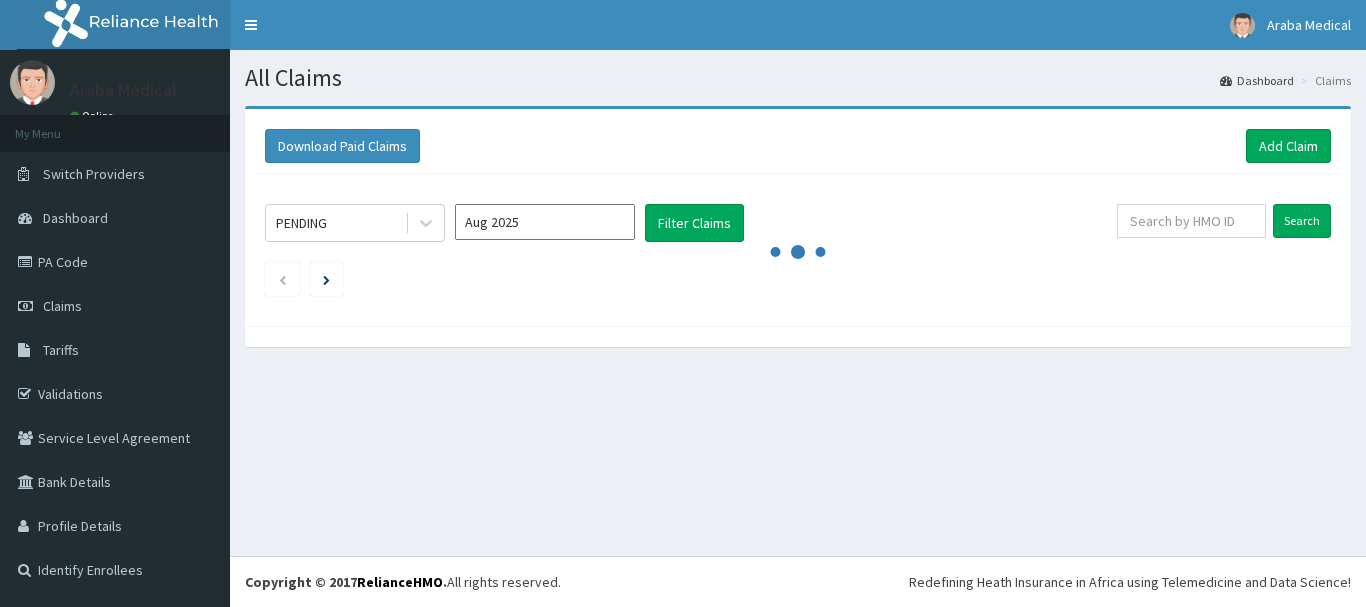 scroll, scrollTop: 0, scrollLeft: 0, axis: both 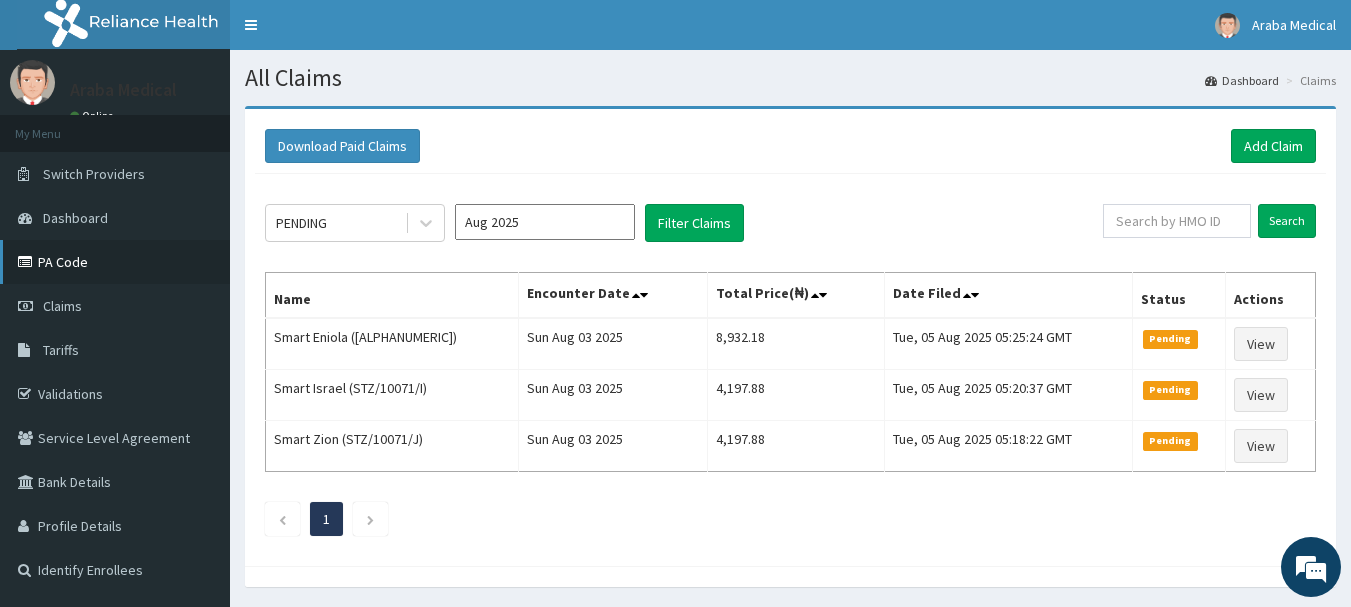 click on "PA Code" at bounding box center [115, 262] 